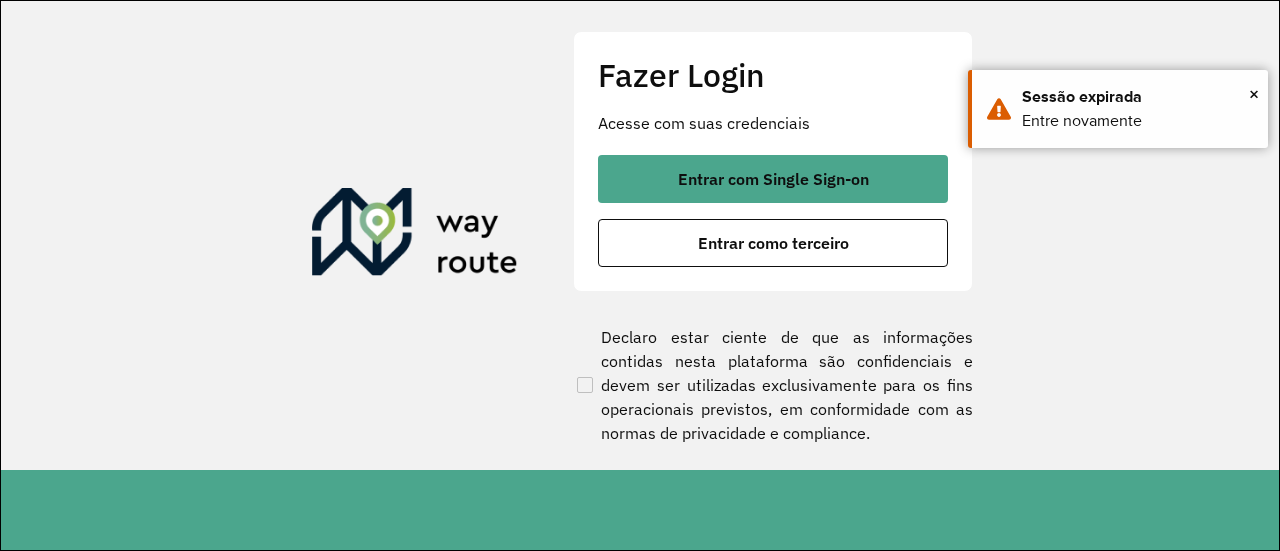 scroll, scrollTop: 0, scrollLeft: 0, axis: both 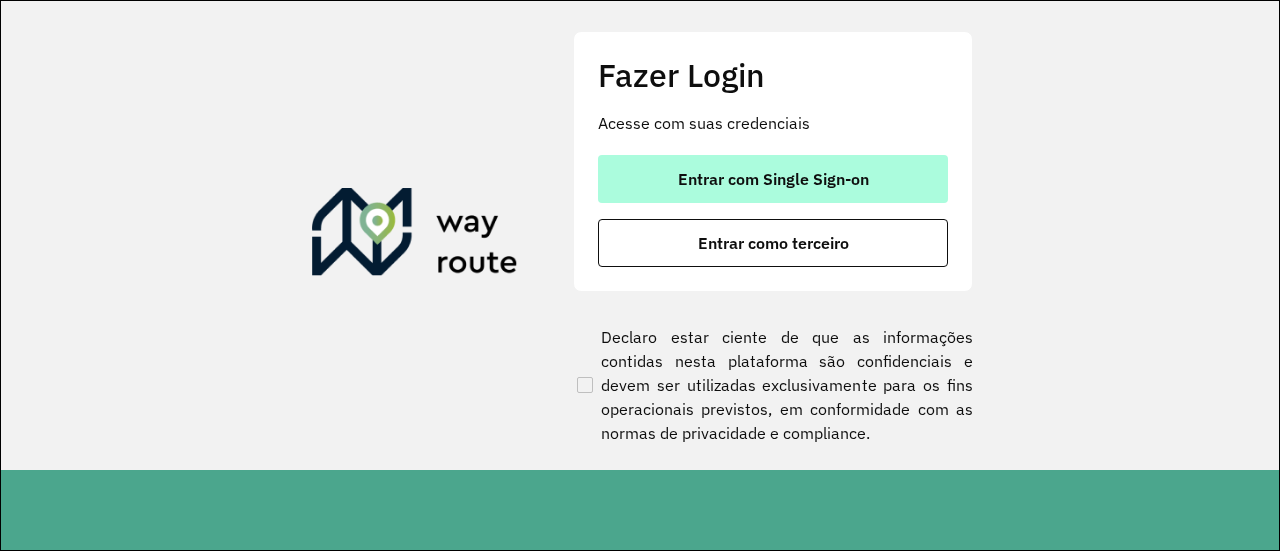 click on "Entrar com Single Sign-on" at bounding box center [773, 179] 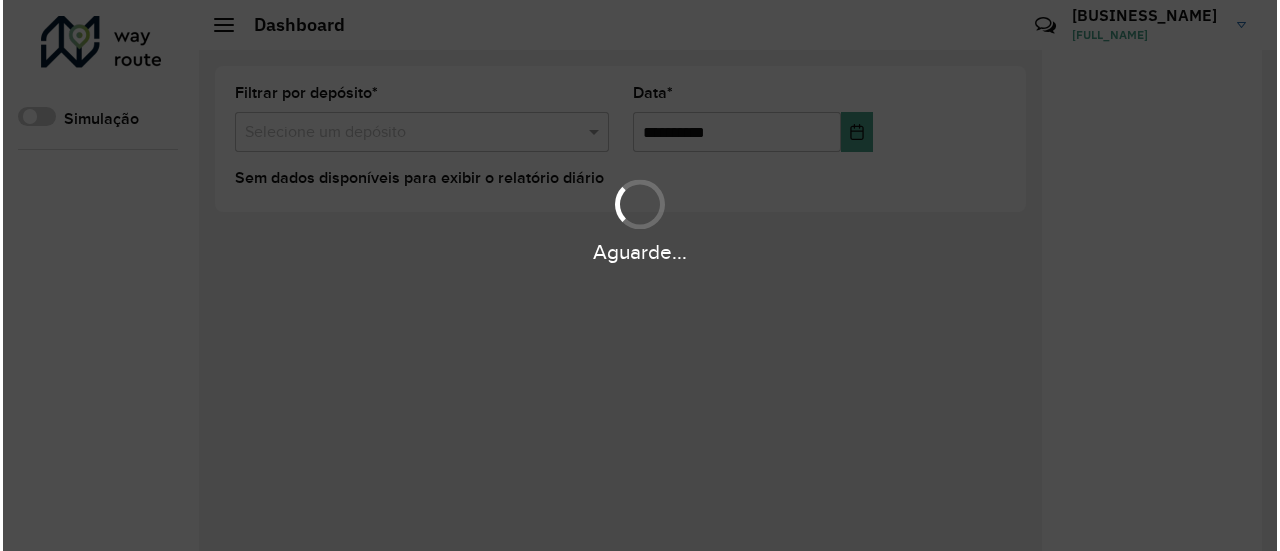 scroll, scrollTop: 0, scrollLeft: 0, axis: both 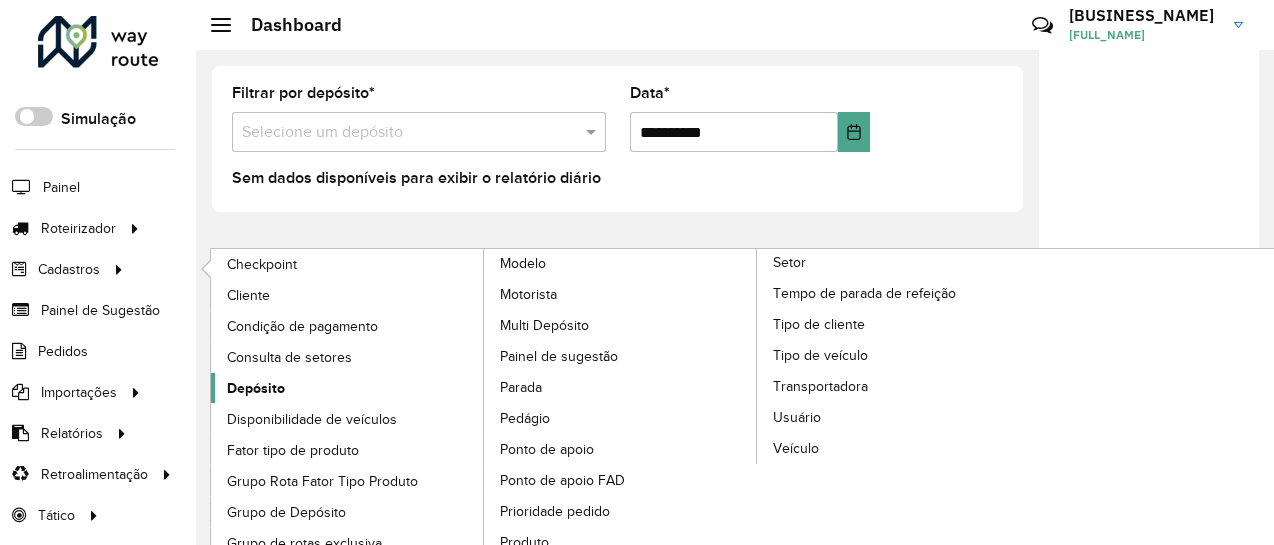 click on "Depósito" 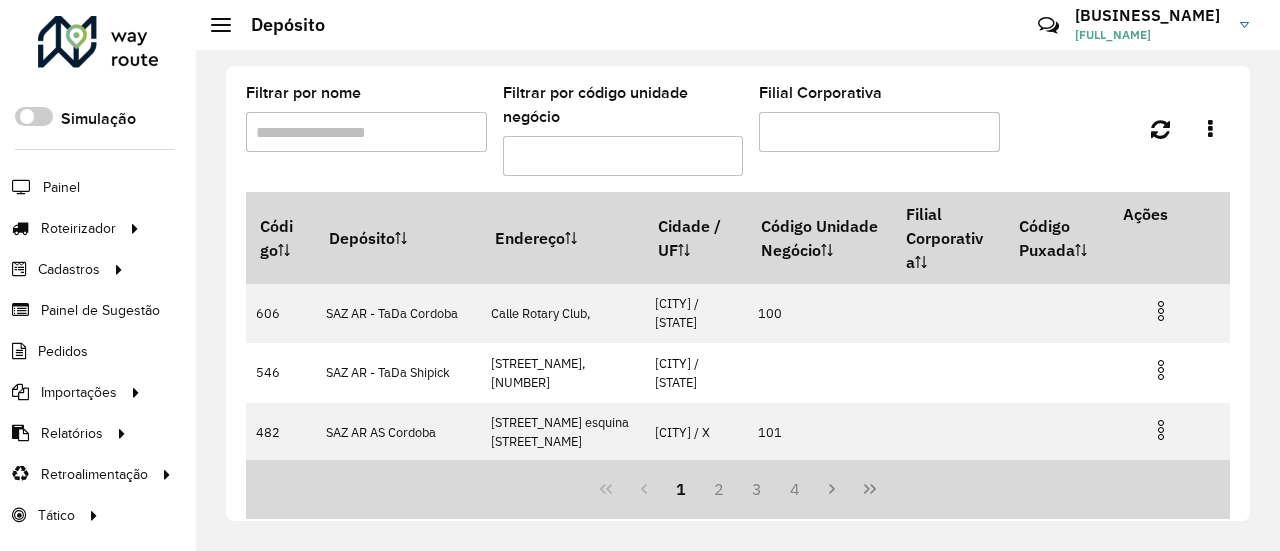 click on "Filtrar por nome" at bounding box center (366, 132) 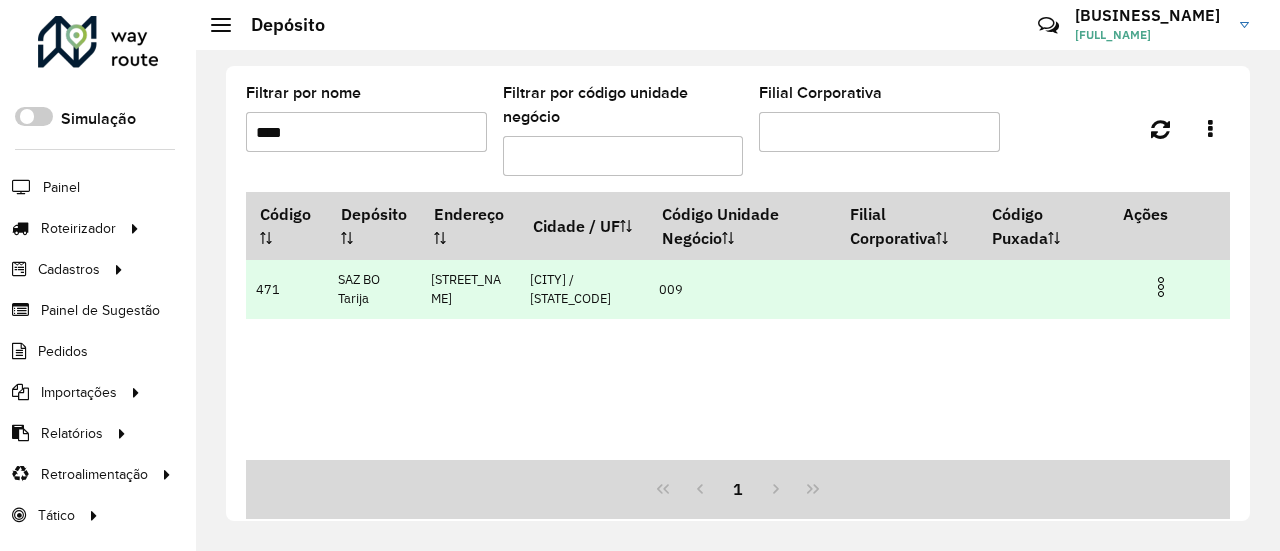 type on "****" 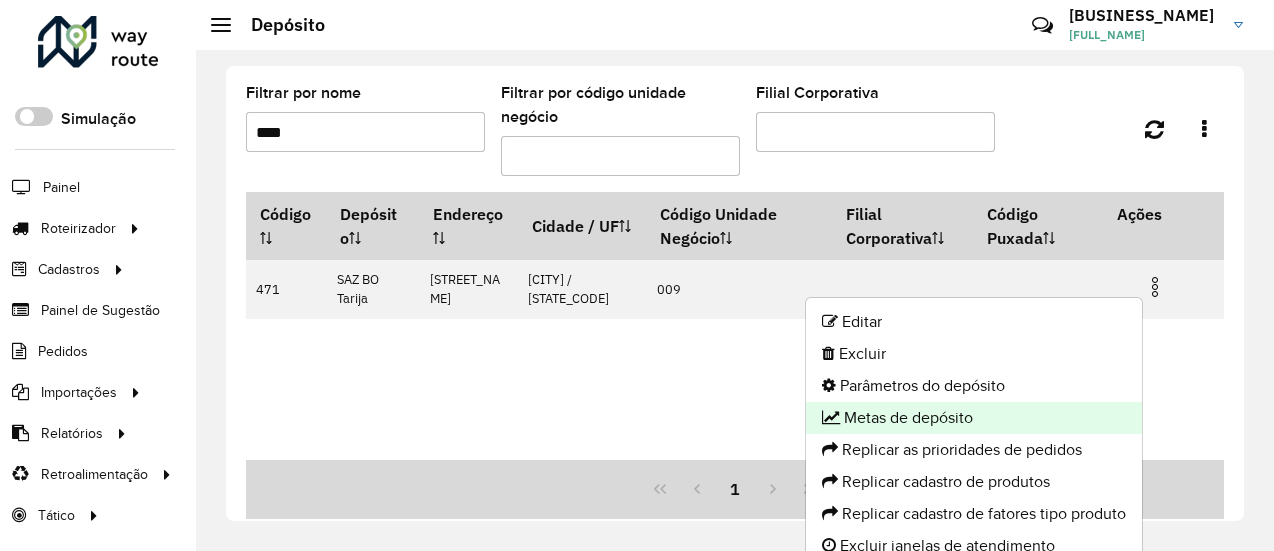 click on "Metas de depósito" 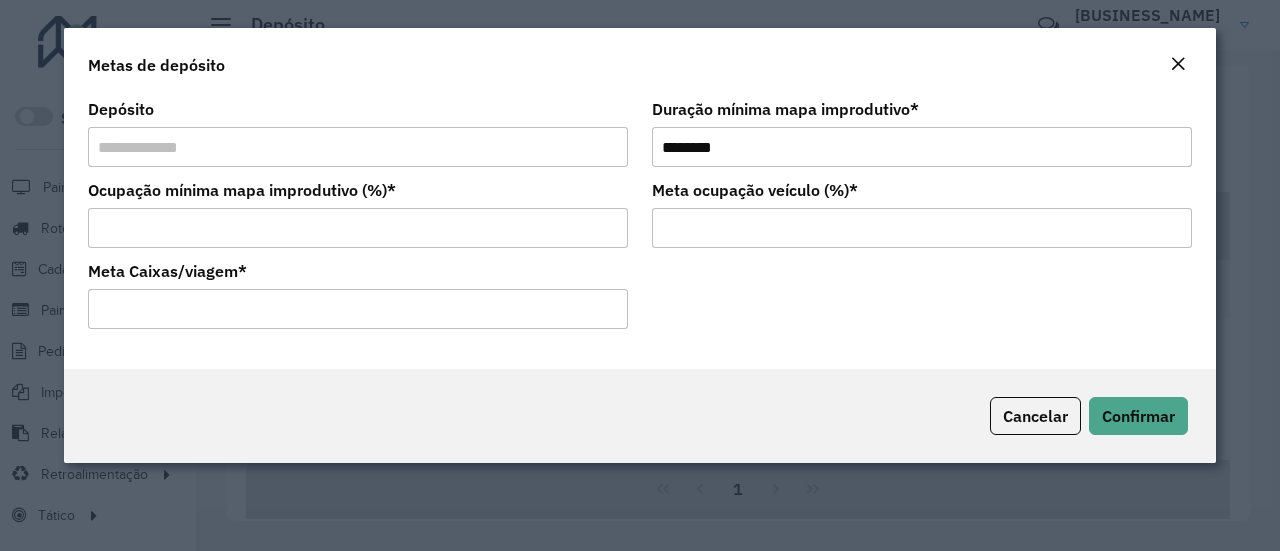 drag, startPoint x: 369, startPoint y: 299, endPoint x: 0, endPoint y: 311, distance: 369.19507 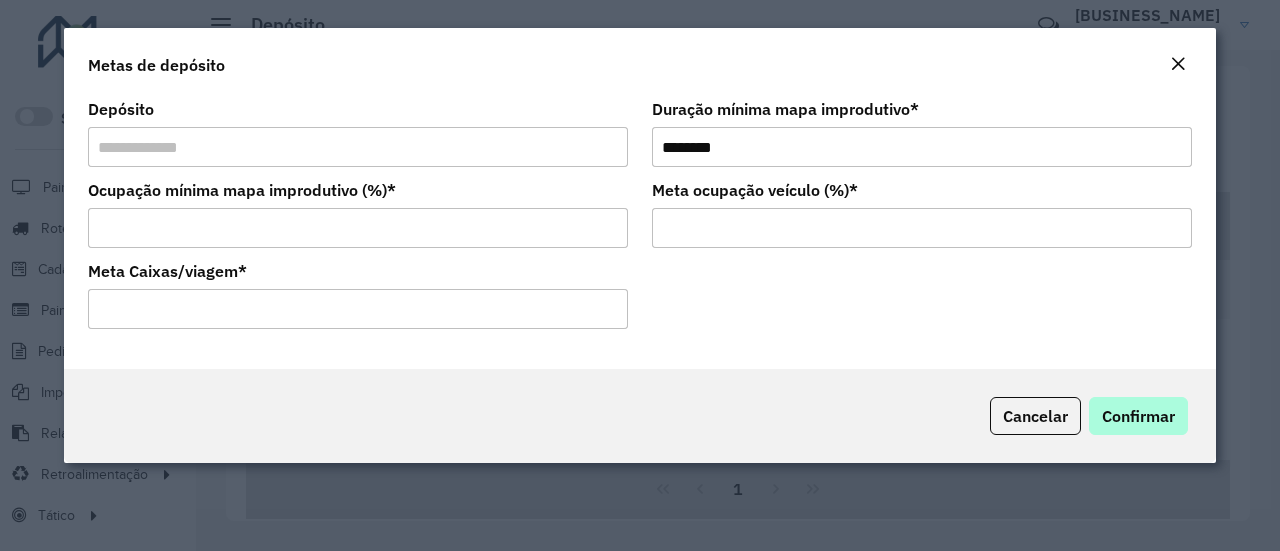 type on "**" 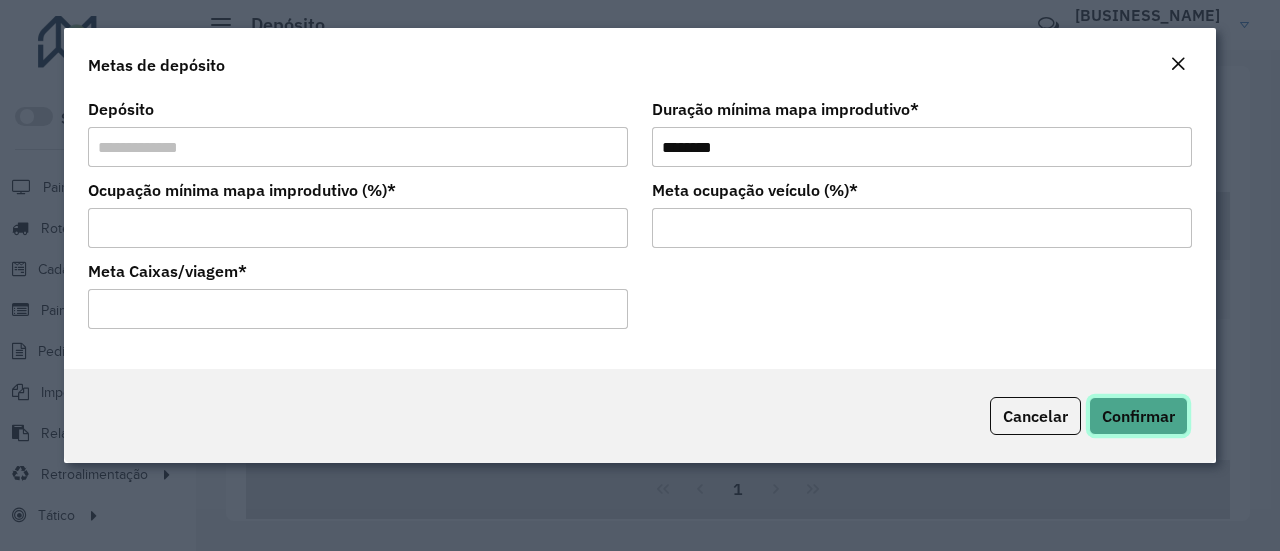 click on "Confirmar" 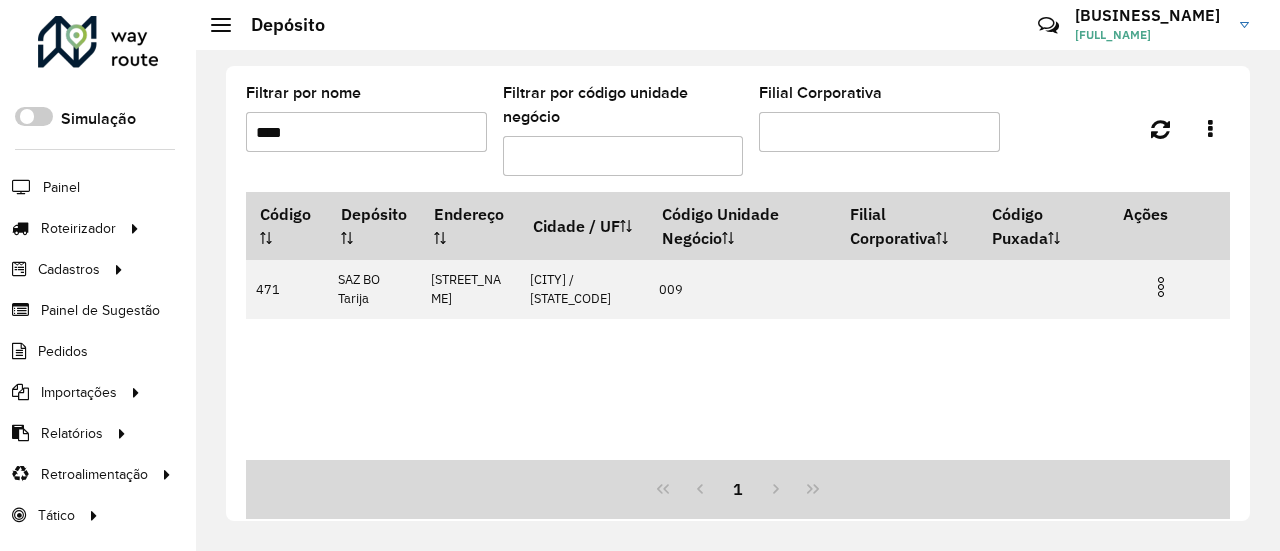 drag, startPoint x: 404, startPoint y: 133, endPoint x: 198, endPoint y: 133, distance: 206 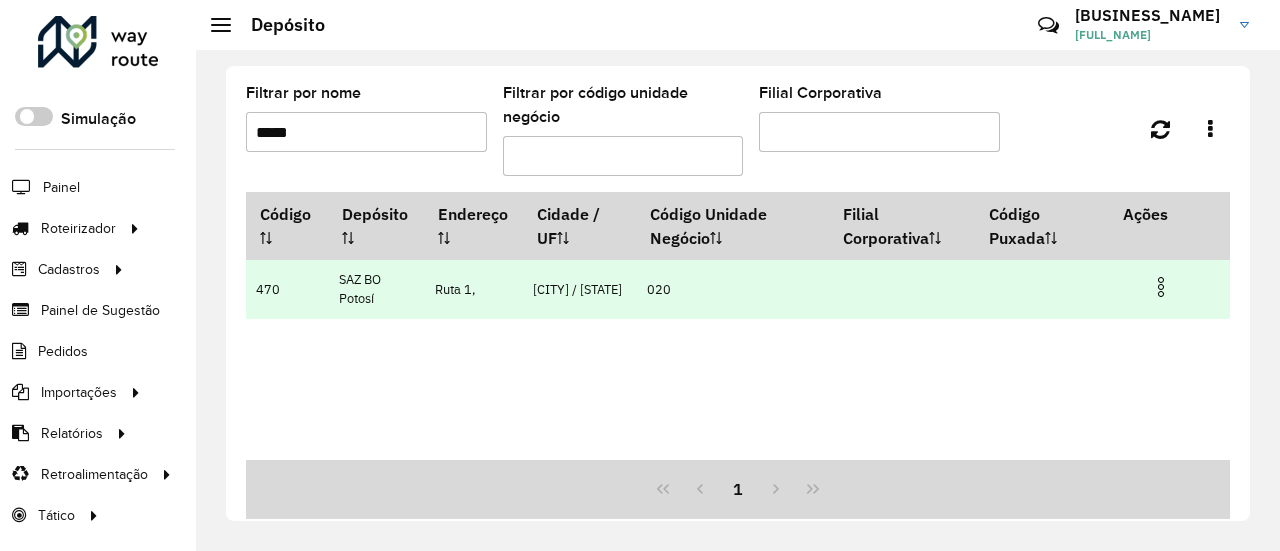 type on "*****" 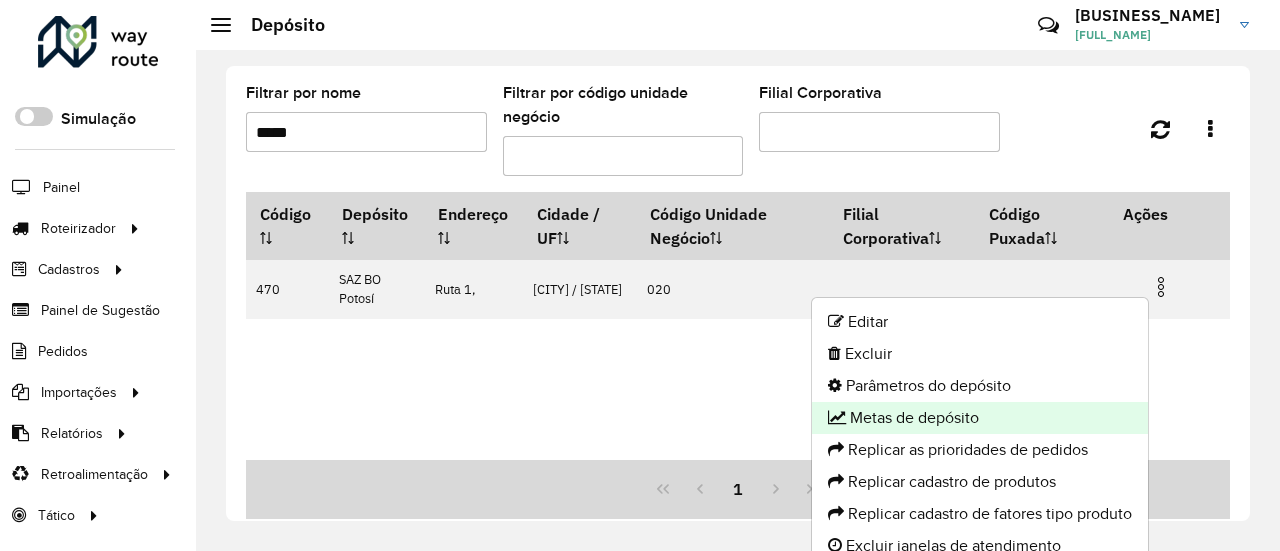 click on "Metas de depósito" 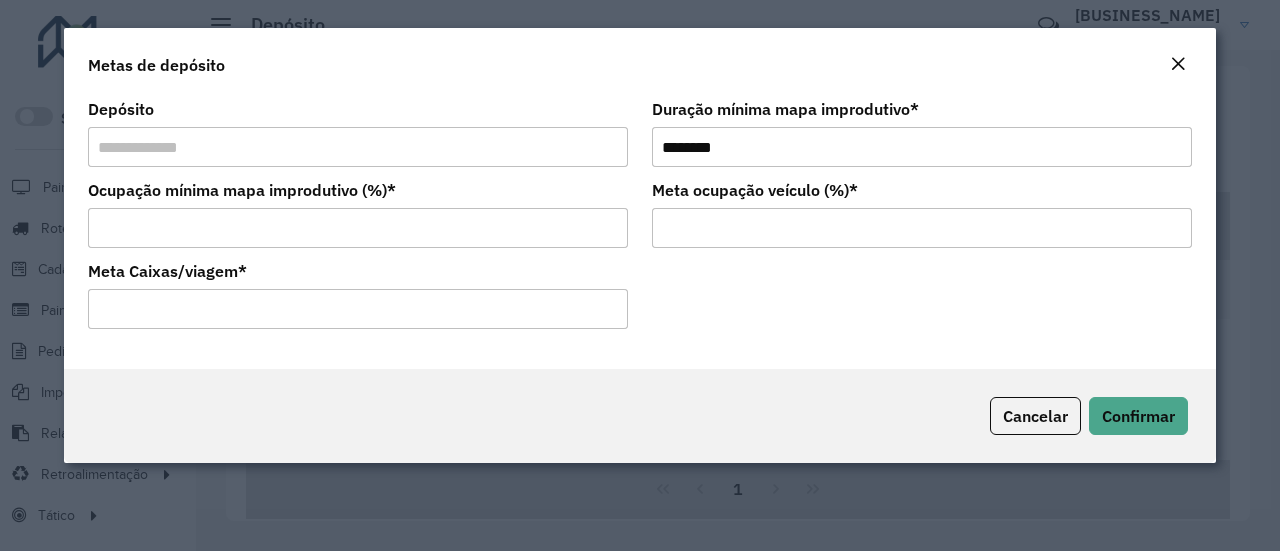 drag, startPoint x: 341, startPoint y: 313, endPoint x: 0, endPoint y: 313, distance: 341 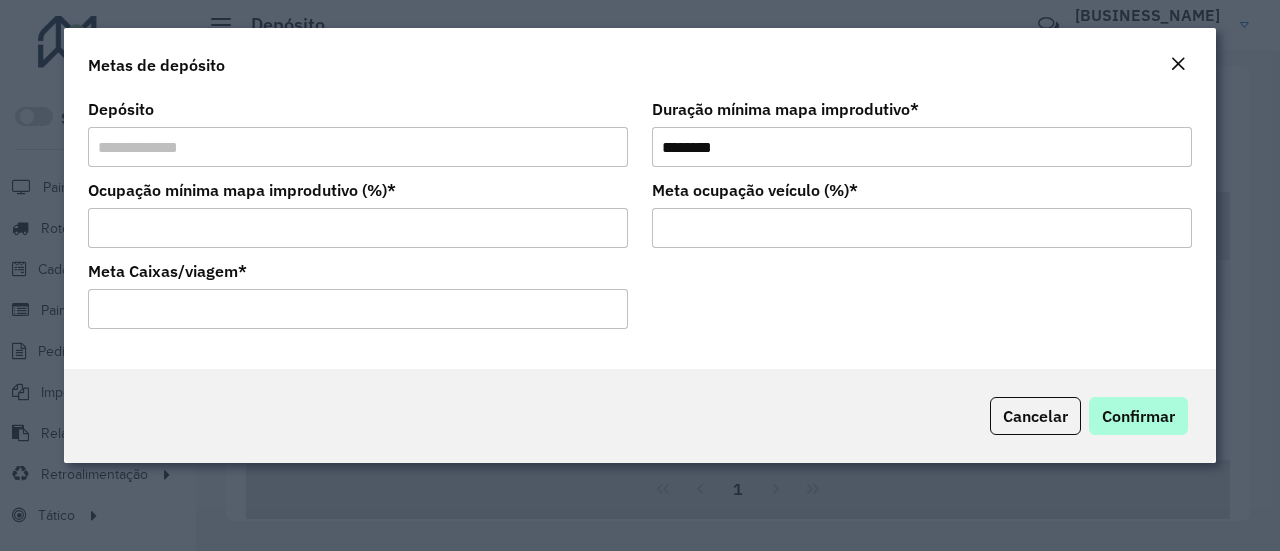 type on "**" 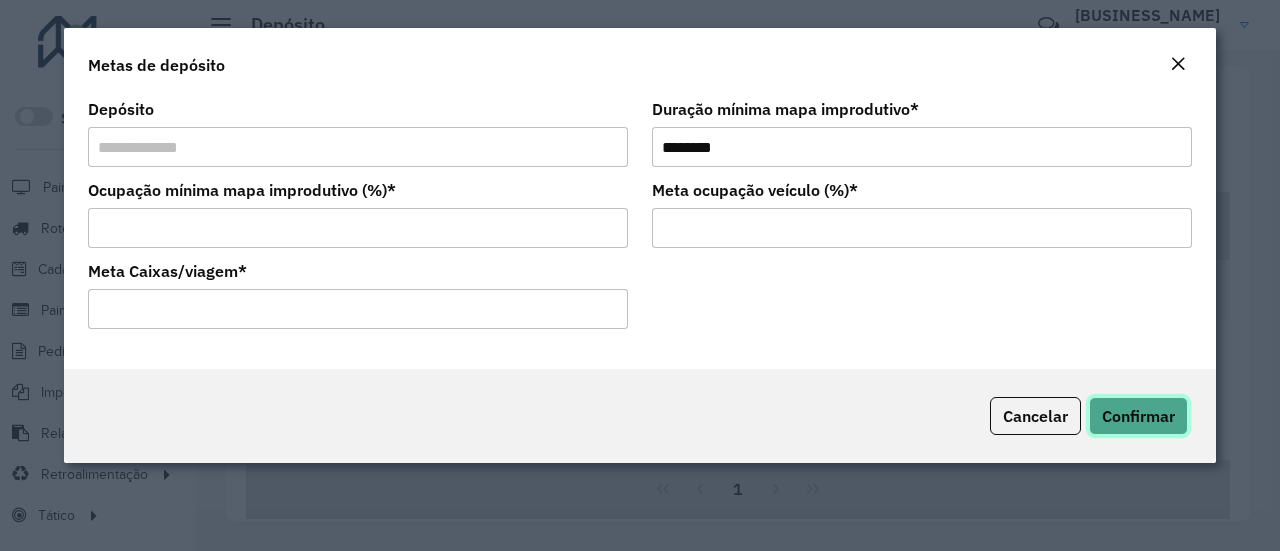click on "Confirmar" 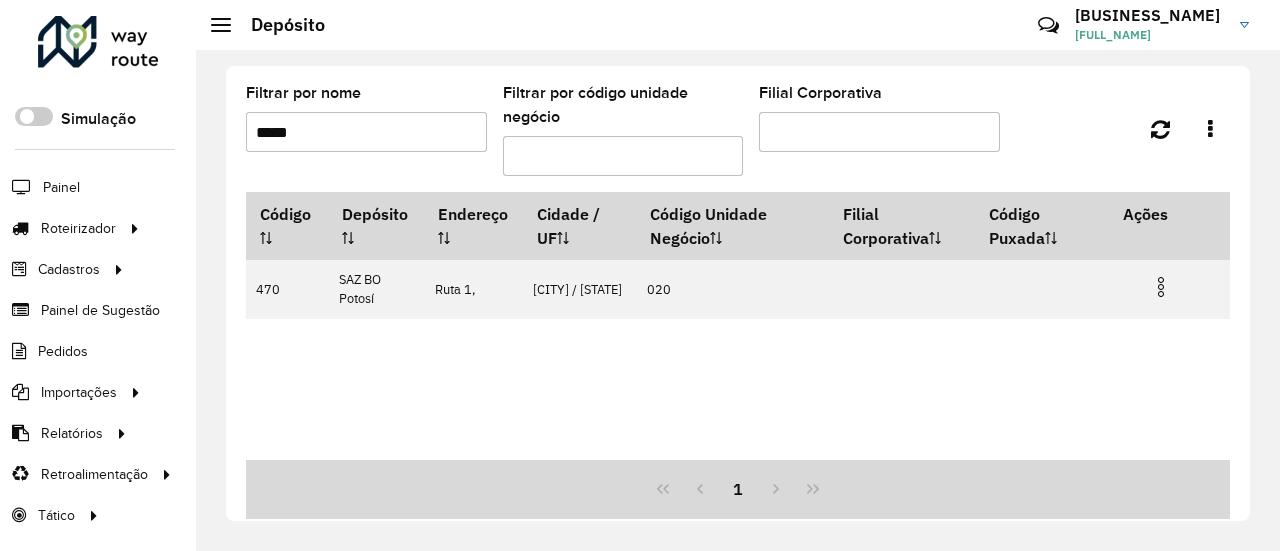 drag, startPoint x: 394, startPoint y: 118, endPoint x: 222, endPoint y: 141, distance: 173.53098 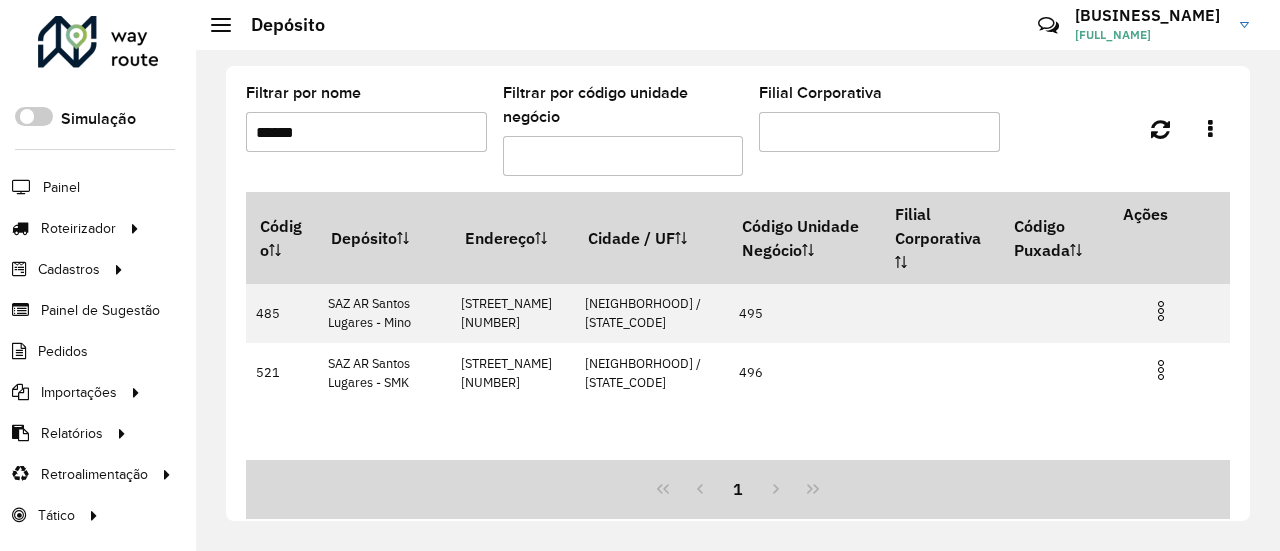 type on "******" 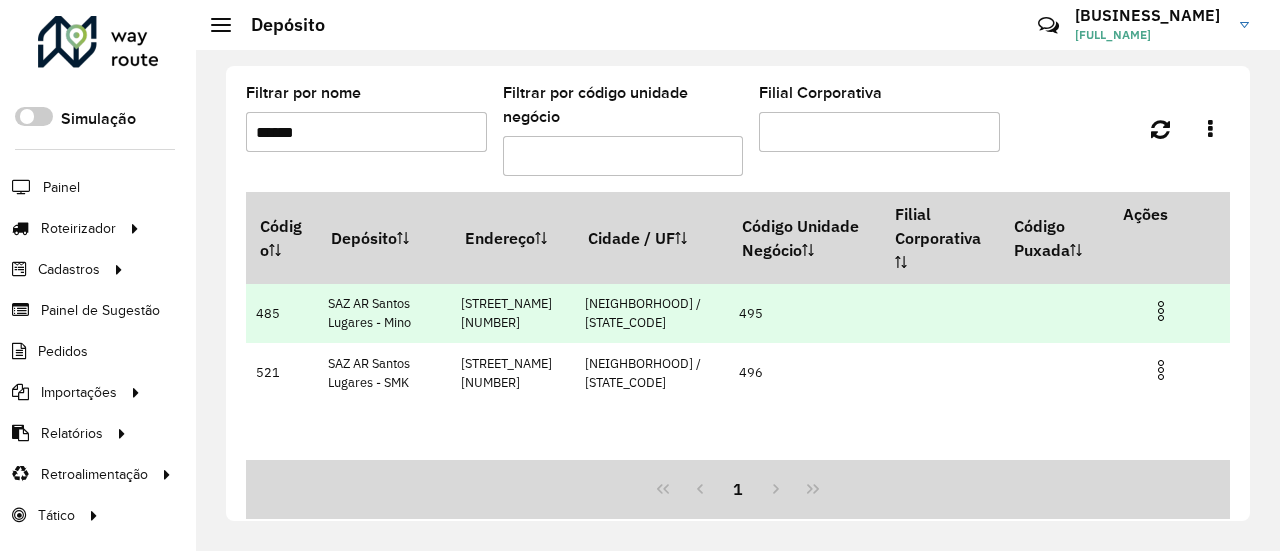 click at bounding box center (1161, 311) 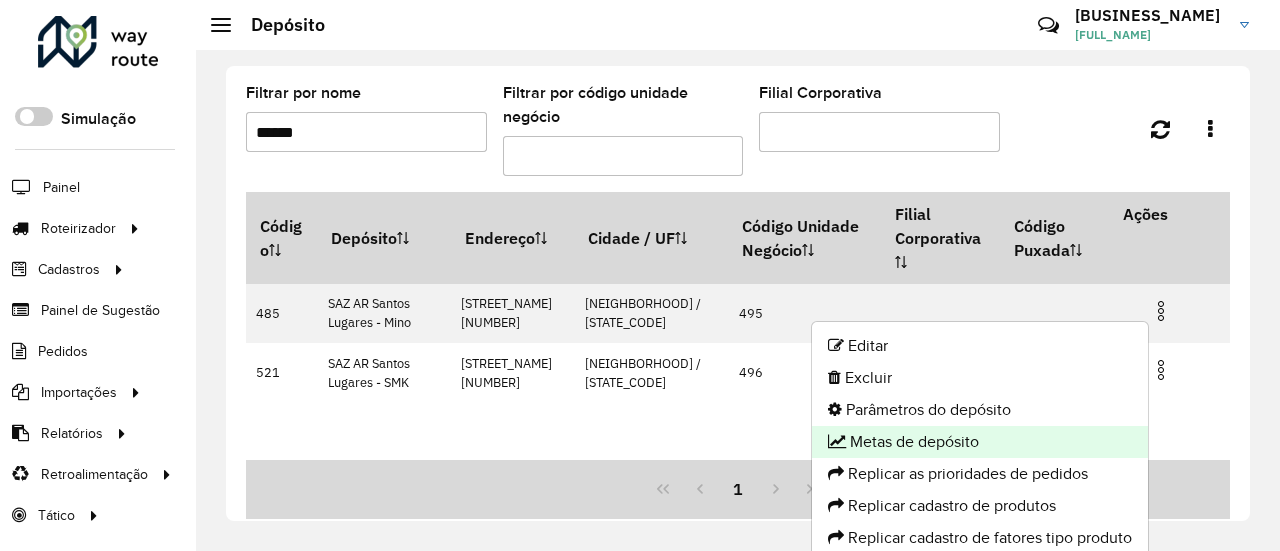 click on "Metas de depósito" 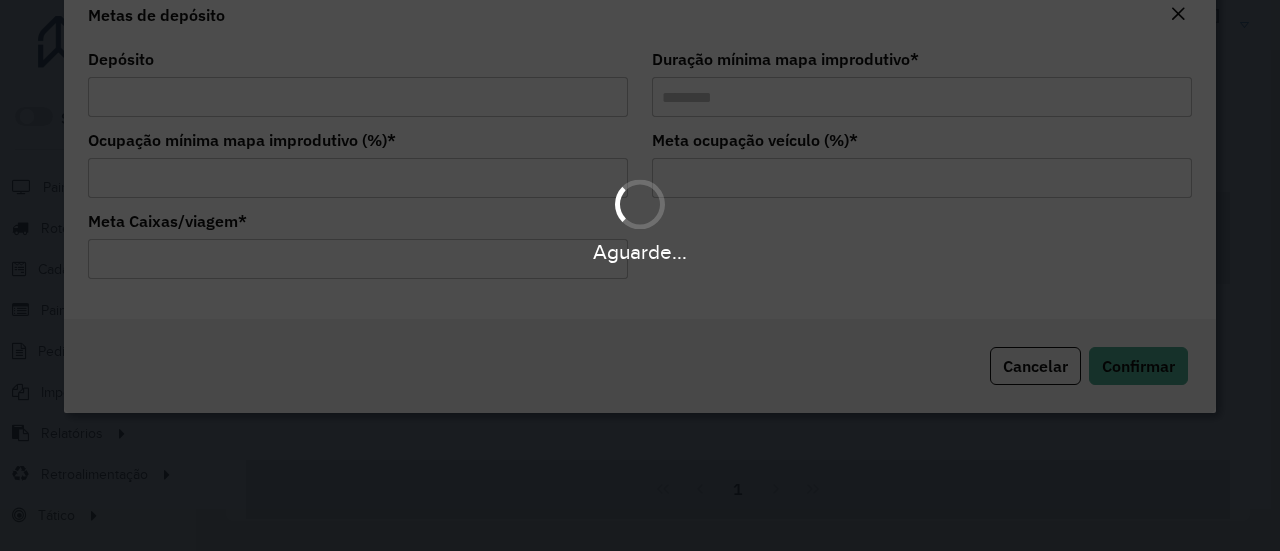 type on "**********" 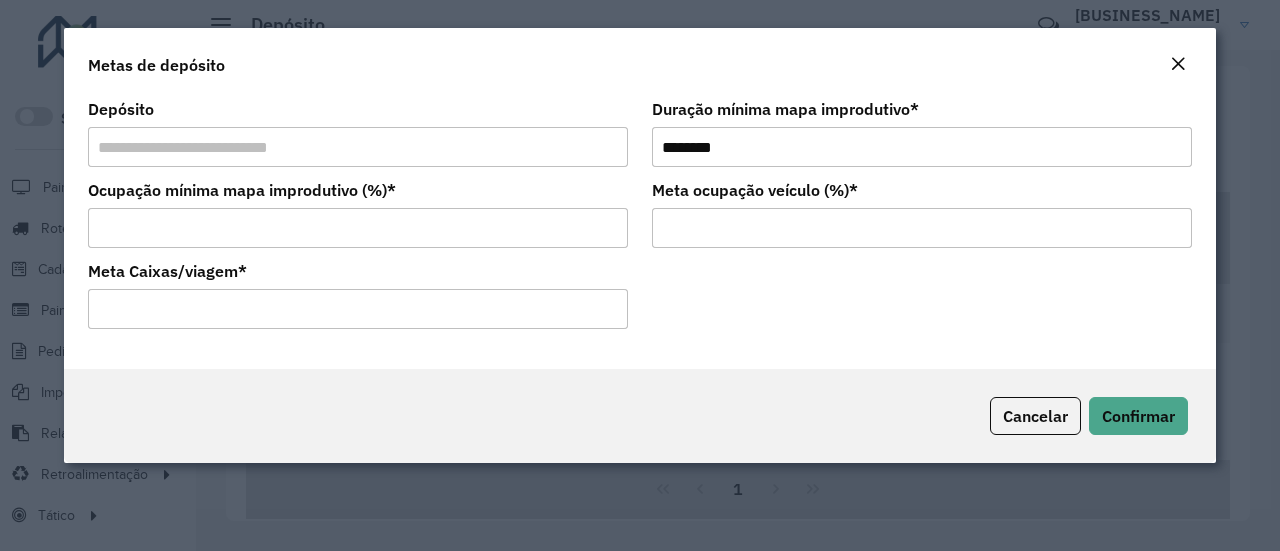 drag, startPoint x: 132, startPoint y: 314, endPoint x: 0, endPoint y: 325, distance: 132.45753 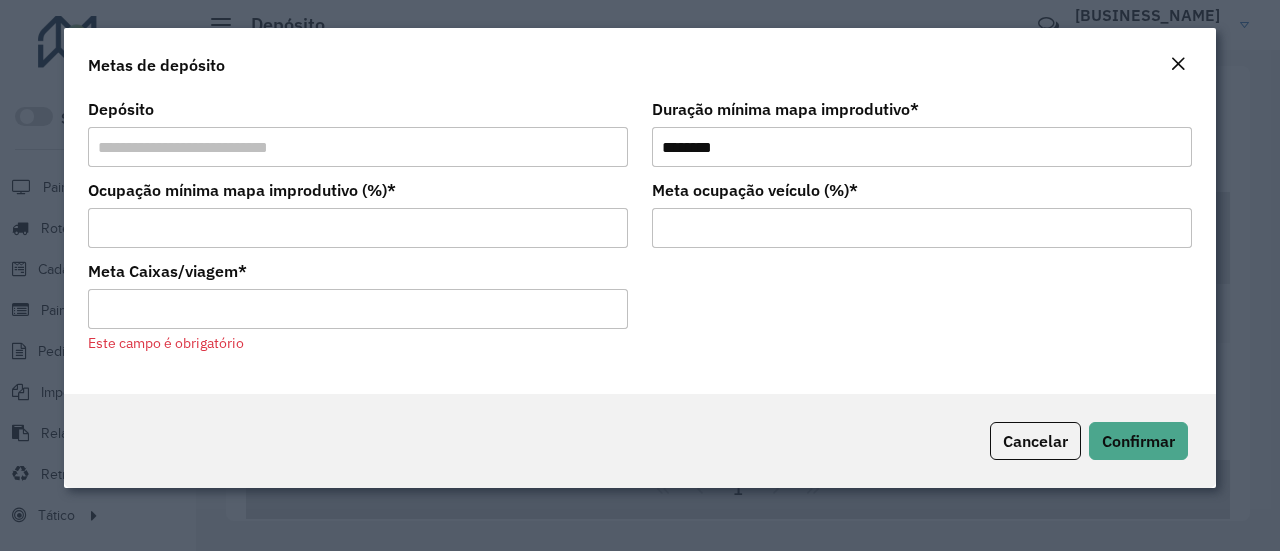drag, startPoint x: 707, startPoint y: 230, endPoint x: 606, endPoint y: 233, distance: 101.04455 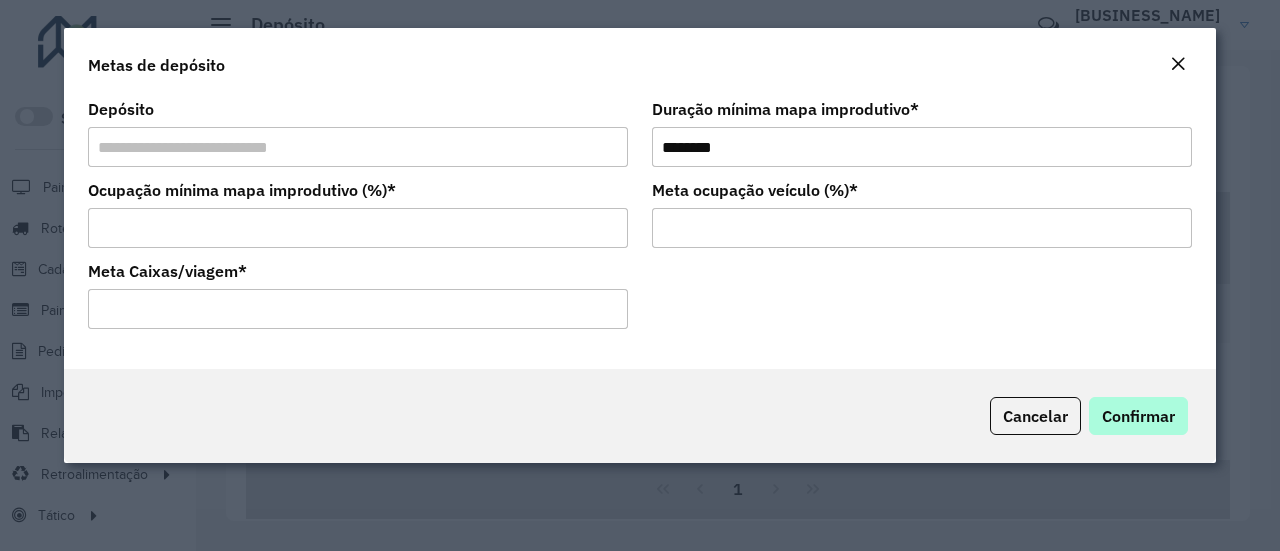 type on "******" 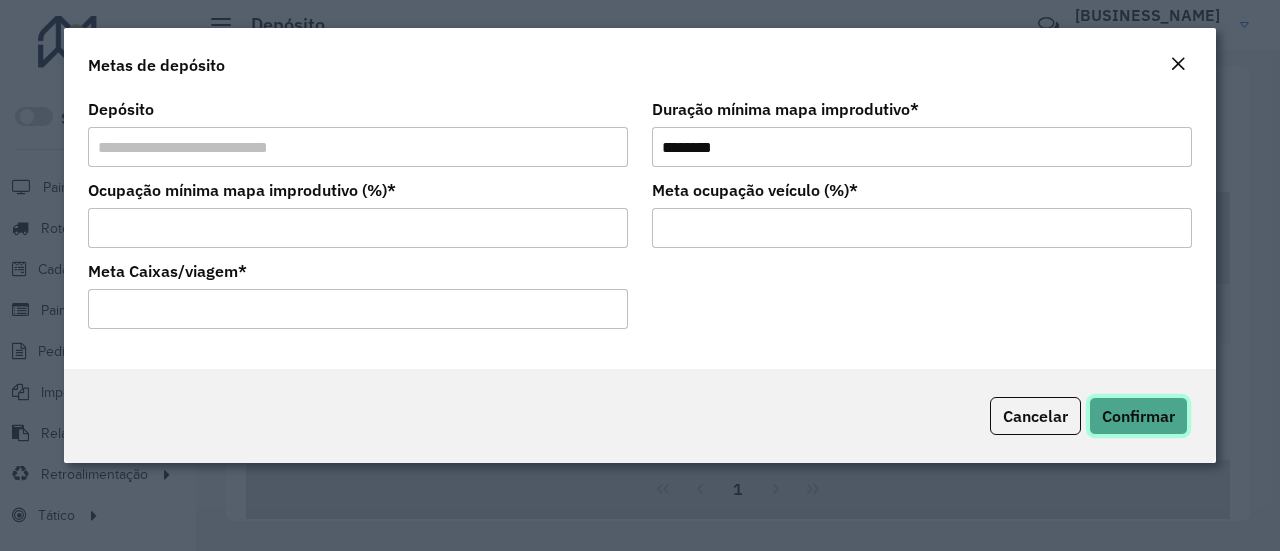 click on "Confirmar" 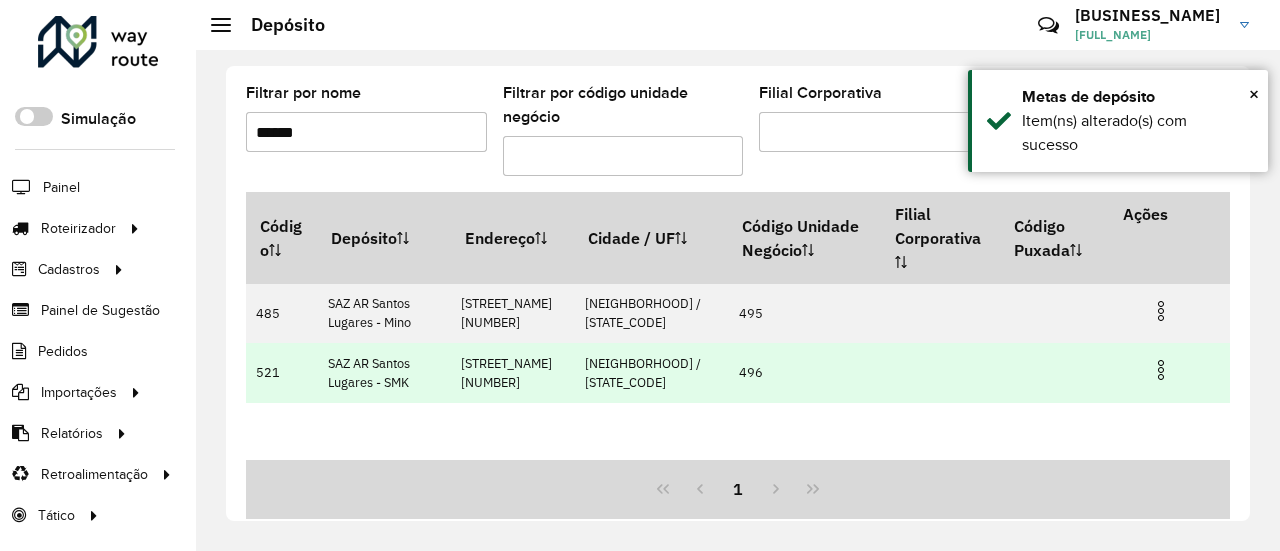 click at bounding box center [1161, 370] 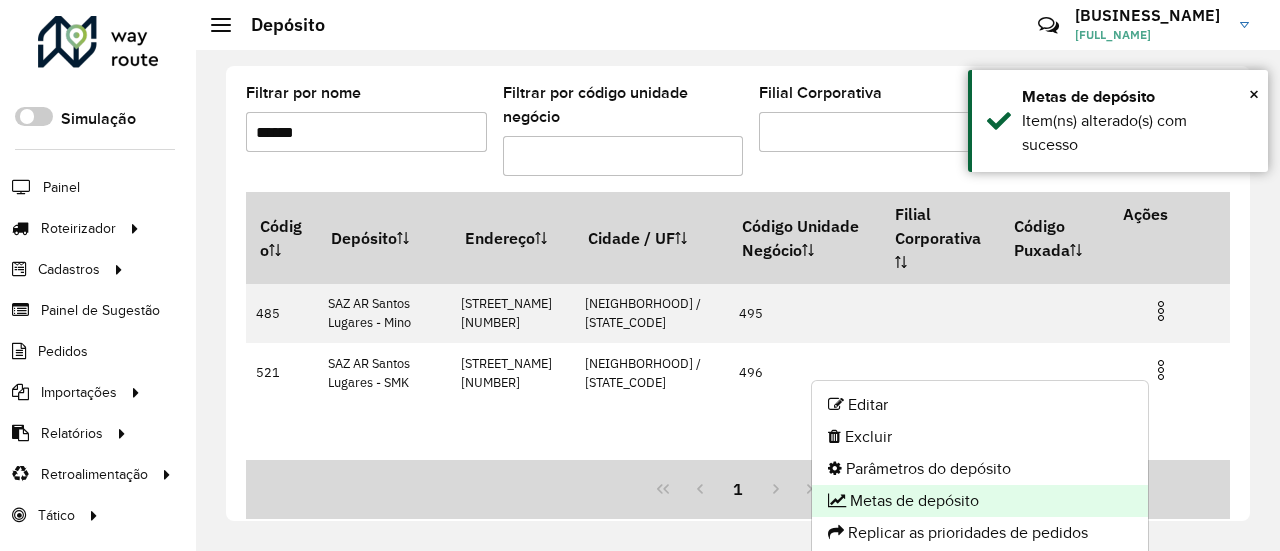 click on "Metas de depósito" 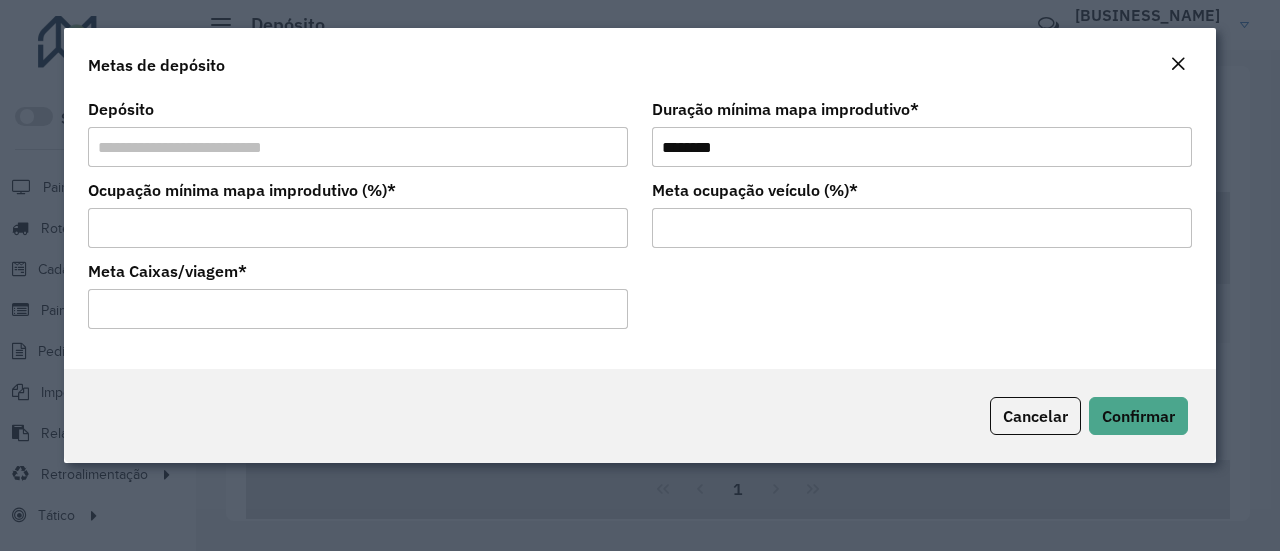 click on "***" at bounding box center (358, 309) 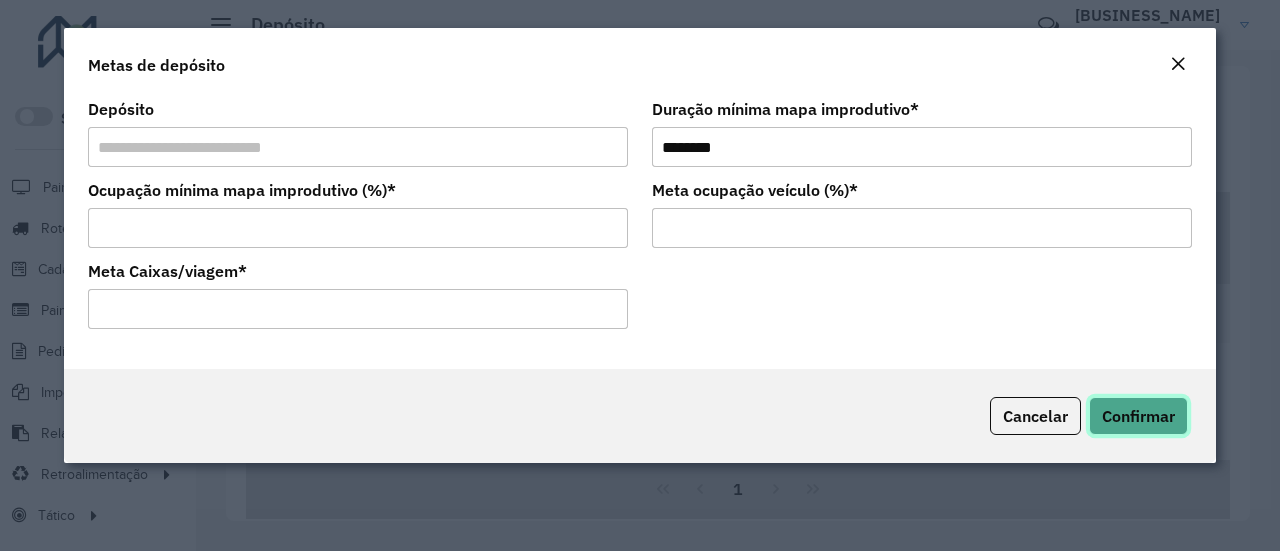 click on "Confirmar" 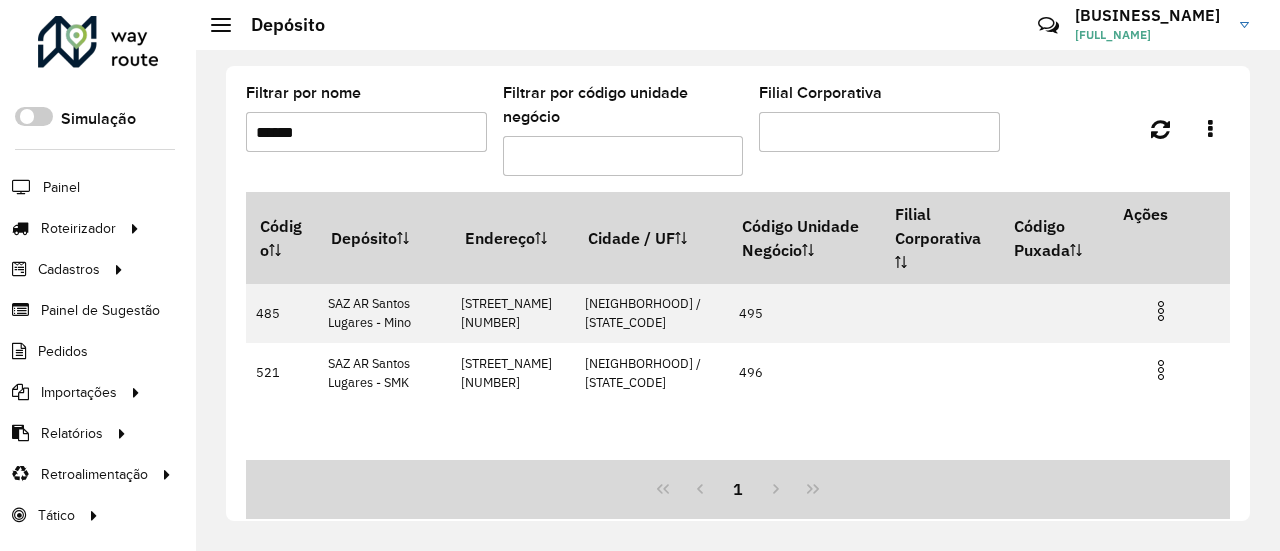 drag, startPoint x: 386, startPoint y: 137, endPoint x: 214, endPoint y: 134, distance: 172.02615 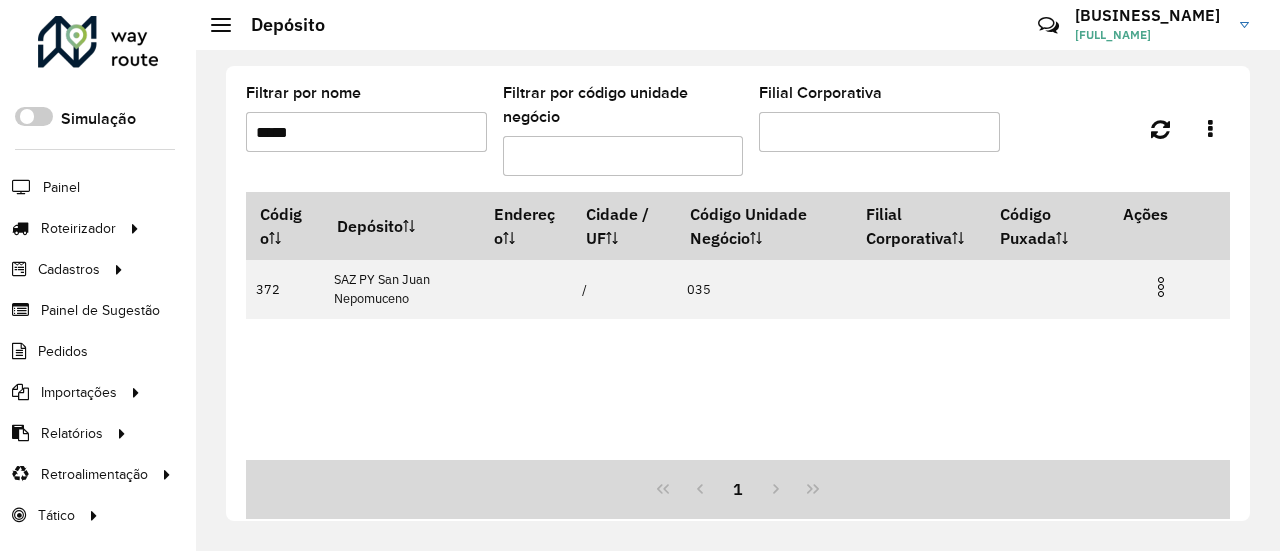 drag, startPoint x: 206, startPoint y: 133, endPoint x: 77, endPoint y: 133, distance: 129 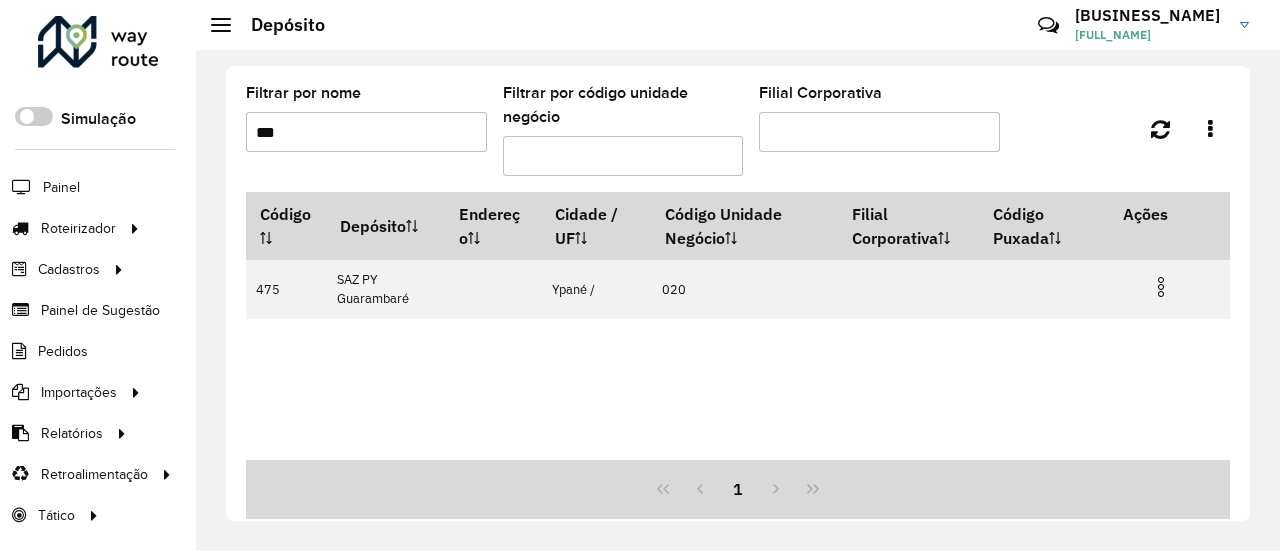 drag, startPoint x: 390, startPoint y: 137, endPoint x: 170, endPoint y: 139, distance: 220.0091 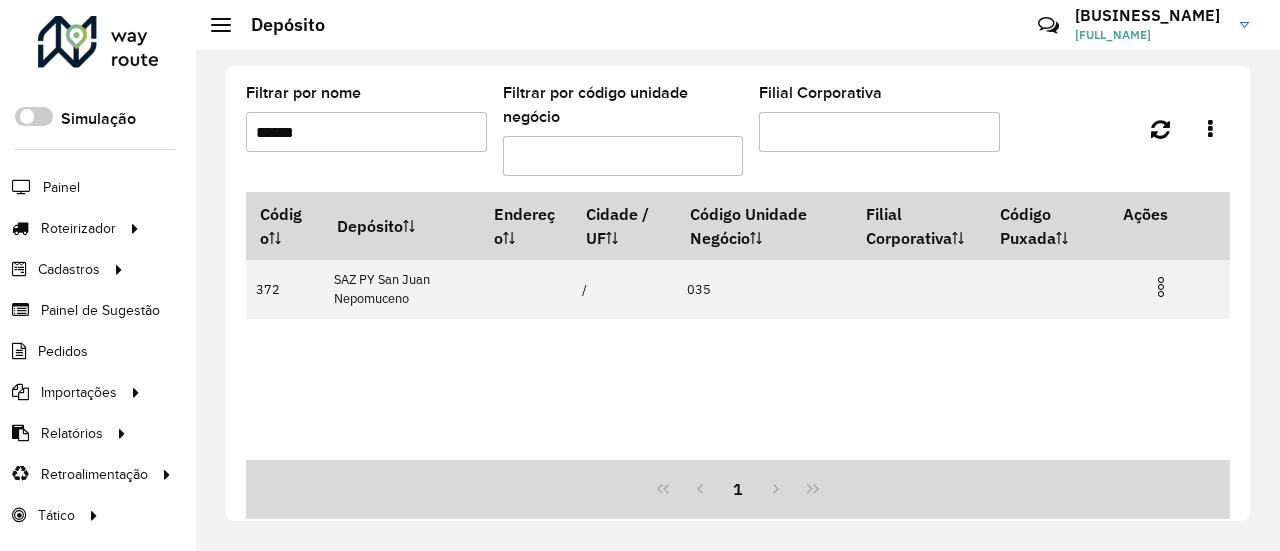 drag, startPoint x: 185, startPoint y: 154, endPoint x: 81, endPoint y: 158, distance: 104.0769 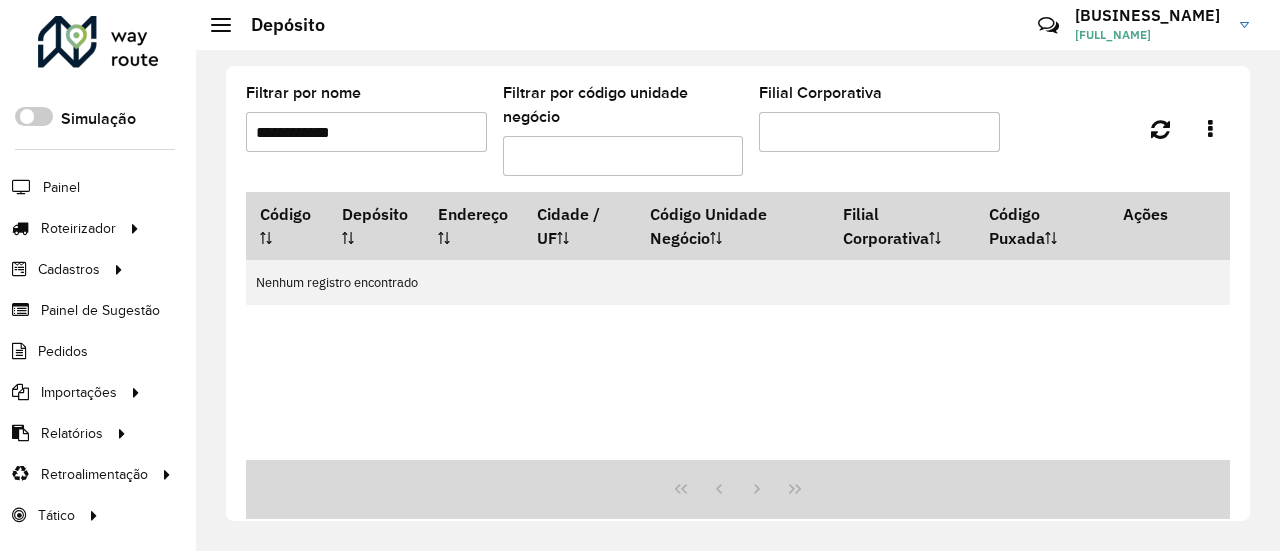 drag, startPoint x: 262, startPoint y: 139, endPoint x: 250, endPoint y: 138, distance: 12.0415945 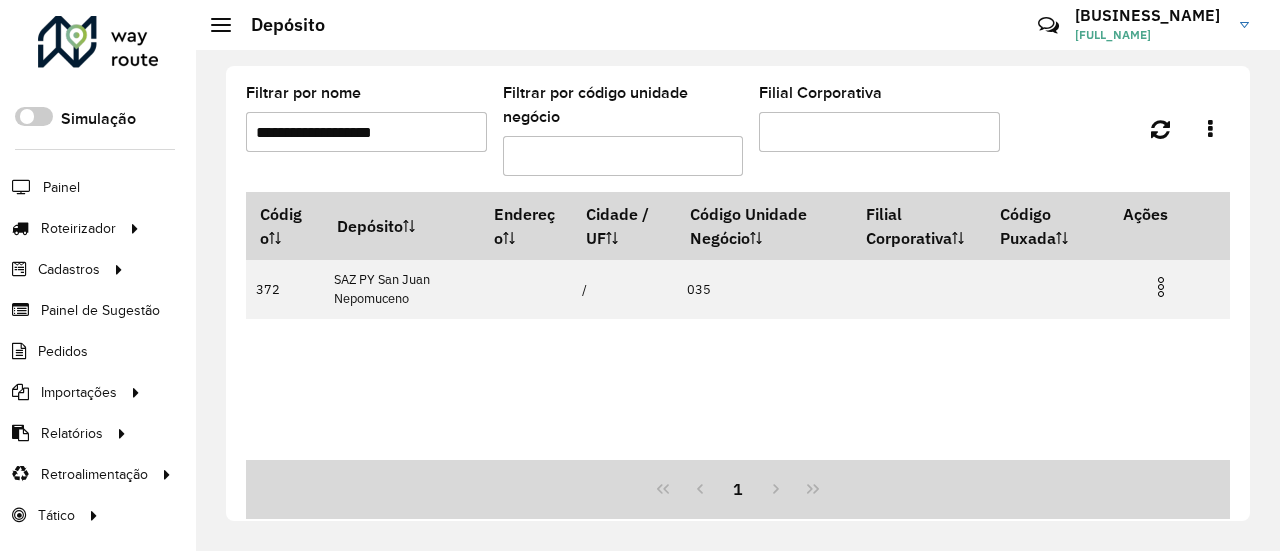 drag, startPoint x: 442, startPoint y: 133, endPoint x: 78, endPoint y: 156, distance: 364.72592 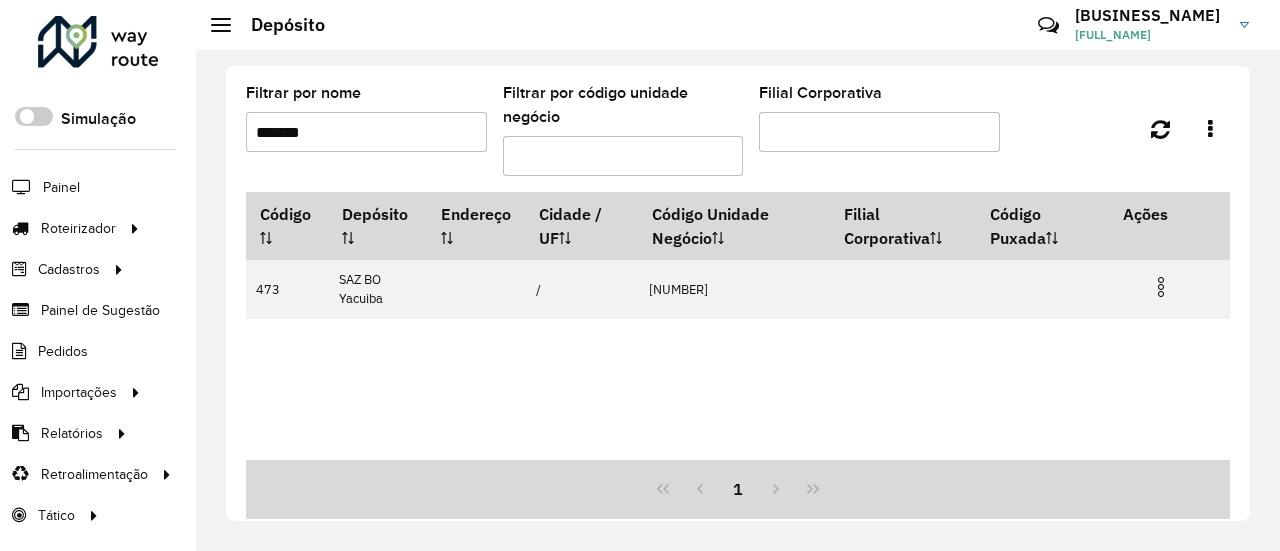 drag, startPoint x: 291, startPoint y: 128, endPoint x: 204, endPoint y: 126, distance: 87.02299 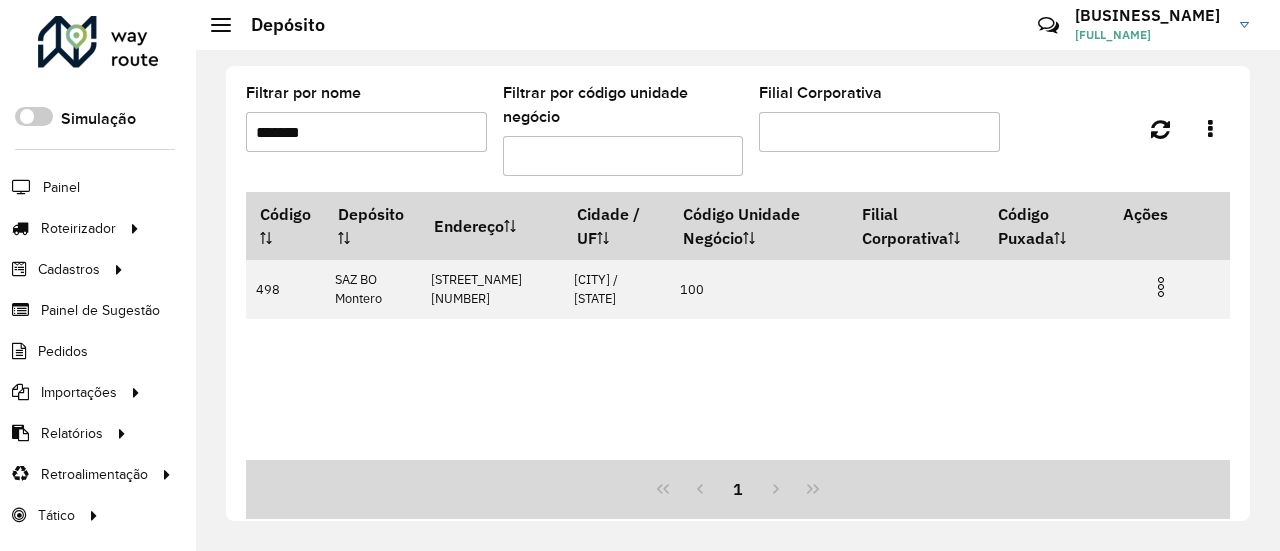 type on "*******" 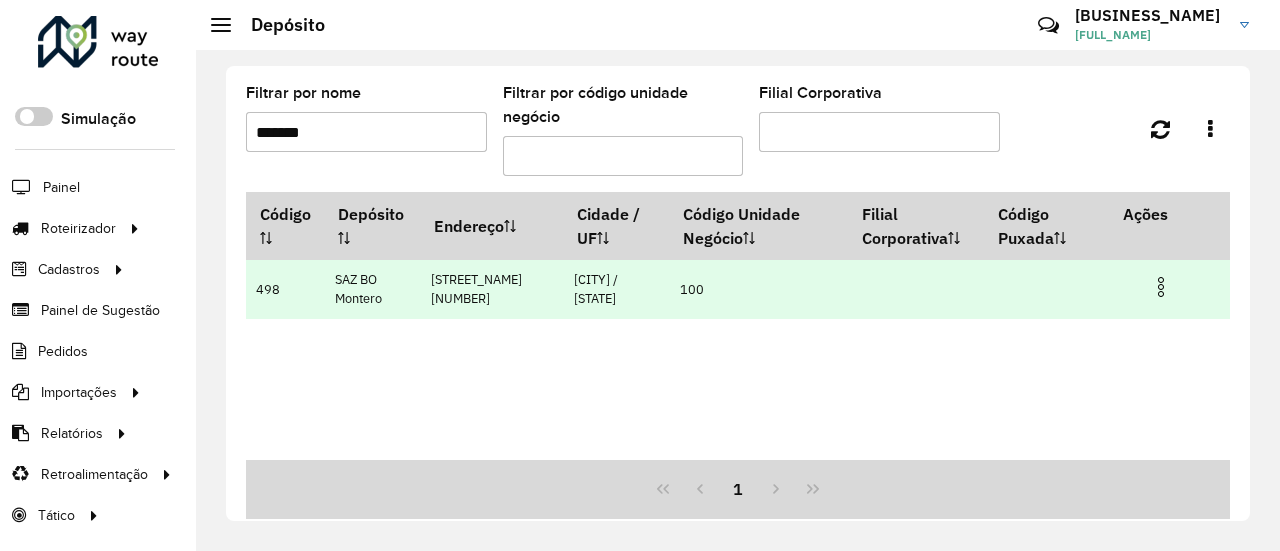 drag, startPoint x: 1158, startPoint y: 308, endPoint x: 1144, endPoint y: 309, distance: 14.035668 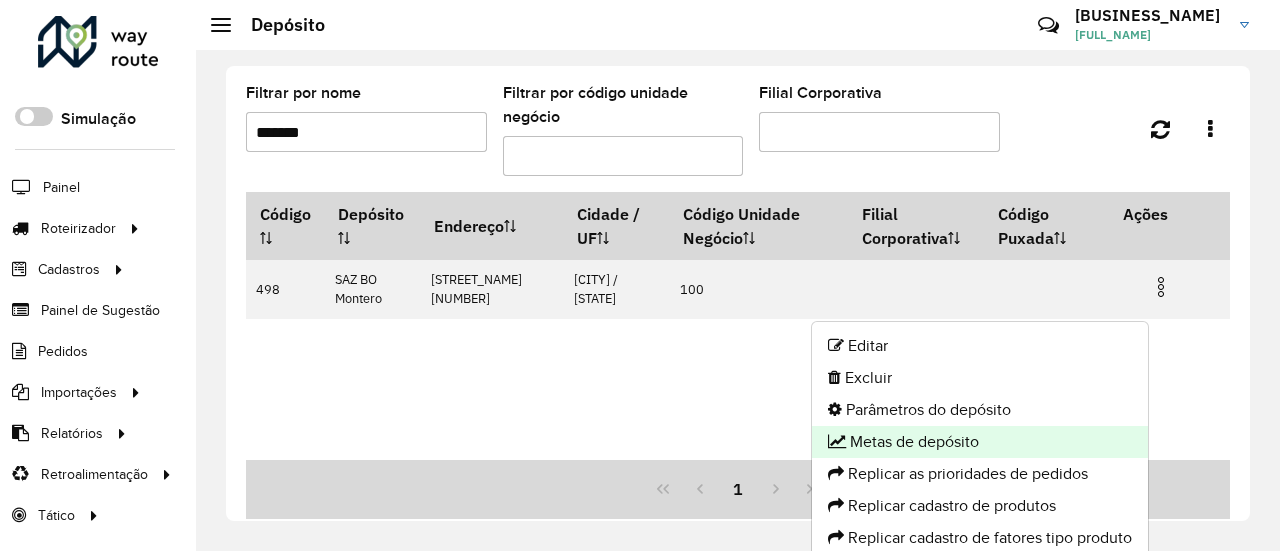 click on "Metas de depósito" 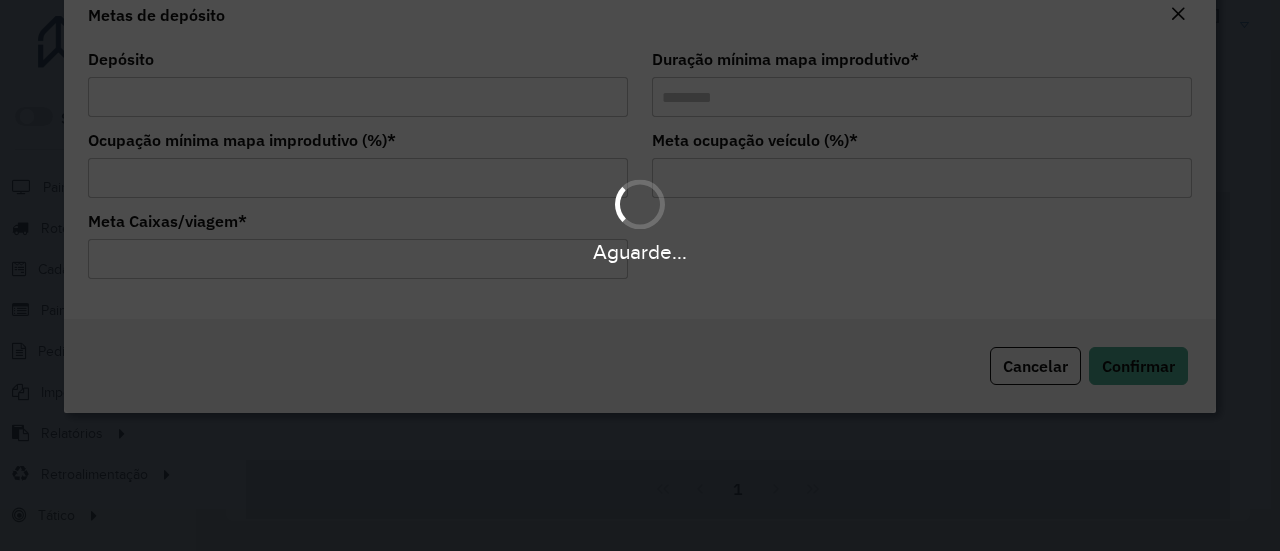 type on "**********" 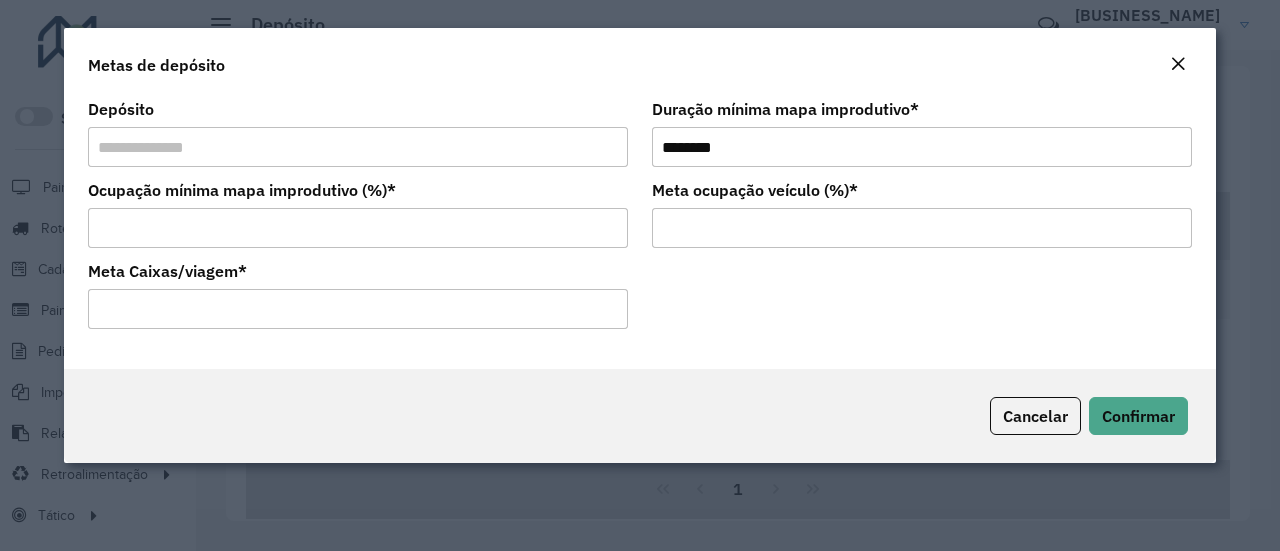 drag, startPoint x: 305, startPoint y: 297, endPoint x: 2, endPoint y: 300, distance: 303.01486 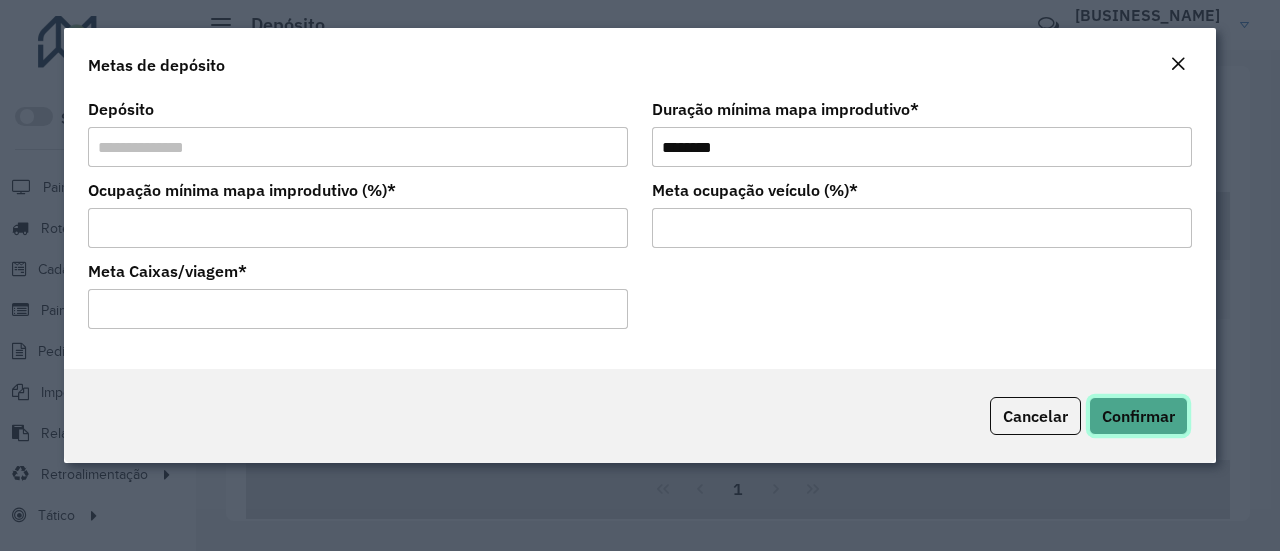 click on "Confirmar" 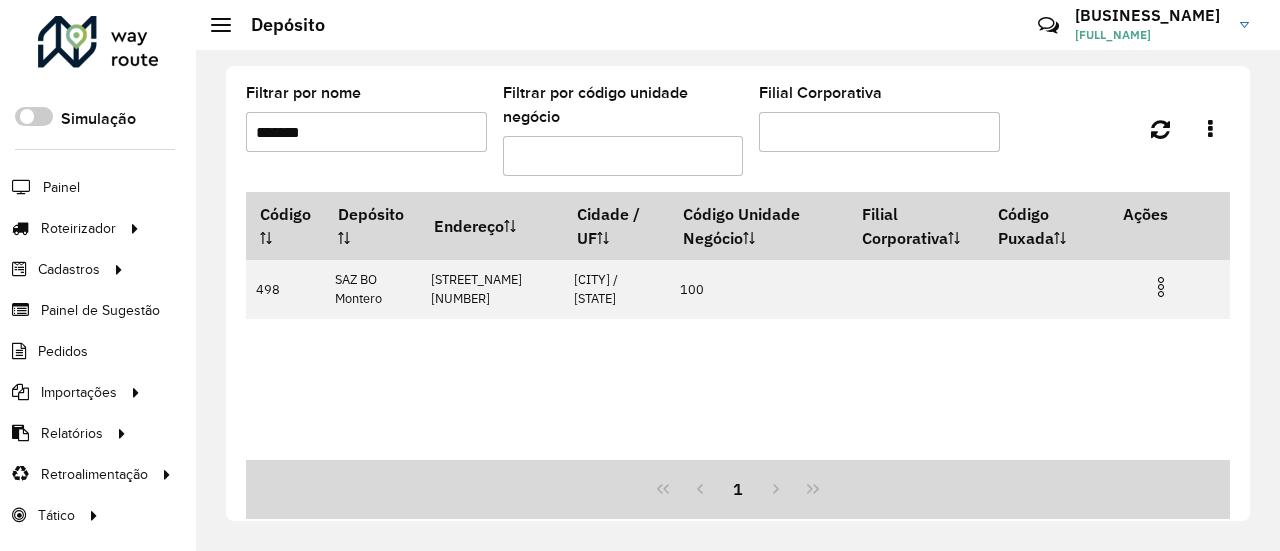 drag, startPoint x: 210, startPoint y: 141, endPoint x: 134, endPoint y: 141, distance: 76 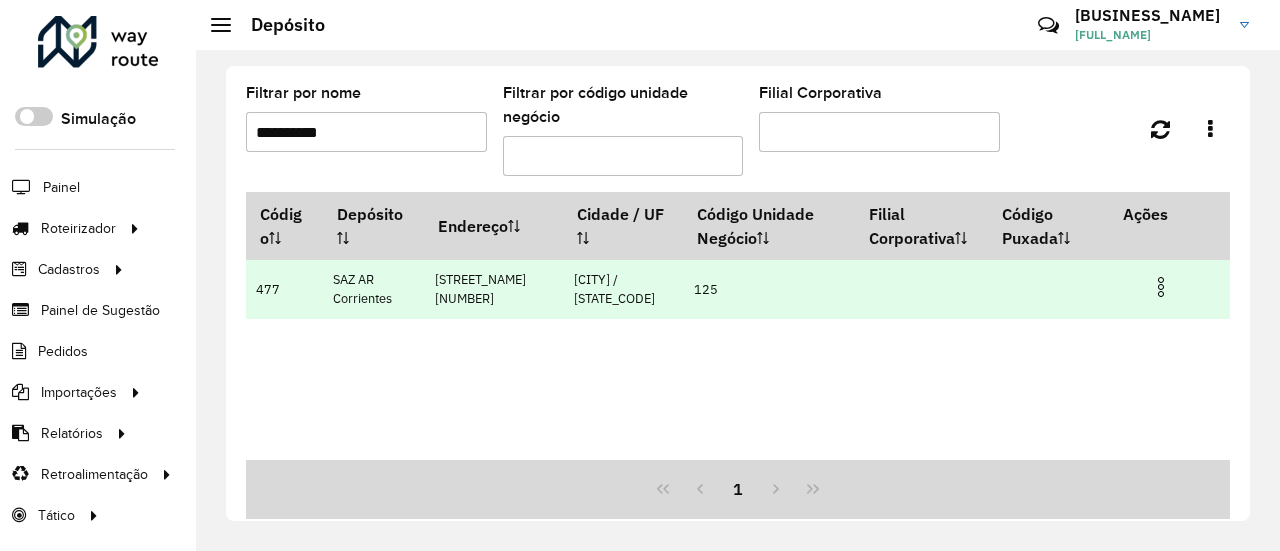 type on "**********" 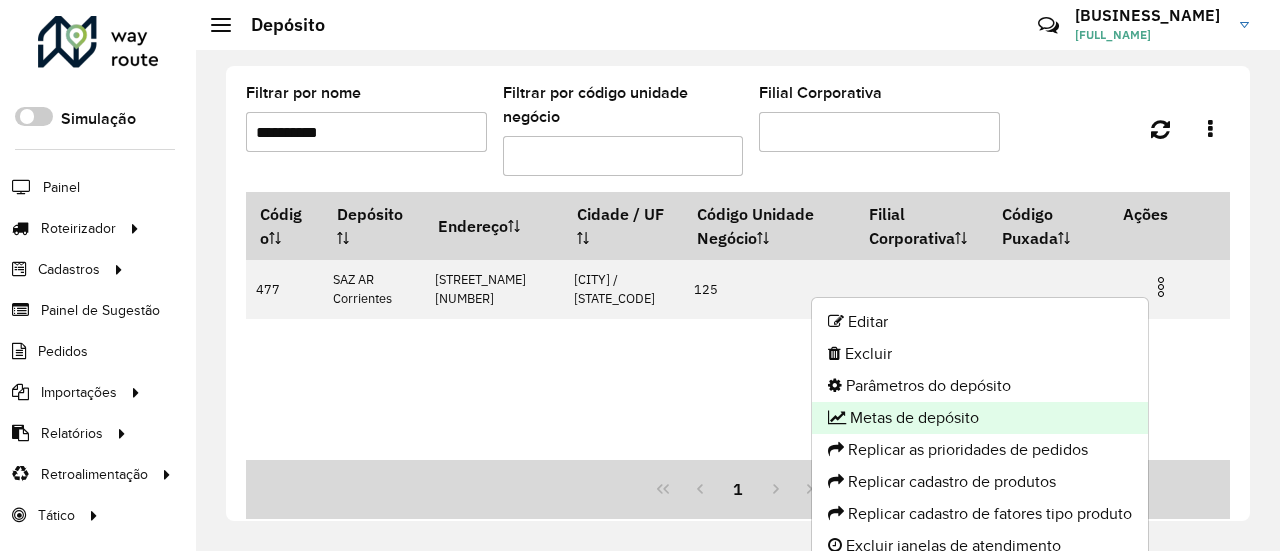 click on "Metas de depósito" 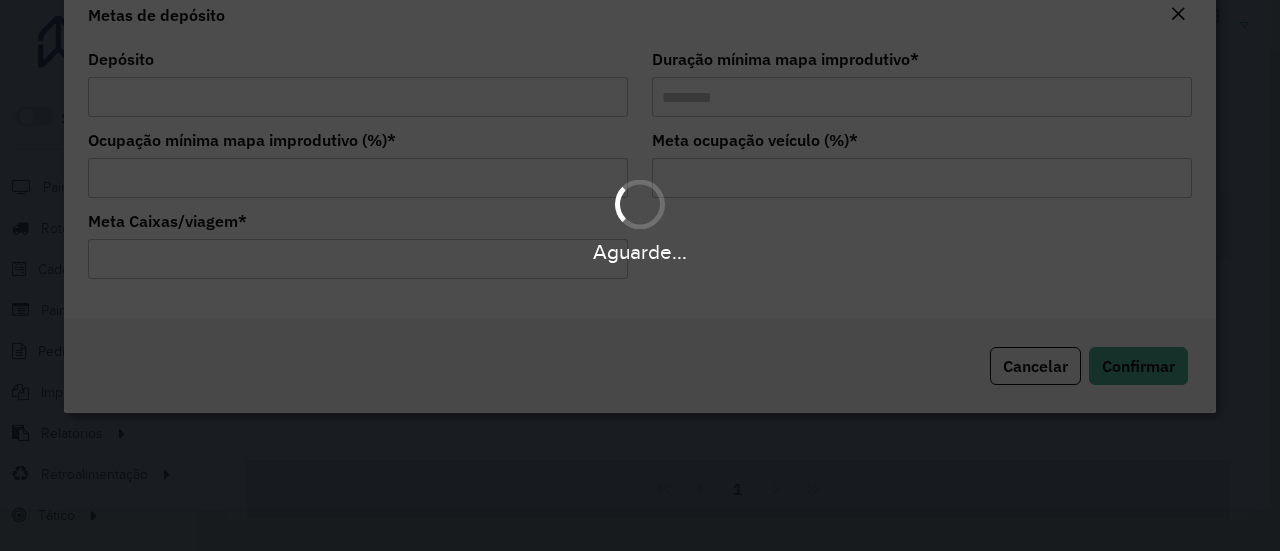 type on "**********" 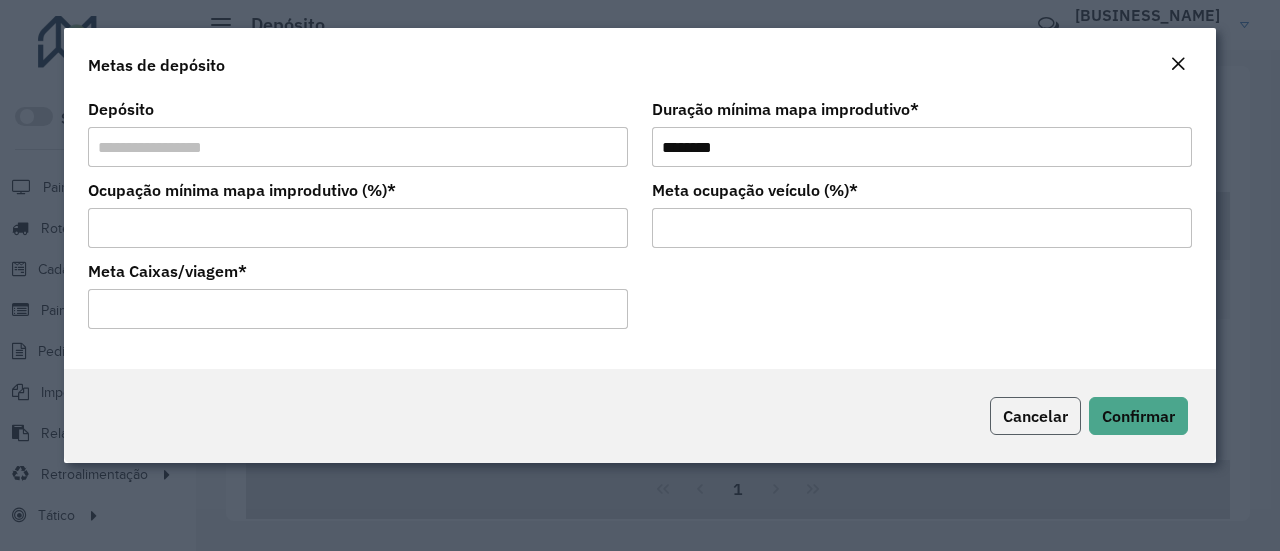 click on "Cancelar" 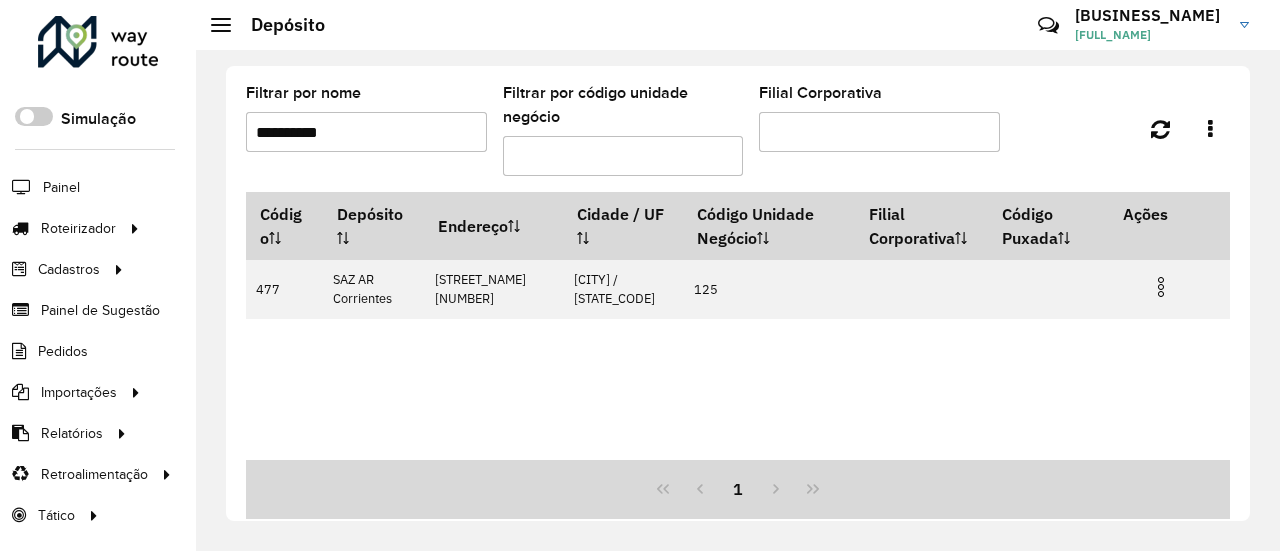 drag, startPoint x: 101, startPoint y: 144, endPoint x: 48, endPoint y: 145, distance: 53.009434 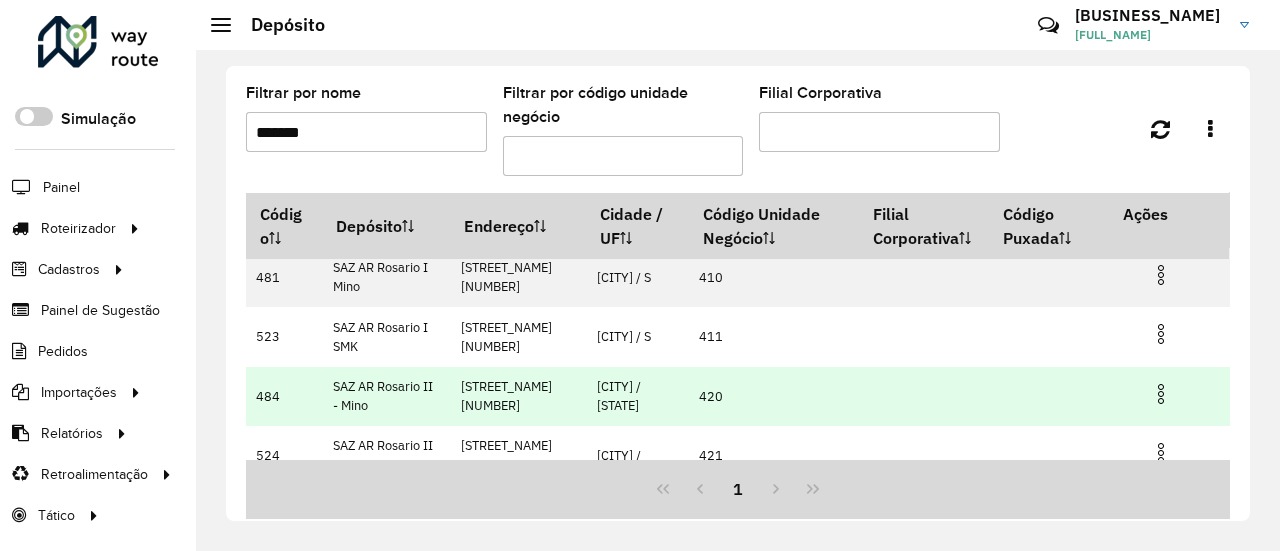 scroll, scrollTop: 0, scrollLeft: 0, axis: both 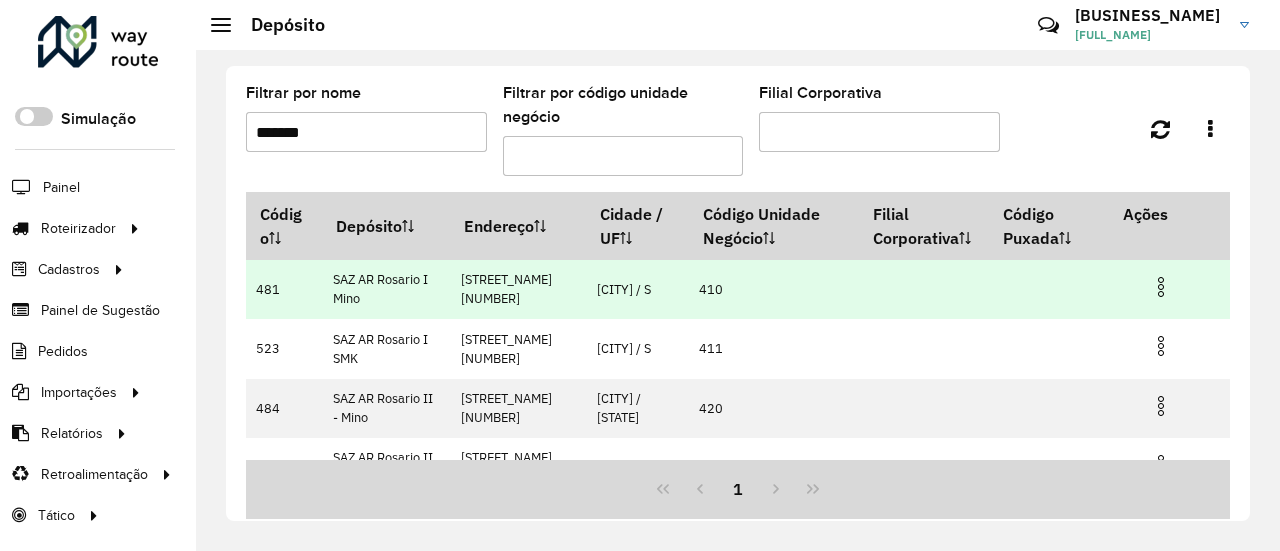 click at bounding box center [1161, 287] 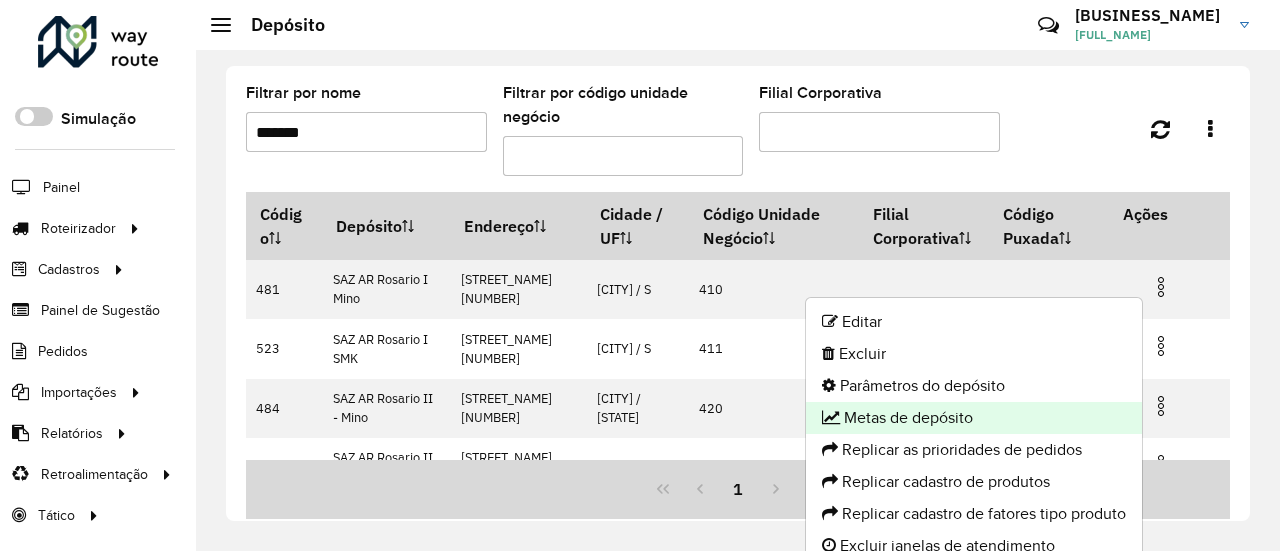 click on "Metas de depósito" 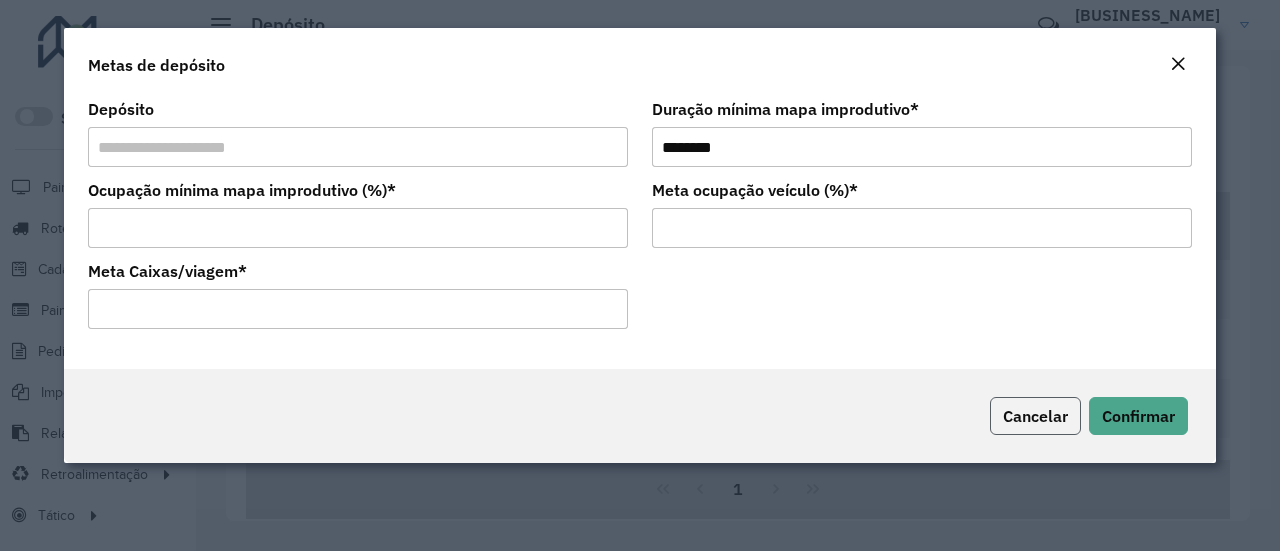 click on "Cancelar" 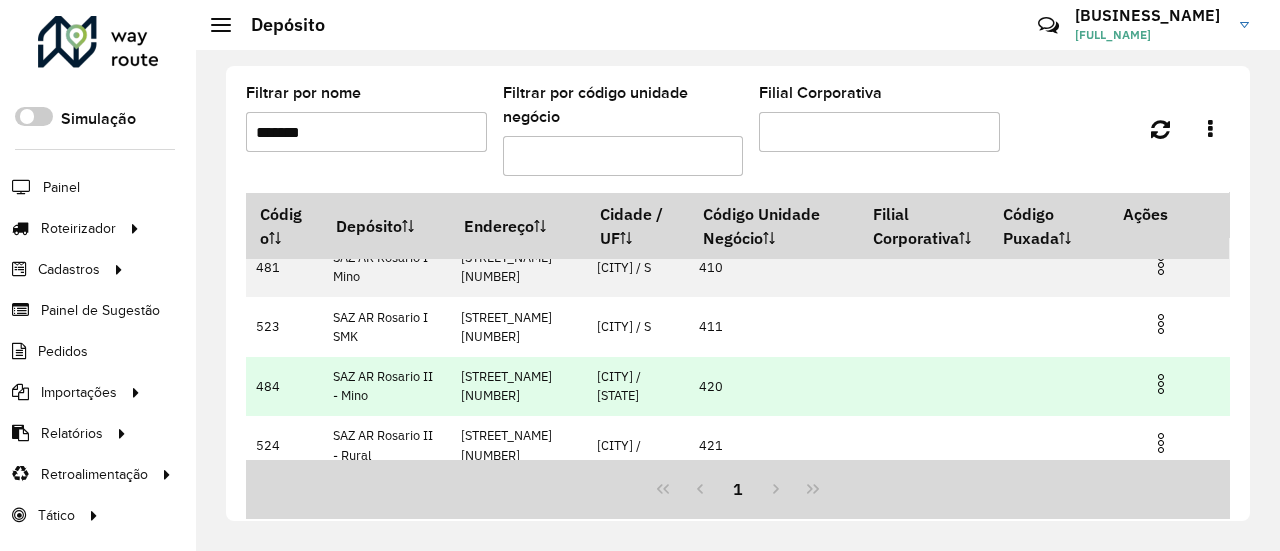 scroll, scrollTop: 34, scrollLeft: 0, axis: vertical 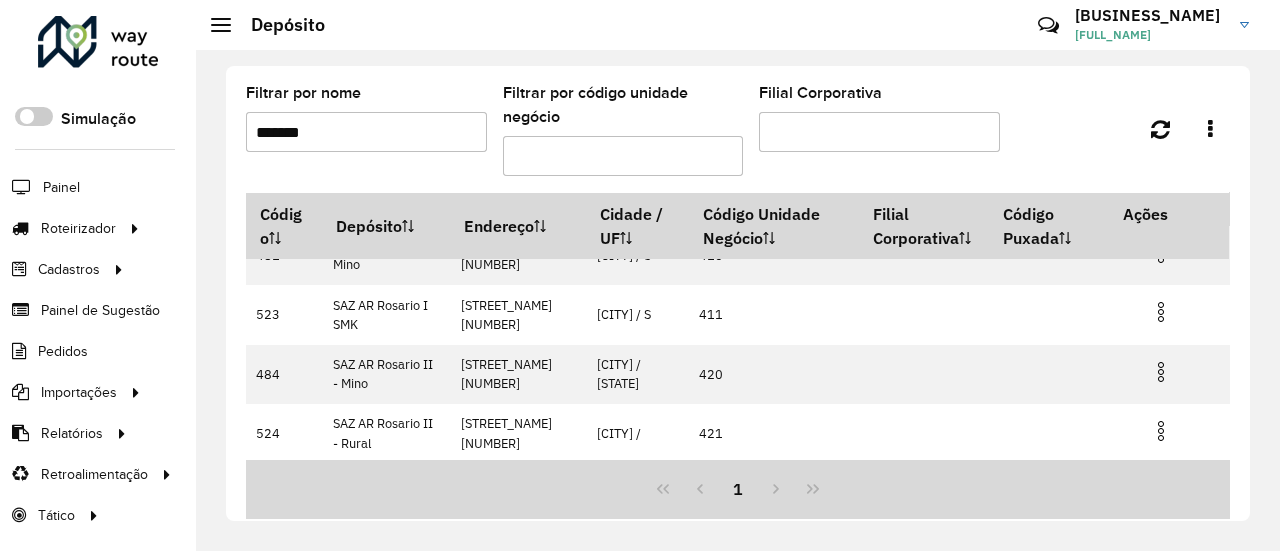drag, startPoint x: 357, startPoint y: 114, endPoint x: 165, endPoint y: 118, distance: 192.04166 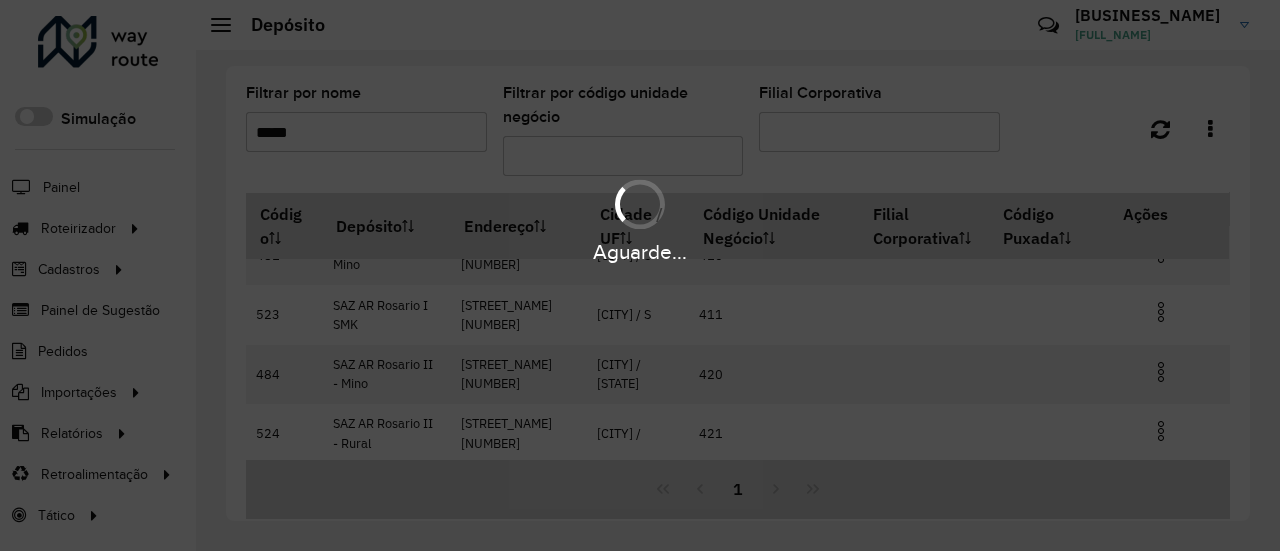 scroll, scrollTop: 0, scrollLeft: 0, axis: both 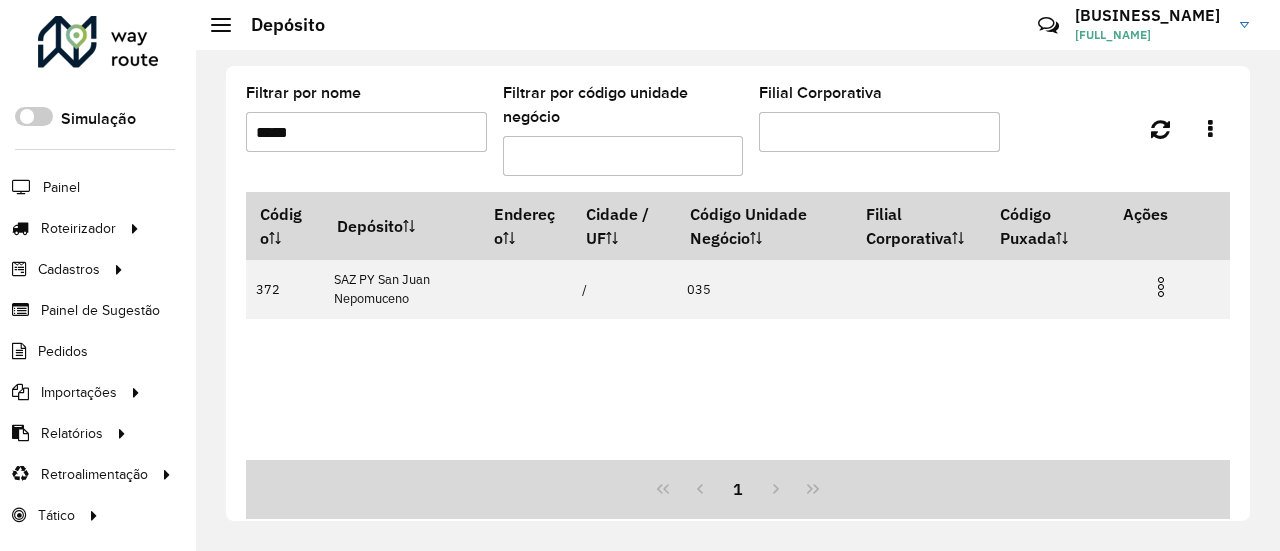type on "*****" 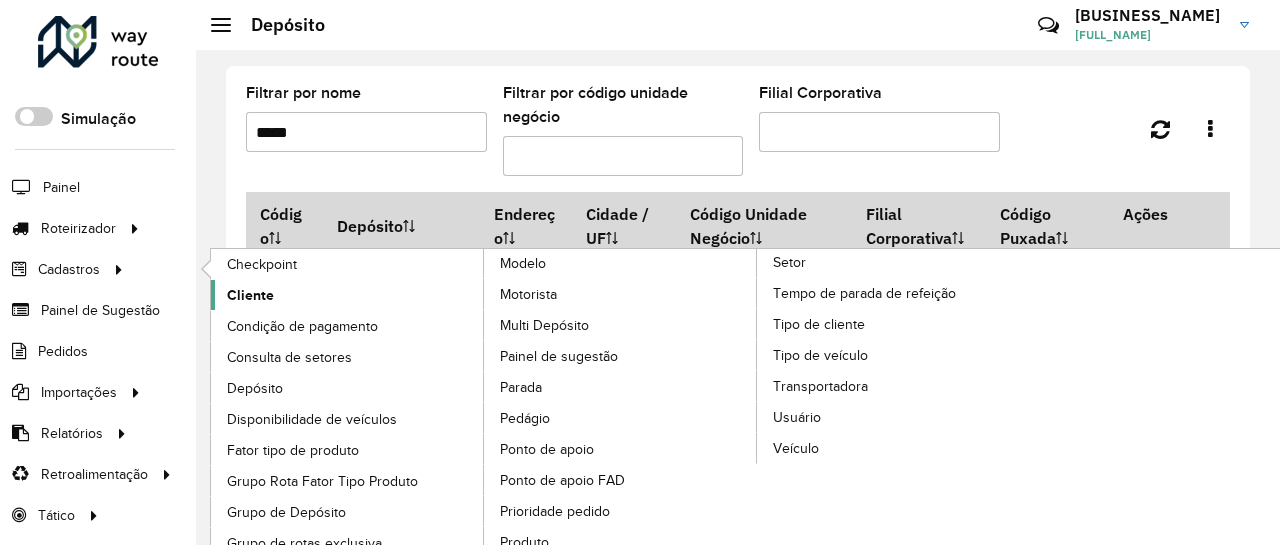 click on "Cliente" 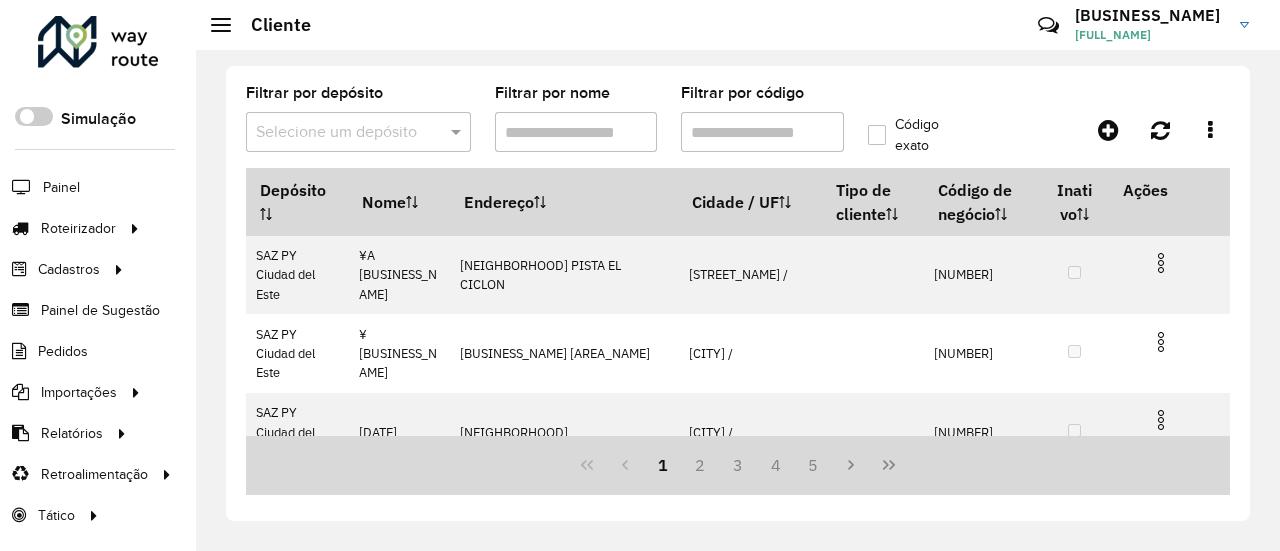 click at bounding box center (338, 133) 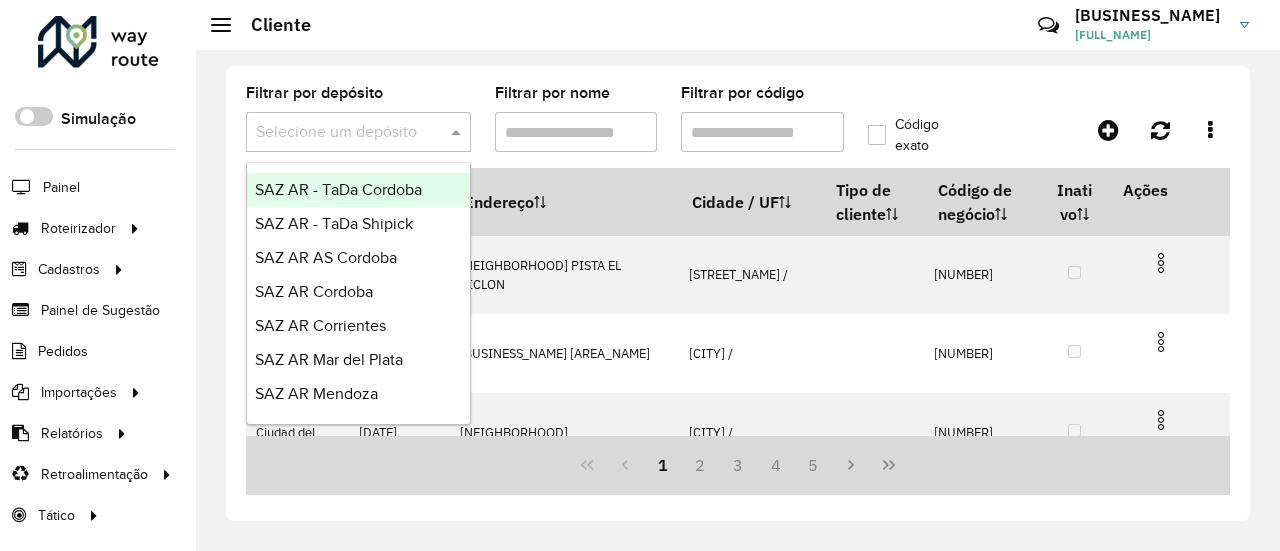click on "Filtrar por nome" at bounding box center (576, 132) 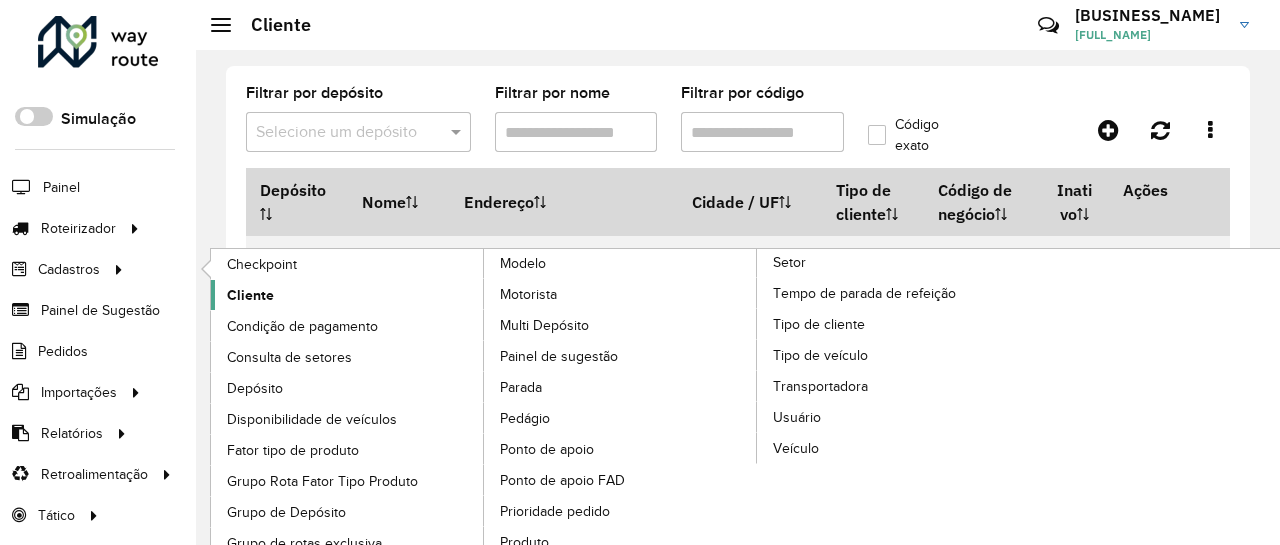 click on "Cliente" 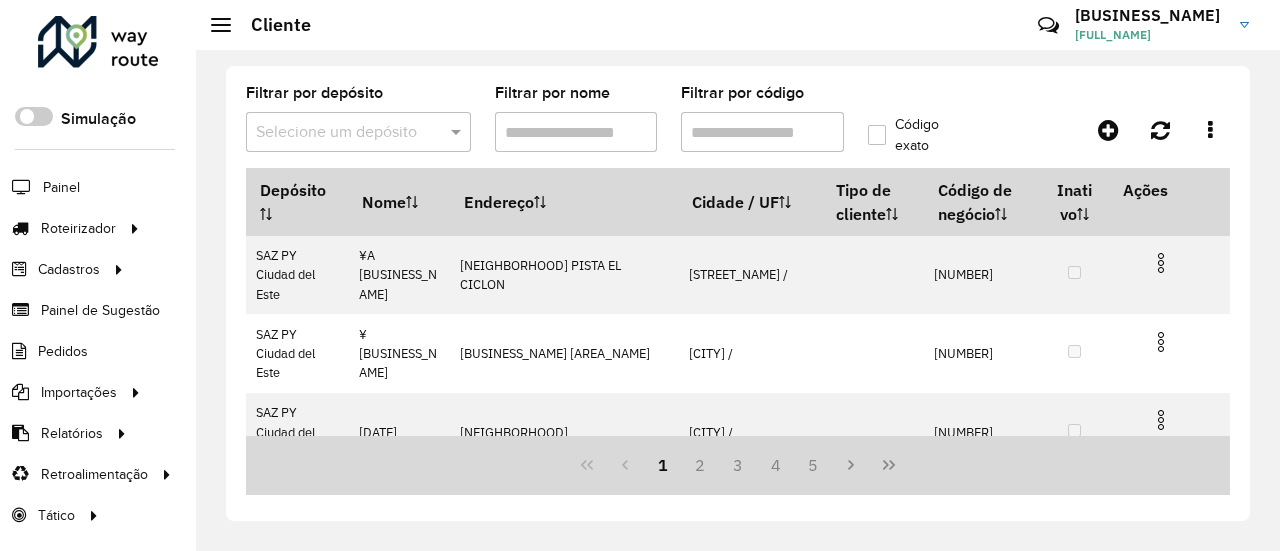 click on "Filtrar por código" at bounding box center [762, 132] 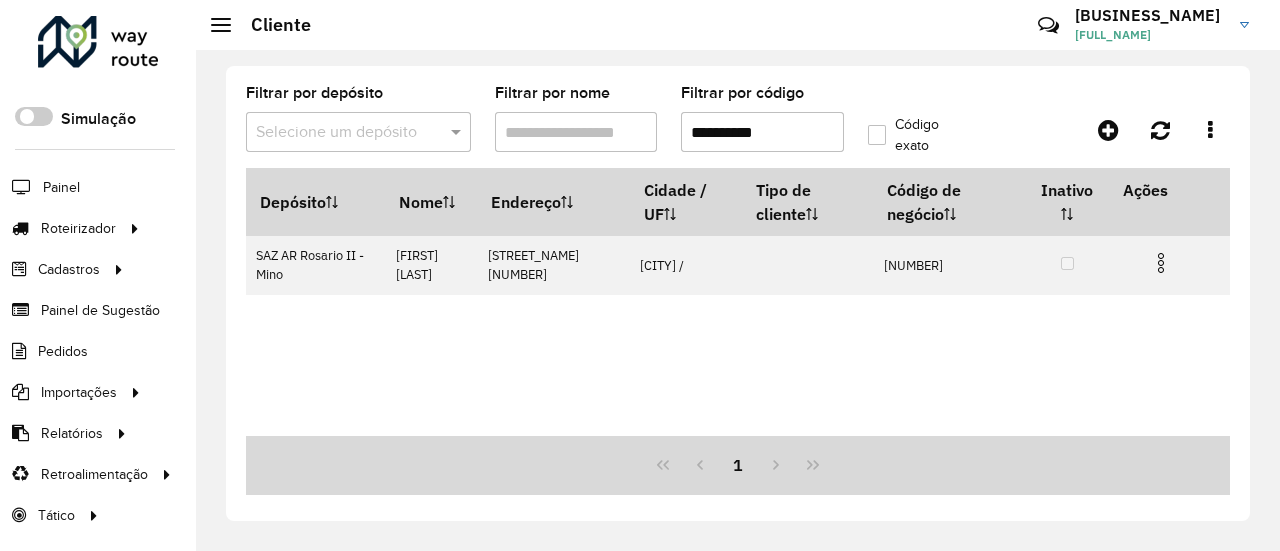 type on "**********" 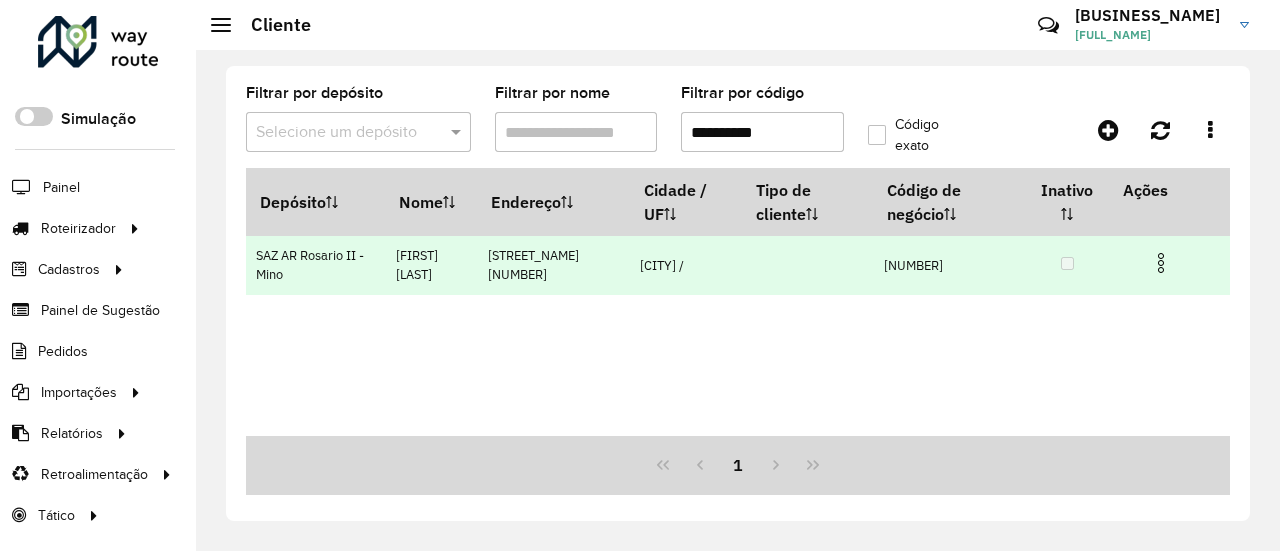 click at bounding box center [1161, 263] 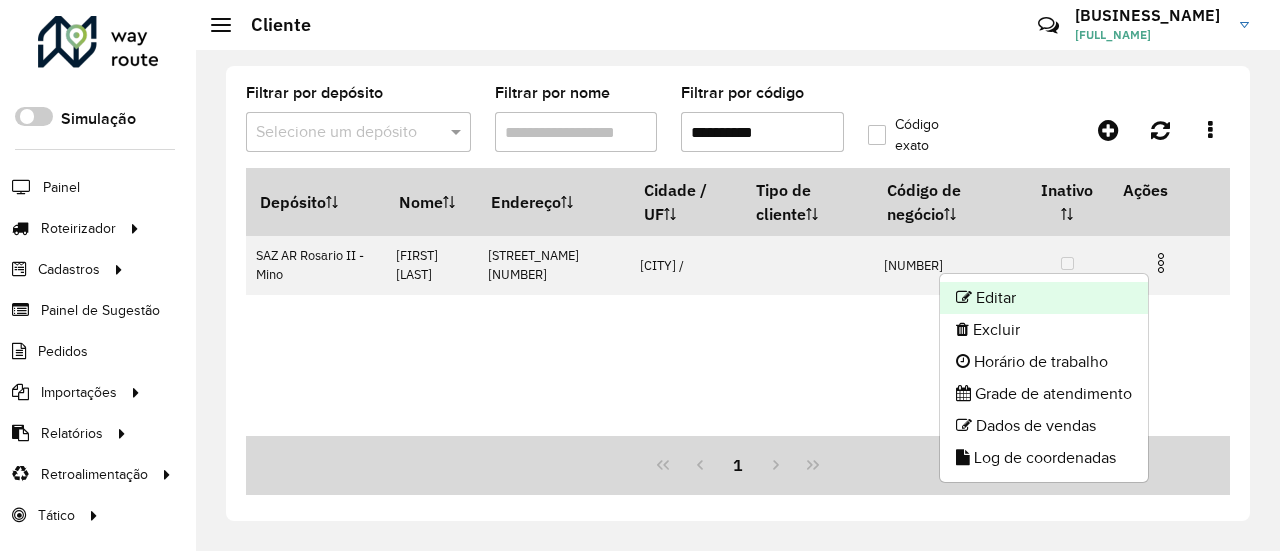 click on "Editar" 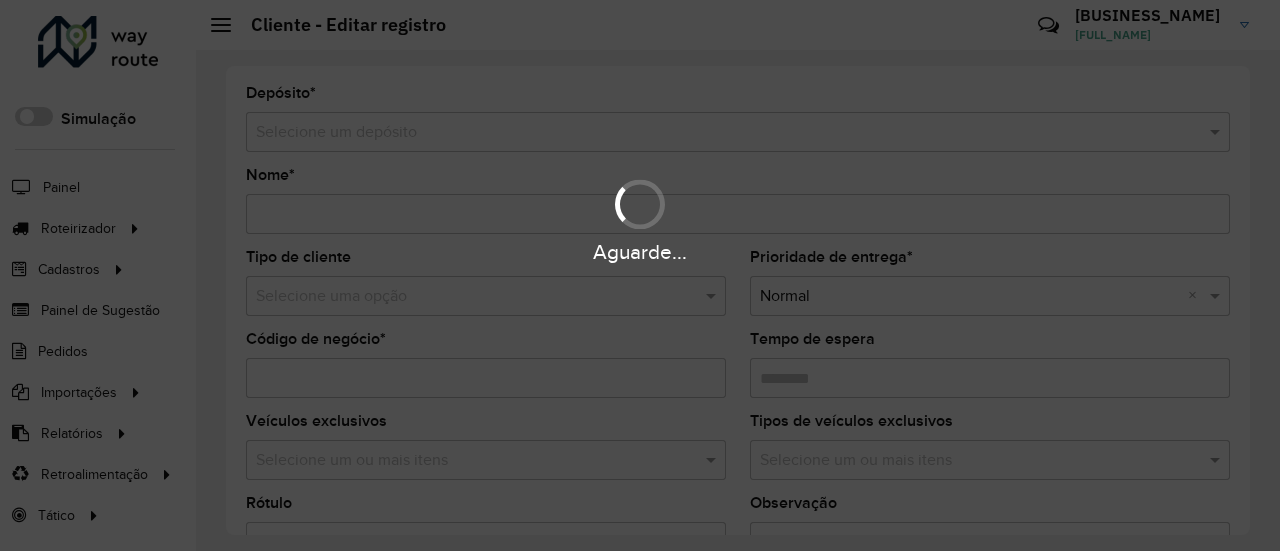 type on "**********" 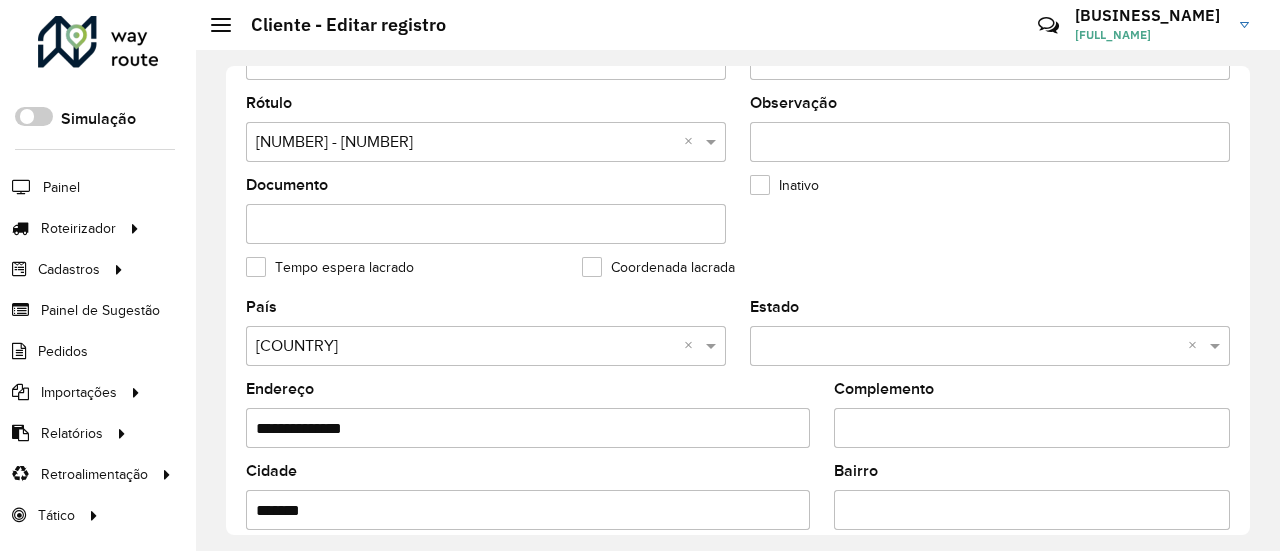 scroll, scrollTop: 700, scrollLeft: 0, axis: vertical 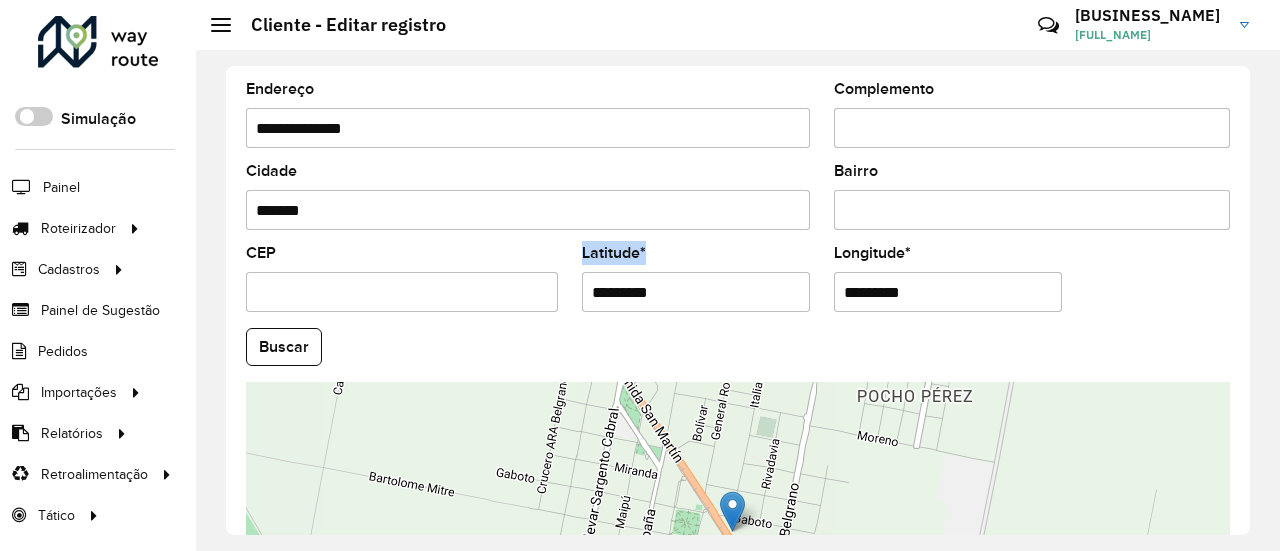 drag, startPoint x: 687, startPoint y: 311, endPoint x: 560, endPoint y: 291, distance: 128.56516 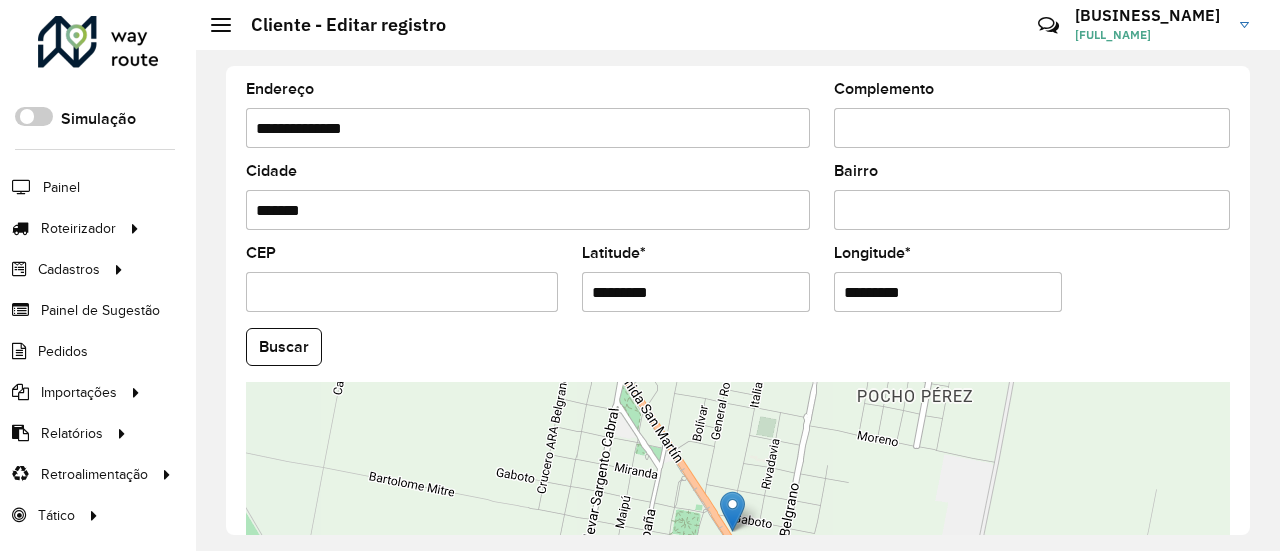 drag, startPoint x: 657, startPoint y: 291, endPoint x: 528, endPoint y: 290, distance: 129.00388 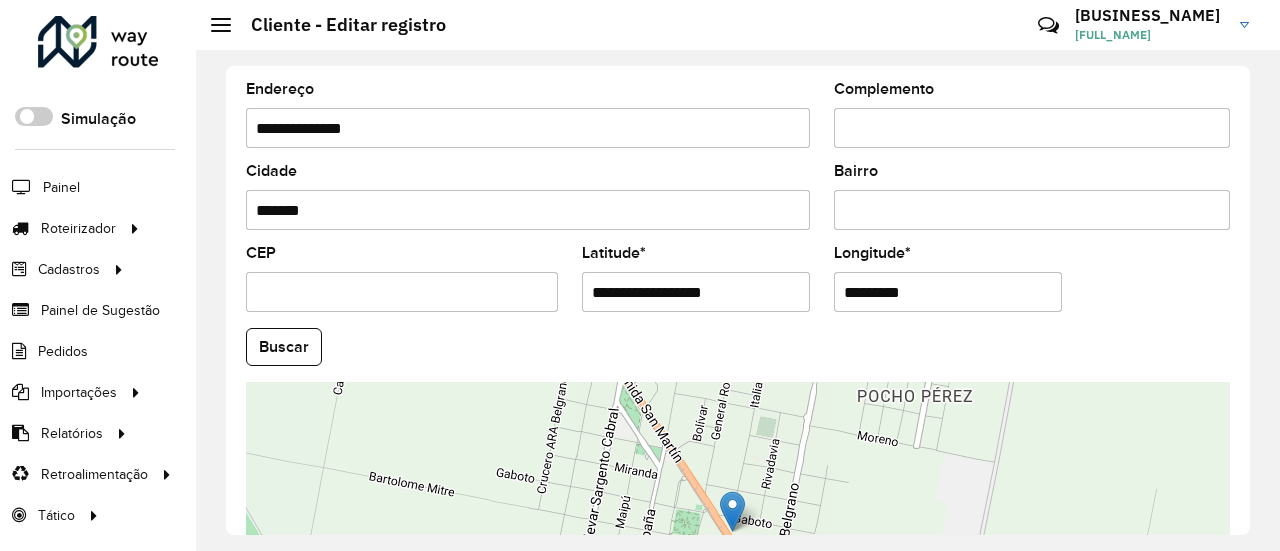 type on "**********" 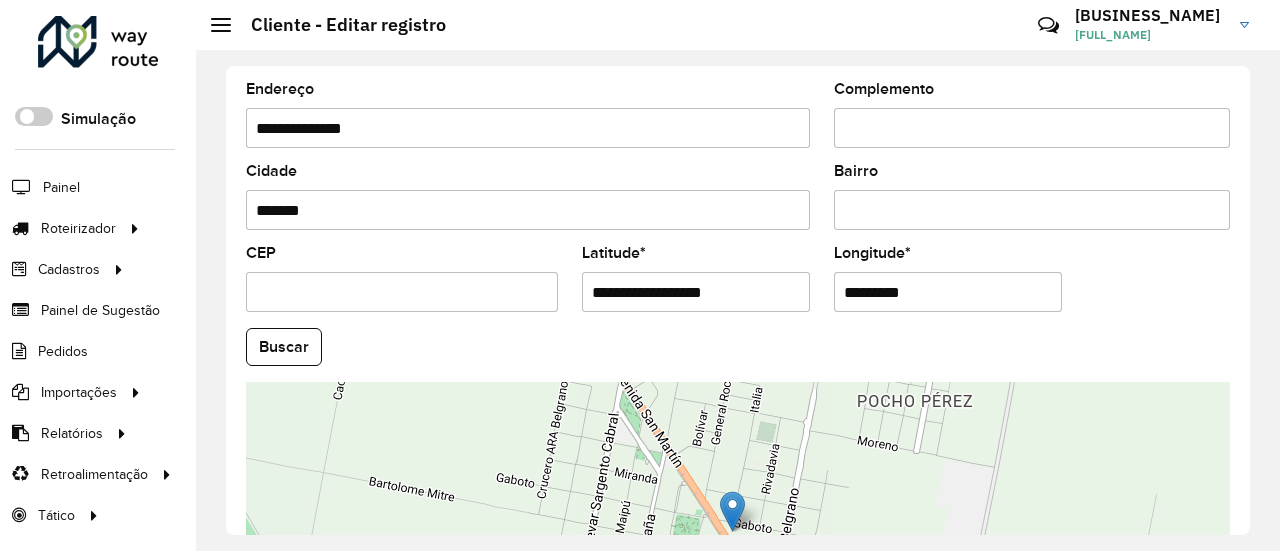 drag, startPoint x: 923, startPoint y: 285, endPoint x: 756, endPoint y: 275, distance: 167.29913 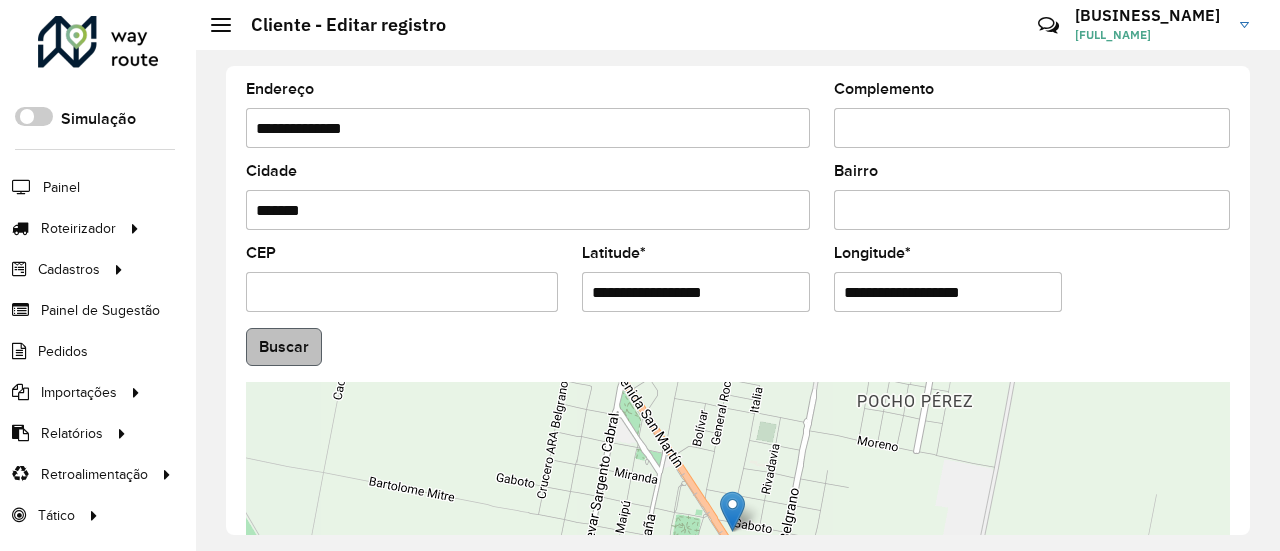 type on "**********" 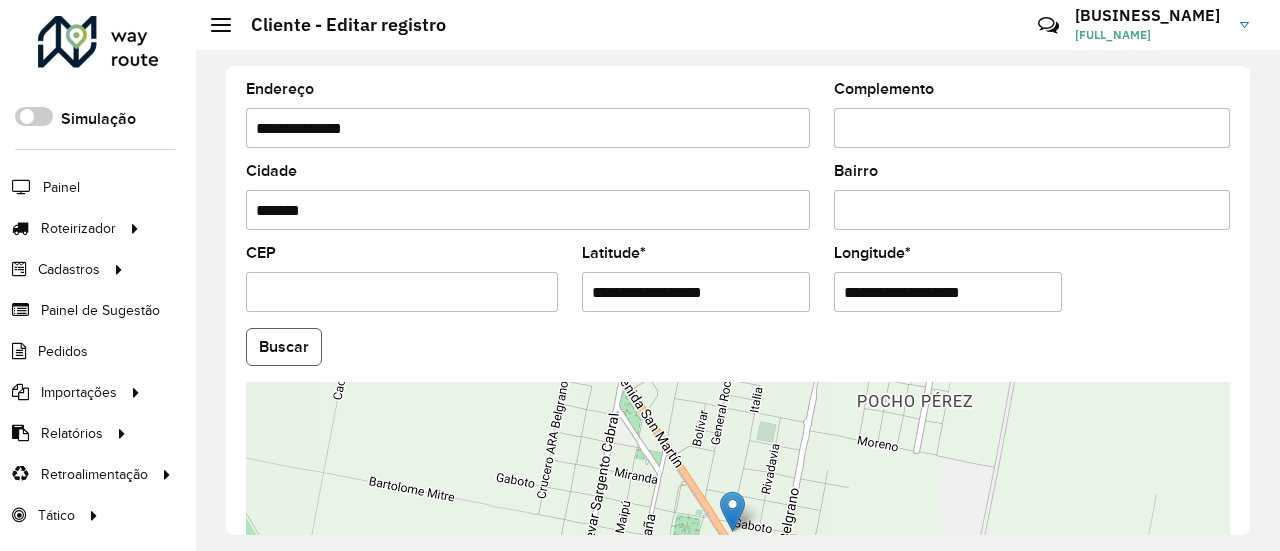 click on "Aguarde...  Pop-up bloqueado!  Seu navegador bloqueou automáticamente a abertura de uma nova janela.   Acesse as configurações e adicione o endereço do sistema a lista de permissão.   Fechar  Roteirizador AmbevTech Simulação Painel Roteirizador Entregas Cadastros Checkpoint Cliente Condição de pagamento Consulta de setores Depósito Disponibilidade de veículos Fator tipo de produto Grupo Rota Fator Tipo Produto Grupo de Depósito Grupo de rotas exclusiva Grupo de setores Jornada Layout integração Modelo Motorista Multi Depósito Painel de sugestão Parada Pedágio Ponto de apoio Ponto de apoio FAD Prioridade pedido Produto Rodízio de placa Rota exclusiva FAD Rótulo Setor Tempo de parada de refeição Tipo de cliente Tipo de veículo Transportadora Usuário Veículo Painel de Sugestão Pedidos Importações Clientes Fator tipo produto Grade de atendimento Janela de atendimento Localização Pedidos Tempo de espera Veículos Relatórios Ações da sessão Clientes Clientes fora malha Romaneio * *" at bounding box center (640, 275) 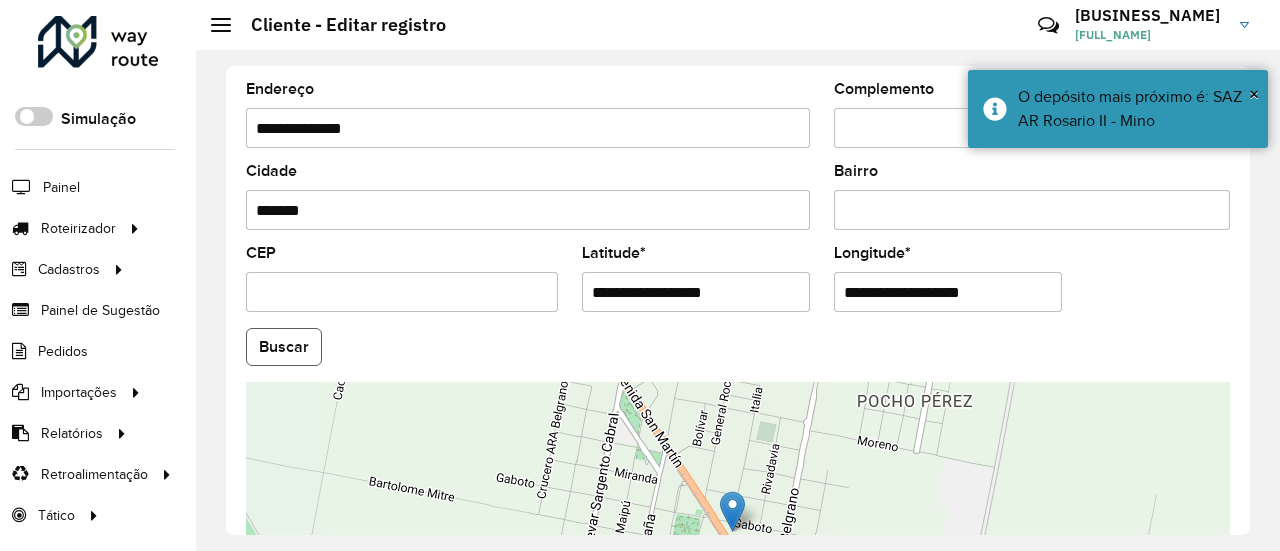 click on "Buscar" 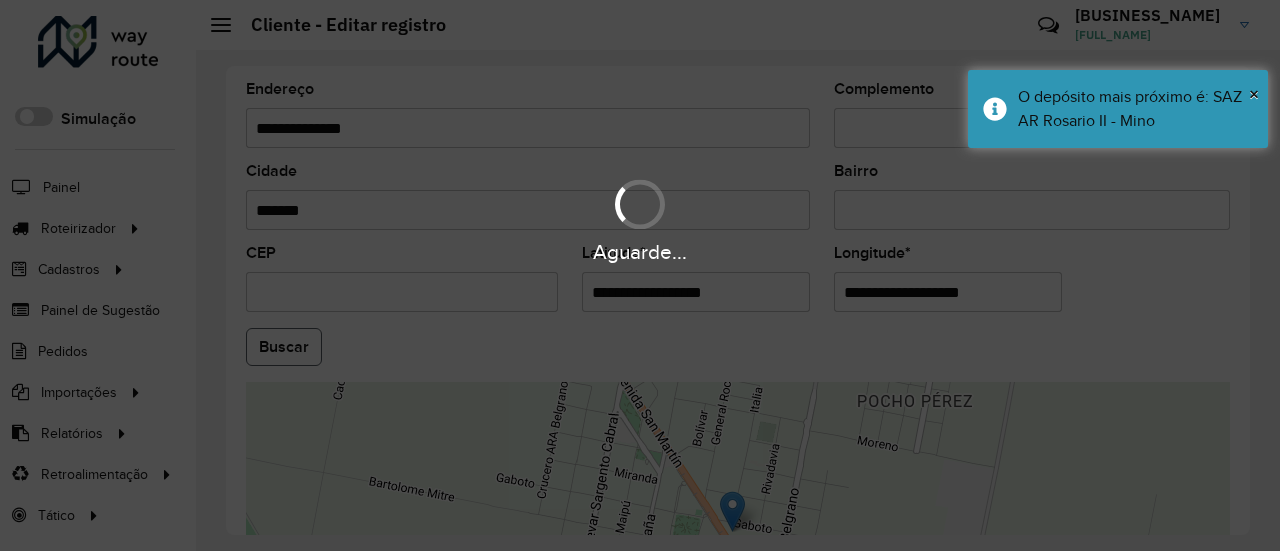 type on "**********" 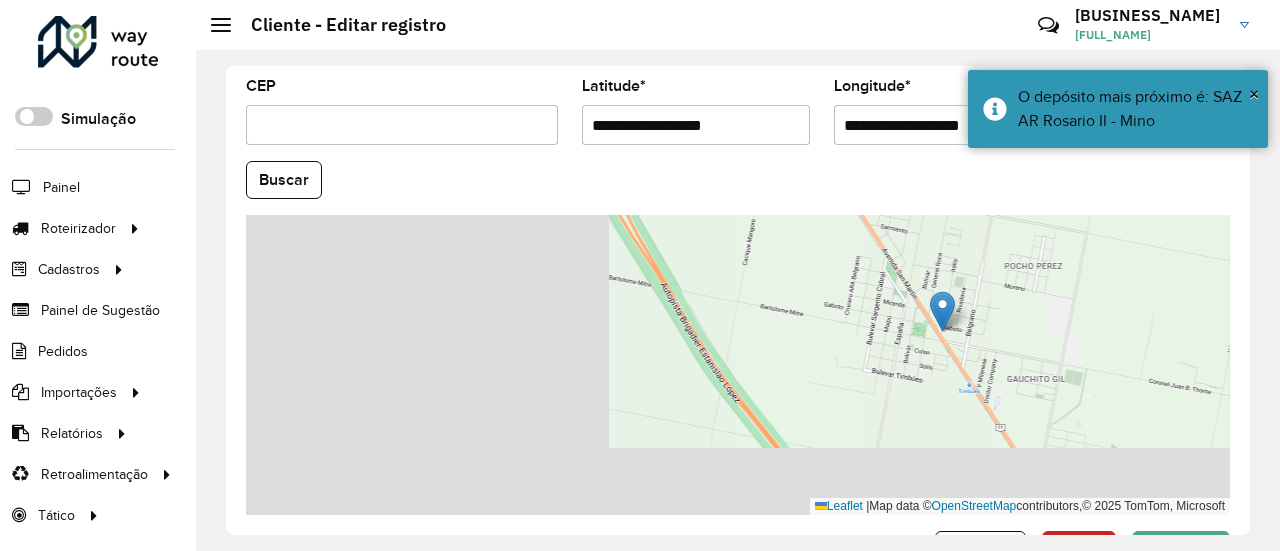 scroll, scrollTop: 932, scrollLeft: 0, axis: vertical 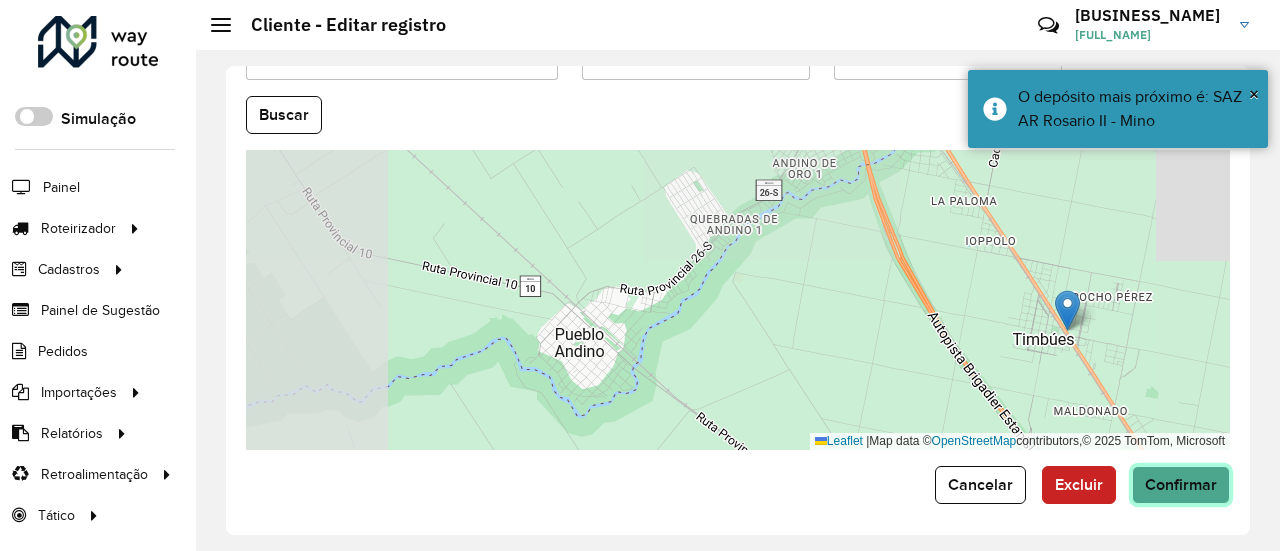 click on "Confirmar" 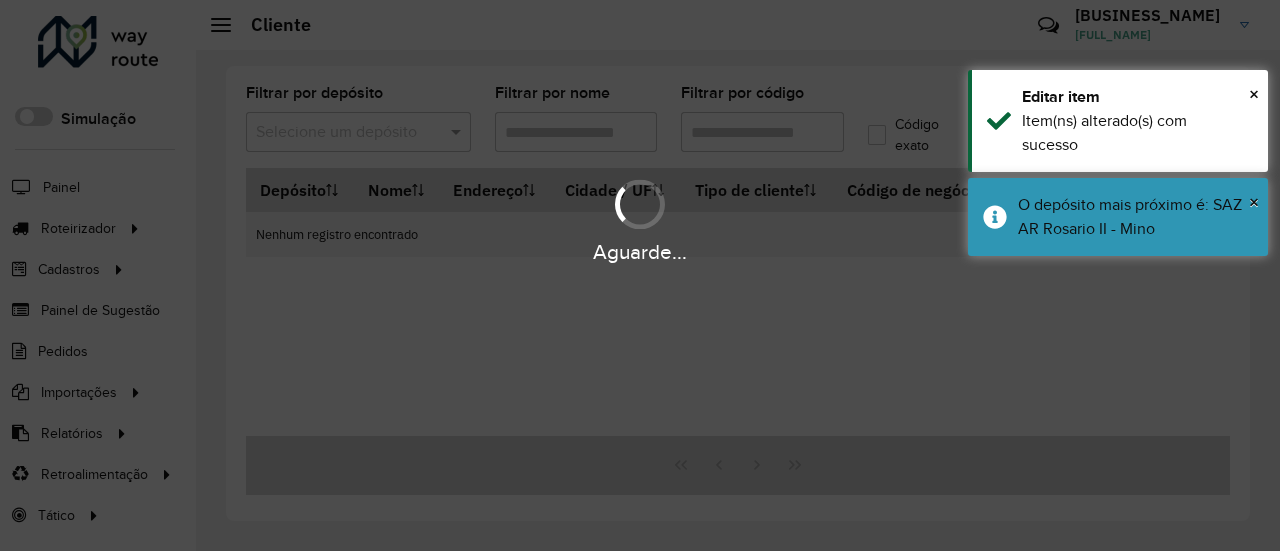 type on "**********" 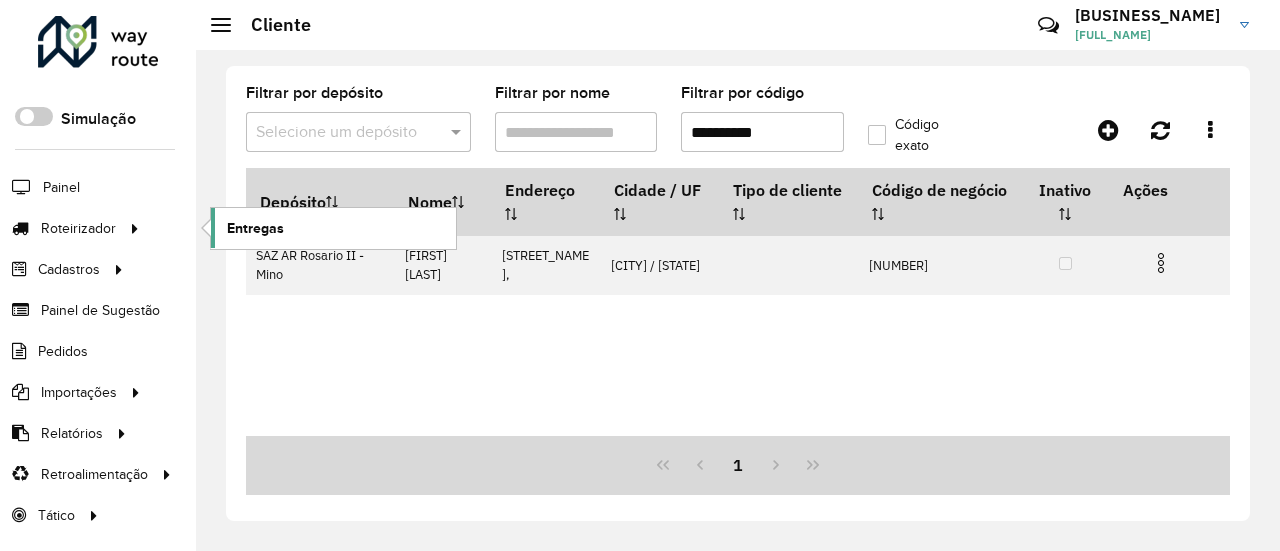 click on "Entregas" 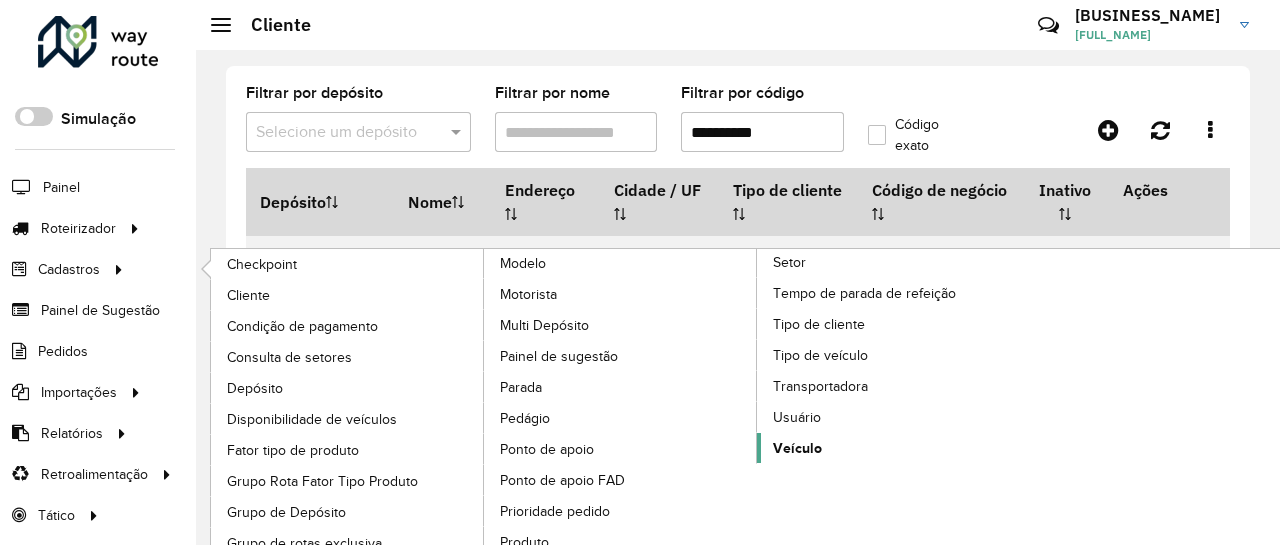 click on "Veículo" 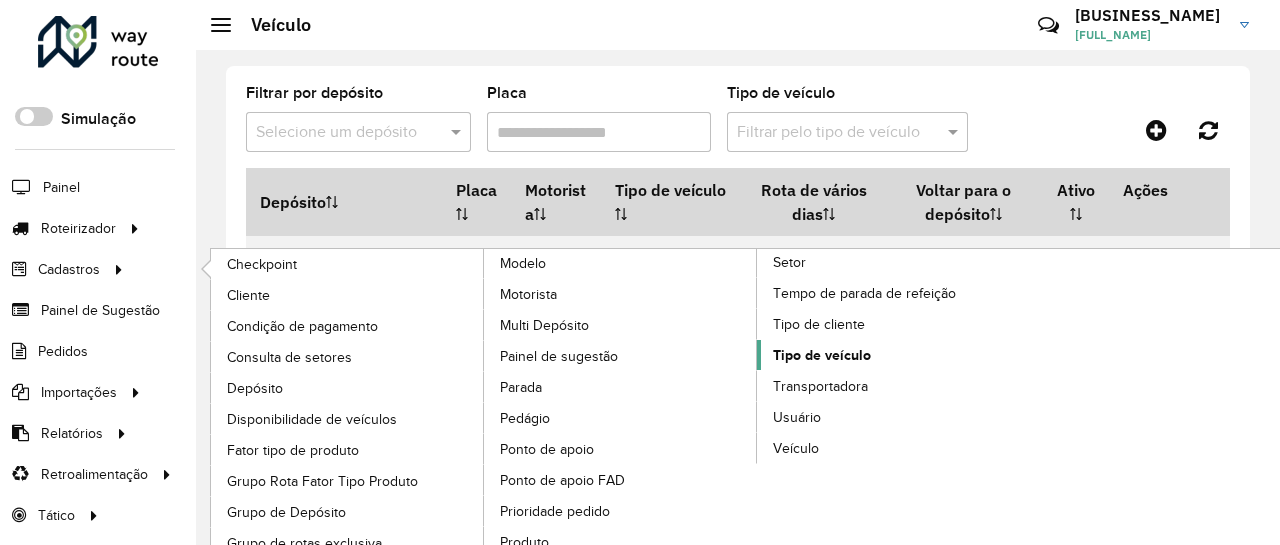 click on "Tipo de veículo" 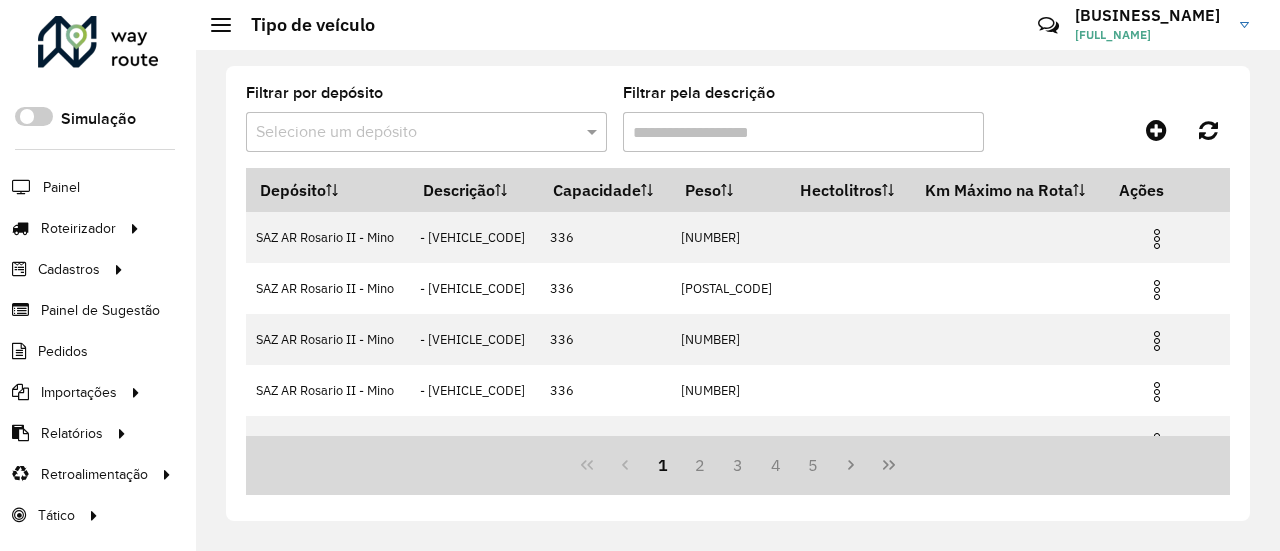 click on "Filtrar pela descrição" at bounding box center [803, 132] 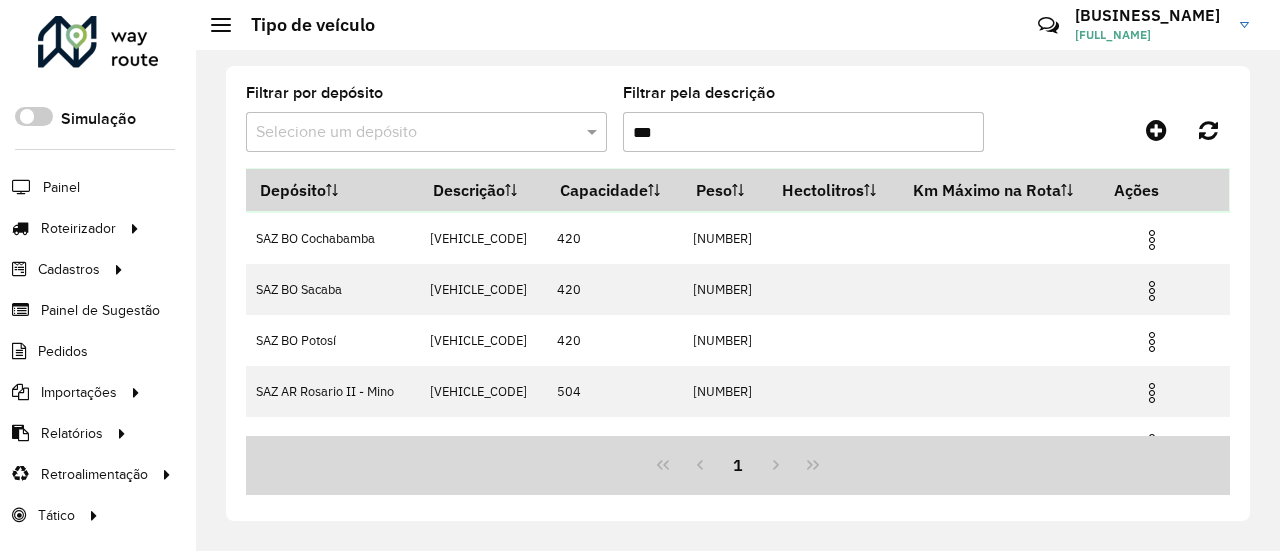 scroll, scrollTop: 78, scrollLeft: 0, axis: vertical 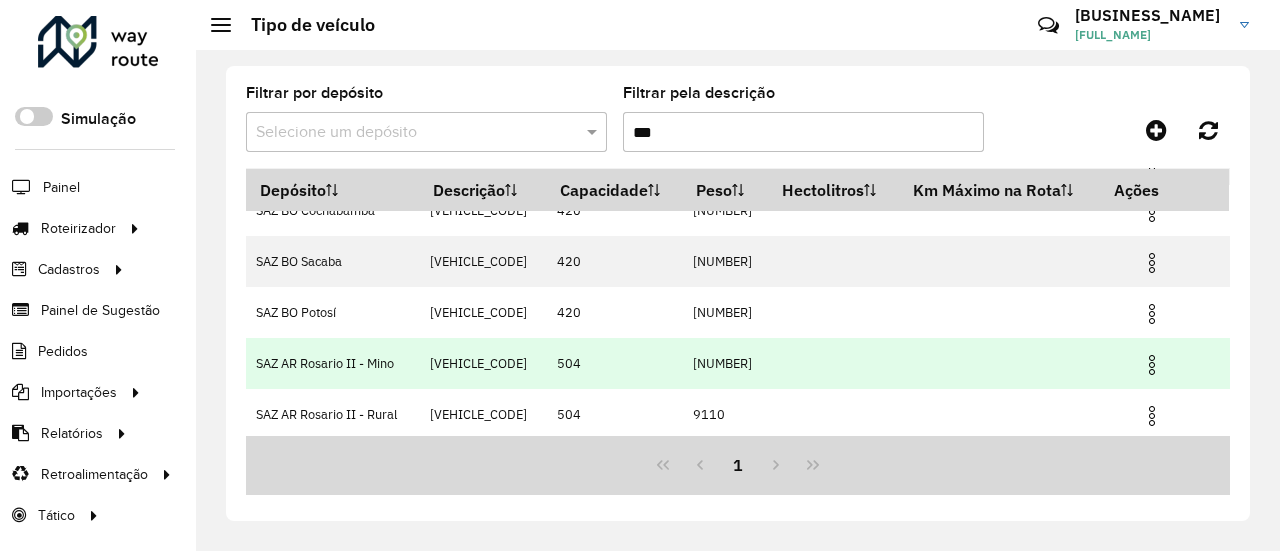 type on "***" 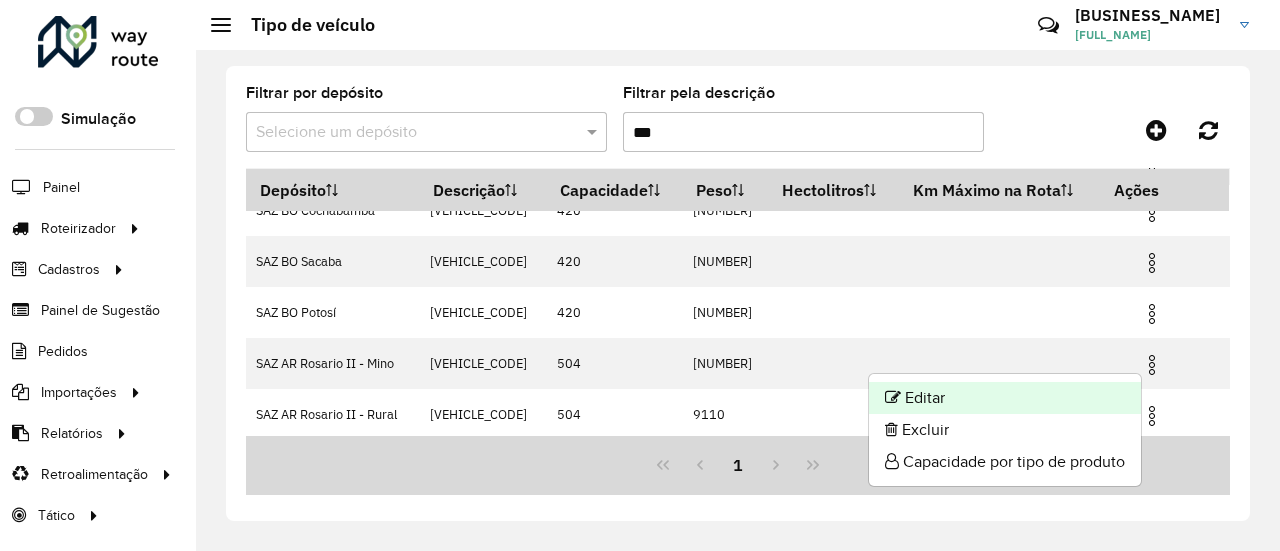 click on "Editar" 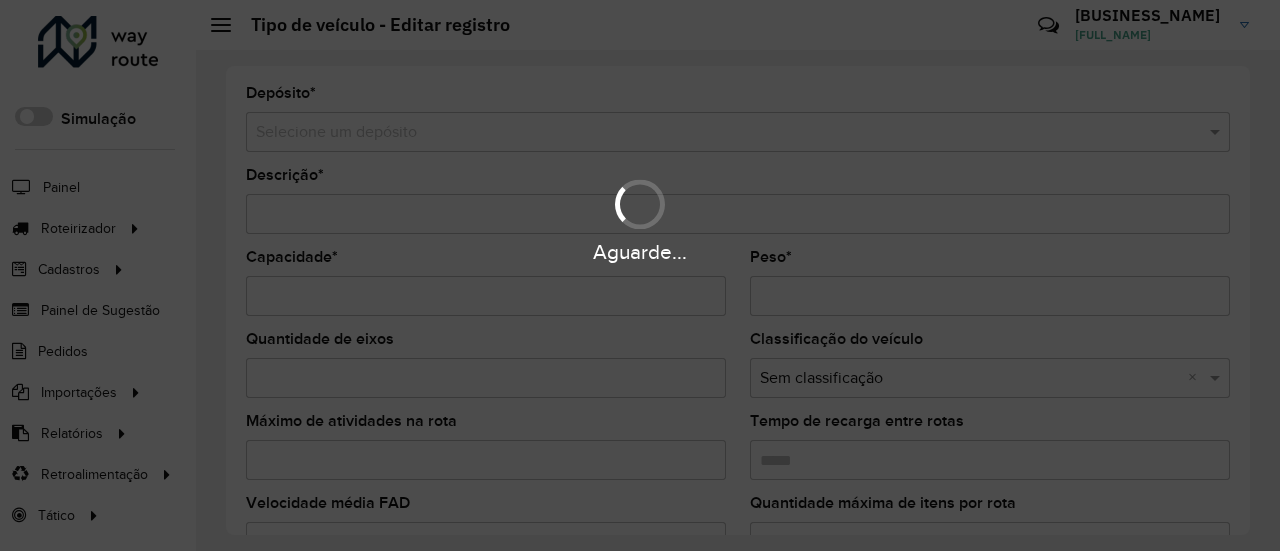 type on "**********" 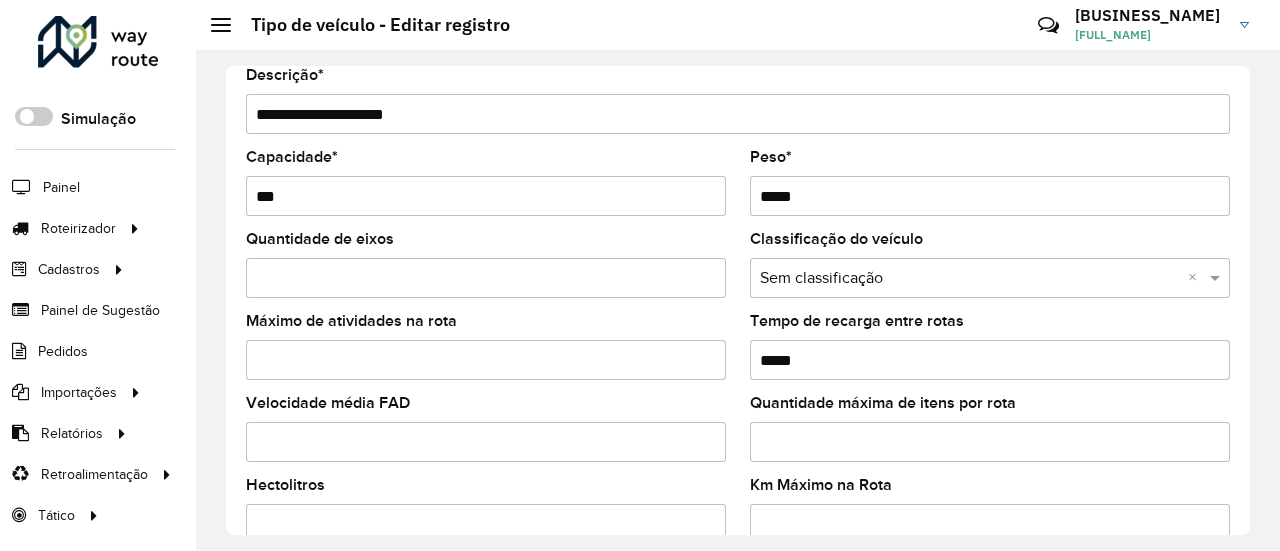 scroll, scrollTop: 212, scrollLeft: 0, axis: vertical 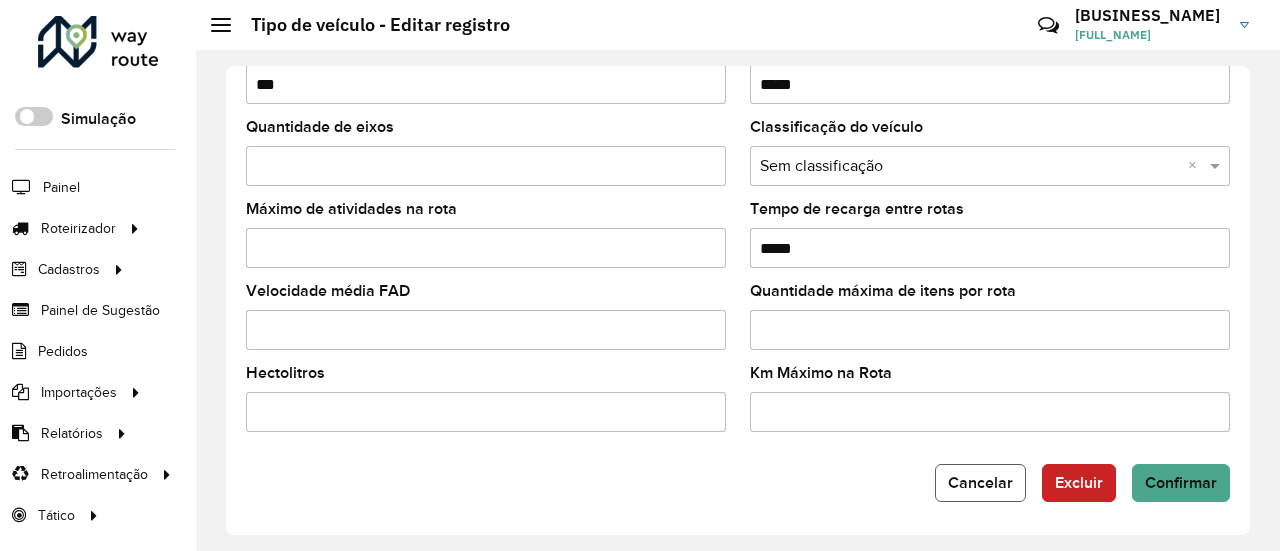 click on "Cancelar" 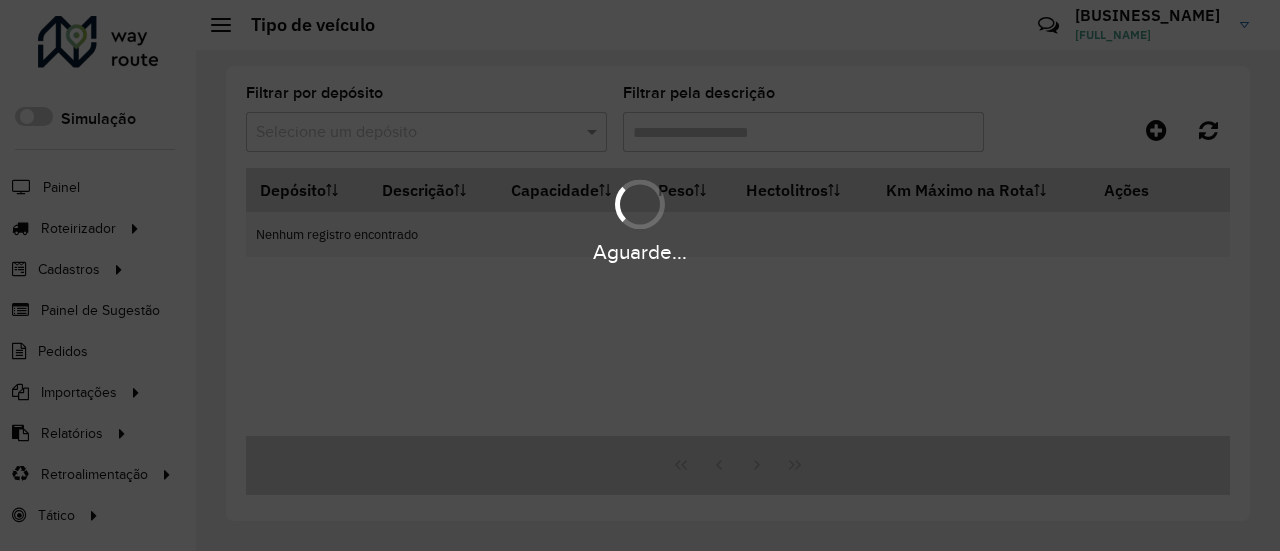 type on "***" 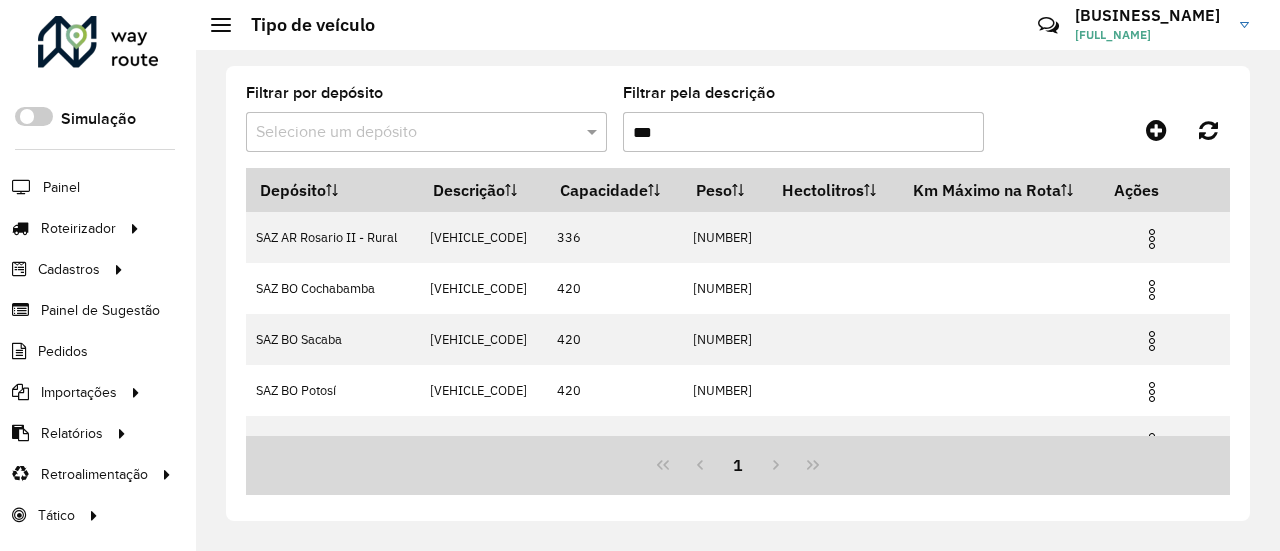 click on "Selecione um depósito" at bounding box center (426, 132) 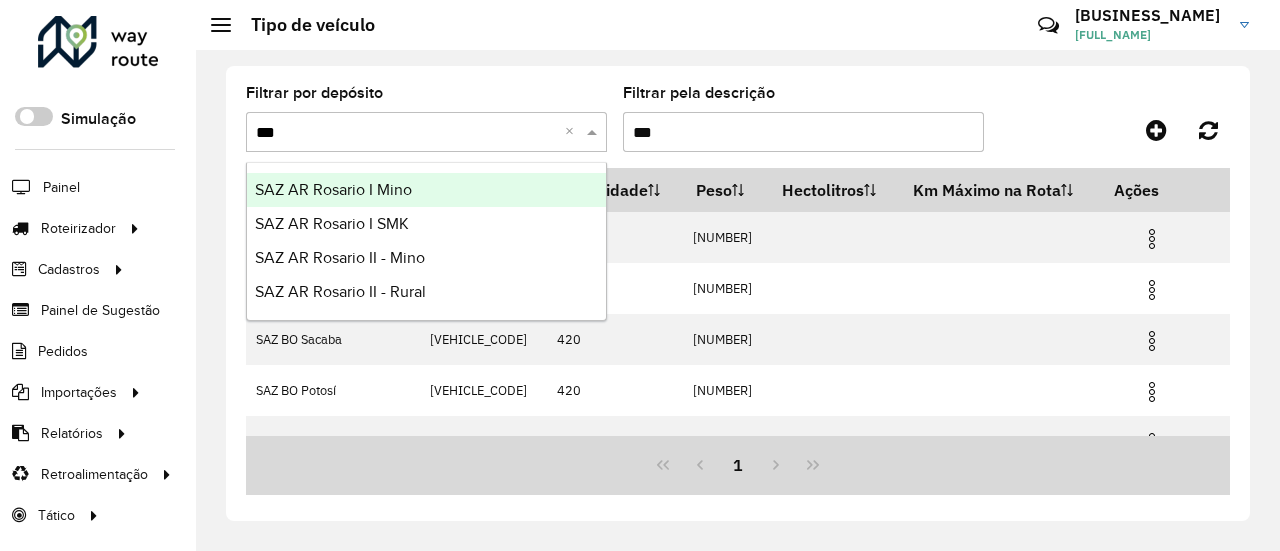 type on "****" 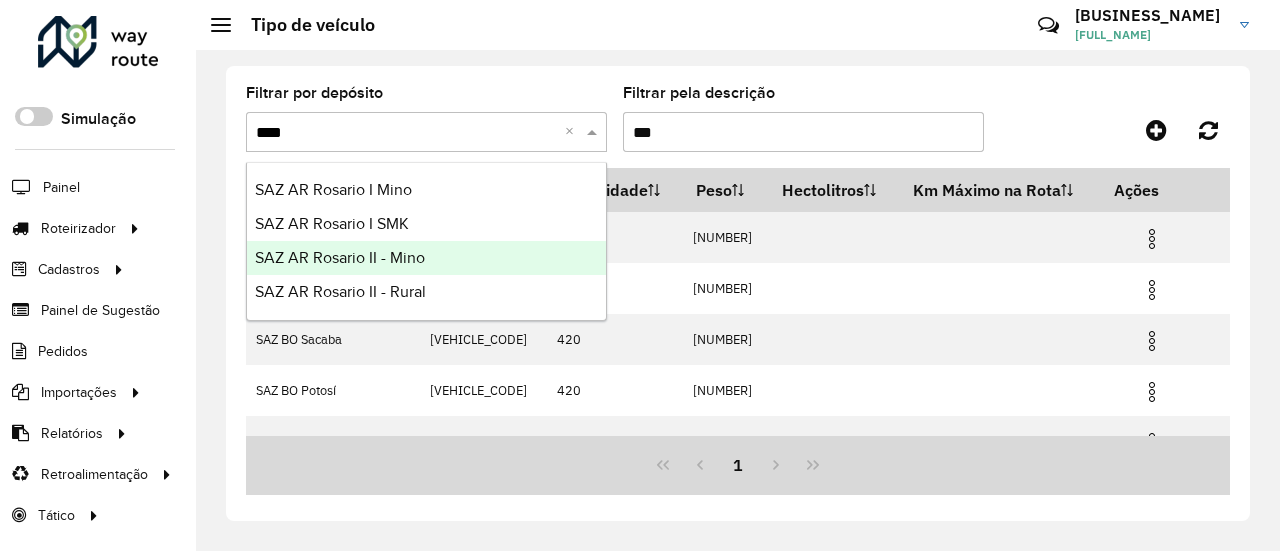click on "SAZ AR Rosario II - Mino" at bounding box center (426, 258) 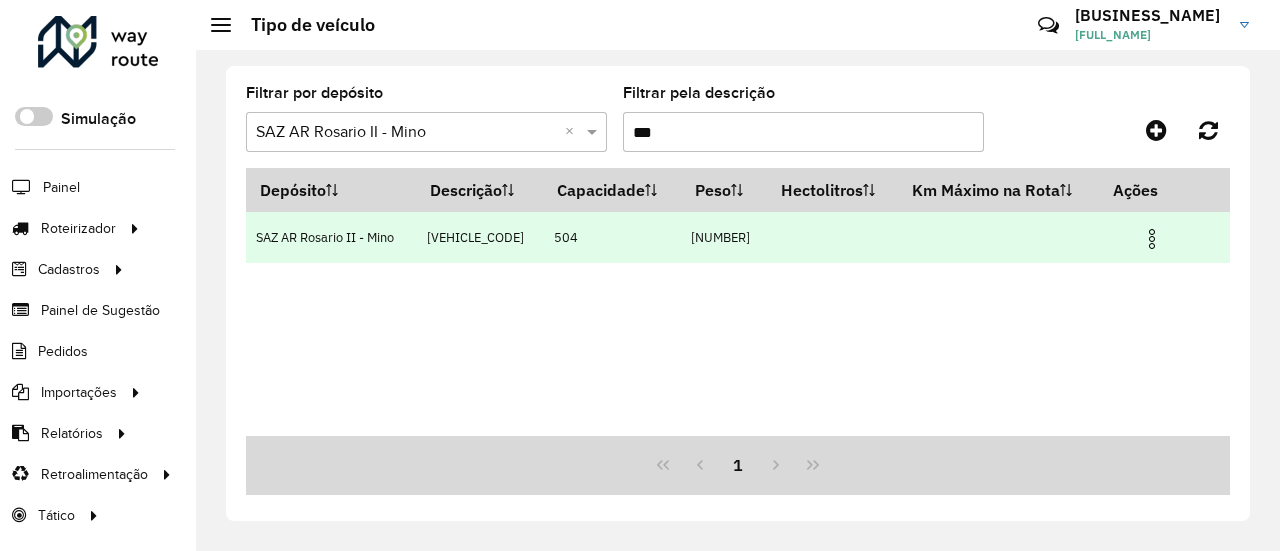 click at bounding box center (1152, 239) 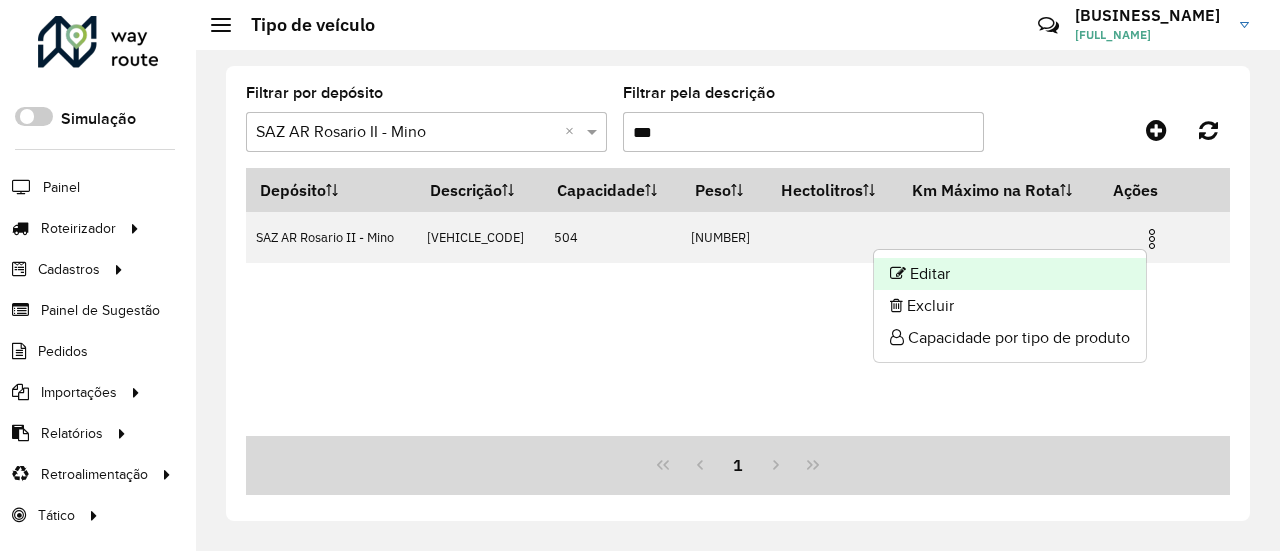 click on "Editar" 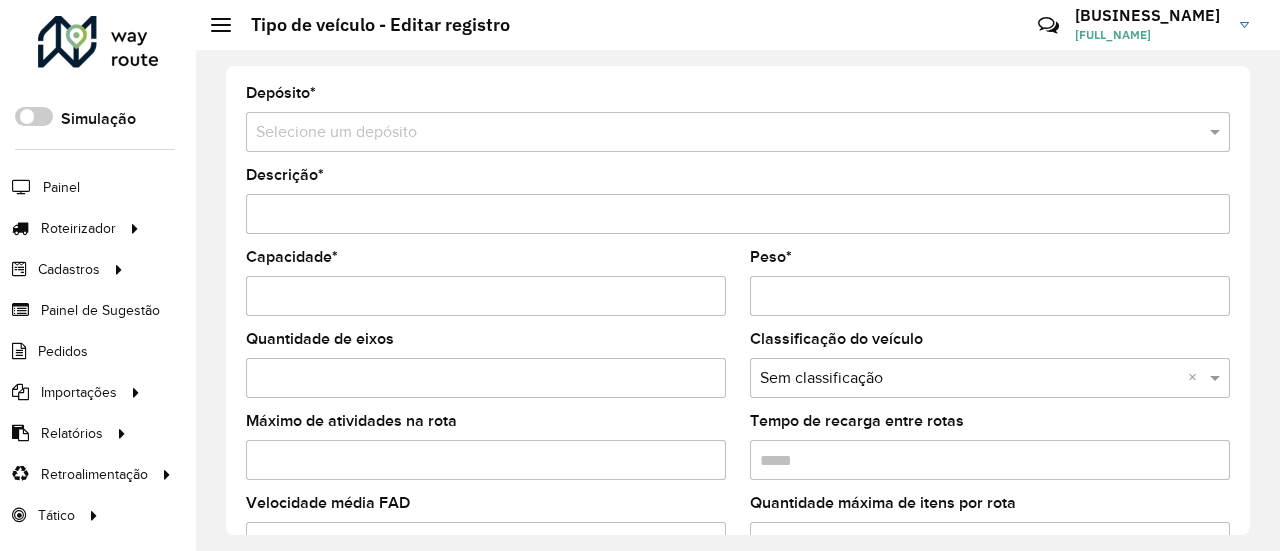 type on "**********" 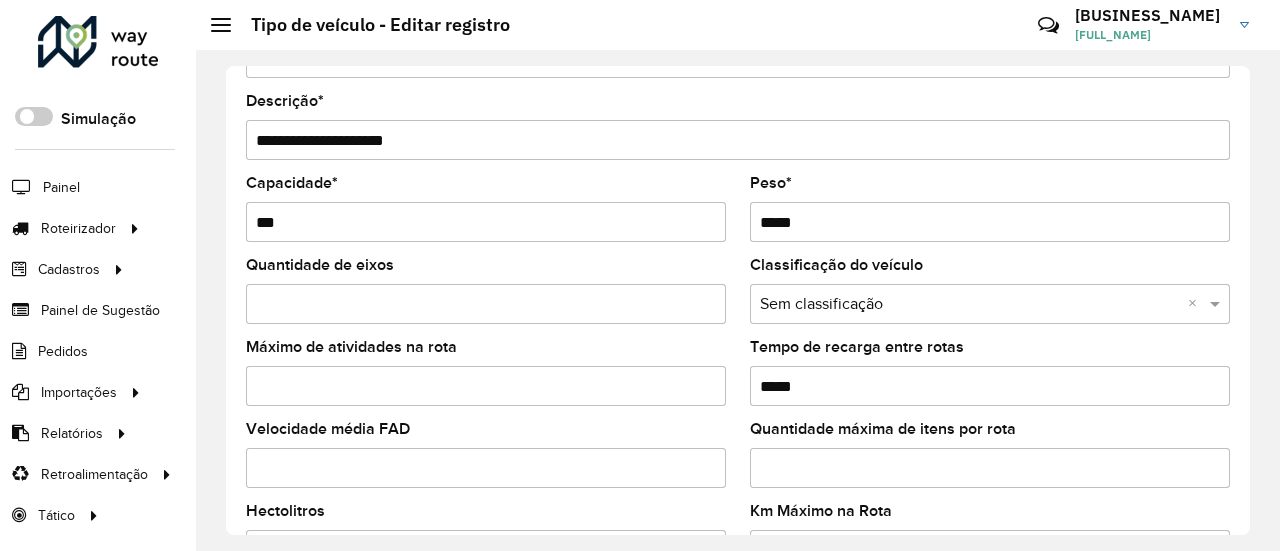 scroll, scrollTop: 200, scrollLeft: 0, axis: vertical 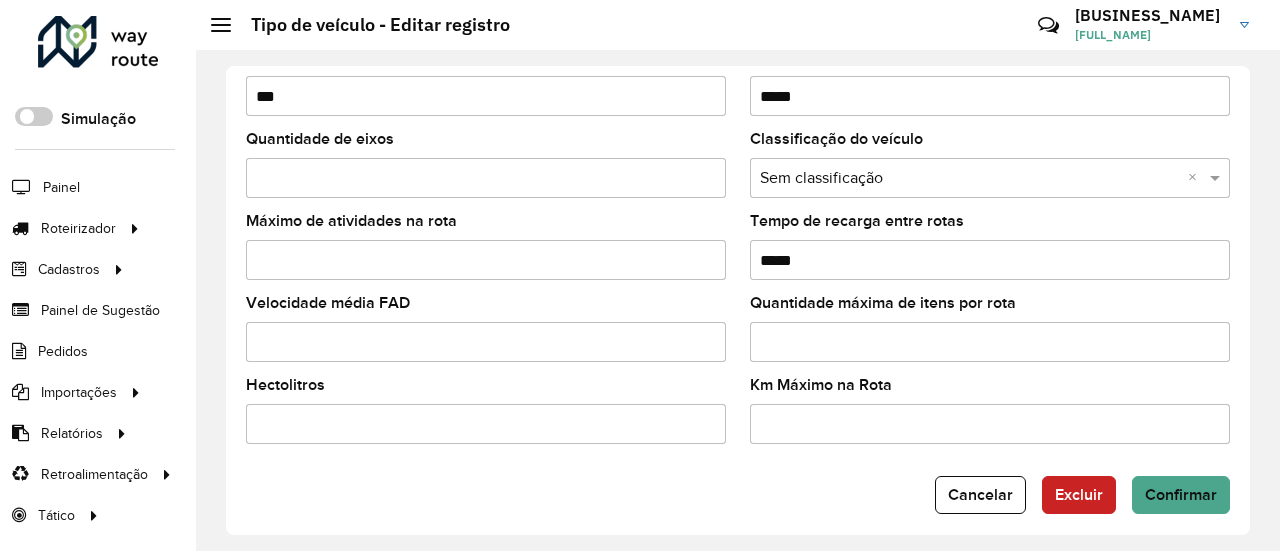 click on "Quantidade de eixos" at bounding box center [486, 178] 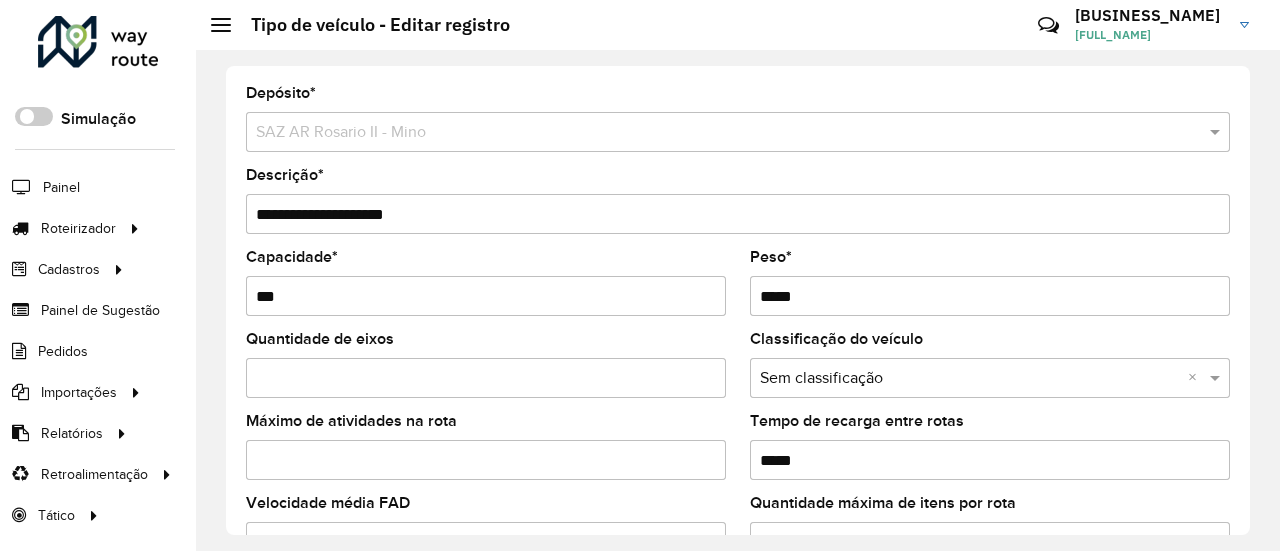 drag, startPoint x: 385, startPoint y: 207, endPoint x: 201, endPoint y: 211, distance: 184.04347 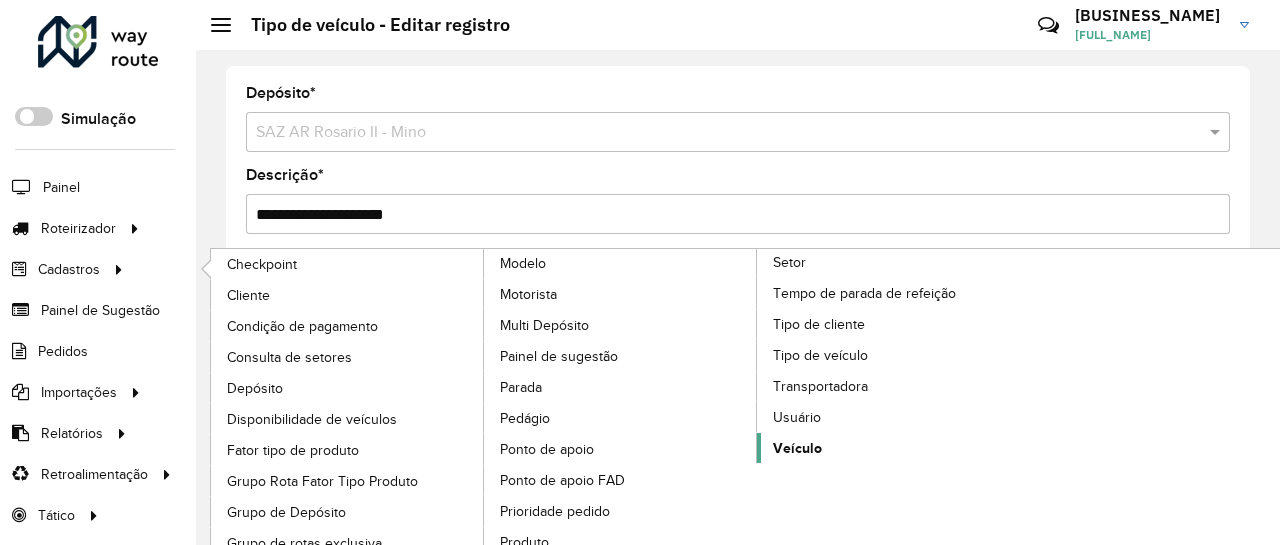 click on "Veículo" 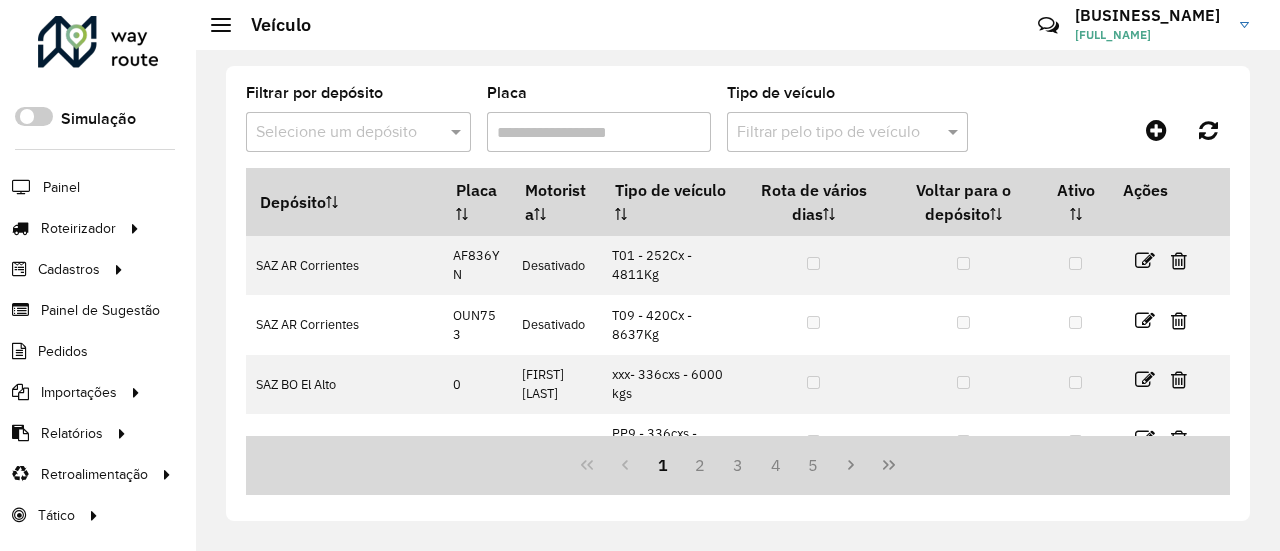 click at bounding box center [338, 133] 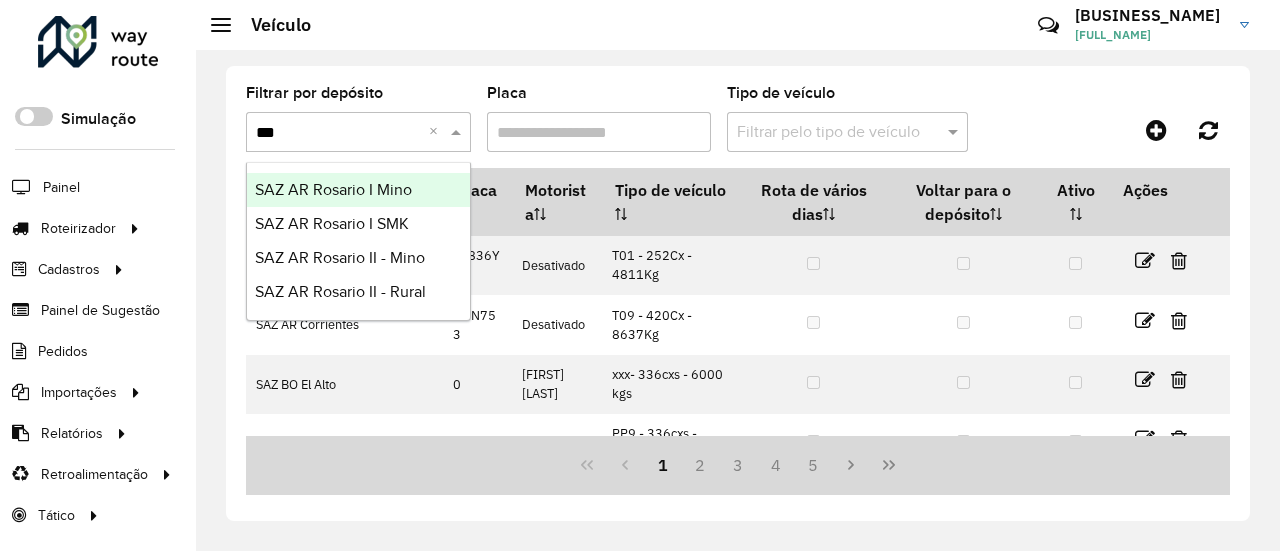 type on "****" 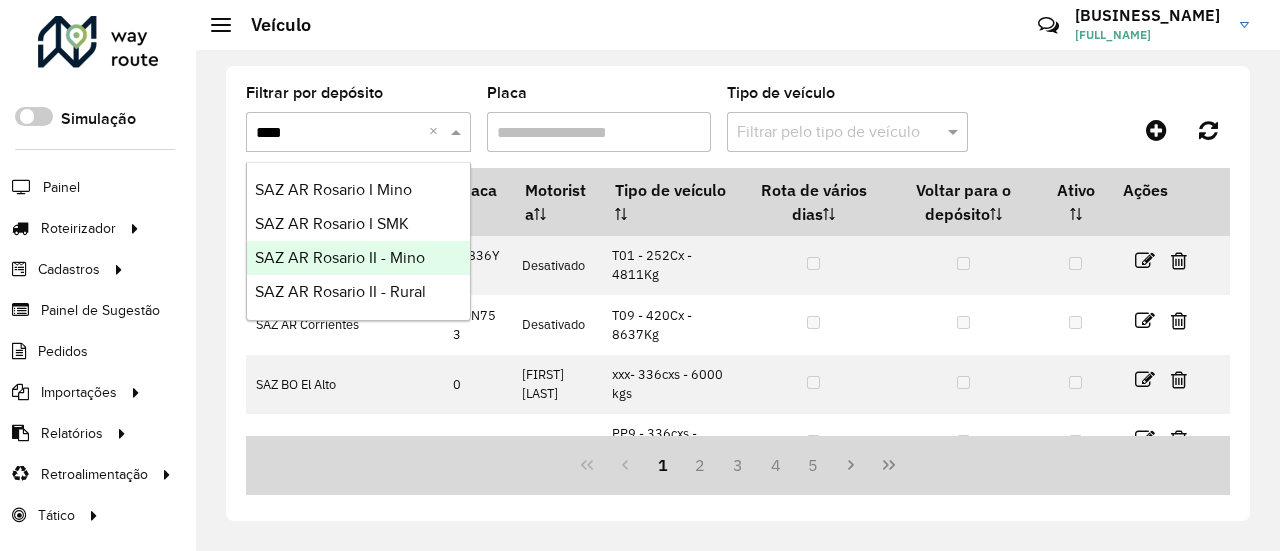 click on "SAZ AR Rosario II - Mino" at bounding box center [340, 257] 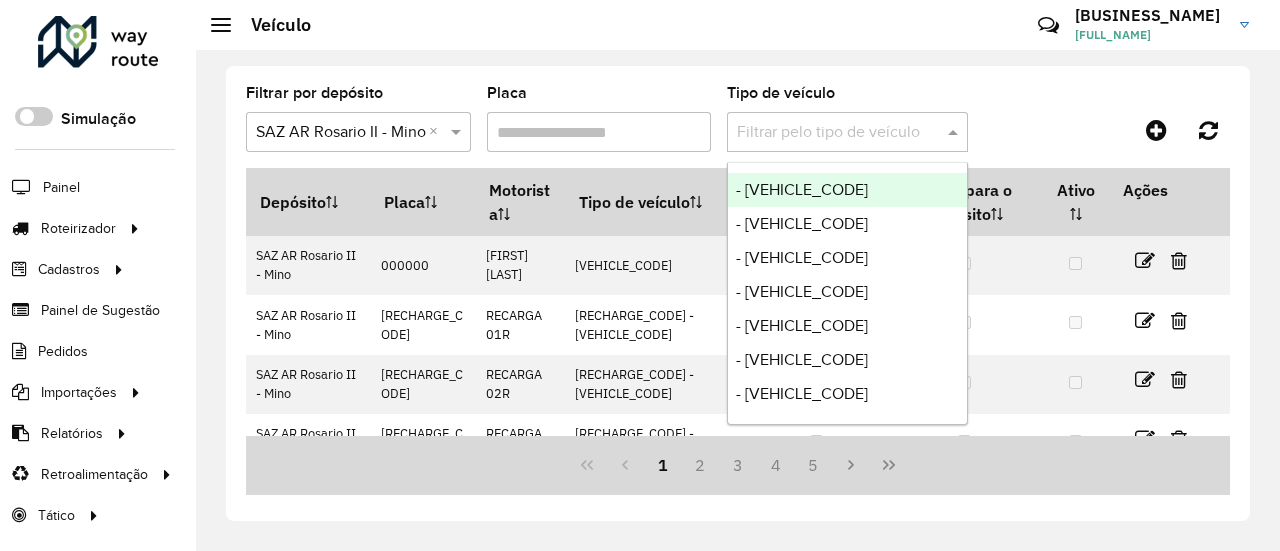 click at bounding box center (827, 133) 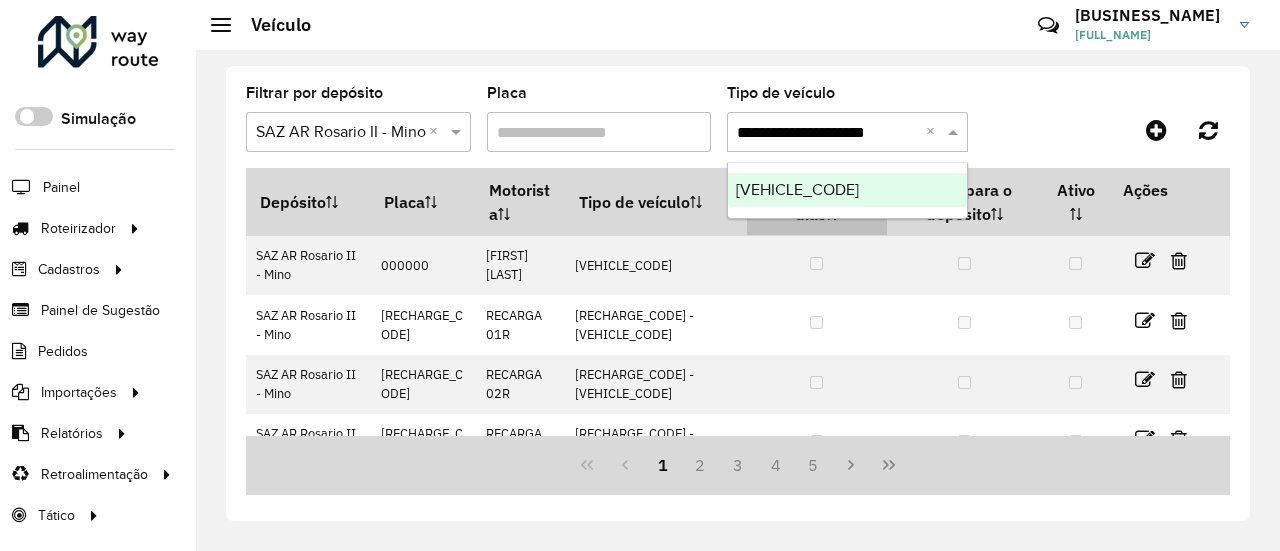 click on "SM1 - 504Cx - 10269Kg" at bounding box center [847, 190] 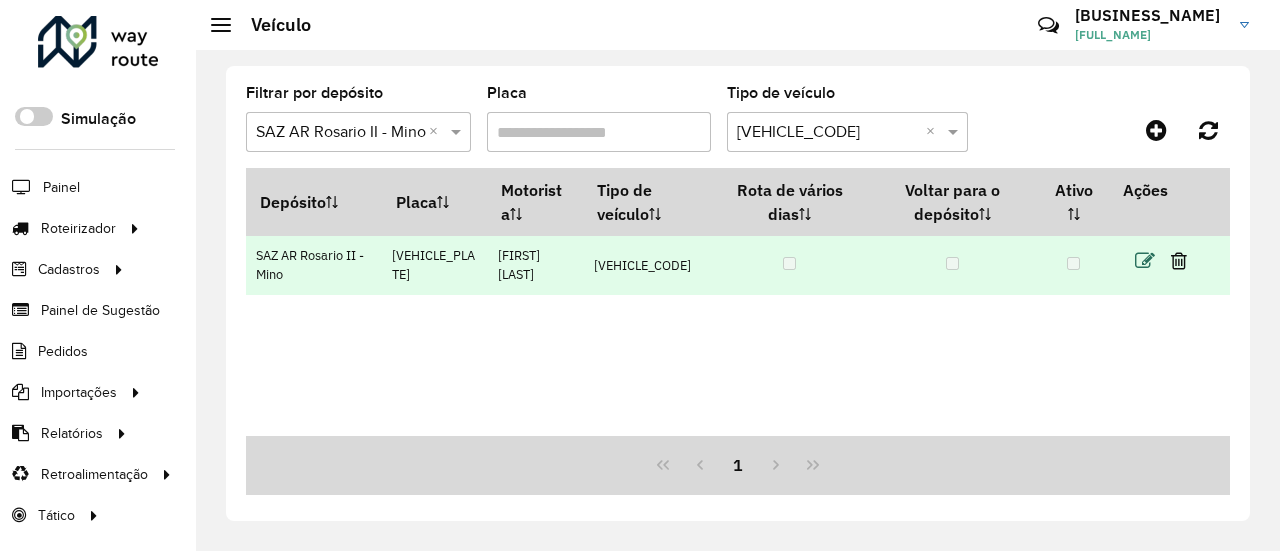 click at bounding box center (1145, 261) 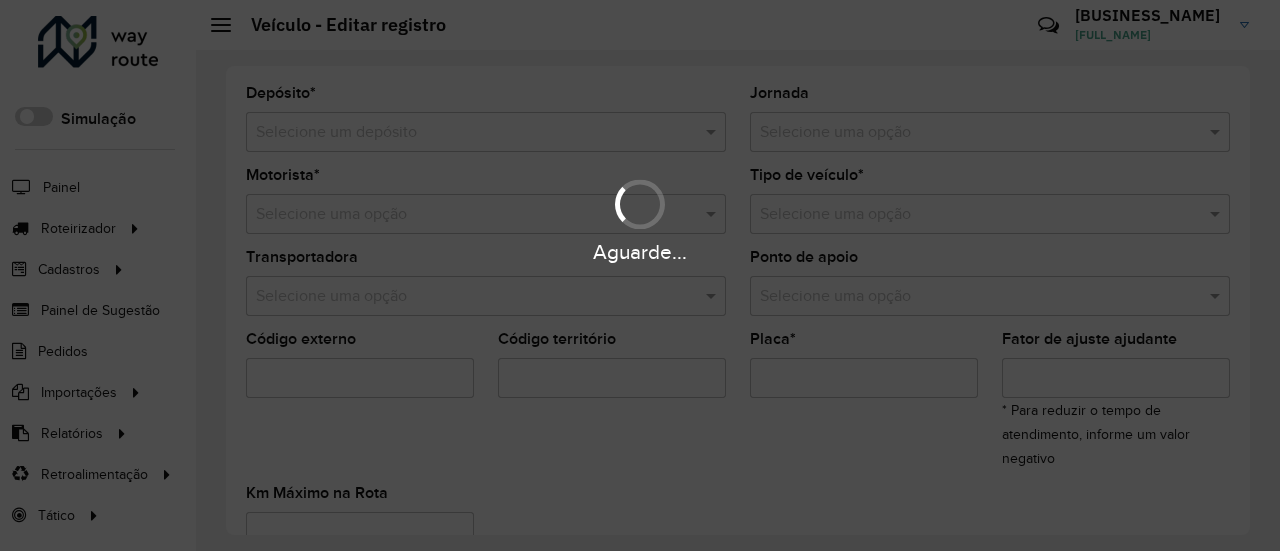 type on "***" 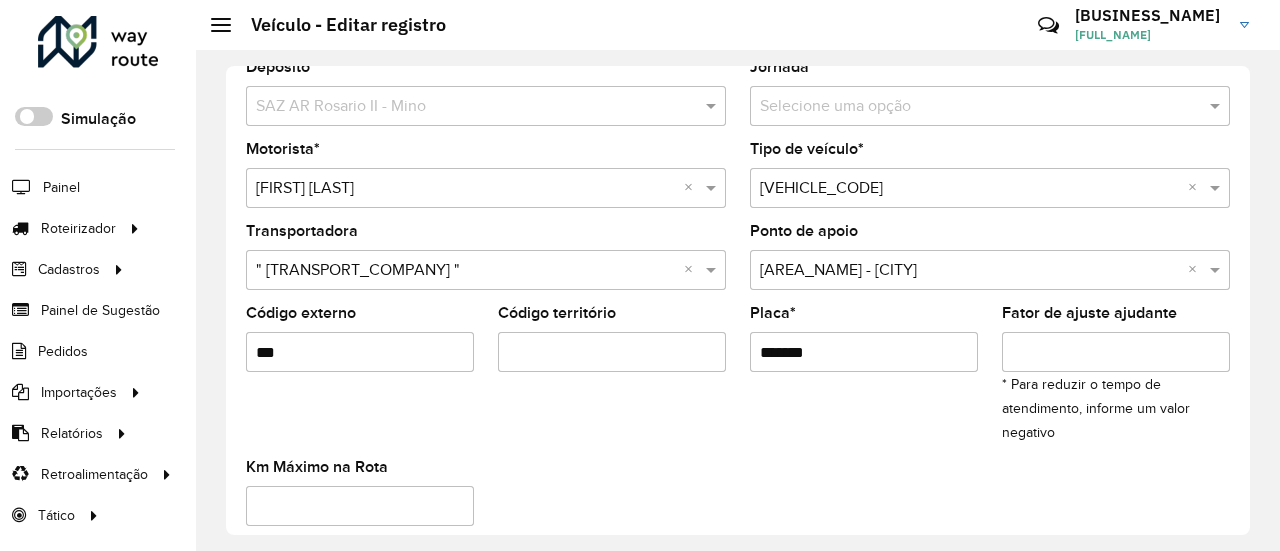scroll, scrollTop: 0, scrollLeft: 0, axis: both 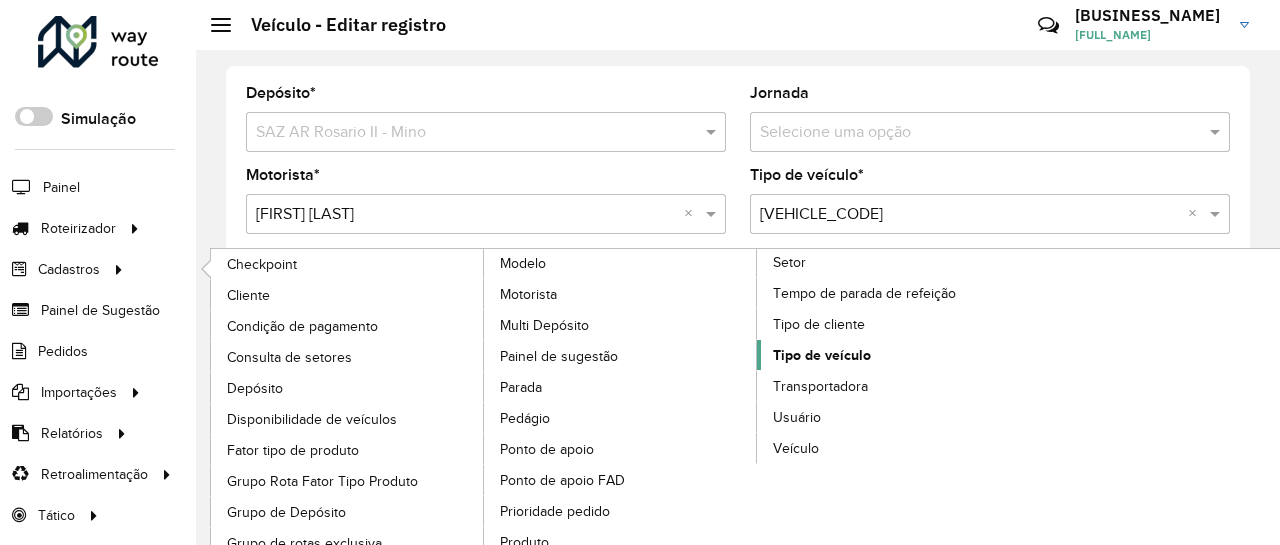 click on "Tipo de veículo" 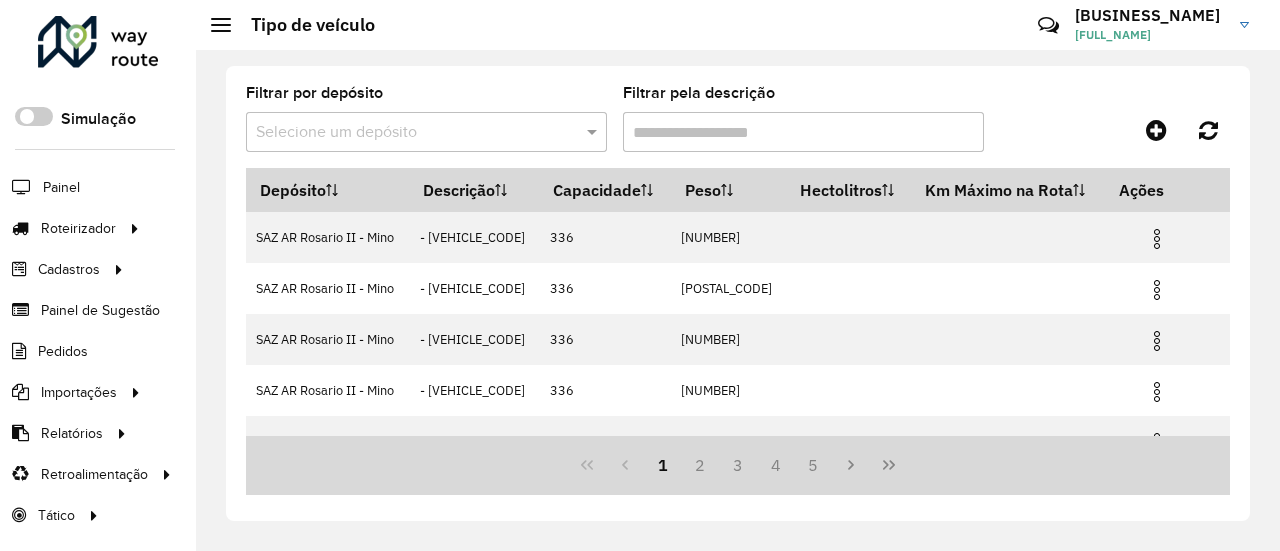click at bounding box center (426, 132) 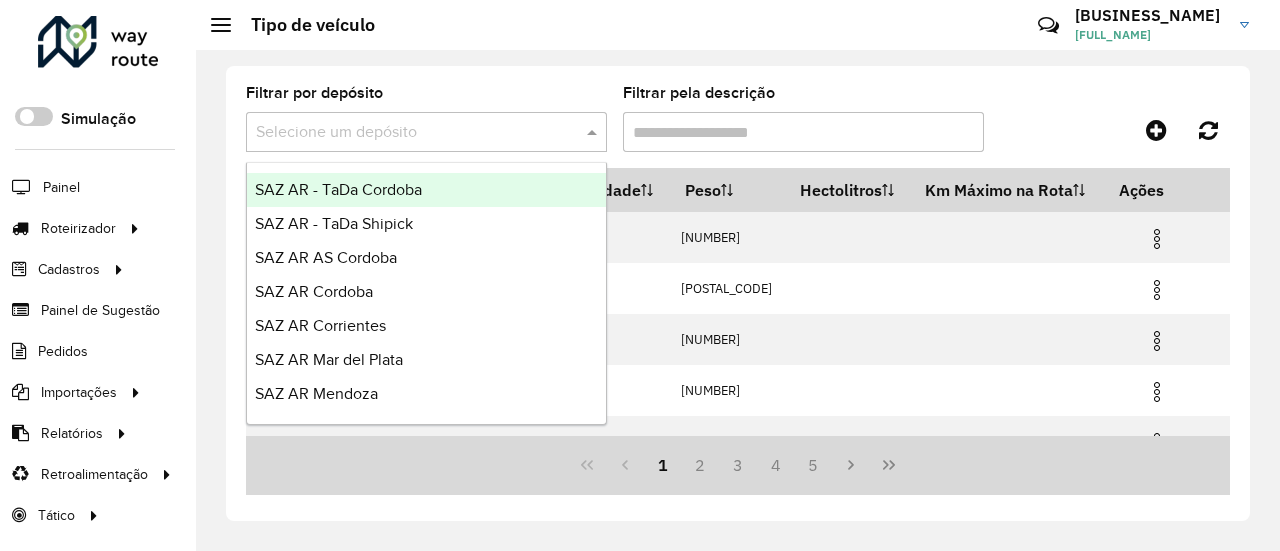 click on "Filtrar pela descrição" at bounding box center (803, 132) 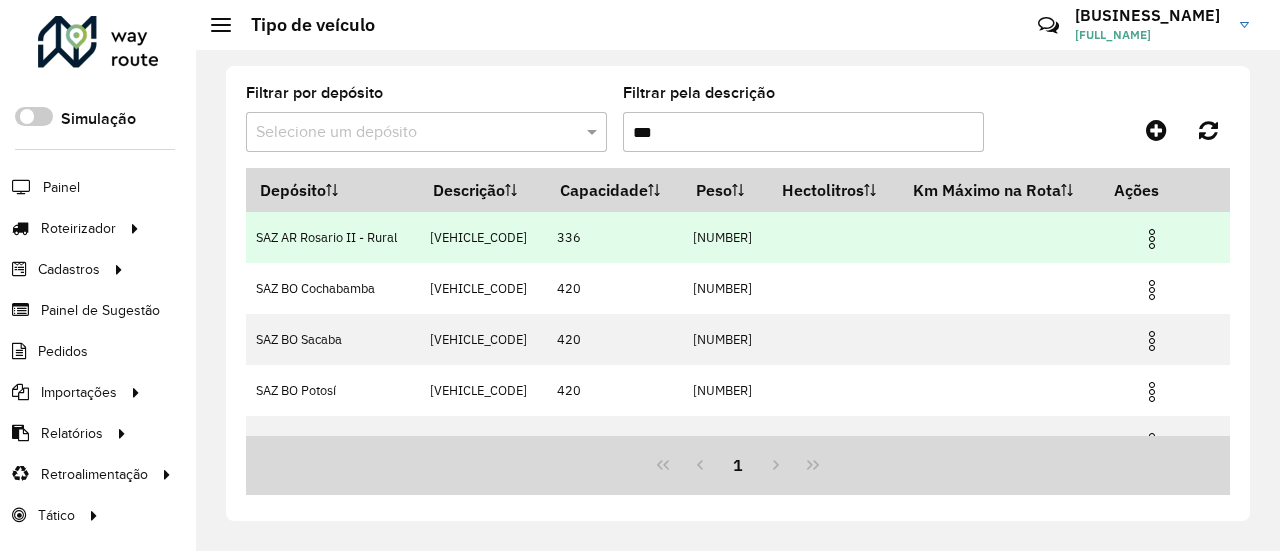 type on "***" 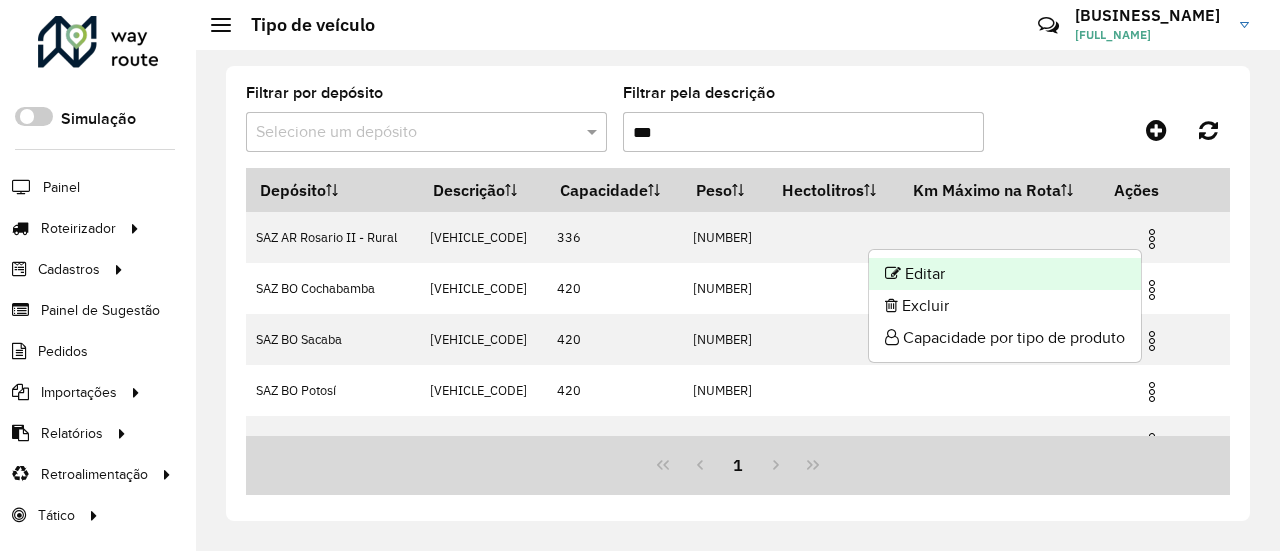 click on "Editar" 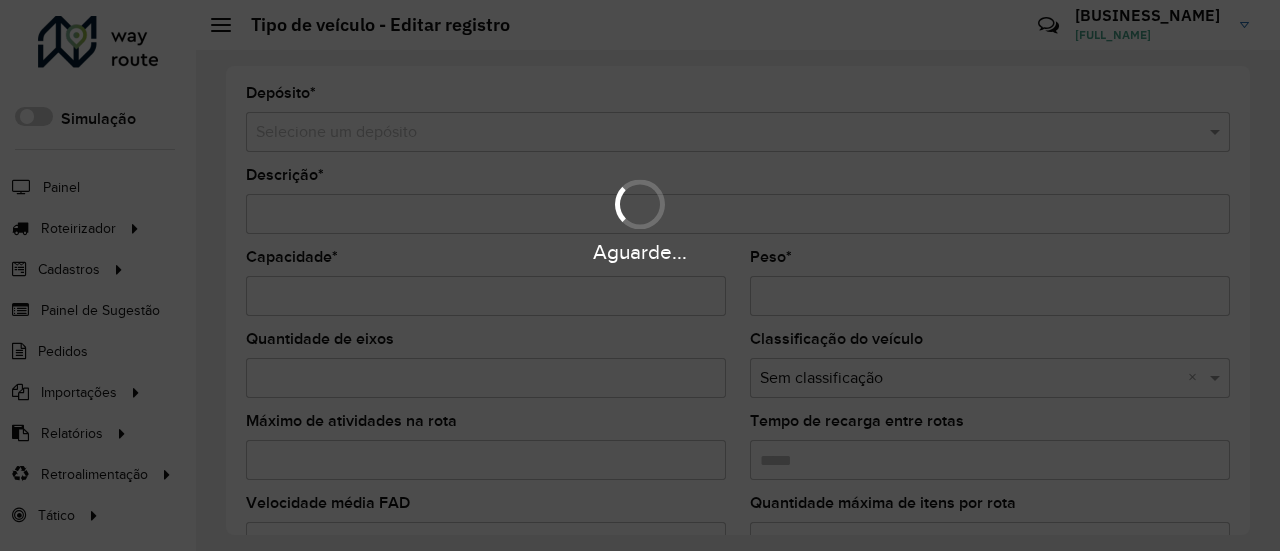 type on "**********" 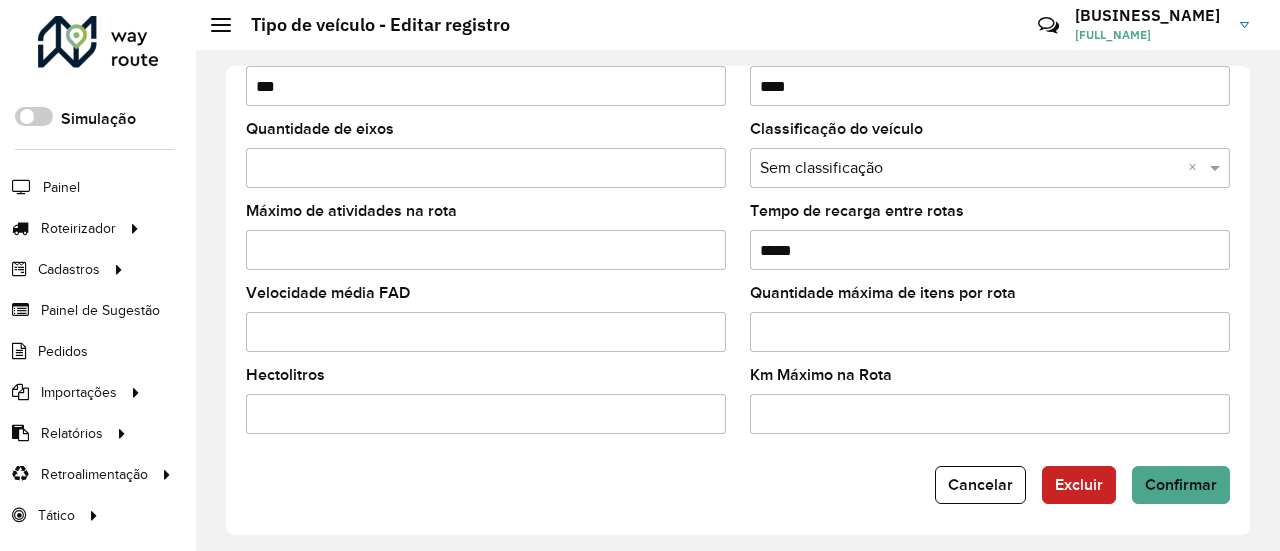 scroll, scrollTop: 212, scrollLeft: 0, axis: vertical 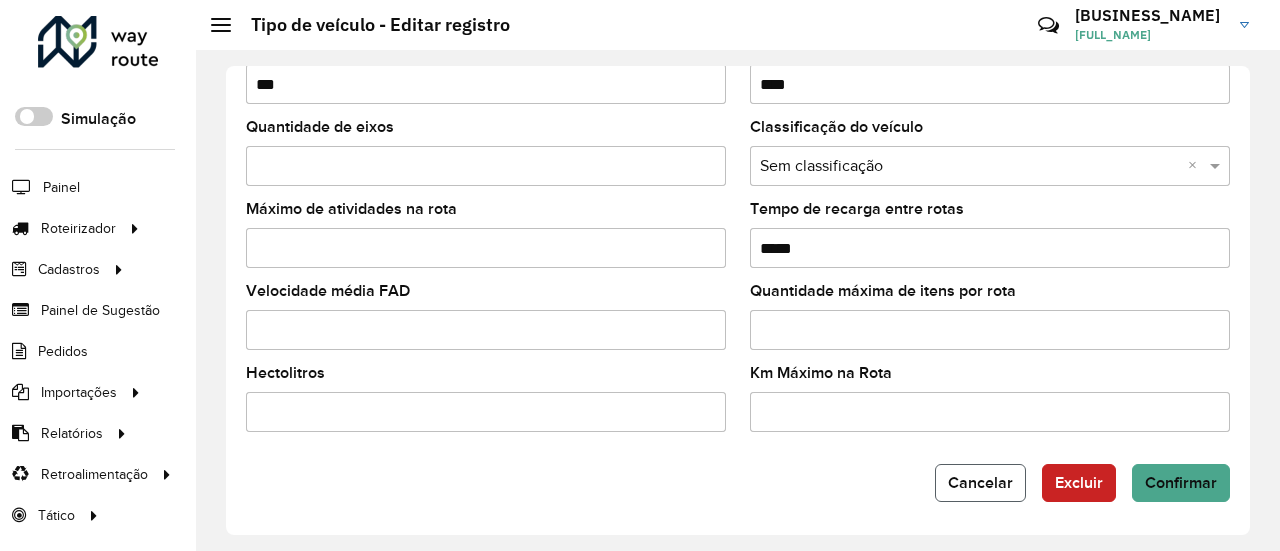 click on "Cancelar" 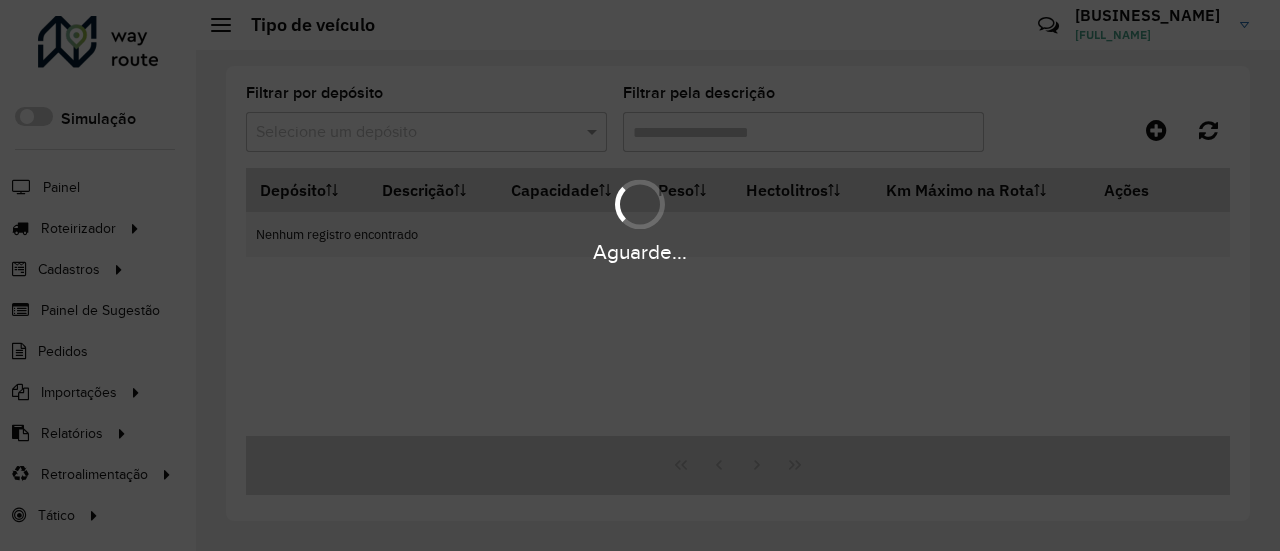 type on "***" 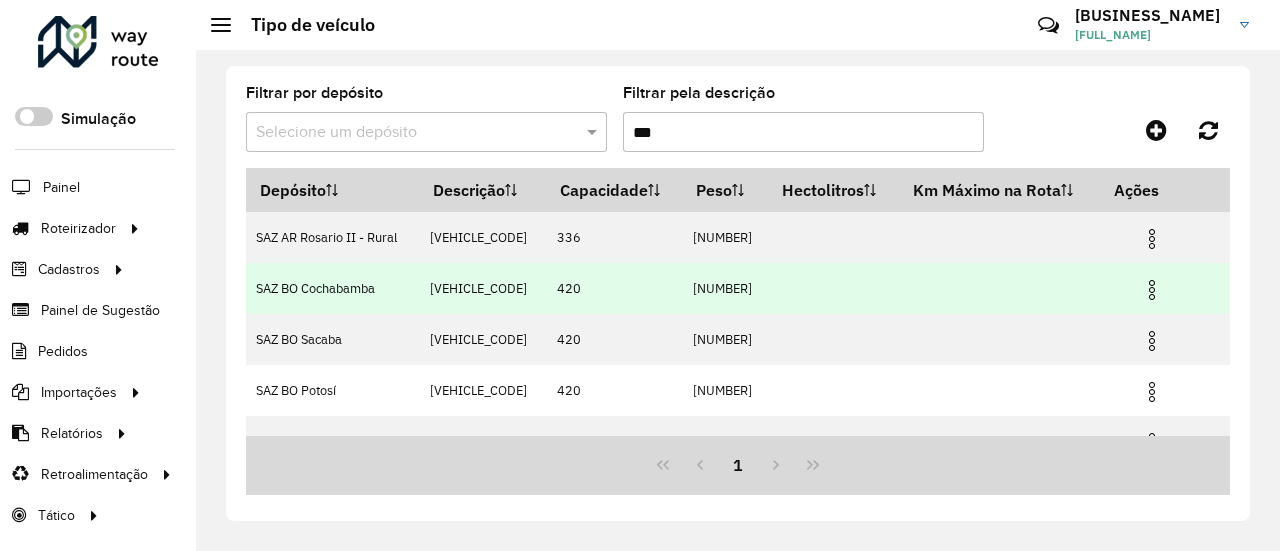 scroll, scrollTop: 78, scrollLeft: 0, axis: vertical 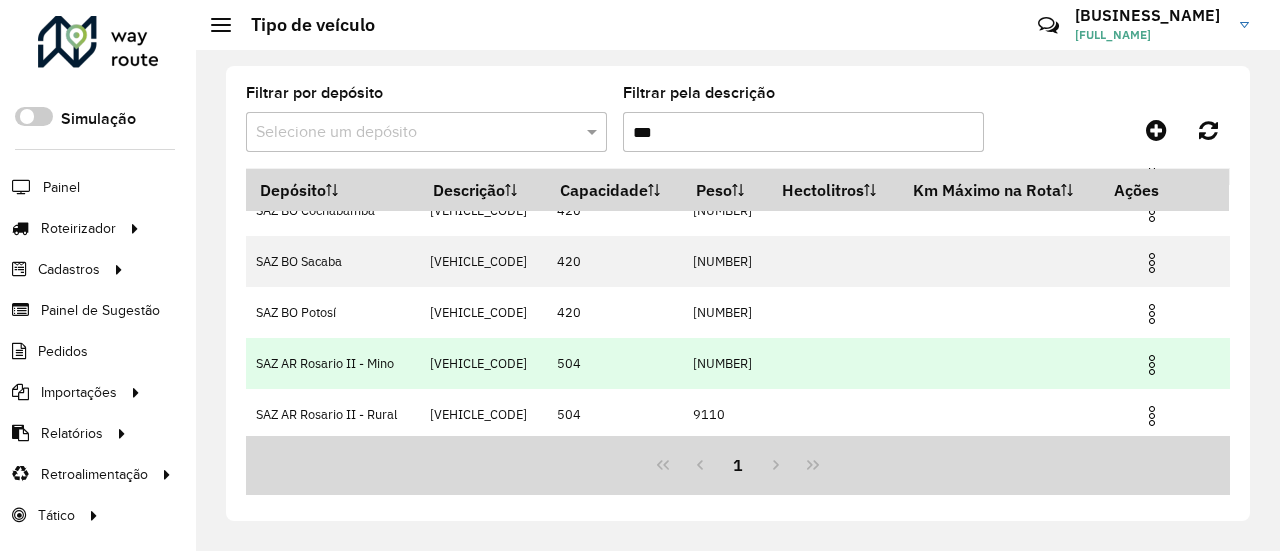 click at bounding box center (1152, 365) 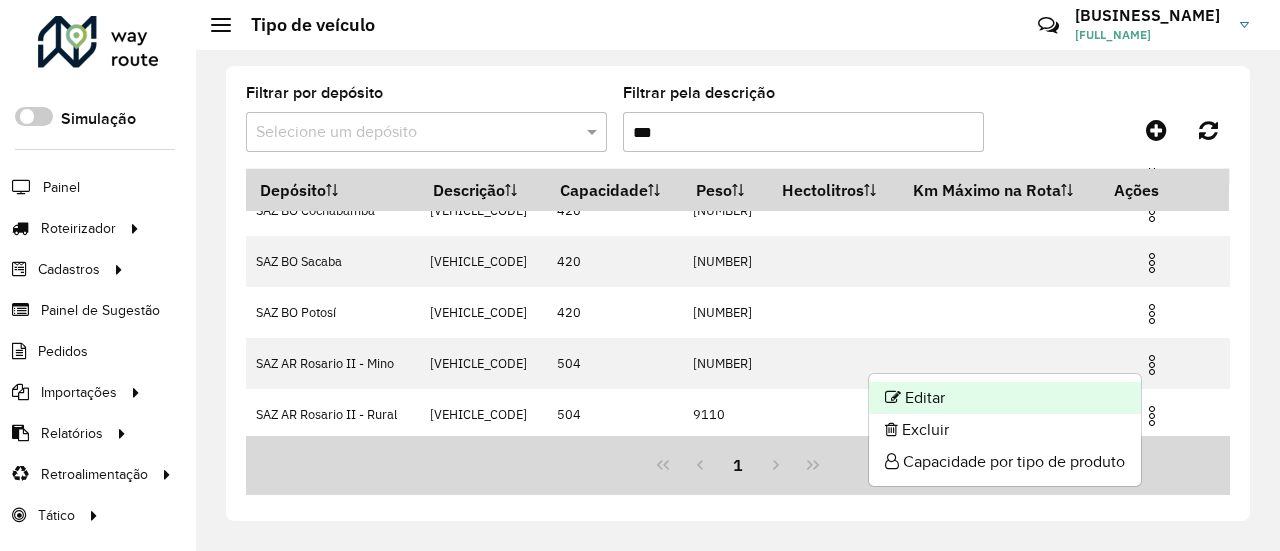 click on "Editar" 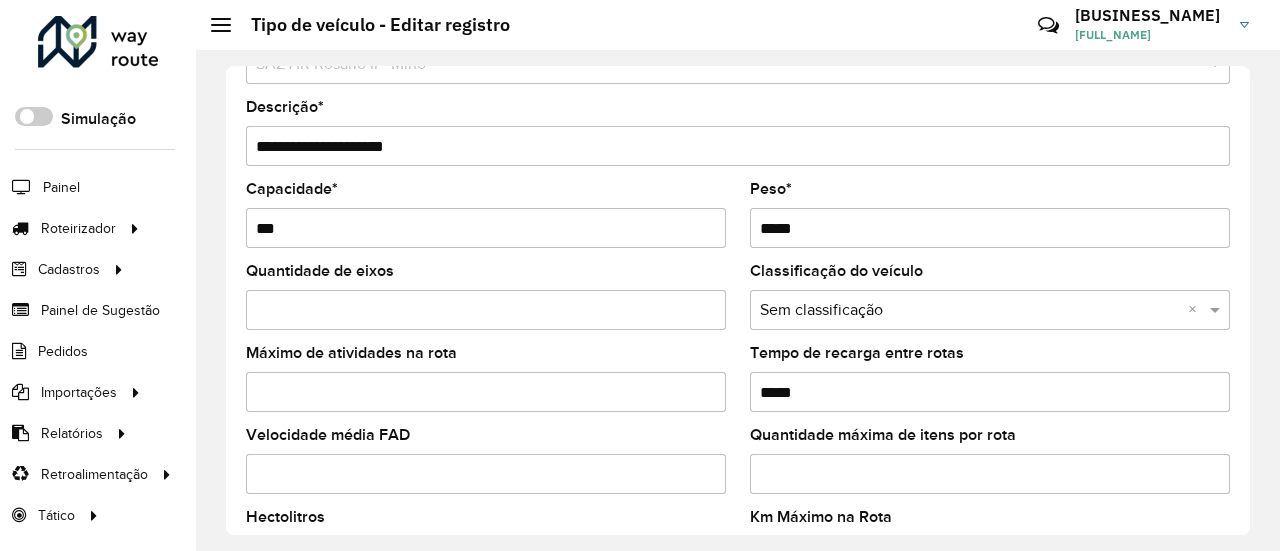 scroll, scrollTop: 100, scrollLeft: 0, axis: vertical 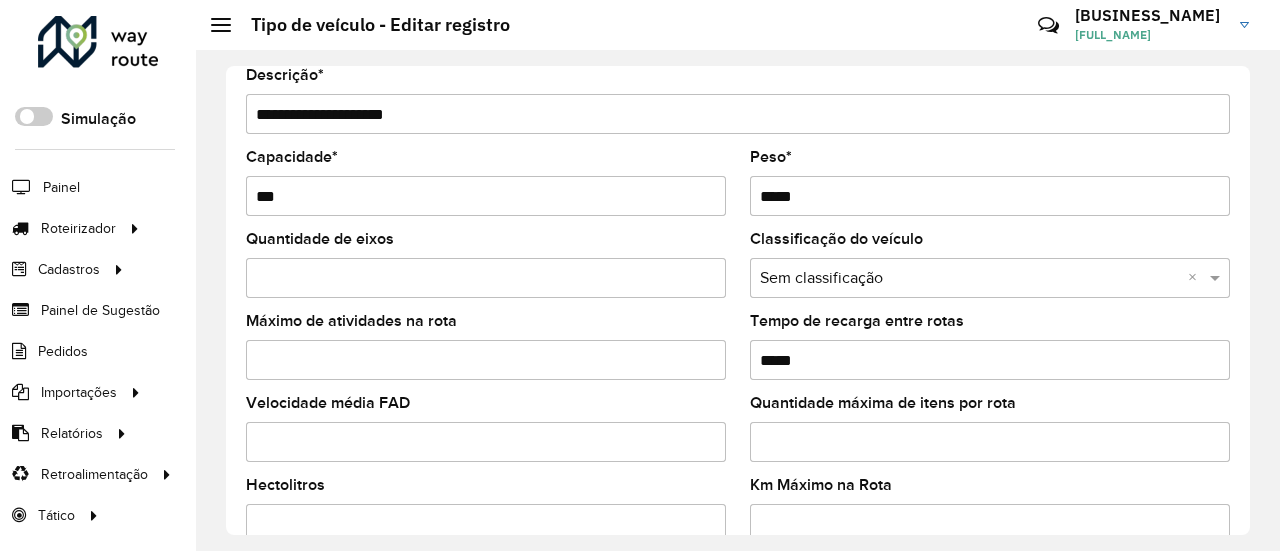 drag, startPoint x: 361, startPoint y: 363, endPoint x: 226, endPoint y: 362, distance: 135.00371 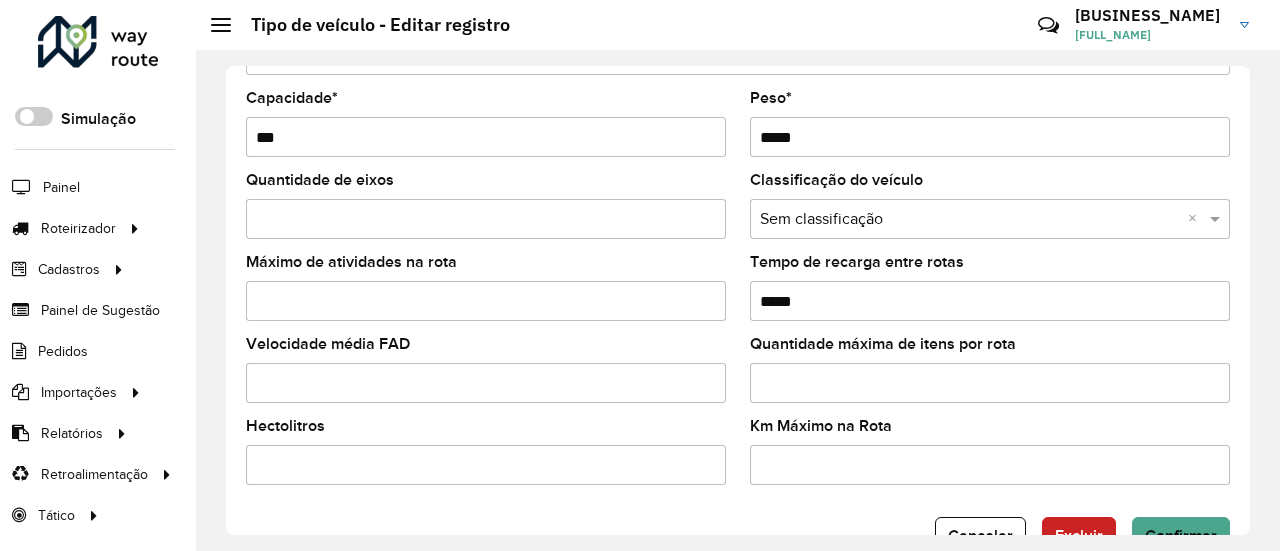 scroll, scrollTop: 200, scrollLeft: 0, axis: vertical 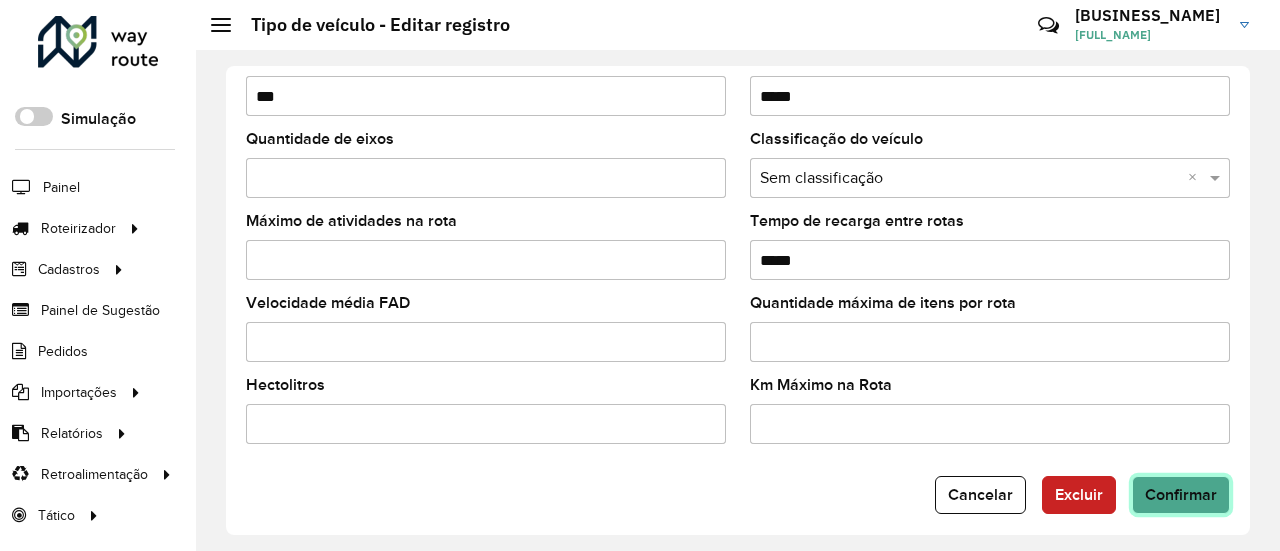 click on "Confirmar" 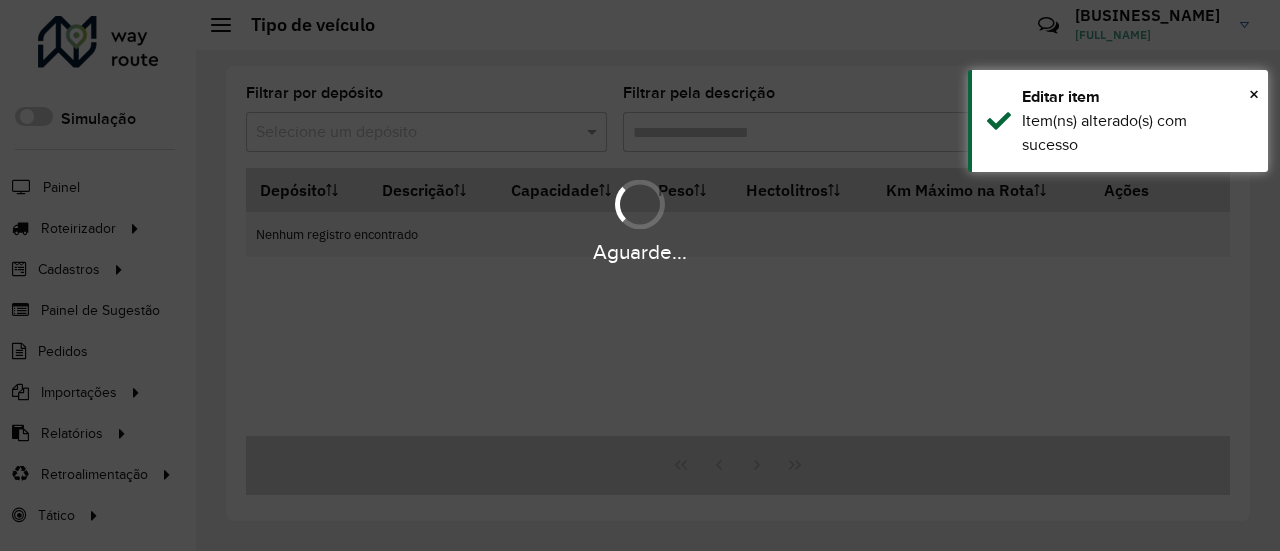 type on "***" 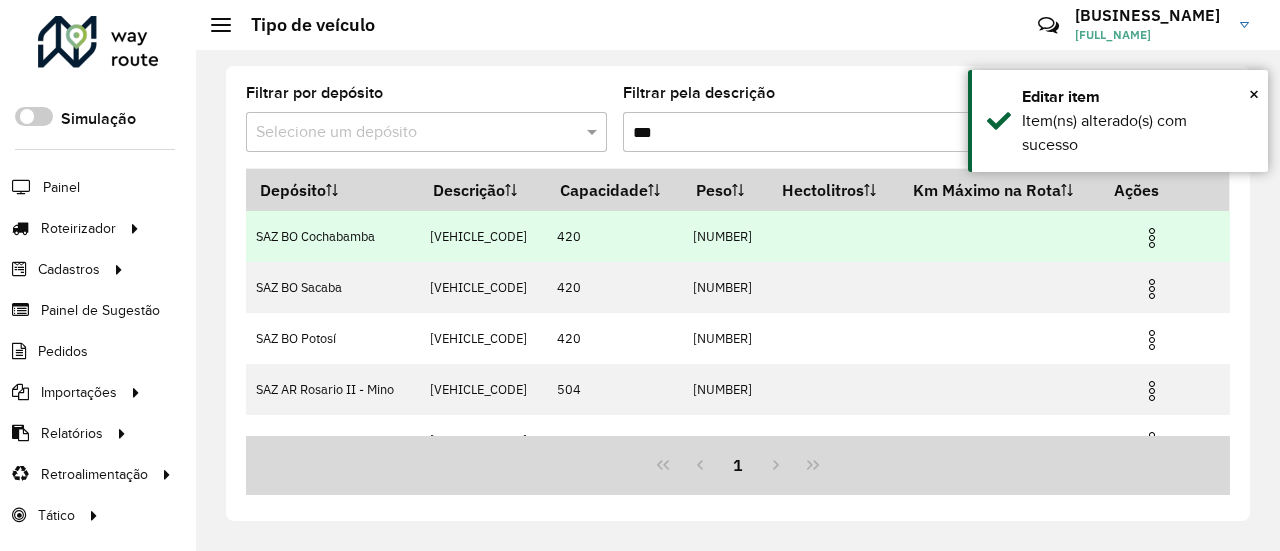 scroll, scrollTop: 78, scrollLeft: 0, axis: vertical 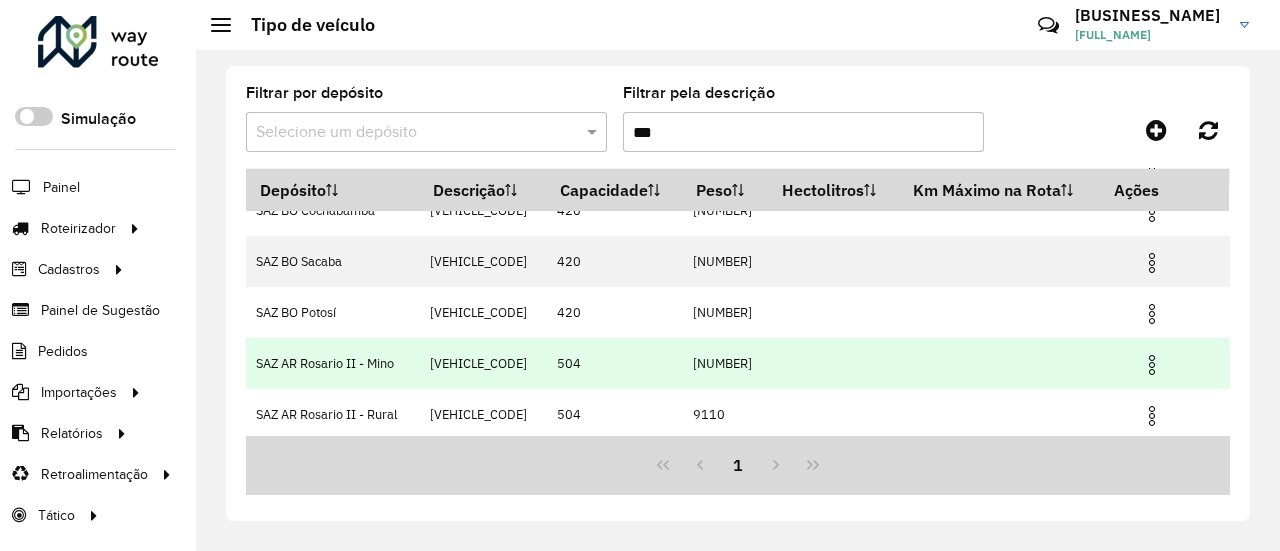 click at bounding box center (1152, 365) 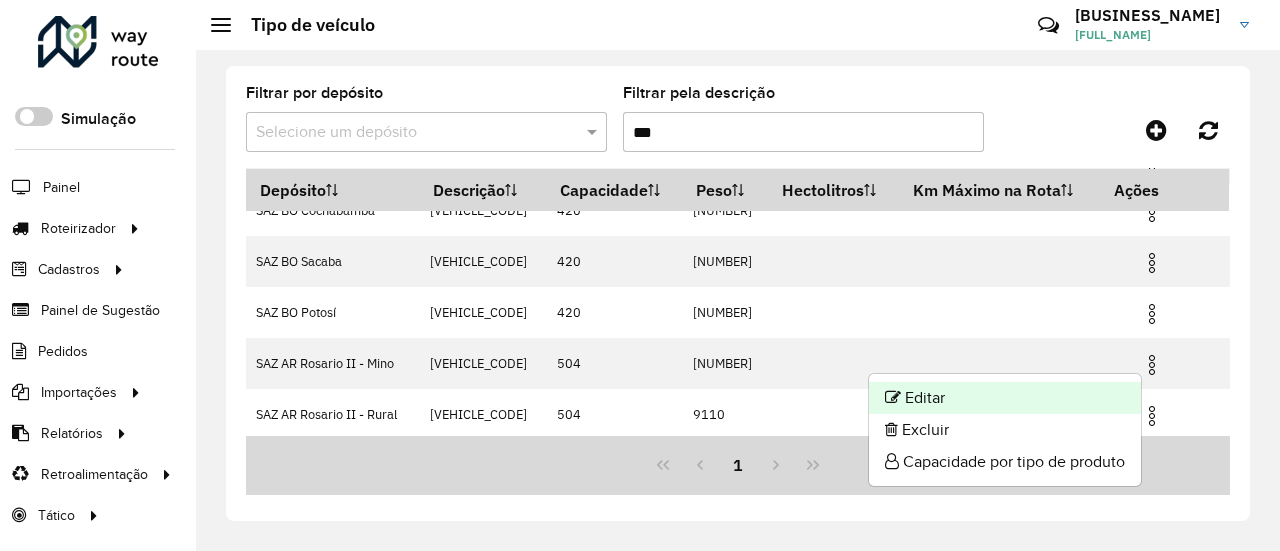 click on "Editar" 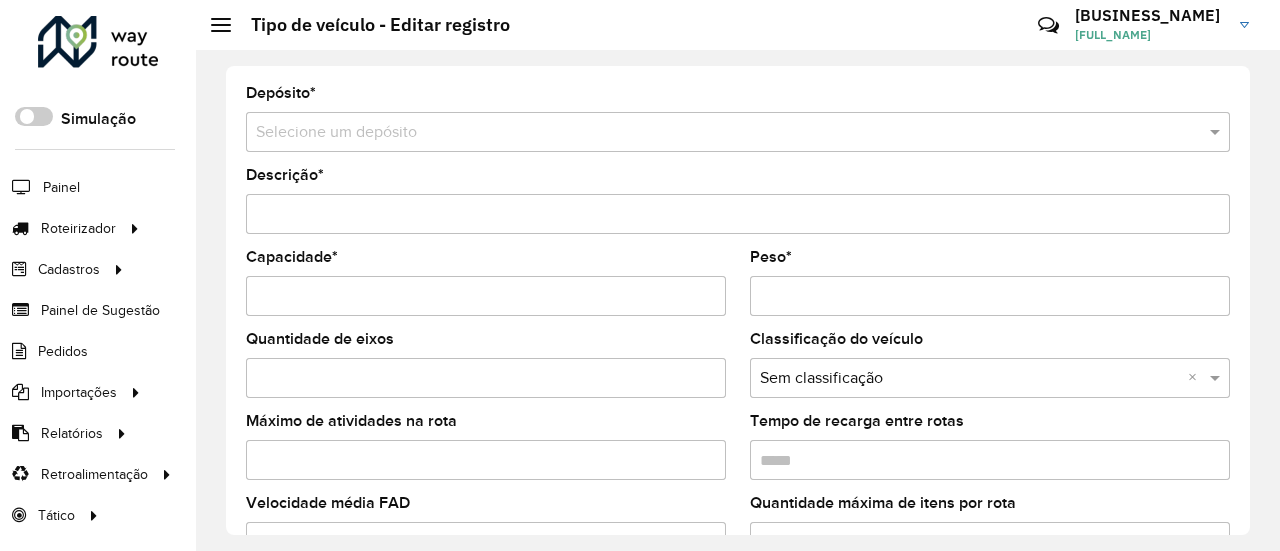 type on "**********" 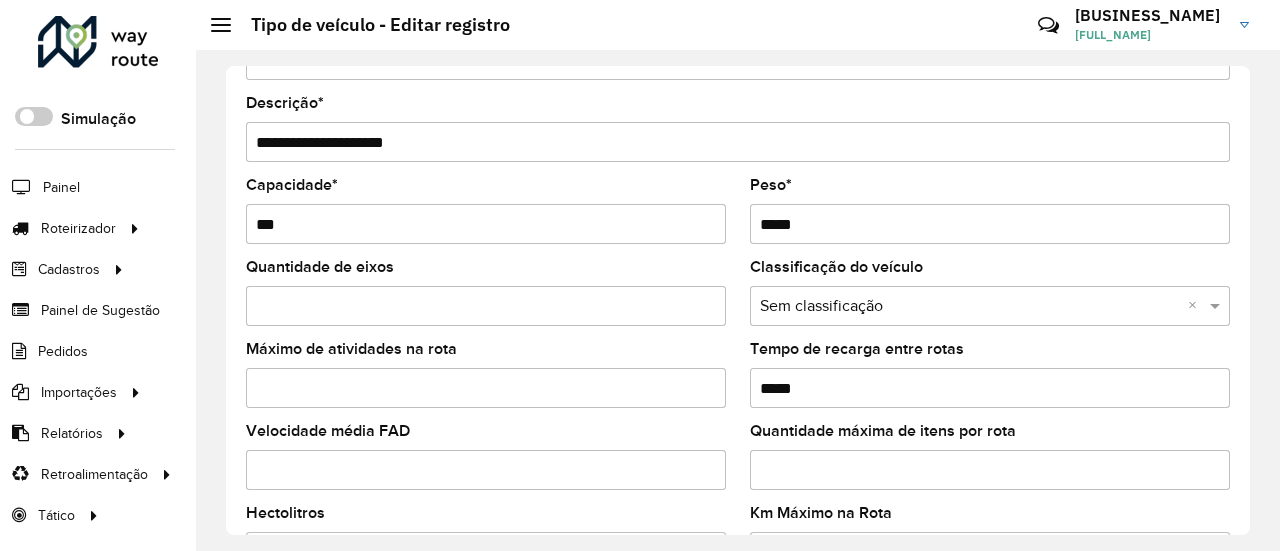 scroll, scrollTop: 100, scrollLeft: 0, axis: vertical 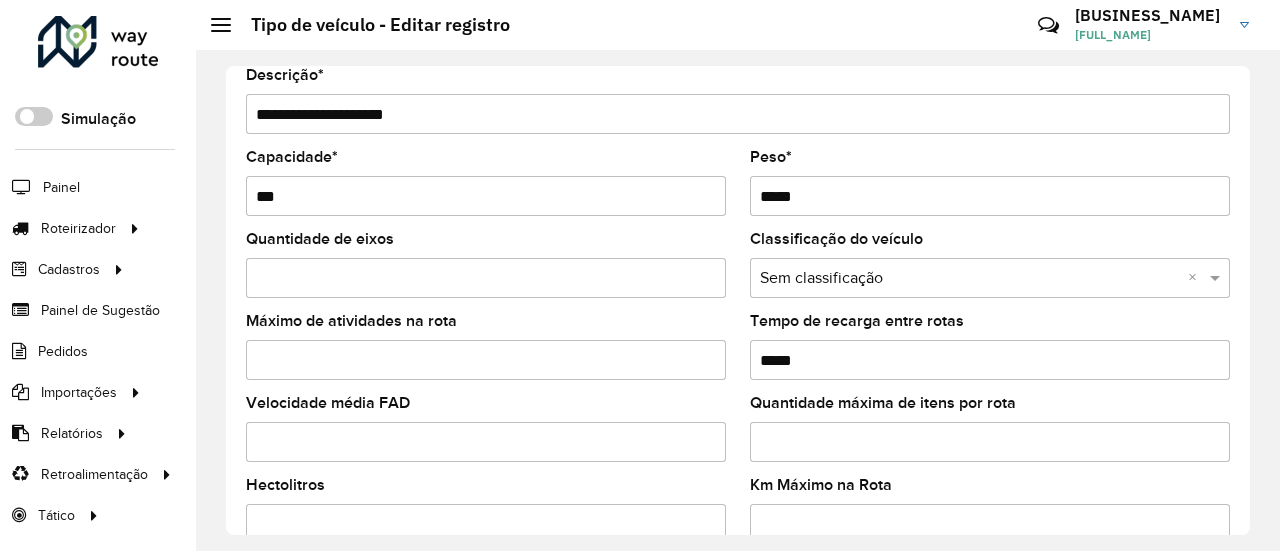 drag, startPoint x: 249, startPoint y: 319, endPoint x: 563, endPoint y: 327, distance: 314.1019 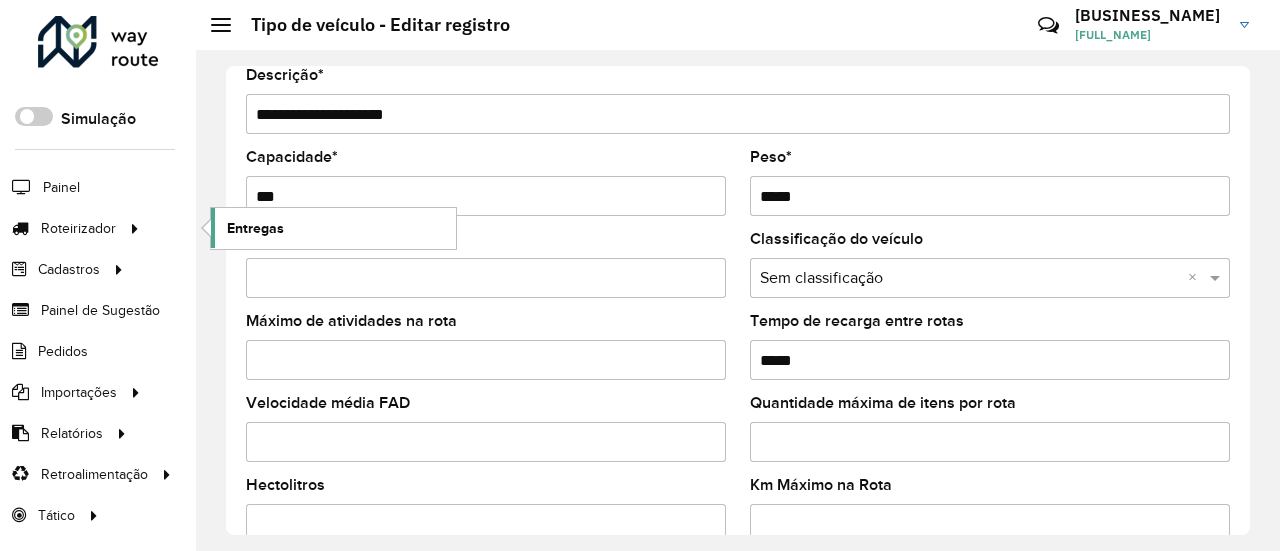 click on "Entregas" 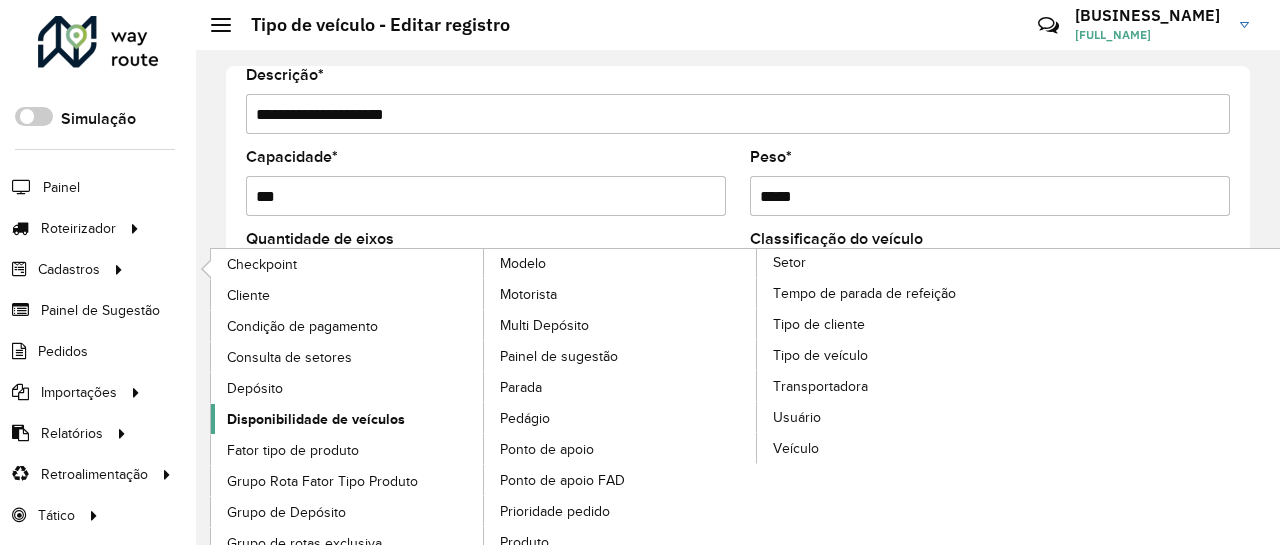 click on "Disponibilidade de veículos" 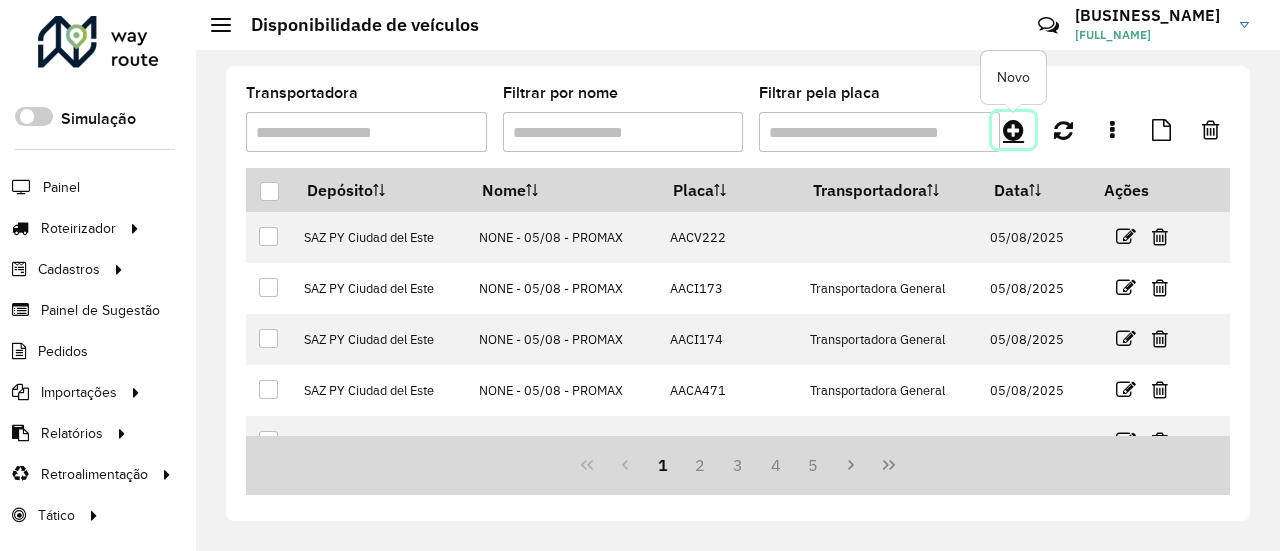click 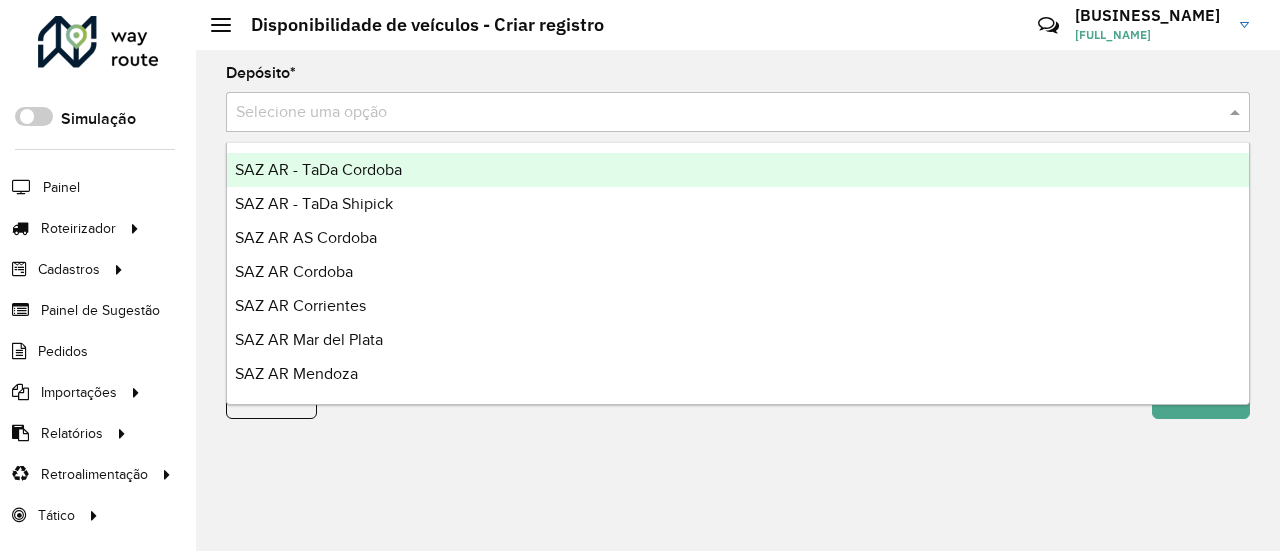 click at bounding box center (718, 113) 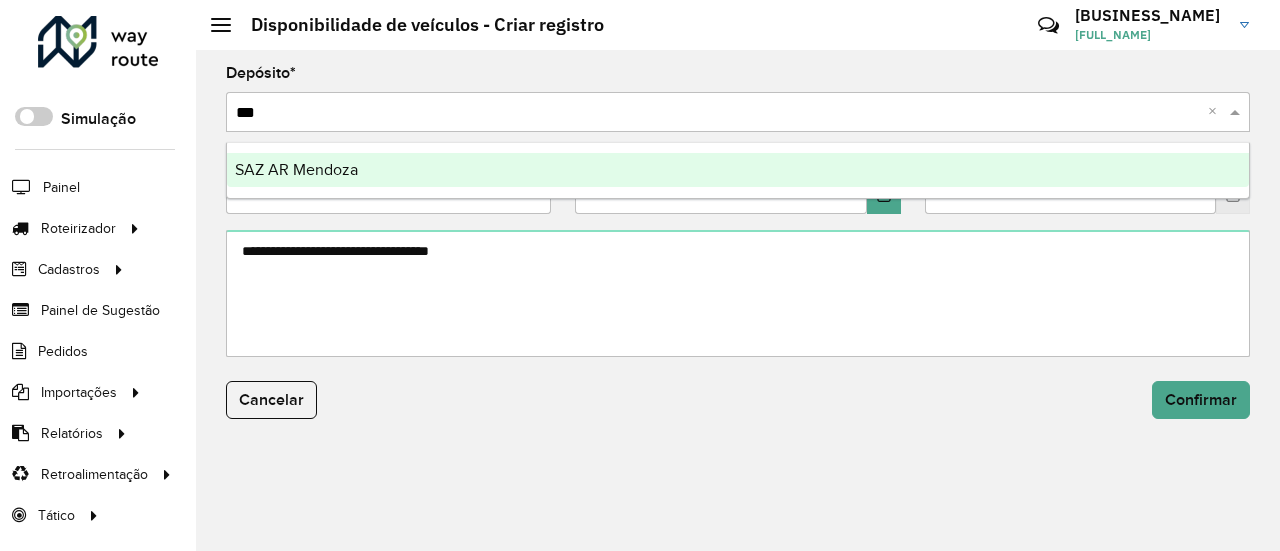 type on "****" 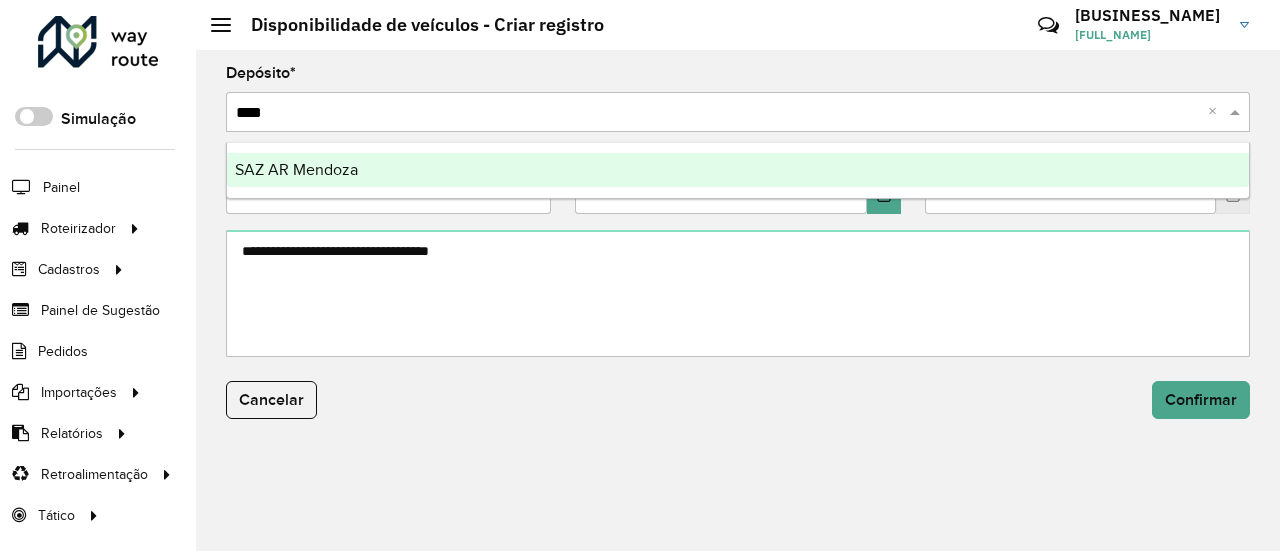 click on "SAZ AR Mendoza" at bounding box center (738, 170) 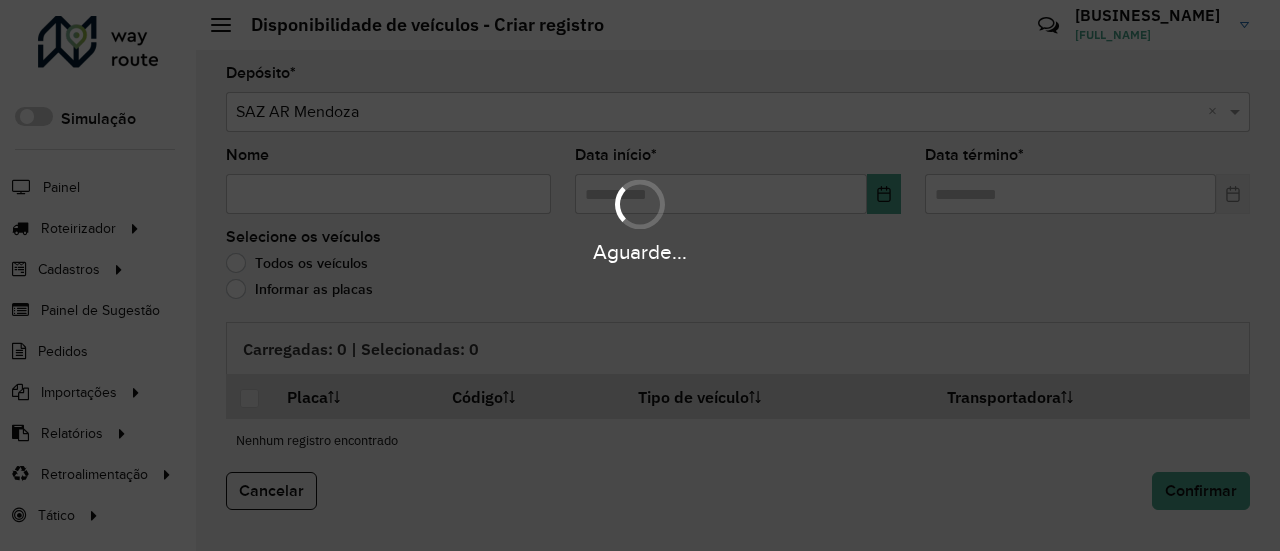 click on "Aguarde..." at bounding box center (640, 220) 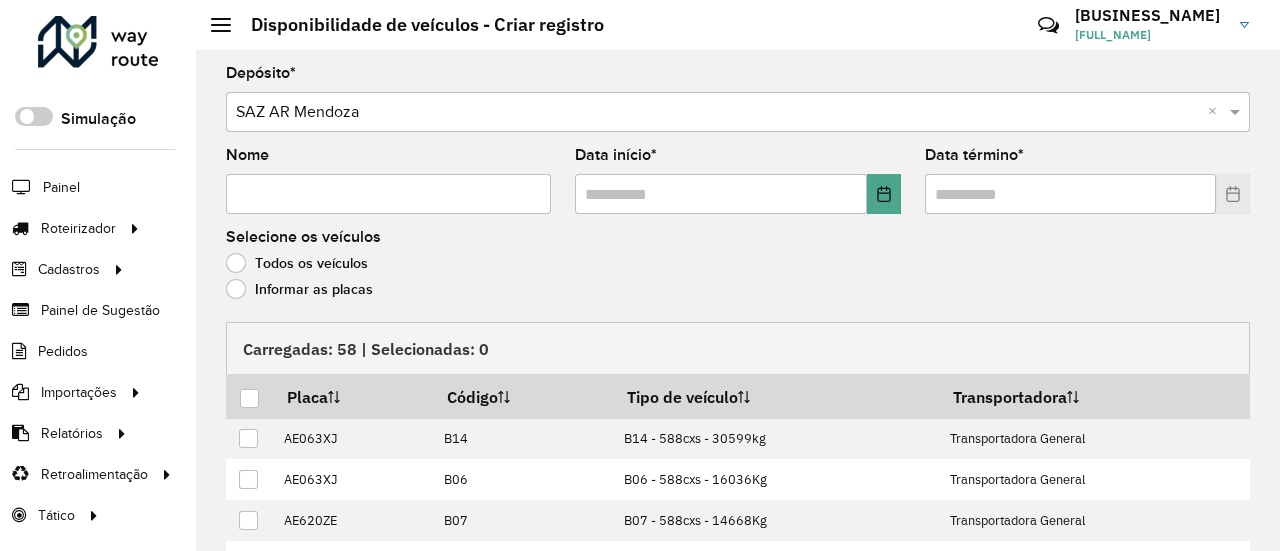 click on "Nome" at bounding box center [388, 194] 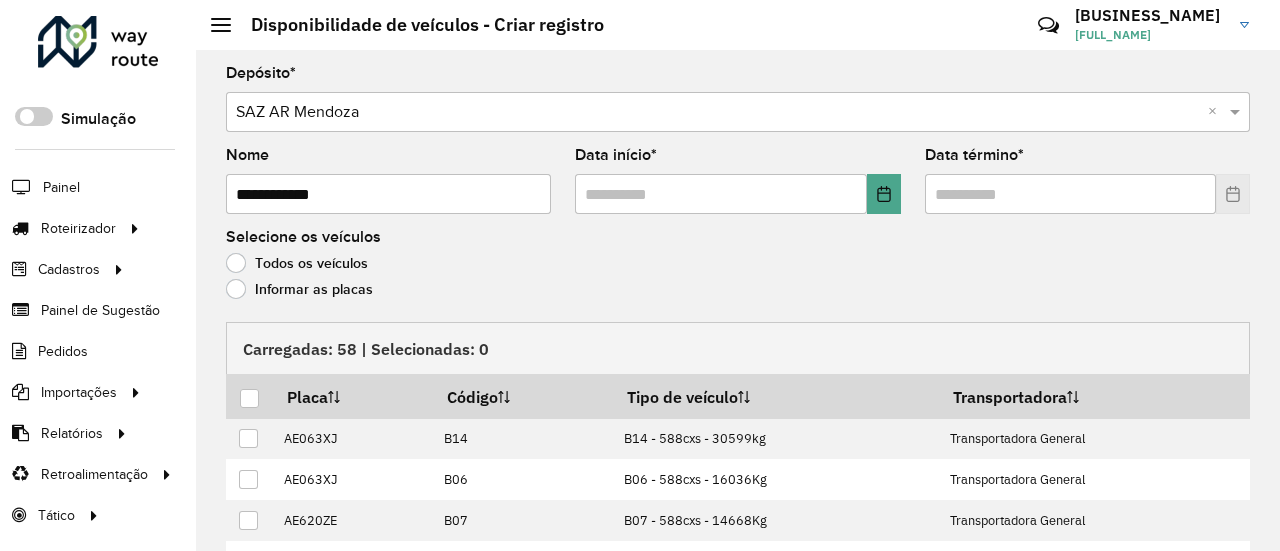 type on "**********" 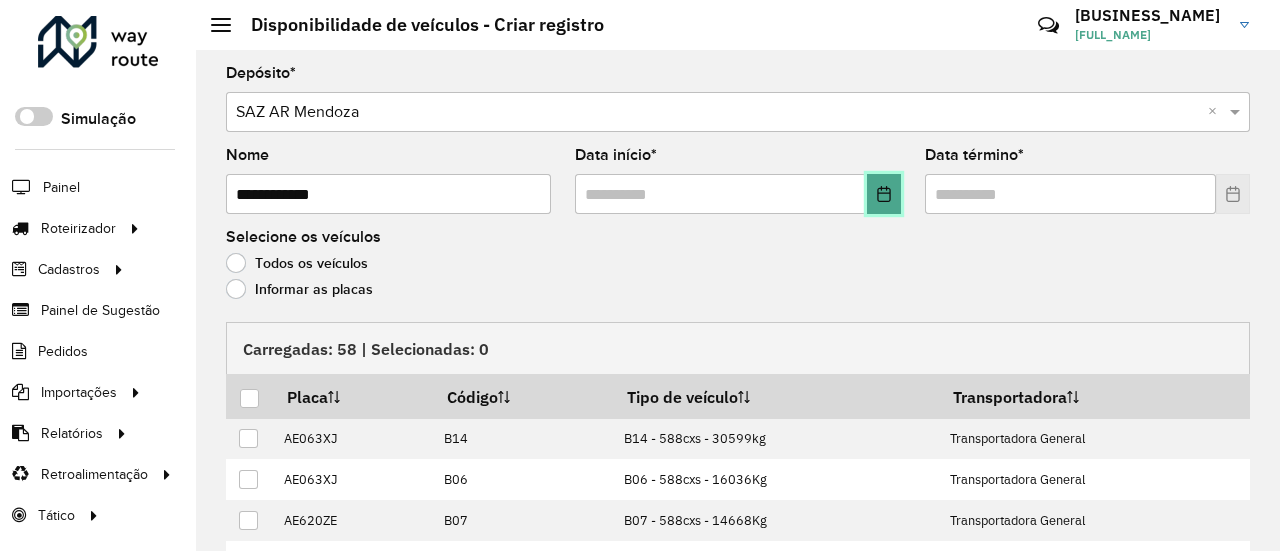 click 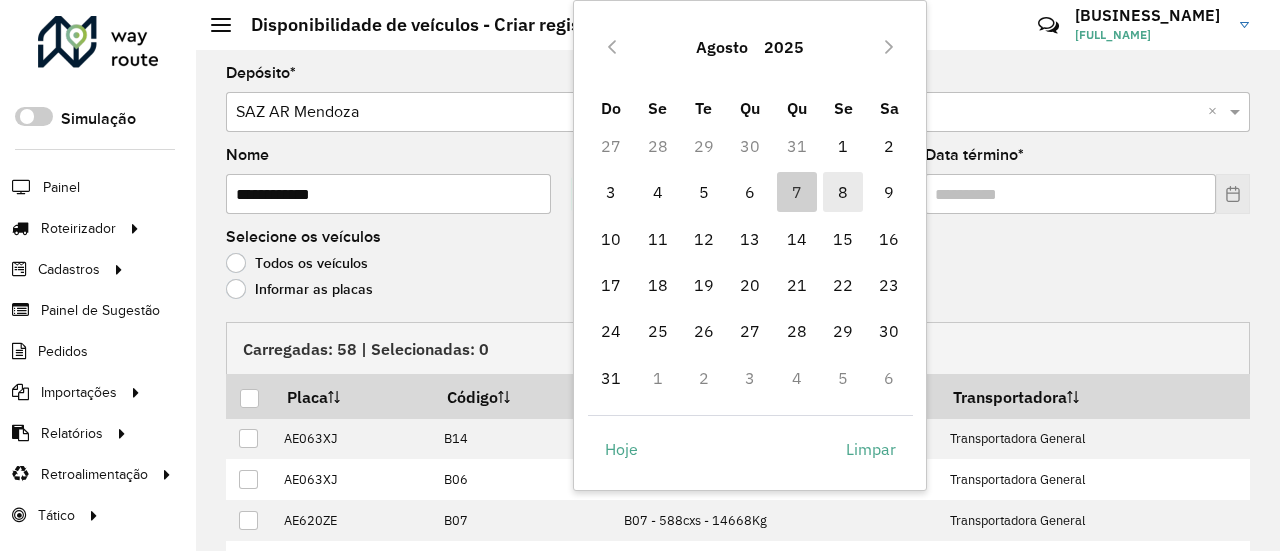 click on "8" at bounding box center (843, 192) 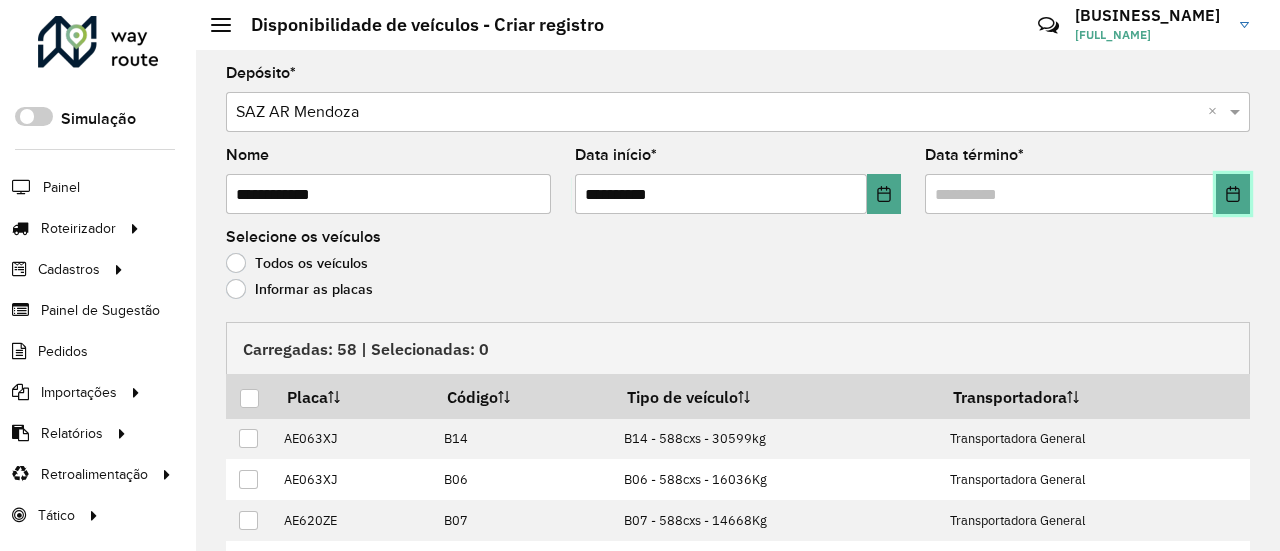 click 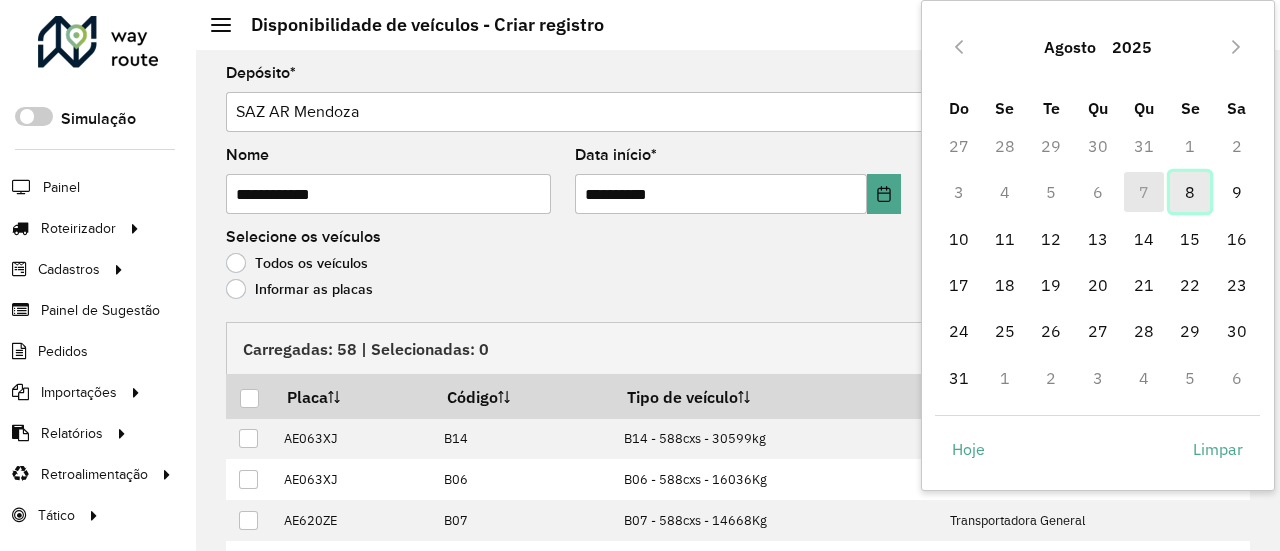 click on "8" at bounding box center [1190, 192] 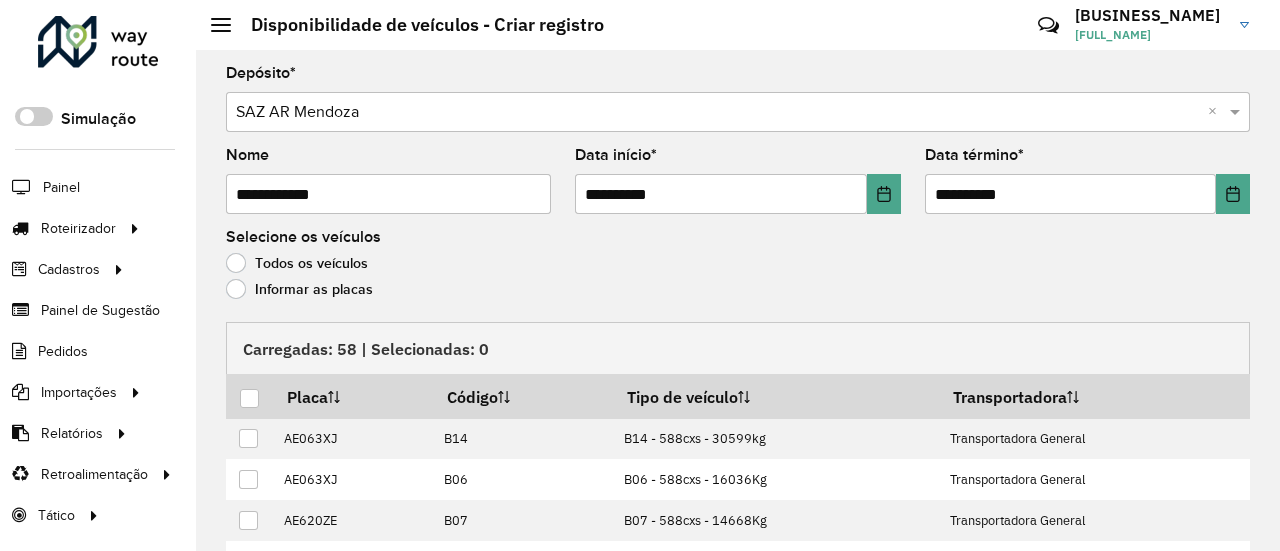 click on "Informar as placas" 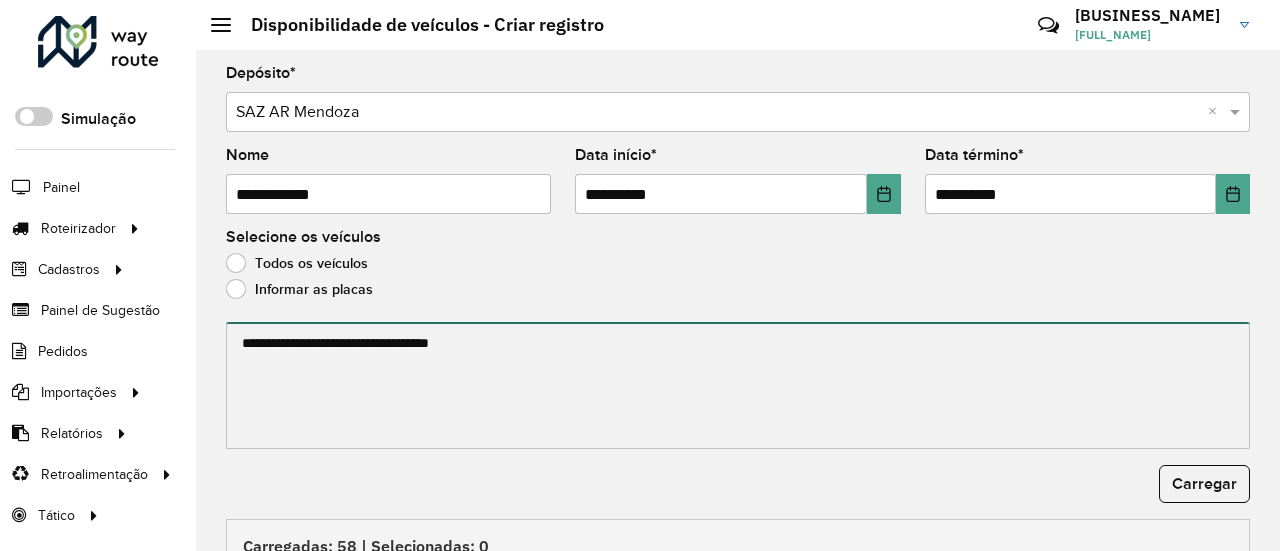 click at bounding box center (738, 385) 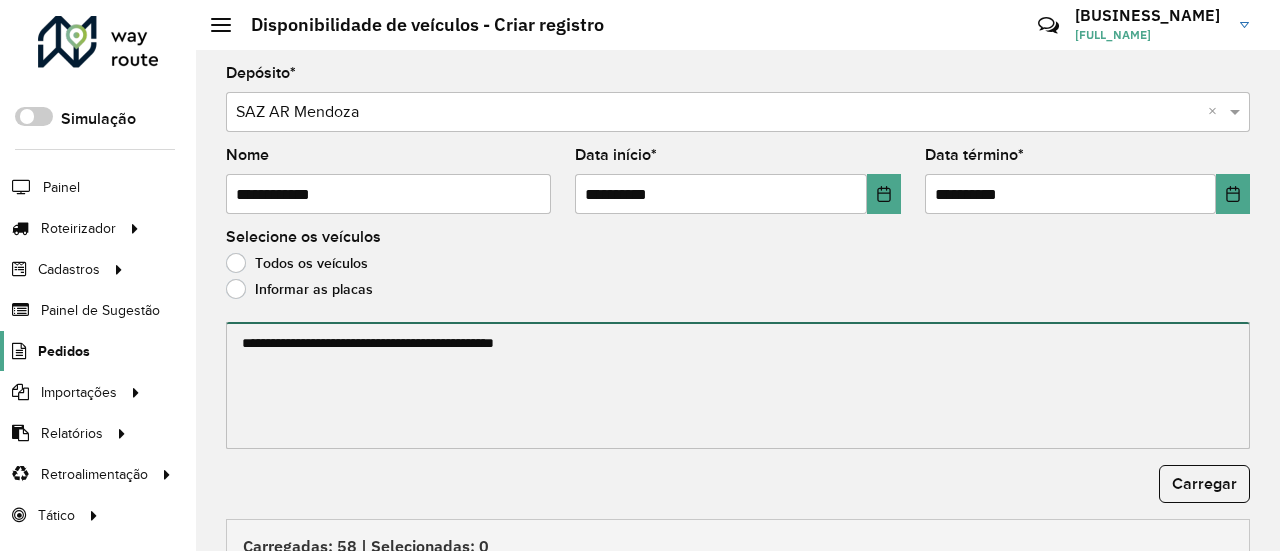 drag, startPoint x: 635, startPoint y: 349, endPoint x: 65, endPoint y: 354, distance: 570.0219 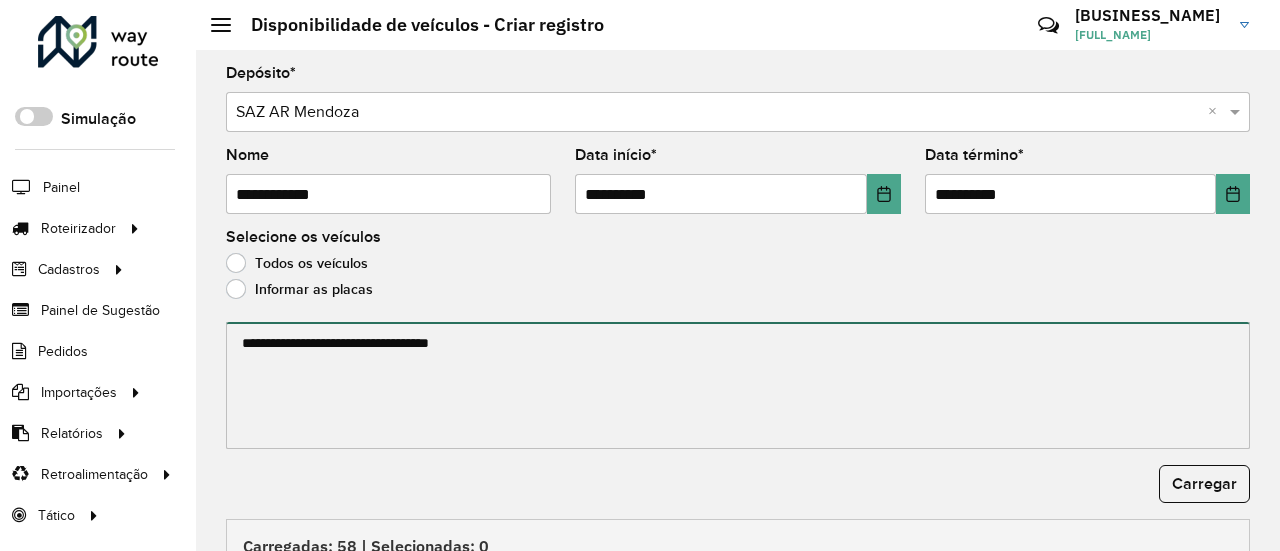 paste on "**********" 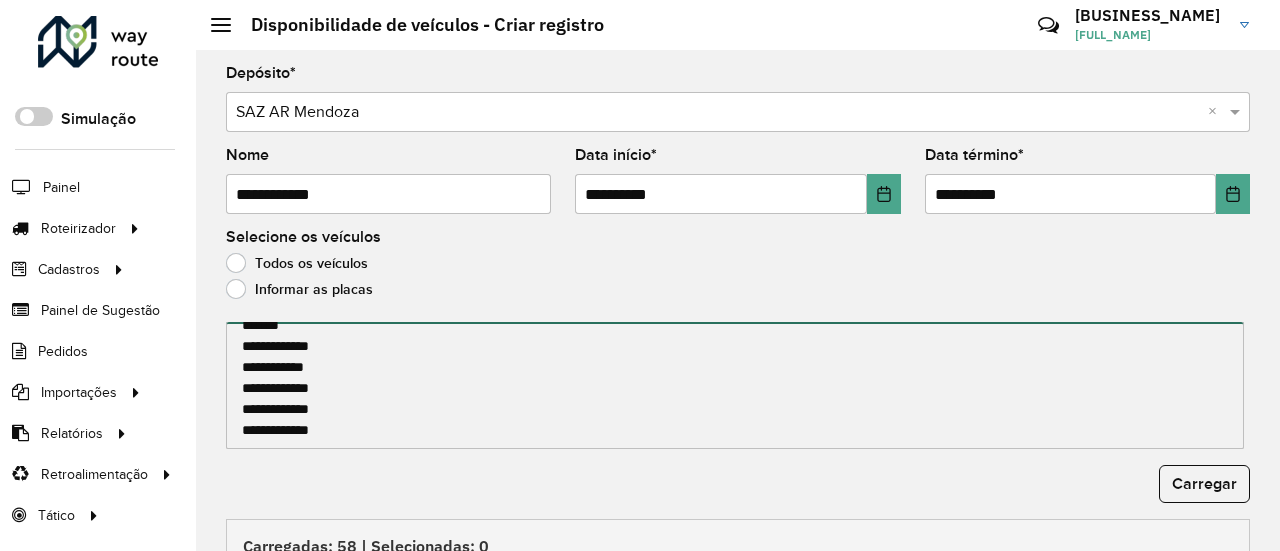 scroll, scrollTop: 188, scrollLeft: 0, axis: vertical 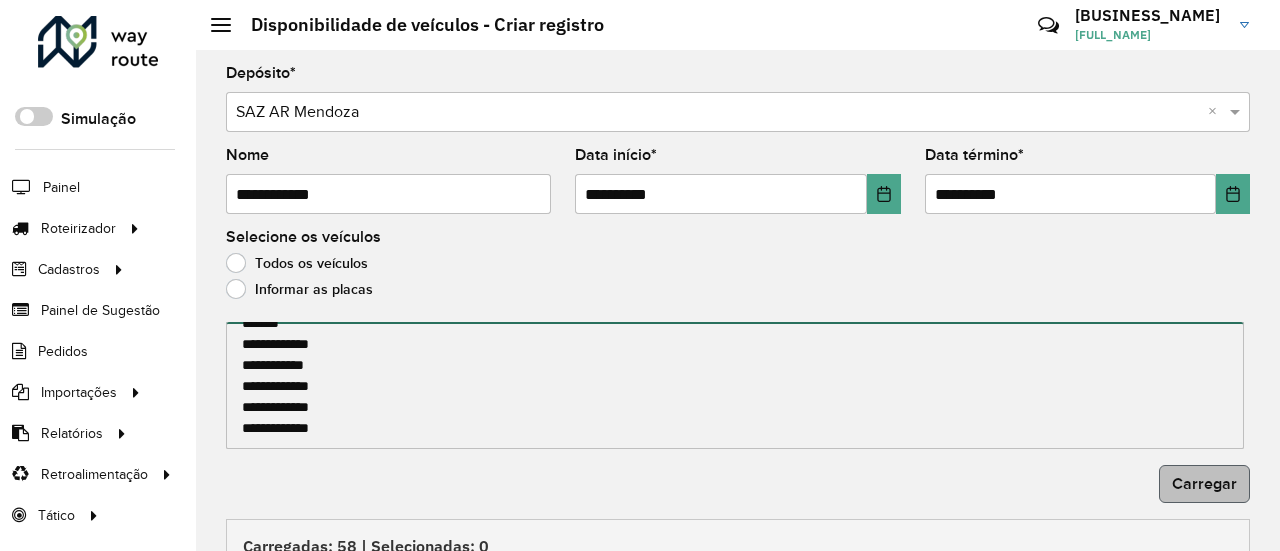type on "**********" 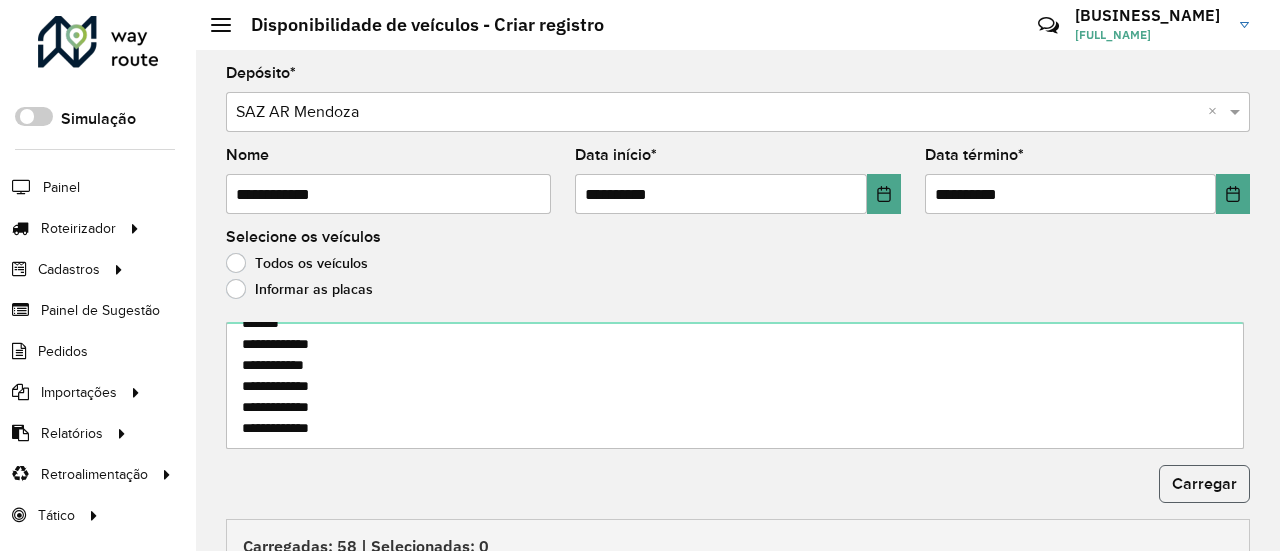 click on "Carregar" 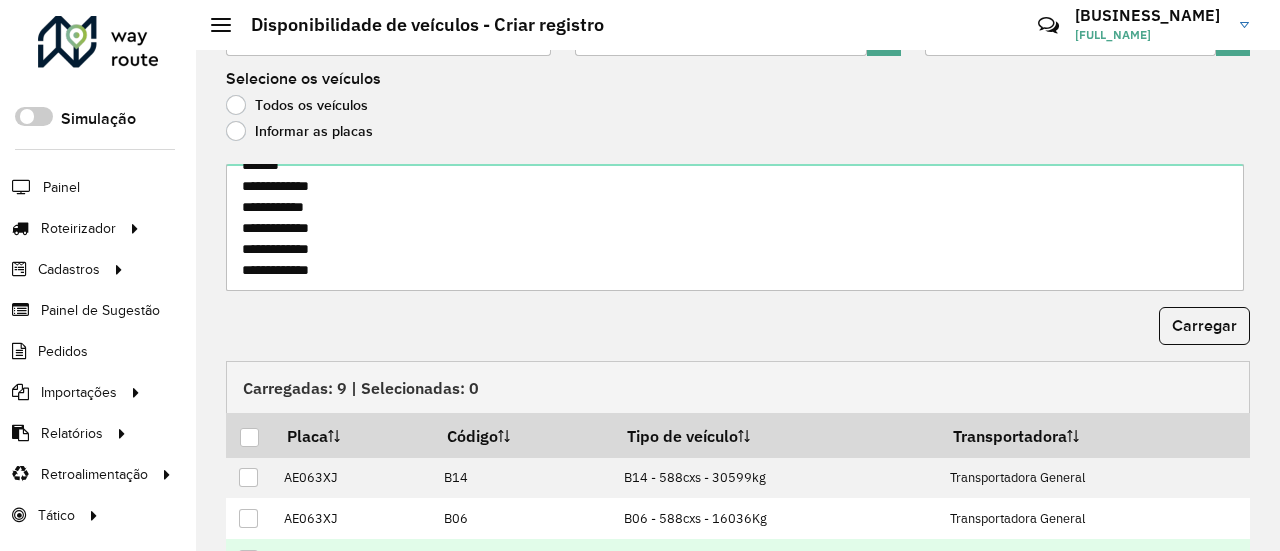 scroll, scrollTop: 300, scrollLeft: 0, axis: vertical 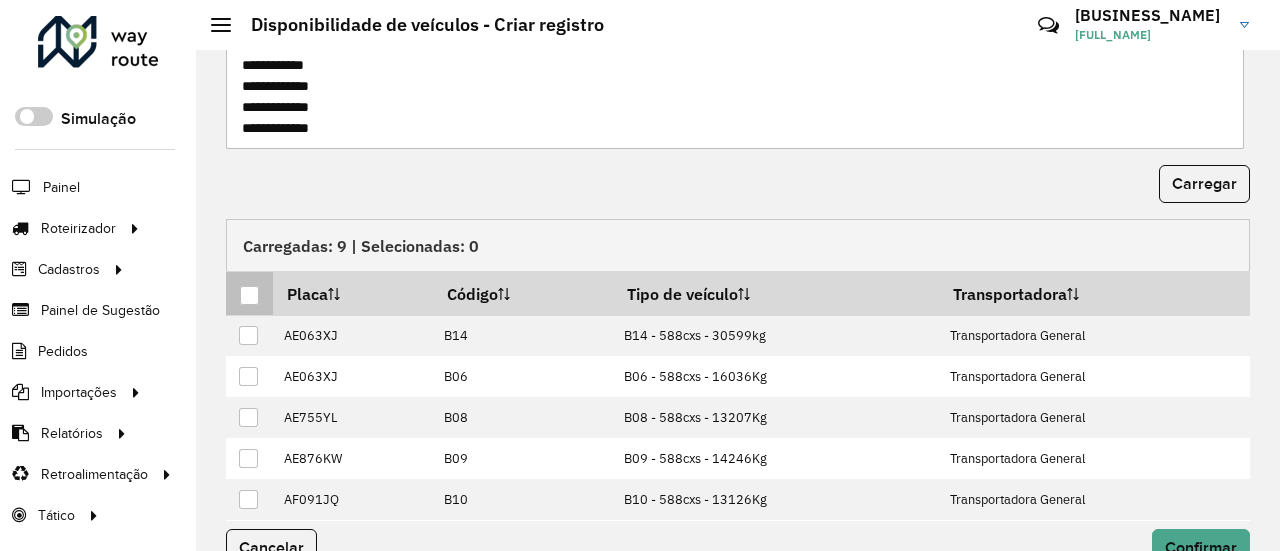 click at bounding box center [250, 294] 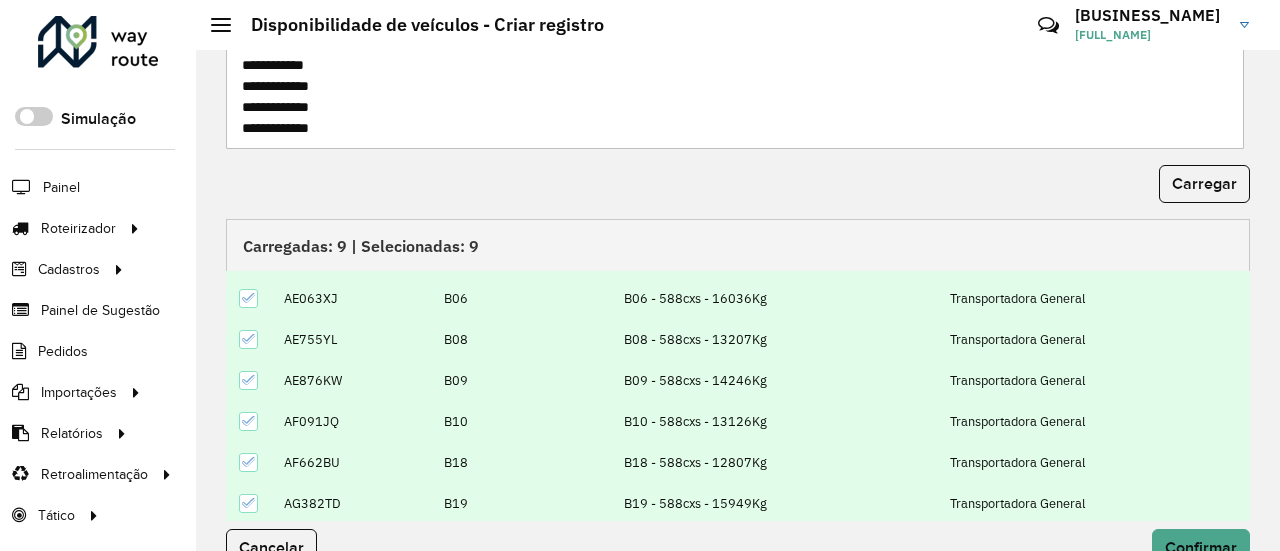 scroll, scrollTop: 159, scrollLeft: 0, axis: vertical 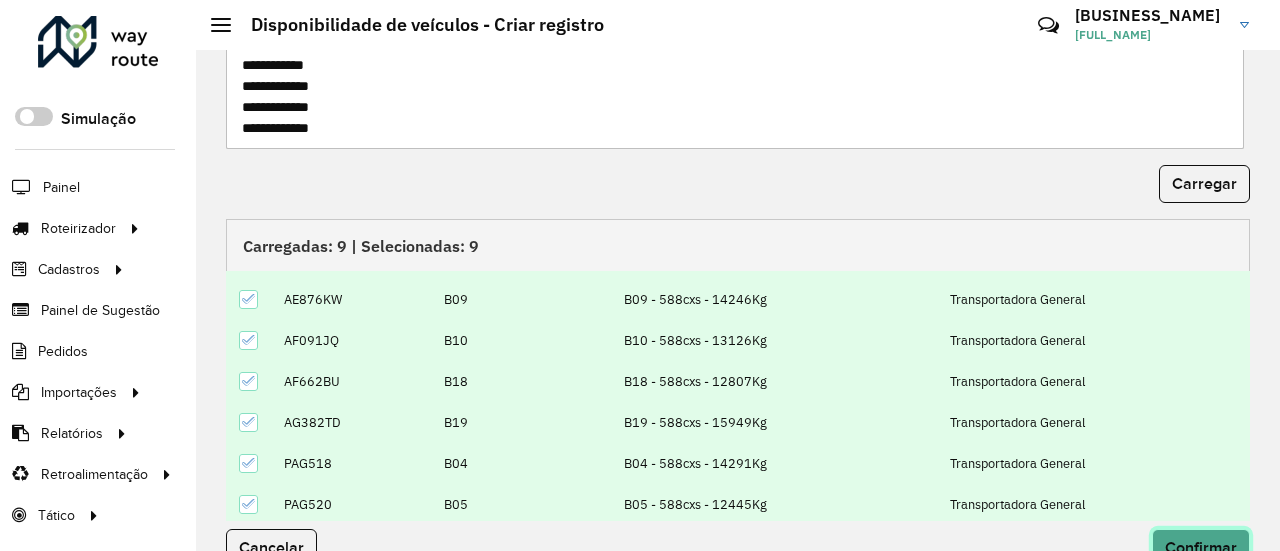click on "Confirmar" 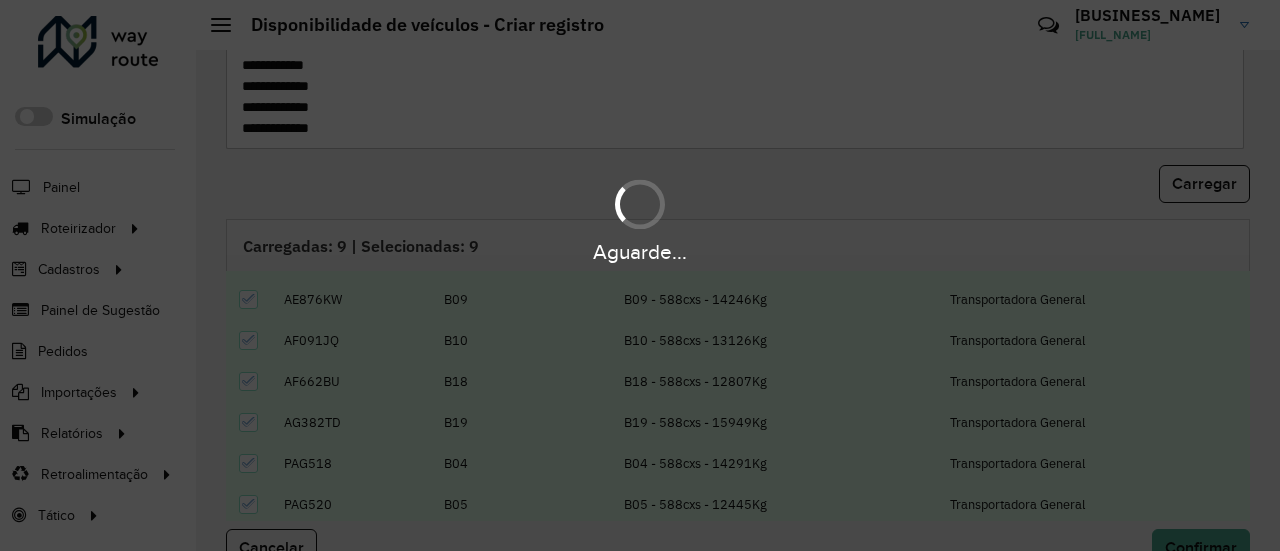 scroll, scrollTop: 0, scrollLeft: 0, axis: both 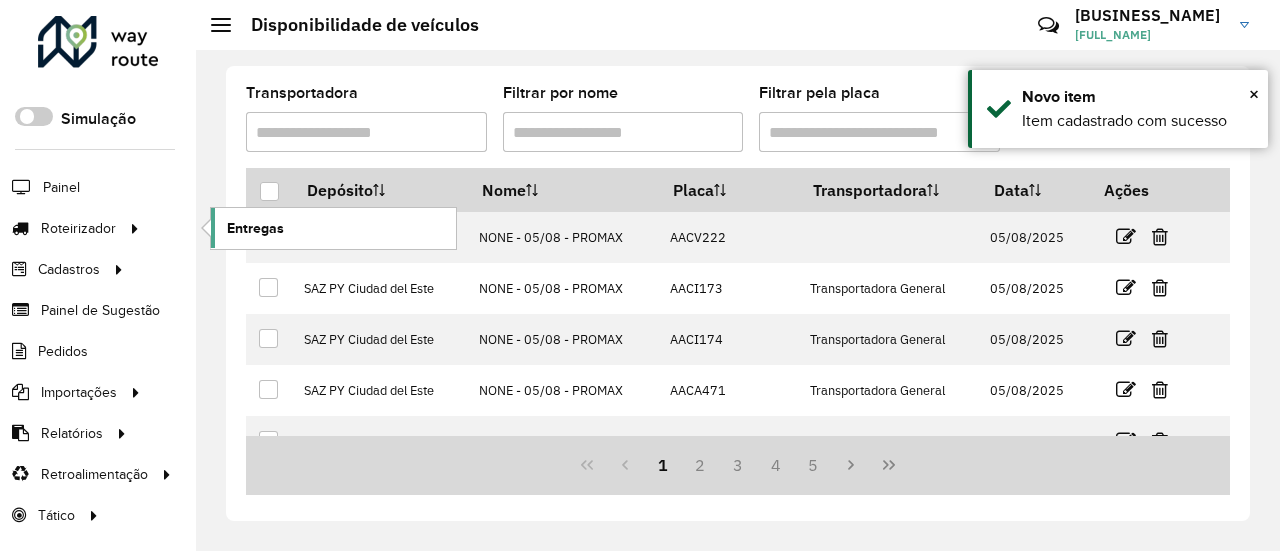click on "Entregas" 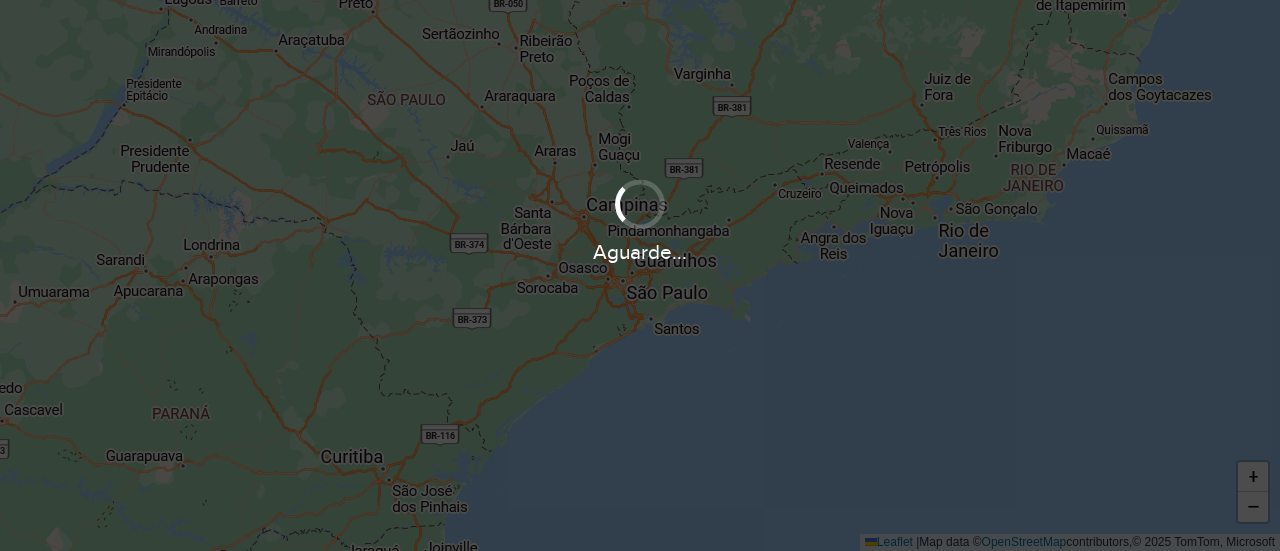 scroll, scrollTop: 0, scrollLeft: 0, axis: both 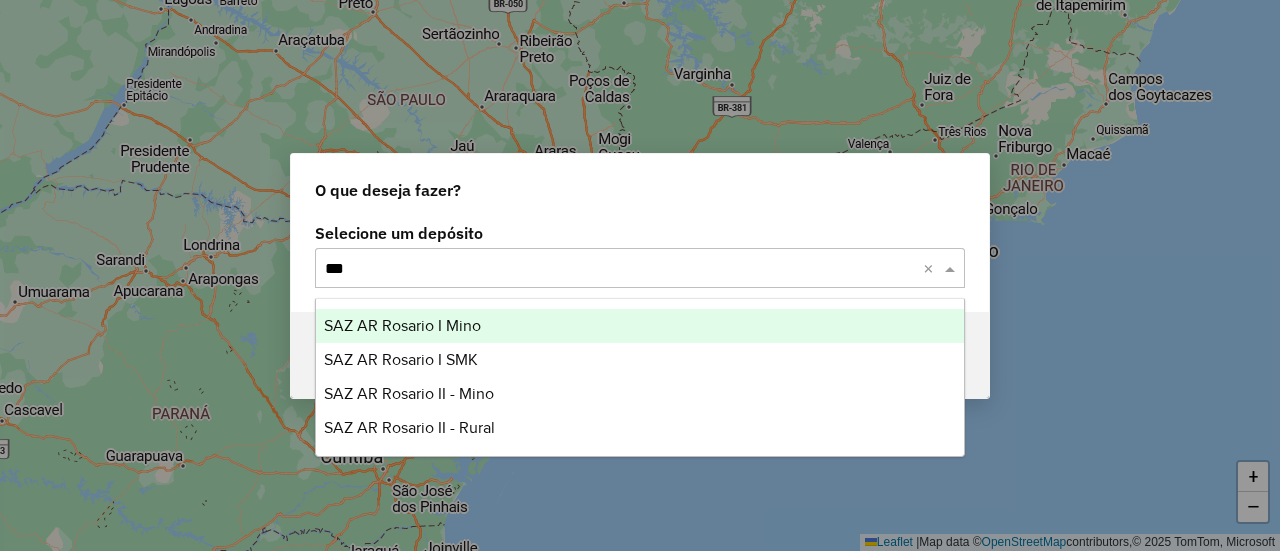 type on "****" 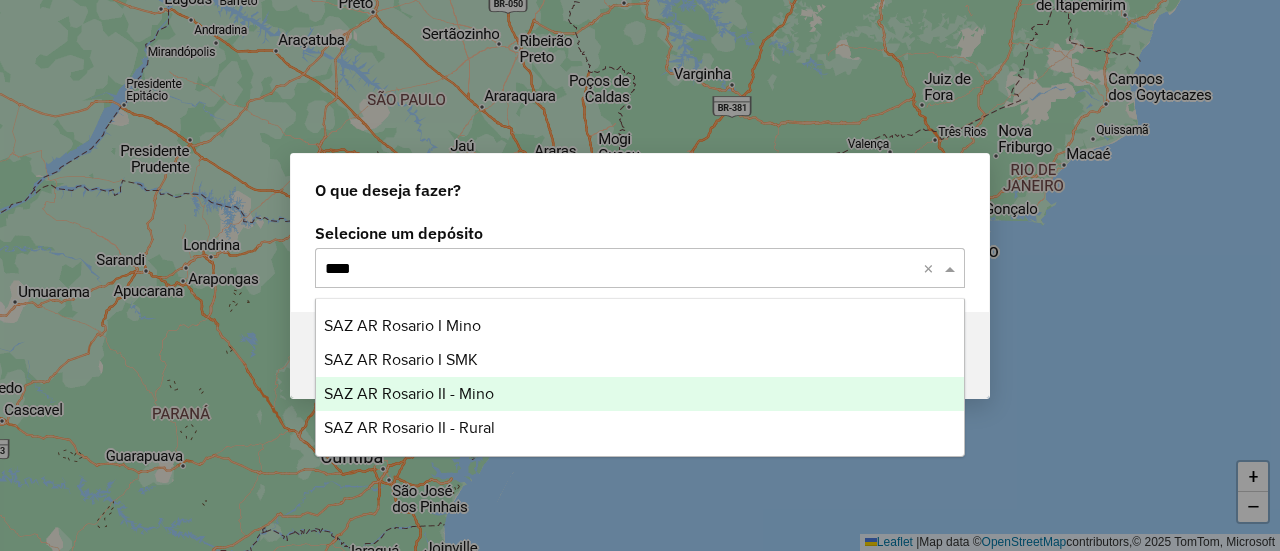 click on "SAZ AR Rosario II - Mino" at bounding box center [639, 394] 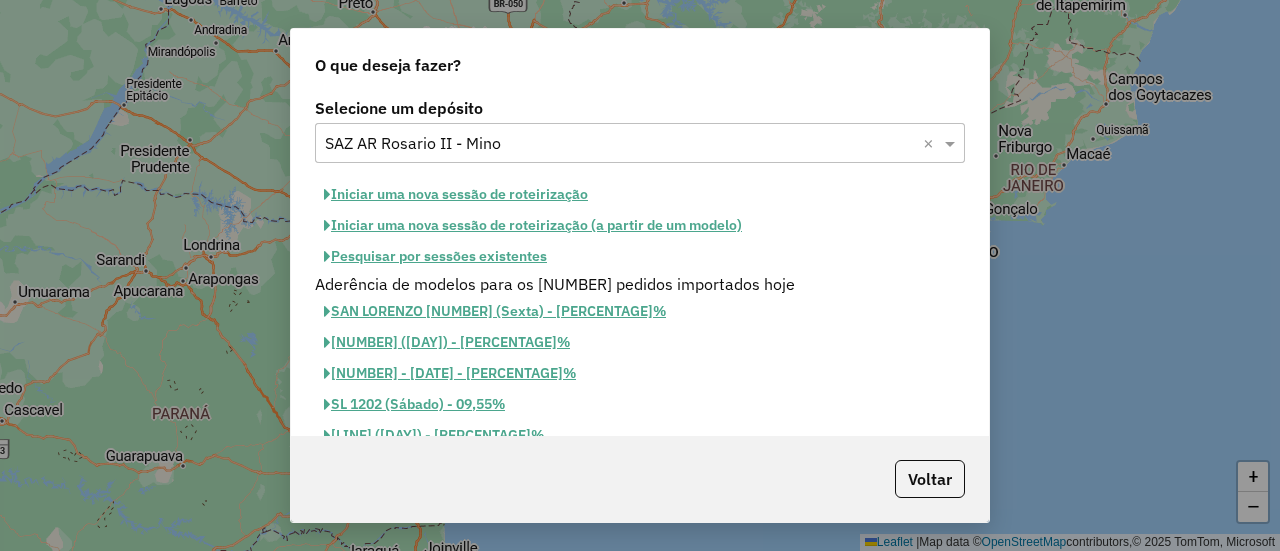 click on "Iniciar uma nova sessão de roteirização" 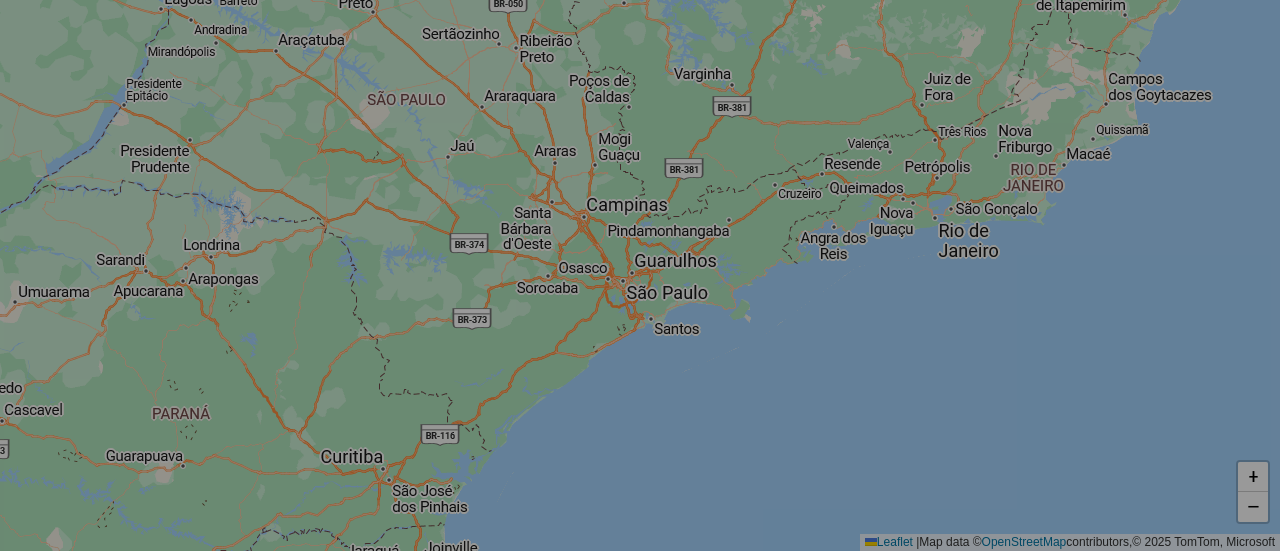 select on "*" 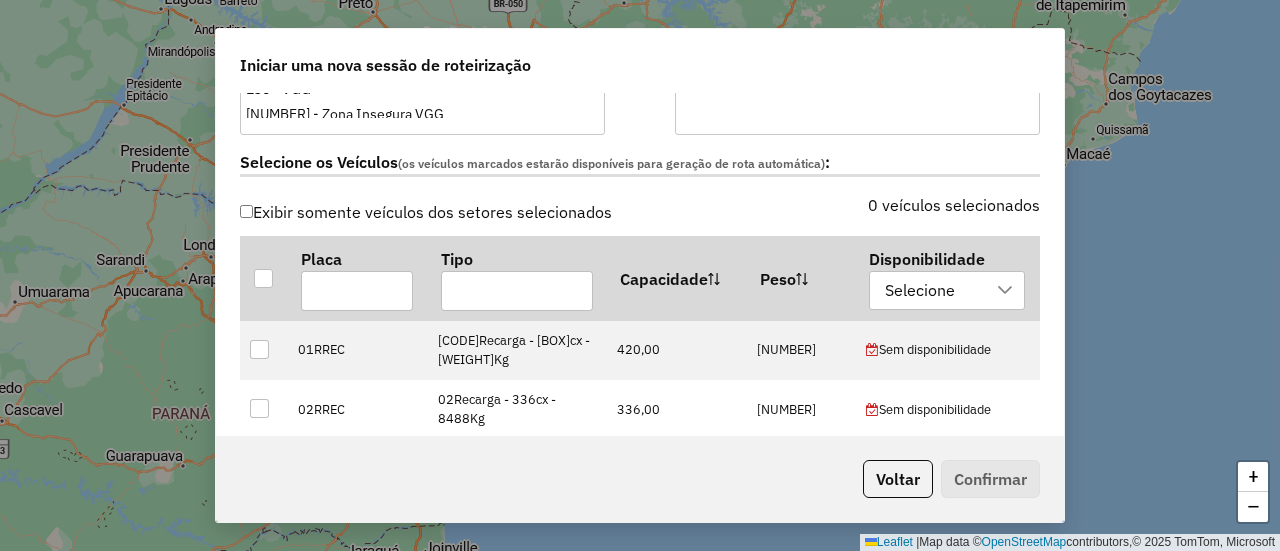 scroll, scrollTop: 700, scrollLeft: 0, axis: vertical 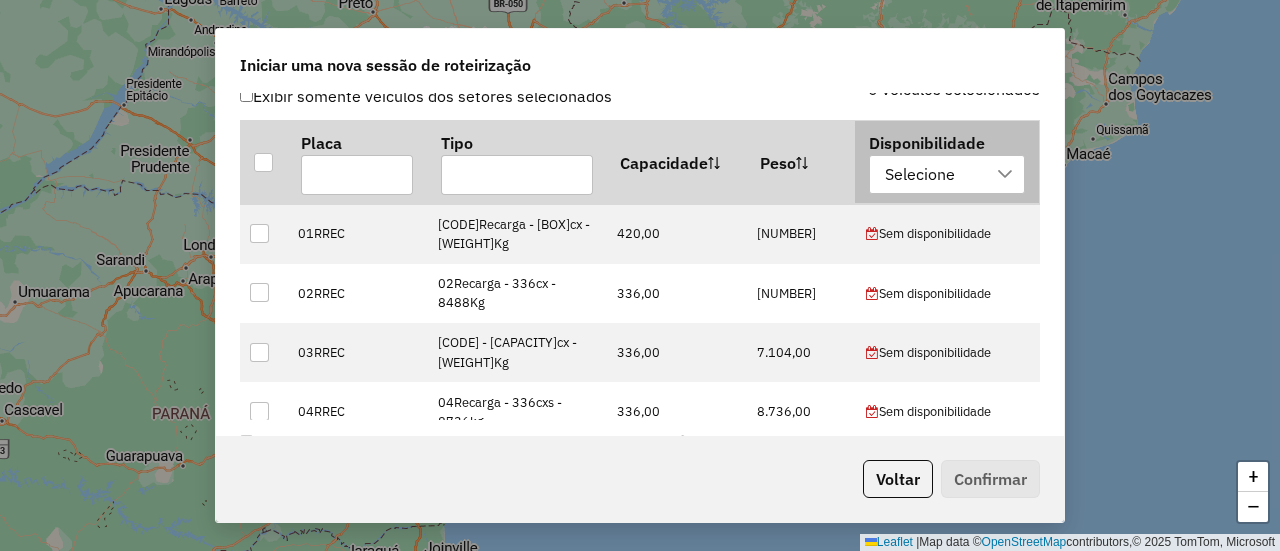 click on "Selecione" at bounding box center [932, 175] 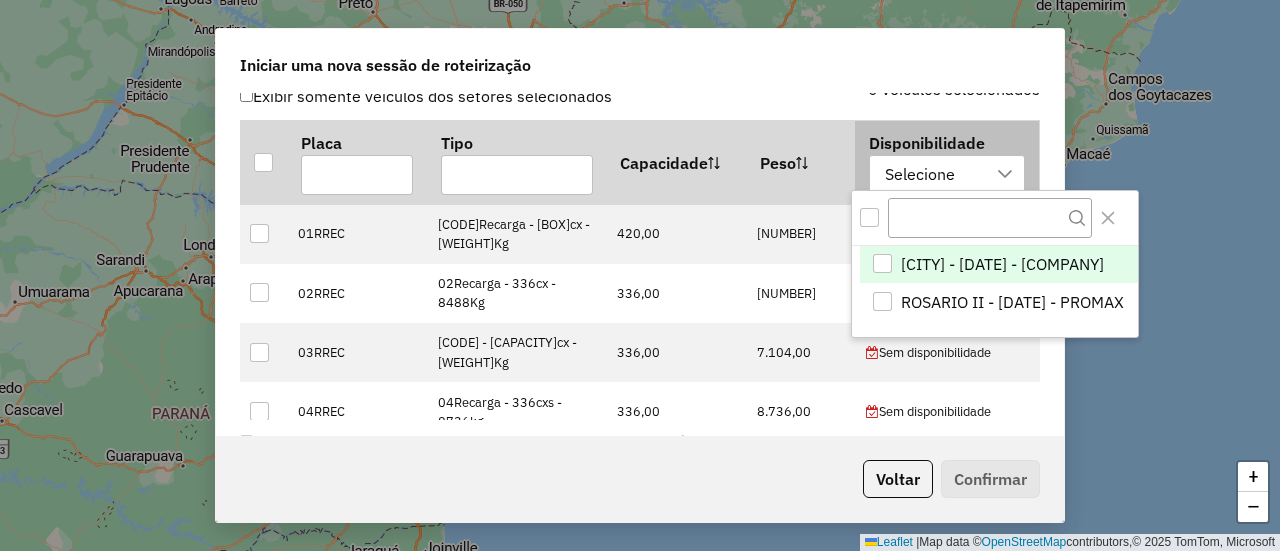scroll, scrollTop: 14, scrollLeft: 90, axis: both 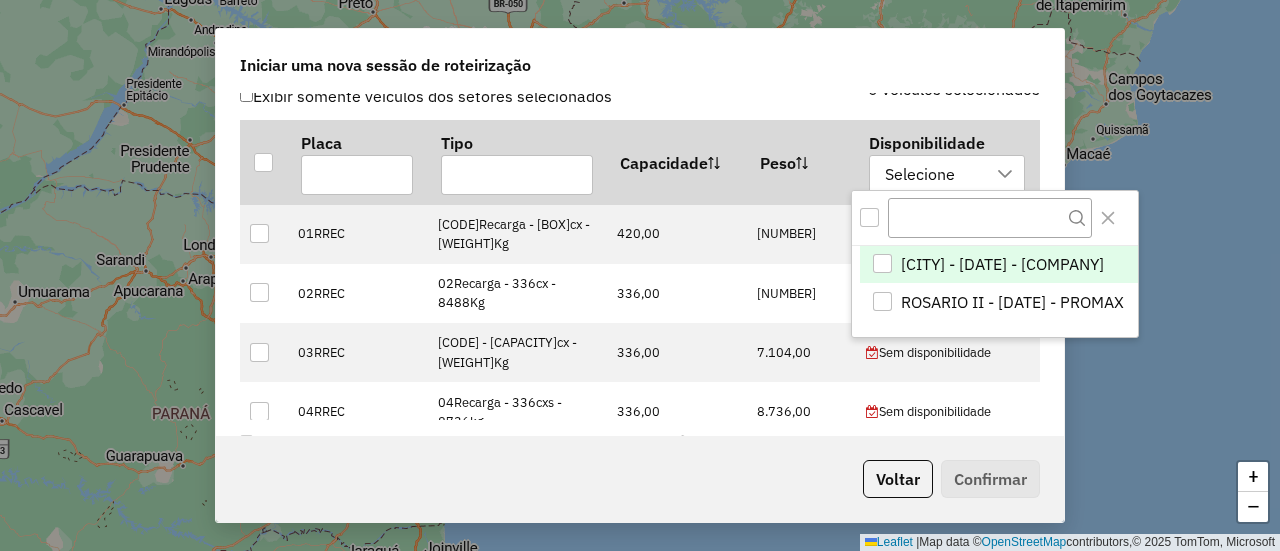 click on "[CITY] - [DATE] - [COMPANY]" at bounding box center [1002, 264] 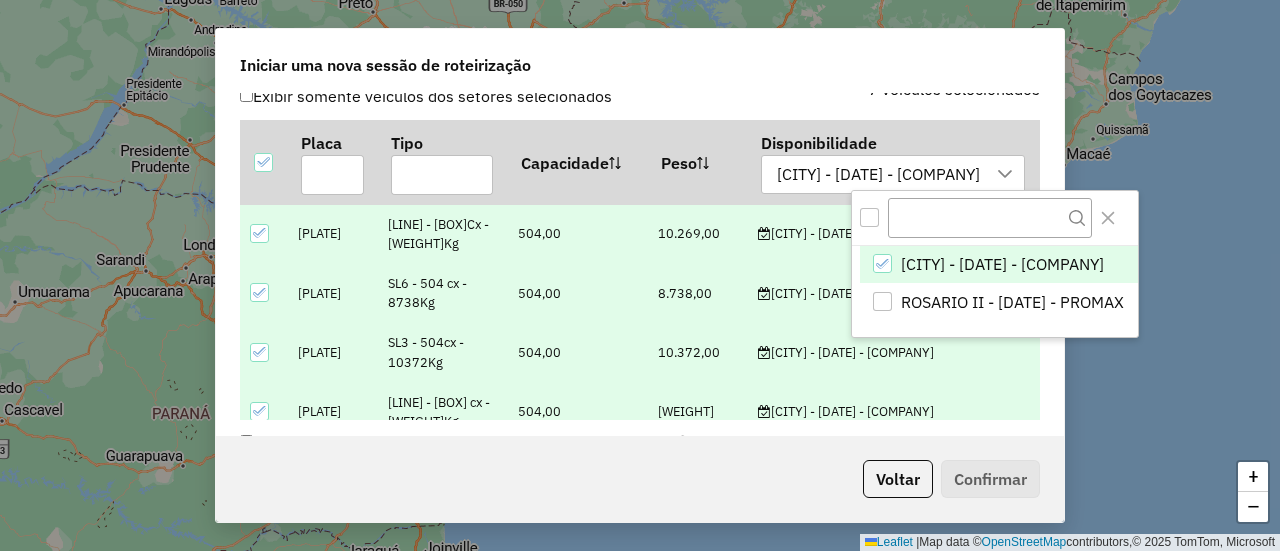 click on "7 veículos selecionados" 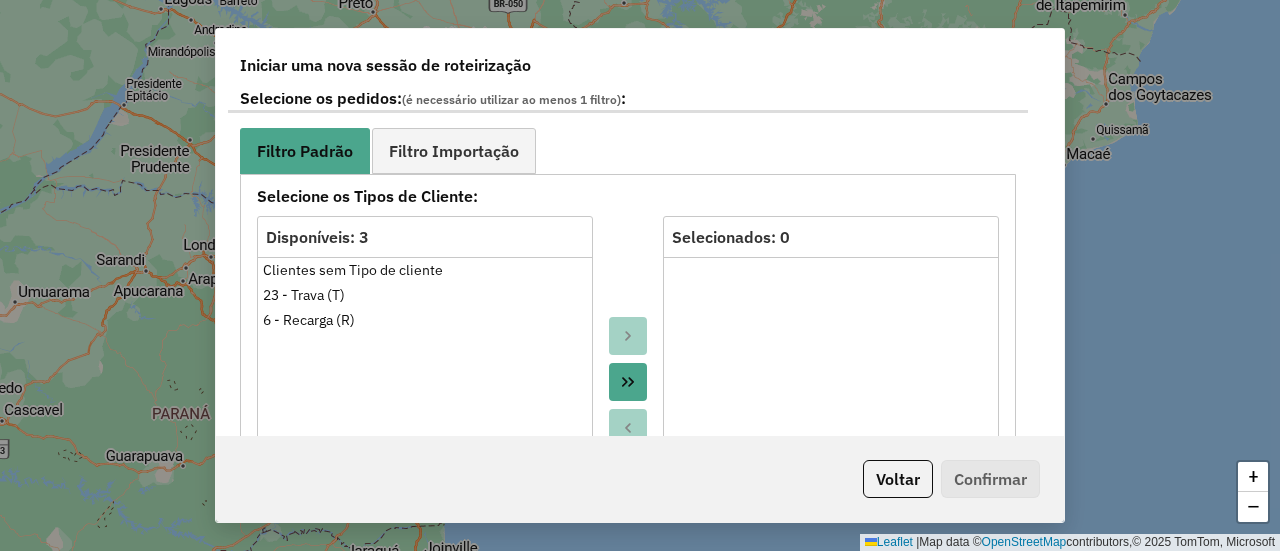 scroll, scrollTop: 1000, scrollLeft: 0, axis: vertical 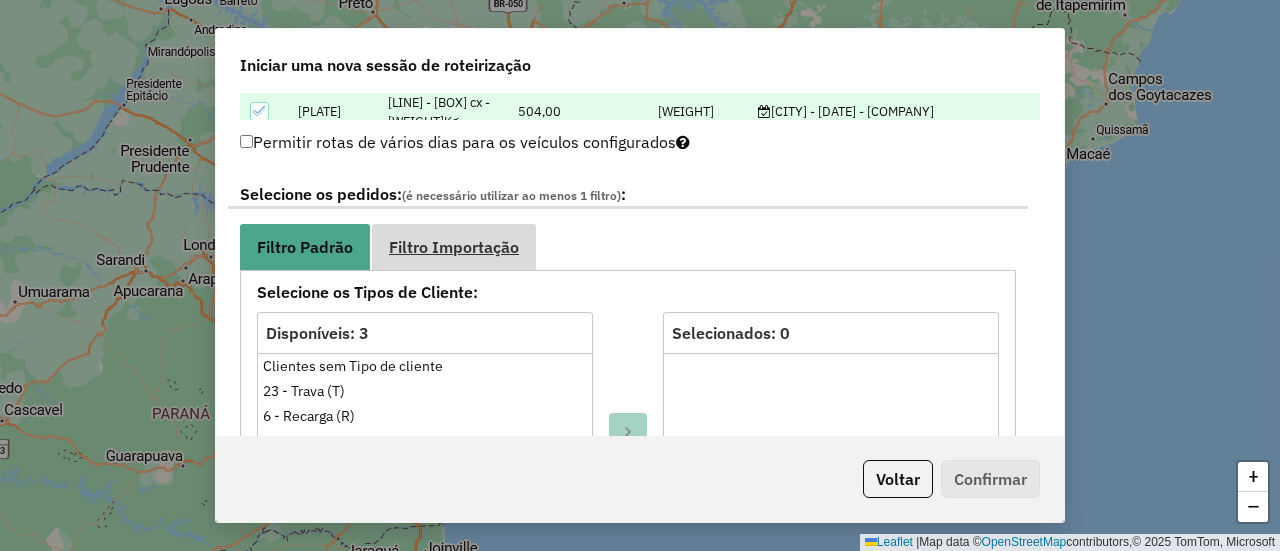 click on "Filtro Importação" at bounding box center [454, 247] 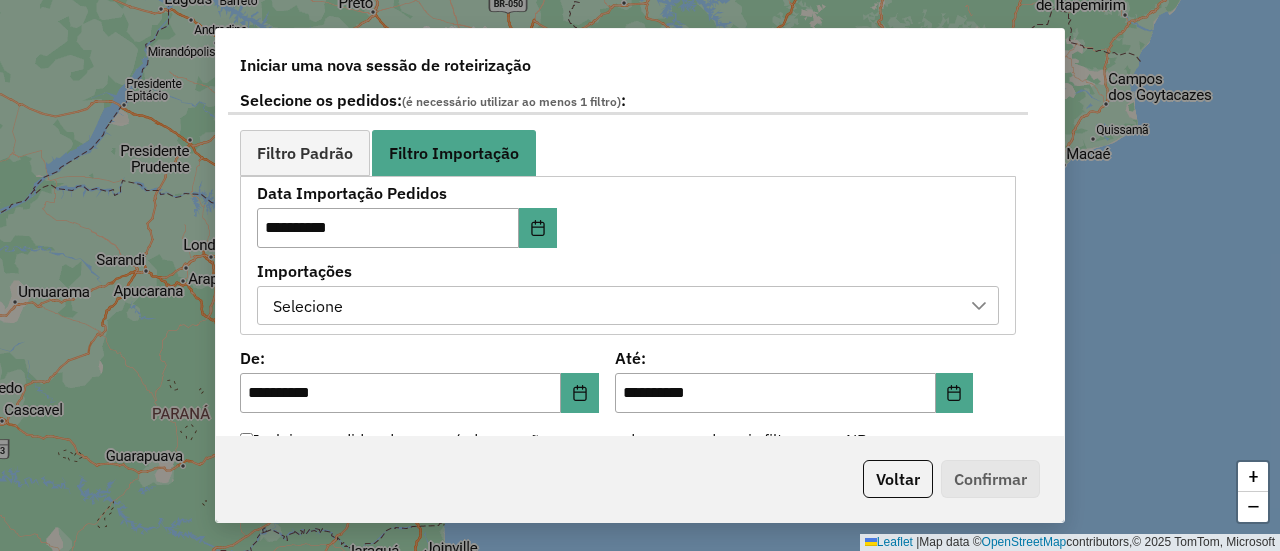 scroll, scrollTop: 1200, scrollLeft: 0, axis: vertical 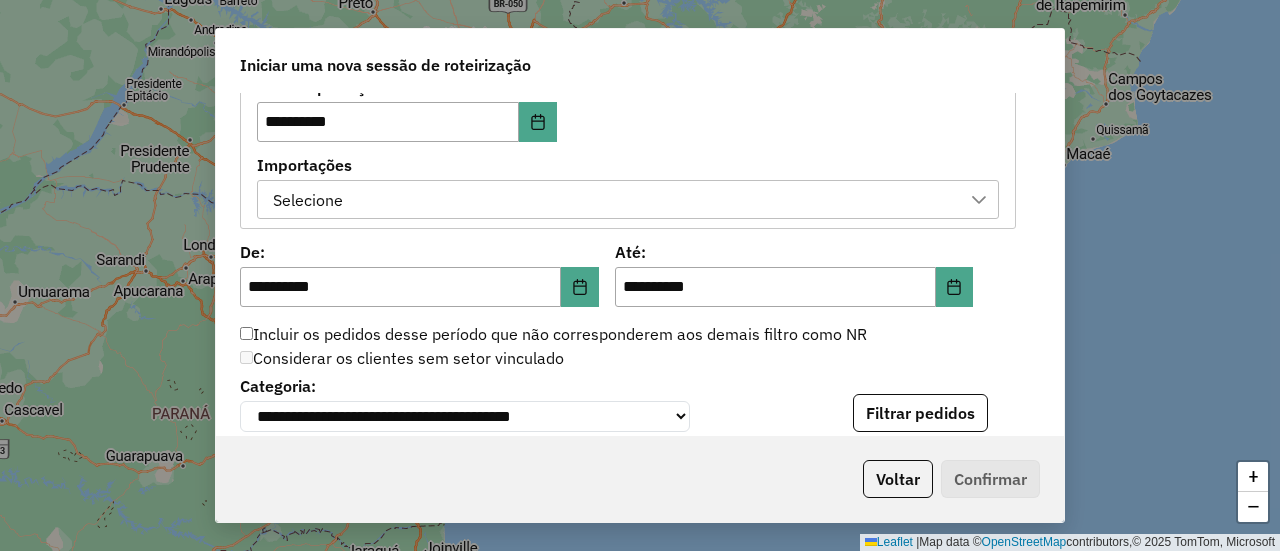 click on "Selecione" at bounding box center [613, 200] 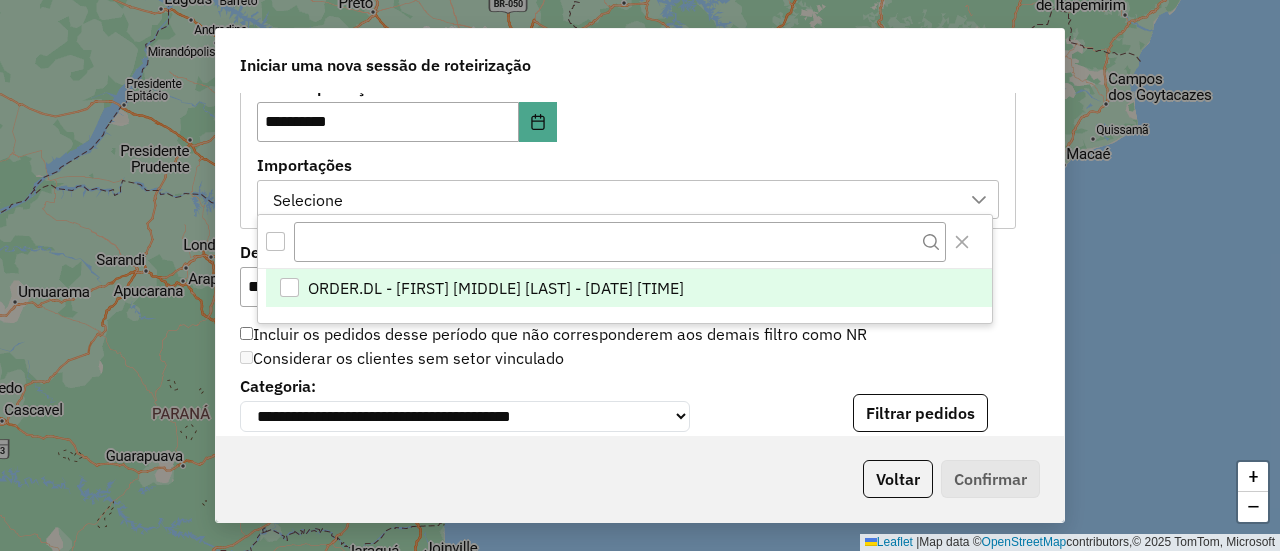 scroll, scrollTop: 14, scrollLeft: 90, axis: both 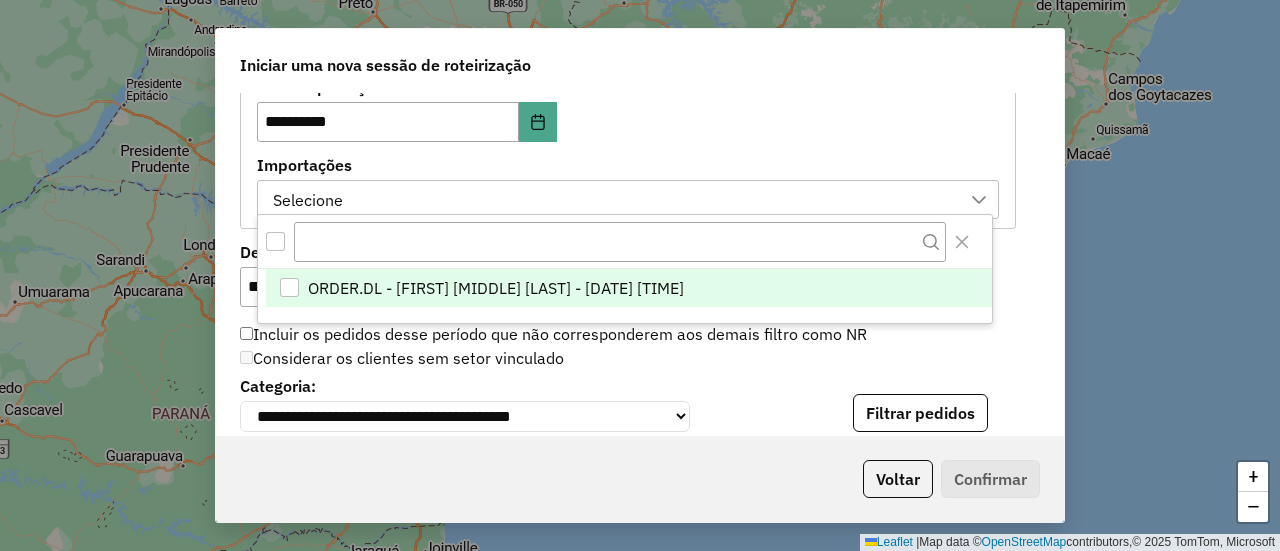 click on "ORDER.DL - [FIRST] [MIDDLE] [LAST] - [DATE] [TIME]" at bounding box center (496, 288) 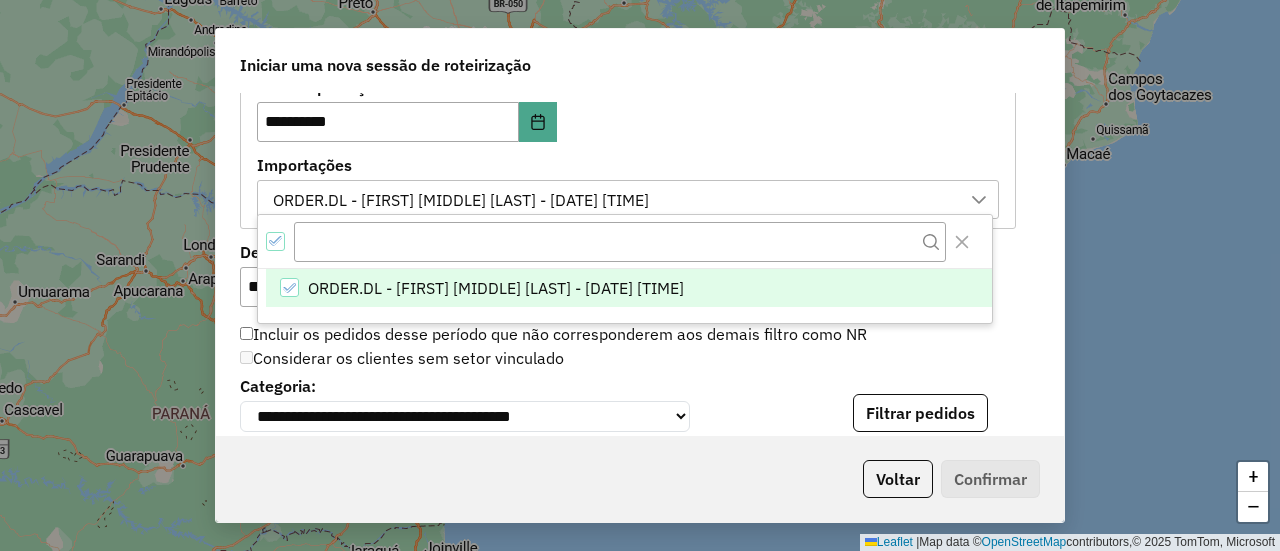 click on "**********" at bounding box center (628, 149) 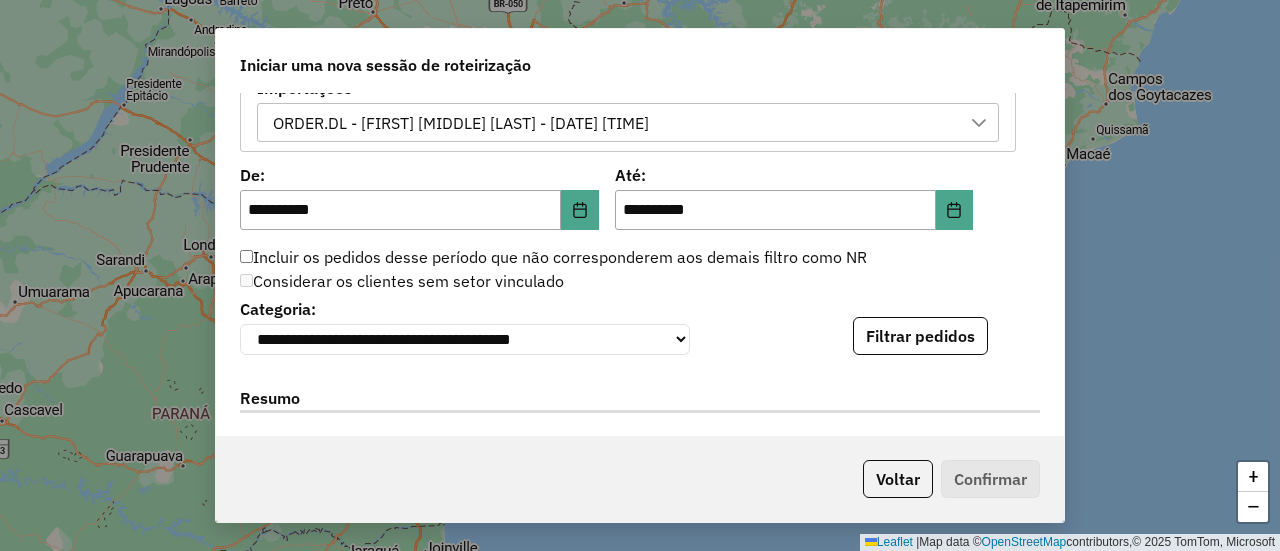 scroll, scrollTop: 1300, scrollLeft: 0, axis: vertical 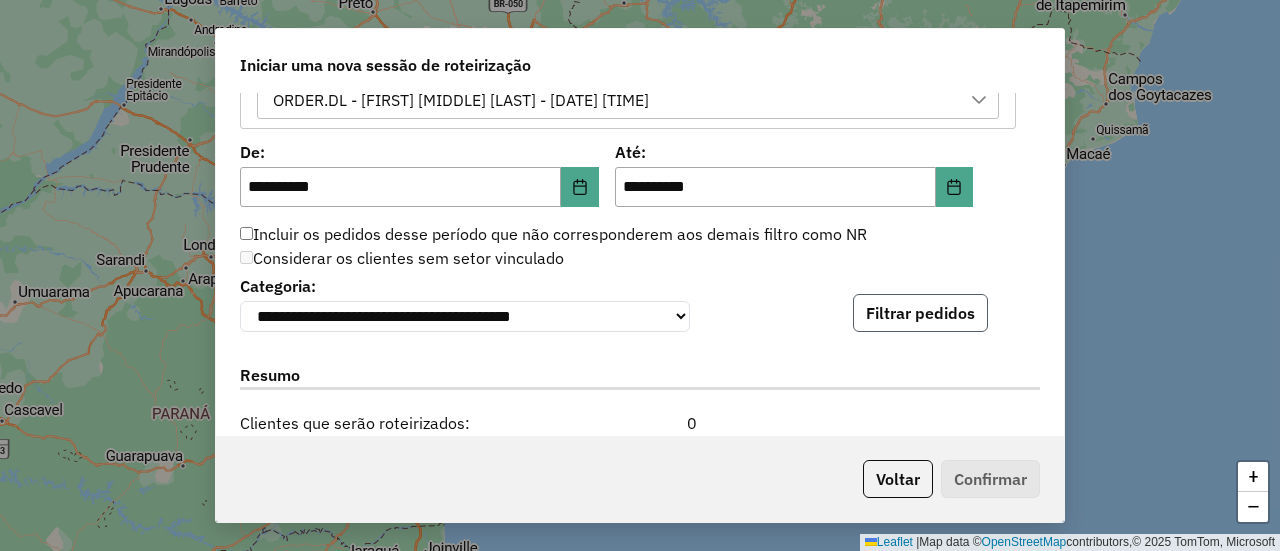 click on "Filtrar pedidos" 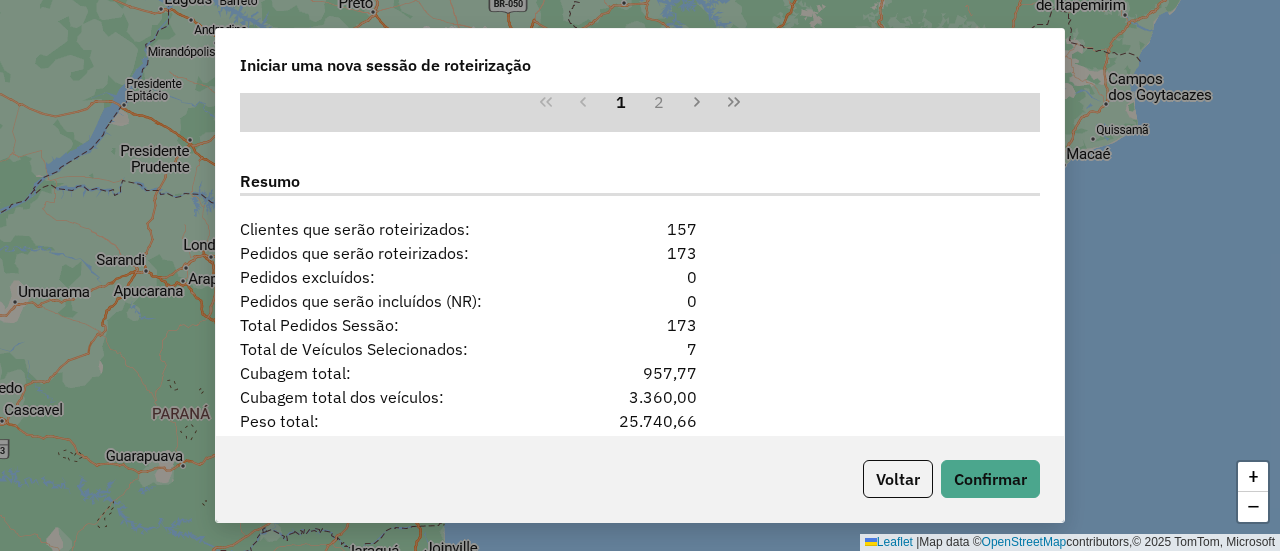 scroll, scrollTop: 2000, scrollLeft: 0, axis: vertical 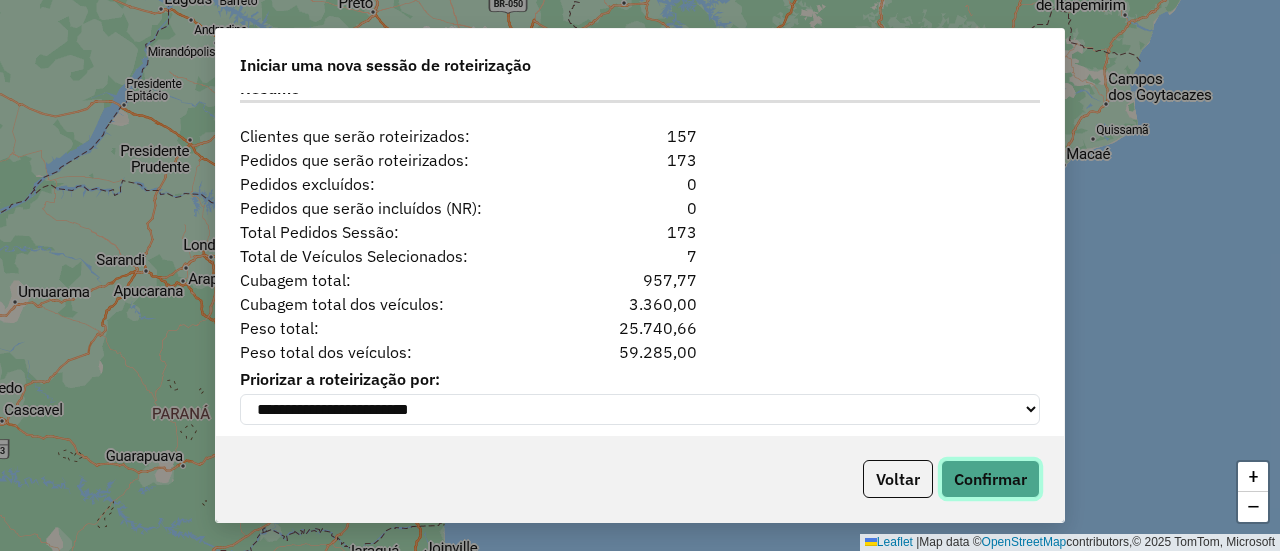 click on "Confirmar" 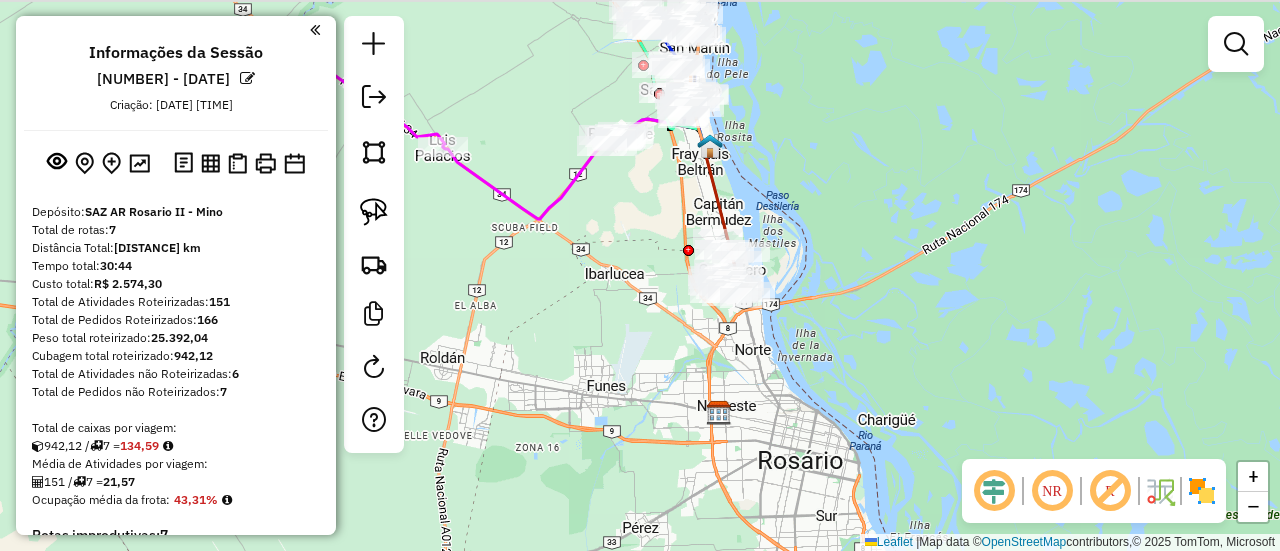 drag, startPoint x: 588, startPoint y: 352, endPoint x: 616, endPoint y: 475, distance: 126.146736 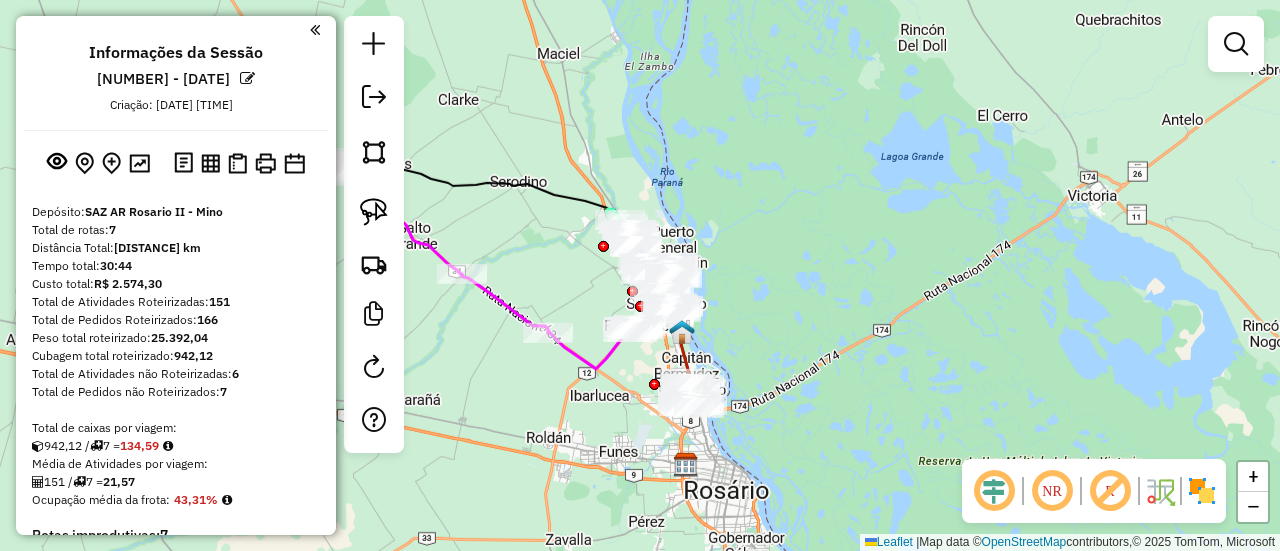 click 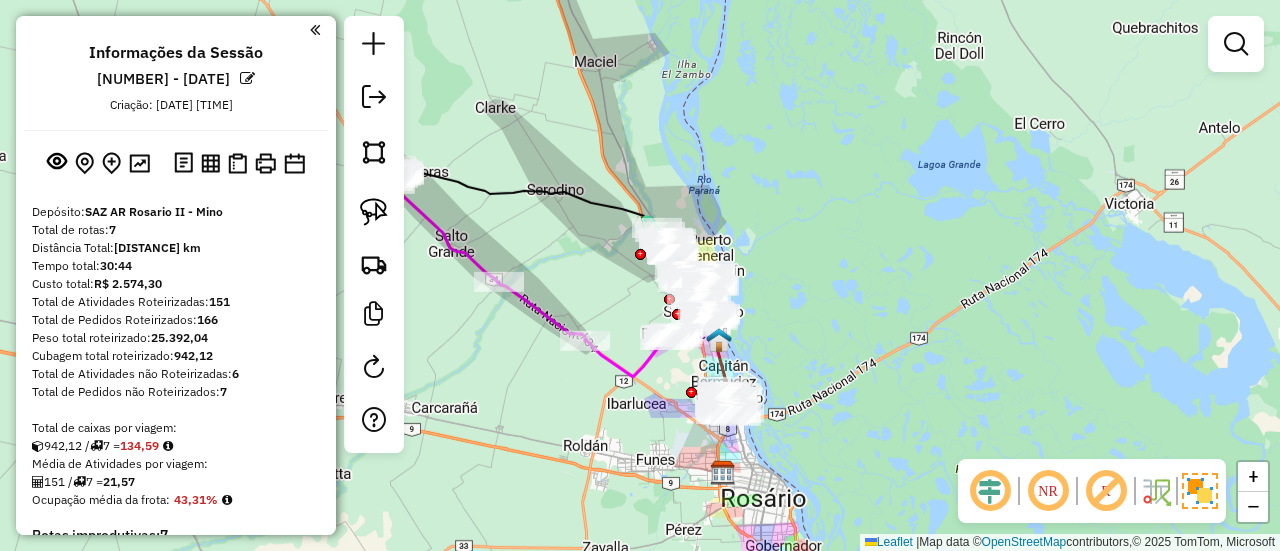 drag, startPoint x: 629, startPoint y: 444, endPoint x: 889, endPoint y: 477, distance: 262.08588 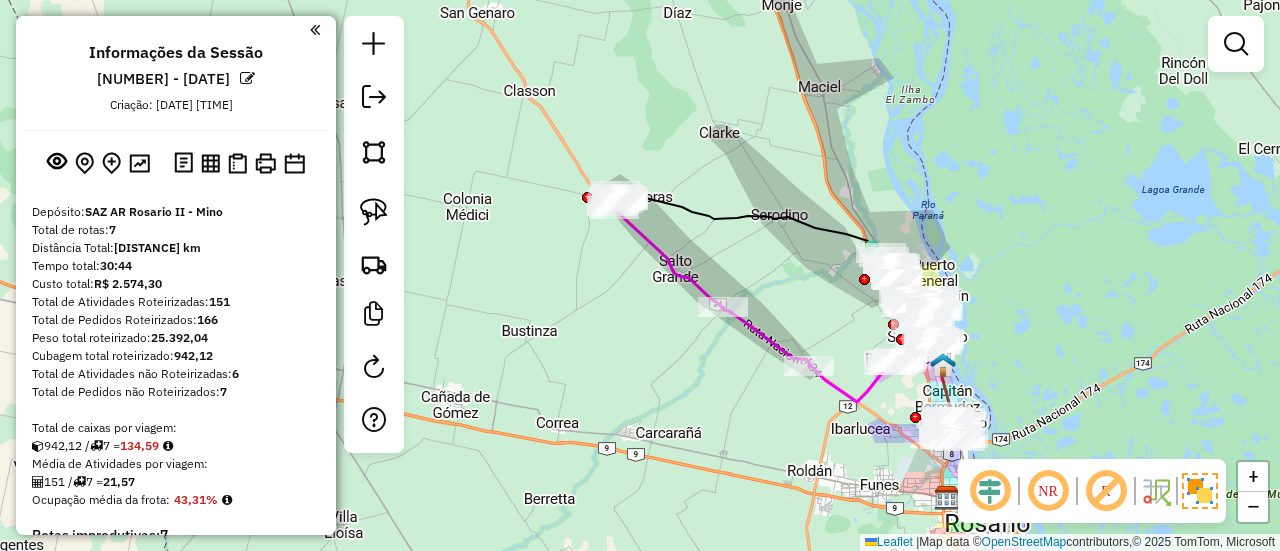 click 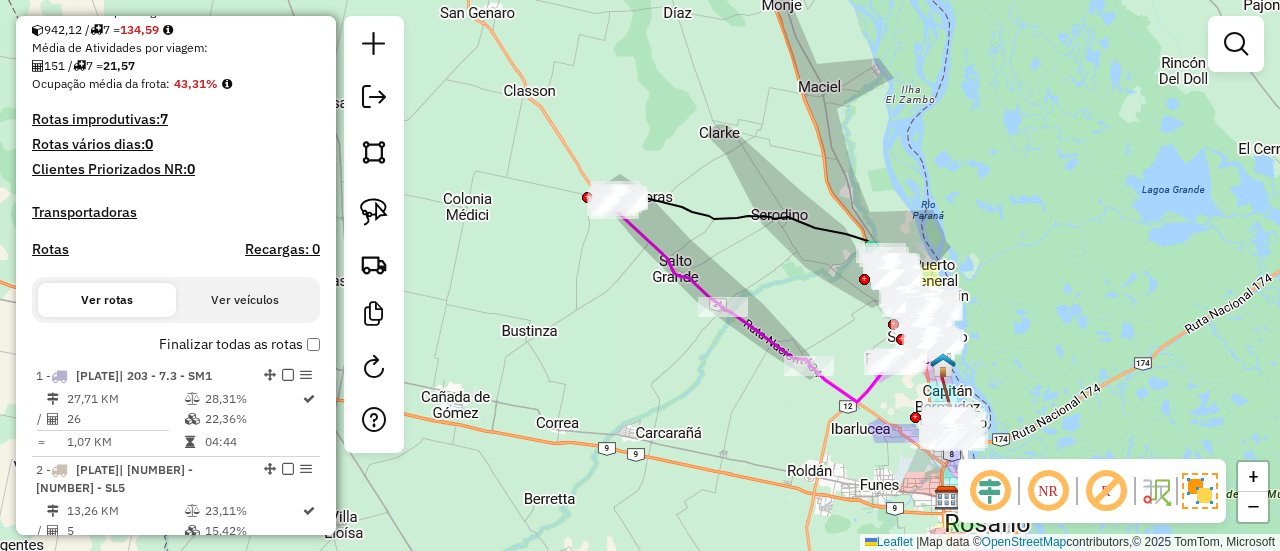 select on "**********" 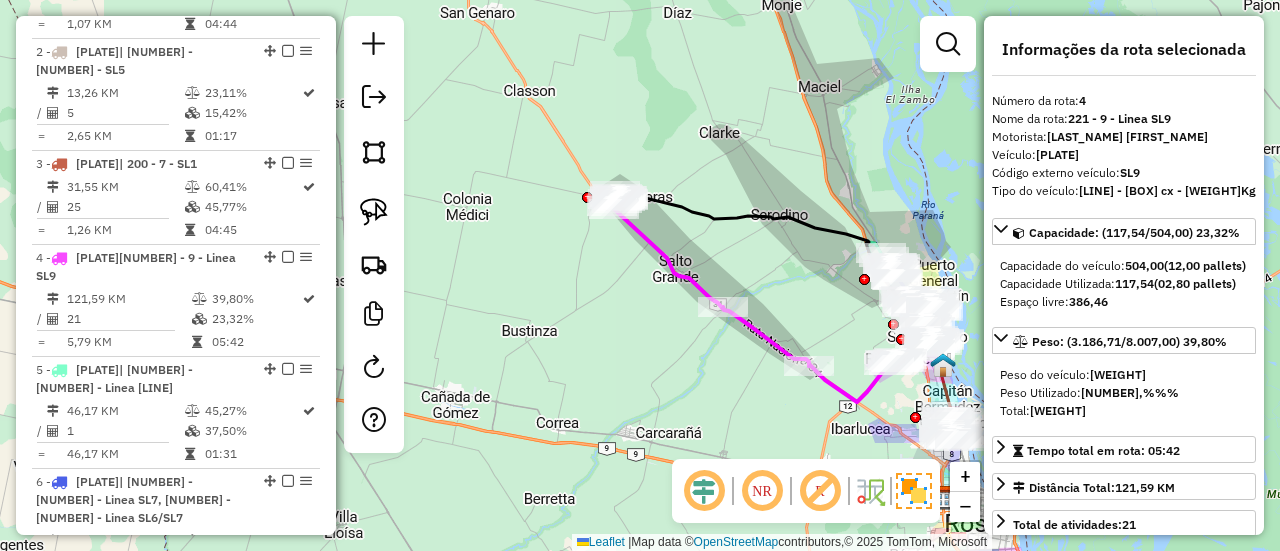 scroll, scrollTop: 1043, scrollLeft: 0, axis: vertical 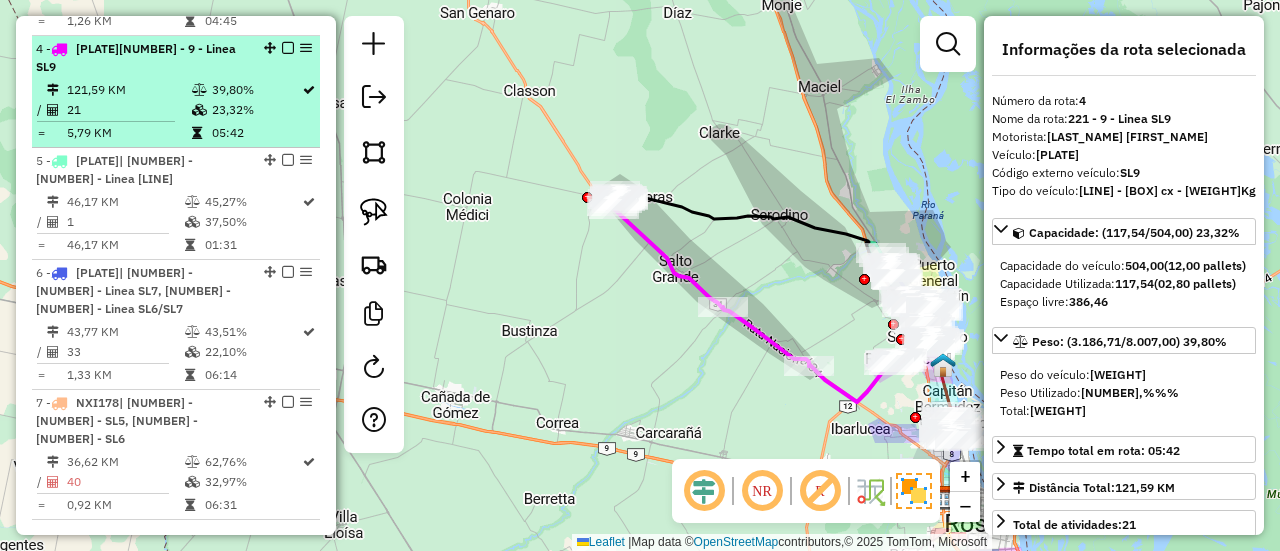click at bounding box center [288, 48] 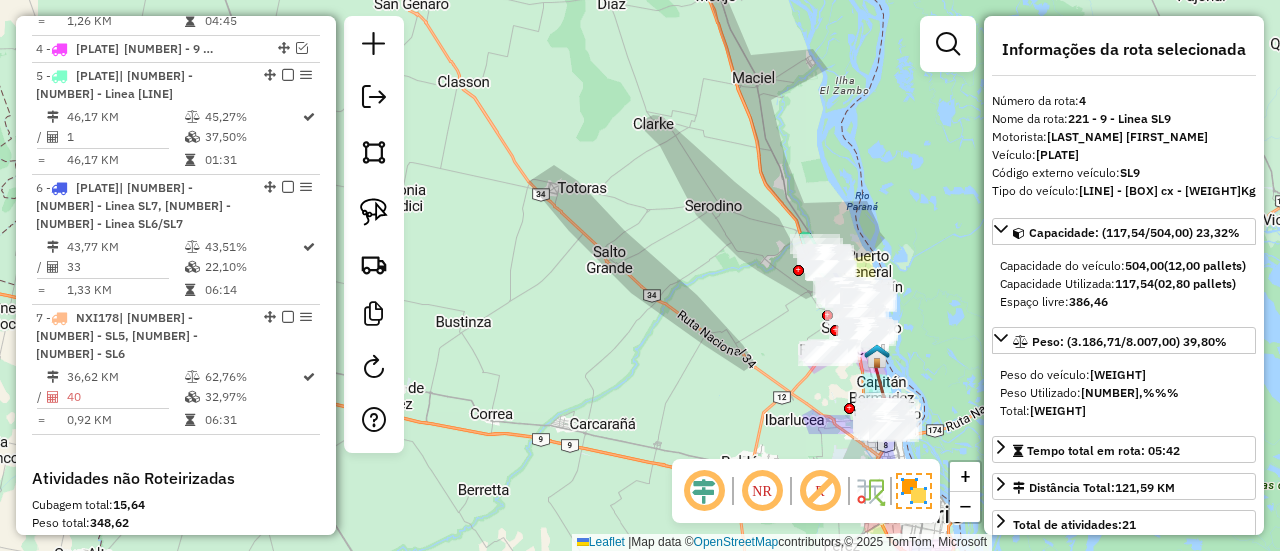 drag, startPoint x: 701, startPoint y: 293, endPoint x: 562, endPoint y: 271, distance: 140.73024 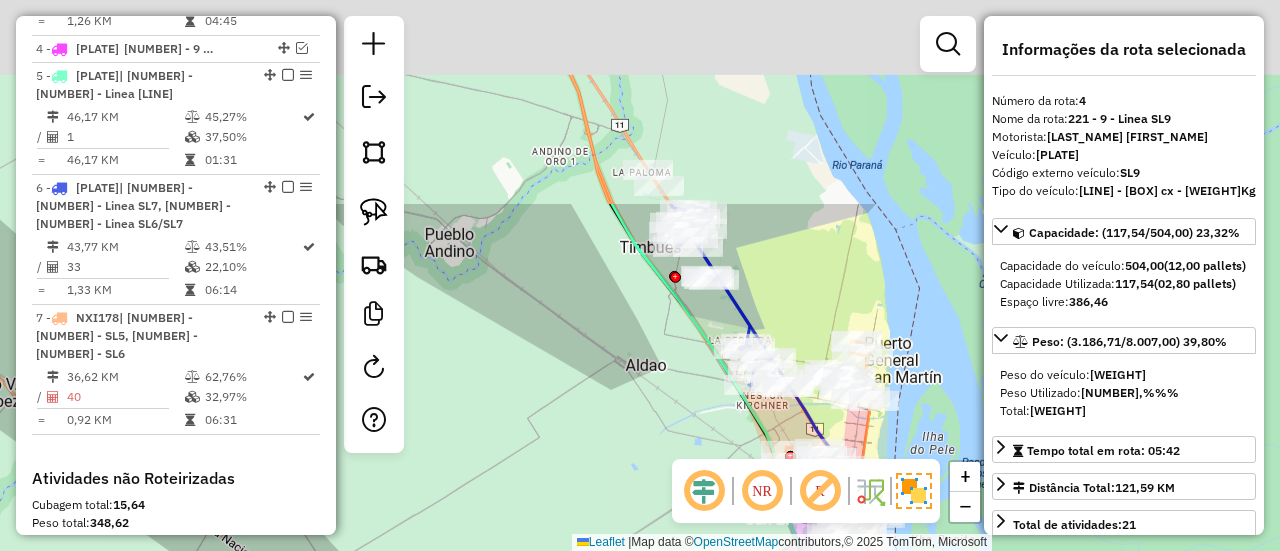 drag, startPoint x: 740, startPoint y: 268, endPoint x: 710, endPoint y: 525, distance: 258.74506 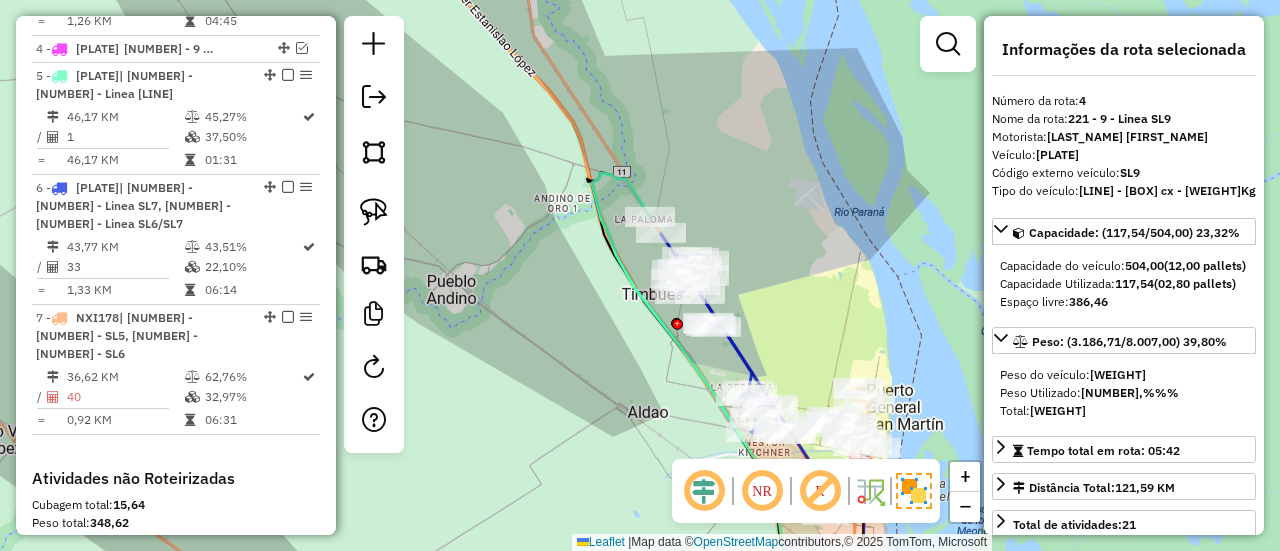 click 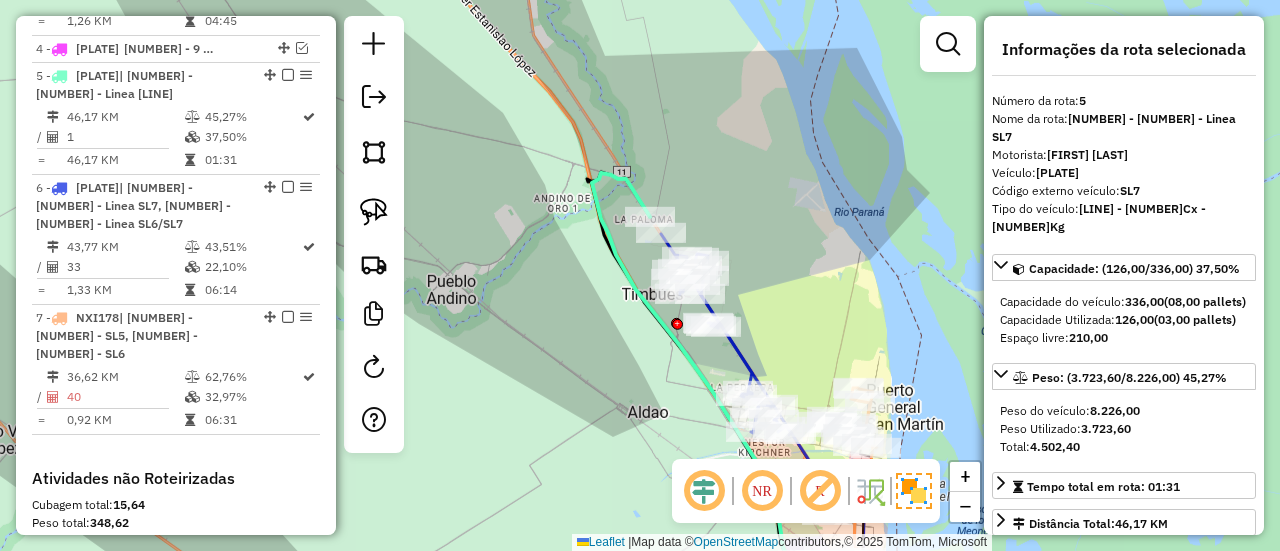 scroll, scrollTop: 1070, scrollLeft: 0, axis: vertical 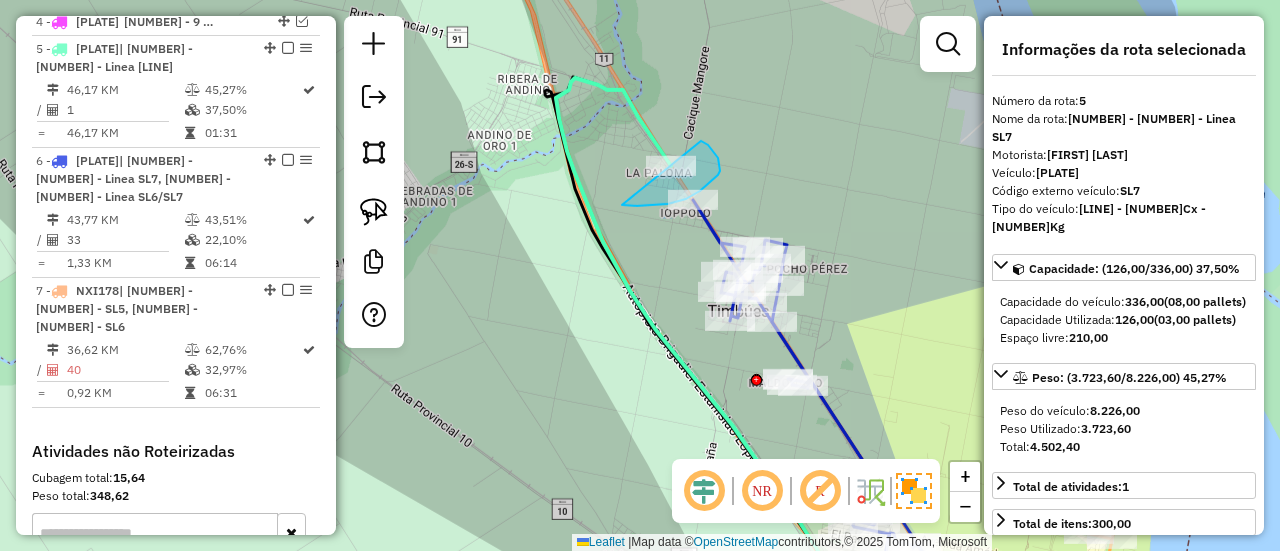 drag, startPoint x: 718, startPoint y: 175, endPoint x: 622, endPoint y: 205, distance: 100.57833 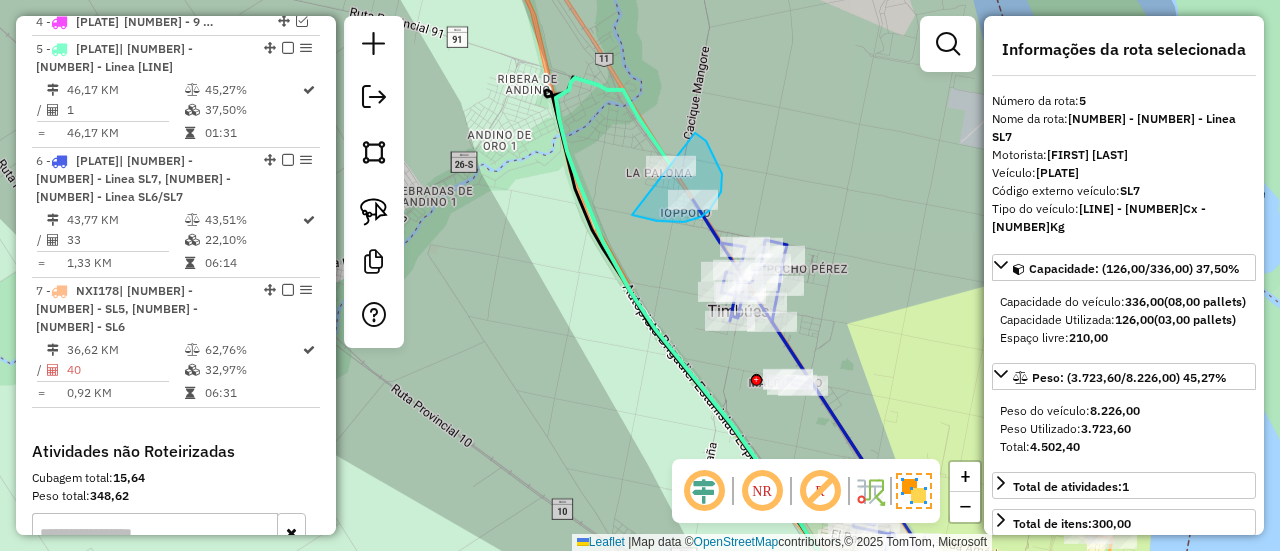 drag, startPoint x: 695, startPoint y: 133, endPoint x: 632, endPoint y: 215, distance: 103.40696 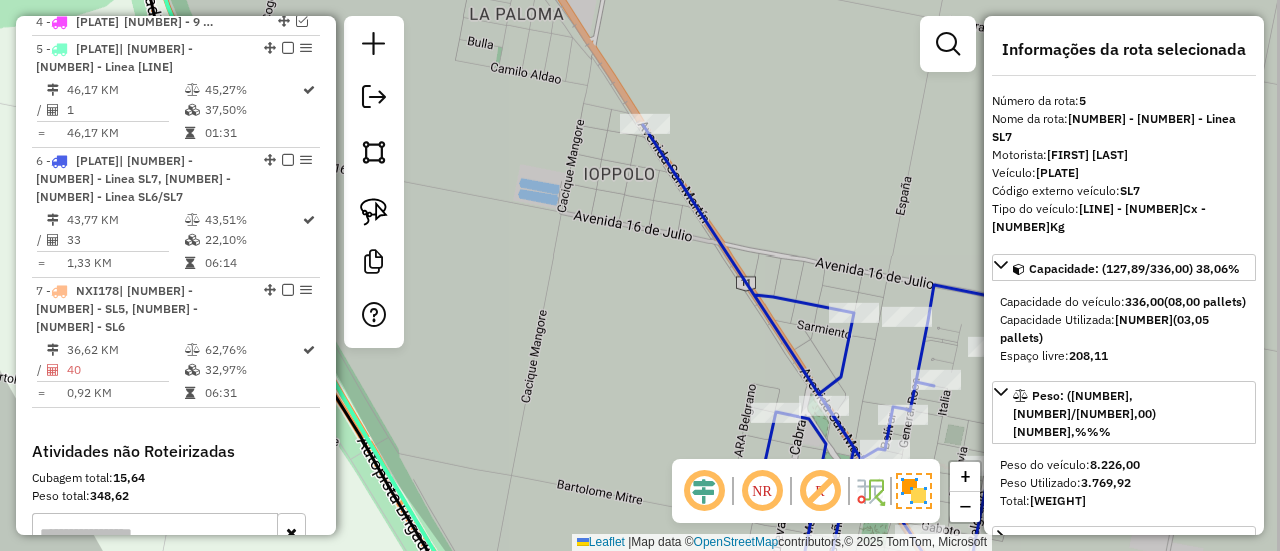 drag, startPoint x: 820, startPoint y: 241, endPoint x: 710, endPoint y: 157, distance: 138.4052 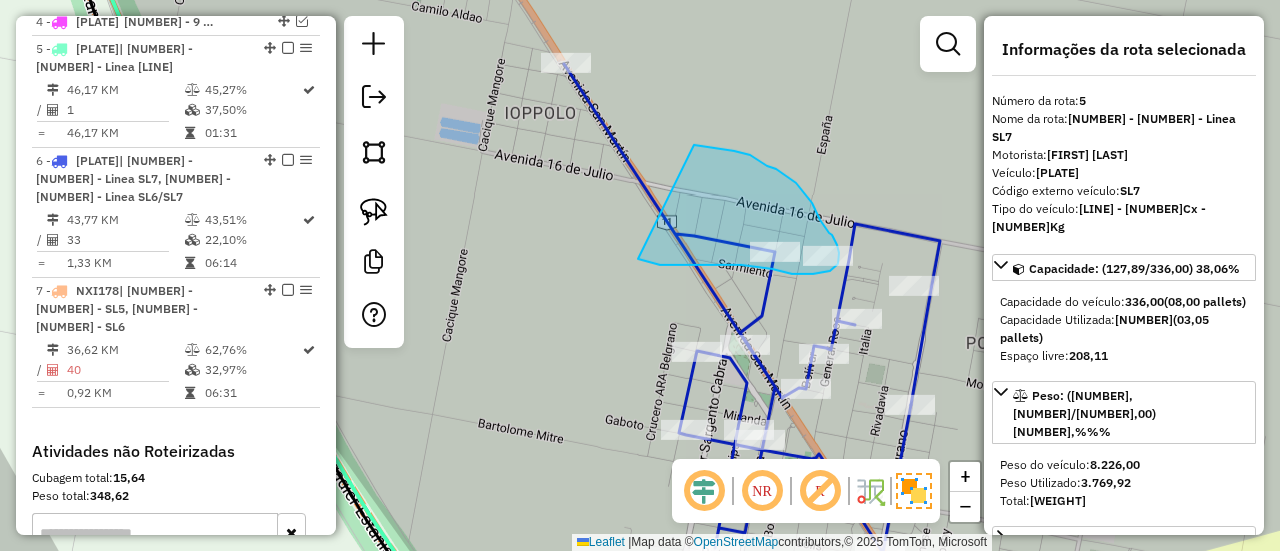 drag, startPoint x: 694, startPoint y: 145, endPoint x: 638, endPoint y: 259, distance: 127.01181 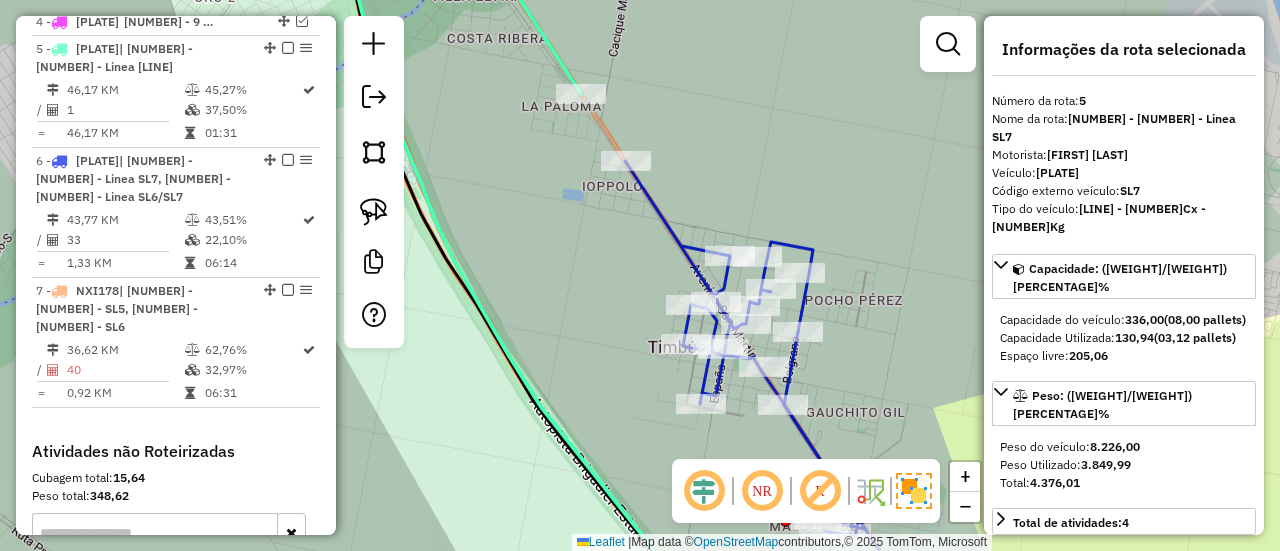 select on "**********" 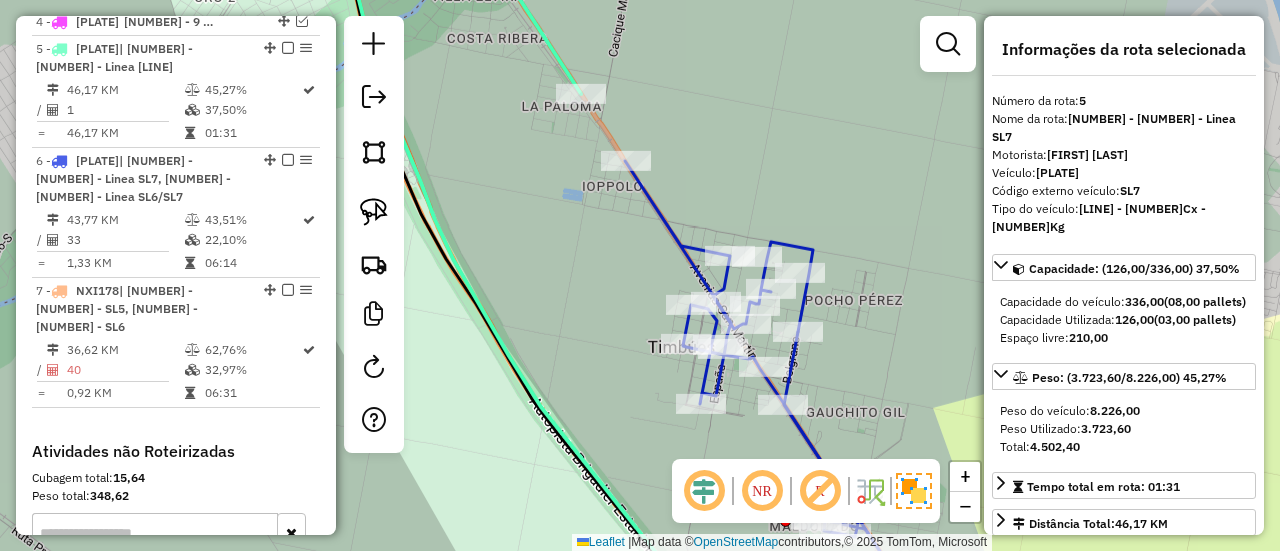 click 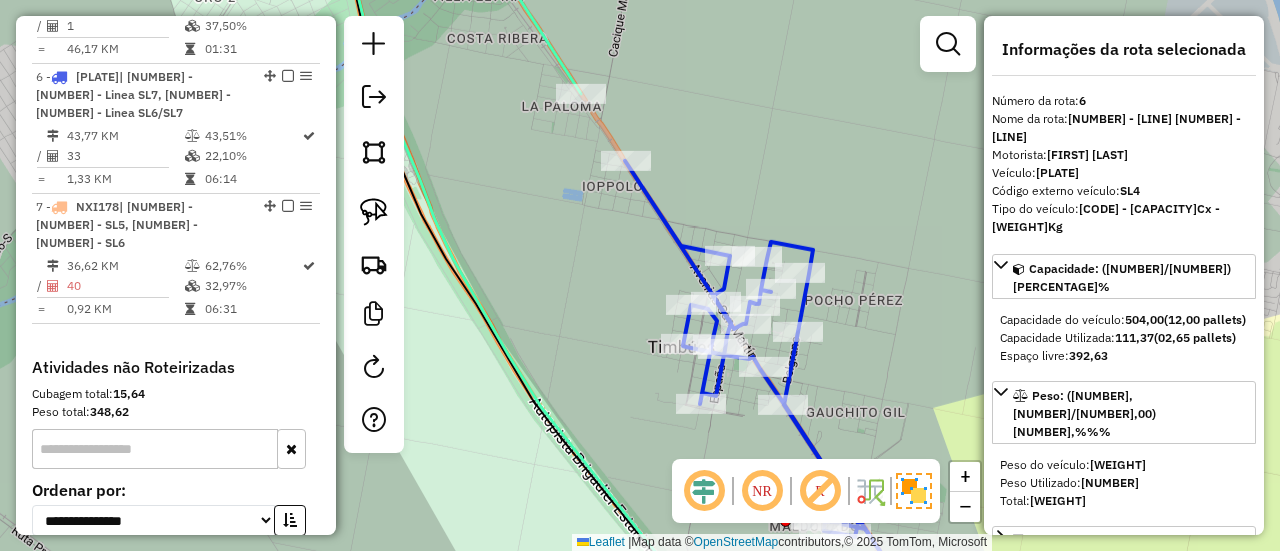 scroll, scrollTop: 1182, scrollLeft: 0, axis: vertical 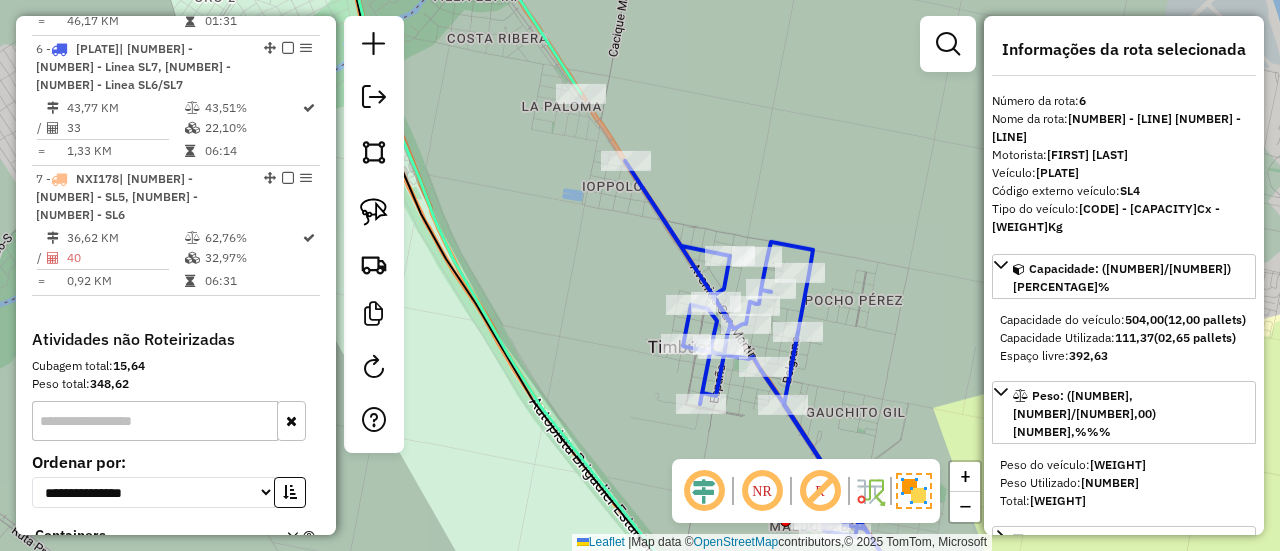 click 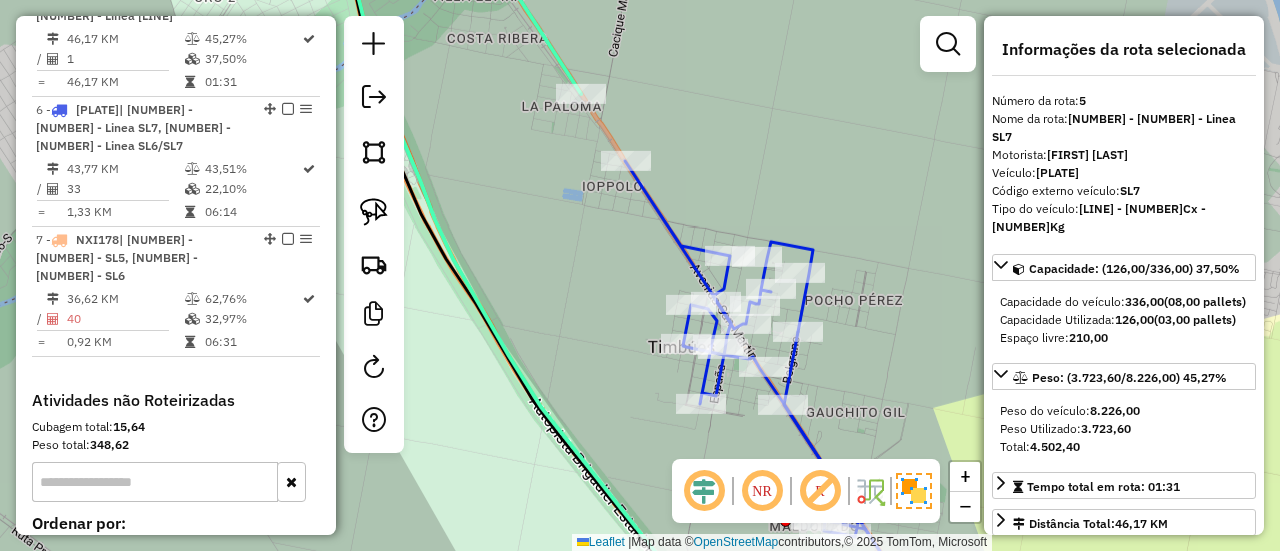 scroll, scrollTop: 1070, scrollLeft: 0, axis: vertical 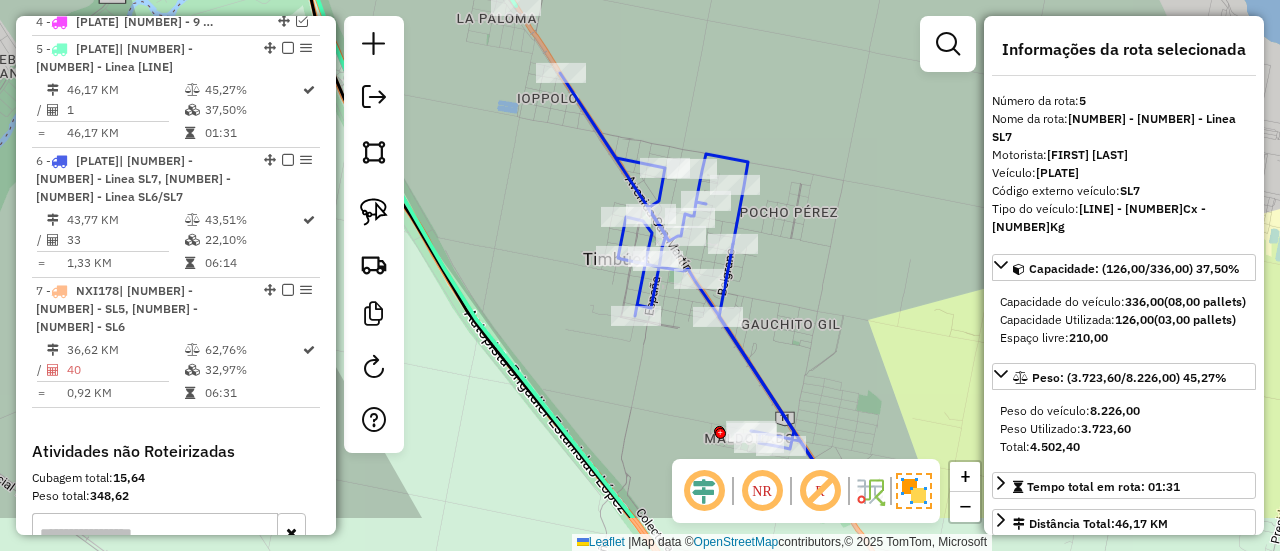 drag, startPoint x: 590, startPoint y: 356, endPoint x: 482, endPoint y: 209, distance: 182.40887 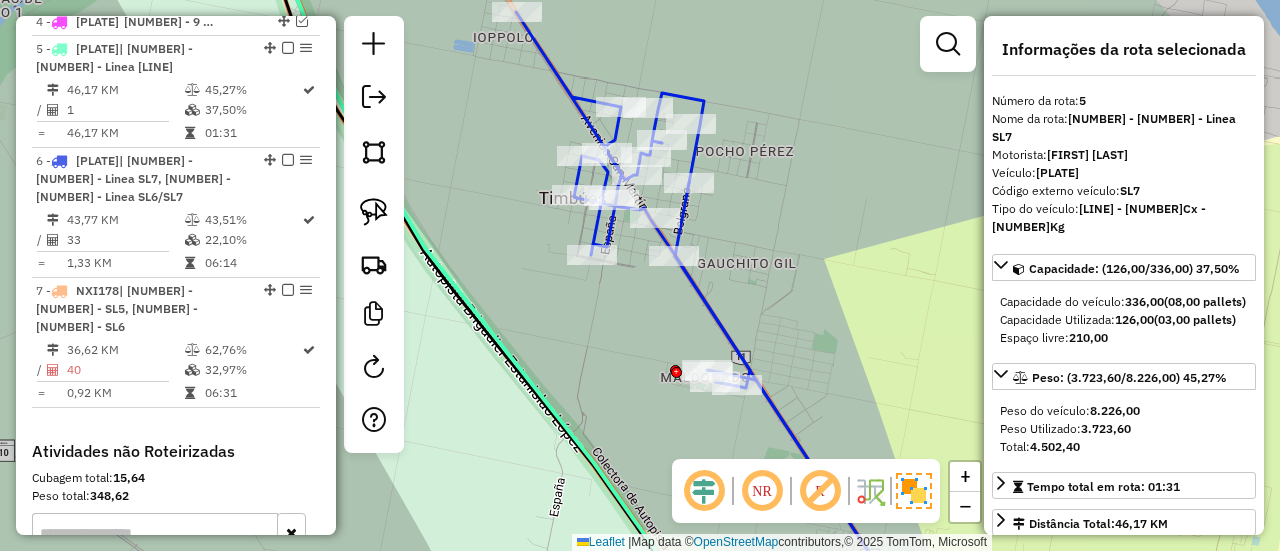 click 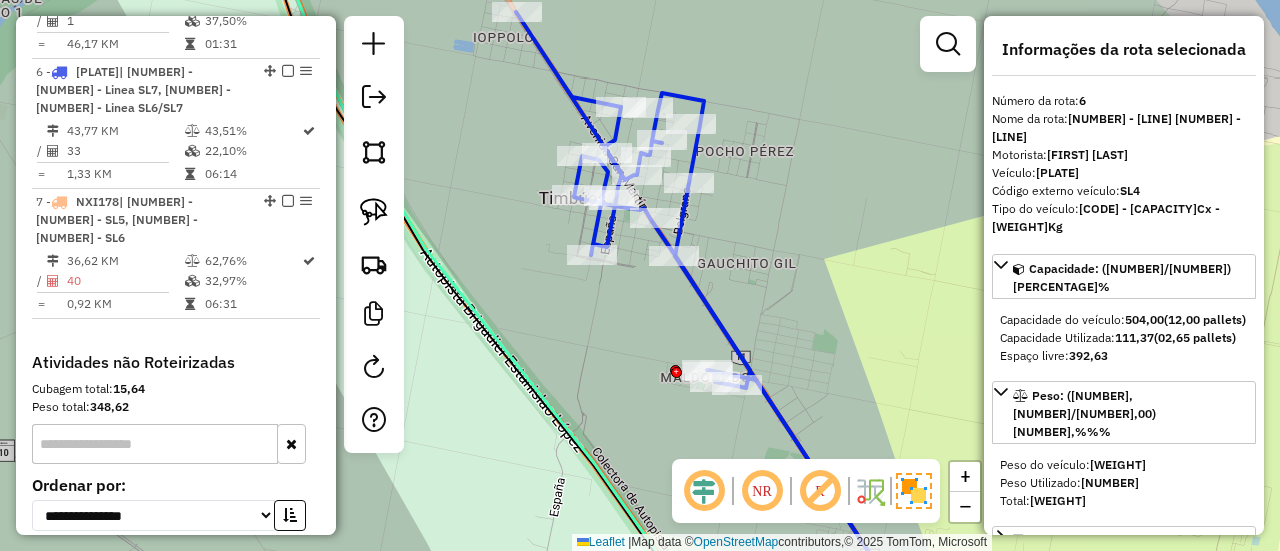 scroll, scrollTop: 1182, scrollLeft: 0, axis: vertical 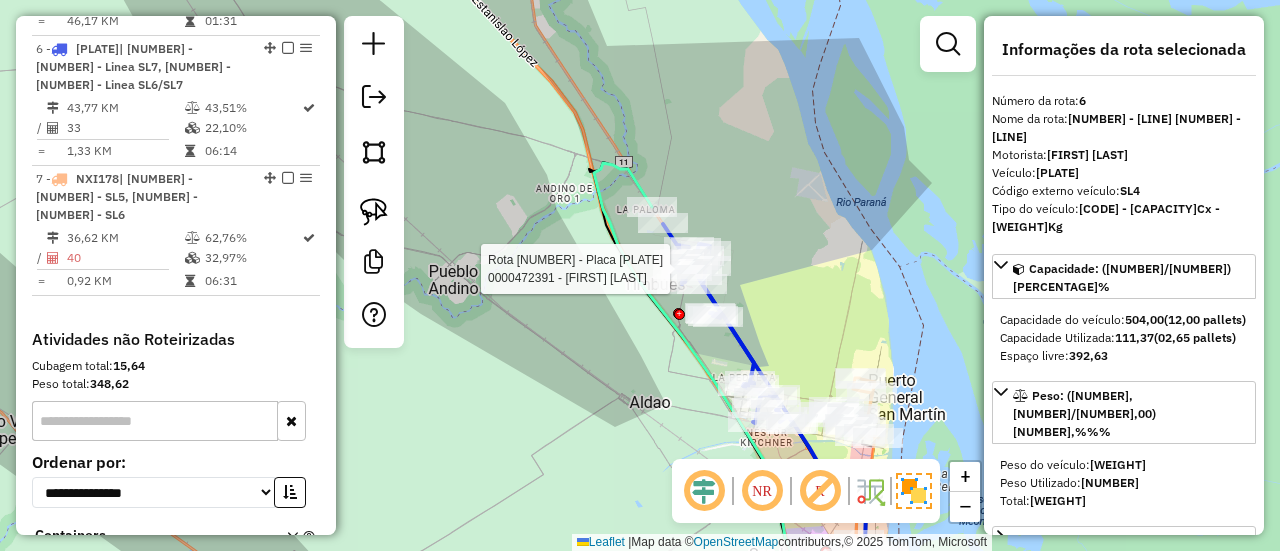 click on "Rota 5 - Placa AE954TK  0000461598 - PEREZ MAURICIO FACUNDO Rota 6 - Placa NXF413  0000472391 - DIAZ MARIA CRIS Janela de atendimento Grade de atendimento Capacidade Transportadoras Veículos Cliente Pedidos  Rotas Selecione os dias de semana para filtrar as janelas de atendimento  Seg   Ter   Qua   Qui   Sex   Sáb   Dom  Informe o período da janela de atendimento: De: Até:  Filtrar exatamente a janela do cliente  Considerar janela de atendimento padrão  Selecione os dias de semana para filtrar as grades de atendimento  Seg   Ter   Qua   Qui   Sex   Sáb   Dom   Considerar clientes sem dia de atendimento cadastrado  Clientes fora do dia de atendimento selecionado Filtrar as atividades entre os valores definidos abaixo:  Peso mínimo:   Peso máximo:   Cubagem mínima:   Cubagem máxima:   De:   Até:  Filtrar as atividades entre o tempo de atendimento definido abaixo:  De:   Até:   Considerar capacidade total dos clientes não roteirizados Transportadora: Selecione um ou mais itens Tipo de veículo: De:" 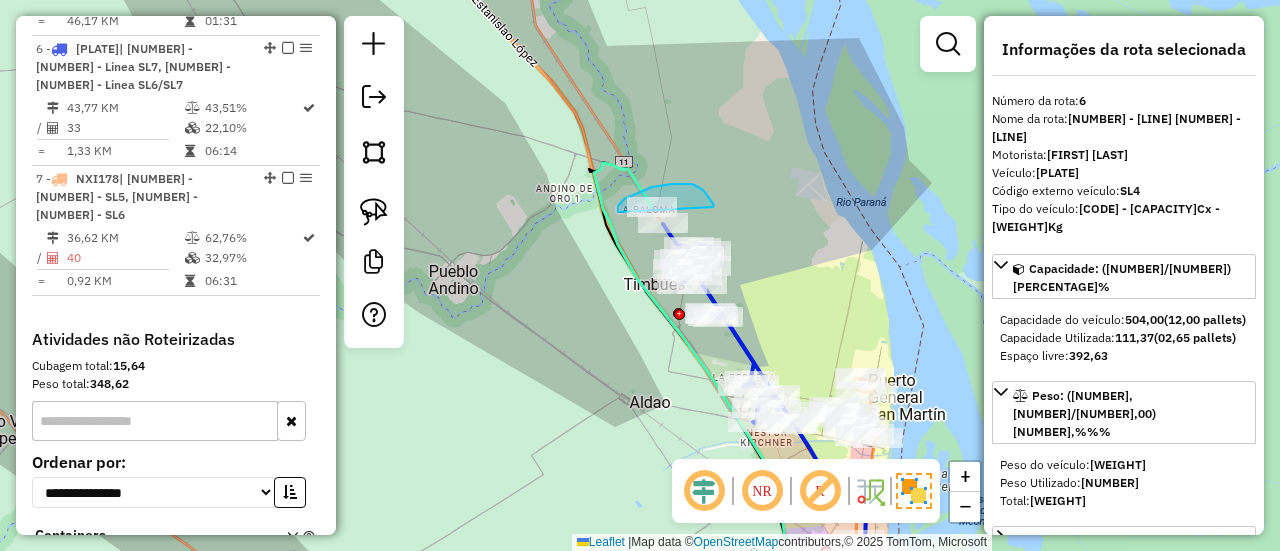 drag, startPoint x: 713, startPoint y: 207, endPoint x: 618, endPoint y: 213, distance: 95.189285 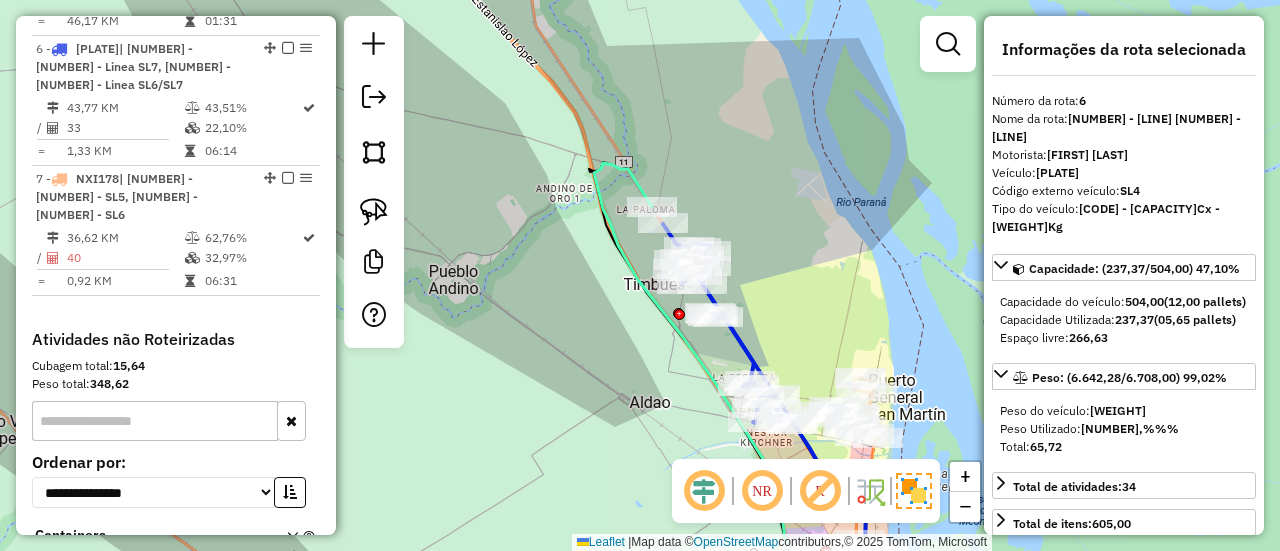select on "**********" 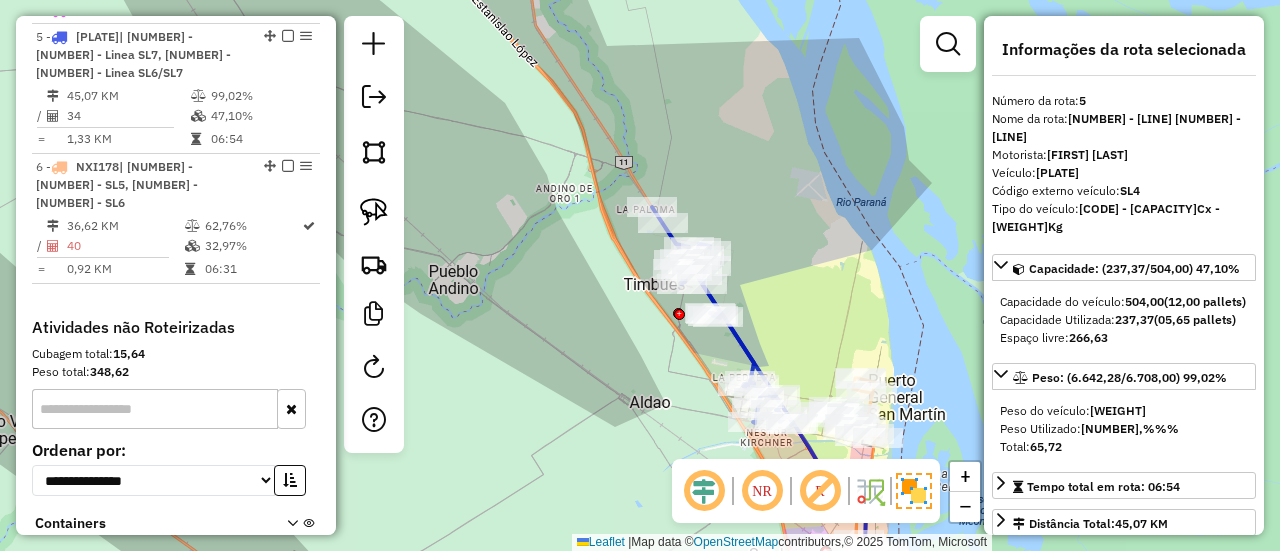 scroll, scrollTop: 1182, scrollLeft: 0, axis: vertical 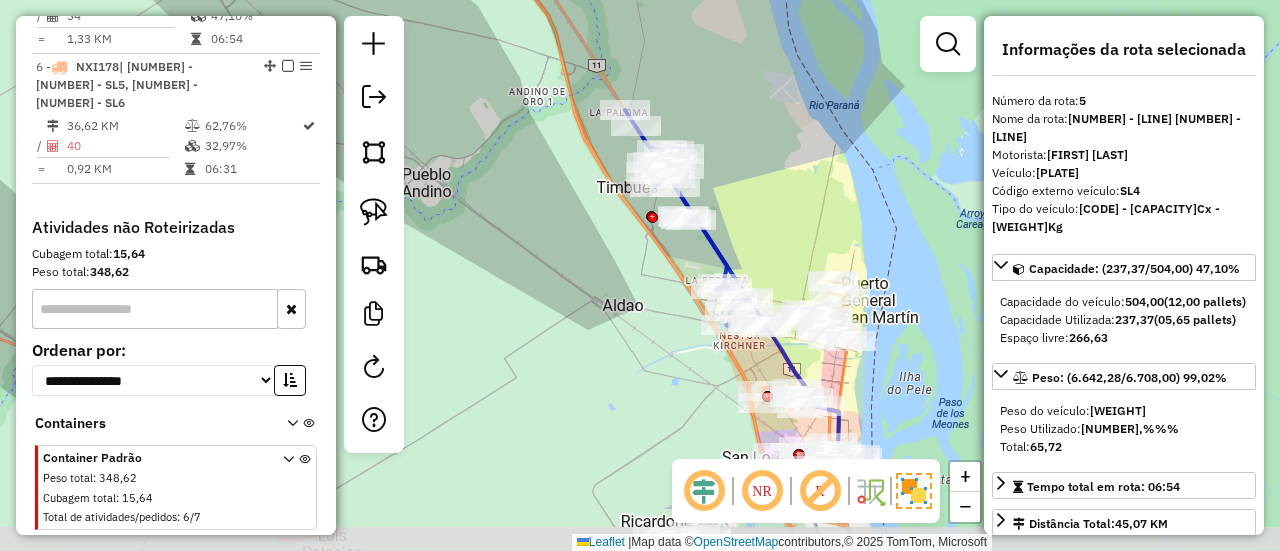drag, startPoint x: 830, startPoint y: 363, endPoint x: 803, endPoint y: 267, distance: 99.724625 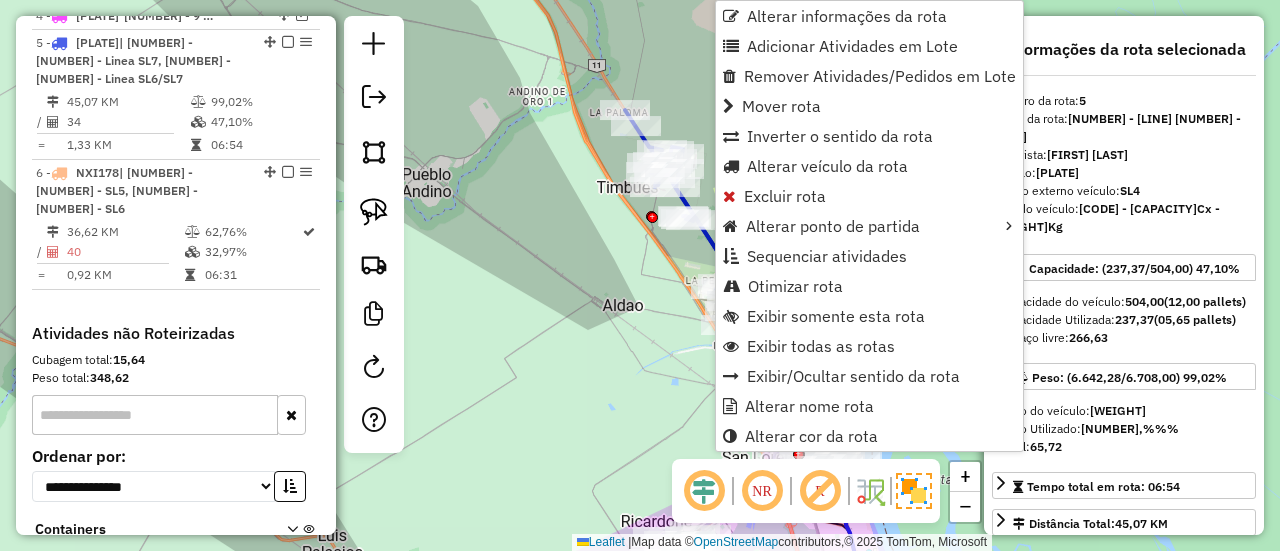 scroll, scrollTop: 1070, scrollLeft: 0, axis: vertical 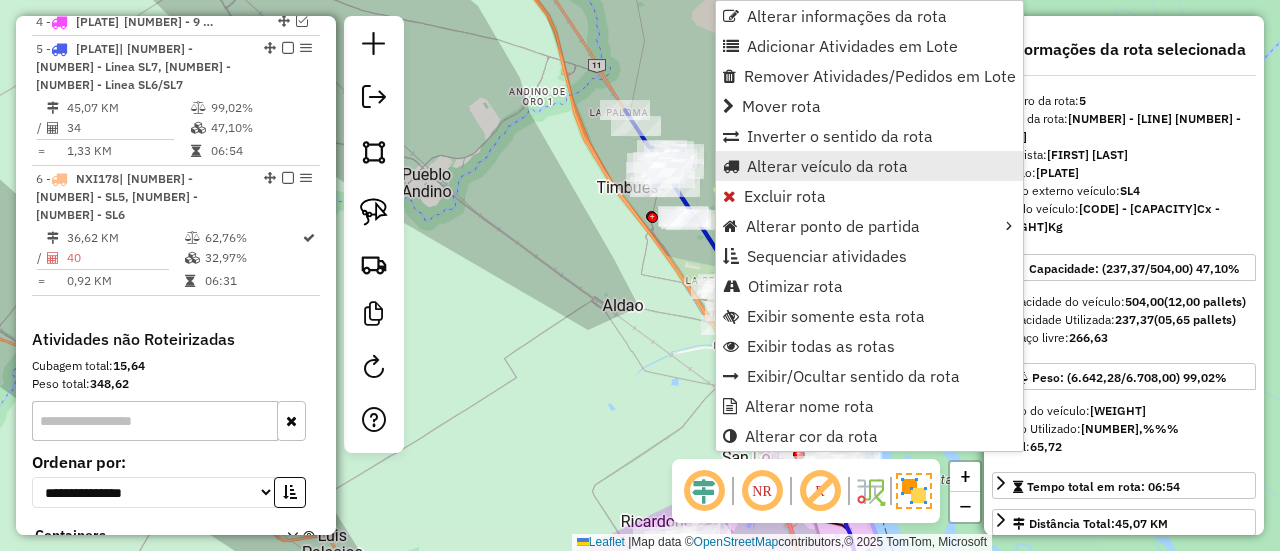 click on "Alterar veículo da rota" at bounding box center [827, 166] 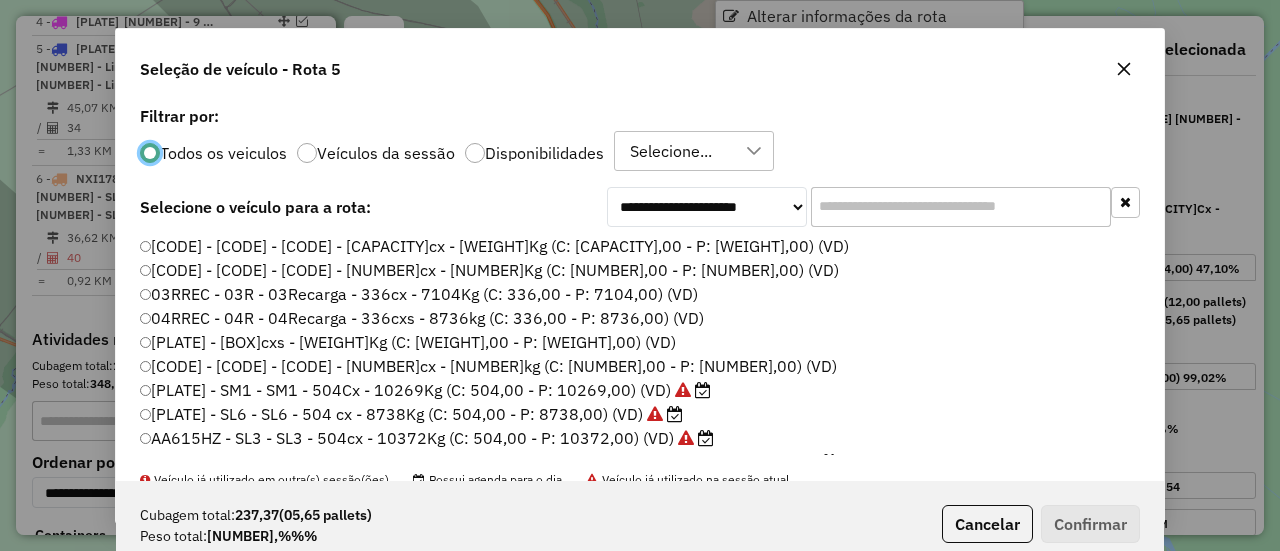 scroll, scrollTop: 11, scrollLeft: 6, axis: both 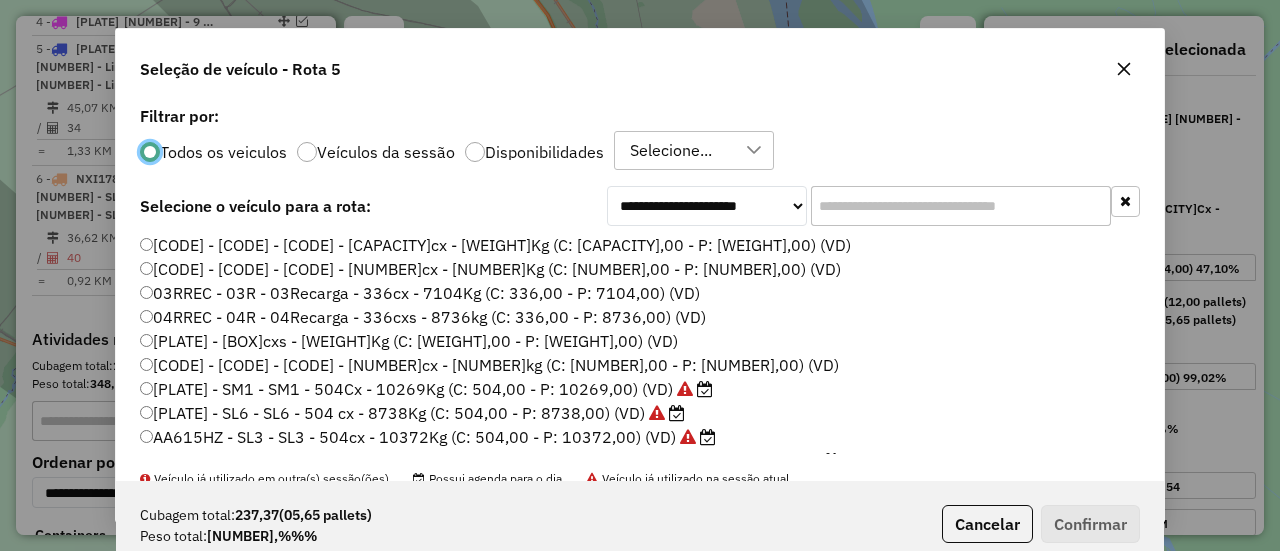 click on "Disponibilidades" 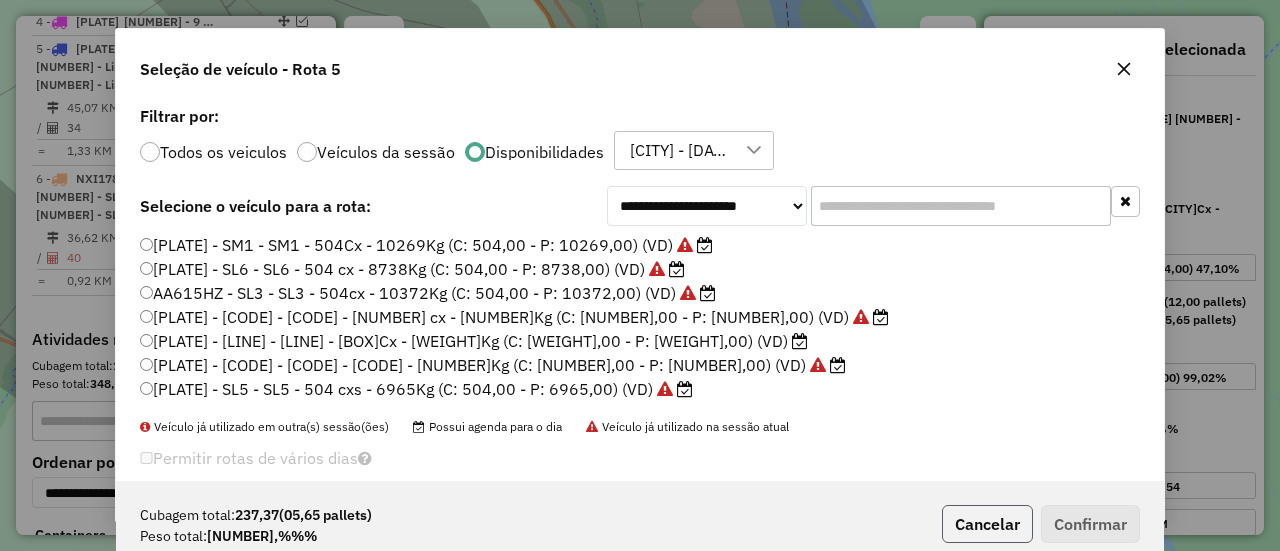 click on "Cancelar" 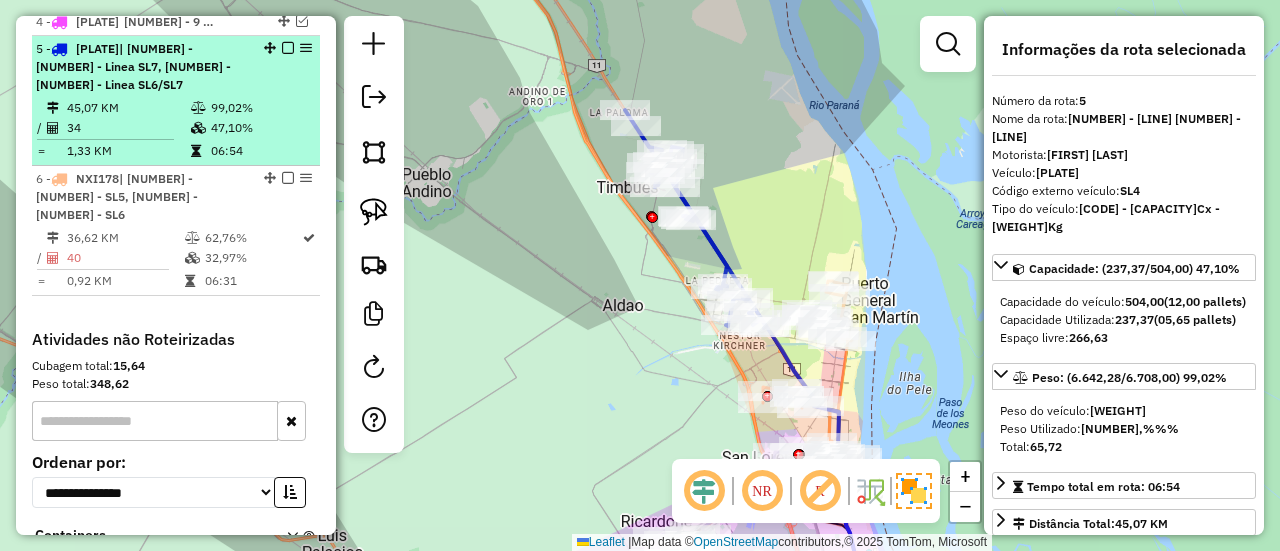 click at bounding box center [288, 48] 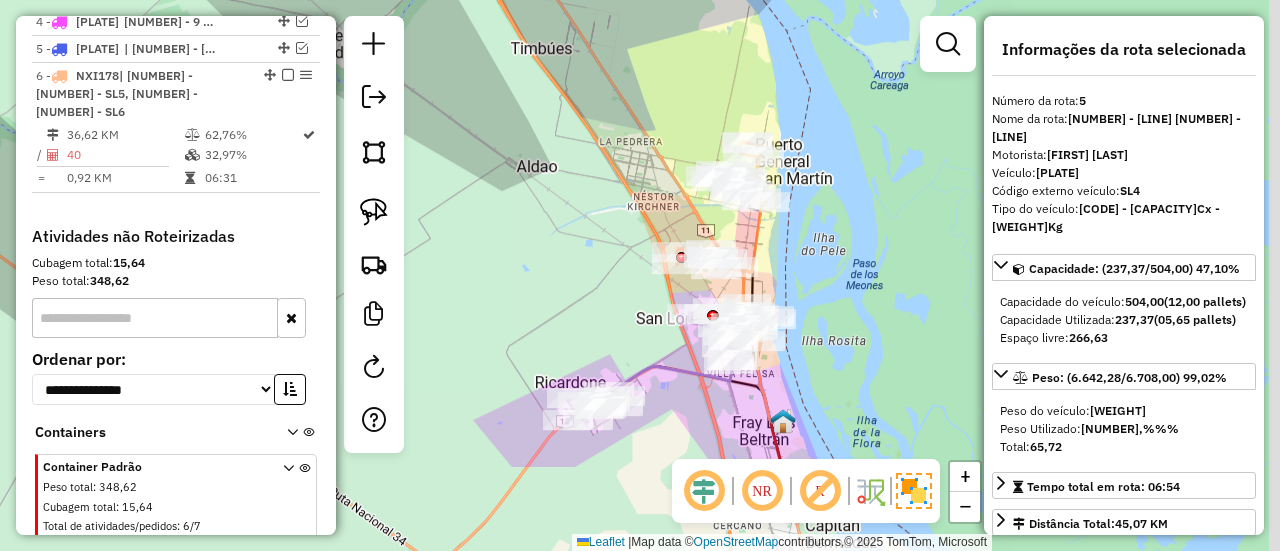 drag, startPoint x: 717, startPoint y: 213, endPoint x: 604, endPoint y: 23, distance: 221.06334 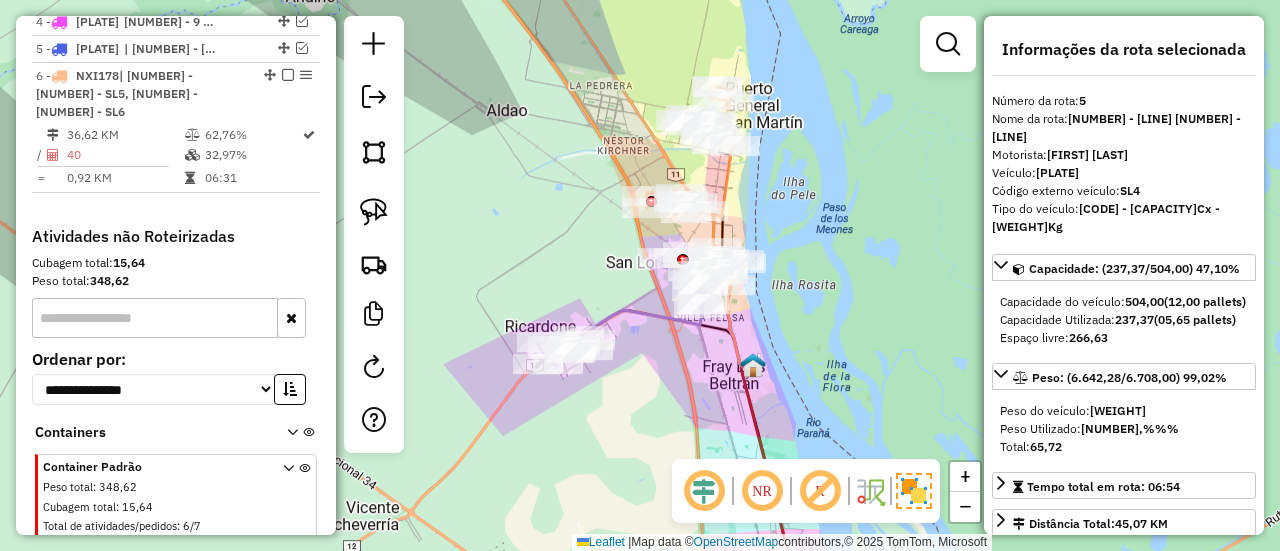 click 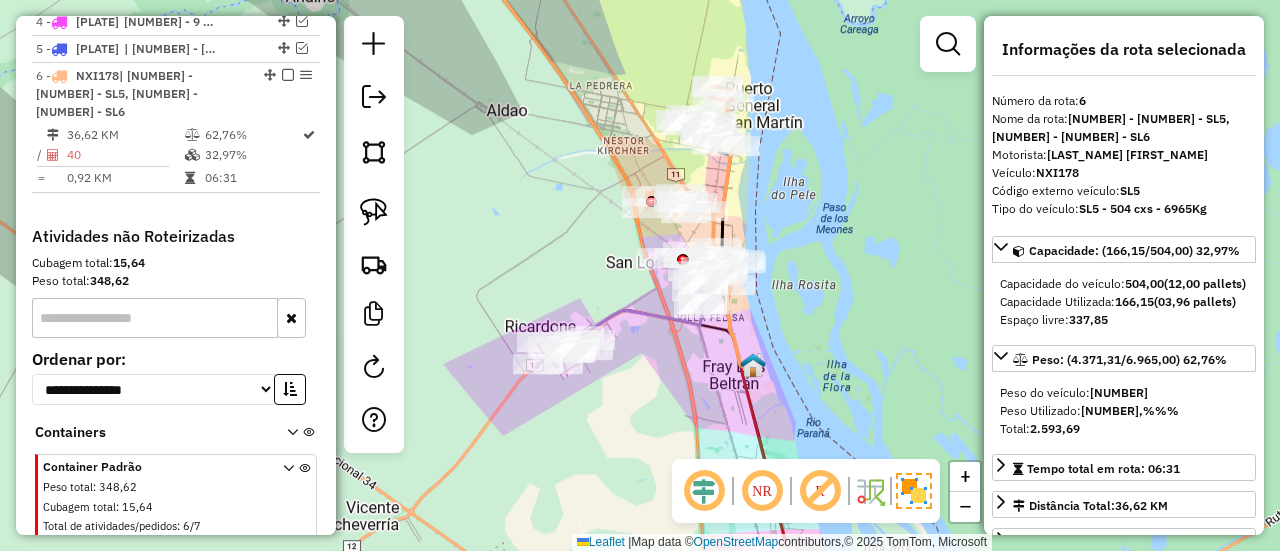 scroll, scrollTop: 1097, scrollLeft: 0, axis: vertical 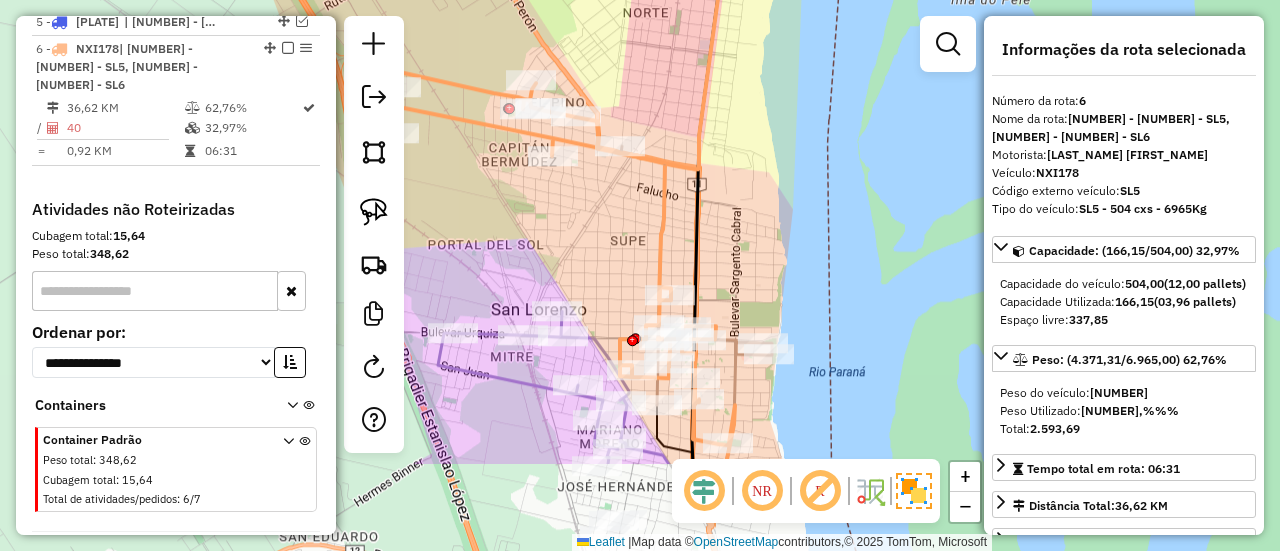 drag, startPoint x: 720, startPoint y: 187, endPoint x: 688, endPoint y: 29, distance: 161.20795 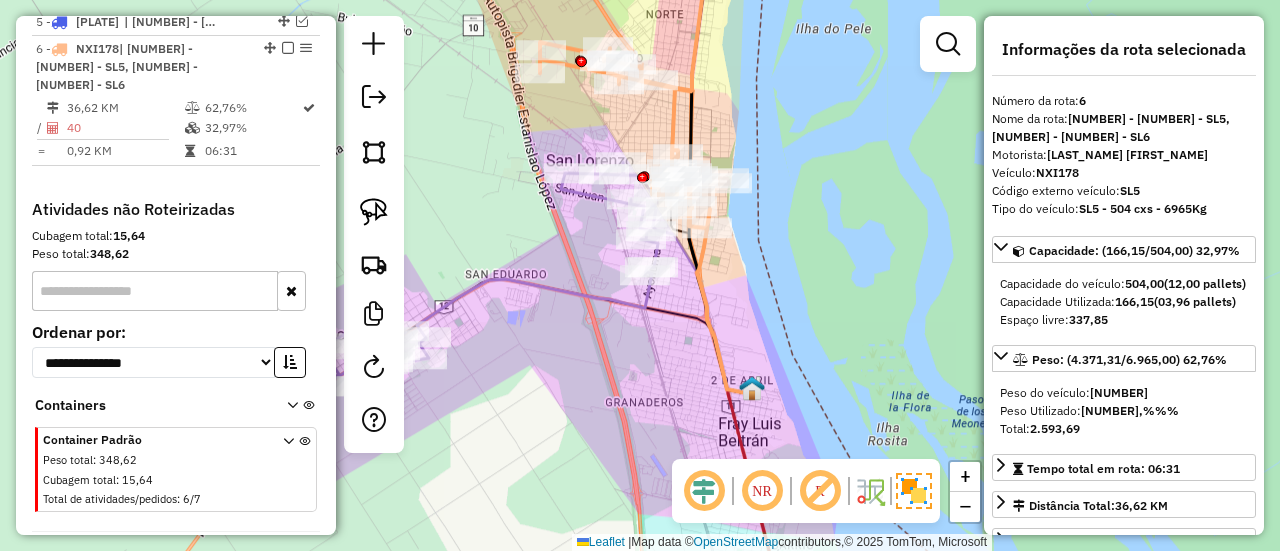 click 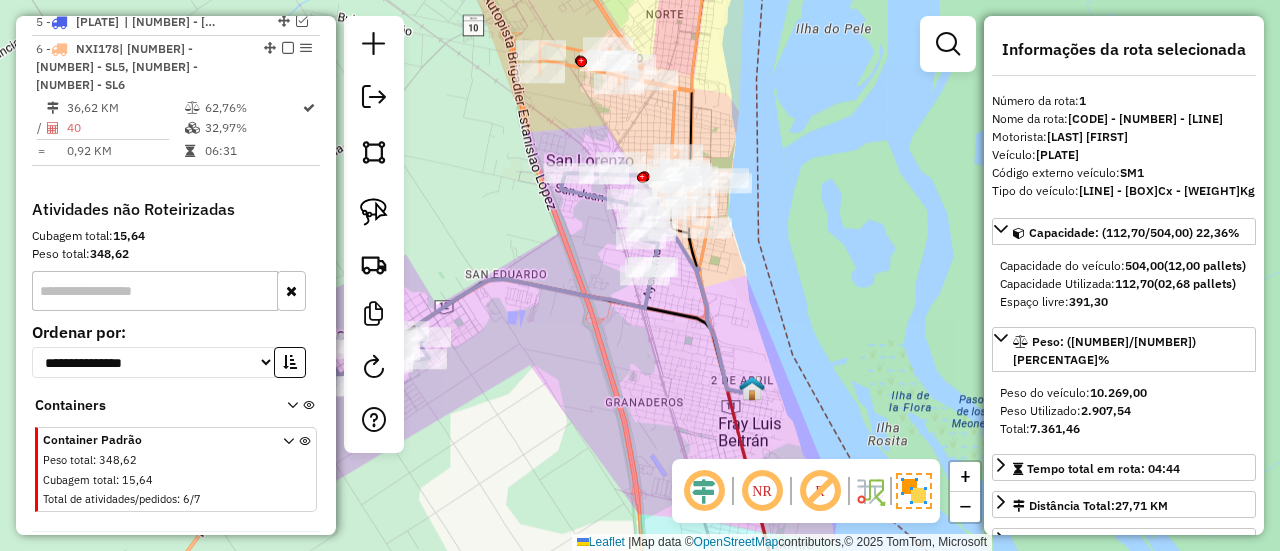 scroll, scrollTop: 762, scrollLeft: 0, axis: vertical 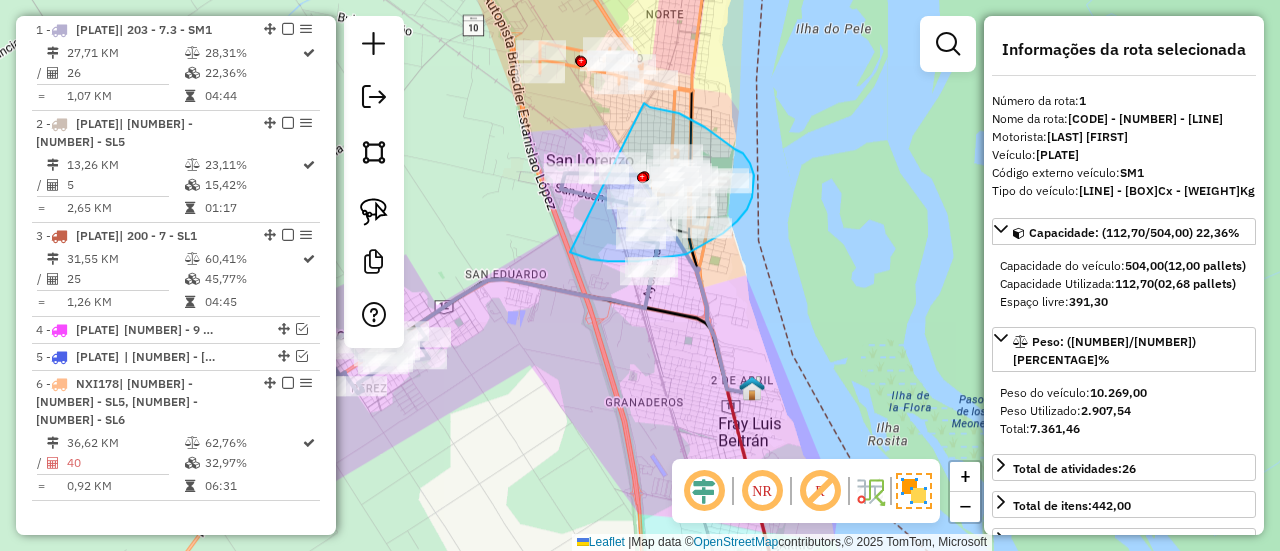 drag, startPoint x: 644, startPoint y: 103, endPoint x: 568, endPoint y: 252, distance: 167.26326 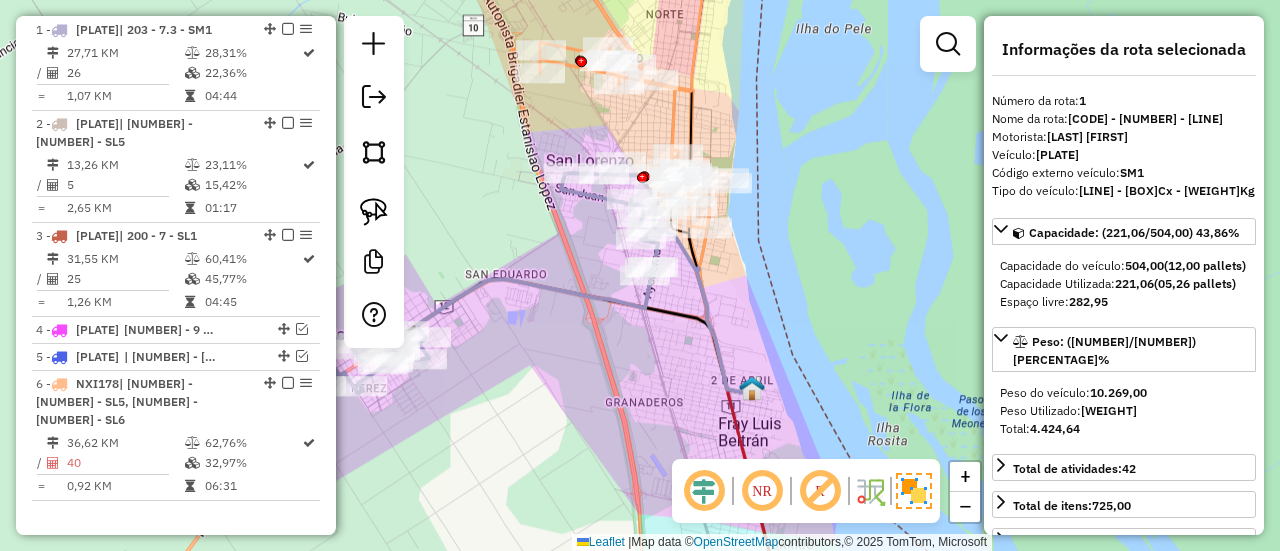 select on "**********" 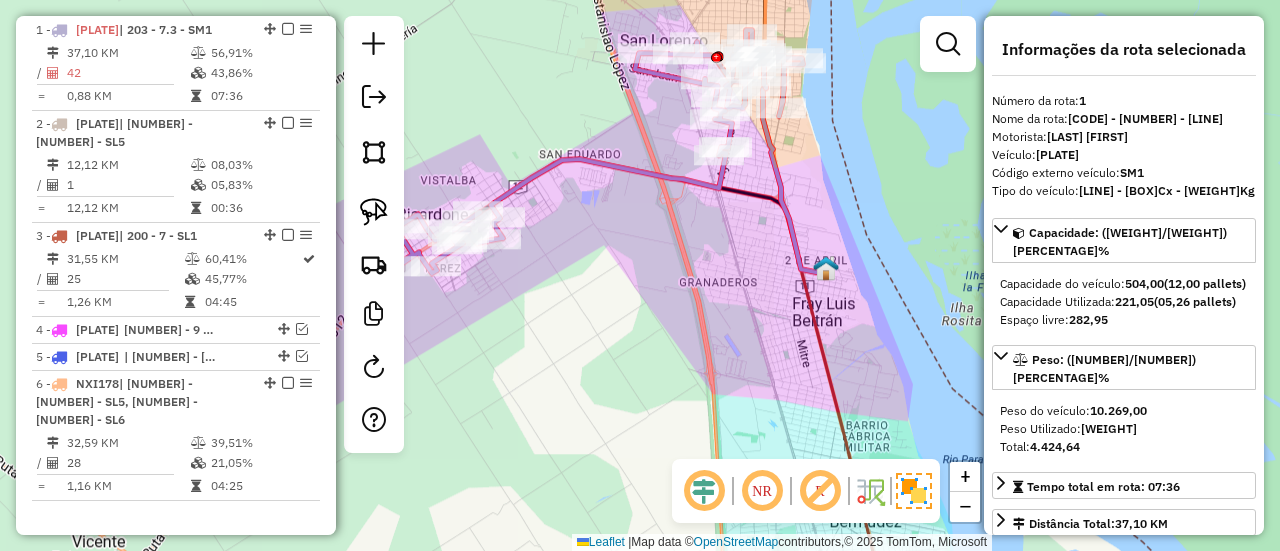 click 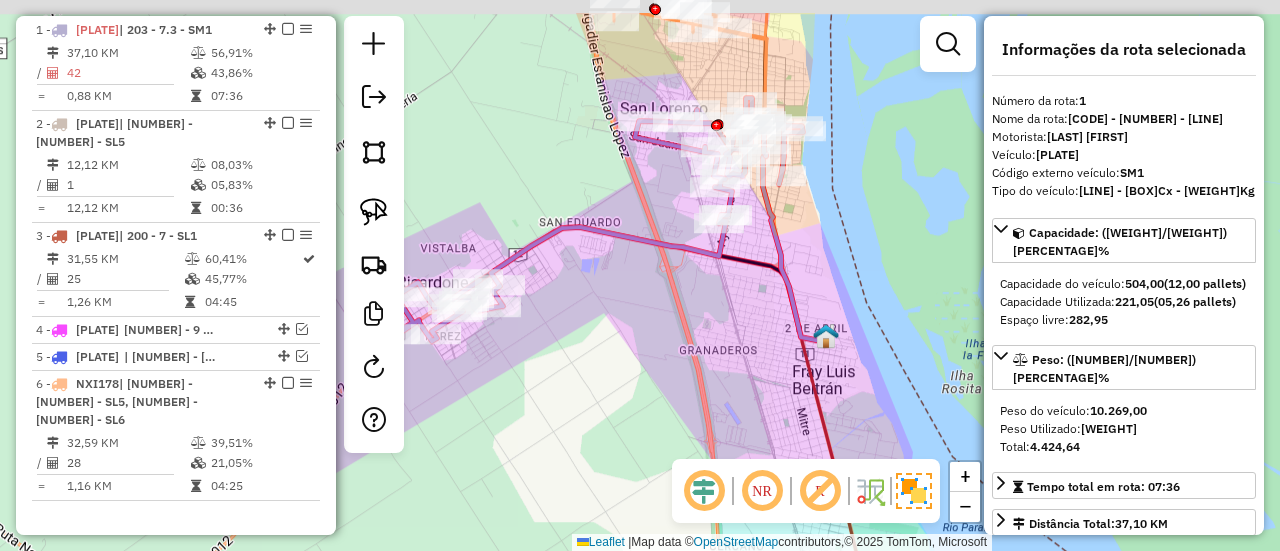 drag, startPoint x: 809, startPoint y: 283, endPoint x: 816, endPoint y: 321, distance: 38.63936 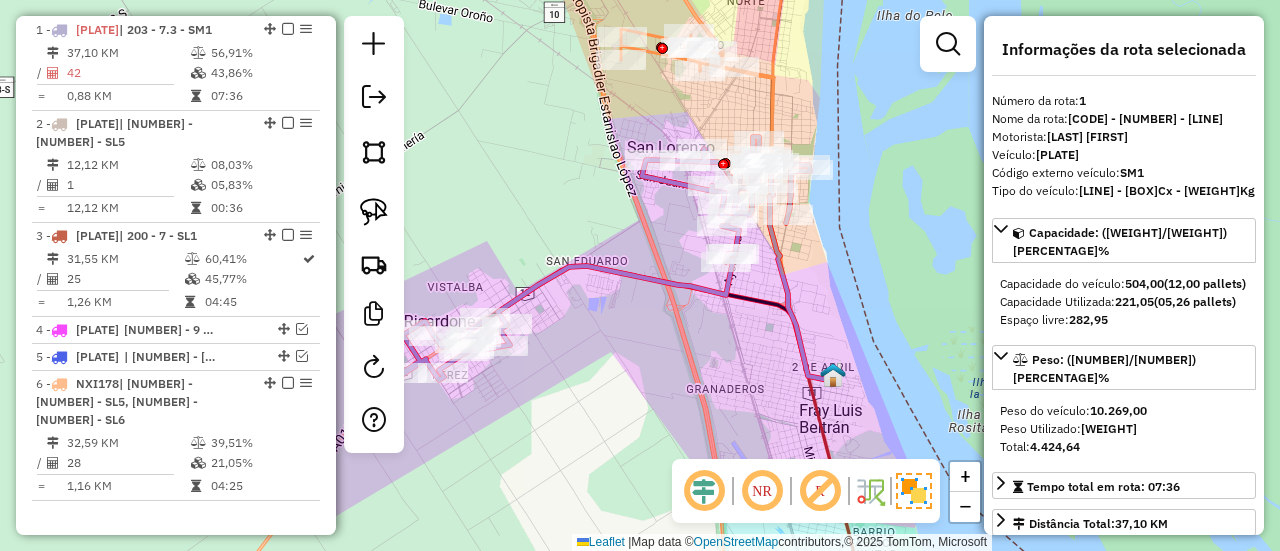drag, startPoint x: 804, startPoint y: 141, endPoint x: 830, endPoint y: 311, distance: 171.97675 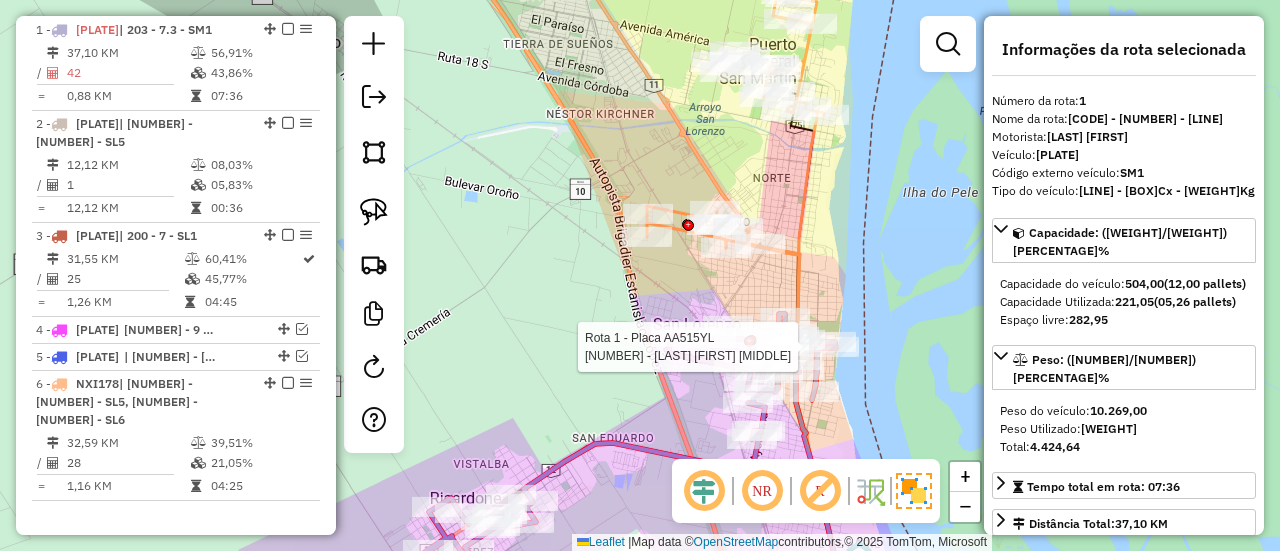 click 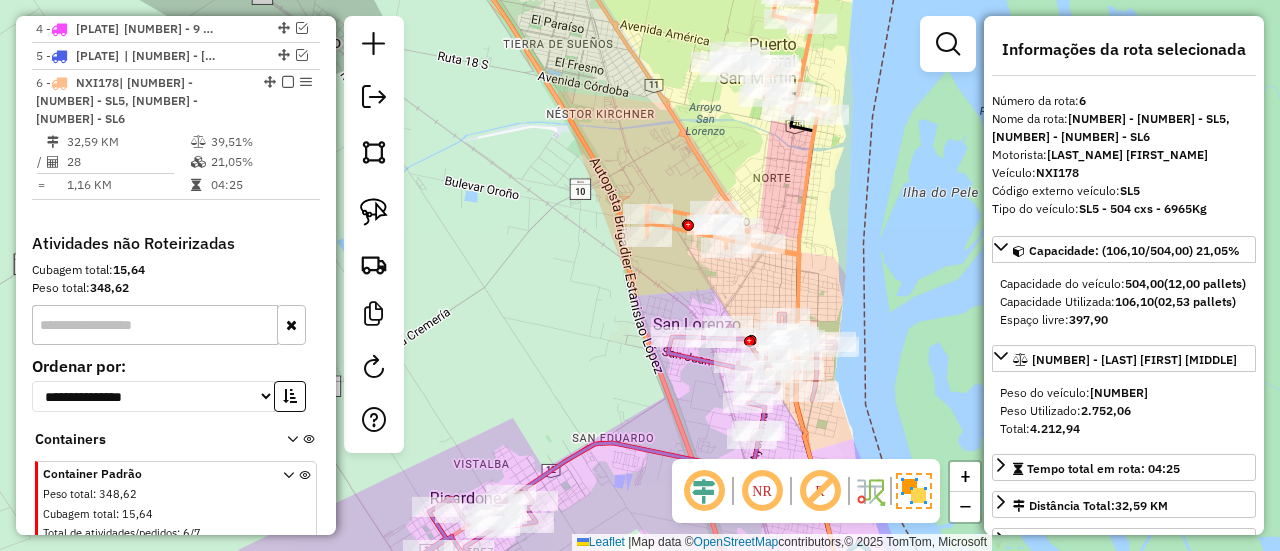 scroll, scrollTop: 1097, scrollLeft: 0, axis: vertical 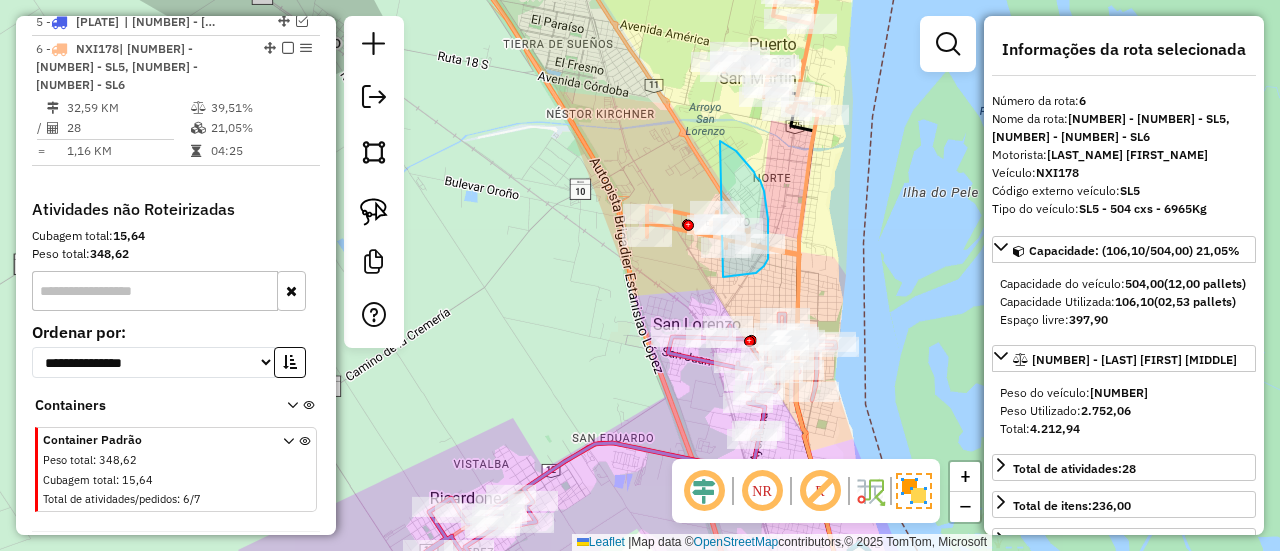 drag, startPoint x: 754, startPoint y: 172, endPoint x: 698, endPoint y: 277, distance: 119 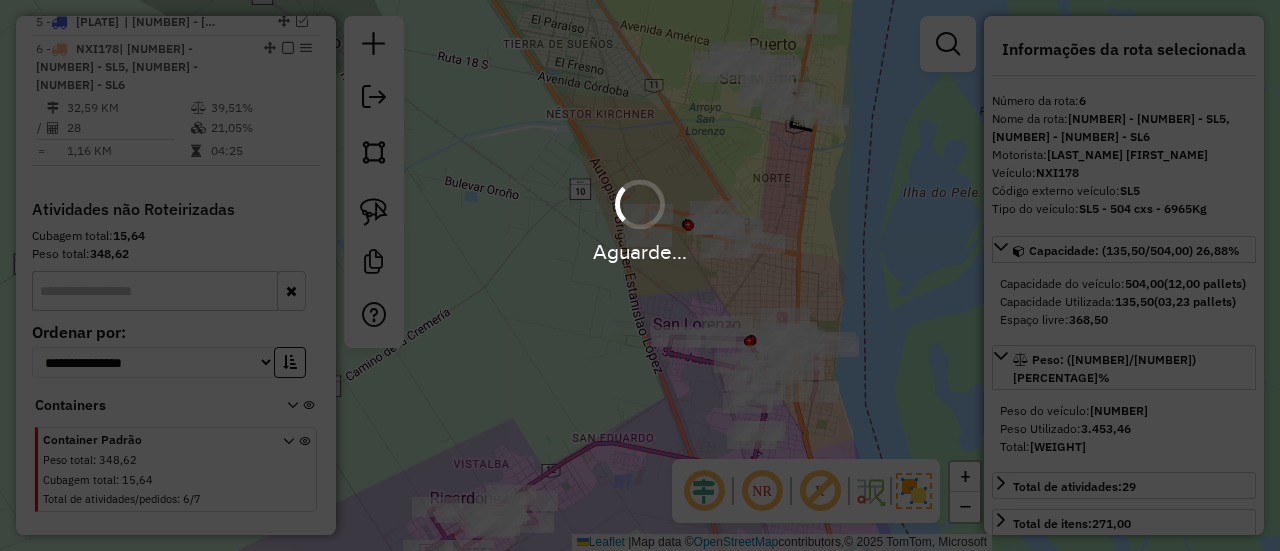 select on "**********" 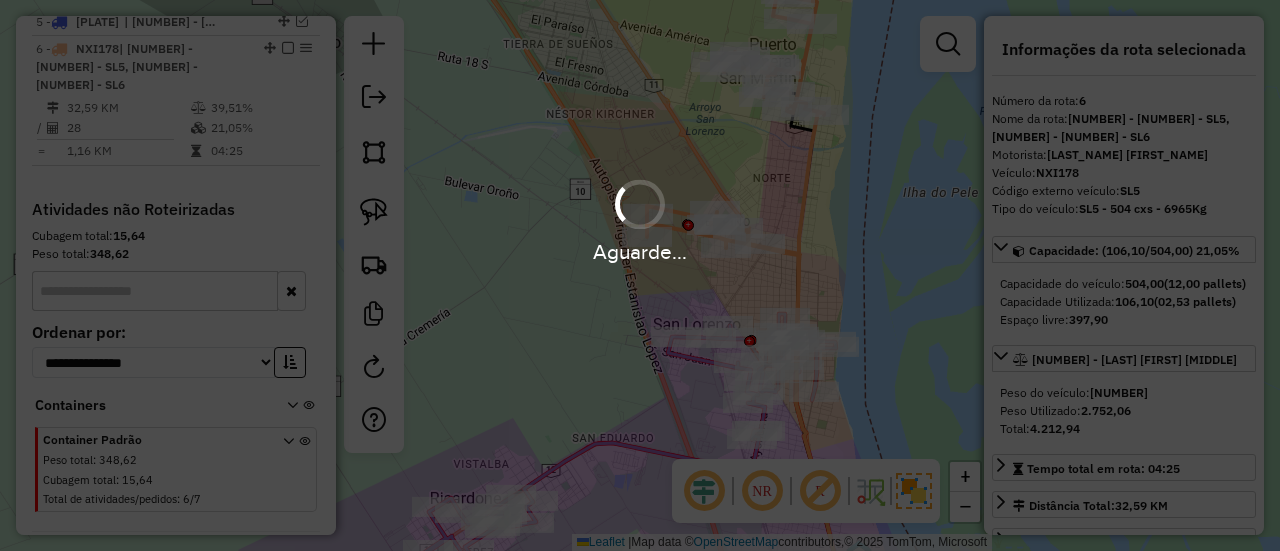 scroll, scrollTop: 1042, scrollLeft: 0, axis: vertical 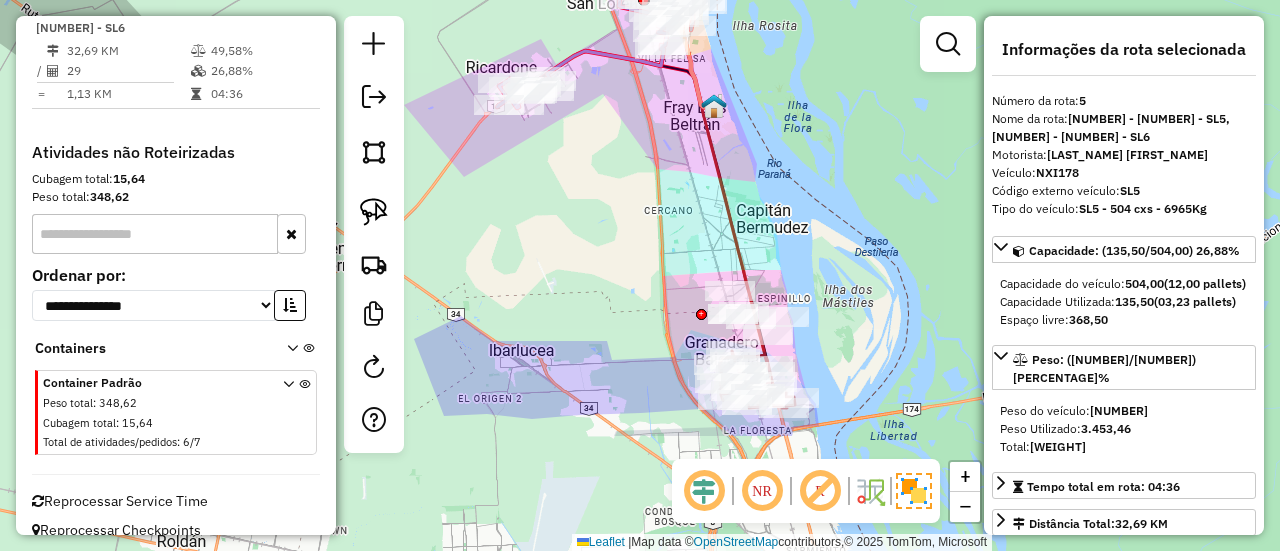drag, startPoint x: 759, startPoint y: 164, endPoint x: 700, endPoint y: 0, distance: 174.29 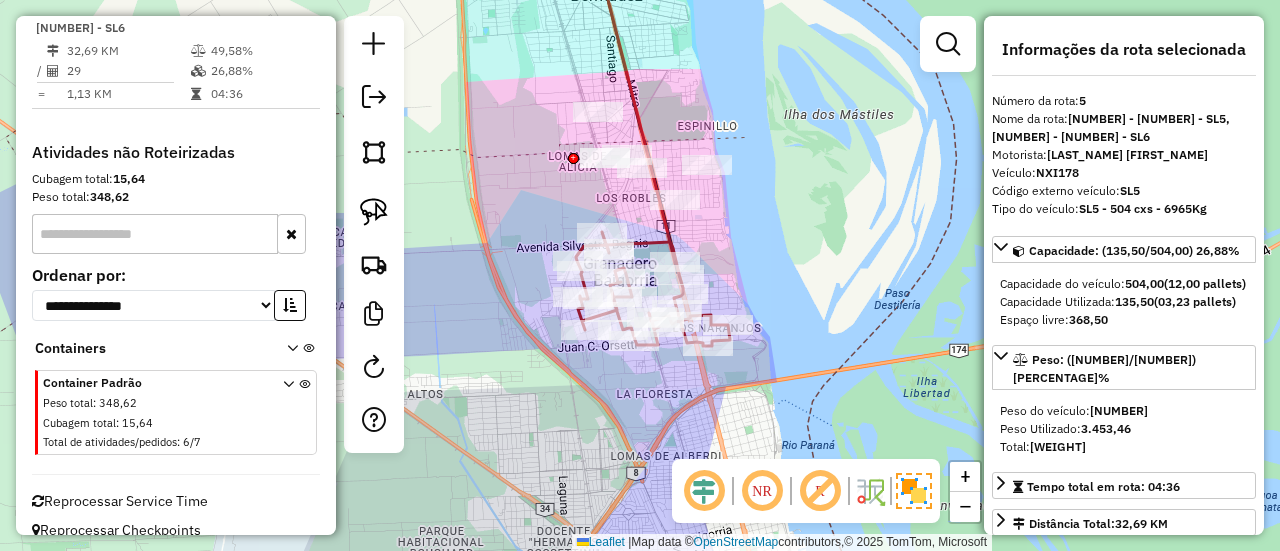 click 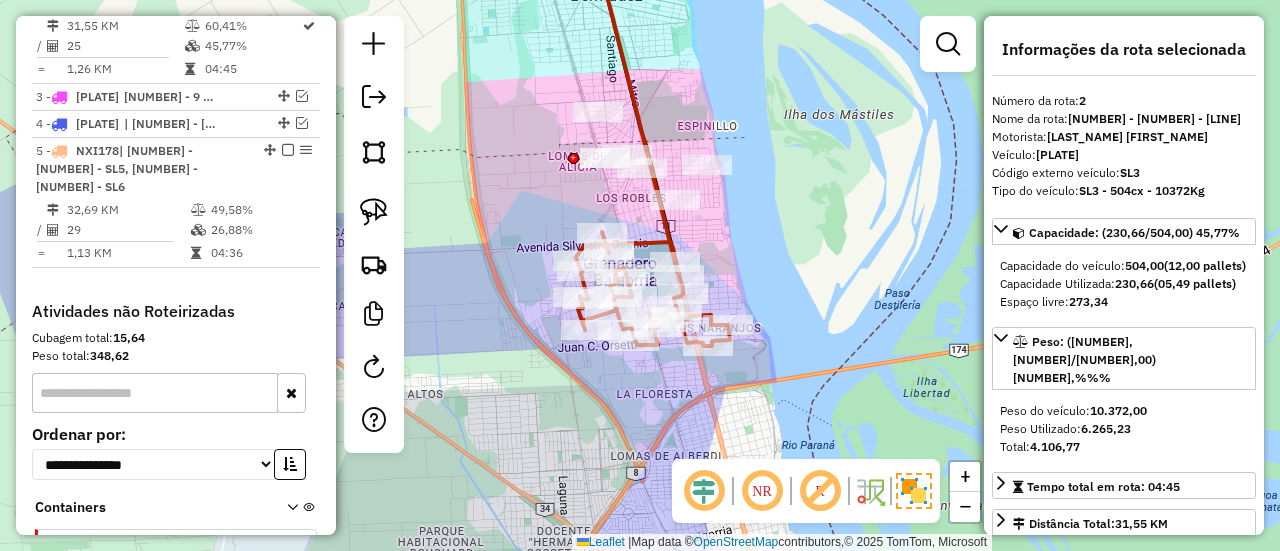 scroll, scrollTop: 856, scrollLeft: 0, axis: vertical 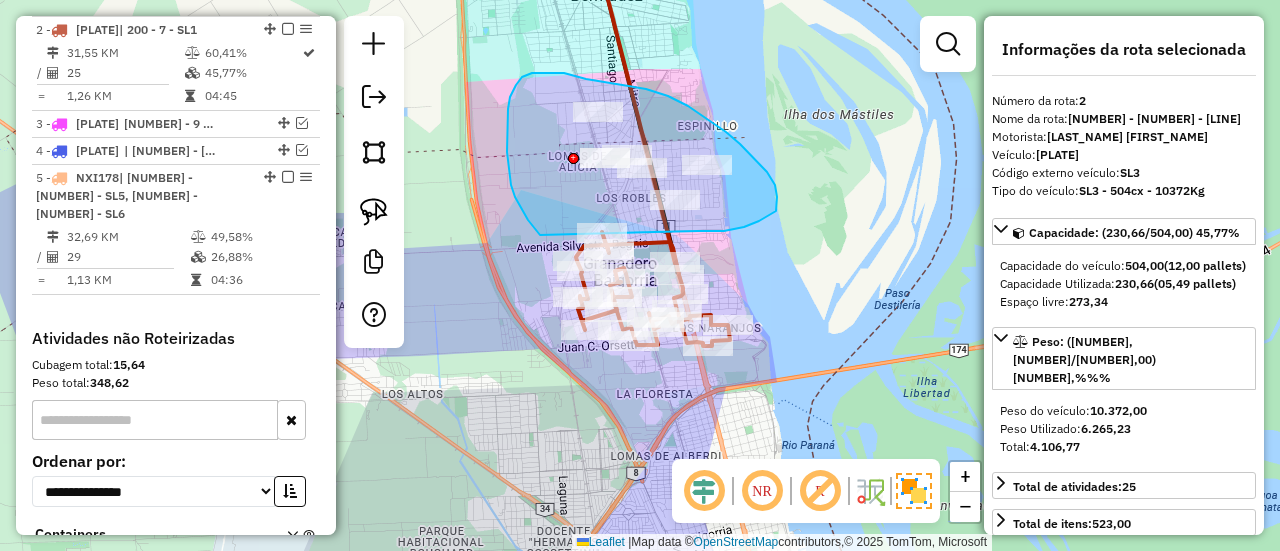 drag, startPoint x: 777, startPoint y: 206, endPoint x: 540, endPoint y: 236, distance: 238.89119 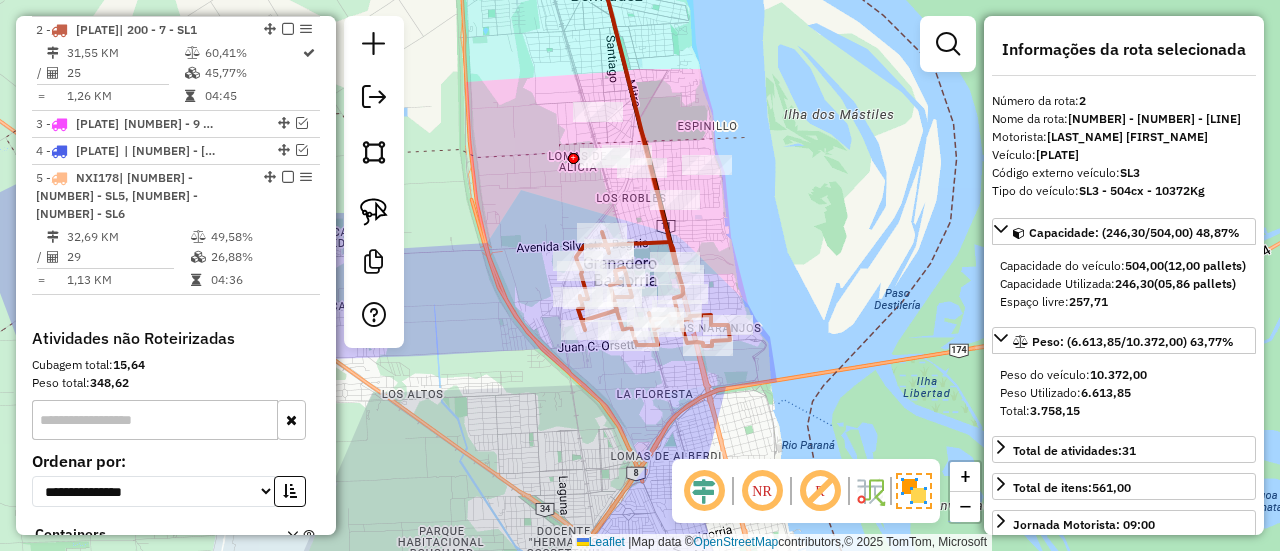select on "**********" 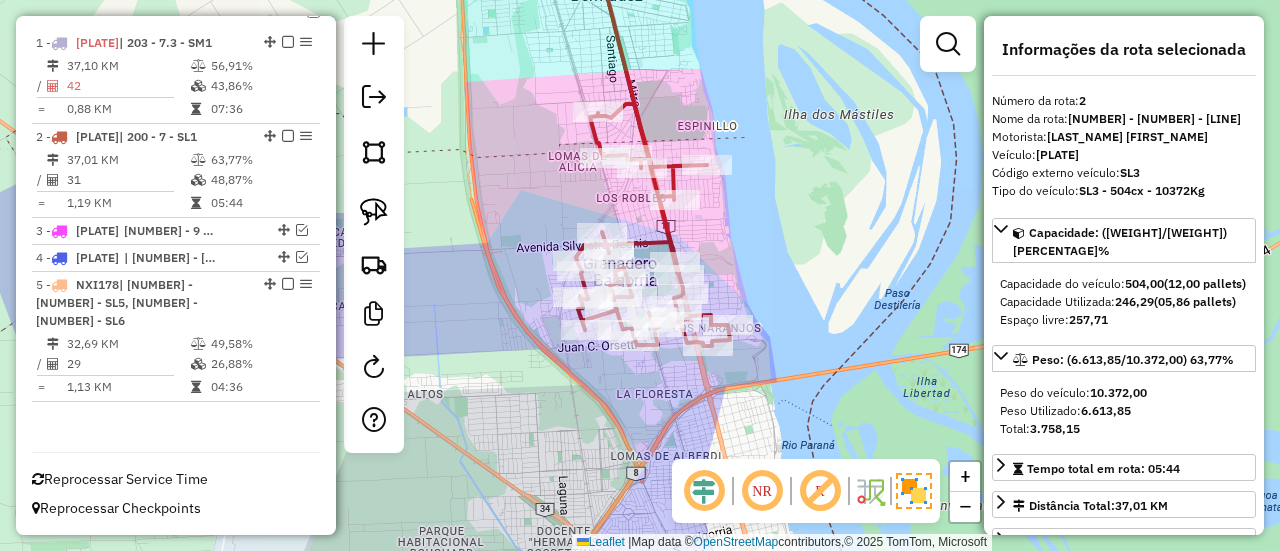 scroll, scrollTop: 728, scrollLeft: 0, axis: vertical 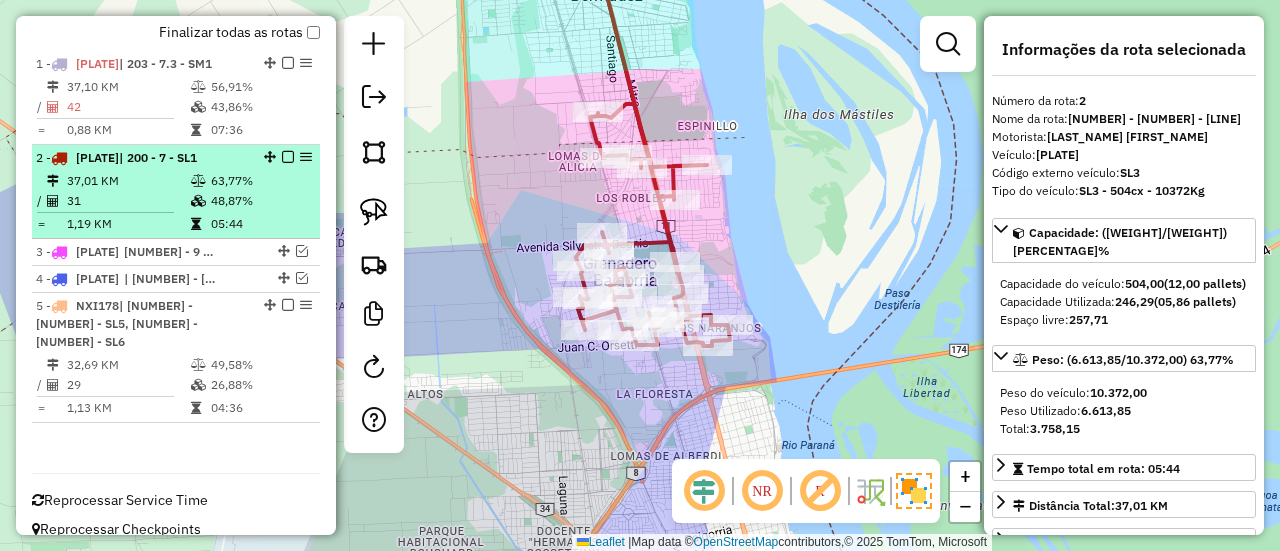 click at bounding box center [288, 157] 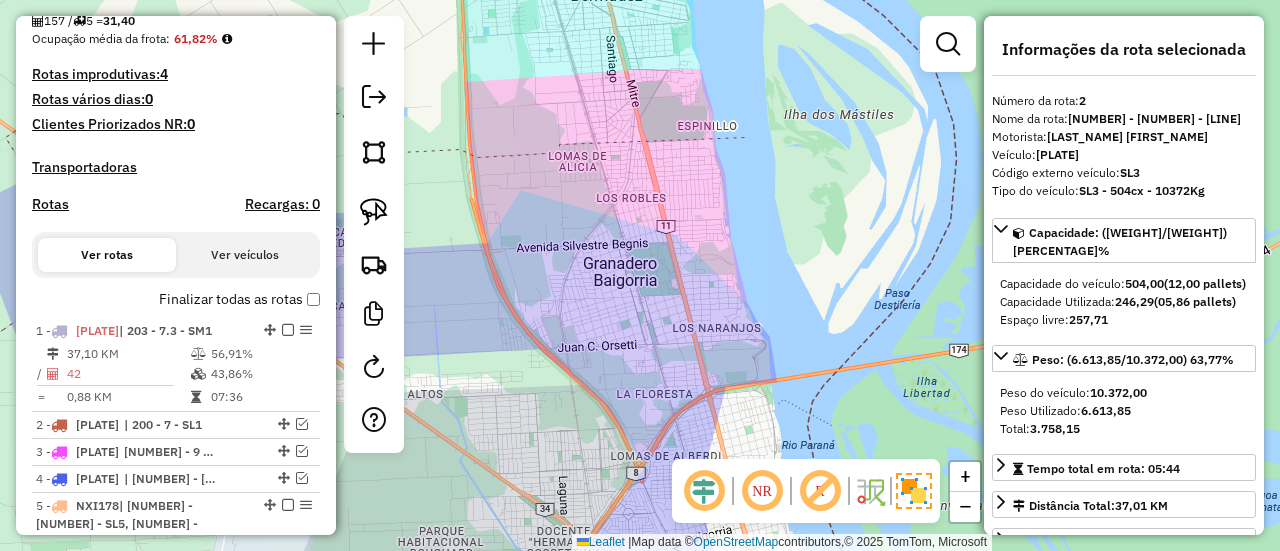 scroll, scrollTop: 361, scrollLeft: 0, axis: vertical 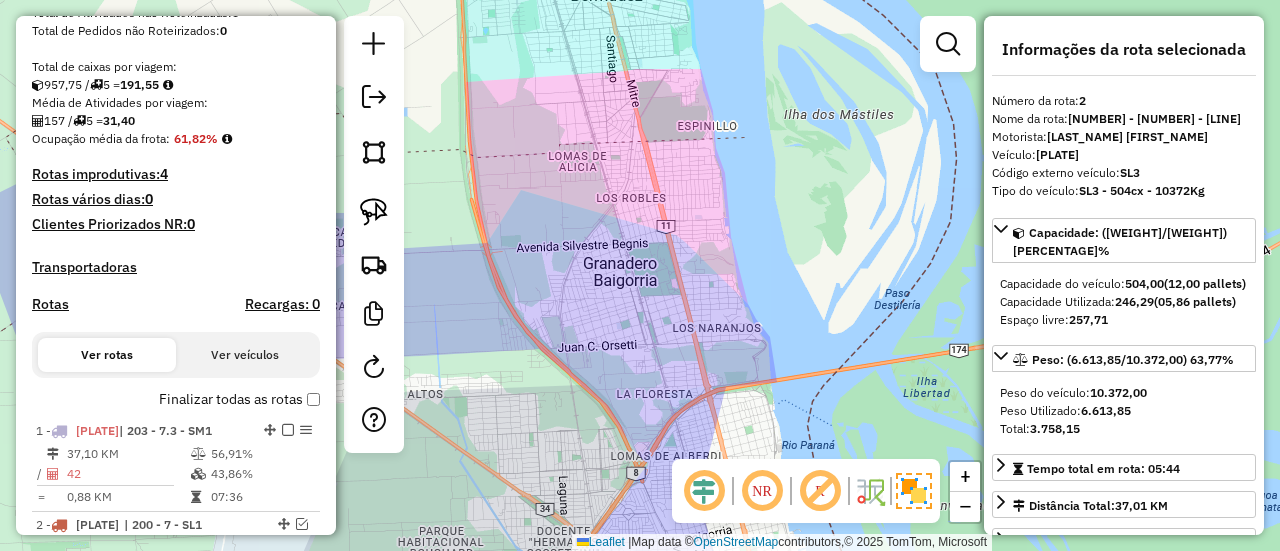 drag, startPoint x: 536, startPoint y: 183, endPoint x: 650, endPoint y: 594, distance: 426.5173 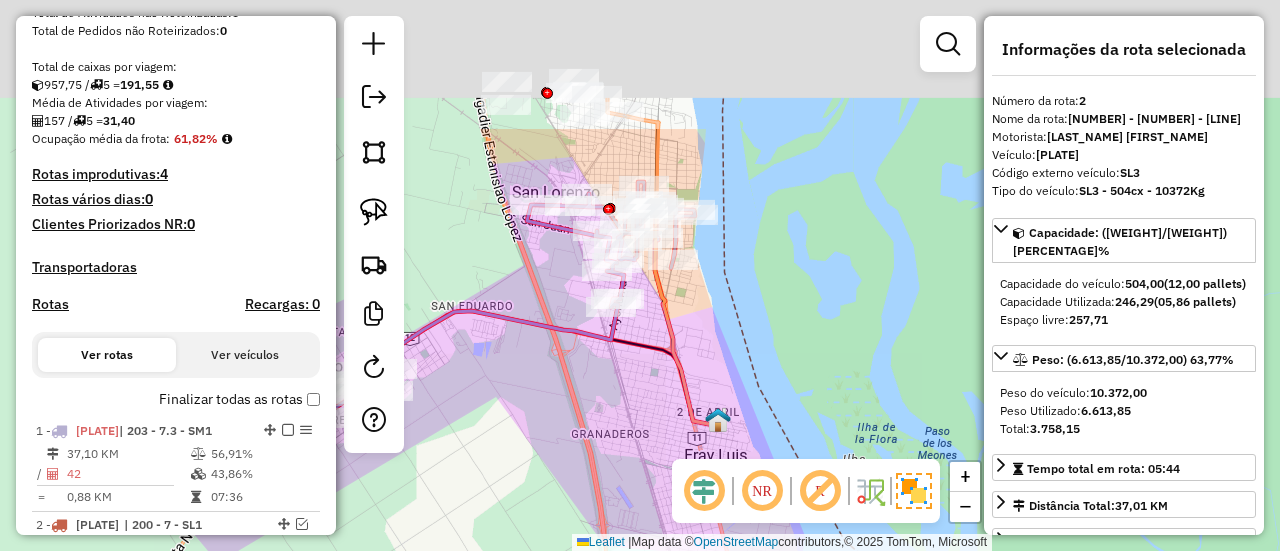 drag, startPoint x: 566, startPoint y: 279, endPoint x: 578, endPoint y: 463, distance: 184.39088 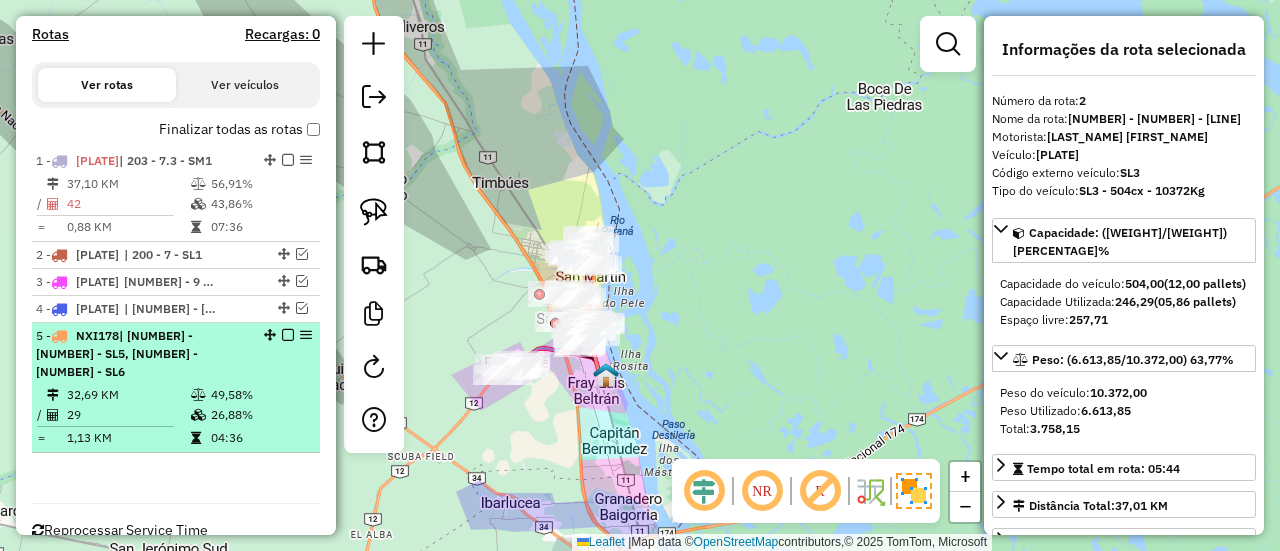 scroll, scrollTop: 661, scrollLeft: 0, axis: vertical 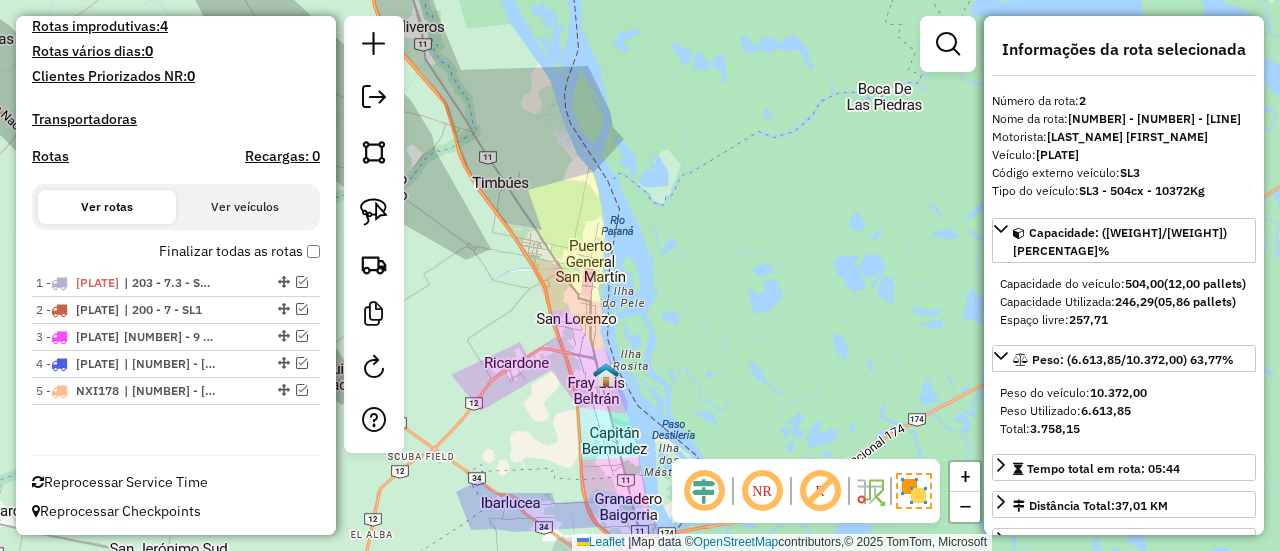 click on "Finalizar todas as rotas" at bounding box center [239, 251] 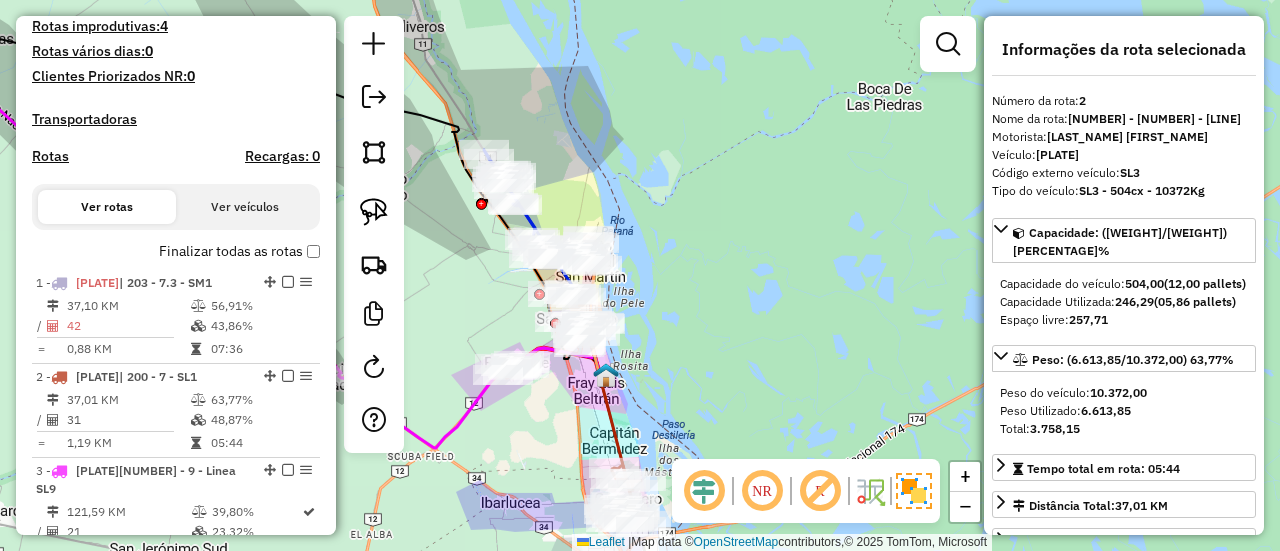 drag, startPoint x: 474, startPoint y: 329, endPoint x: 521, endPoint y: 258, distance: 85.146935 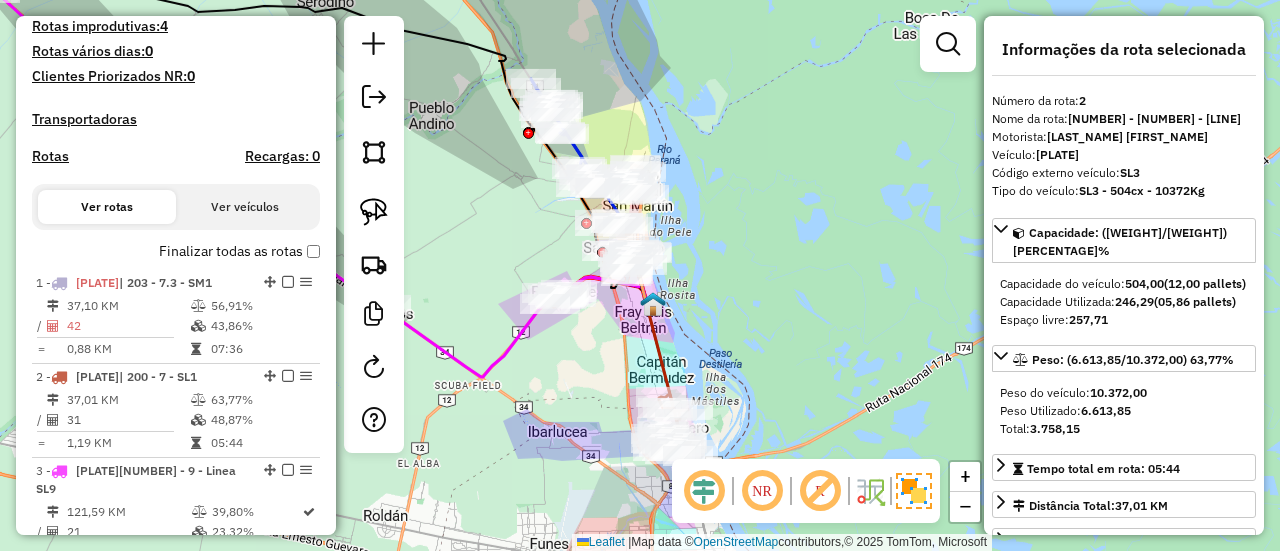 click 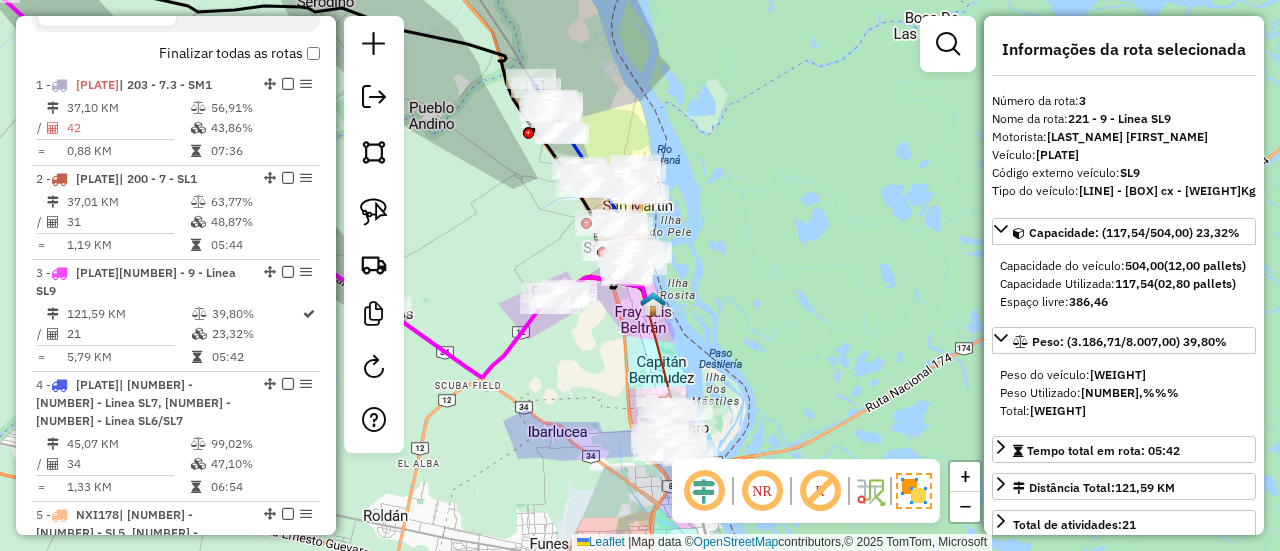 scroll, scrollTop: 898, scrollLeft: 0, axis: vertical 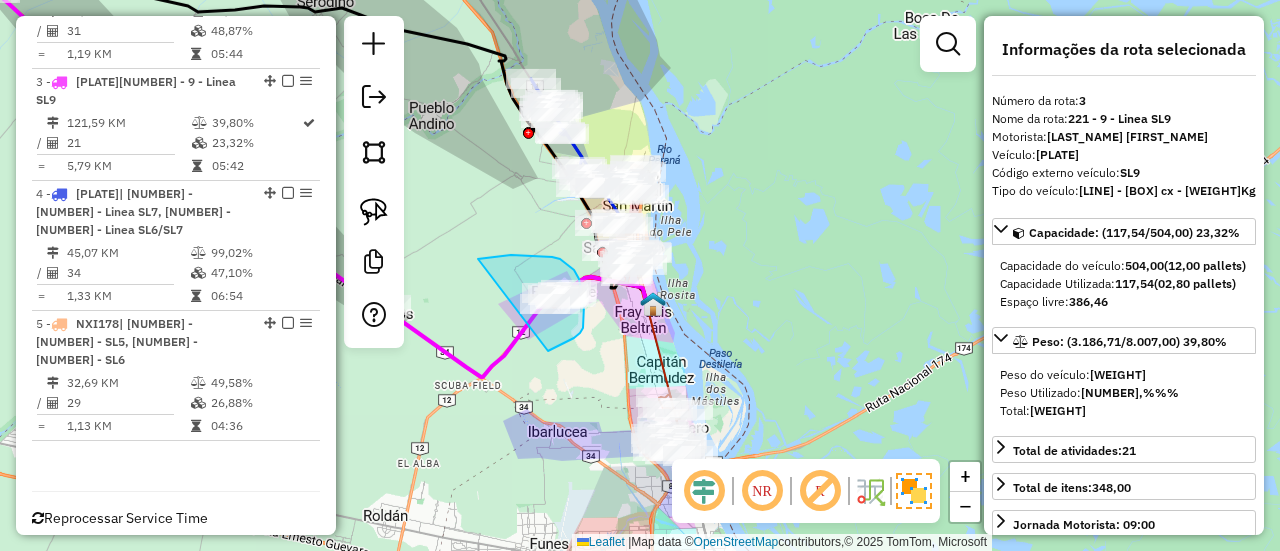 drag, startPoint x: 555, startPoint y: 347, endPoint x: 478, endPoint y: 259, distance: 116.9316 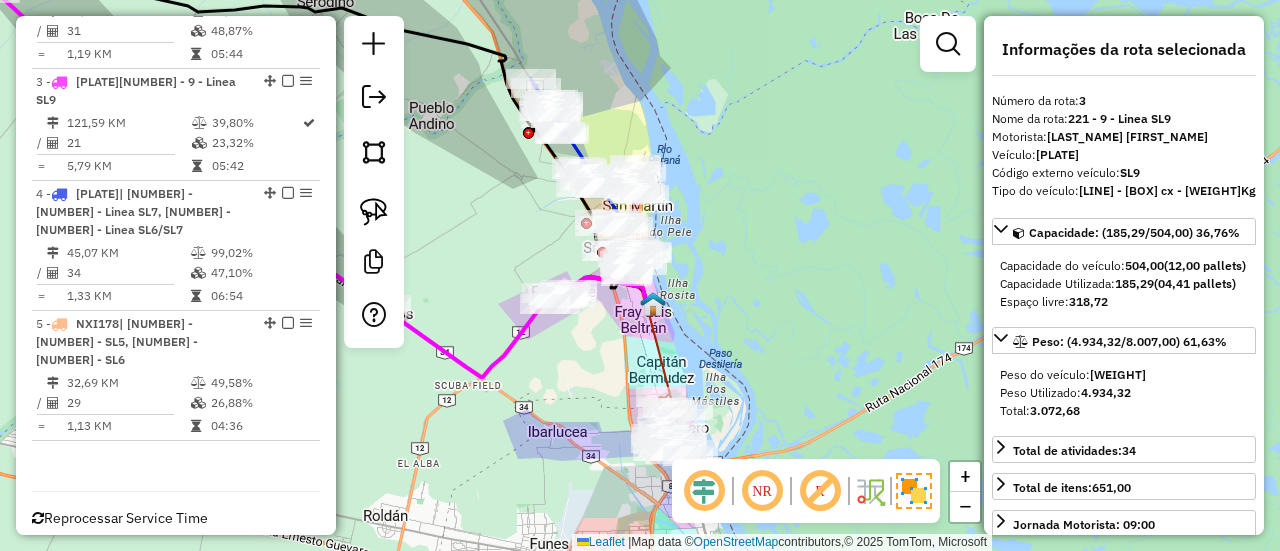 select on "**********" 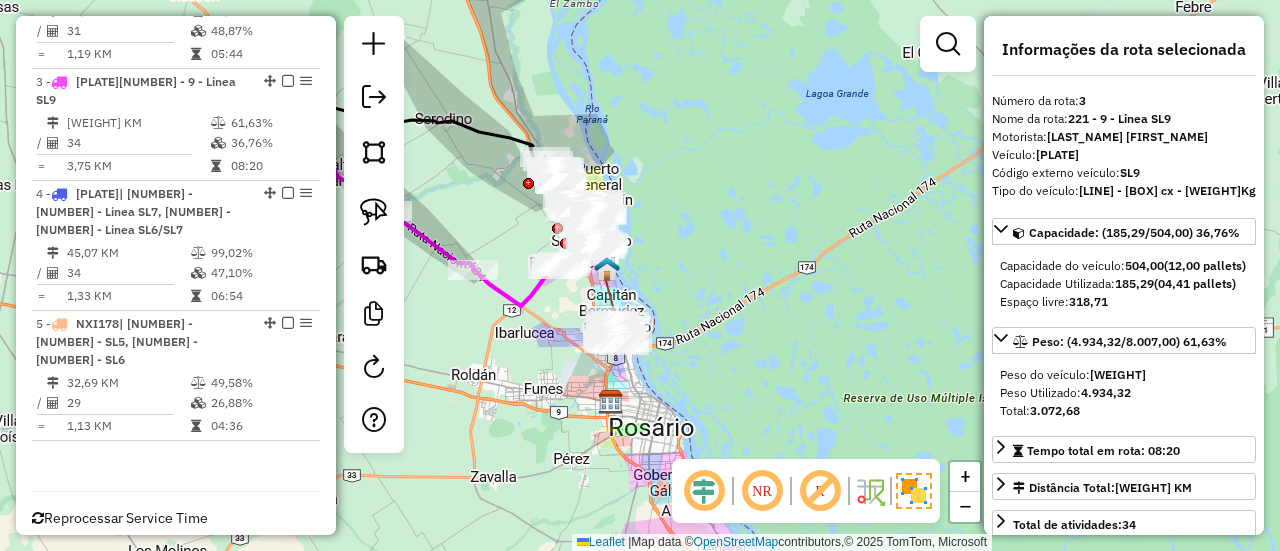 drag, startPoint x: 547, startPoint y: 358, endPoint x: 562, endPoint y: 313, distance: 47.434166 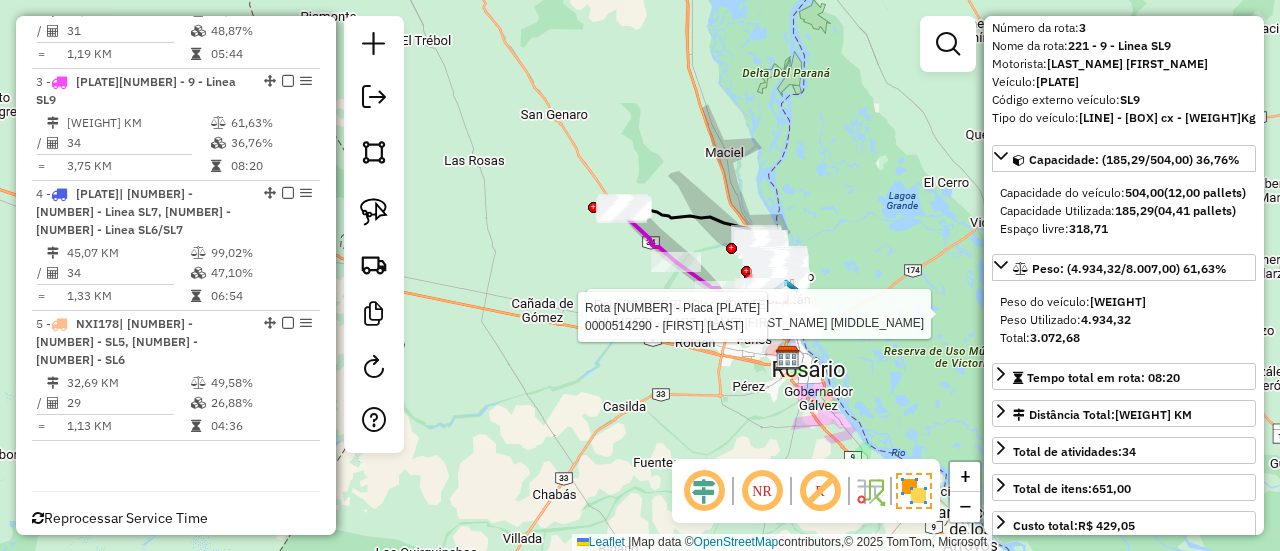 scroll, scrollTop: 100, scrollLeft: 0, axis: vertical 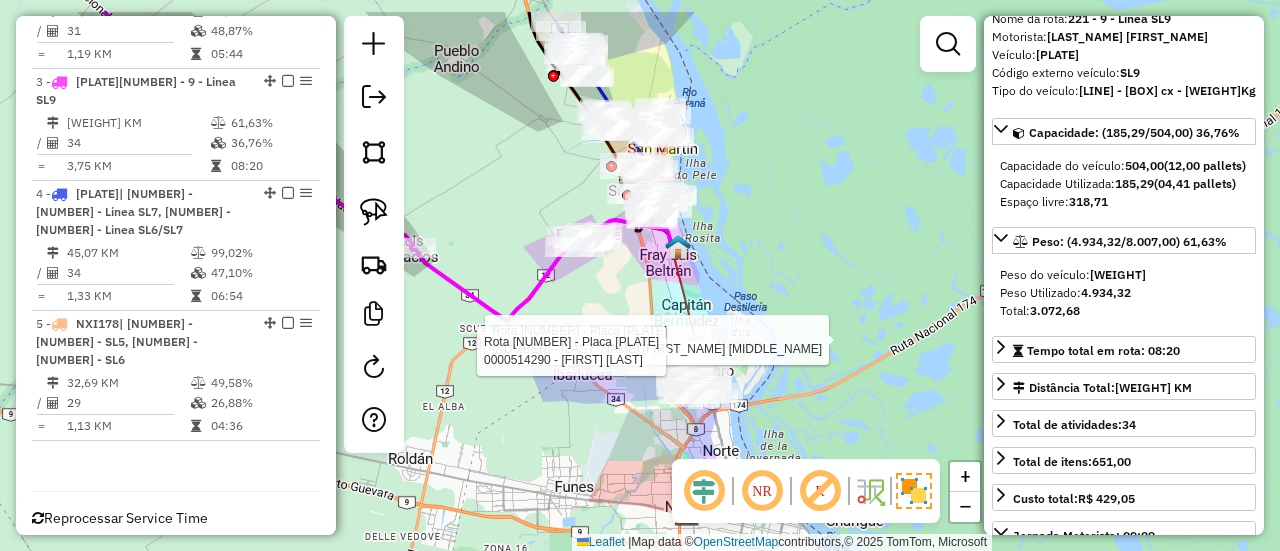 drag, startPoint x: 689, startPoint y: 365, endPoint x: 518, endPoint y: 412, distance: 177.34148 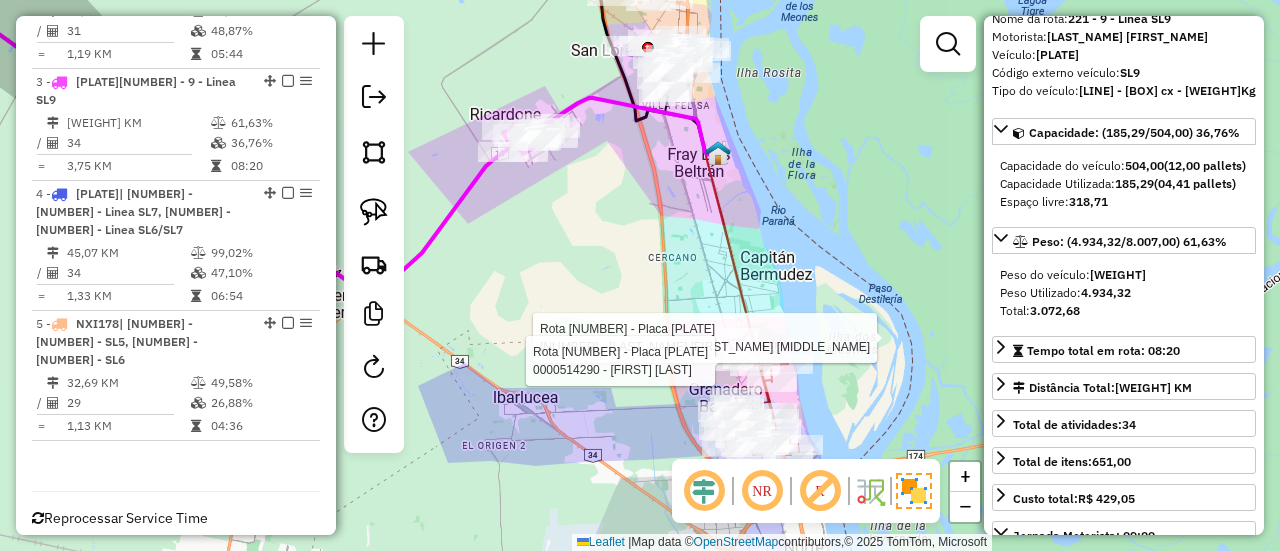 click 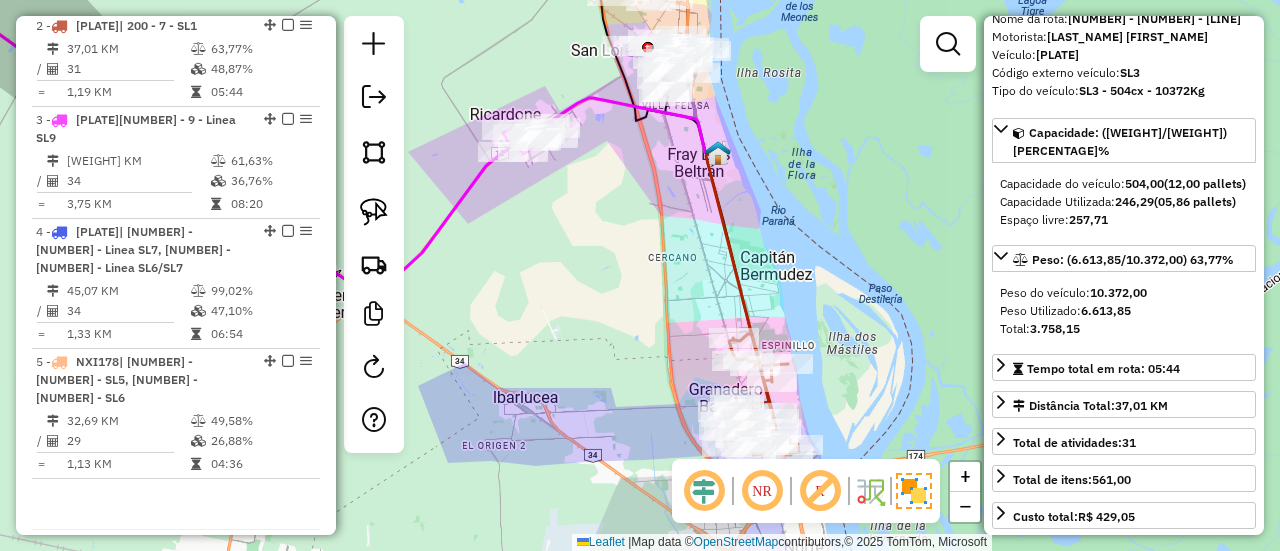 scroll, scrollTop: 856, scrollLeft: 0, axis: vertical 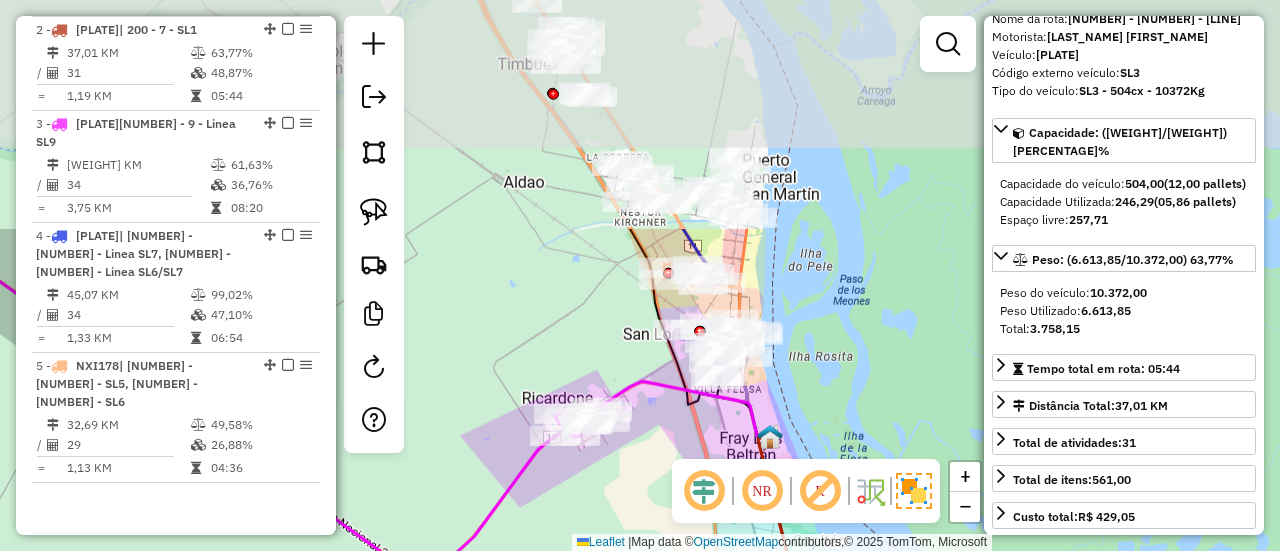 drag, startPoint x: 684, startPoint y: 175, endPoint x: 734, endPoint y: 441, distance: 270.65845 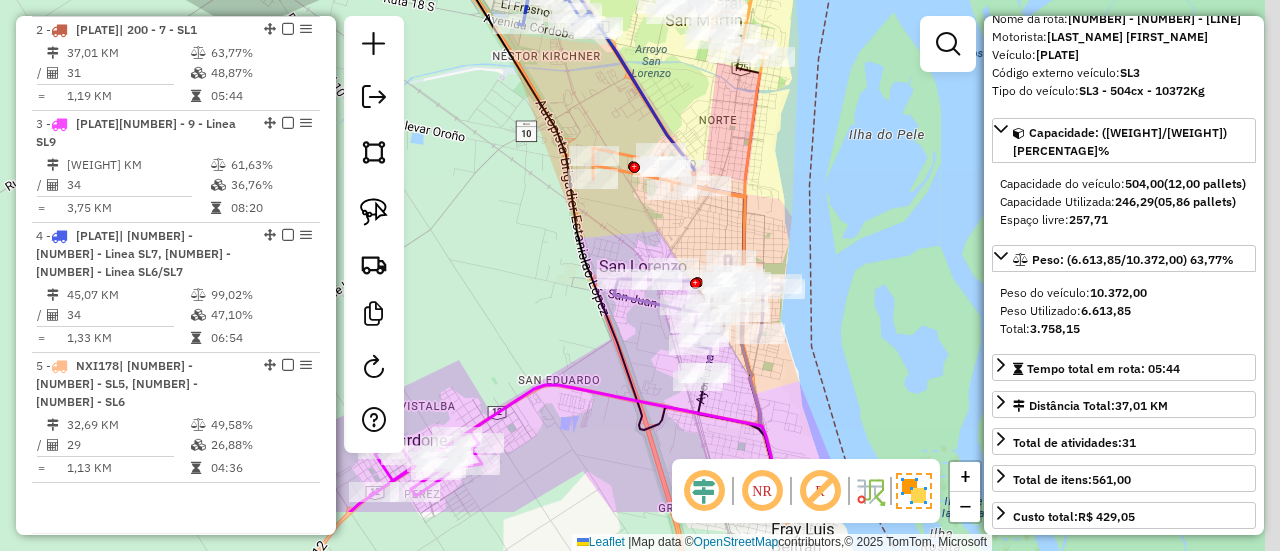 drag, startPoint x: 830, startPoint y: 309, endPoint x: 816, endPoint y: 248, distance: 62.58594 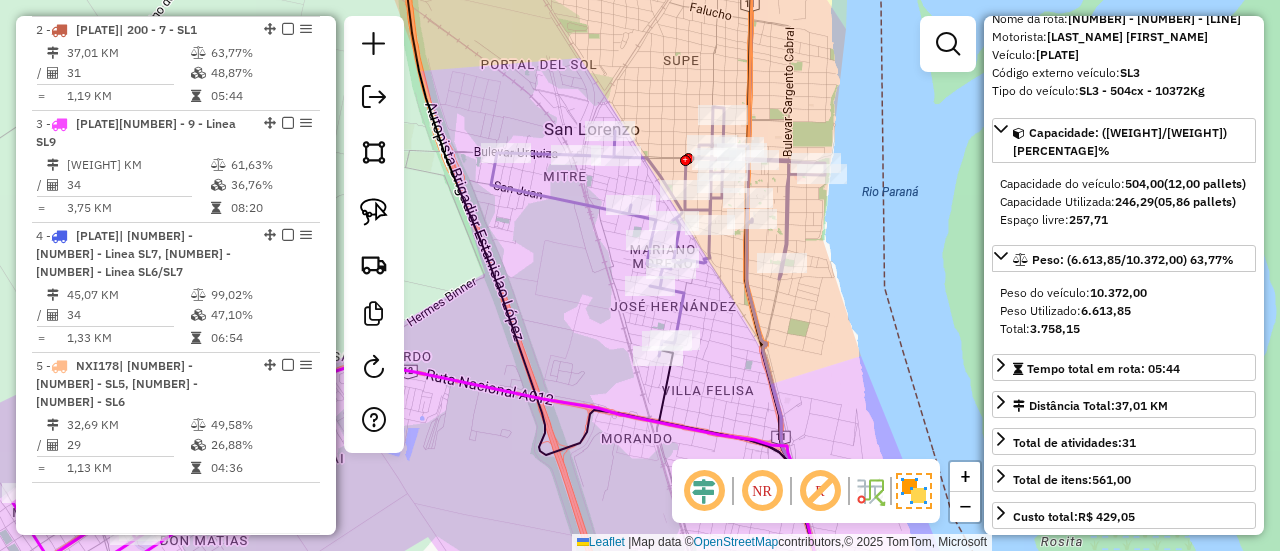 click 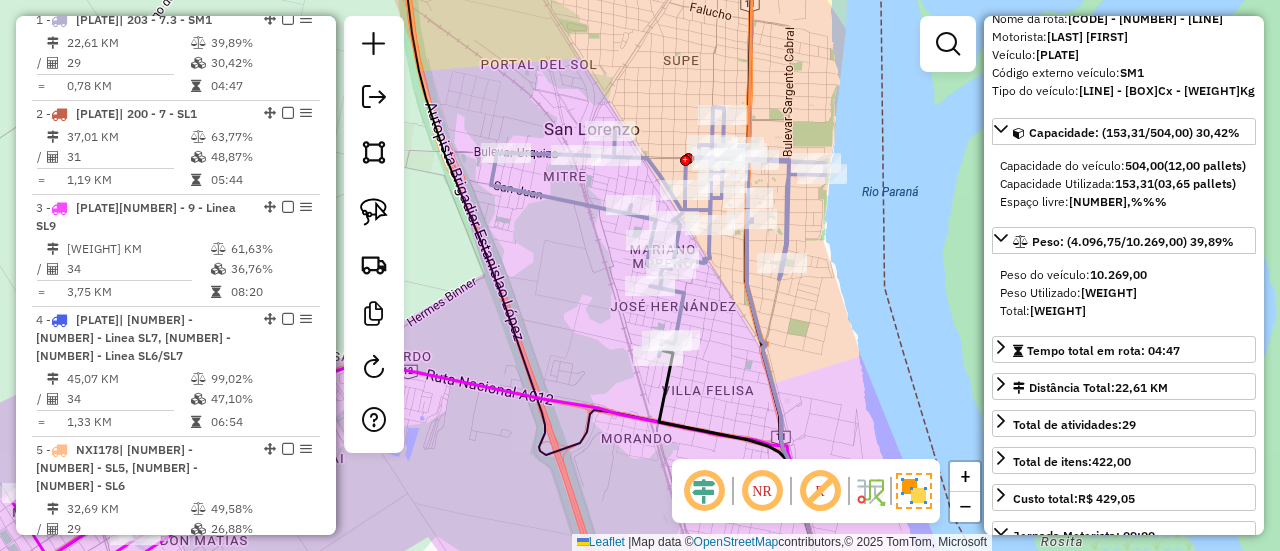 scroll, scrollTop: 762, scrollLeft: 0, axis: vertical 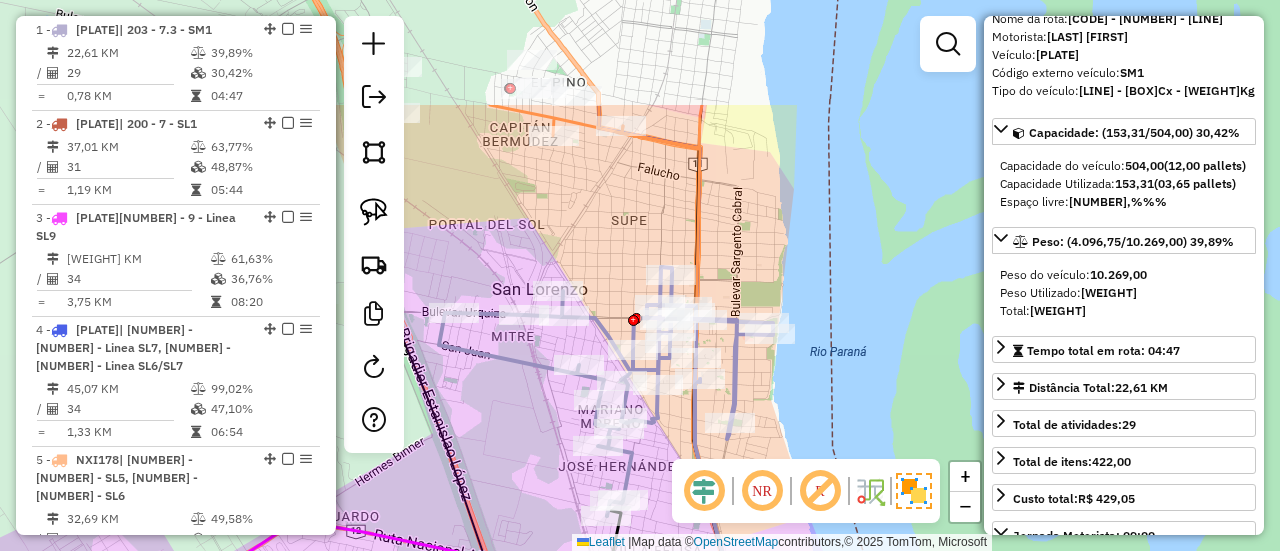 drag, startPoint x: 621, startPoint y: 102, endPoint x: 568, endPoint y: 256, distance: 162.86497 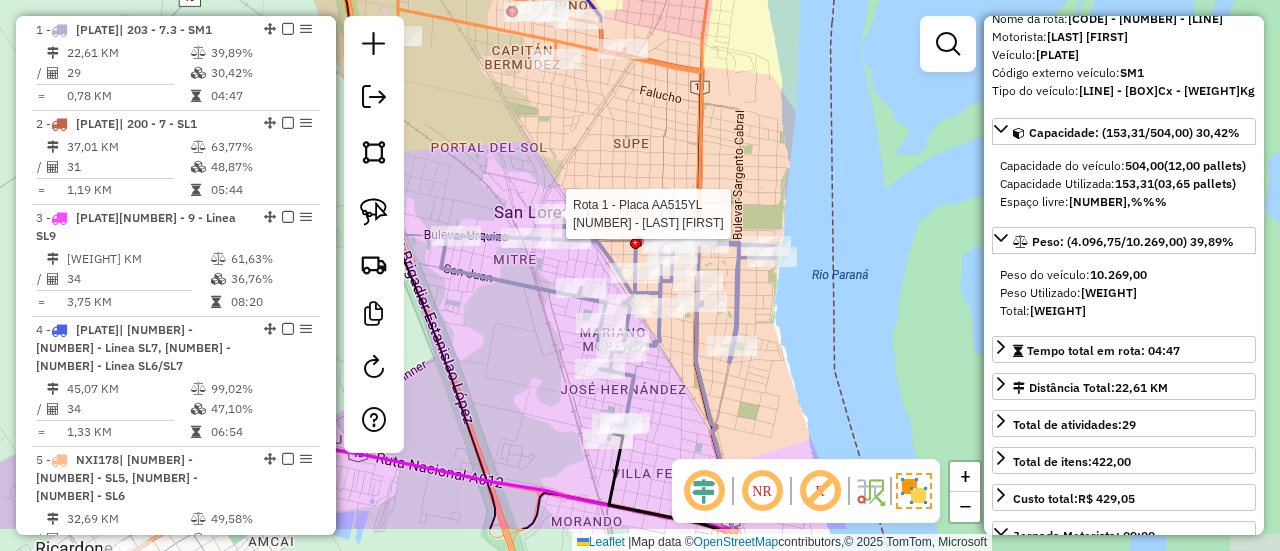 drag, startPoint x: 723, startPoint y: 218, endPoint x: 725, endPoint y: 142, distance: 76.02631 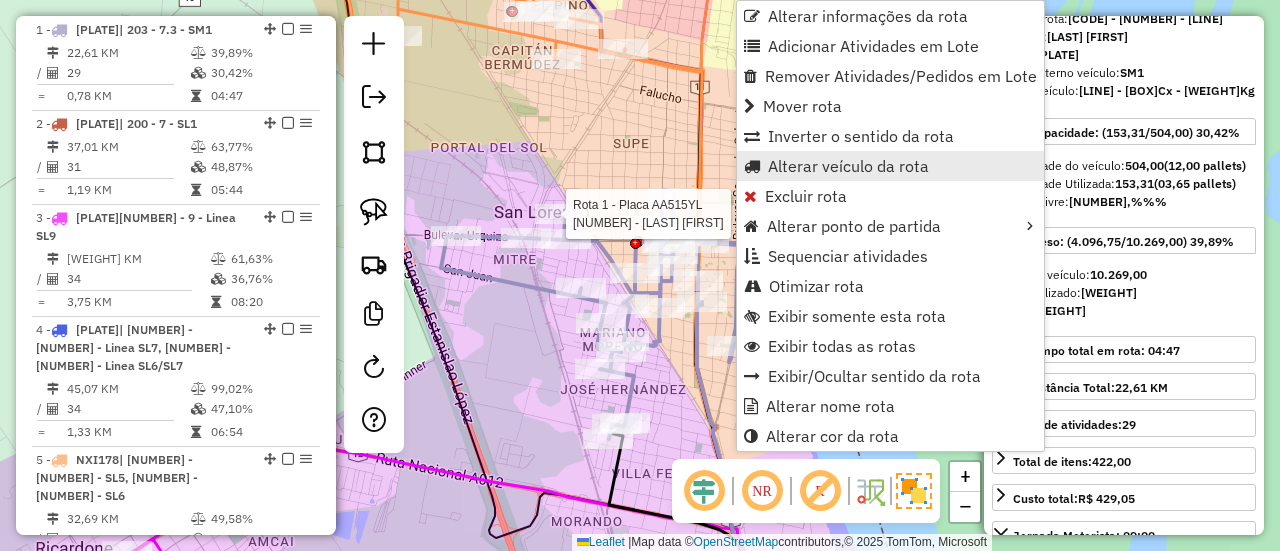 click on "Alterar veículo da rota" at bounding box center (848, 166) 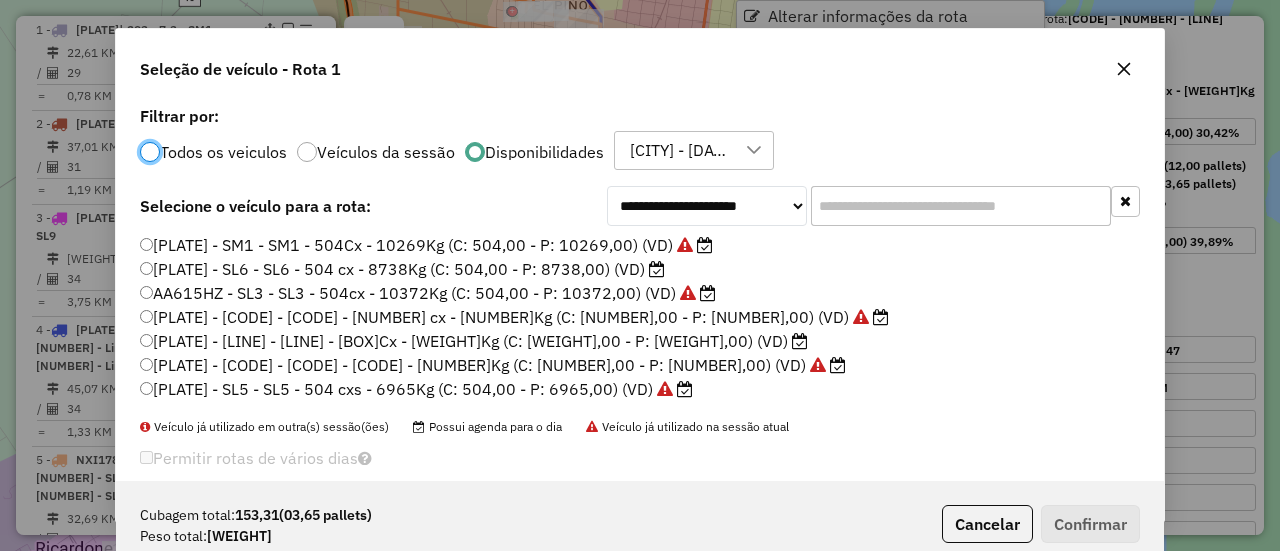 scroll, scrollTop: 11, scrollLeft: 6, axis: both 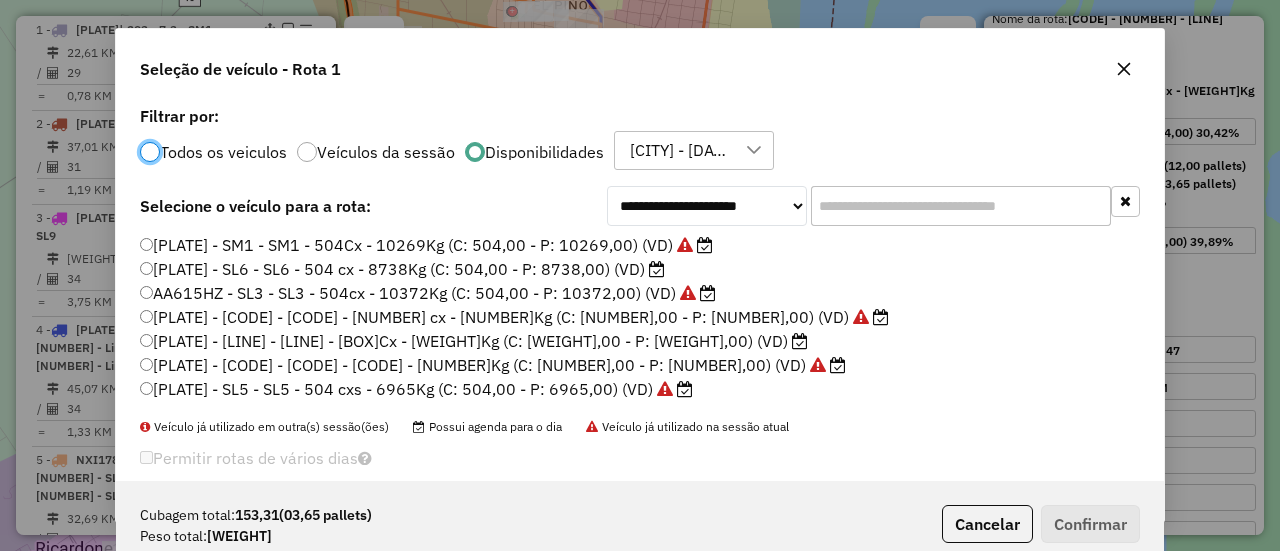 click 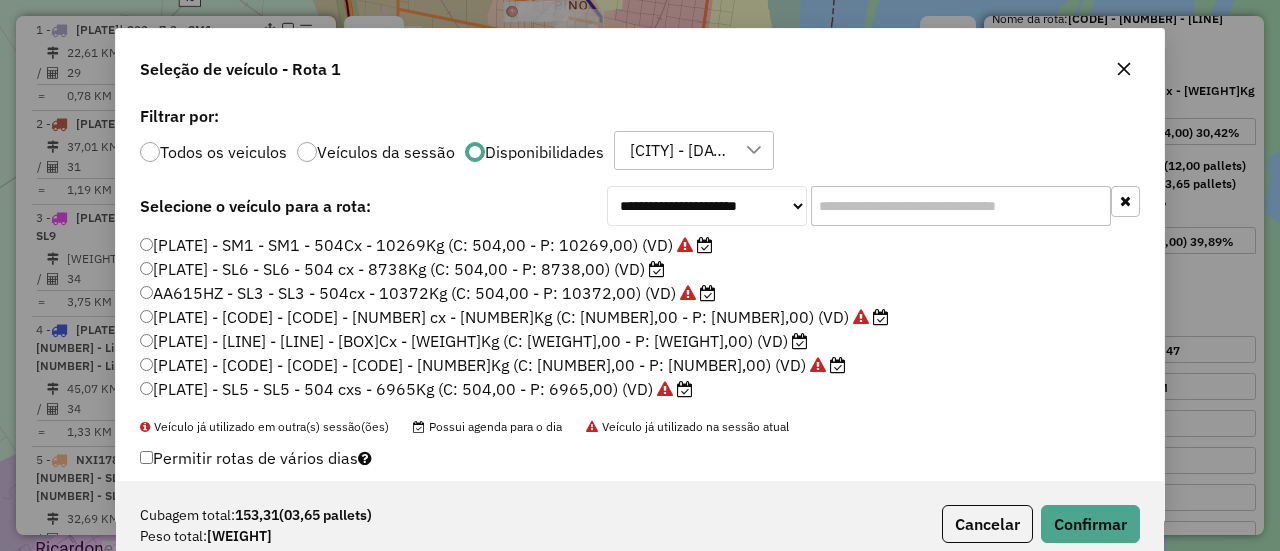 click on "AE954TK - SL7 - SL7 - 336Cx - 8226Kg (C: 336,00 - P: 8226,00) (VD)" 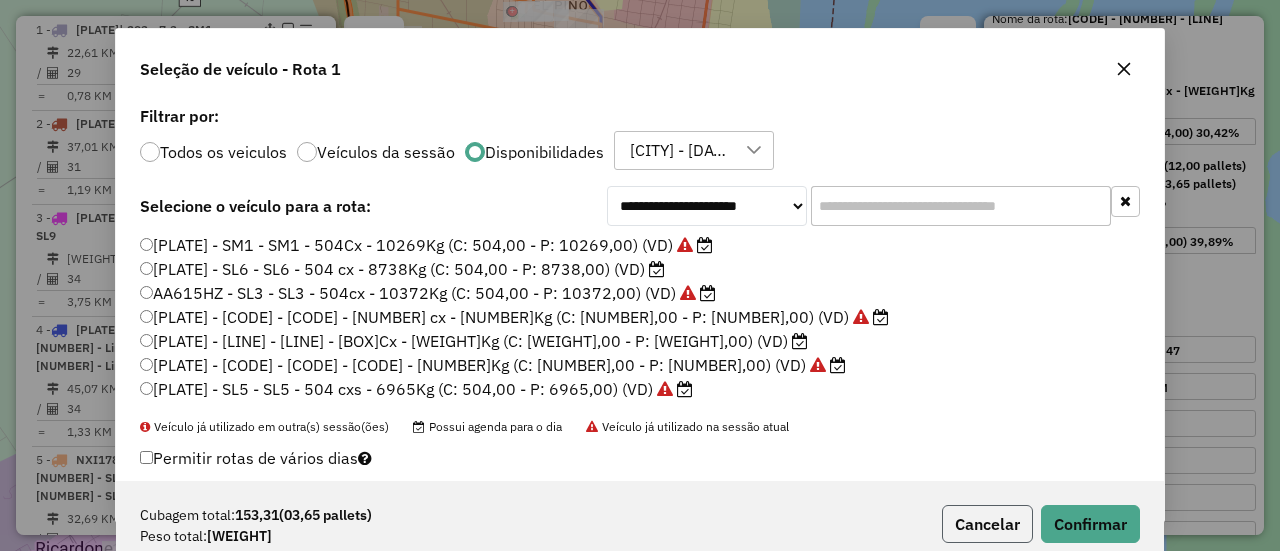 click on "Cancelar" 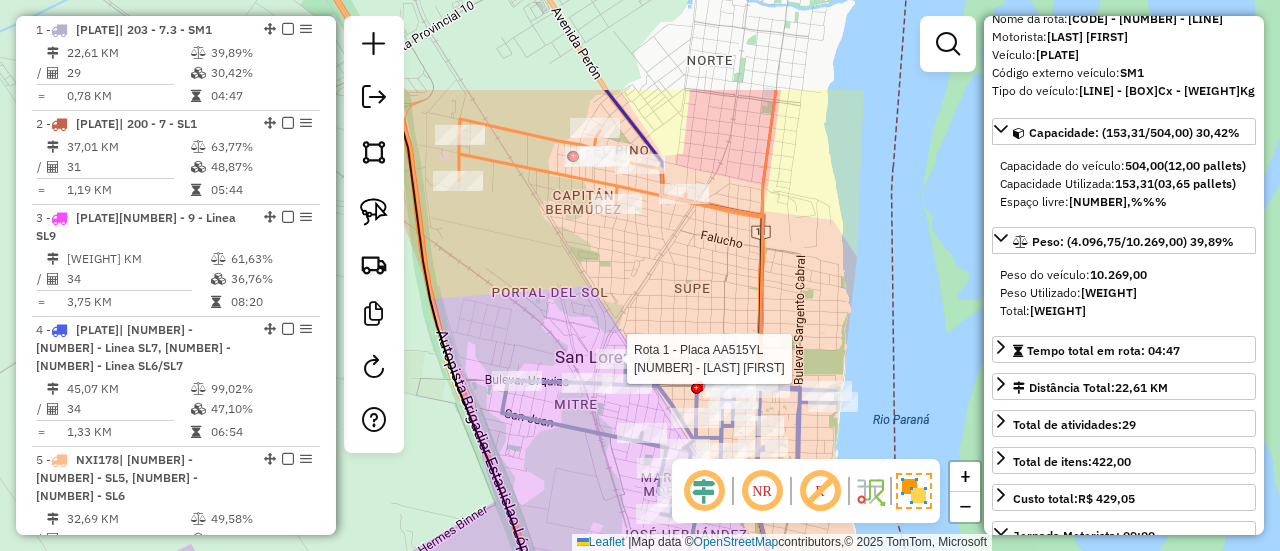 drag, startPoint x: 836, startPoint y: 255, endPoint x: 848, endPoint y: 272, distance: 20.808653 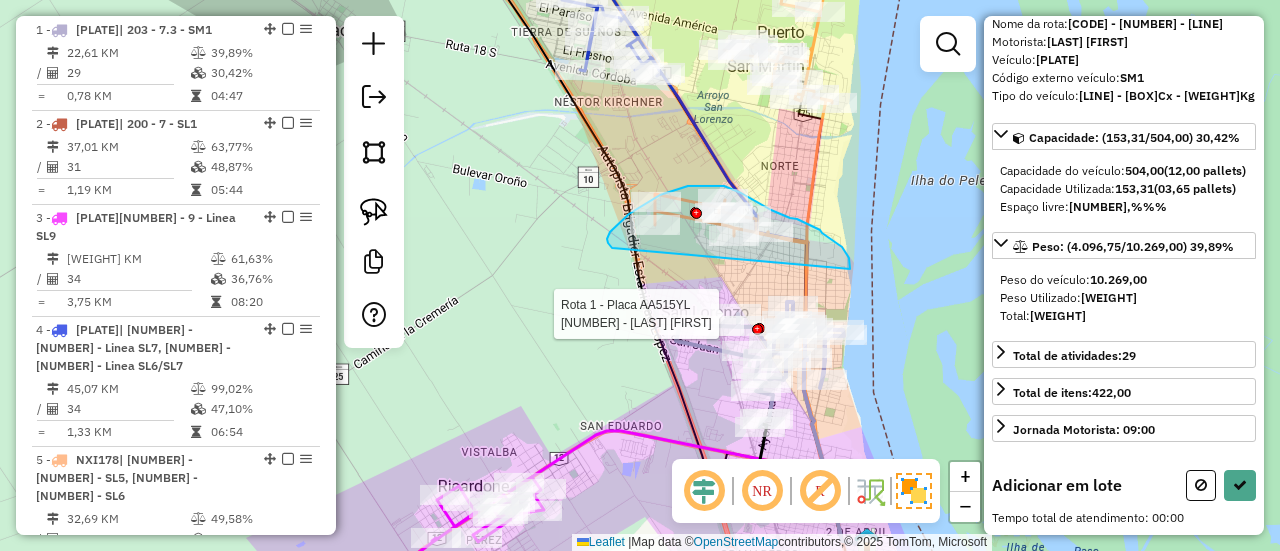 drag, startPoint x: 850, startPoint y: 269, endPoint x: 612, endPoint y: 248, distance: 238.92467 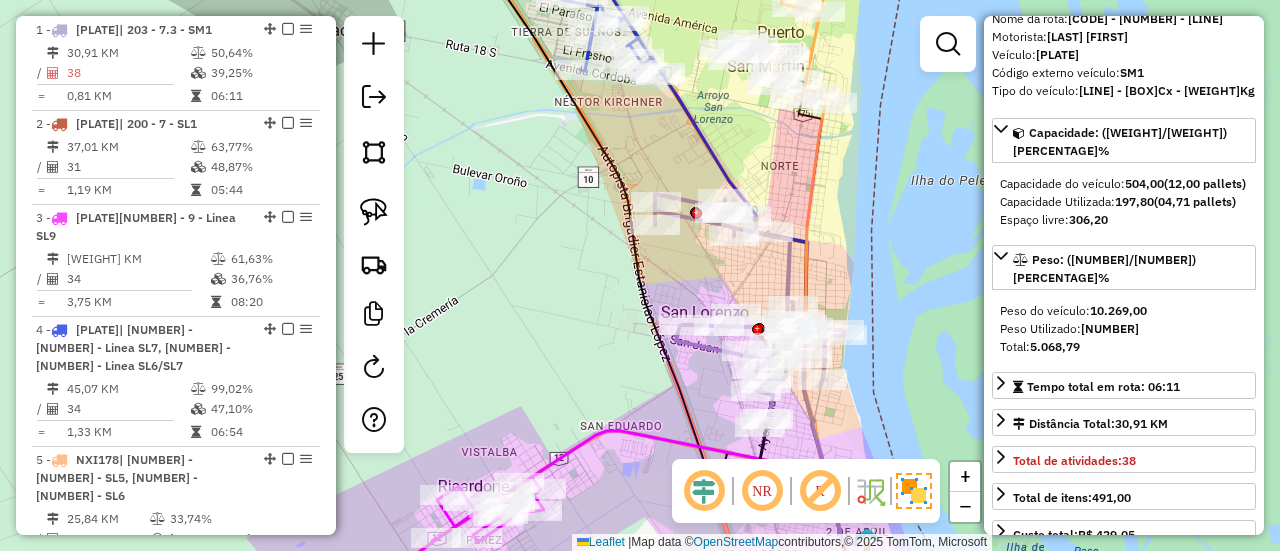 click 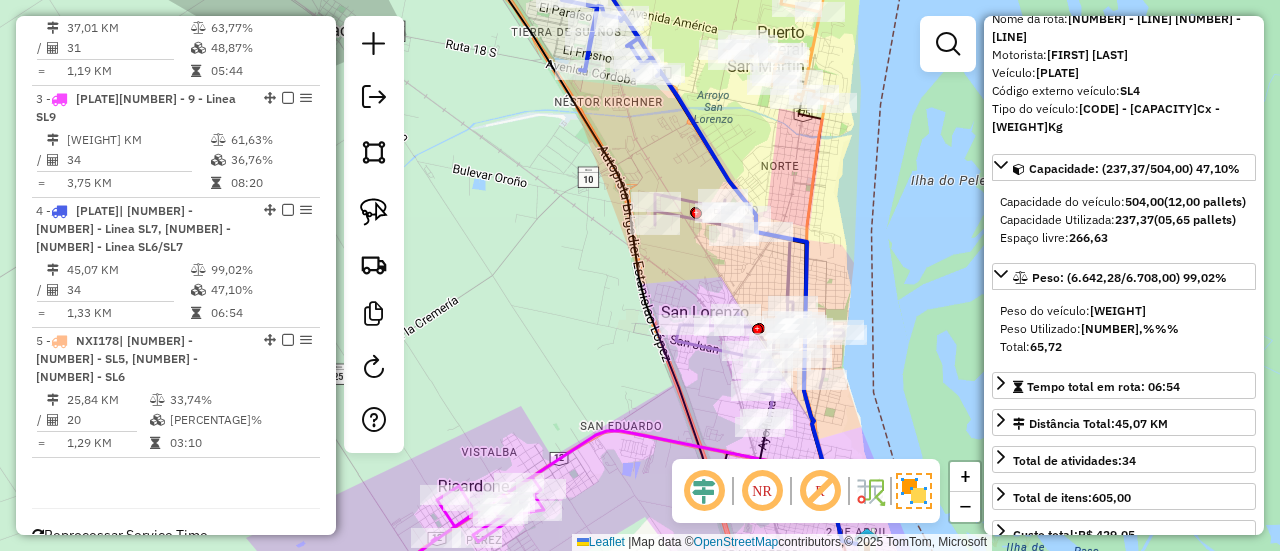 scroll, scrollTop: 898, scrollLeft: 0, axis: vertical 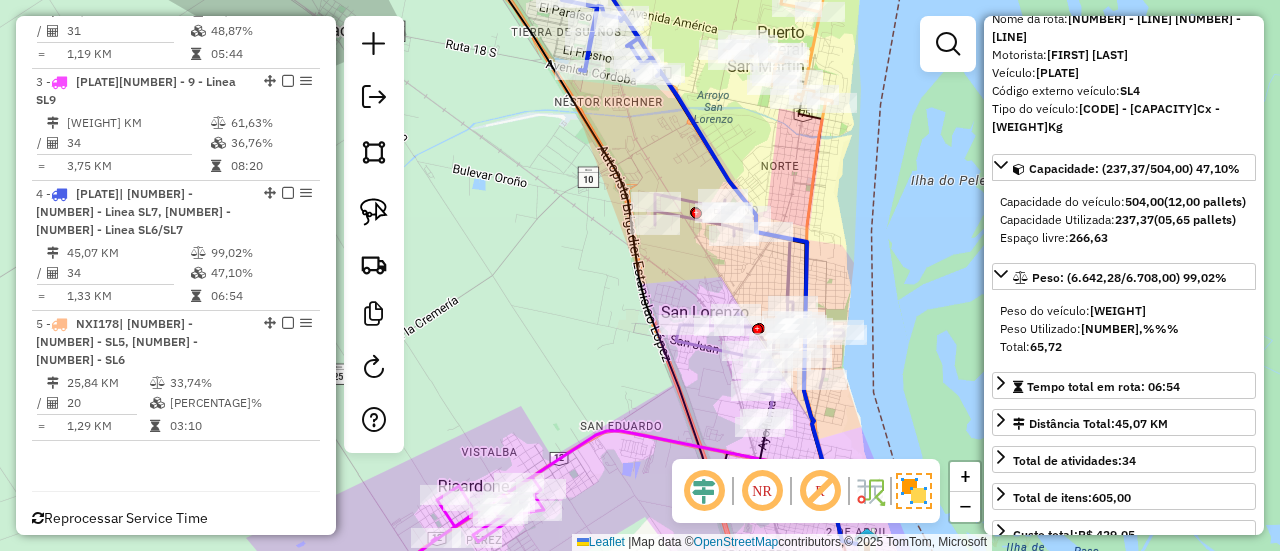 click 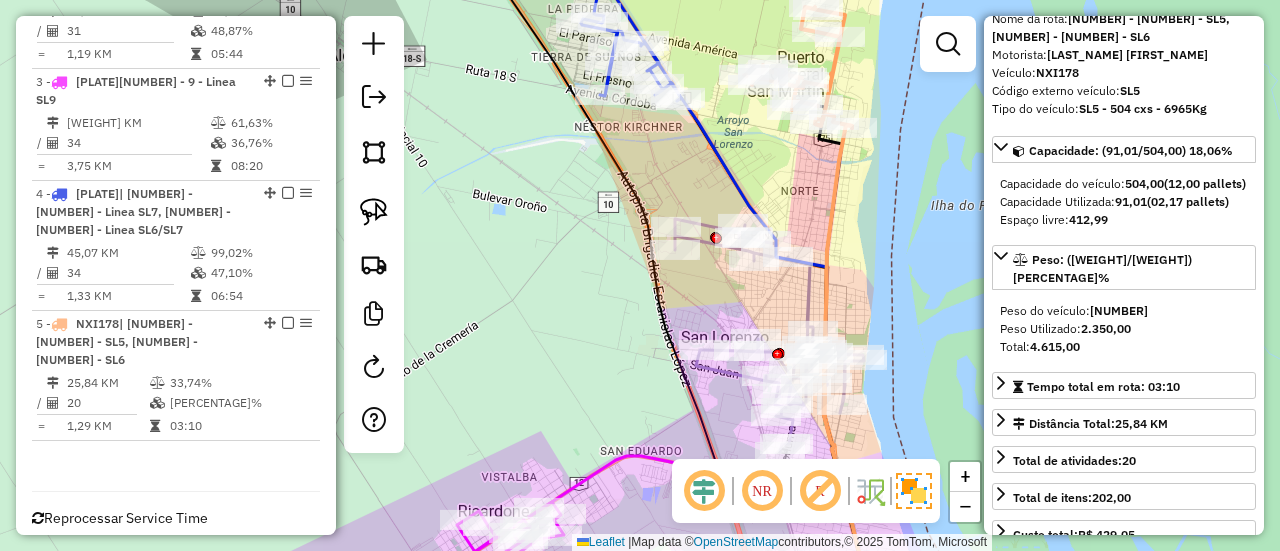 drag, startPoint x: 848, startPoint y: 132, endPoint x: 868, endPoint y: 157, distance: 32.01562 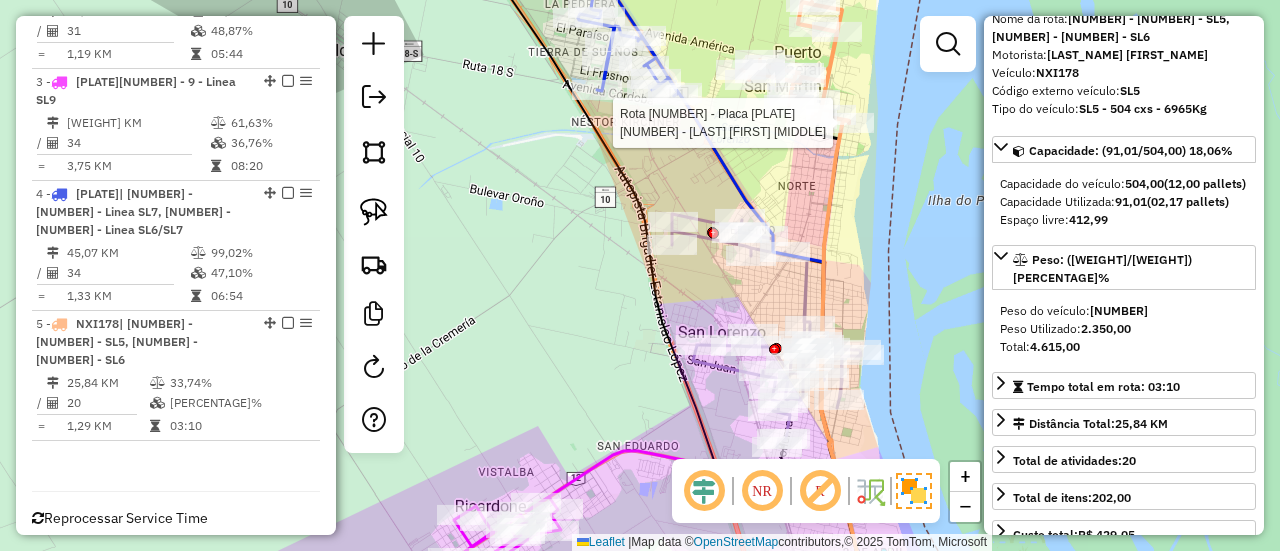 drag, startPoint x: 861, startPoint y: 260, endPoint x: 854, endPoint y: 227, distance: 33.734257 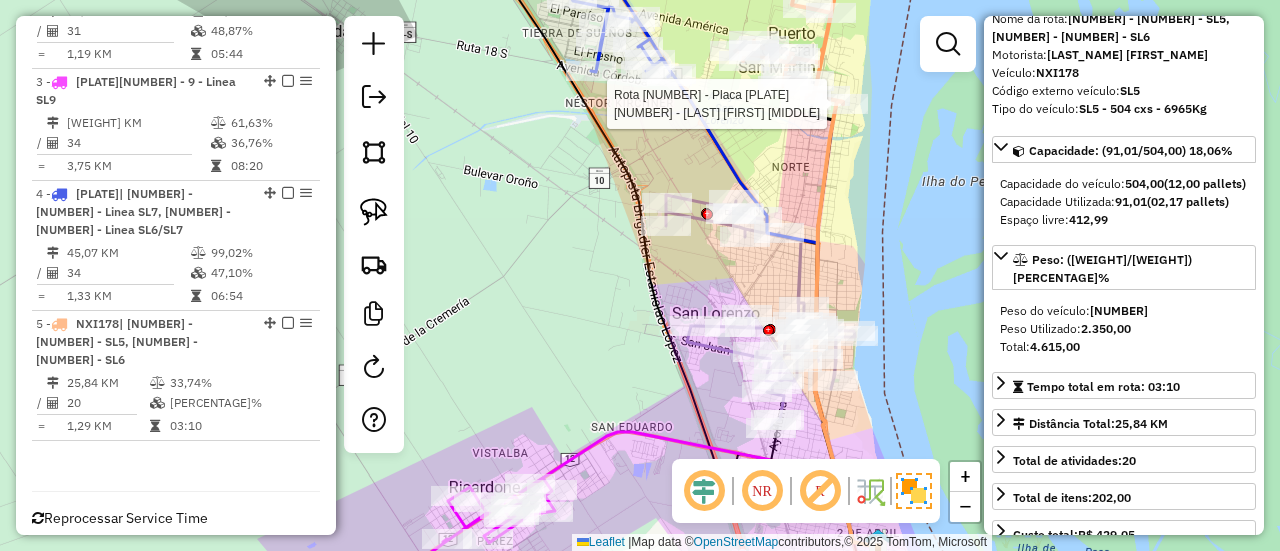 click 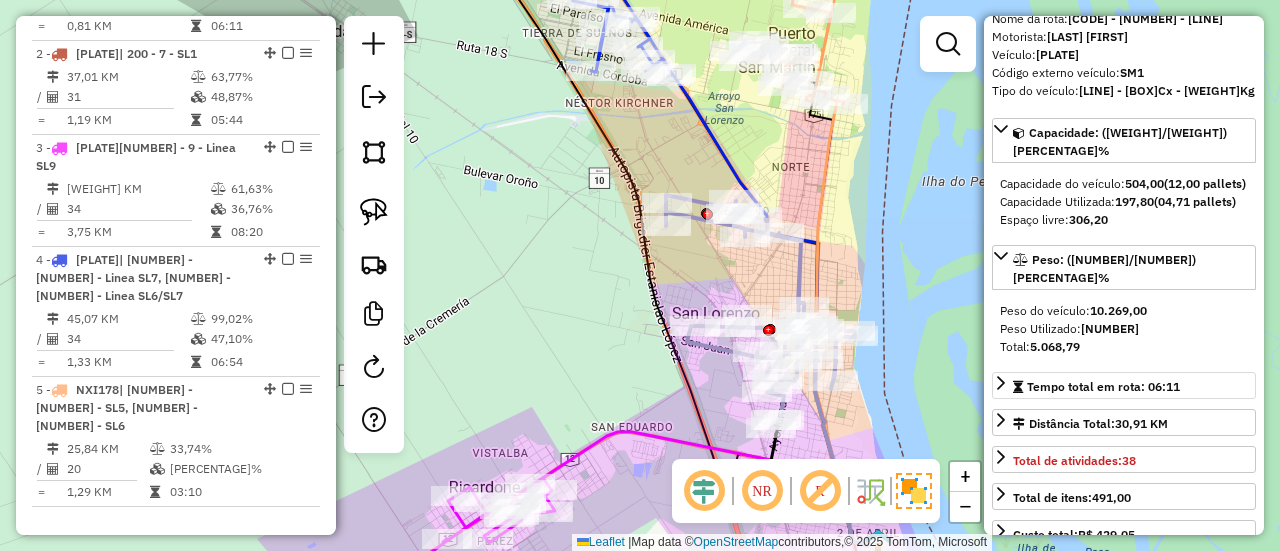 scroll, scrollTop: 762, scrollLeft: 0, axis: vertical 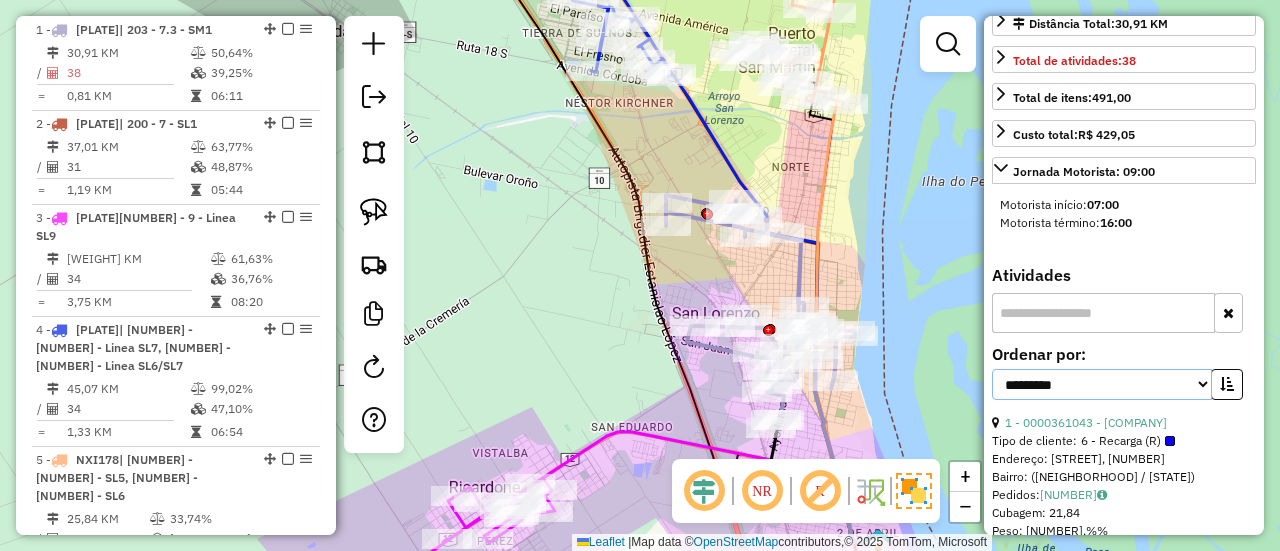 click on "**********" at bounding box center [1102, 384] 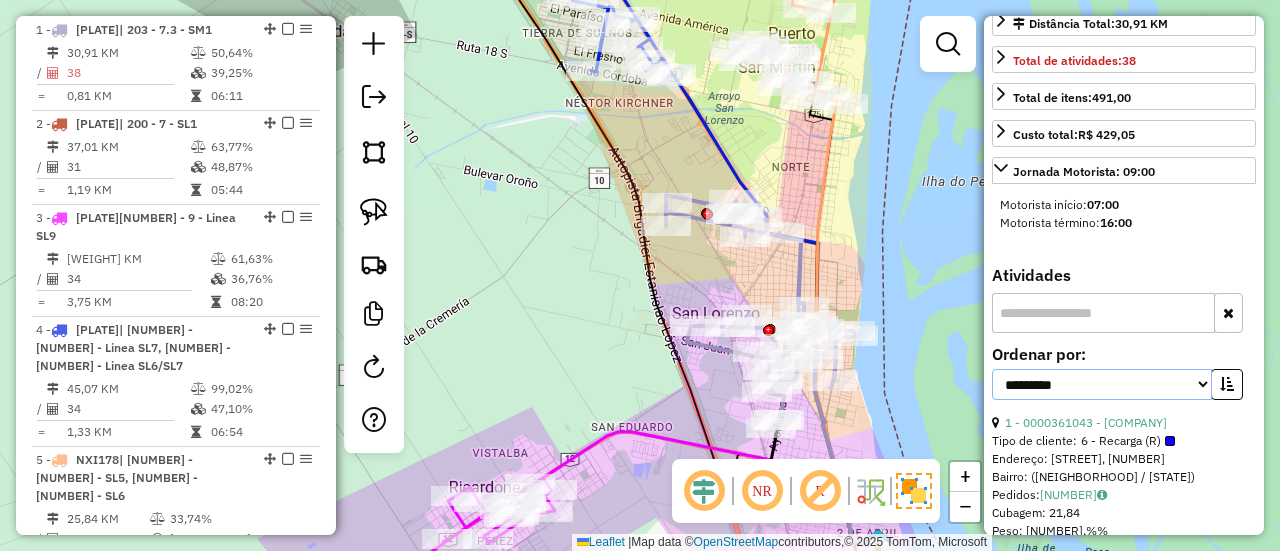 select on "**********" 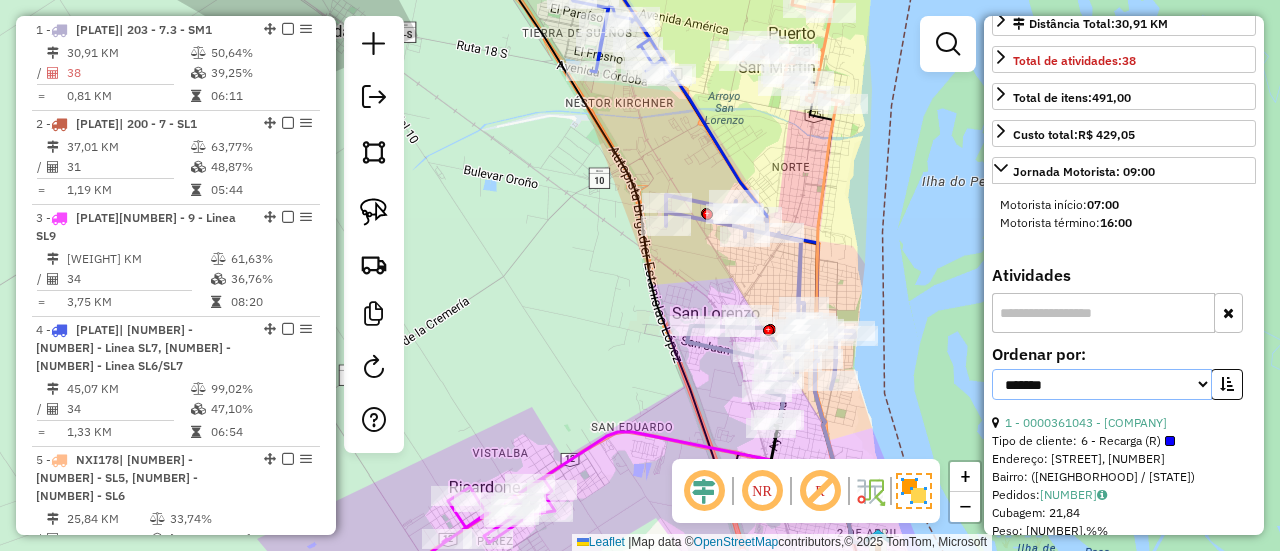 click on "**********" at bounding box center (1102, 384) 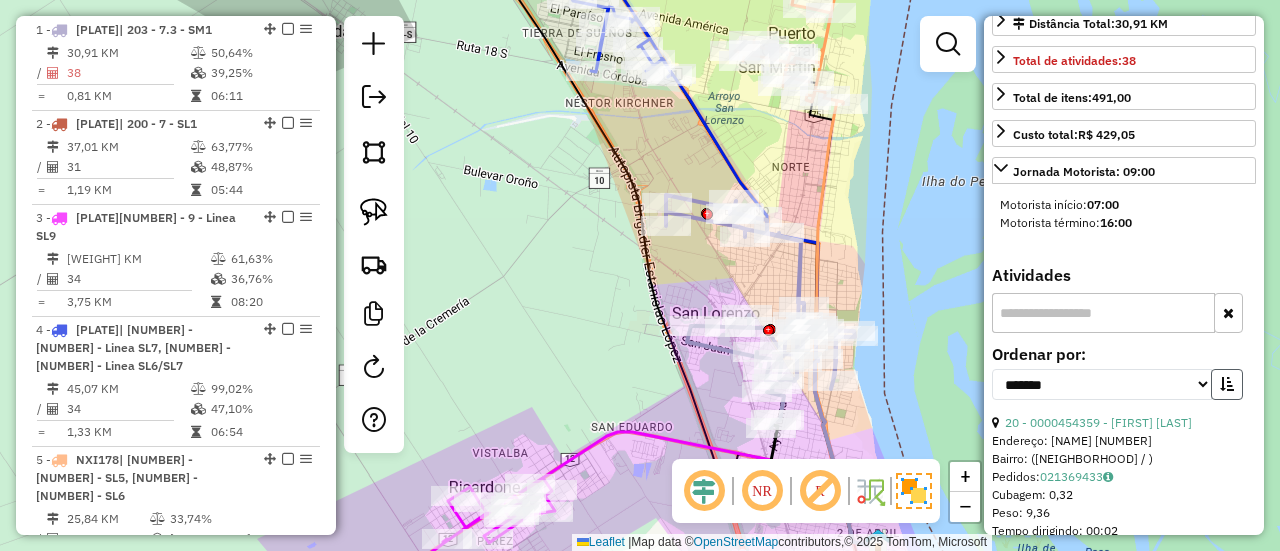 click at bounding box center (1227, 384) 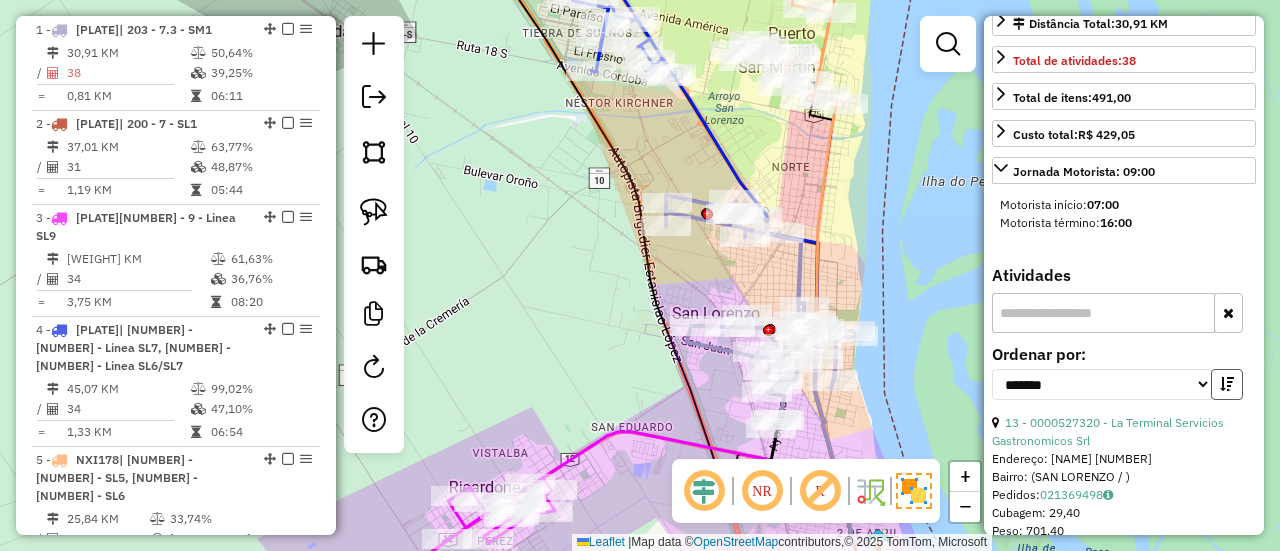 click at bounding box center (1227, 384) 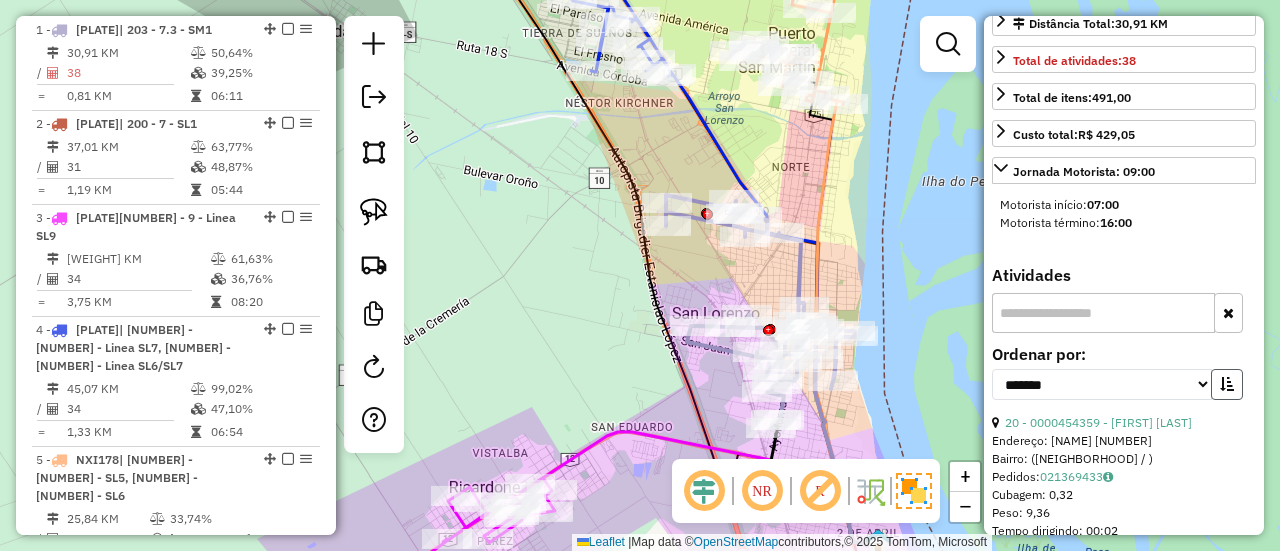 click at bounding box center (1227, 384) 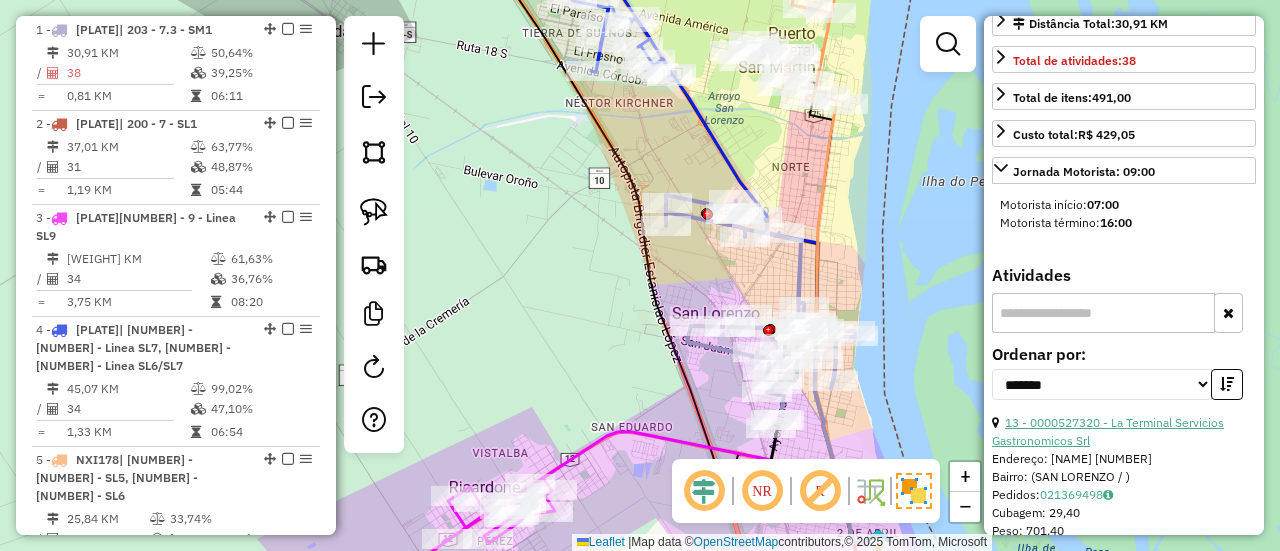 click on "13 - 0000527320 - La Terminal Servicios Gastronomicos Srl" at bounding box center (1108, 431) 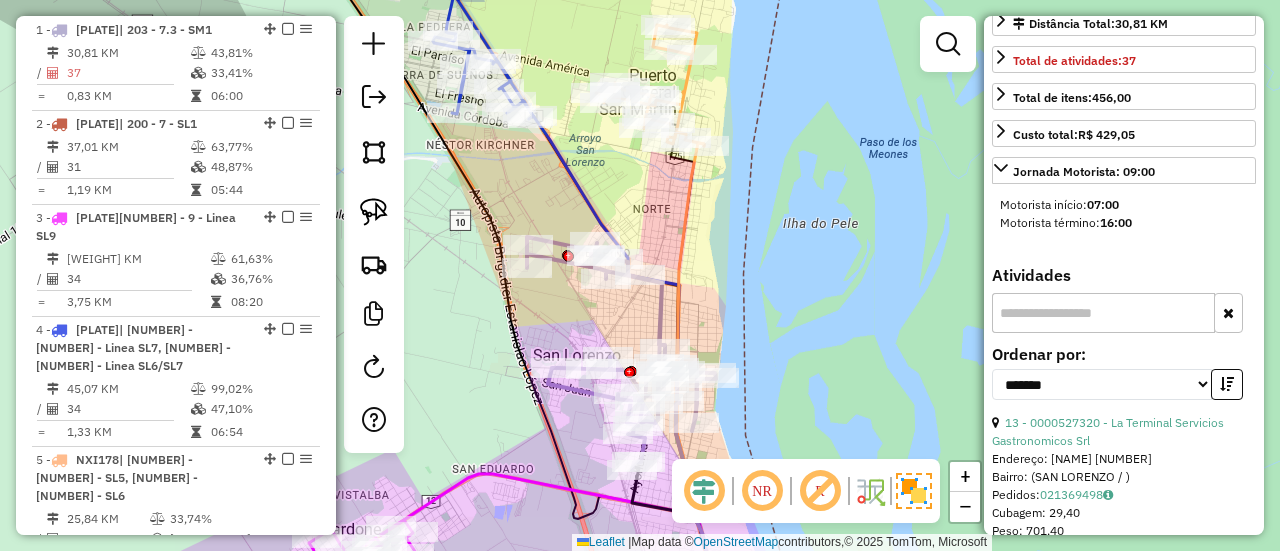 click 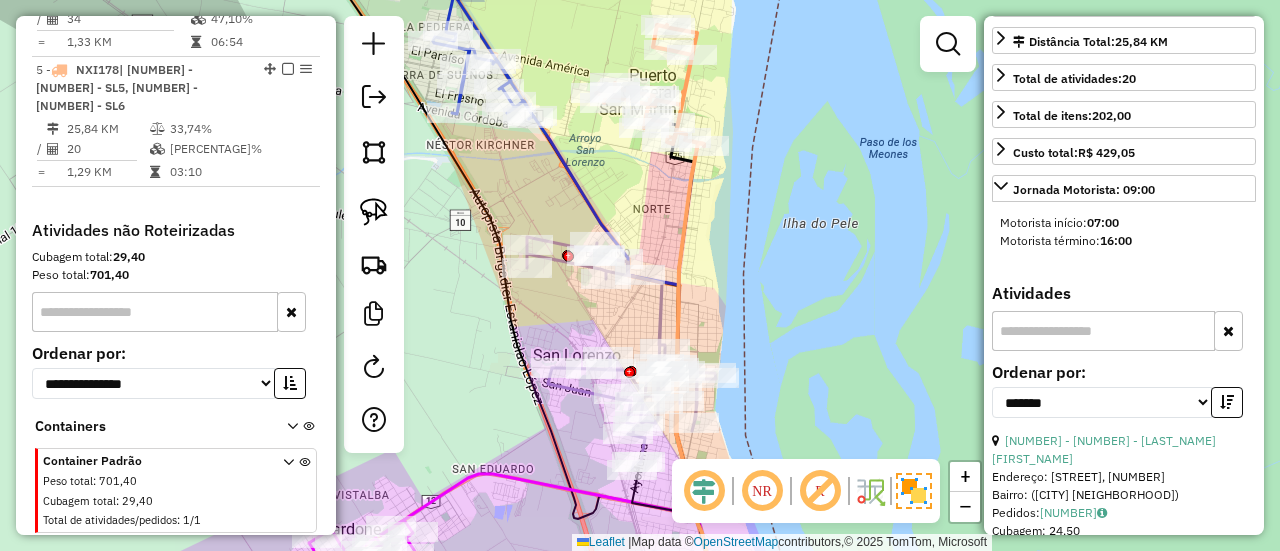 scroll, scrollTop: 1173, scrollLeft: 0, axis: vertical 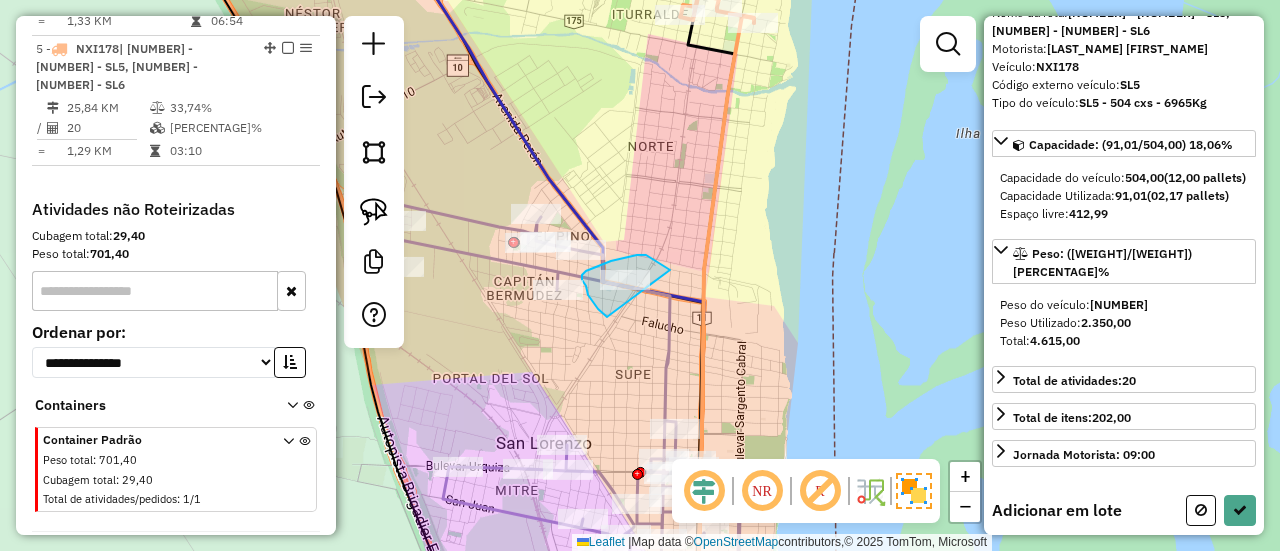 drag, startPoint x: 670, startPoint y: 270, endPoint x: 622, endPoint y: 325, distance: 73 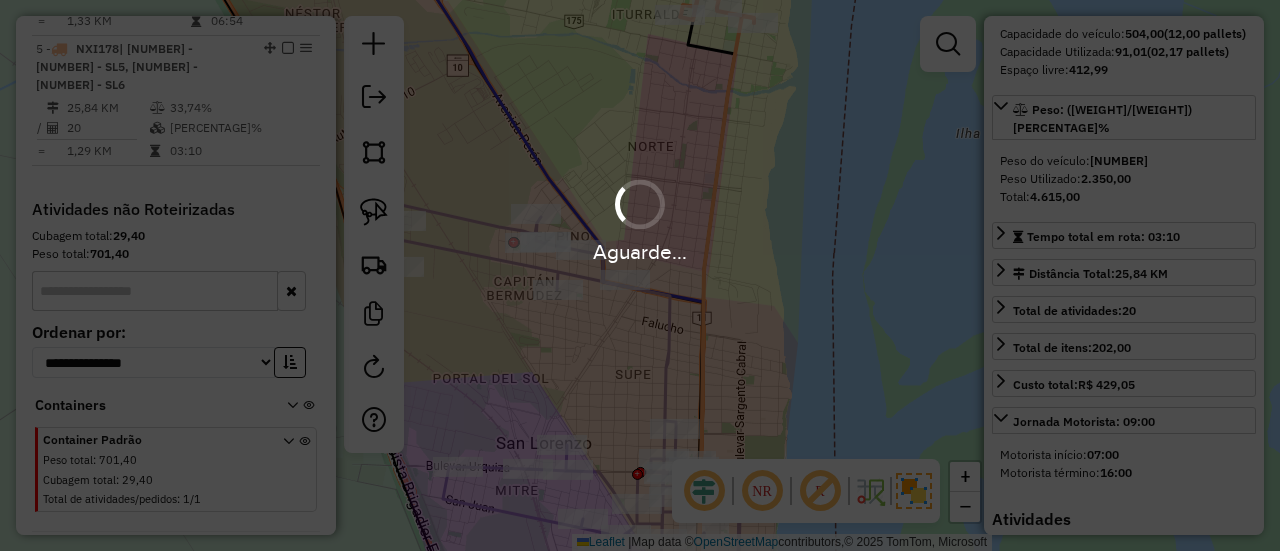 scroll, scrollTop: 482, scrollLeft: 0, axis: vertical 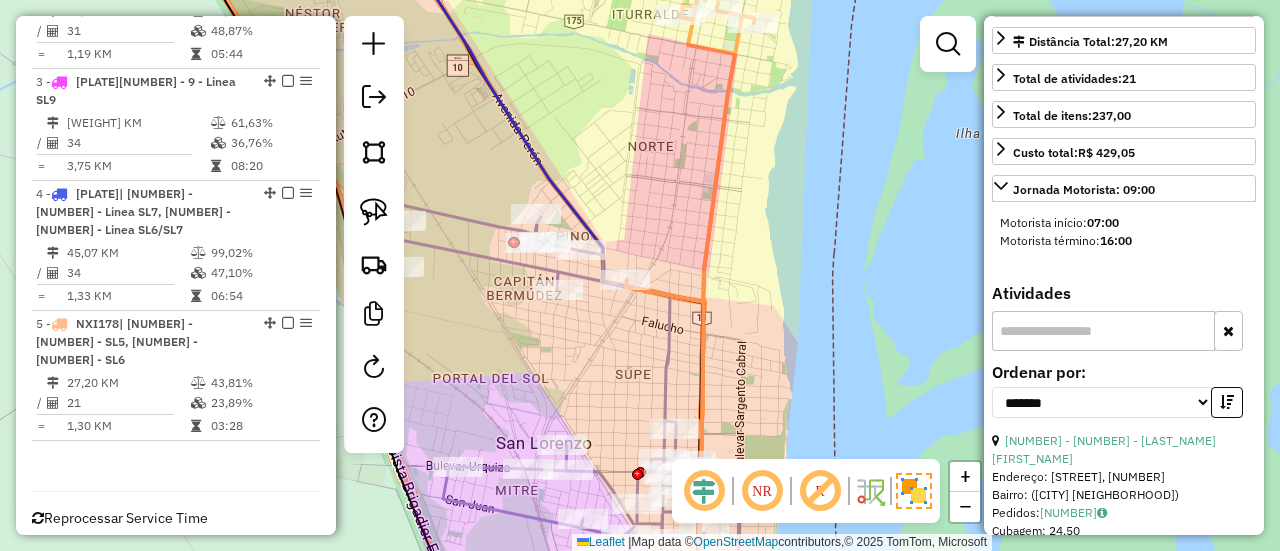 click 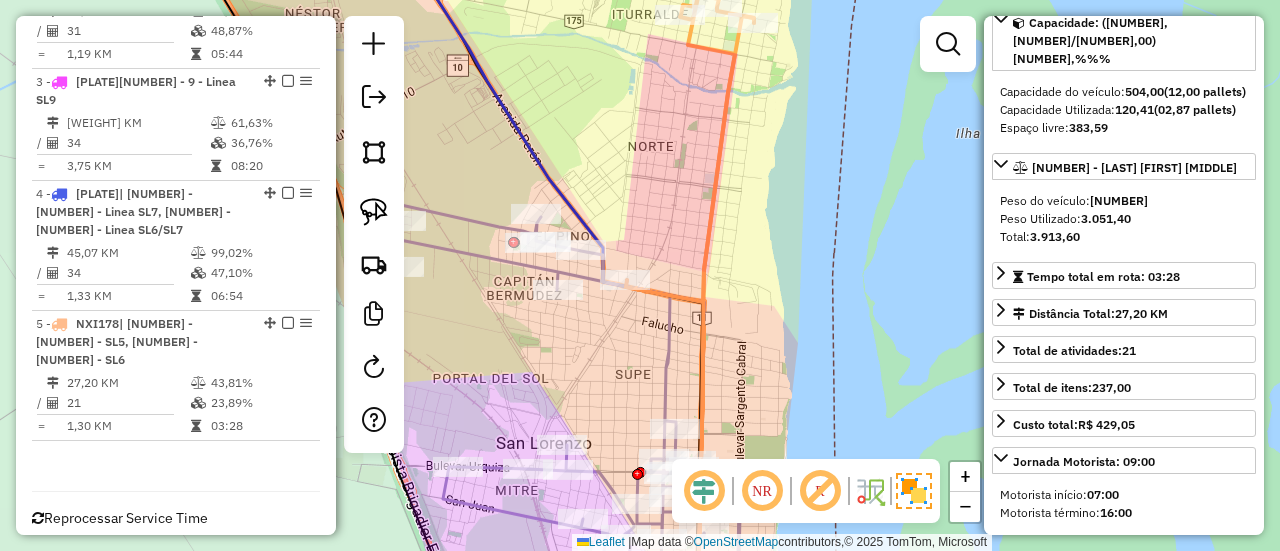 scroll, scrollTop: 100, scrollLeft: 0, axis: vertical 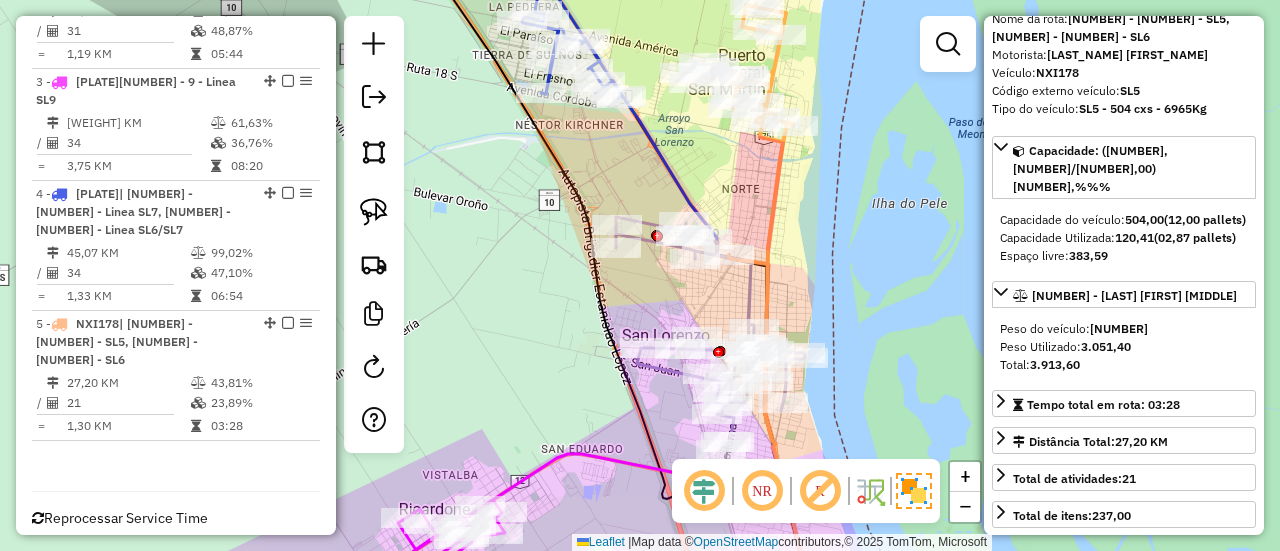 click 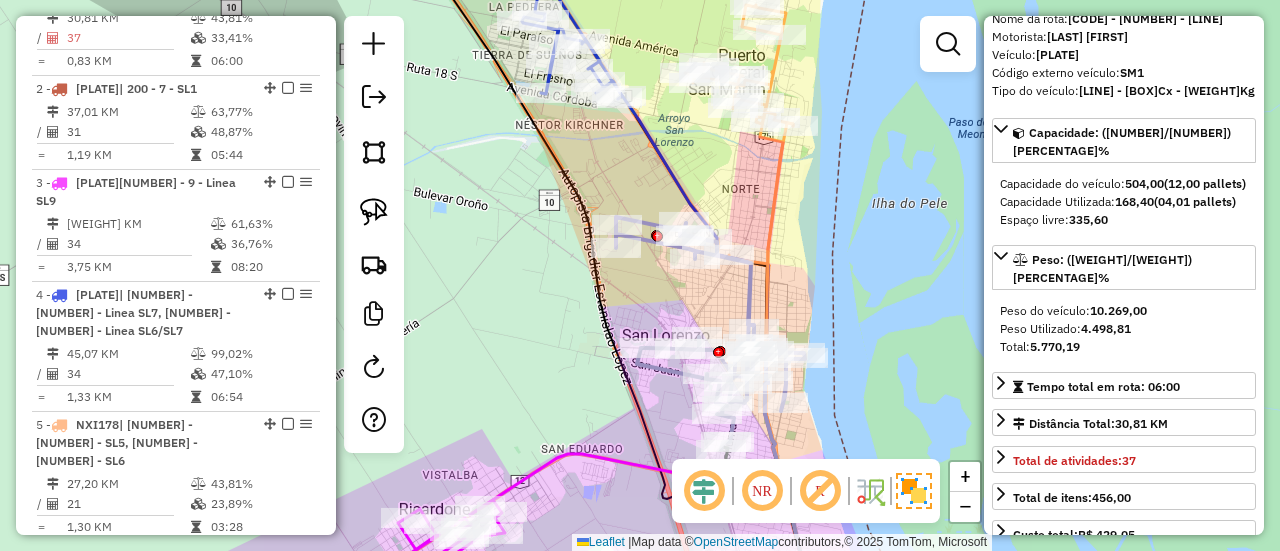scroll, scrollTop: 762, scrollLeft: 0, axis: vertical 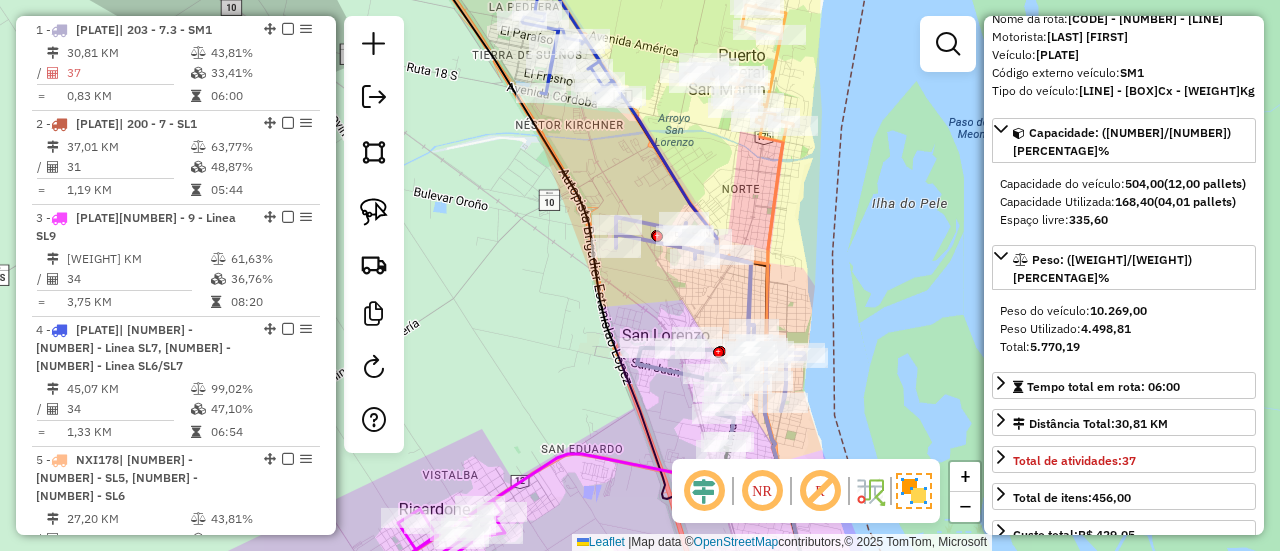 click 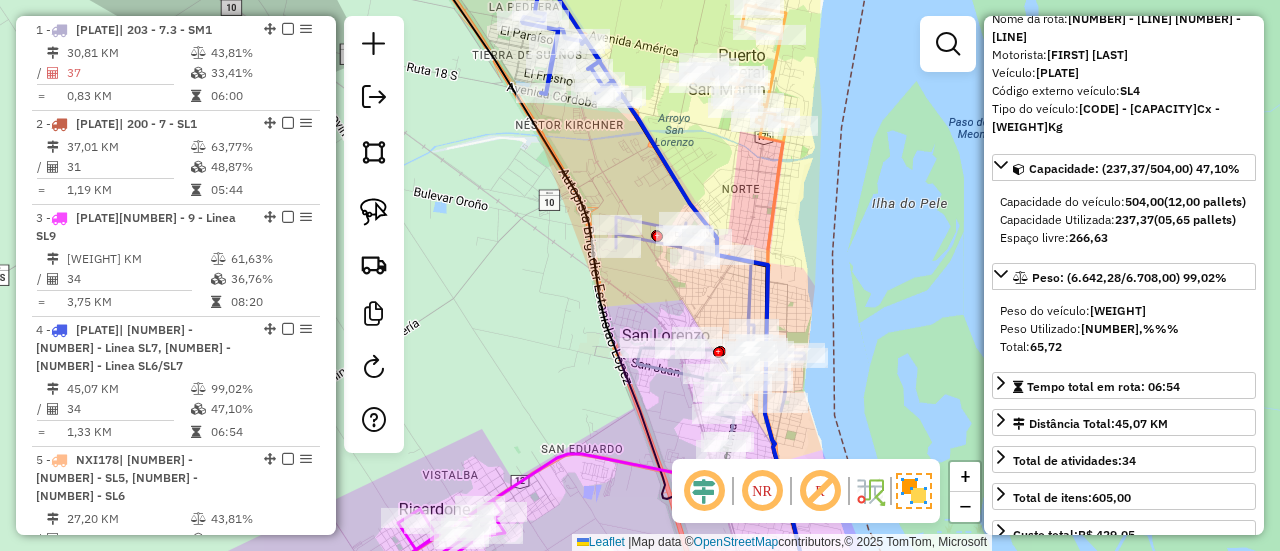 scroll, scrollTop: 898, scrollLeft: 0, axis: vertical 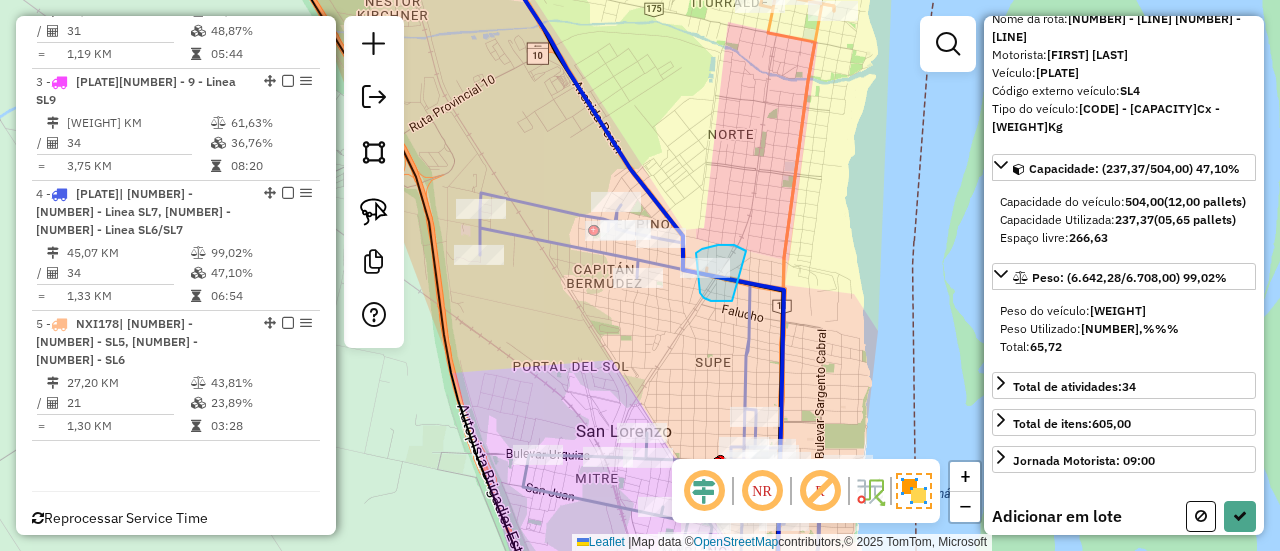 drag, startPoint x: 746, startPoint y: 251, endPoint x: 773, endPoint y: 293, distance: 49.92995 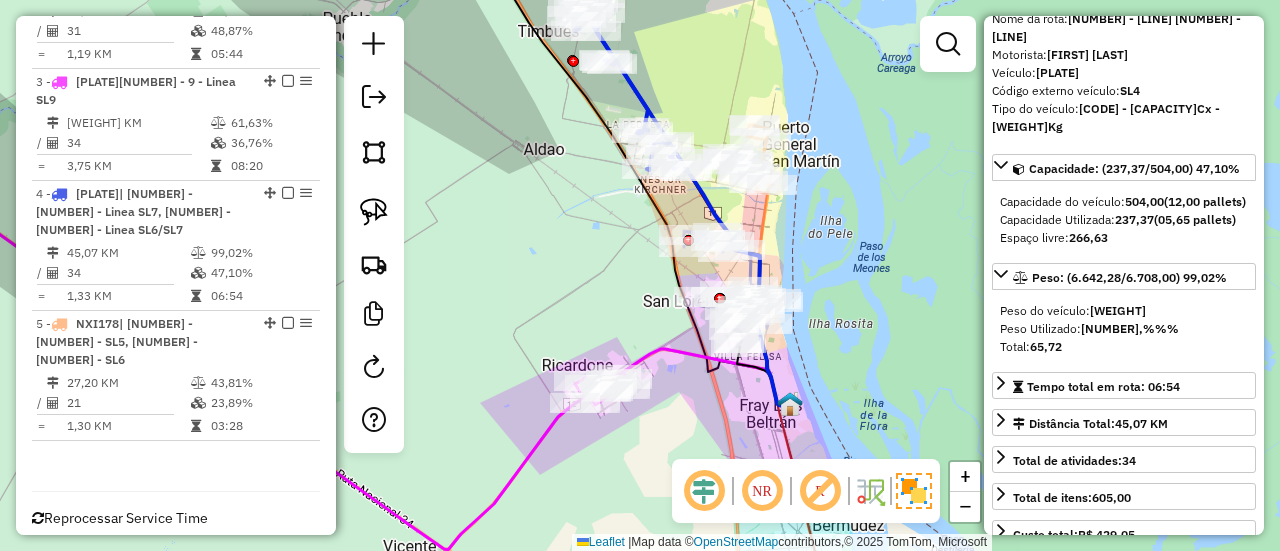 drag, startPoint x: 768, startPoint y: 237, endPoint x: 788, endPoint y: 233, distance: 20.396078 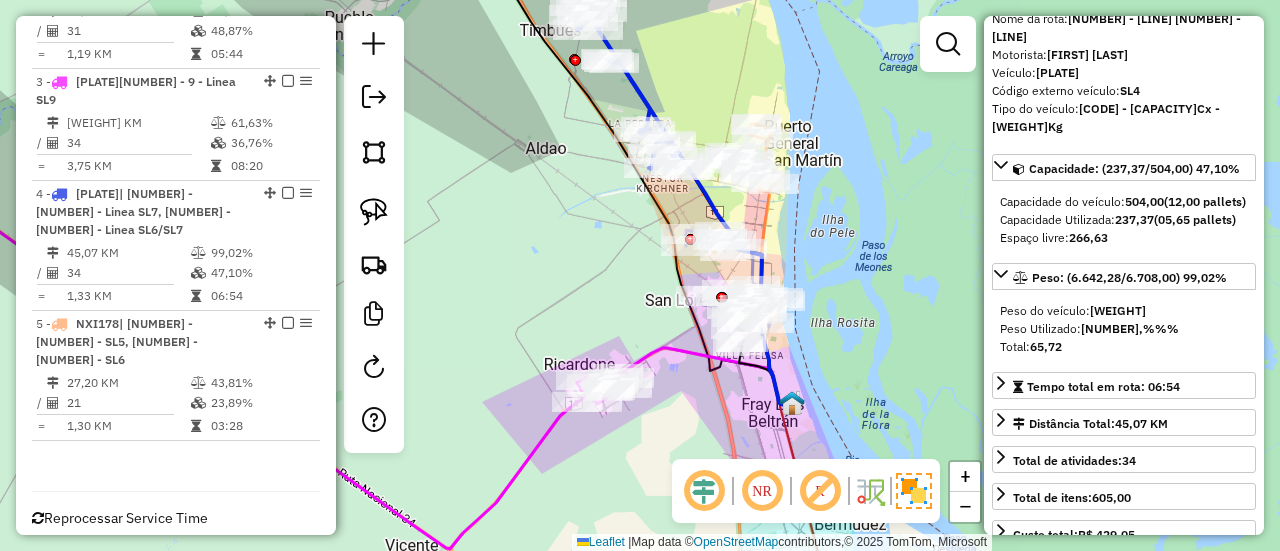 click 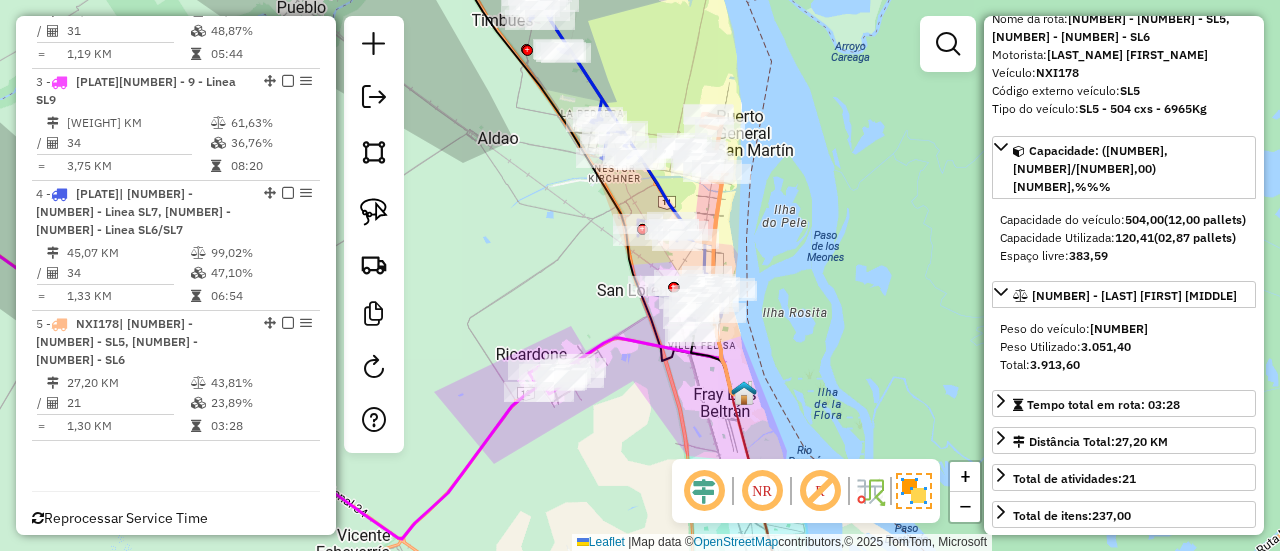 drag, startPoint x: 754, startPoint y: 213, endPoint x: 727, endPoint y: 203, distance: 28.79236 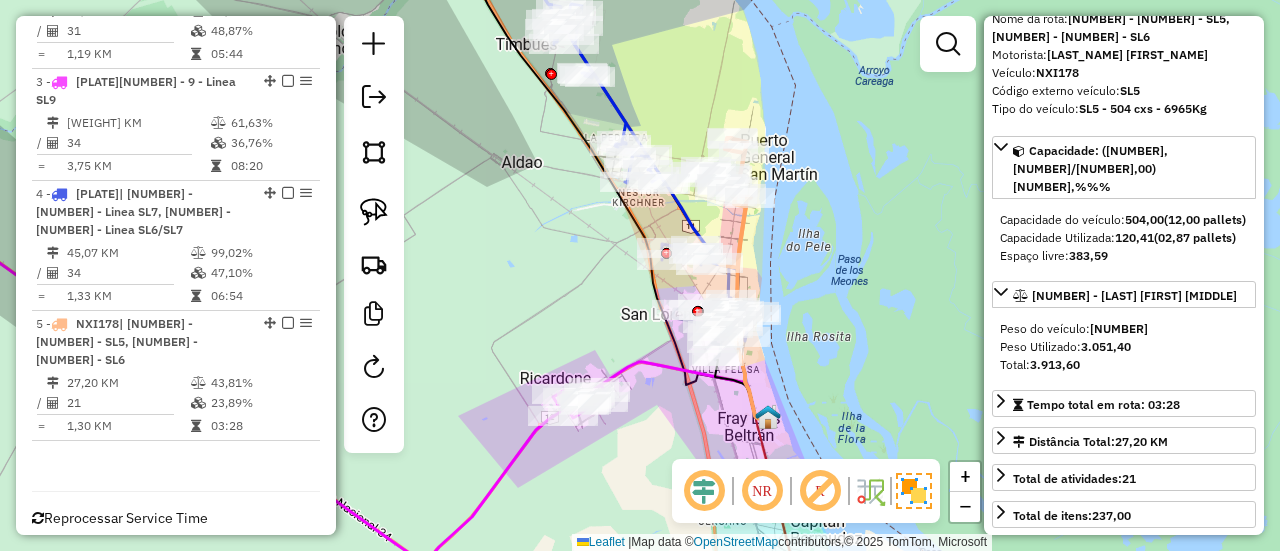 drag, startPoint x: 760, startPoint y: 208, endPoint x: 816, endPoint y: 243, distance: 66.037865 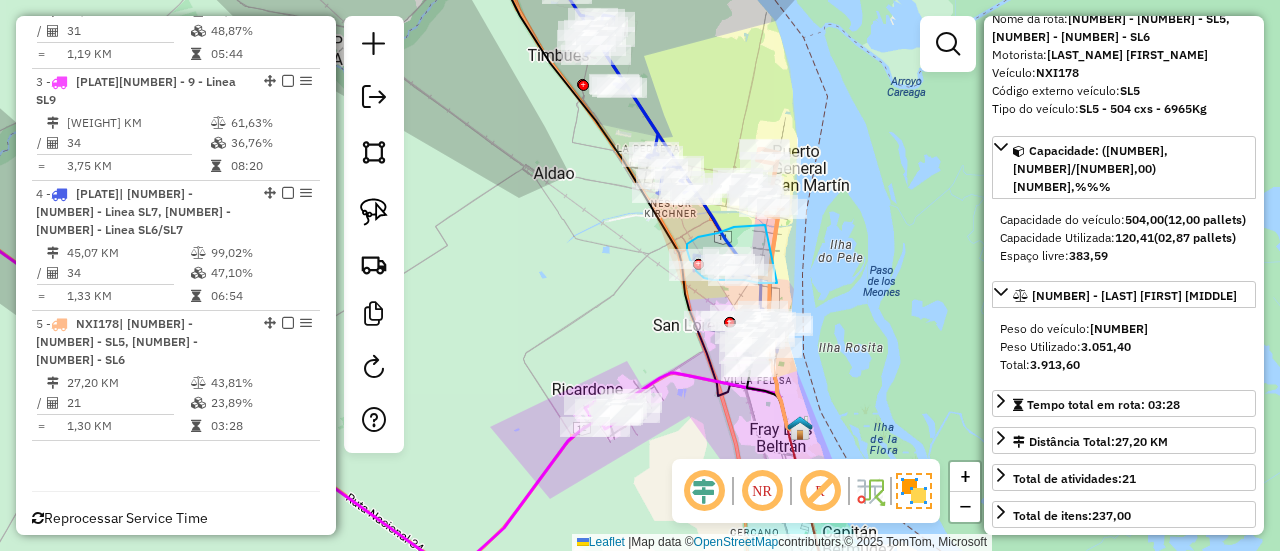 drag, startPoint x: 751, startPoint y: 225, endPoint x: 782, endPoint y: 278, distance: 61.400326 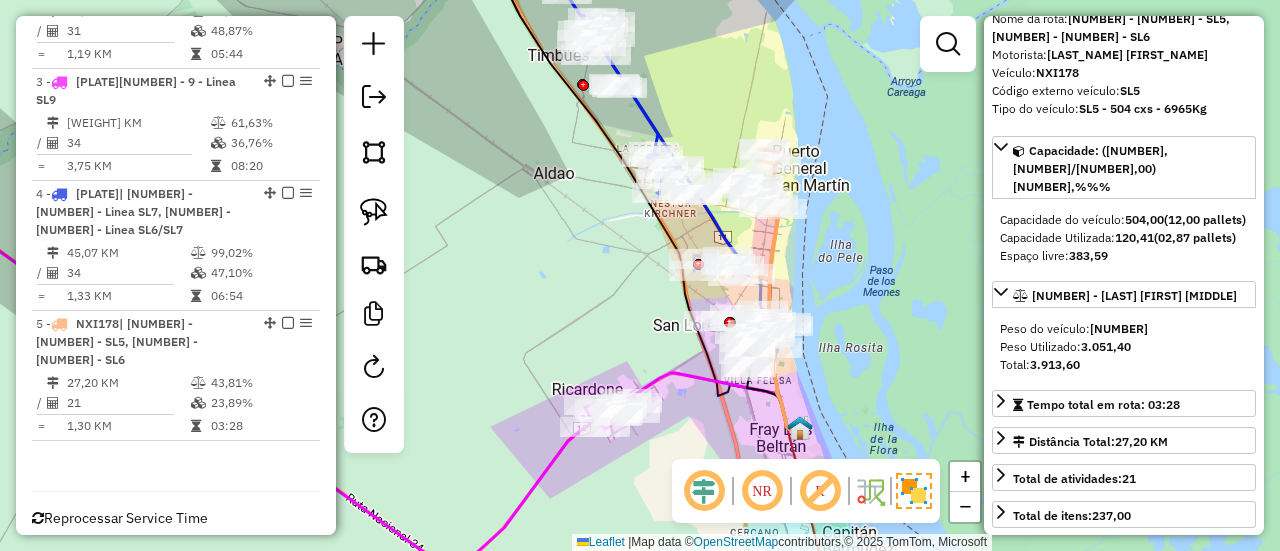 click 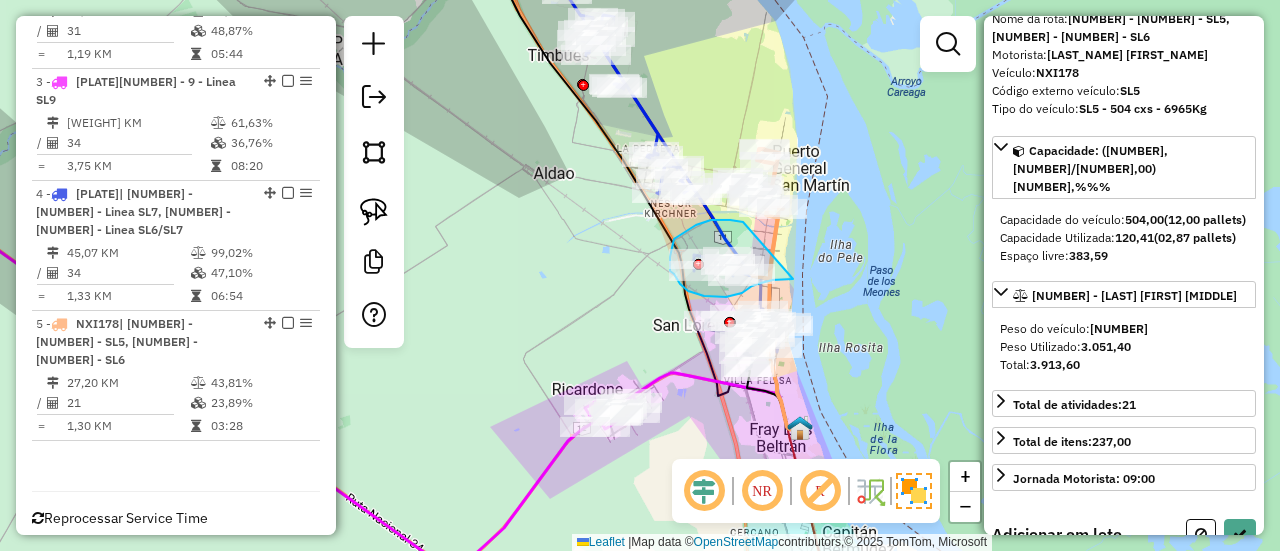 drag, startPoint x: 738, startPoint y: 222, endPoint x: 793, endPoint y: 279, distance: 79.20859 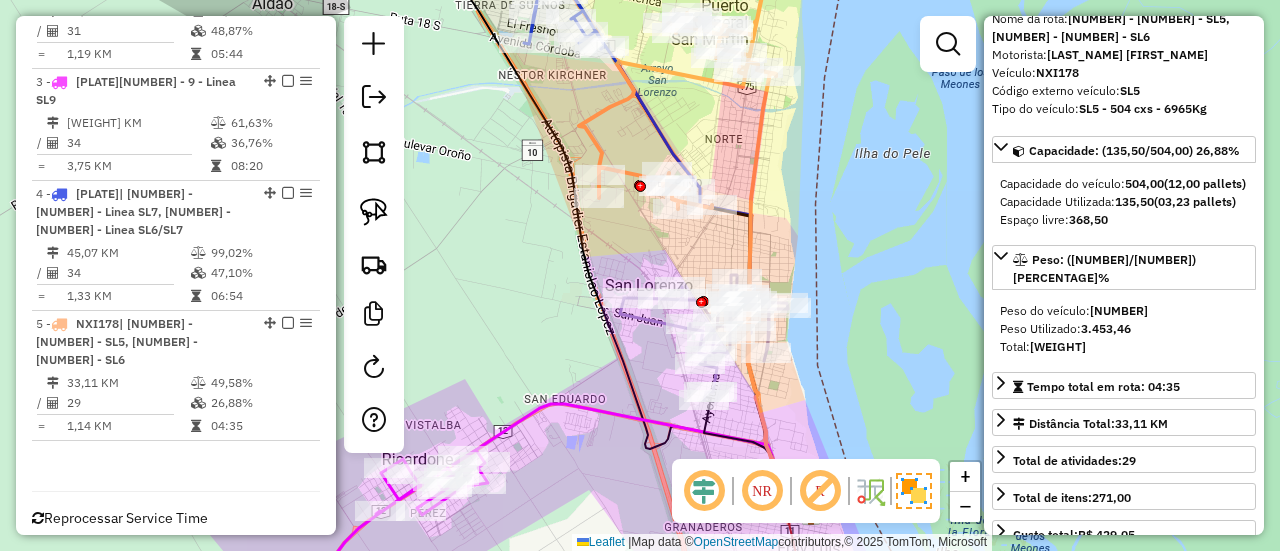 drag, startPoint x: 815, startPoint y: 337, endPoint x: 844, endPoint y: 209, distance: 131.24405 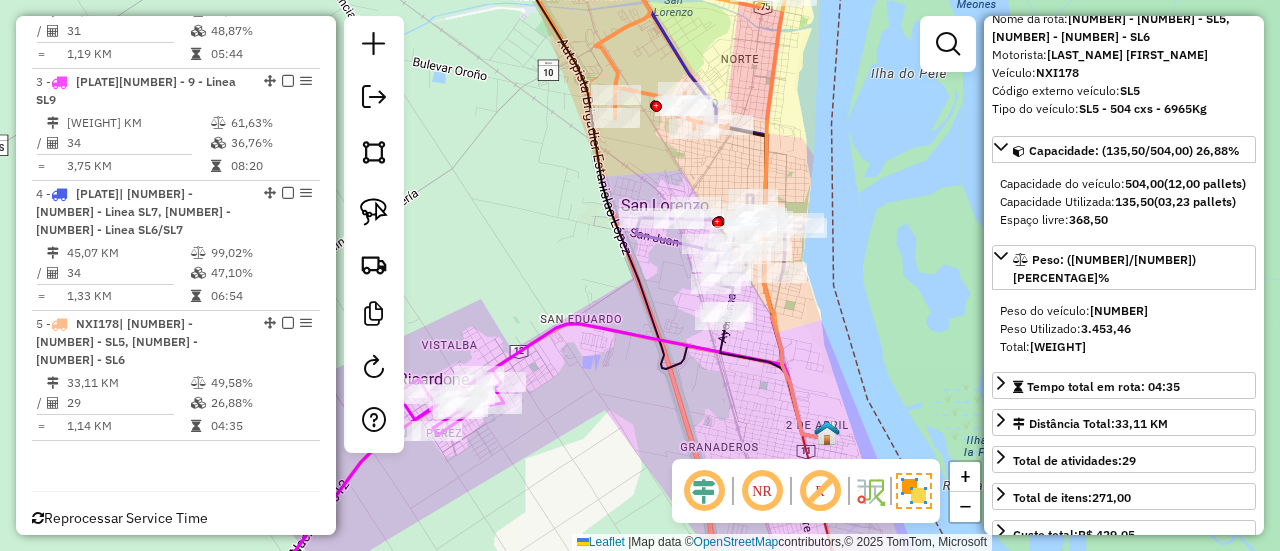click on "Janela de atendimento Grade de atendimento Capacidade Transportadoras Veículos Cliente Pedidos  Rotas Selecione os dias de semana para filtrar as janelas de atendimento  Seg   Ter   Qua   Qui   Sex   Sáb   Dom  Informe o período da janela de atendimento: De: Até:  Filtrar exatamente a janela do cliente  Considerar janela de atendimento padrão  Selecione os dias de semana para filtrar as grades de atendimento  Seg   Ter   Qua   Qui   Sex   Sáb   Dom   Considerar clientes sem dia de atendimento cadastrado  Clientes fora do dia de atendimento selecionado Filtrar as atividades entre os valores definidos abaixo:  Peso mínimo:   Peso máximo:   Cubagem mínima:   Cubagem máxima:   De:   Até:  Filtrar as atividades entre o tempo de atendimento definido abaixo:  De:   Até:   Considerar capacidade total dos clientes não roteirizados Transportadora: Selecione um ou mais itens Tipo de veículo: Selecione um ou mais itens Veículo: Selecione um ou mais itens Motorista: Selecione um ou mais itens Nome: Rótulo:" 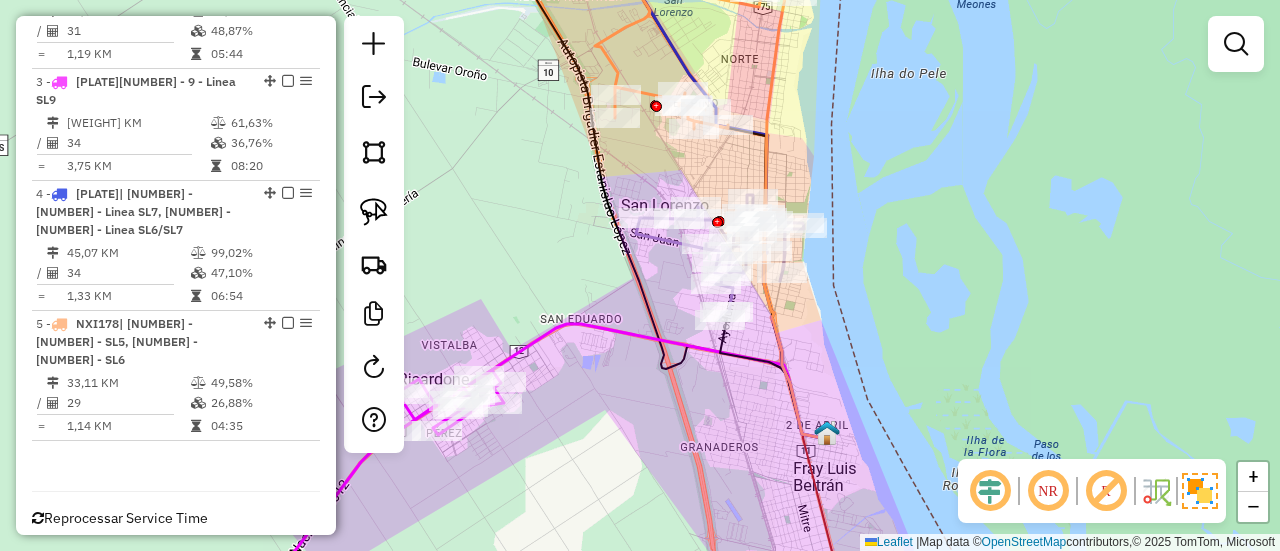 click 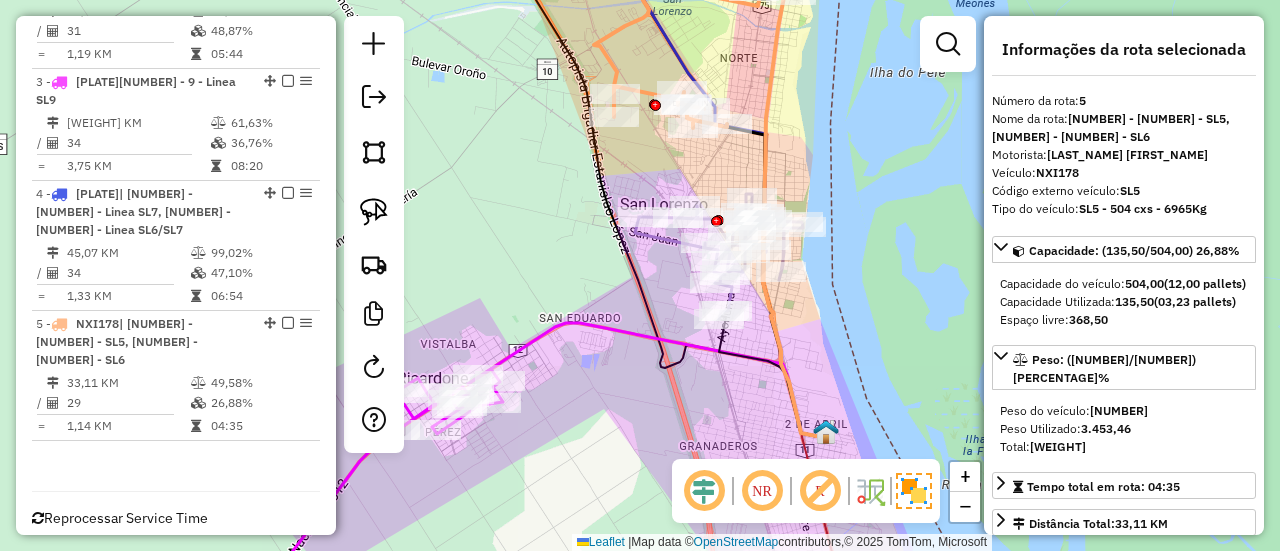 click 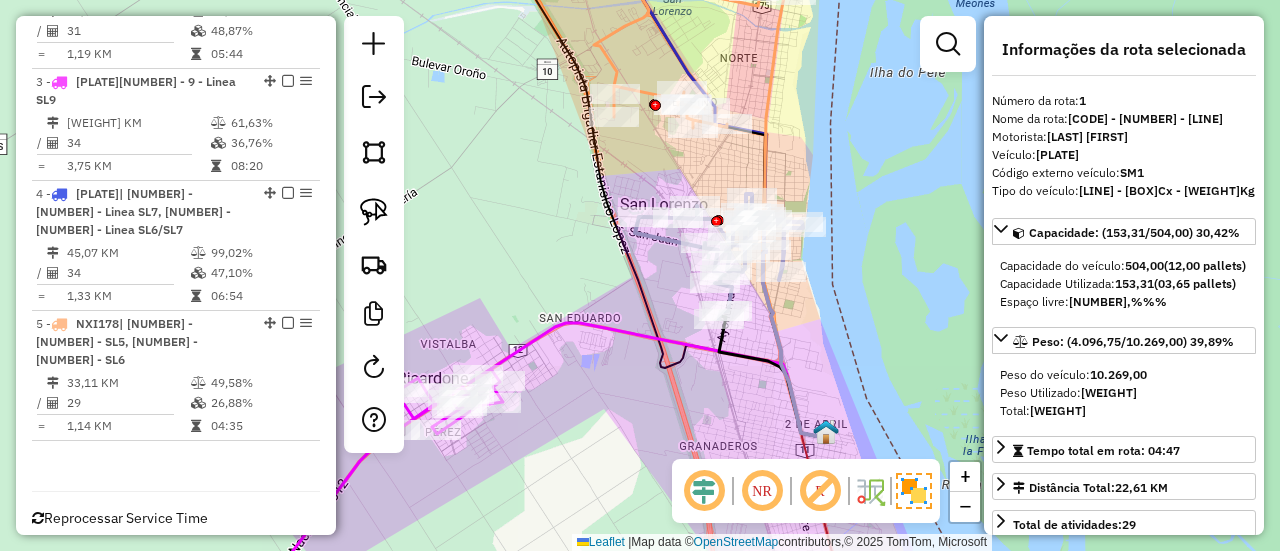 scroll, scrollTop: 762, scrollLeft: 0, axis: vertical 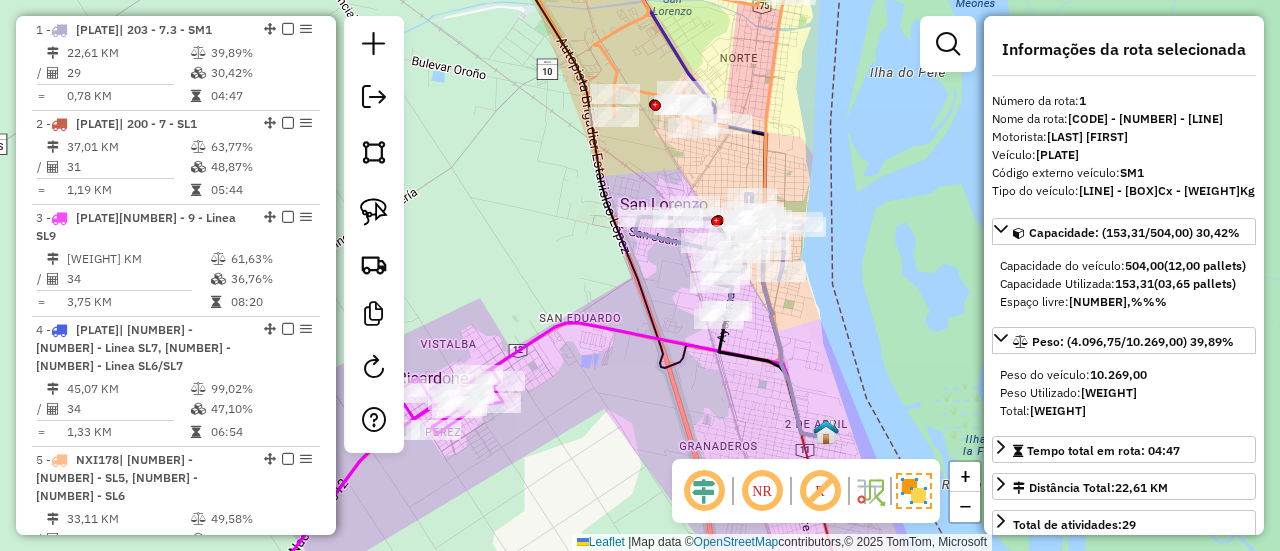 click 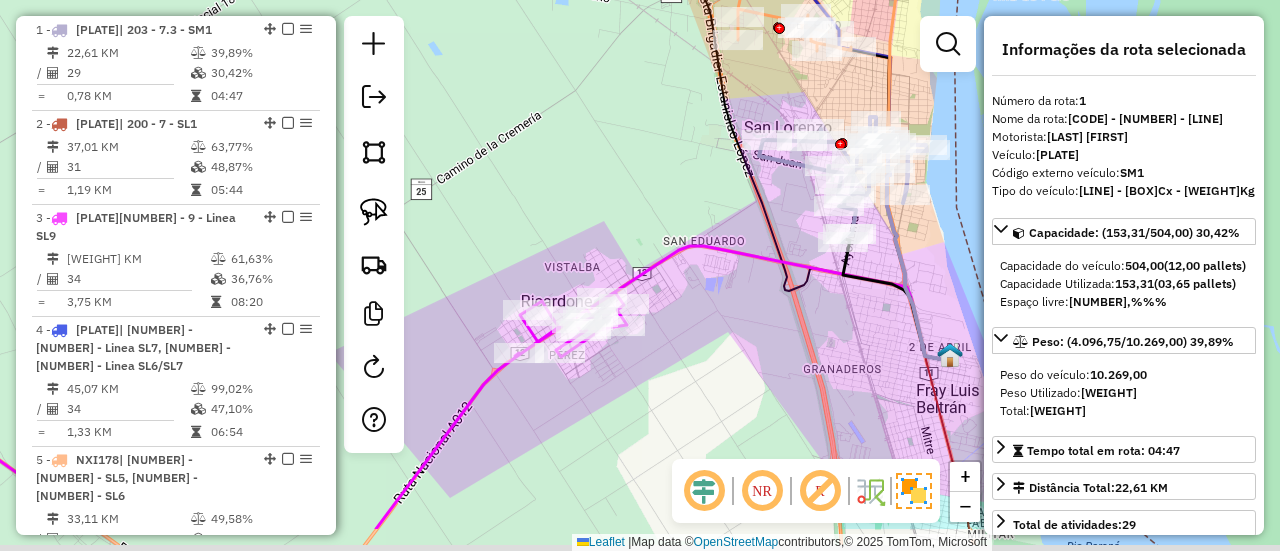 drag, startPoint x: 617, startPoint y: 279, endPoint x: 758, endPoint y: 194, distance: 164.63899 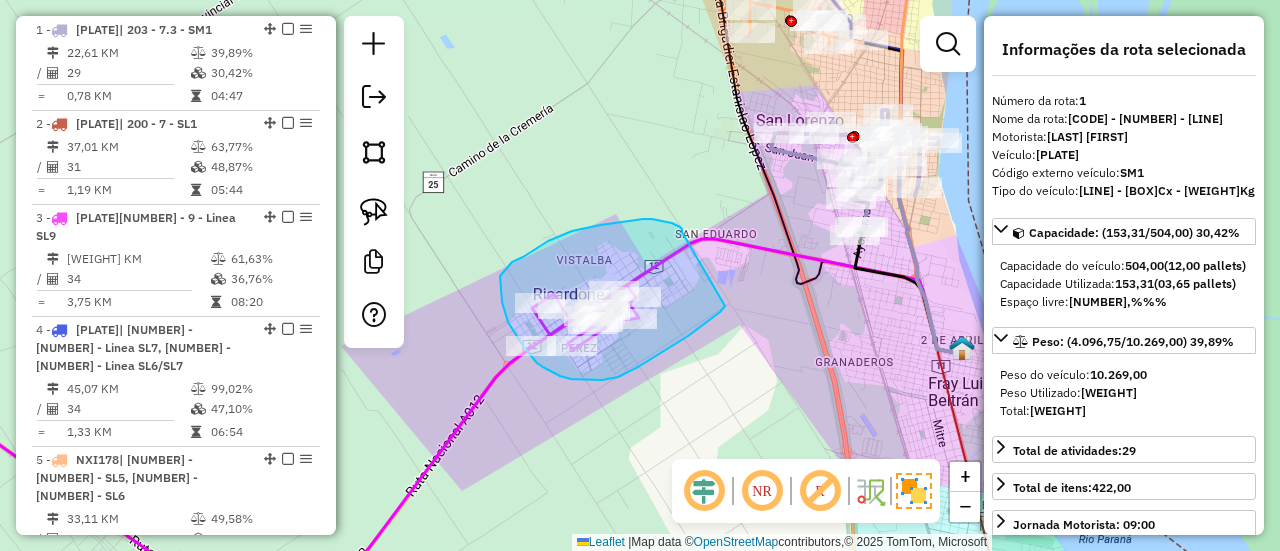 drag, startPoint x: 682, startPoint y: 232, endPoint x: 725, endPoint y: 306, distance: 85.58621 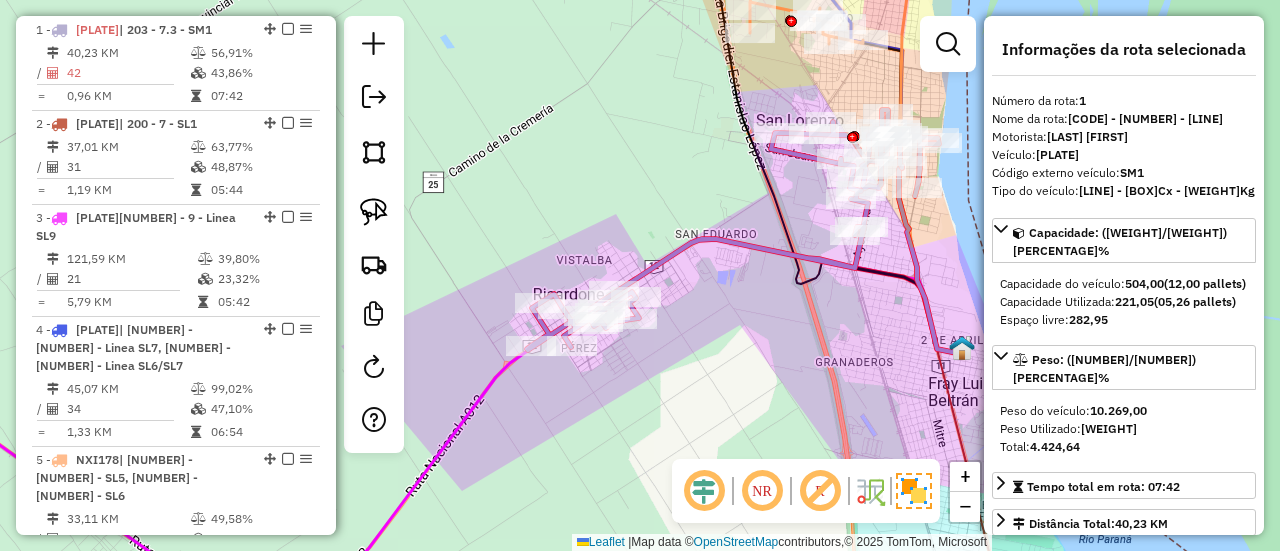 scroll, scrollTop: 100, scrollLeft: 0, axis: vertical 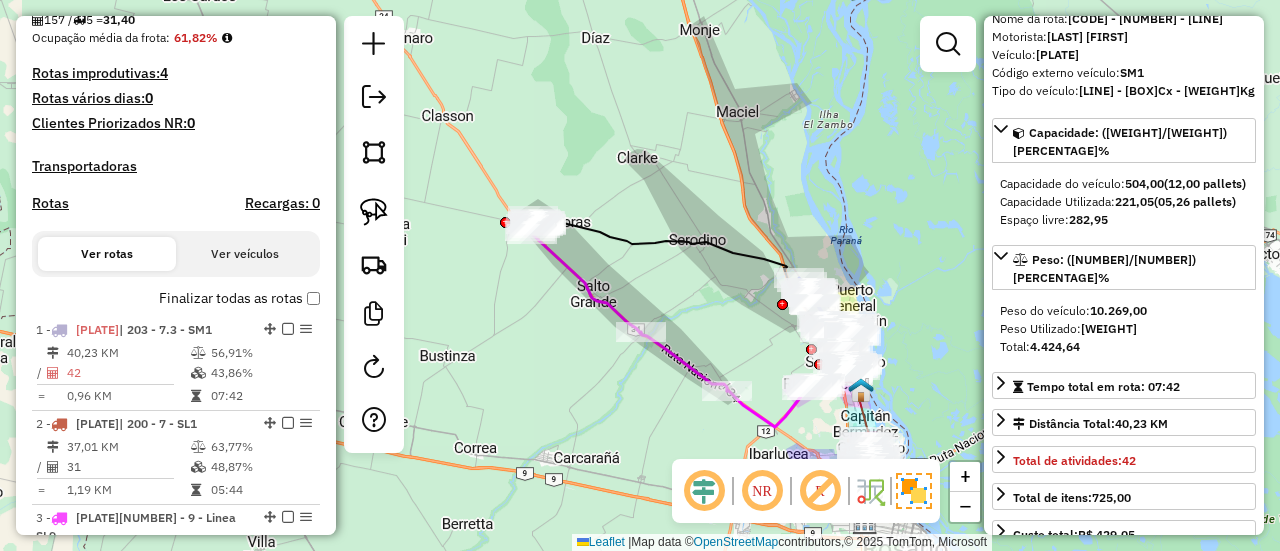click on "Finalizar todas as rotas" at bounding box center [239, 298] 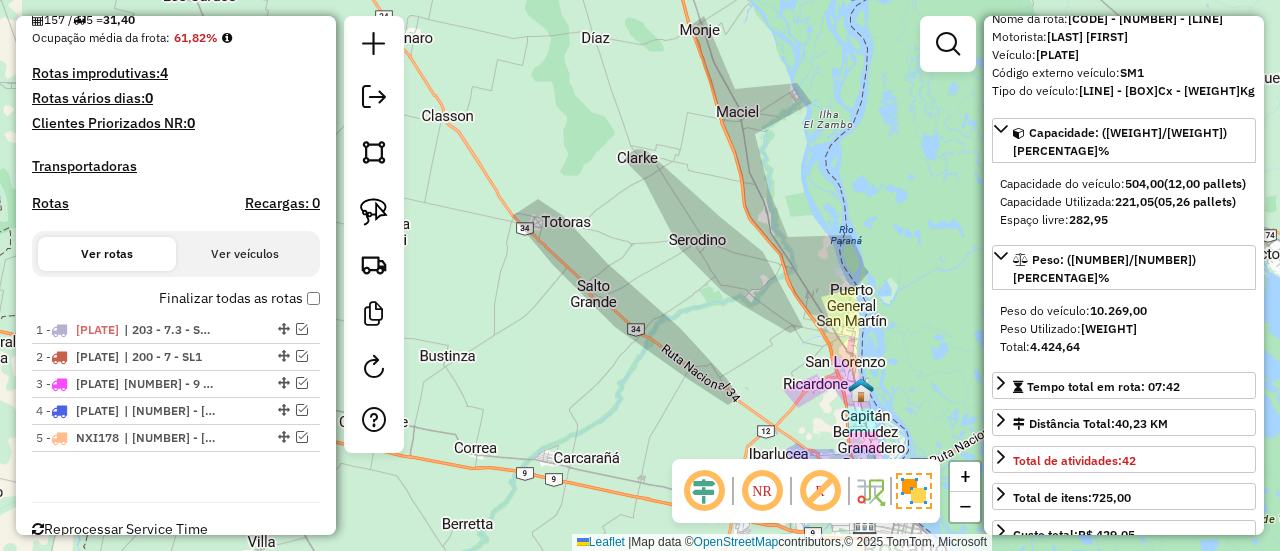 click on "Finalizar todas as rotas" at bounding box center [239, 298] 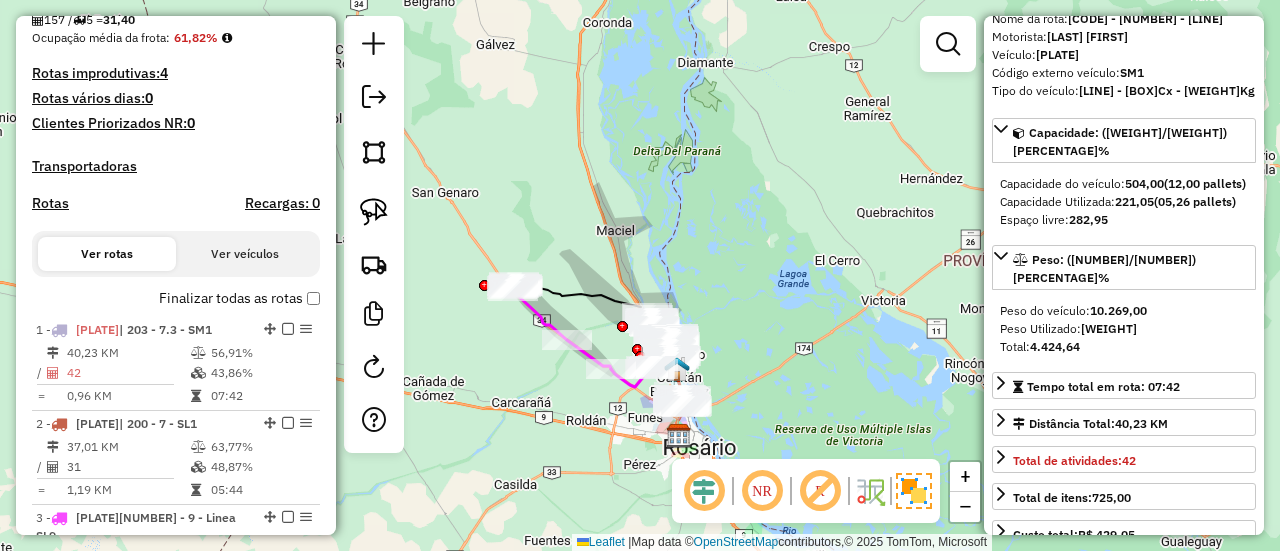click on "Janela de atendimento Grade de atendimento Capacidade Transportadoras Veículos Cliente Pedidos  Rotas Selecione os dias de semana para filtrar as janelas de atendimento  Seg   Ter   Qua   Qui   Sex   Sáb   Dom  Informe o período da janela de atendimento: De: Até:  Filtrar exatamente a janela do cliente  Considerar janela de atendimento padrão  Selecione os dias de semana para filtrar as grades de atendimento  Seg   Ter   Qua   Qui   Sex   Sáb   Dom   Considerar clientes sem dia de atendimento cadastrado  Clientes fora do dia de atendimento selecionado Filtrar as atividades entre os valores definidos abaixo:  Peso mínimo:   Peso máximo:   Cubagem mínima:   Cubagem máxima:   De:   Até:  Filtrar as atividades entre o tempo de atendimento definido abaixo:  De:   Até:   Considerar capacidade total dos clientes não roteirizados Transportadora: Selecione um ou mais itens Tipo de veículo: Selecione um ou mais itens Veículo: Selecione um ou mais itens Motorista: Selecione um ou mais itens Nome: Rótulo:" 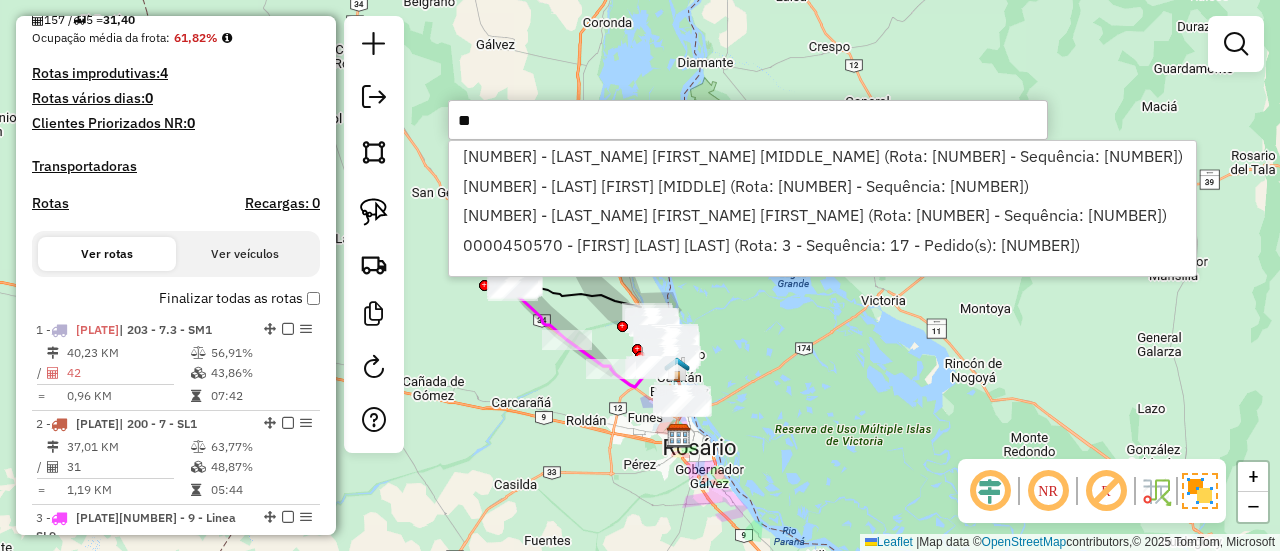 type on "*" 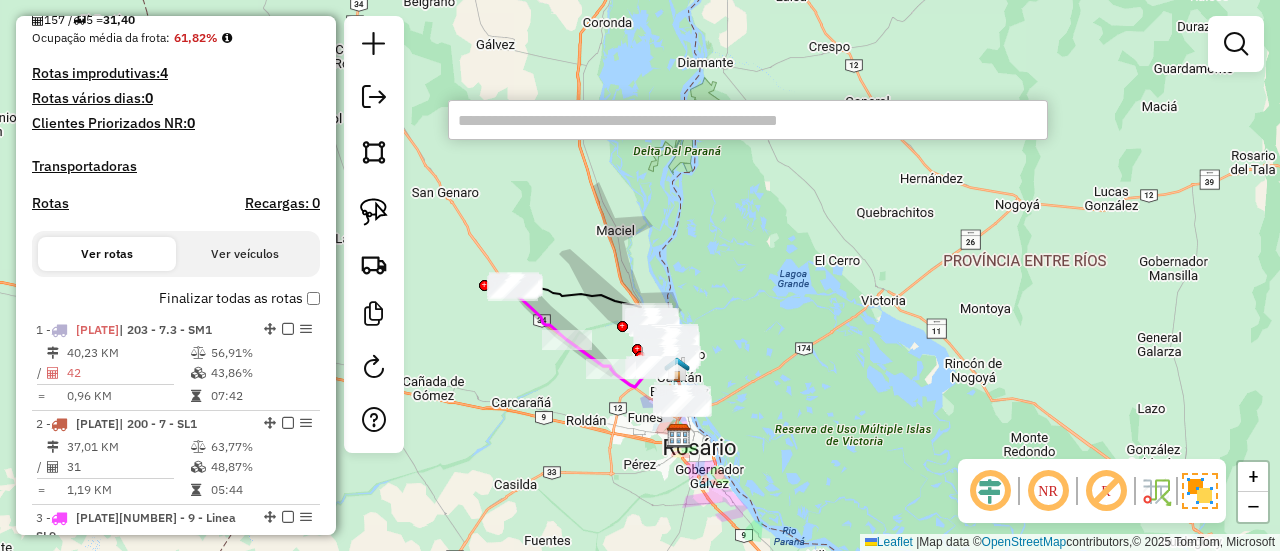 paste on "**********" 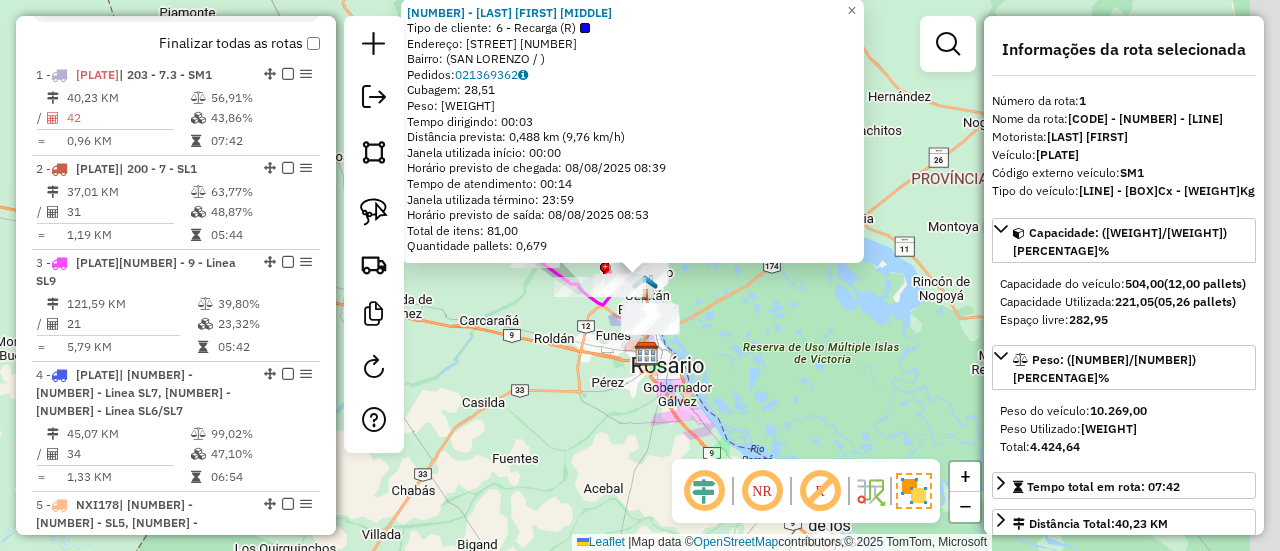 scroll, scrollTop: 762, scrollLeft: 0, axis: vertical 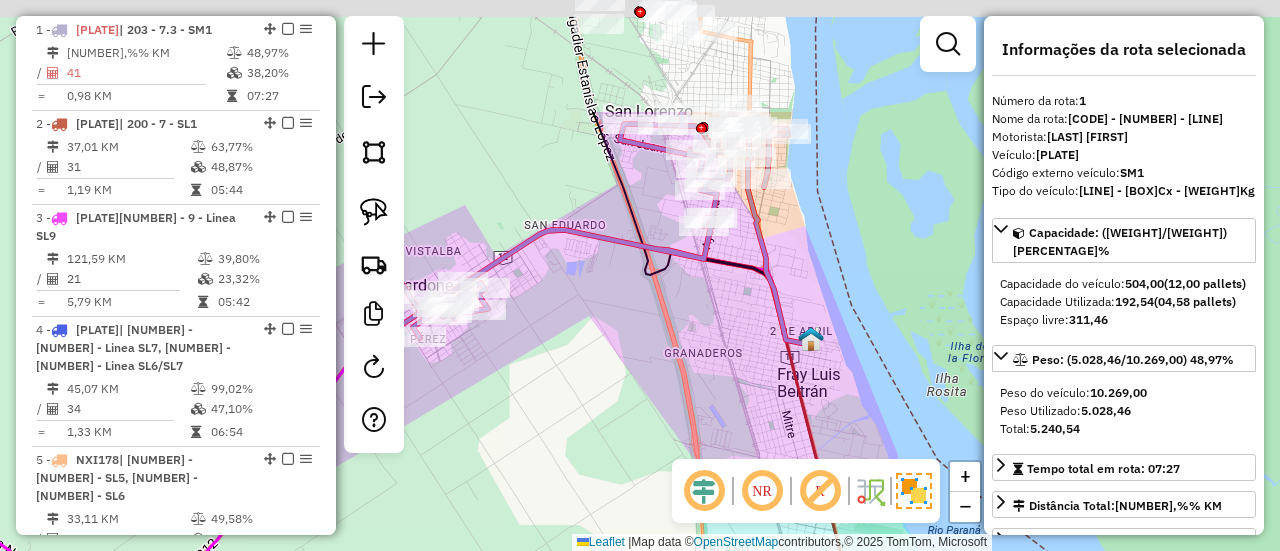 drag, startPoint x: 674, startPoint y: 282, endPoint x: 671, endPoint y: 391, distance: 109.041275 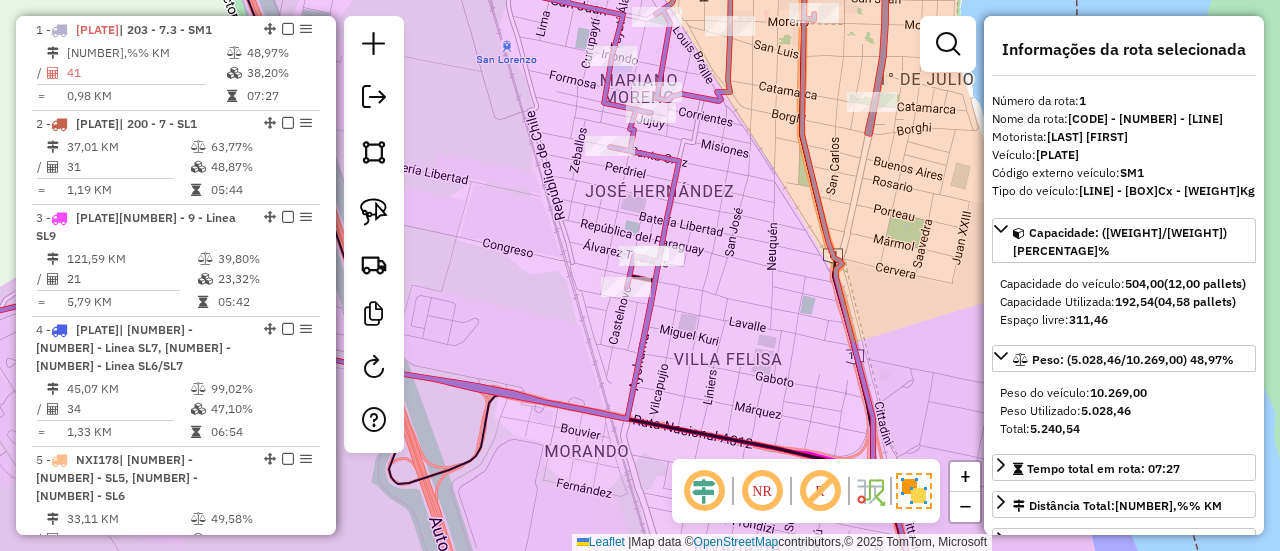 drag, startPoint x: 736, startPoint y: 300, endPoint x: 736, endPoint y: 311, distance: 11 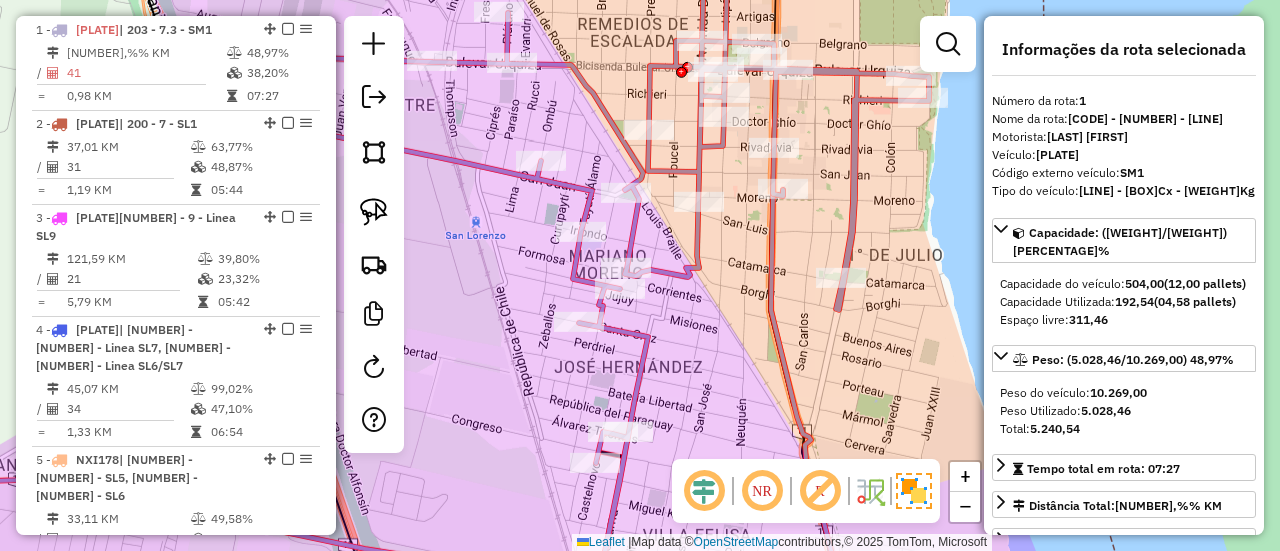 click on "Janela de atendimento Grade de atendimento Capacidade Transportadoras Veículos Cliente Pedidos  Rotas Selecione os dias de semana para filtrar as janelas de atendimento  Seg   Ter   Qua   Qui   Sex   Sáb   Dom  Informe o período da janela de atendimento: De: Até:  Filtrar exatamente a janela do cliente  Considerar janela de atendimento padrão  Selecione os dias de semana para filtrar as grades de atendimento  Seg   Ter   Qua   Qui   Sex   Sáb   Dom   Considerar clientes sem dia de atendimento cadastrado  Clientes fora do dia de atendimento selecionado Filtrar as atividades entre os valores definidos abaixo:  Peso mínimo:   Peso máximo:   Cubagem mínima:   Cubagem máxima:   De:   Até:  Filtrar as atividades entre o tempo de atendimento definido abaixo:  De:   Até:   Considerar capacidade total dos clientes não roteirizados Transportadora: Selecione um ou mais itens Tipo de veículo: Selecione um ou mais itens Veículo: Selecione um ou mais itens Motorista: Selecione um ou mais itens Nome: Rótulo:" 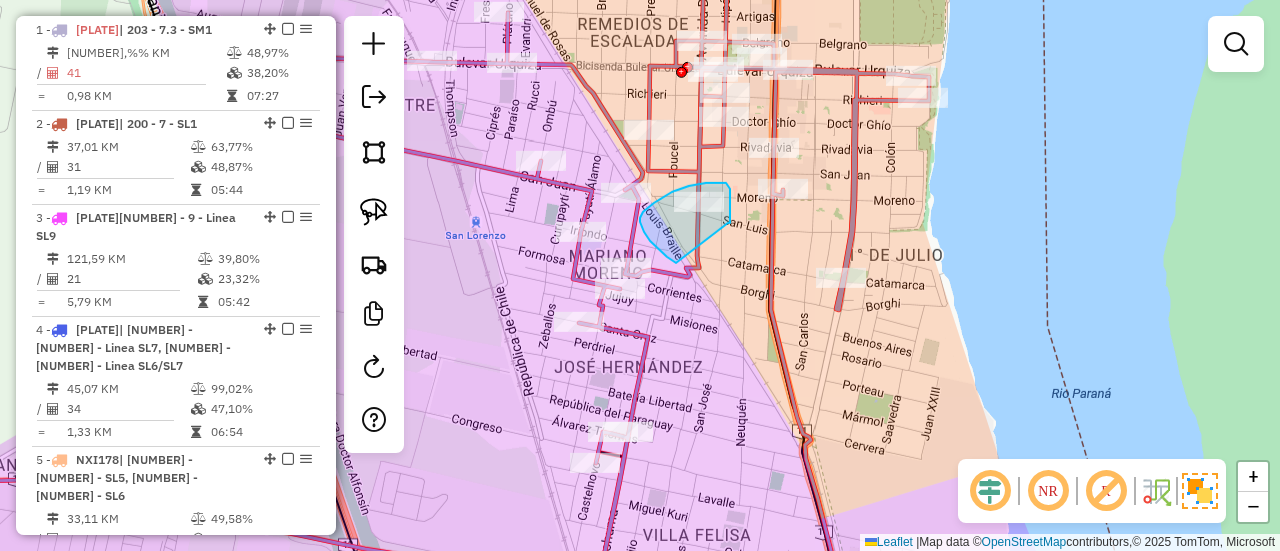 drag, startPoint x: 728, startPoint y: 223, endPoint x: 680, endPoint y: 263, distance: 62.482 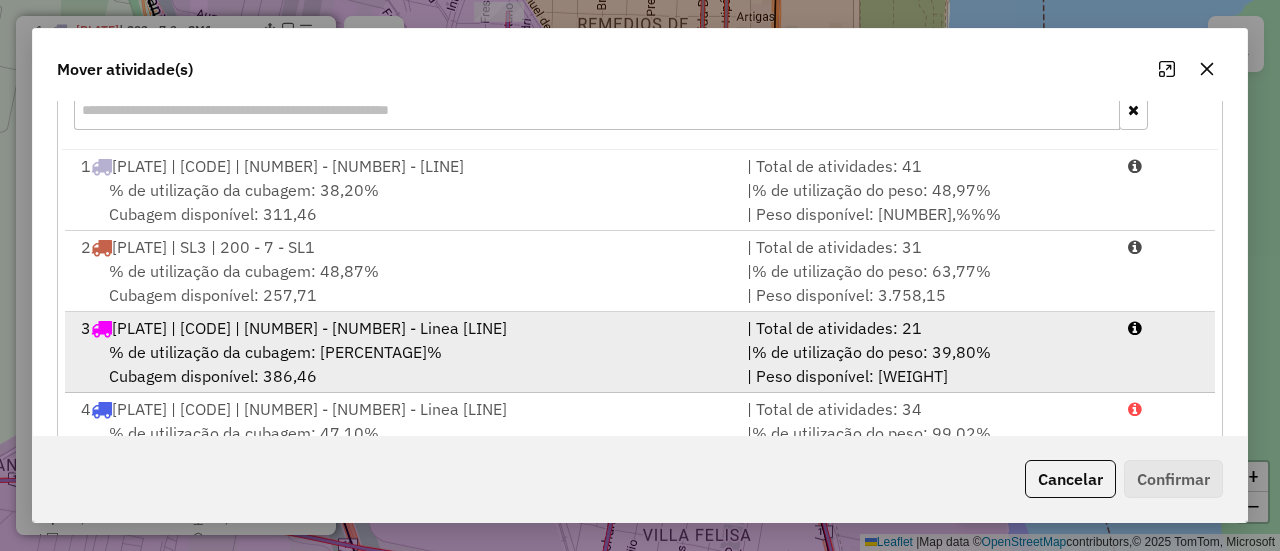 scroll, scrollTop: 400, scrollLeft: 0, axis: vertical 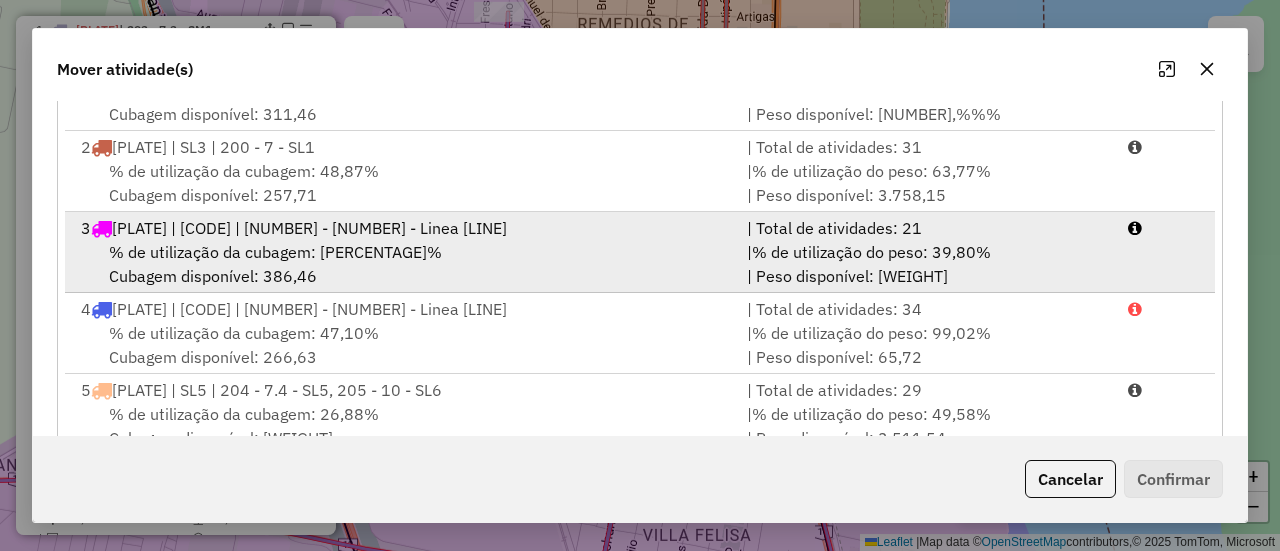 click on "% de utilização da cubagem: 23,32%" at bounding box center (275, 252) 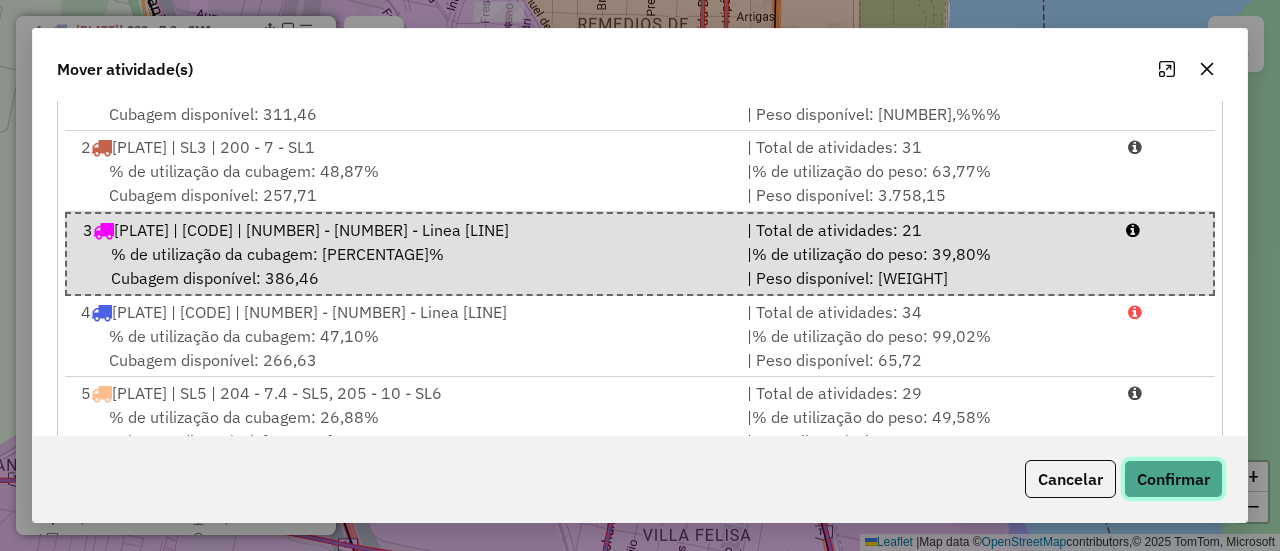 click on "Confirmar" 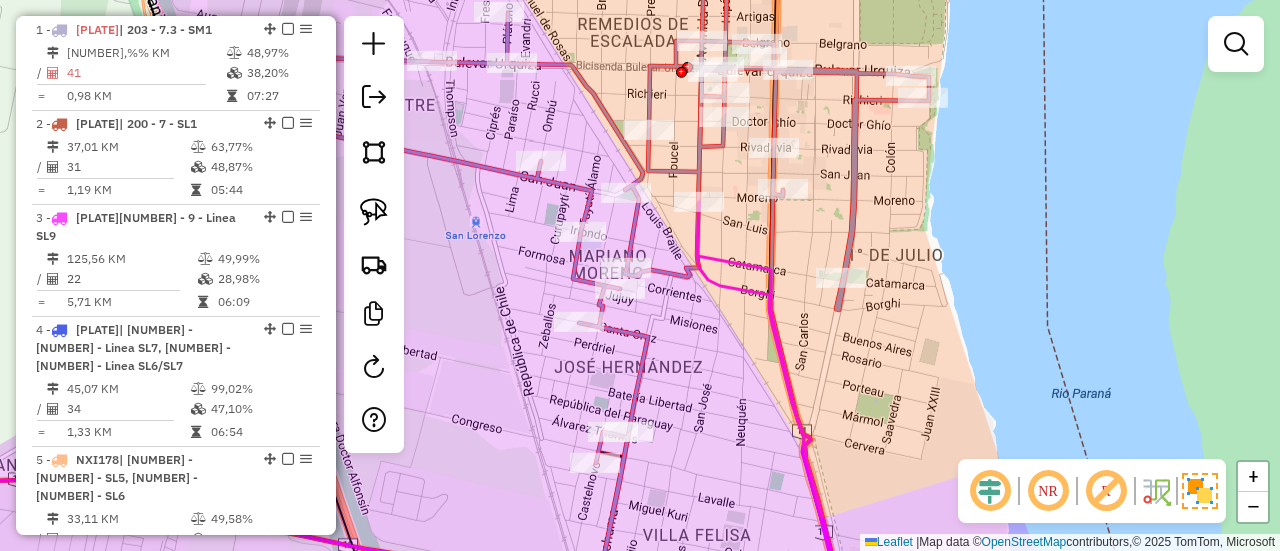 scroll, scrollTop: 0, scrollLeft: 0, axis: both 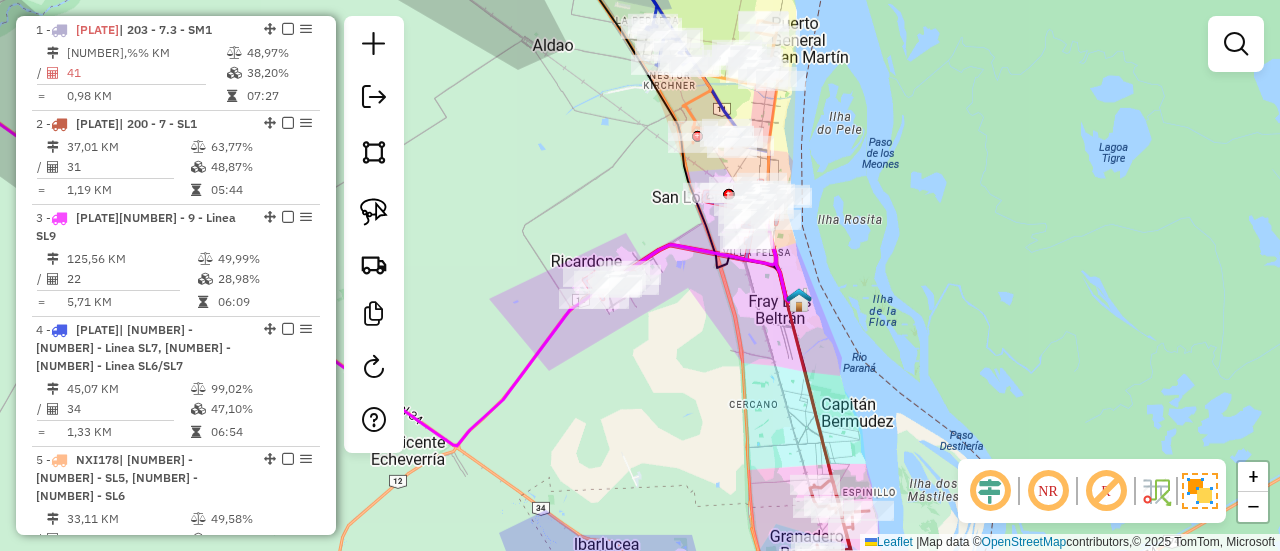 click 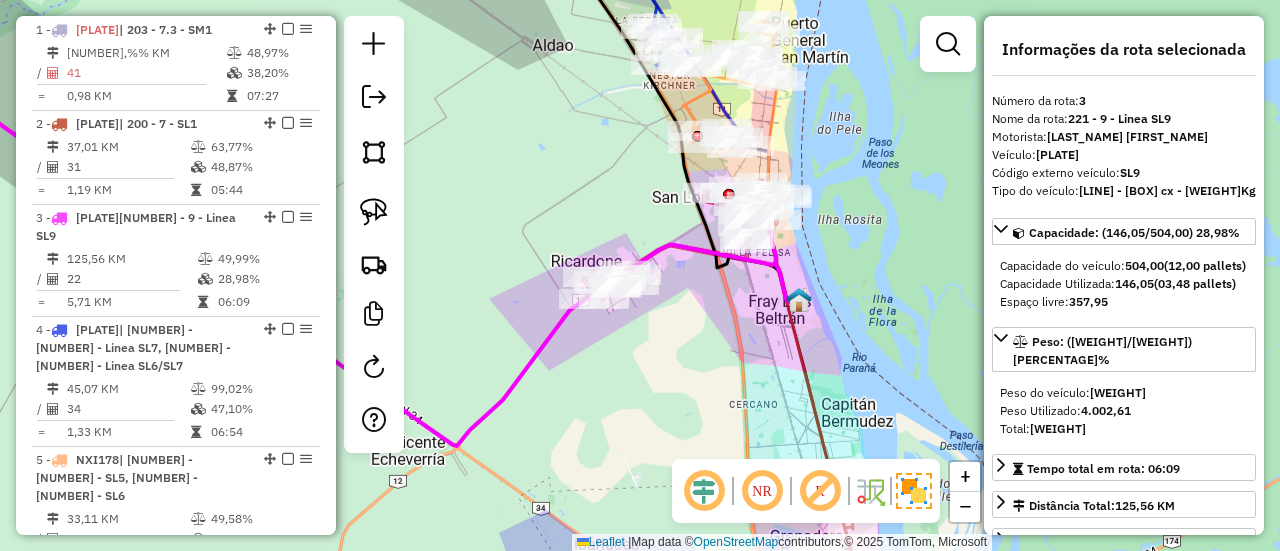 scroll, scrollTop: 898, scrollLeft: 0, axis: vertical 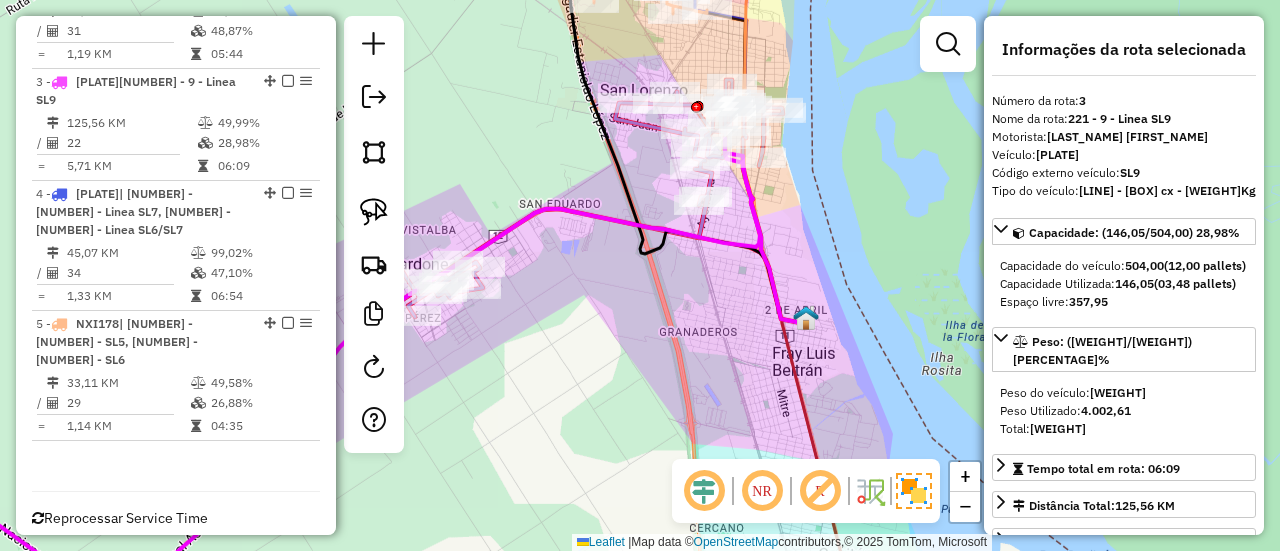 drag, startPoint x: 600, startPoint y: 275, endPoint x: 732, endPoint y: 300, distance: 134.34657 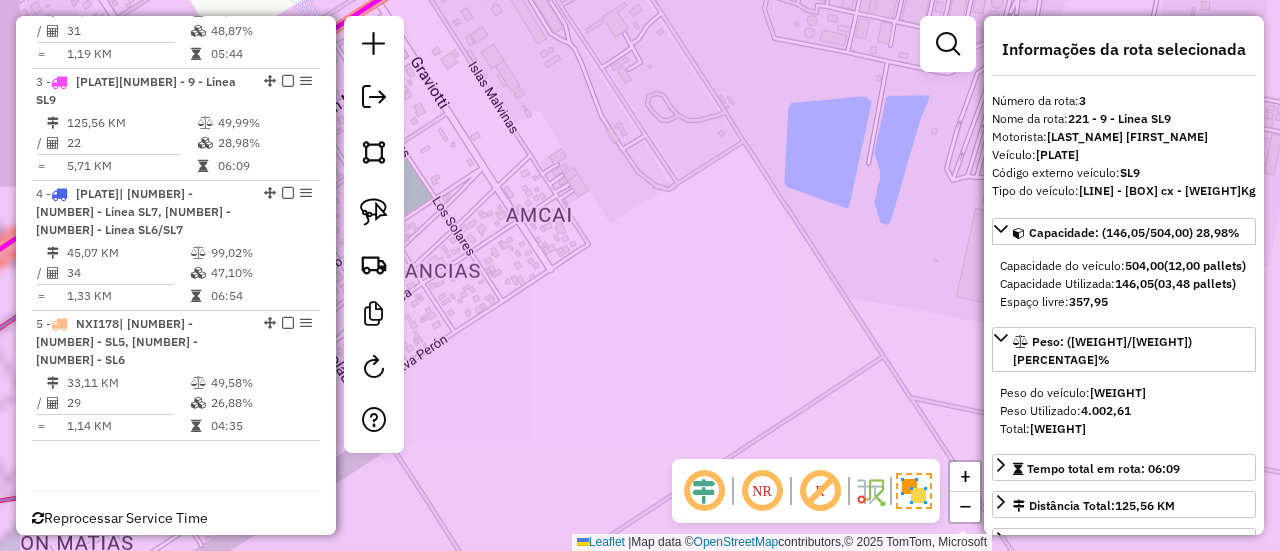 drag, startPoint x: 692, startPoint y: 294, endPoint x: 1031, endPoint y: 296, distance: 339.0059 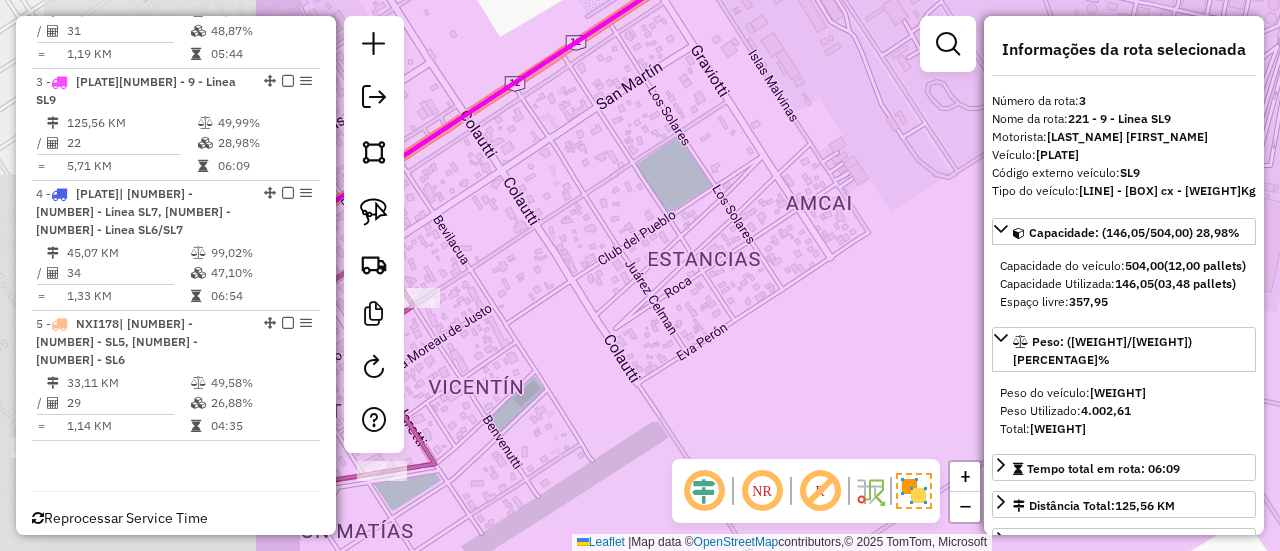 drag, startPoint x: 664, startPoint y: 289, endPoint x: 910, endPoint y: 254, distance: 248.47736 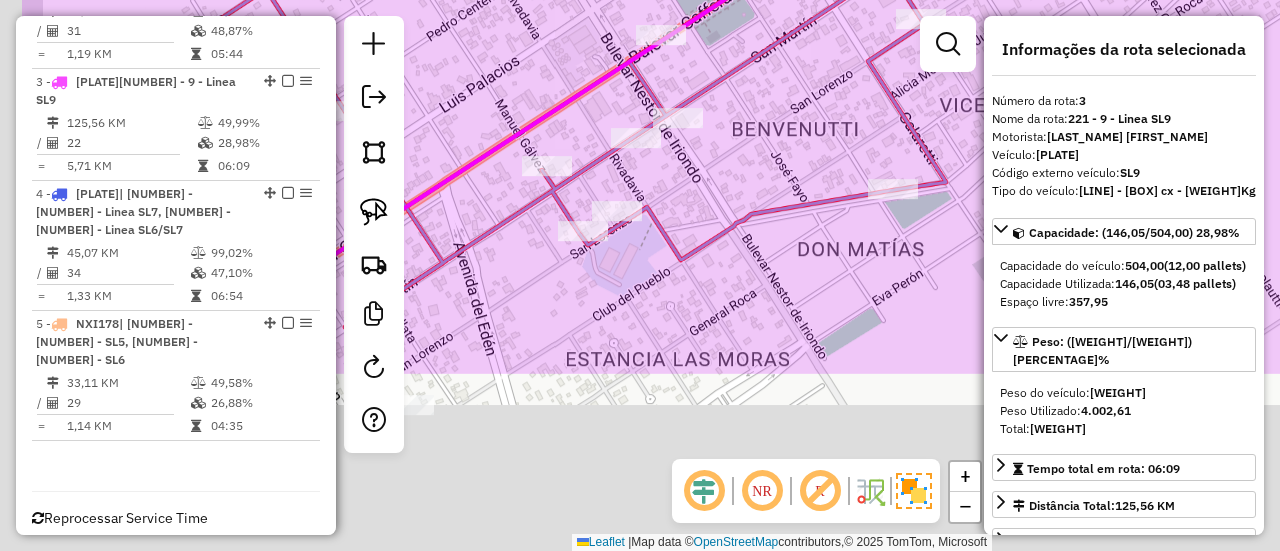 drag, startPoint x: 878, startPoint y: 295, endPoint x: 1028, endPoint y: 63, distance: 276.26797 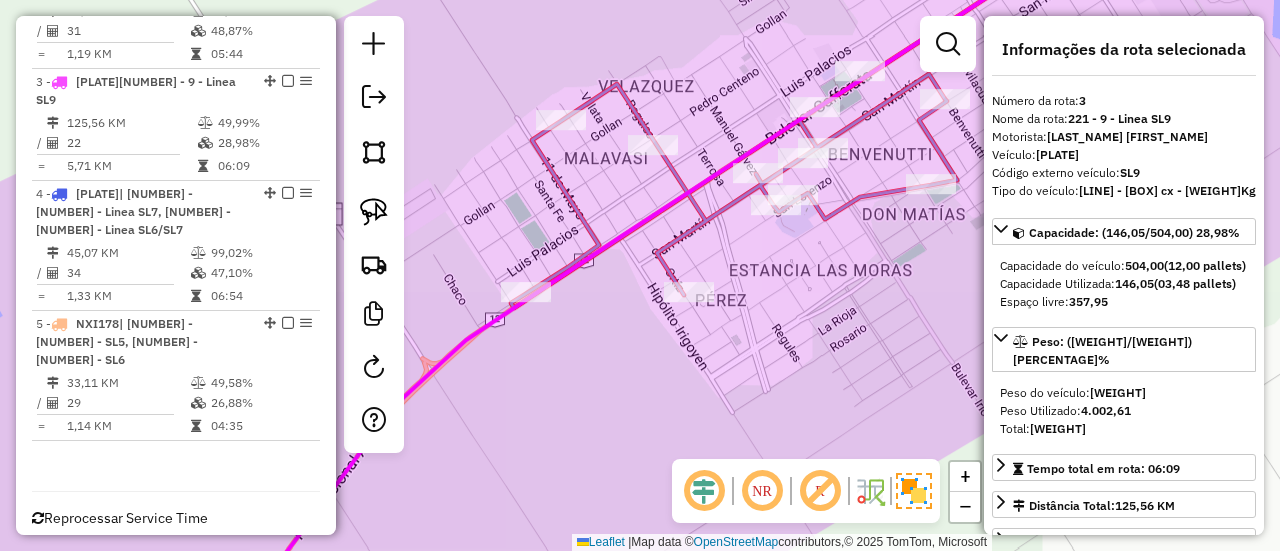 drag, startPoint x: 771, startPoint y: 257, endPoint x: 802, endPoint y: 264, distance: 31.780497 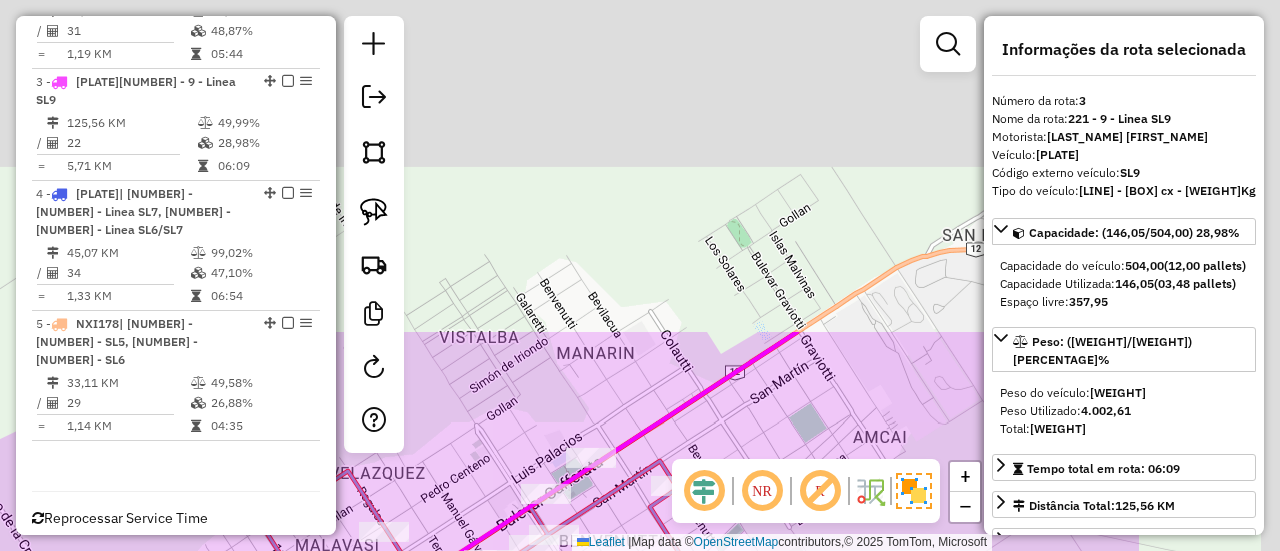 drag, startPoint x: 701, startPoint y: 118, endPoint x: 368, endPoint y: 598, distance: 584.19946 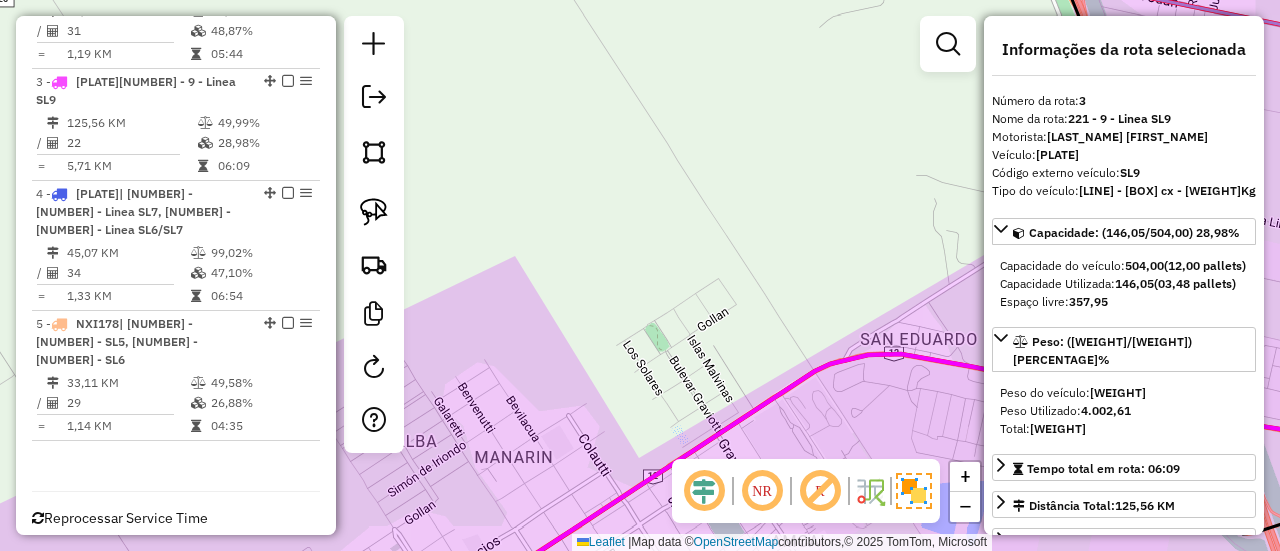drag, startPoint x: 706, startPoint y: 283, endPoint x: 434, endPoint y: 527, distance: 365.4039 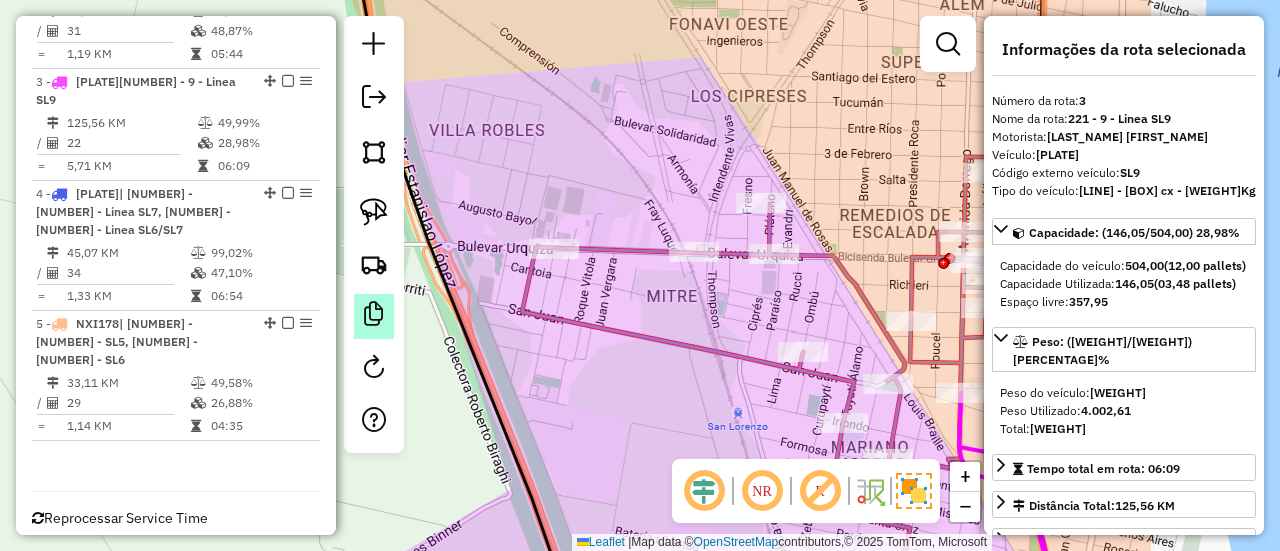 drag, startPoint x: 657, startPoint y: 331, endPoint x: 386, endPoint y: 321, distance: 271.18445 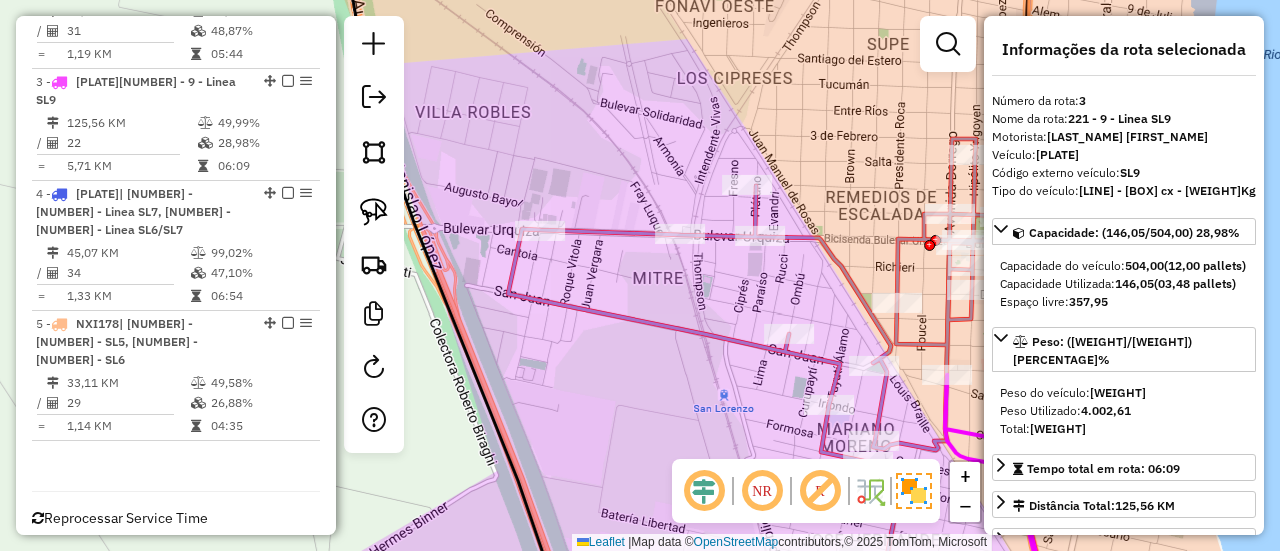 drag, startPoint x: 616, startPoint y: 458, endPoint x: 574, endPoint y: 441, distance: 45.310043 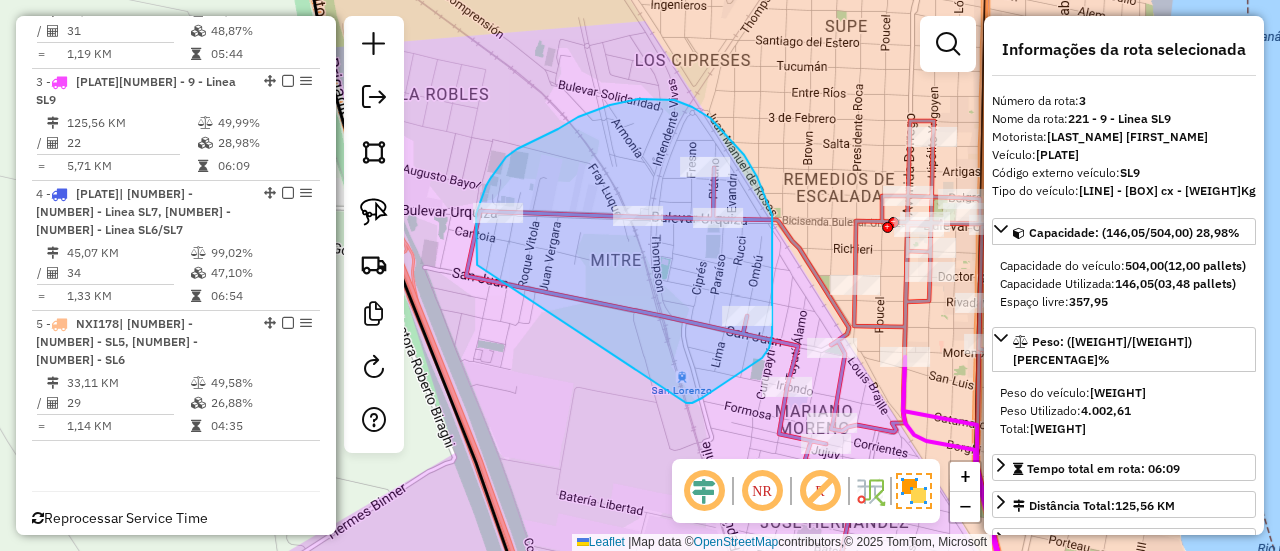 drag, startPoint x: 730, startPoint y: 379, endPoint x: 484, endPoint y: 281, distance: 264.80182 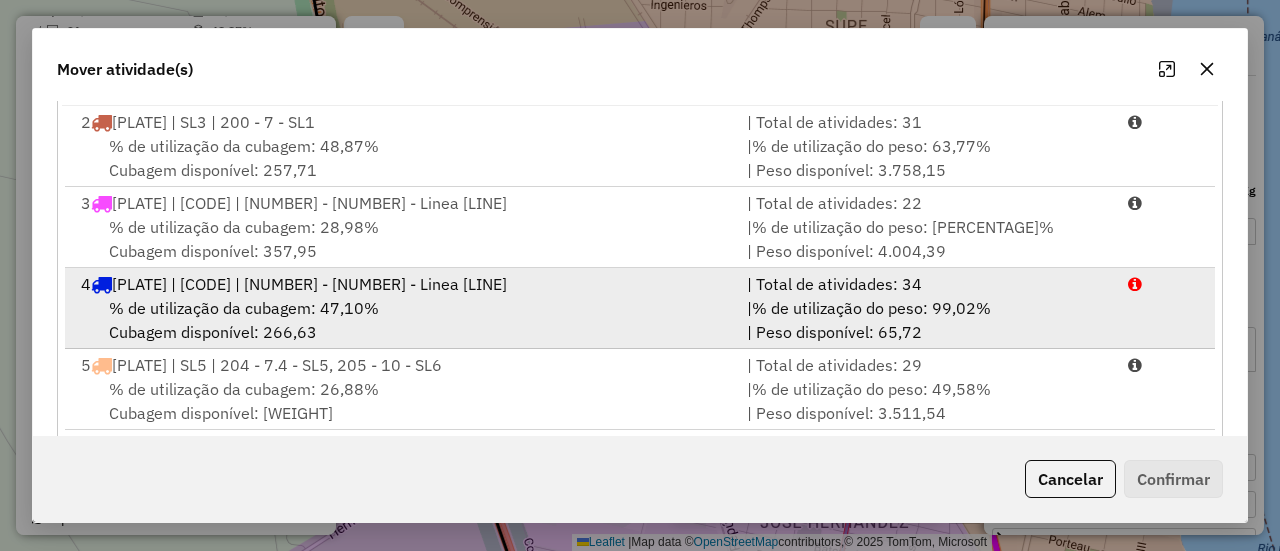 scroll, scrollTop: 368, scrollLeft: 0, axis: vertical 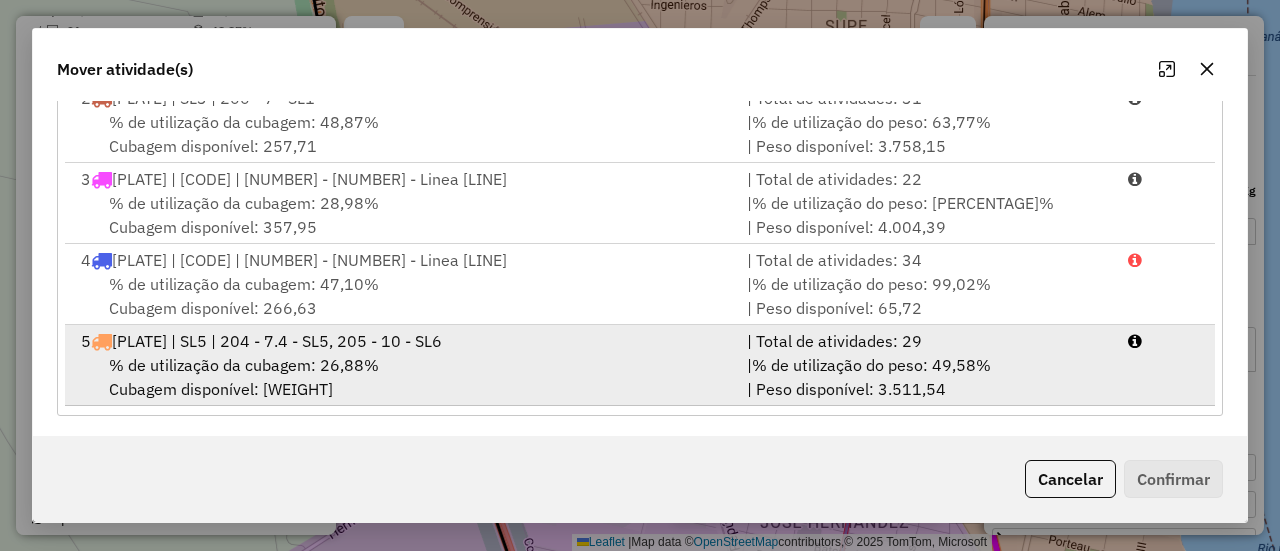 click on "5   NXI178 | SL5 | 204 - 7.4 - SL5, 205 - 10 - SL6" at bounding box center [402, 341] 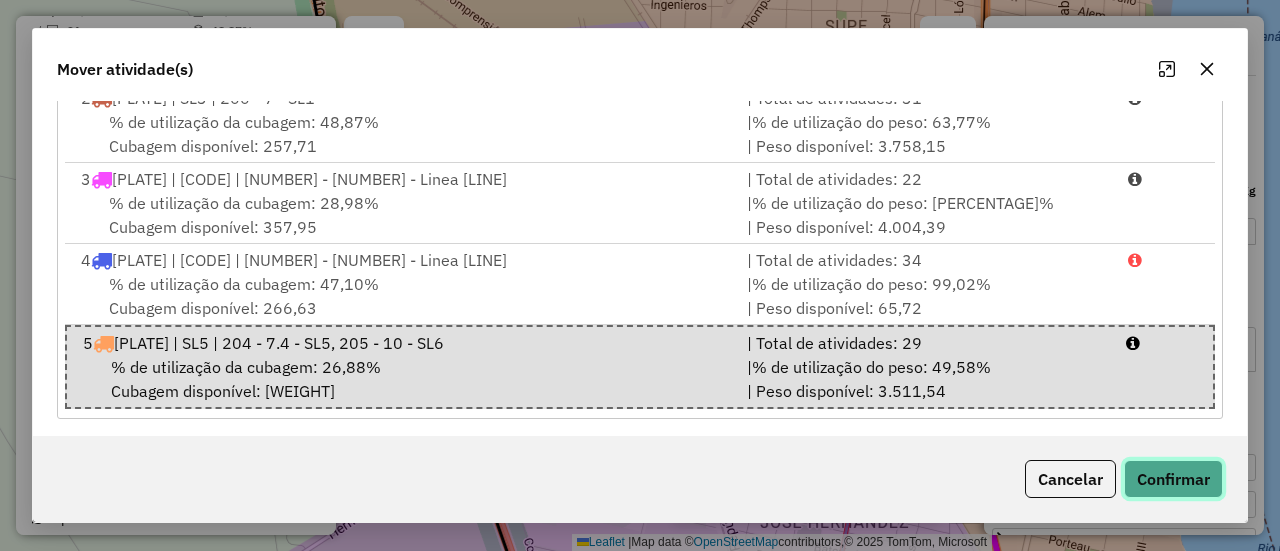 click on "Confirmar" 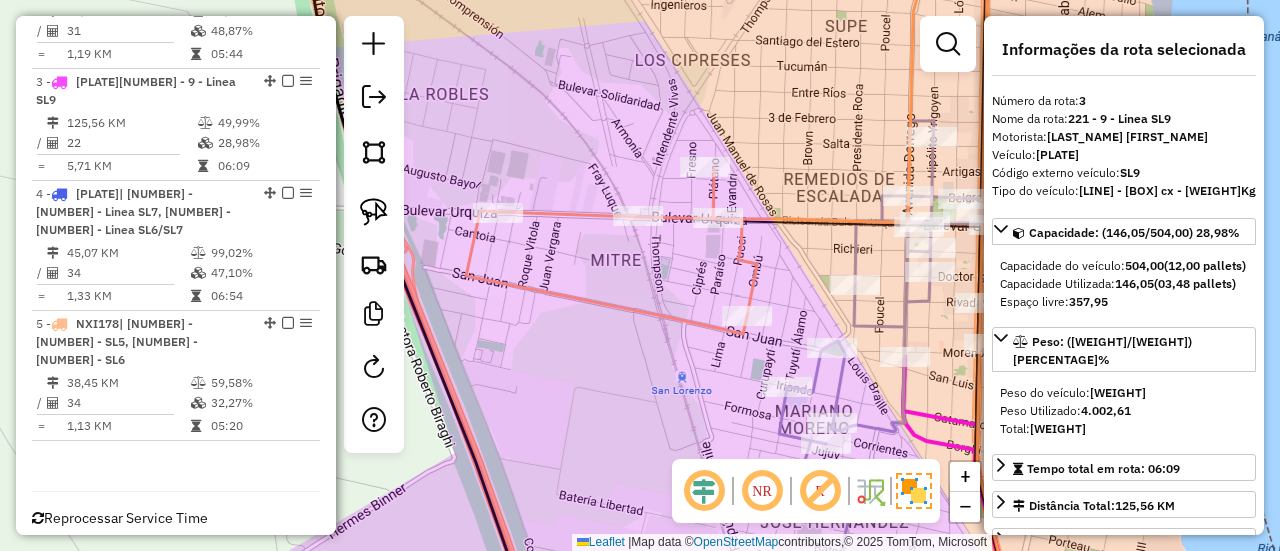 scroll, scrollTop: 0, scrollLeft: 0, axis: both 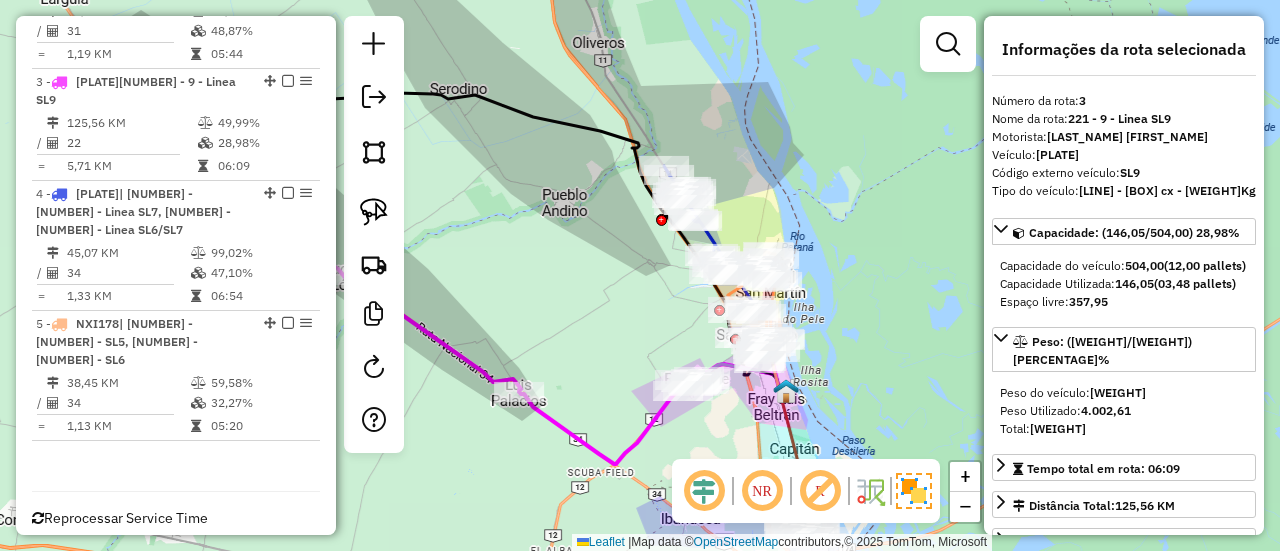drag, startPoint x: 865, startPoint y: 359, endPoint x: 830, endPoint y: 107, distance: 254.41895 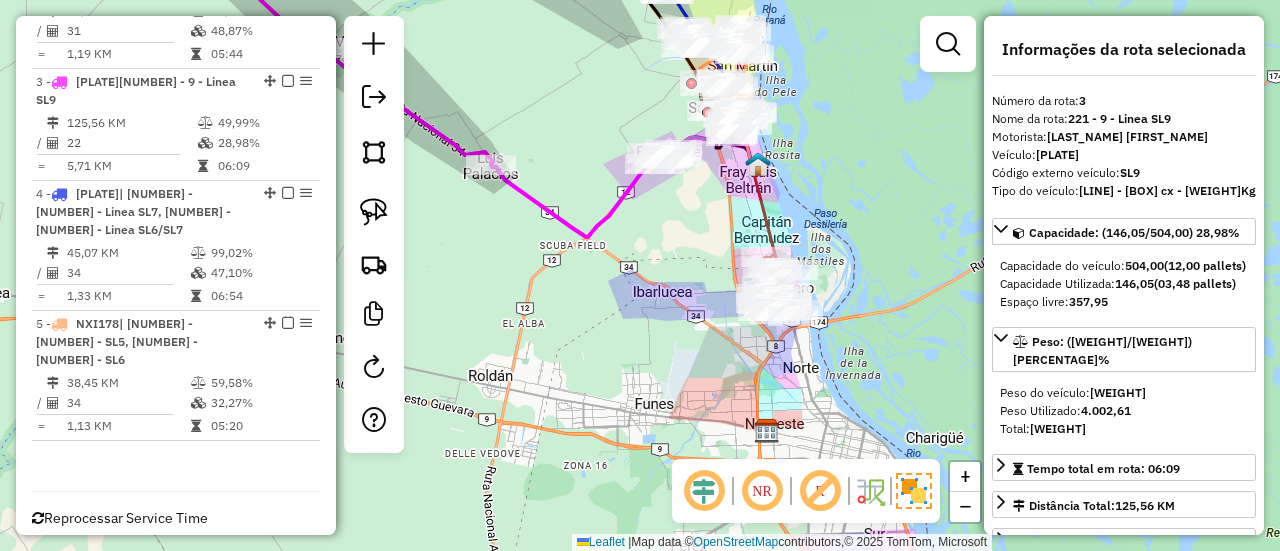 click 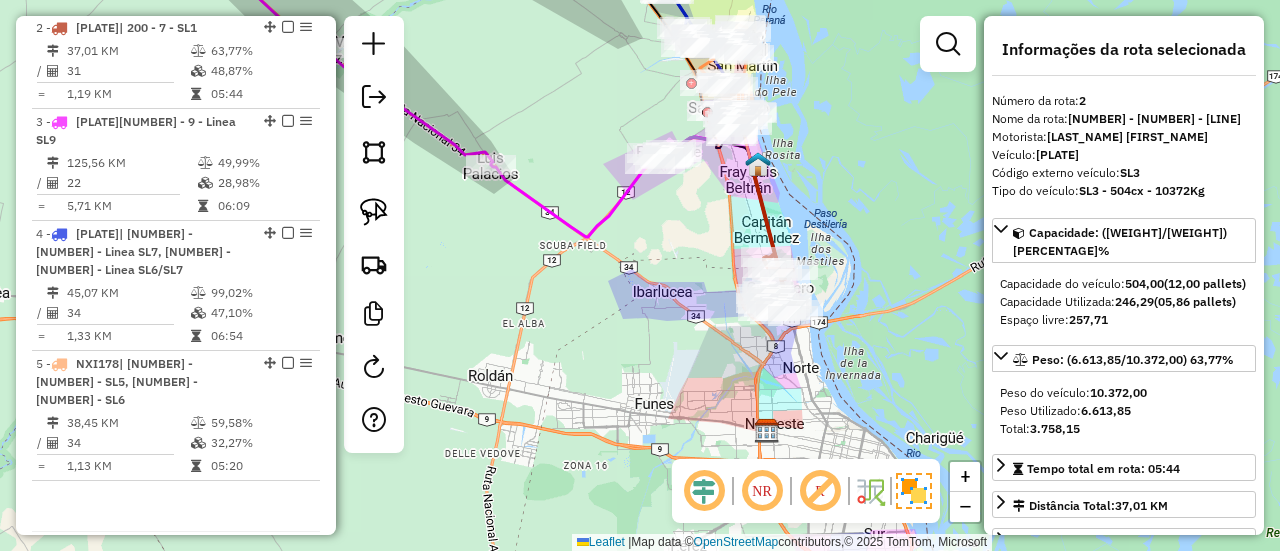 scroll, scrollTop: 856, scrollLeft: 0, axis: vertical 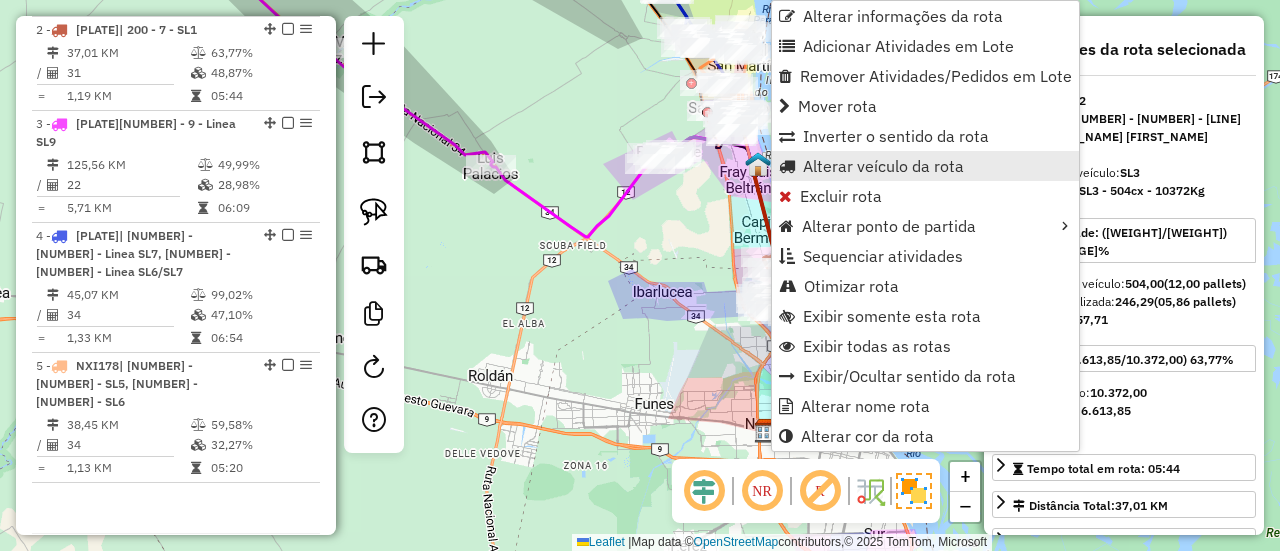 click on "Alterar veículo da rota" at bounding box center (883, 166) 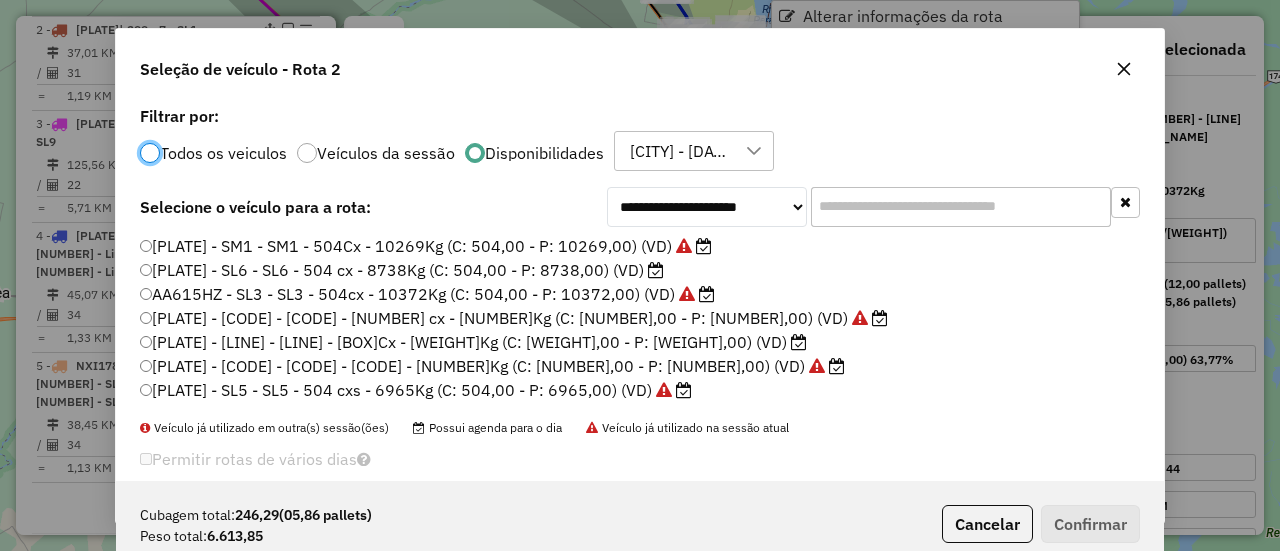 scroll, scrollTop: 11, scrollLeft: 6, axis: both 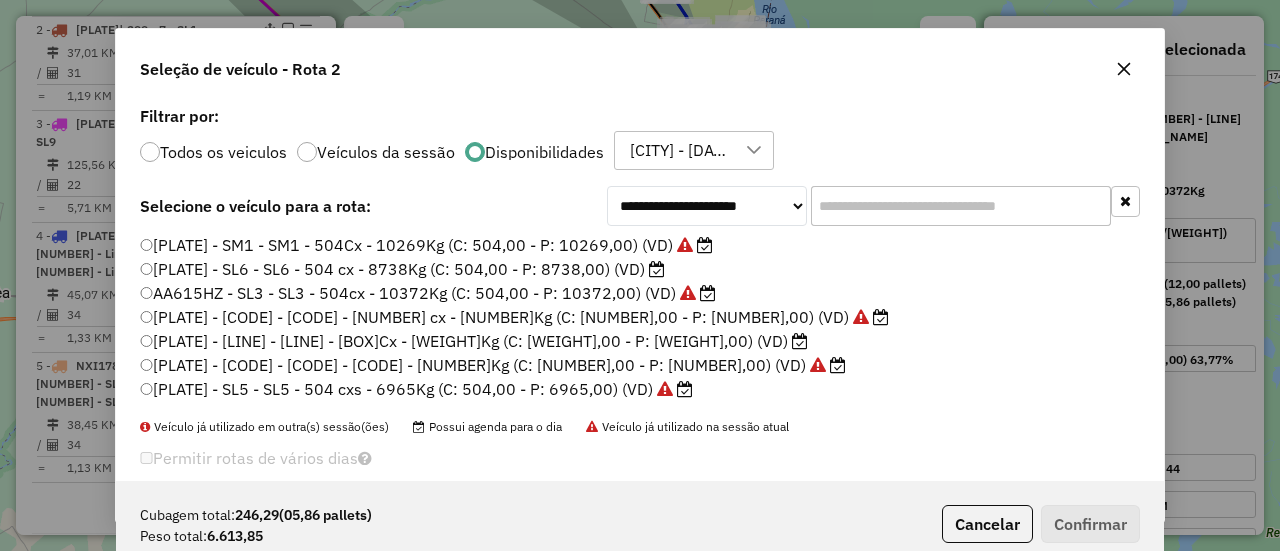 click on "AA539NL - SL6 - SL6 - 504 cx - 8738Kg (C: 504,00 - P: 8738,00) (VD)" 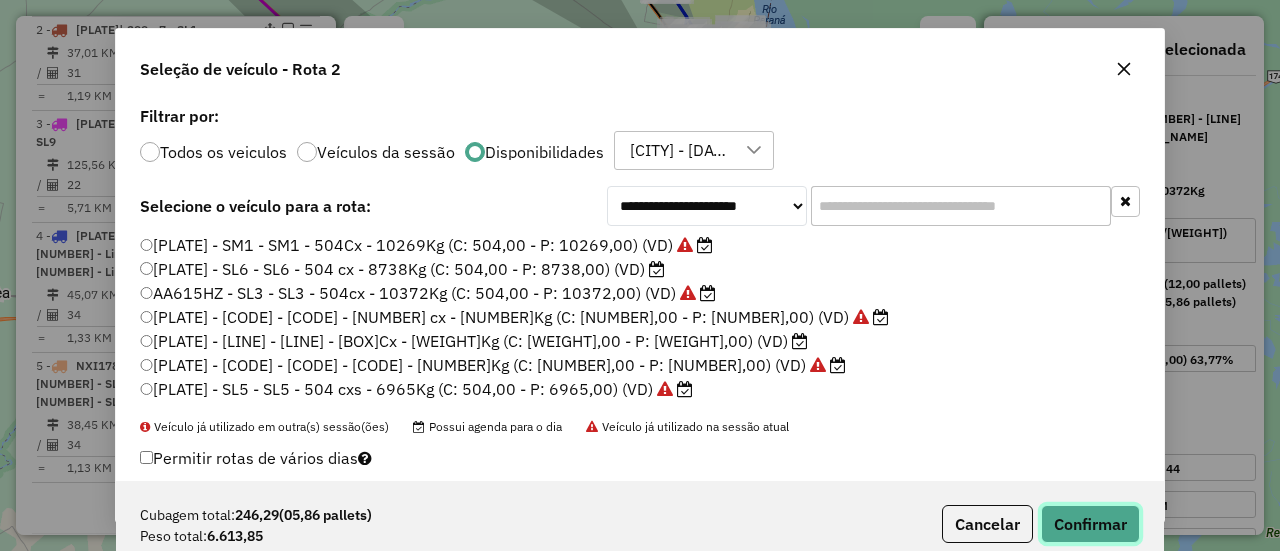 click on "Confirmar" 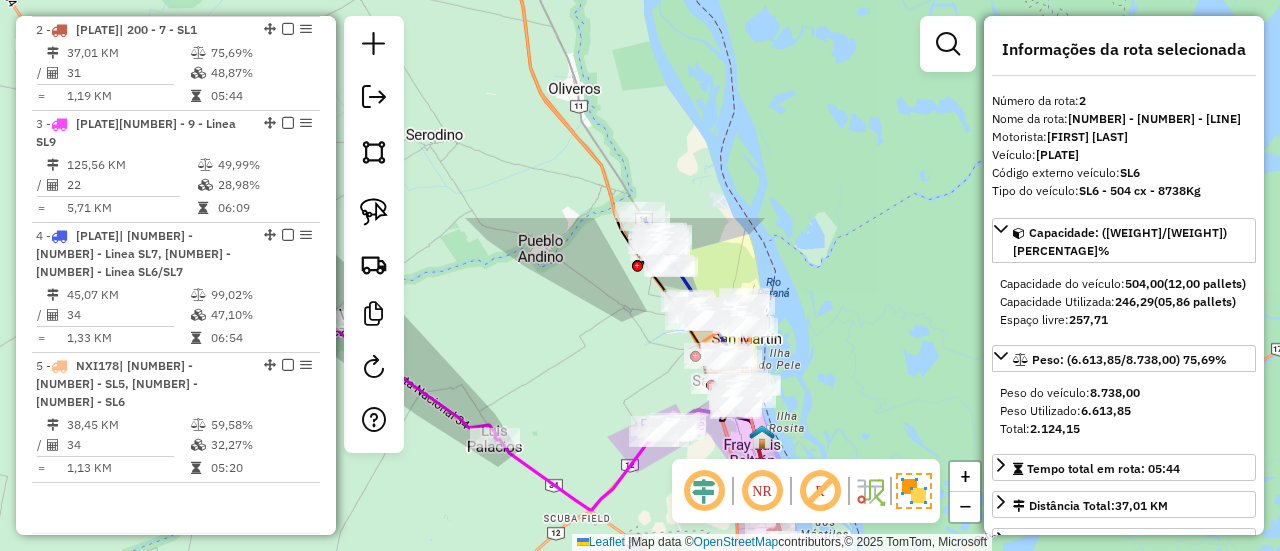 drag, startPoint x: 602, startPoint y: 93, endPoint x: 606, endPoint y: 366, distance: 273.0293 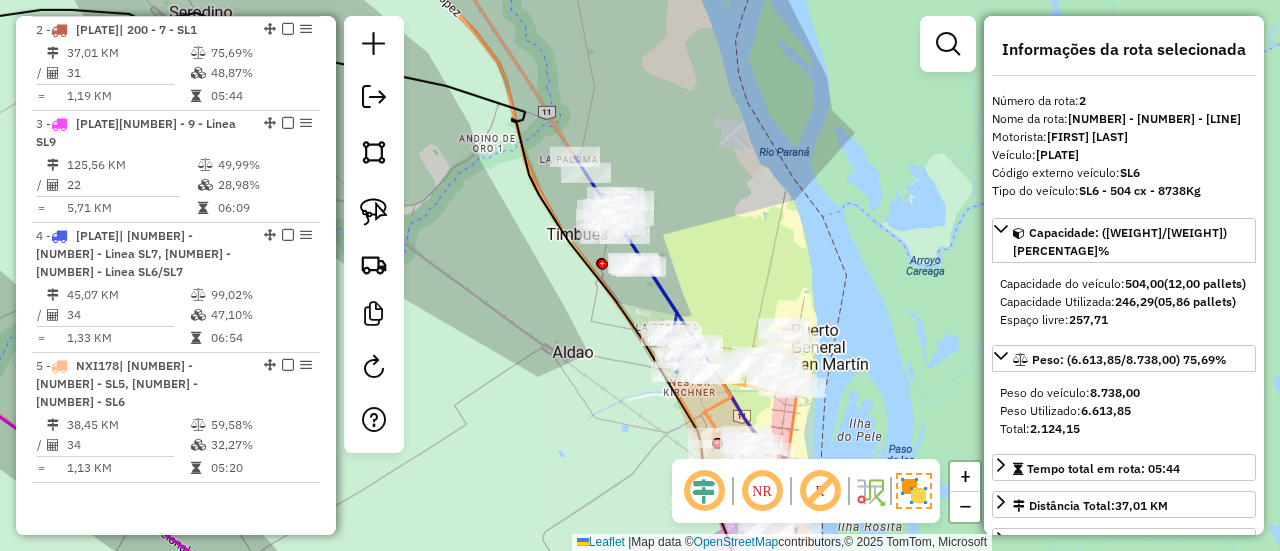 click 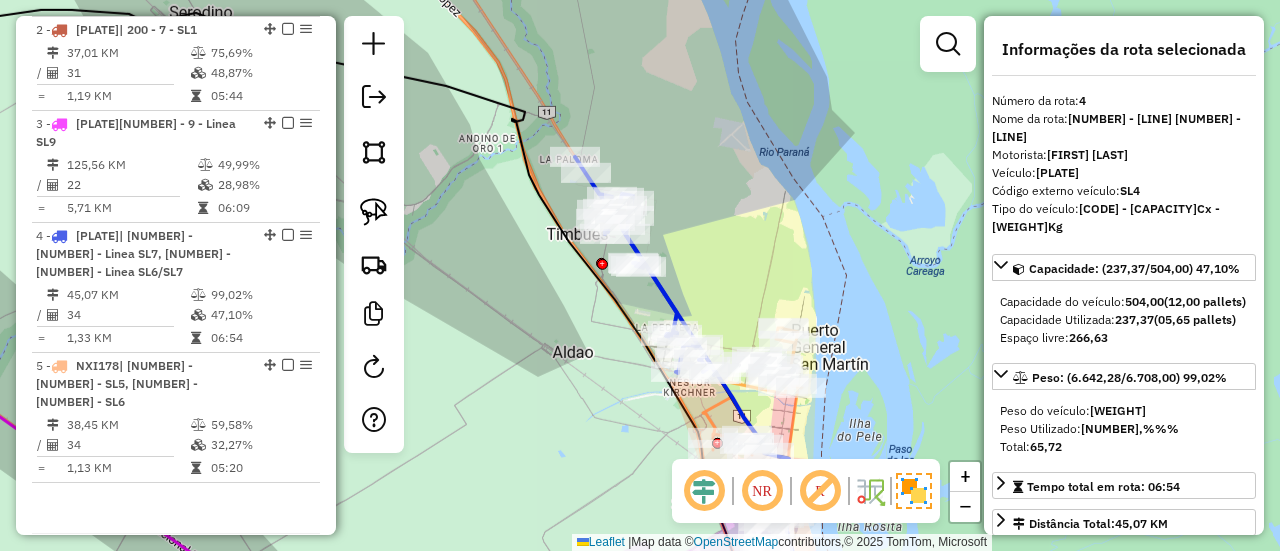 scroll, scrollTop: 898, scrollLeft: 0, axis: vertical 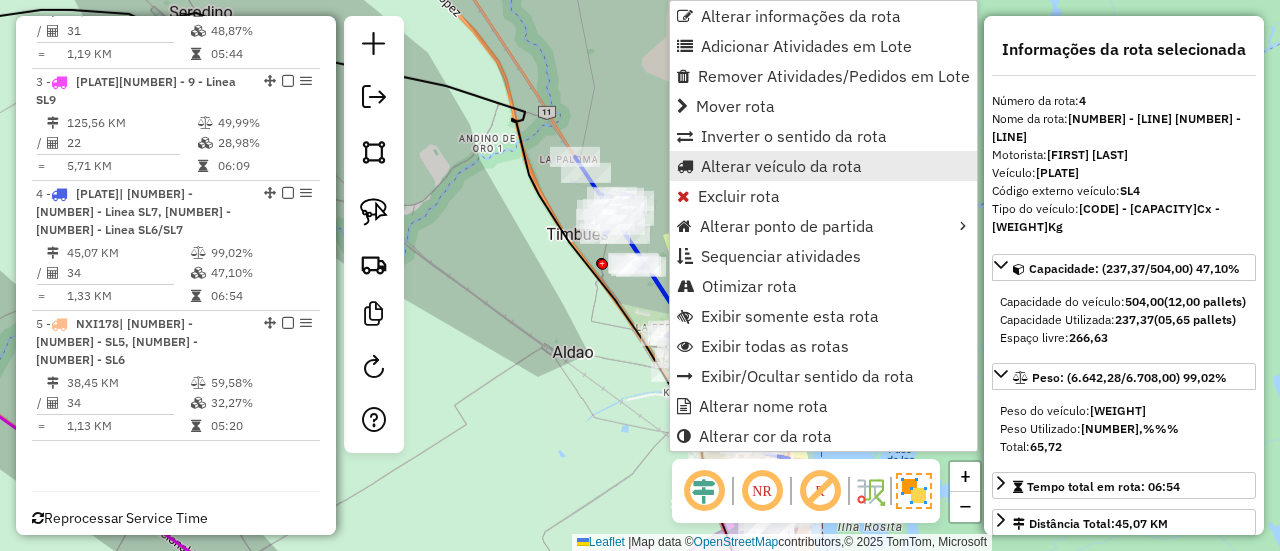 click on "Alterar veículo da rota" at bounding box center (781, 166) 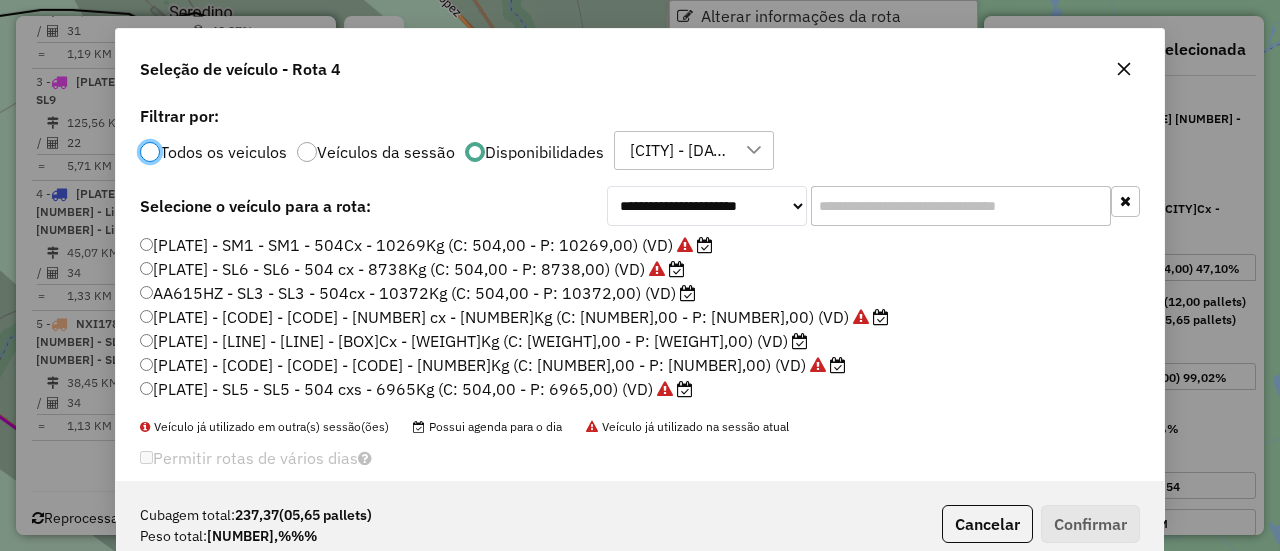 scroll, scrollTop: 11, scrollLeft: 6, axis: both 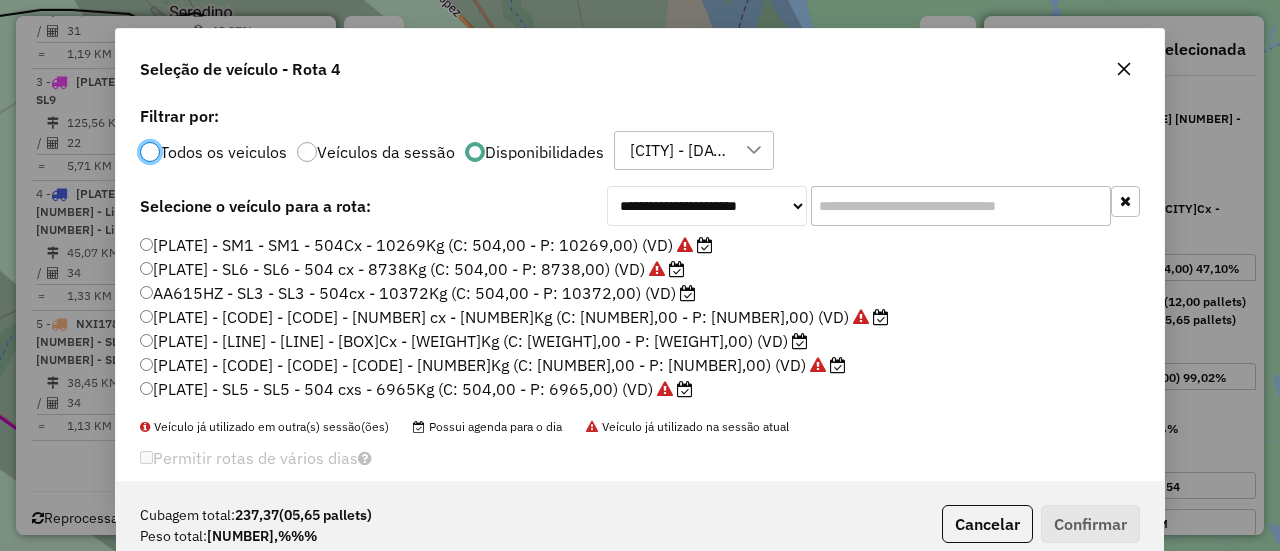 click on "AE954TK - SL7 - SL7 - 336Cx - 8226Kg (C: 336,00 - P: 8226,00) (VD)" 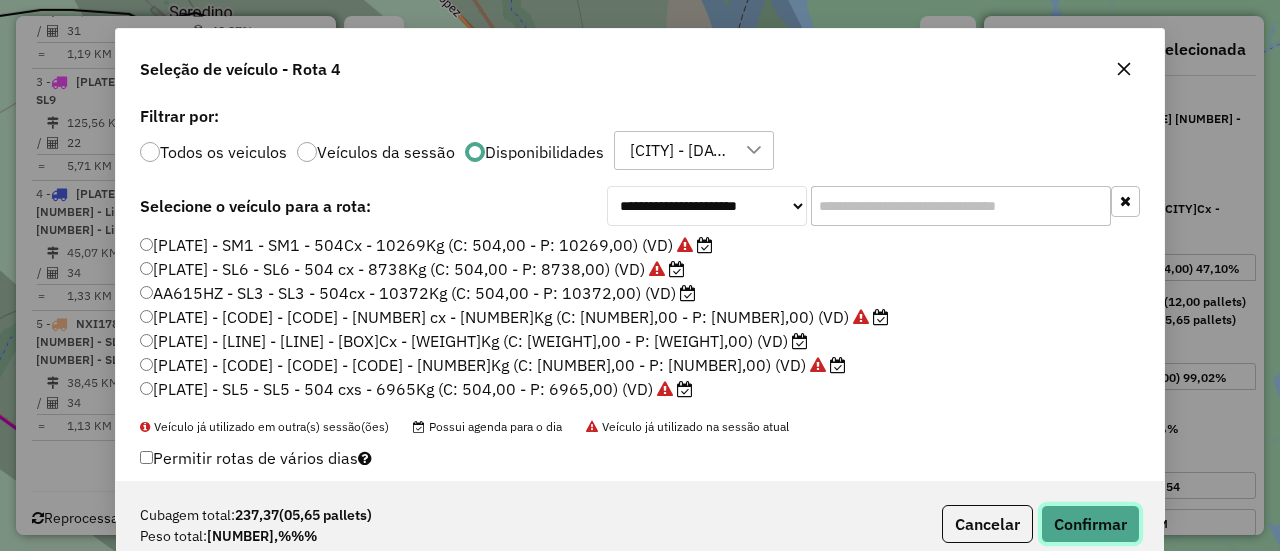 click on "Confirmar" 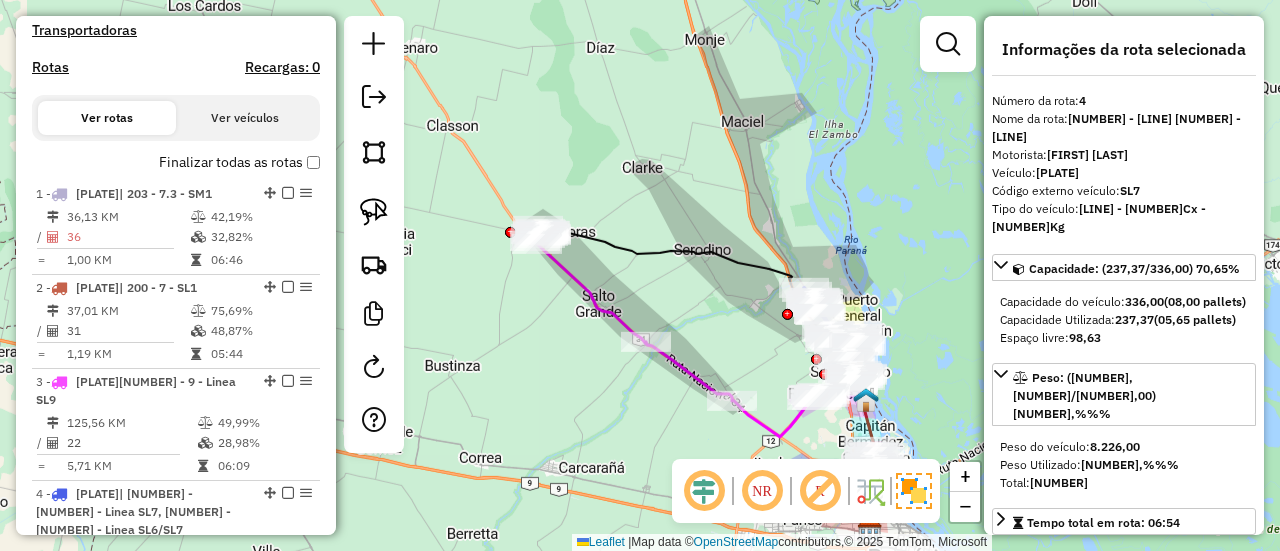 click on "Finalizar todas as rotas" at bounding box center (239, 162) 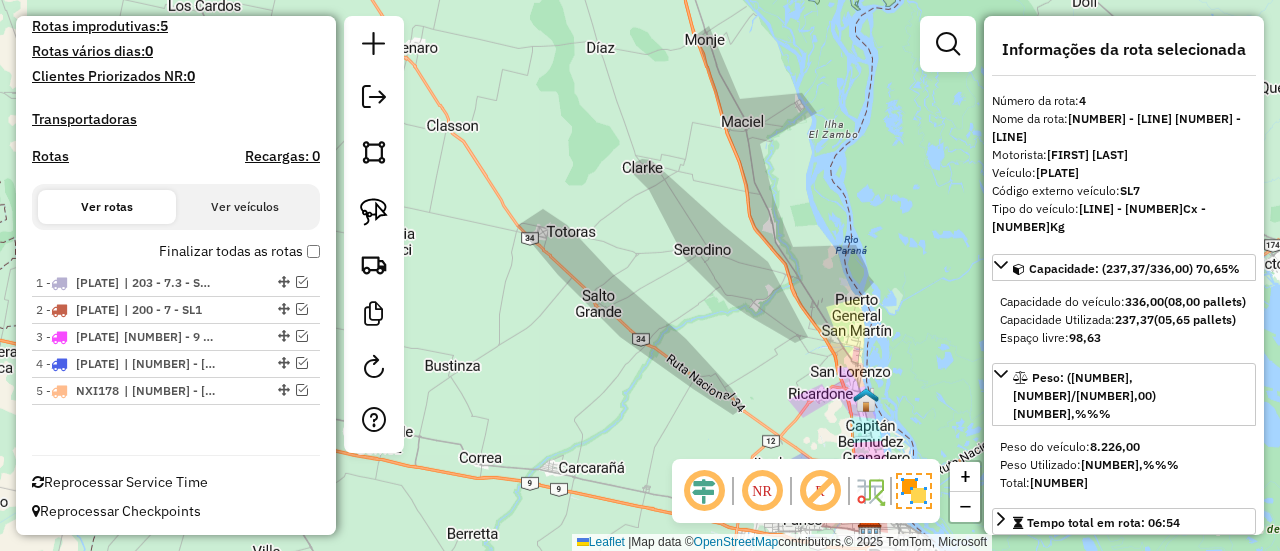 click on "Finalizar todas as rotas" at bounding box center (239, 251) 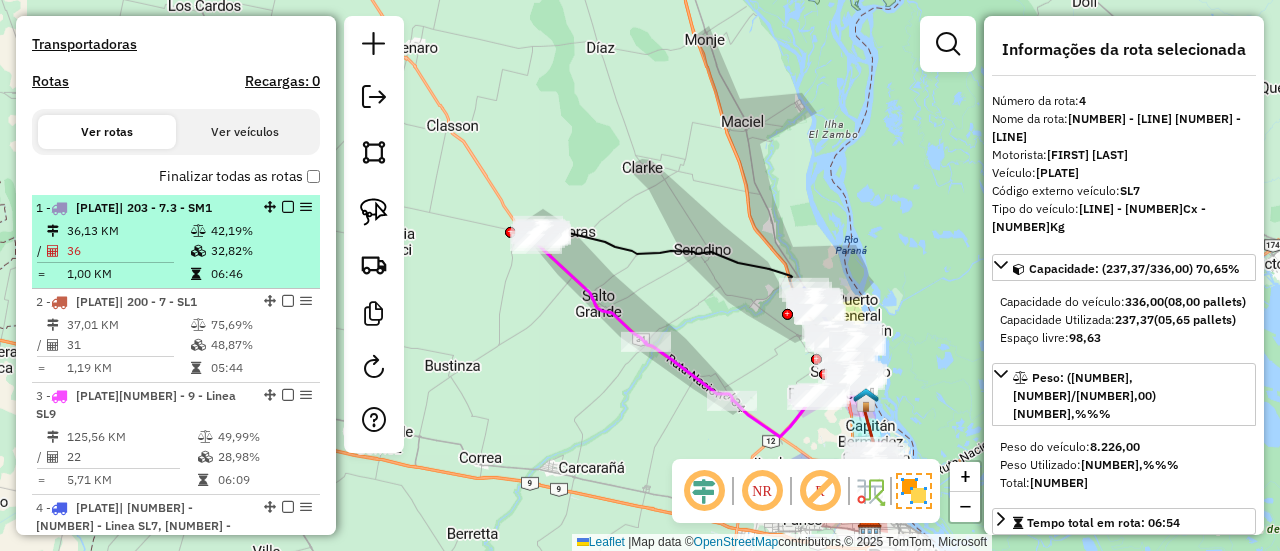 scroll, scrollTop: 609, scrollLeft: 0, axis: vertical 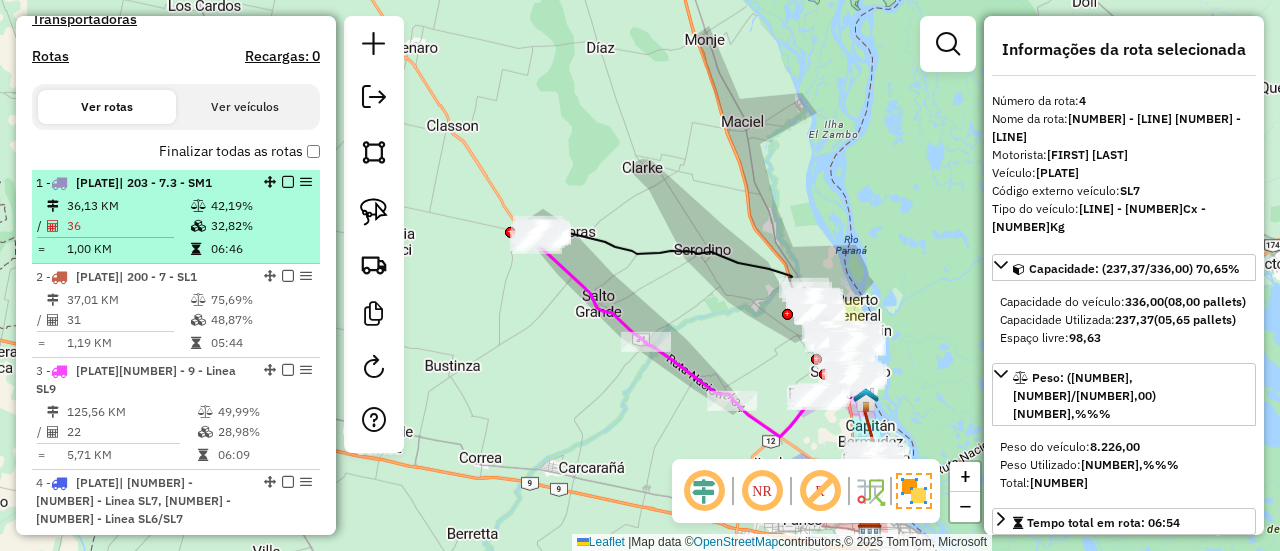 click on "36" at bounding box center (128, 226) 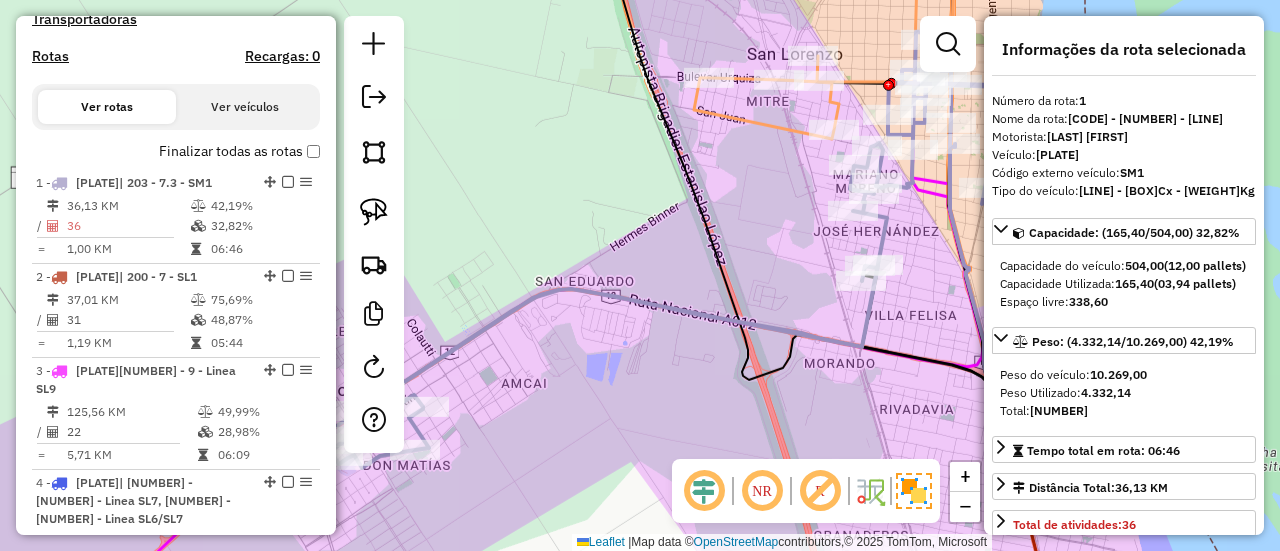 scroll, scrollTop: 200, scrollLeft: 0, axis: vertical 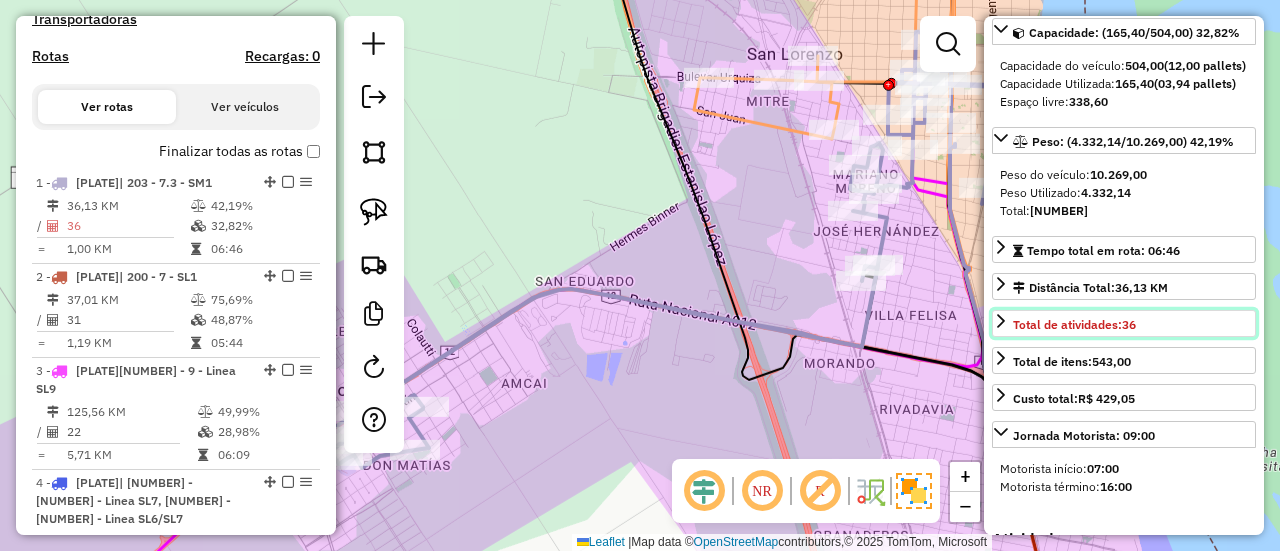 click on "Total de atividades:  36" at bounding box center [1074, 324] 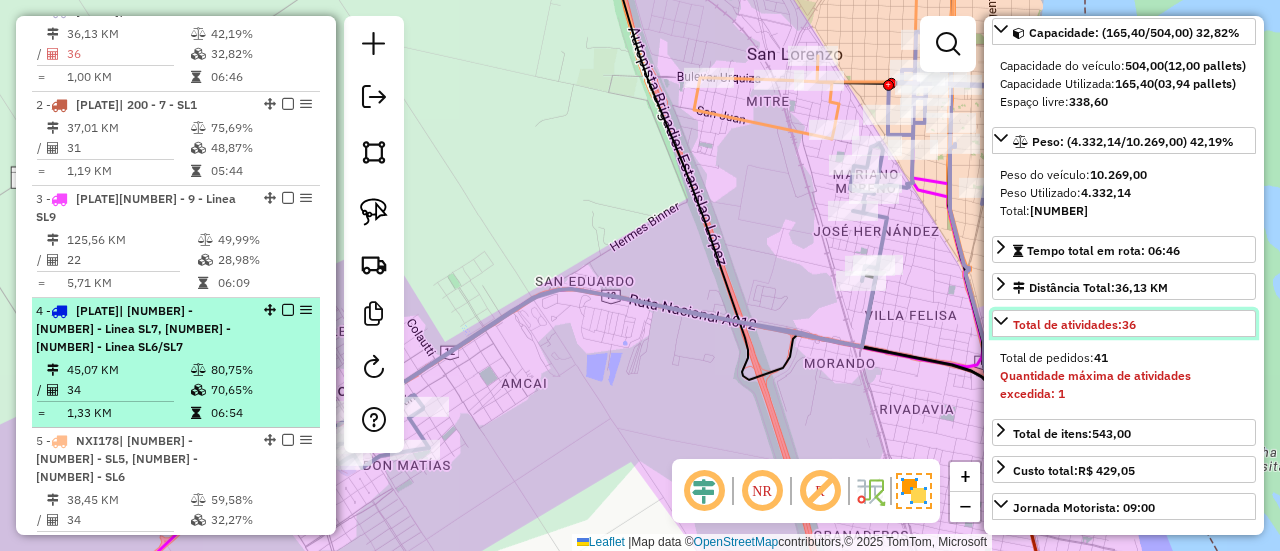 scroll, scrollTop: 809, scrollLeft: 0, axis: vertical 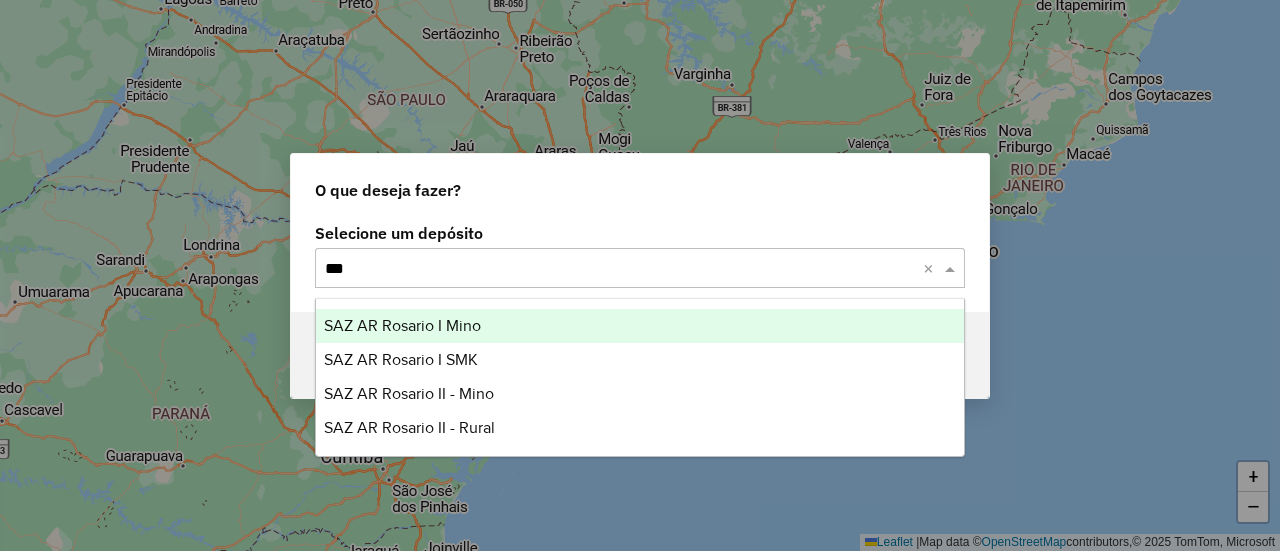 type on "****" 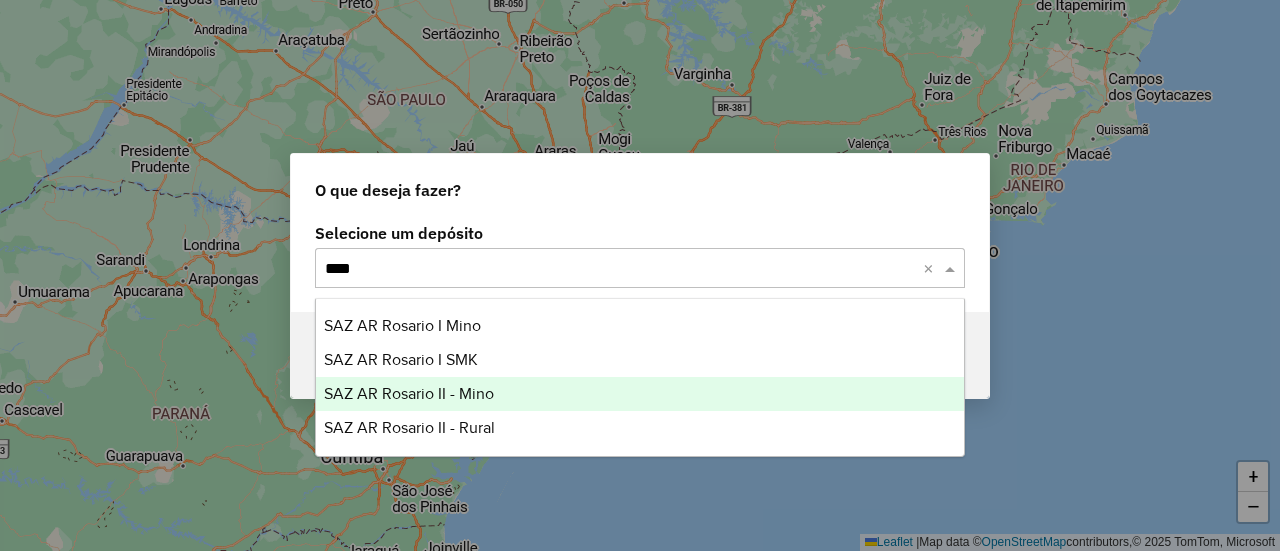 click on "SAZ AR Rosario II - Mino" at bounding box center (639, 394) 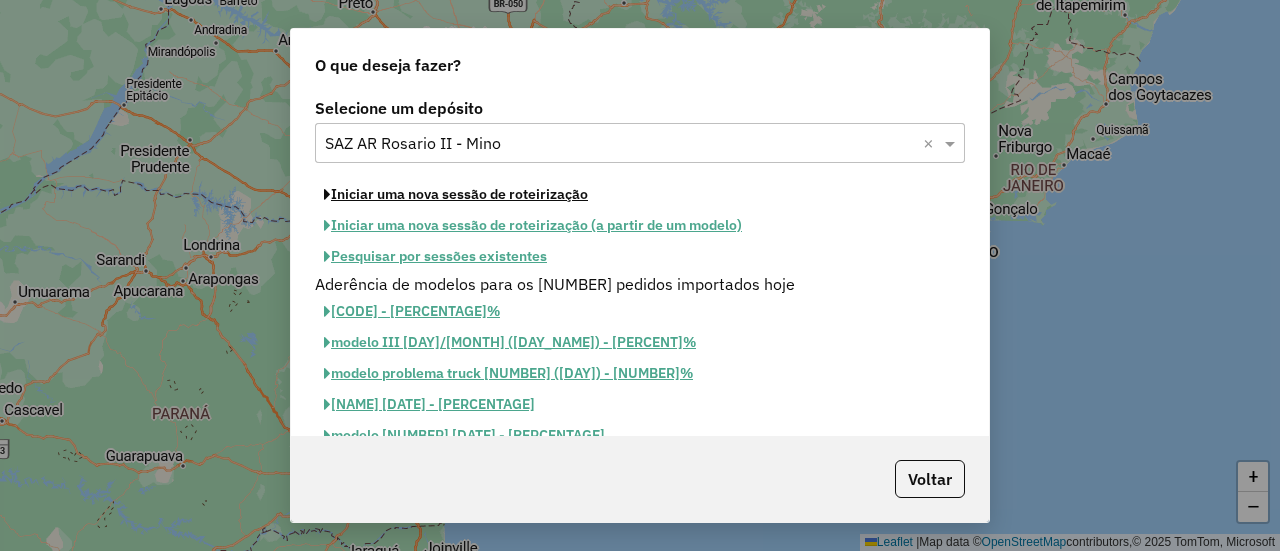 click on "Iniciar uma nova sessão de roteirização" 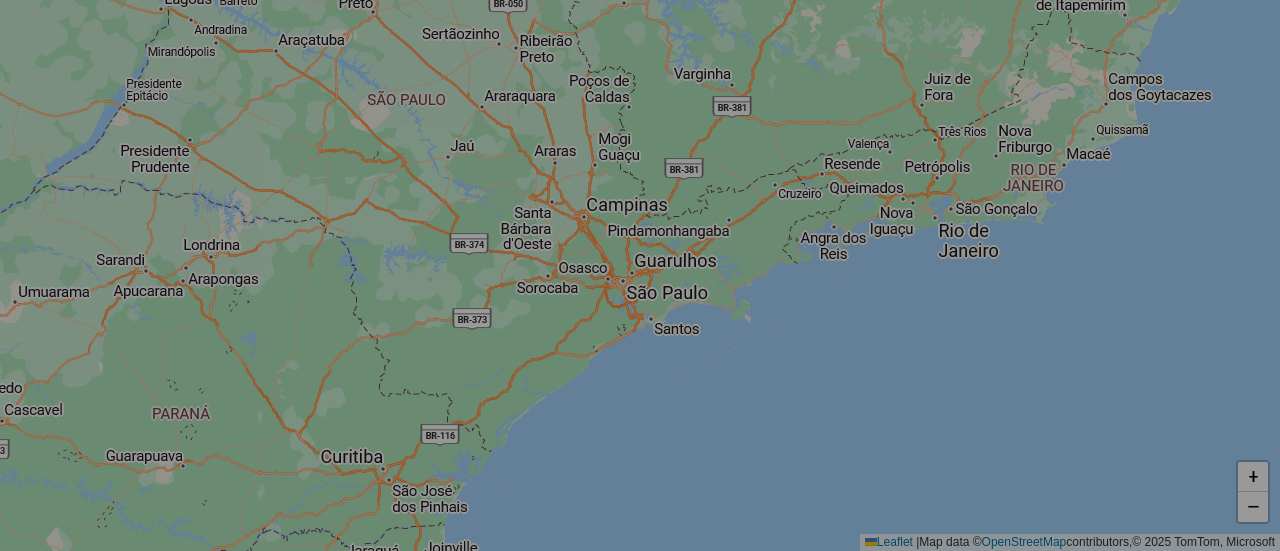 select on "*" 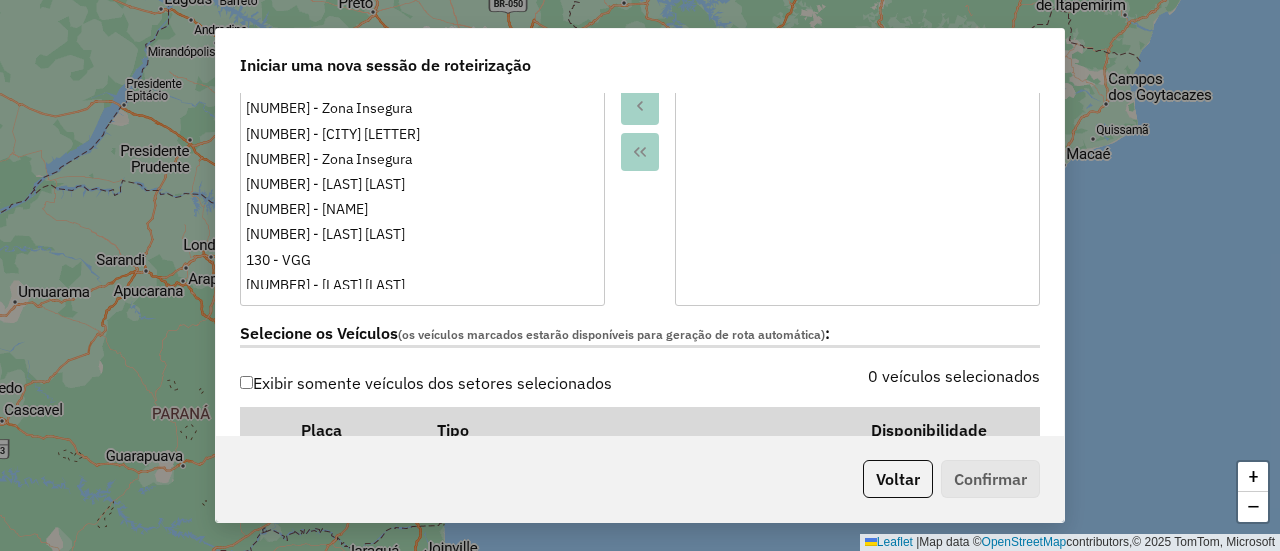 scroll, scrollTop: 600, scrollLeft: 0, axis: vertical 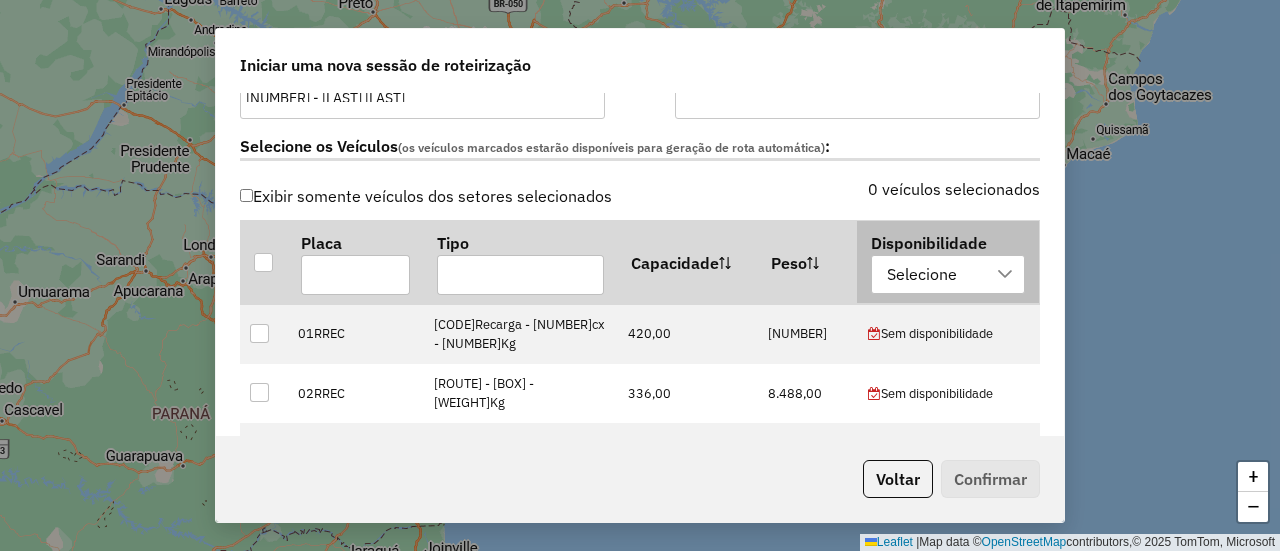 click on "Selecione" at bounding box center [933, 275] 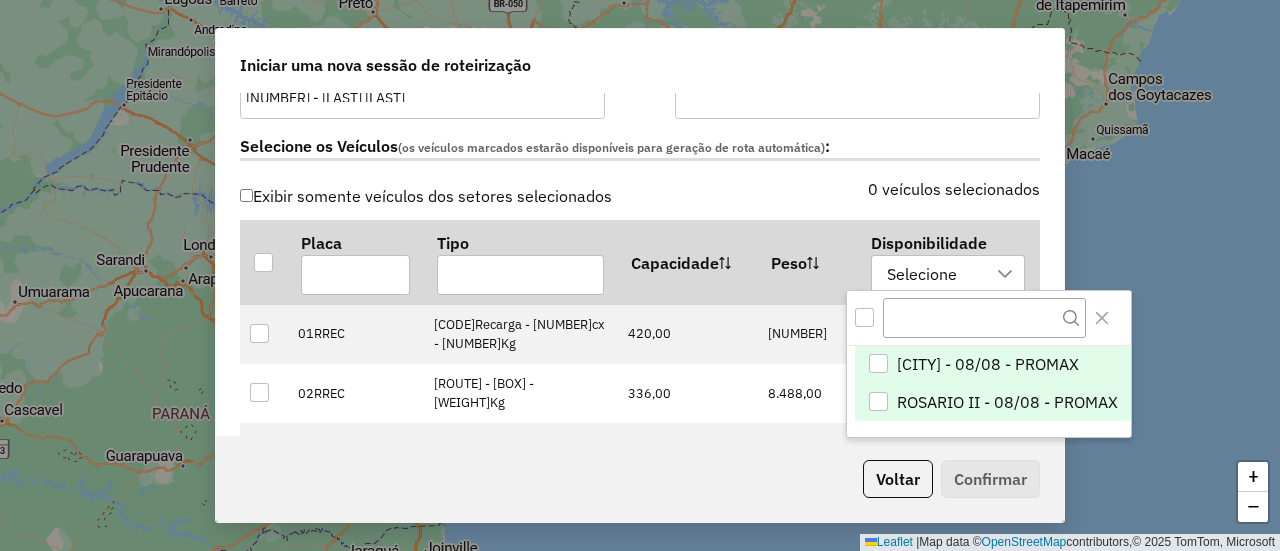 click on "ROSARIO II - 08/08 - PROMAX" at bounding box center [1007, 402] 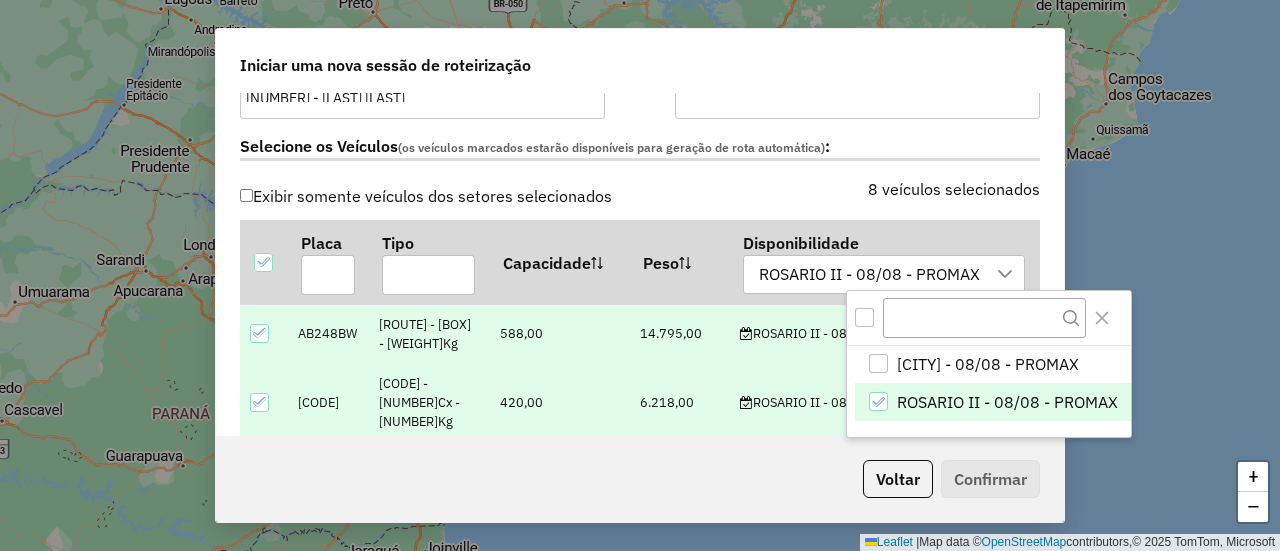 click on "8 veículos selecionados" 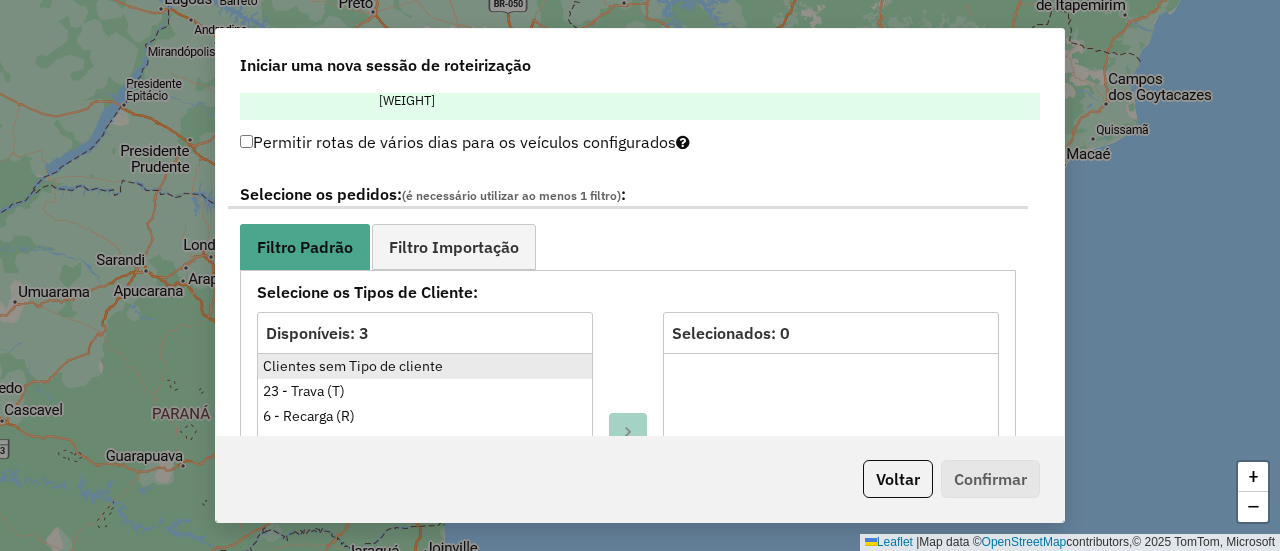 scroll, scrollTop: 1100, scrollLeft: 0, axis: vertical 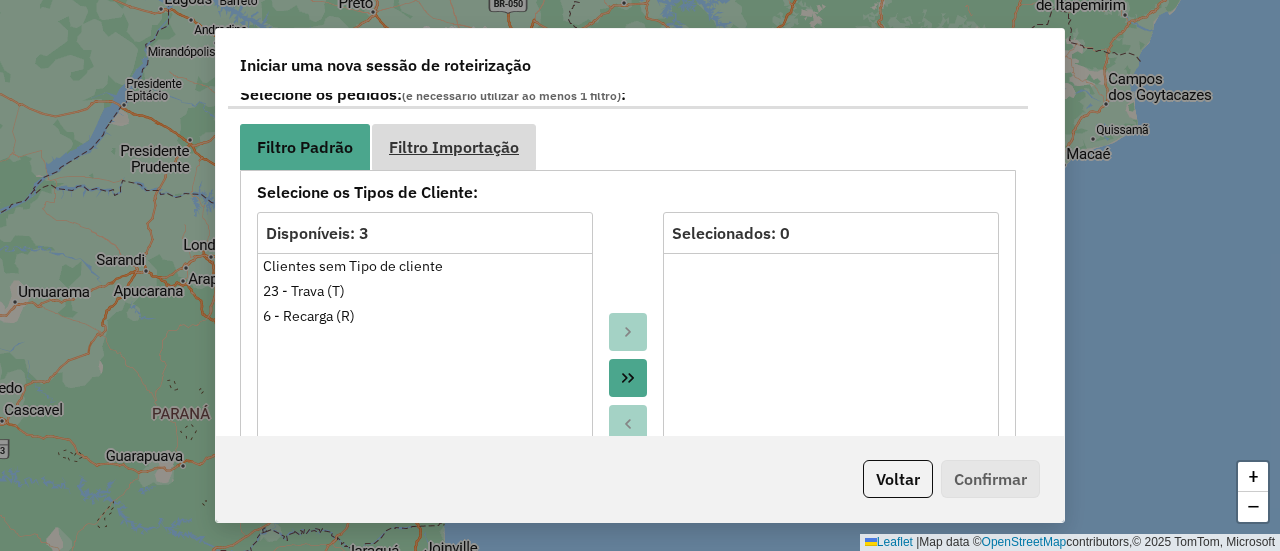 click on "Filtro Importação" at bounding box center [454, 146] 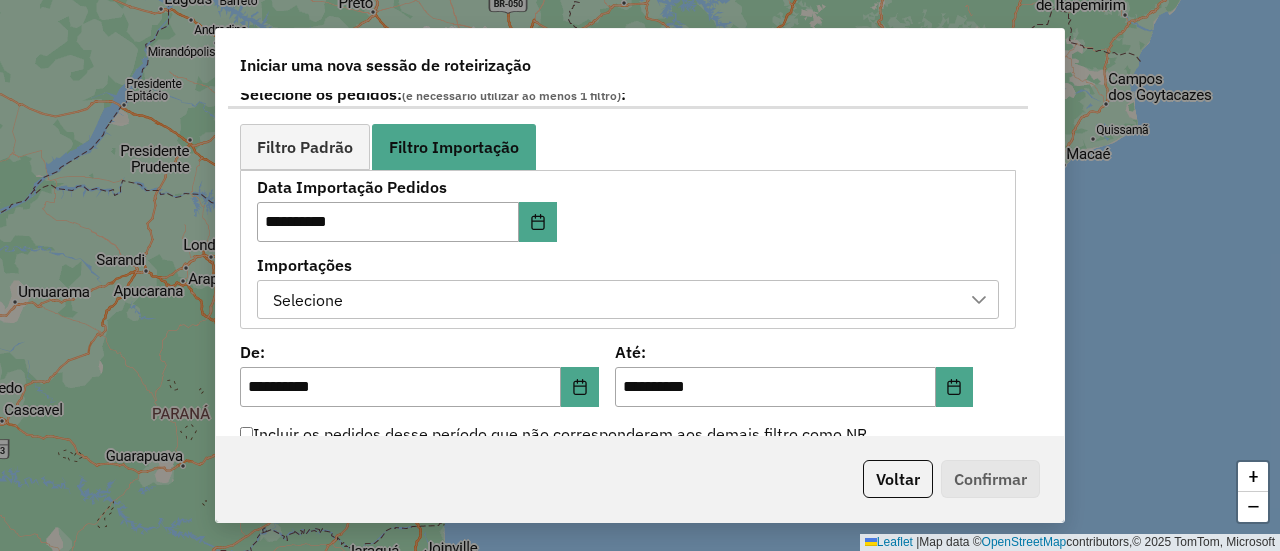 scroll, scrollTop: 1200, scrollLeft: 0, axis: vertical 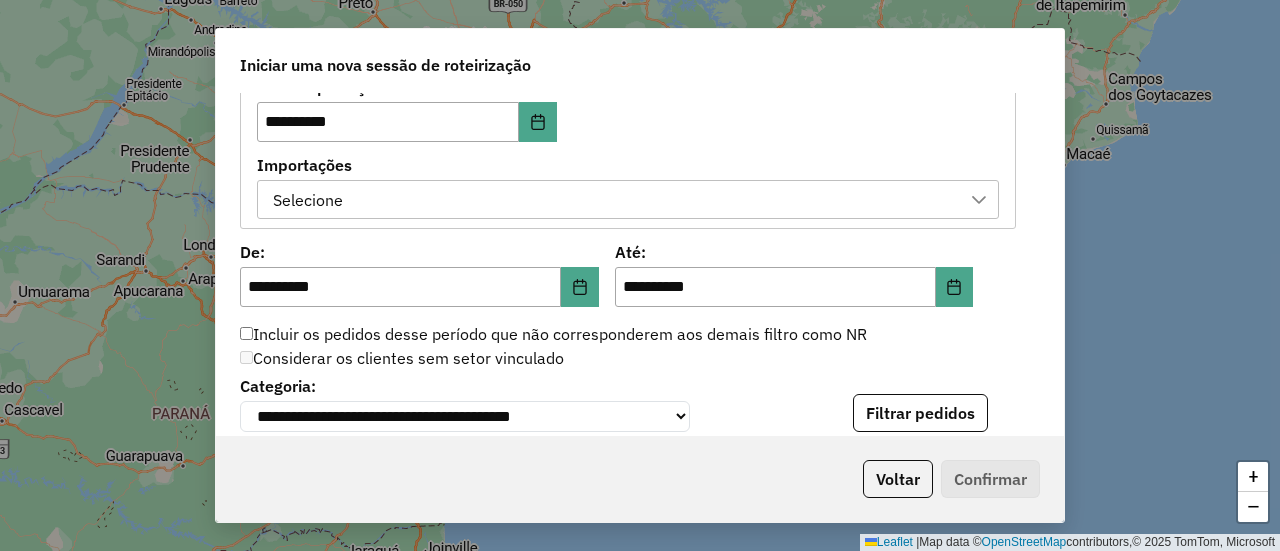 click on "Selecione" at bounding box center (613, 200) 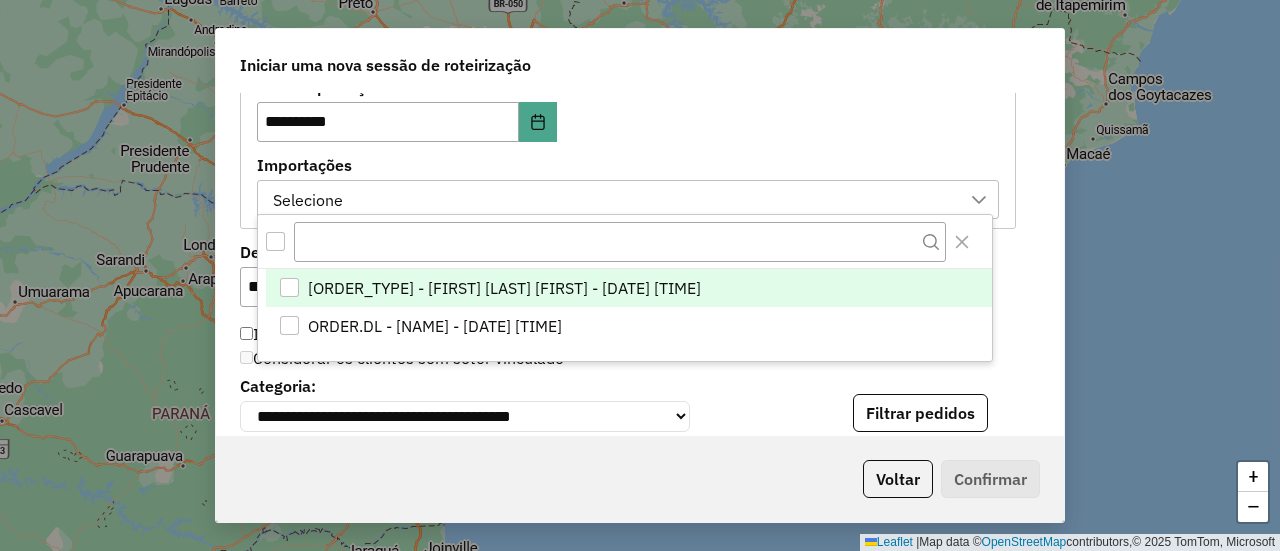 click on "[ORDER_TYPE] - [FIRST] [LAST] [FIRST] - [DATE] [TIME]" at bounding box center [504, 288] 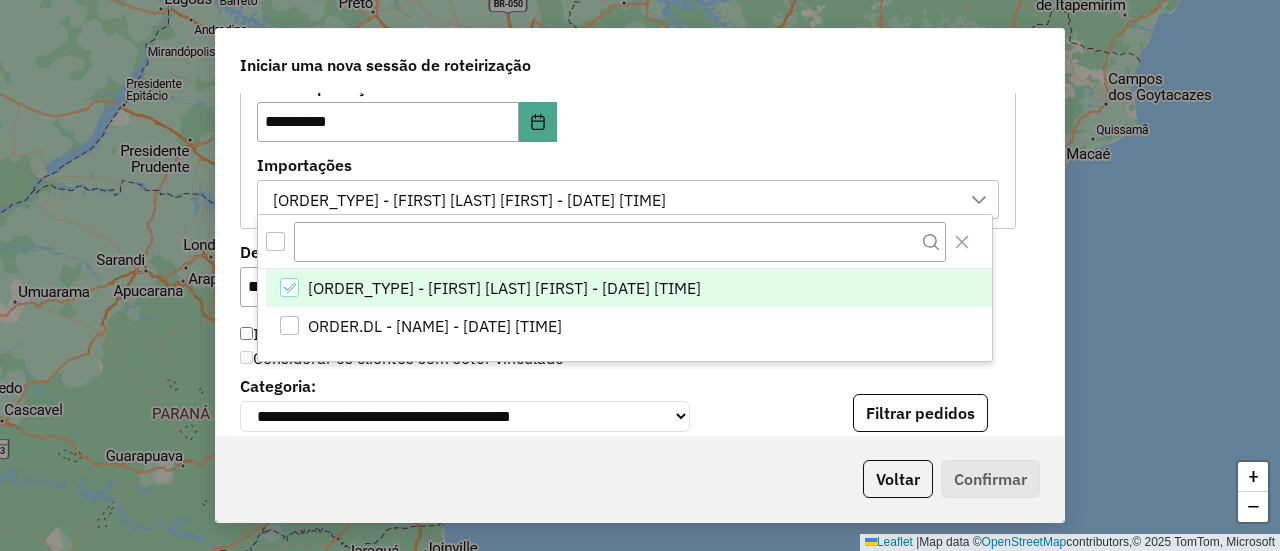 click on "Importações" at bounding box center (628, 165) 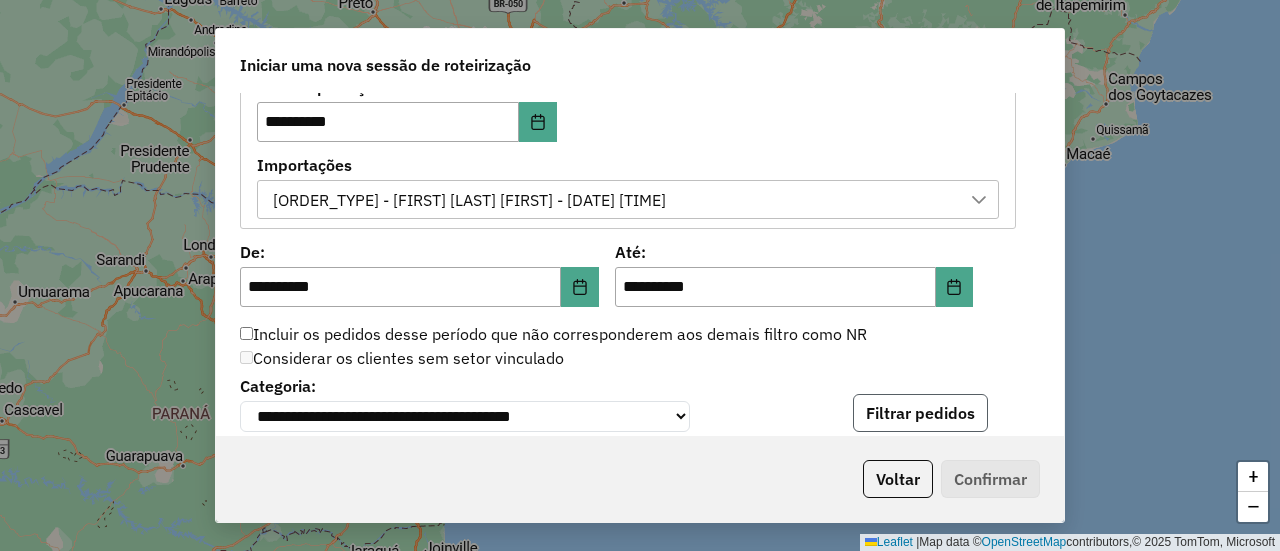 click on "Filtrar pedidos" 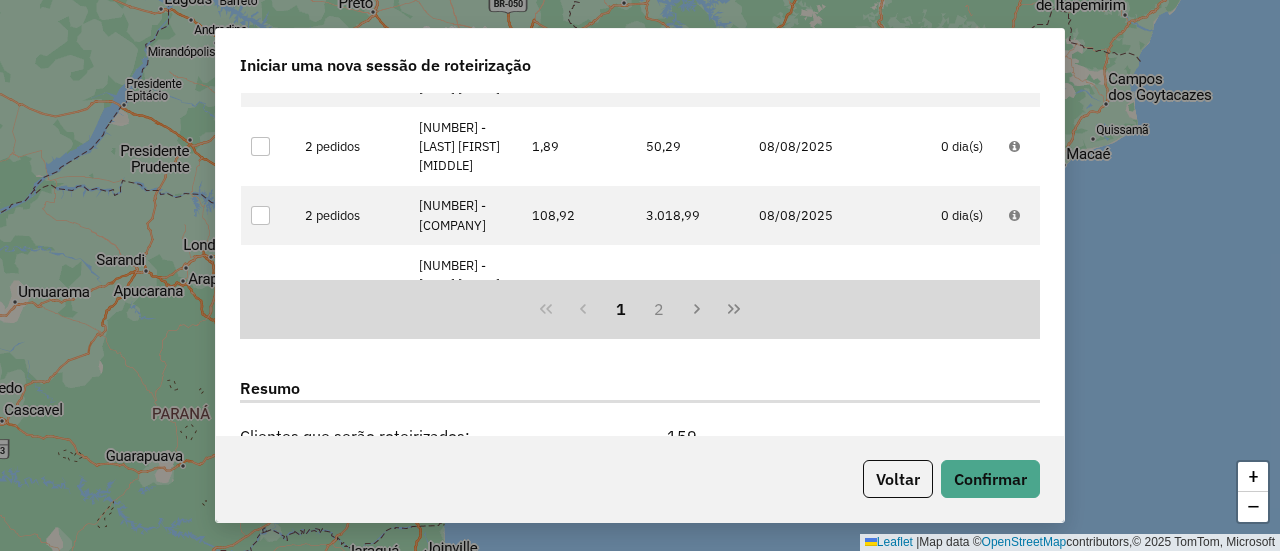 scroll, scrollTop: 2000, scrollLeft: 0, axis: vertical 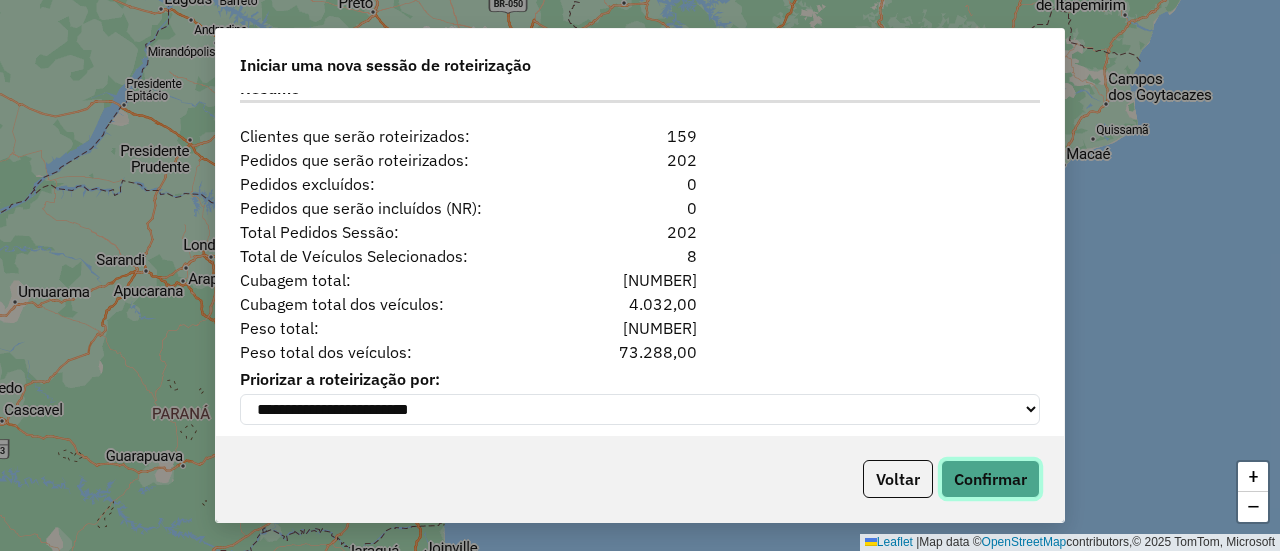 click on "Confirmar" 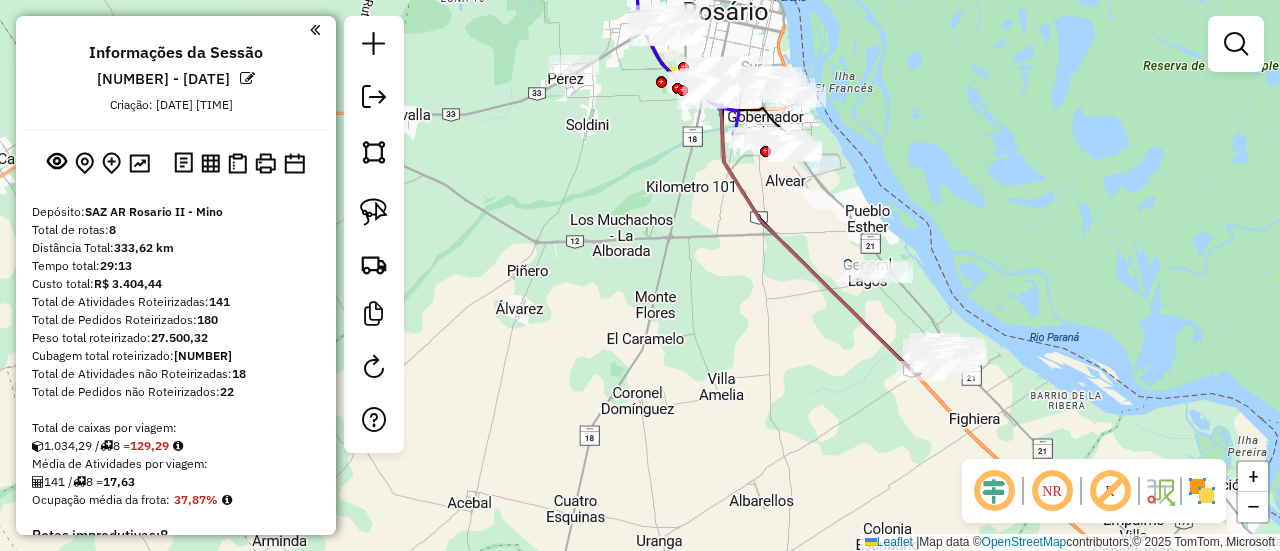 drag, startPoint x: 628, startPoint y: 409, endPoint x: 622, endPoint y: 383, distance: 26.683329 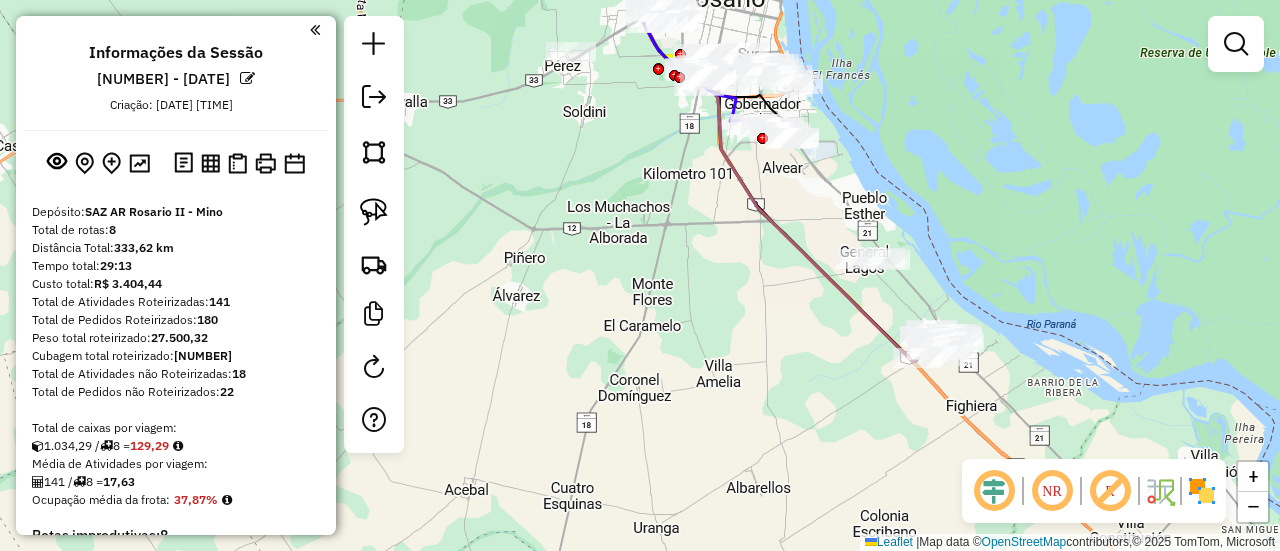 click 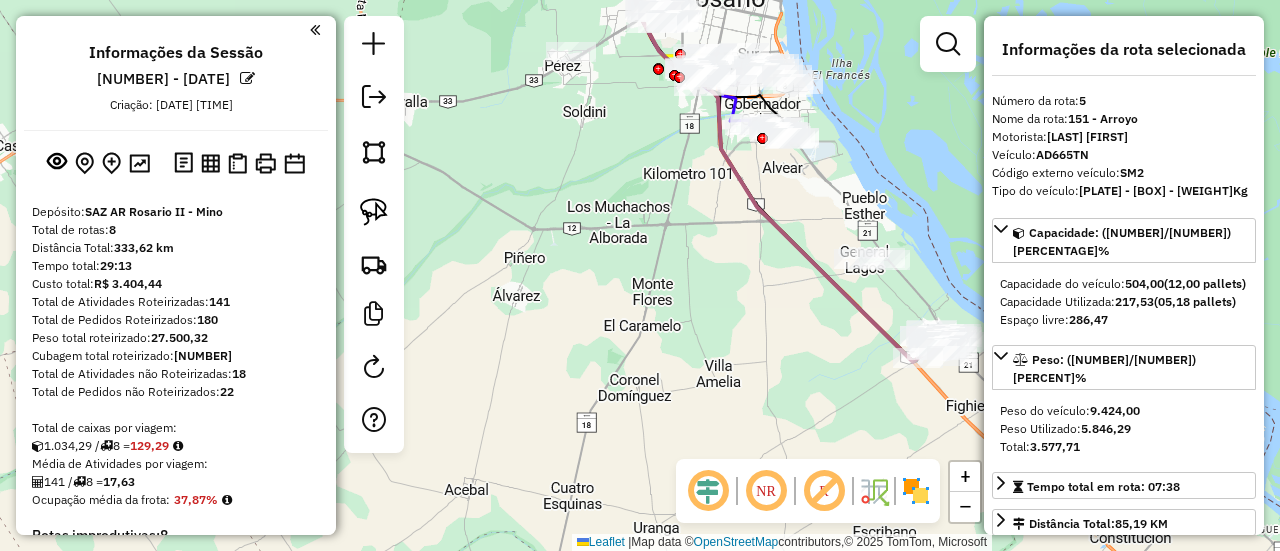 scroll, scrollTop: 1155, scrollLeft: 0, axis: vertical 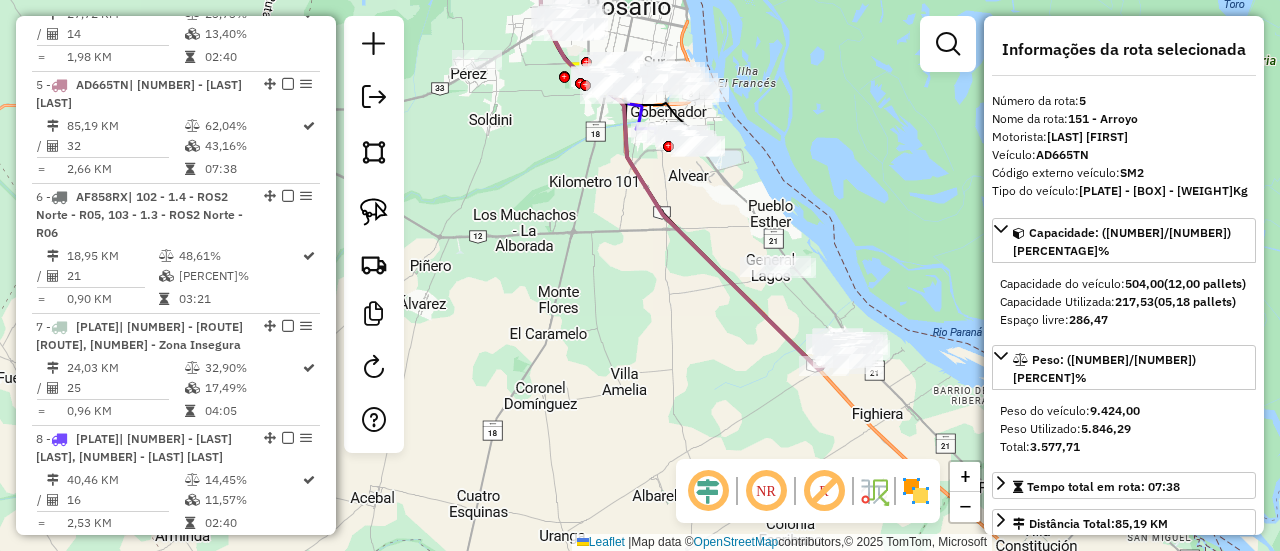 drag, startPoint x: 750, startPoint y: 311, endPoint x: 735, endPoint y: 319, distance: 17 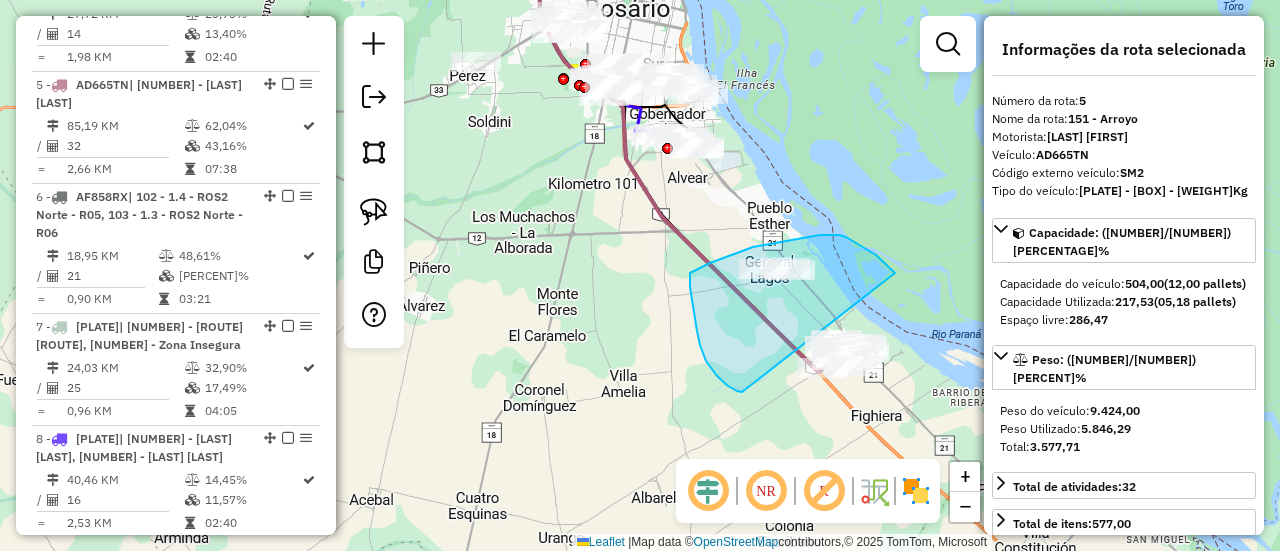 drag, startPoint x: 894, startPoint y: 271, endPoint x: 748, endPoint y: 393, distance: 190.26297 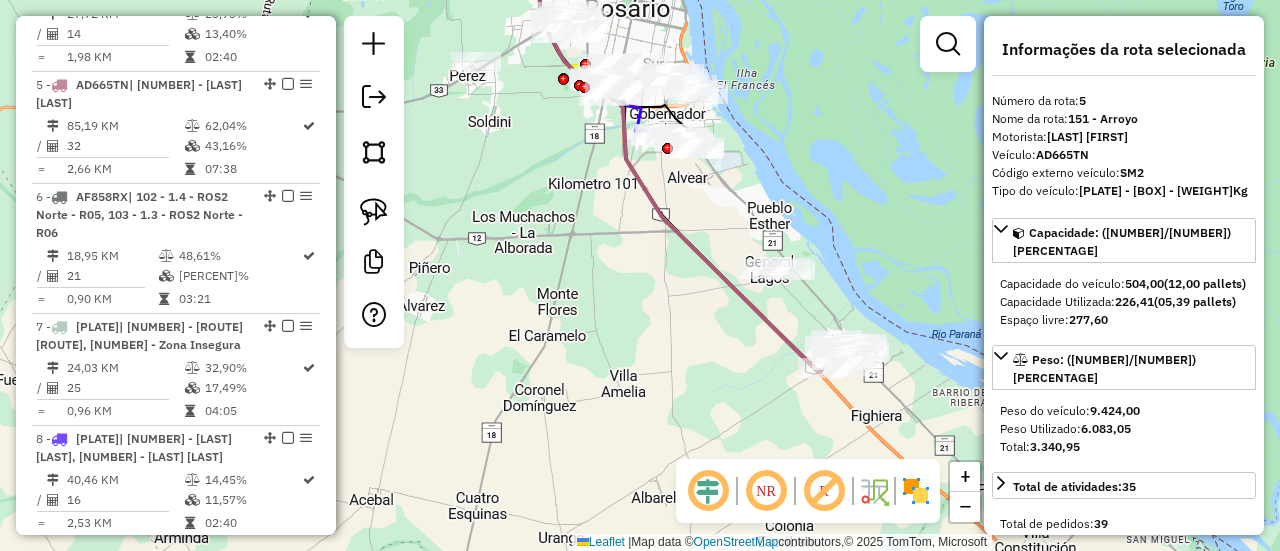 select on "**********" 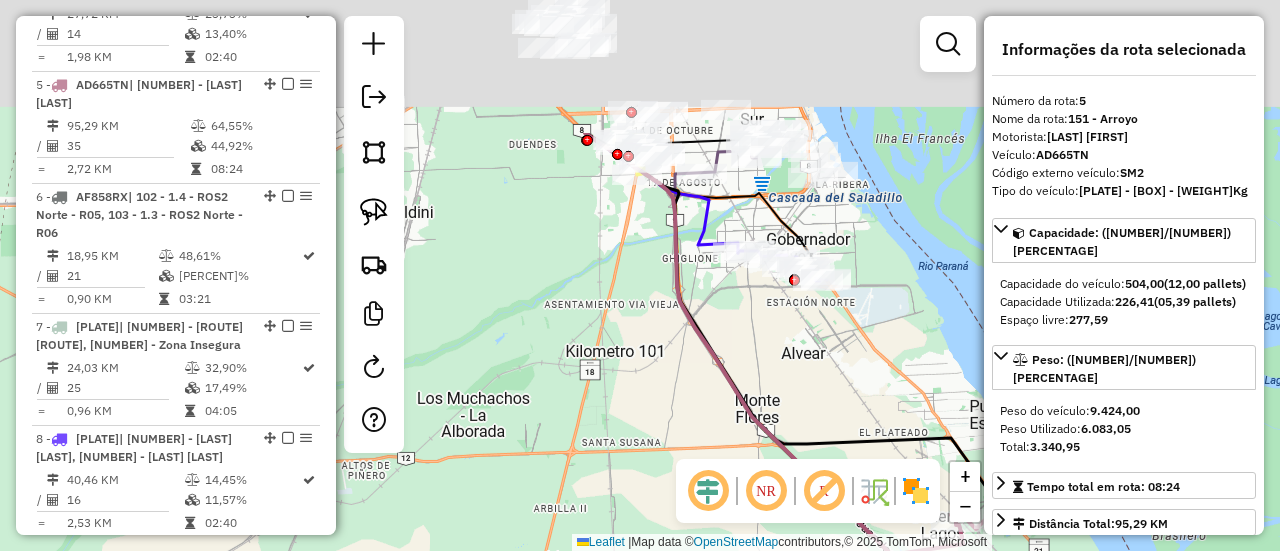 drag, startPoint x: 674, startPoint y: 185, endPoint x: 766, endPoint y: 373, distance: 209.3036 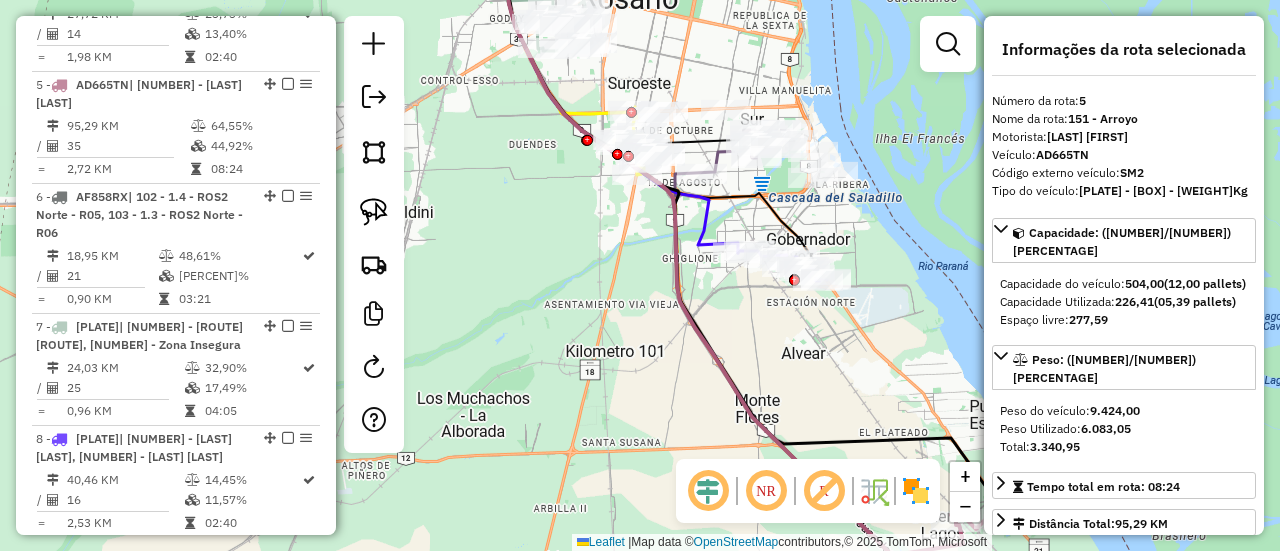 click 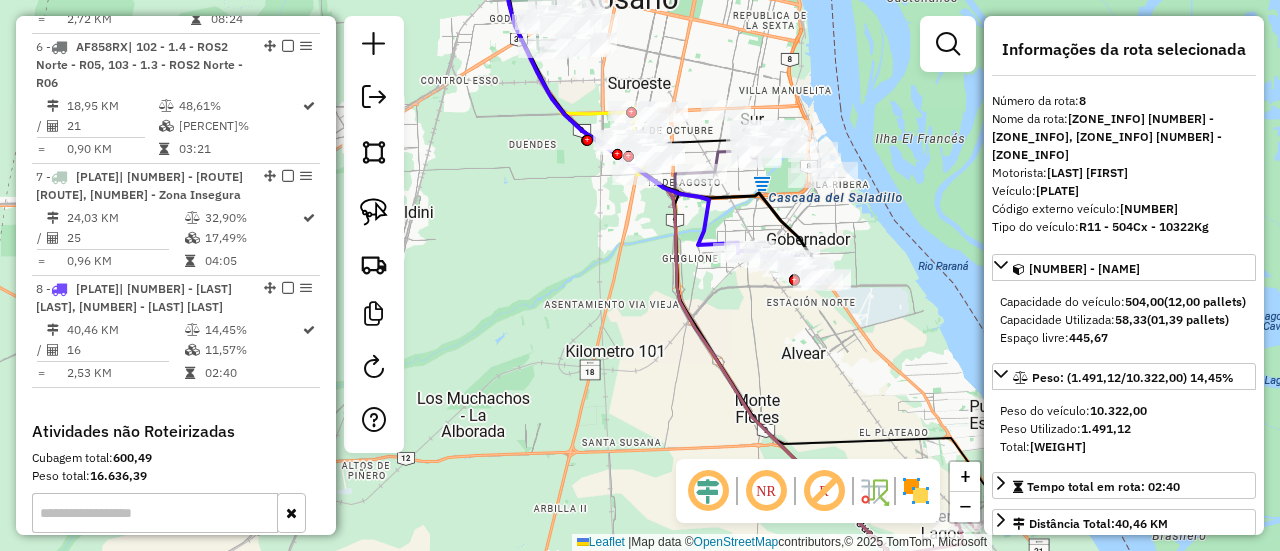 scroll, scrollTop: 1490, scrollLeft: 0, axis: vertical 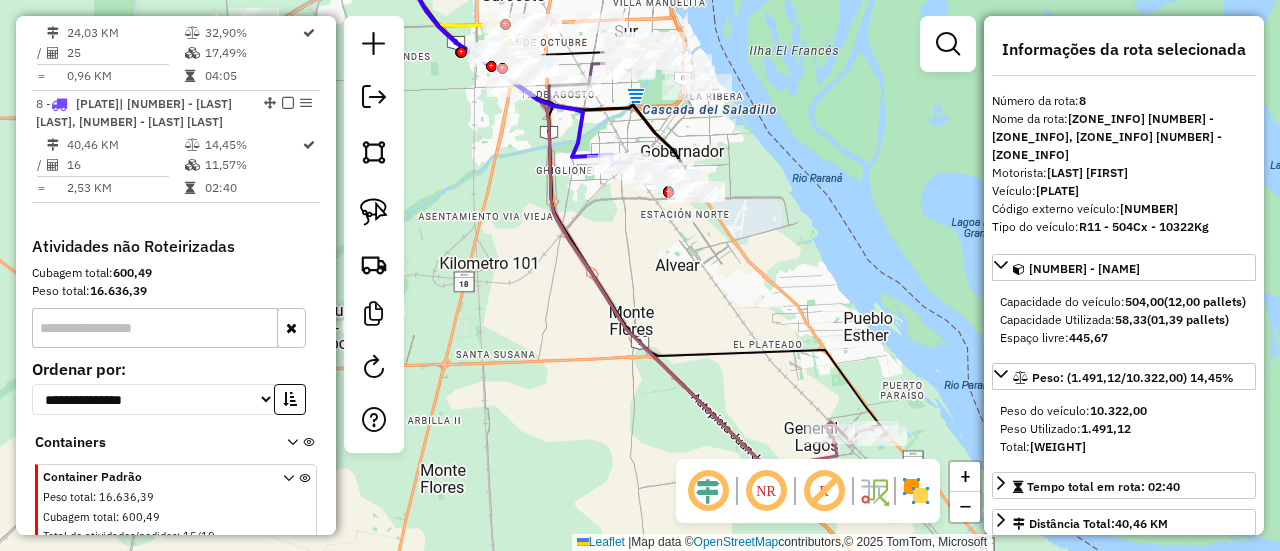drag, startPoint x: 864, startPoint y: 239, endPoint x: 713, endPoint y: 114, distance: 196.02551 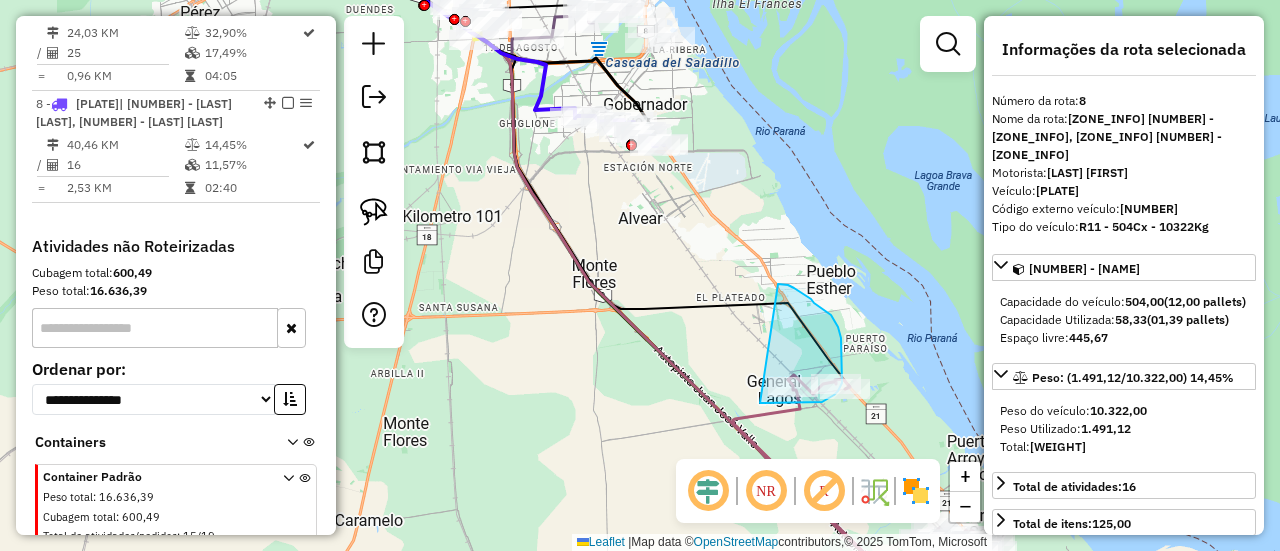 drag, startPoint x: 780, startPoint y: 284, endPoint x: 753, endPoint y: 401, distance: 120.074974 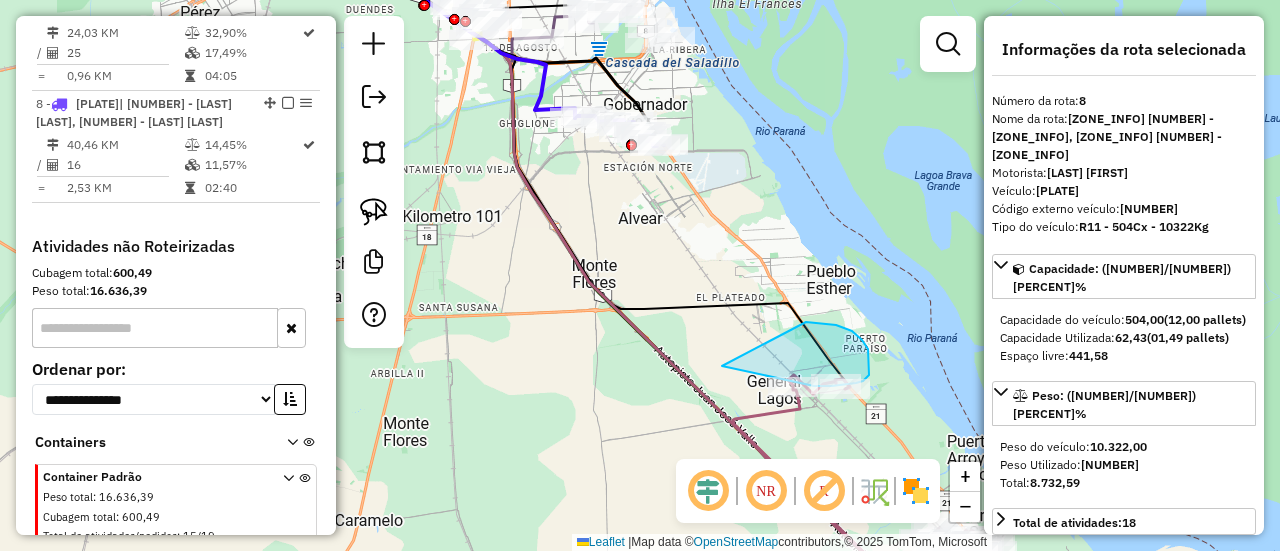 drag, startPoint x: 806, startPoint y: 322, endPoint x: 722, endPoint y: 366, distance: 94.82616 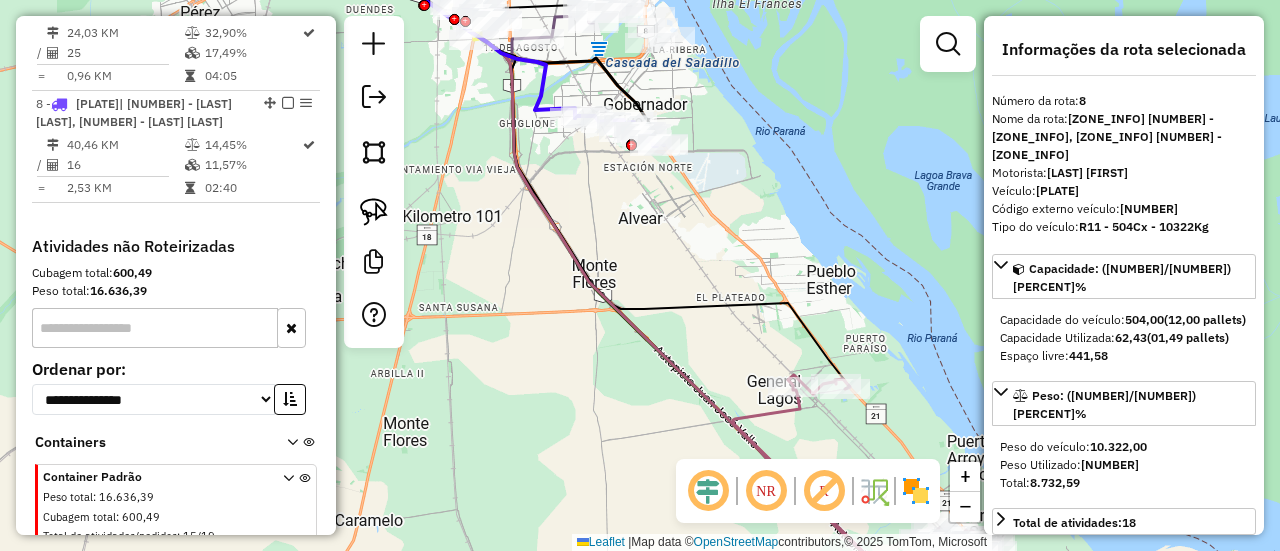 select on "**********" 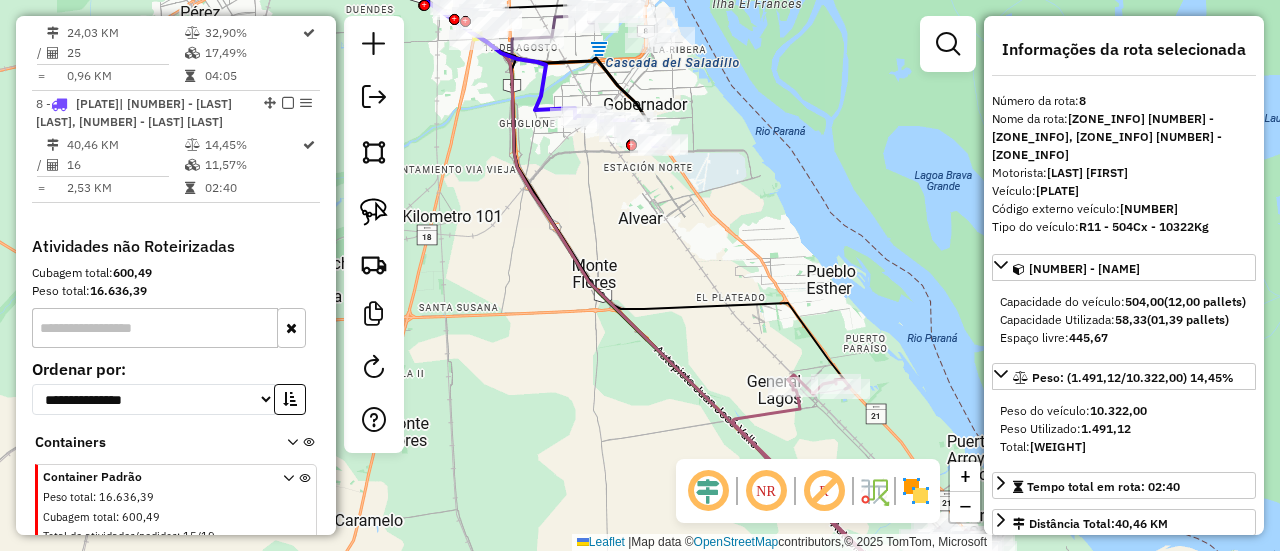 click 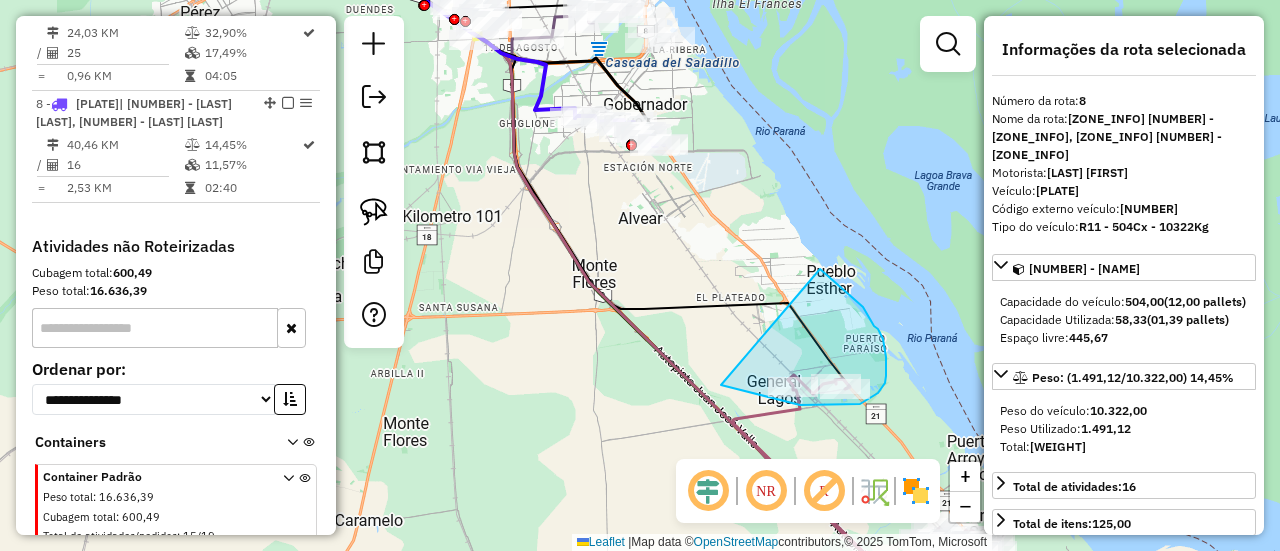 drag, startPoint x: 826, startPoint y: 273, endPoint x: 721, endPoint y: 385, distance: 153.52199 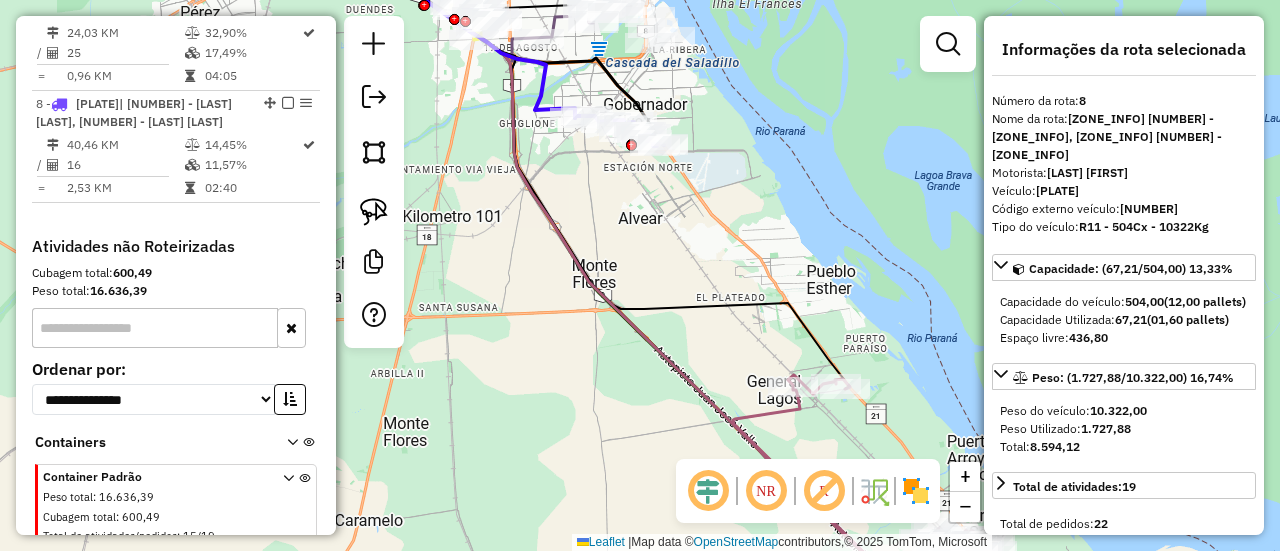 select on "**********" 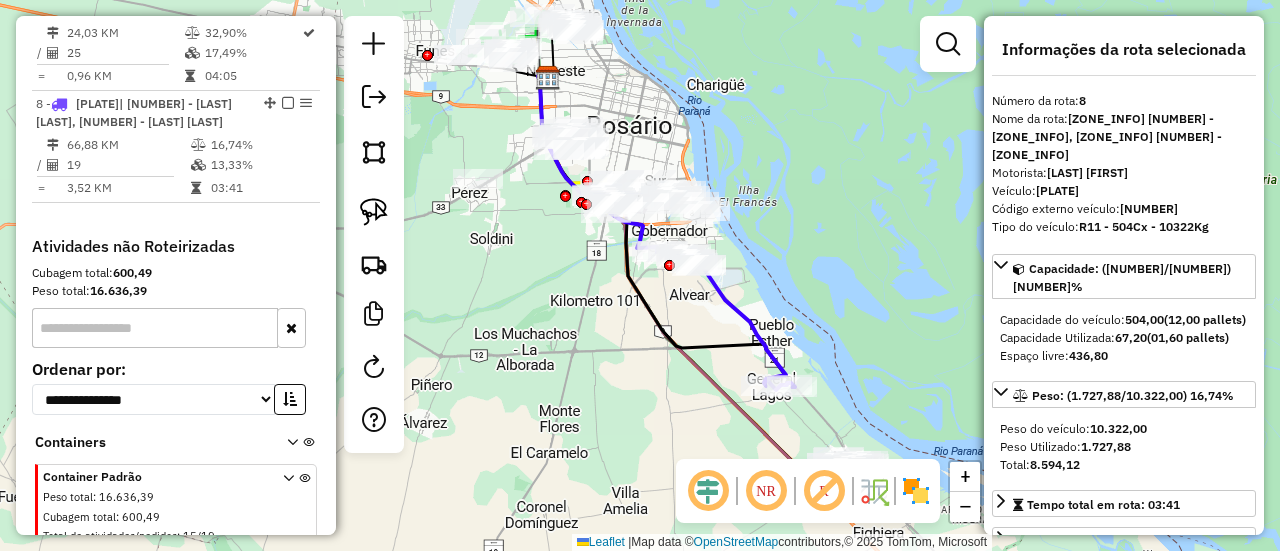 click 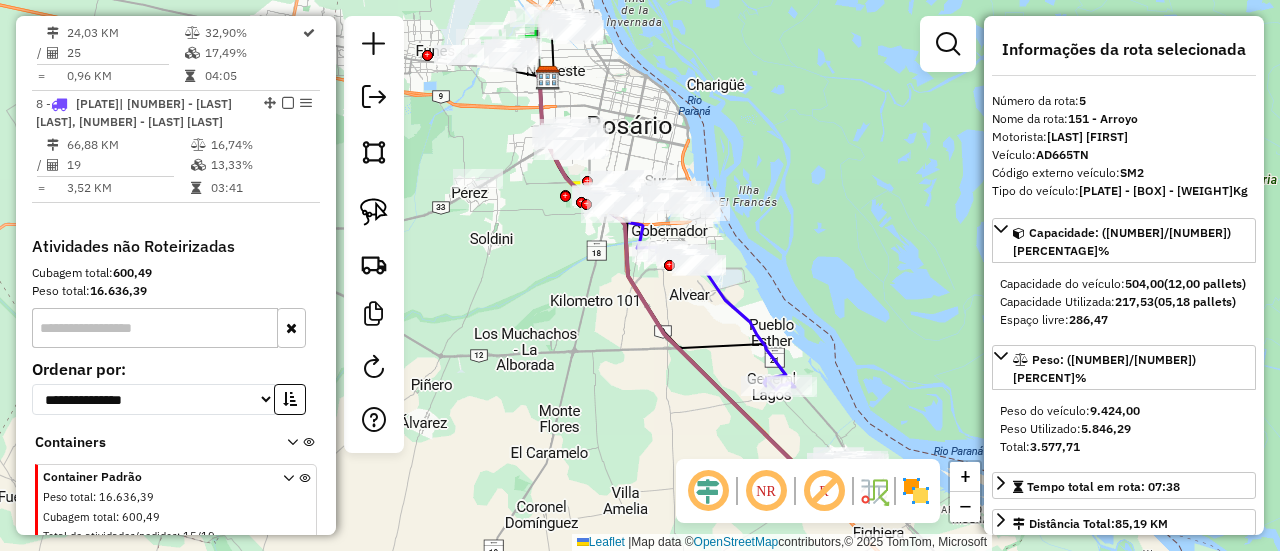 scroll, scrollTop: 1155, scrollLeft: 0, axis: vertical 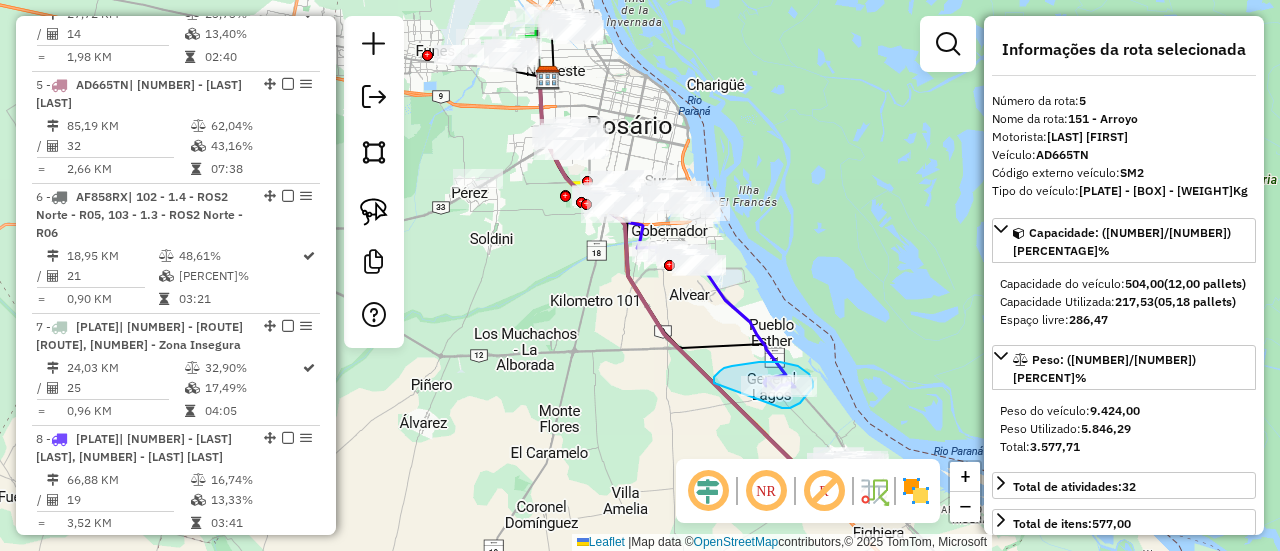 drag, startPoint x: 788, startPoint y: 408, endPoint x: 714, endPoint y: 390, distance: 76.15773 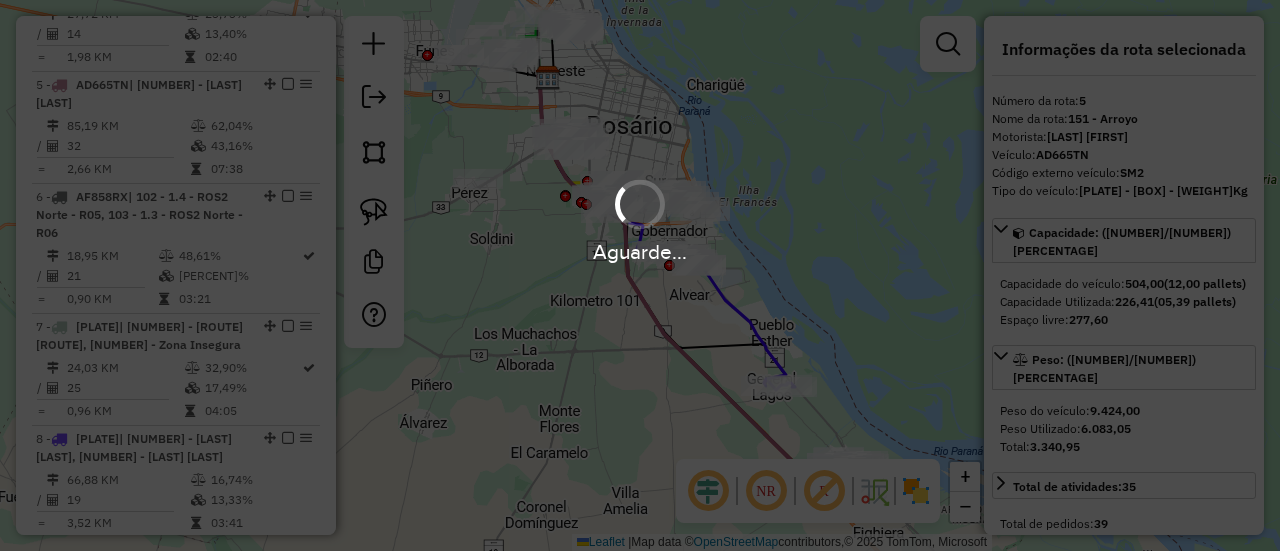 select on "**********" 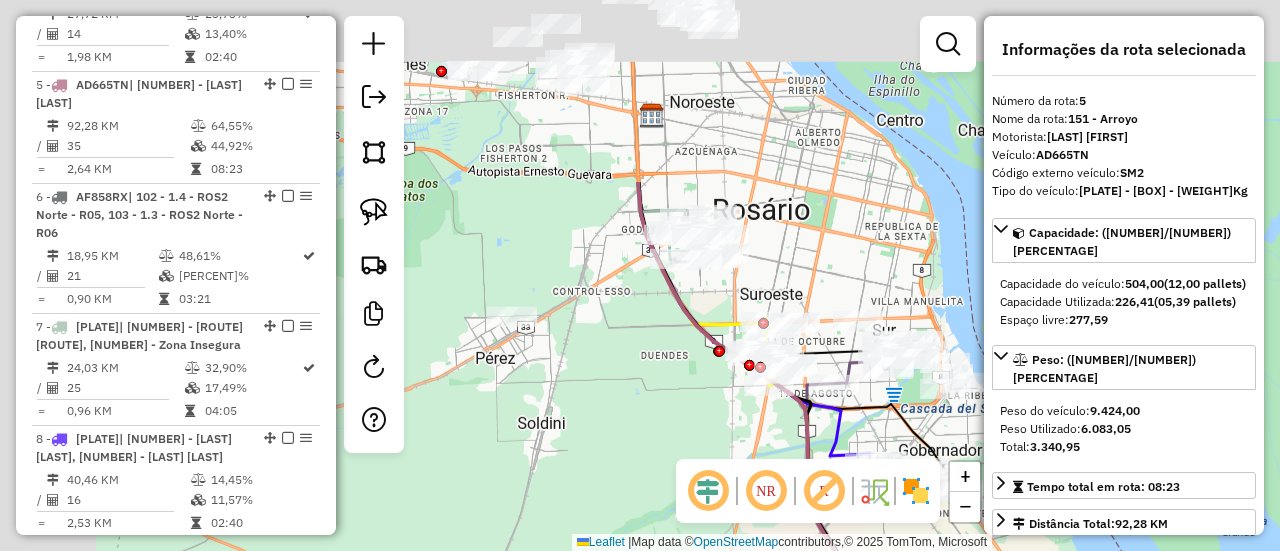 drag, startPoint x: 592, startPoint y: 315, endPoint x: 797, endPoint y: 493, distance: 271.49402 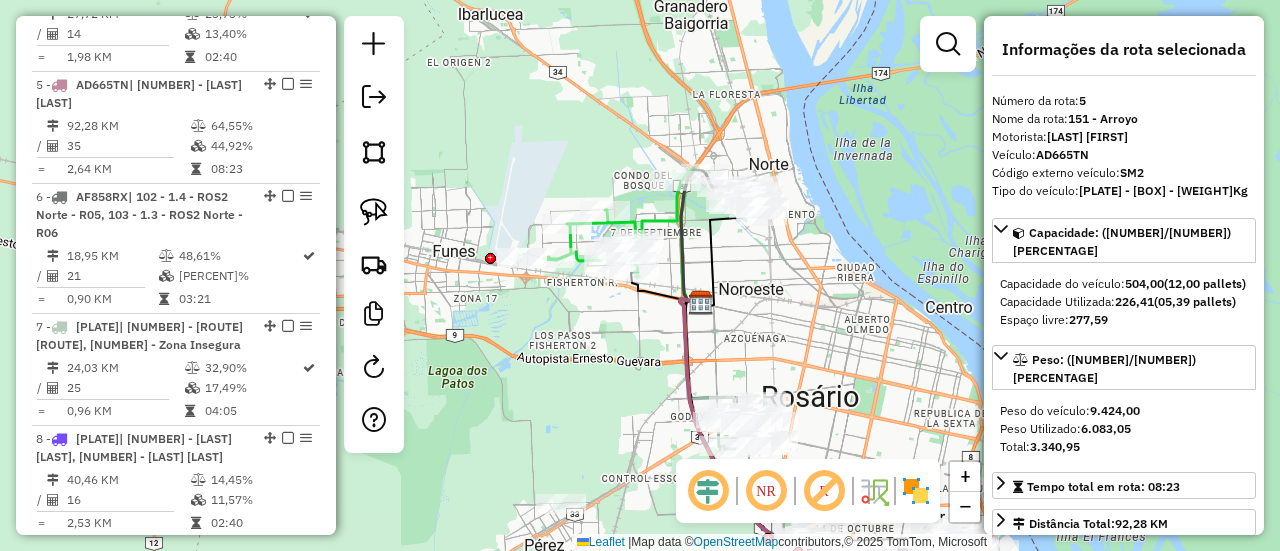 drag, startPoint x: 678, startPoint y: 199, endPoint x: 731, endPoint y: 416, distance: 223.3786 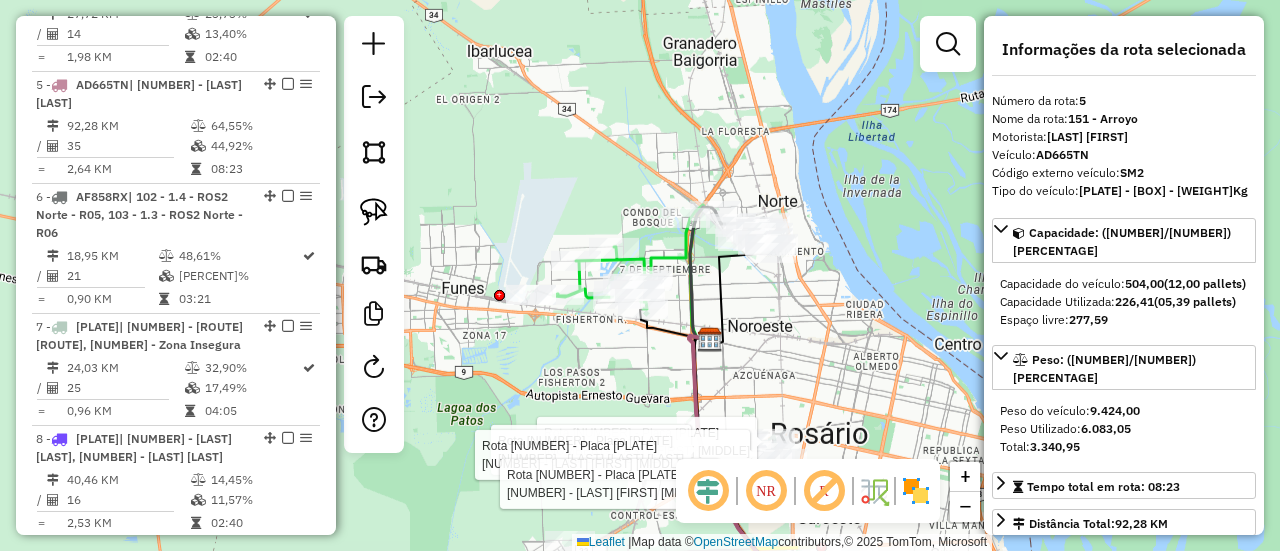 click 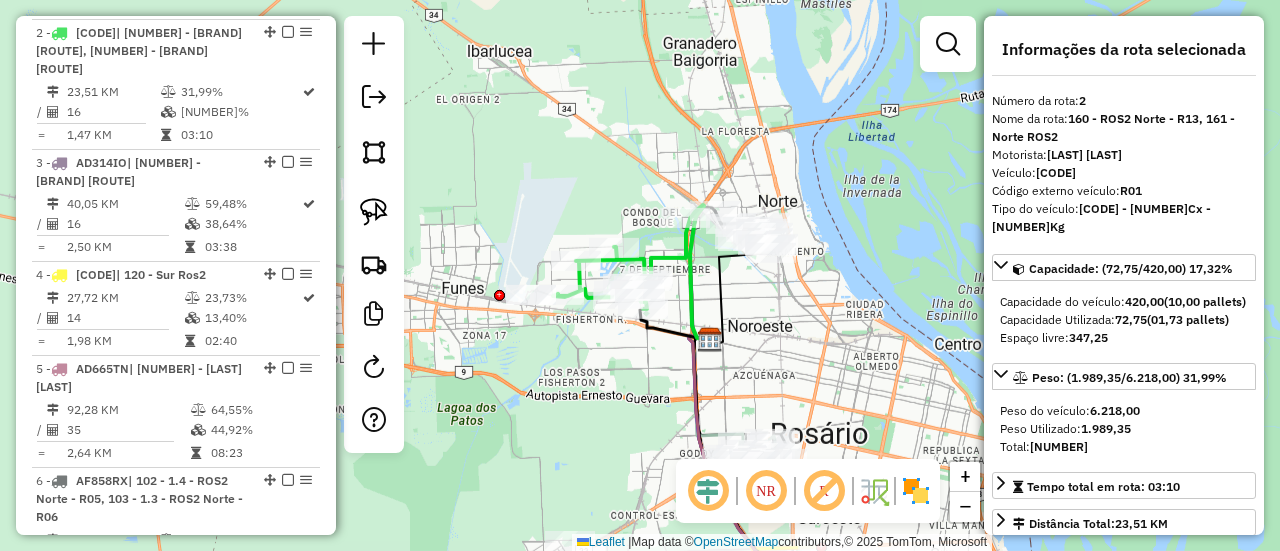 scroll, scrollTop: 856, scrollLeft: 0, axis: vertical 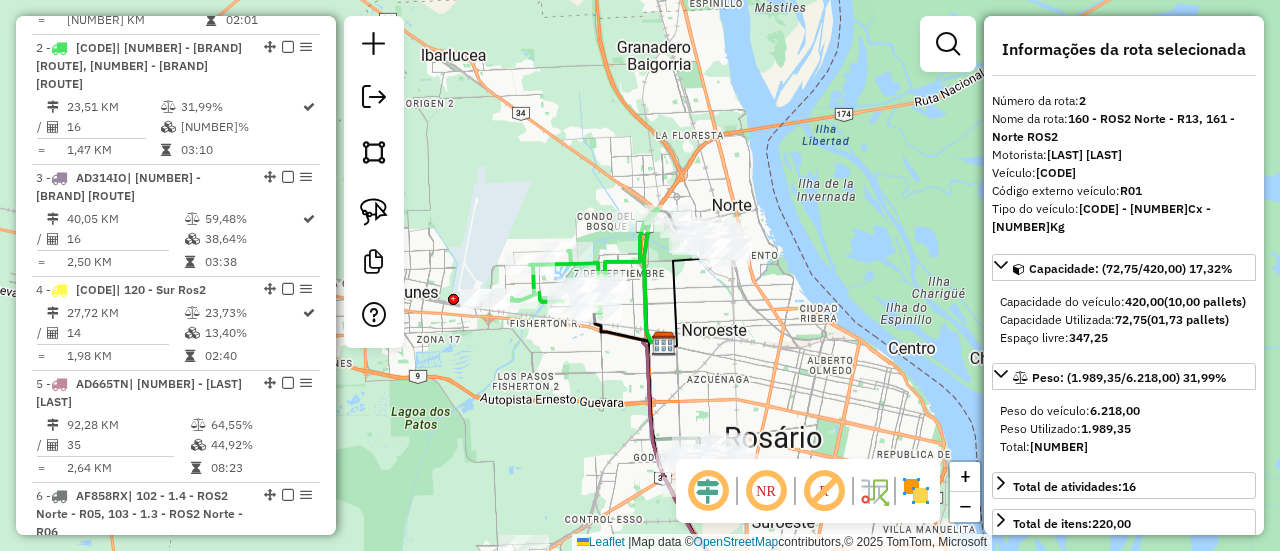 drag, startPoint x: 550, startPoint y: 235, endPoint x: 574, endPoint y: 240, distance: 24.5153 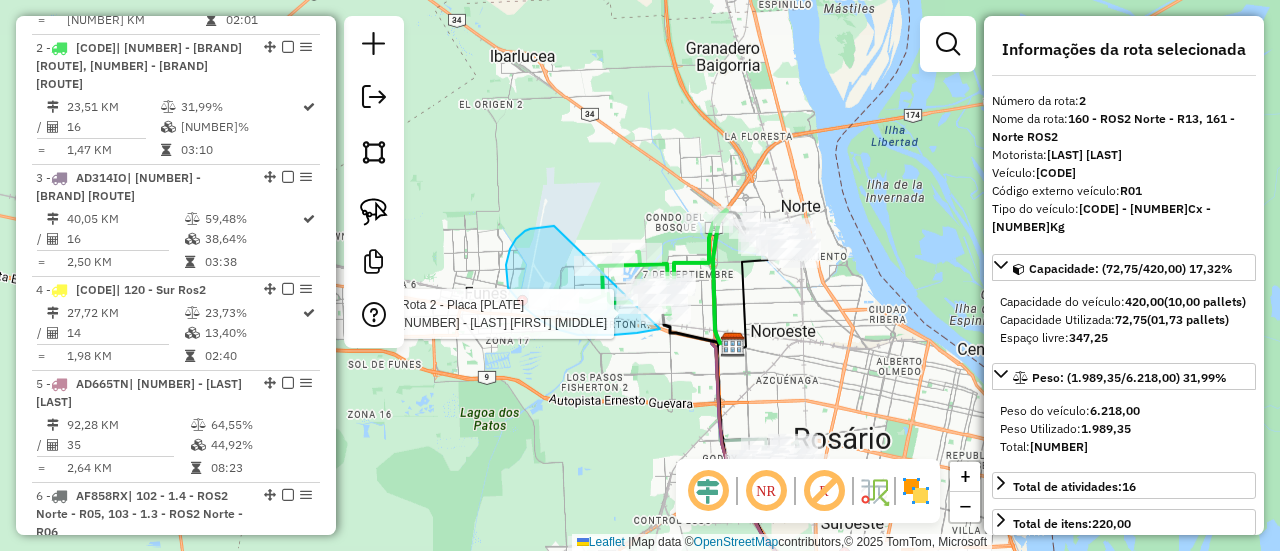 drag, startPoint x: 520, startPoint y: 235, endPoint x: 695, endPoint y: 308, distance: 189.6154 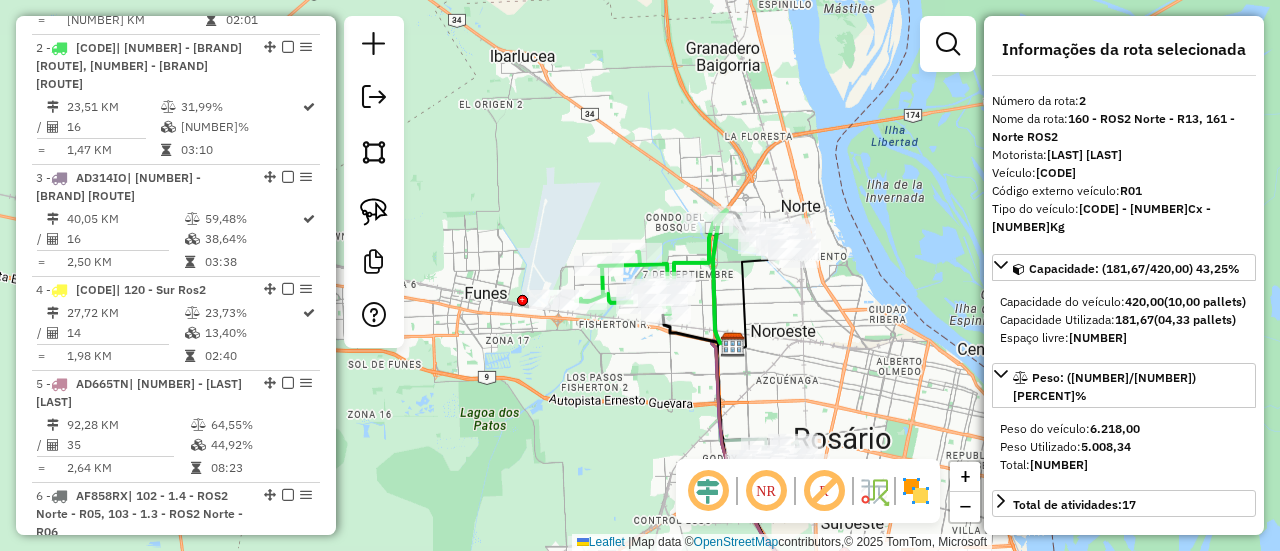 select on "**********" 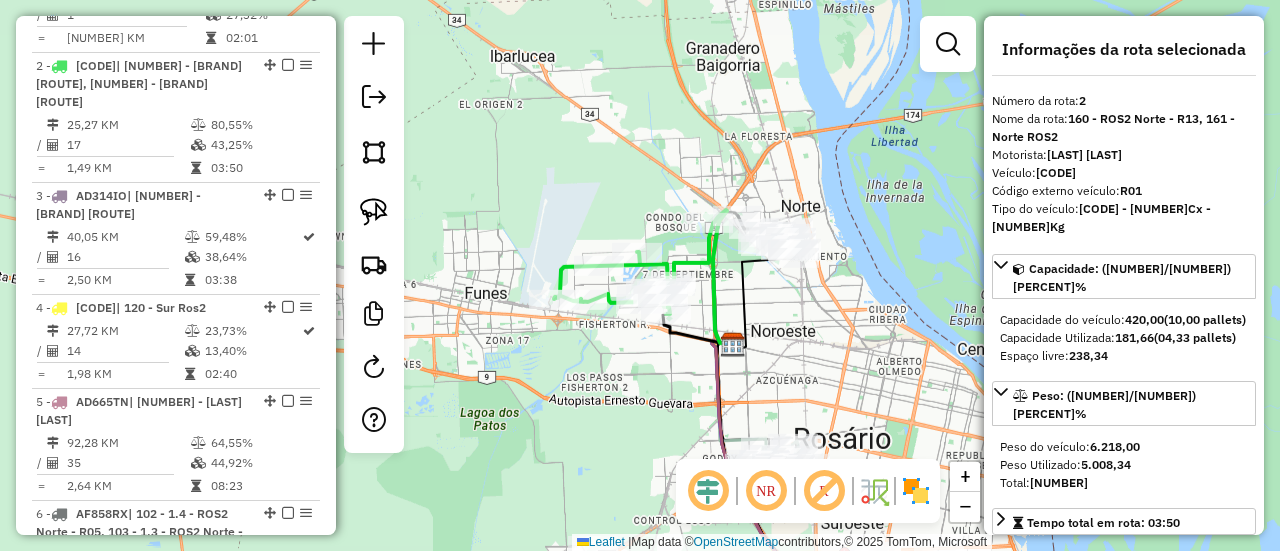 click 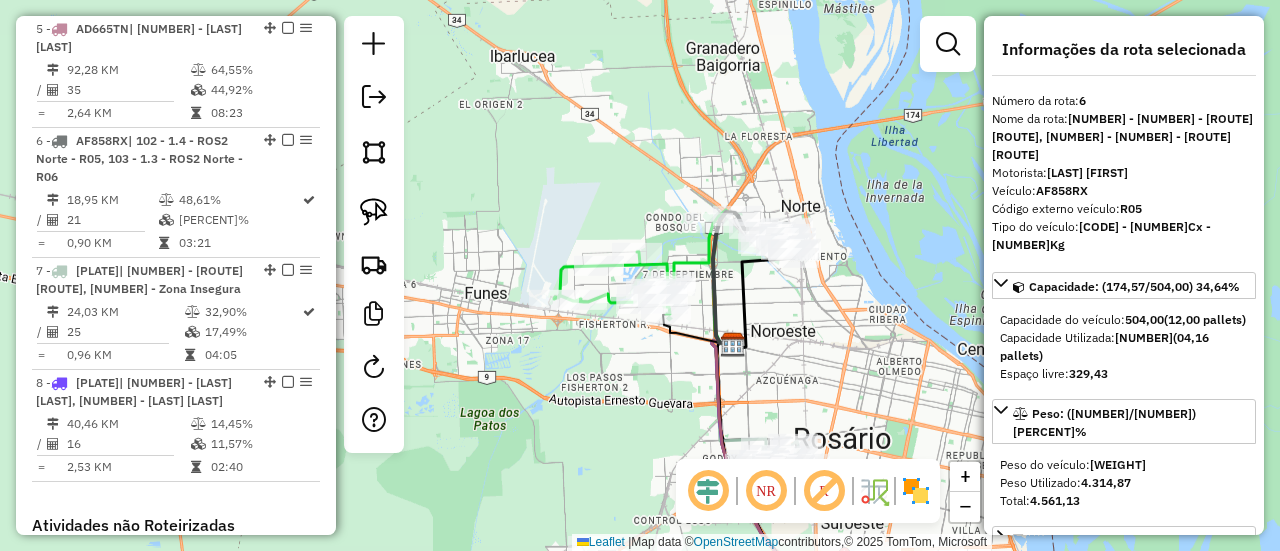 scroll, scrollTop: 1249, scrollLeft: 0, axis: vertical 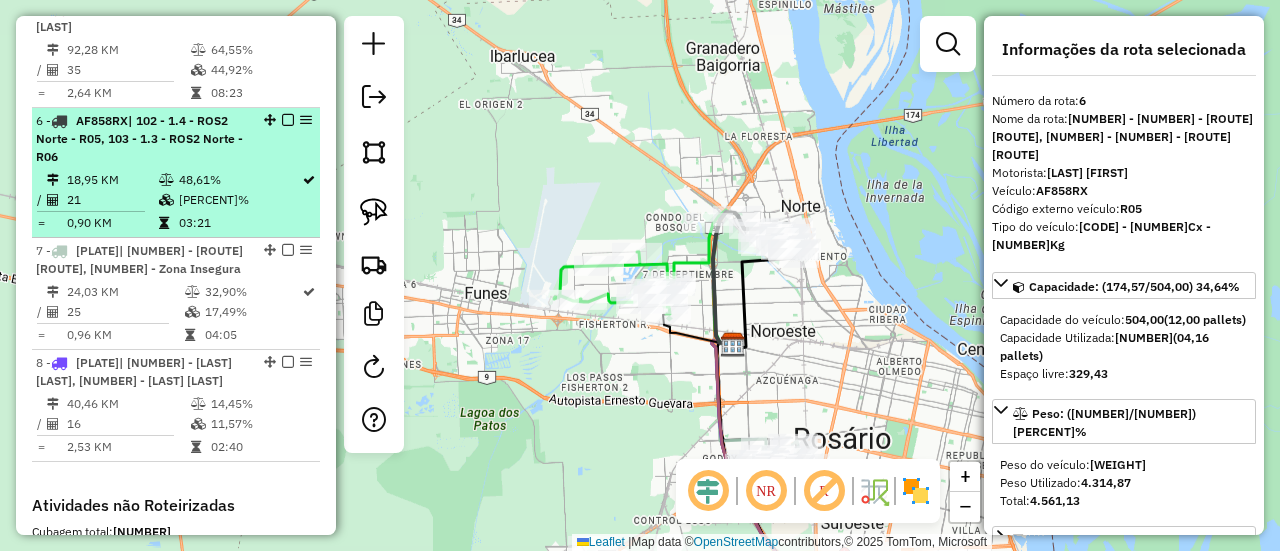 click at bounding box center [288, 120] 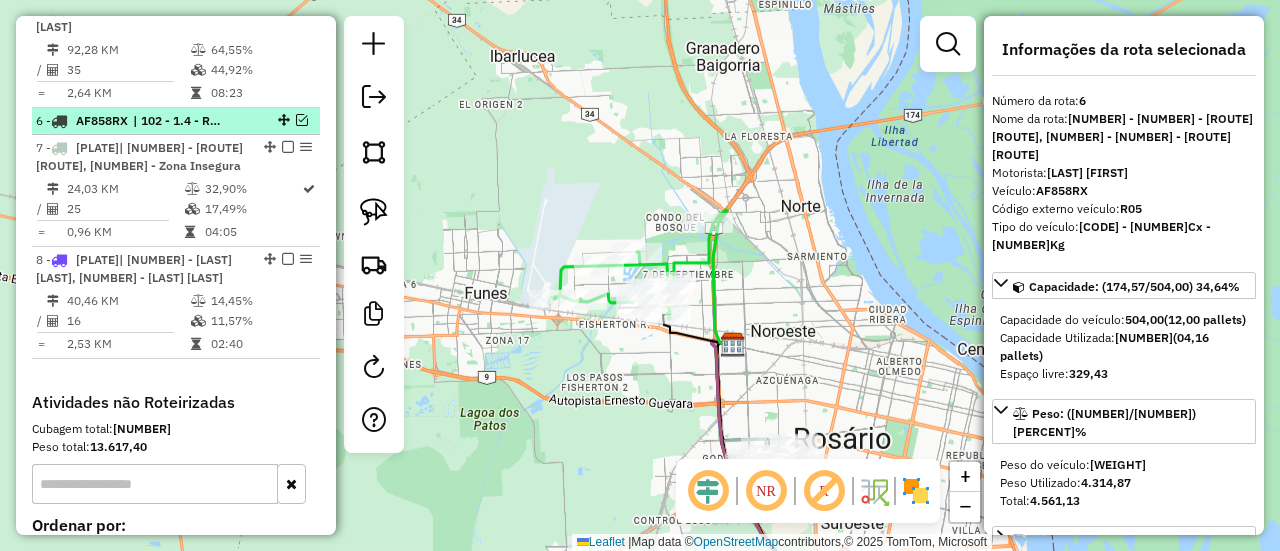 click at bounding box center [302, 120] 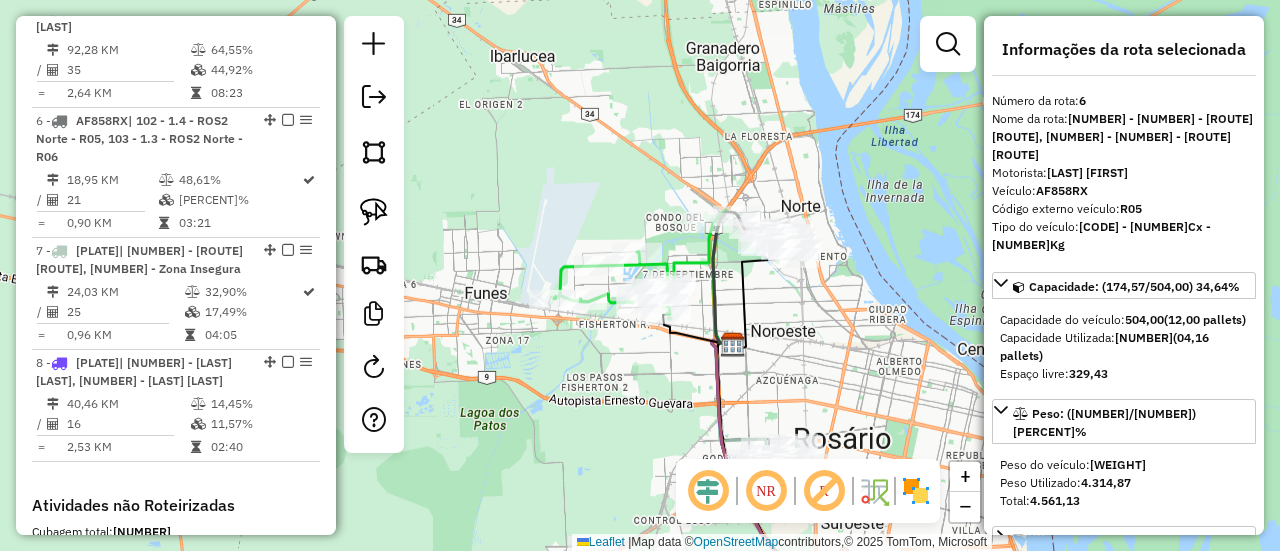 click 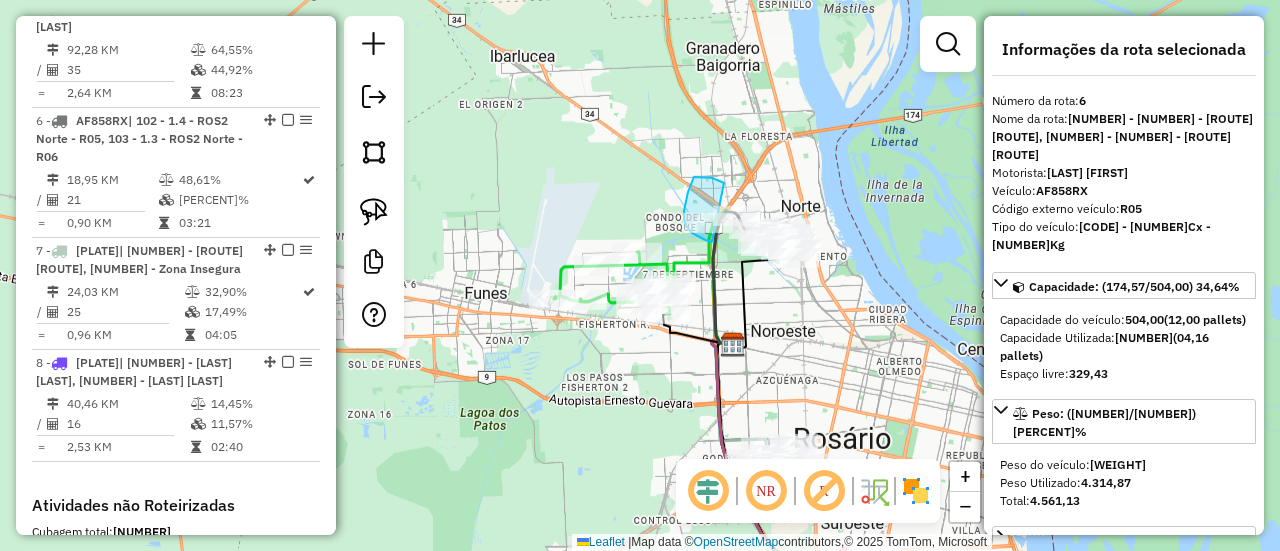 click on "Rota 2 - Placa AD001VC  0000442770 - CLUB ESCUELA DE FUTBOL OLIMPIA Janela de atendimento Grade de atendimento Capacidade Transportadoras Veículos Cliente Pedidos  Rotas Selecione os dias de semana para filtrar as janelas de atendimento  Seg   Ter   Qua   Qui   Sex   Sáb   Dom  Informe o período da janela de atendimento: De: Até:  Filtrar exatamente a janela do cliente  Considerar janela de atendimento padrão  Selecione os dias de semana para filtrar as grades de atendimento  Seg   Ter   Qua   Qui   Sex   Sáb   Dom   Considerar clientes sem dia de atendimento cadastrado  Clientes fora do dia de atendimento selecionado Filtrar as atividades entre os valores definidos abaixo:  Peso mínimo:   Peso máximo:   Cubagem mínima:   Cubagem máxima:   De:   Até:  Filtrar as atividades entre o tempo de atendimento definido abaixo:  De:   Até:   Considerar capacidade total dos clientes não roteirizados Transportadora: Selecione um ou mais itens Tipo de veículo: Selecione um ou mais itens Veículo: Motorista:" 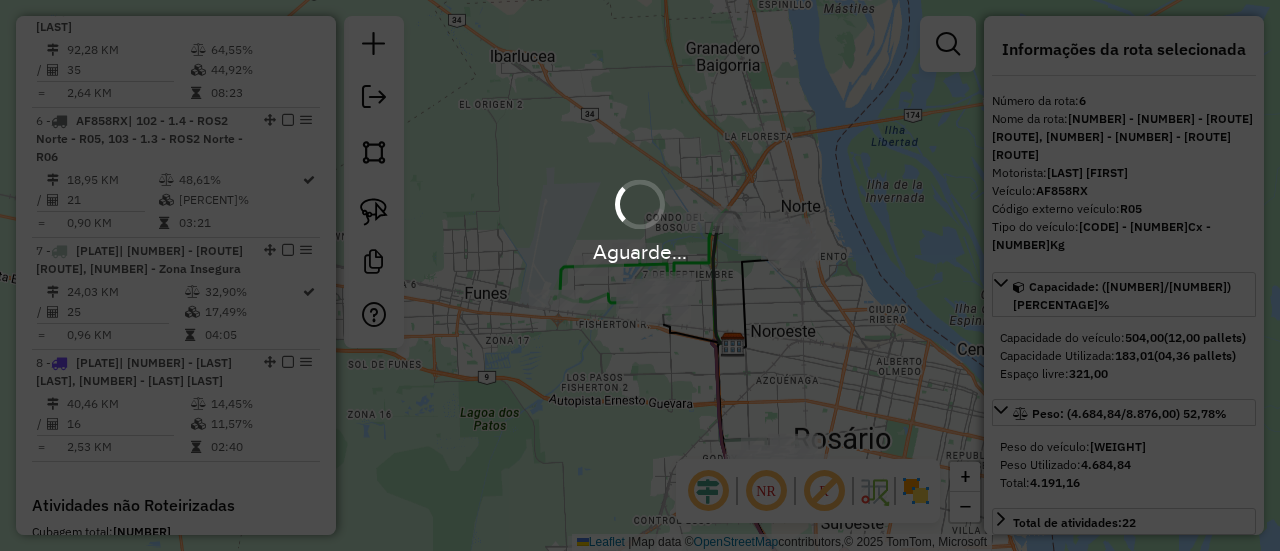select on "**********" 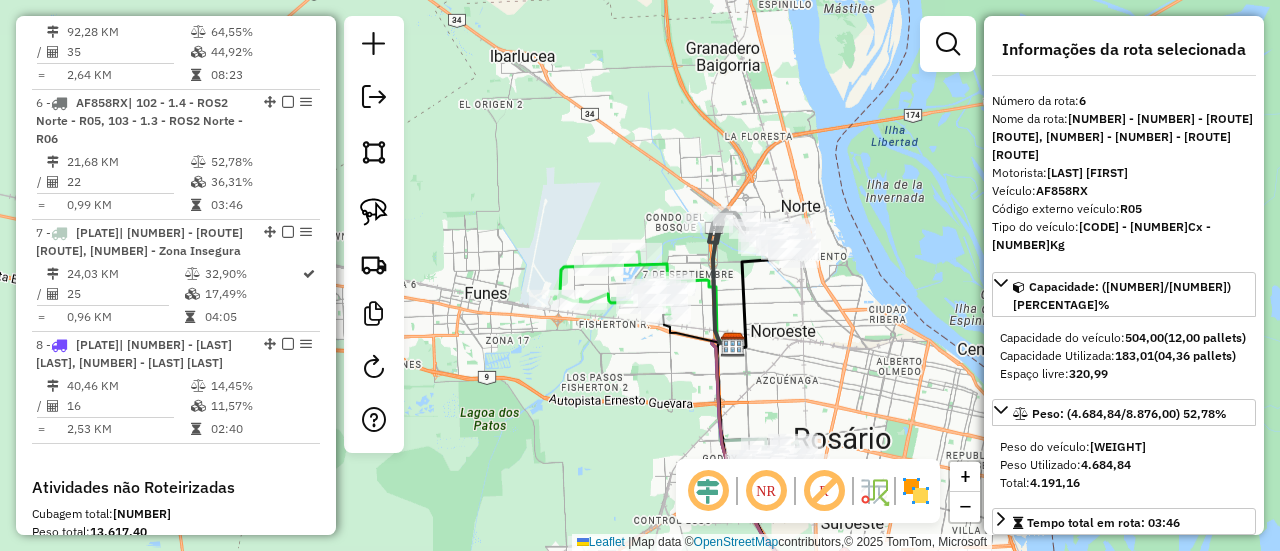 click 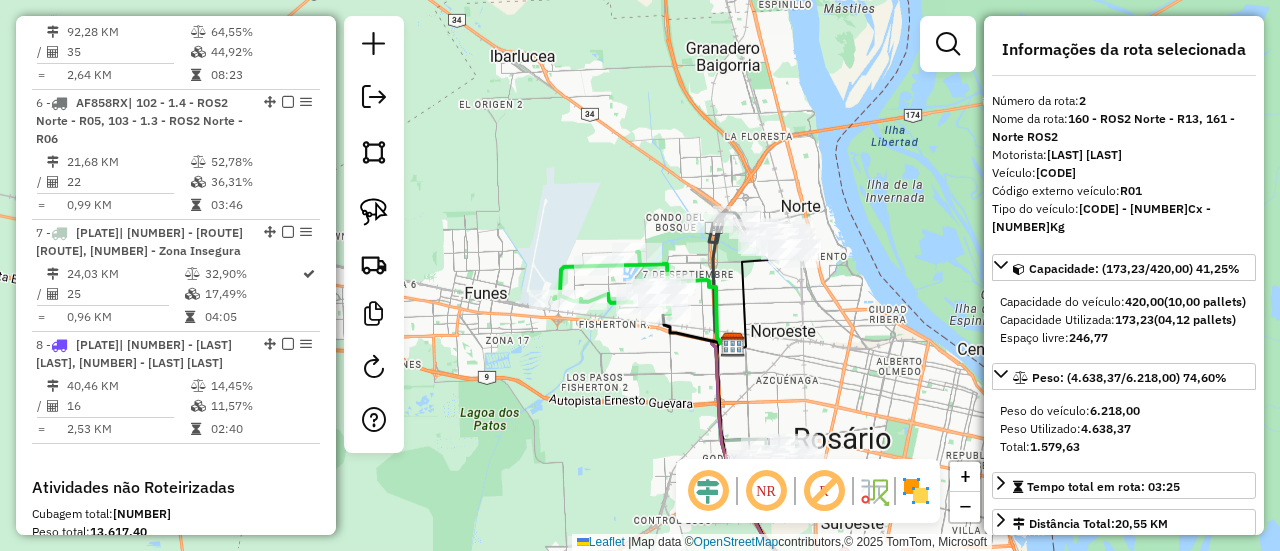 scroll, scrollTop: 856, scrollLeft: 0, axis: vertical 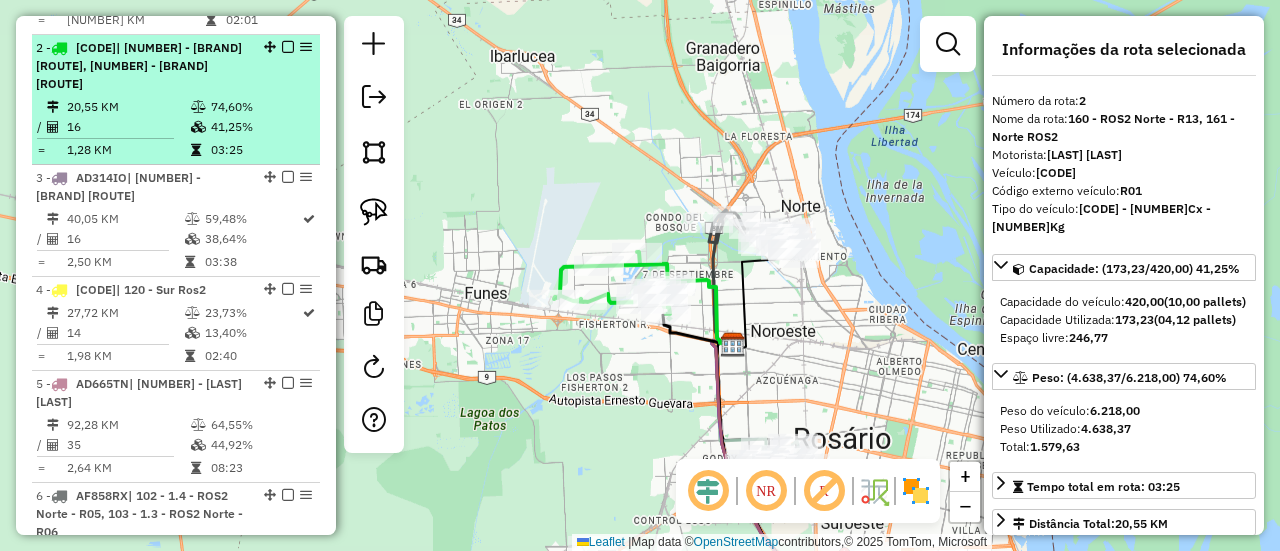 click at bounding box center [288, 47] 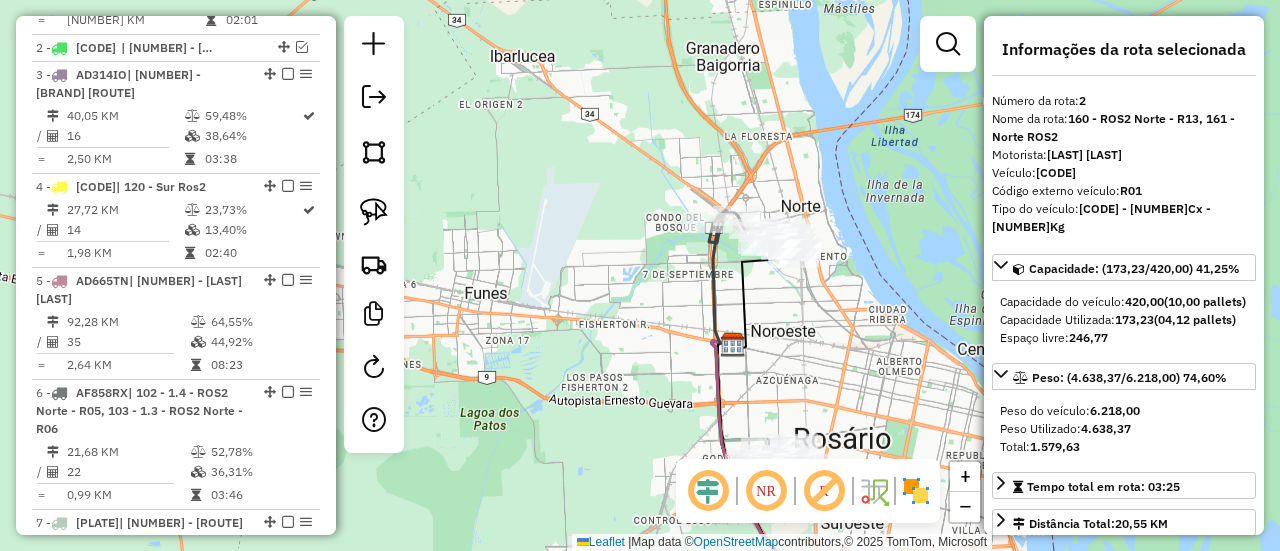 click 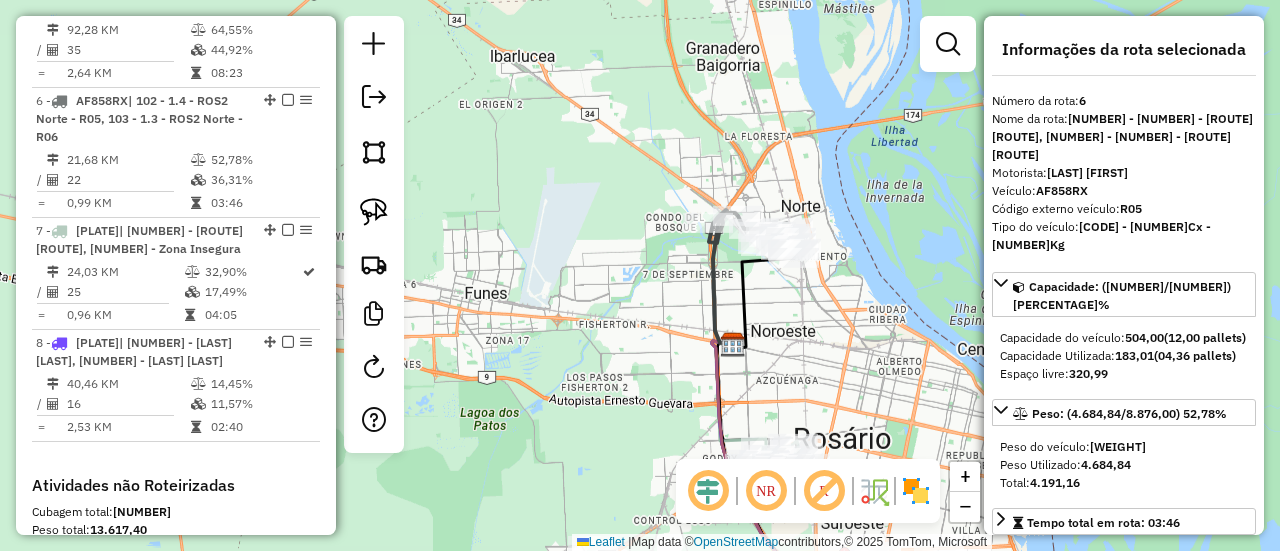 scroll, scrollTop: 1164, scrollLeft: 0, axis: vertical 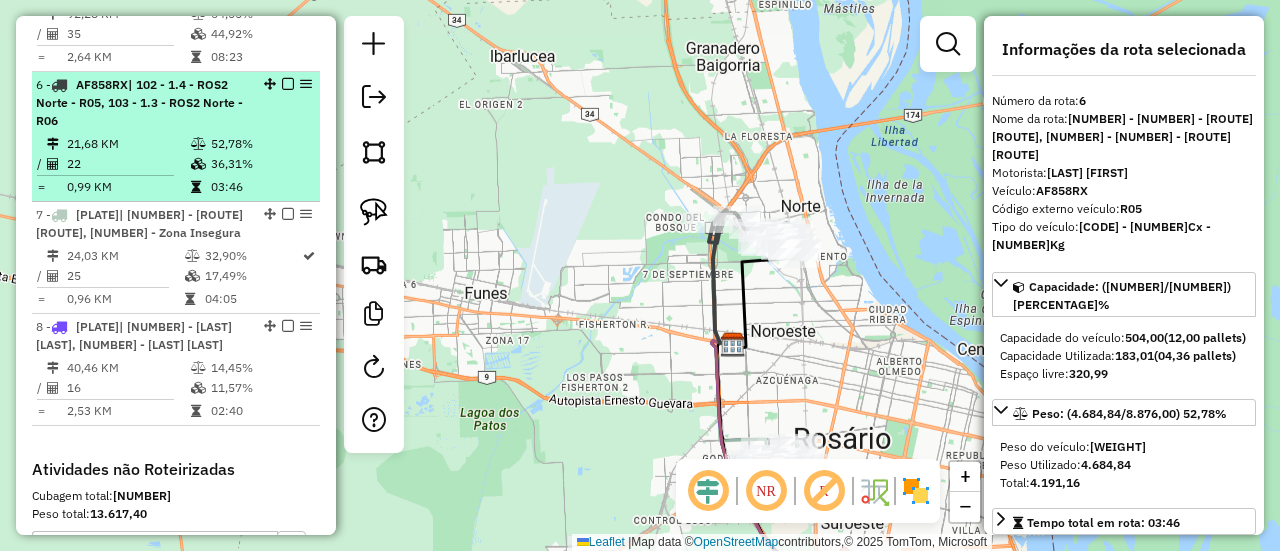 click at bounding box center (288, 84) 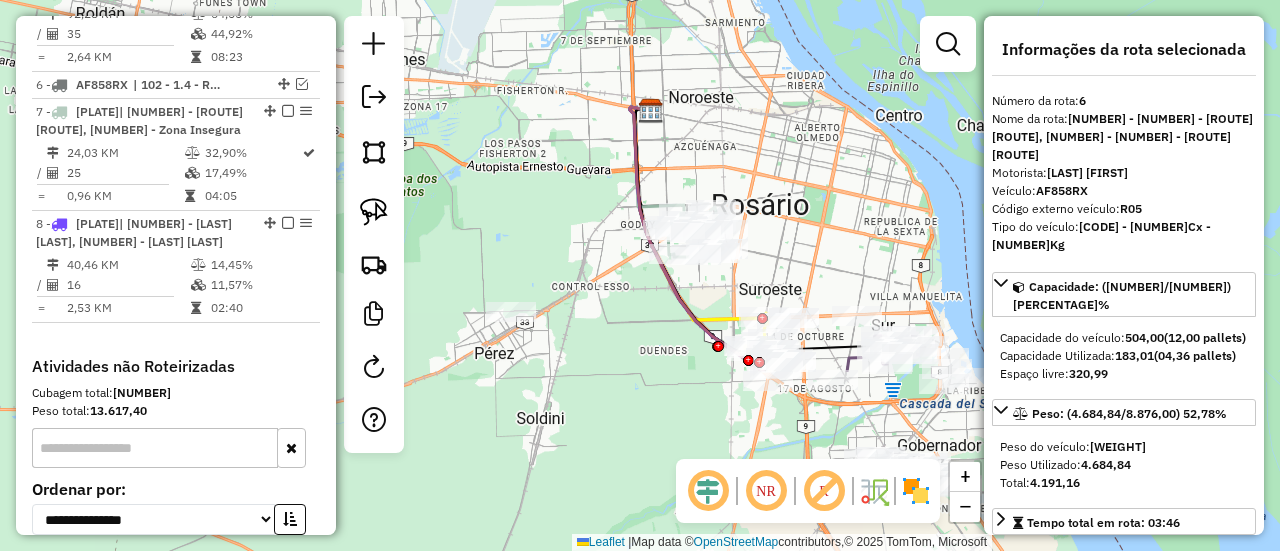 drag, startPoint x: 842, startPoint y: 335, endPoint x: 750, endPoint y: 59, distance: 290.92953 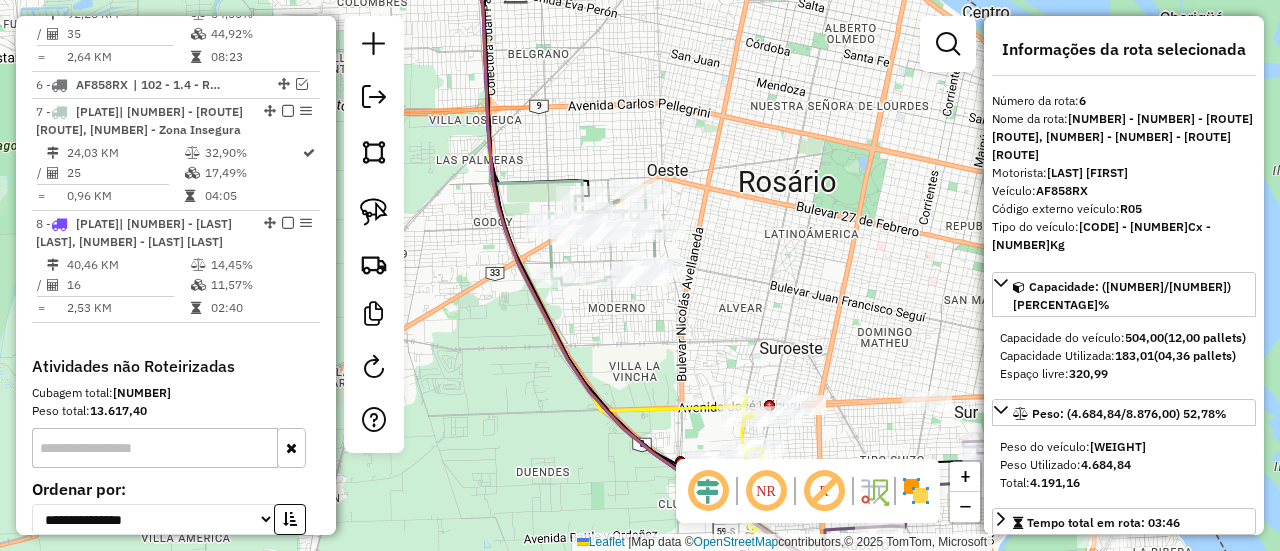 click 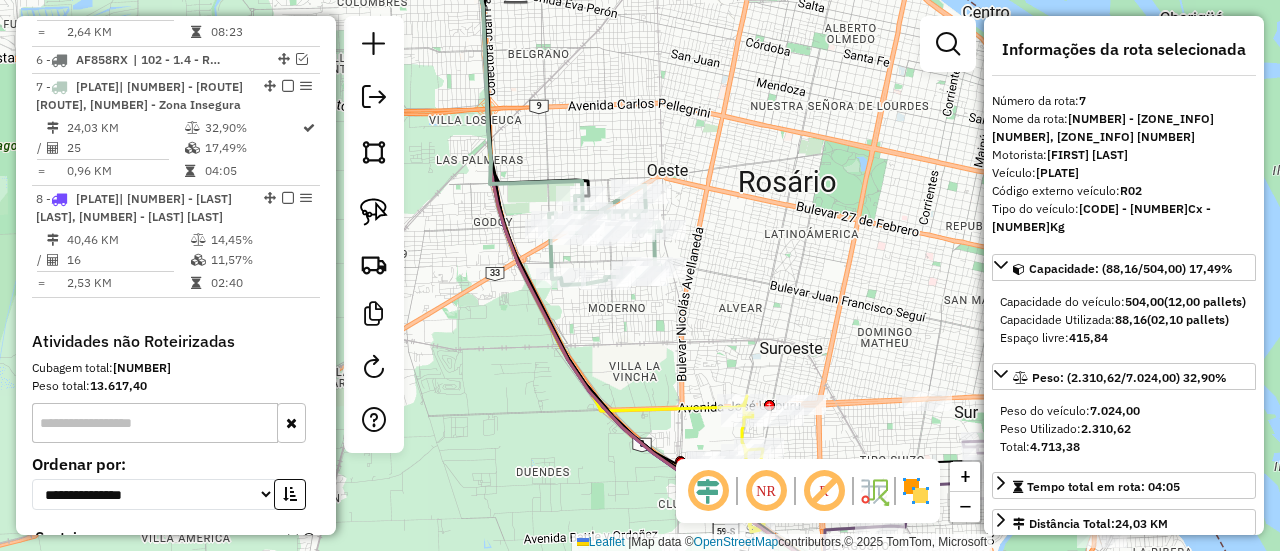 scroll, scrollTop: 1190, scrollLeft: 0, axis: vertical 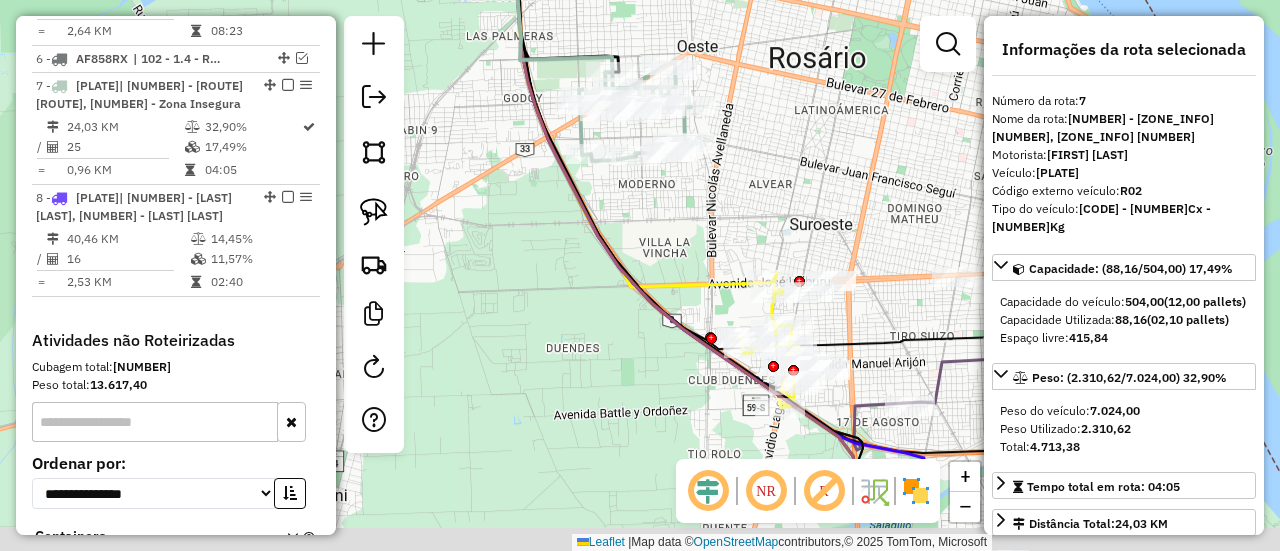 drag, startPoint x: 662, startPoint y: 109, endPoint x: 690, endPoint y: 29, distance: 84.758484 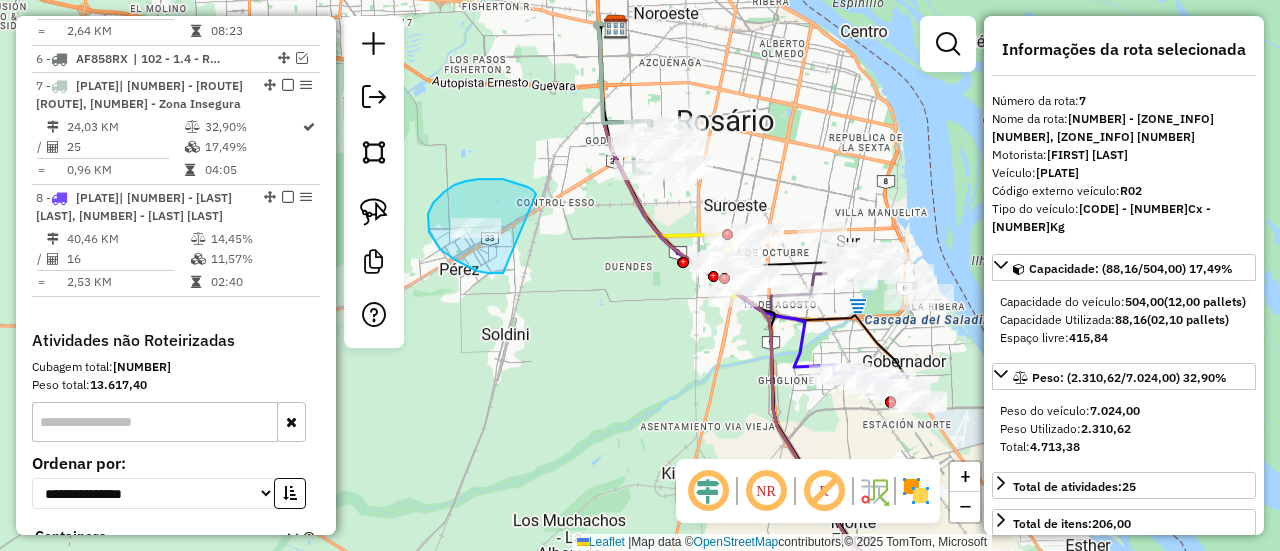 drag, startPoint x: 491, startPoint y: 179, endPoint x: 546, endPoint y: 269, distance: 105.47511 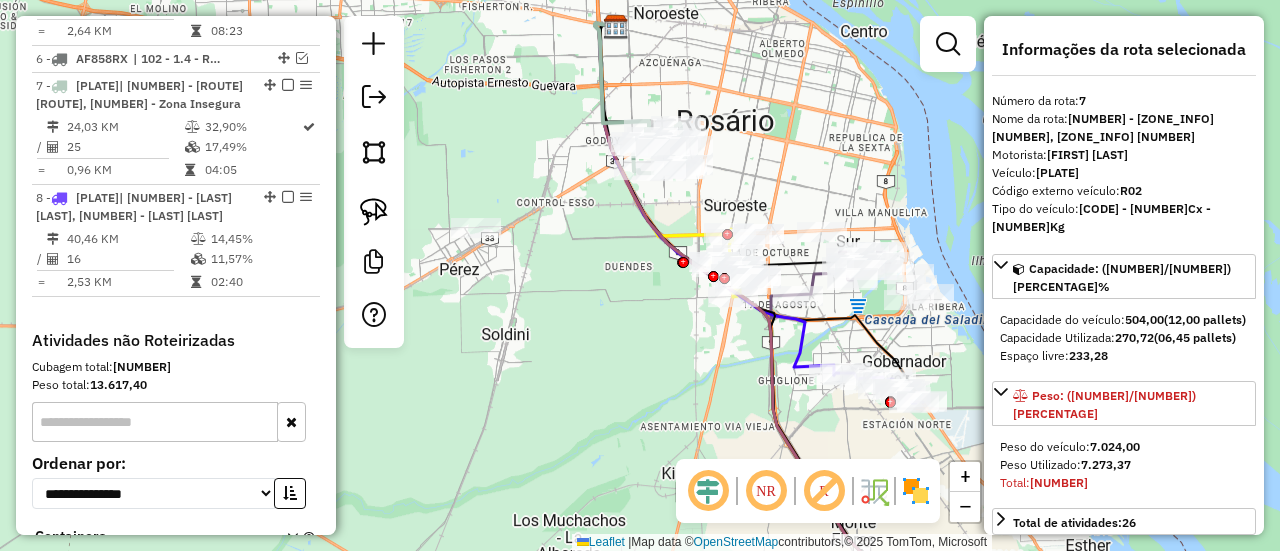select on "**********" 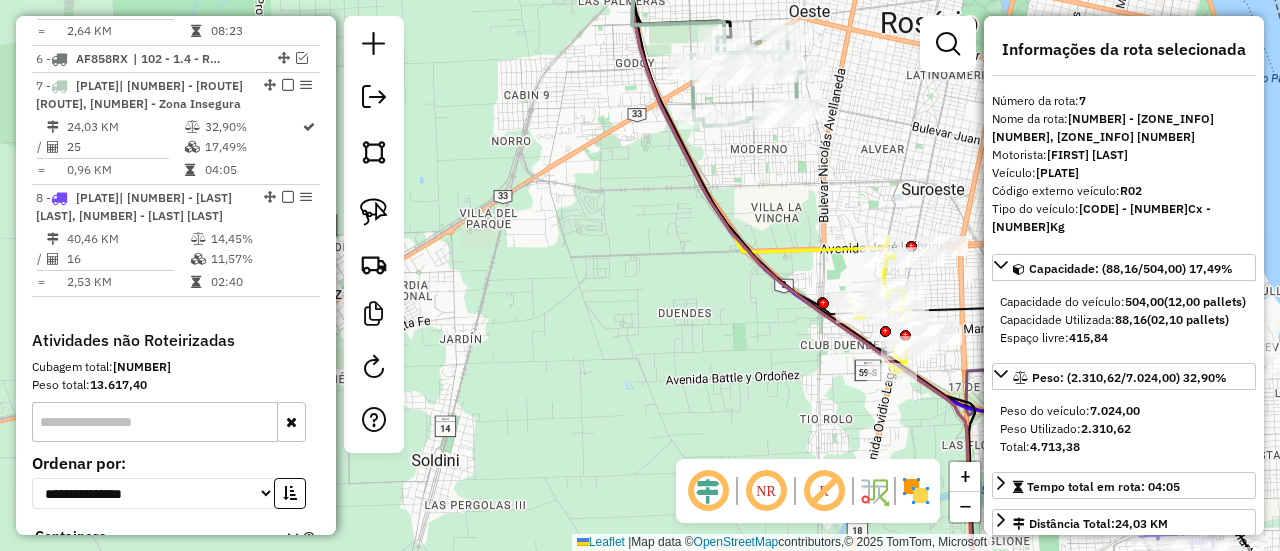 click 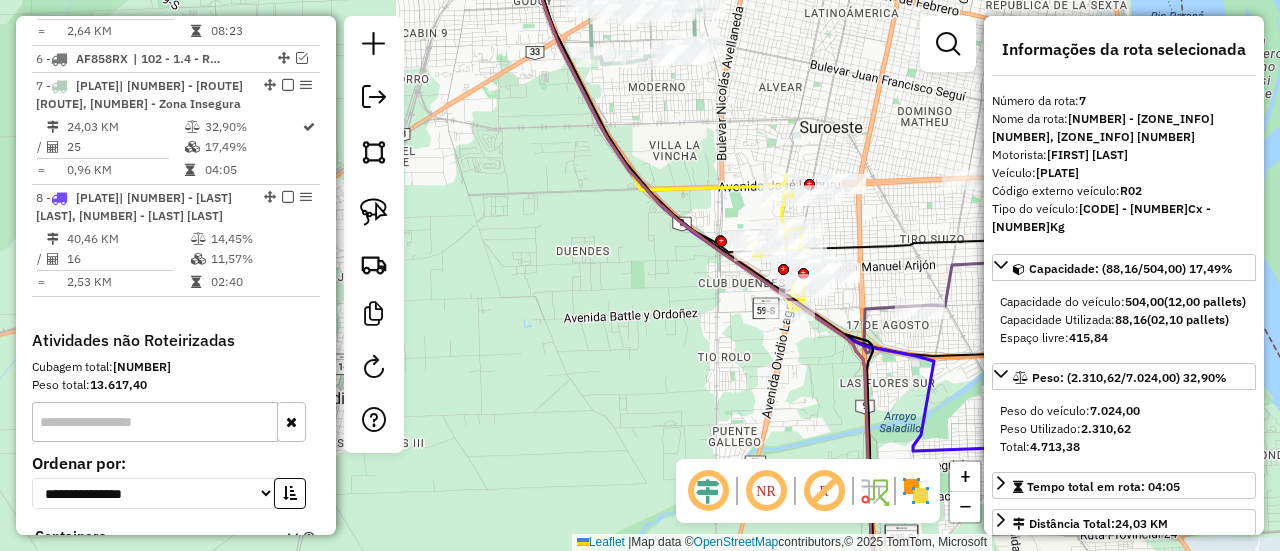 click 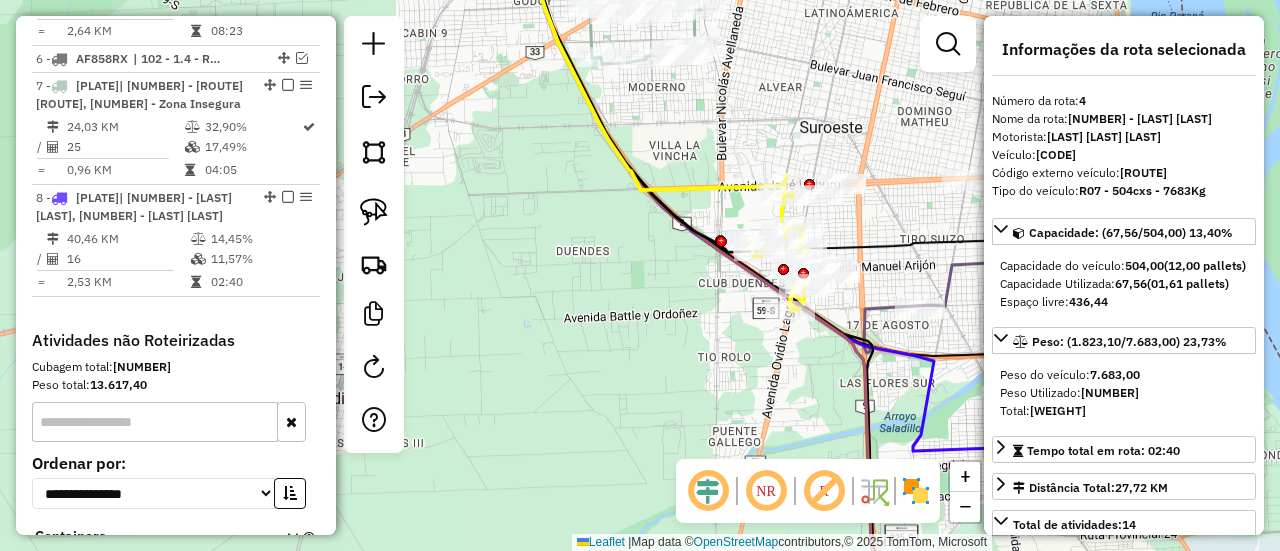 scroll, scrollTop: 976, scrollLeft: 0, axis: vertical 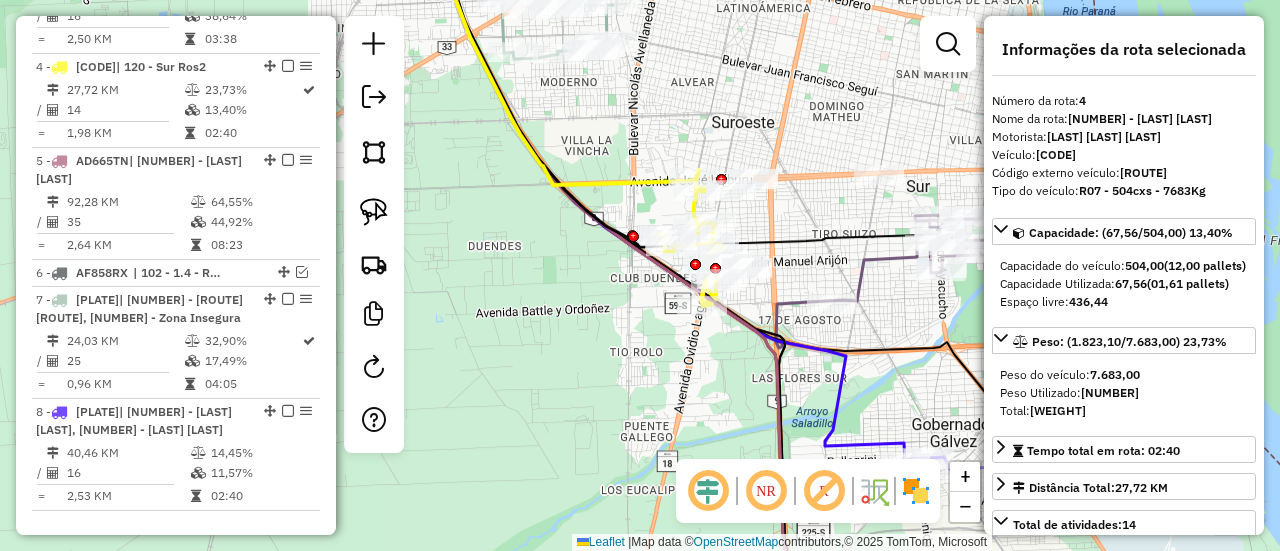 drag, startPoint x: 574, startPoint y: 273, endPoint x: 516, endPoint y: 273, distance: 58 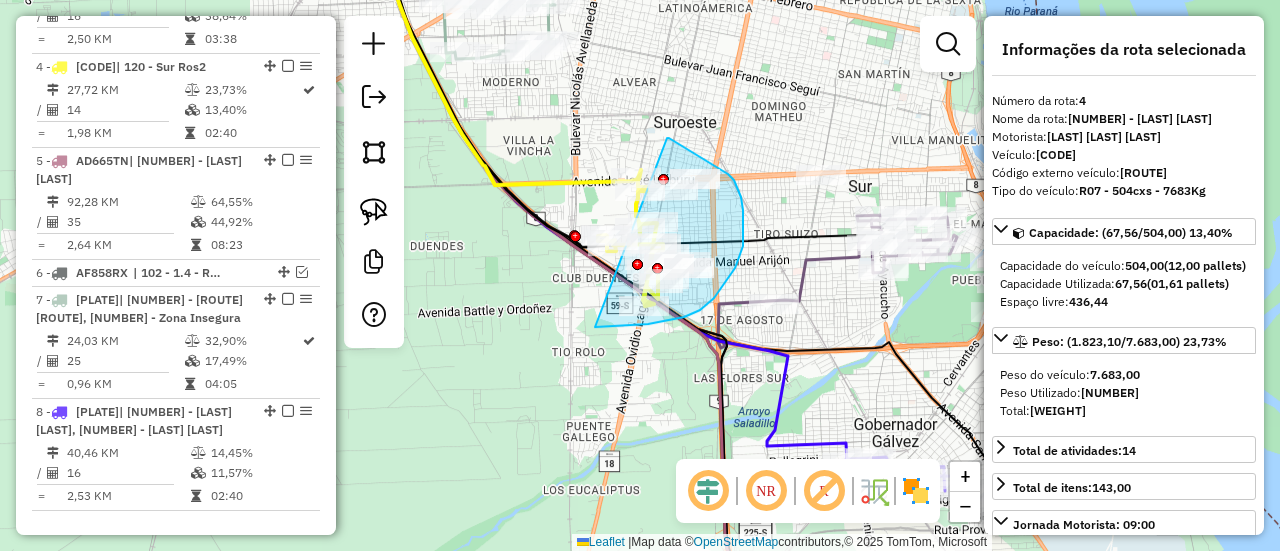drag, startPoint x: 667, startPoint y: 138, endPoint x: 571, endPoint y: 322, distance: 207.53795 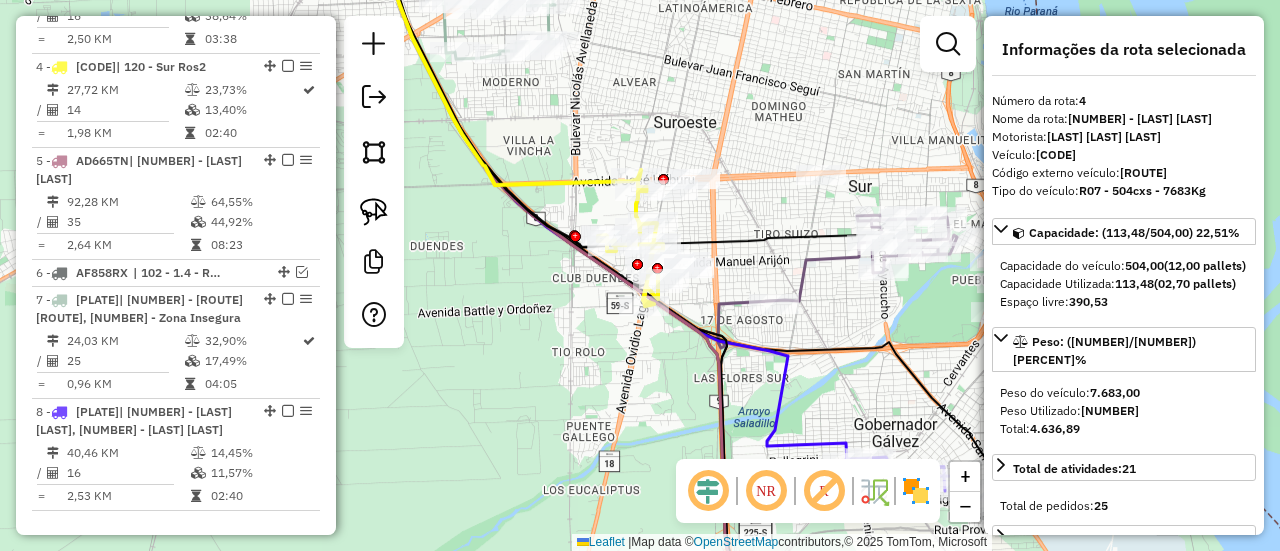 select on "**********" 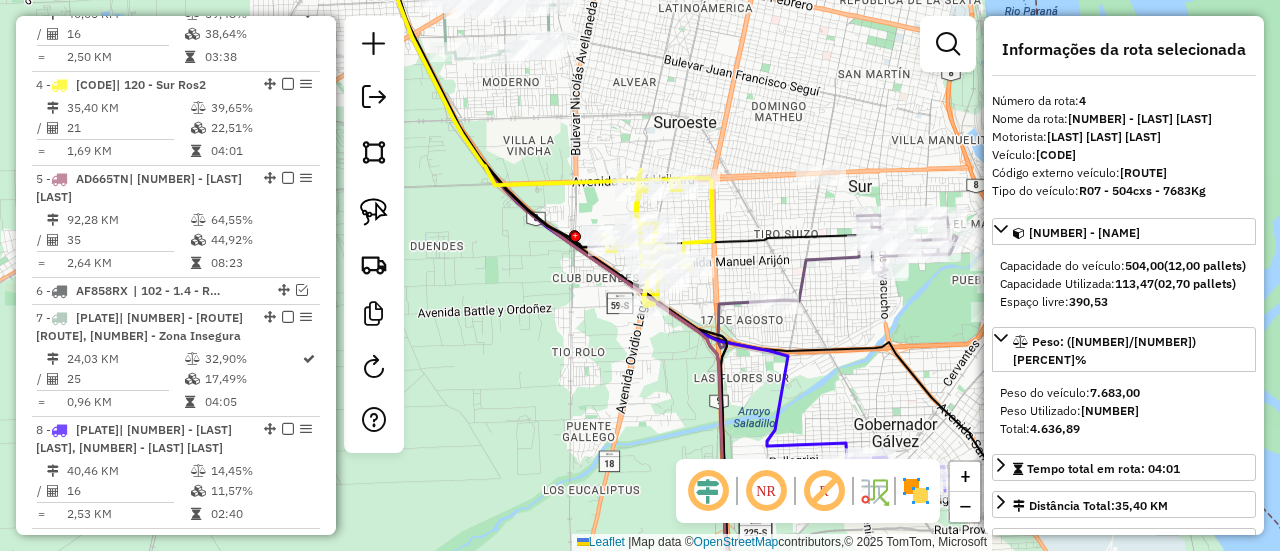 click 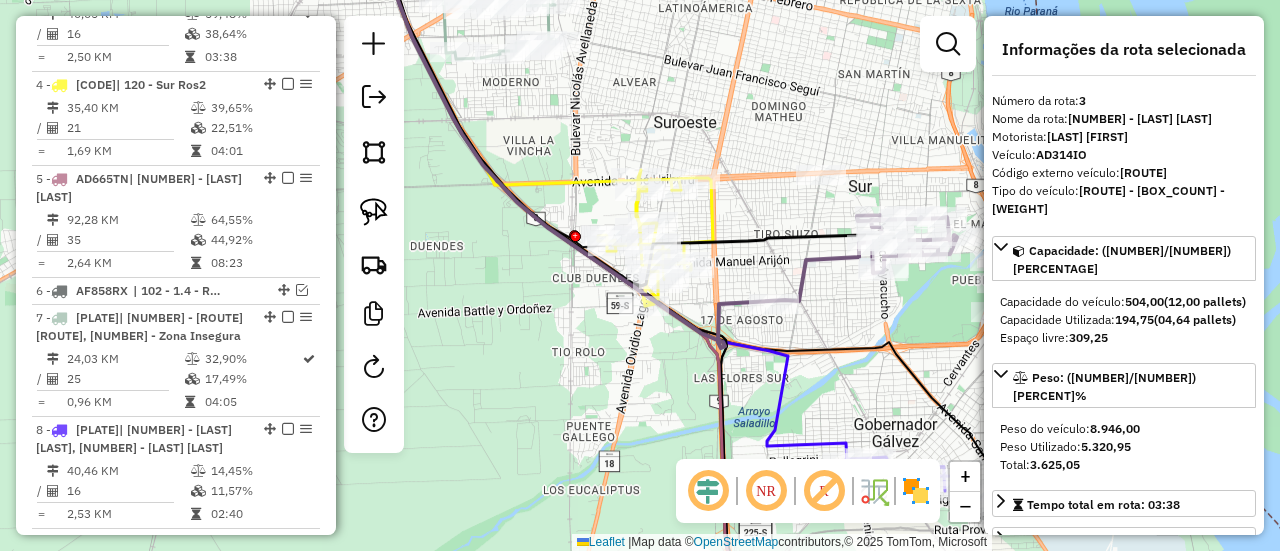 scroll, scrollTop: 883, scrollLeft: 0, axis: vertical 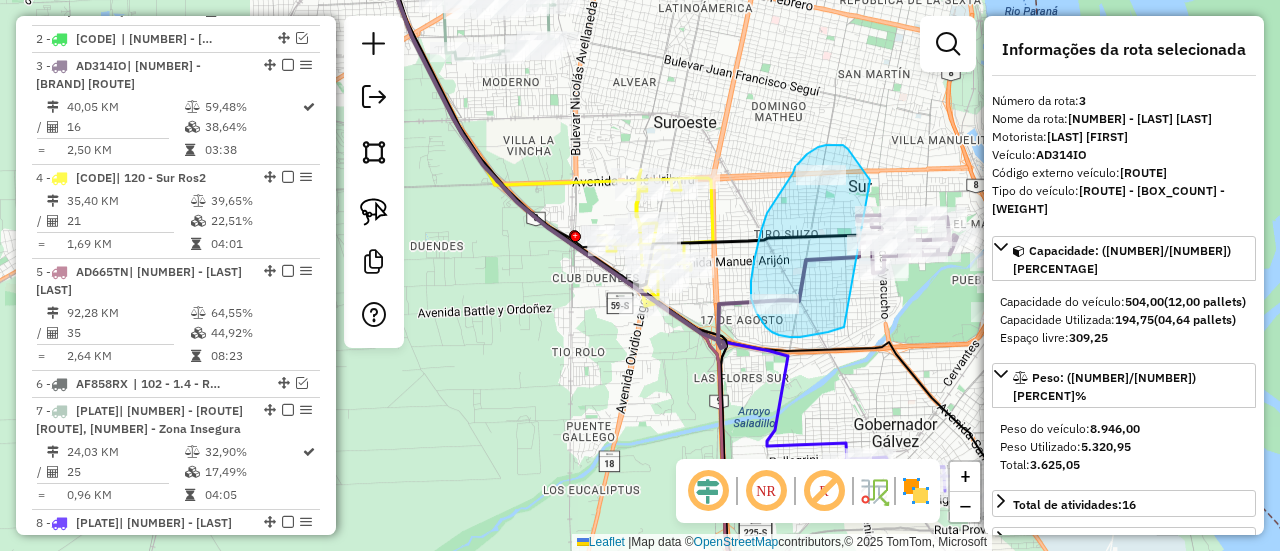 drag, startPoint x: 864, startPoint y: 171, endPoint x: 845, endPoint y: 327, distance: 157.15279 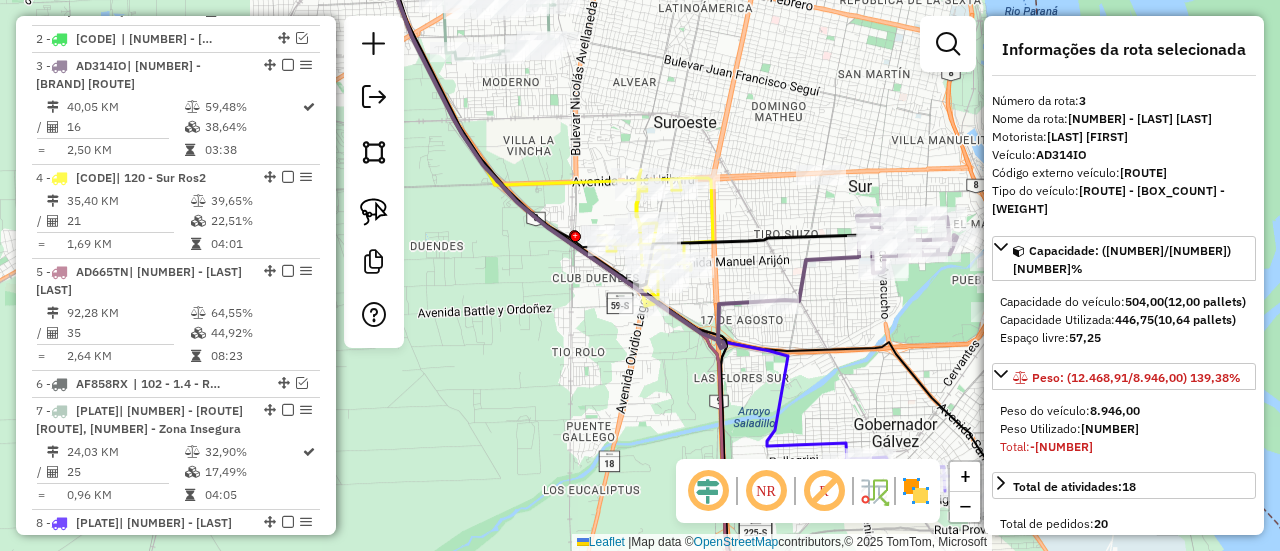 select on "**********" 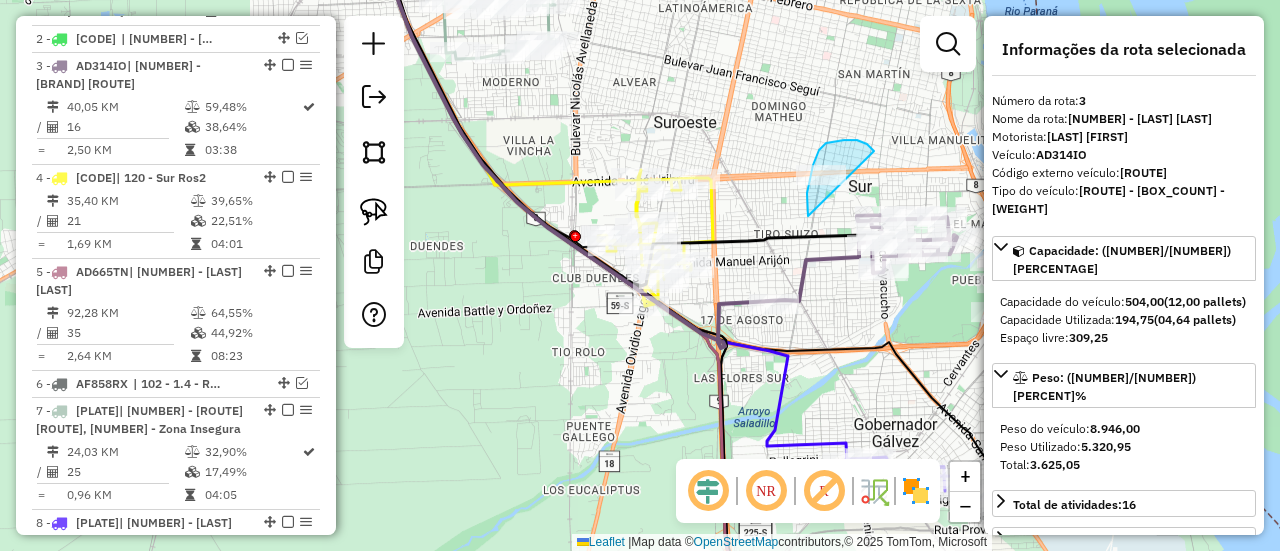 drag, startPoint x: 870, startPoint y: 147, endPoint x: 834, endPoint y: 247, distance: 106.28264 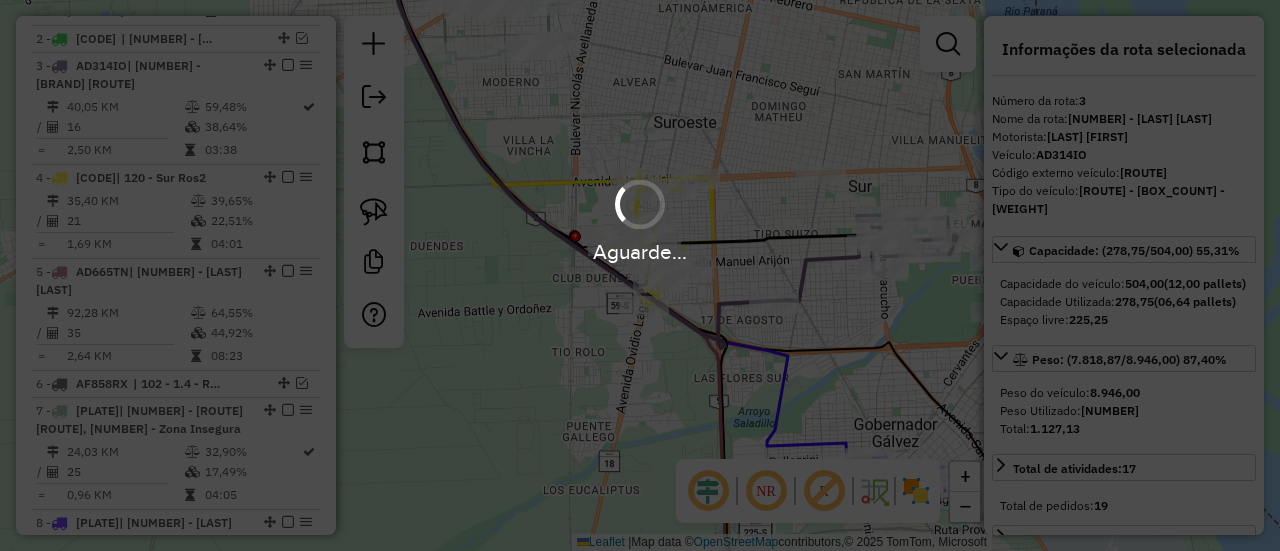 select on "**********" 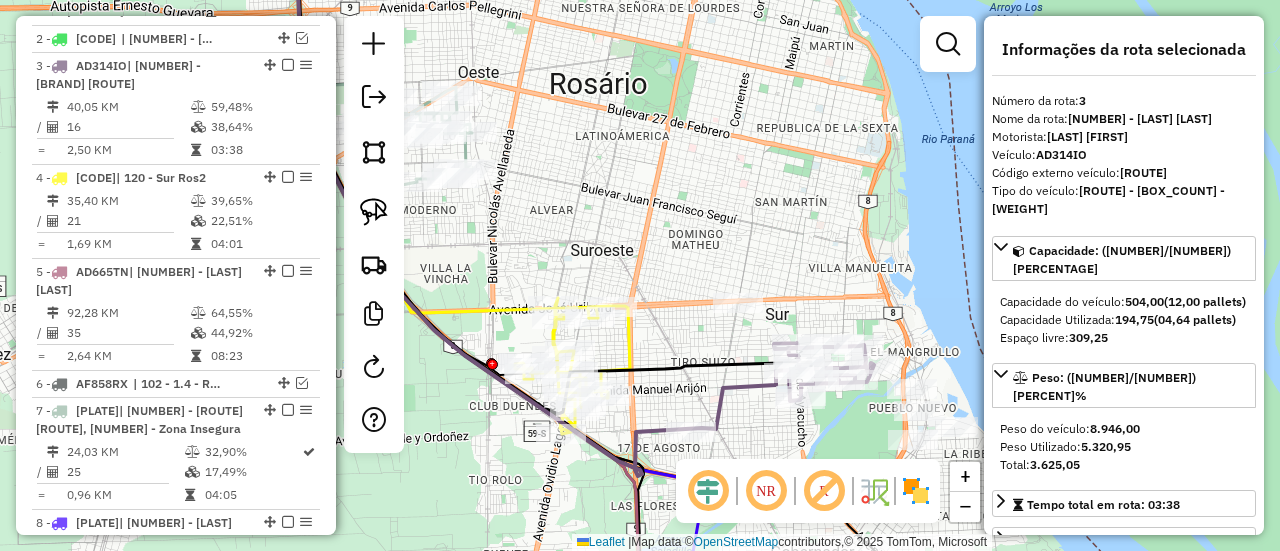 drag, startPoint x: 732, startPoint y: 339, endPoint x: 729, endPoint y: 260, distance: 79.05694 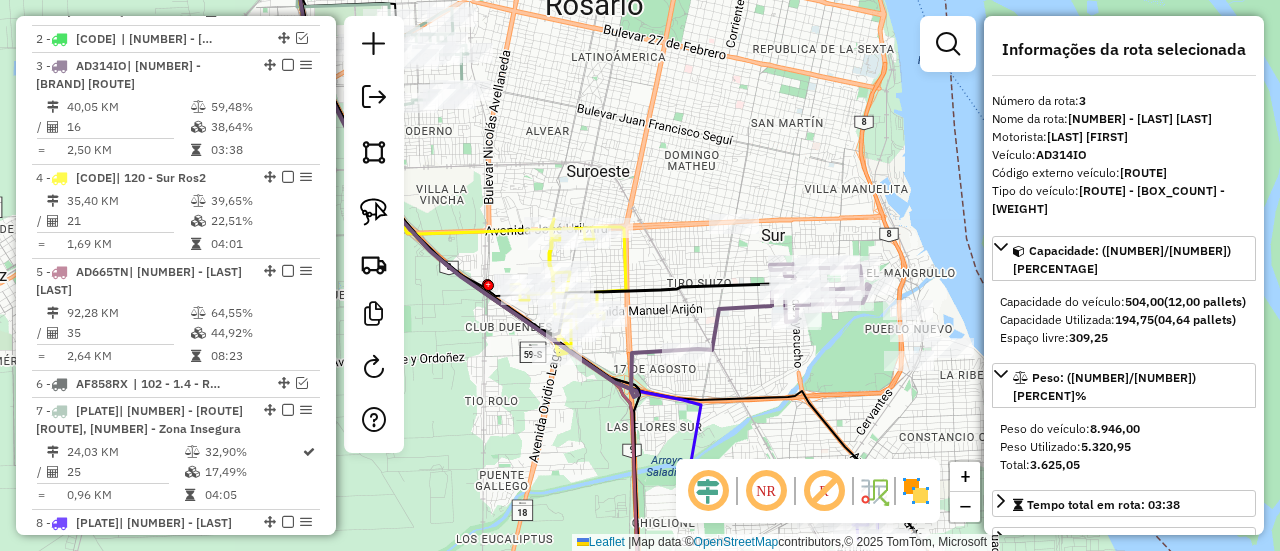 click 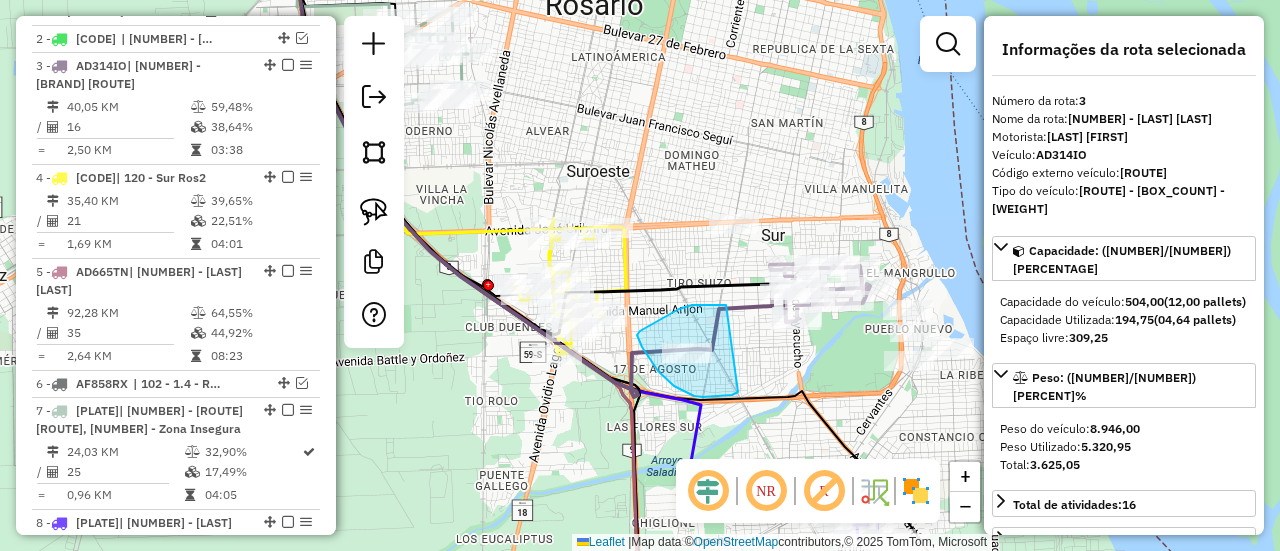 drag, startPoint x: 726, startPoint y: 305, endPoint x: 766, endPoint y: 373, distance: 78.892334 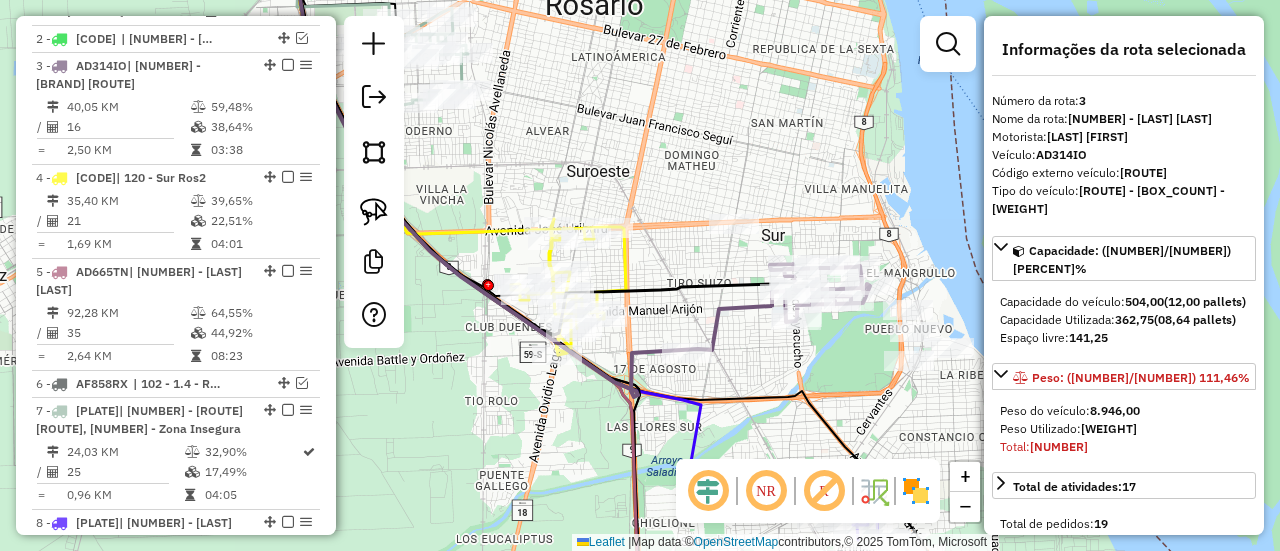 select on "**********" 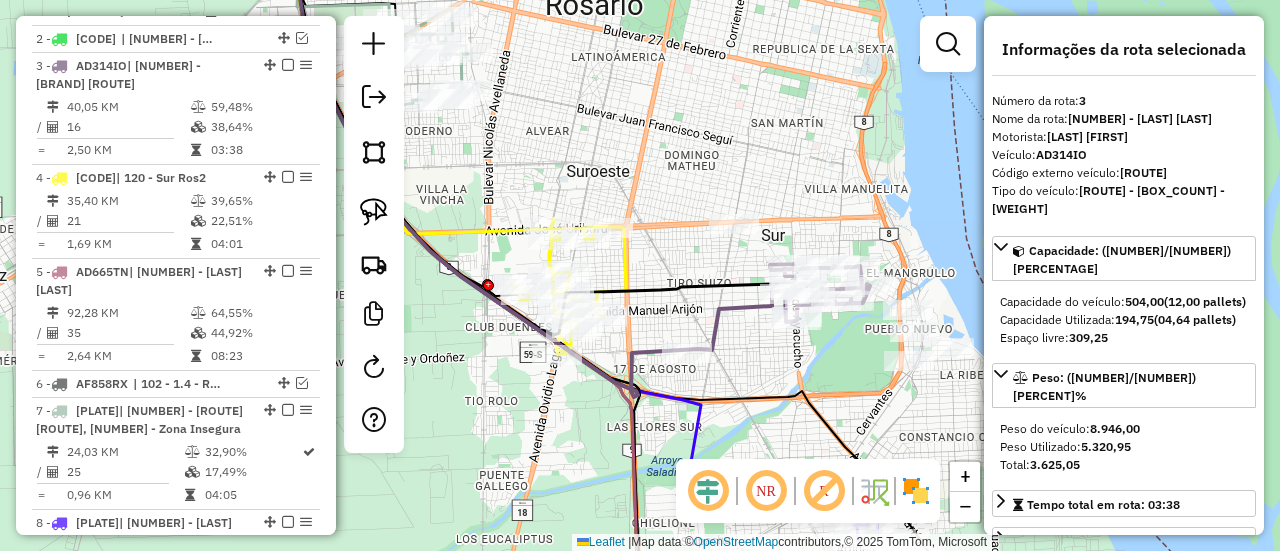 click 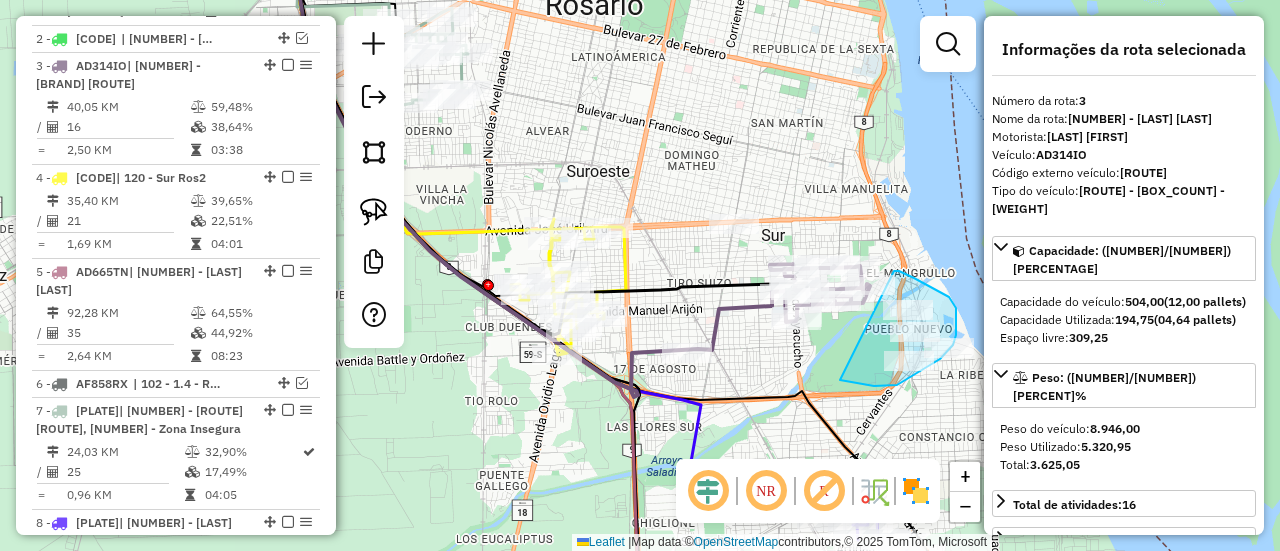 drag, startPoint x: 840, startPoint y: 380, endPoint x: 891, endPoint y: 271, distance: 120.34118 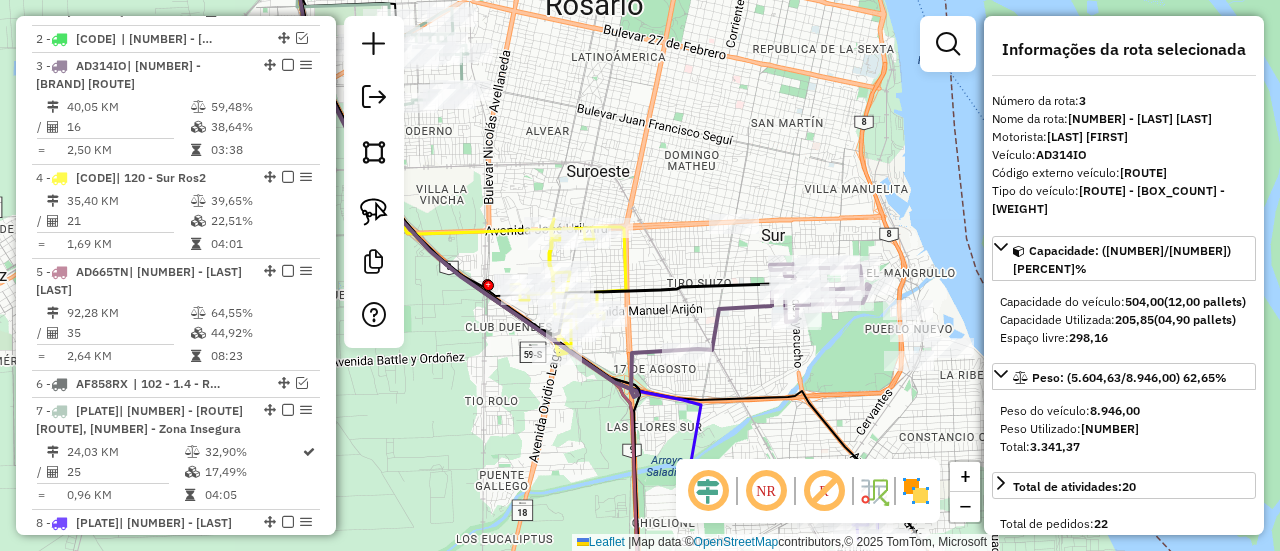 select on "**********" 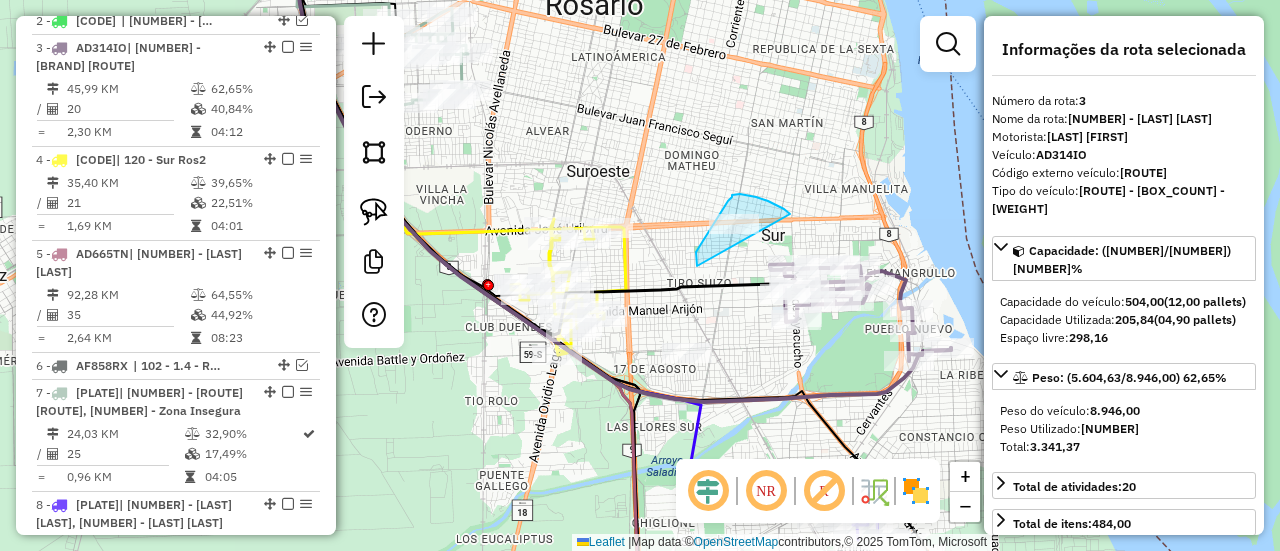 drag, startPoint x: 780, startPoint y: 208, endPoint x: 705, endPoint y: 279, distance: 103.27633 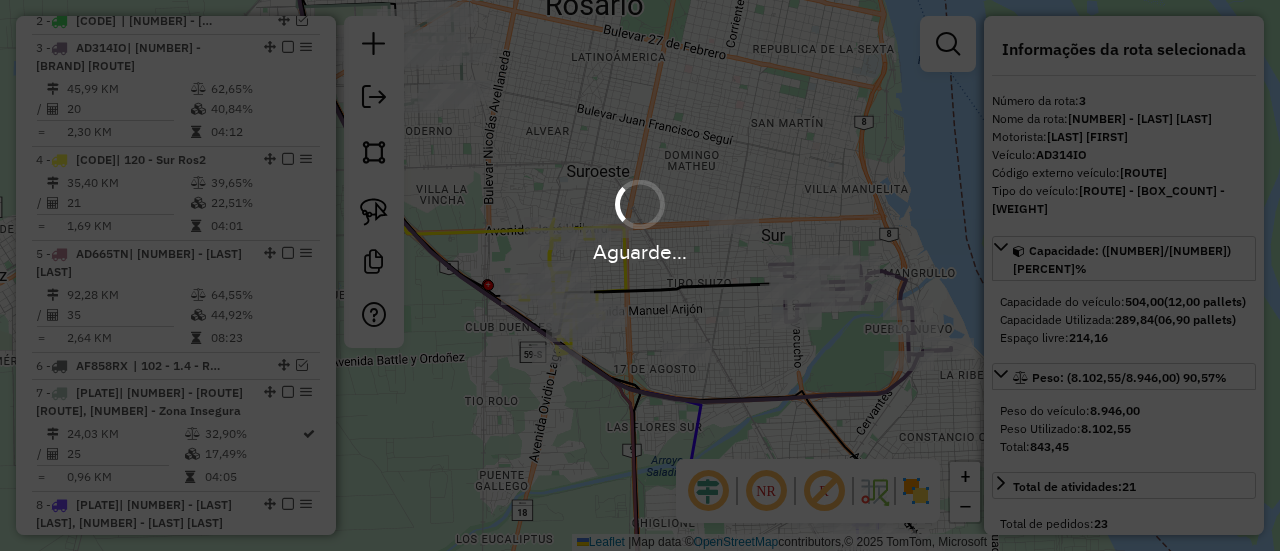 select on "**********" 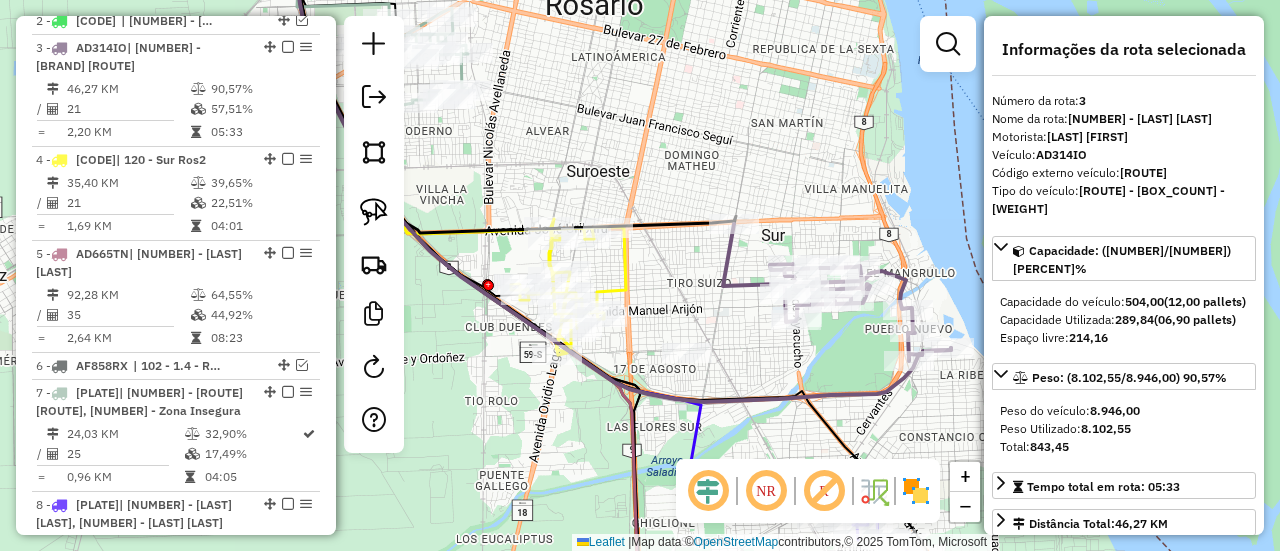 click 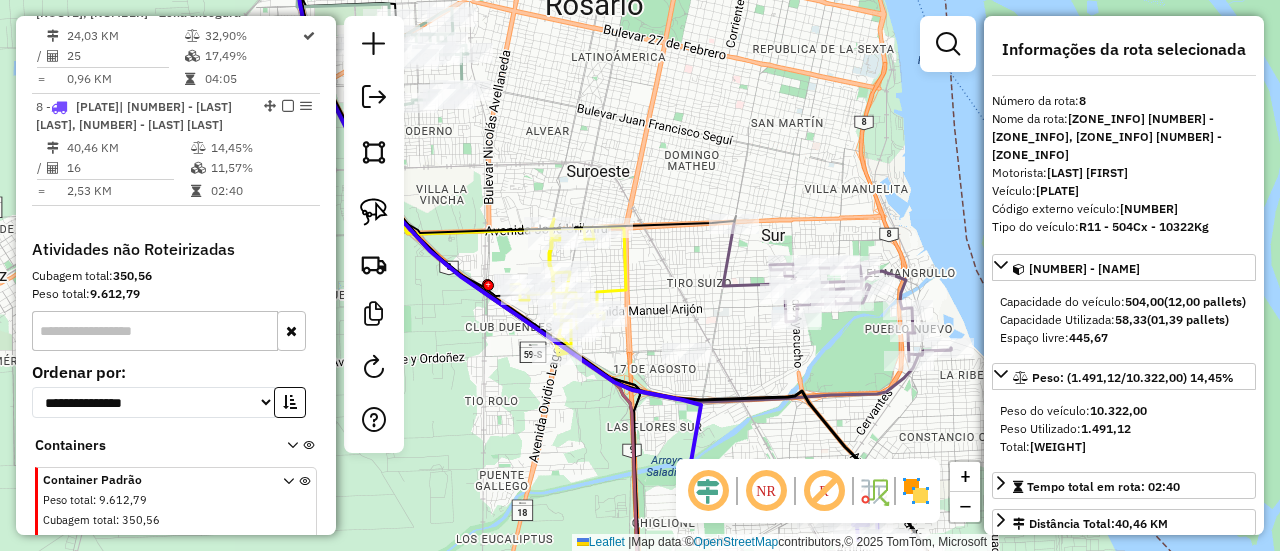 scroll, scrollTop: 1302, scrollLeft: 0, axis: vertical 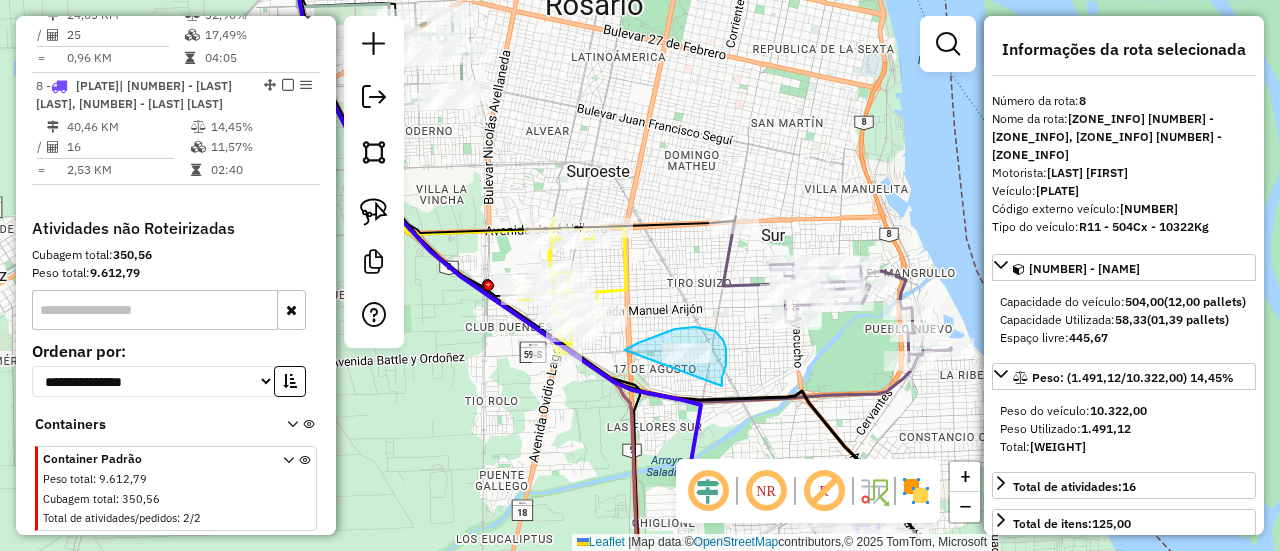 drag, startPoint x: 723, startPoint y: 340, endPoint x: 629, endPoint y: 362, distance: 96.540146 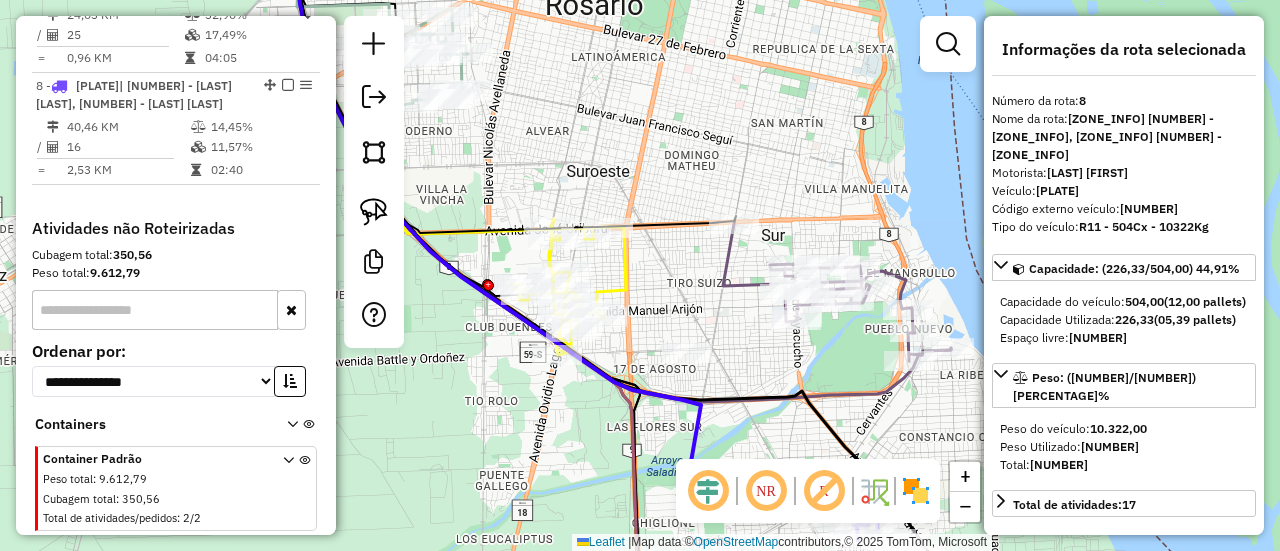 select on "**********" 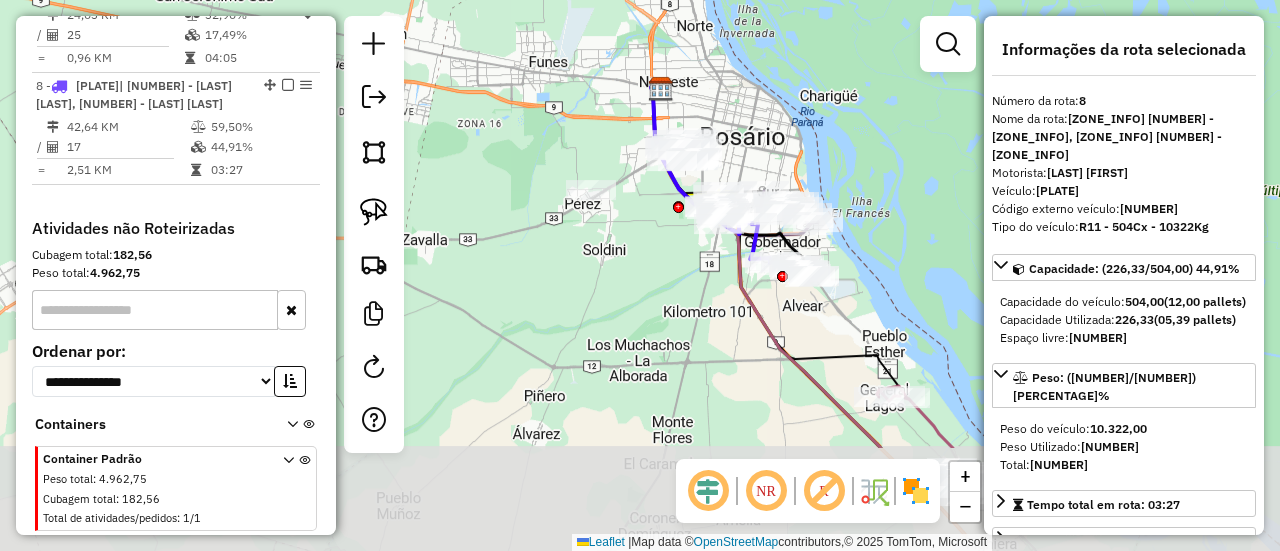 drag, startPoint x: 840, startPoint y: 391, endPoint x: 852, endPoint y: 227, distance: 164.43843 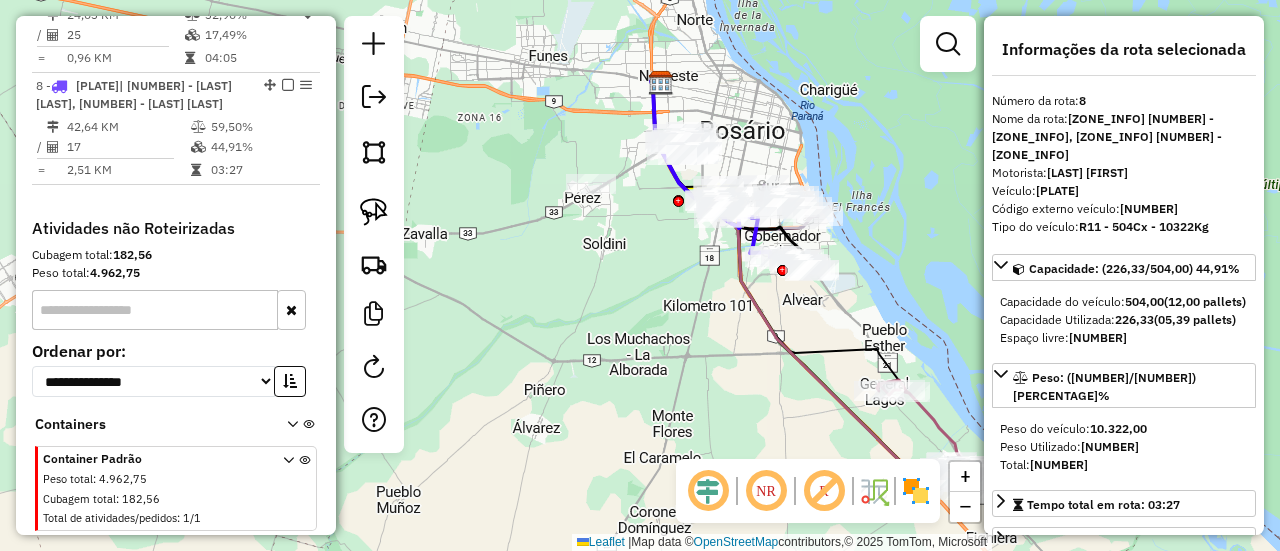 click 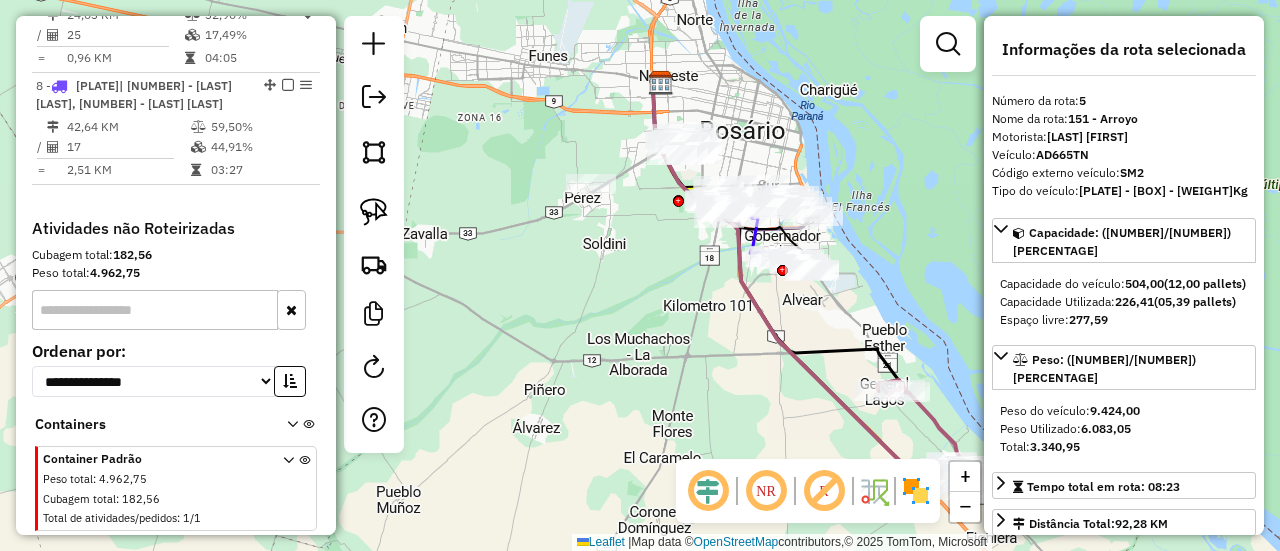 scroll, scrollTop: 1070, scrollLeft: 0, axis: vertical 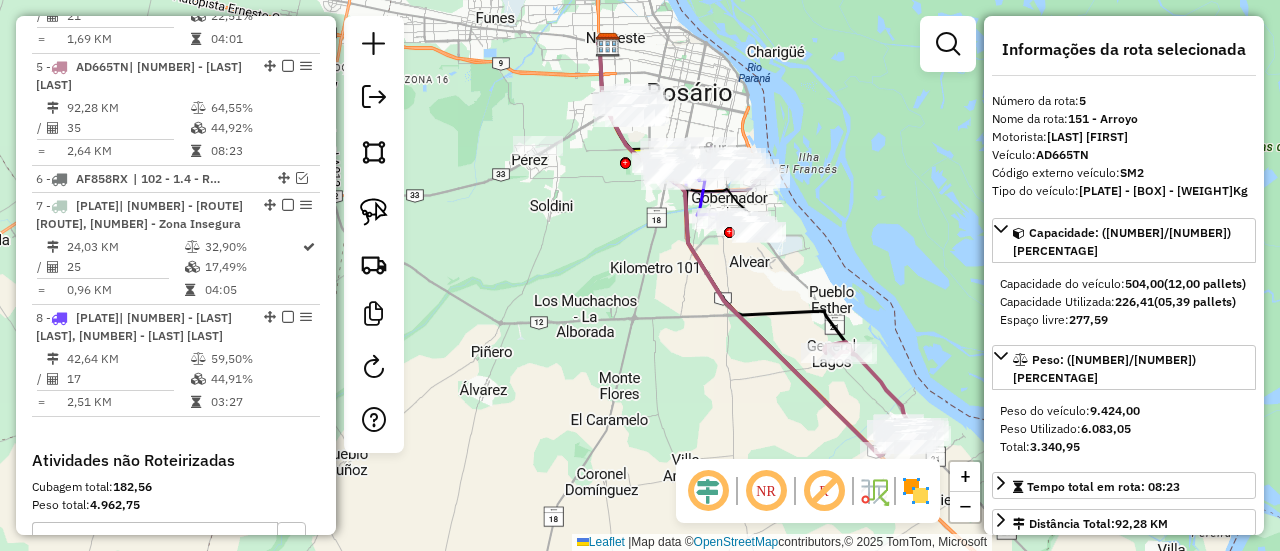 drag, startPoint x: 756, startPoint y: 348, endPoint x: 690, endPoint y: 300, distance: 81.608826 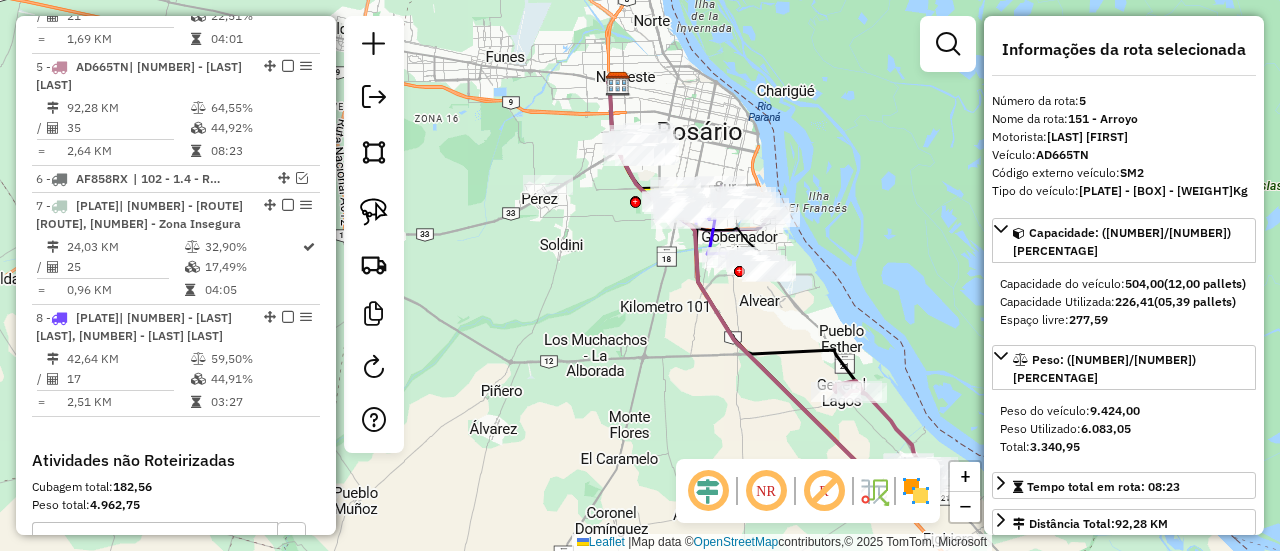 drag, startPoint x: 680, startPoint y: 280, endPoint x: 776, endPoint y: 381, distance: 139.3449 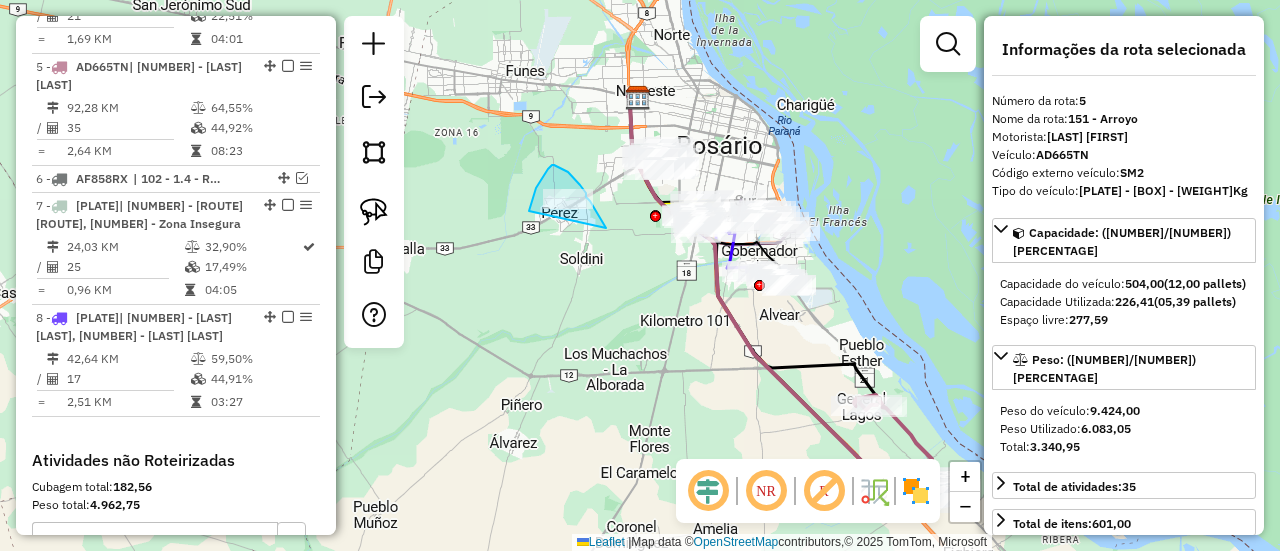drag, startPoint x: 604, startPoint y: 223, endPoint x: 530, endPoint y: 238, distance: 75.50497 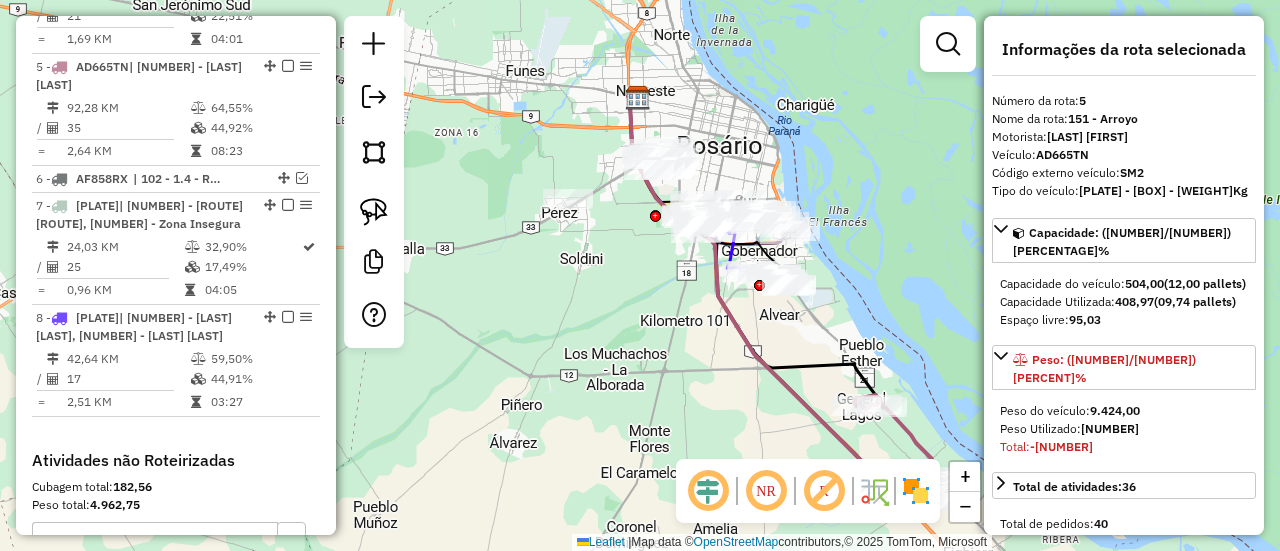 select on "**********" 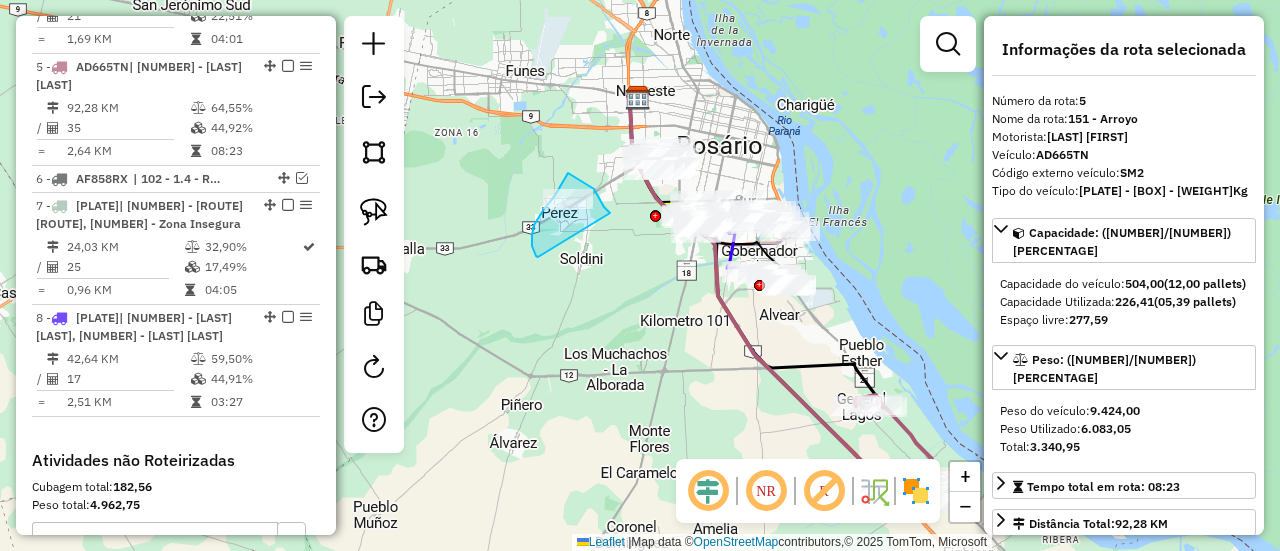 drag, startPoint x: 594, startPoint y: 189, endPoint x: 538, endPoint y: 257, distance: 88.09086 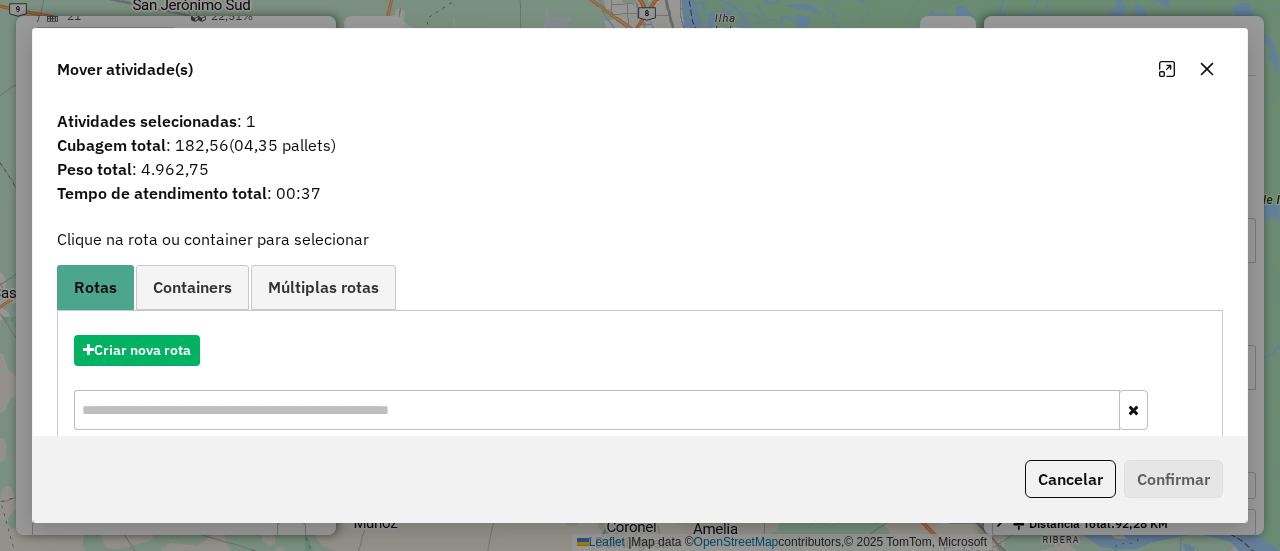 click on "Criar nova rota" at bounding box center [640, 385] 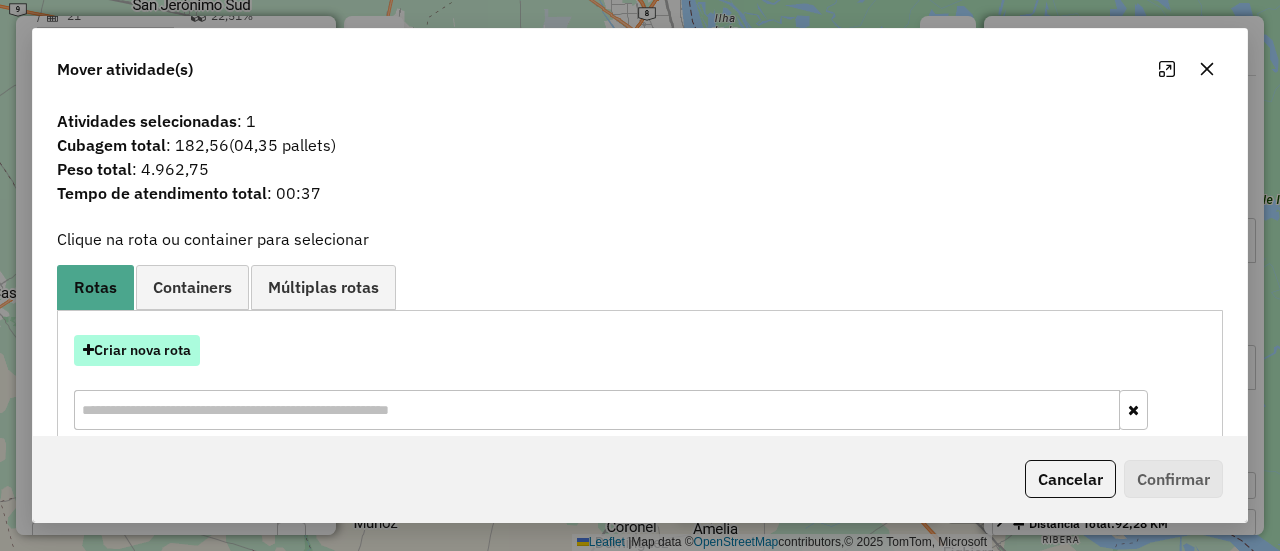 click on "Criar nova rota" at bounding box center [137, 350] 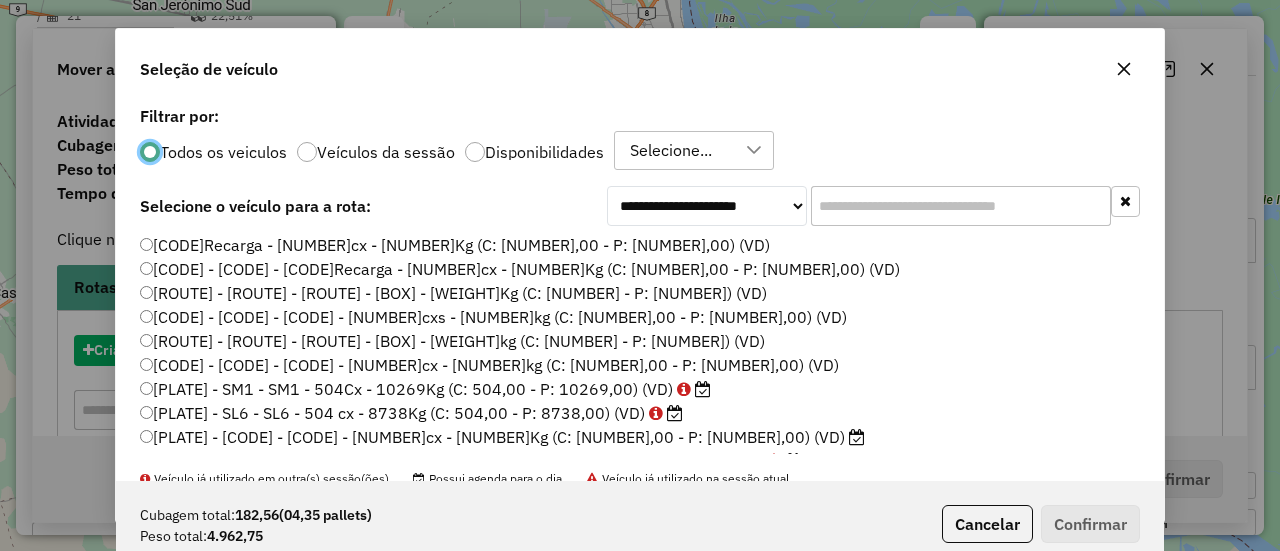 scroll, scrollTop: 11, scrollLeft: 6, axis: both 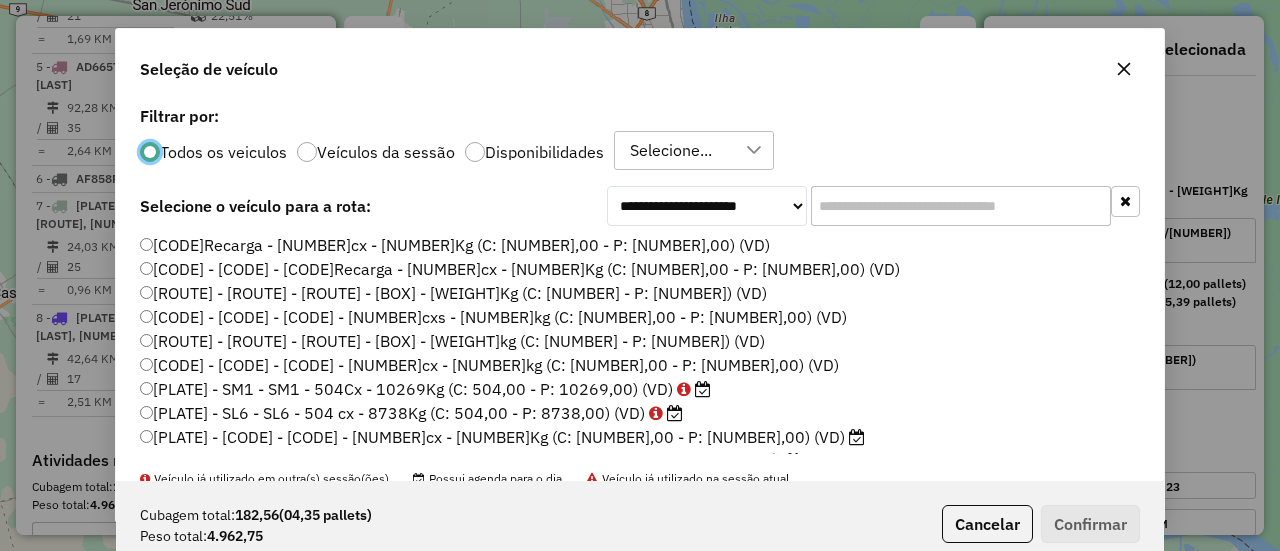 click on "Disponibilidades" 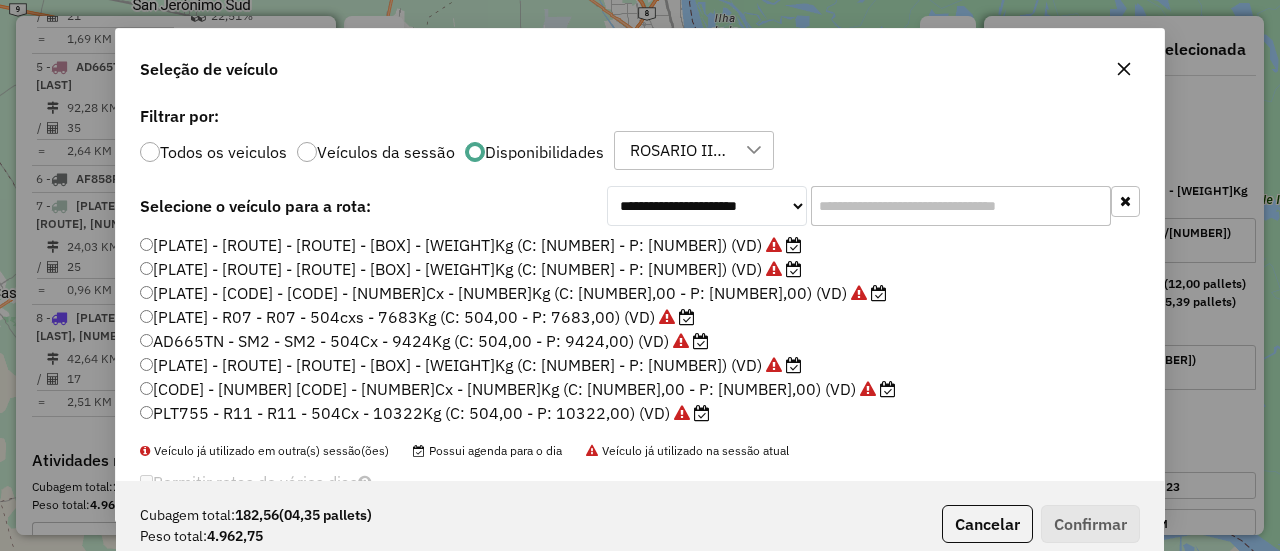 scroll, scrollTop: 50, scrollLeft: 0, axis: vertical 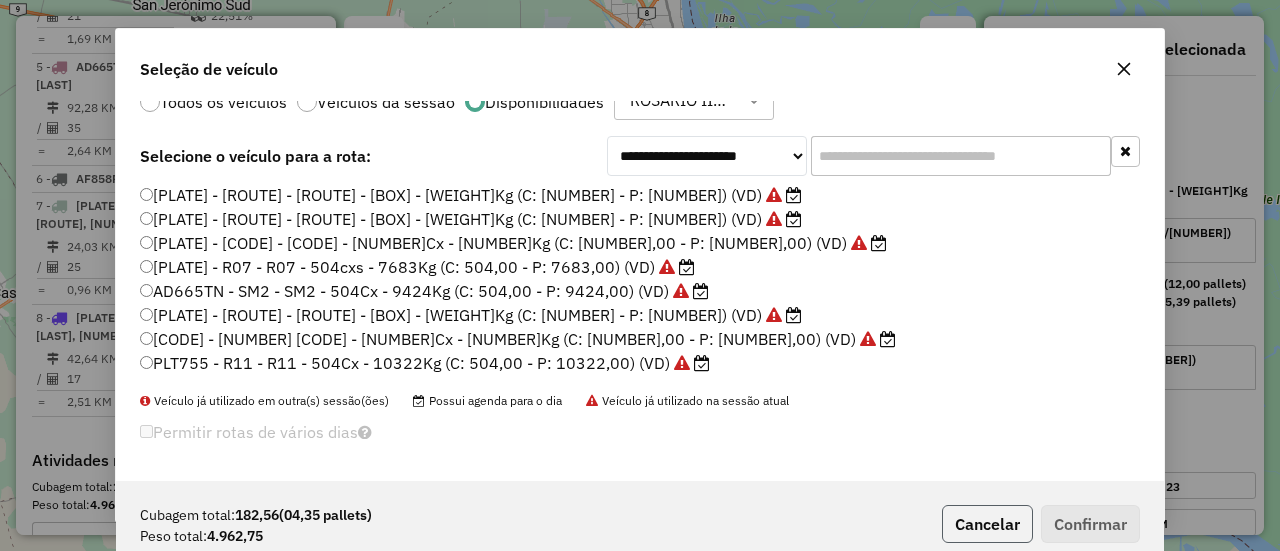 click on "Cancelar" 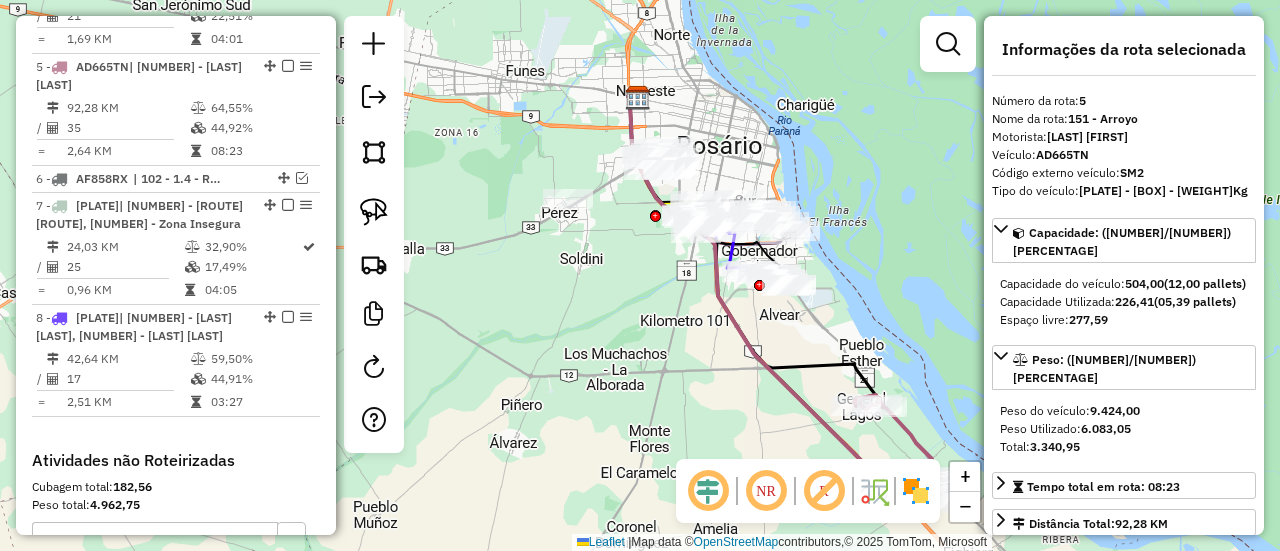 scroll, scrollTop: 0, scrollLeft: 0, axis: both 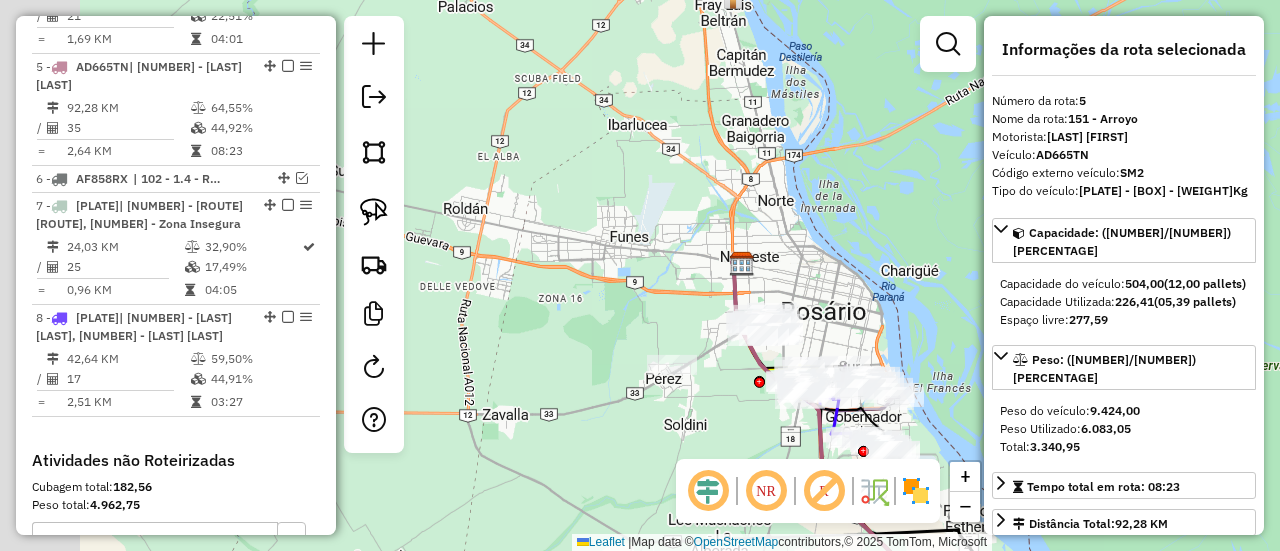 drag, startPoint x: 582, startPoint y: 309, endPoint x: 686, endPoint y: 465, distance: 187.48866 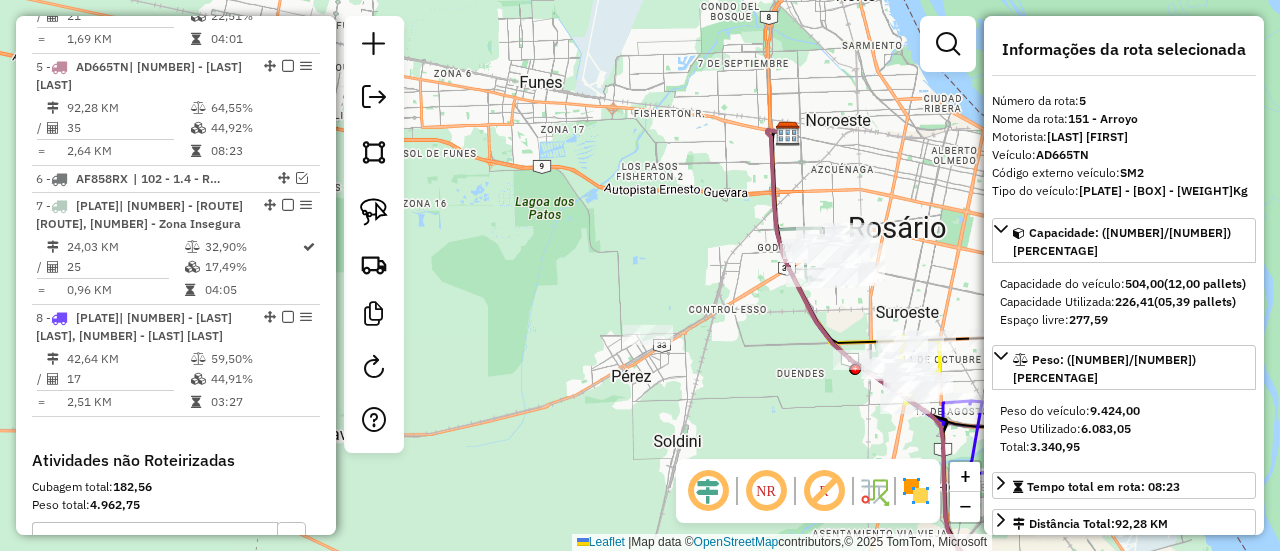 drag, startPoint x: 839, startPoint y: 375, endPoint x: 781, endPoint y: 342, distance: 66.730804 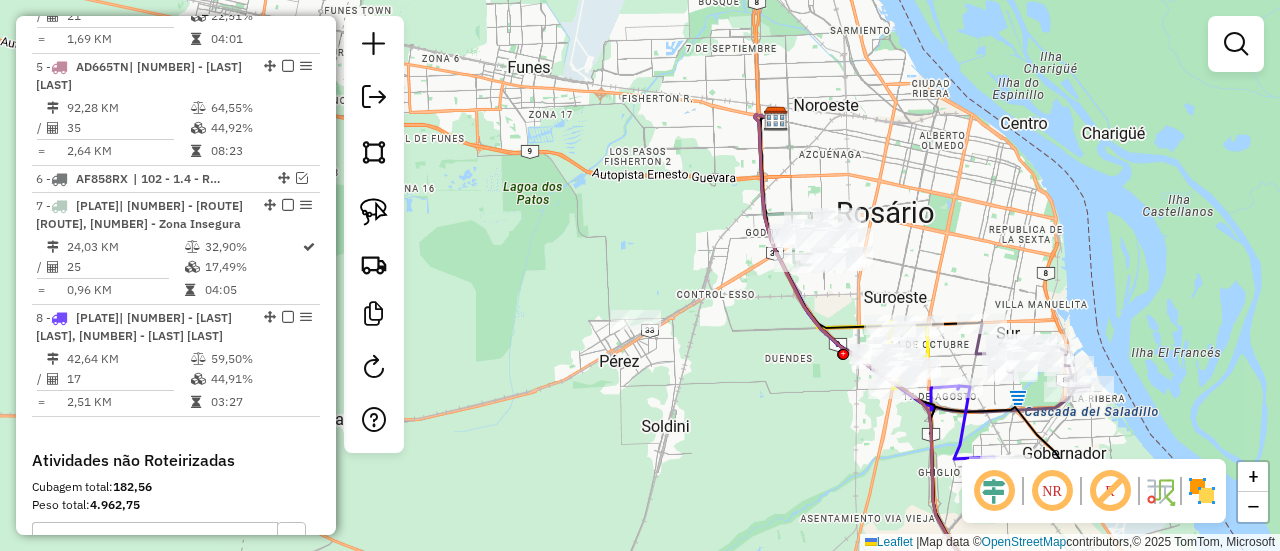 drag, startPoint x: 814, startPoint y: 367, endPoint x: 780, endPoint y: 307, distance: 68.96376 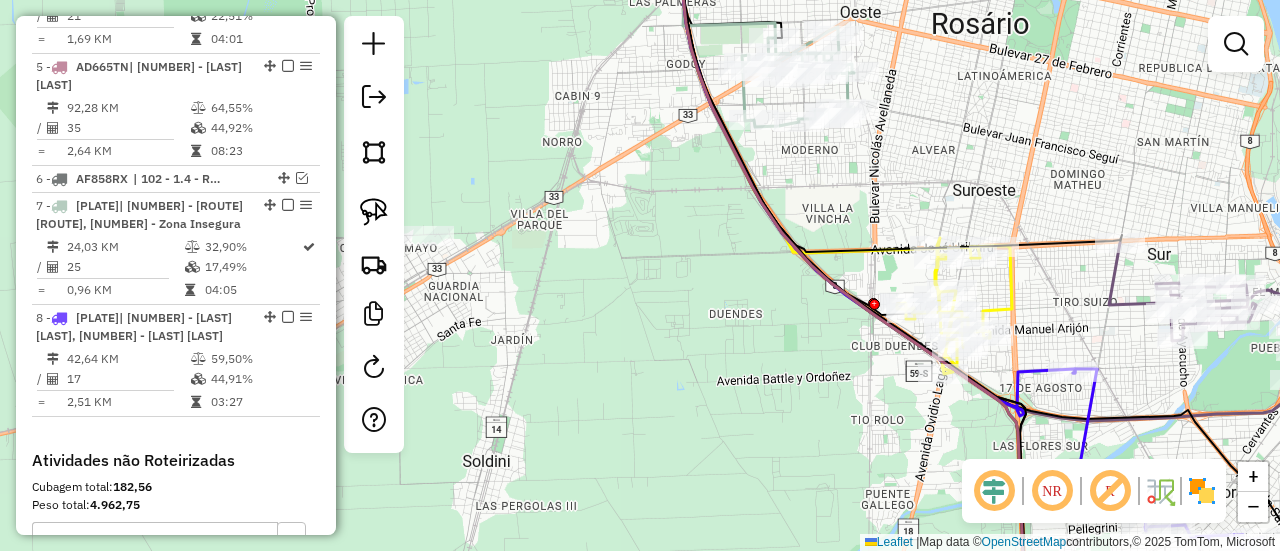 click 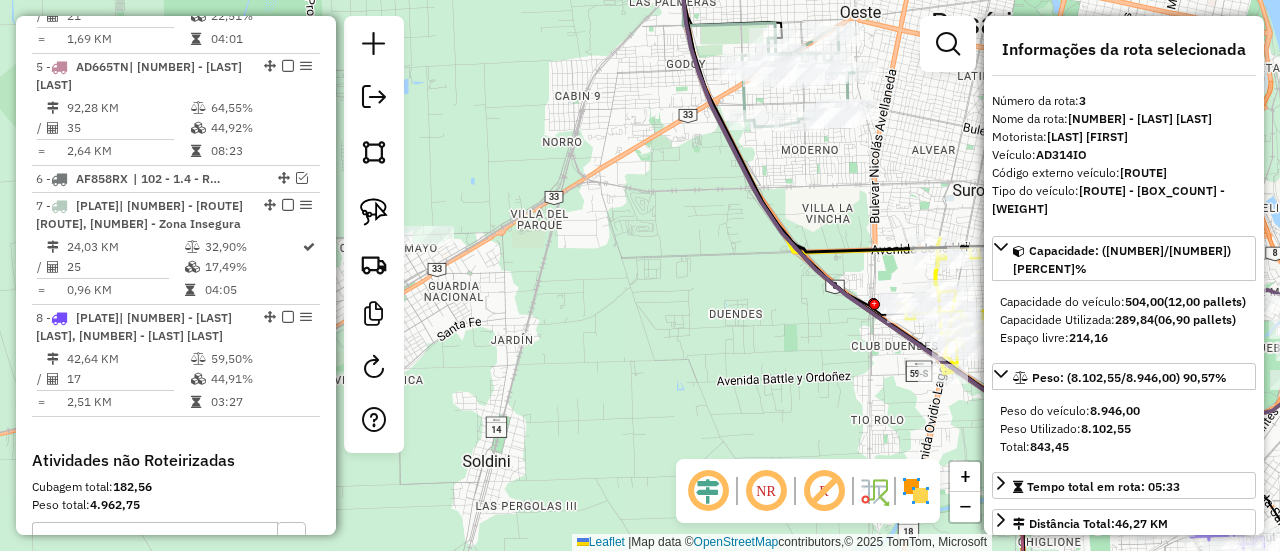 scroll, scrollTop: 883, scrollLeft: 0, axis: vertical 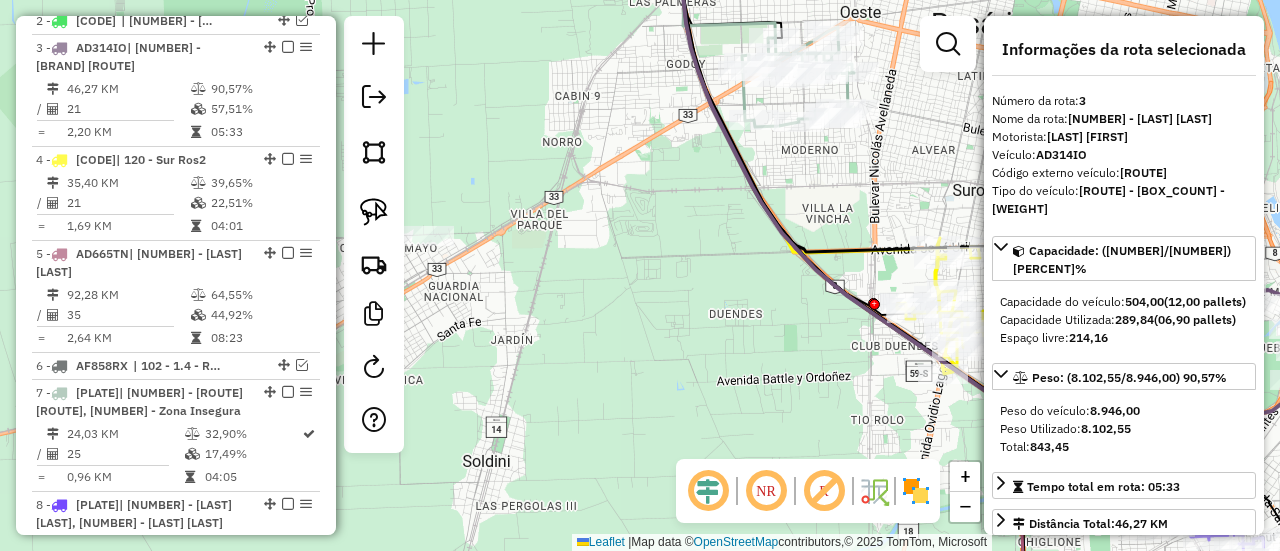 click 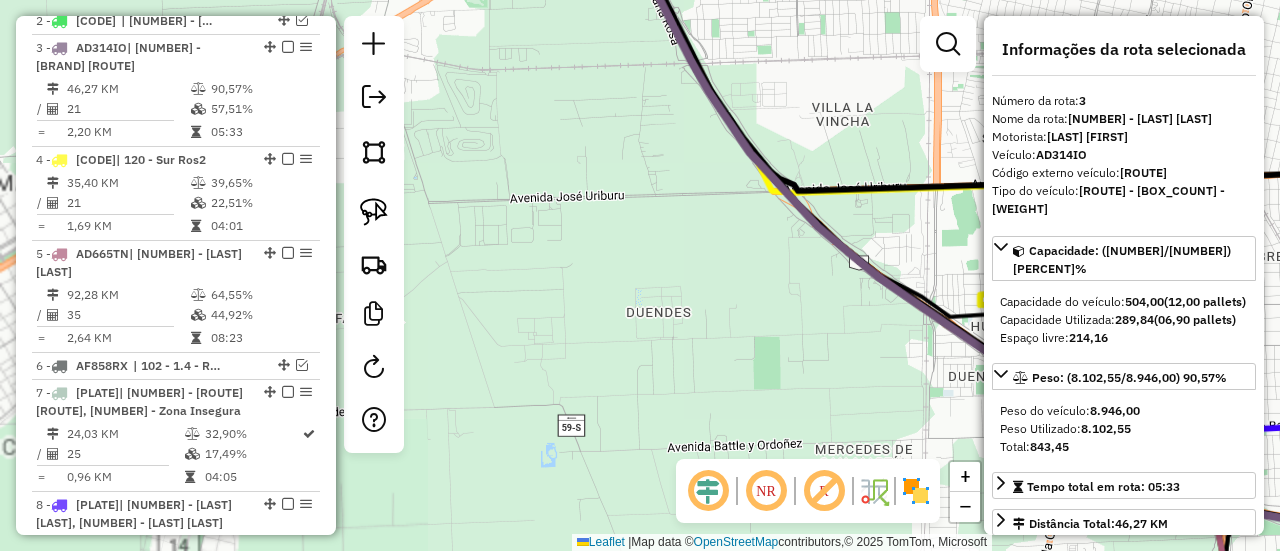 drag, startPoint x: 808, startPoint y: 318, endPoint x: 675, endPoint y: 254, distance: 147.59743 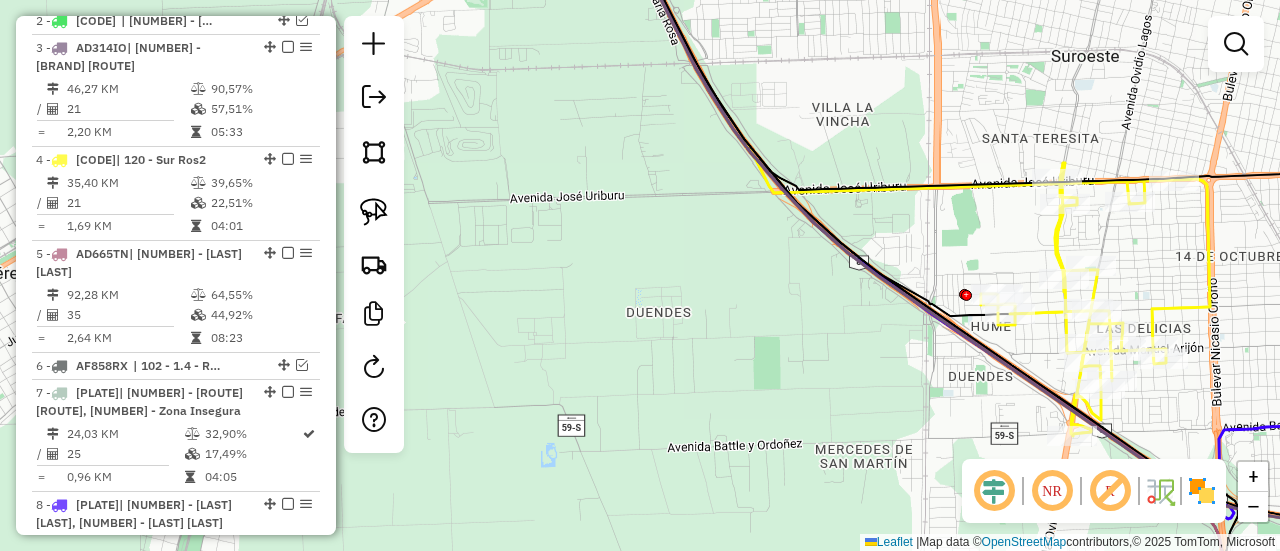 click 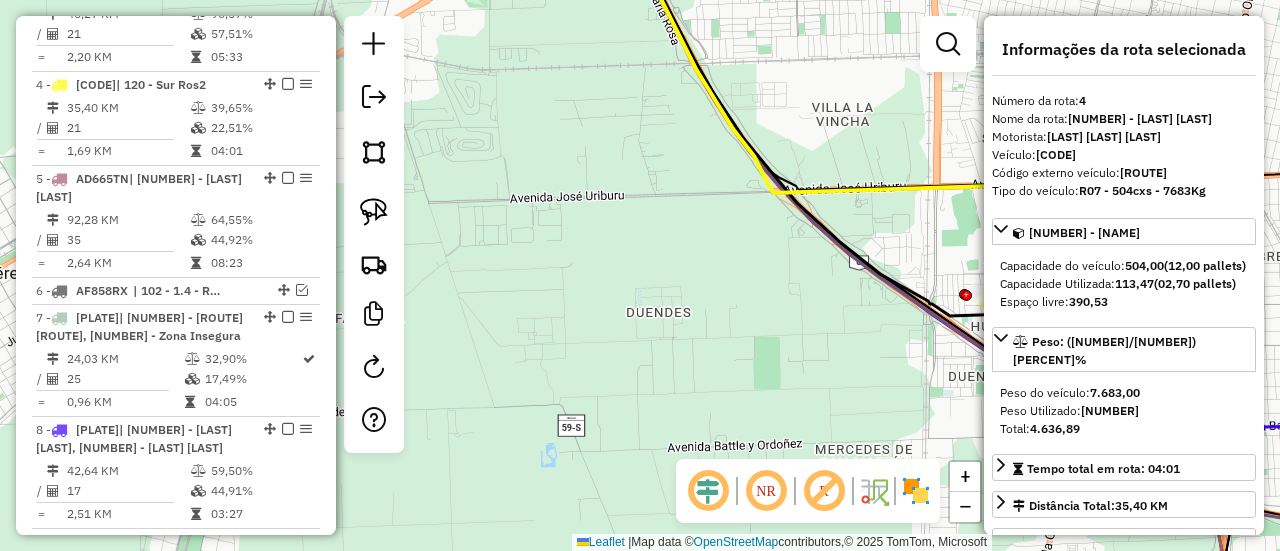 scroll, scrollTop: 976, scrollLeft: 0, axis: vertical 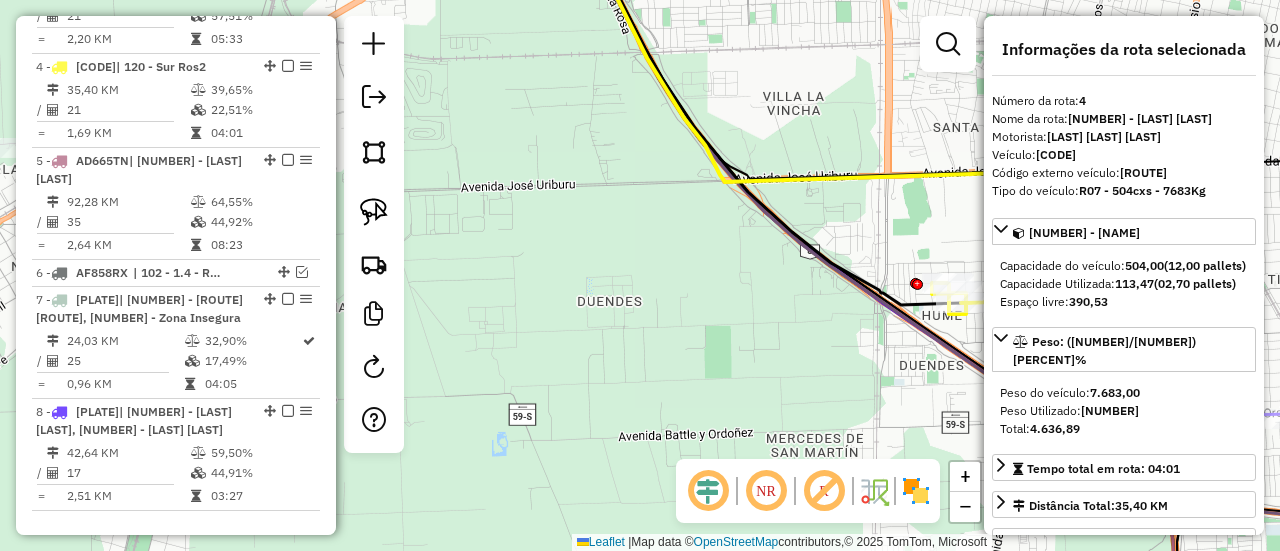 drag, startPoint x: 844, startPoint y: 225, endPoint x: 787, endPoint y: 212, distance: 58.463665 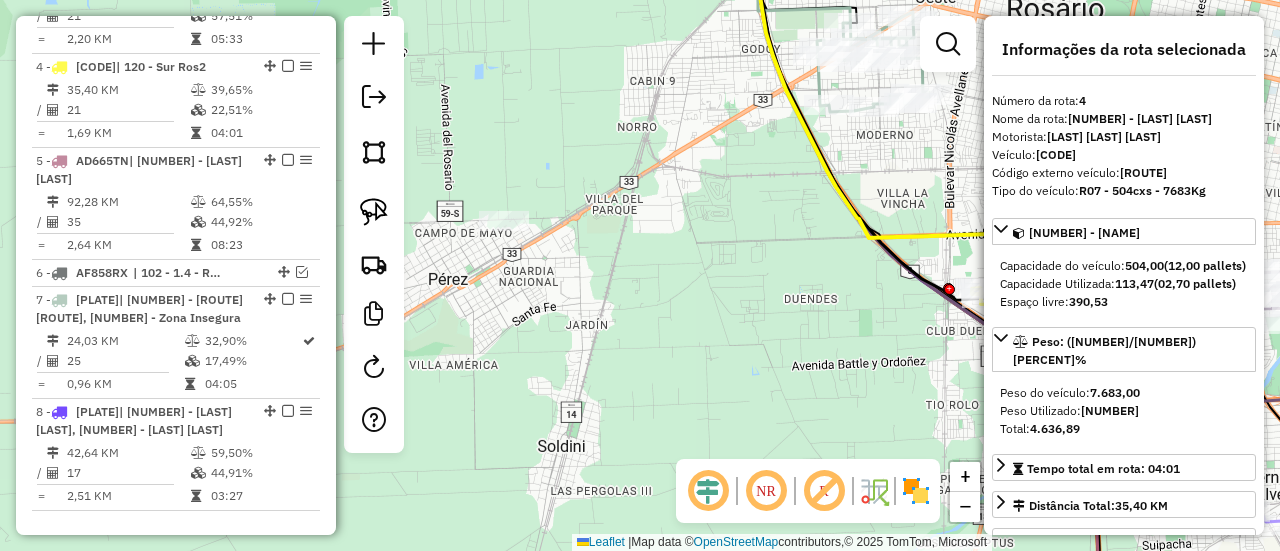 drag, startPoint x: 608, startPoint y: 314, endPoint x: 762, endPoint y: 355, distance: 159.36436 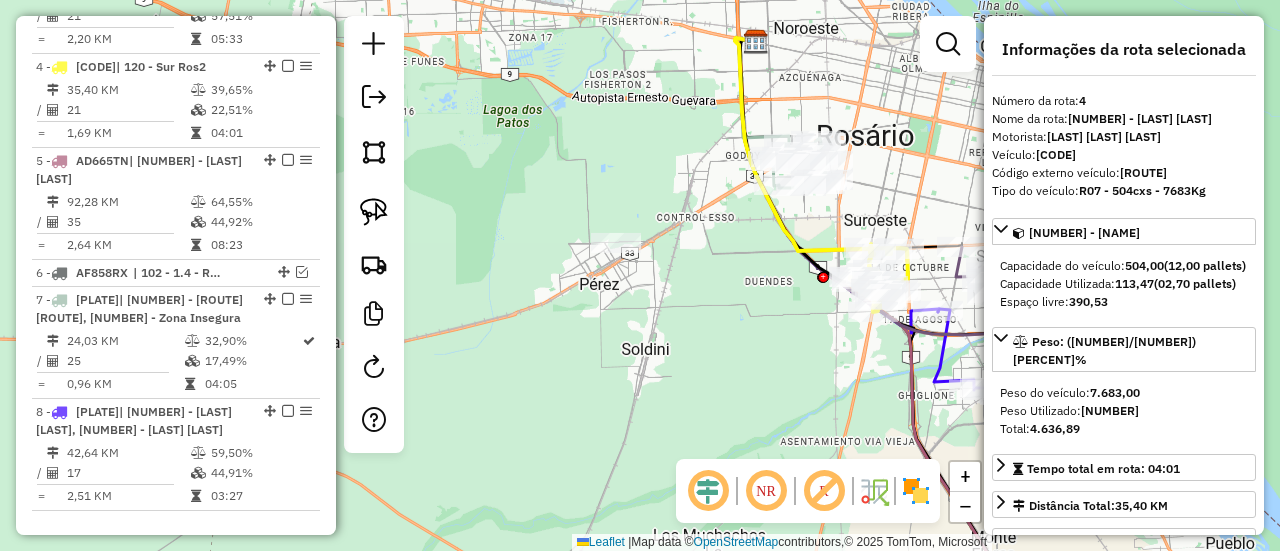 drag, startPoint x: 796, startPoint y: 307, endPoint x: 760, endPoint y: 286, distance: 41.677334 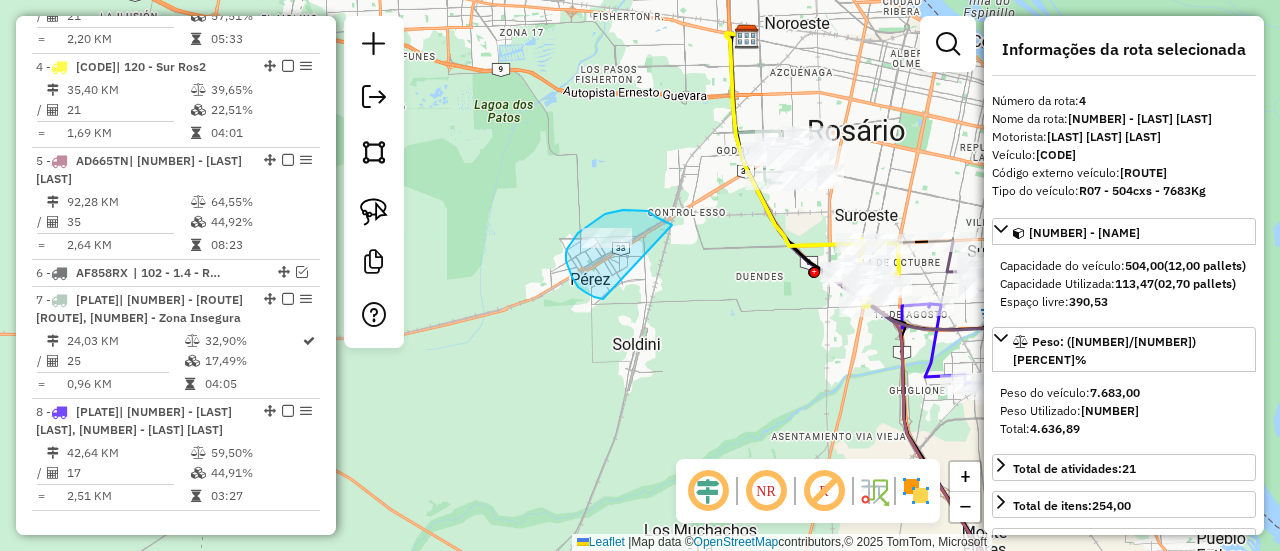 drag, startPoint x: 672, startPoint y: 225, endPoint x: 603, endPoint y: 299, distance: 101.17806 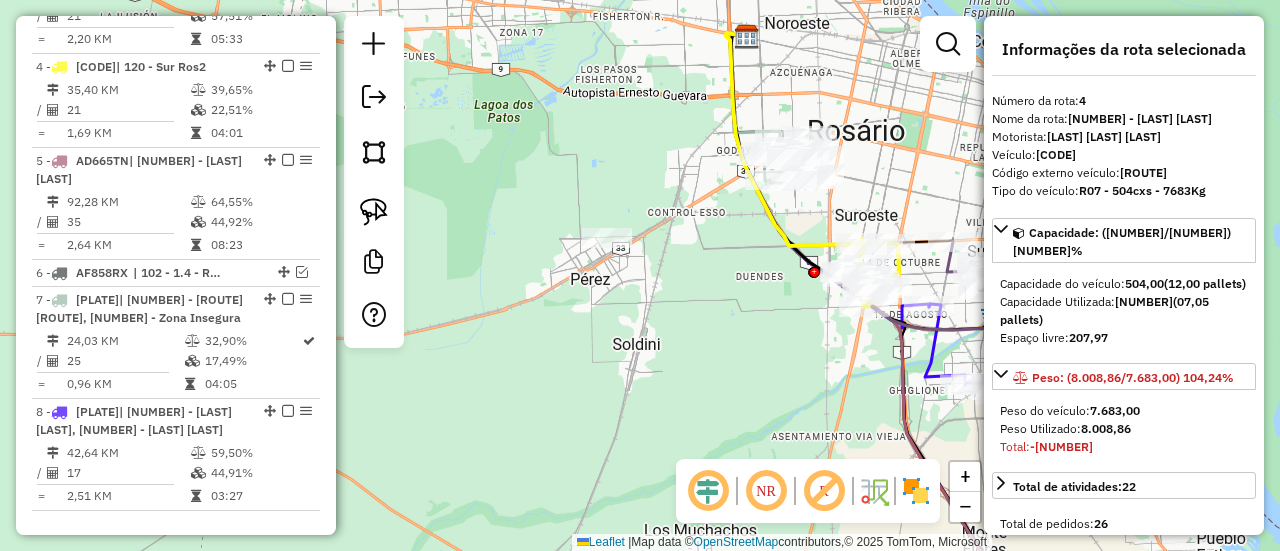 select on "**********" 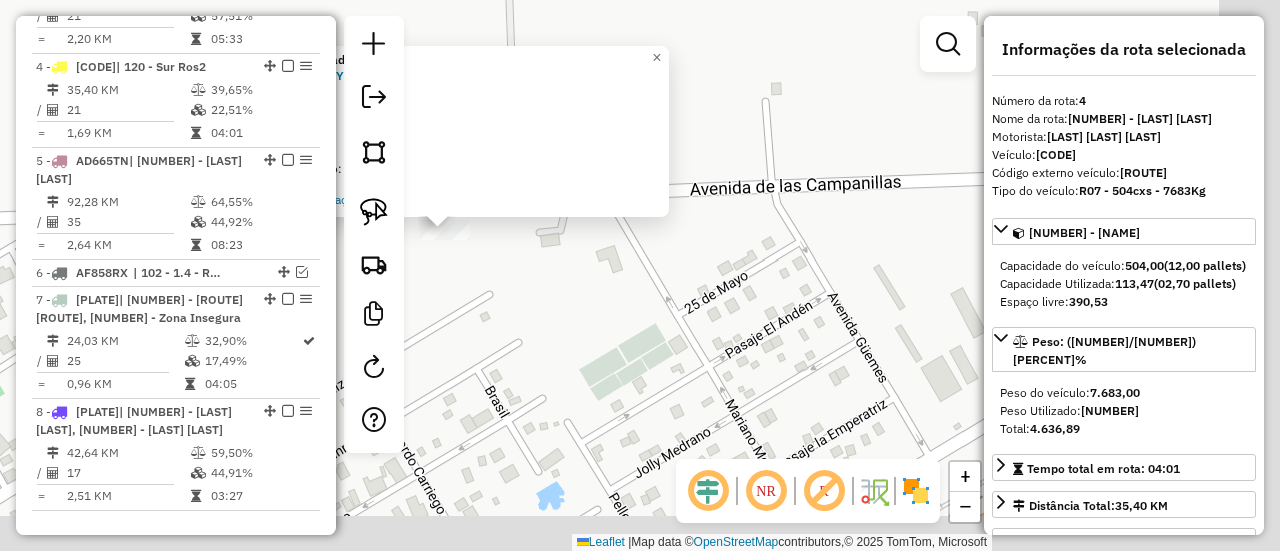 drag, startPoint x: 783, startPoint y: 328, endPoint x: 592, endPoint y: 281, distance: 196.69774 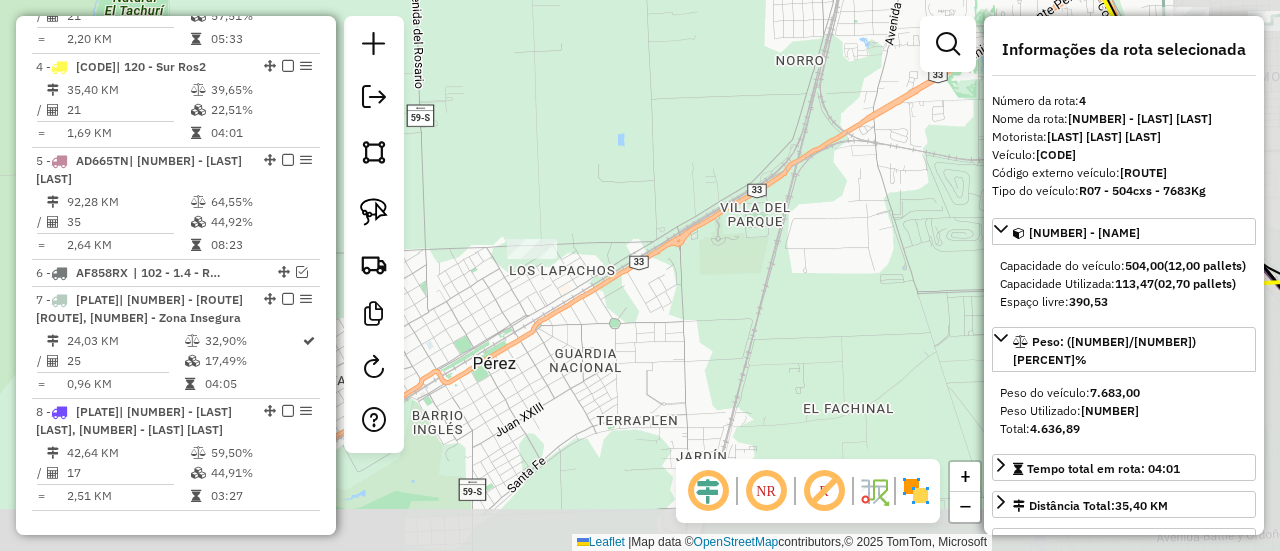 drag, startPoint x: 825, startPoint y: 356, endPoint x: 700, endPoint y: 283, distance: 144.75496 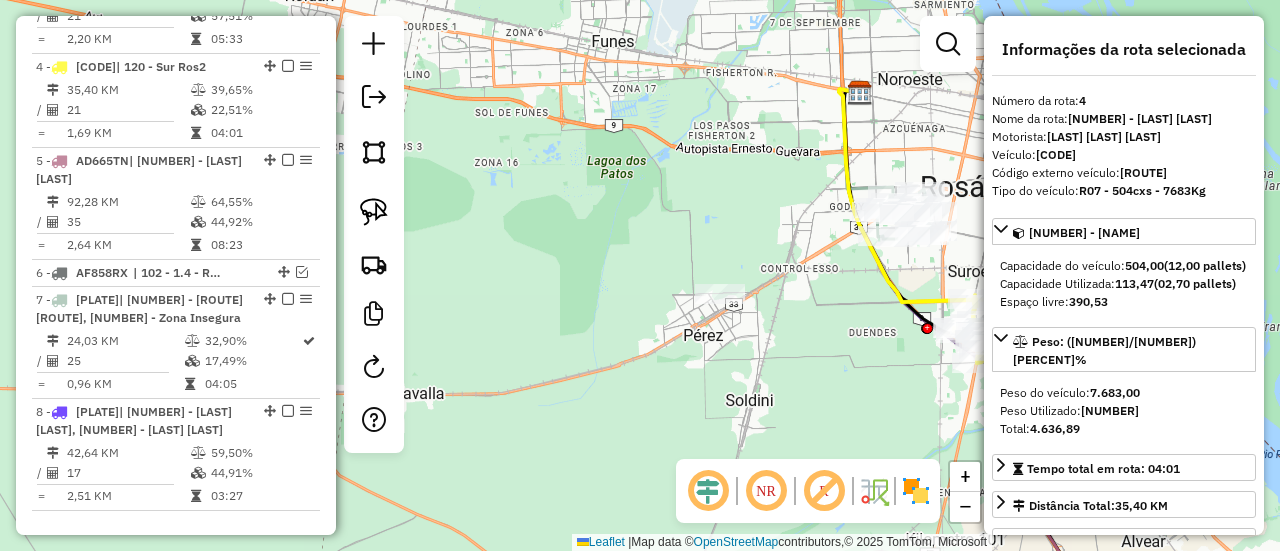 click 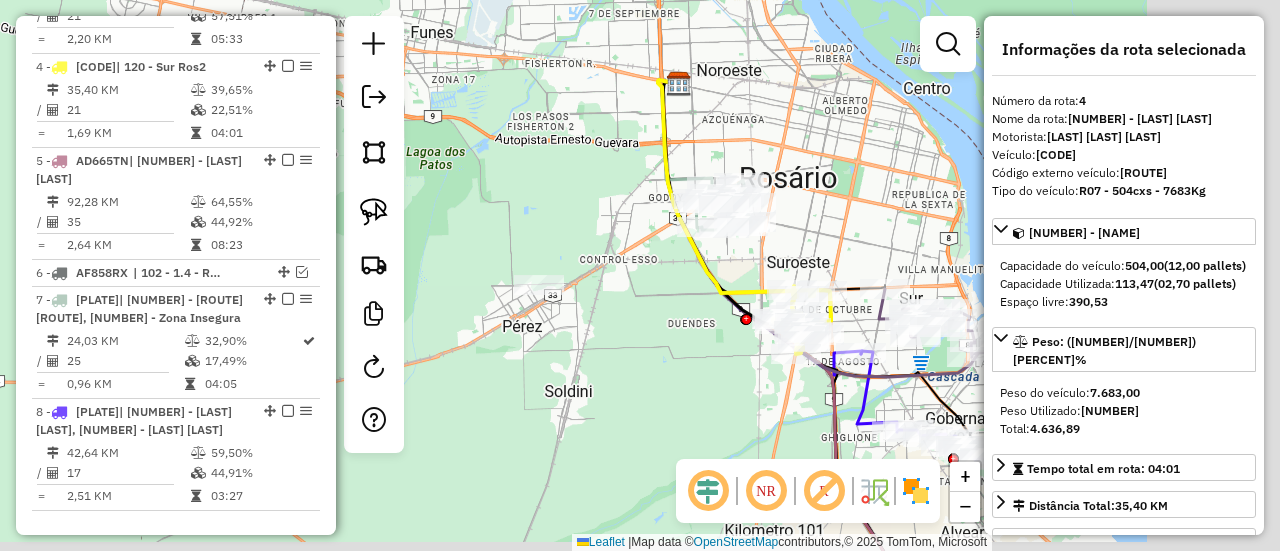 drag, startPoint x: 736, startPoint y: 331, endPoint x: 709, endPoint y: 327, distance: 27.294687 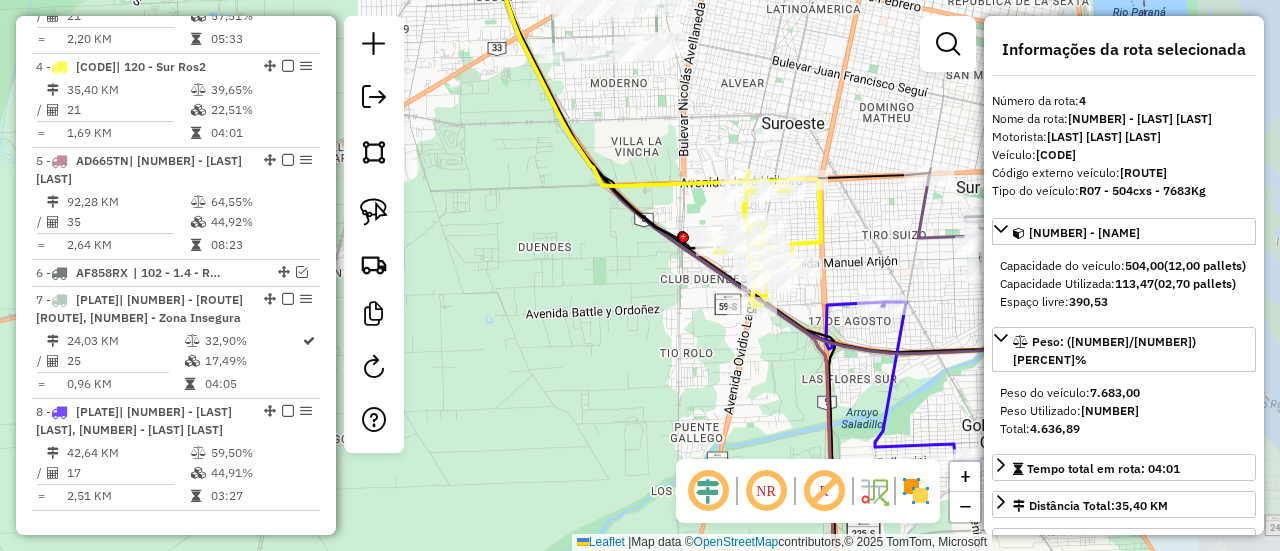 drag, startPoint x: 776, startPoint y: 339, endPoint x: 699, endPoint y: 291, distance: 90.73588 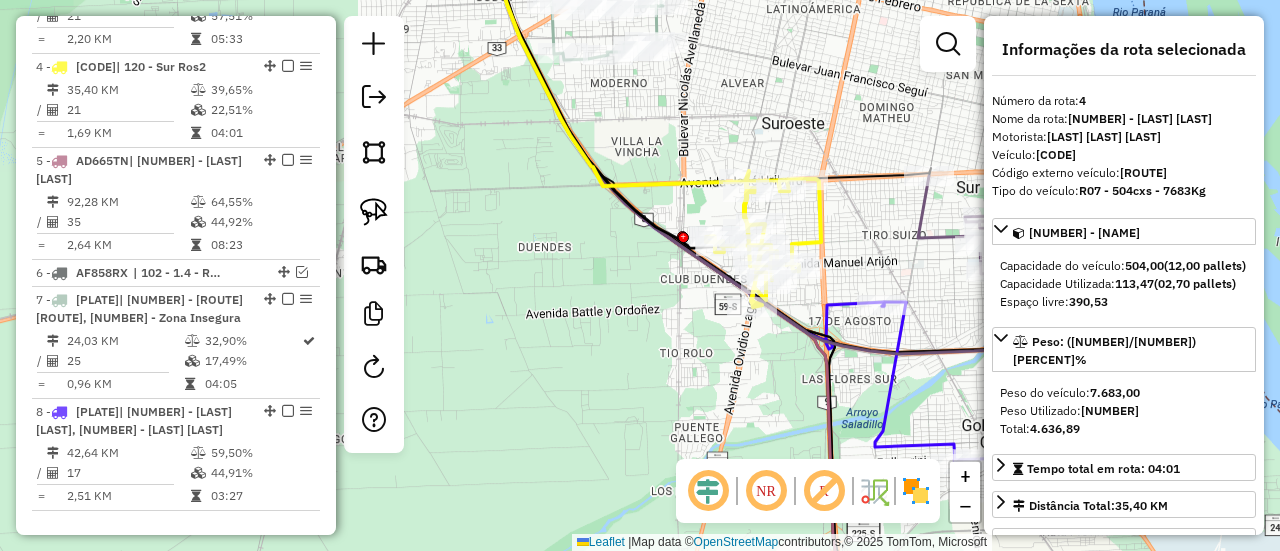 click 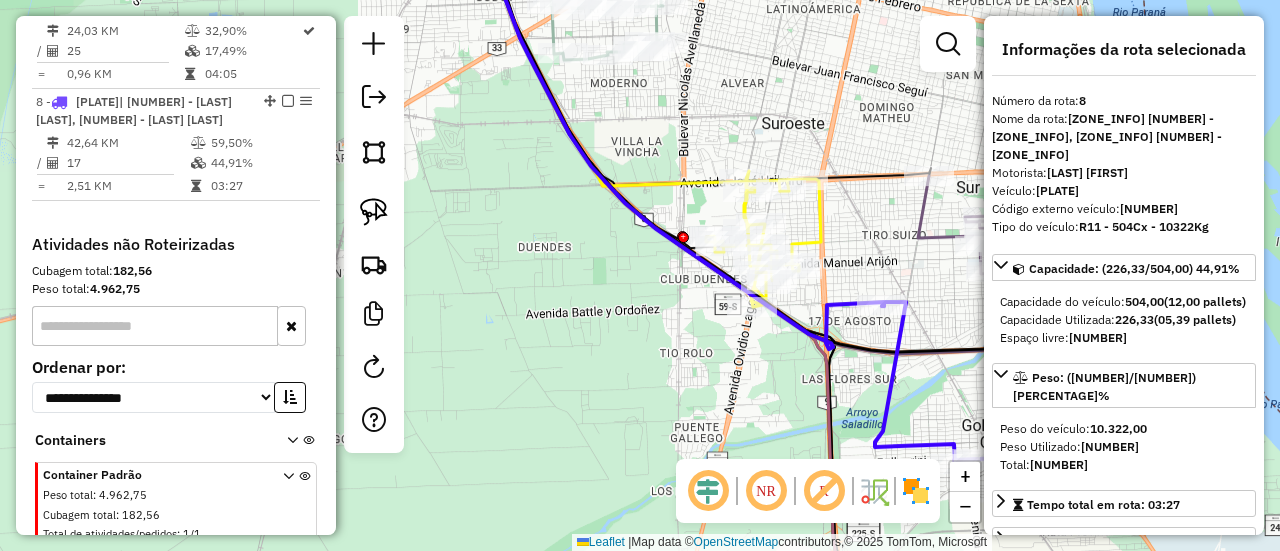 scroll, scrollTop: 1302, scrollLeft: 0, axis: vertical 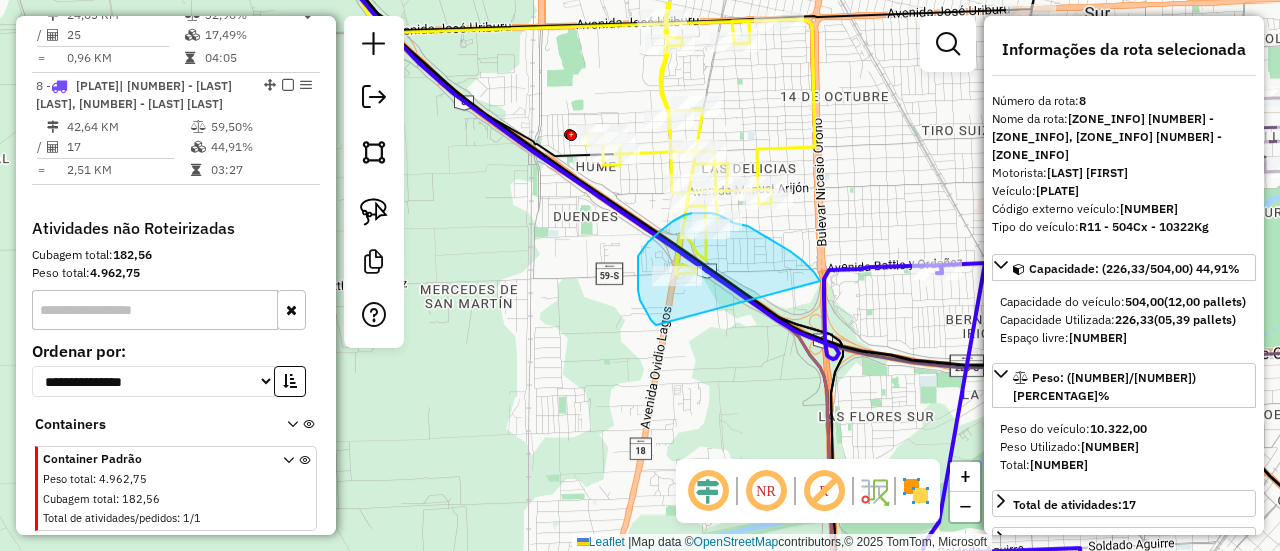 drag, startPoint x: 820, startPoint y: 281, endPoint x: 656, endPoint y: 325, distance: 169.79988 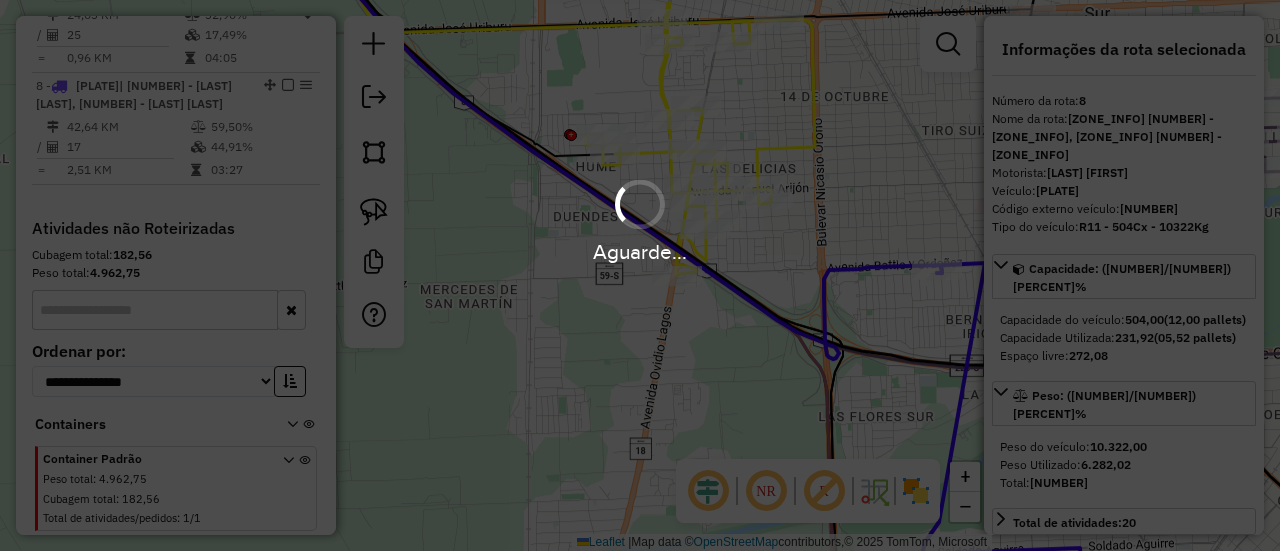 select on "**********" 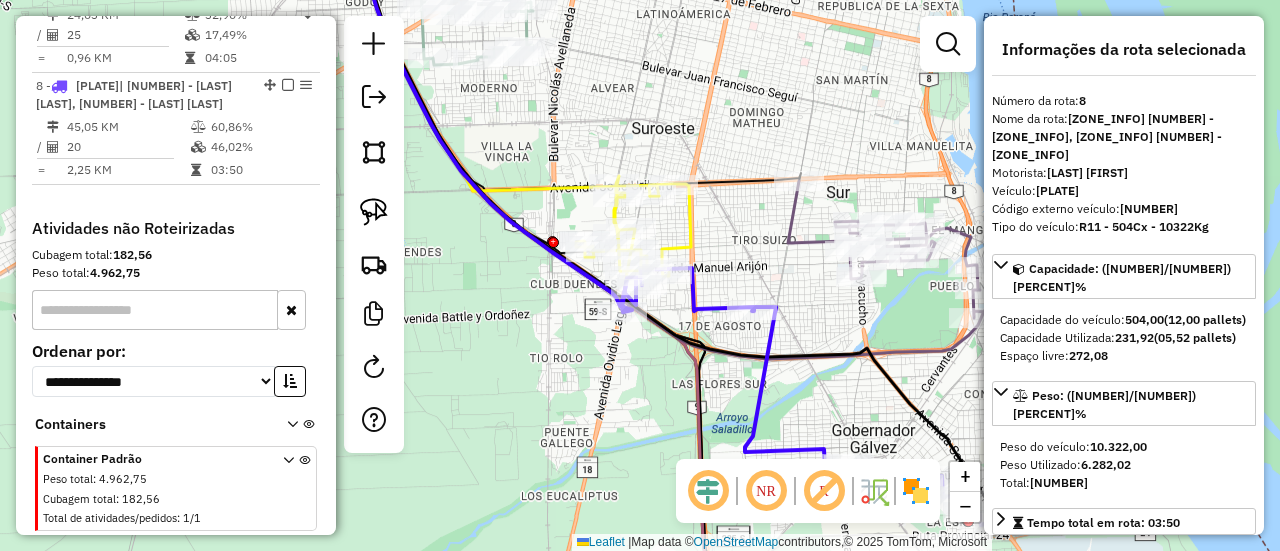 drag, startPoint x: 557, startPoint y: 349, endPoint x: 784, endPoint y: 421, distance: 238.14491 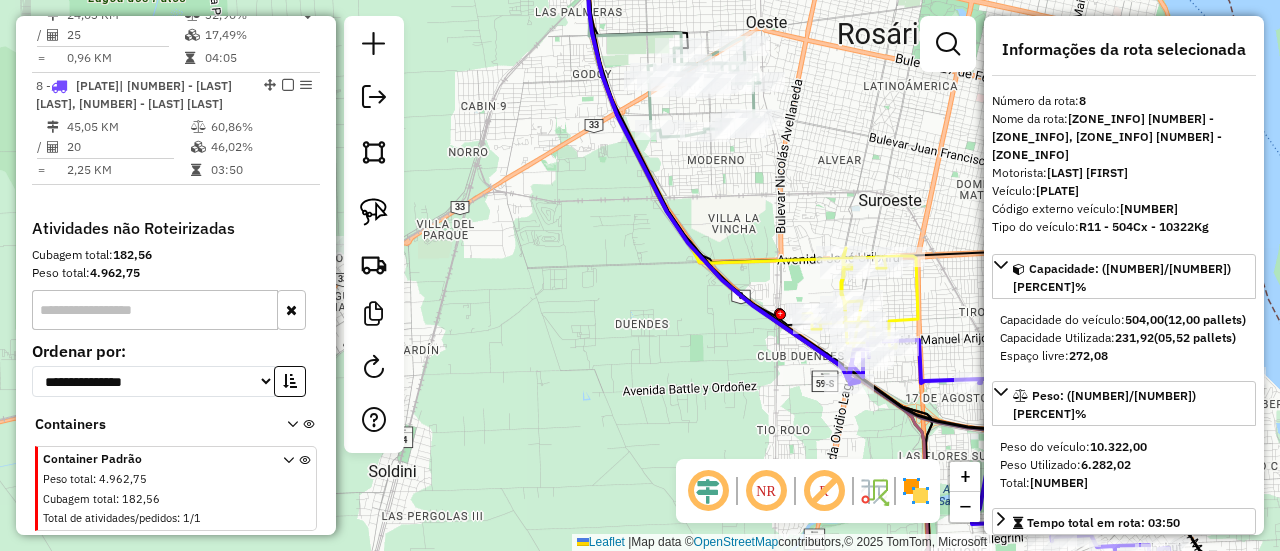 click 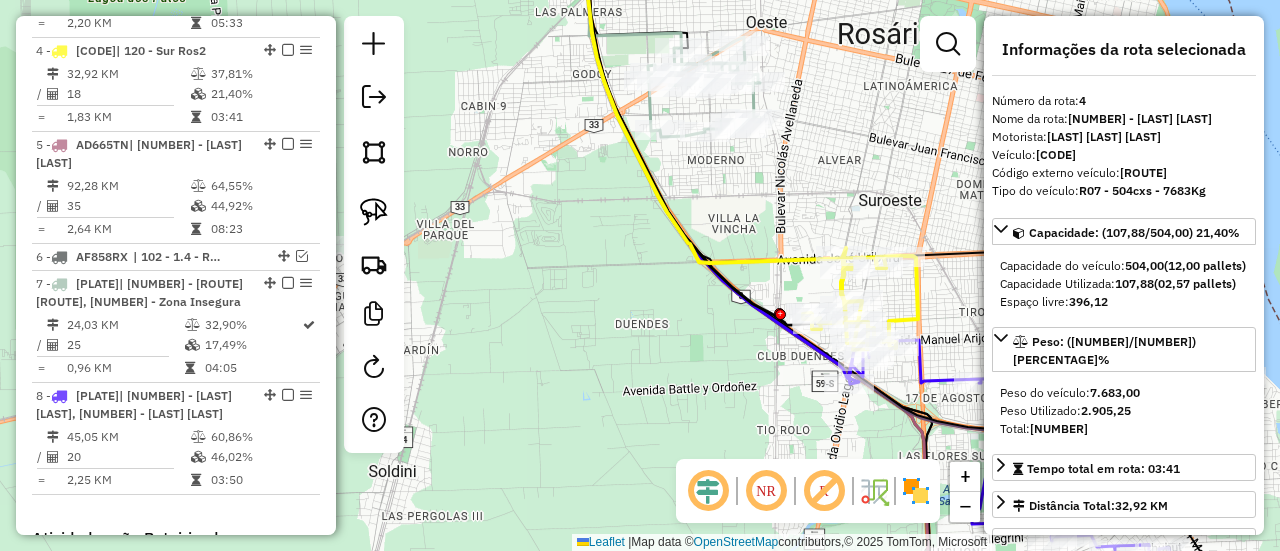 scroll, scrollTop: 976, scrollLeft: 0, axis: vertical 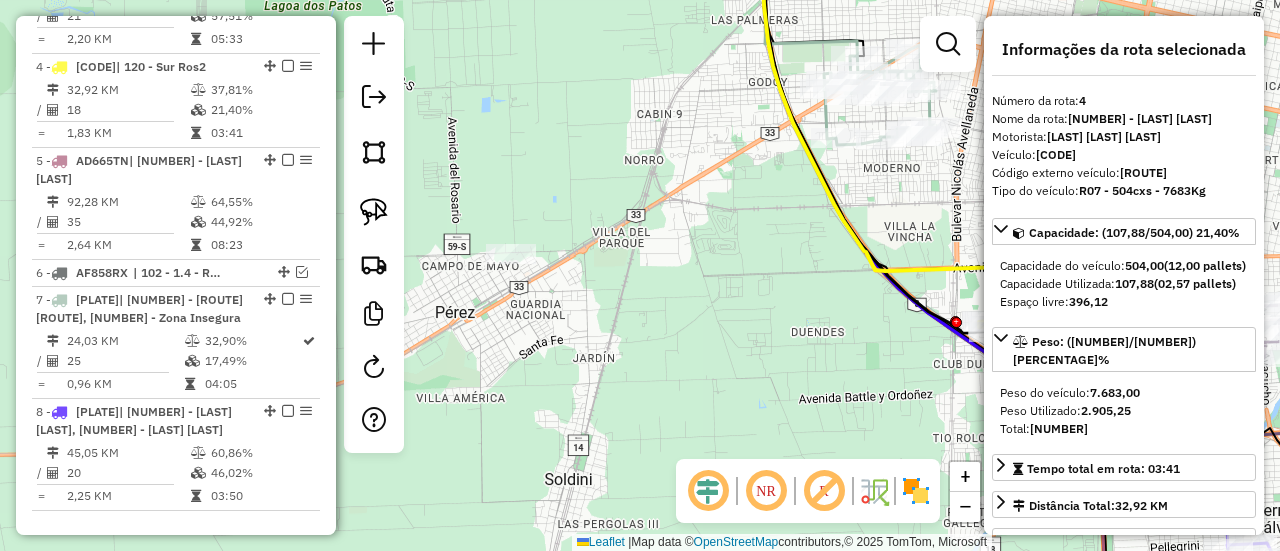drag, startPoint x: 634, startPoint y: 306, endPoint x: 810, endPoint y: 314, distance: 176.18172 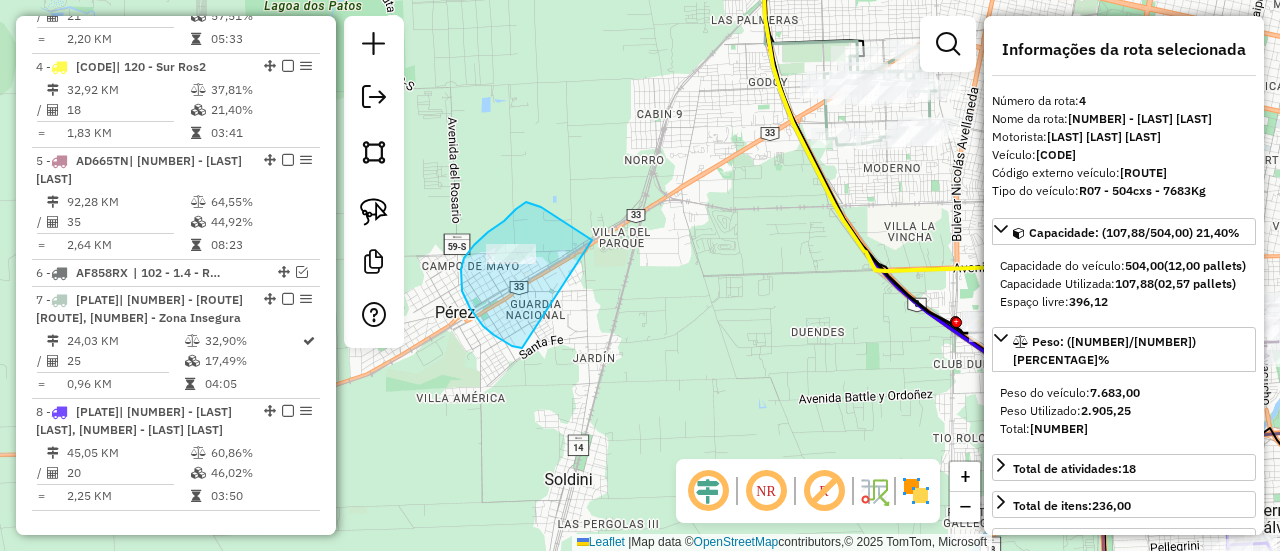 drag, startPoint x: 572, startPoint y: 228, endPoint x: 522, endPoint y: 349, distance: 130.92365 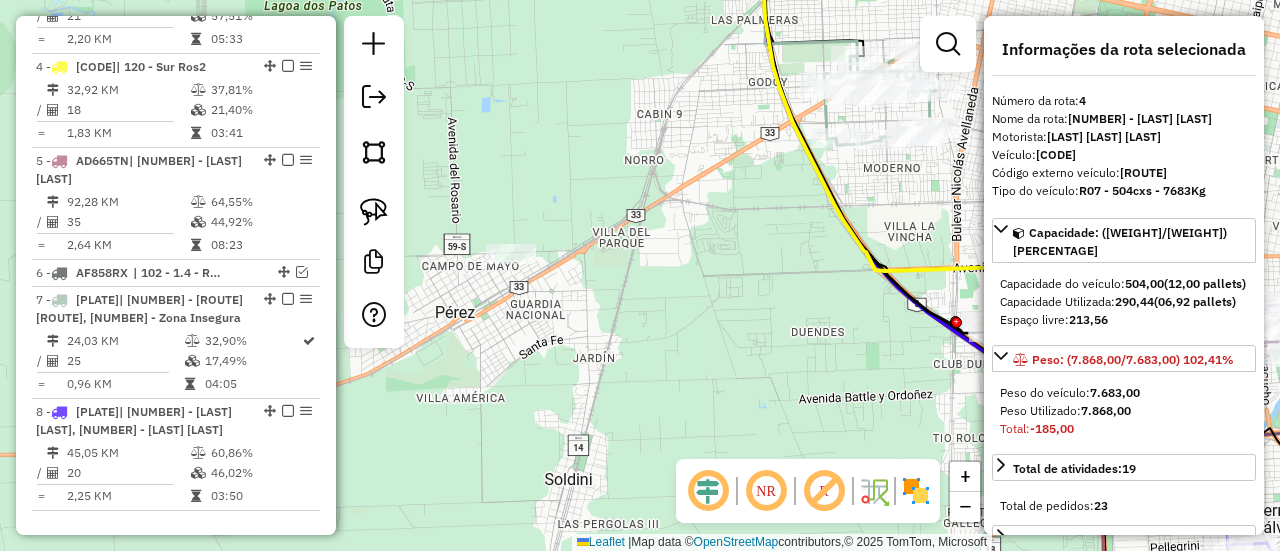 select on "**********" 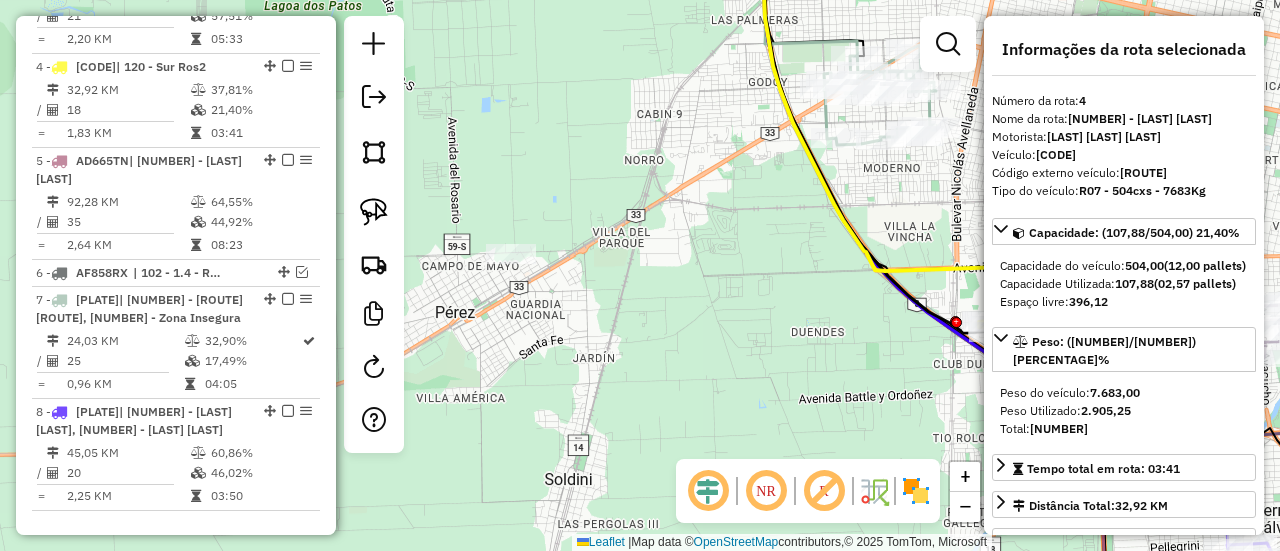 drag, startPoint x: 722, startPoint y: 358, endPoint x: 499, endPoint y: 205, distance: 270.44037 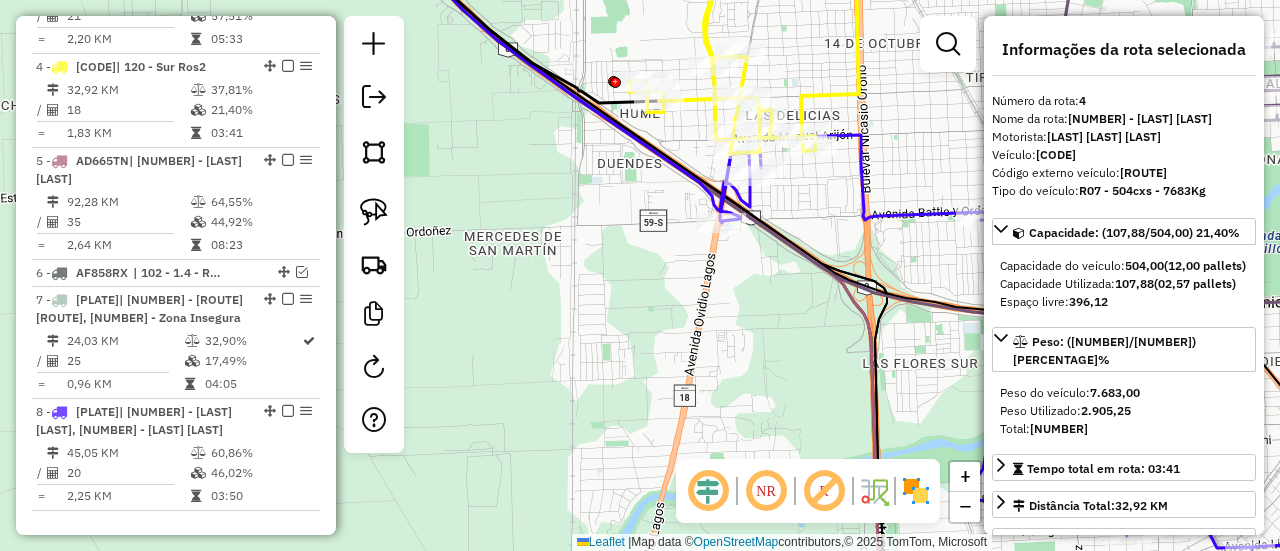 click 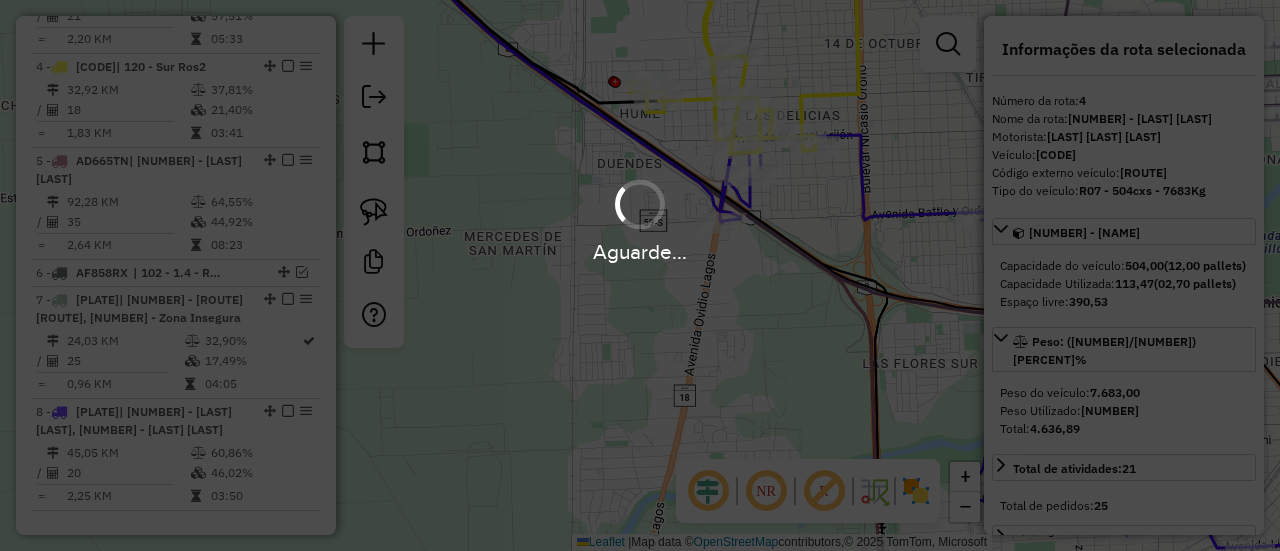select on "**********" 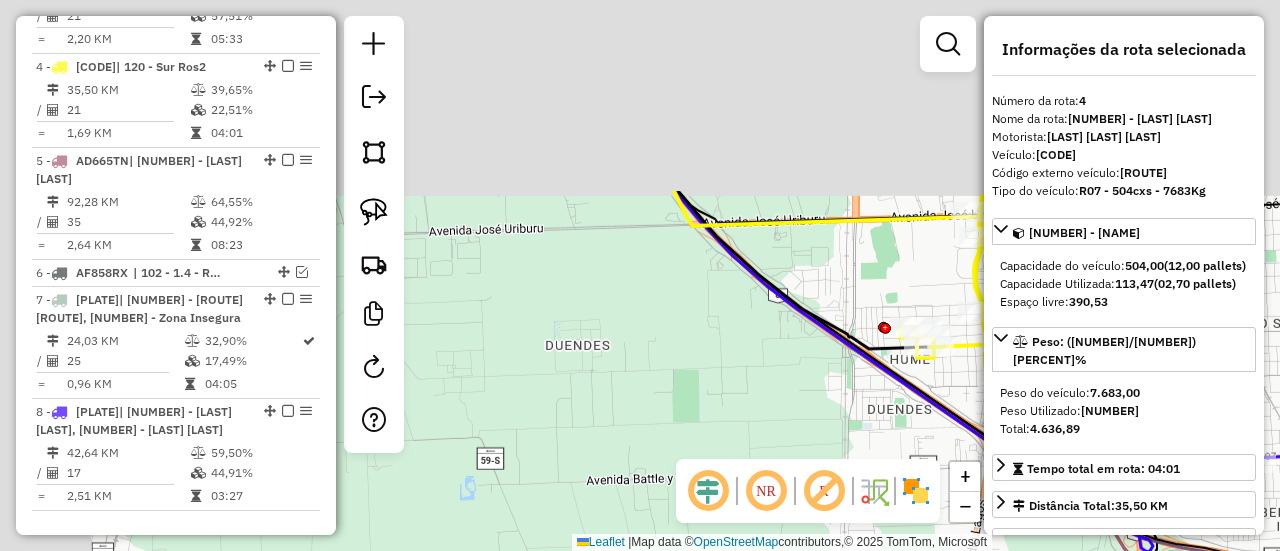 drag, startPoint x: 560, startPoint y: 233, endPoint x: 848, endPoint y: 491, distance: 386.66266 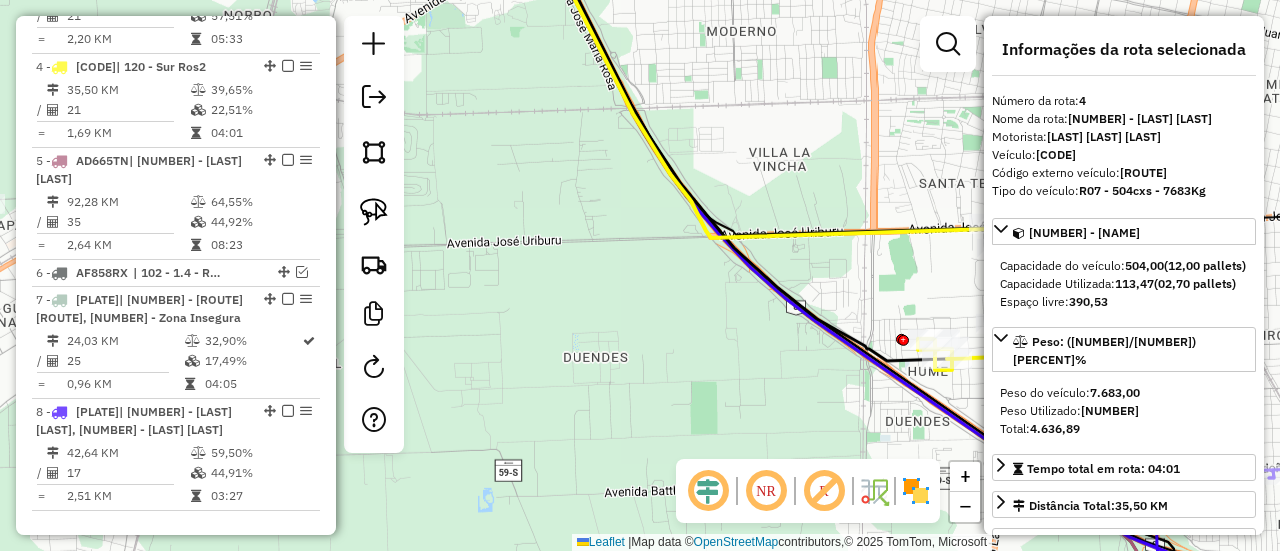 click 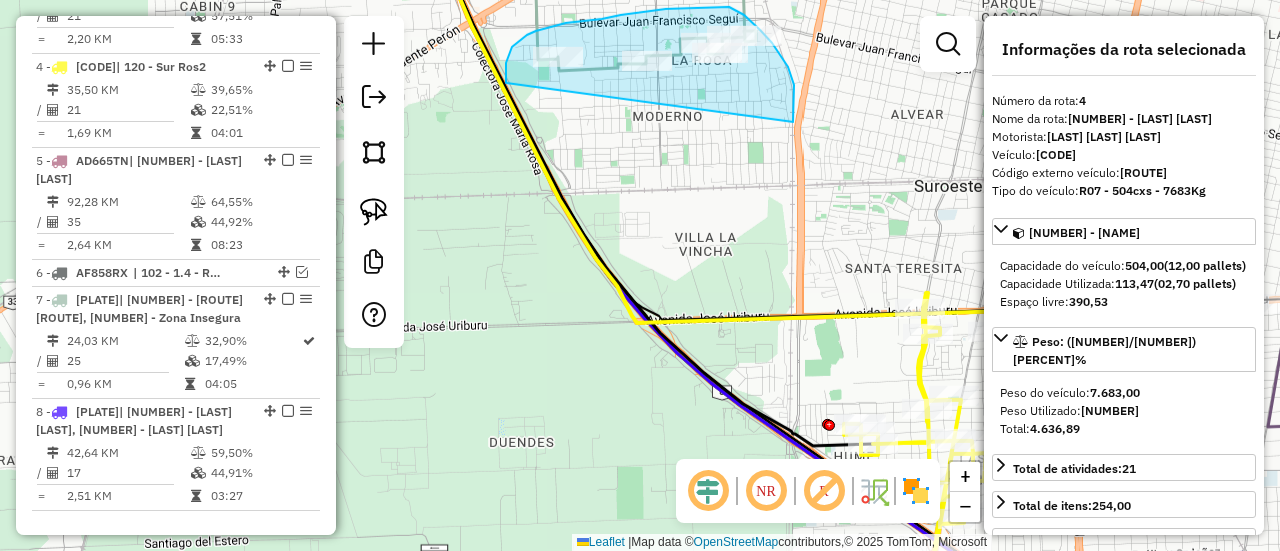 drag, startPoint x: 794, startPoint y: 85, endPoint x: 523, endPoint y: 133, distance: 275.2181 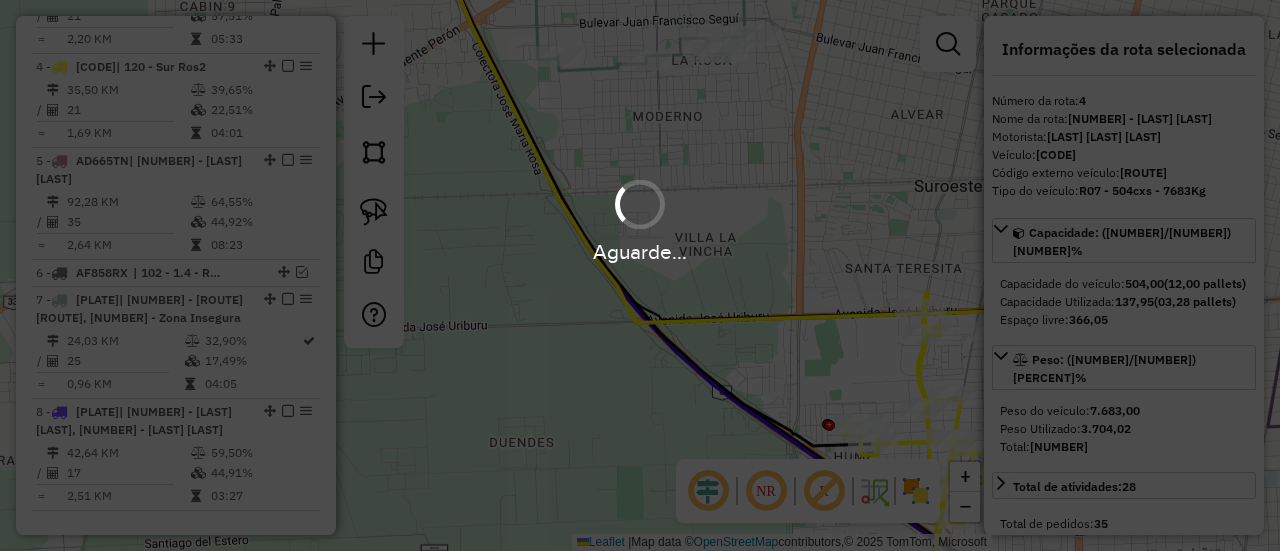 select on "**********" 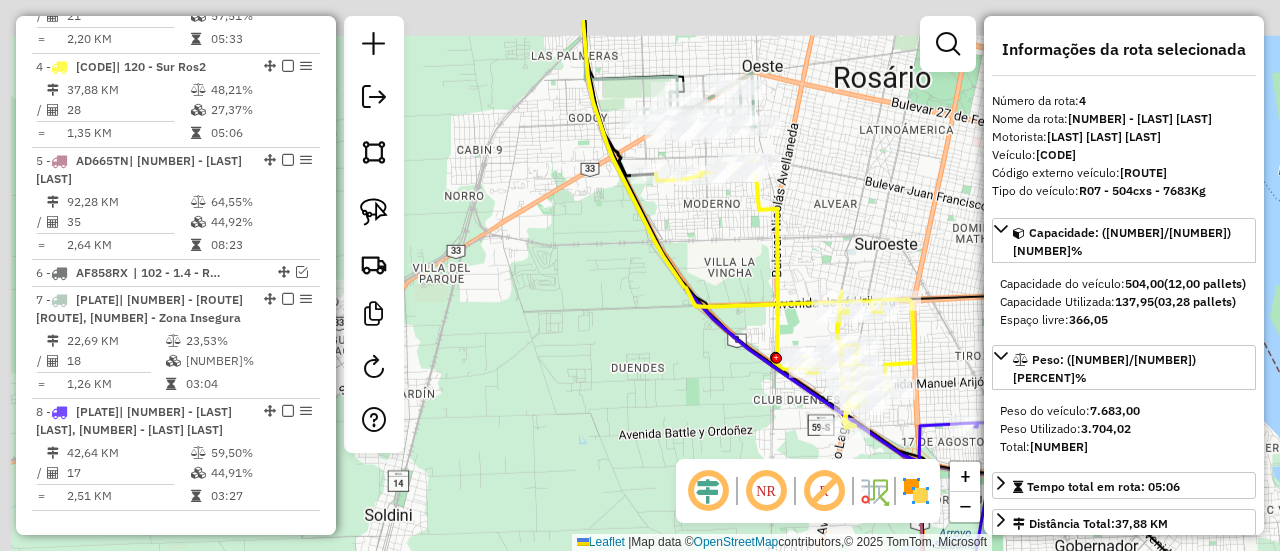 drag, startPoint x: 633, startPoint y: 175, endPoint x: 796, endPoint y: 307, distance: 209.74509 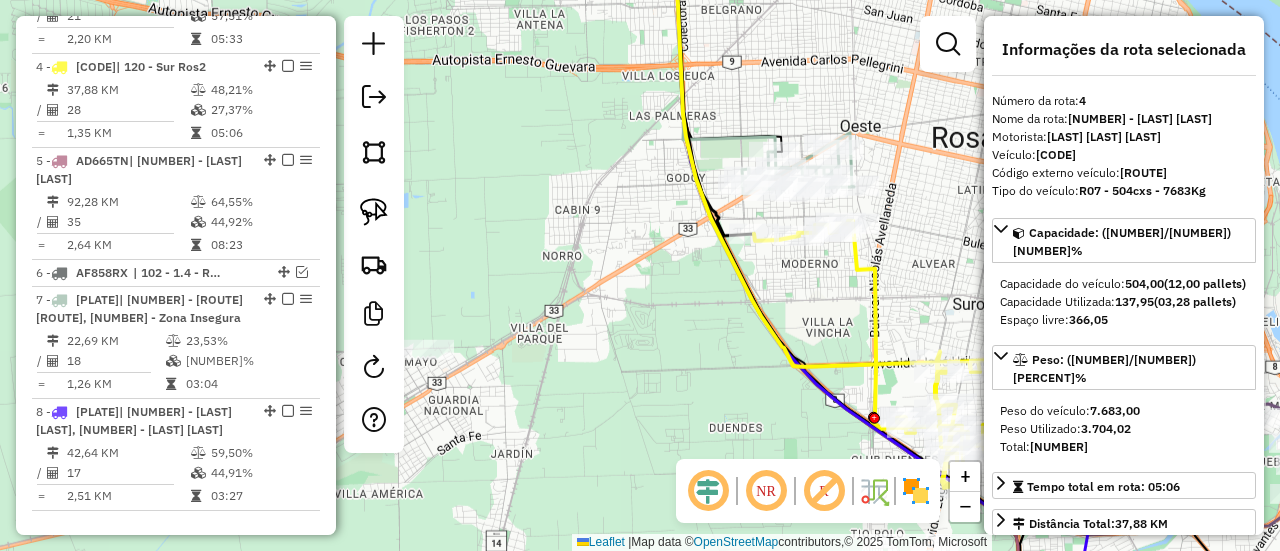 click 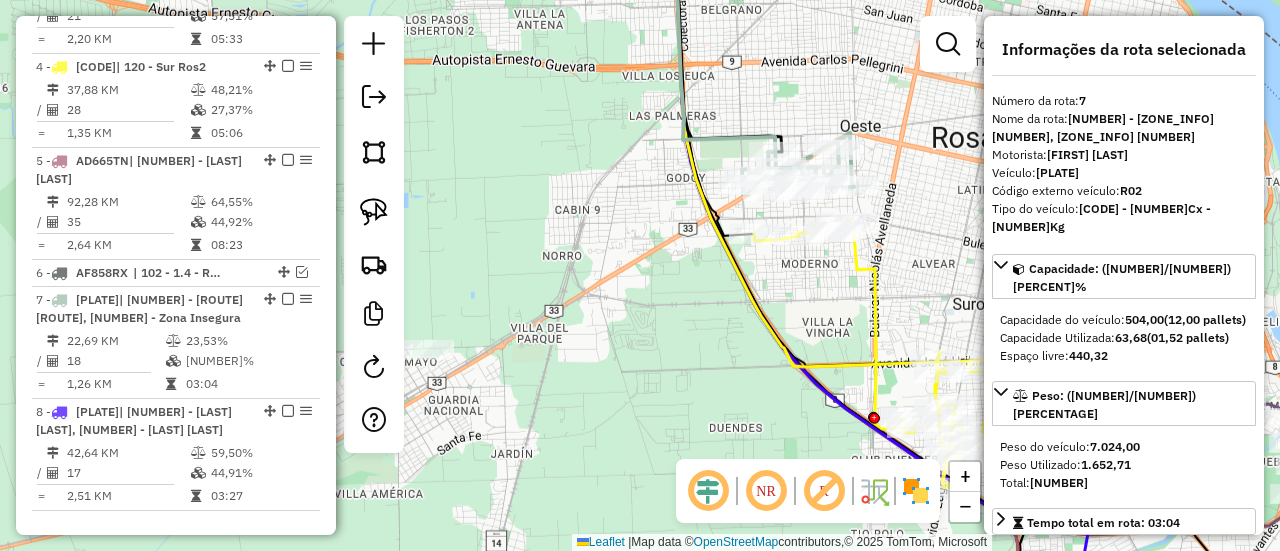 scroll, scrollTop: 1190, scrollLeft: 0, axis: vertical 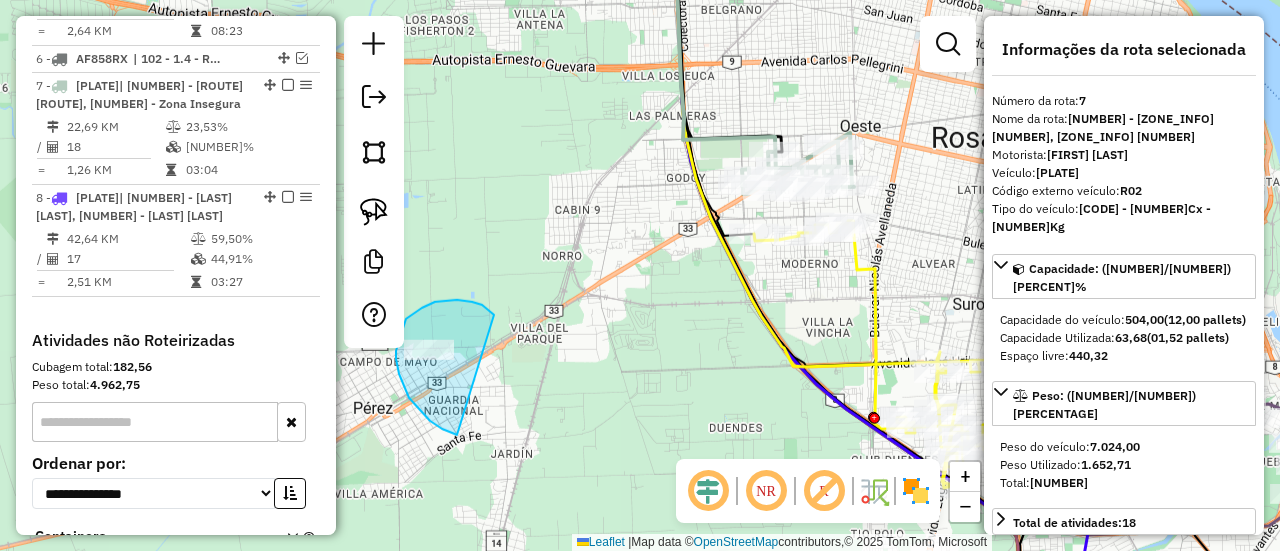 drag, startPoint x: 494, startPoint y: 315, endPoint x: 464, endPoint y: 437, distance: 125.63439 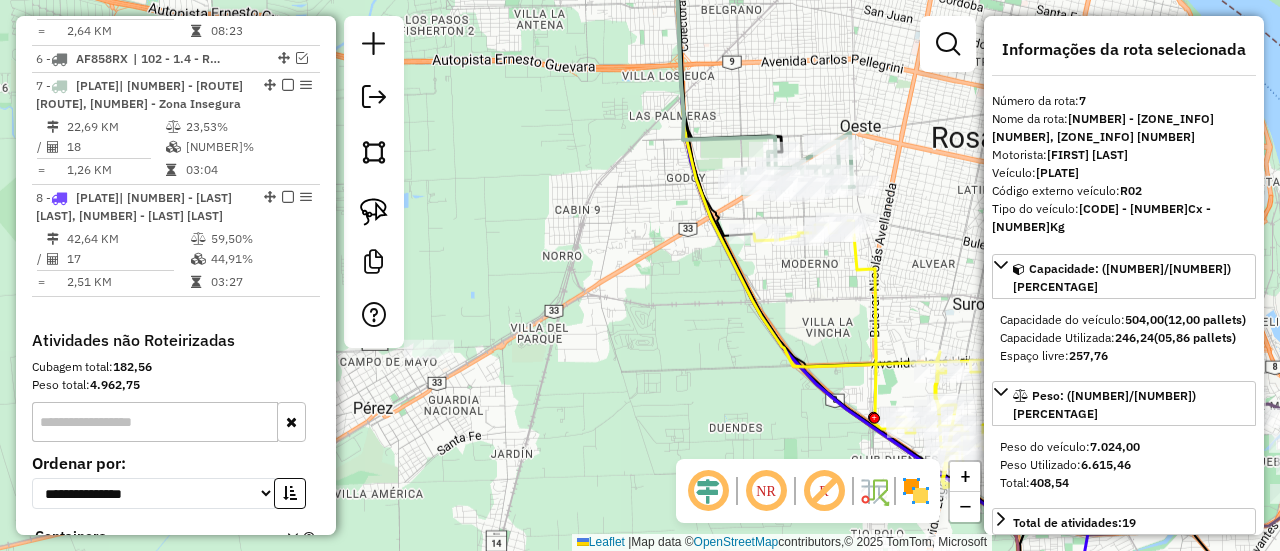 select on "**********" 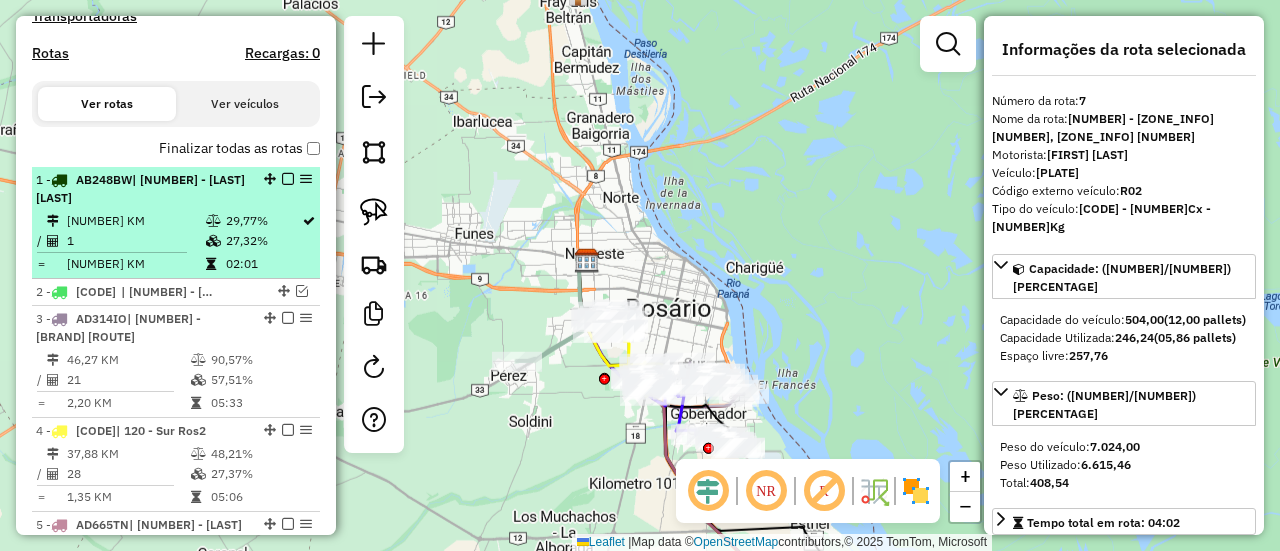 scroll, scrollTop: 545, scrollLeft: 0, axis: vertical 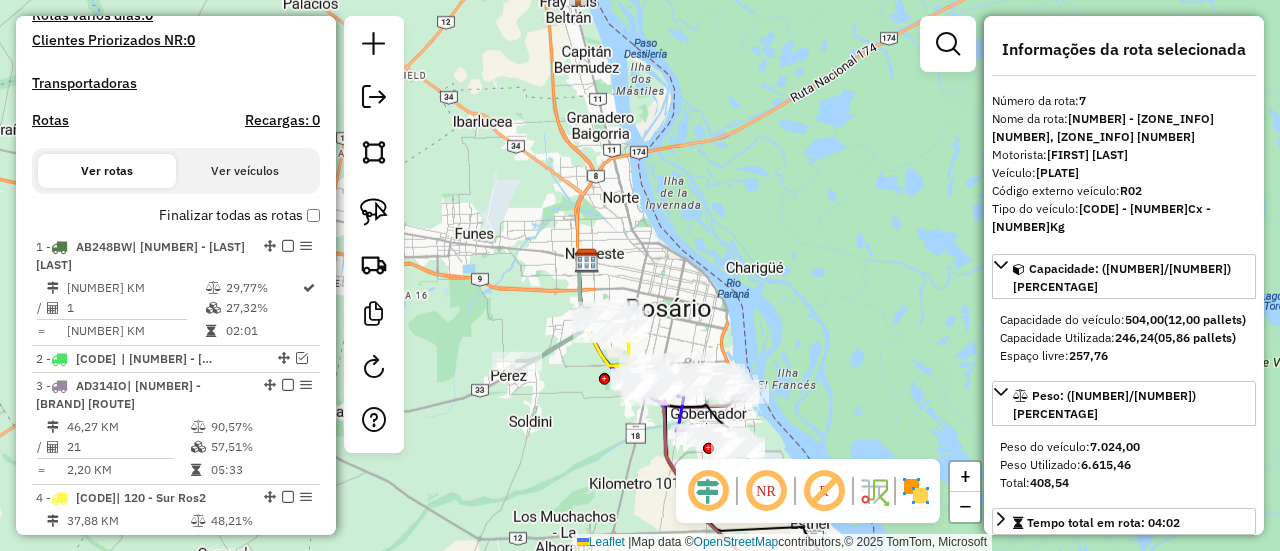 click on "Finalizar todas as rotas" at bounding box center (239, 215) 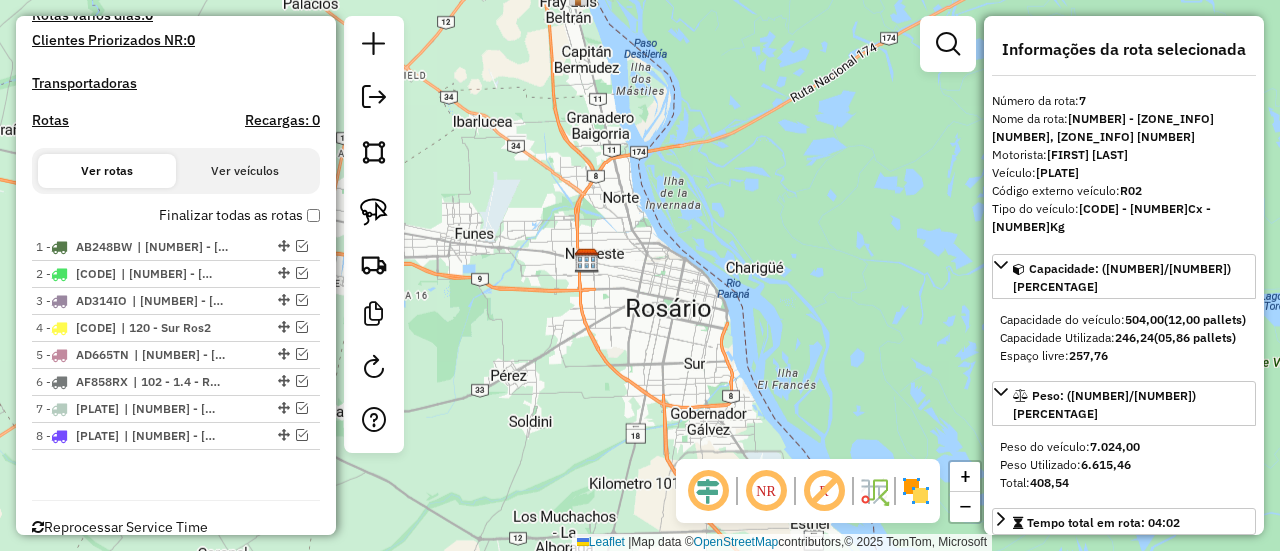 click on "Finalizar todas as rotas" at bounding box center (239, 215) 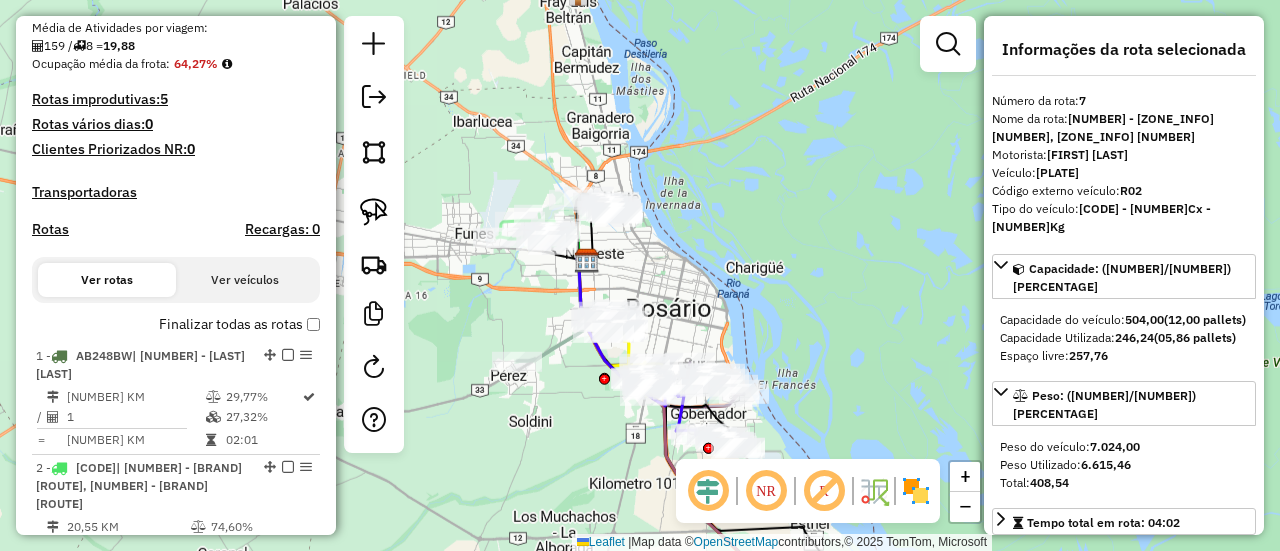 scroll, scrollTop: 345, scrollLeft: 0, axis: vertical 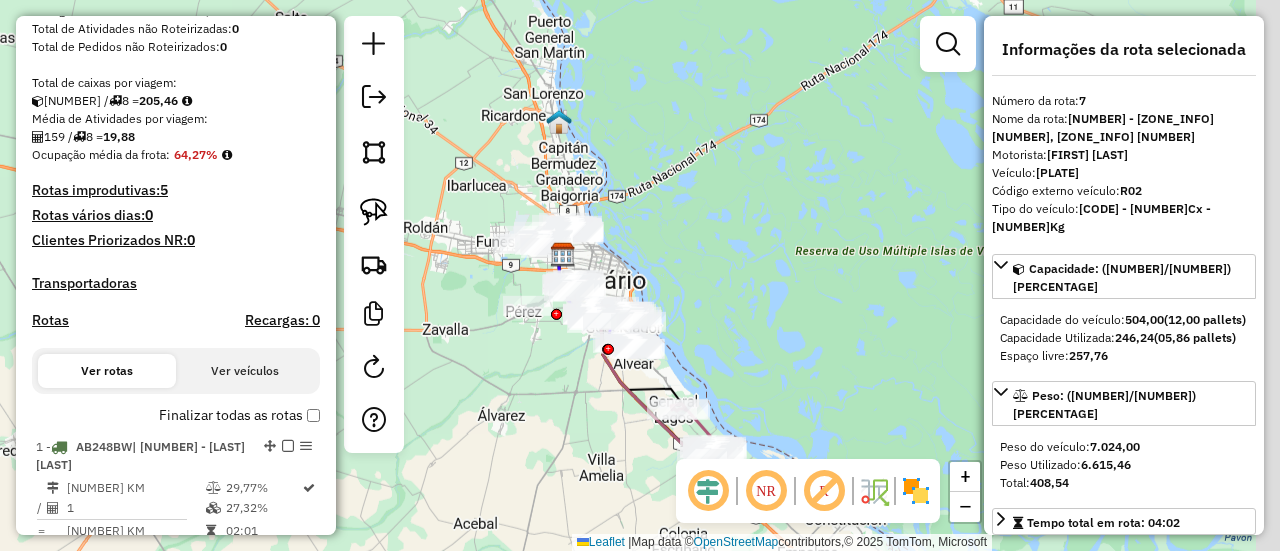 drag, startPoint x: 502, startPoint y: 486, endPoint x: 532, endPoint y: 339, distance: 150.03 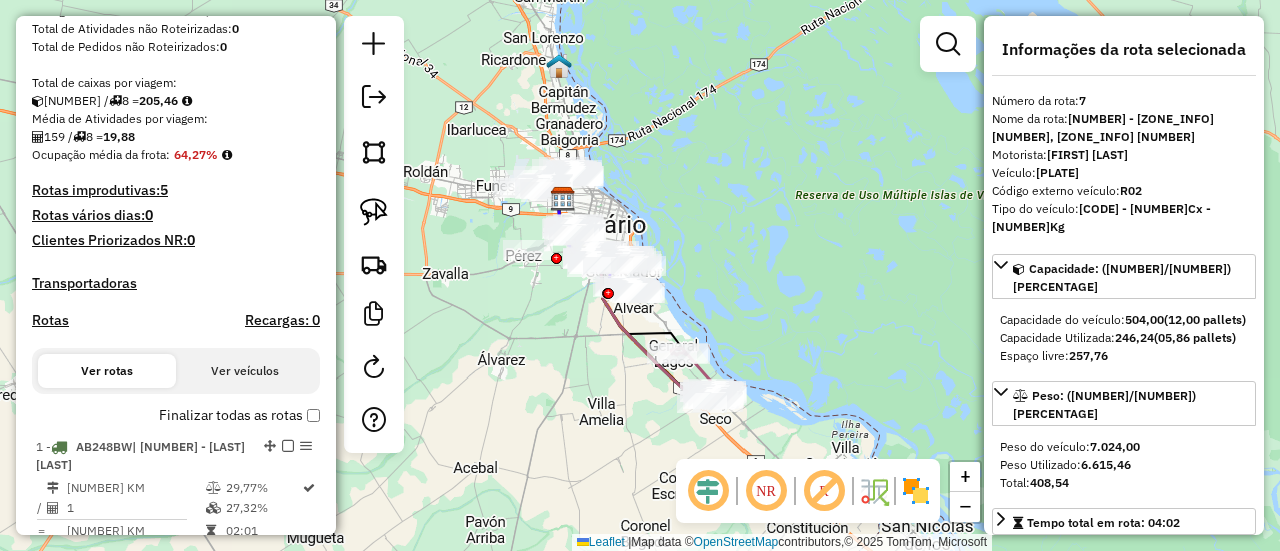 click on "Janela de atendimento Grade de atendimento Capacidade Transportadoras Veículos Cliente Pedidos  Rotas Selecione os dias de semana para filtrar as janelas de atendimento  Seg   Ter   Qua   Qui   Sex   Sáb   Dom  Informe o período da janela de atendimento: De: Até:  Filtrar exatamente a janela do cliente  Considerar janela de atendimento padrão  Selecione os dias de semana para filtrar as grades de atendimento  Seg   Ter   Qua   Qui   Sex   Sáb   Dom   Considerar clientes sem dia de atendimento cadastrado  Clientes fora do dia de atendimento selecionado Filtrar as atividades entre os valores definidos abaixo:  Peso mínimo:   Peso máximo:   Cubagem mínima:   Cubagem máxima:   De:   Até:  Filtrar as atividades entre o tempo de atendimento definido abaixo:  De:   Até:   Considerar capacidade total dos clientes não roteirizados Transportadora: Selecione um ou mais itens Tipo de veículo: Selecione um ou mais itens Veículo: Selecione um ou mais itens Motorista: Selecione um ou mais itens Nome: Rótulo:" 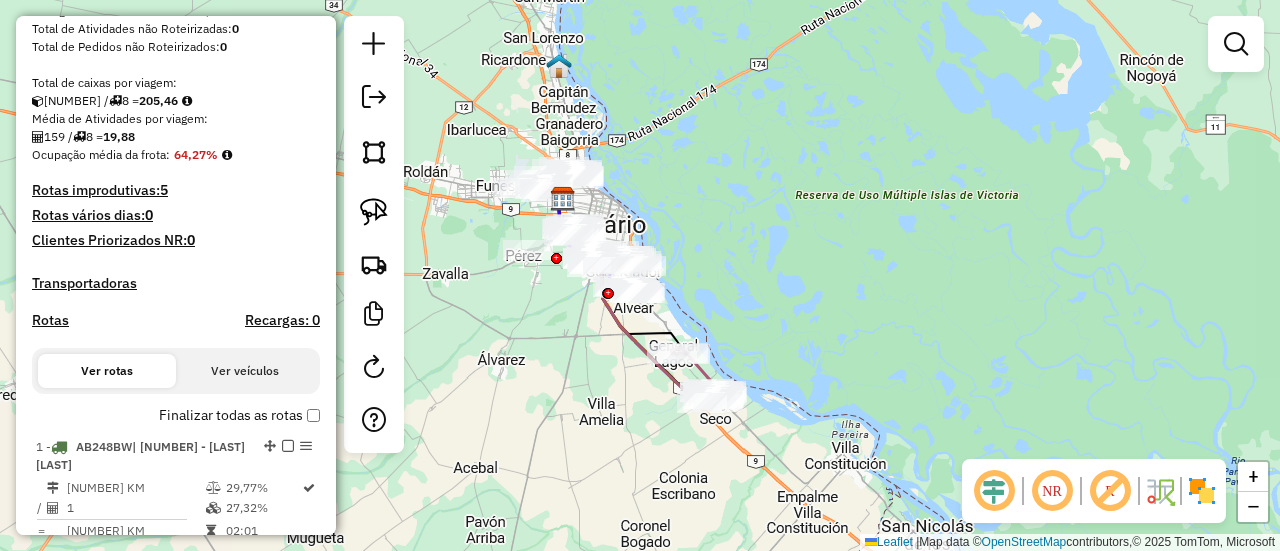 click on "Janela de atendimento Grade de atendimento Capacidade Transportadoras Veículos Cliente Pedidos  Rotas Selecione os dias de semana para filtrar as janelas de atendimento  Seg   Ter   Qua   Qui   Sex   Sáb   Dom  Informe o período da janela de atendimento: De: Até:  Filtrar exatamente a janela do cliente  Considerar janela de atendimento padrão  Selecione os dias de semana para filtrar as grades de atendimento  Seg   Ter   Qua   Qui   Sex   Sáb   Dom   Considerar clientes sem dia de atendimento cadastrado  Clientes fora do dia de atendimento selecionado Filtrar as atividades entre os valores definidos abaixo:  Peso mínimo:   Peso máximo:   Cubagem mínima:   Cubagem máxima:   De:   Até:  Filtrar as atividades entre o tempo de atendimento definido abaixo:  De:   Até:   Considerar capacidade total dos clientes não roteirizados Transportadora: Selecione um ou mais itens Tipo de veículo: Selecione um ou mais itens Veículo: Selecione um ou mais itens Motorista: Selecione um ou mais itens Nome: Rótulo:" 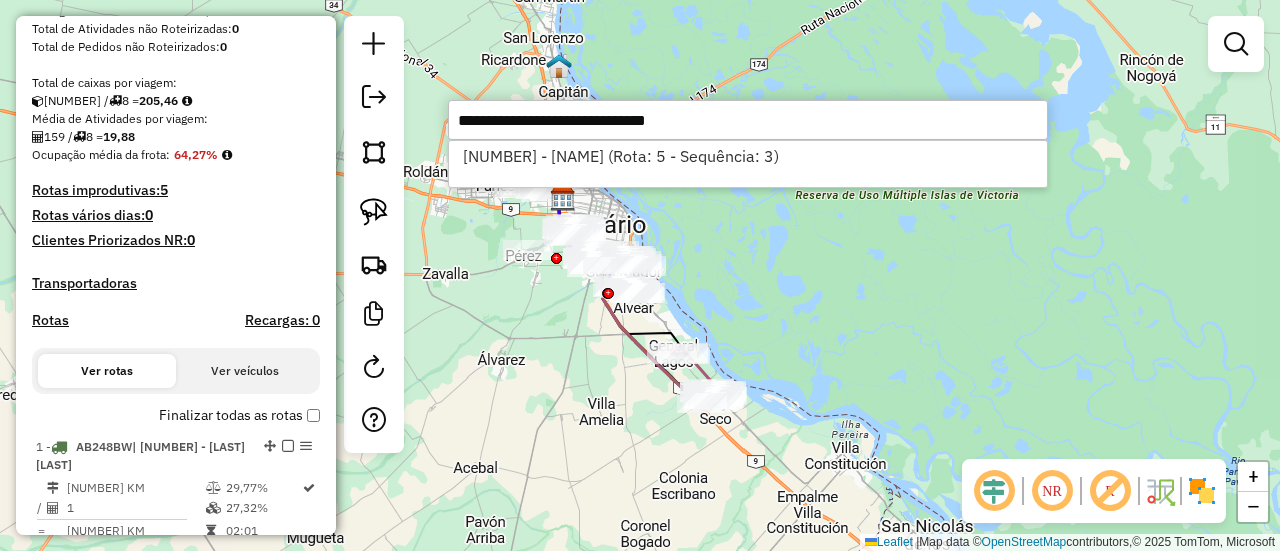 type on "**********" 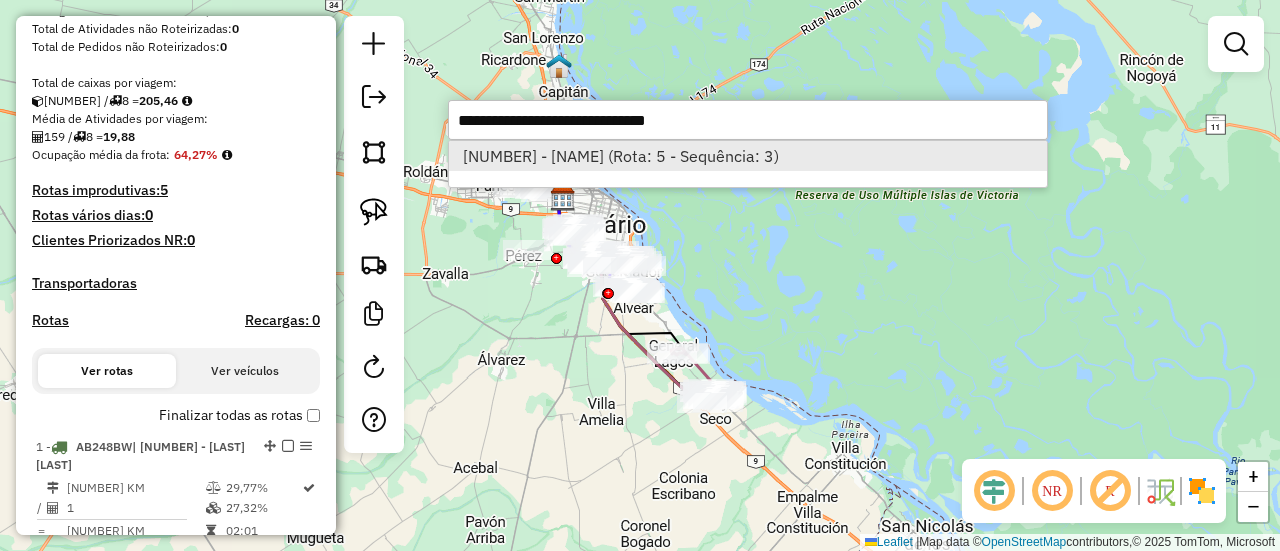 click on "0000376983 - VASARI CAROLINA ANALIA (Rota: 5 - Sequência: 3)" at bounding box center [748, 156] 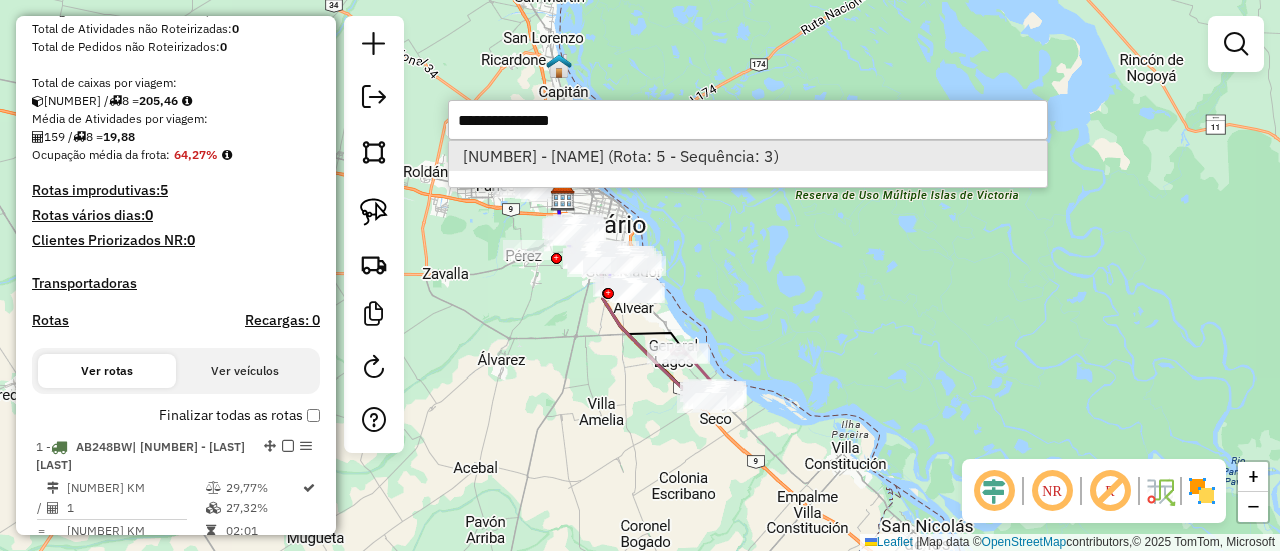 select on "**********" 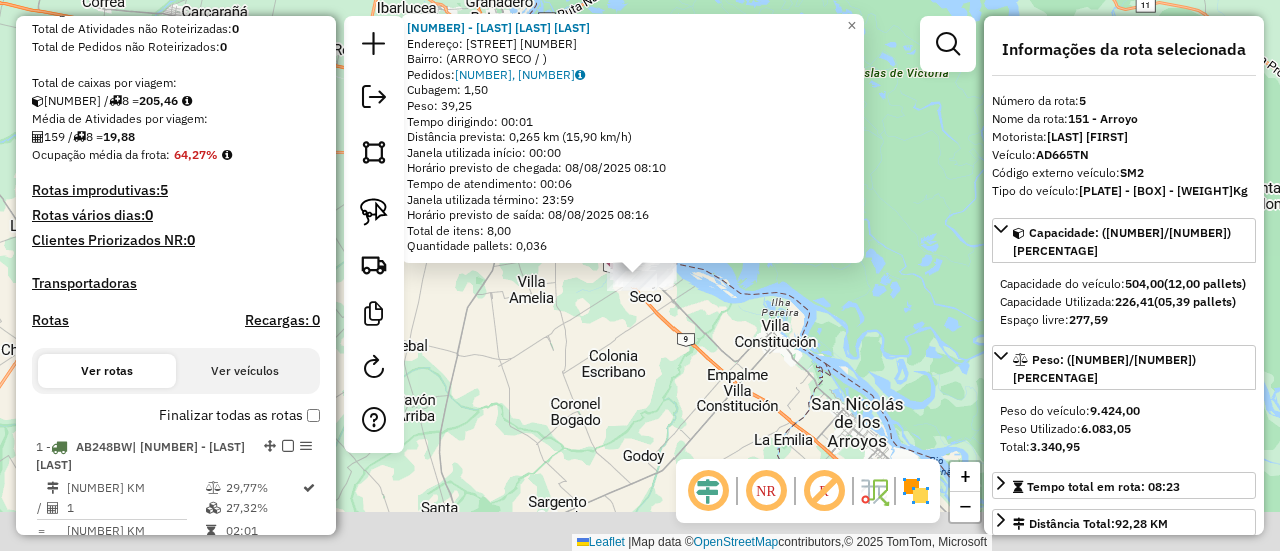scroll, scrollTop: 1155, scrollLeft: 0, axis: vertical 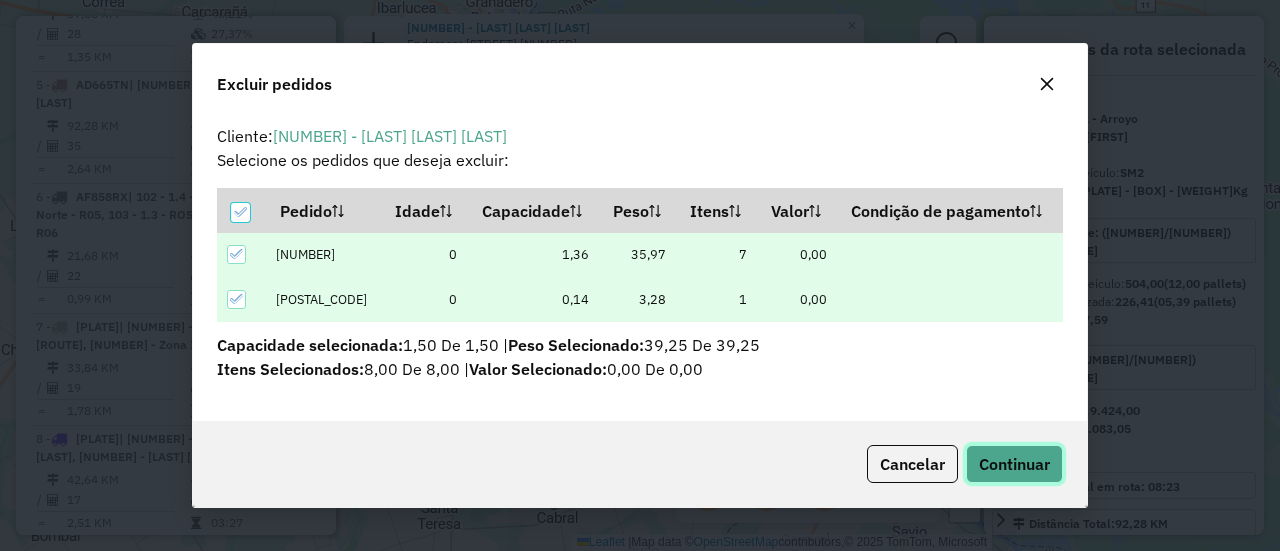 click on "Continuar" 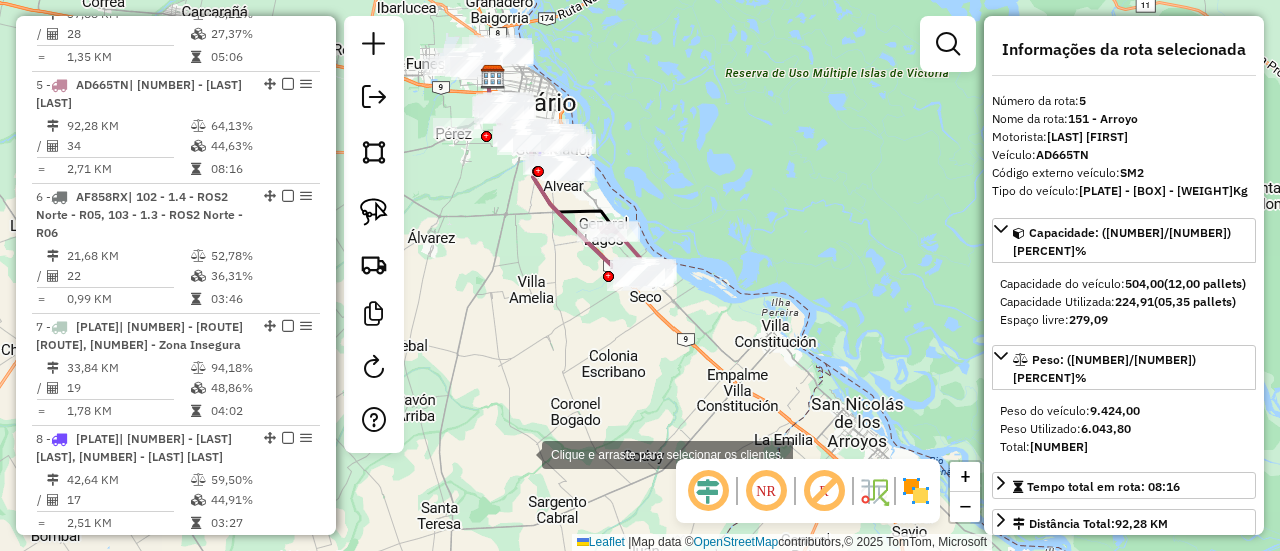 click on "Clique e arraste para selecionar os clientes. Janela de atendimento Grade de atendimento Capacidade Transportadoras Veículos Cliente Pedidos  Rotas Selecione os dias de semana para filtrar as janelas de atendimento  Seg   Ter   Qua   Qui   Sex   Sáb   Dom  Informe o período da janela de atendimento: De: Até:  Filtrar exatamente a janela do cliente  Considerar janela de atendimento padrão  Selecione os dias de semana para filtrar as grades de atendimento  Seg   Ter   Qua   Qui   Sex   Sáb   Dom   Considerar clientes sem dia de atendimento cadastrado  Clientes fora do dia de atendimento selecionado Filtrar as atividades entre os valores definidos abaixo:  Peso mínimo:   Peso máximo:   Cubagem mínima:   Cubagem máxima:   De:   Até:  Filtrar as atividades entre o tempo de atendimento definido abaixo:  De:   Até:   Considerar capacidade total dos clientes não roteirizados Transportadora: Selecione um ou mais itens Tipo de veículo: Selecione um ou mais itens Veículo: Selecione um ou mais itens Nome:" 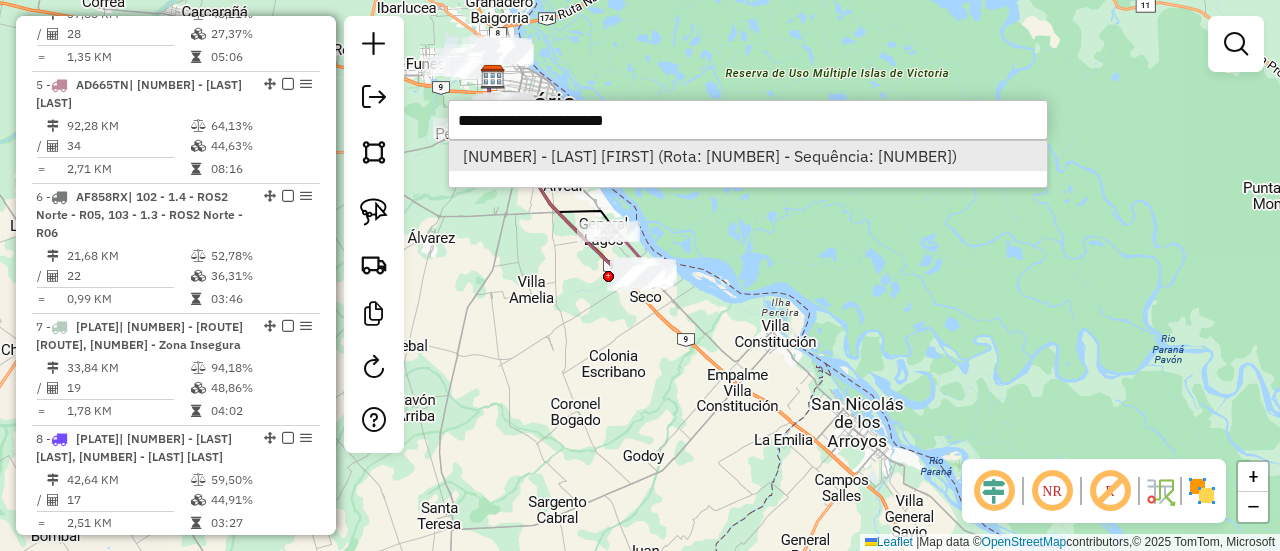 type on "**********" 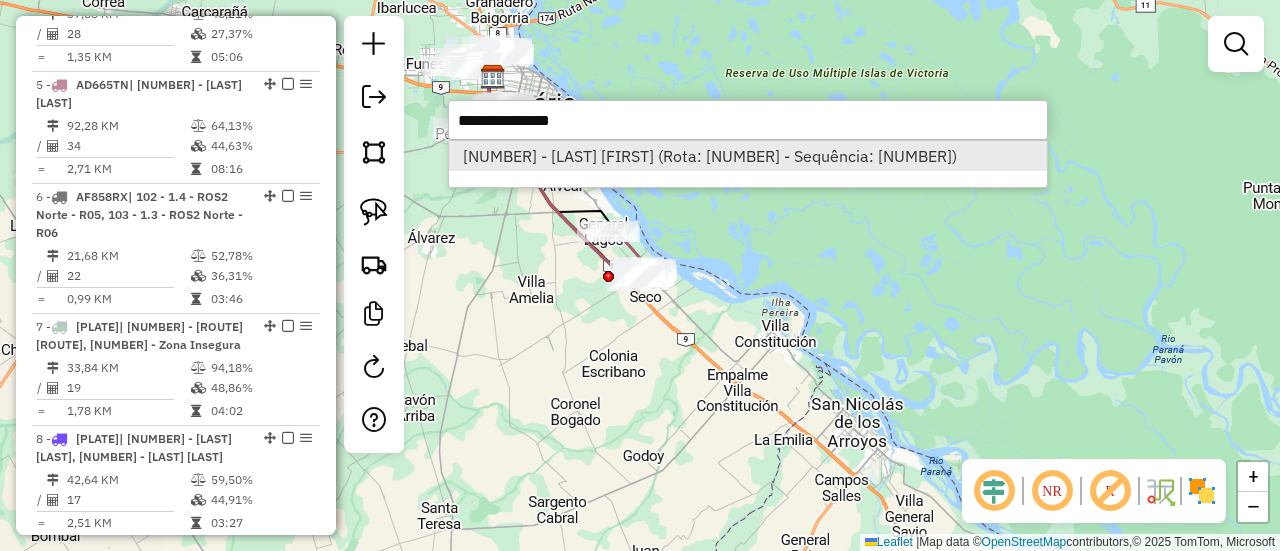 select on "**********" 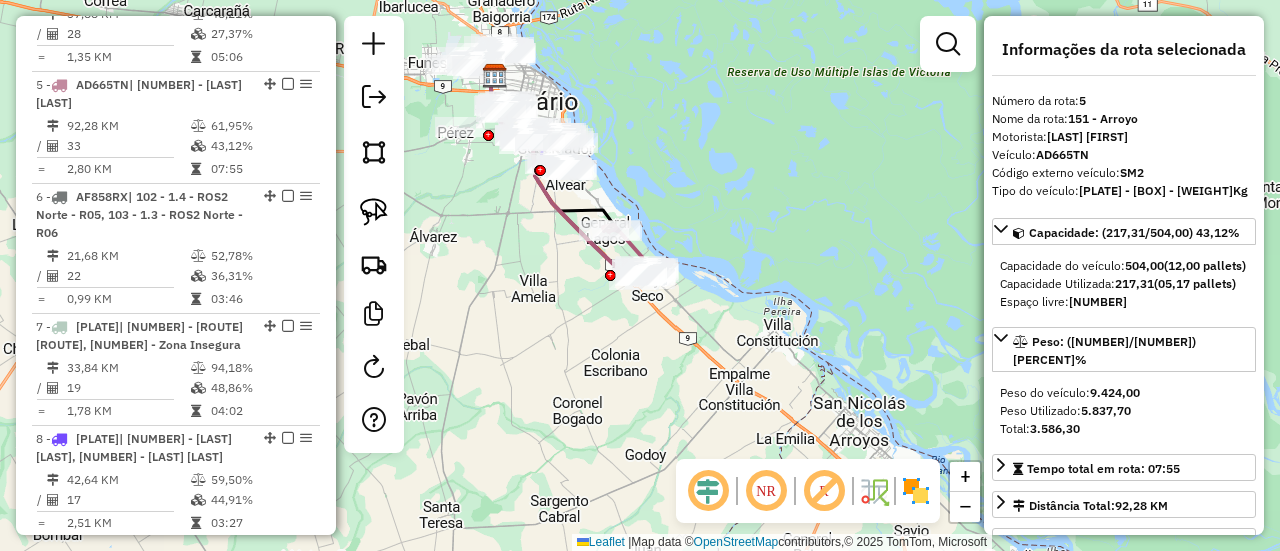 click on "Janela de atendimento Grade de atendimento Capacidade Transportadoras Veículos Cliente Pedidos  Rotas Selecione os dias de semana para filtrar as janelas de atendimento  Seg   Ter   Qua   Qui   Sex   Sáb   Dom  Informe o período da janela de atendimento: De: Até:  Filtrar exatamente a janela do cliente  Considerar janela de atendimento padrão  Selecione os dias de semana para filtrar as grades de atendimento  Seg   Ter   Qua   Qui   Sex   Sáb   Dom   Considerar clientes sem dia de atendimento cadastrado  Clientes fora do dia de atendimento selecionado Filtrar as atividades entre os valores definidos abaixo:  Peso mínimo:   Peso máximo:   Cubagem mínima:   Cubagem máxima:   De:   Até:  Filtrar as atividades entre o tempo de atendimento definido abaixo:  De:   Até:   Considerar capacidade total dos clientes não roteirizados Transportadora: Selecione um ou mais itens Tipo de veículo: Selecione um ou mais itens Veículo: Selecione um ou mais itens Motorista: Selecione um ou mais itens Nome: Rótulo:" 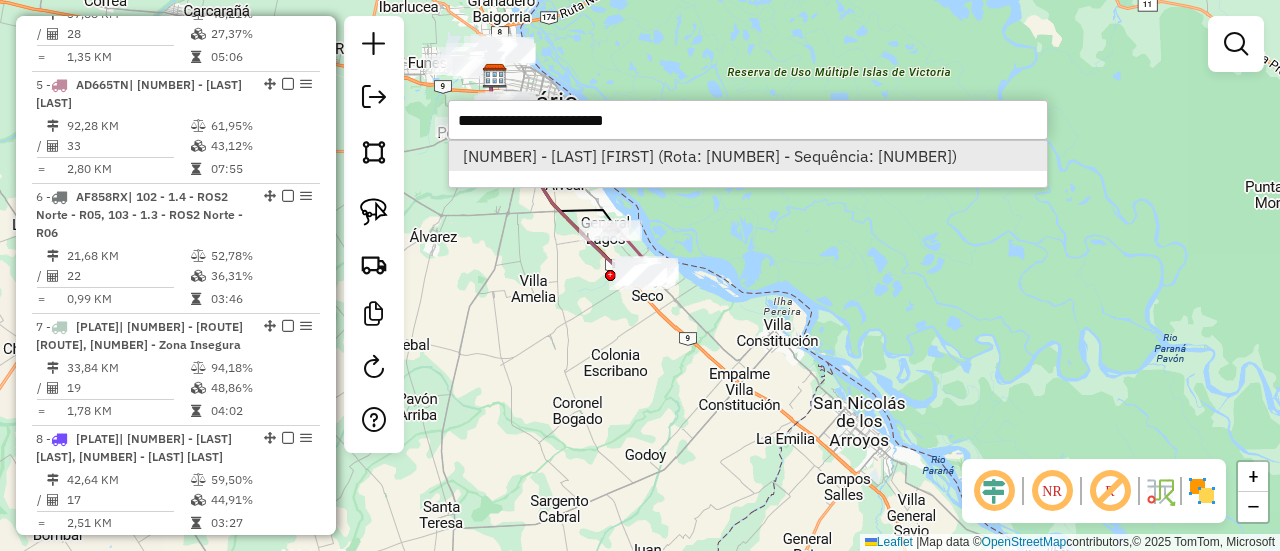 type on "**********" 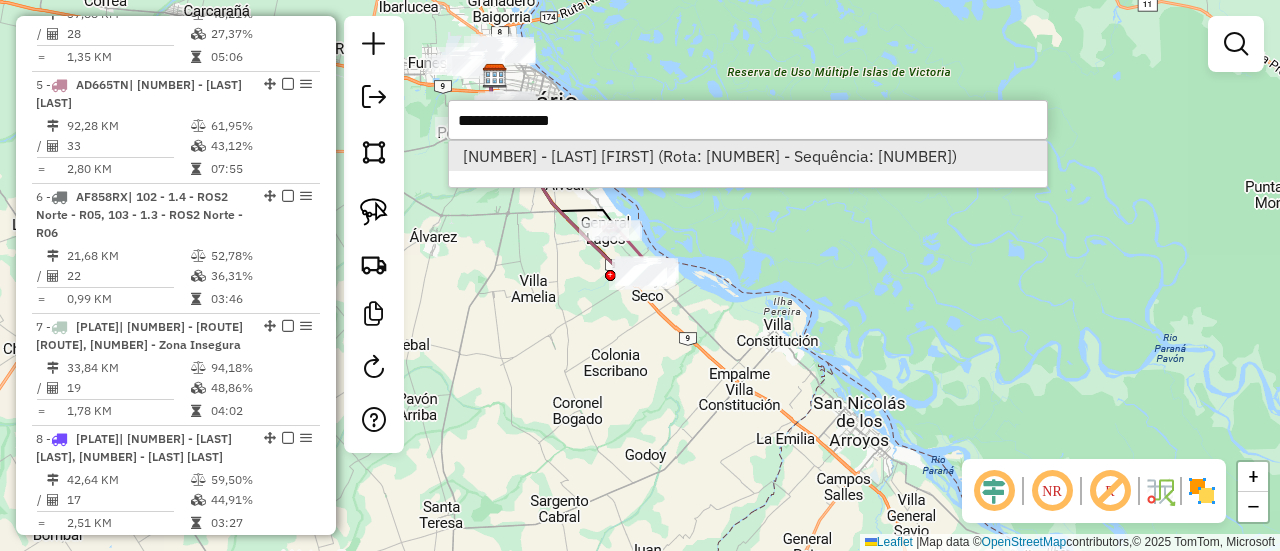 select on "**********" 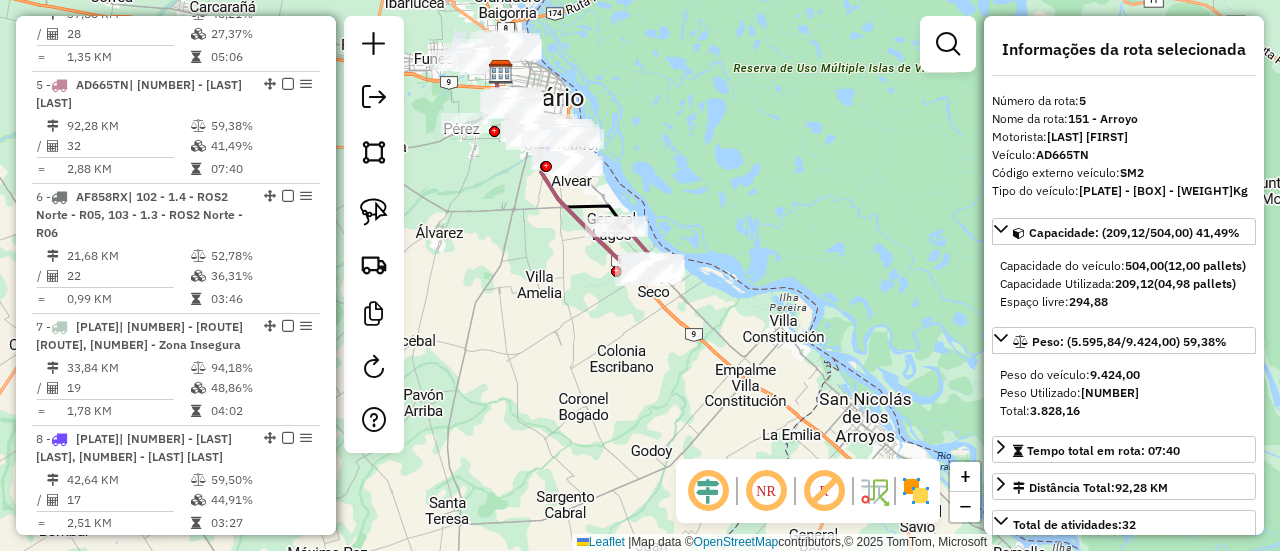 click on "Janela de atendimento Grade de atendimento Capacidade Transportadoras Veículos Cliente Pedidos  Rotas Selecione os dias de semana para filtrar as janelas de atendimento  Seg   Ter   Qua   Qui   Sex   Sáb   Dom  Informe o período da janela de atendimento: De: Até:  Filtrar exatamente a janela do cliente  Considerar janela de atendimento padrão  Selecione os dias de semana para filtrar as grades de atendimento  Seg   Ter   Qua   Qui   Sex   Sáb   Dom   Considerar clientes sem dia de atendimento cadastrado  Clientes fora do dia de atendimento selecionado Filtrar as atividades entre os valores definidos abaixo:  Peso mínimo:   Peso máximo:   Cubagem mínima:   Cubagem máxima:   De:   Até:  Filtrar as atividades entre o tempo de atendimento definido abaixo:  De:   Até:   Considerar capacidade total dos clientes não roteirizados Transportadora: Selecione um ou mais itens Tipo de veículo: Selecione um ou mais itens Veículo: Selecione um ou mais itens Motorista: Selecione um ou mais itens Nome: Rótulo:" 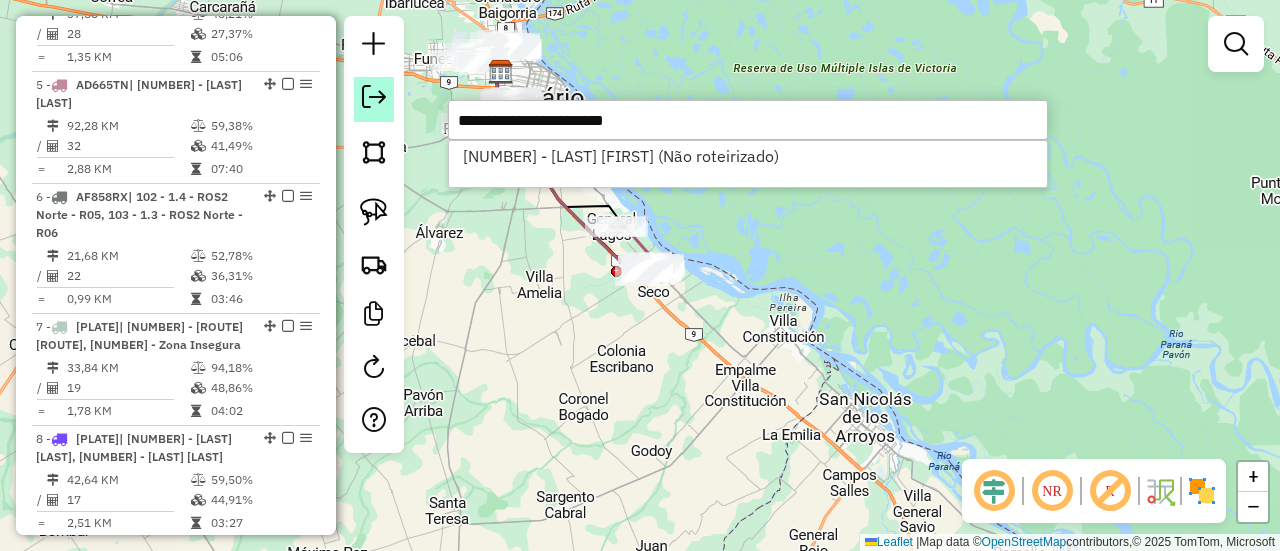 drag, startPoint x: 692, startPoint y: 123, endPoint x: 355, endPoint y: 113, distance: 337.14835 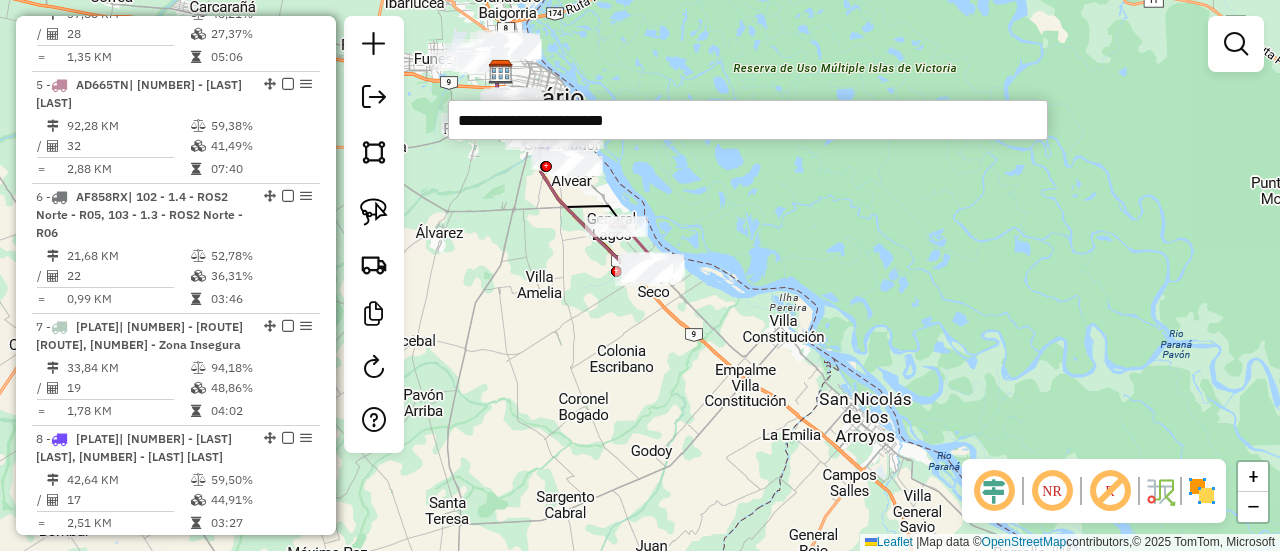 paste 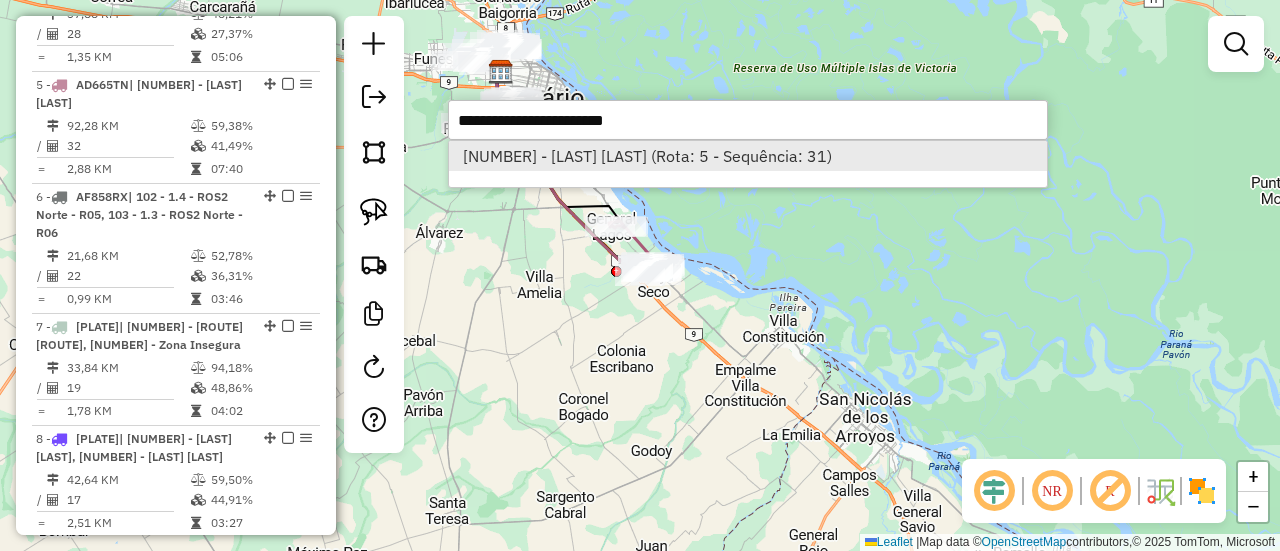 type on "**********" 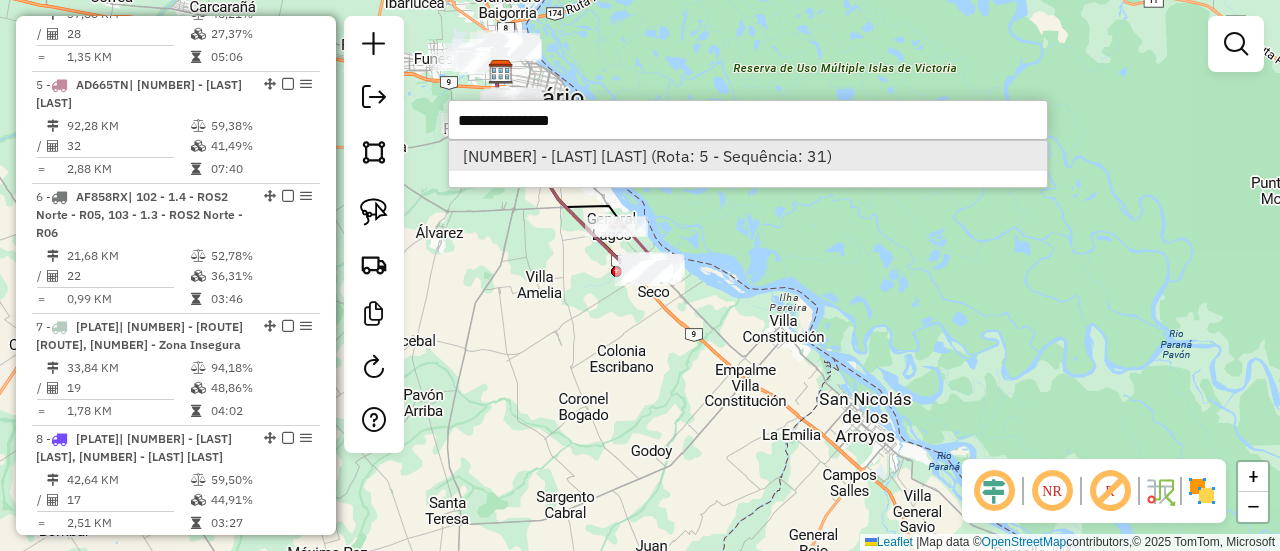 select on "**********" 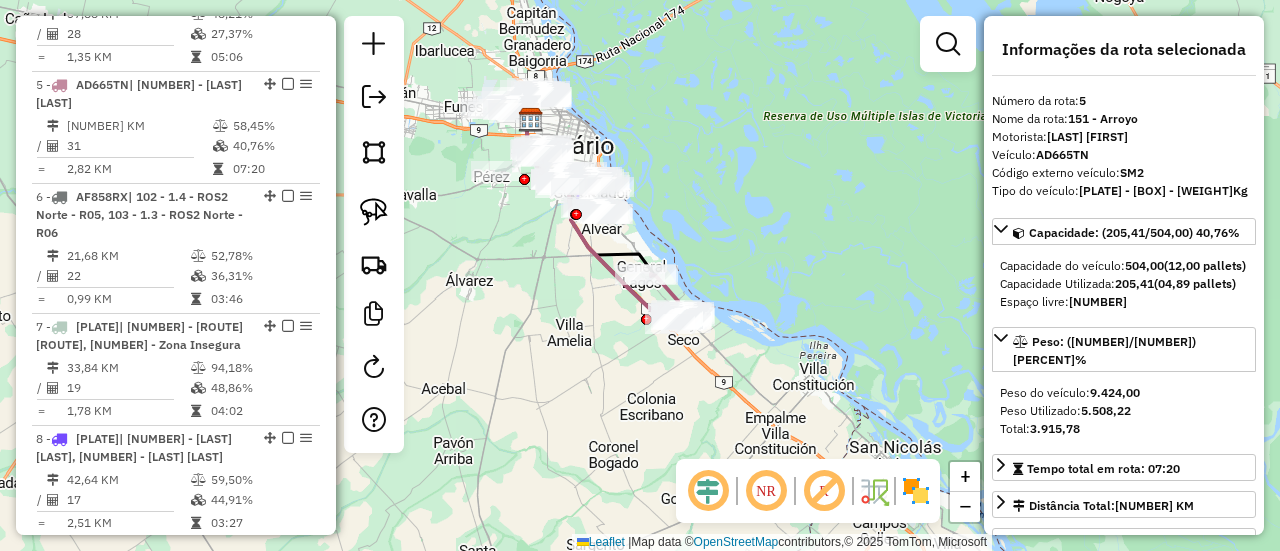 click on "Janela de atendimento Grade de atendimento Capacidade Transportadoras Veículos Cliente Pedidos  Rotas Selecione os dias de semana para filtrar as janelas de atendimento  Seg   Ter   Qua   Qui   Sex   Sáb   Dom  Informe o período da janela de atendimento: De: Até:  Filtrar exatamente a janela do cliente  Considerar janela de atendimento padrão  Selecione os dias de semana para filtrar as grades de atendimento  Seg   Ter   Qua   Qui   Sex   Sáb   Dom   Considerar clientes sem dia de atendimento cadastrado  Clientes fora do dia de atendimento selecionado Filtrar as atividades entre os valores definidos abaixo:  Peso mínimo:   Peso máximo:   Cubagem mínima:   Cubagem máxima:   De:   Até:  Filtrar as atividades entre o tempo de atendimento definido abaixo:  De:   Até:   Considerar capacidade total dos clientes não roteirizados Transportadora: Selecione um ou mais itens Tipo de veículo: Selecione um ou mais itens Veículo: Selecione um ou mais itens Motorista: Selecione um ou mais itens Nome: Rótulo:" 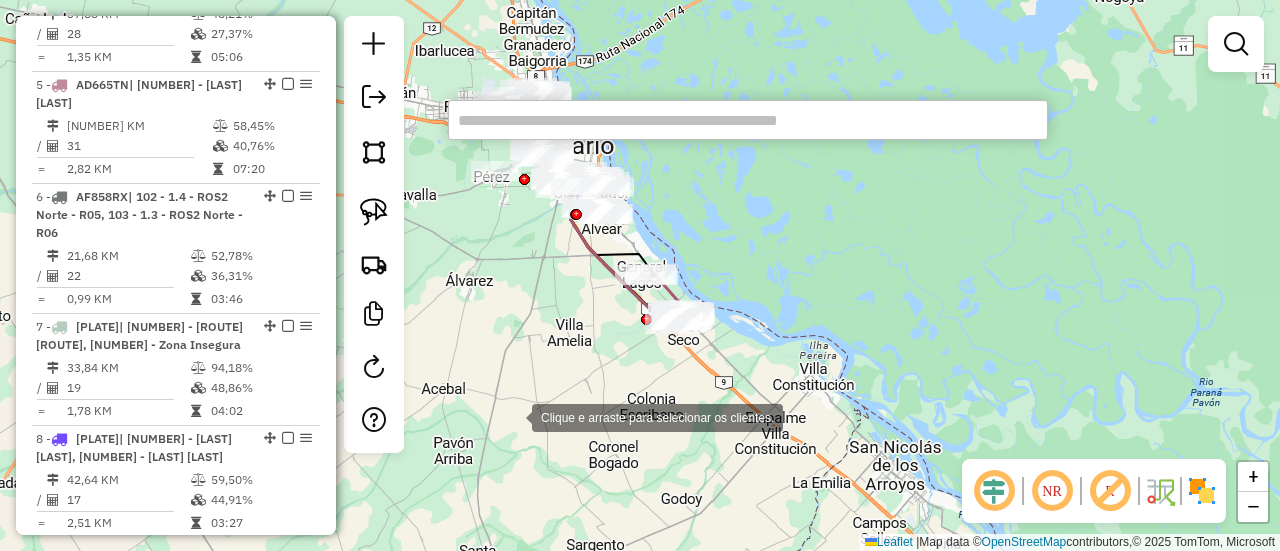 type on "**********" 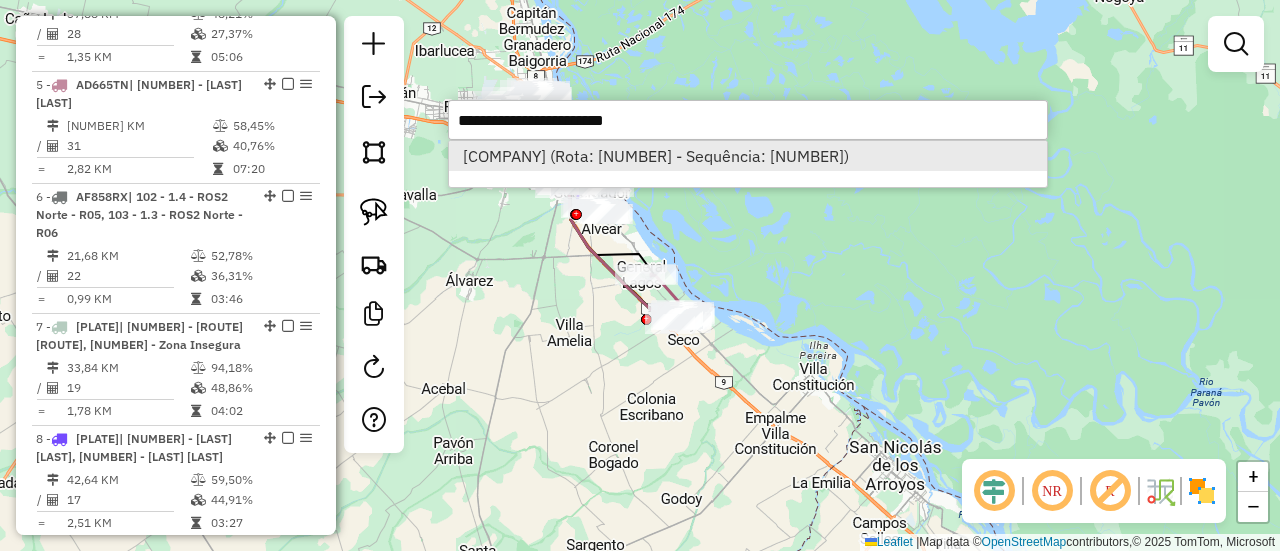 click on "0000547506 - GAROFIA ESTEFAN (Rota: 5 - Sequência: 31)" at bounding box center [748, 156] 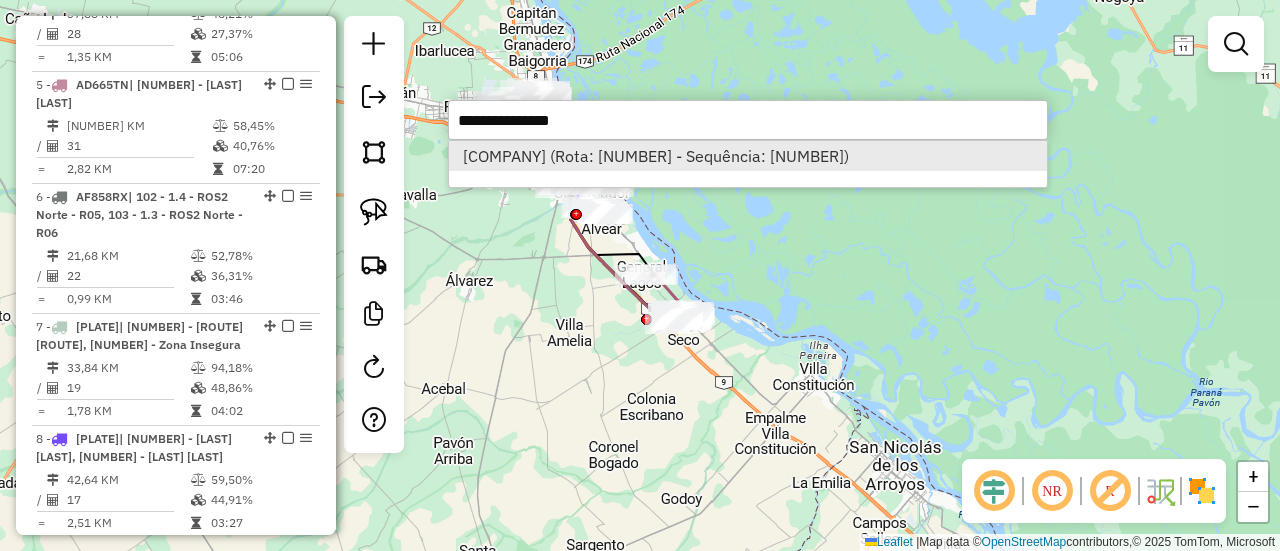 select on "**********" 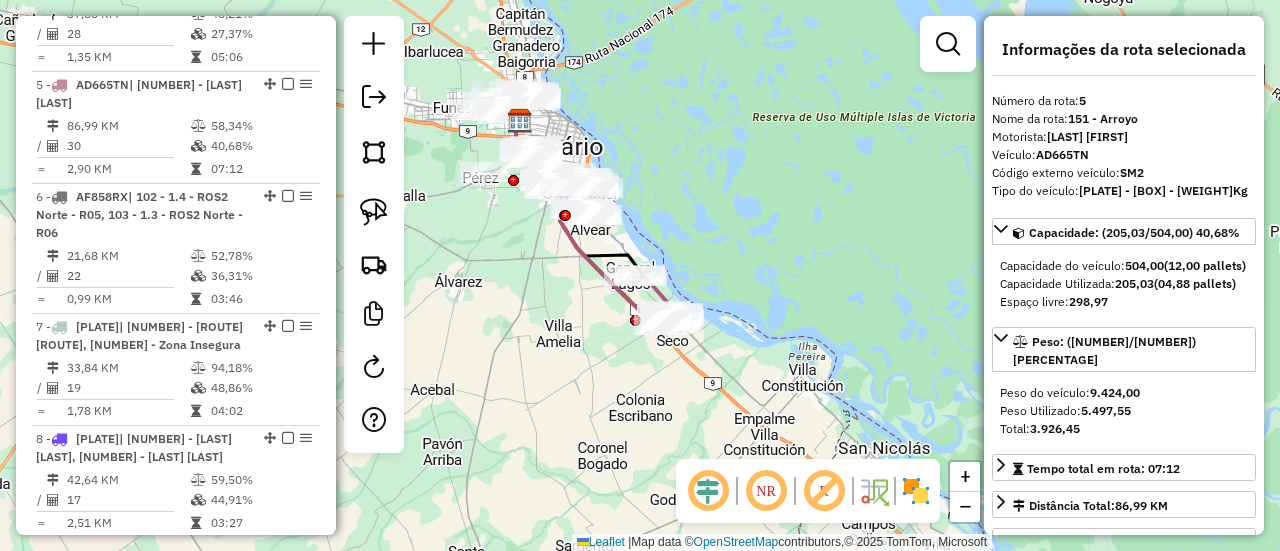 click on "Janela de atendimento Grade de atendimento Capacidade Transportadoras Veículos Cliente Pedidos  Rotas Selecione os dias de semana para filtrar as janelas de atendimento  Seg   Ter   Qua   Qui   Sex   Sáb   Dom  Informe o período da janela de atendimento: De: Até:  Filtrar exatamente a janela do cliente  Considerar janela de atendimento padrão  Selecione os dias de semana para filtrar as grades de atendimento  Seg   Ter   Qua   Qui   Sex   Sáb   Dom   Considerar clientes sem dia de atendimento cadastrado  Clientes fora do dia de atendimento selecionado Filtrar as atividades entre os valores definidos abaixo:  Peso mínimo:   Peso máximo:   Cubagem mínima:   Cubagem máxima:   De:   Até:  Filtrar as atividades entre o tempo de atendimento definido abaixo:  De:   Até:   Considerar capacidade total dos clientes não roteirizados Transportadora: Selecione um ou mais itens Tipo de veículo: Selecione um ou mais itens Veículo: Selecione um ou mais itens Motorista: Selecione um ou mais itens Nome: Rótulo:" 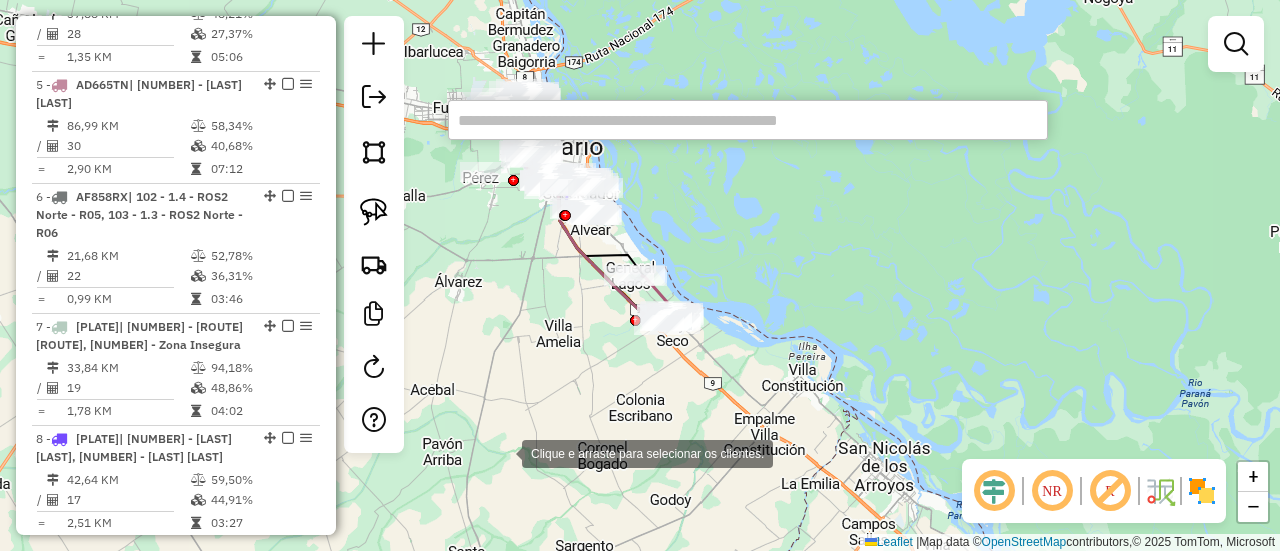 paste on "**********" 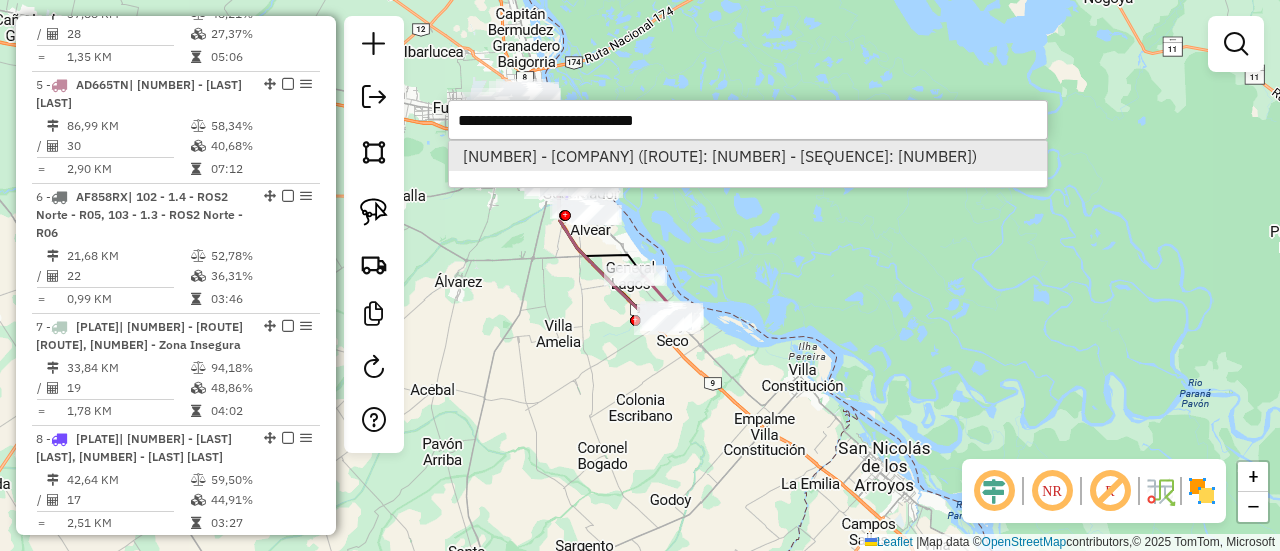 type on "**********" 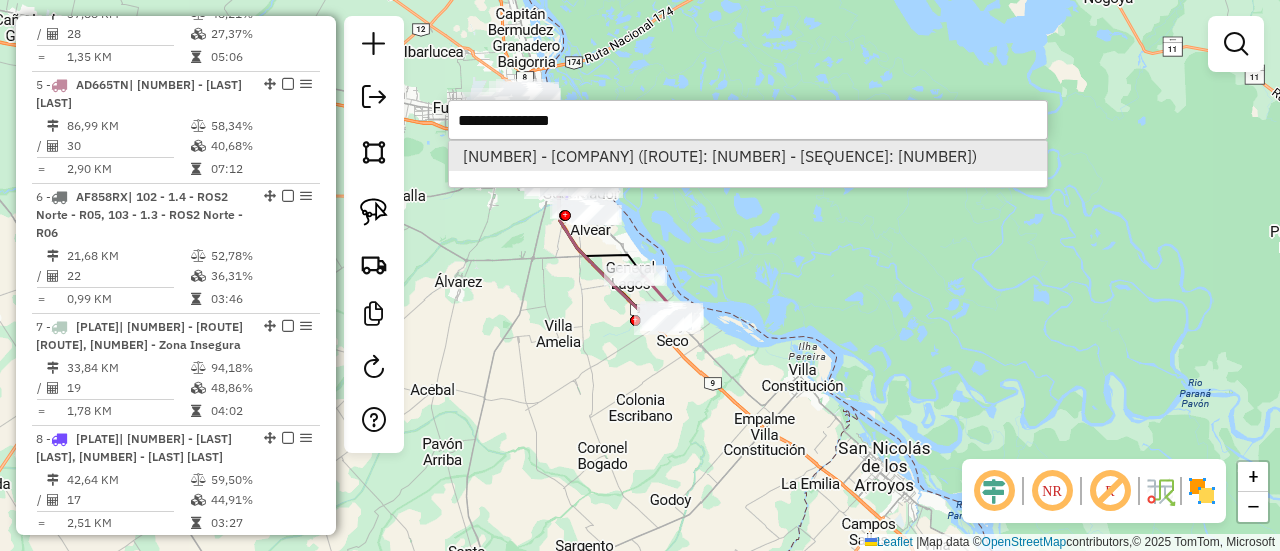 select on "**********" 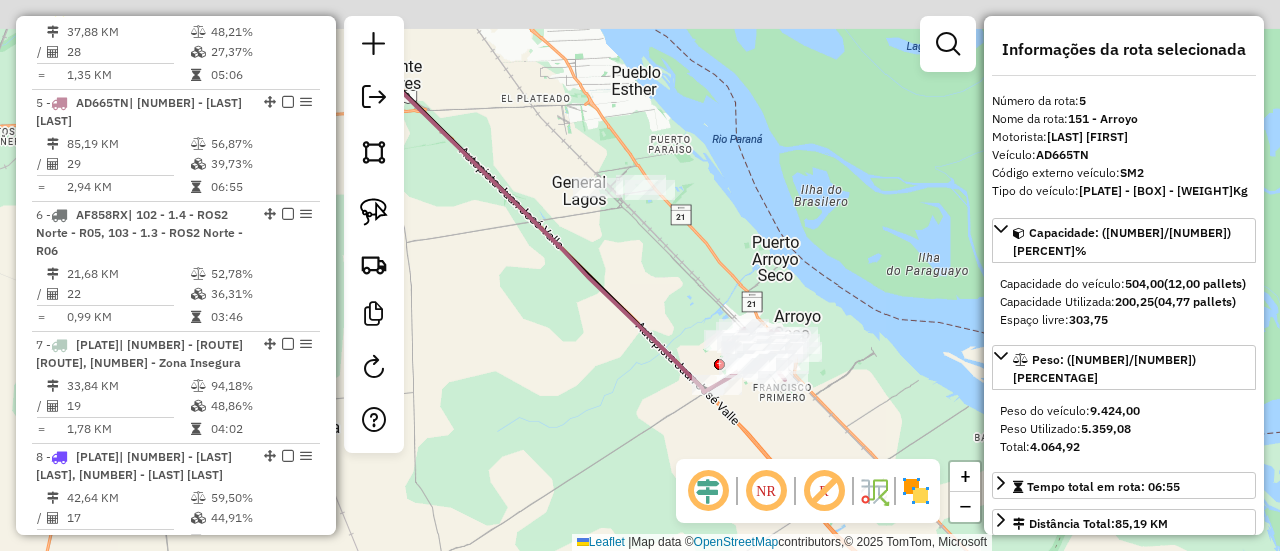 drag, startPoint x: 662, startPoint y: 316, endPoint x: 796, endPoint y: 436, distance: 179.87773 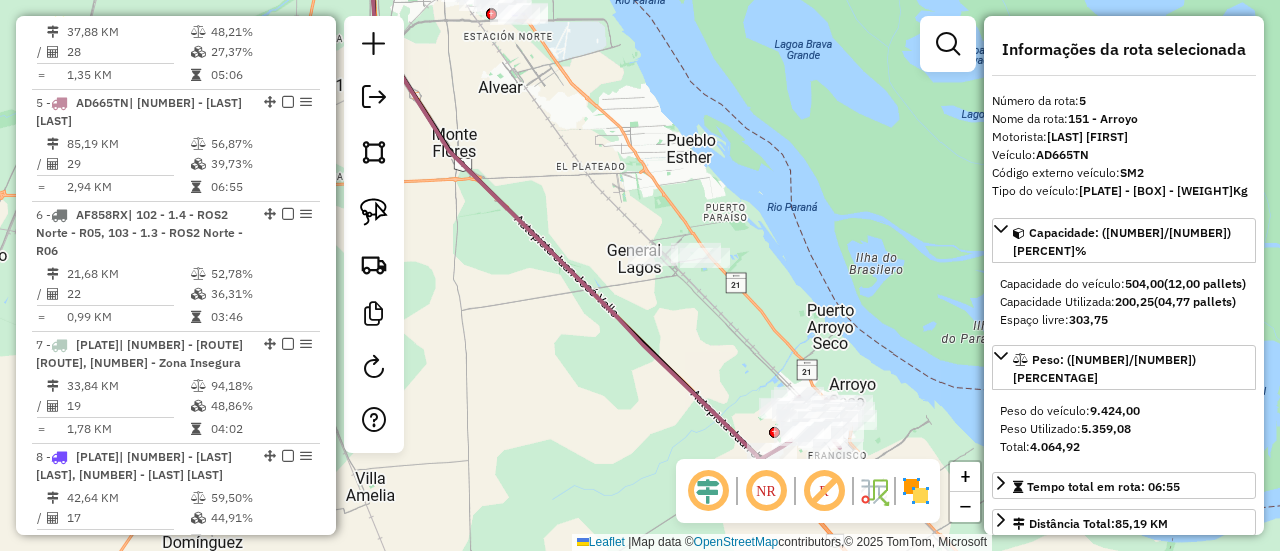 drag, startPoint x: 596, startPoint y: 259, endPoint x: 636, endPoint y: 319, distance: 72.11102 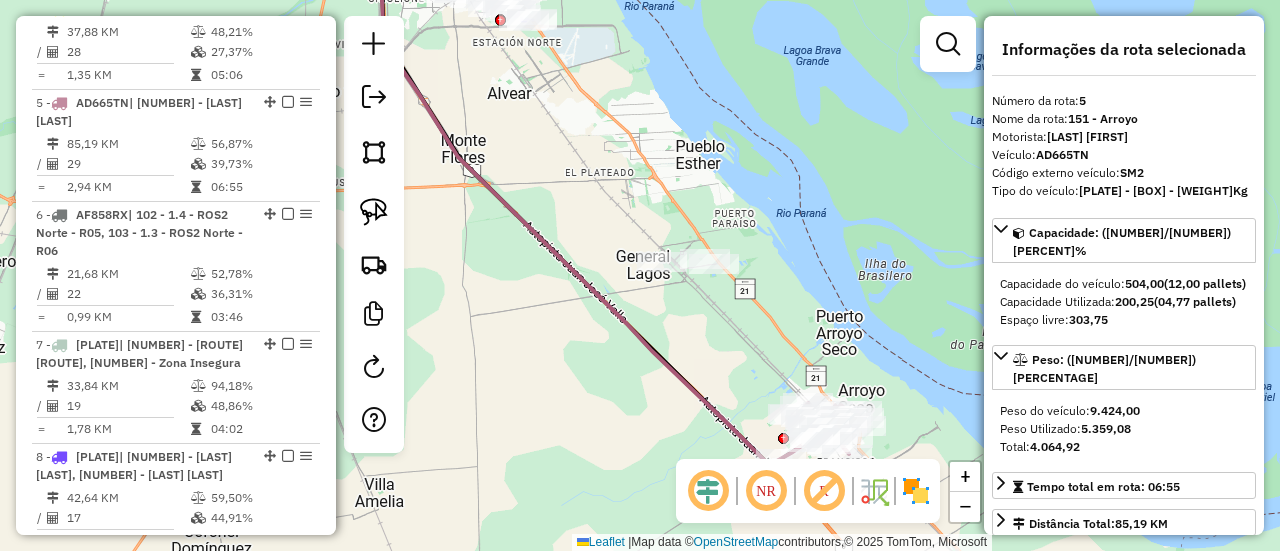 click on "Janela de atendimento Grade de atendimento Capacidade Transportadoras Veículos Cliente Pedidos  Rotas Selecione os dias de semana para filtrar as janelas de atendimento  Seg   Ter   Qua   Qui   Sex   Sáb   Dom  Informe o período da janela de atendimento: De: Até:  Filtrar exatamente a janela do cliente  Considerar janela de atendimento padrão  Selecione os dias de semana para filtrar as grades de atendimento  Seg   Ter   Qua   Qui   Sex   Sáb   Dom   Considerar clientes sem dia de atendimento cadastrado  Clientes fora do dia de atendimento selecionado Filtrar as atividades entre os valores definidos abaixo:  Peso mínimo:   Peso máximo:   Cubagem mínima:   Cubagem máxima:   De:   Até:  Filtrar as atividades entre o tempo de atendimento definido abaixo:  De:   Até:   Considerar capacidade total dos clientes não roteirizados Transportadora: Selecione um ou mais itens Tipo de veículo: Selecione um ou mais itens Veículo: Selecione um ou mais itens Motorista: Selecione um ou mais itens Nome: Rótulo:" 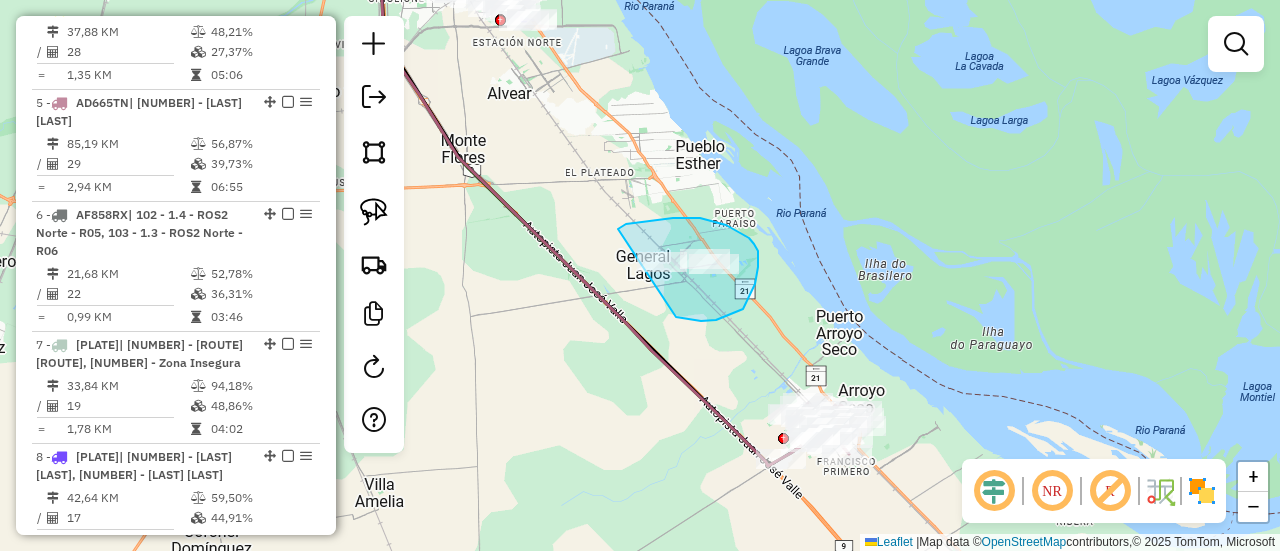 drag, startPoint x: 716, startPoint y: 320, endPoint x: 621, endPoint y: 238, distance: 125.49502 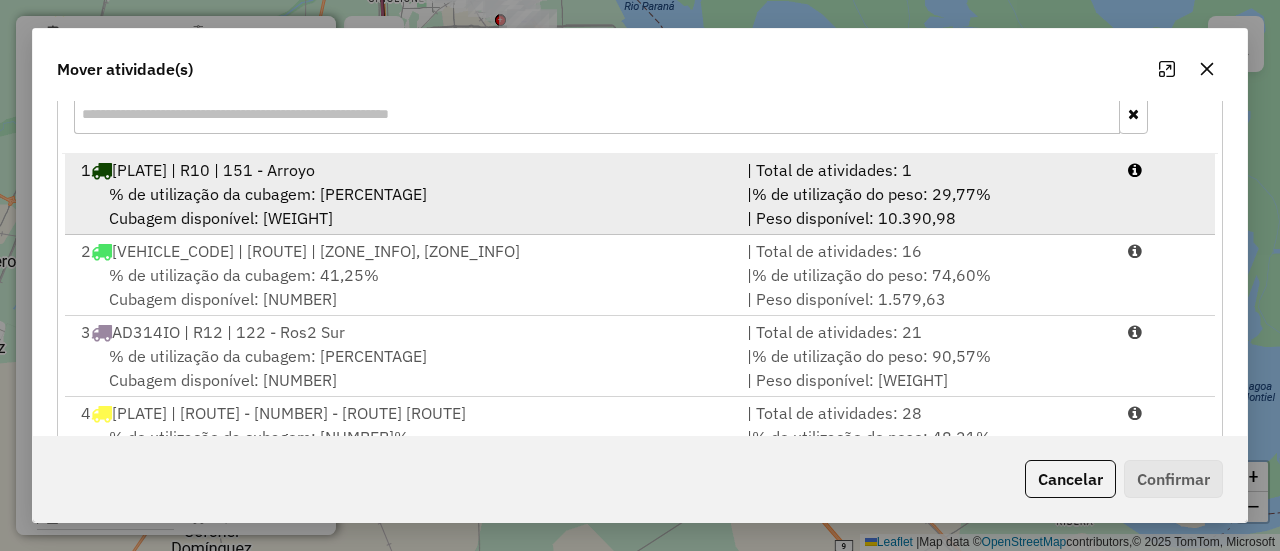 scroll, scrollTop: 300, scrollLeft: 0, axis: vertical 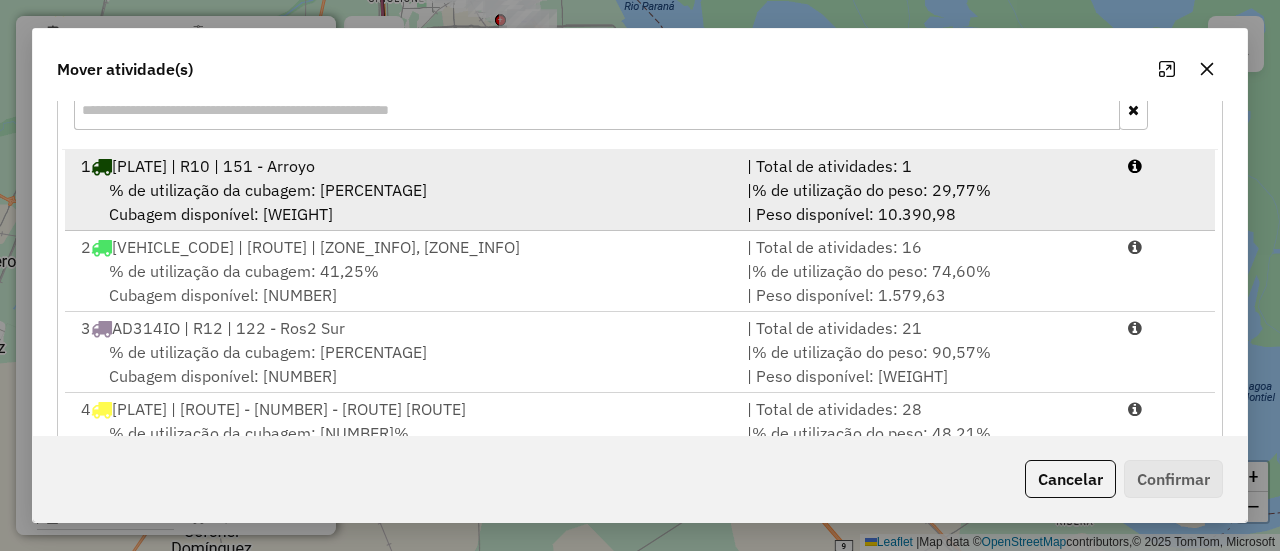 click on "% de utilização da cubagem: 27,32%  Cubagem disponível: 427,36" at bounding box center (402, 202) 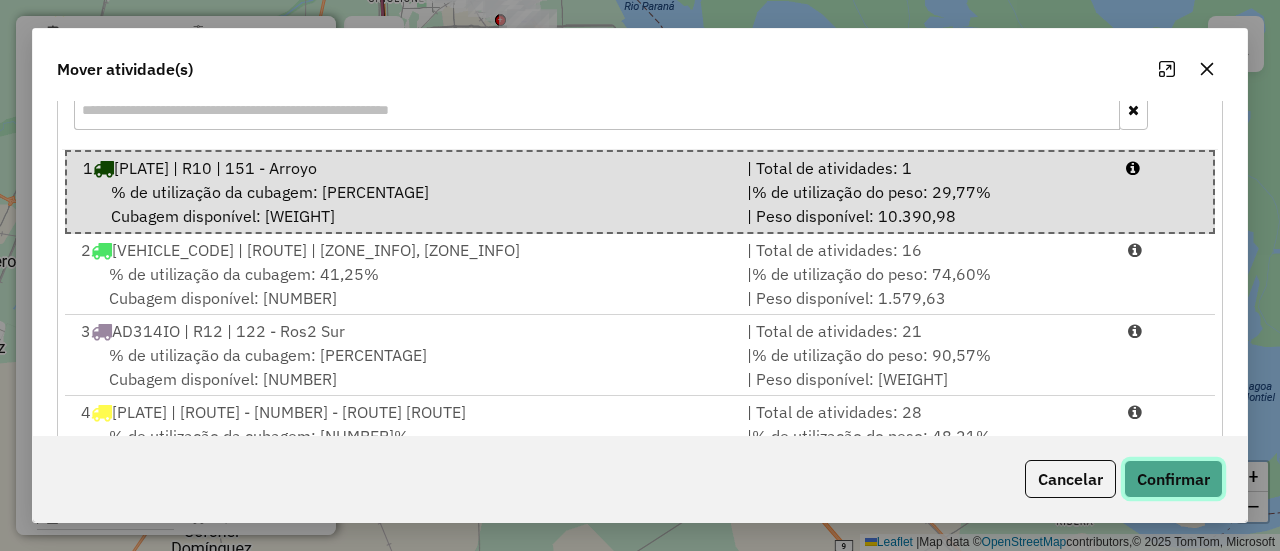 click on "Confirmar" 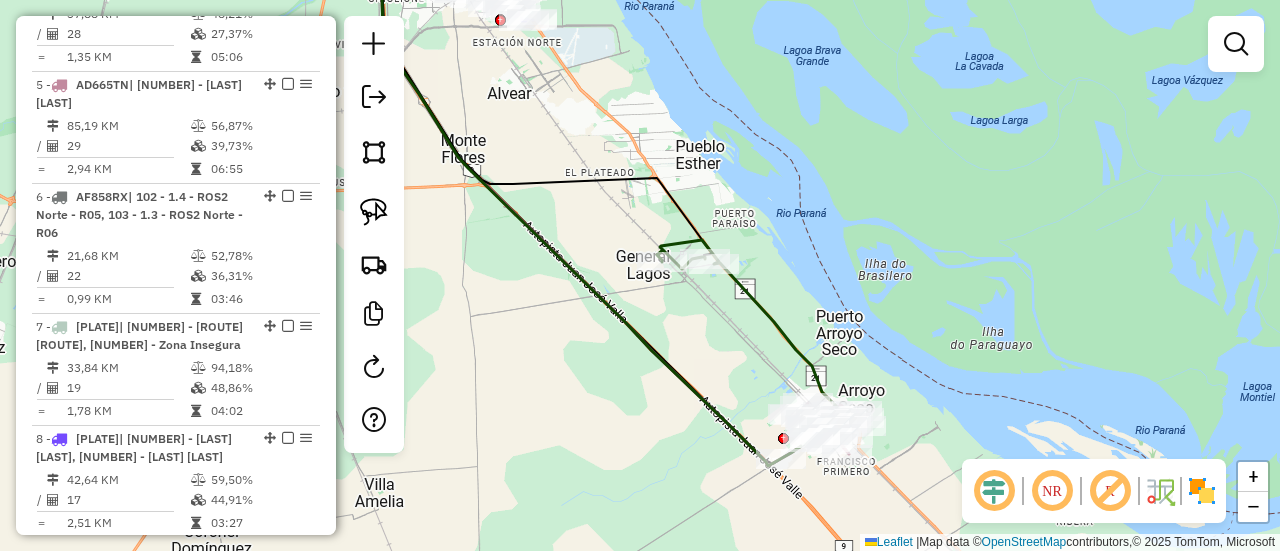 scroll, scrollTop: 0, scrollLeft: 0, axis: both 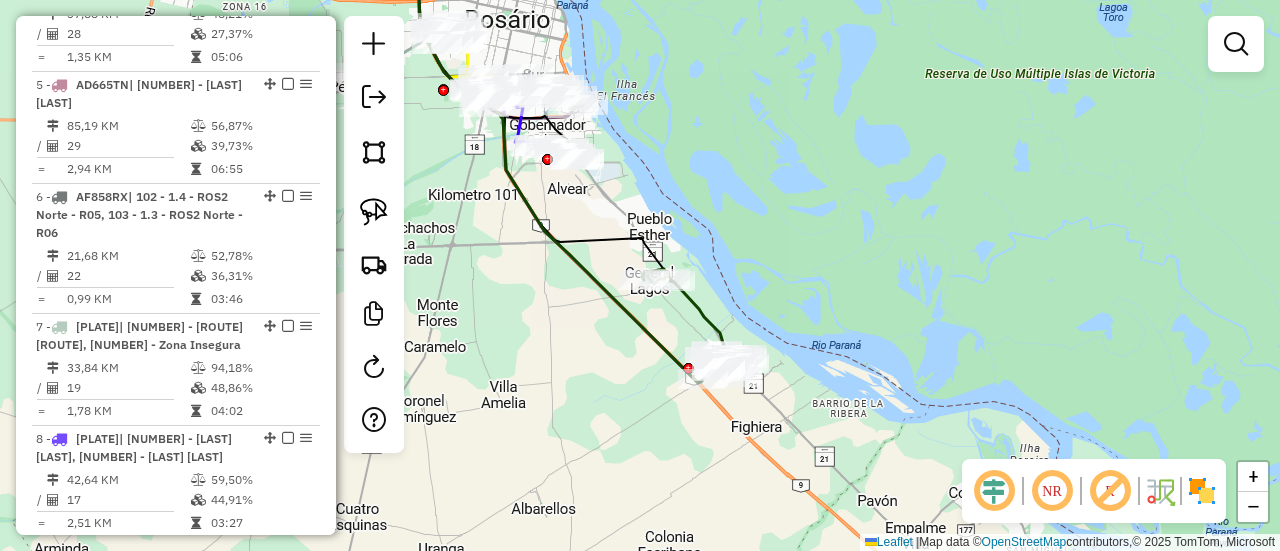 click 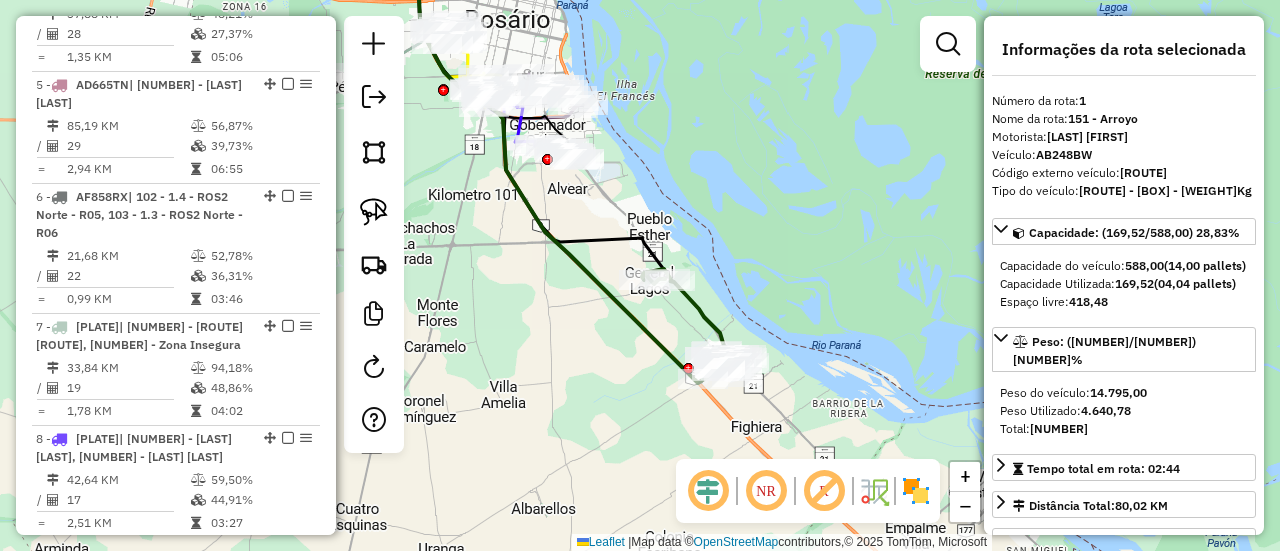scroll, scrollTop: 762, scrollLeft: 0, axis: vertical 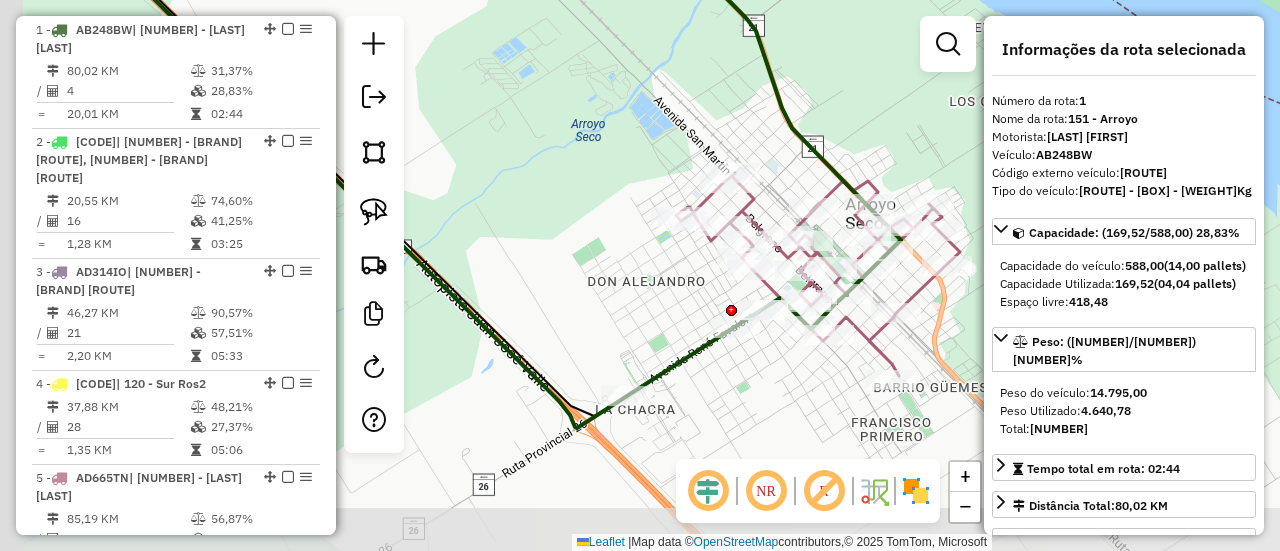 drag, startPoint x: 697, startPoint y: 414, endPoint x: 820, endPoint y: 359, distance: 134.73679 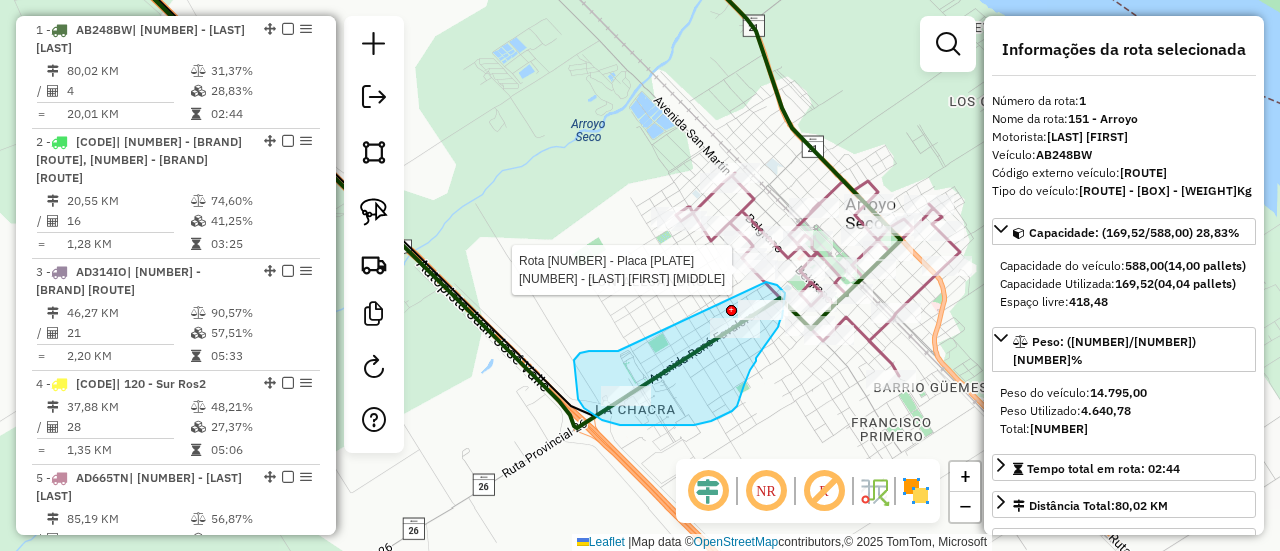 drag, startPoint x: 618, startPoint y: 351, endPoint x: 765, endPoint y: 282, distance: 162.38843 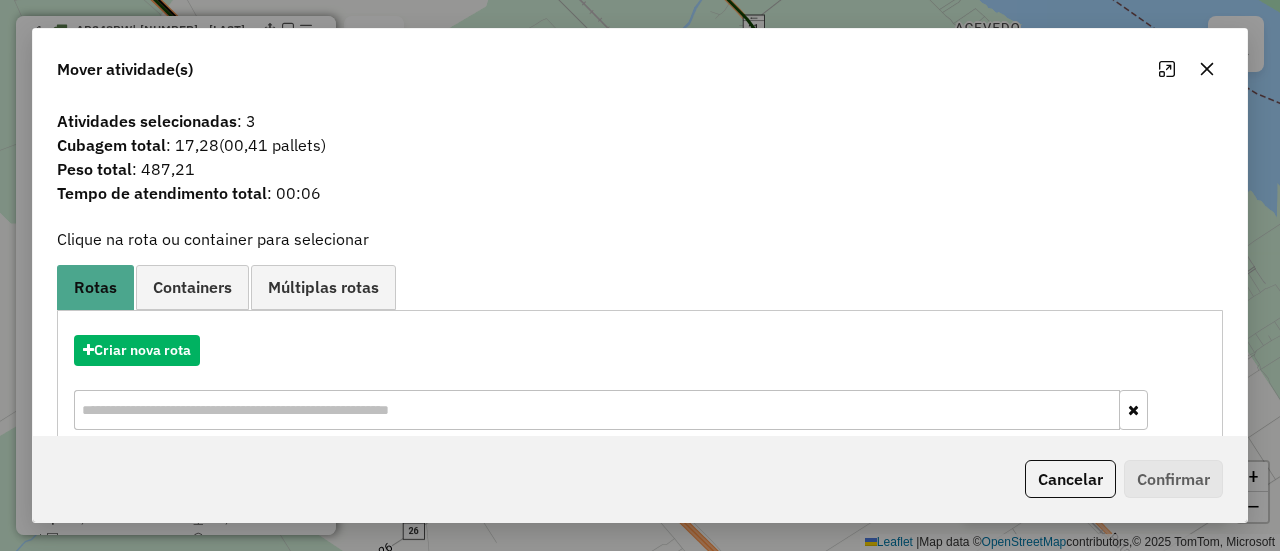scroll, scrollTop: 100, scrollLeft: 0, axis: vertical 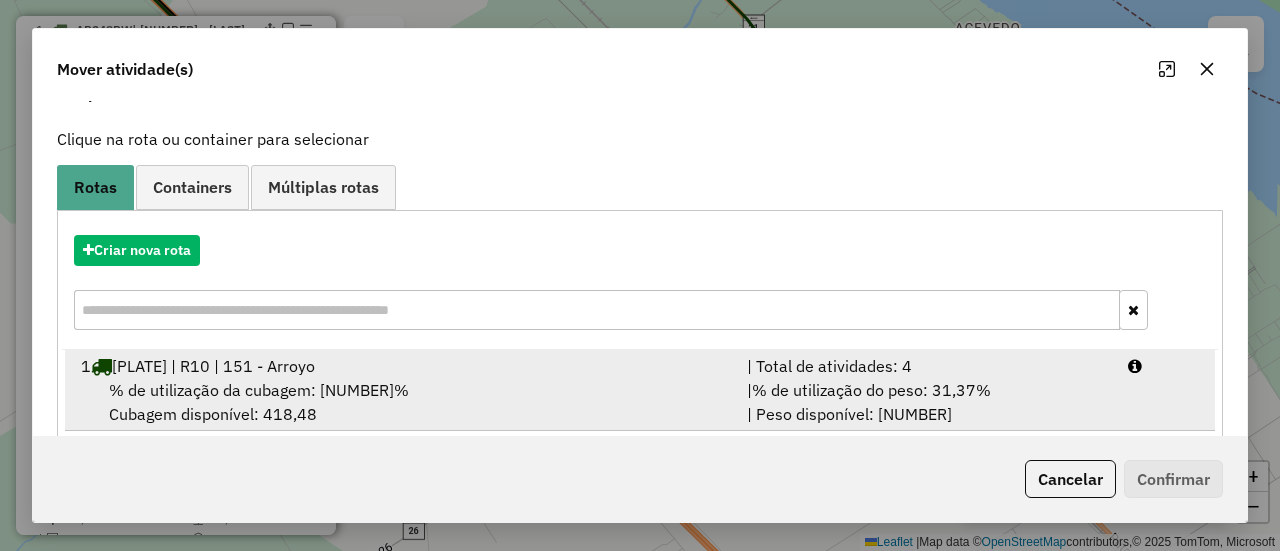 click on "% de utilização da cubagem: 28,83%  Cubagem disponível: 418,48" at bounding box center (402, 402) 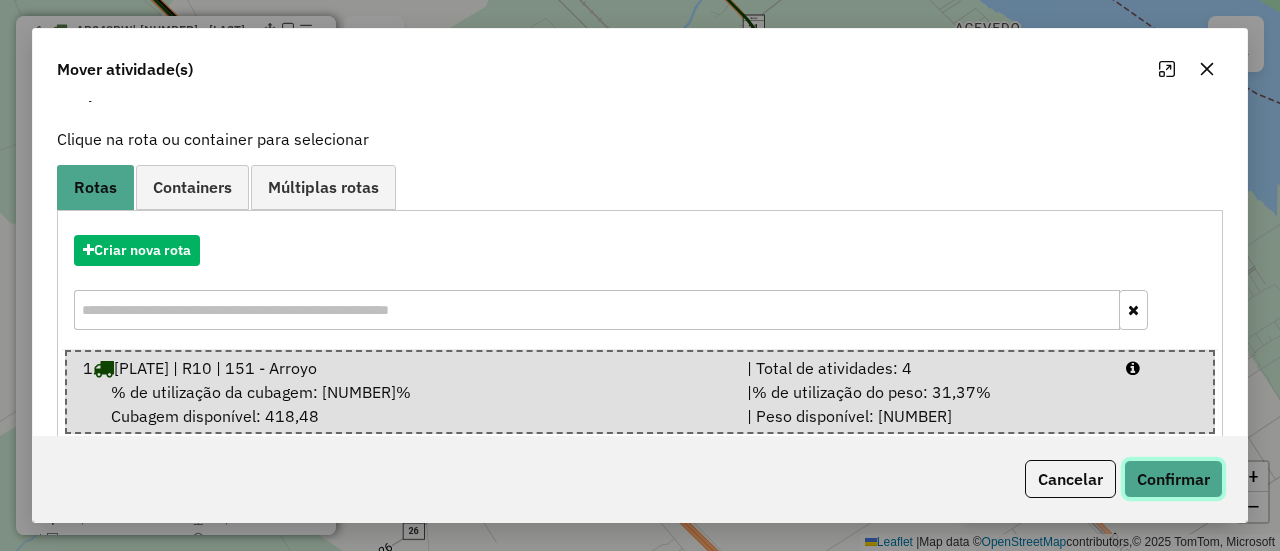 click on "Confirmar" 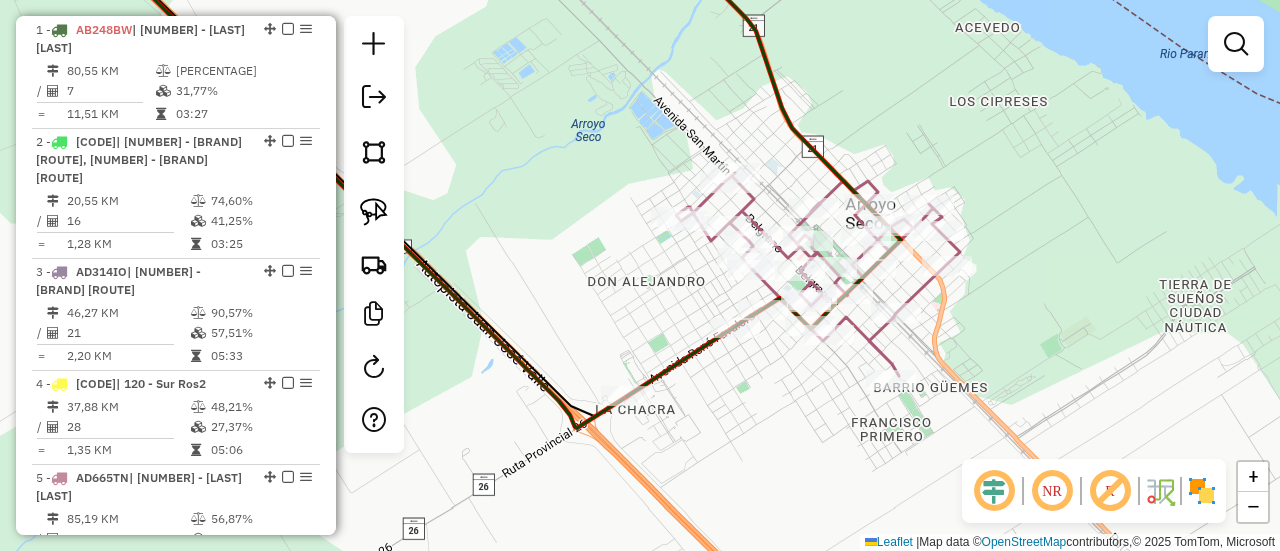 scroll, scrollTop: 0, scrollLeft: 0, axis: both 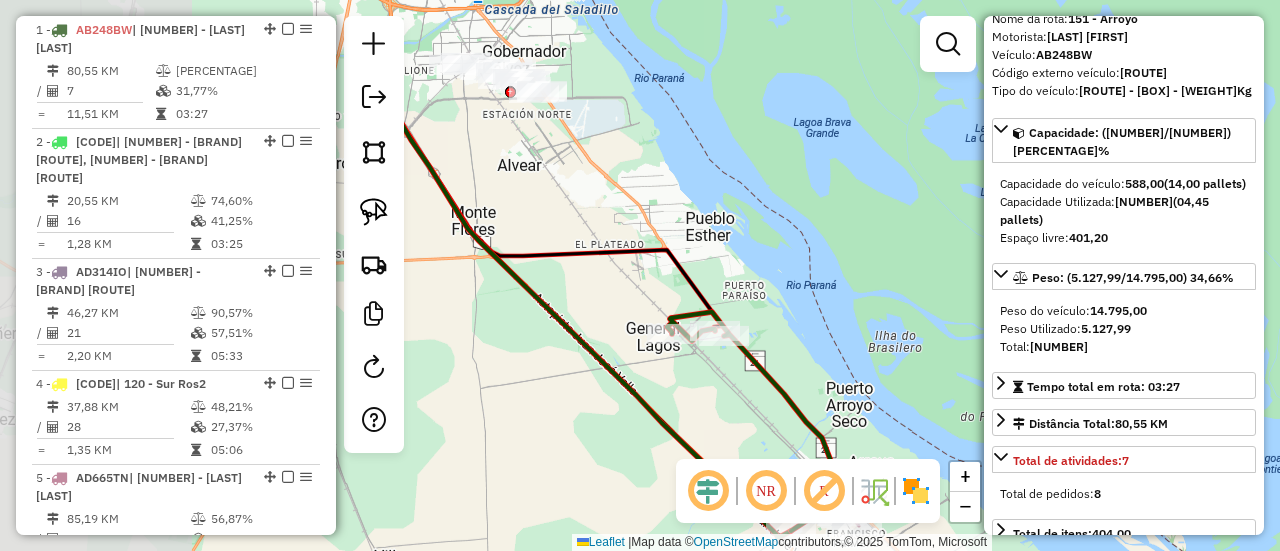 drag, startPoint x: 523, startPoint y: 363, endPoint x: 792, endPoint y: 524, distance: 313.4996 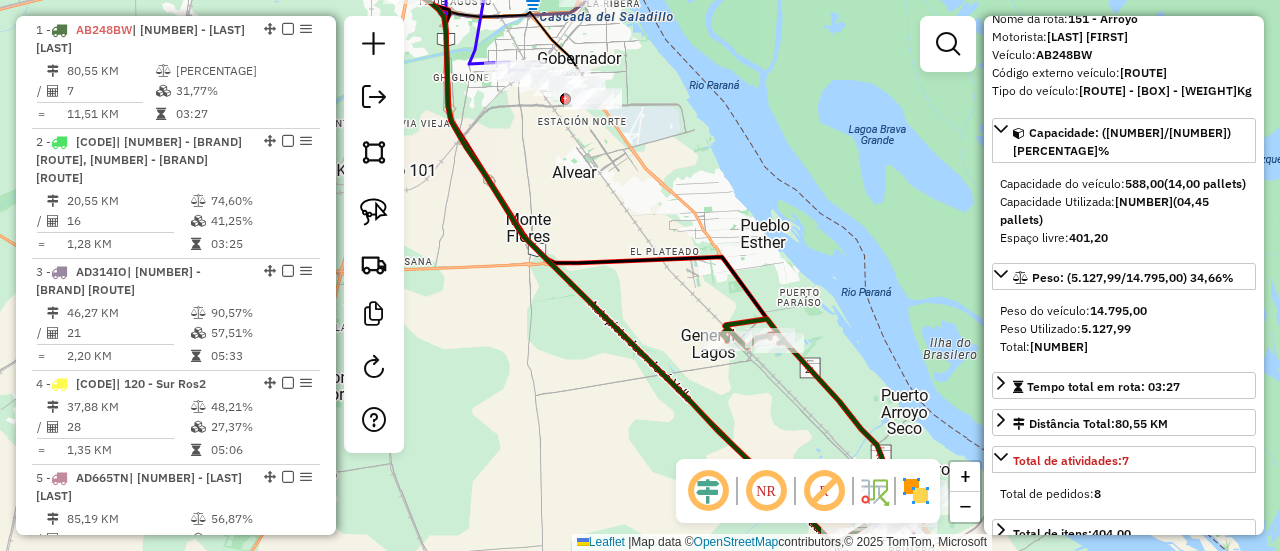 drag, startPoint x: 642, startPoint y: 303, endPoint x: 808, endPoint y: 489, distance: 249.30302 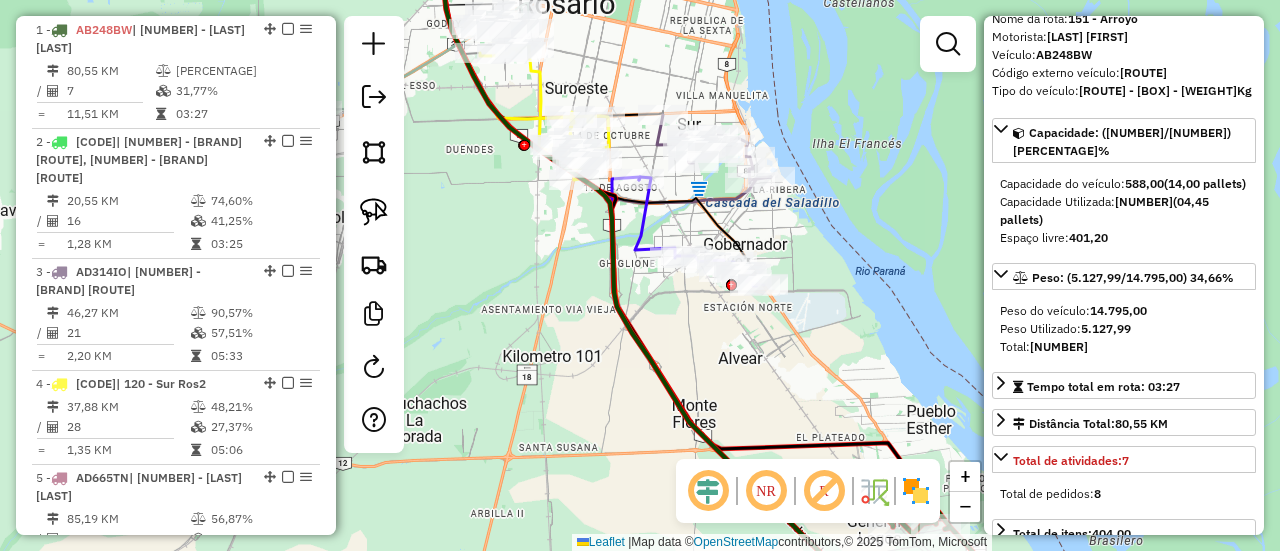 click 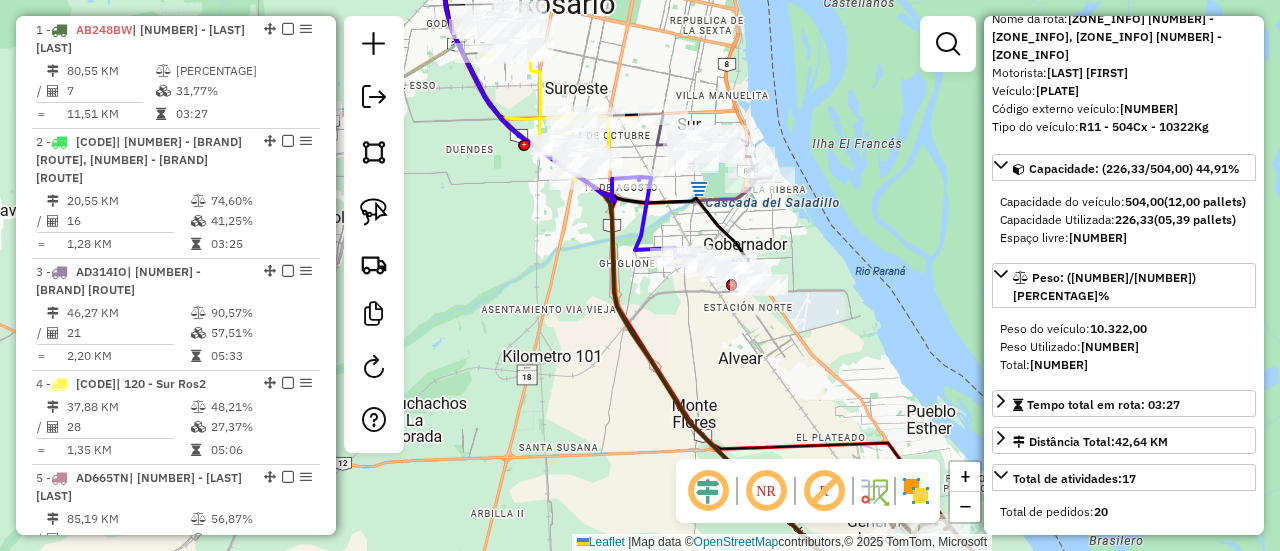 scroll, scrollTop: 1233, scrollLeft: 0, axis: vertical 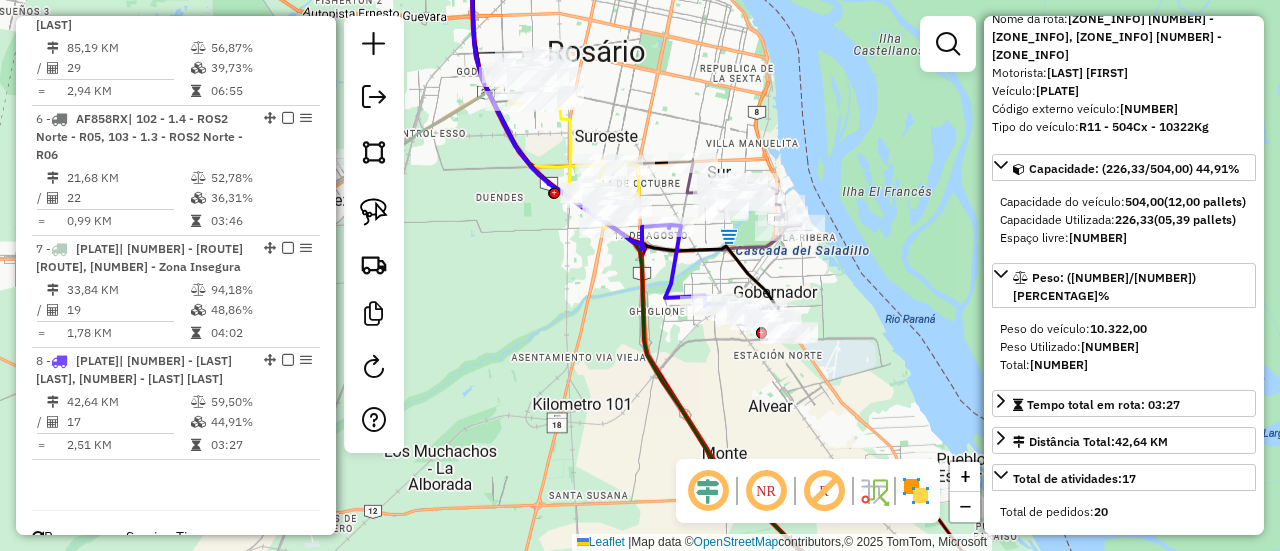 drag, startPoint x: 592, startPoint y: 299, endPoint x: 720, endPoint y: 422, distance: 177.51901 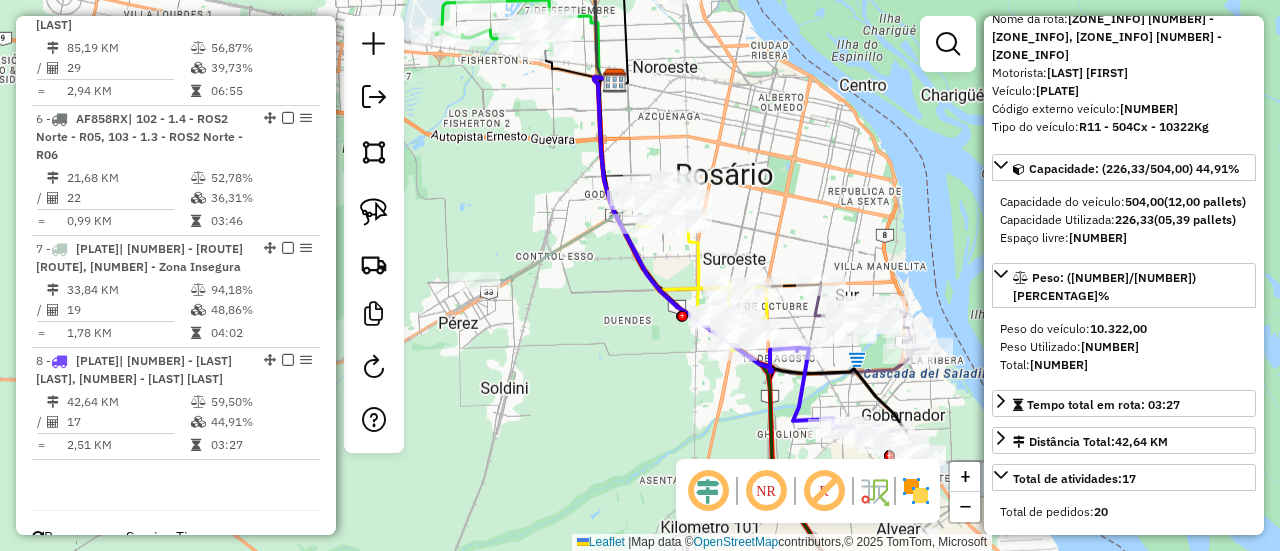 click 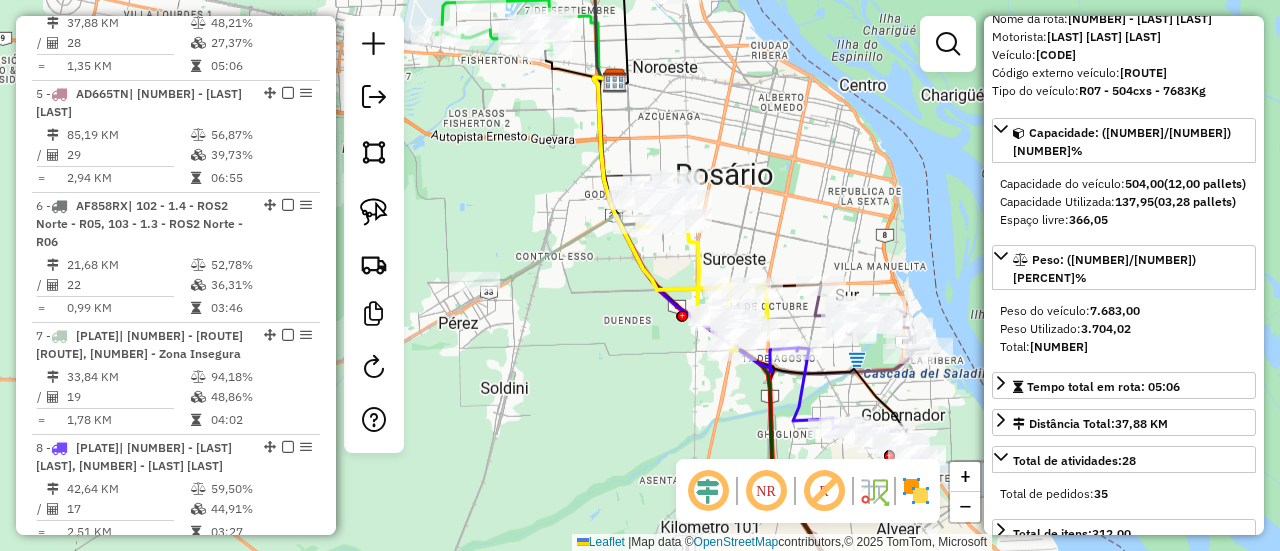 scroll, scrollTop: 1061, scrollLeft: 0, axis: vertical 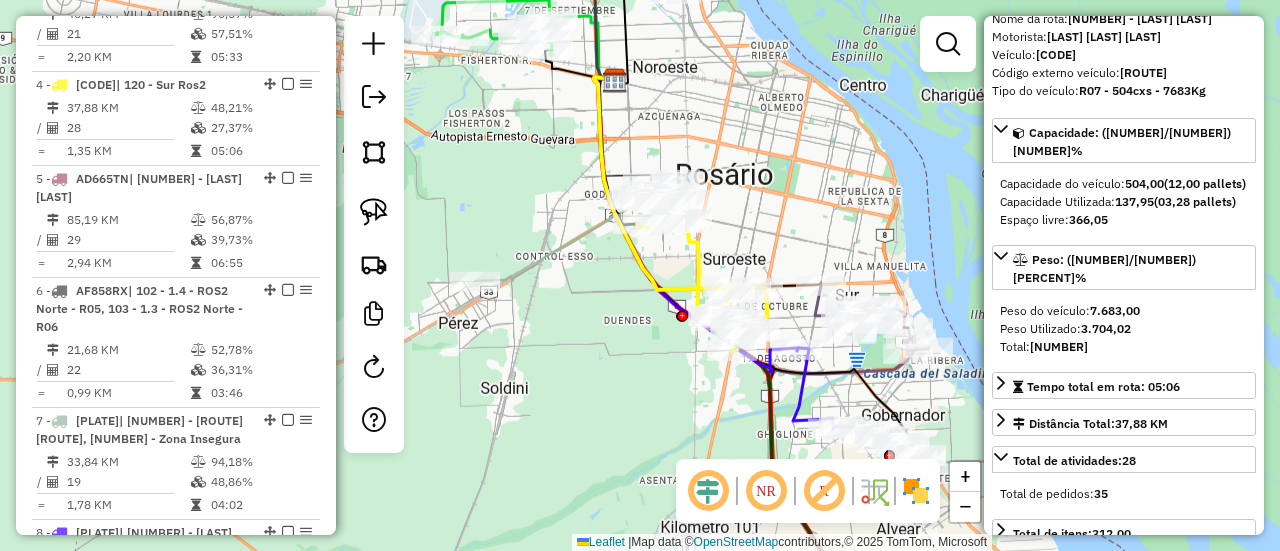 click 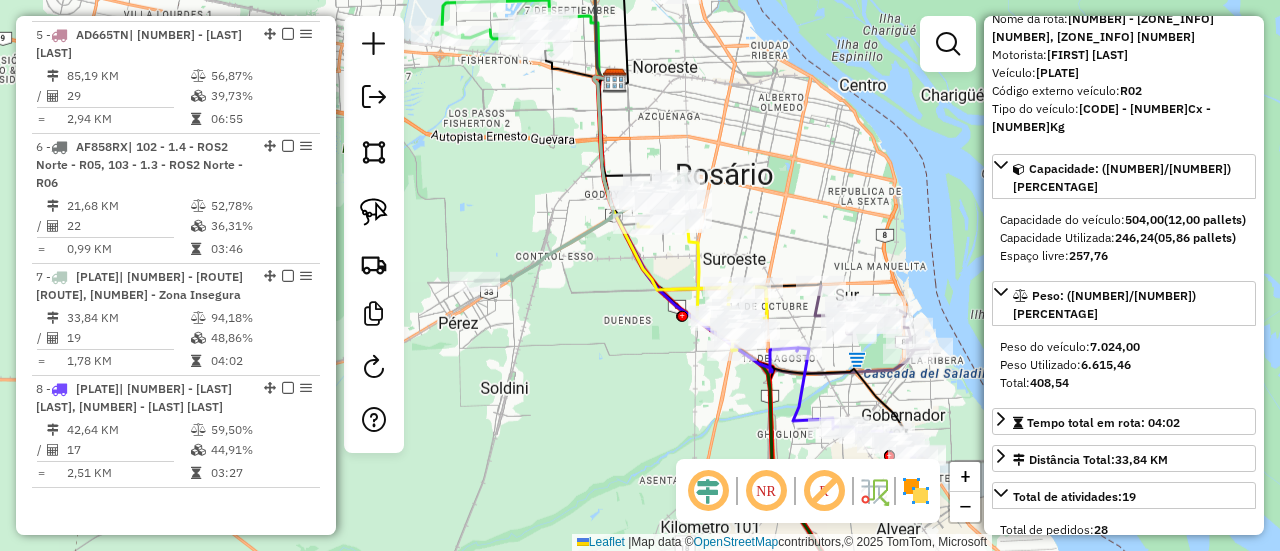 scroll, scrollTop: 1233, scrollLeft: 0, axis: vertical 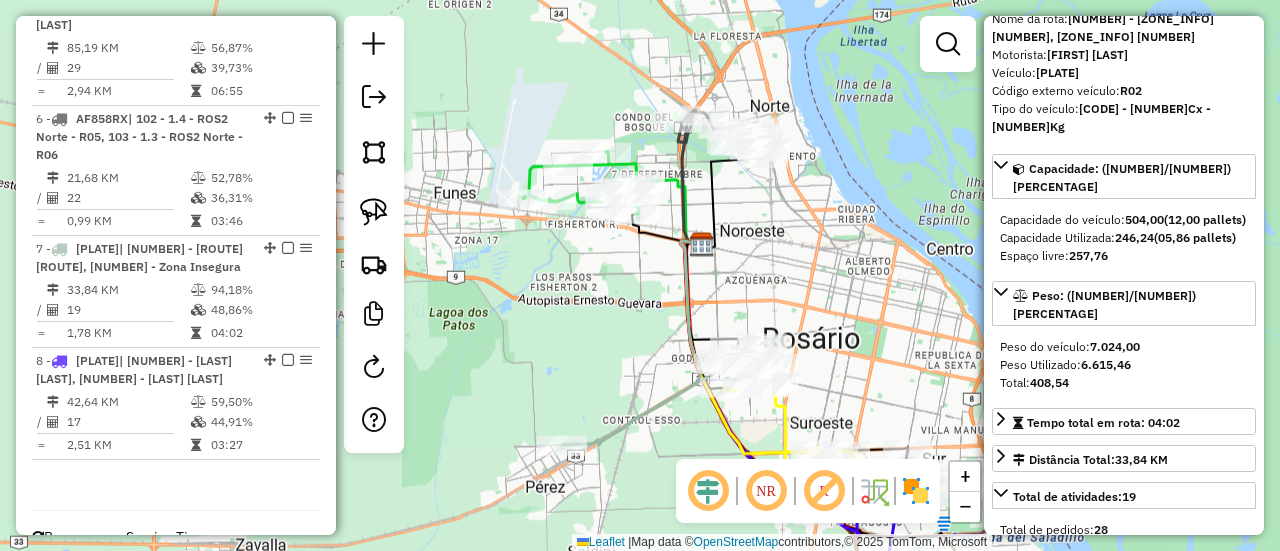 drag, startPoint x: 557, startPoint y: 173, endPoint x: 705, endPoint y: 431, distance: 297.4357 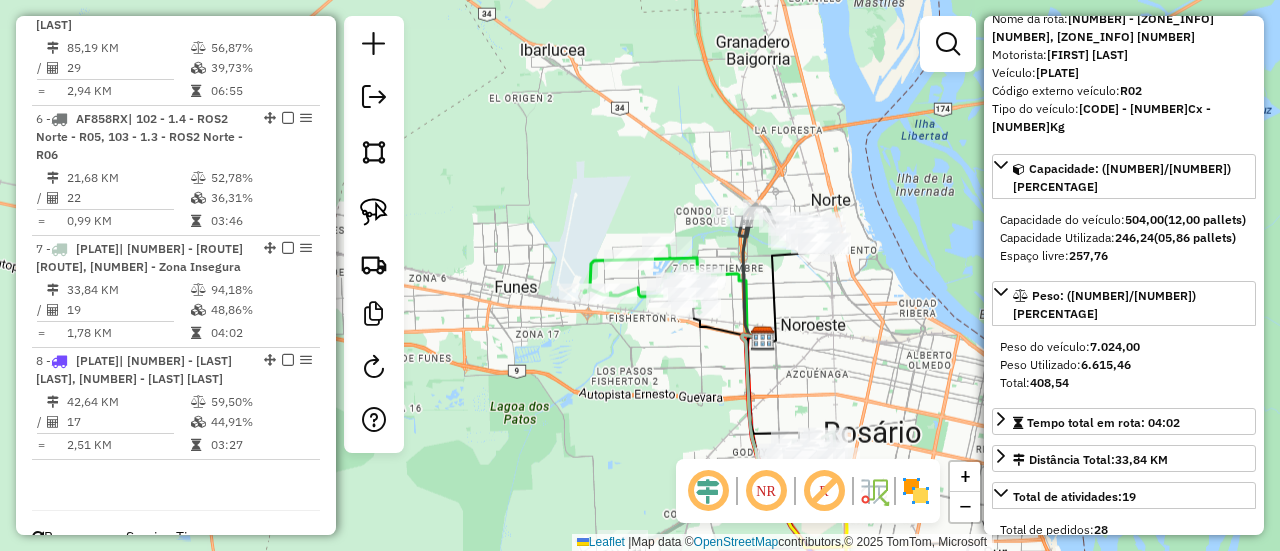 click 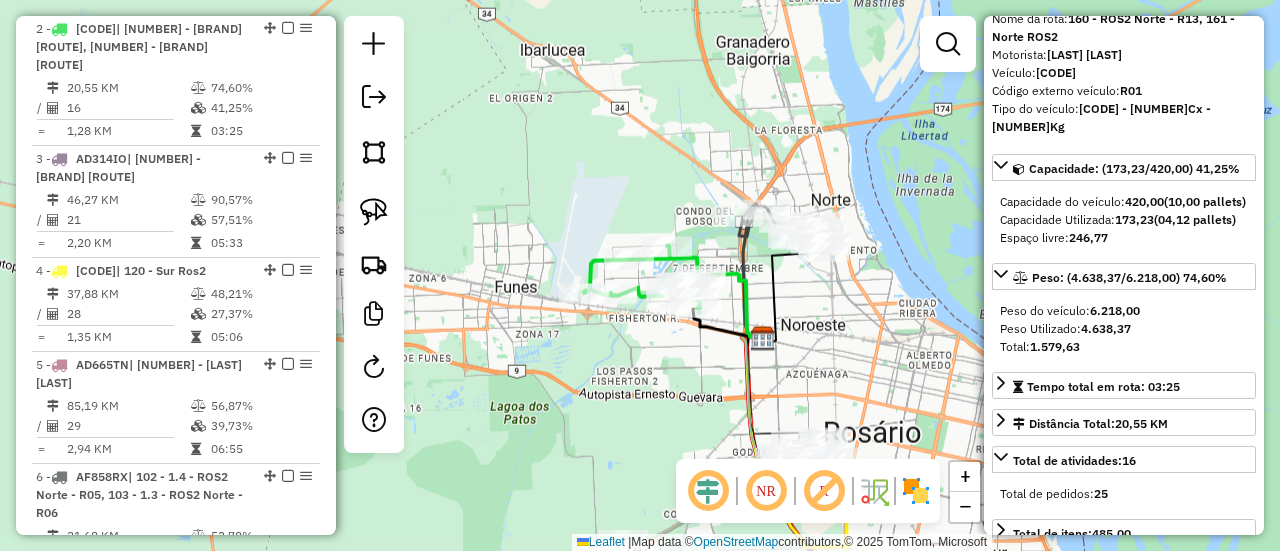 scroll, scrollTop: 856, scrollLeft: 0, axis: vertical 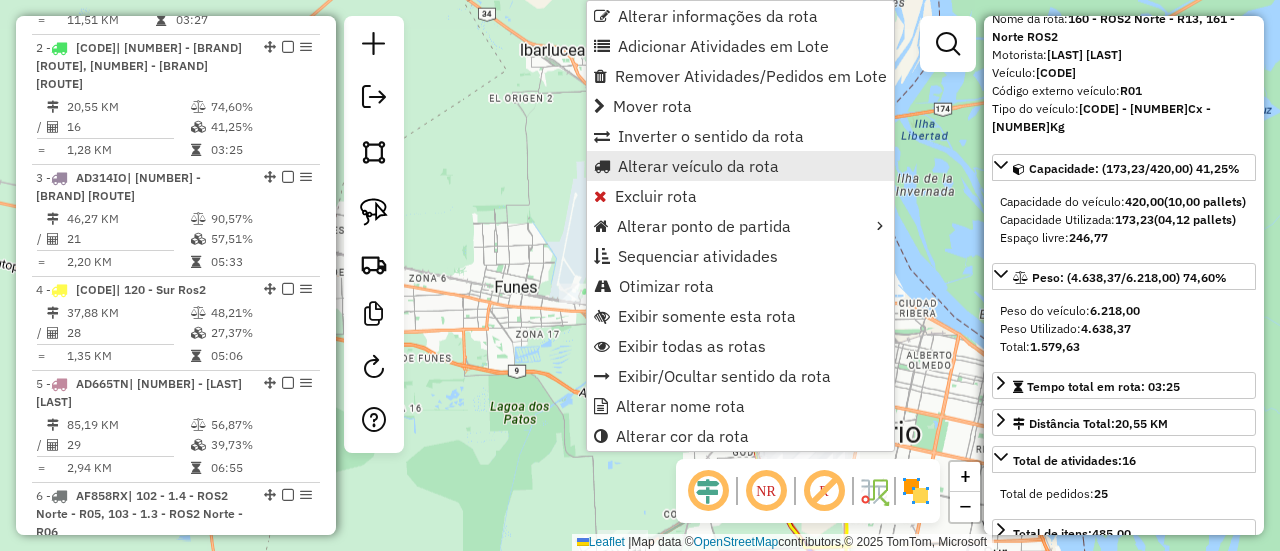 click on "Alterar veículo da rota" at bounding box center [740, 166] 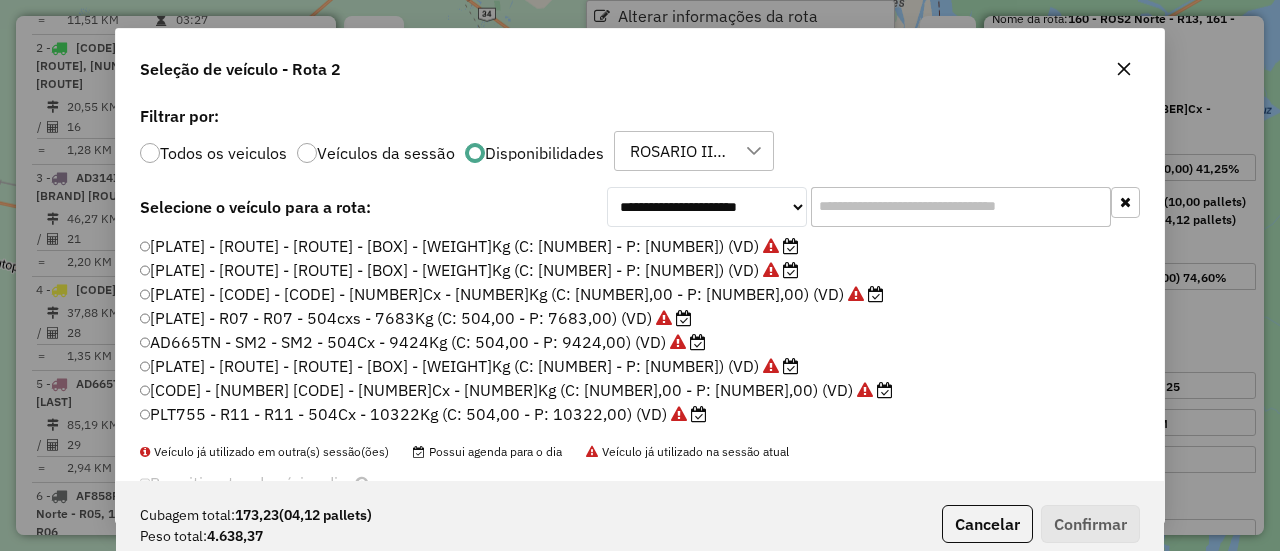 scroll, scrollTop: 11, scrollLeft: 6, axis: both 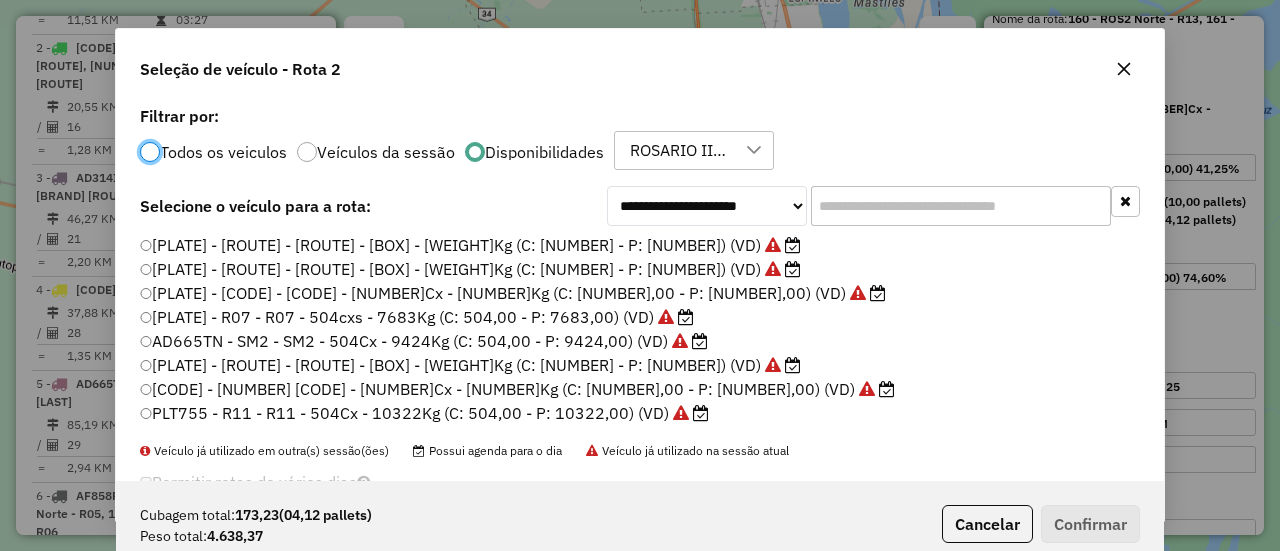 click on "Todos os veiculos" 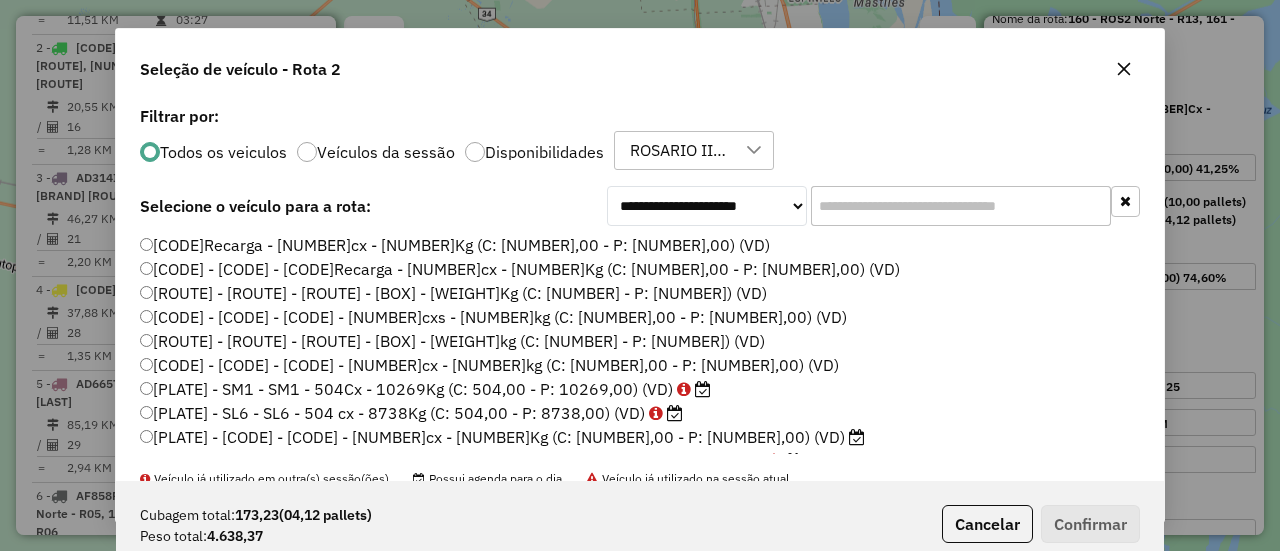 click 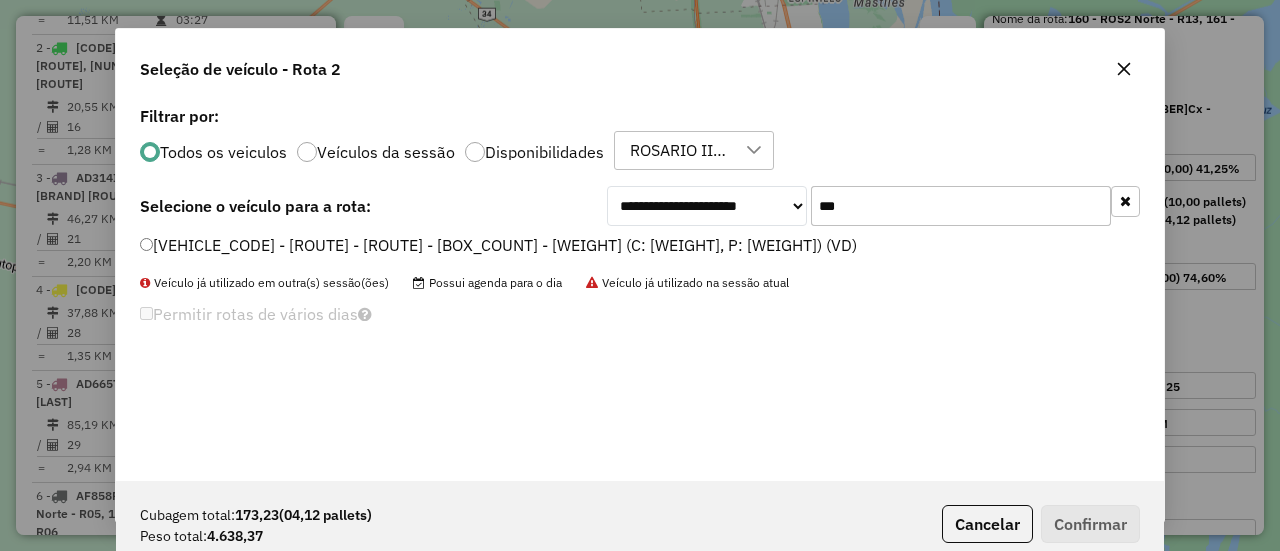 type on "***" 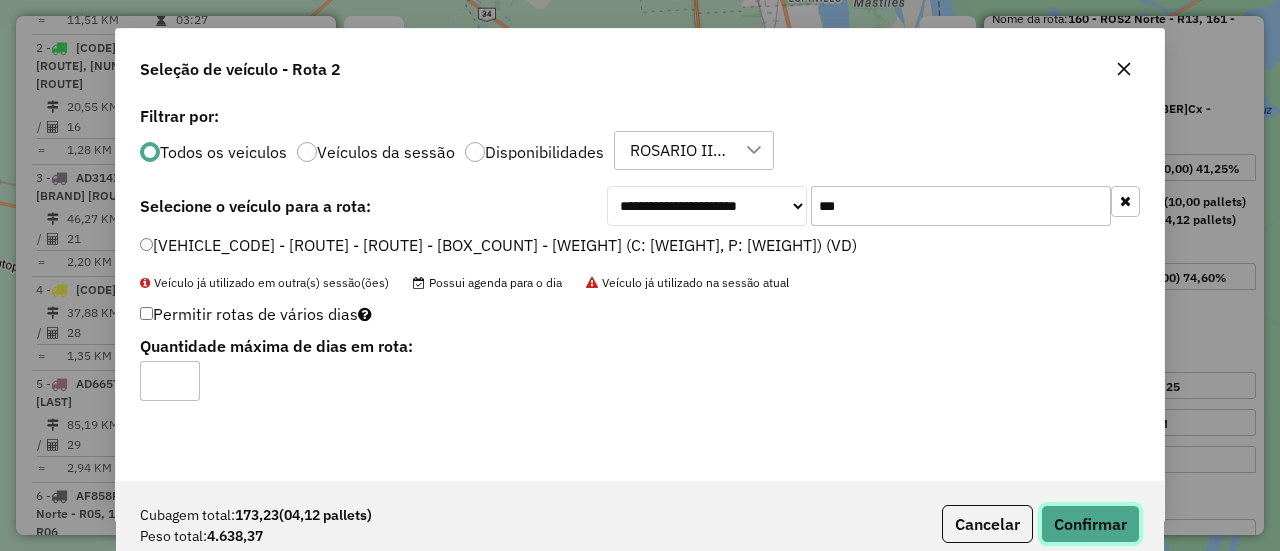 click on "Confirmar" 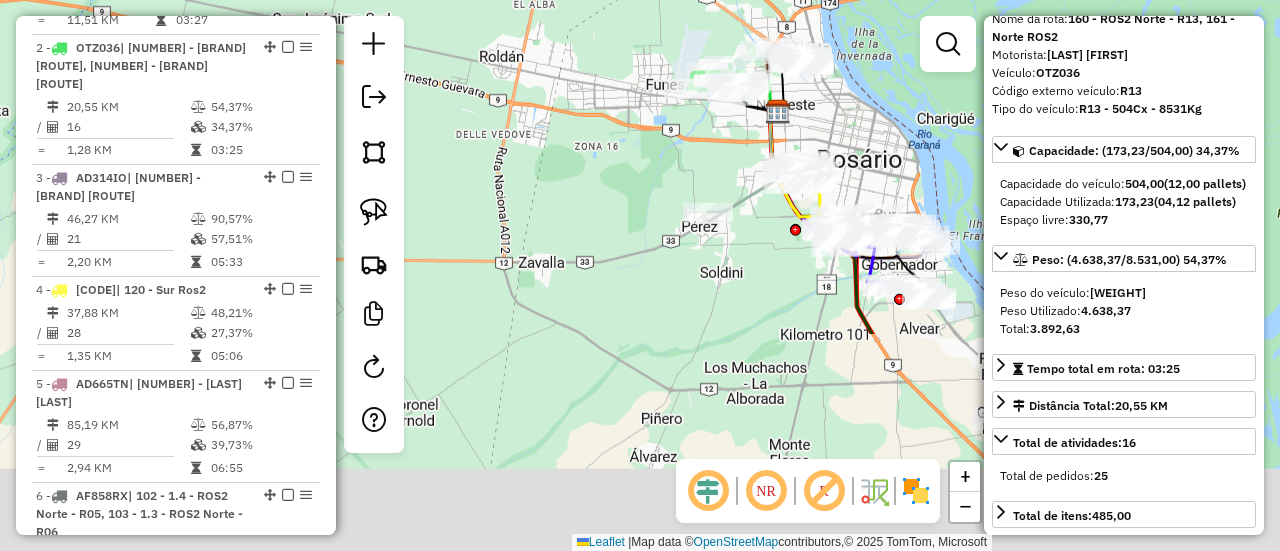 drag, startPoint x: 896, startPoint y: 396, endPoint x: 830, endPoint y: 57, distance: 345.36502 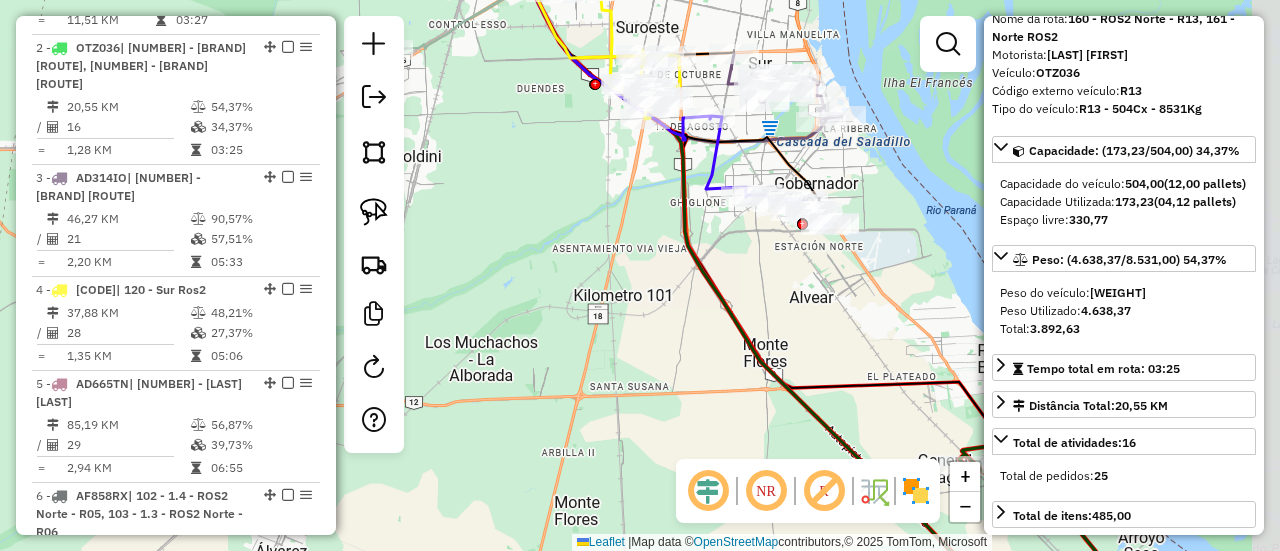 drag, startPoint x: 771, startPoint y: 283, endPoint x: 708, endPoint y: 278, distance: 63.1981 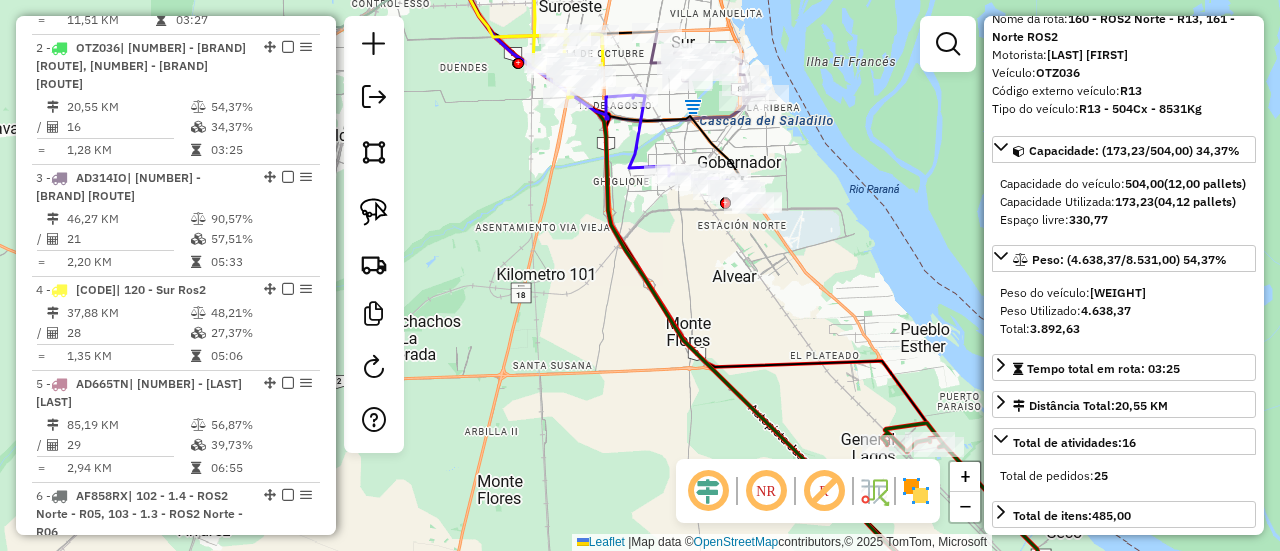 click 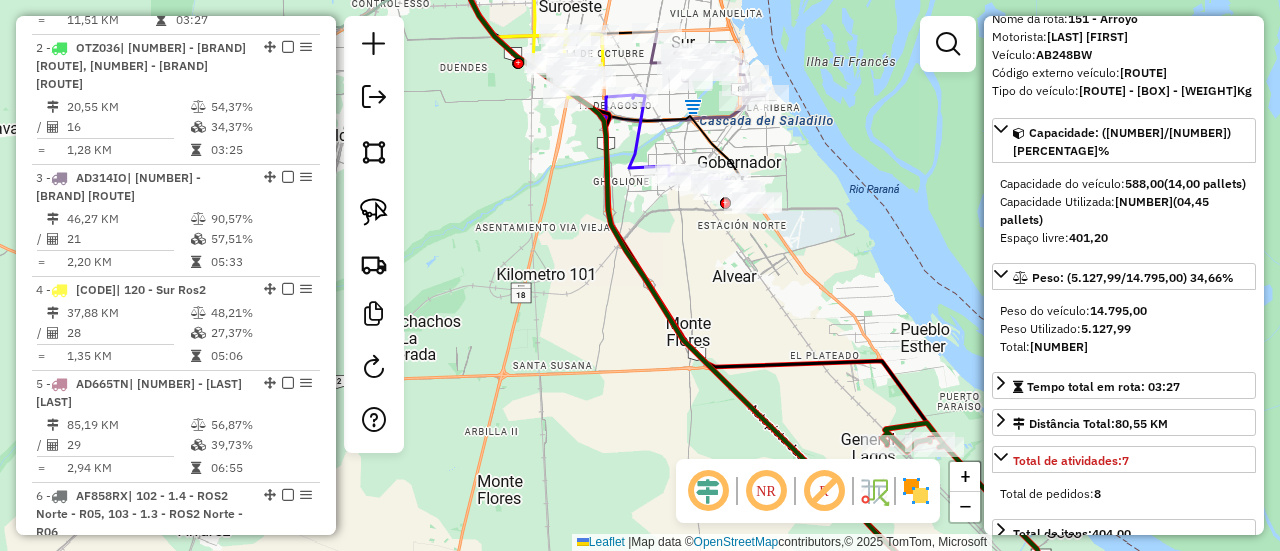 scroll, scrollTop: 762, scrollLeft: 0, axis: vertical 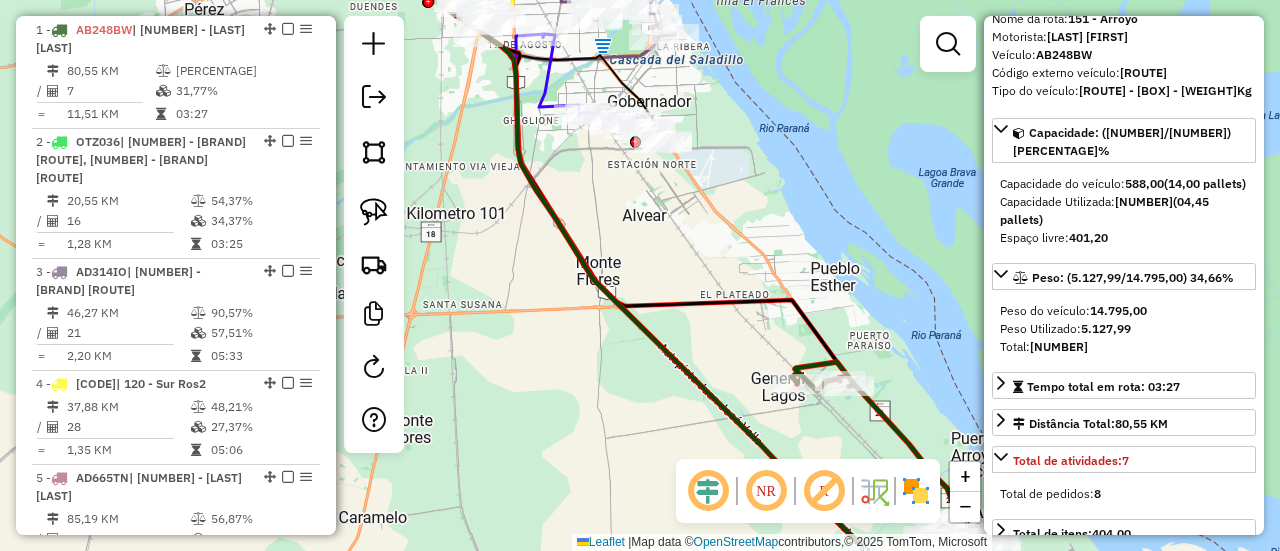 drag, startPoint x: 710, startPoint y: 436, endPoint x: 553, endPoint y: 289, distance: 215.07674 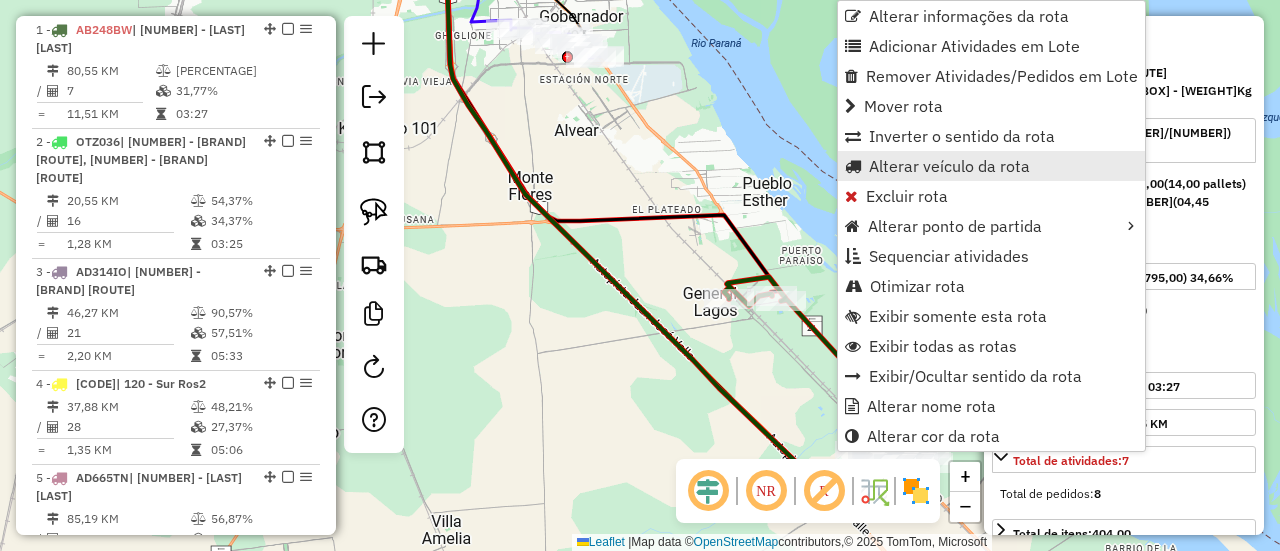 click on "Alterar veículo da rota" at bounding box center [949, 166] 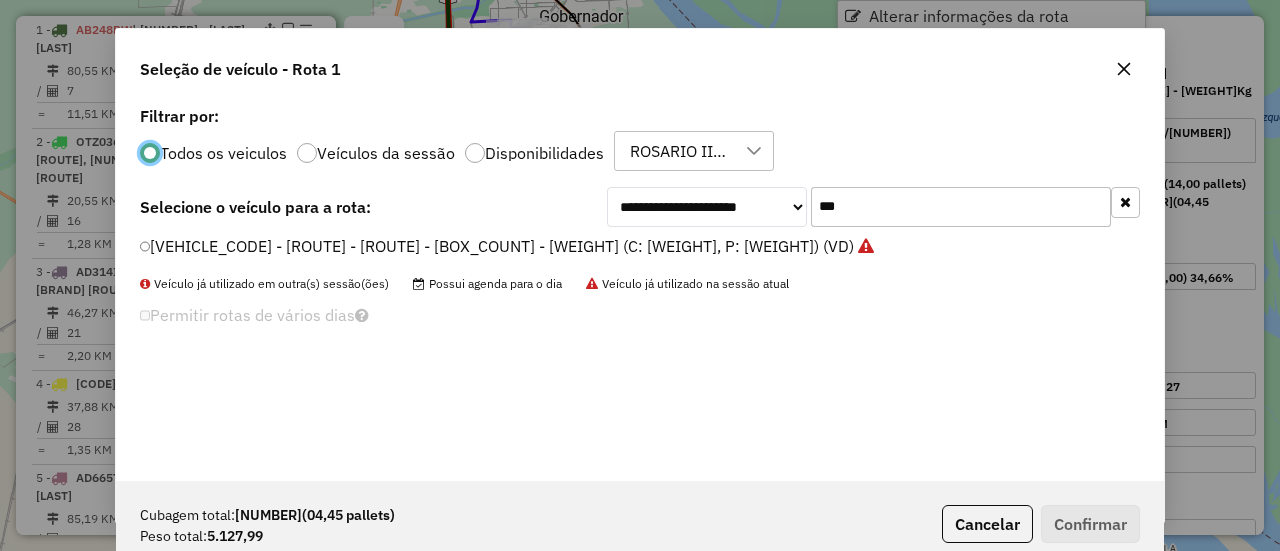 scroll, scrollTop: 11, scrollLeft: 6, axis: both 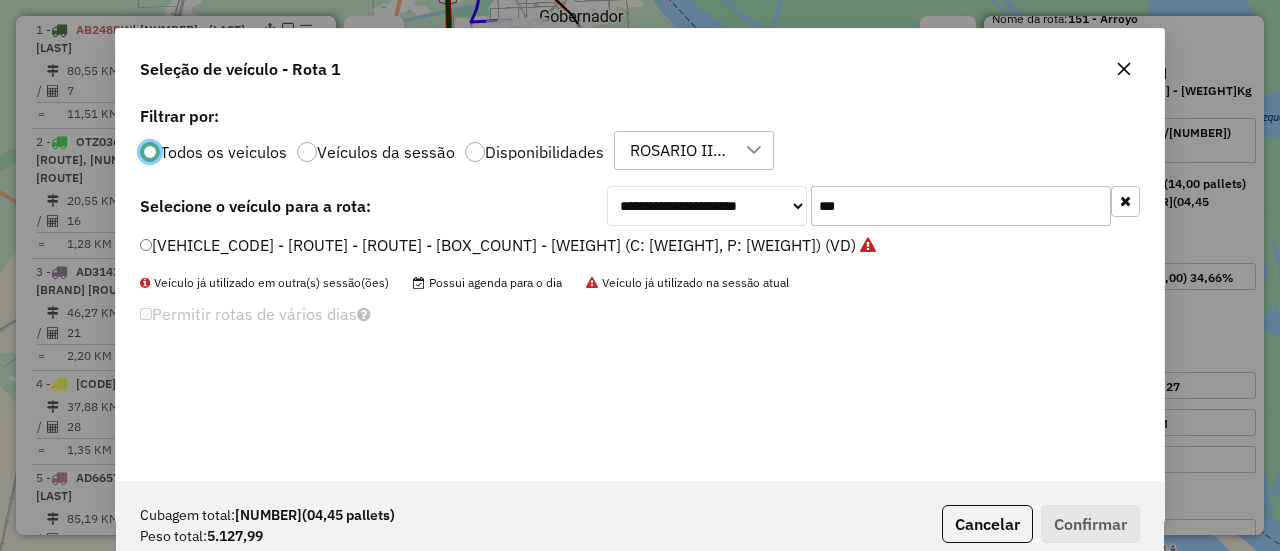 click on "Disponibilidades" 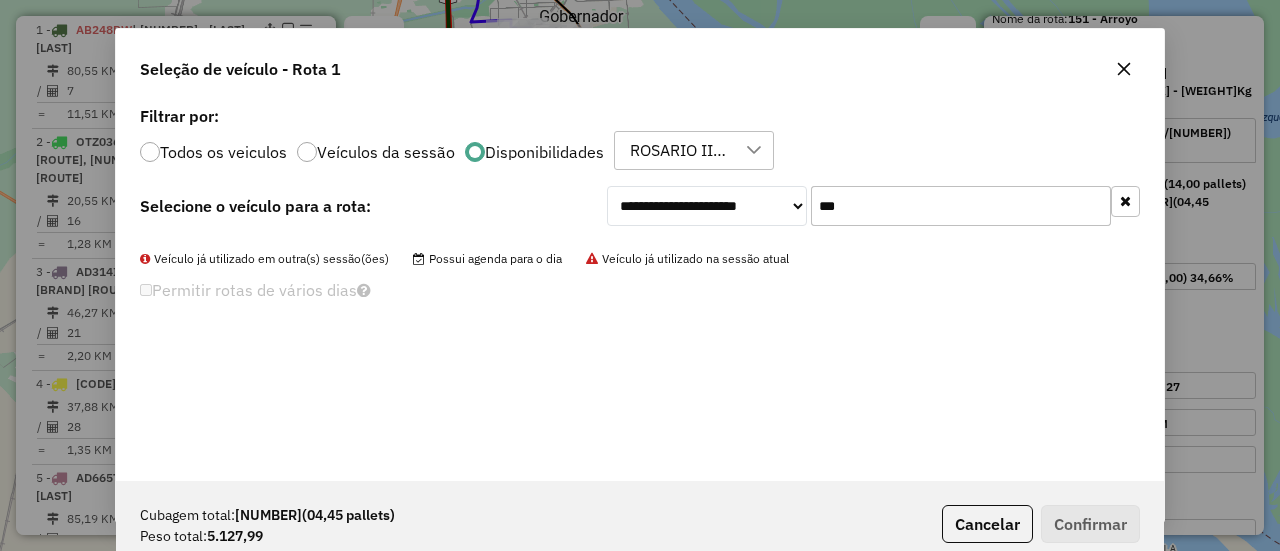 drag, startPoint x: 803, startPoint y: 200, endPoint x: 776, endPoint y: 202, distance: 27.073973 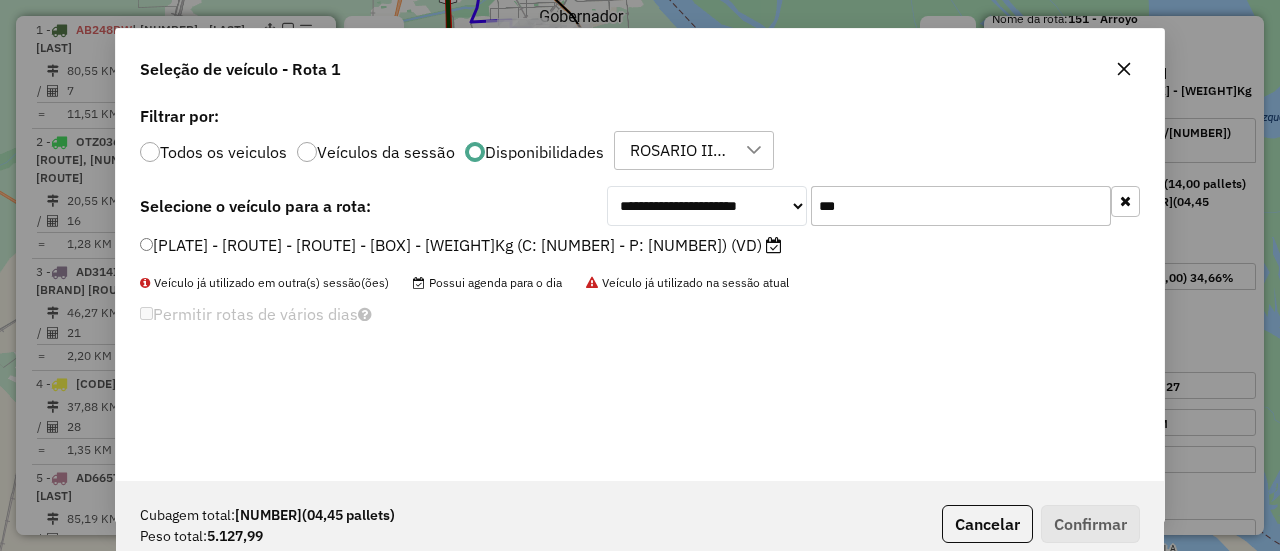 type on "***" 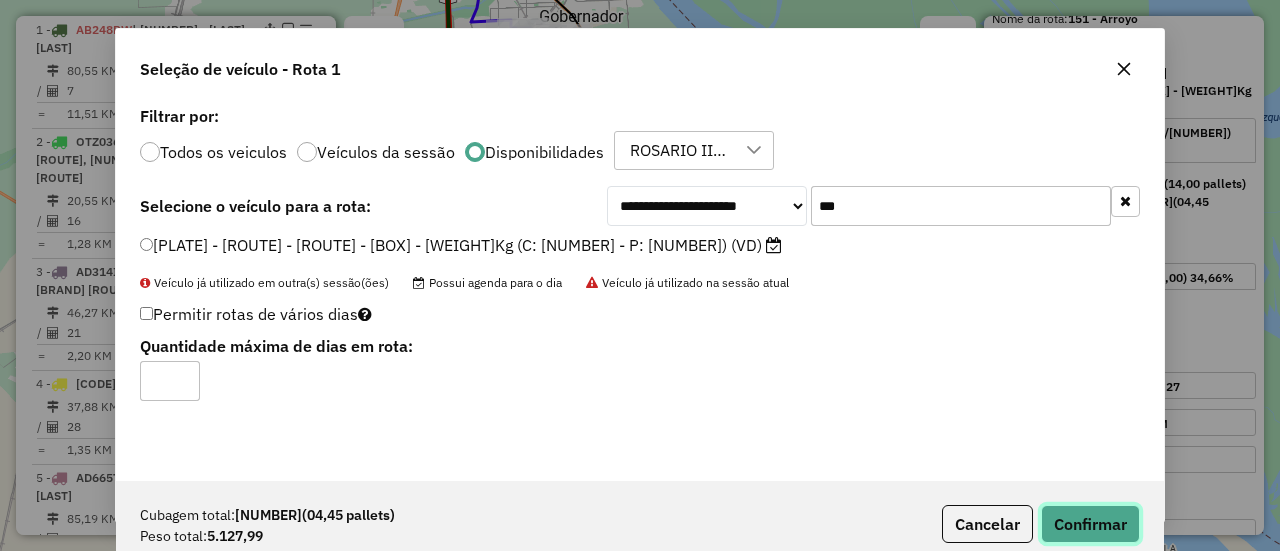 click on "Confirmar" 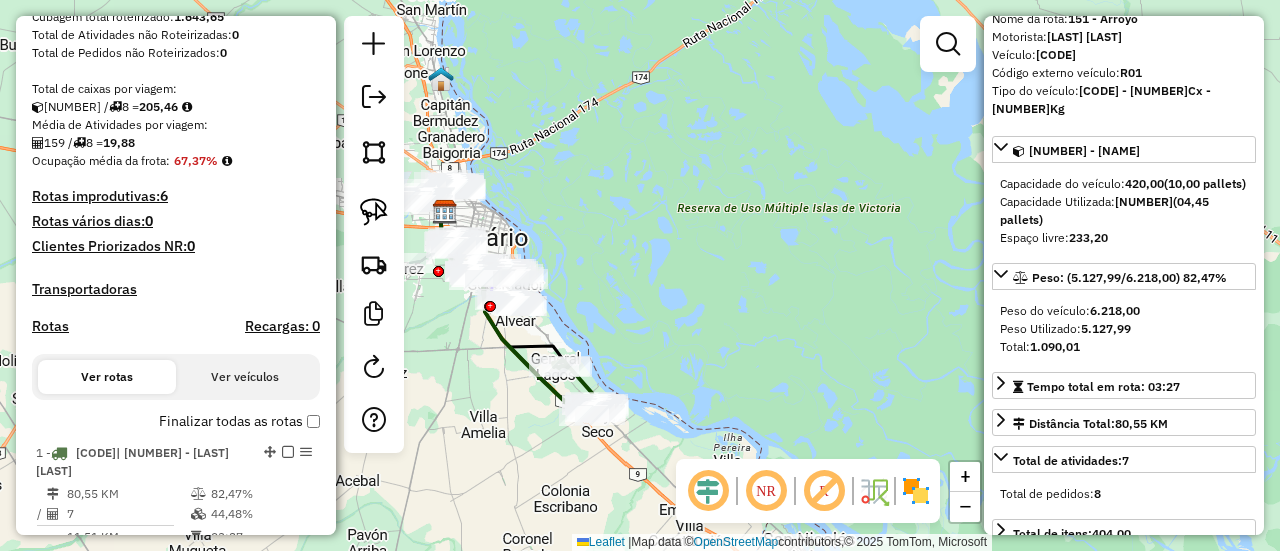 scroll, scrollTop: 362, scrollLeft: 0, axis: vertical 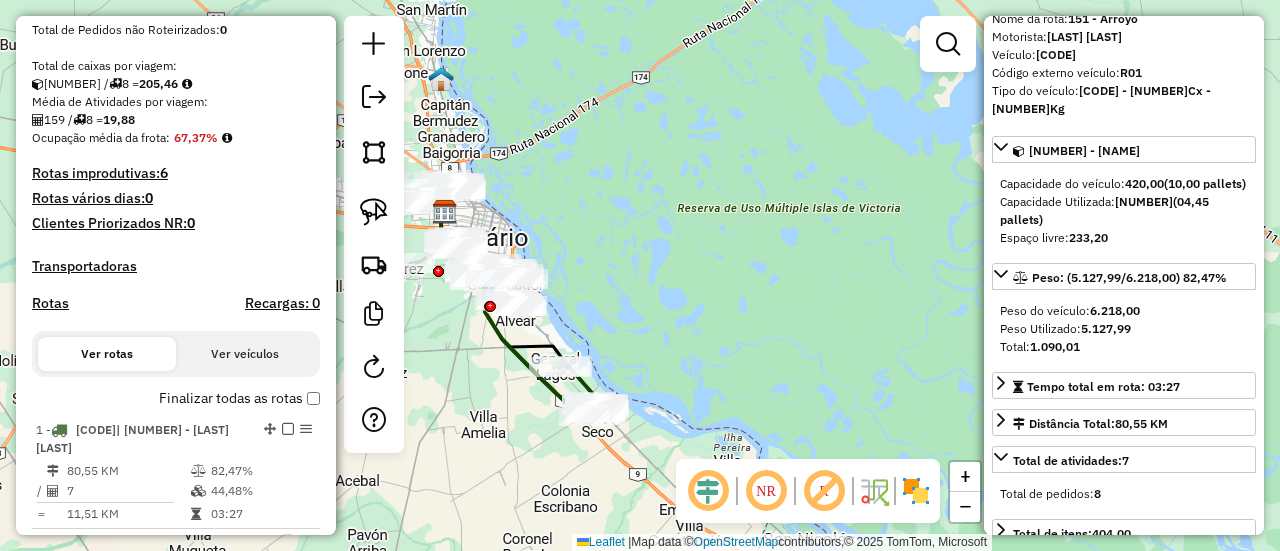 click on "Finalizar todas as rotas" at bounding box center [239, 398] 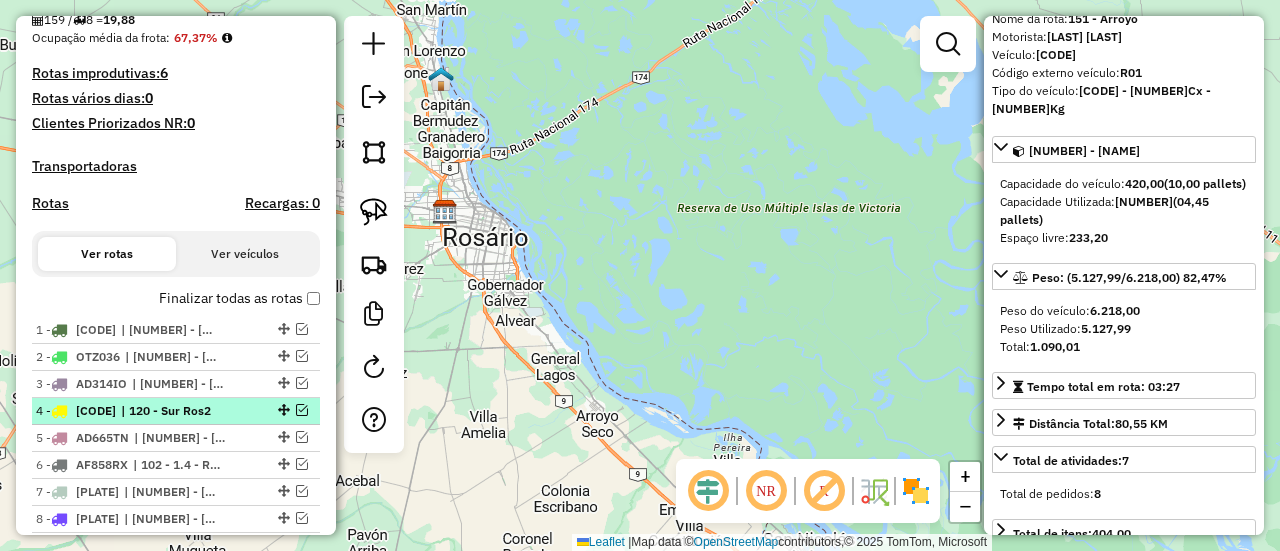scroll, scrollTop: 589, scrollLeft: 0, axis: vertical 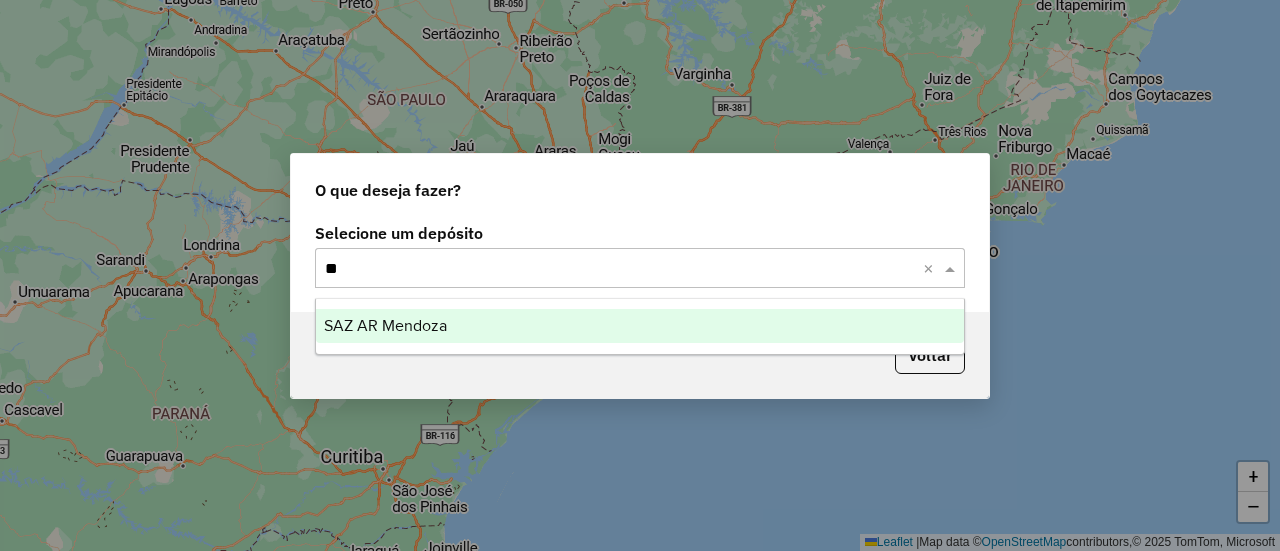 type on "***" 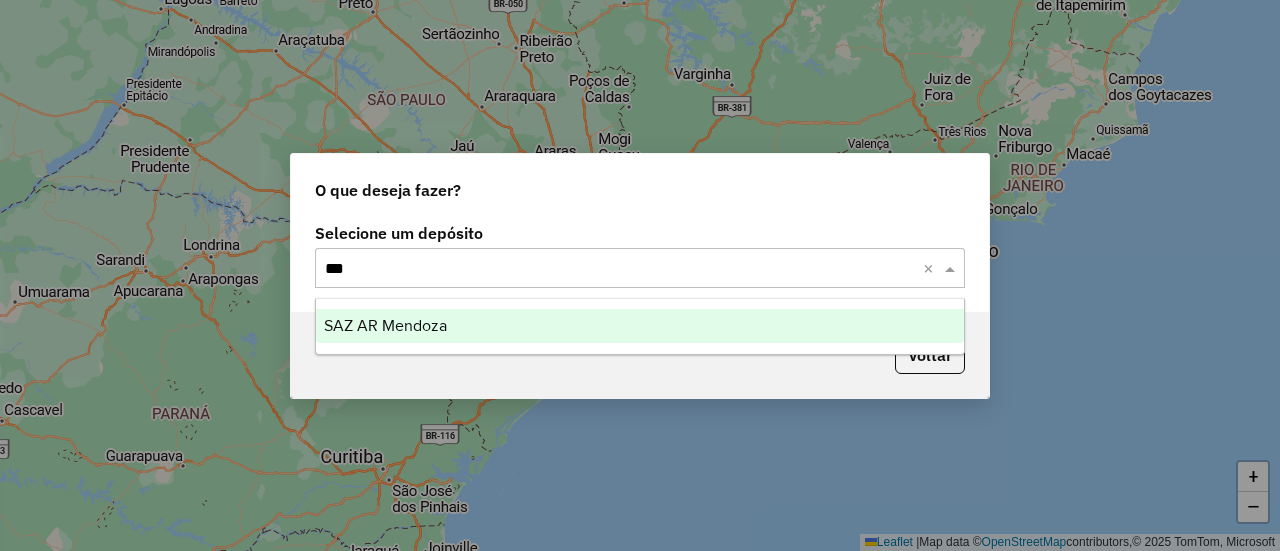 click on "SAZ AR Mendoza" at bounding box center [639, 326] 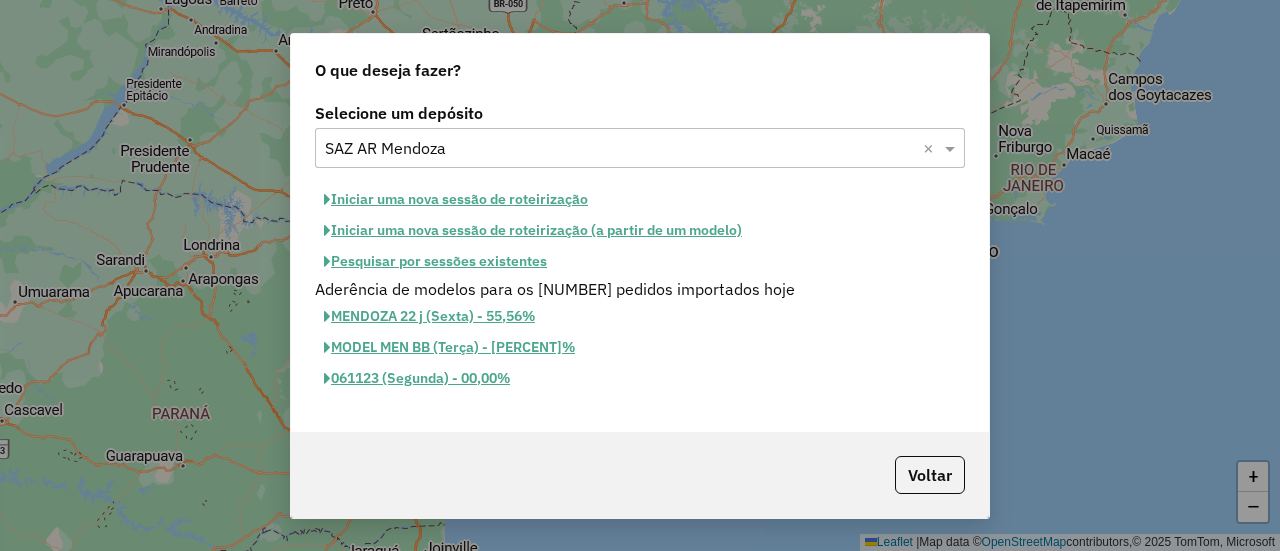 click on "Iniciar uma nova sessão de roteirização" 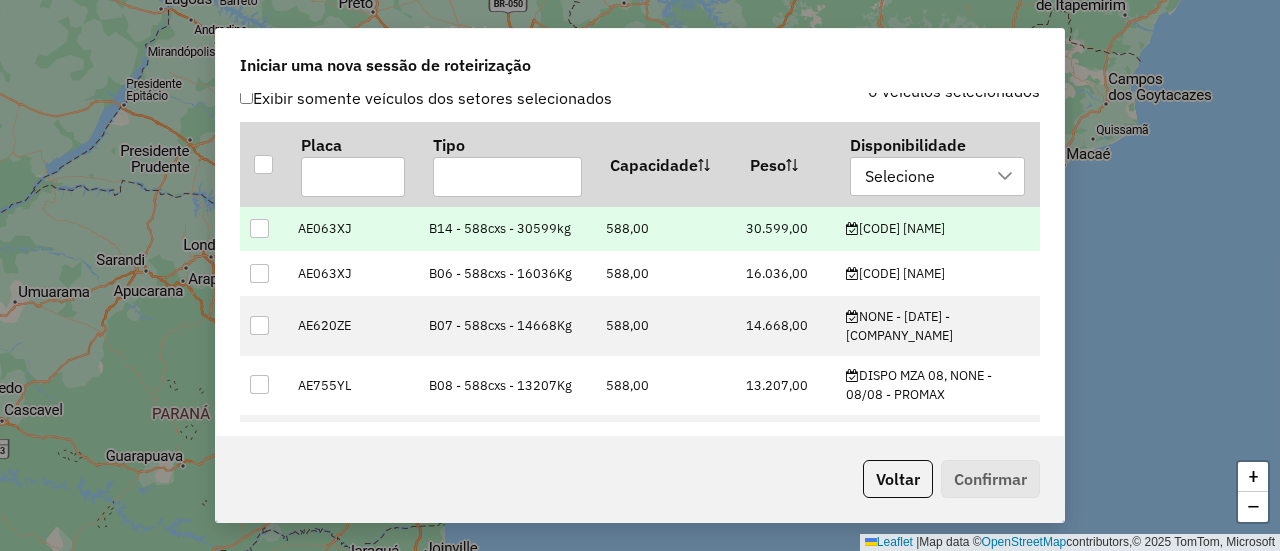 scroll, scrollTop: 700, scrollLeft: 0, axis: vertical 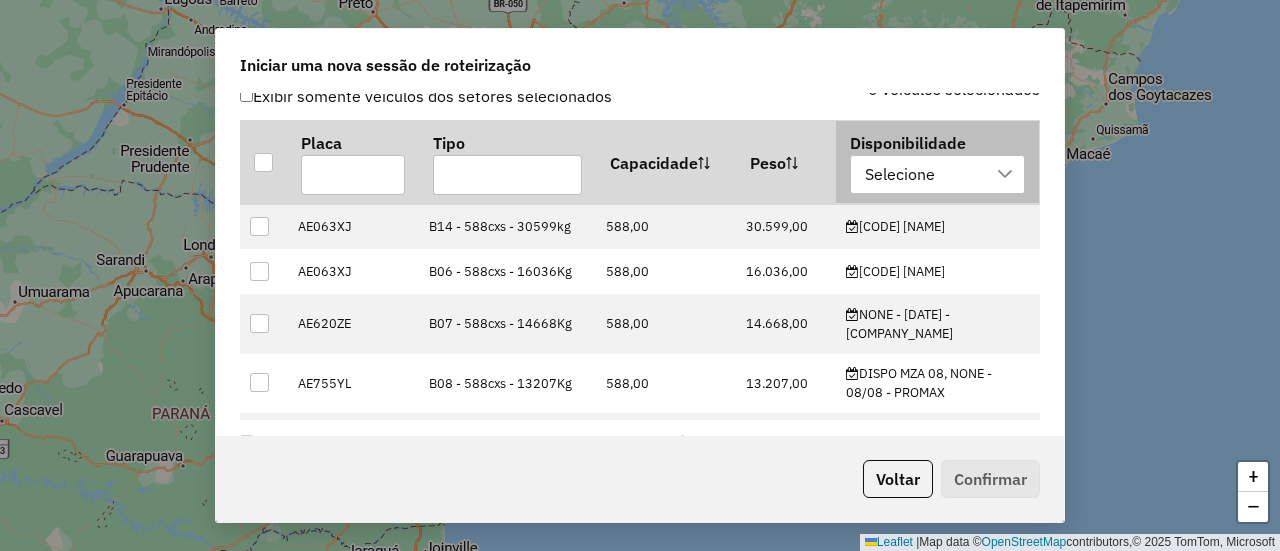 click on "Selecione" at bounding box center [923, 175] 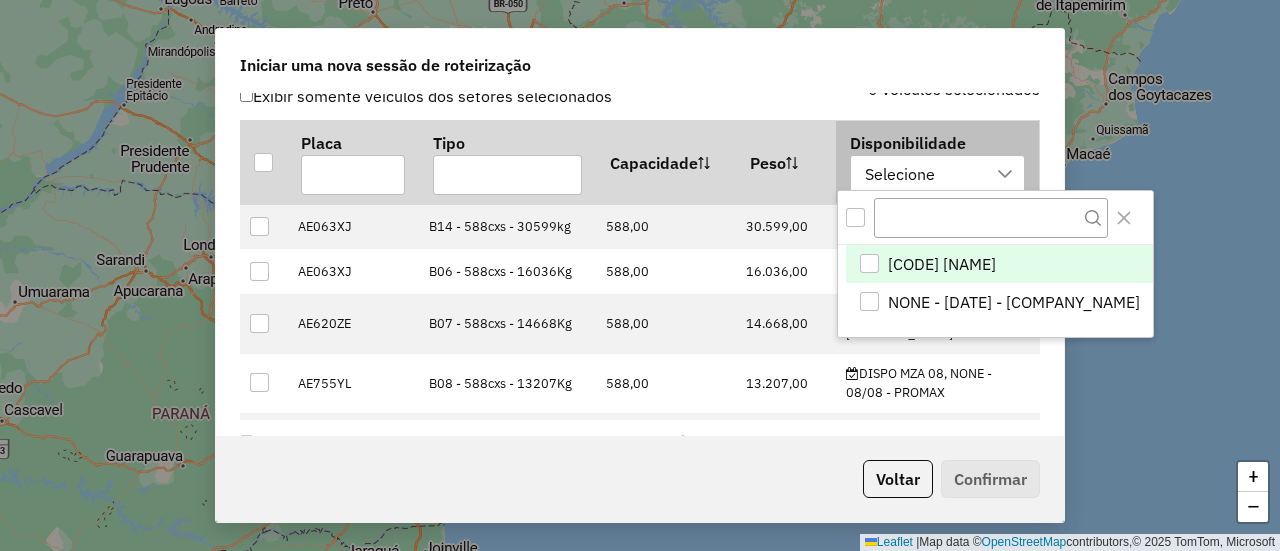 scroll, scrollTop: 14, scrollLeft: 90, axis: both 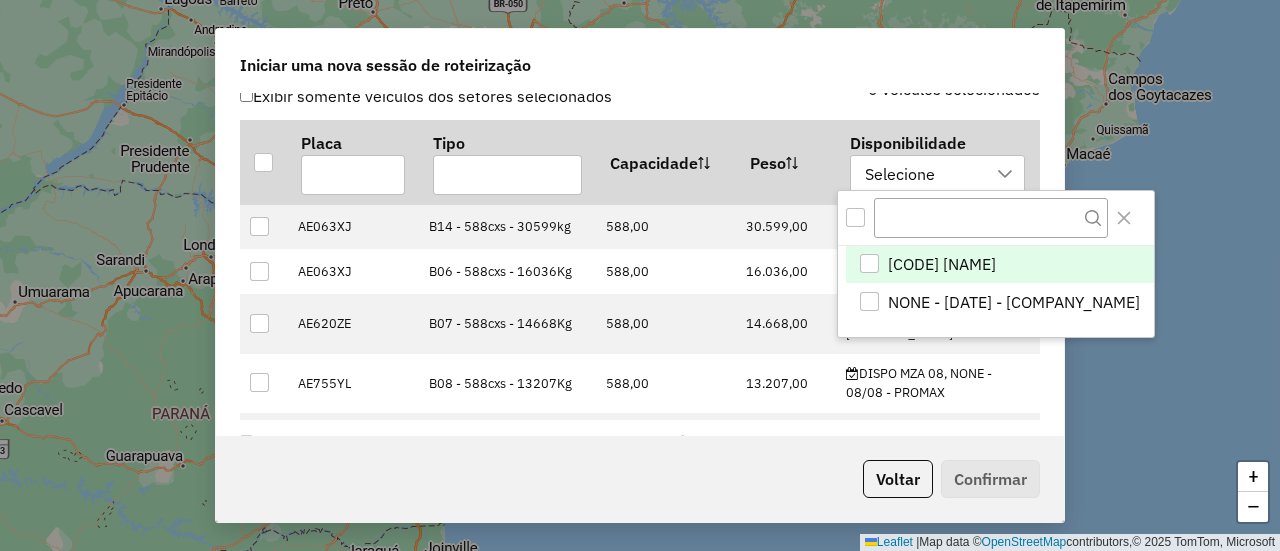 click on "[CODE] [NAME]" at bounding box center (942, 264) 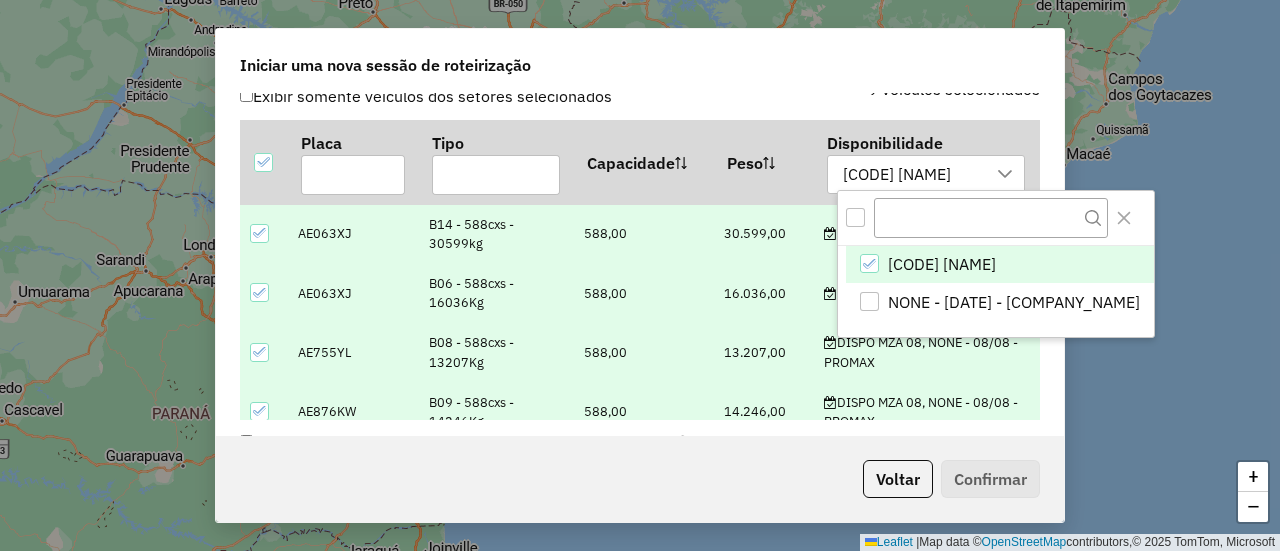 click on "DISPO MZA 08 [PLATE] [VEHICLE_ID] - 588cxs - 30599kg 588,00 30.599,00  DISPO MZA 08  [PLATE] [VEHICLE_ID] - 588cxs - 16036Kg 588,00 16.036,00  DISPO MZA 08  [PLATE] [VEHICLE_ID] - 588cxs - 13207Kg 588,00 13.207,00  DISPO MZA 08, NONE - 08/08 - PROMAX  [PLATE] [VEHICLE_ID] - 588cxs - 14246Kg 588,00 14.246,00  DISPO MZA 08, NONE - 08/08 - PROMAX  [PLATE] [VEHICLE_ID] - 588cxs - 13126Kg 588,00 13.126,00  DISPO MZA 08, NONE - 08/08 - PROMAX  [PLATE] [VEHICLE_ID] - 588cxs - 12807Kg 588,00 12.817,00  DISPO MZA 08, NONE - 08/08 - PROMAX  [PLATE] [VEHICLE_ID] - 588cxs - 15949Kg 588,00 15.949,00  DISPO MZA 08  [PLATE] [VEHICLE_ID] - 588cxs - 14291Kg 588,00 14.291,00  DISPO MZA 08, NONE - 08/08 - PROMAX  [PLATE] [VEHICLE_ID] - 588cxs - 12445Kg 588,00 12.445,00  DISPO MZA 08, NONE - 08/08 - PROMAX" 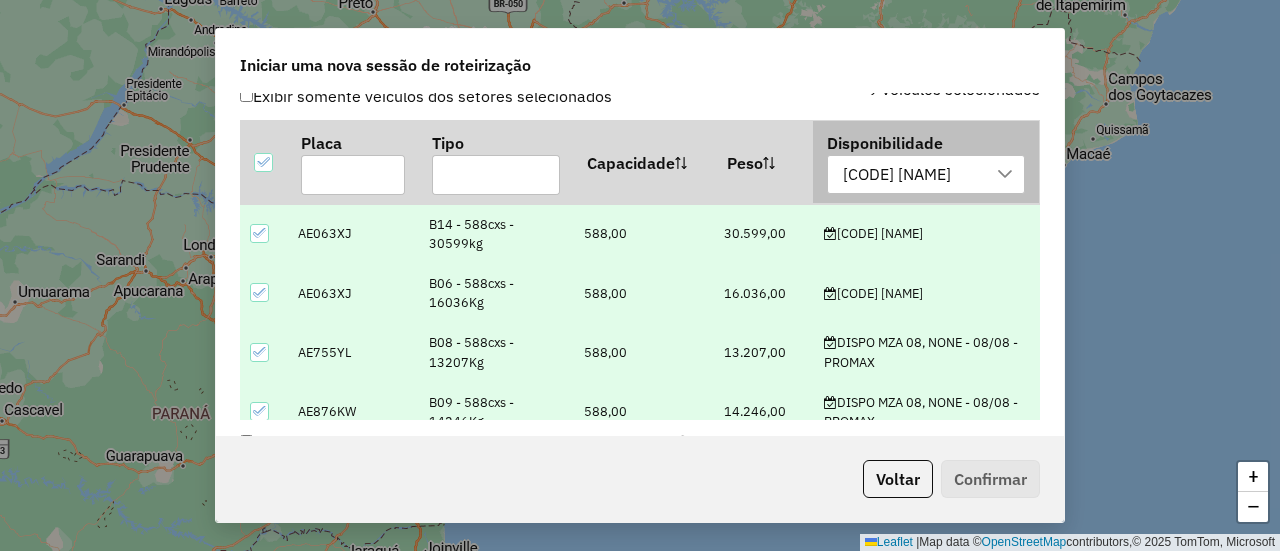 scroll, scrollTop: 315, scrollLeft: 0, axis: vertical 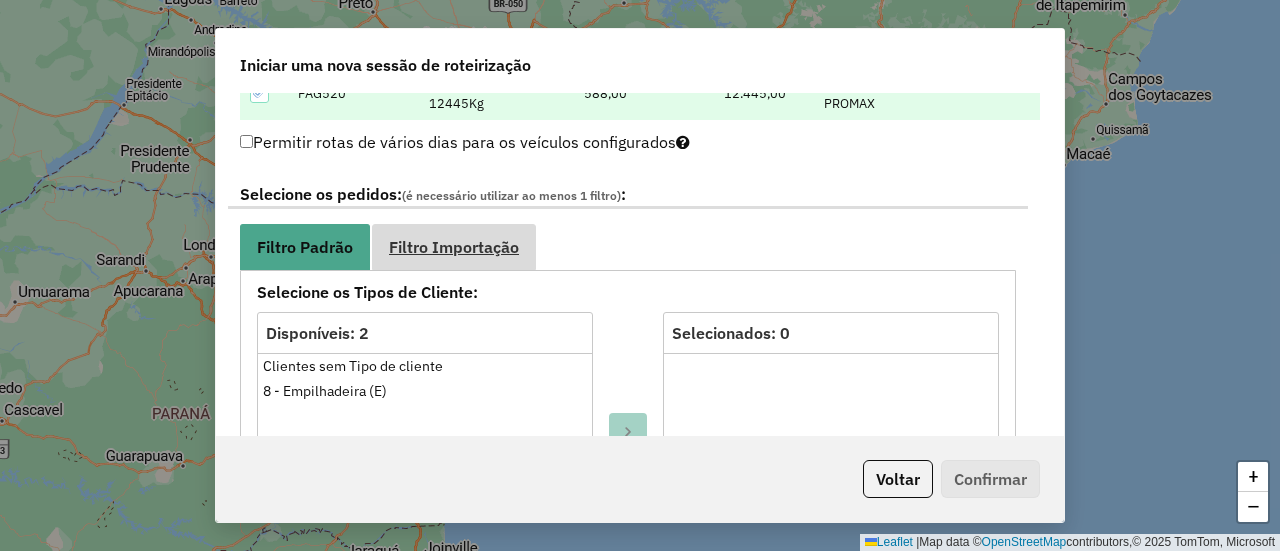 click on "Filtro Importação" at bounding box center (454, 247) 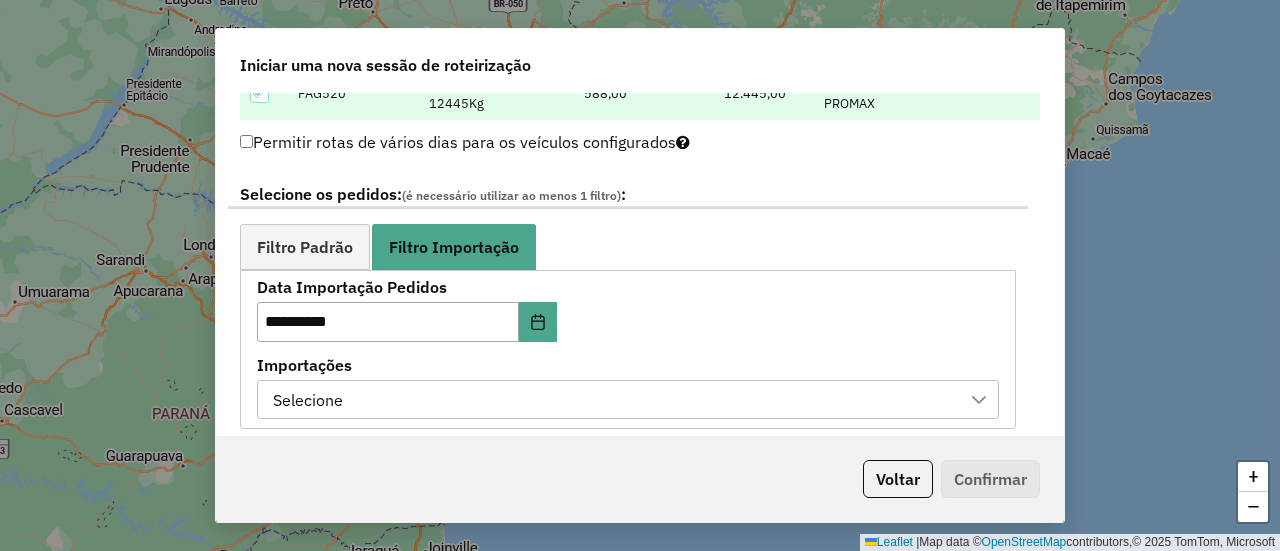 click on "Selecione" at bounding box center (613, 400) 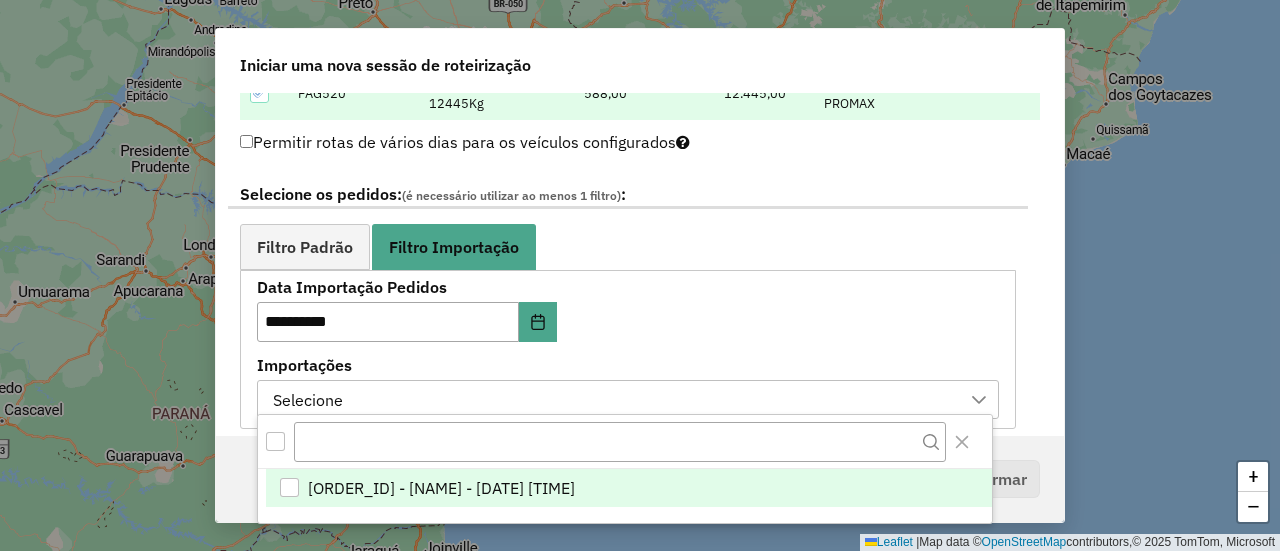 click on "[ORDER_ID] - [NAME] - [DATE] [TIME]" at bounding box center [441, 488] 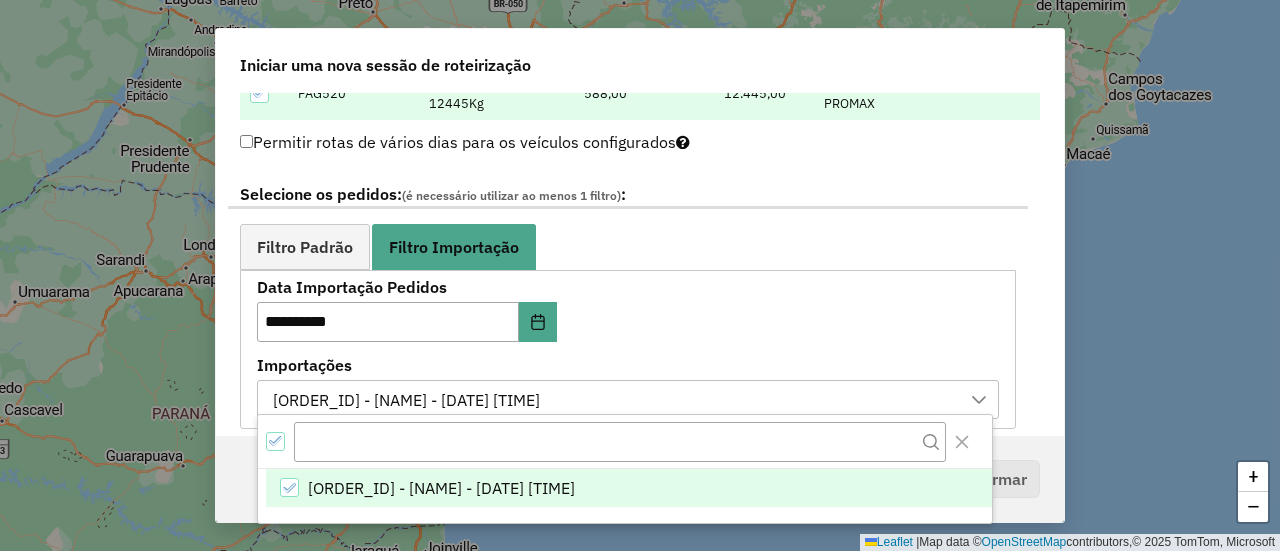 click on "**********" 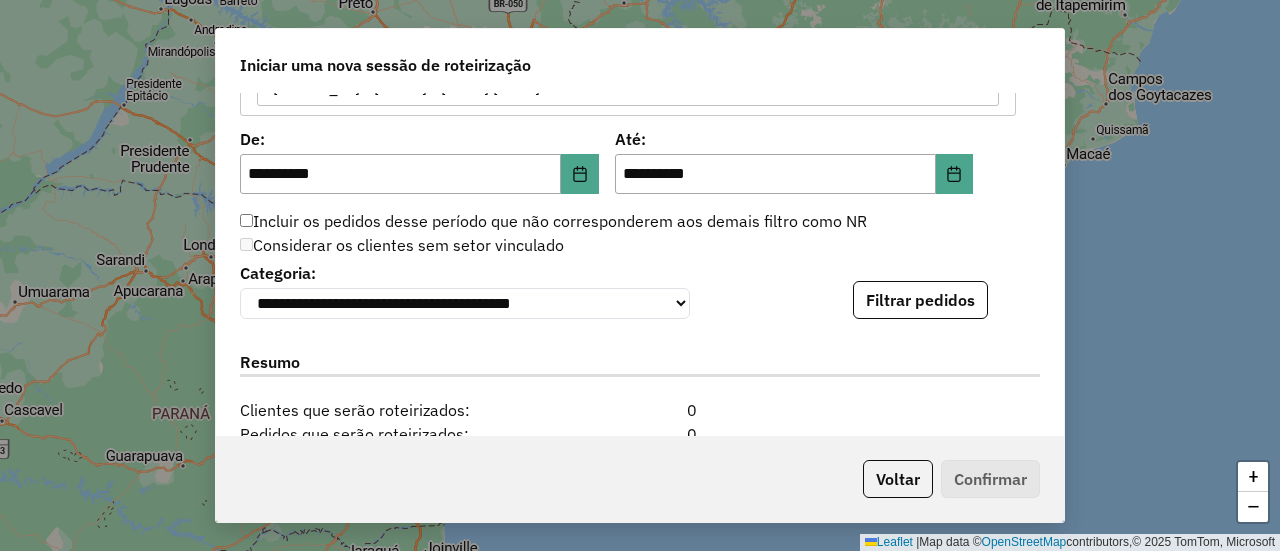 scroll, scrollTop: 1400, scrollLeft: 0, axis: vertical 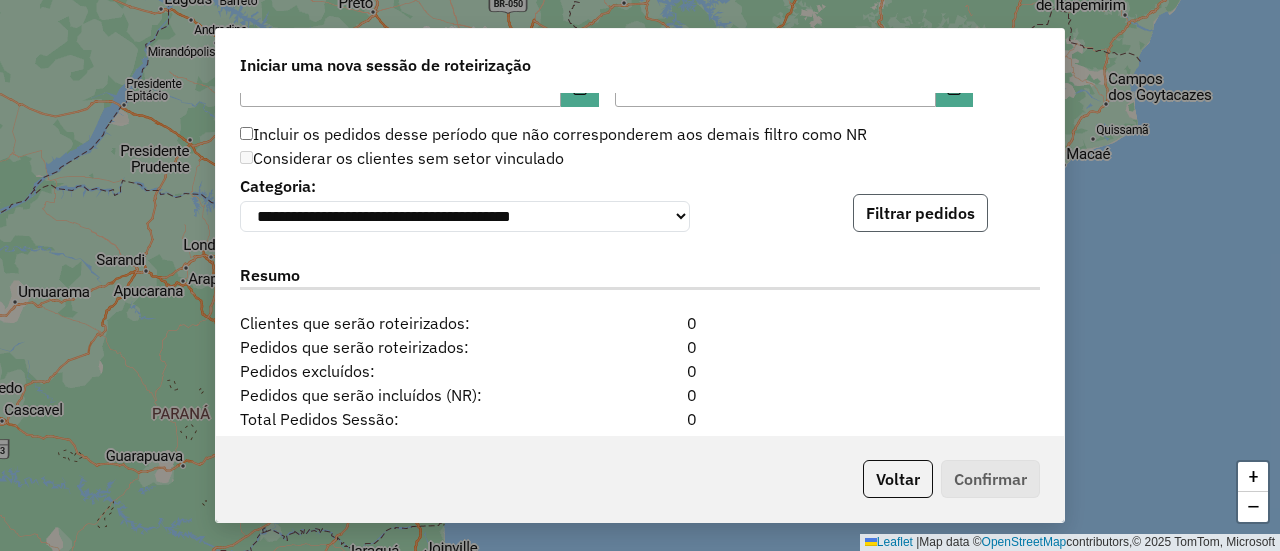 click on "Filtrar pedidos" 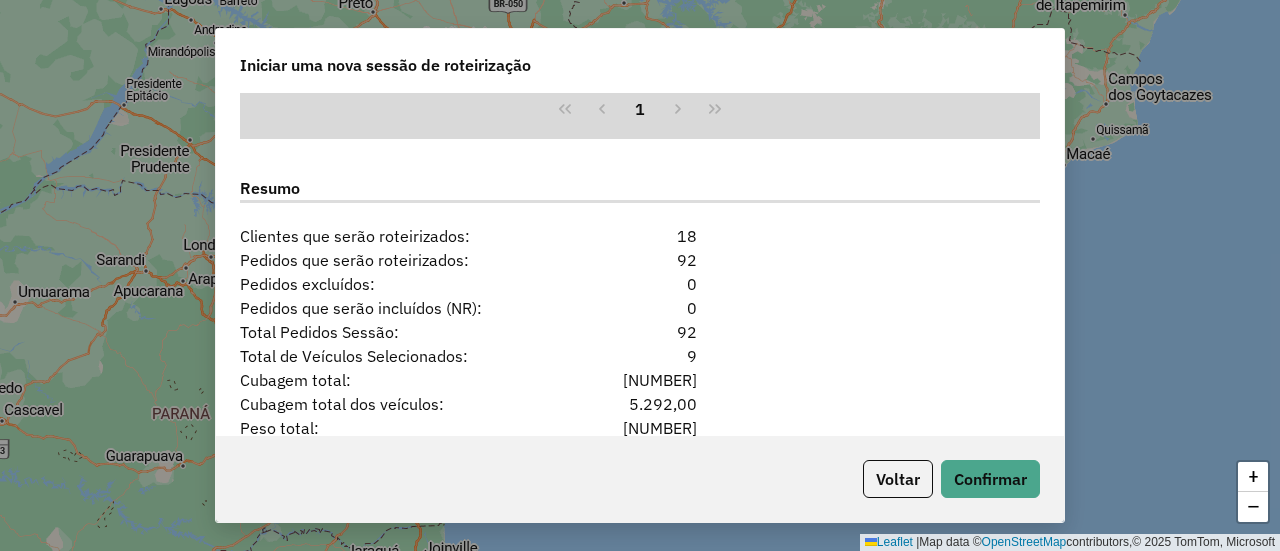 scroll, scrollTop: 2000, scrollLeft: 0, axis: vertical 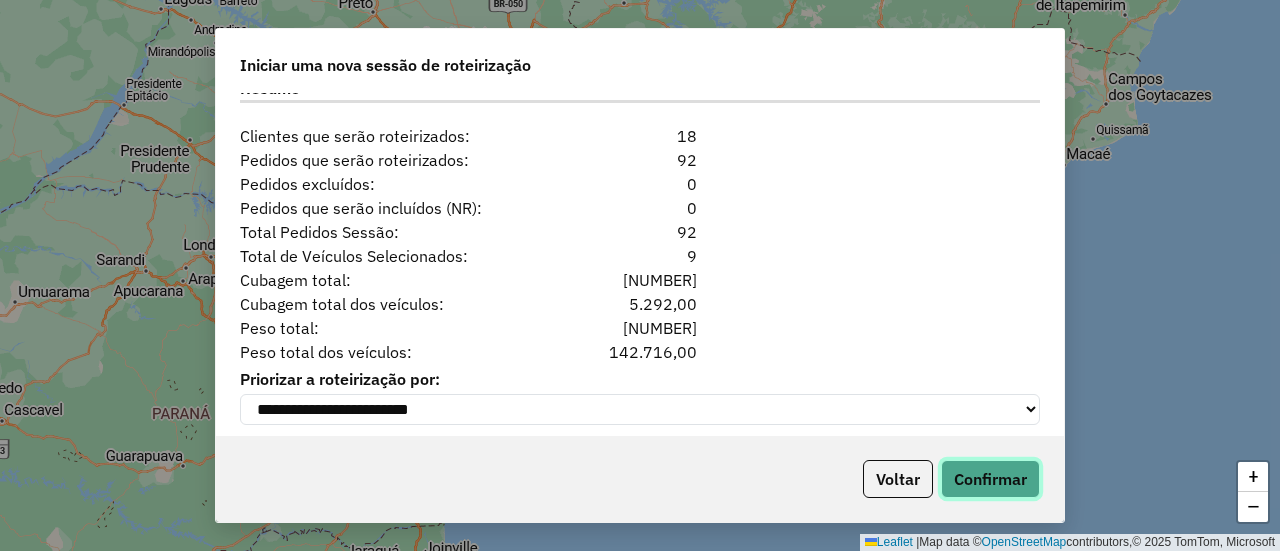 click on "Confirmar" 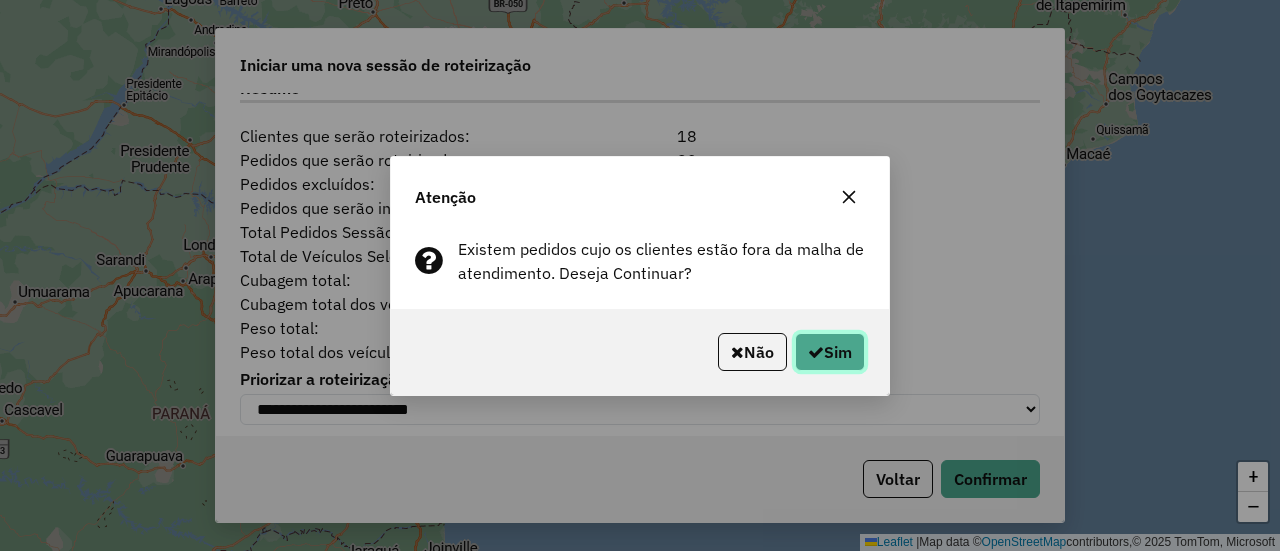 click on "Sim" 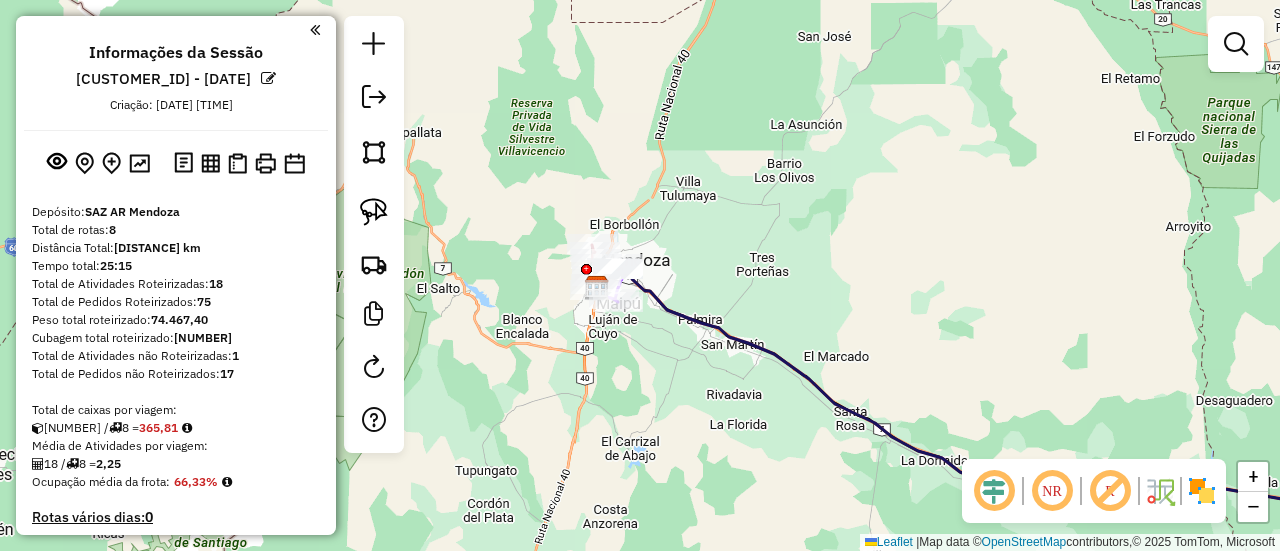 click on "Janela de atendimento Grade de atendimento Capacidade Transportadoras Veículos Cliente Pedidos  Rotas Selecione os dias de semana para filtrar as janelas de atendimento  Seg   Ter   Qua   Qui   Sex   Sáb   Dom  Informe o período da janela de atendimento: De: Até:  Filtrar exatamente a janela do cliente  Considerar janela de atendimento padrão  Selecione os dias de semana para filtrar as grades de atendimento  Seg   Ter   Qua   Qui   Sex   Sáb   Dom   Considerar clientes sem dia de atendimento cadastrado  Clientes fora do dia de atendimento selecionado Filtrar as atividades entre os valores definidos abaixo:  Peso mínimo:   Peso máximo:   Cubagem mínima:   Cubagem máxima:   De:   Até:  Filtrar as atividades entre o tempo de atendimento definido abaixo:  De:   Até:   Considerar capacidade total dos clientes não roteirizados Transportadora: Selecione um ou mais itens Tipo de veículo: Selecione um ou mais itens Veículo: Selecione um ou mais itens Motorista: Selecione um ou mais itens Nome: Rótulo:" 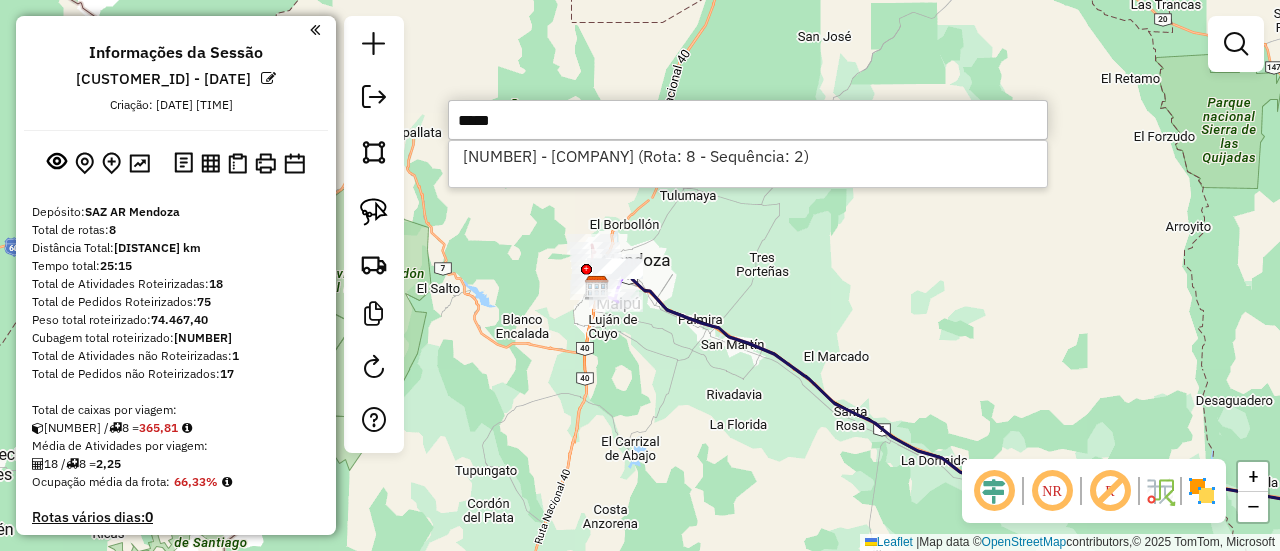 type on "*****" 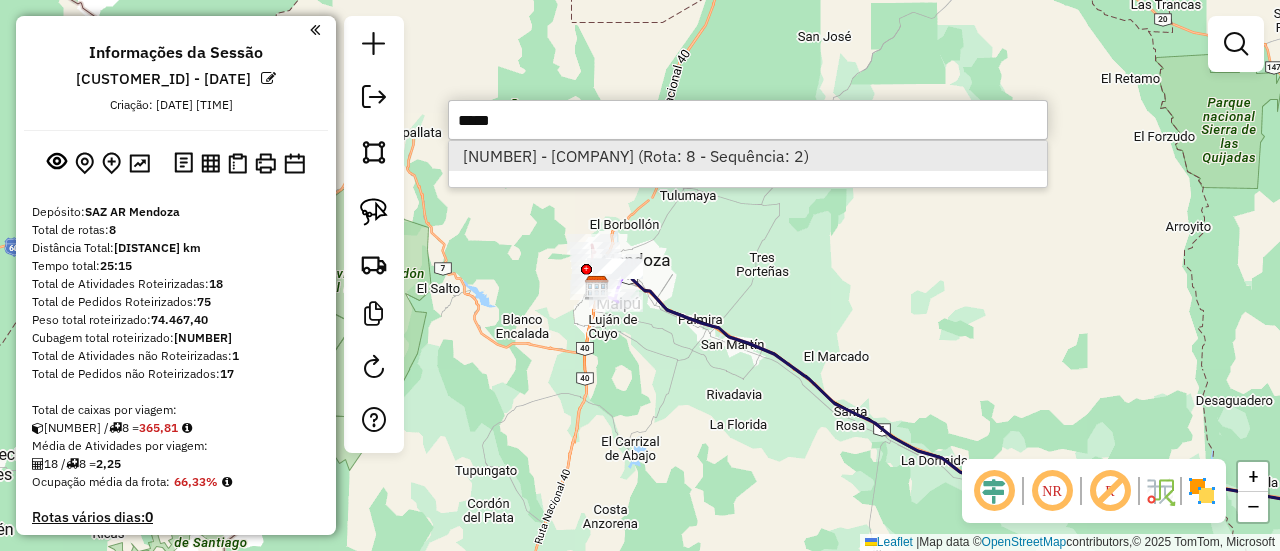 click on "0000090620 - INC S.A. (Rota: 8 - Sequência: 2)" at bounding box center [748, 156] 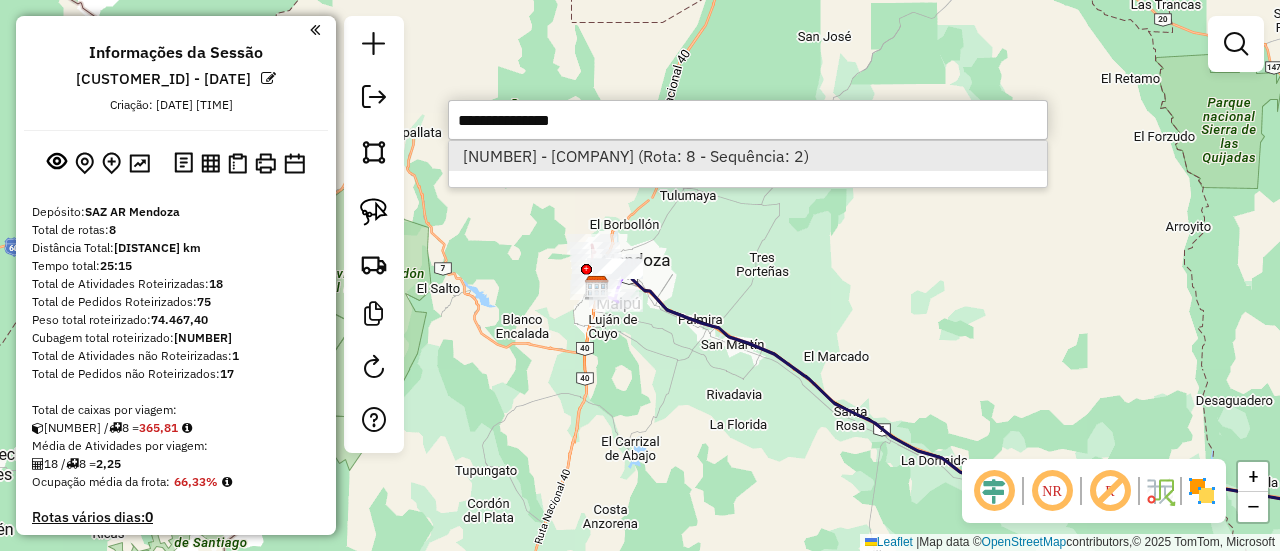 select on "**********" 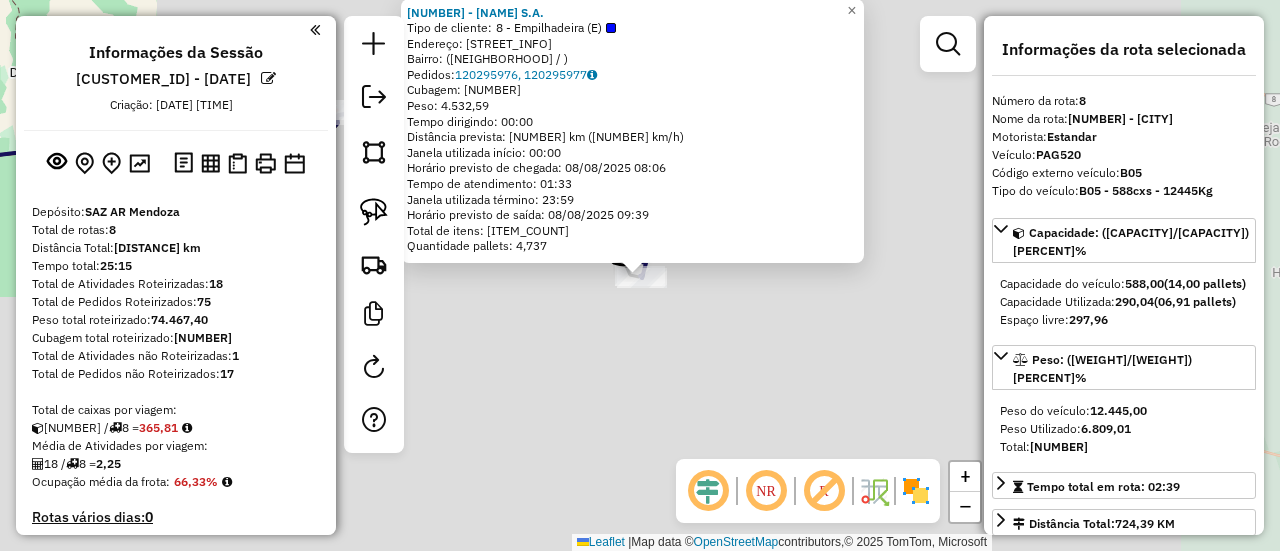 scroll, scrollTop: 1483, scrollLeft: 0, axis: vertical 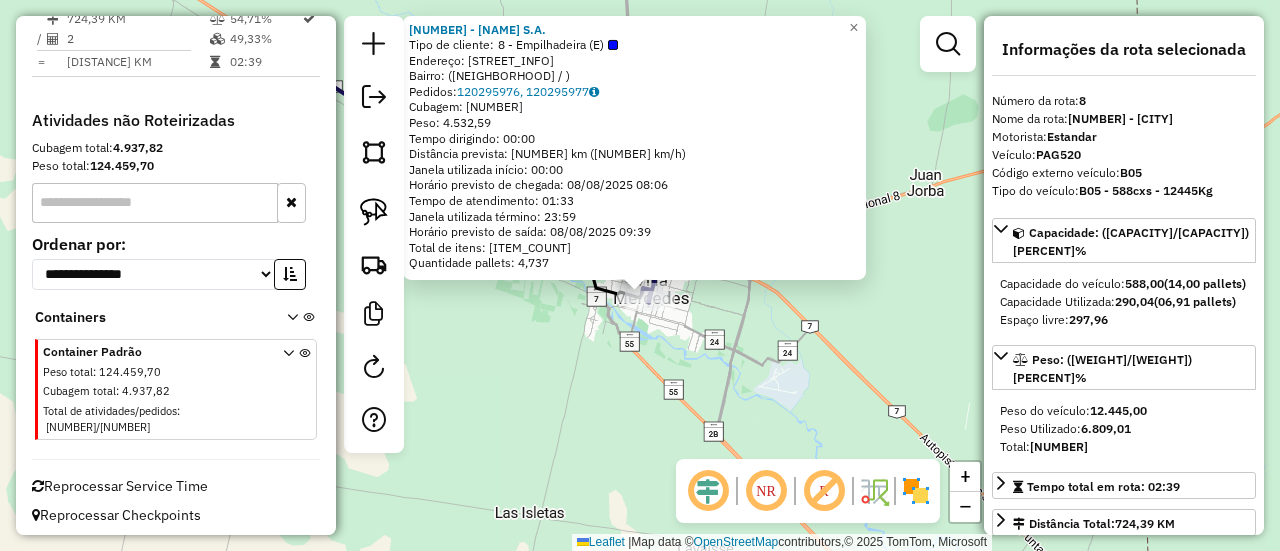 drag, startPoint x: 647, startPoint y: 345, endPoint x: 675, endPoint y: 487, distance: 144.73424 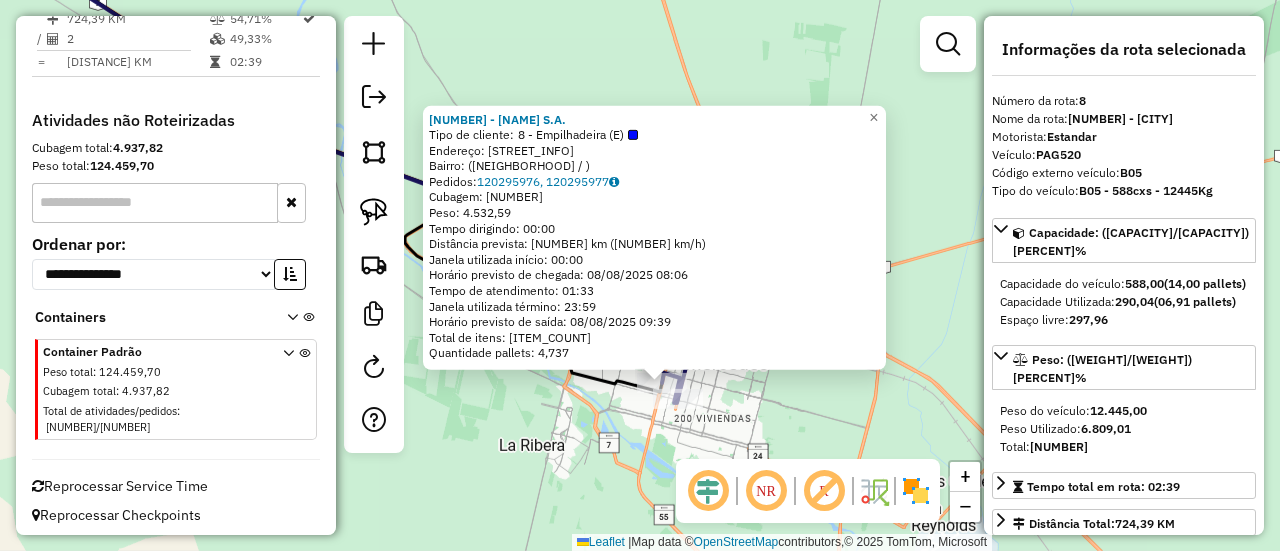 click on "0000090620 - INC S.A.  Tipo de cliente:   8 - Empilhadeira (E)   Endereço: AV. 25 MAYO   Bairro:  (VILLA MERCEDES / )   Pedidos:  120295976, 120295977   Cubagem: 198,97  Peso: 4.532,59  Tempo dirigindo: 00:00   Distância prevista: 1,876 km (∞ km/h)   Janela utilizada início: 00:00   Horário previsto de chegada: 08/08/2025 08:06   Tempo de atendimento: 01:33   Janela utilizada término: 23:59   Horário previsto de saída: 08/08/2025 09:39   Total de itens: 428,00   Quantidade pallets: 4,737  × Janela de atendimento Grade de atendimento Capacidade Transportadoras Veículos Cliente Pedidos  Rotas Selecione os dias de semana para filtrar as janelas de atendimento  Seg   Ter   Qua   Qui   Sex   Sáb   Dom  Informe o período da janela de atendimento: De: Até:  Filtrar exatamente a janela do cliente  Considerar janela de atendimento padrão  Selecione os dias de semana para filtrar as grades de atendimento  Seg   Ter   Qua   Qui   Sex   Sáb   Dom   Considerar clientes sem dia de atendimento cadastrado De:" 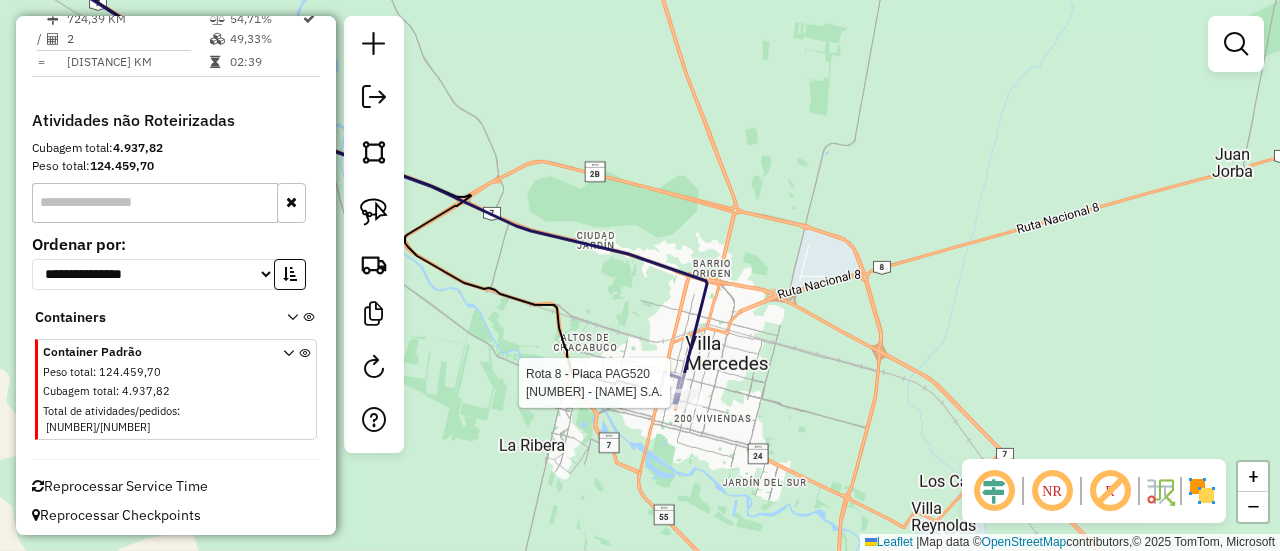 select on "**********" 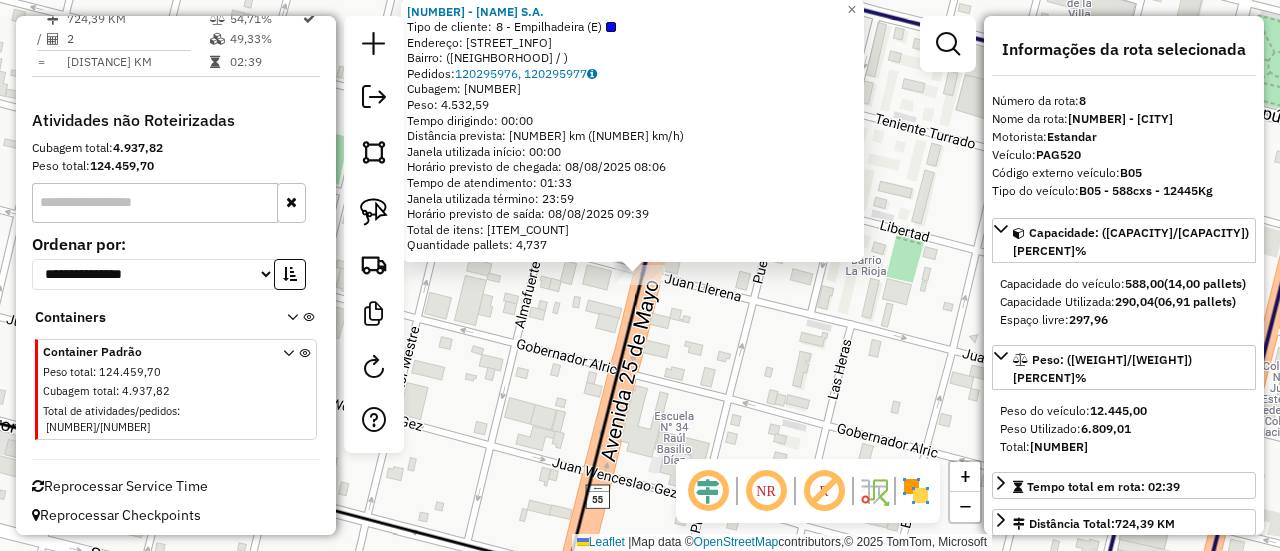 click on "0000090620 - INC S.A.  Tipo de cliente:   8 - Empilhadeira (E)   Endereço: AV. 25 MAYO   Bairro:  (VILLA MERCEDES / )   Pedidos:  120295976, 120295977   Cubagem: 198,97  Peso: 4.532,59  Tempo dirigindo: 00:00   Distância prevista: 1,876 km (∞ km/h)   Janela utilizada início: 00:00   Horário previsto de chegada: 08/08/2025 08:06   Tempo de atendimento: 01:33   Janela utilizada término: 23:59   Horário previsto de saída: 08/08/2025 09:39   Total de itens: 428,00   Quantidade pallets: 4,737  × Janela de atendimento Grade de atendimento Capacidade Transportadoras Veículos Cliente Pedidos  Rotas Selecione os dias de semana para filtrar as janelas de atendimento  Seg   Ter   Qua   Qui   Sex   Sáb   Dom  Informe o período da janela de atendimento: De: Até:  Filtrar exatamente a janela do cliente  Considerar janela de atendimento padrão  Selecione os dias de semana para filtrar as grades de atendimento  Seg   Ter   Qua   Qui   Sex   Sáb   Dom   Considerar clientes sem dia de atendimento cadastrado De:" 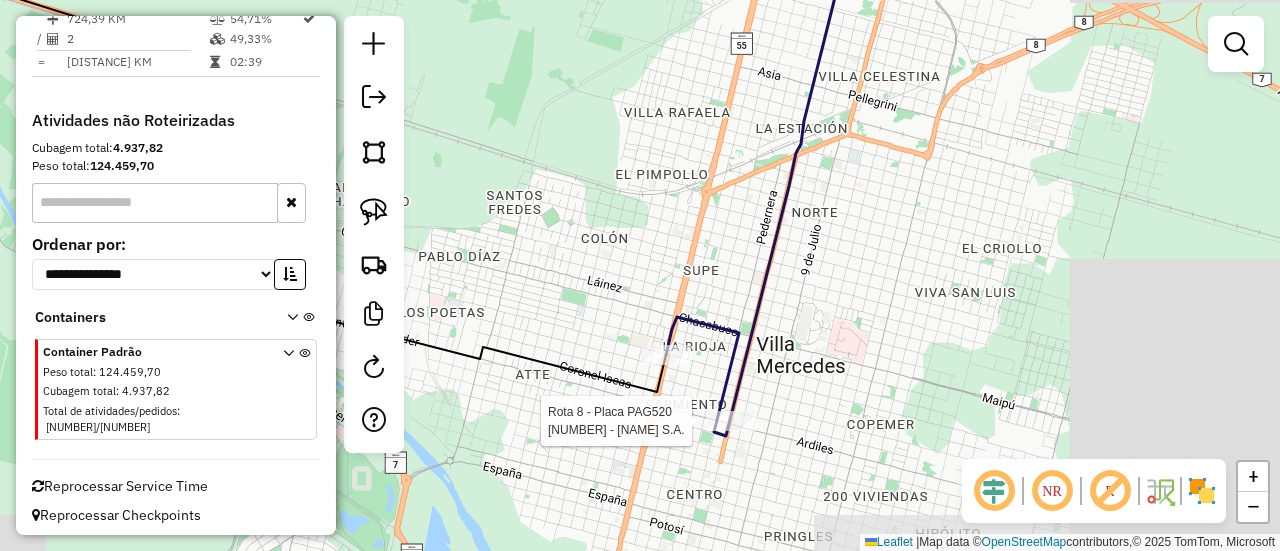 select on "**********" 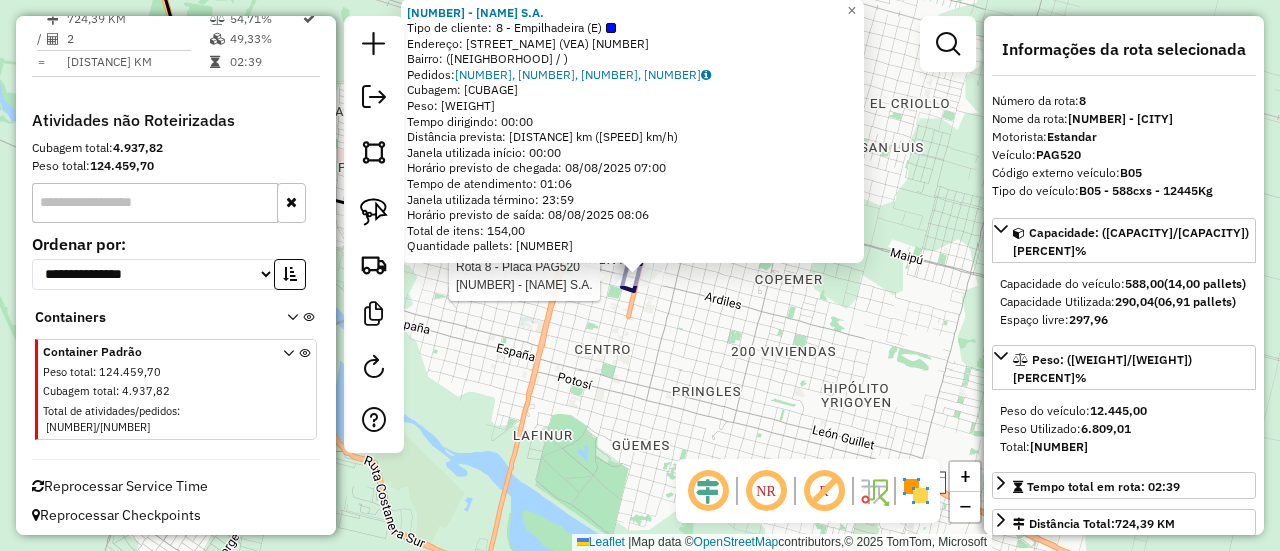 click on "Rota 8 - Placa PAG520  0000416428 - CENCOSUD S.A. 0000416428 - CENCOSUD S.A.  Tipo de cliente:   8 - Empilhadeira (E)   Endereço: MITRE    (VEA)   677   Bairro:  (VILLA MERCEDES / )   Pedidos:  120295978, 120295979, 120295980, 120295981   Cubagem: 91,08  Peso: 2.276,42  Tempo dirigindo: 00:00   Distância prevista: 360,418 km (∞ km/h)   Janela utilizada início: 00:00   Horário previsto de chegada: 08/08/2025 07:00   Tempo de atendimento: 01:06   Janela utilizada término: 23:59   Horário previsto de saída: 08/08/2025 08:06   Total de itens: 154,00   Quantidade pallets: 2,169  × Janela de atendimento Grade de atendimento Capacidade Transportadoras Veículos Cliente Pedidos  Rotas Selecione os dias de semana para filtrar as janelas de atendimento  Seg   Ter   Qua   Qui   Sex   Sáb   Dom  Informe o período da janela de atendimento: De: Até:  Filtrar exatamente a janela do cliente  Considerar janela de atendimento padrão  Selecione os dias de semana para filtrar as grades de atendimento  Seg   Ter  +" 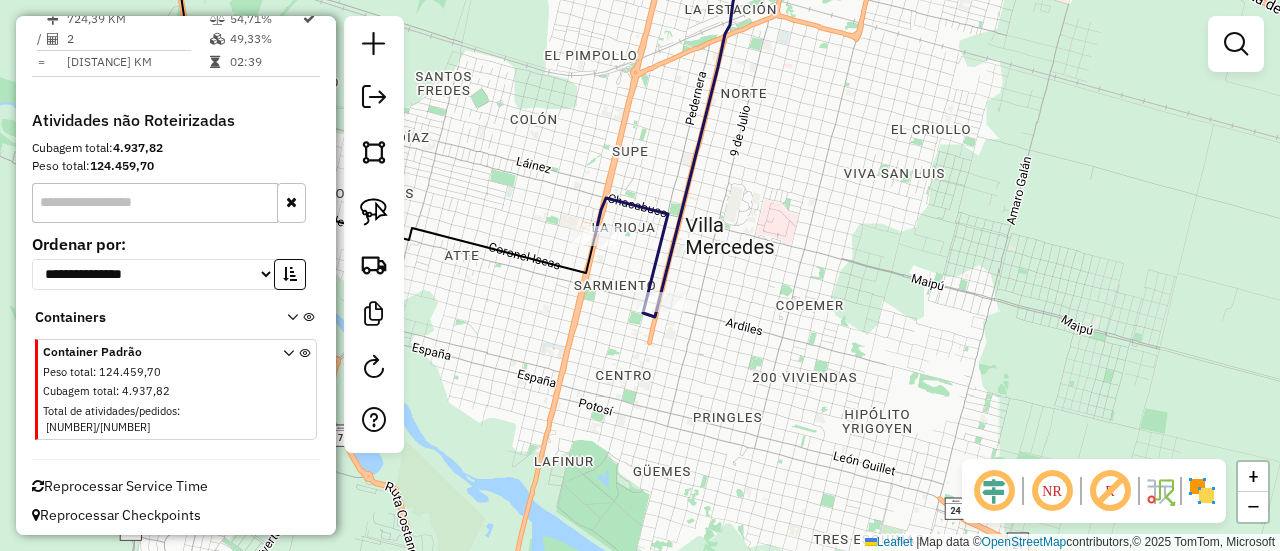drag, startPoint x: 622, startPoint y: 341, endPoint x: 692, endPoint y: 435, distance: 117.20068 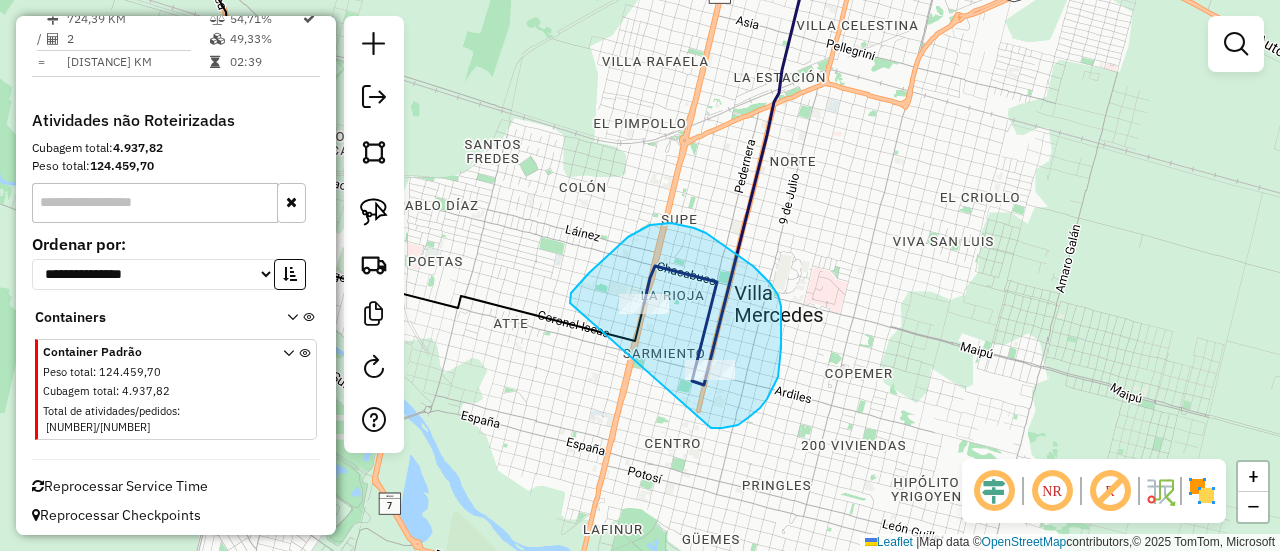 drag, startPoint x: 760, startPoint y: 408, endPoint x: 584, endPoint y: 331, distance: 192.10674 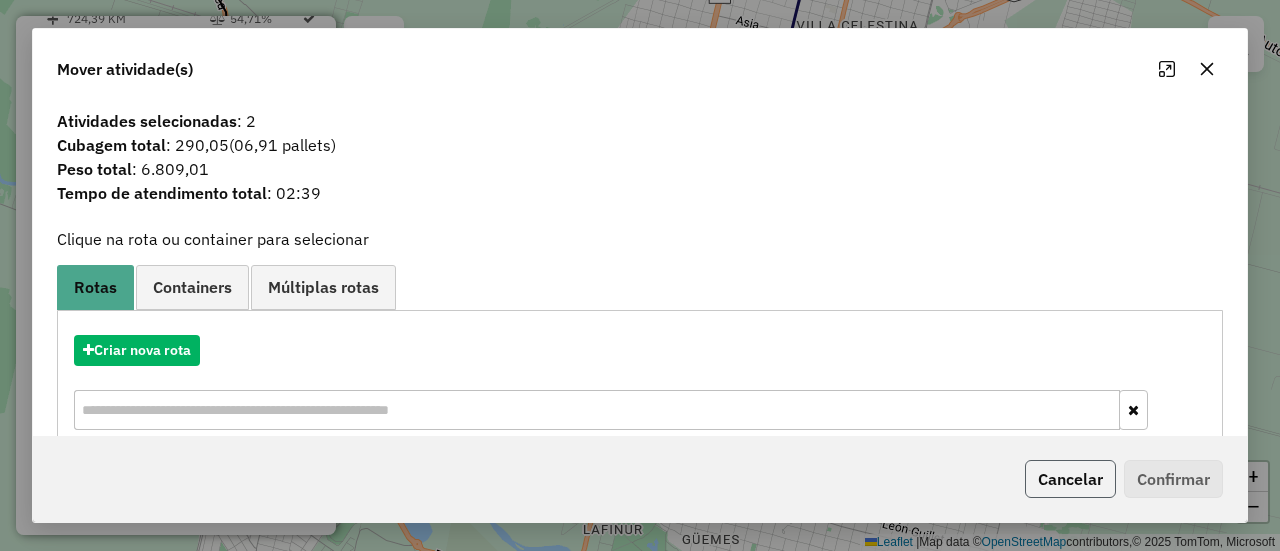 click on "Cancelar" 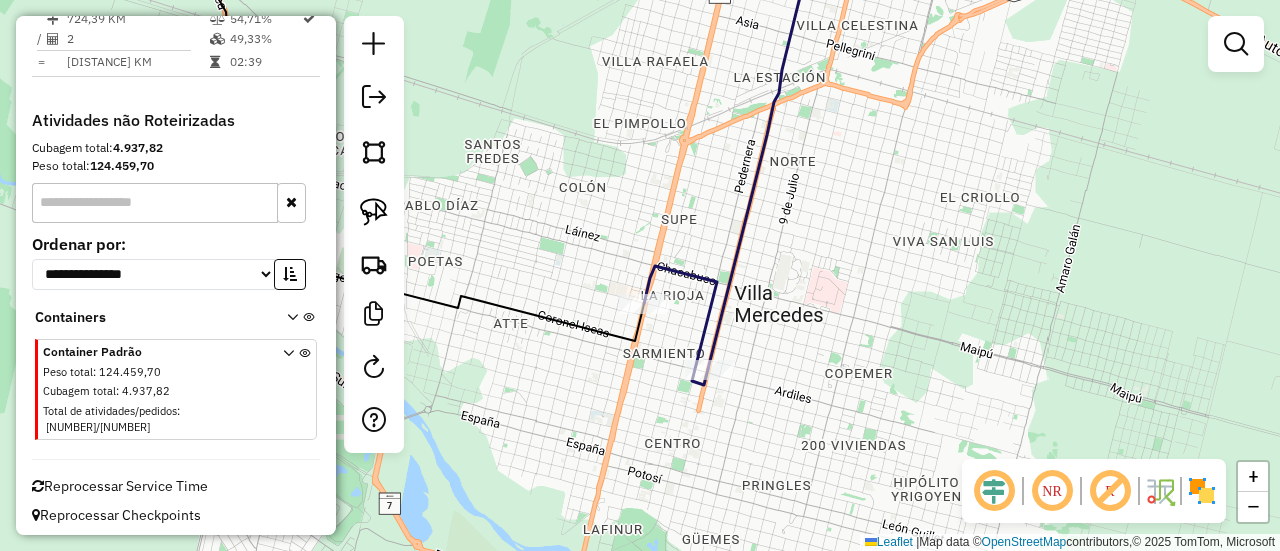 click 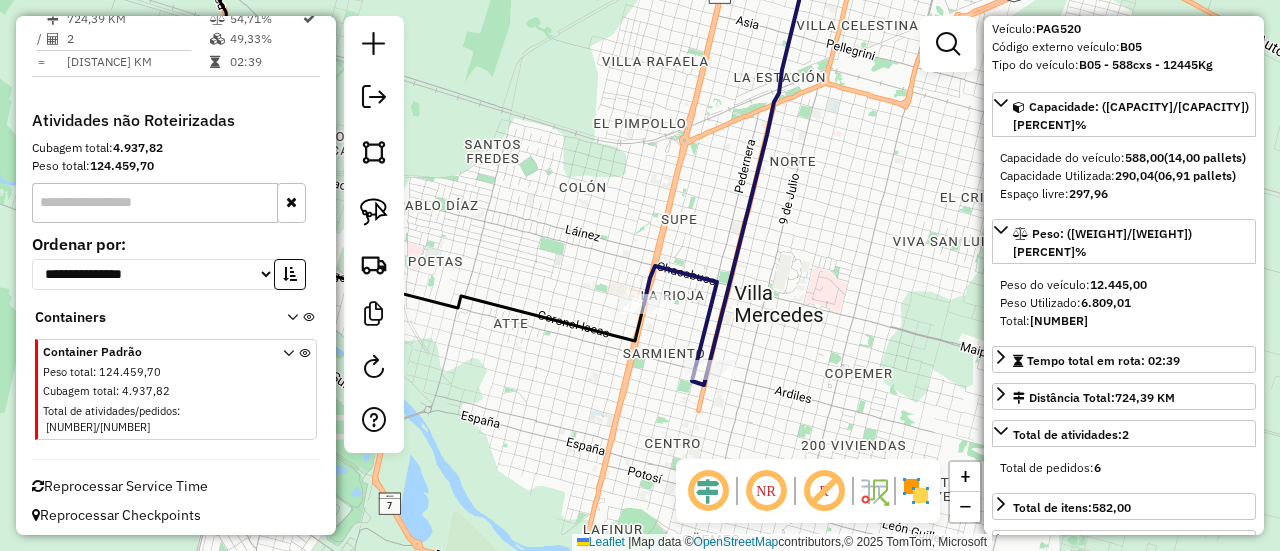 scroll, scrollTop: 0, scrollLeft: 0, axis: both 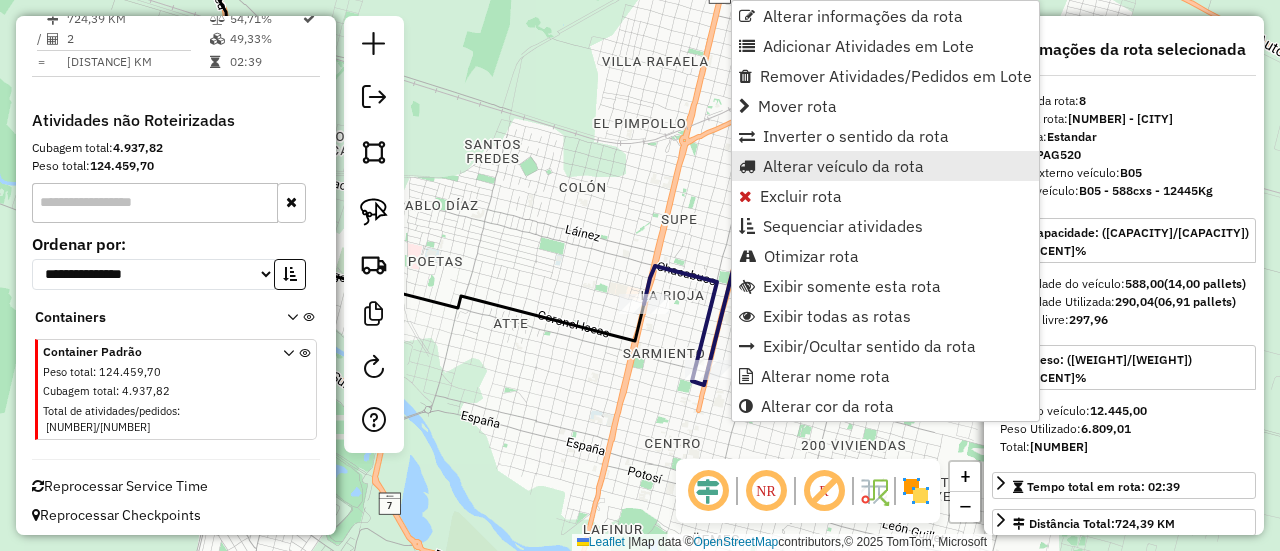 click on "Alterar veículo da rota" at bounding box center (843, 166) 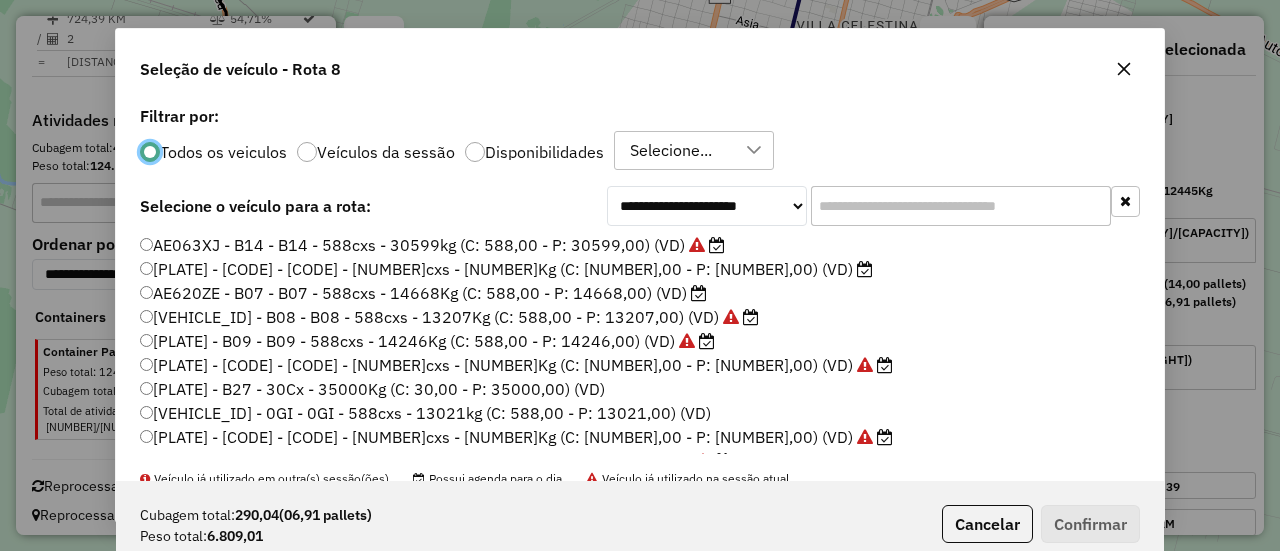 scroll, scrollTop: 11, scrollLeft: 6, axis: both 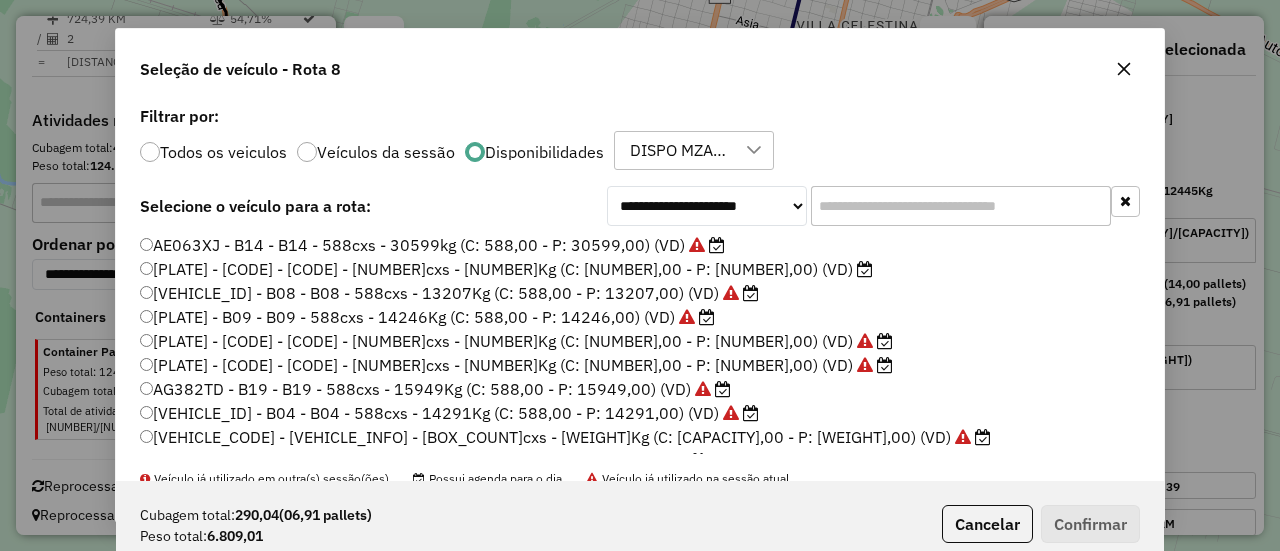 click on "**********" 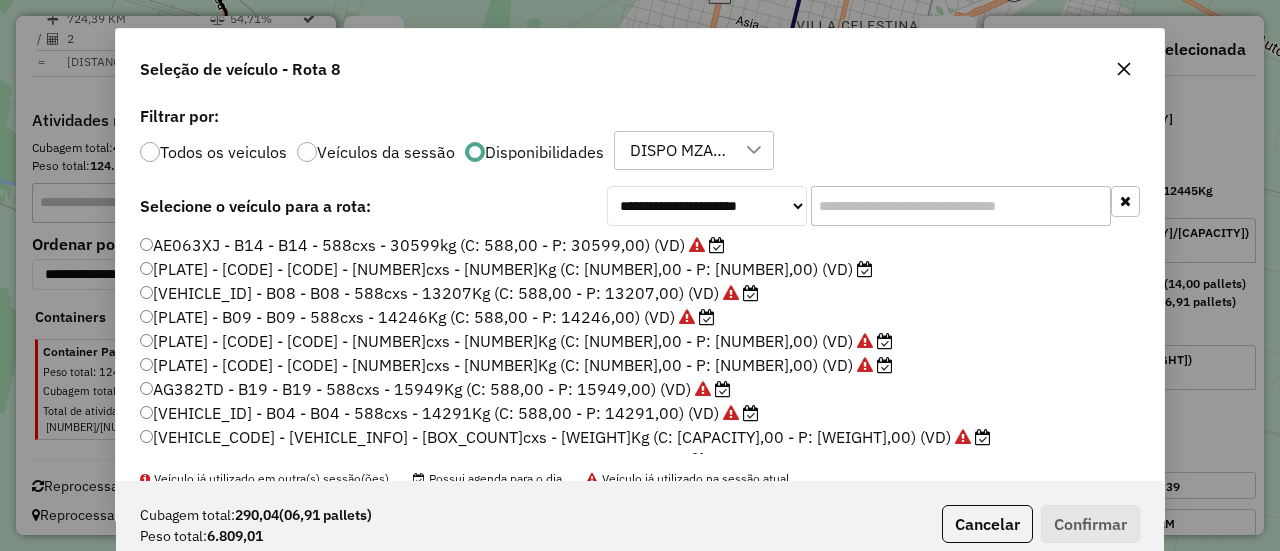 click 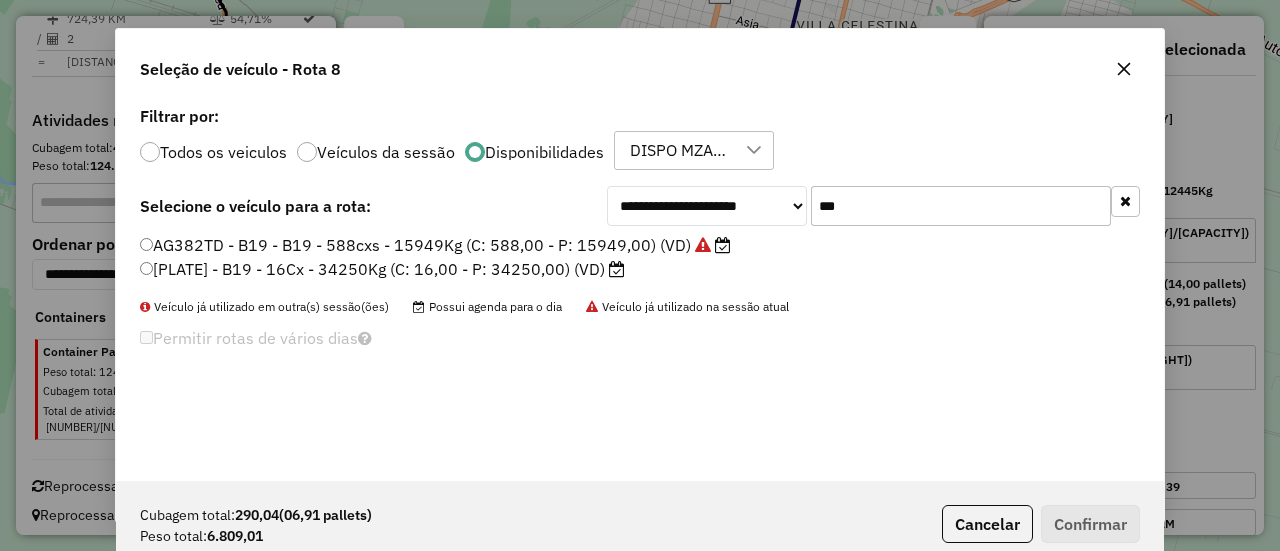 type on "***" 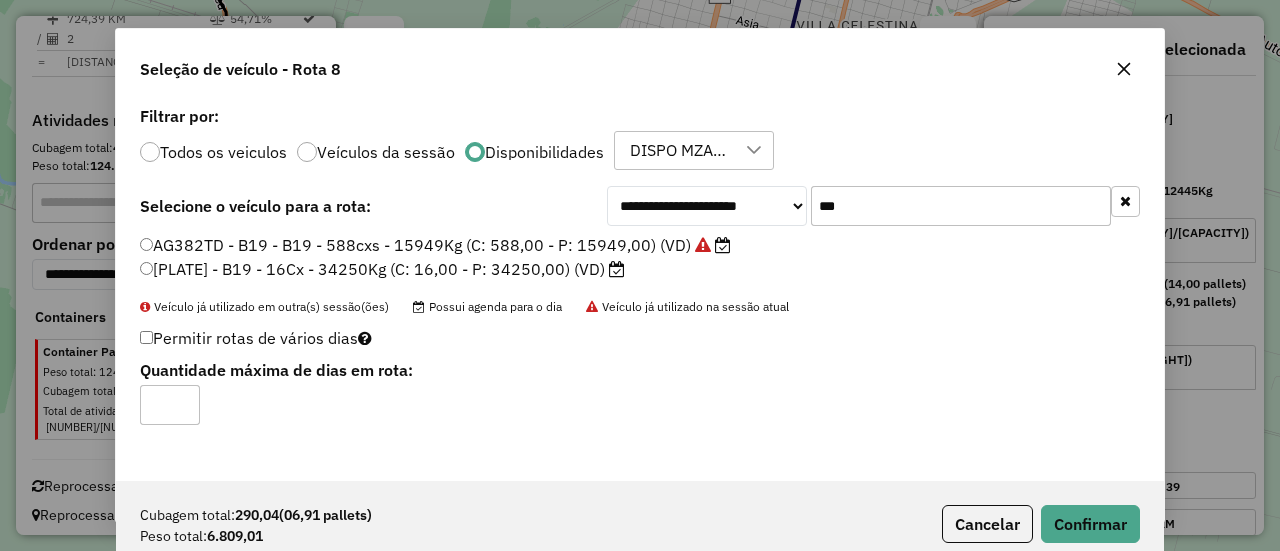 click on "AG382TD - B19 - B19 - 588cxs - 15949Kg (C: 588,00 - P: 15949,00) (VD)" 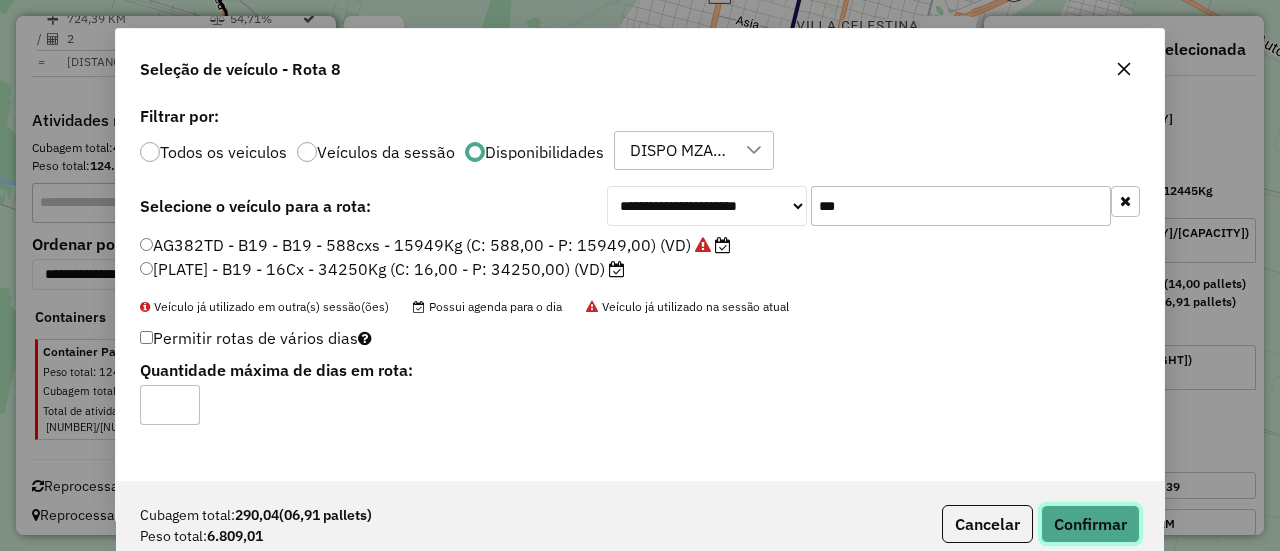 click on "Confirmar" 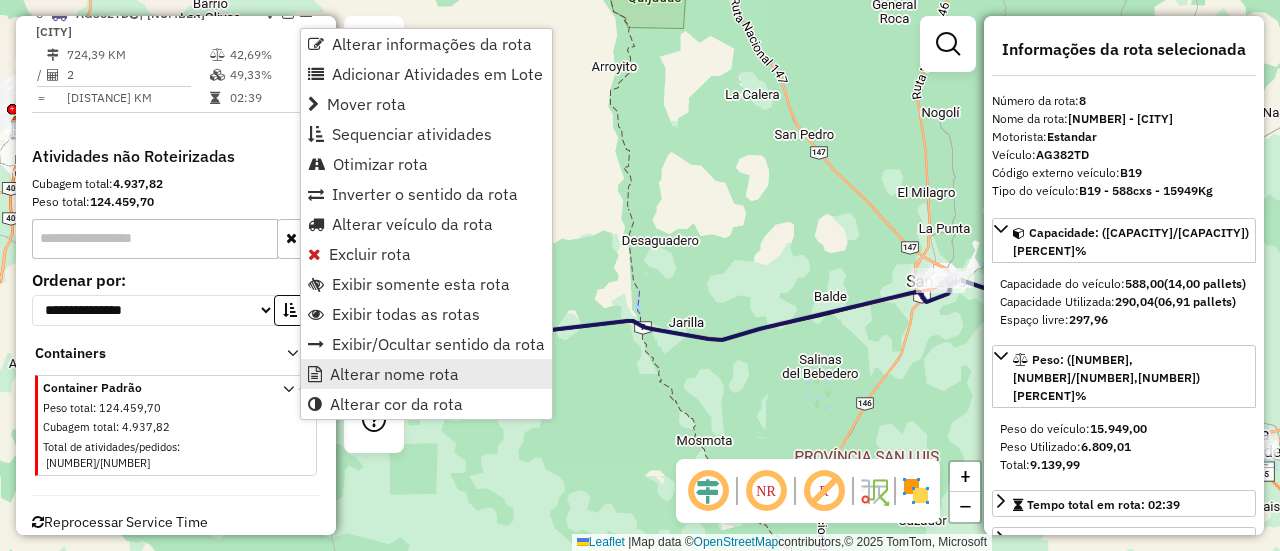 click on "Alterar nome rota" at bounding box center [394, 374] 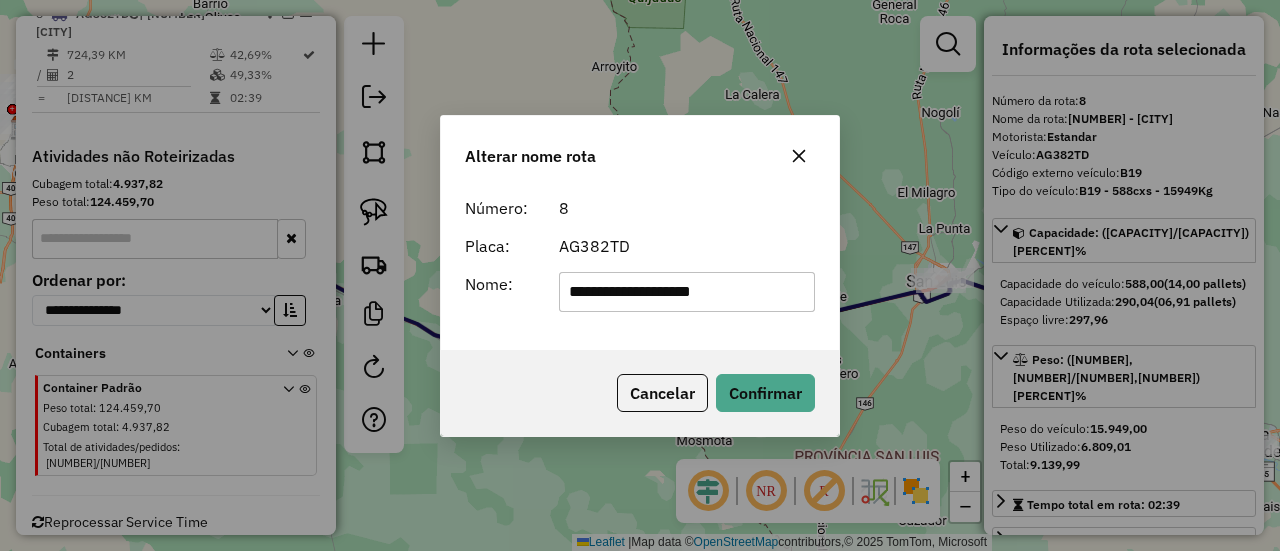 drag, startPoint x: 745, startPoint y: 295, endPoint x: 447, endPoint y: 291, distance: 298.02686 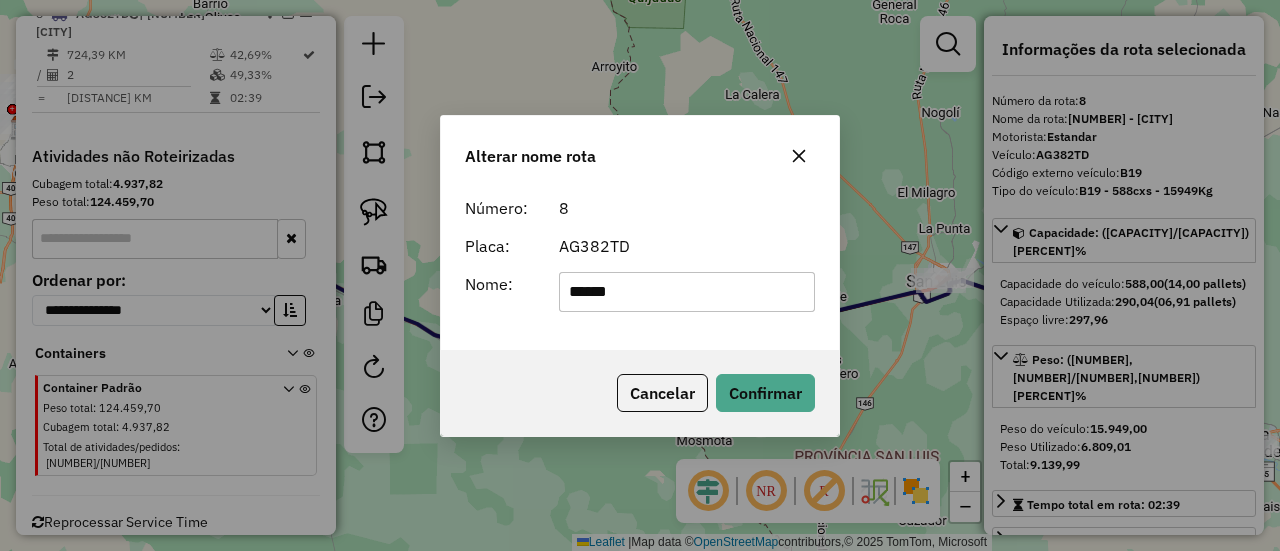 type on "******" 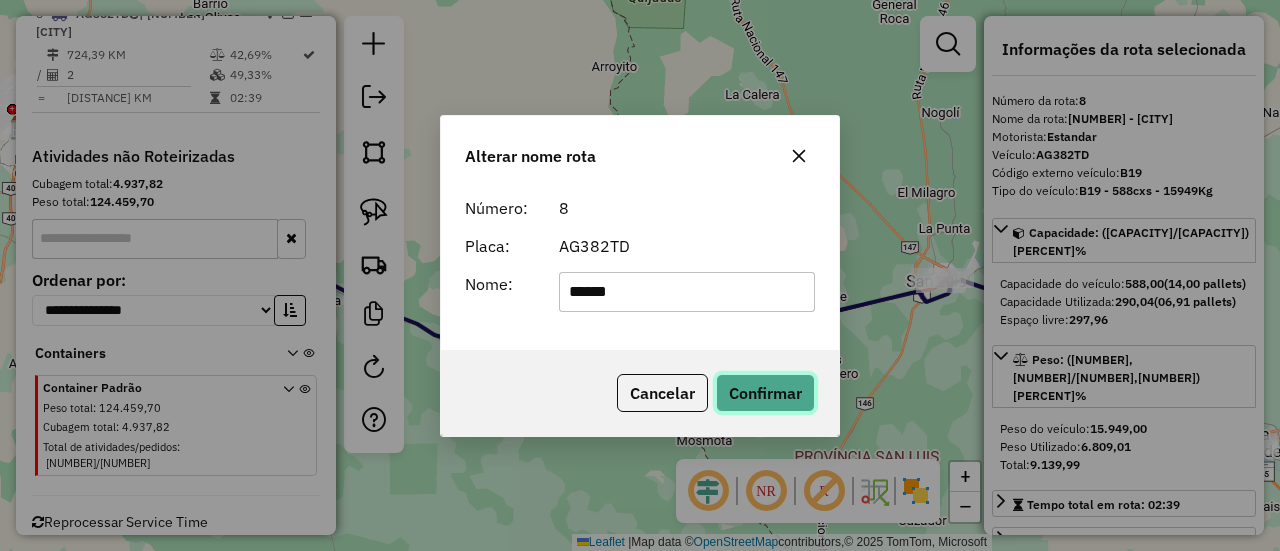 click on "Confirmar" 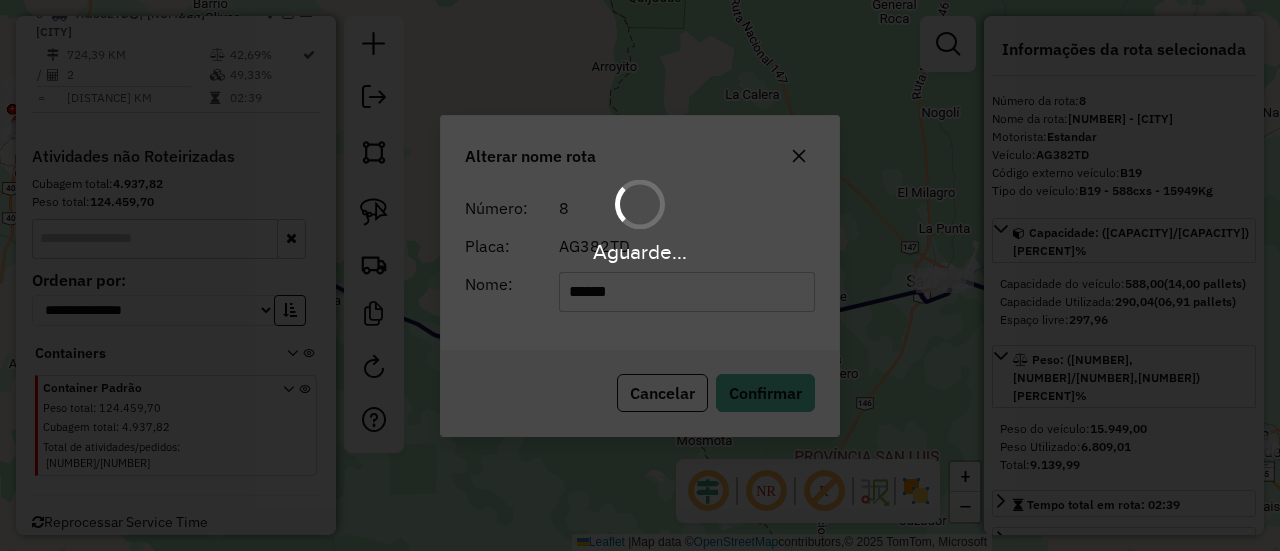 type 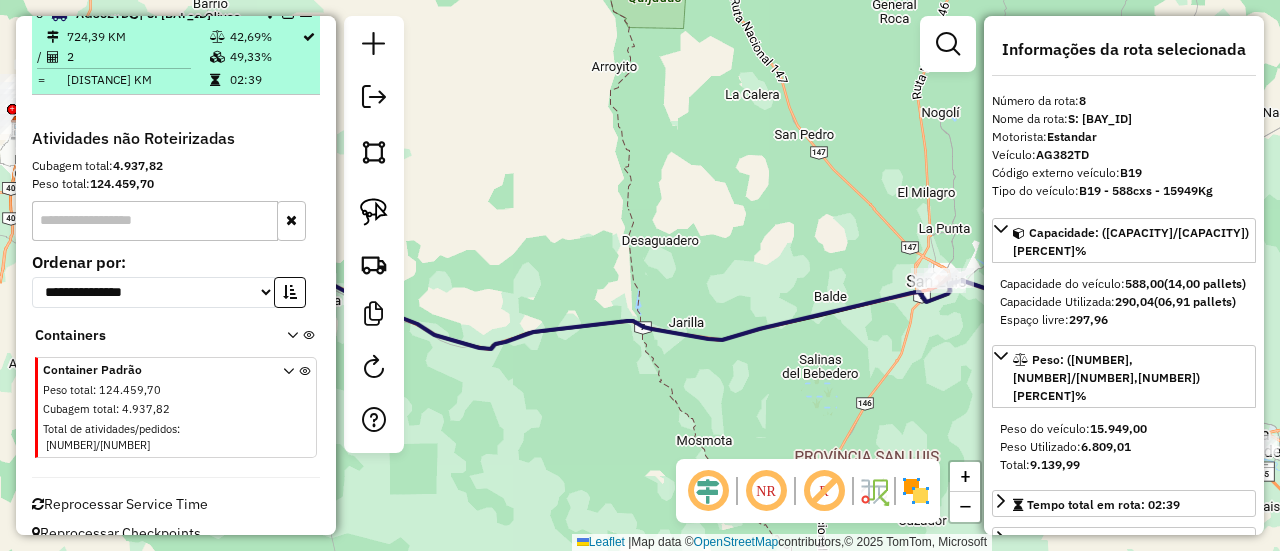 click at bounding box center [288, 13] 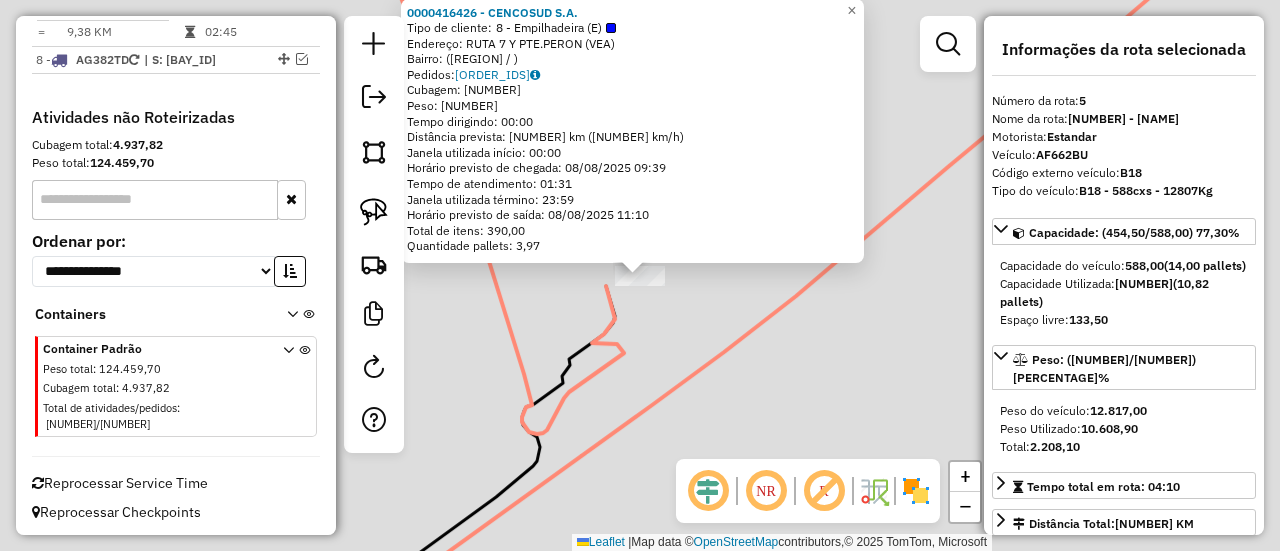 scroll, scrollTop: 1166, scrollLeft: 0, axis: vertical 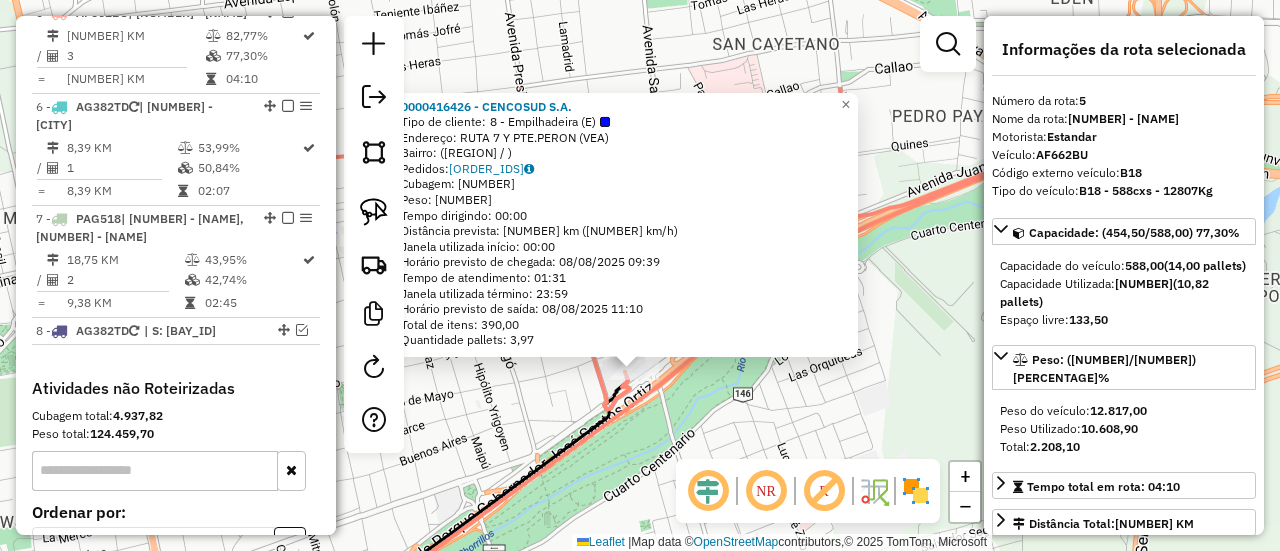 drag, startPoint x: 817, startPoint y: 351, endPoint x: 626, endPoint y: 406, distance: 198.76117 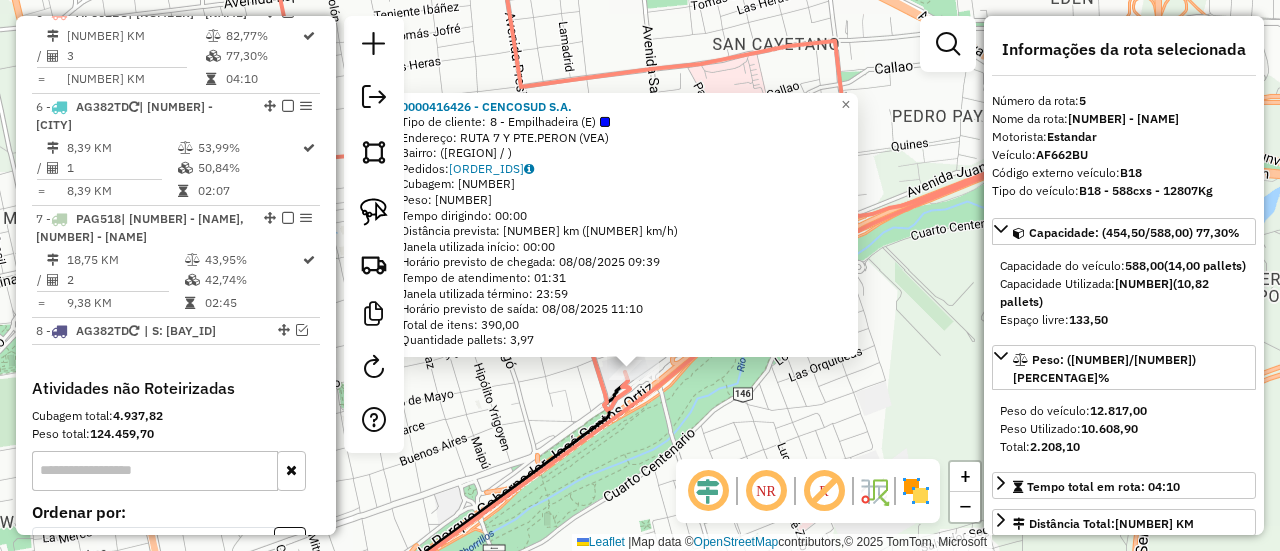 click on "0000416426 - CENCOSUD S.A.  Tipo de cliente:   8 - Empilhadeira (E)   Endereço: RUTA 7 Y PTE.PERON (VEA)   Bairro:  (SAN LUIS / )   Pedidos:  120295986, 120295987, 120295988, 120295989, 120295990, 120295991   Cubagem: 166,73  Peso: 4.013,55  Tempo dirigindo: 00:00   Distância prevista: 2,479 km (∞ km/h)   Janela utilizada início: 00:00   Horário previsto de chegada: 08/08/2025 09:39   Tempo de atendimento: 01:31   Janela utilizada término: 23:59   Horário previsto de saída: 08/08/2025 11:10   Total de itens: 390,00   Quantidade pallets: 3,97  × Janela de atendimento Grade de atendimento Capacidade Transportadoras Veículos Cliente Pedidos  Rotas Selecione os dias de semana para filtrar as janelas de atendimento  Seg   Ter   Qua   Qui   Sex   Sáb   Dom  Informe o período da janela de atendimento: De: Até:  Filtrar exatamente a janela do cliente  Considerar janela de atendimento padrão  Selecione os dias de semana para filtrar as grades de atendimento  Seg   Ter   Qua   Qui   Sex   Sáb   Dom  De:" 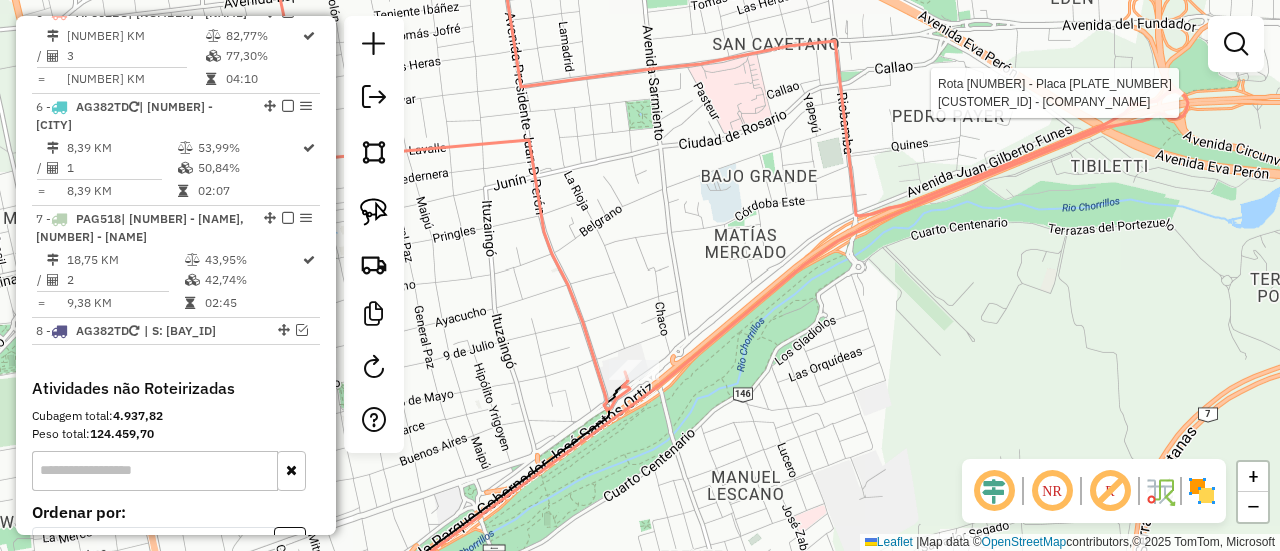 select on "**********" 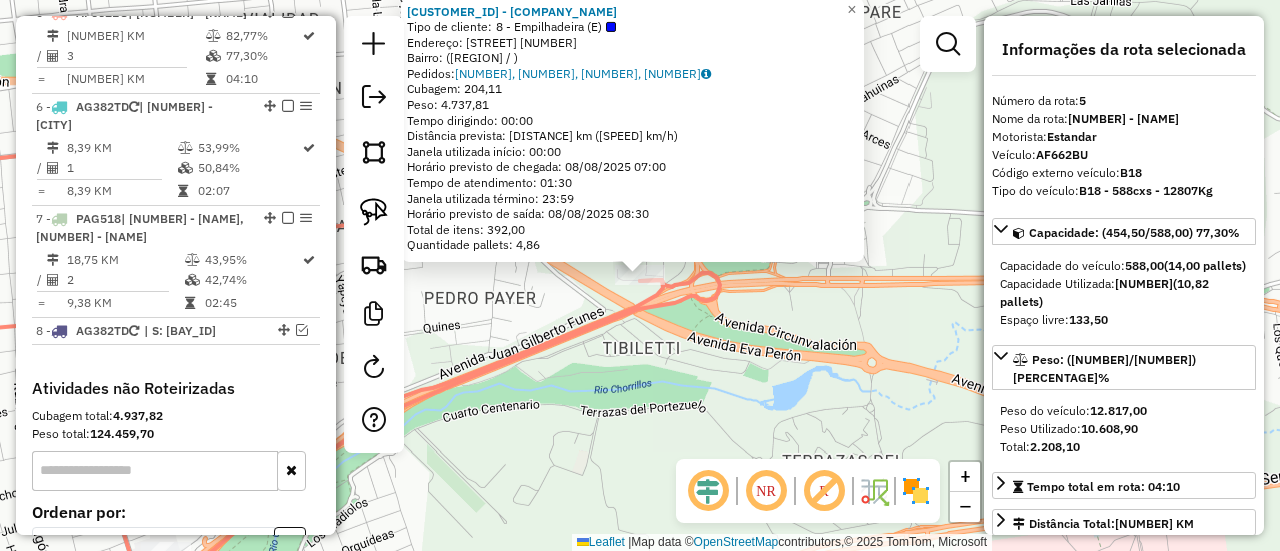 click on "0000143333 - DORINKA SRL  Tipo de cliente:   8 - Empilhadeira (E)   Endereço: AV. DEL FUNDADOR  1450   Bairro:  (SAN LUIS / )   Pedidos:  120295982, 120295983, 120295984, 120295985   Cubagem: 204,11  Peso: 4.737,81  Tempo dirigindo: 00:00   Distância prevista: 265,862 km (∞ km/h)   Janela utilizada início: 00:00   Horário previsto de chegada: 08/08/2025 07:00   Tempo de atendimento: 01:30   Janela utilizada término: 23:59   Horário previsto de saída: 08/08/2025 08:30   Total de itens: 392,00   Quantidade pallets: 4,86  × Janela de atendimento Grade de atendimento Capacidade Transportadoras Veículos Cliente Pedidos  Rotas Selecione os dias de semana para filtrar as janelas de atendimento  Seg   Ter   Qua   Qui   Sex   Sáb   Dom  Informe o período da janela de atendimento: De: Até:  Filtrar exatamente a janela do cliente  Considerar janela de atendimento padrão  Selecione os dias de semana para filtrar as grades de atendimento  Seg   Ter   Qua   Qui   Sex   Sáb   Dom   Peso mínimo:   De:   De:" 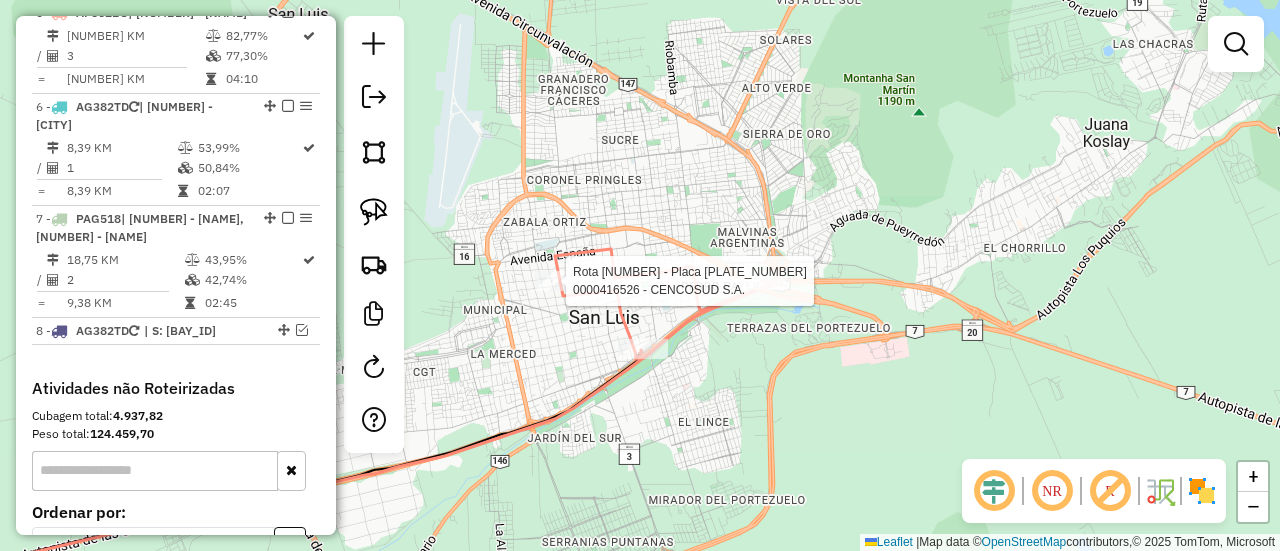 select on "**********" 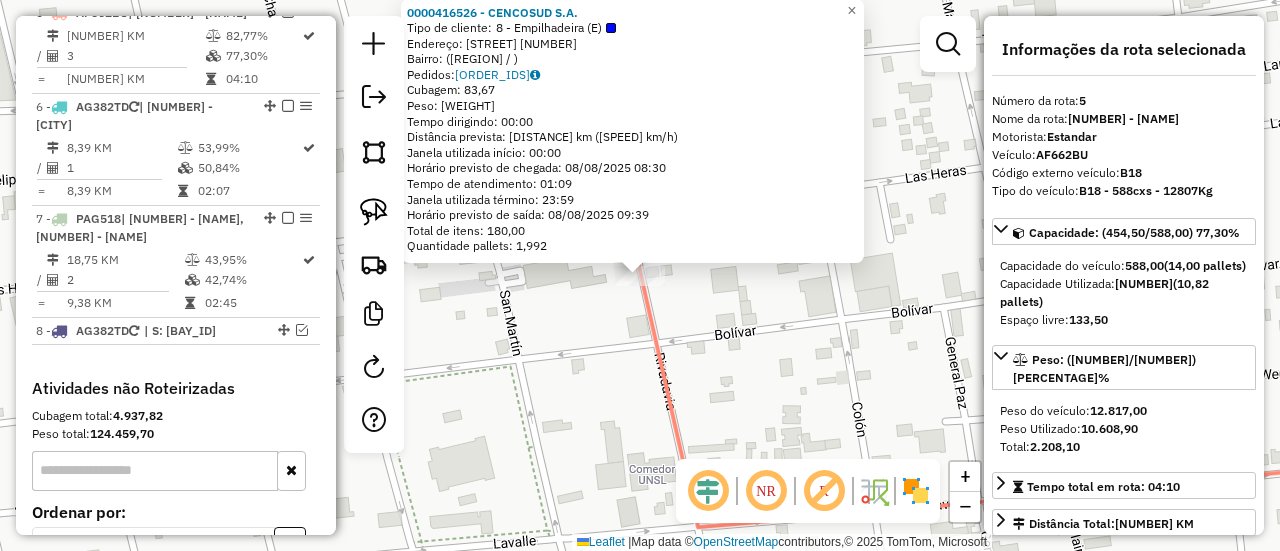 click on "0000416526 - CENCOSUD S.A.  Tipo de cliente:   8 - Empilhadeira (E)   Endereço: RIVADAVIA  1149   Bairro:  (SAN LUIS / )   Pedidos:  120295992, 120295993, 120295994, 120295995   Cubagem: 83,67  Peso: 1.857,54  Tempo dirigindo: 00:00   Distância prevista: 5,046 km (∞ km/h)   Janela utilizada início: 00:00   Horário previsto de chegada: 08/08/2025 08:30   Tempo de atendimento: 01:09   Janela utilizada término: 23:59   Horário previsto de saída: 08/08/2025 09:39   Total de itens: 180,00   Quantidade pallets: 1,992  × Janela de atendimento Grade de atendimento Capacidade Transportadoras Veículos Cliente Pedidos  Rotas Selecione os dias de semana para filtrar as janelas de atendimento  Seg   Ter   Qua   Qui   Sex   Sáb   Dom  Informe o período da janela de atendimento: De: Até:  Filtrar exatamente a janela do cliente  Considerar janela de atendimento padrão  Selecione os dias de semana para filtrar as grades de atendimento  Seg   Ter   Qua   Qui   Sex   Sáb   Dom   Peso mínimo:   Peso máximo:  +" 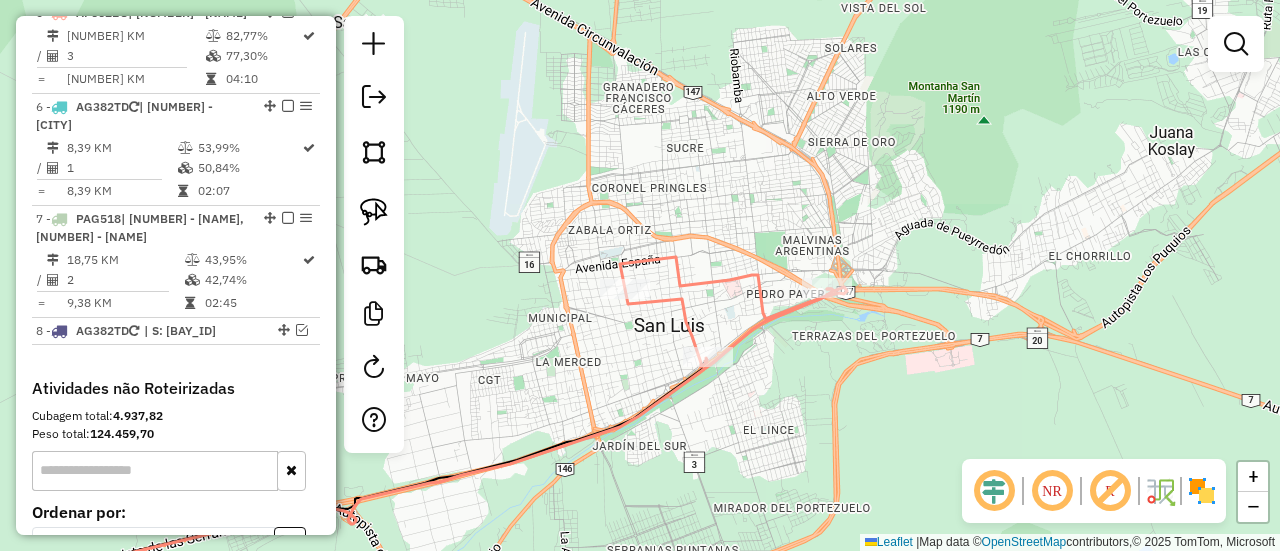 click 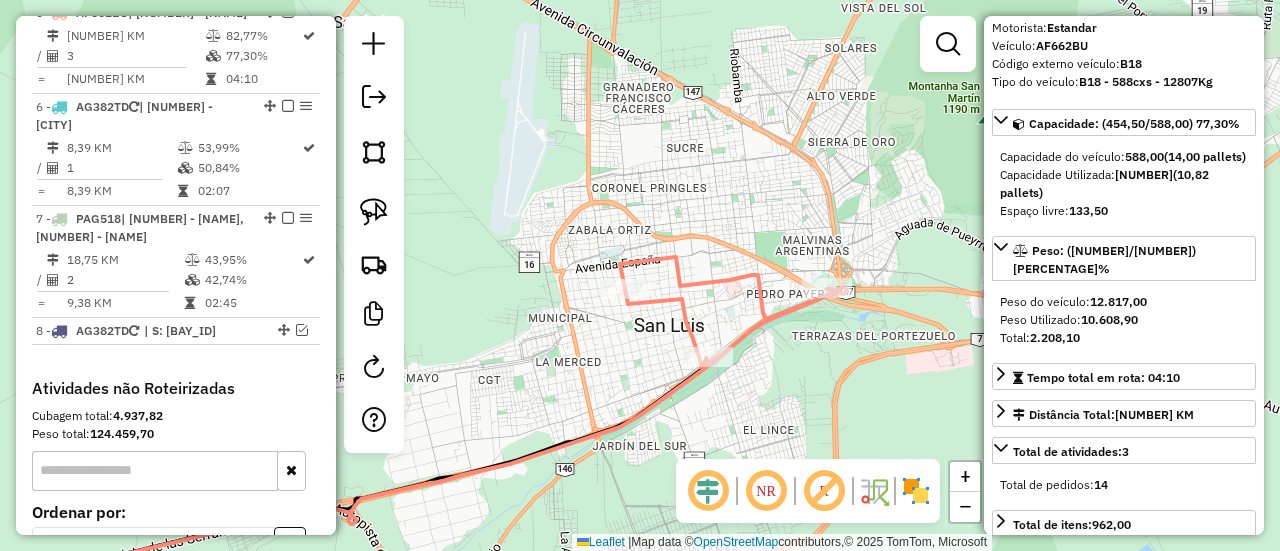 scroll, scrollTop: 0, scrollLeft: 0, axis: both 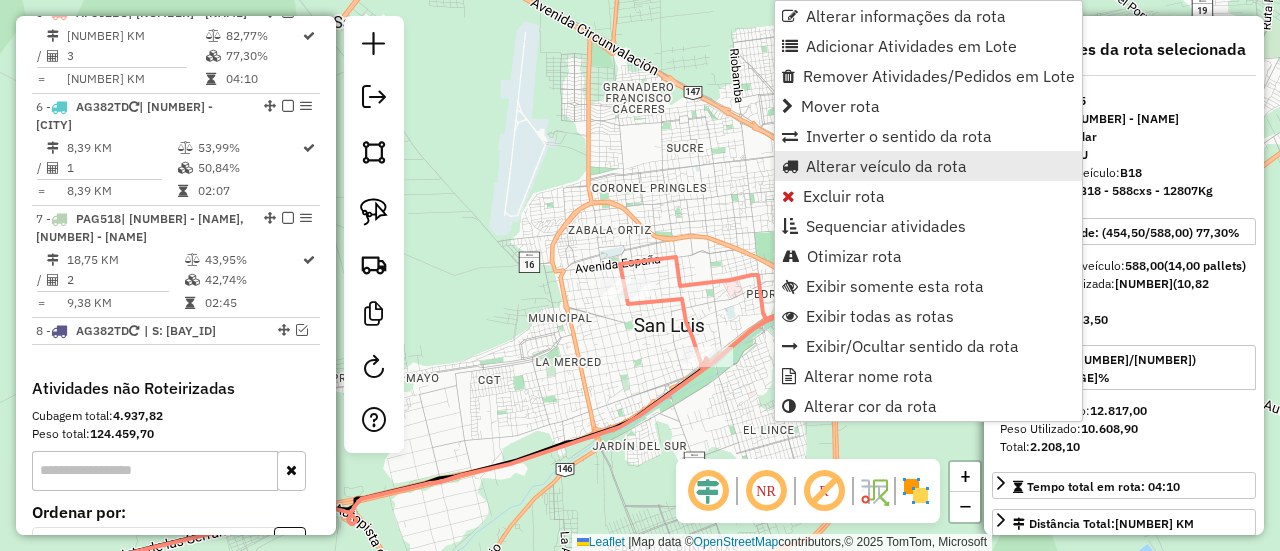 click on "Alterar veículo da rota" at bounding box center (886, 166) 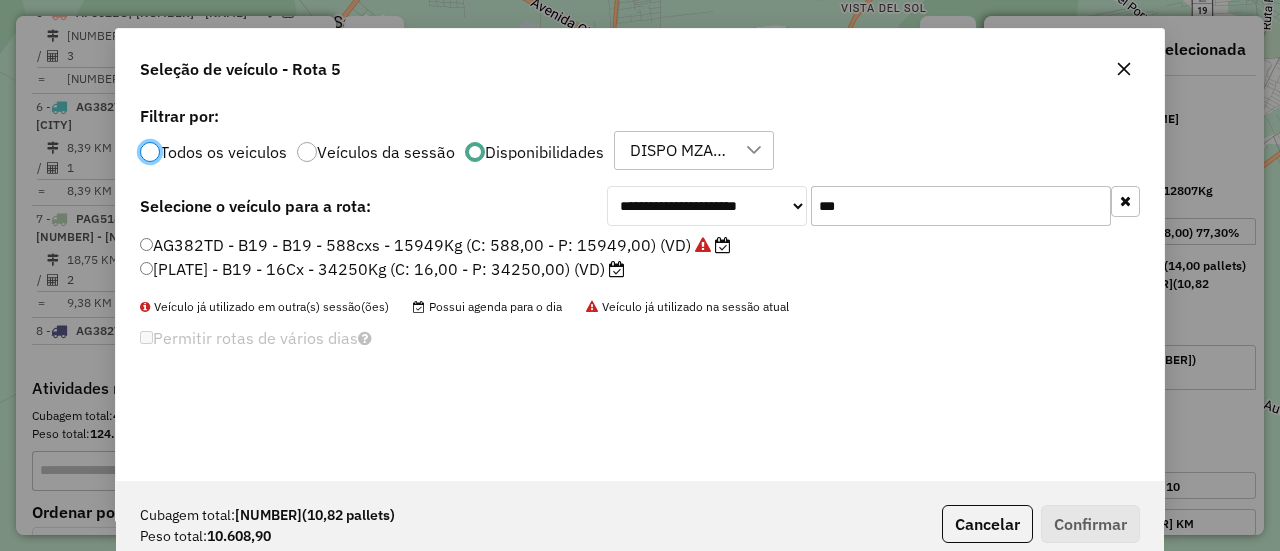 scroll, scrollTop: 11, scrollLeft: 6, axis: both 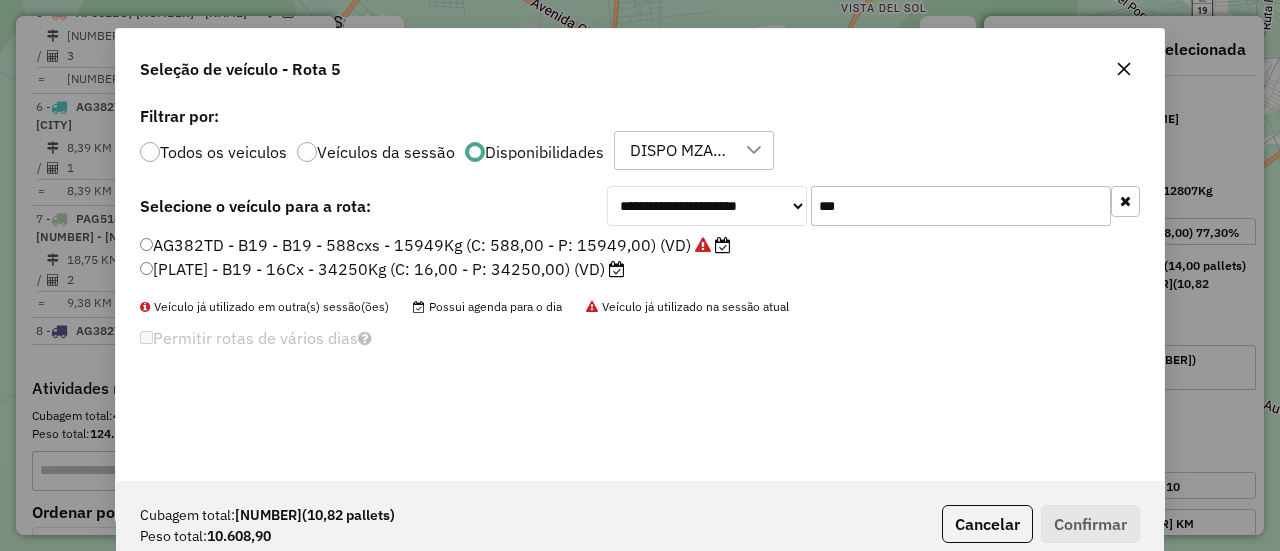 click on "**********" 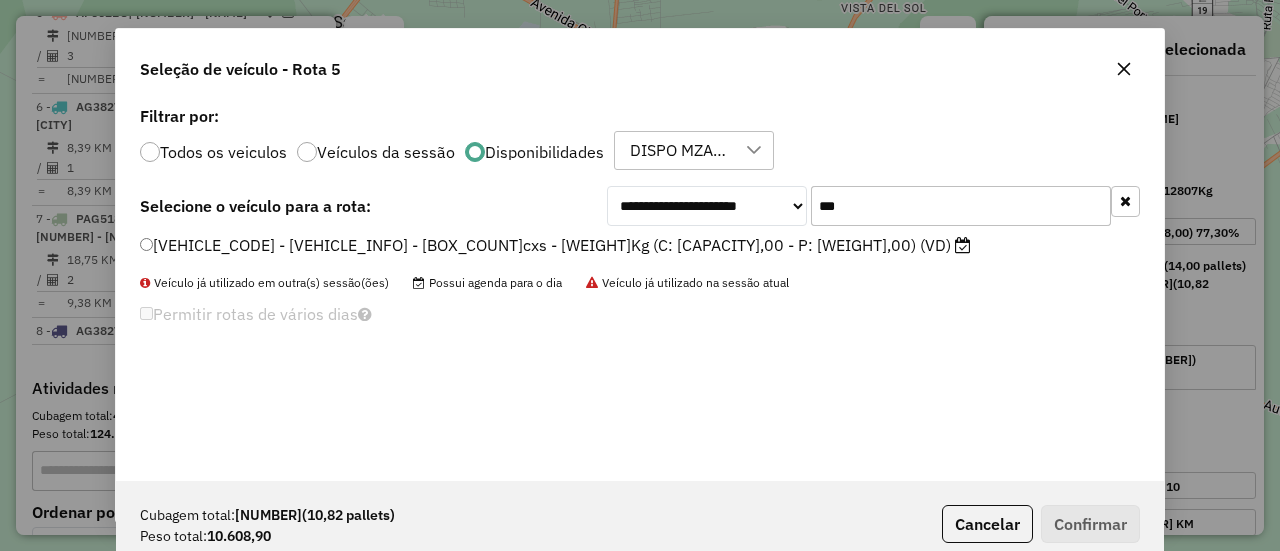 type on "***" 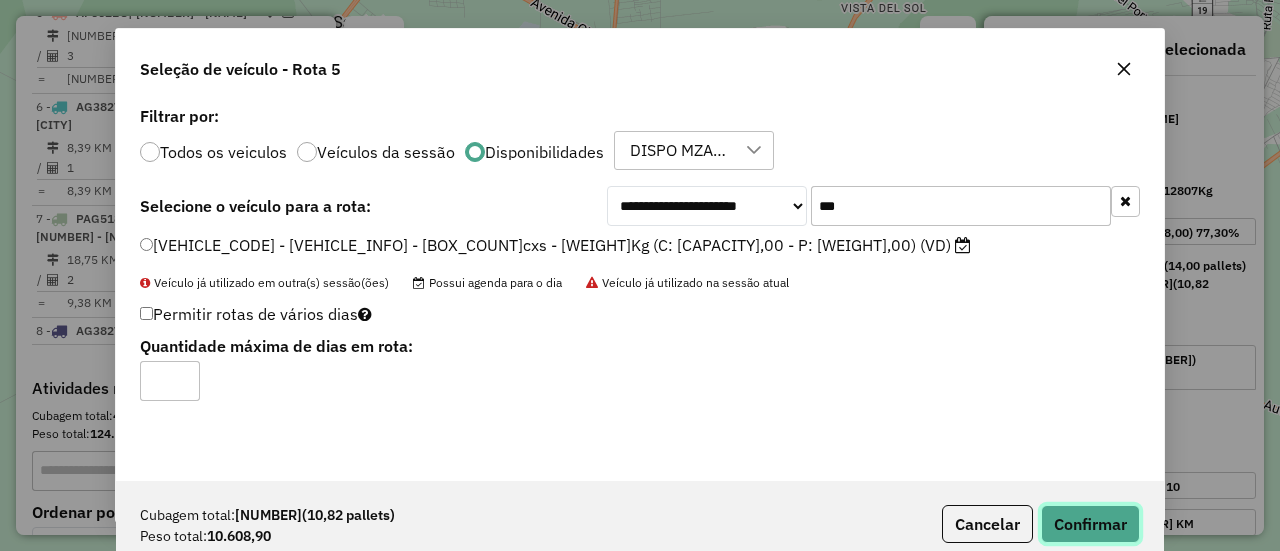click on "Confirmar" 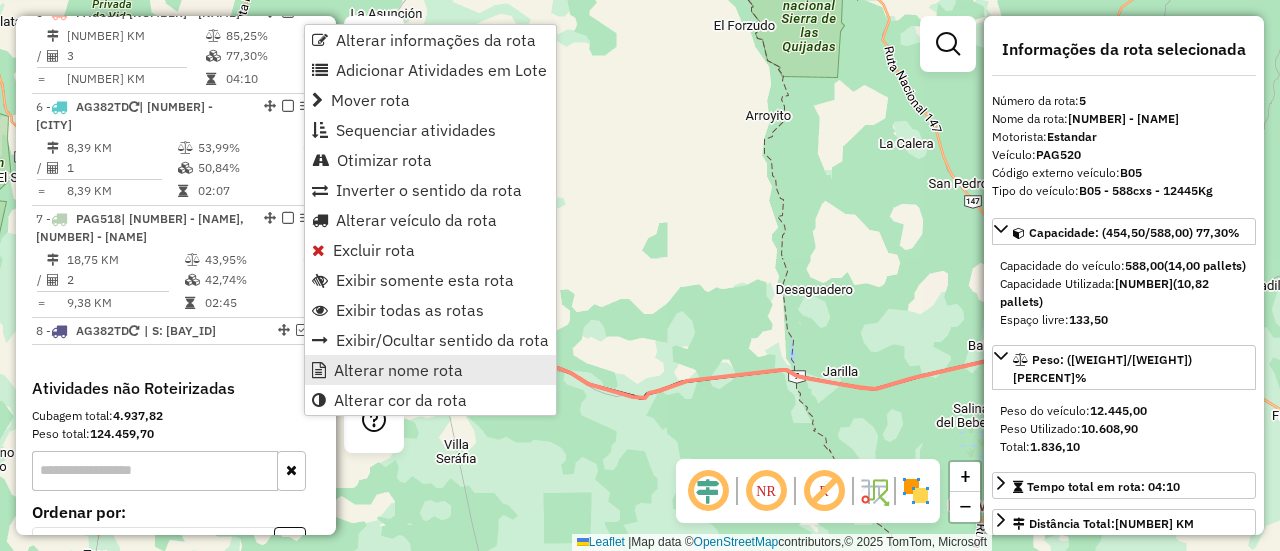 click on "Alterar nome rota" at bounding box center (398, 370) 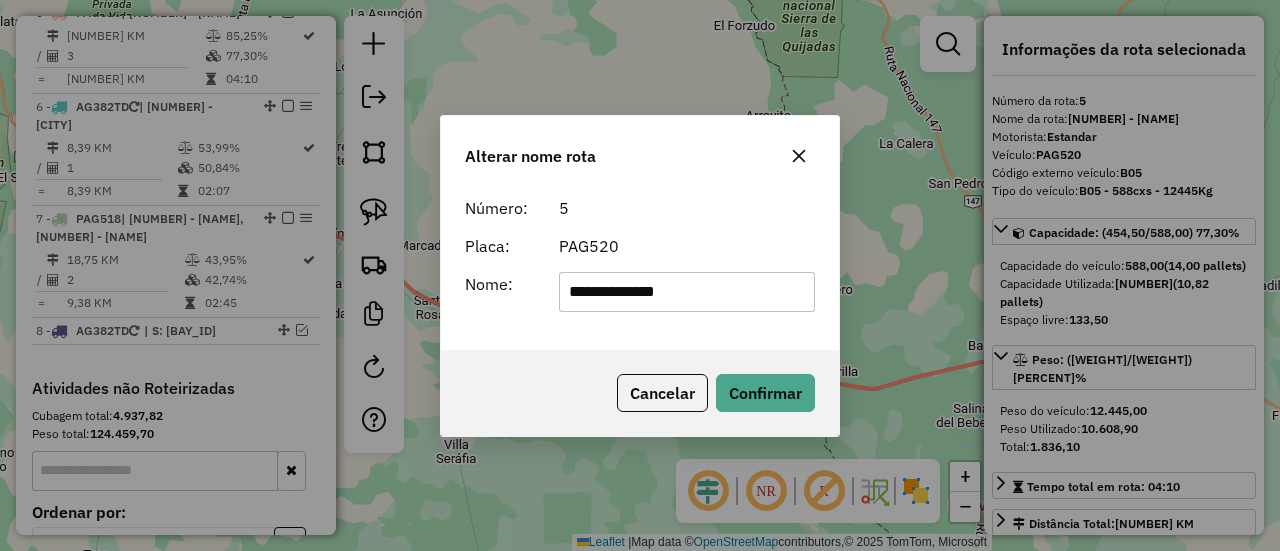drag, startPoint x: 678, startPoint y: 299, endPoint x: 472, endPoint y: 295, distance: 206.03883 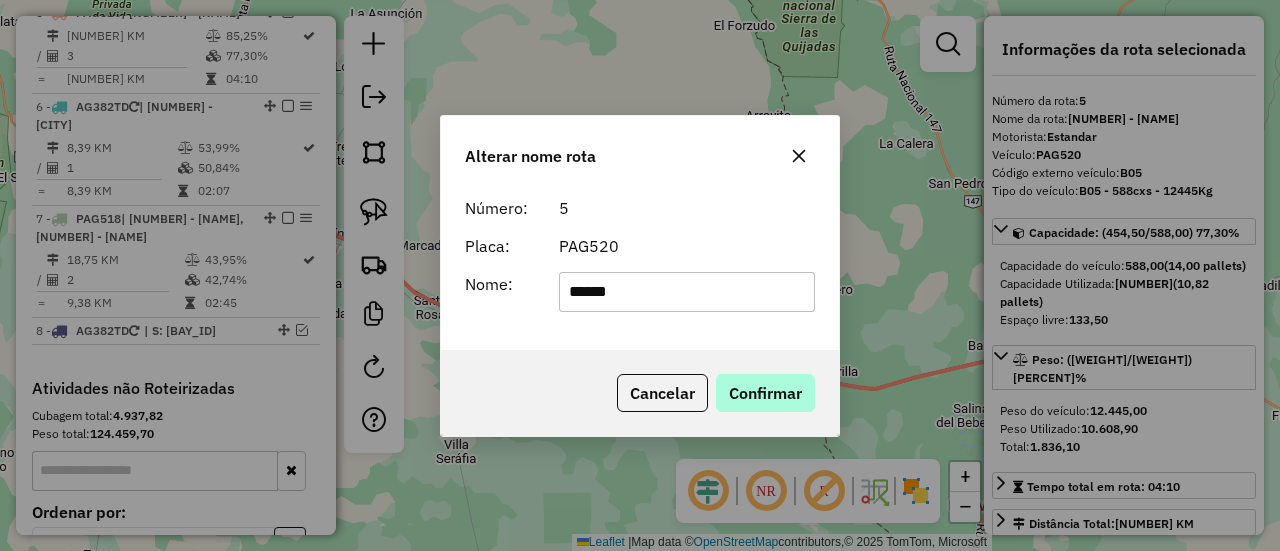 type on "******" 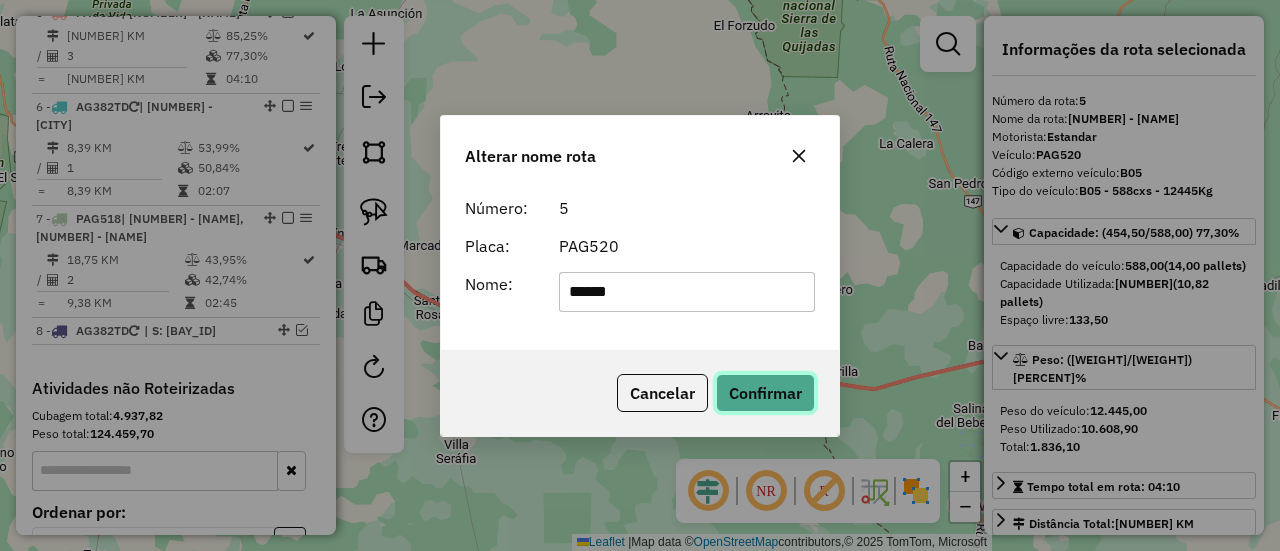 click on "Confirmar" 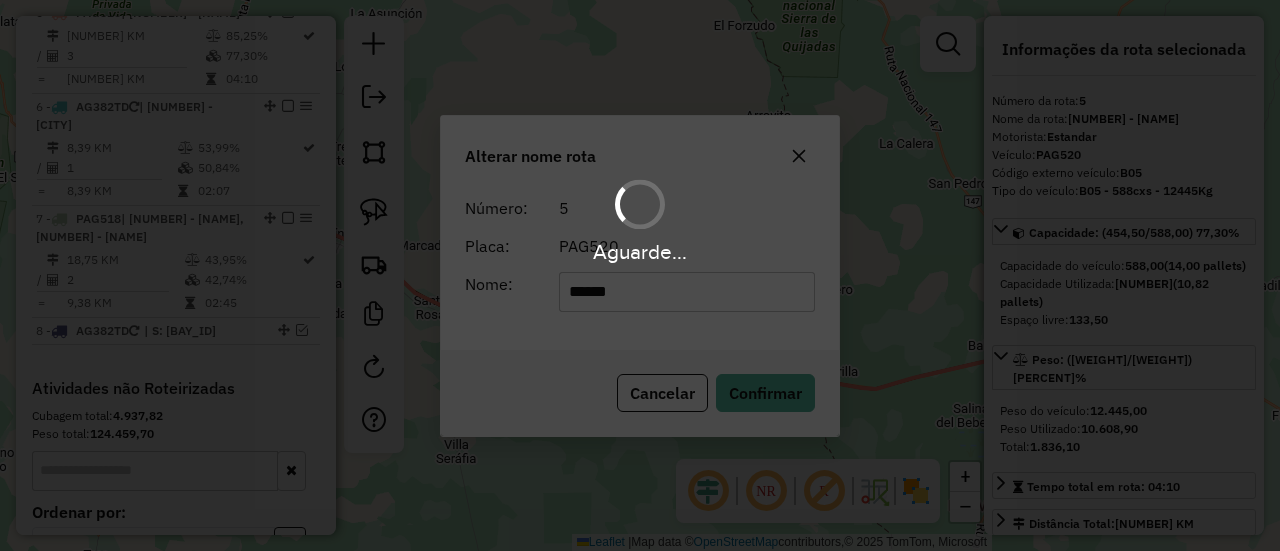 type 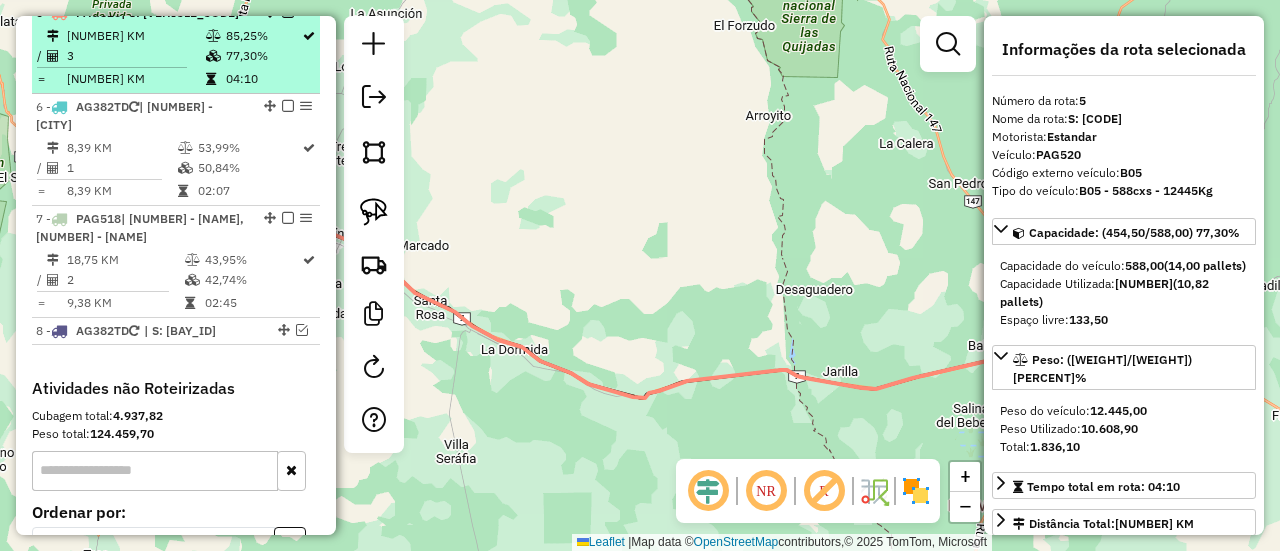 click on "5 -       PAG520   | S: B05" at bounding box center (176, 13) 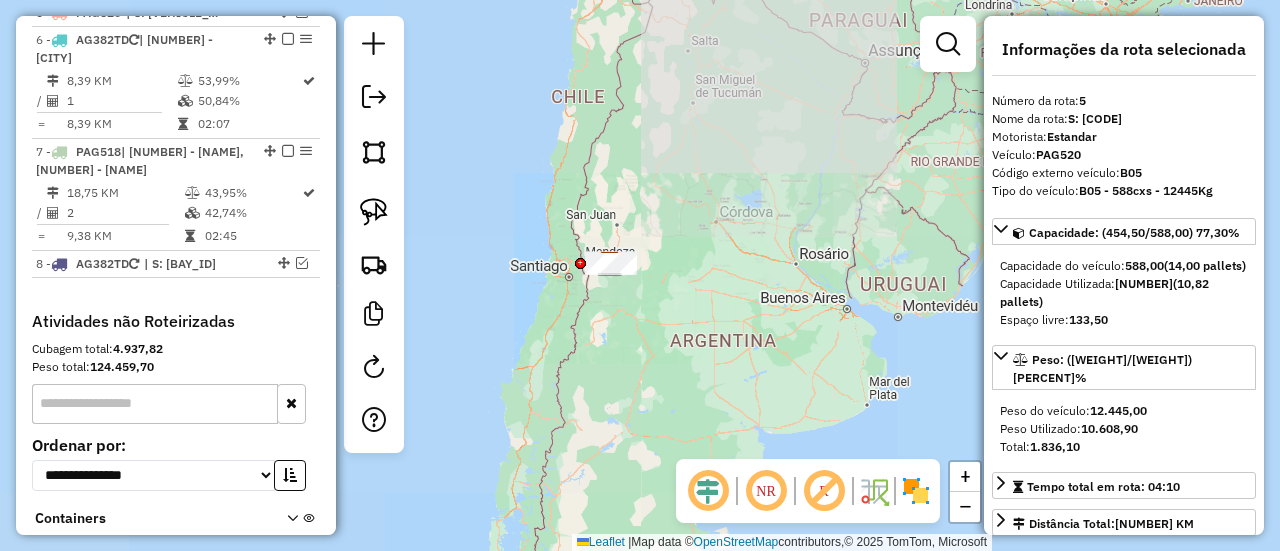 drag, startPoint x: 631, startPoint y: 279, endPoint x: 758, endPoint y: 313, distance: 131.47243 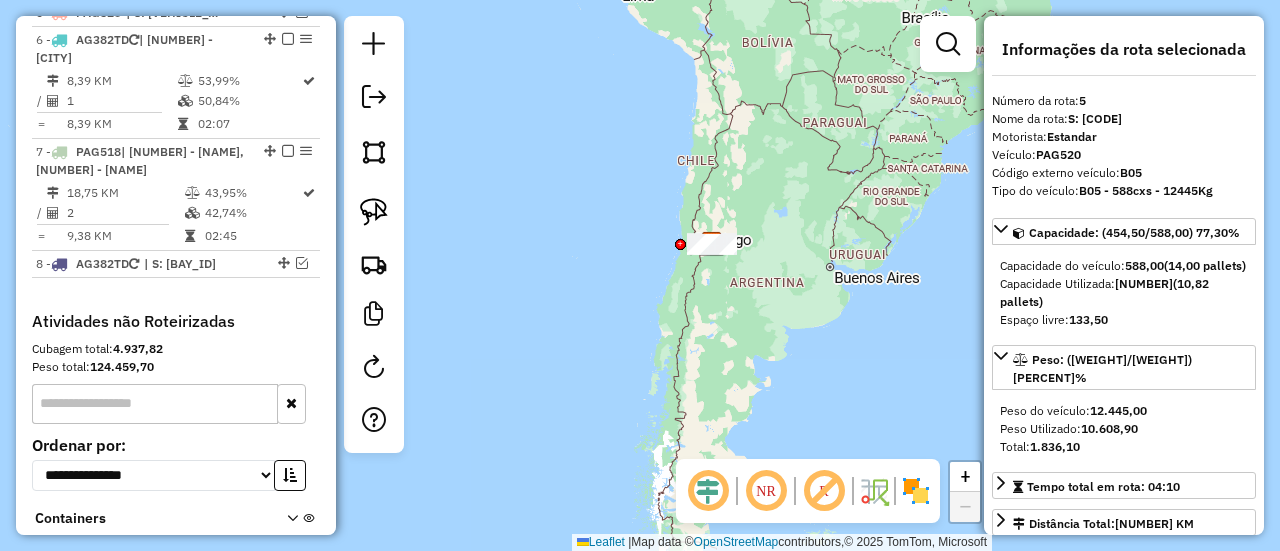 click 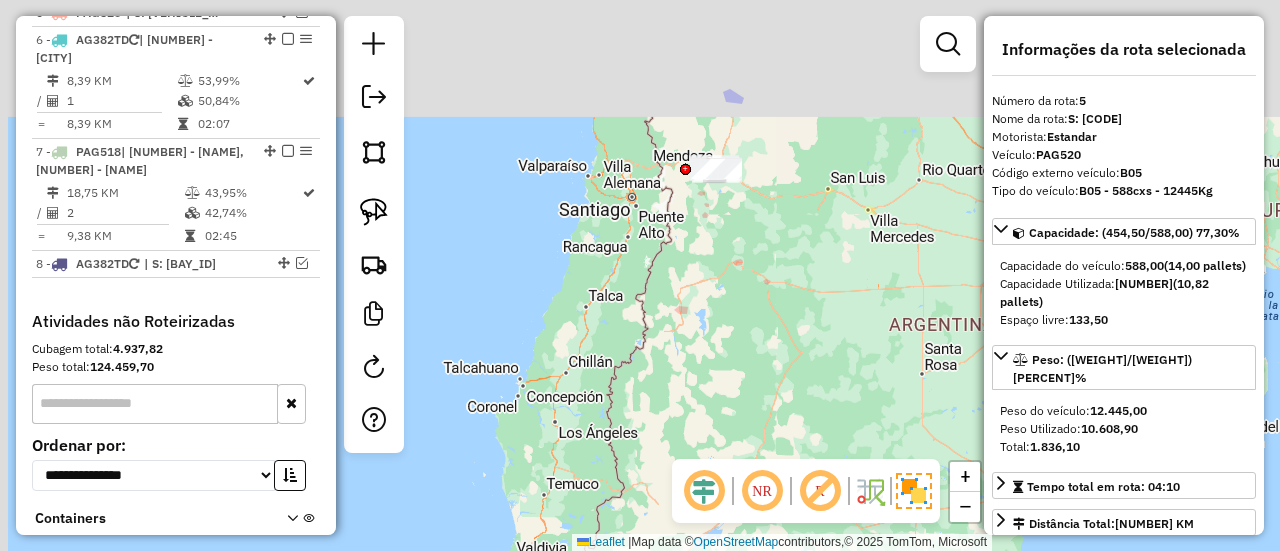 drag, startPoint x: 738, startPoint y: 187, endPoint x: 772, endPoint y: 377, distance: 193.01813 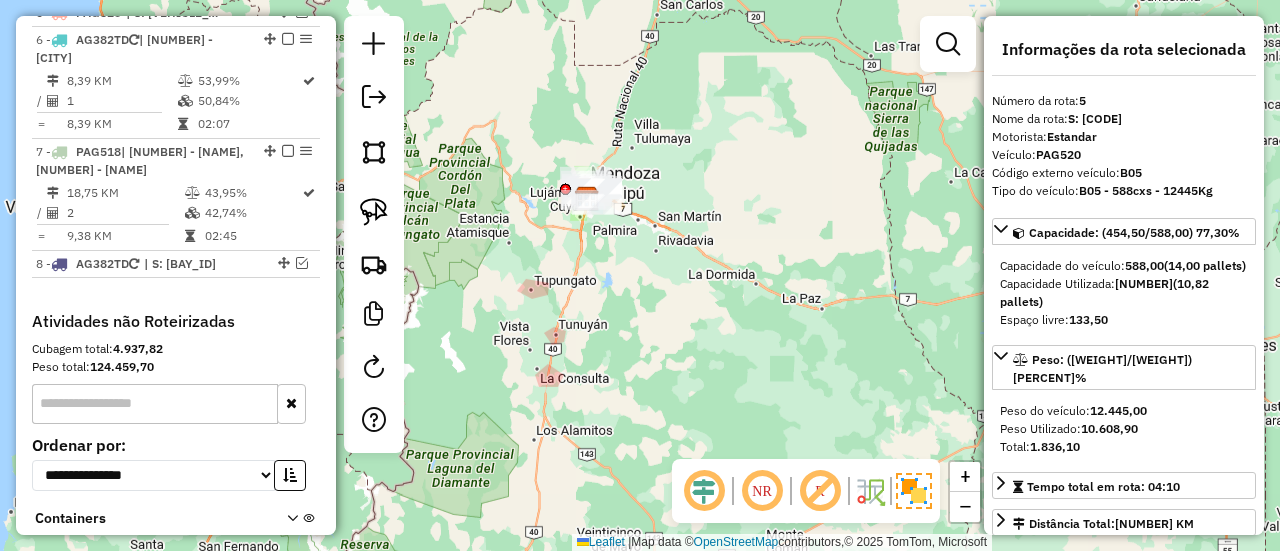 drag, startPoint x: 697, startPoint y: 253, endPoint x: 790, endPoint y: 339, distance: 126.66886 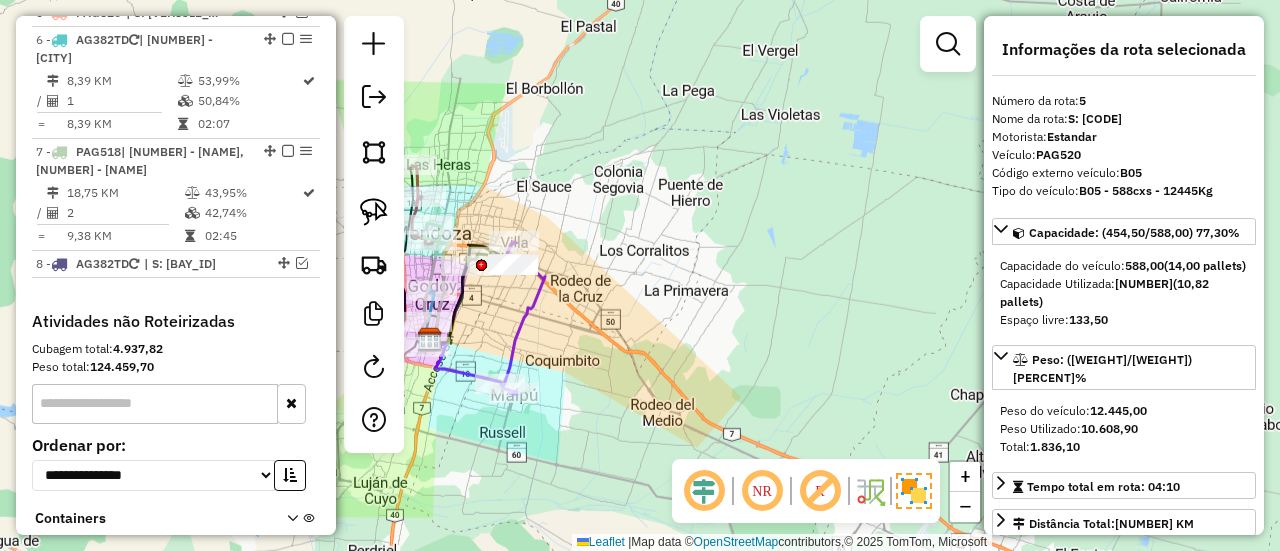 drag, startPoint x: 683, startPoint y: 295, endPoint x: 864, endPoint y: 309, distance: 181.54063 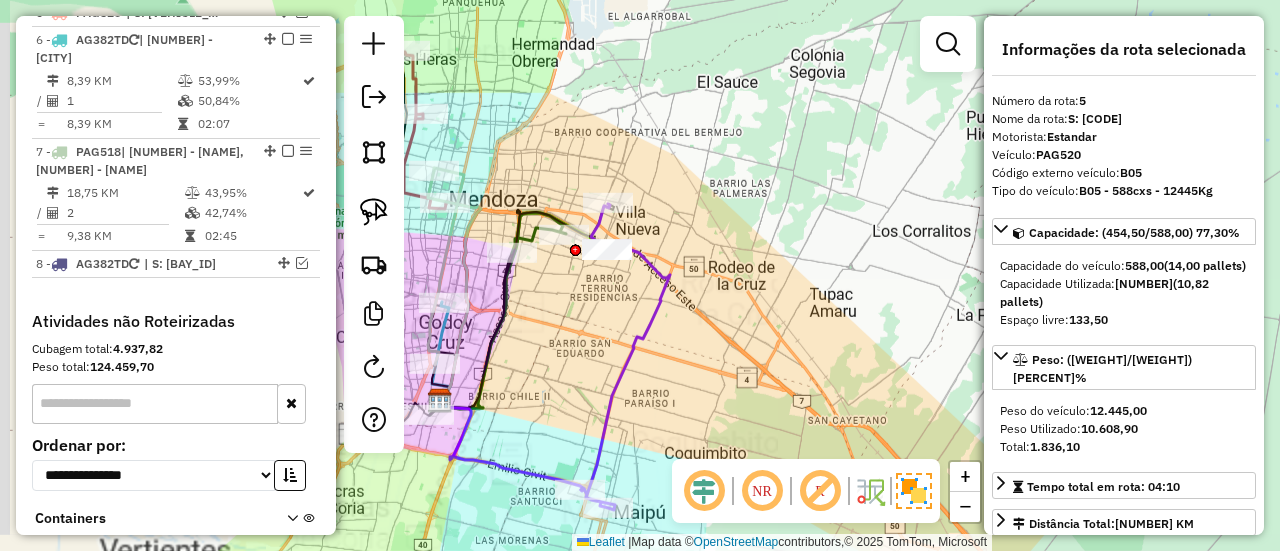 drag, startPoint x: 802, startPoint y: 317, endPoint x: 899, endPoint y: 99, distance: 238.60637 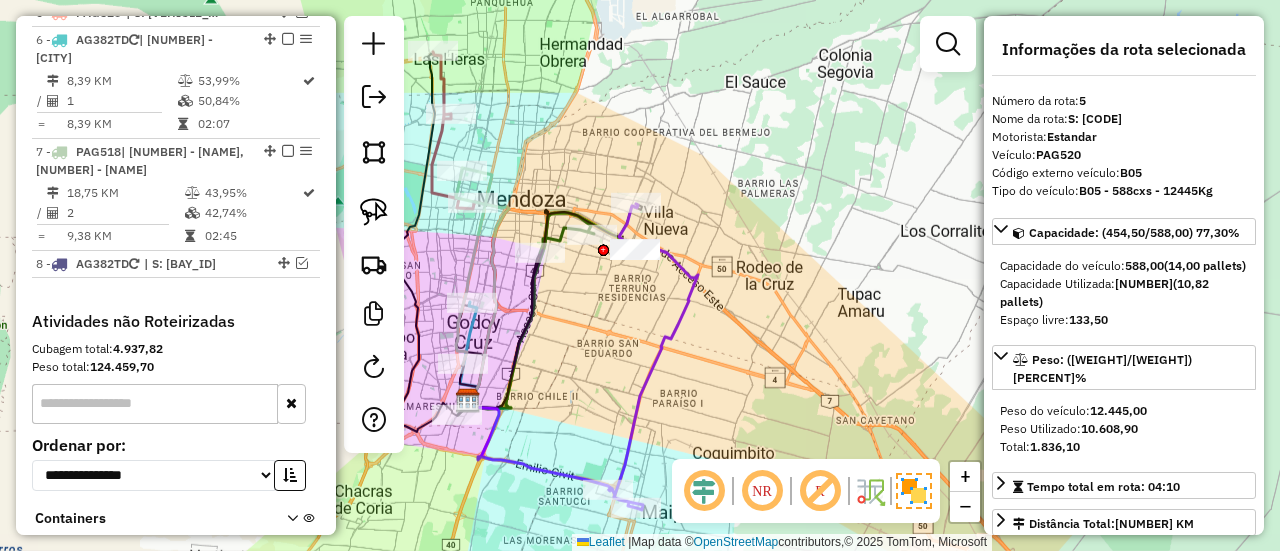 drag, startPoint x: 630, startPoint y: 327, endPoint x: 770, endPoint y: 363, distance: 144.55449 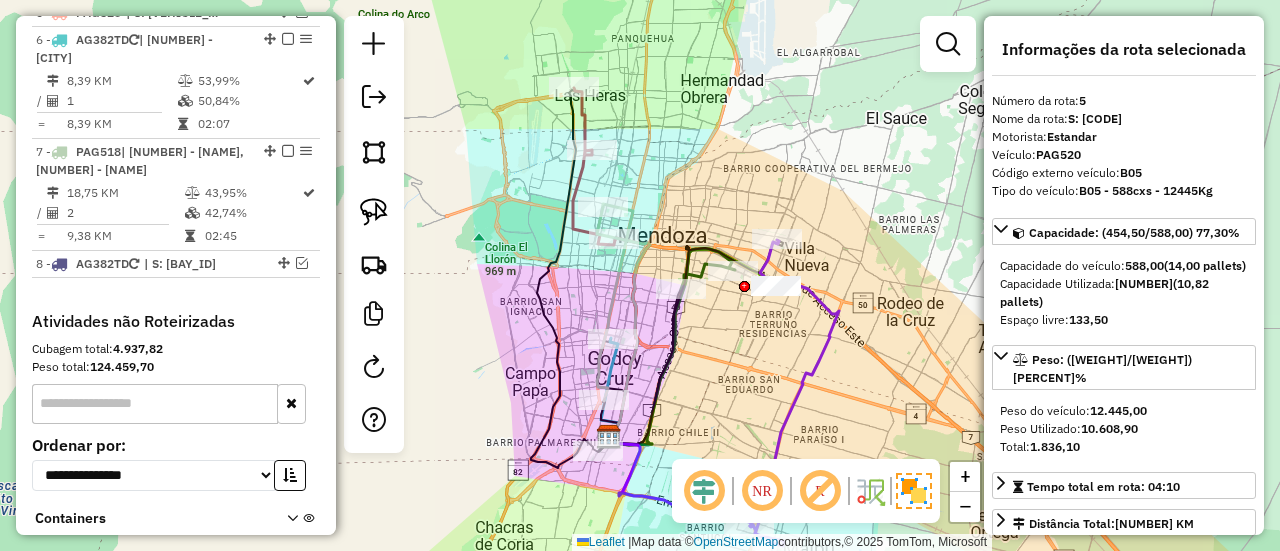 click 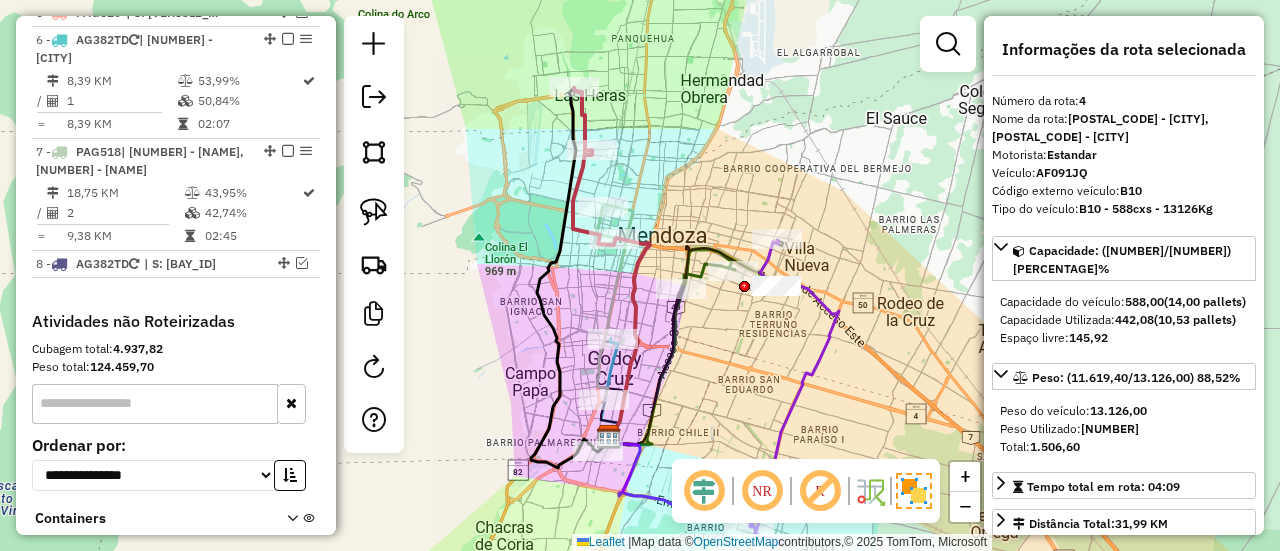 scroll, scrollTop: 1055, scrollLeft: 0, axis: vertical 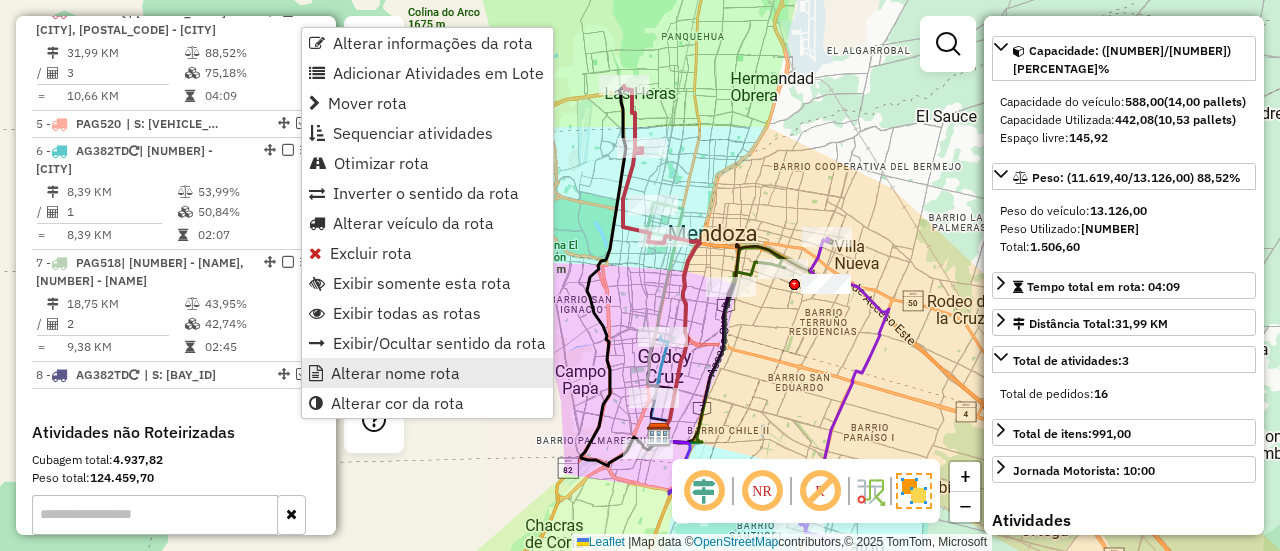 click on "Alterar nome rota" at bounding box center (395, 373) 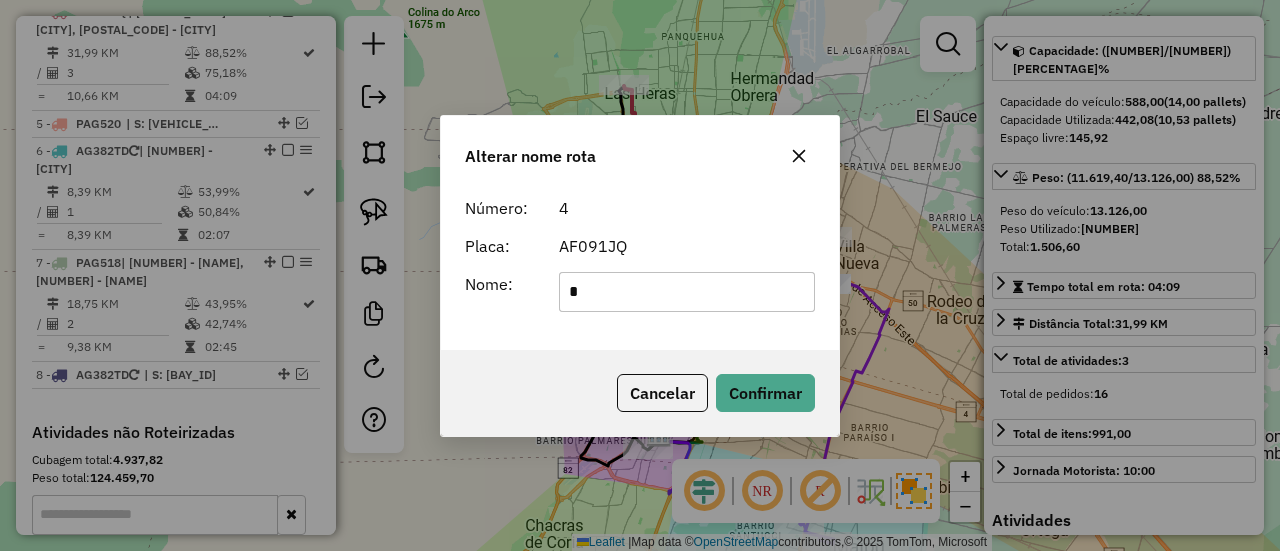 scroll, scrollTop: 0, scrollLeft: 0, axis: both 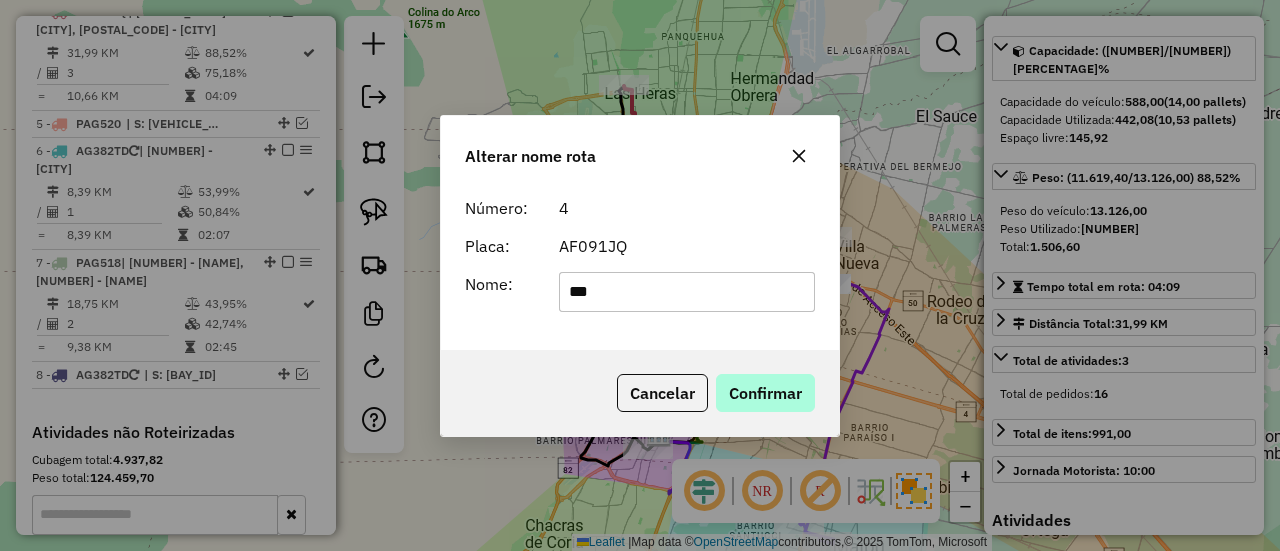 type on "***" 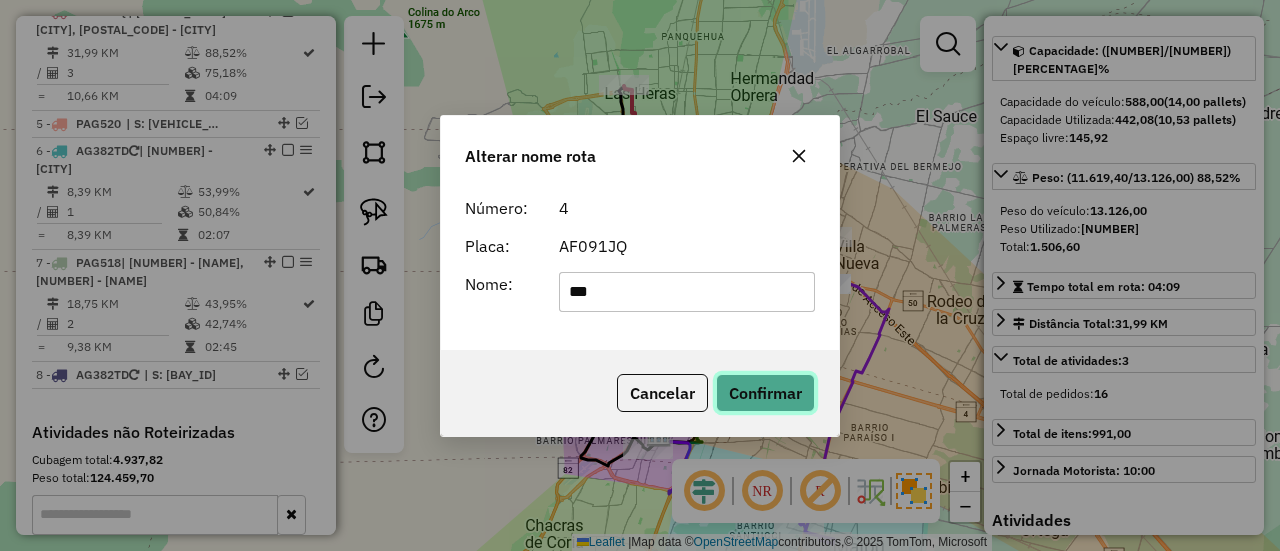 click on "Confirmar" 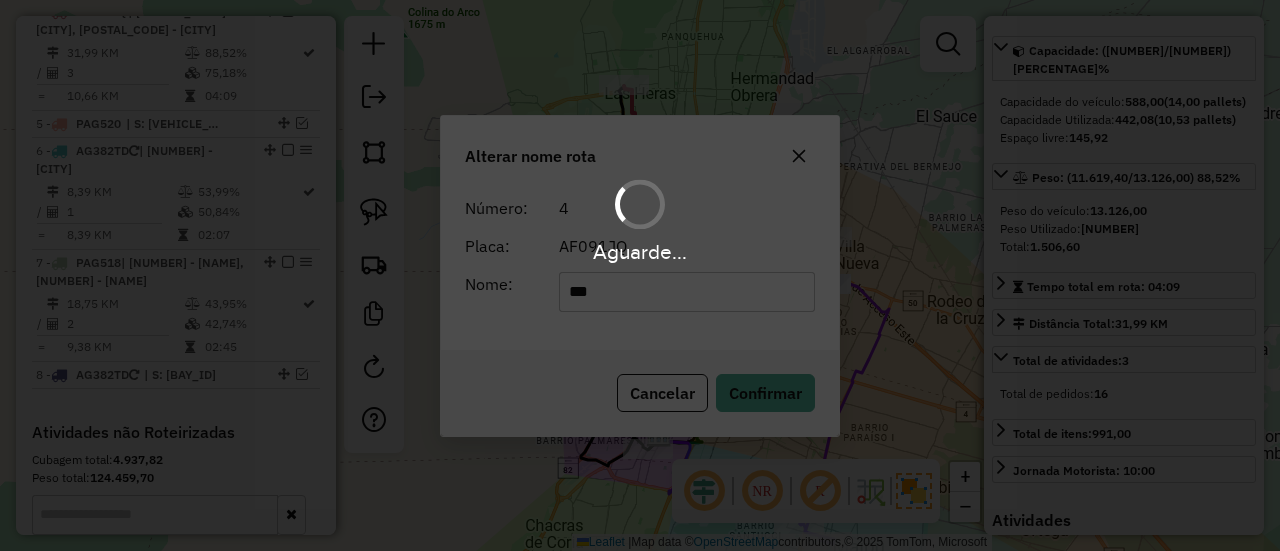 type 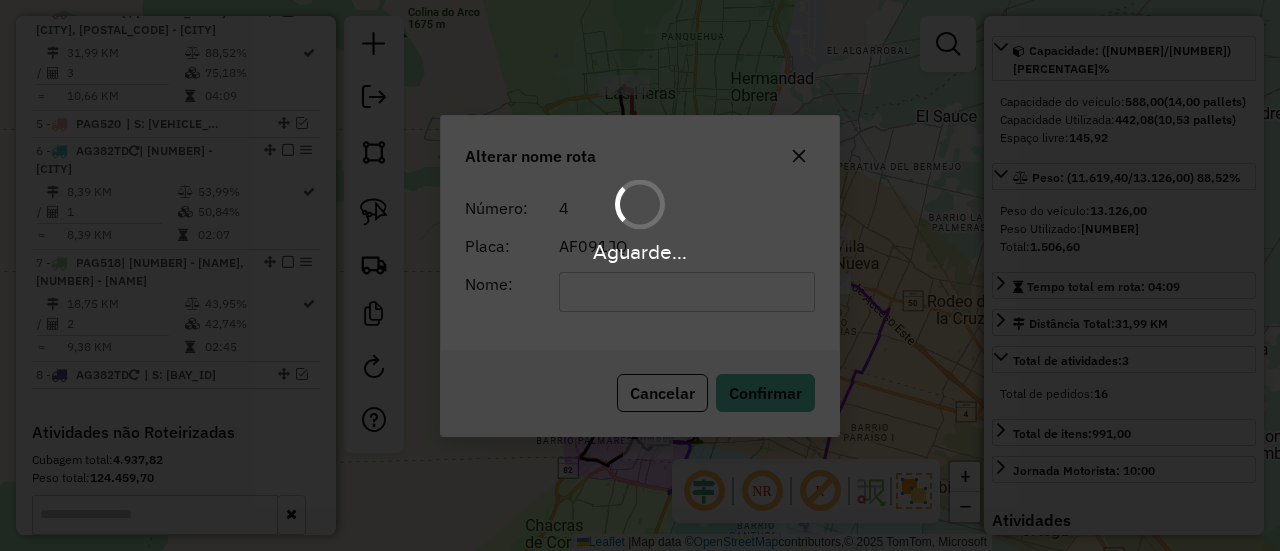 scroll, scrollTop: 182, scrollLeft: 0, axis: vertical 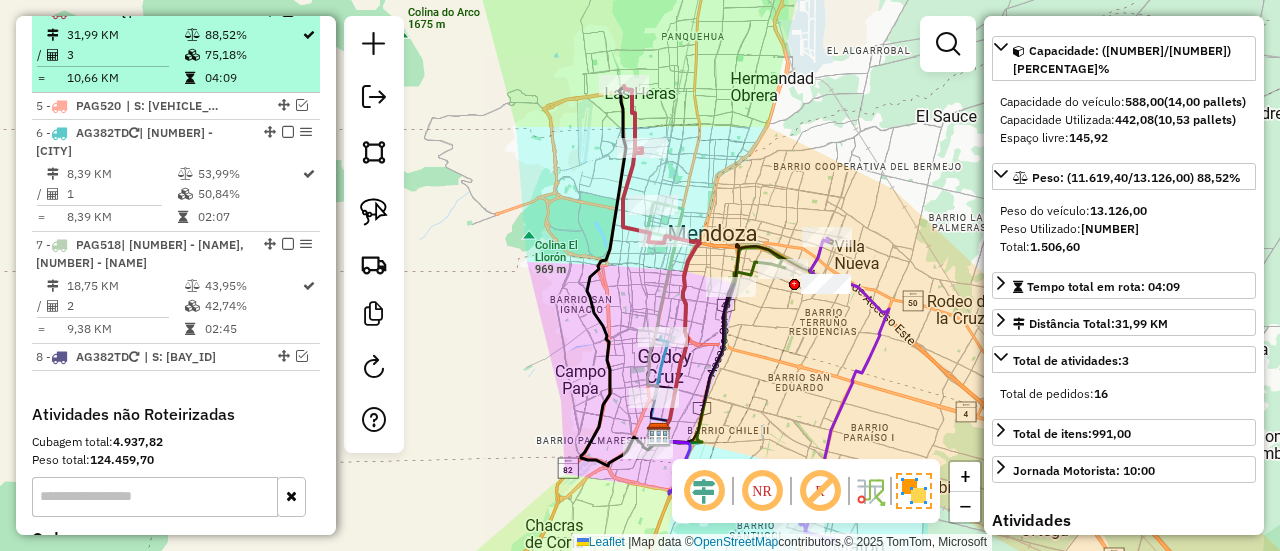 click at bounding box center [288, 11] 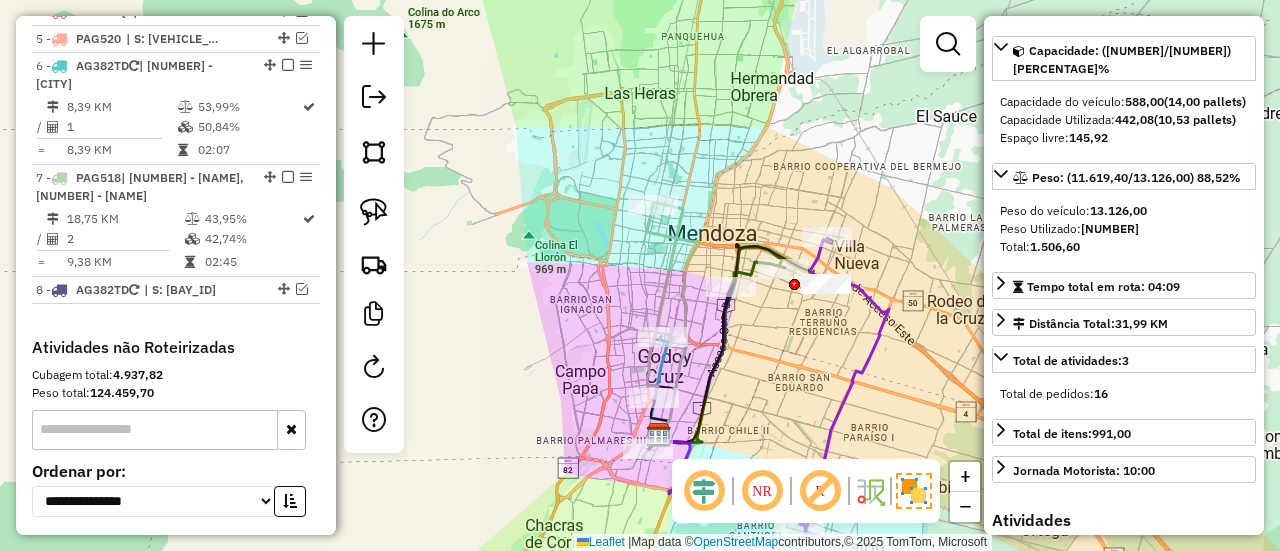click 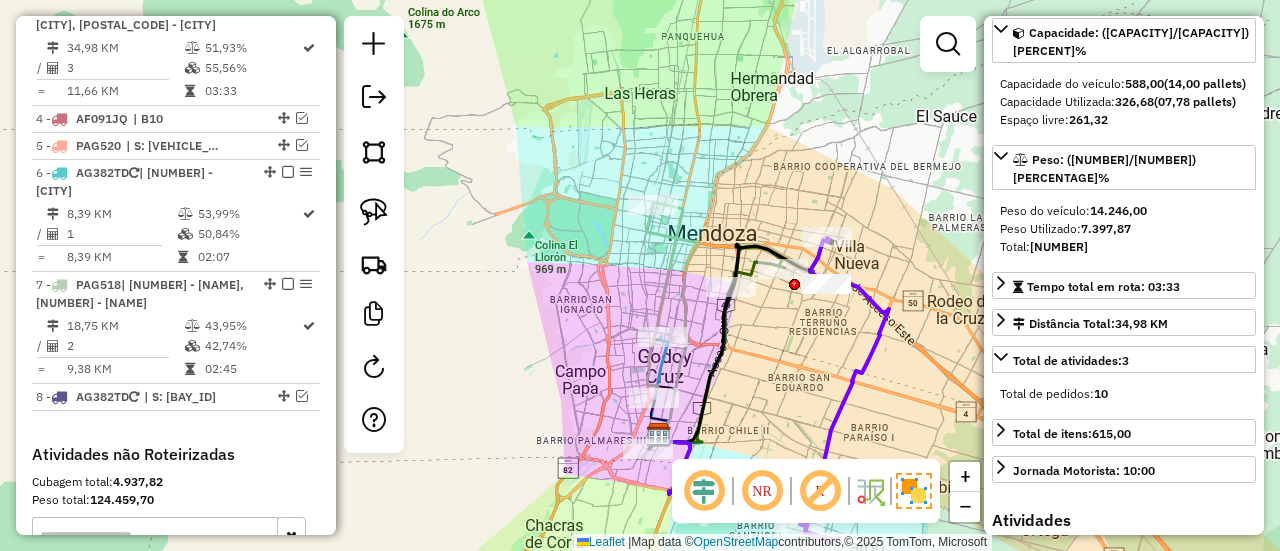 scroll, scrollTop: 943, scrollLeft: 0, axis: vertical 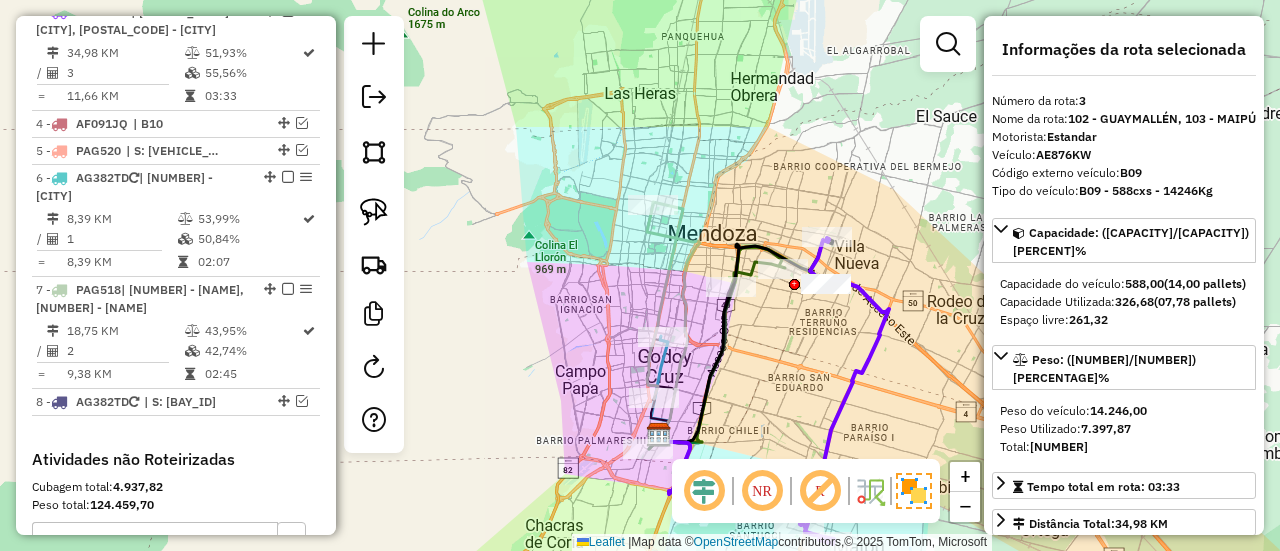 click 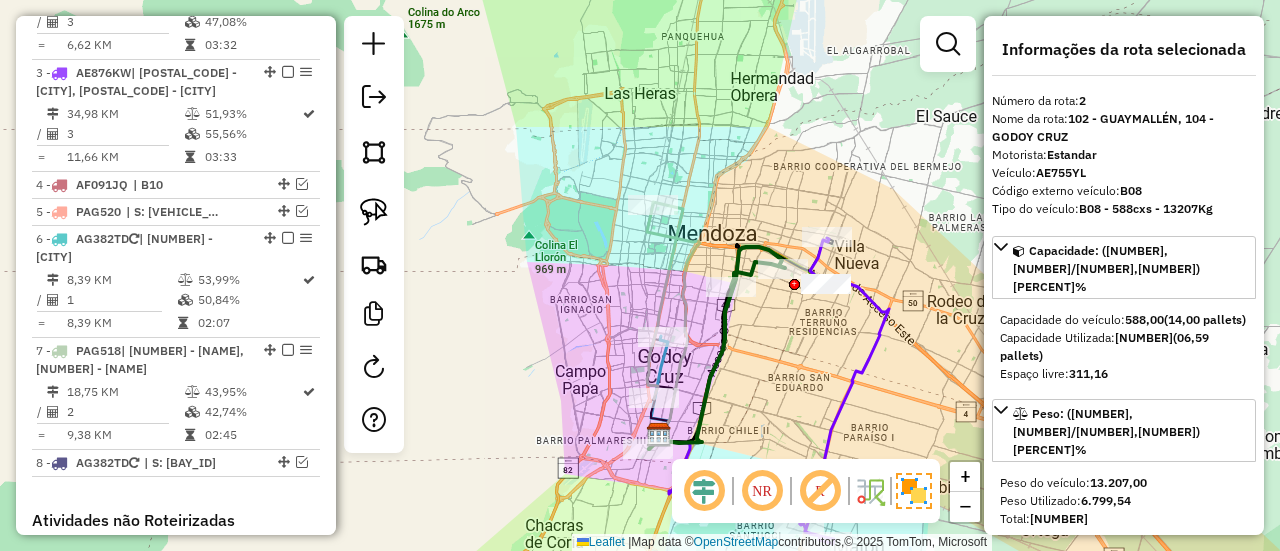scroll, scrollTop: 831, scrollLeft: 0, axis: vertical 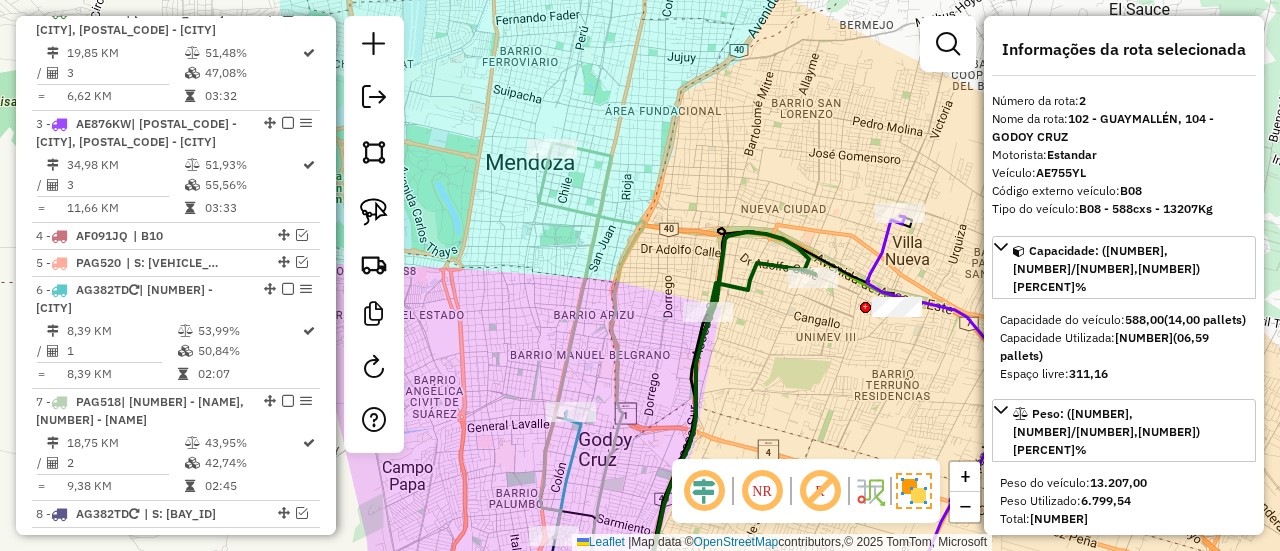 click 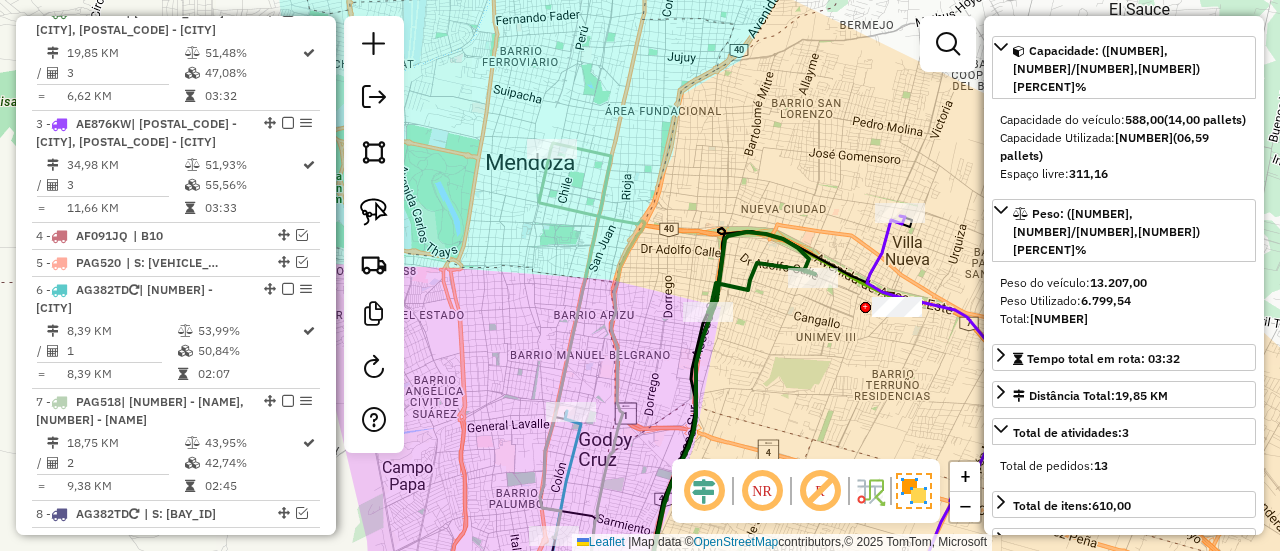 scroll, scrollTop: 300, scrollLeft: 0, axis: vertical 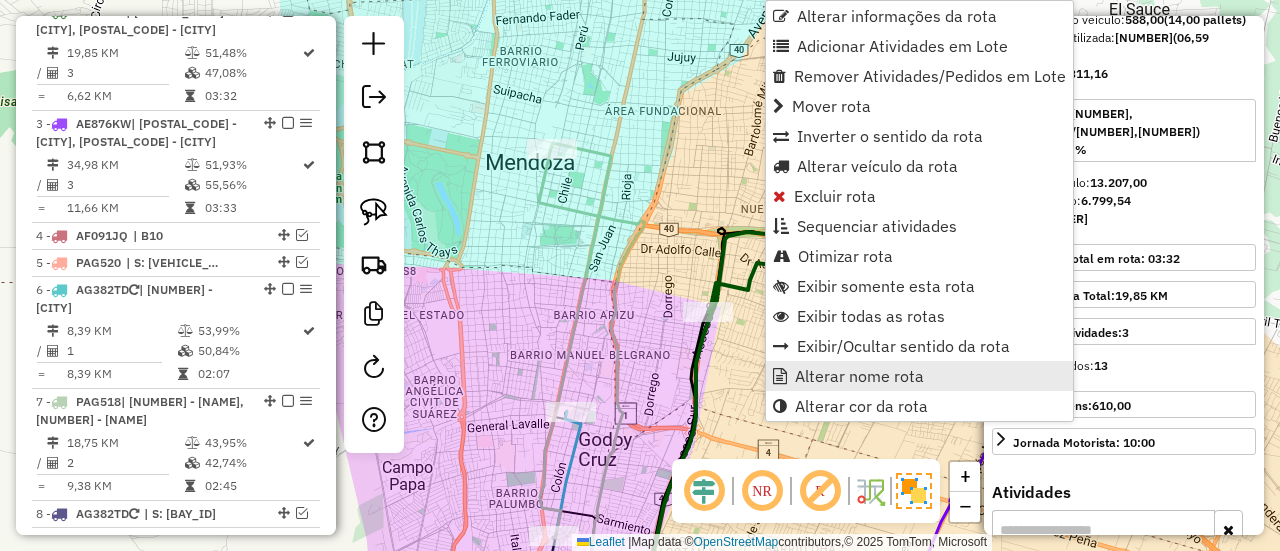 click on "Alterar nome rota" at bounding box center [859, 376] 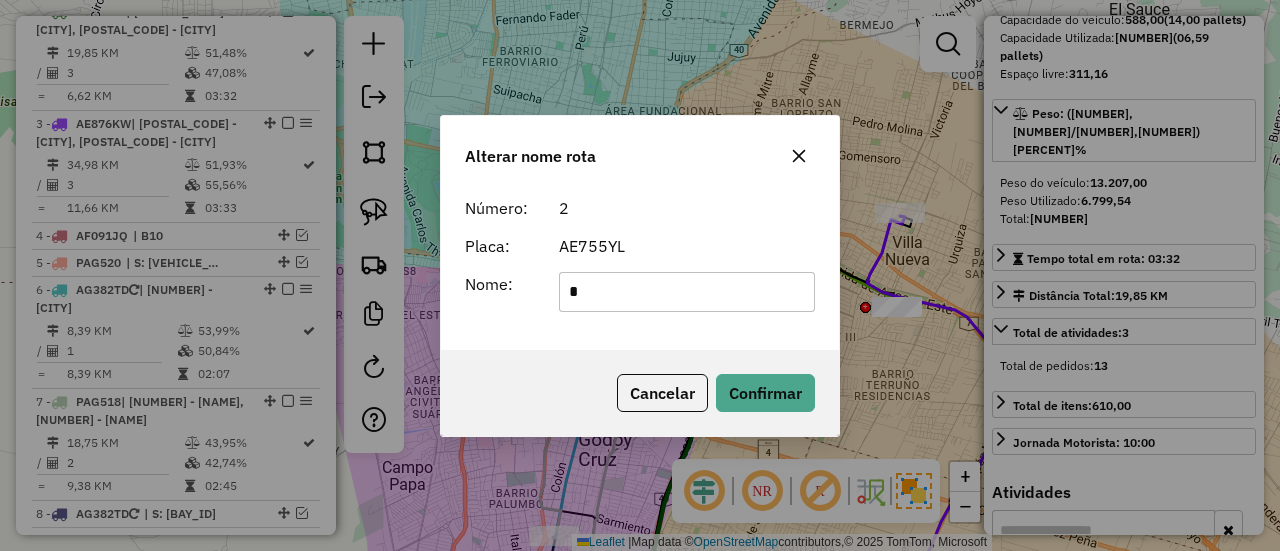 scroll, scrollTop: 0, scrollLeft: 0, axis: both 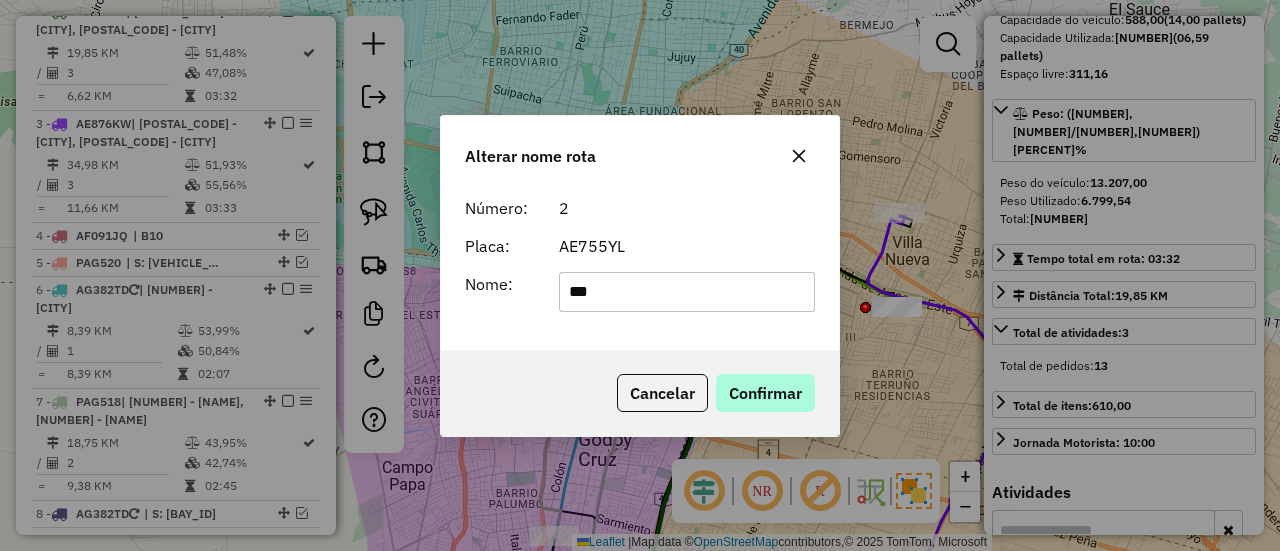 type on "***" 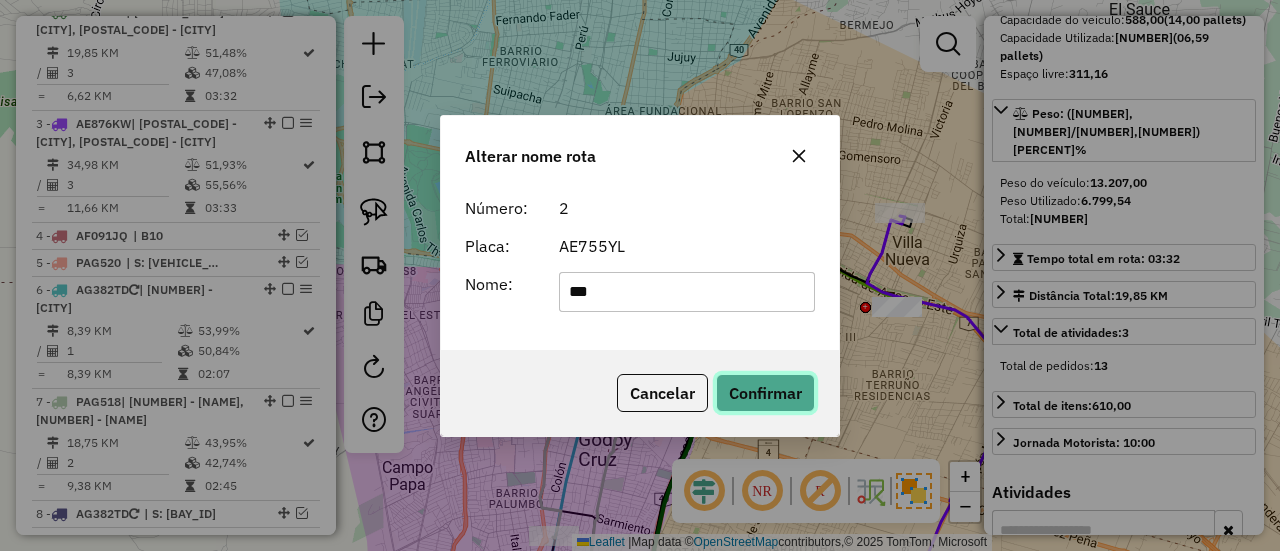 click on "Confirmar" 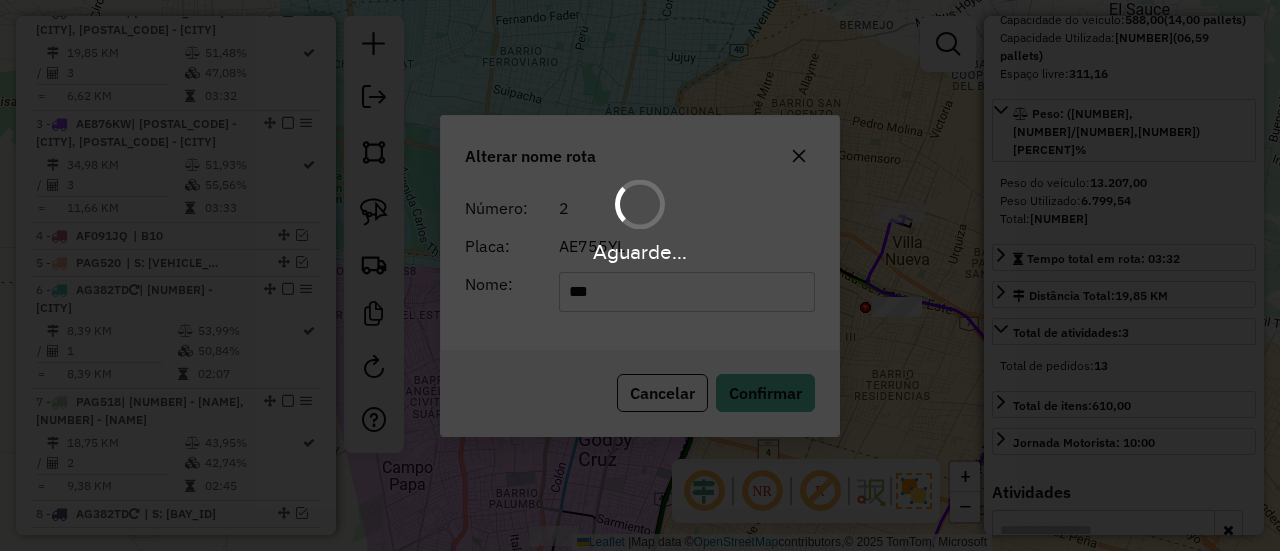 type 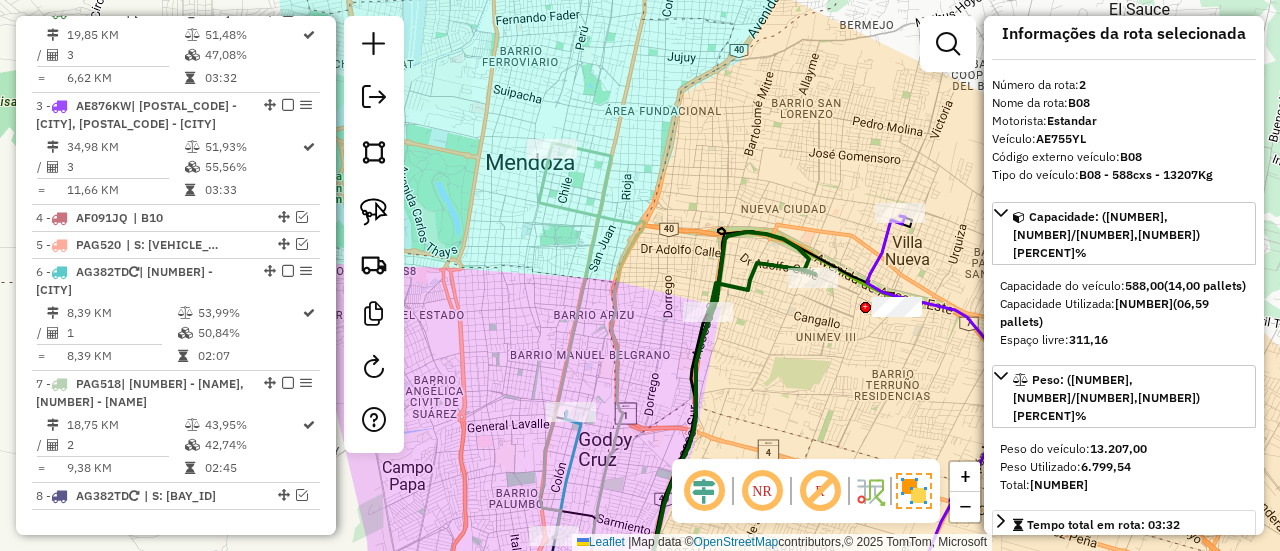 scroll, scrollTop: 0, scrollLeft: 0, axis: both 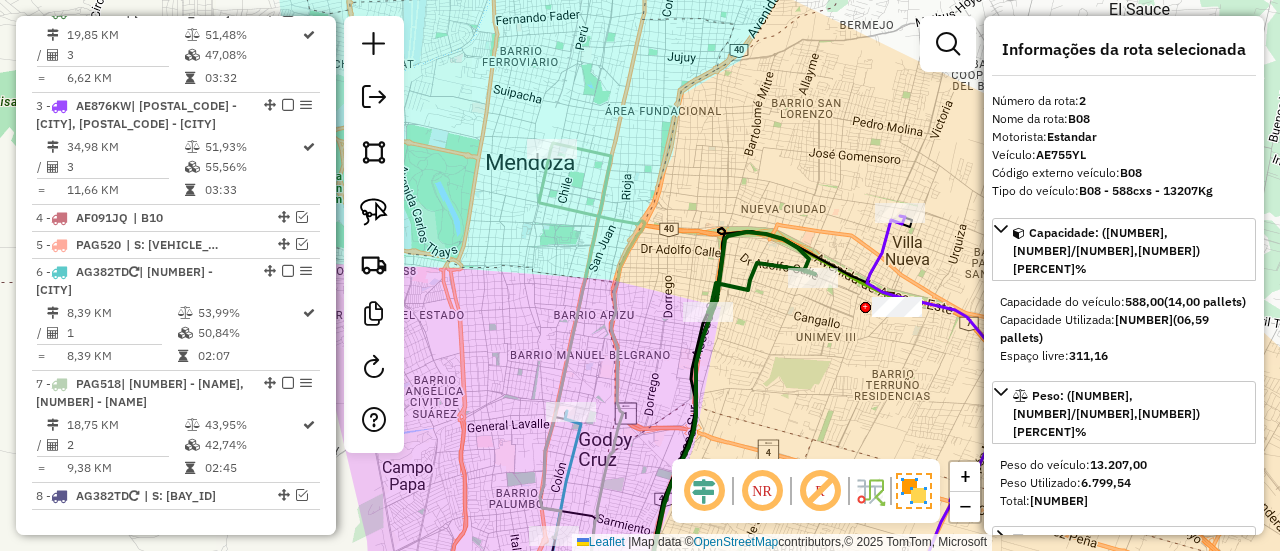 click 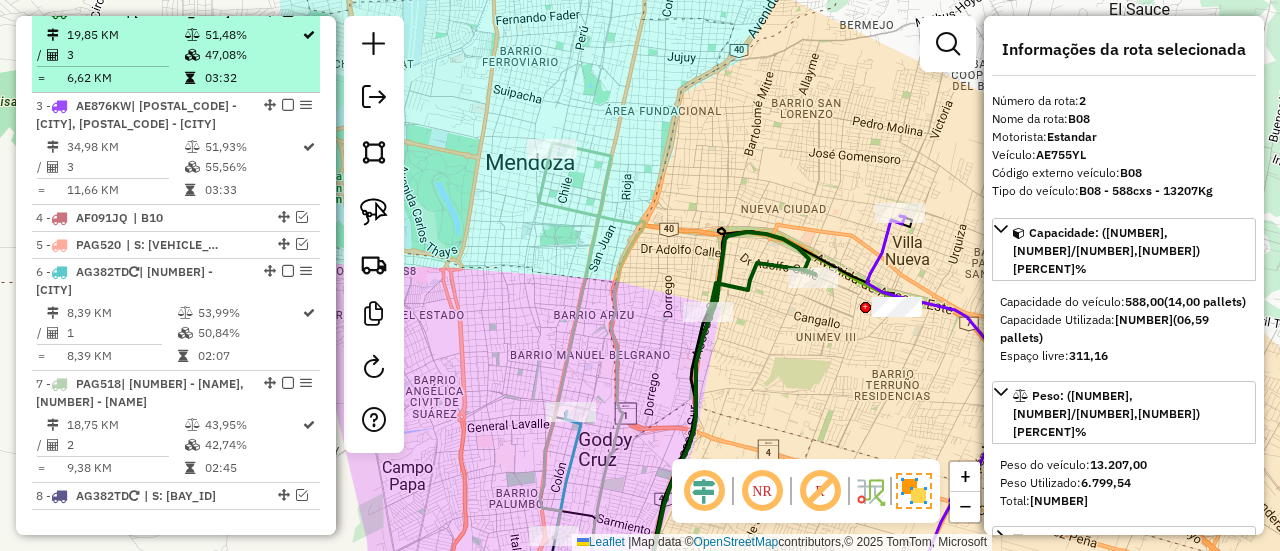 click at bounding box center [288, 11] 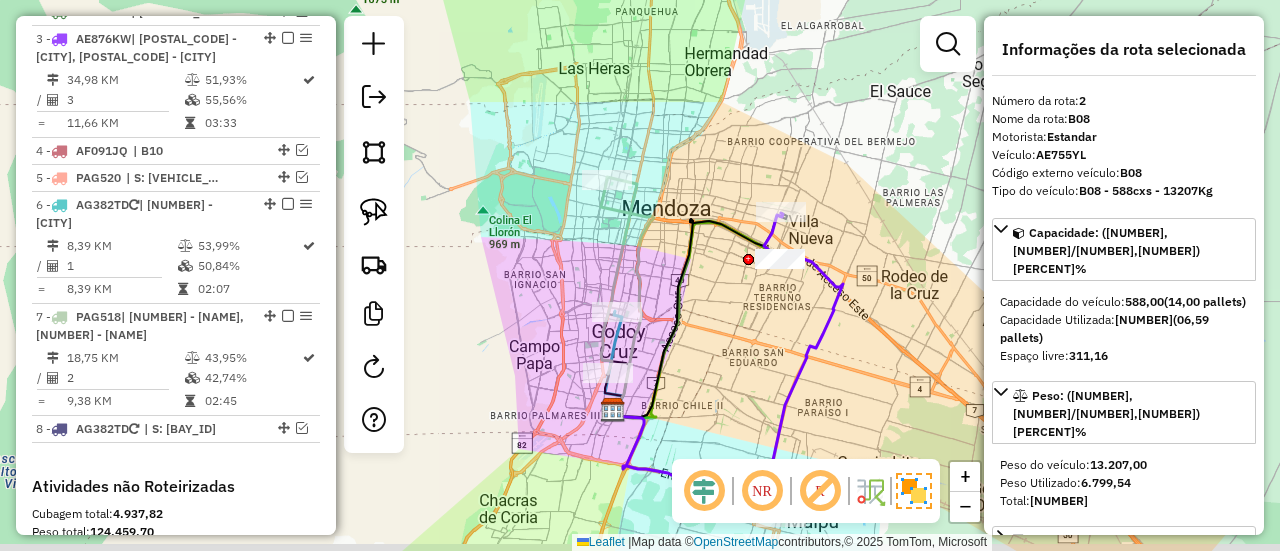 drag, startPoint x: 716, startPoint y: 309, endPoint x: 691, endPoint y: 259, distance: 55.9017 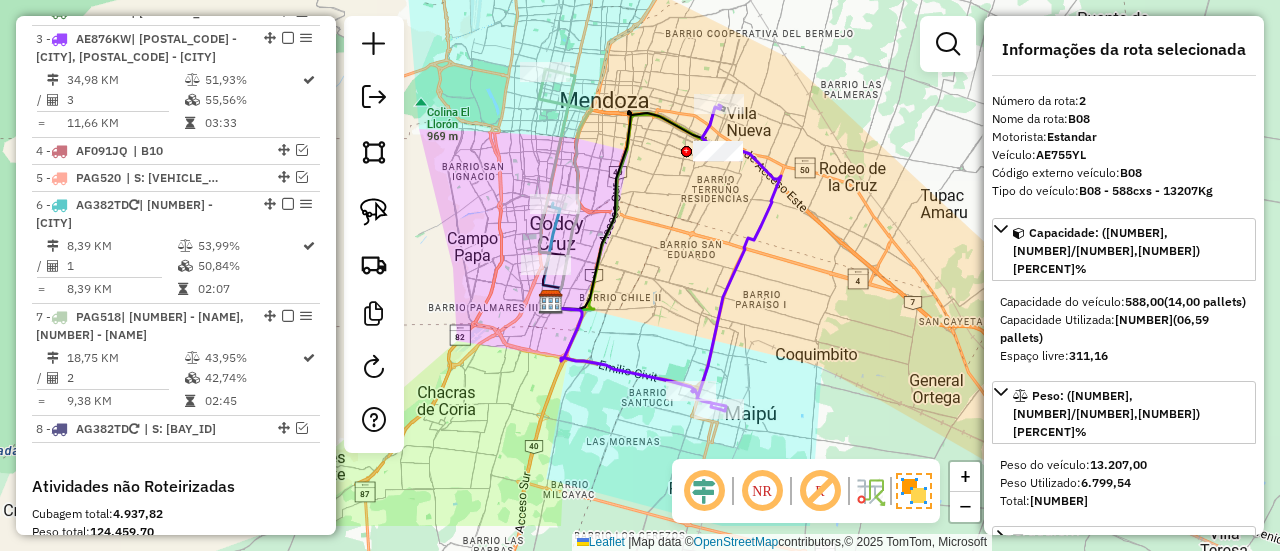 drag, startPoint x: 825, startPoint y: 369, endPoint x: 772, endPoint y: 280, distance: 103.58572 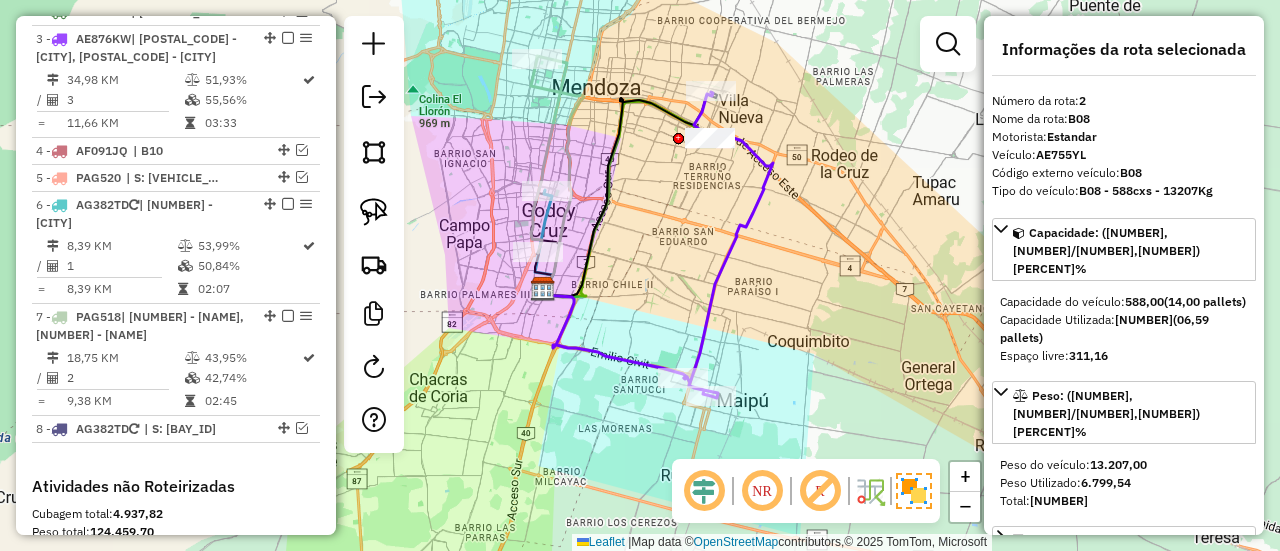 click 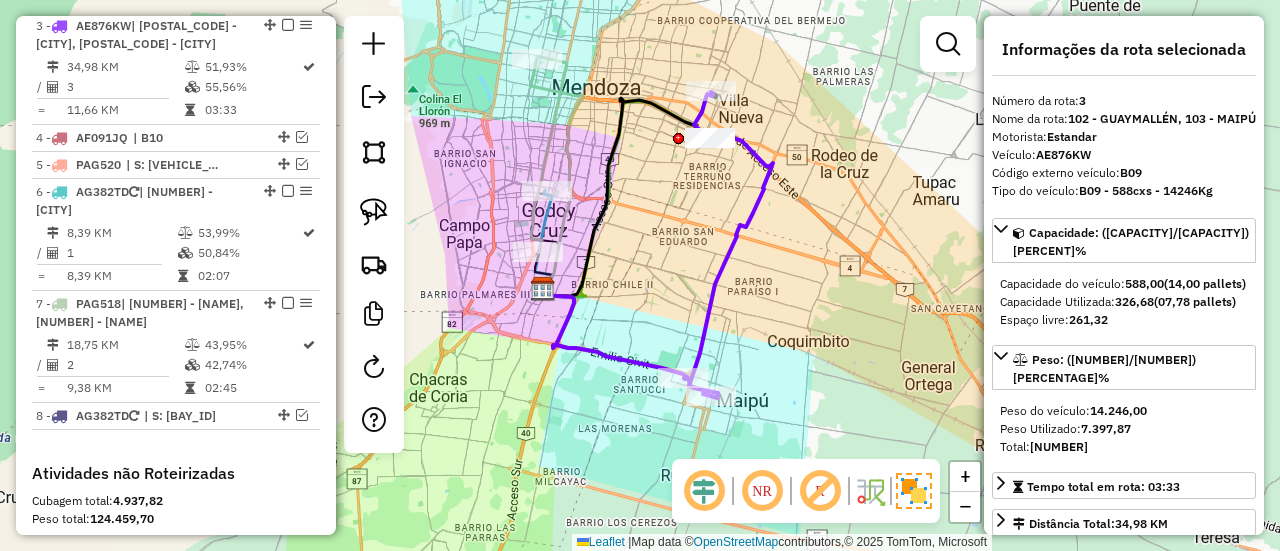 scroll, scrollTop: 858, scrollLeft: 0, axis: vertical 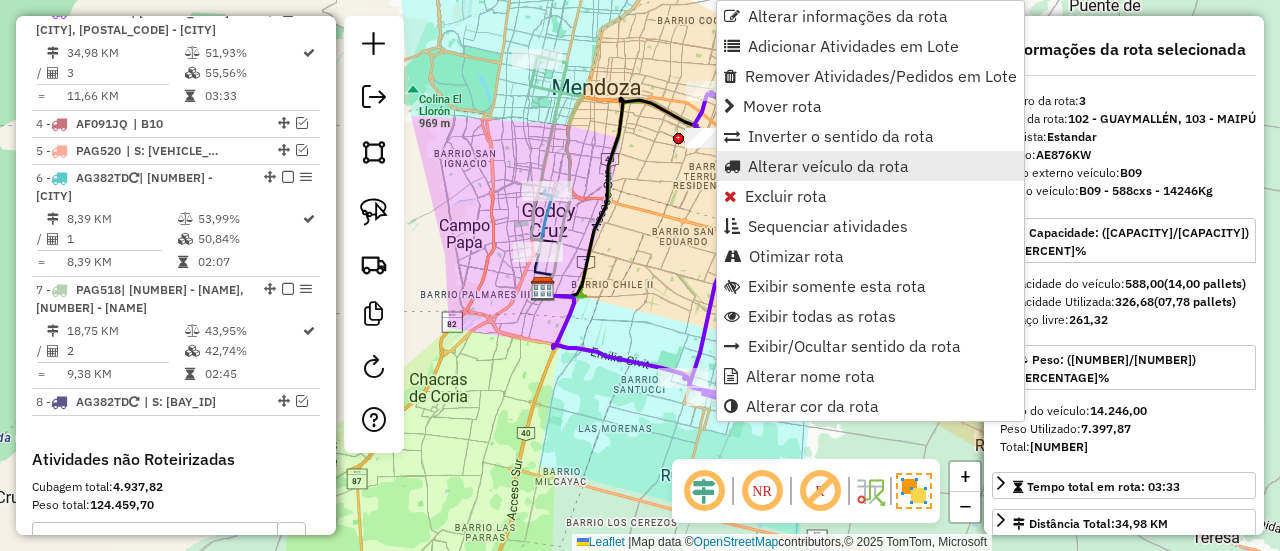 click on "Alterar veículo da rota" at bounding box center [828, 166] 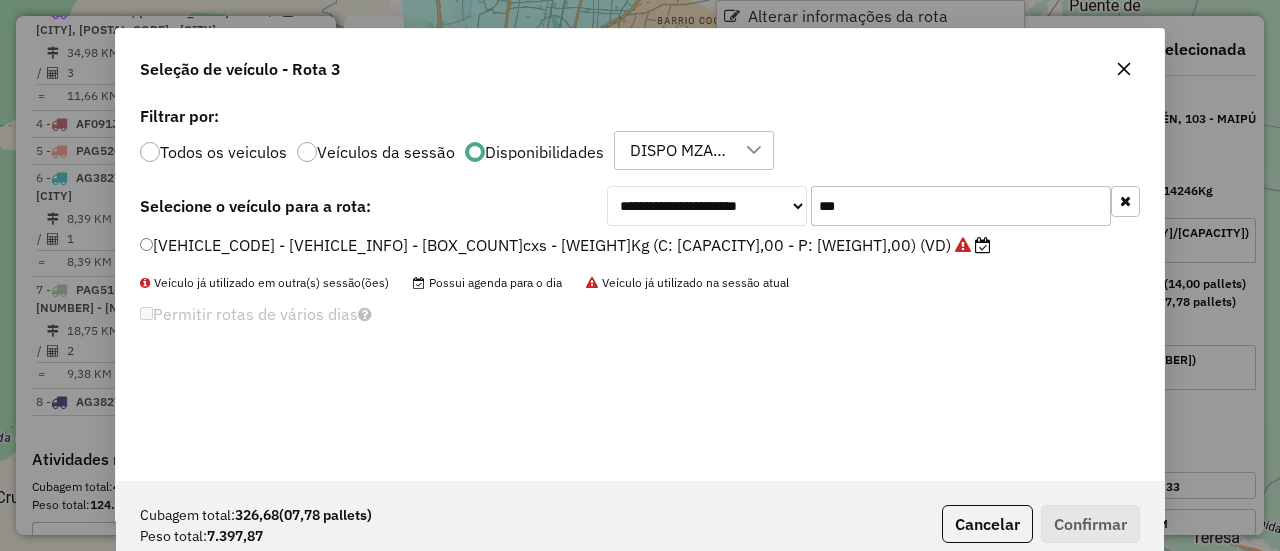 scroll, scrollTop: 11, scrollLeft: 6, axis: both 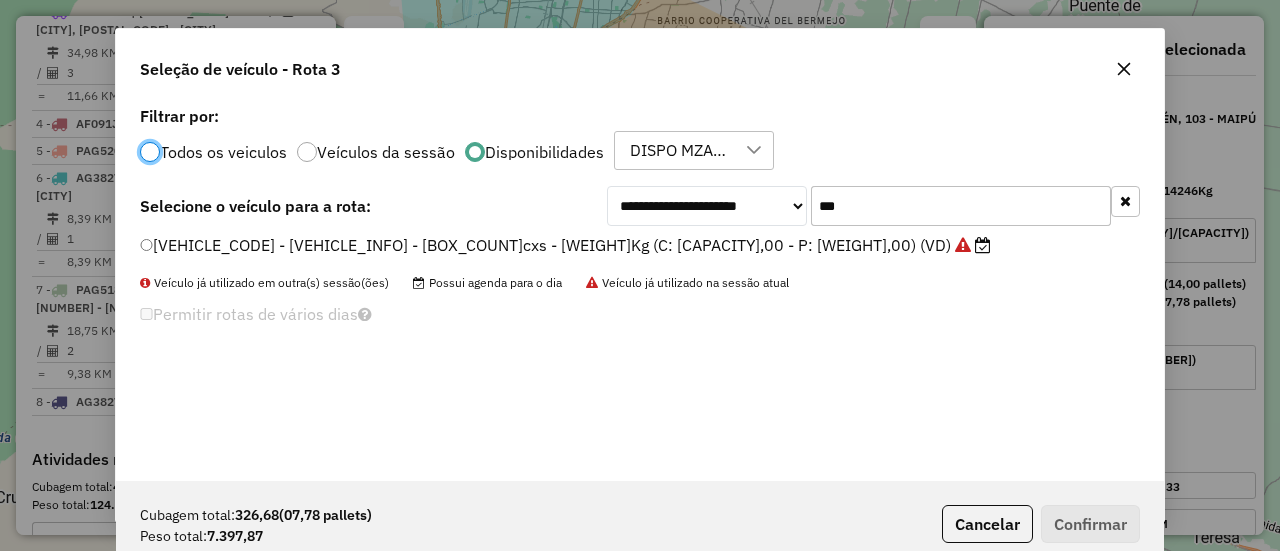 click 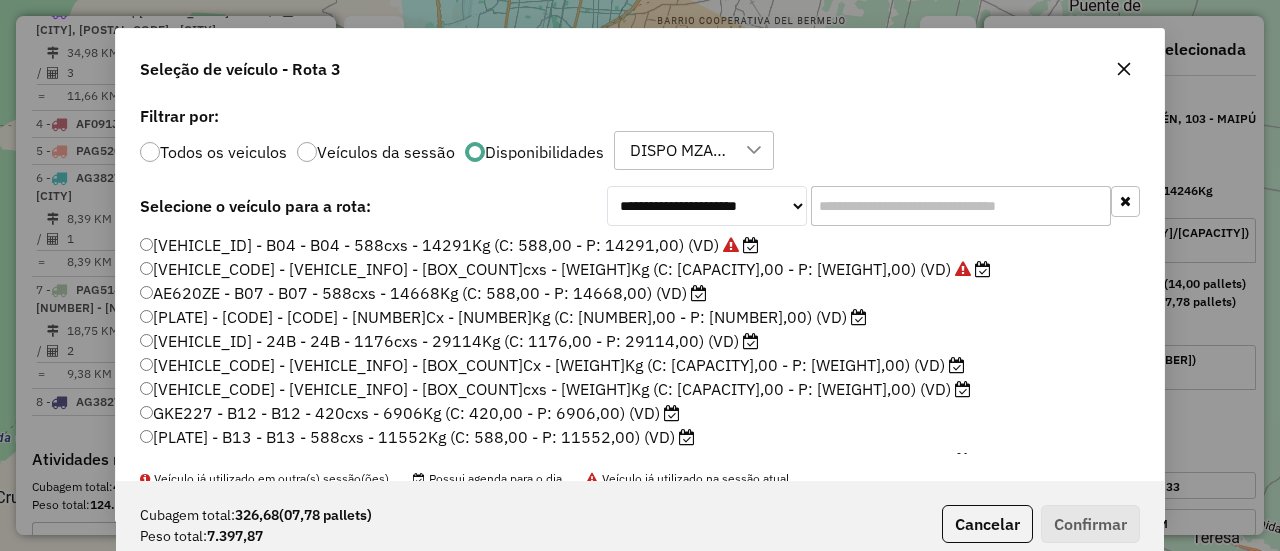 scroll, scrollTop: 200, scrollLeft: 0, axis: vertical 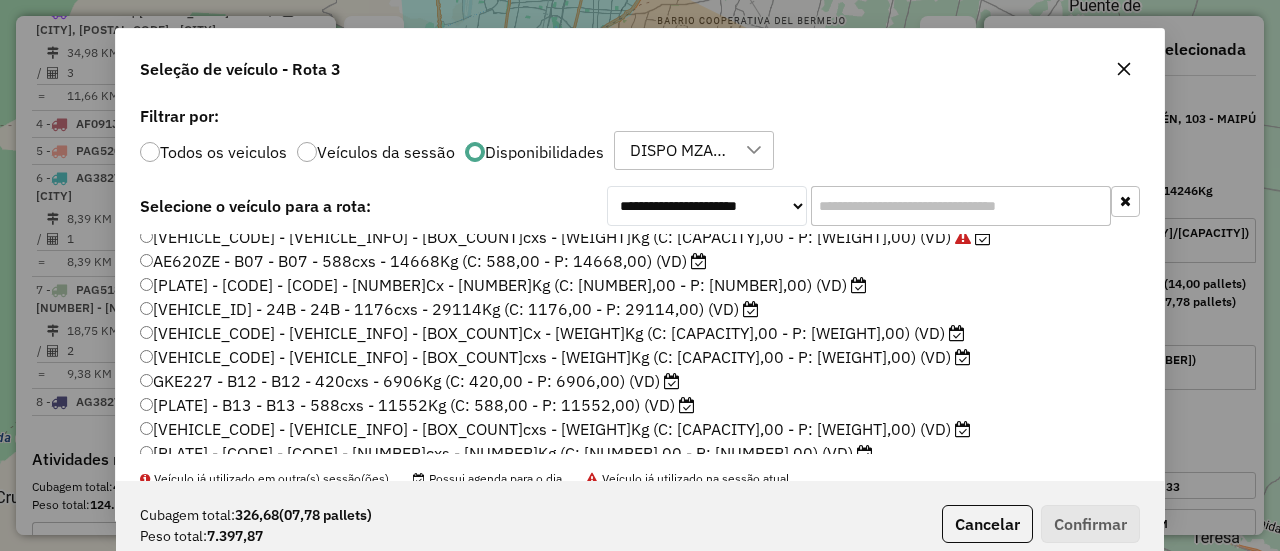 click on "Cubagem total:  326,68   (07,78 pallets)  Peso total: 7.397,87  Cancelar   Confirmar" 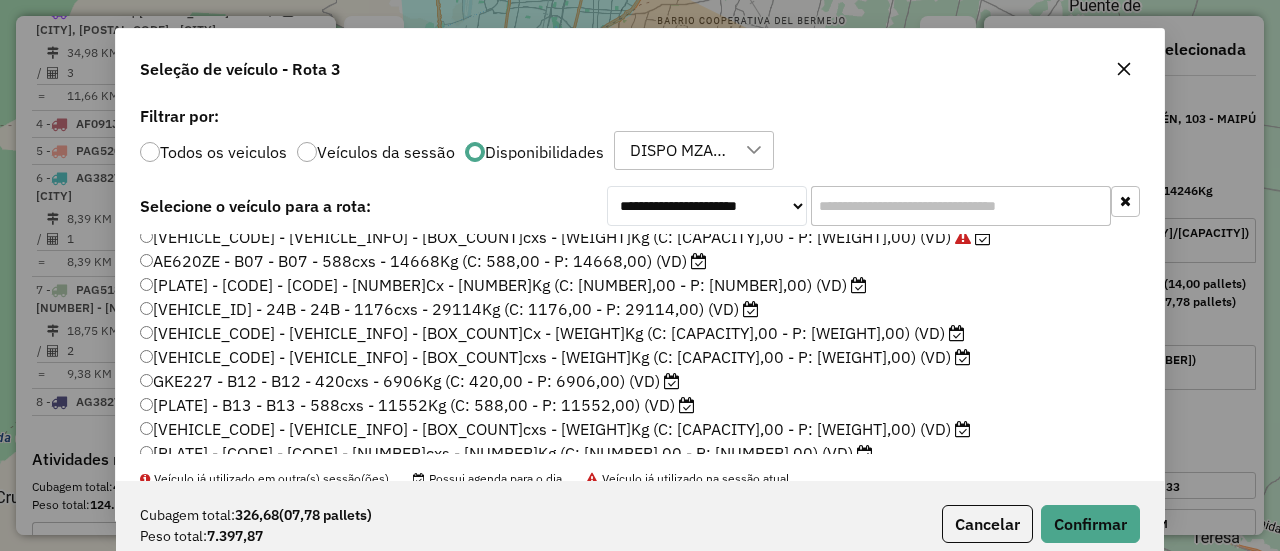 scroll, scrollTop: 100, scrollLeft: 0, axis: vertical 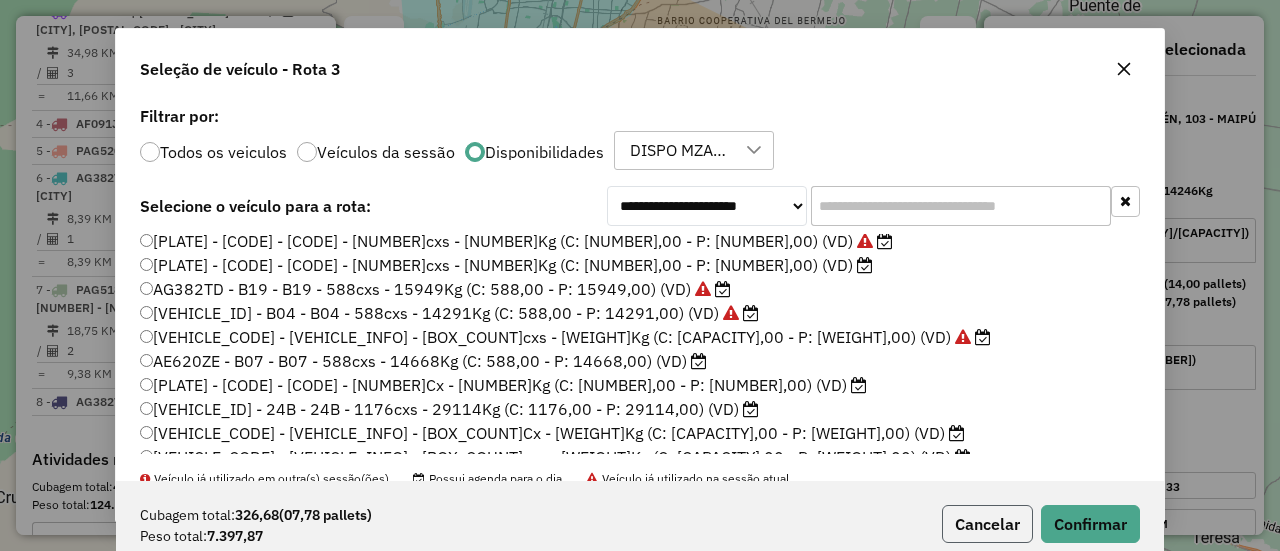 click on "Cancelar" 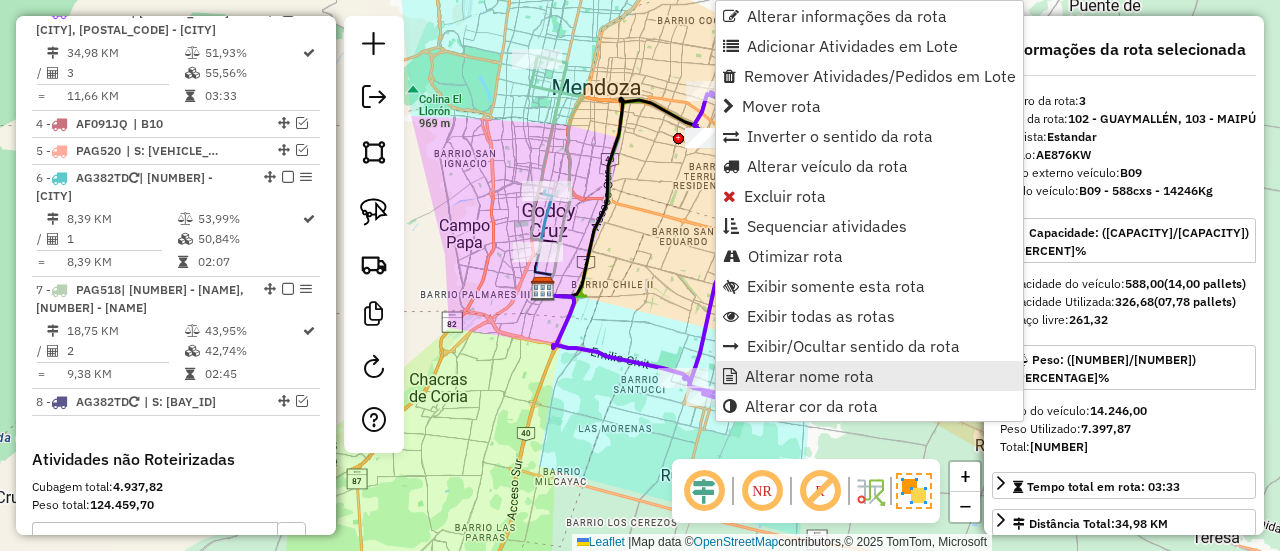 click on "Alterar nome rota" at bounding box center (809, 376) 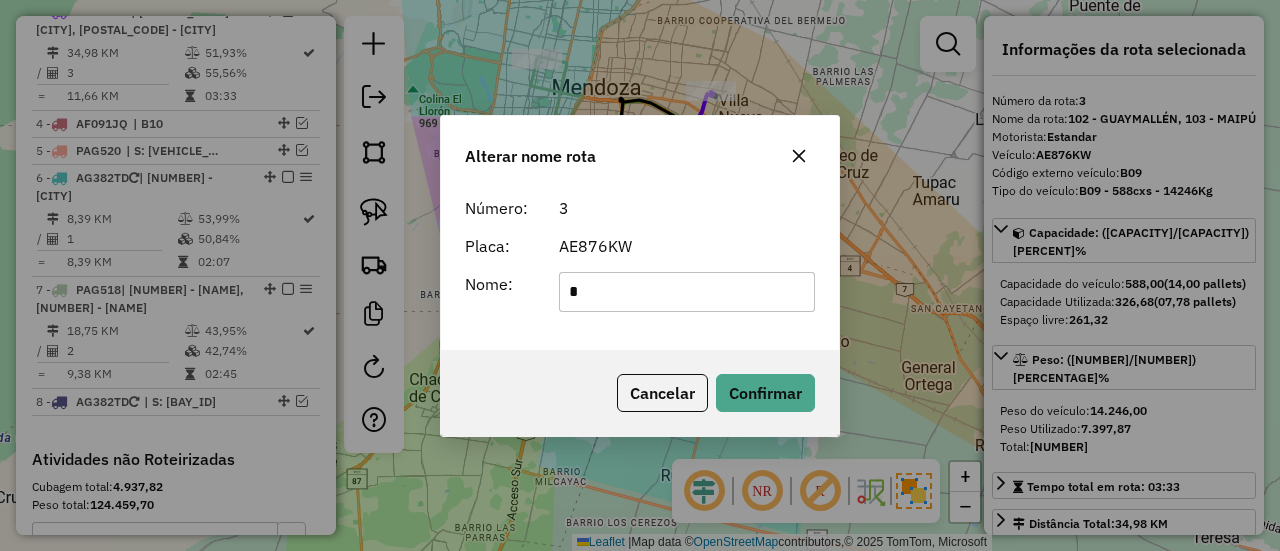 scroll, scrollTop: 0, scrollLeft: 0, axis: both 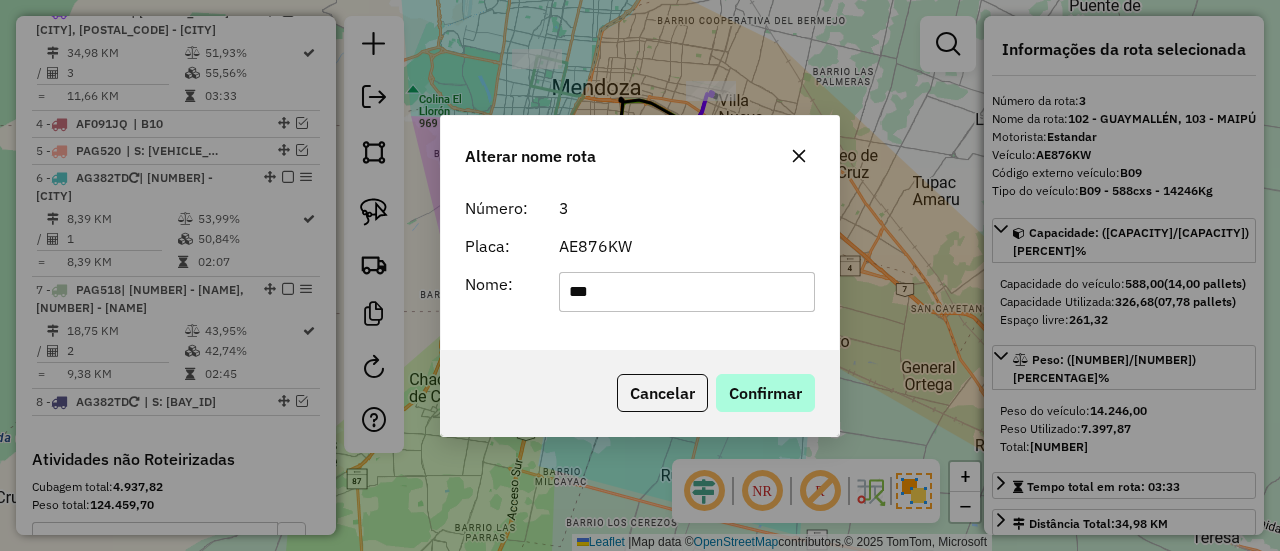 type on "***" 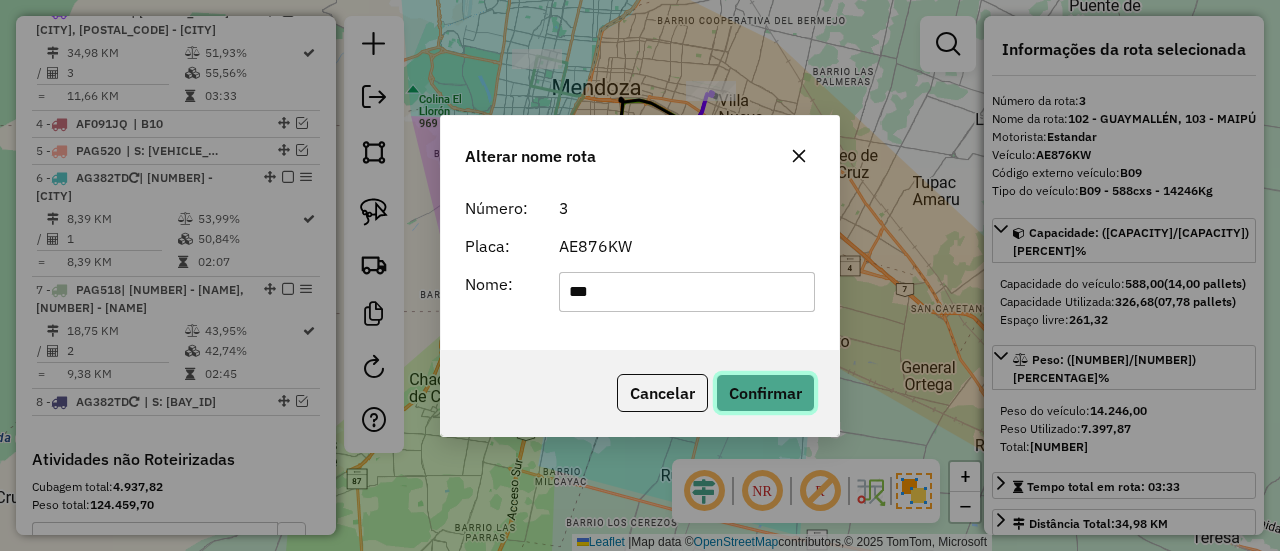 click on "Confirmar" 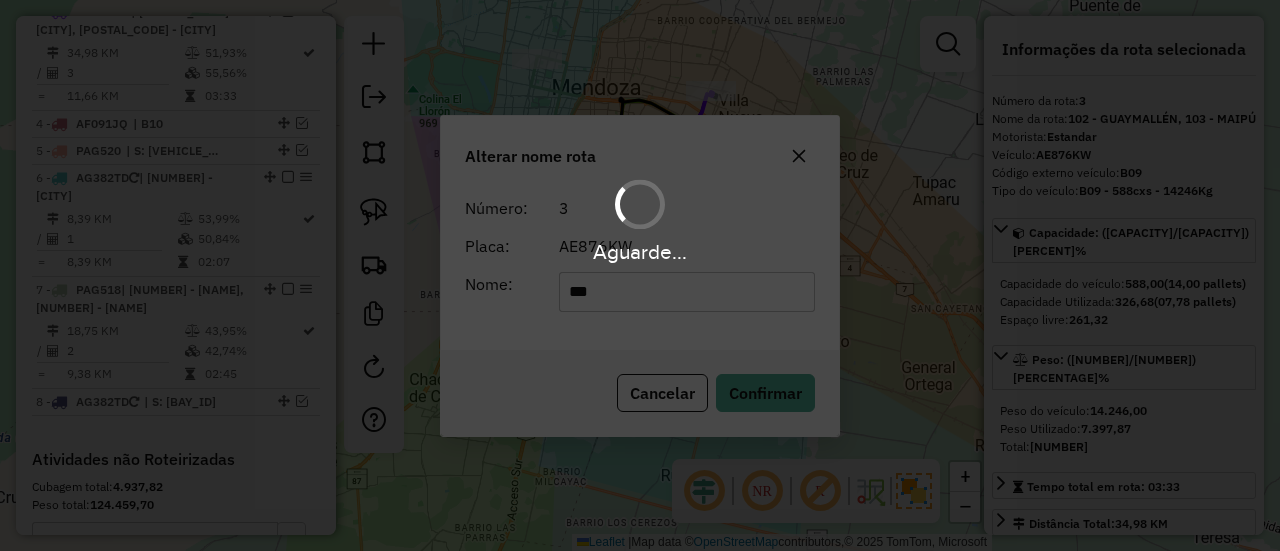 type 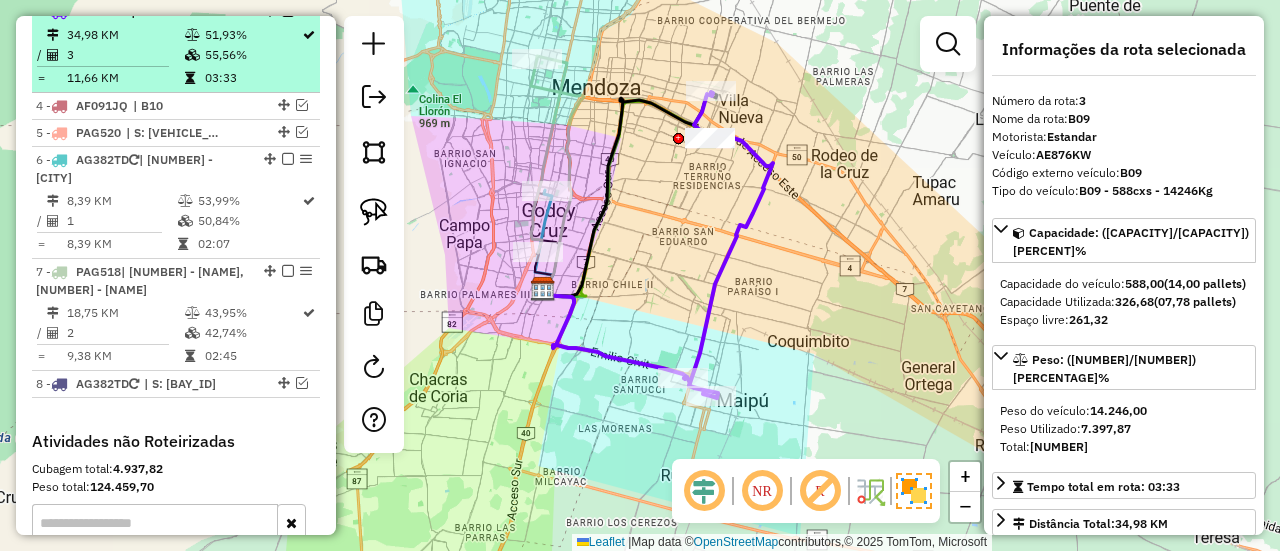 click at bounding box center [288, 11] 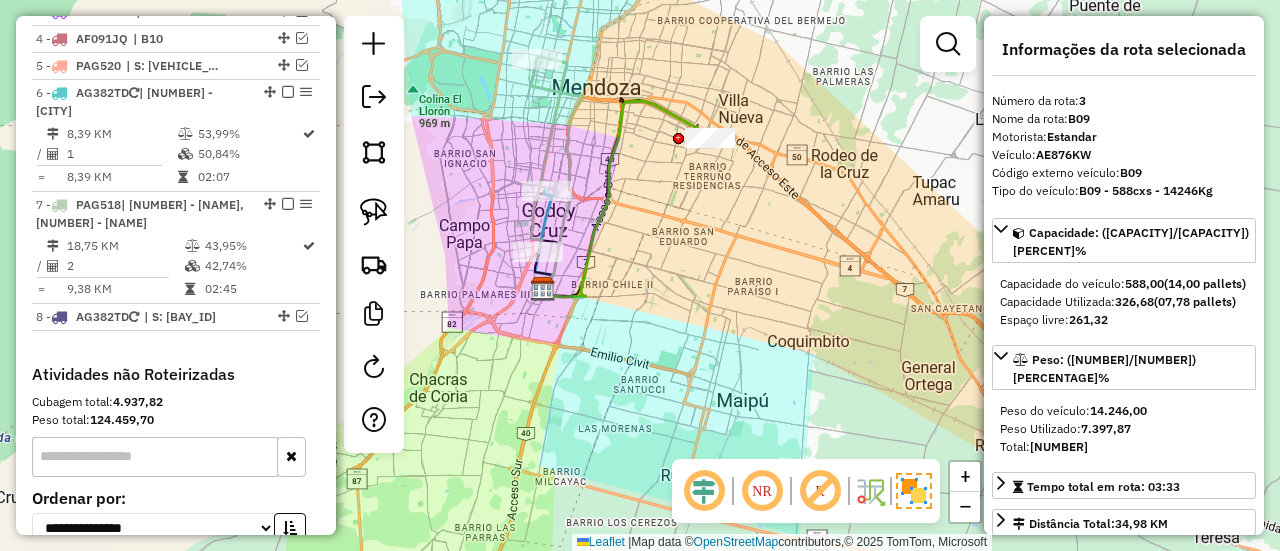 click 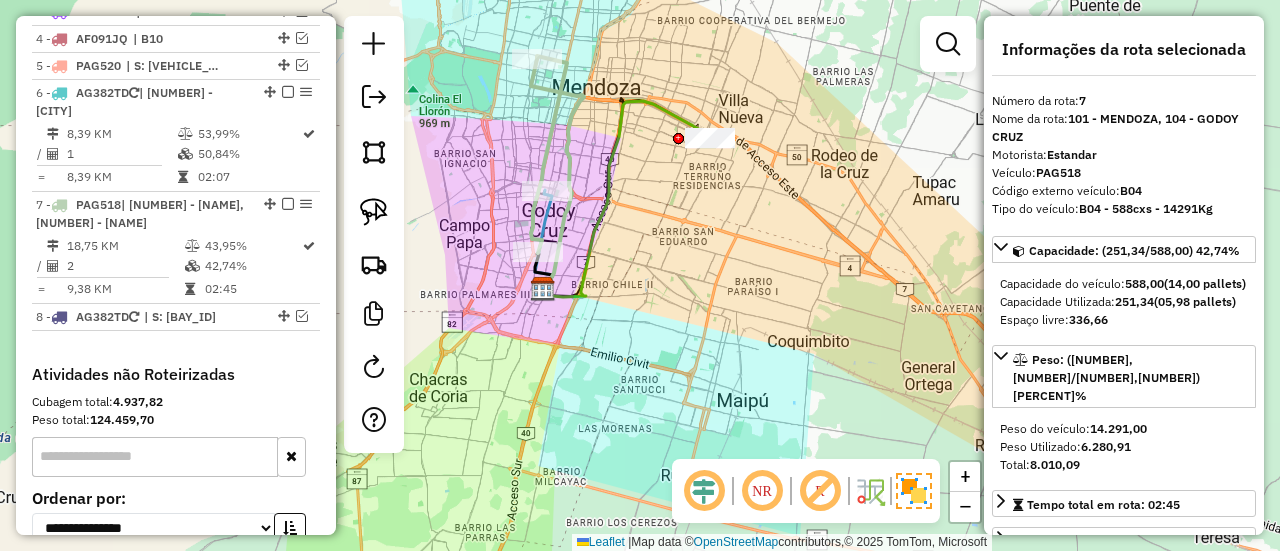 scroll, scrollTop: 1050, scrollLeft: 0, axis: vertical 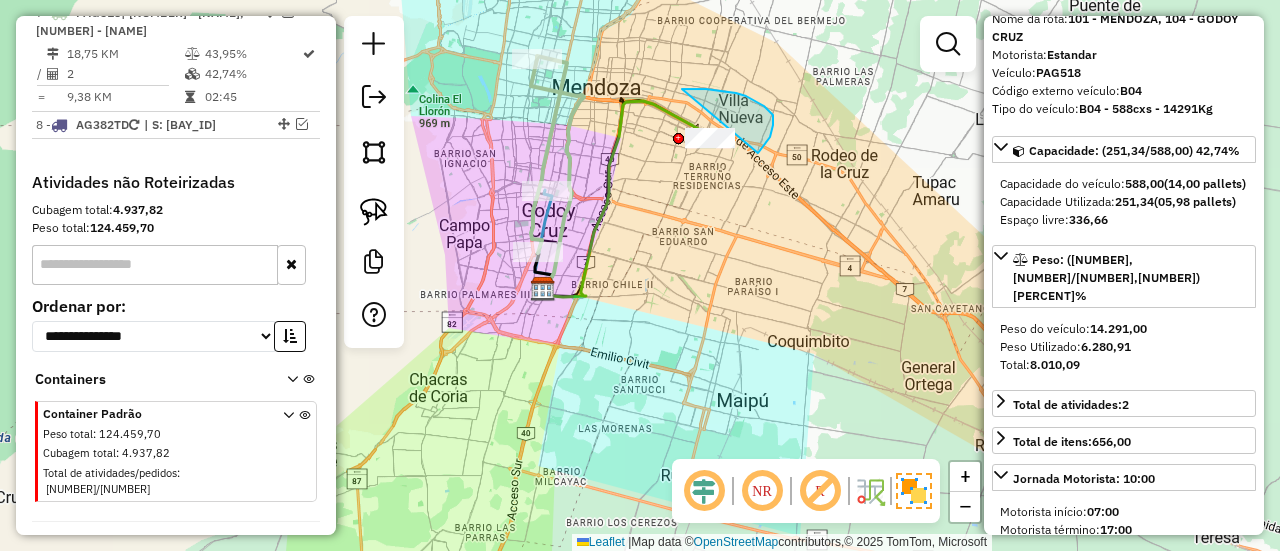drag, startPoint x: 682, startPoint y: 89, endPoint x: 653, endPoint y: 203, distance: 117.630775 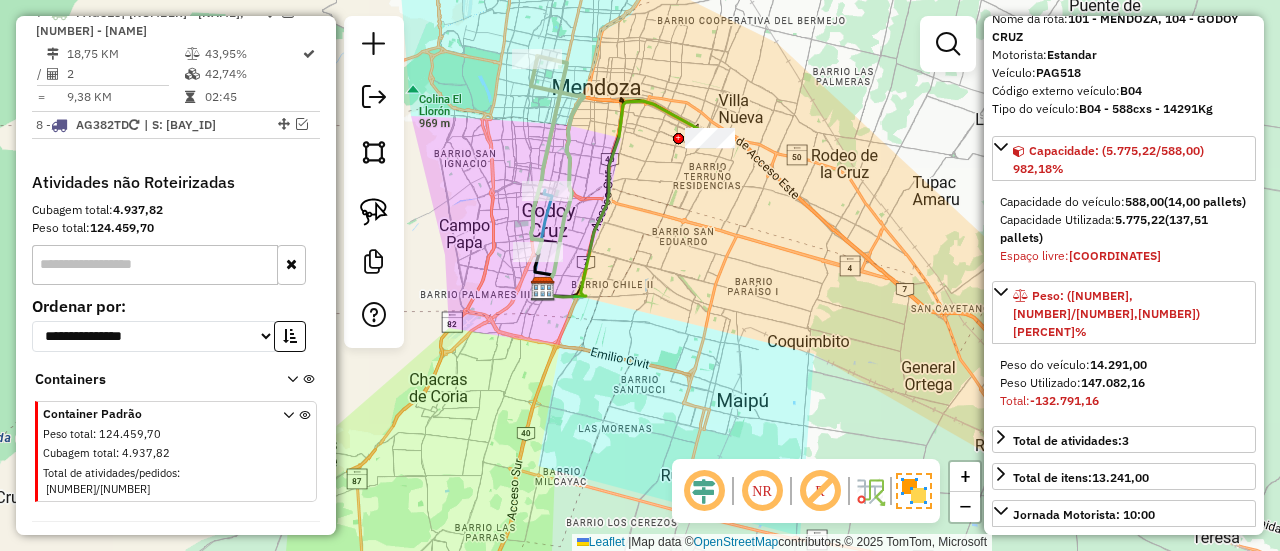 select on "**********" 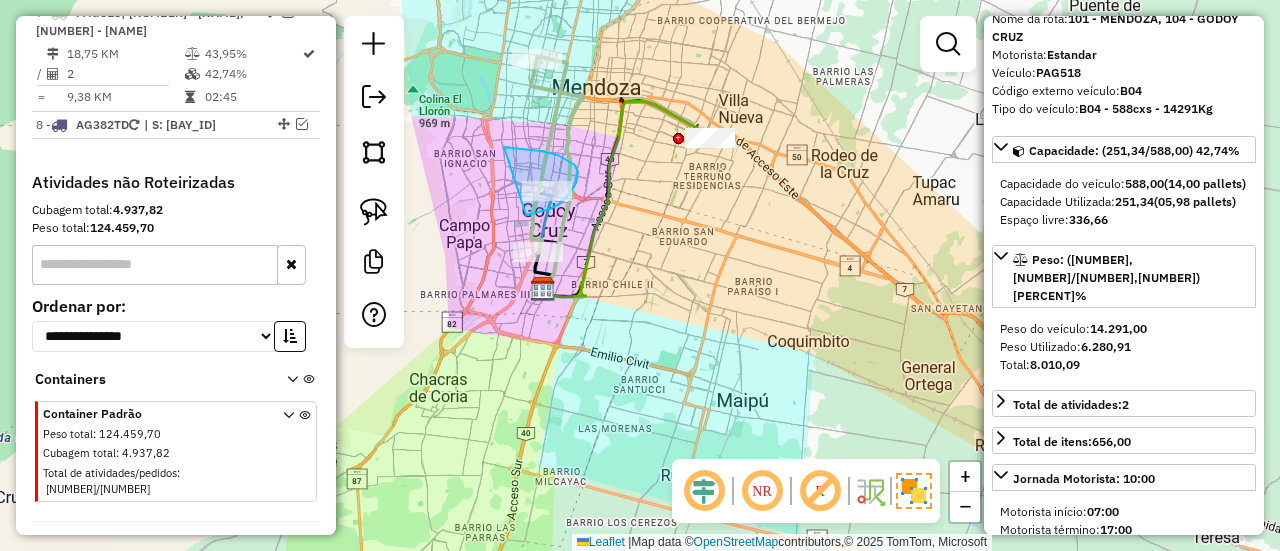 drag, startPoint x: 504, startPoint y: 147, endPoint x: 526, endPoint y: 215, distance: 71.470276 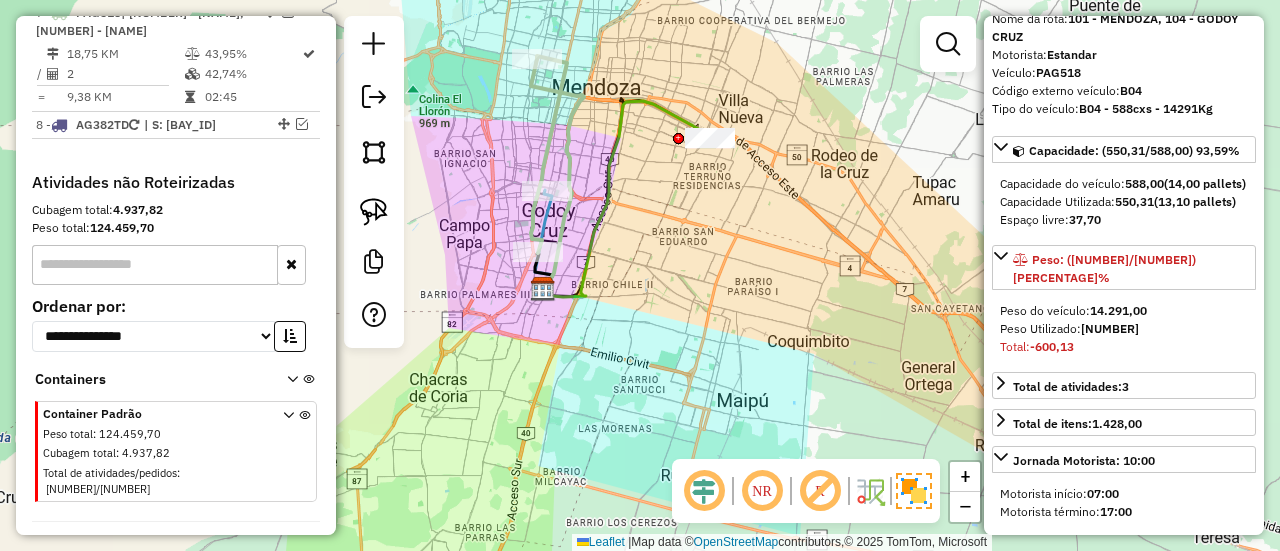 select on "**********" 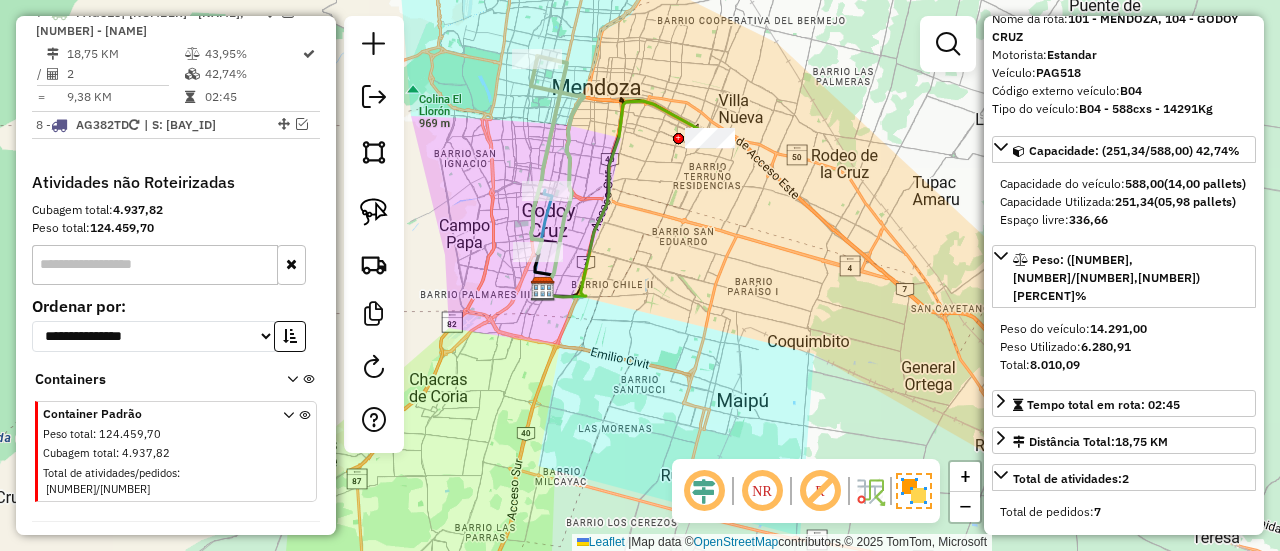 click 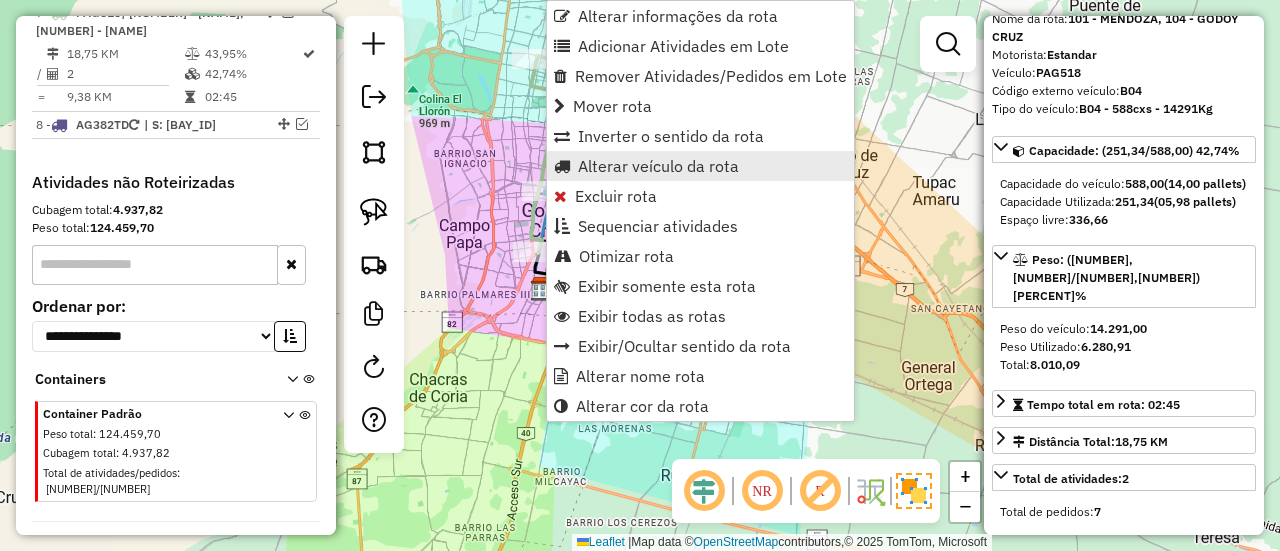 click on "Alterar veículo da rota" at bounding box center [658, 166] 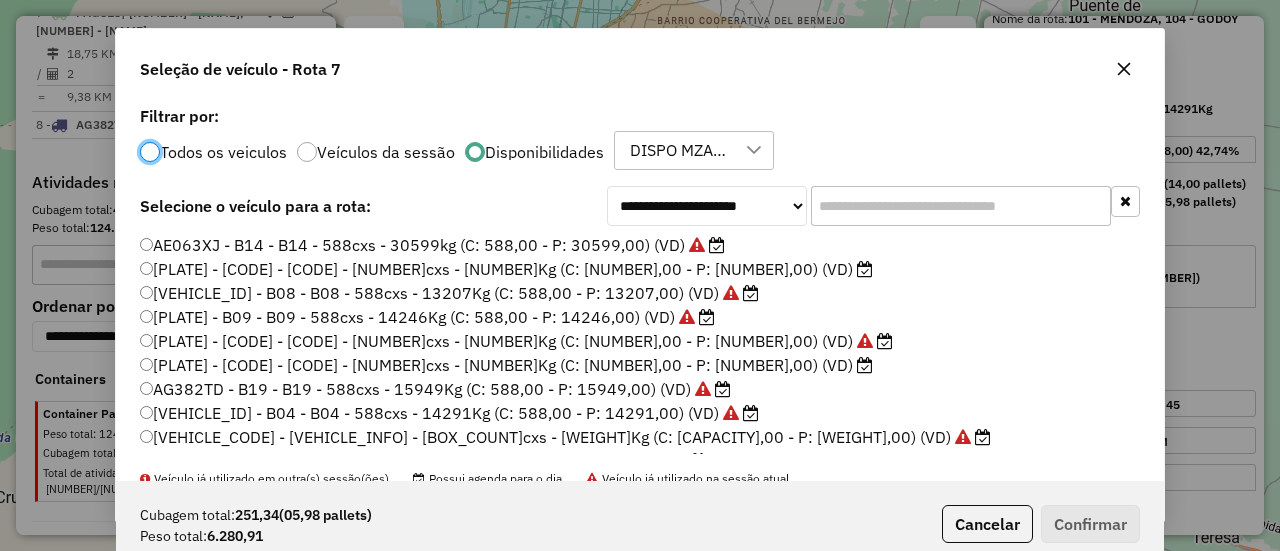 scroll, scrollTop: 11, scrollLeft: 6, axis: both 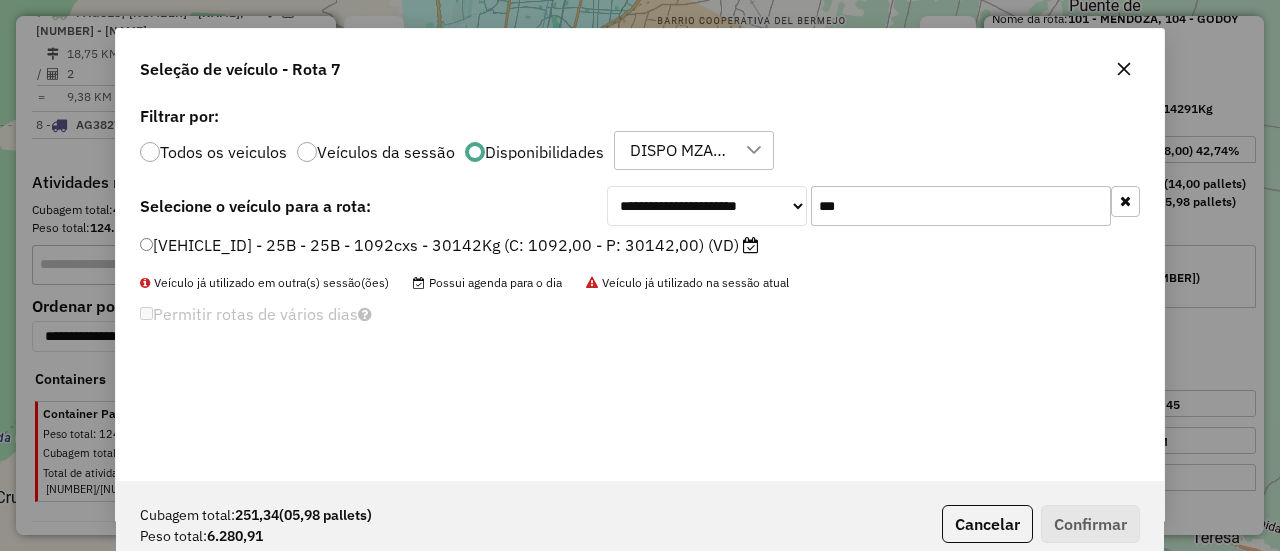 type on "***" 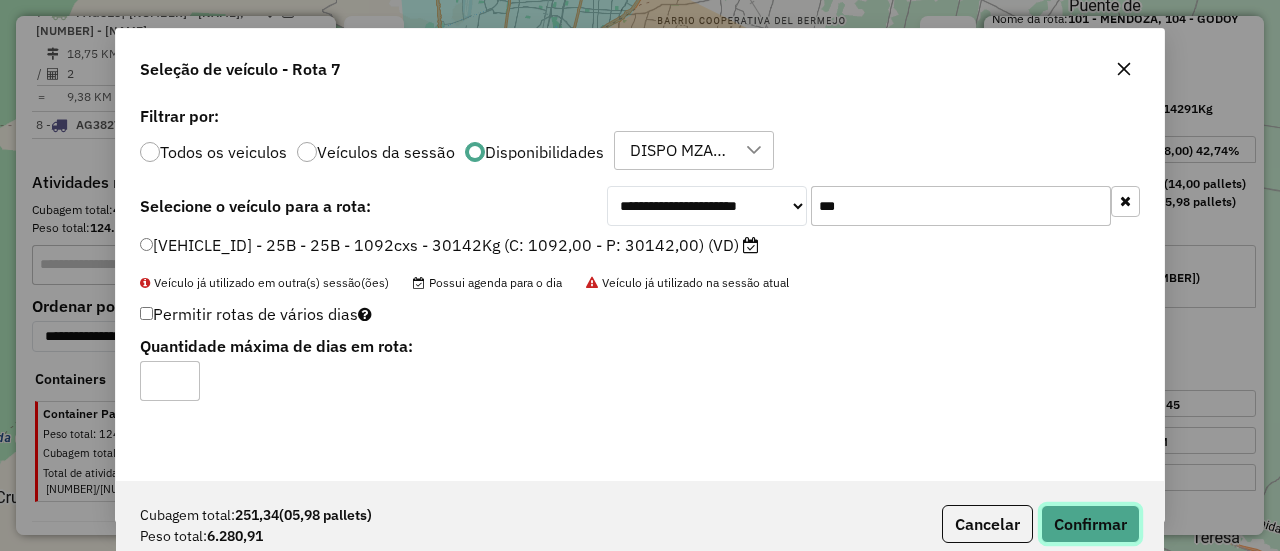 click on "Confirmar" 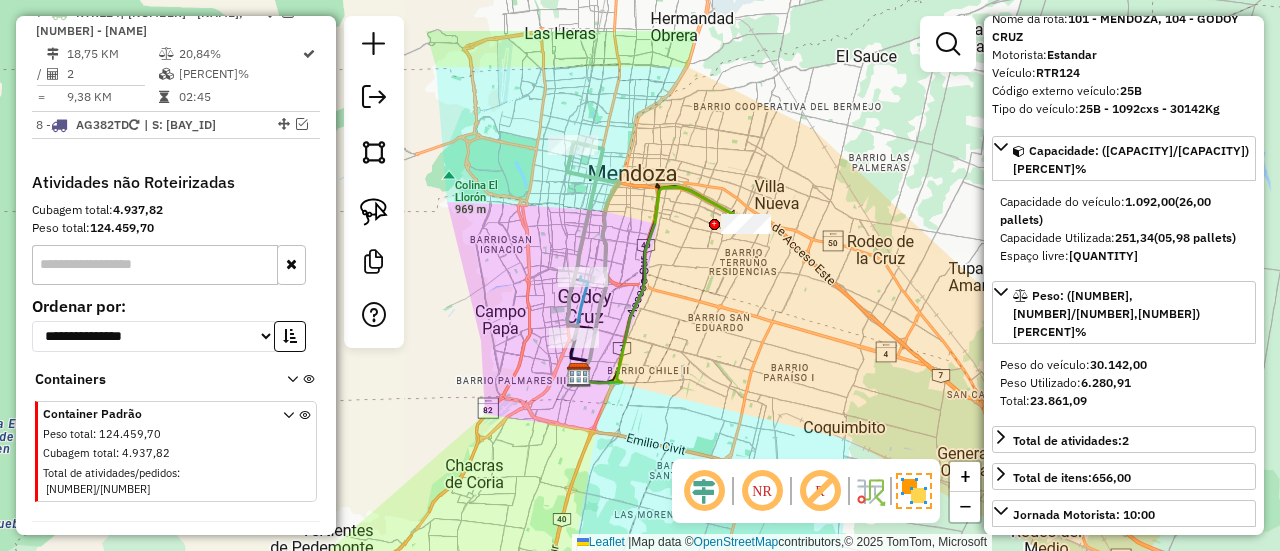 drag, startPoint x: 512, startPoint y: 155, endPoint x: 551, endPoint y: 241, distance: 94.42987 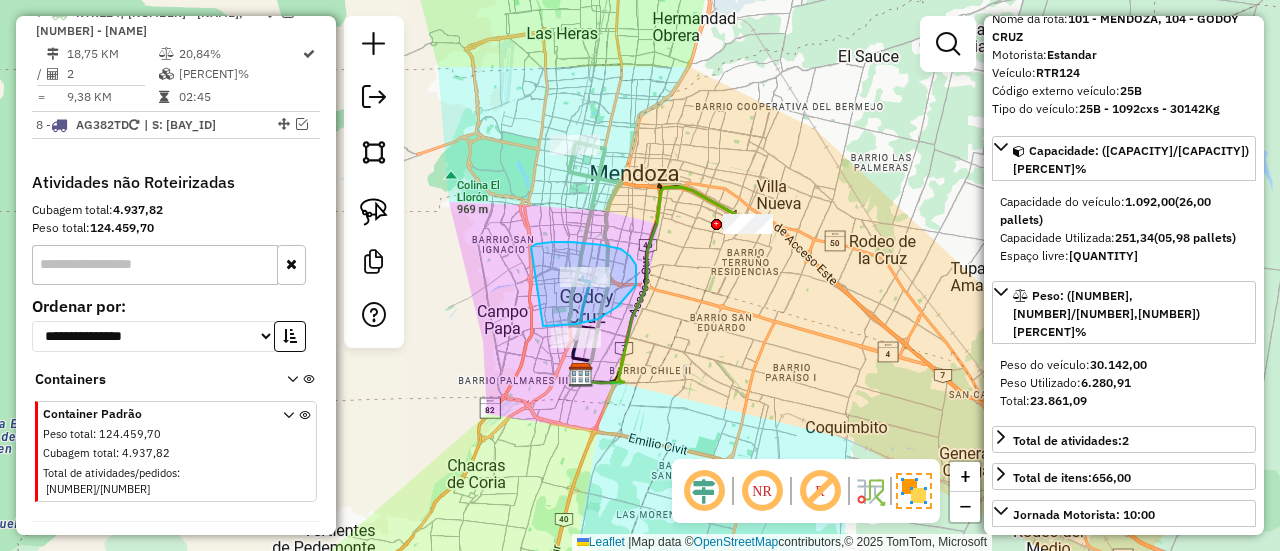 drag, startPoint x: 531, startPoint y: 247, endPoint x: 534, endPoint y: 327, distance: 80.05623 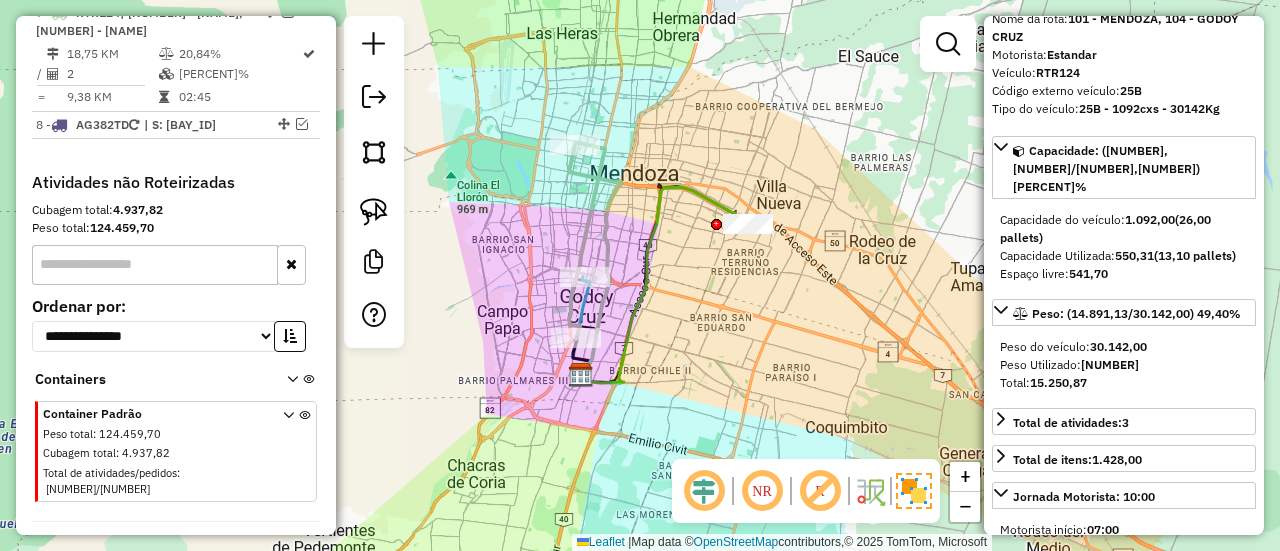 select on "**********" 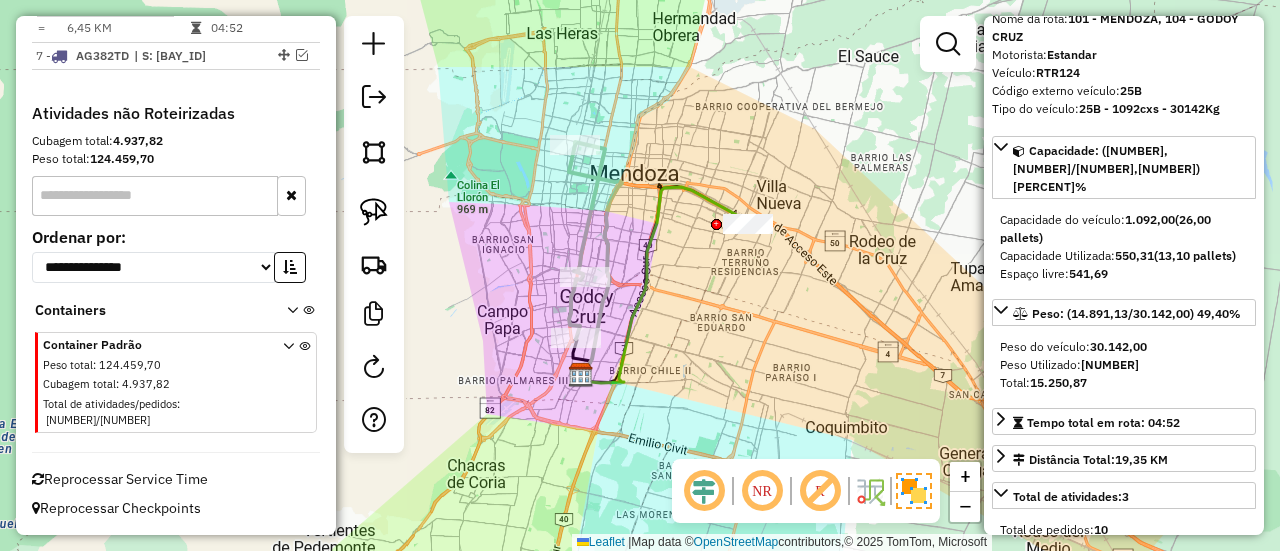 scroll, scrollTop: 1003, scrollLeft: 0, axis: vertical 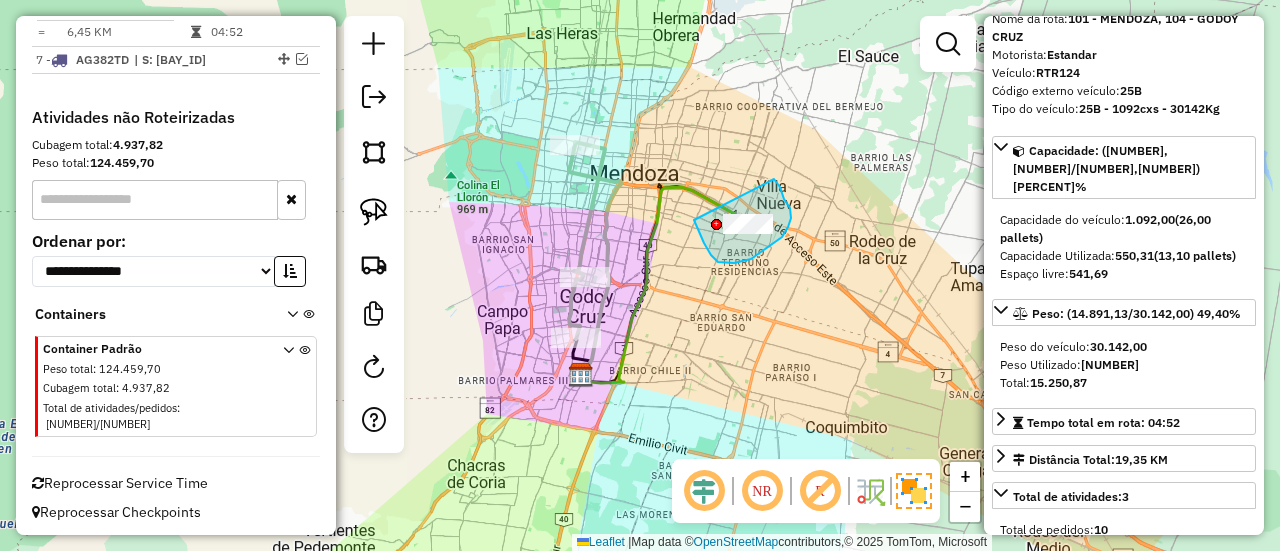 drag, startPoint x: 694, startPoint y: 220, endPoint x: 770, endPoint y: 177, distance: 87.32124 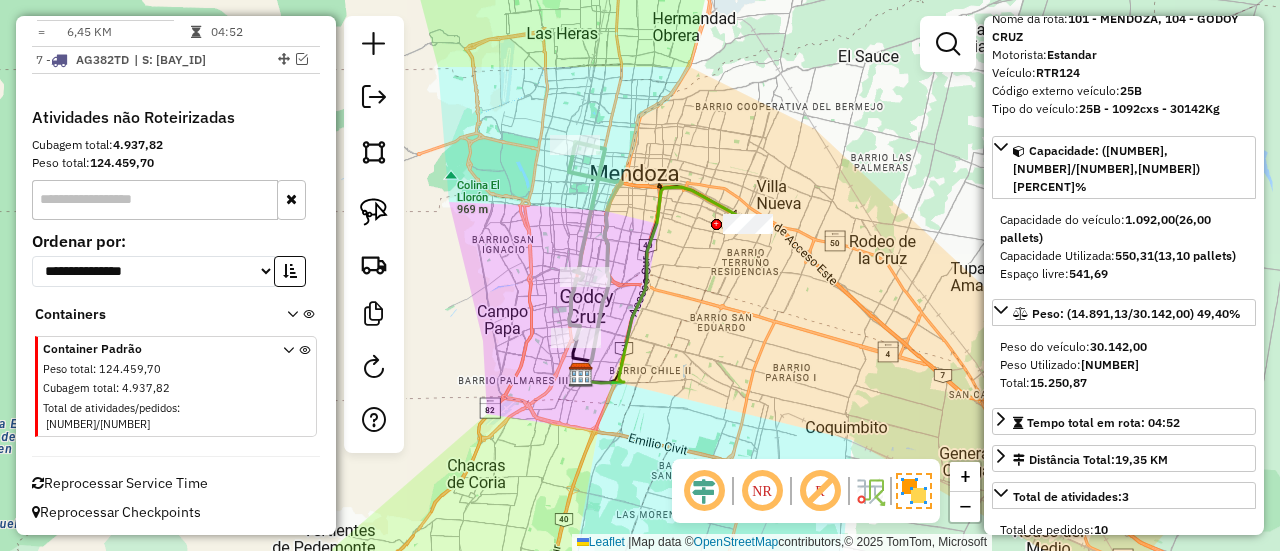 click 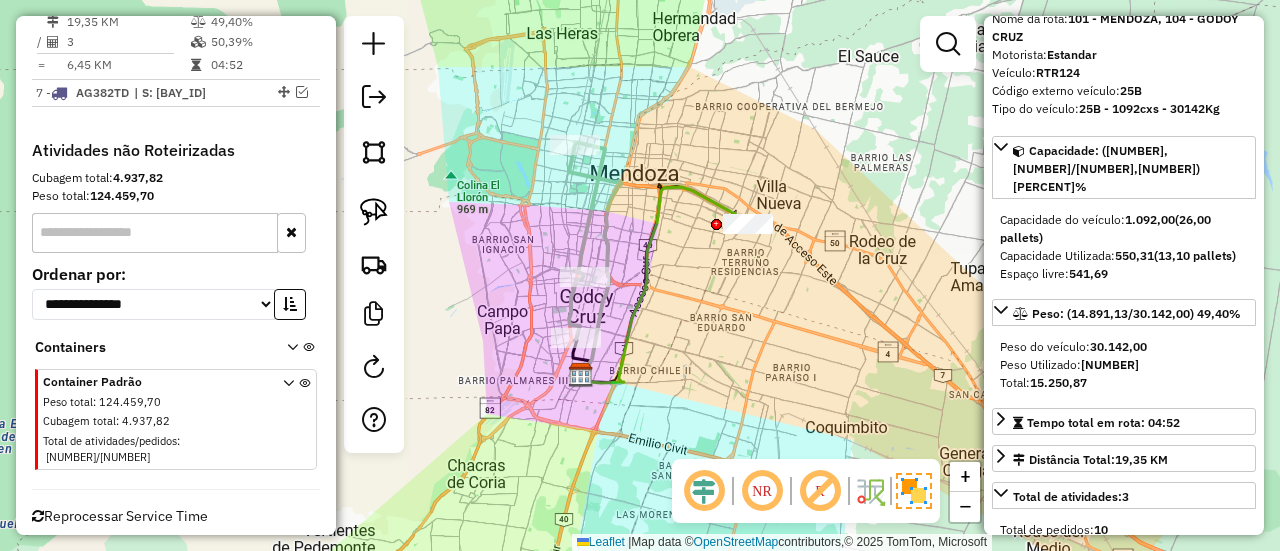 scroll, scrollTop: 938, scrollLeft: 0, axis: vertical 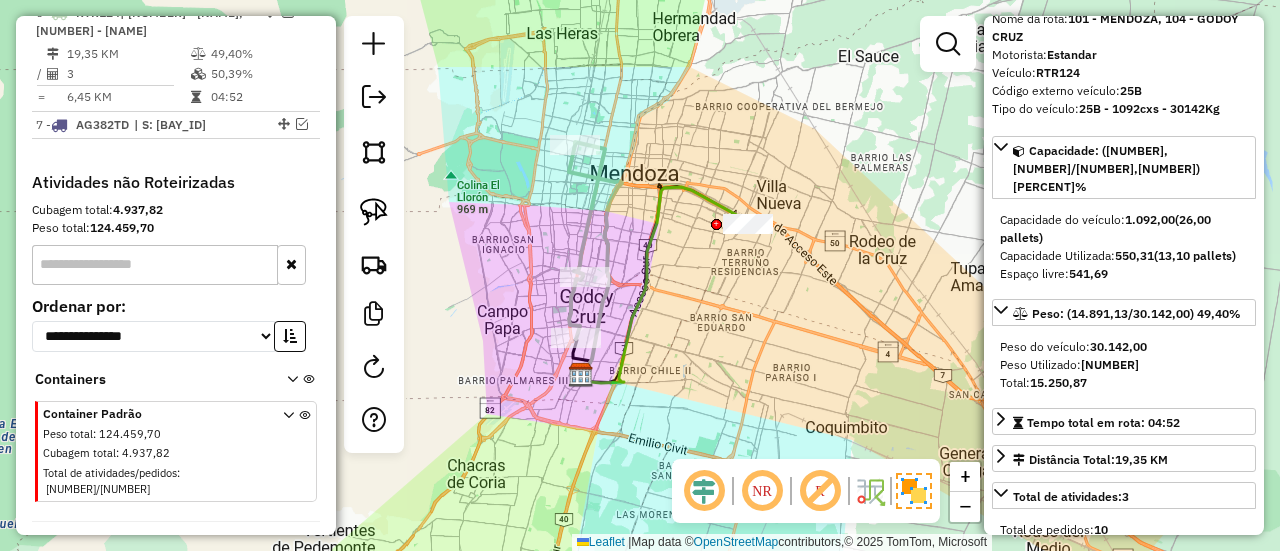 click 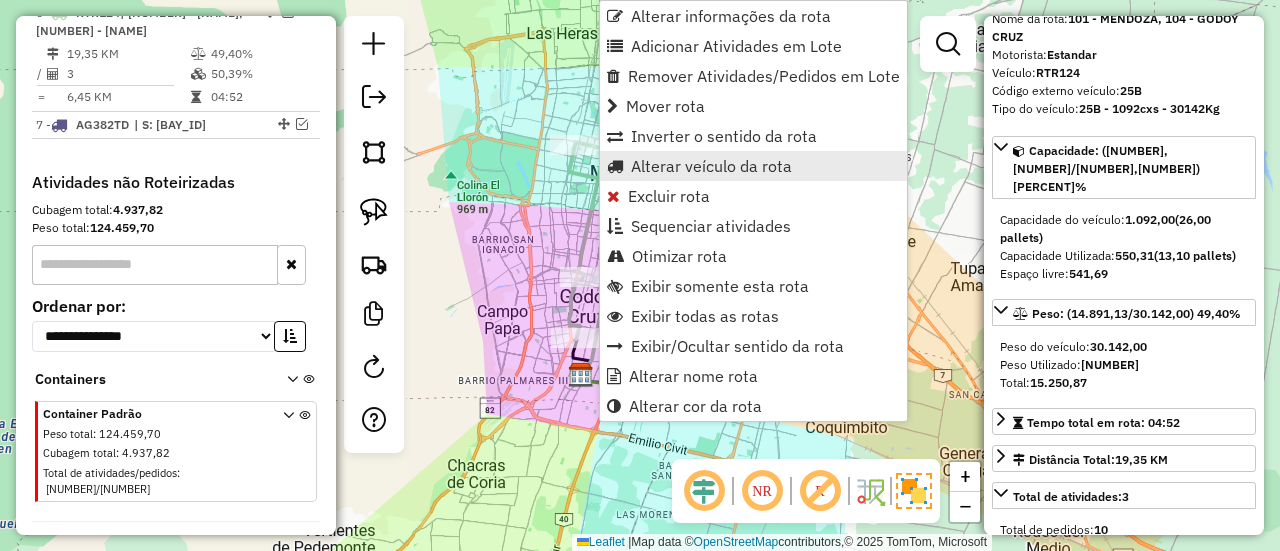 click on "Alterar veículo da rota" at bounding box center (711, 166) 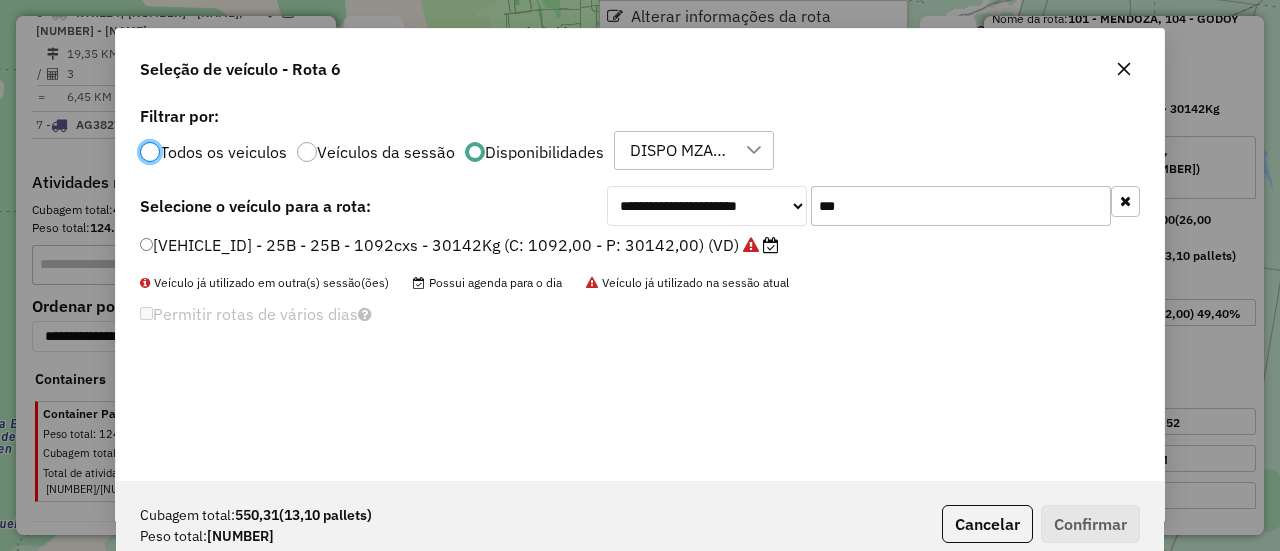 scroll, scrollTop: 11, scrollLeft: 6, axis: both 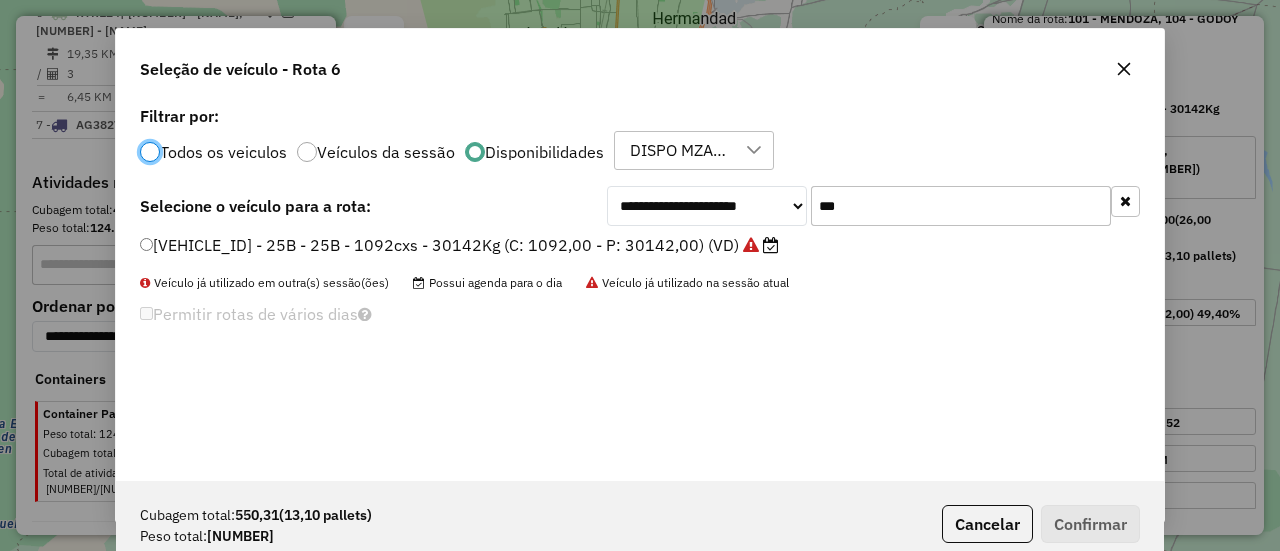 click 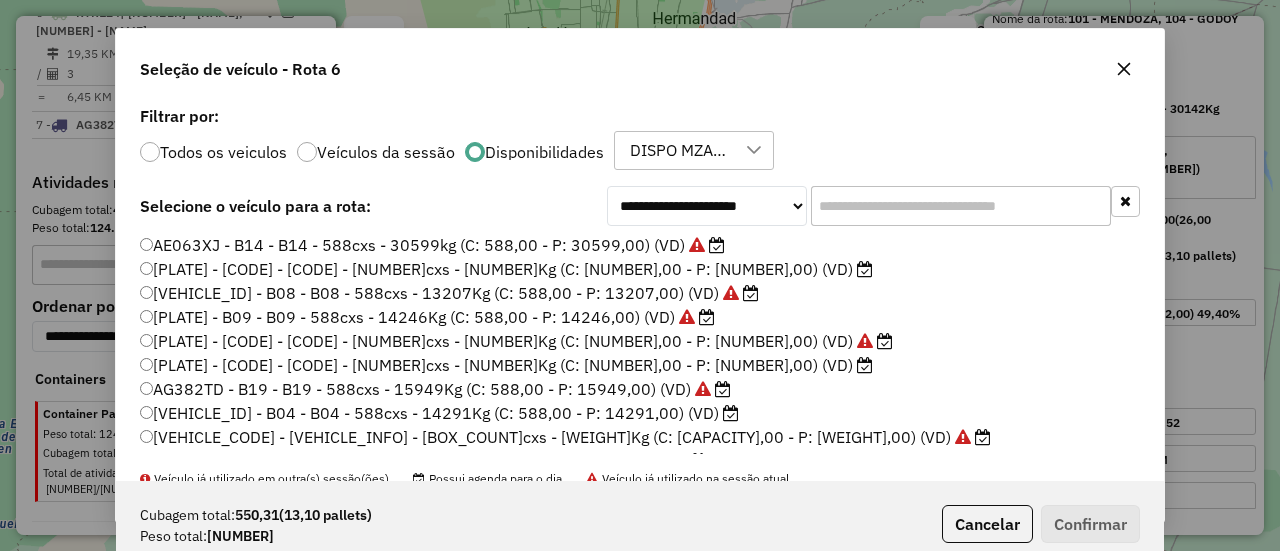 click 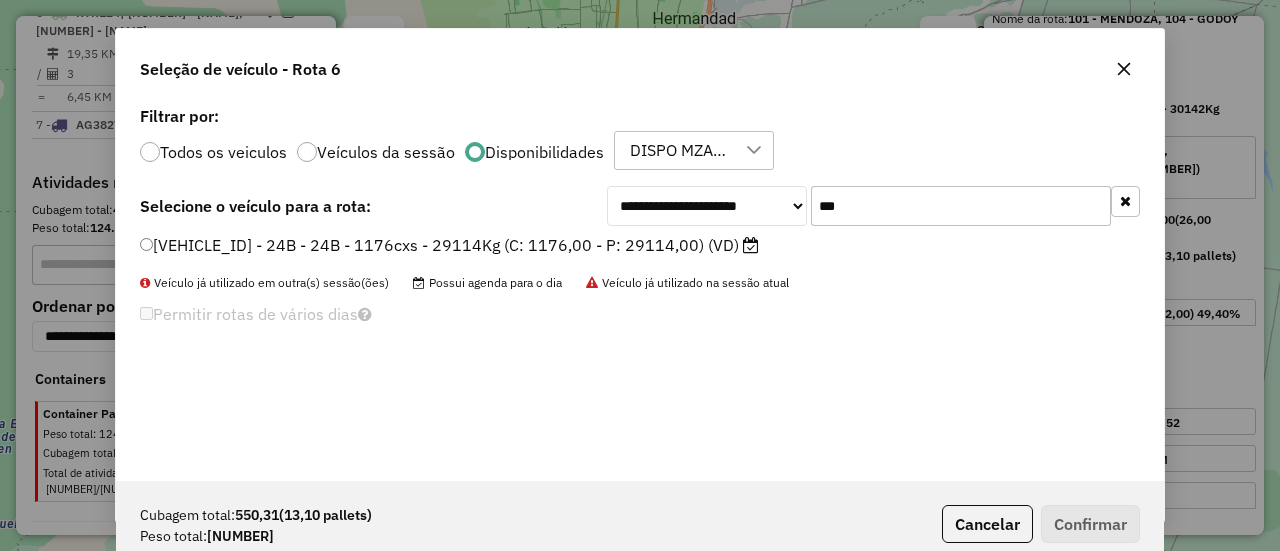drag, startPoint x: 1041, startPoint y: 208, endPoint x: 787, endPoint y: 220, distance: 254.28331 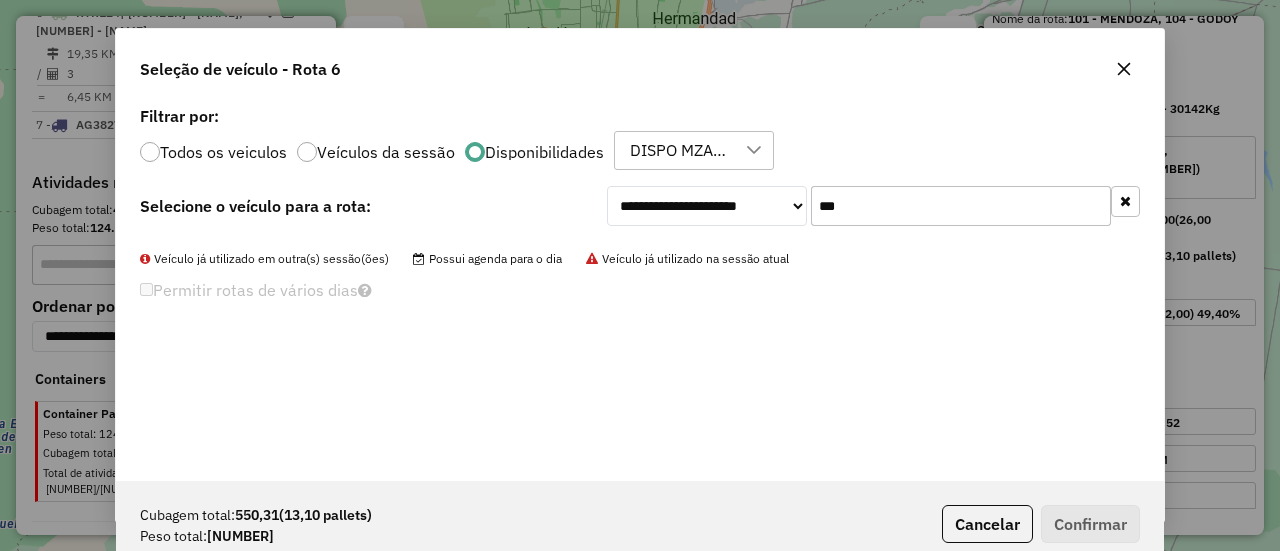drag, startPoint x: 734, startPoint y: 211, endPoint x: 680, endPoint y: 213, distance: 54.037025 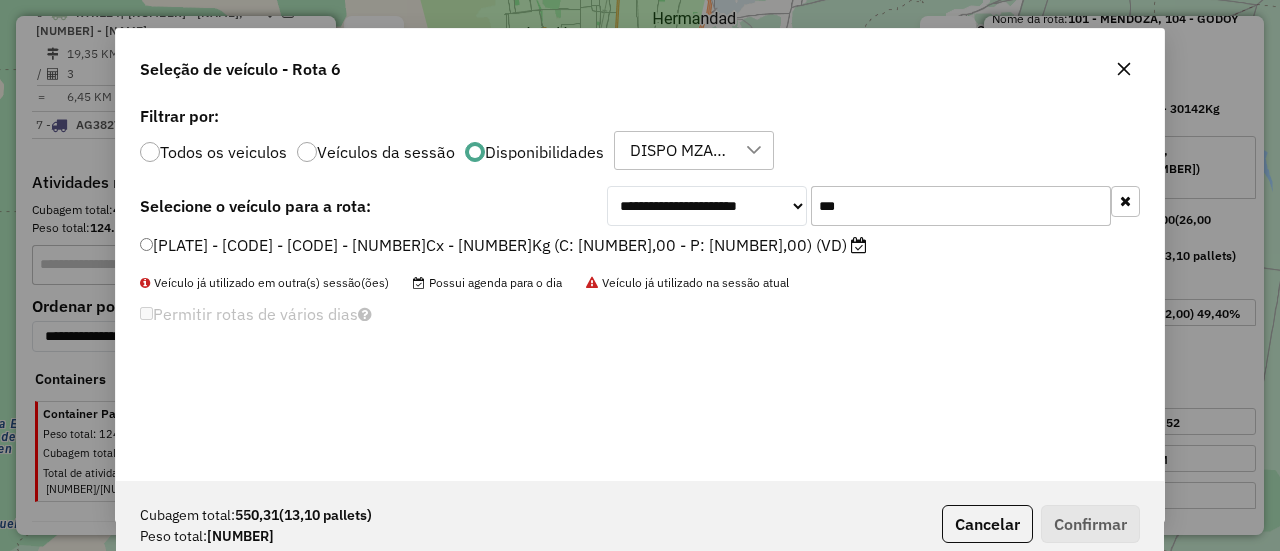 click on "SLH727 - B23 - 16Cx - 34250Kg (C: 16,00 - P: 34250,00) (VD)" 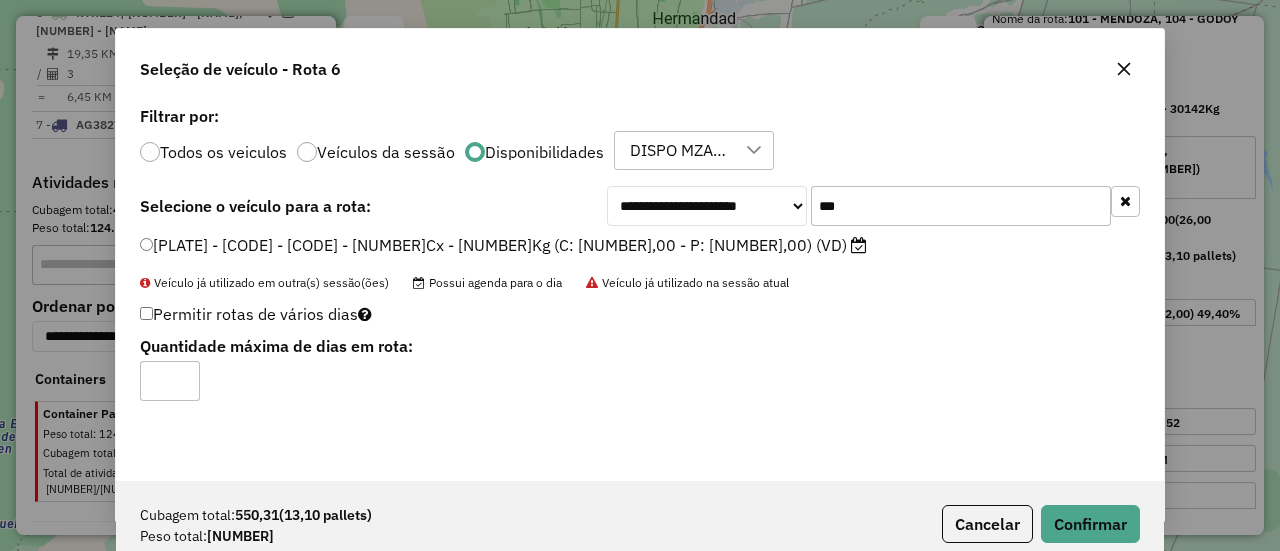click on "**********" 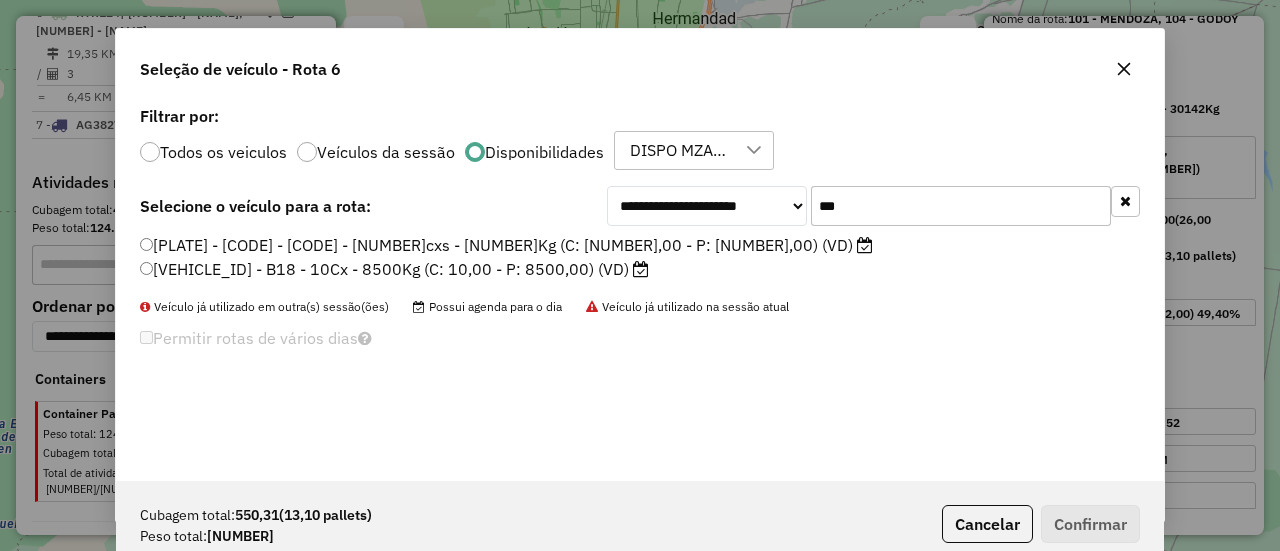 type on "***" 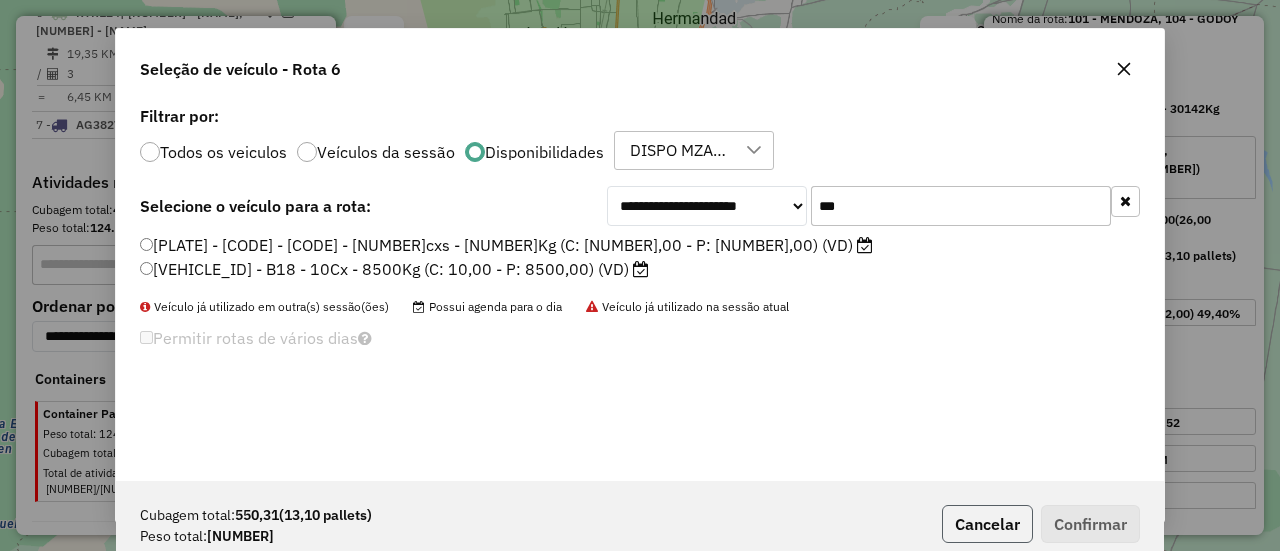 click on "Cancelar" 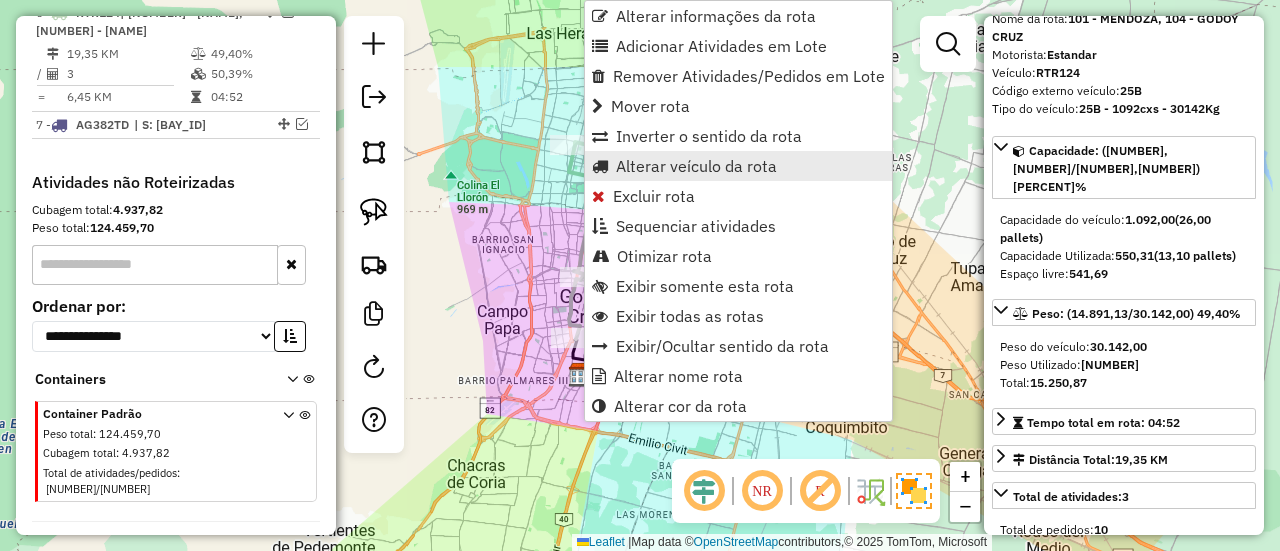 click on "Alterar veículo da rota" at bounding box center (696, 166) 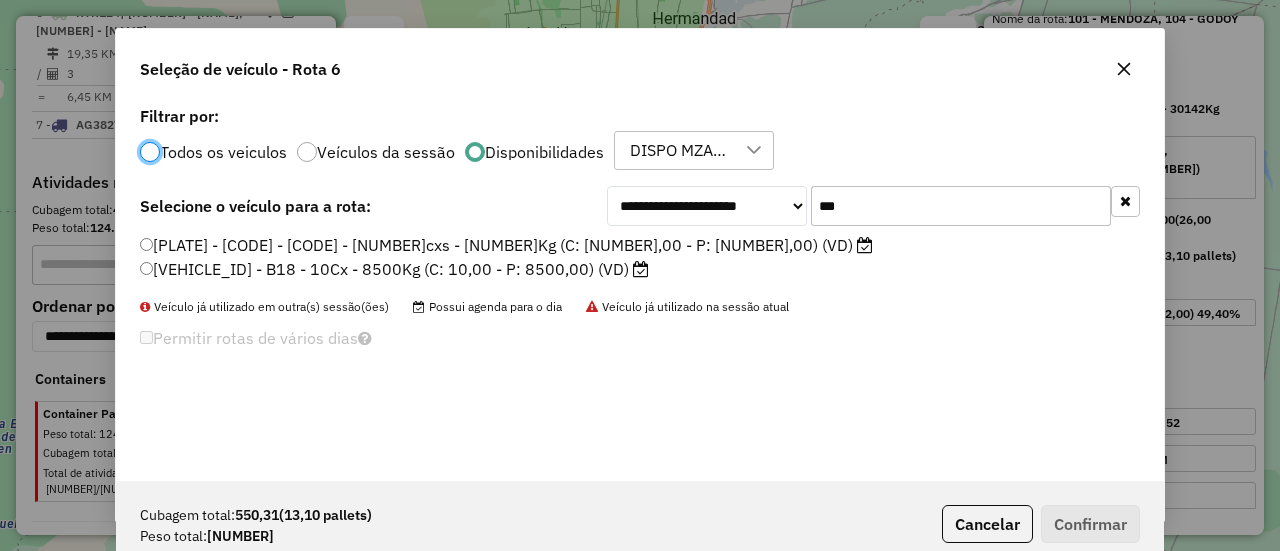 scroll, scrollTop: 11, scrollLeft: 6, axis: both 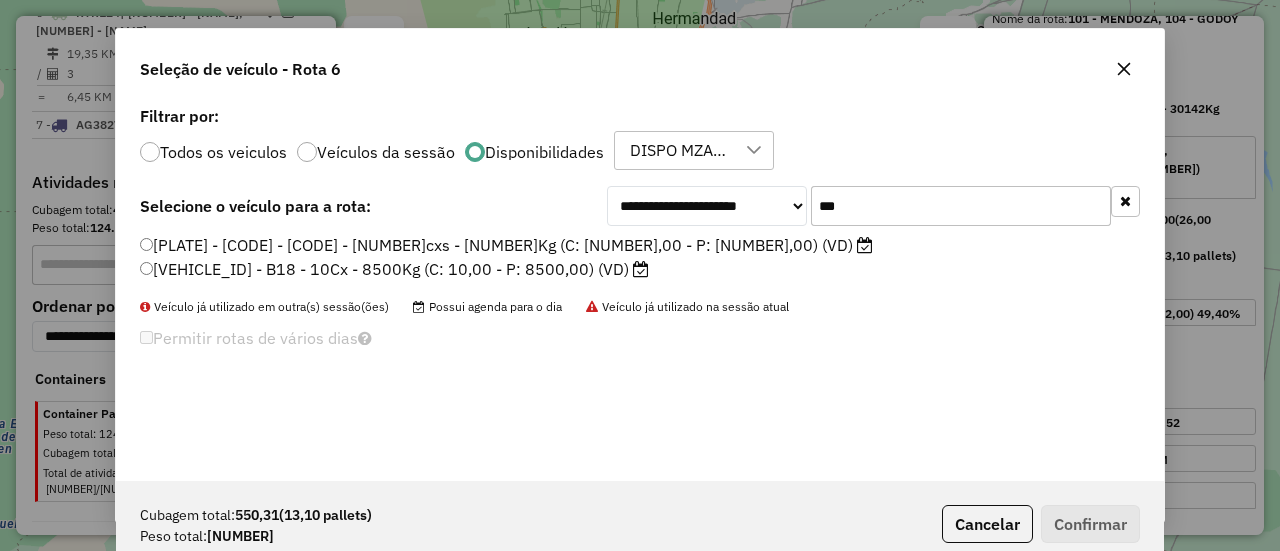 drag, startPoint x: 854, startPoint y: 209, endPoint x: 793, endPoint y: 200, distance: 61.66036 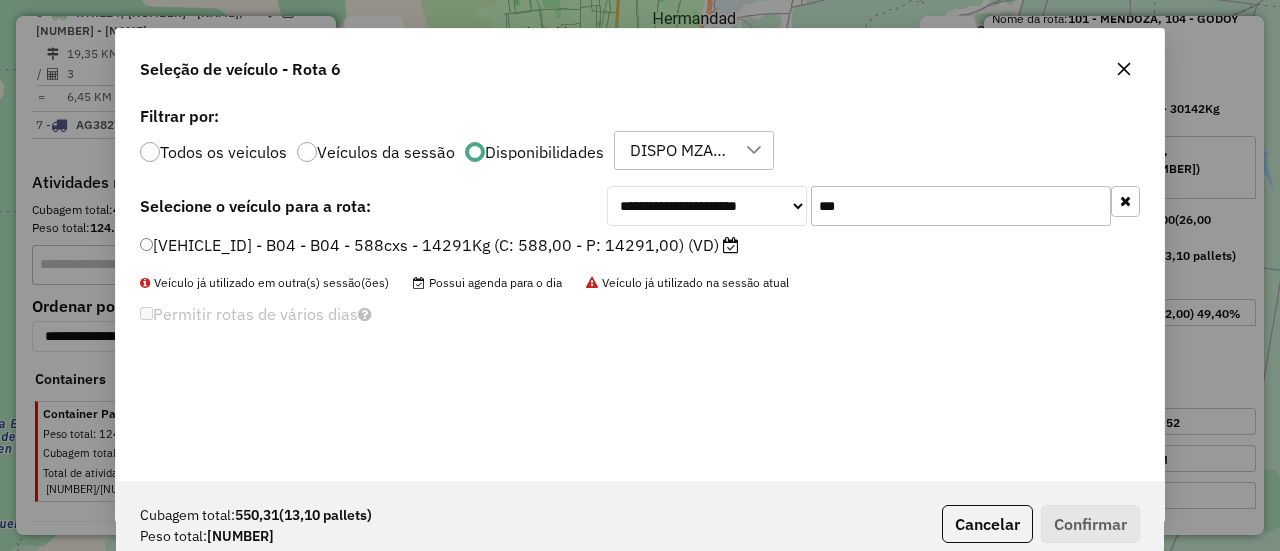 type on "***" 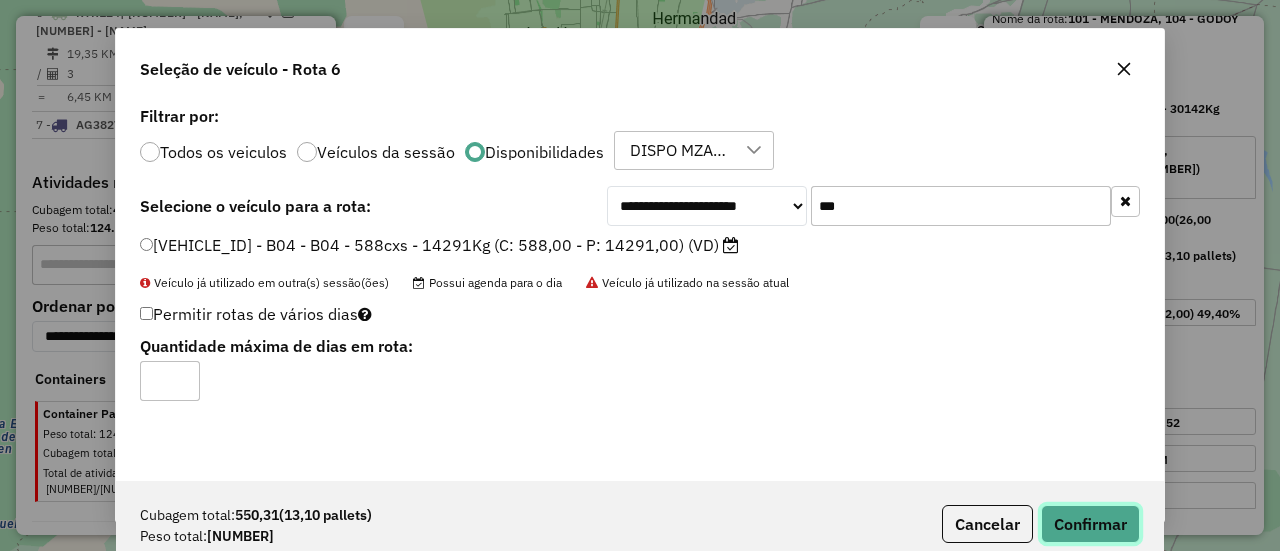 click on "Confirmar" 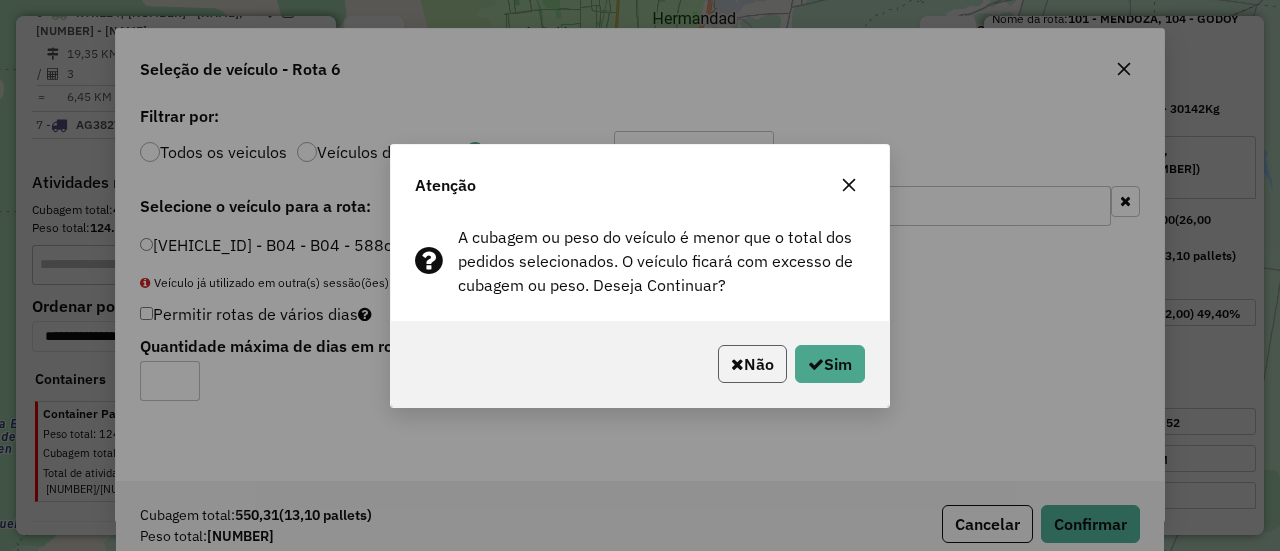 click on "Não" 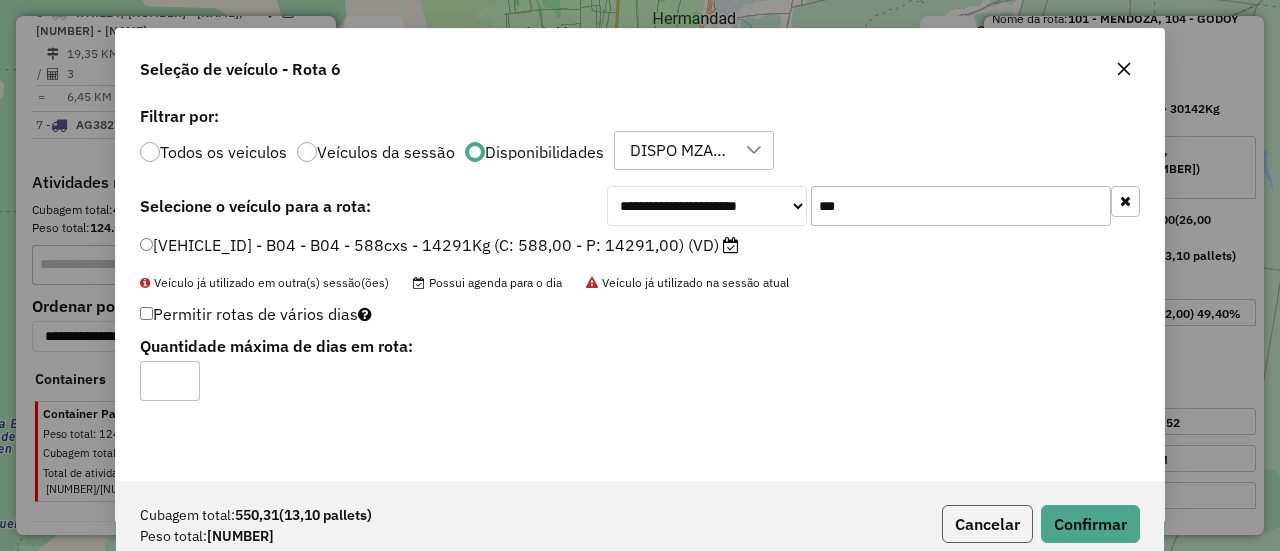 click on "Cancelar" 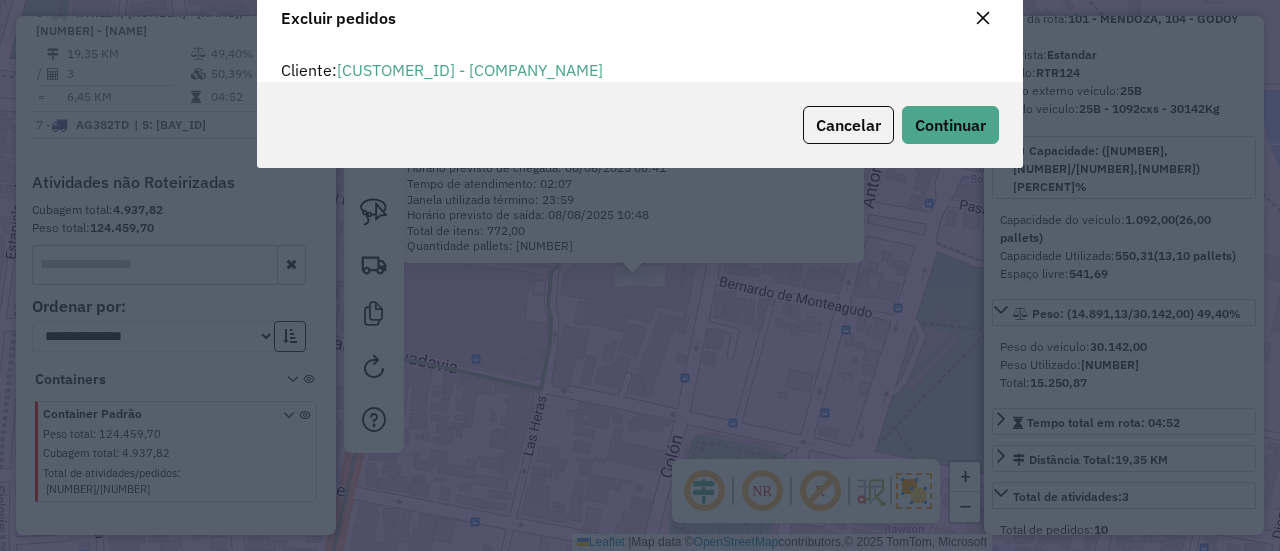 scroll, scrollTop: 80, scrollLeft: 0, axis: vertical 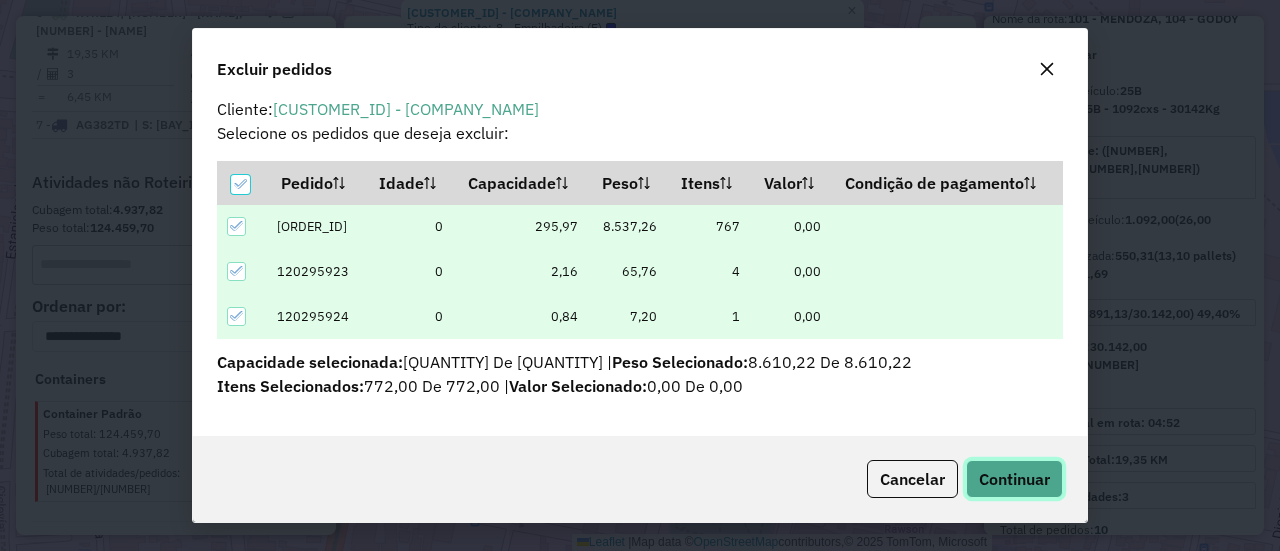 click on "Continuar" 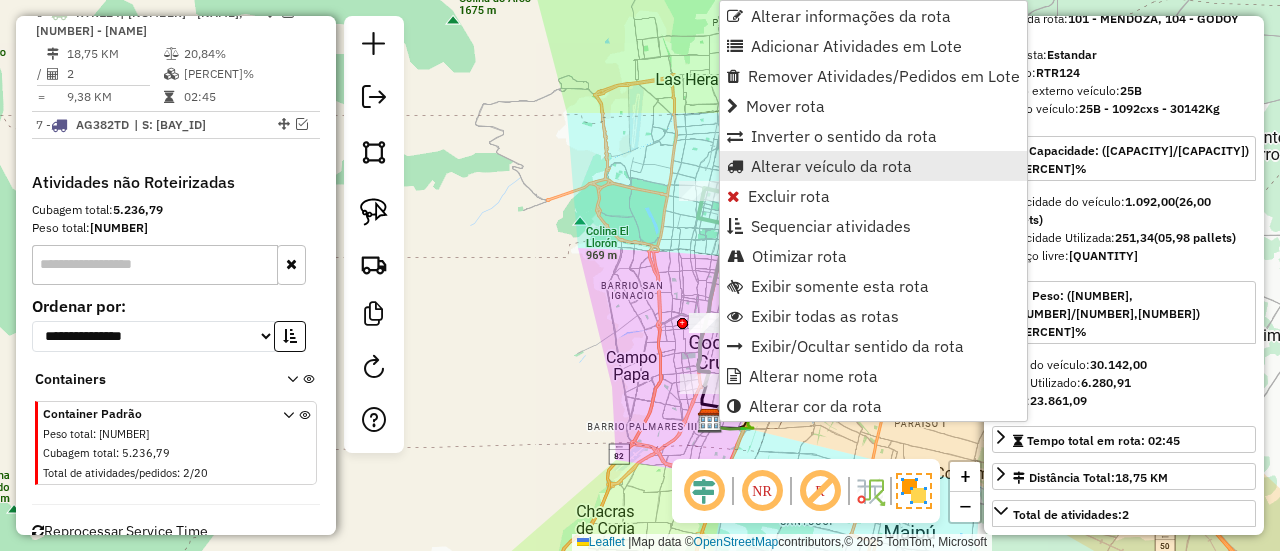 click on "Alterar veículo da rota" at bounding box center [831, 166] 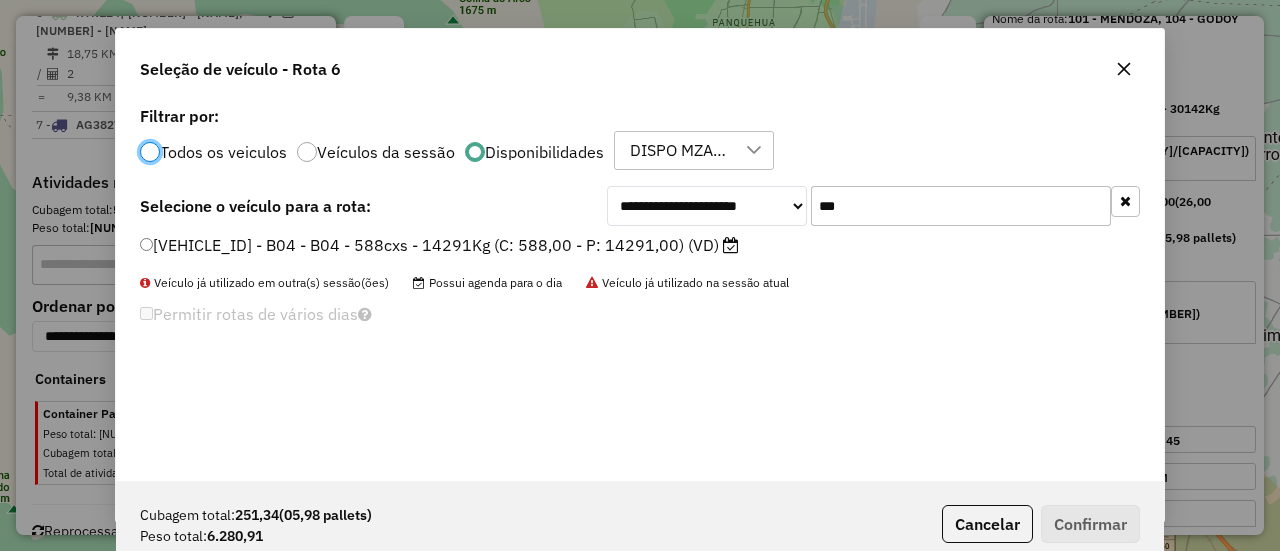 scroll, scrollTop: 11, scrollLeft: 6, axis: both 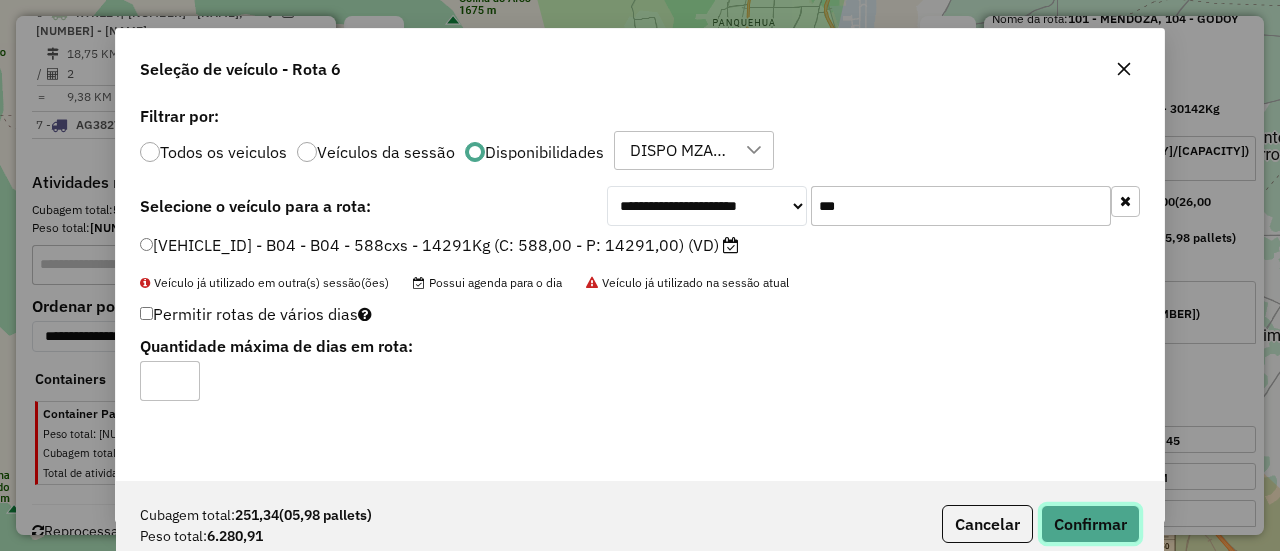 click on "Confirmar" 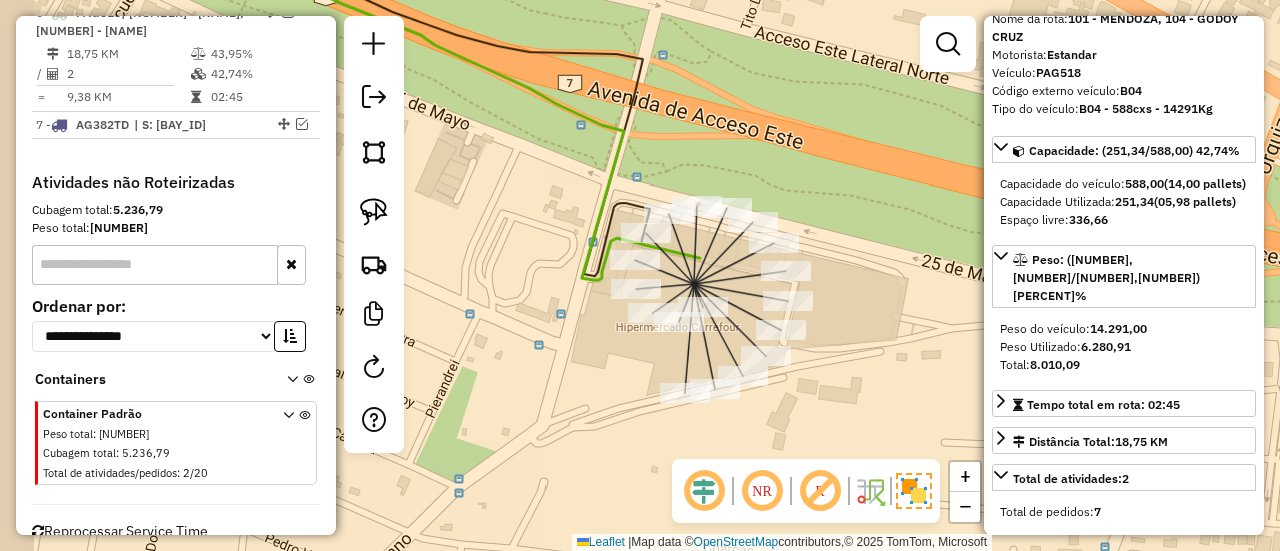drag, startPoint x: 823, startPoint y: 296, endPoint x: 878, endPoint y: 305, distance: 55.7315 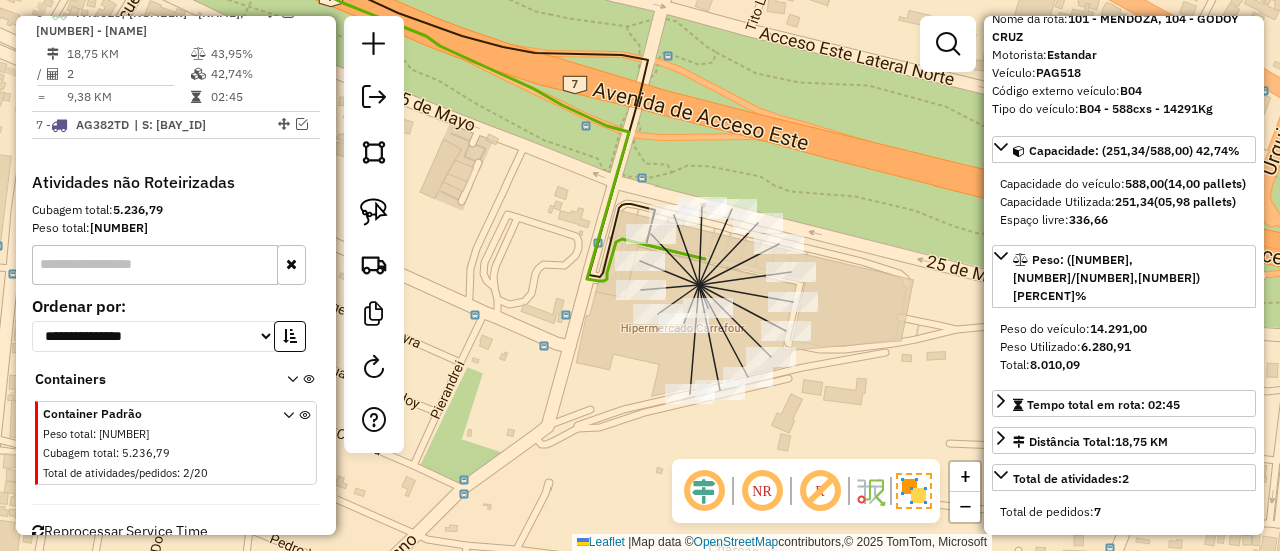 drag, startPoint x: 685, startPoint y: 355, endPoint x: 812, endPoint y: 416, distance: 140.89003 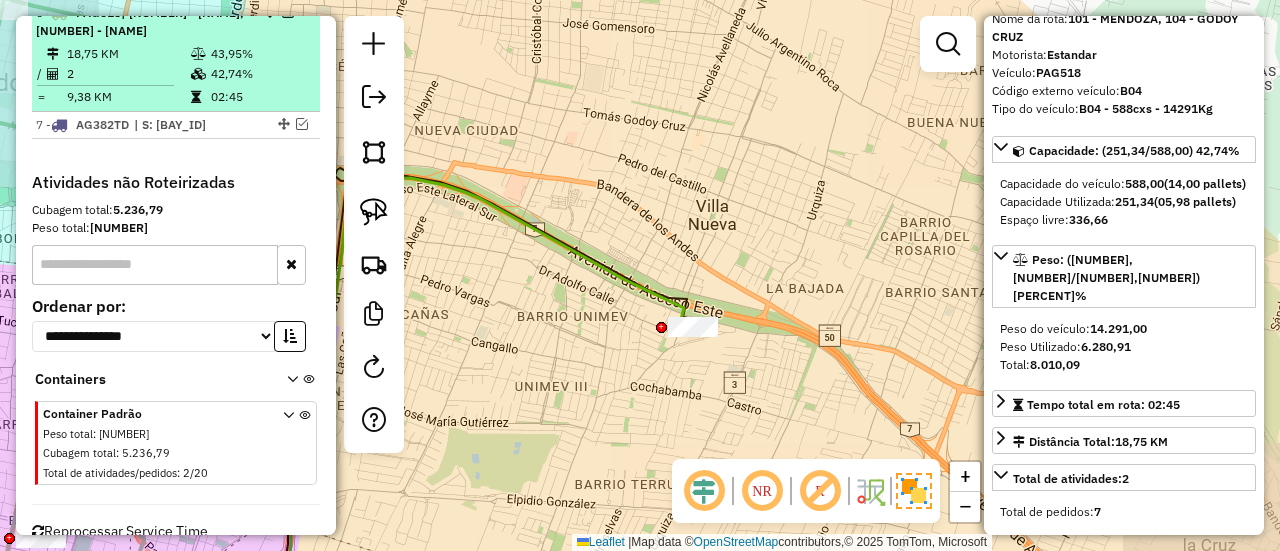 click on "42,74%" at bounding box center (260, 74) 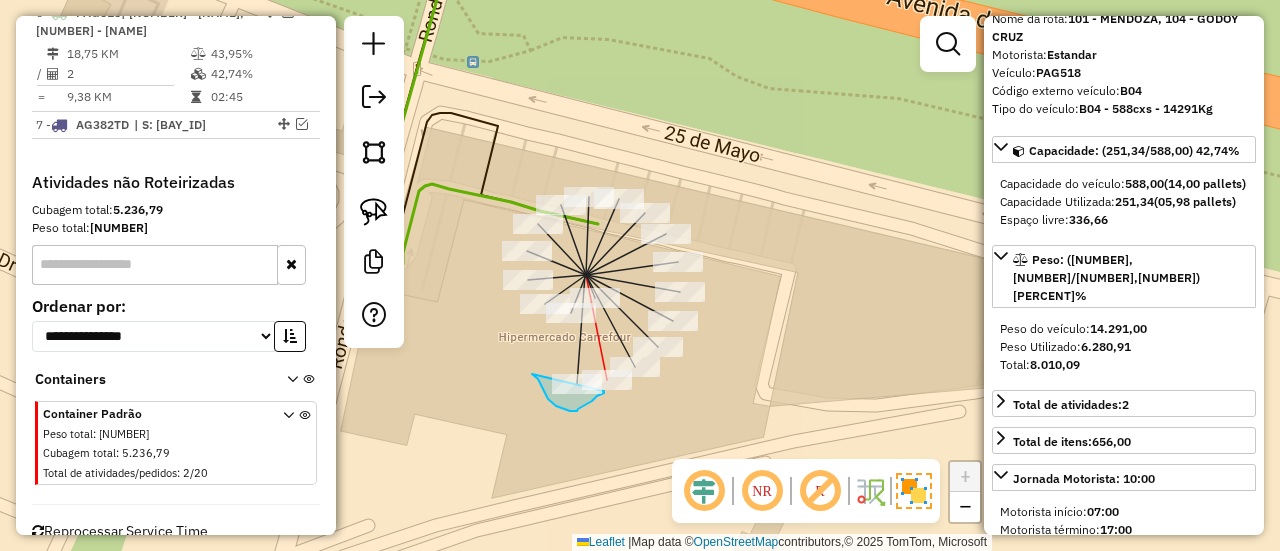 click on "Rota 1 - Placa AE063XJ  0000147069 - INC S.A. Janela de atendimento Grade de atendimento Capacidade Transportadoras Veículos Cliente Pedidos  Rotas Selecione os dias de semana para filtrar as janelas de atendimento  Seg   Ter   Qua   Qui   Sex   Sáb   Dom  Informe o período da janela de atendimento: De: Até:  Filtrar exatamente a janela do cliente  Considerar janela de atendimento padrão  Selecione os dias de semana para filtrar as grades de atendimento  Seg   Ter   Qua   Qui   Sex   Sáb   Dom   Considerar clientes sem dia de atendimento cadastrado  Clientes fora do dia de atendimento selecionado Filtrar as atividades entre os valores definidos abaixo:  Peso mínimo:   Peso máximo:   Cubagem mínima:   Cubagem máxima:   De:   Até:  Filtrar as atividades entre o tempo de atendimento definido abaixo:  De:   Até:   Considerar capacidade total dos clientes não roteirizados Transportadora: Selecione um ou mais itens Tipo de veículo: Selecione um ou mais itens Veículo: Selecione um ou mais itens Nome:" 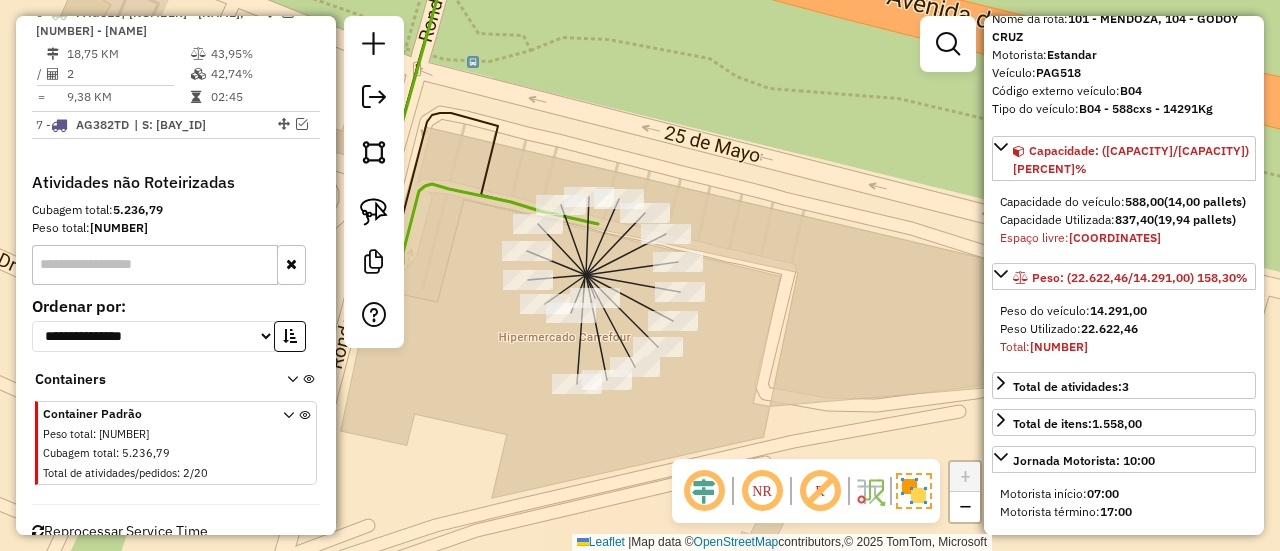 select on "**********" 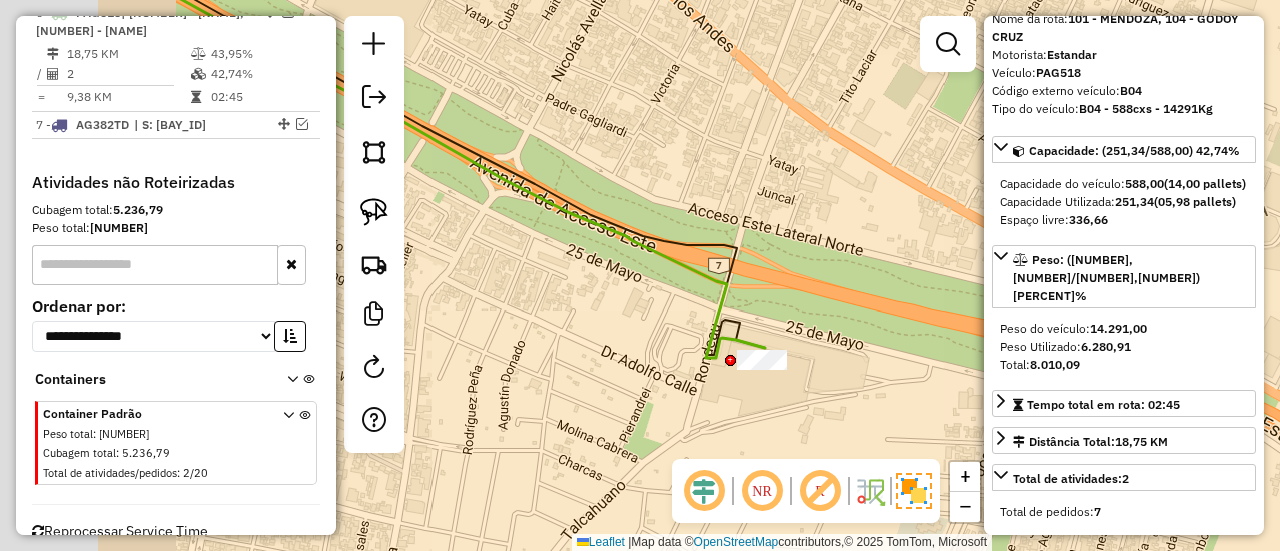 drag, startPoint x: 531, startPoint y: 385, endPoint x: 734, endPoint y: 387, distance: 203.00986 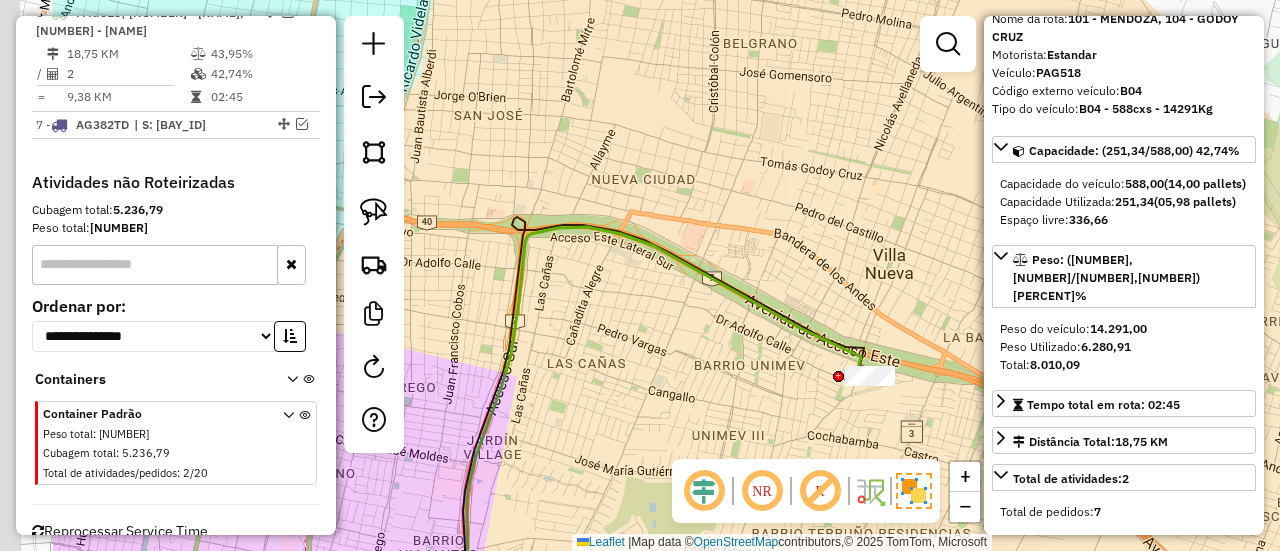 drag, startPoint x: 631, startPoint y: 383, endPoint x: 854, endPoint y: 379, distance: 223.03587 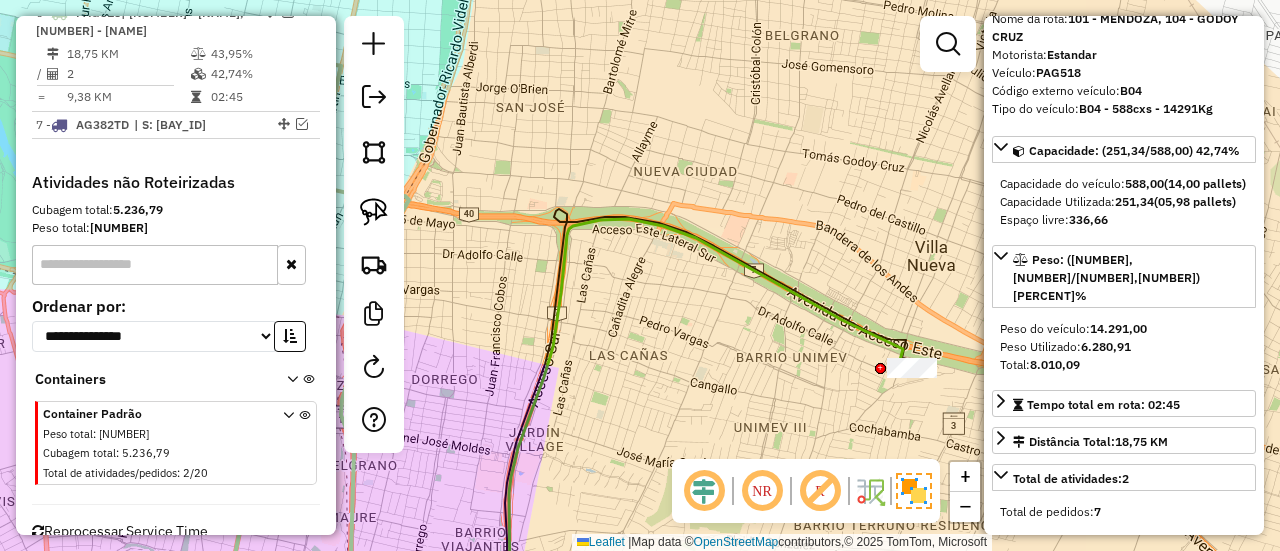 drag, startPoint x: 681, startPoint y: 343, endPoint x: 821, endPoint y: 323, distance: 141.42136 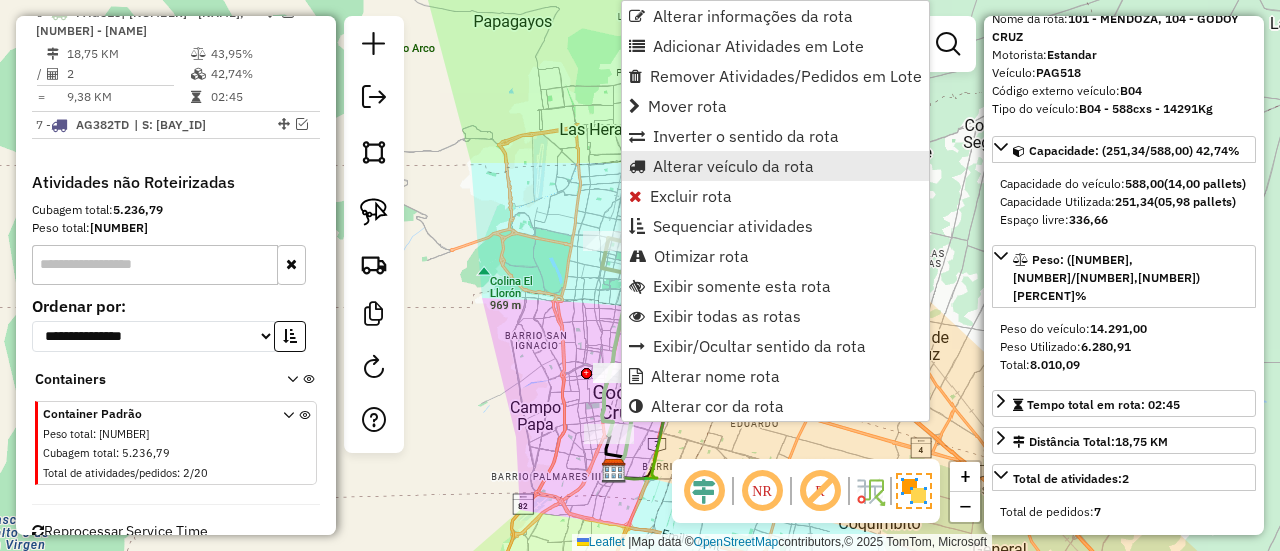 click on "Alterar veículo da rota" at bounding box center [733, 166] 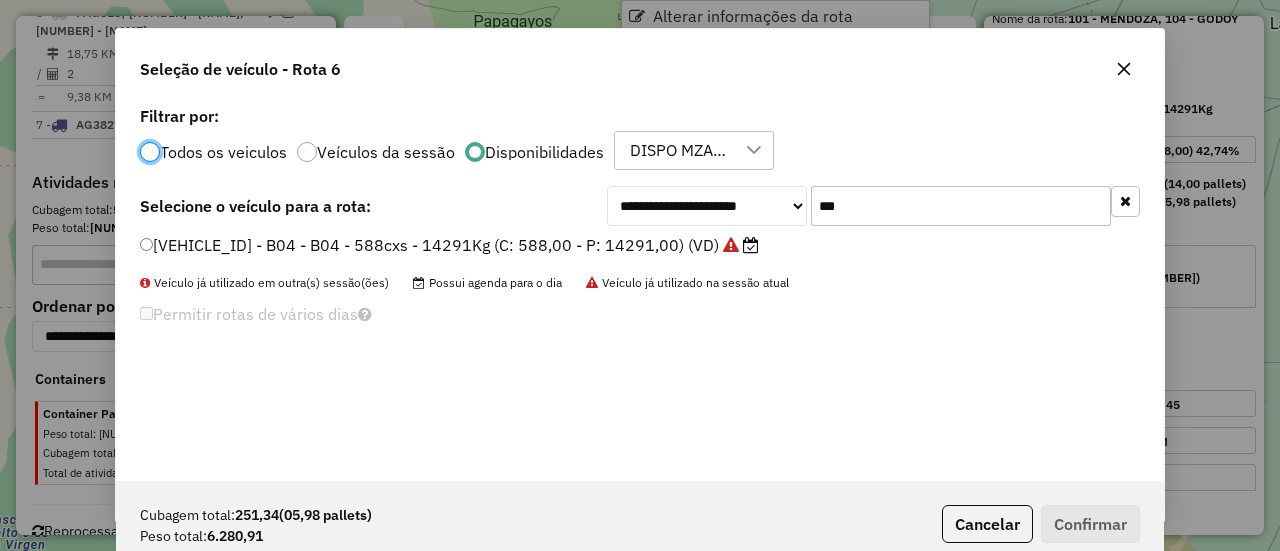 scroll, scrollTop: 11, scrollLeft: 6, axis: both 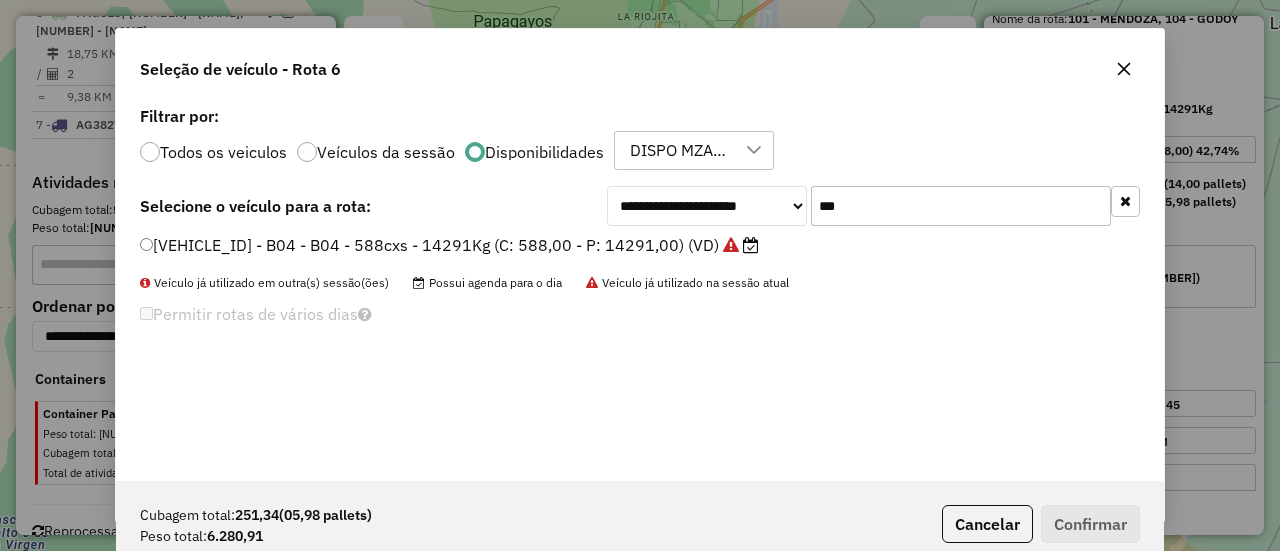 click on "***" 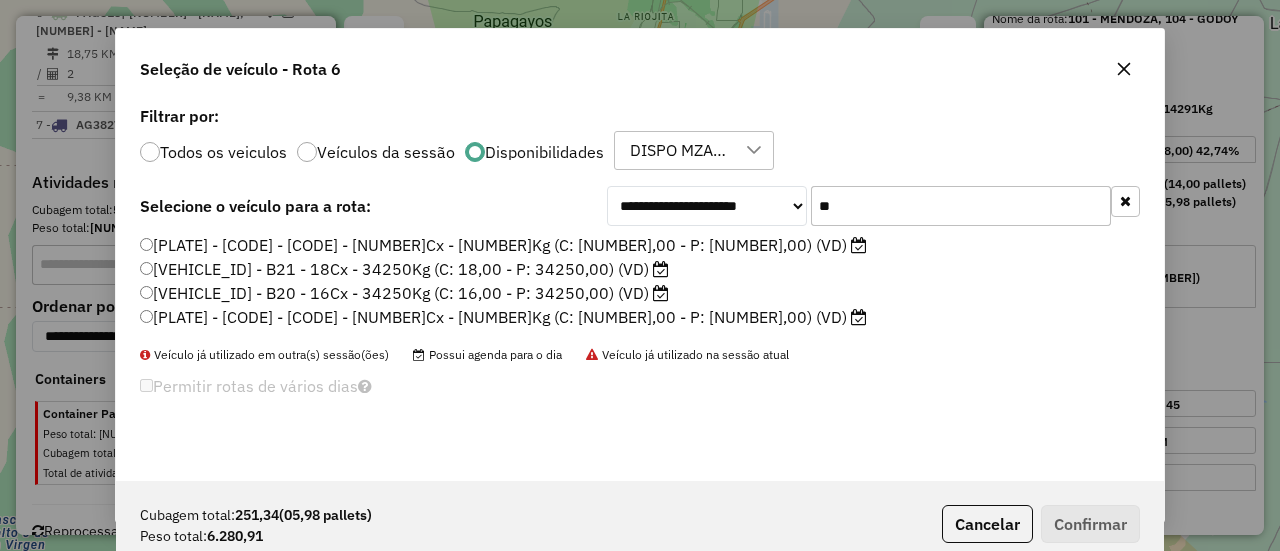 type on "*" 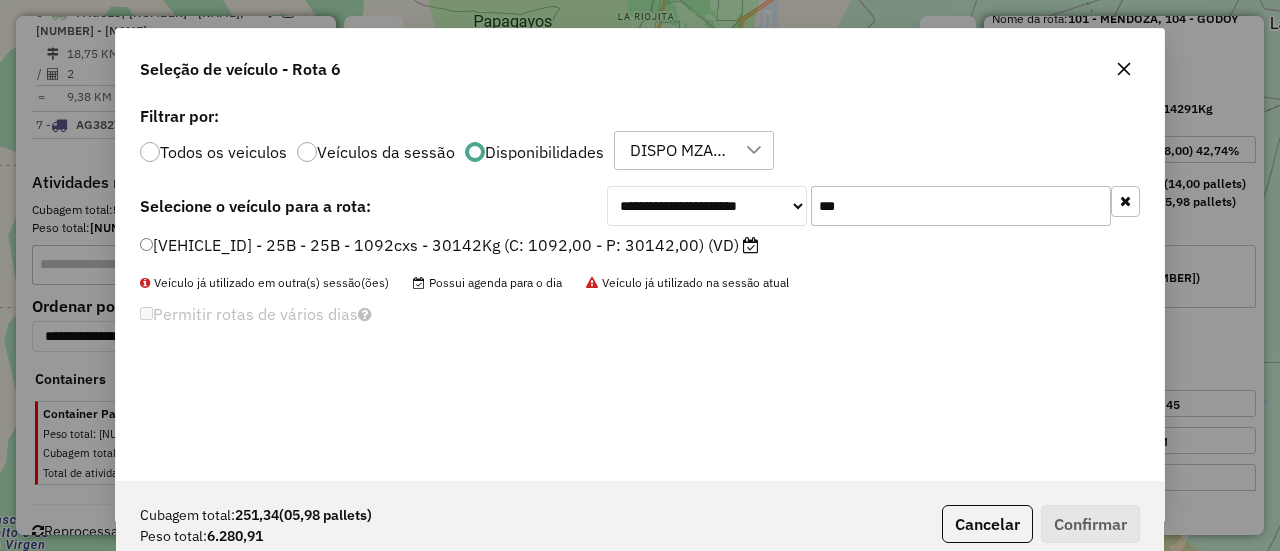 type on "***" 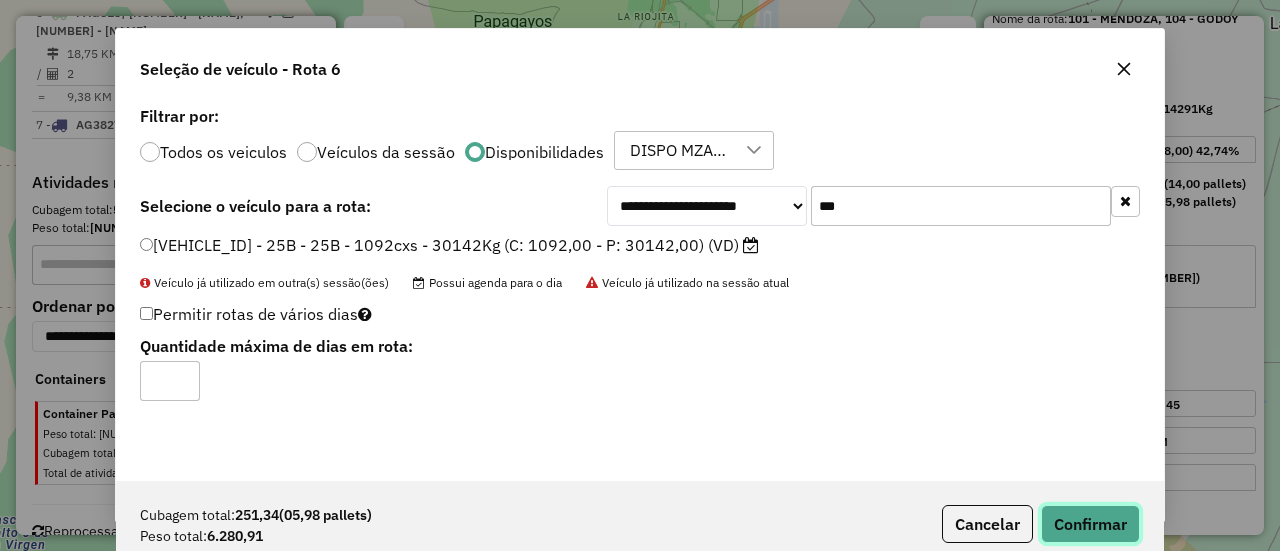 click on "Confirmar" 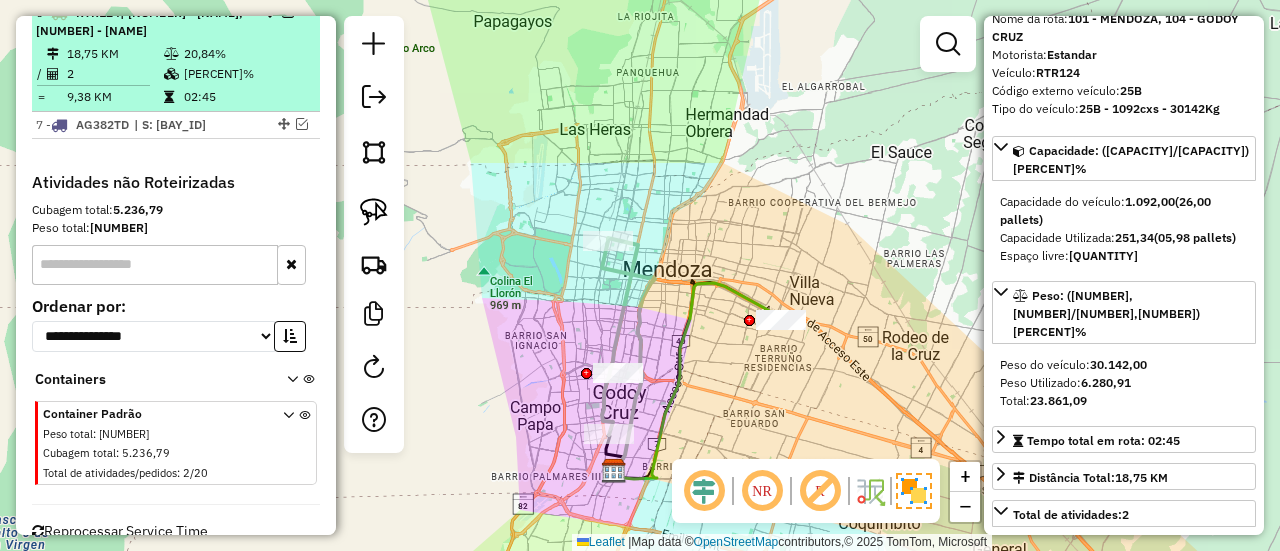 click on "20,84%" at bounding box center [247, 54] 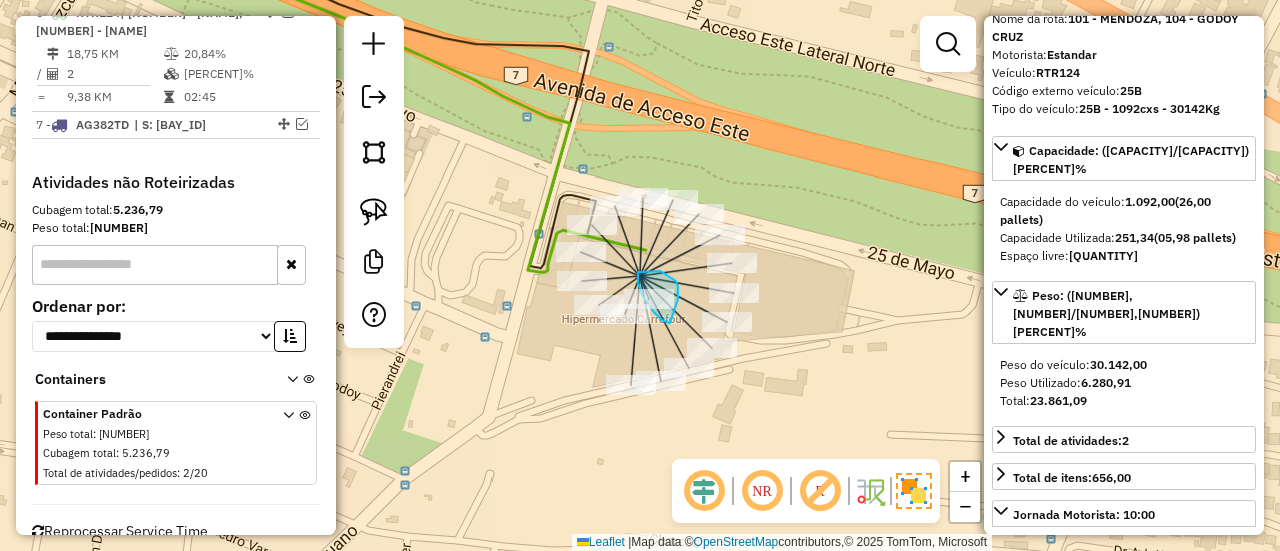 drag, startPoint x: 678, startPoint y: 299, endPoint x: 670, endPoint y: 325, distance: 27.202942 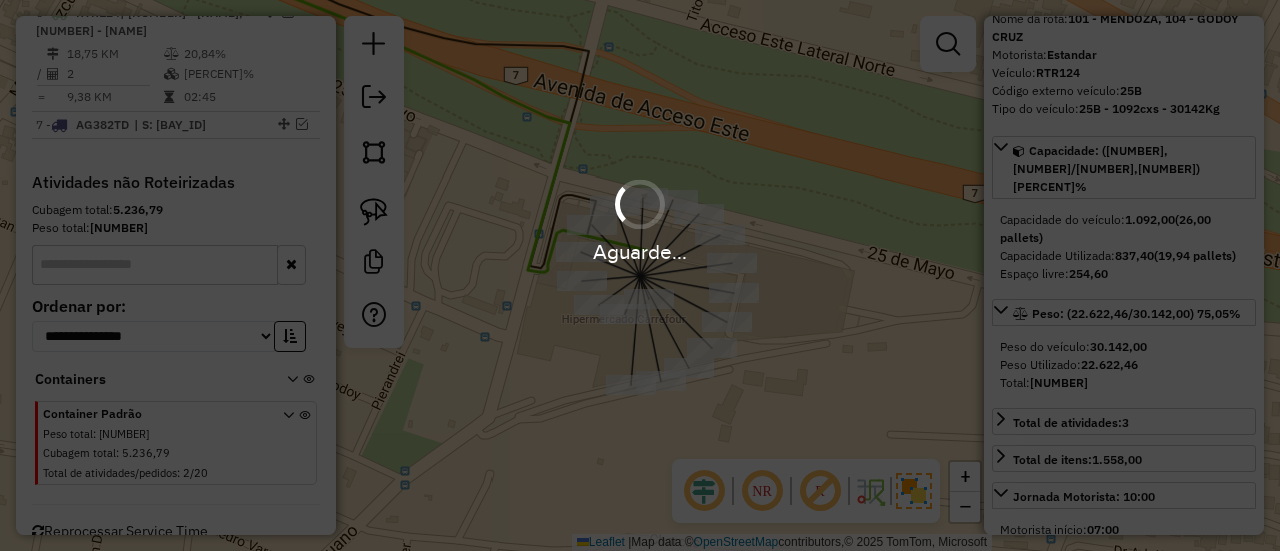 select on "**********" 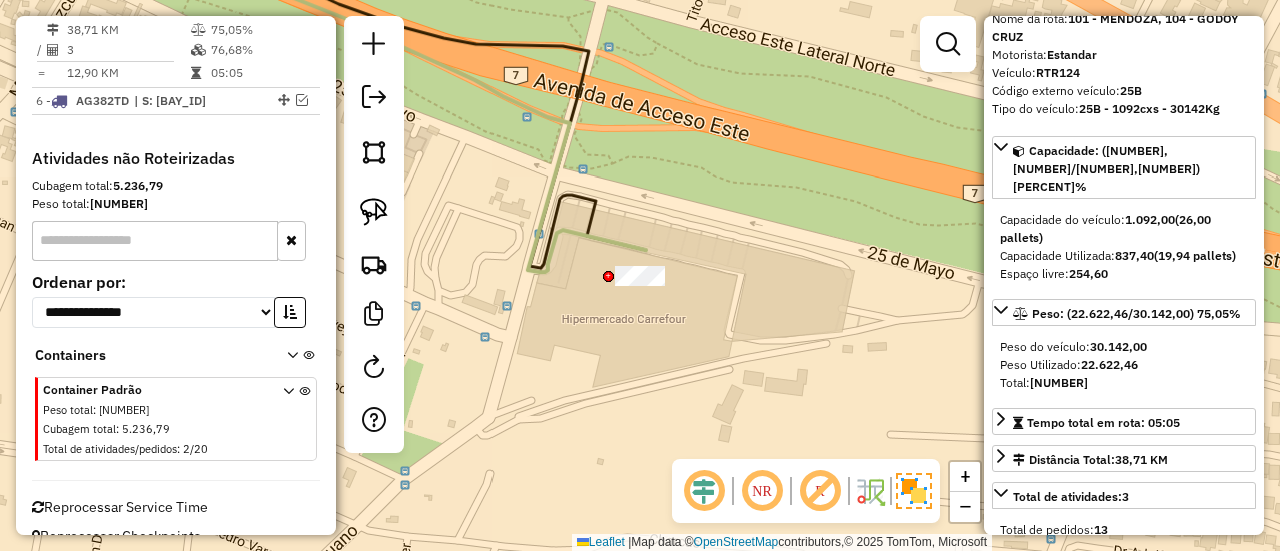 scroll, scrollTop: 892, scrollLeft: 0, axis: vertical 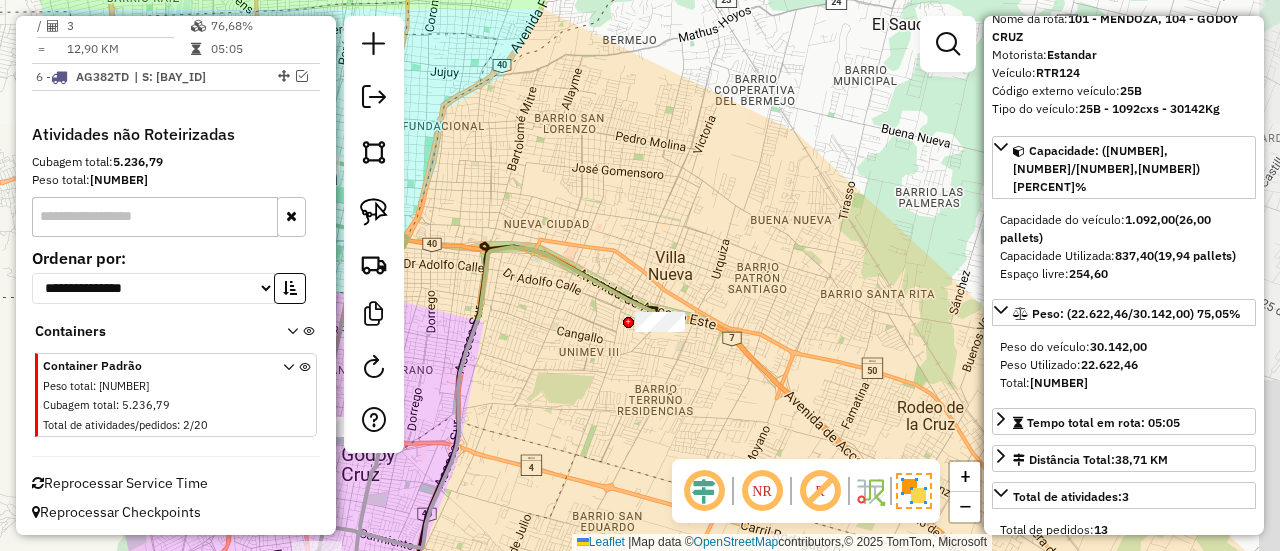drag, startPoint x: 516, startPoint y: 337, endPoint x: 763, endPoint y: 355, distance: 247.655 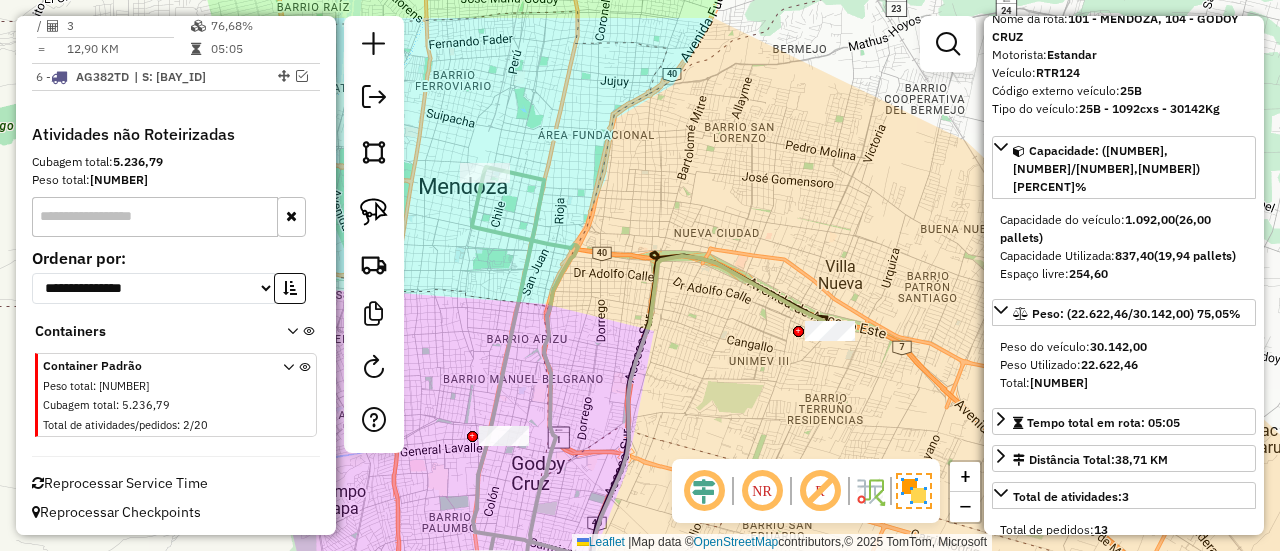 click 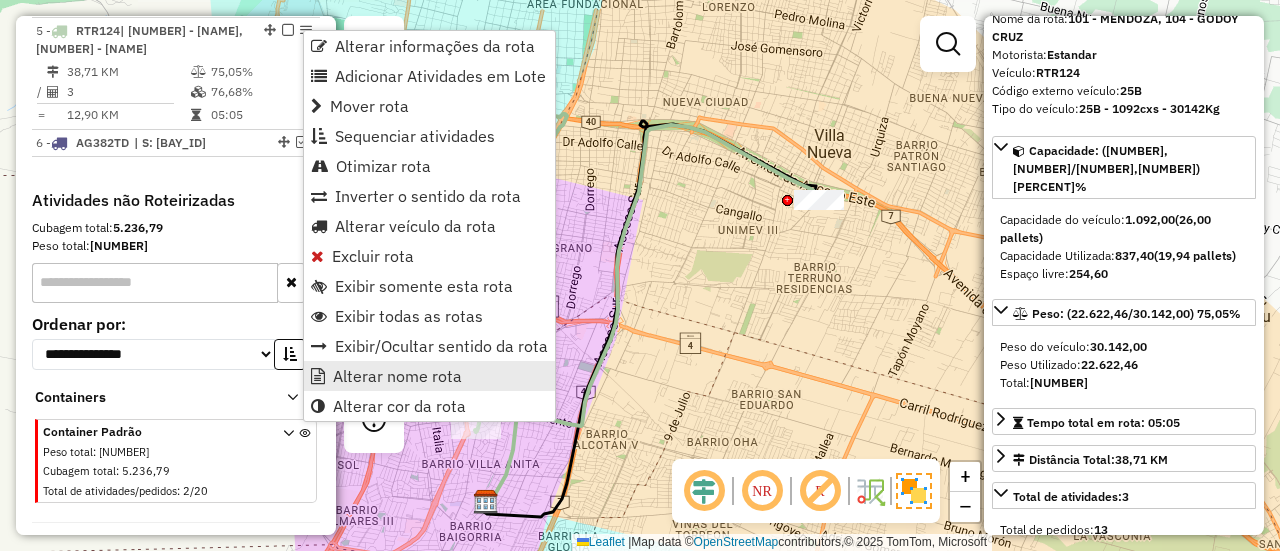 click on "Alterar nome rota" at bounding box center (397, 376) 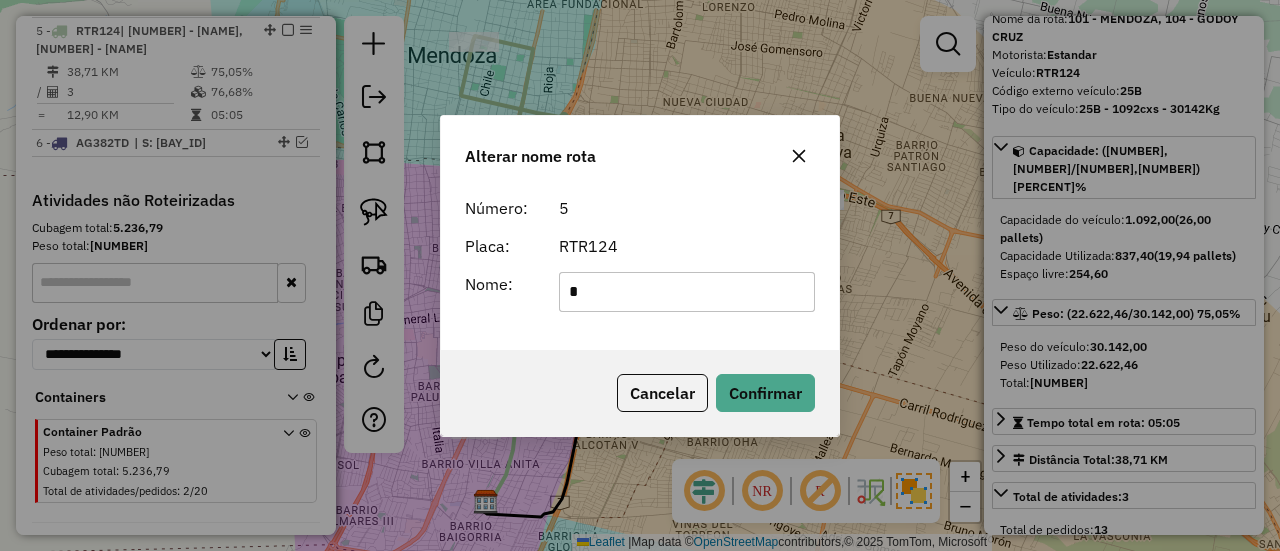scroll, scrollTop: 0, scrollLeft: 0, axis: both 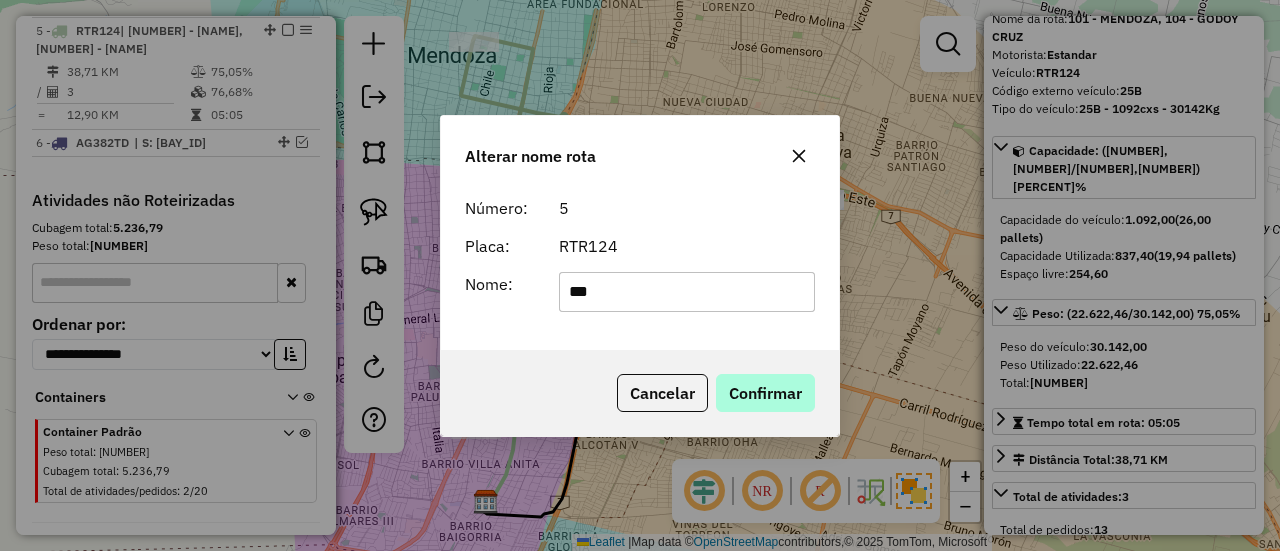 type on "***" 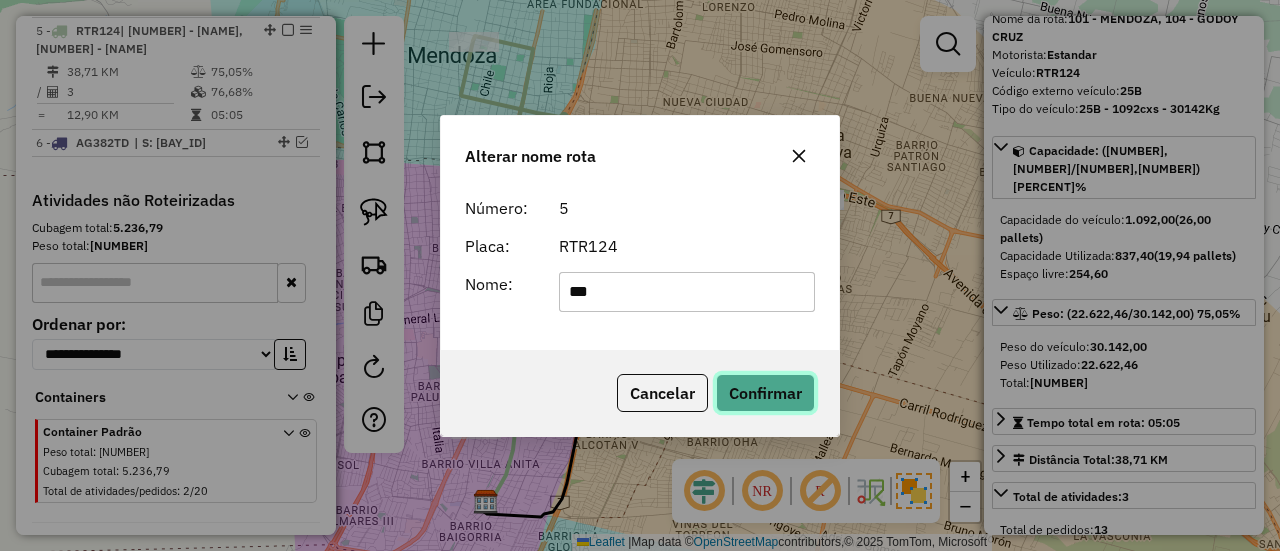 click on "Confirmar" 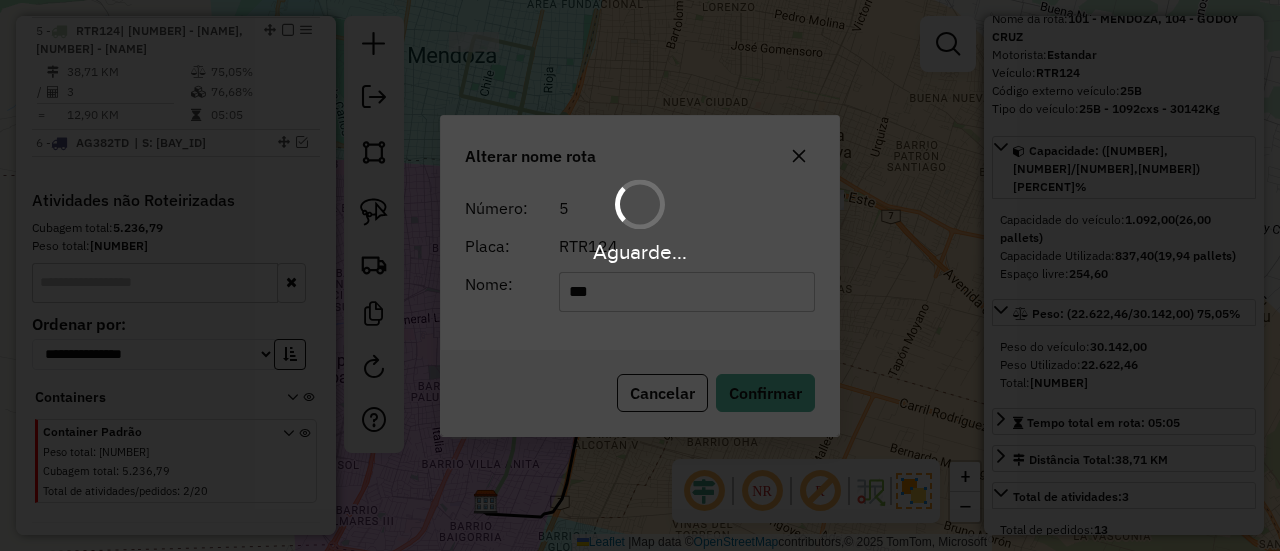 type 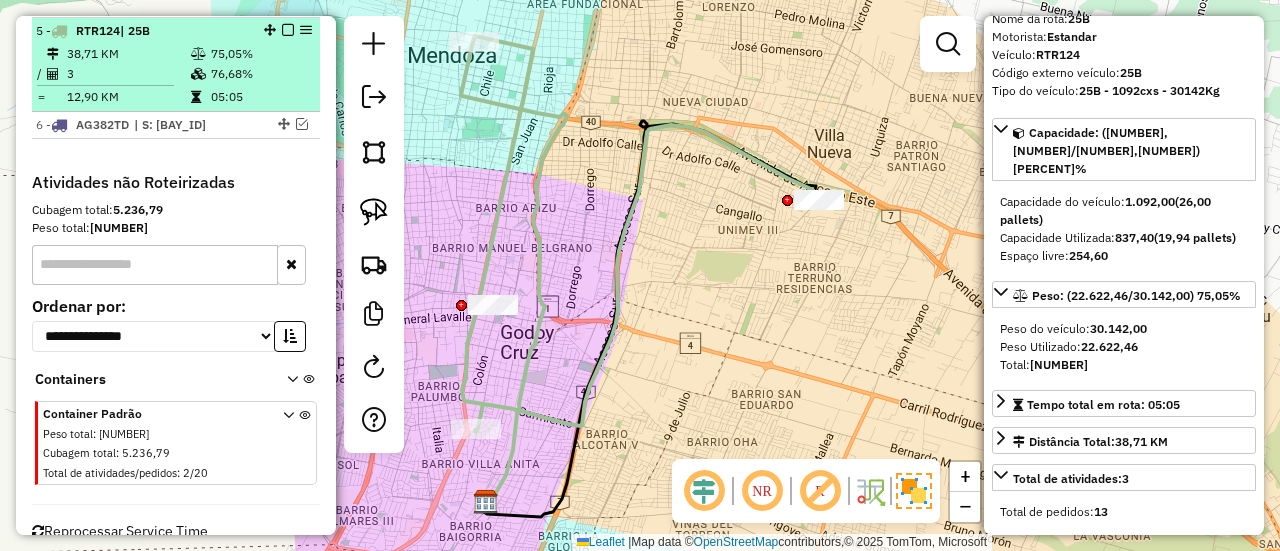 click at bounding box center (282, 30) 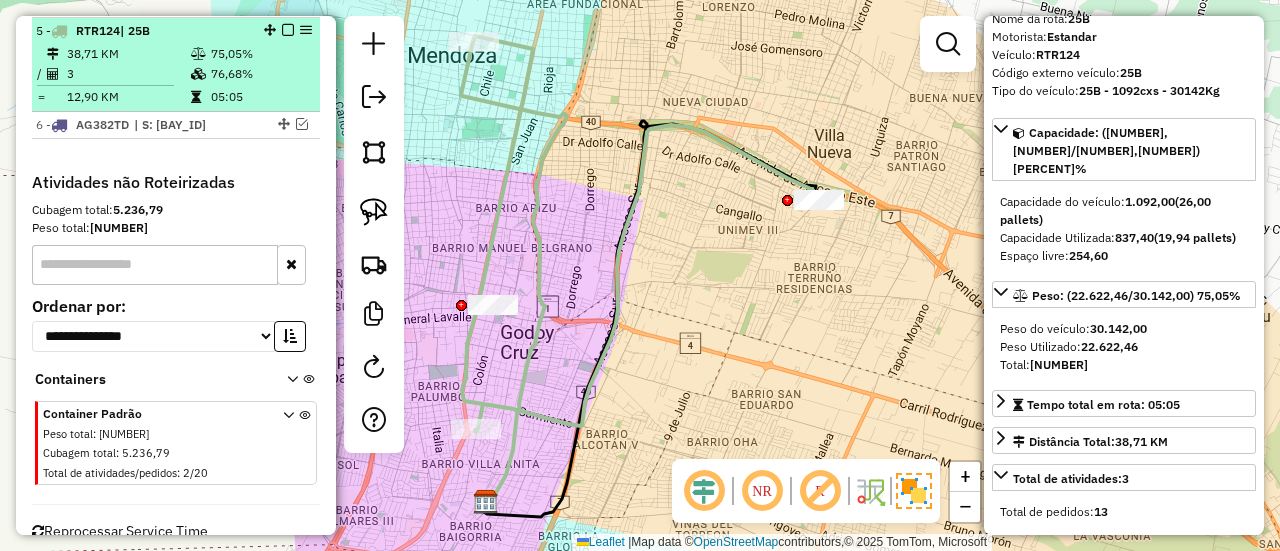 click at bounding box center [288, 30] 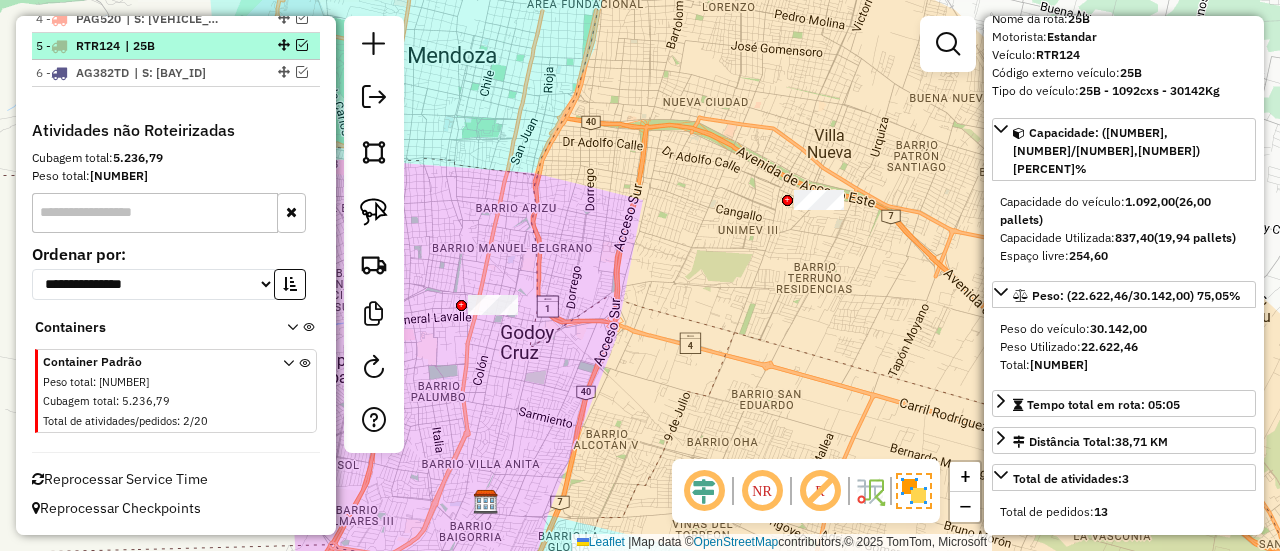 scroll, scrollTop: 806, scrollLeft: 0, axis: vertical 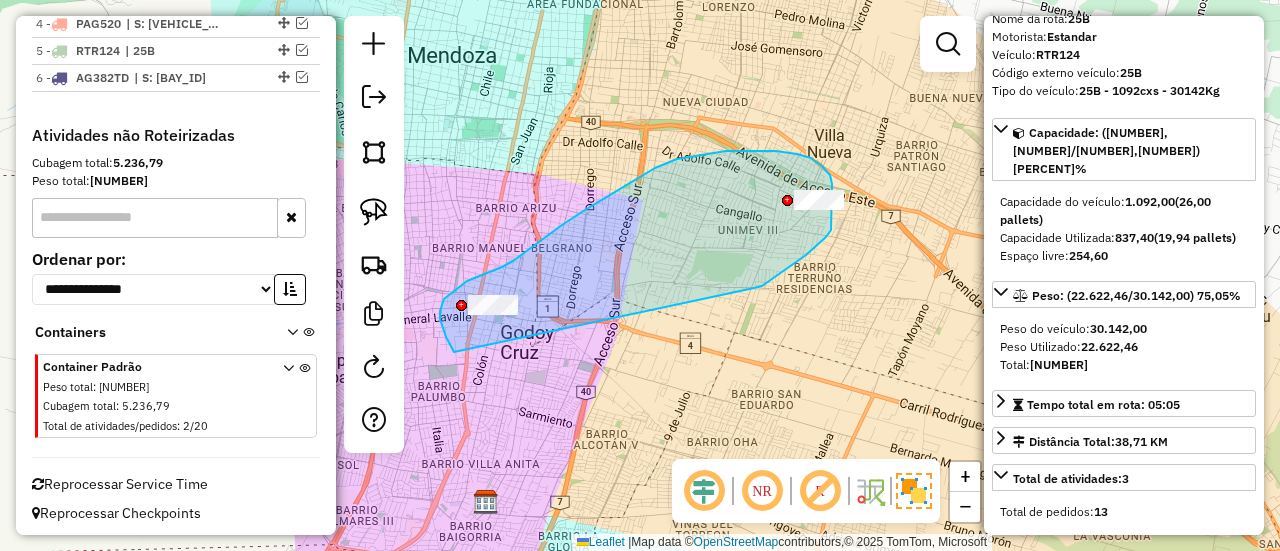 drag, startPoint x: 756, startPoint y: 288, endPoint x: 466, endPoint y: 363, distance: 299.54132 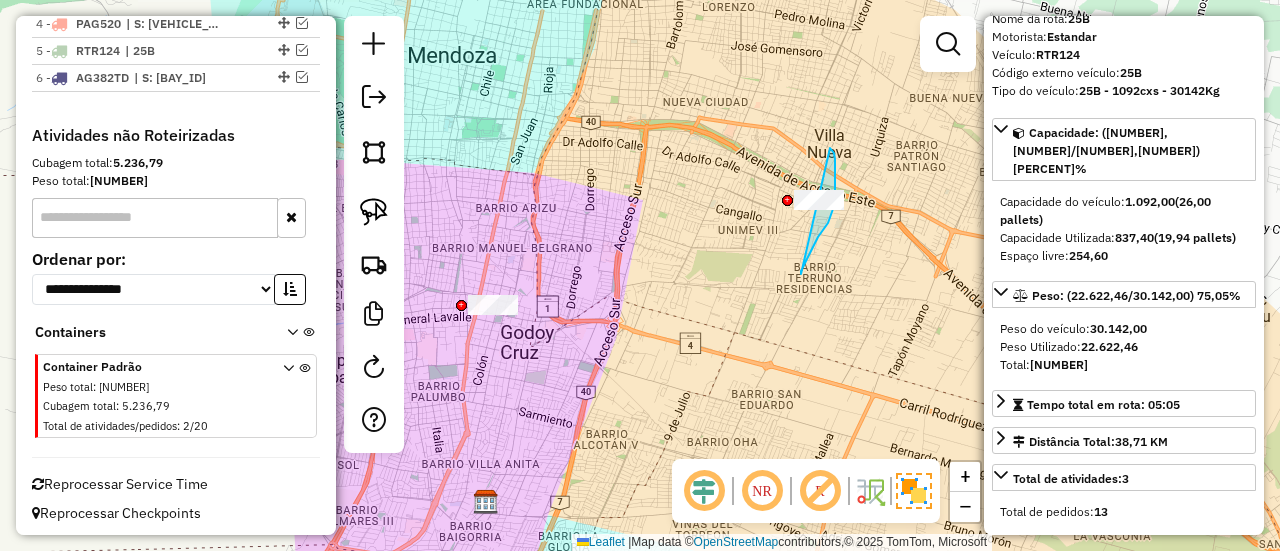drag, startPoint x: 801, startPoint y: 274, endPoint x: 748, endPoint y: 157, distance: 128.44453 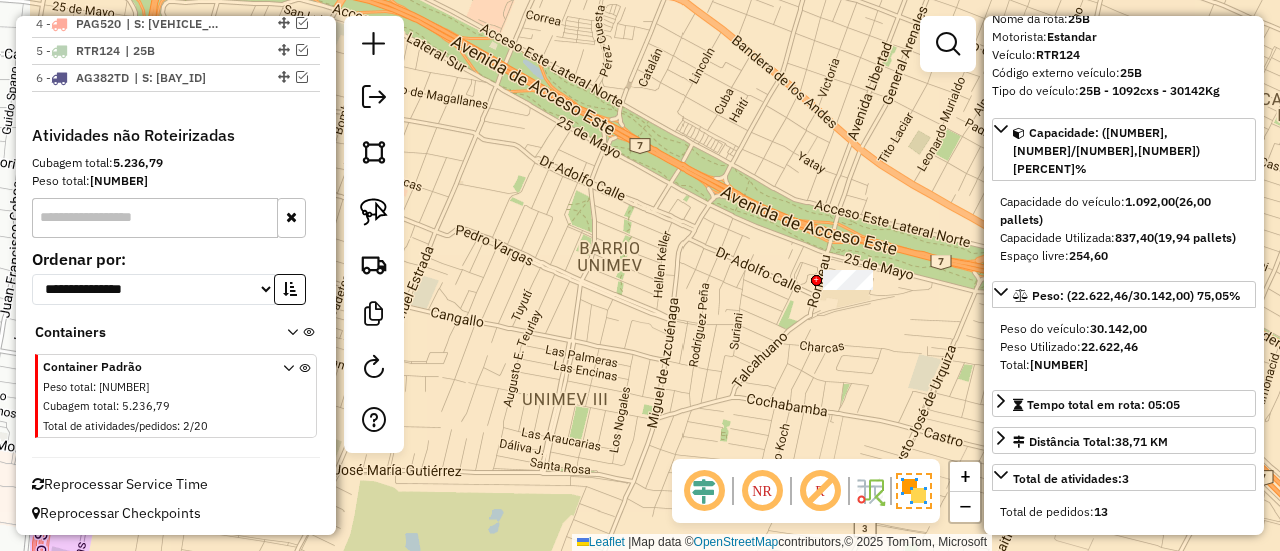 drag, startPoint x: 616, startPoint y: 312, endPoint x: 804, endPoint y: 285, distance: 189.92894 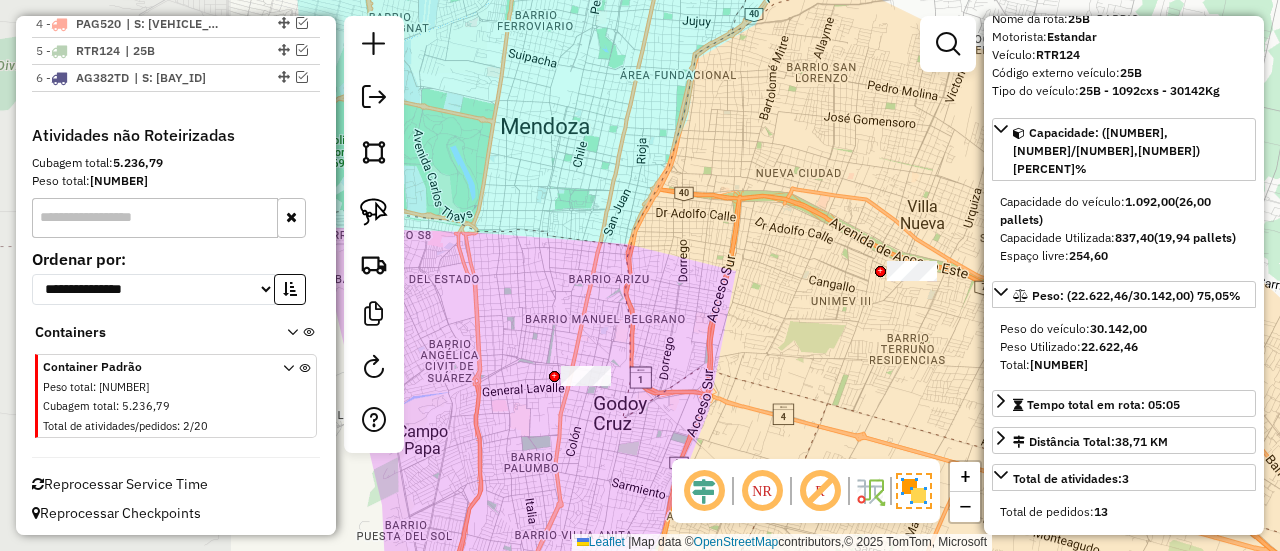 drag, startPoint x: 502, startPoint y: 325, endPoint x: 787, endPoint y: 295, distance: 286.5746 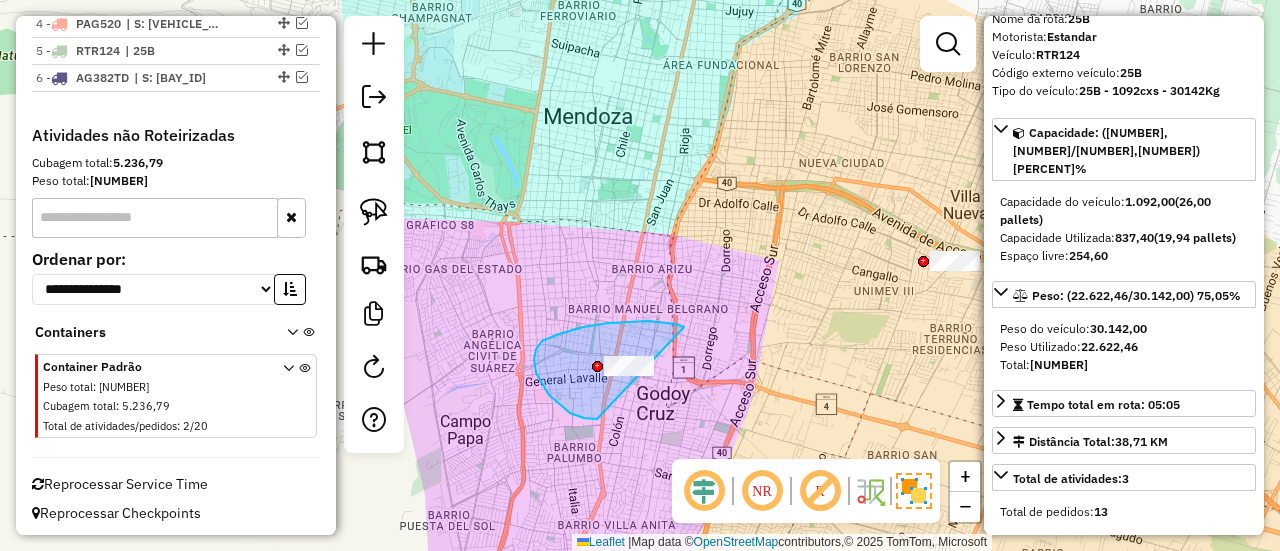 drag, startPoint x: 684, startPoint y: 327, endPoint x: 659, endPoint y: 401, distance: 78.1089 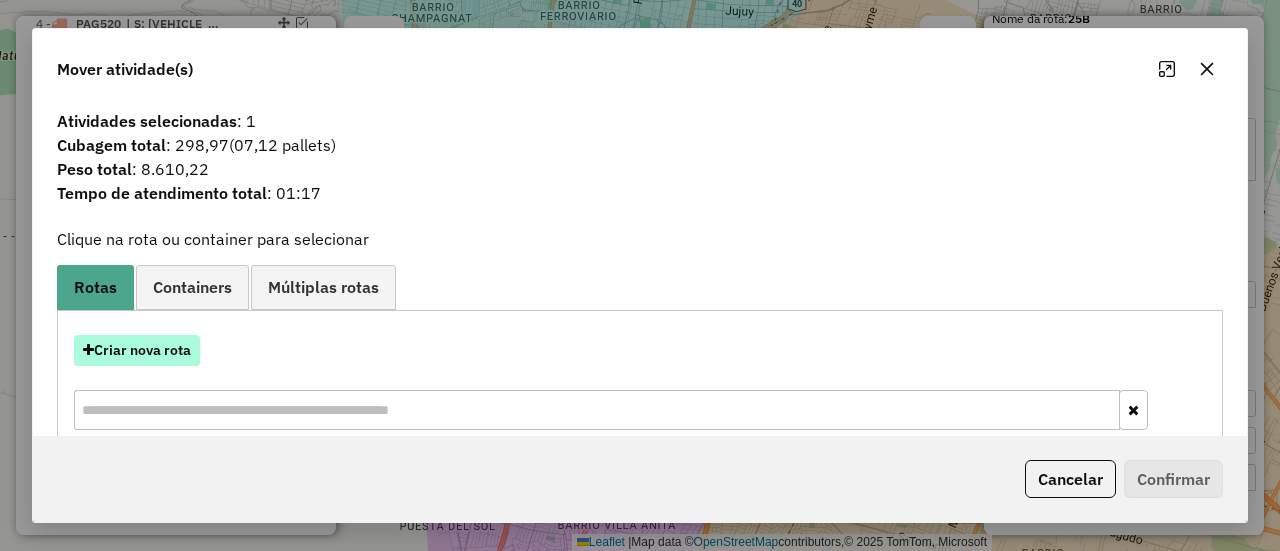 click on "Criar nova rota" at bounding box center (137, 350) 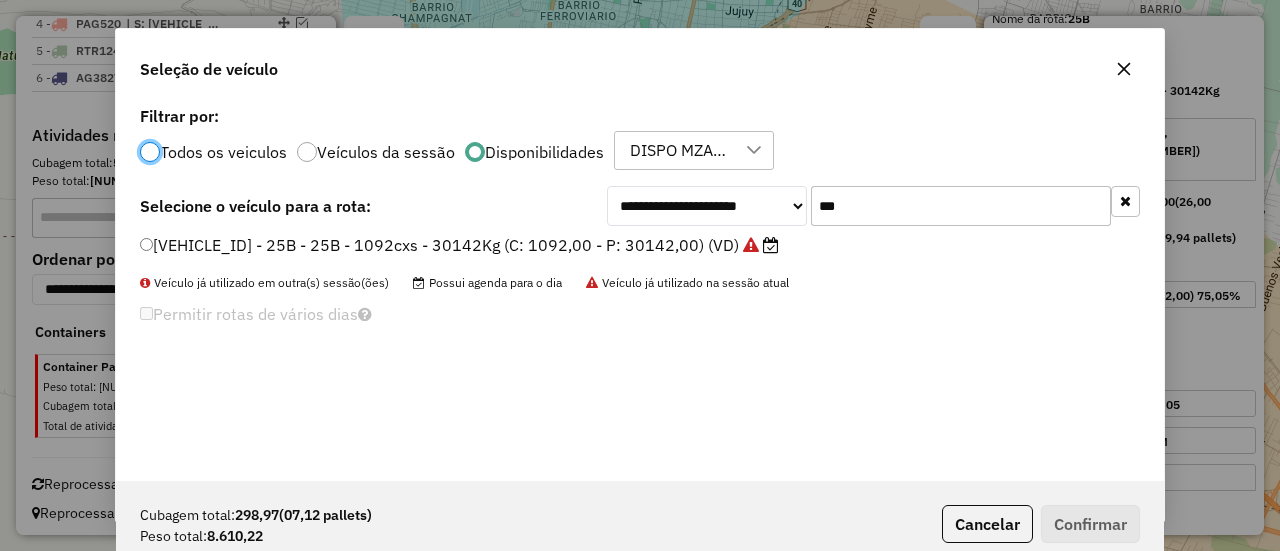 scroll, scrollTop: 11, scrollLeft: 6, axis: both 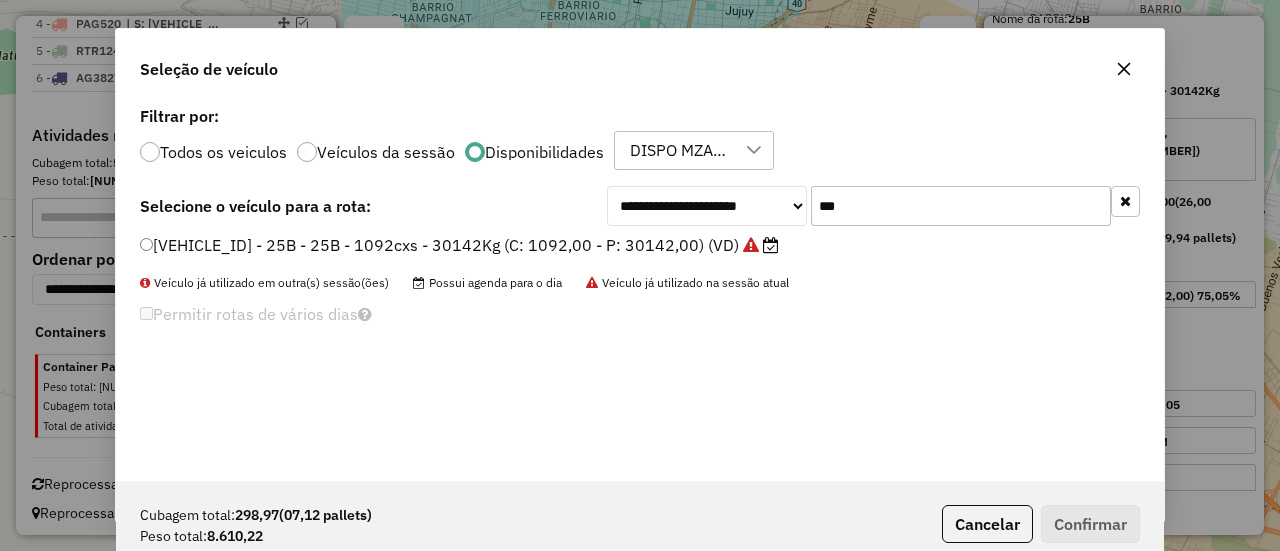 drag, startPoint x: 901, startPoint y: 206, endPoint x: 801, endPoint y: 205, distance: 100.005 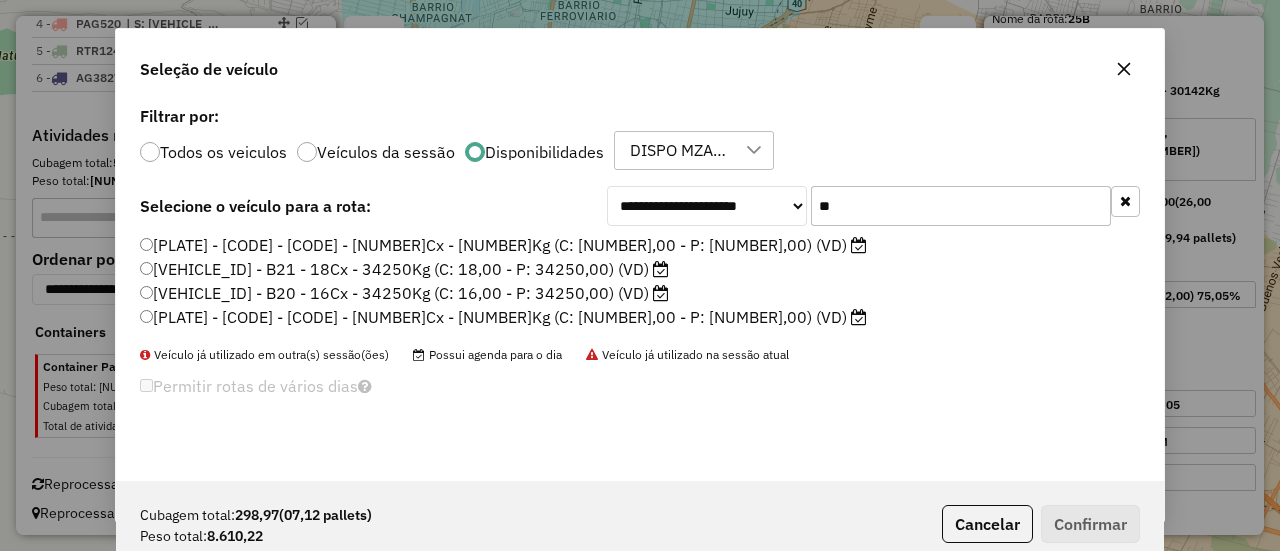 type on "*" 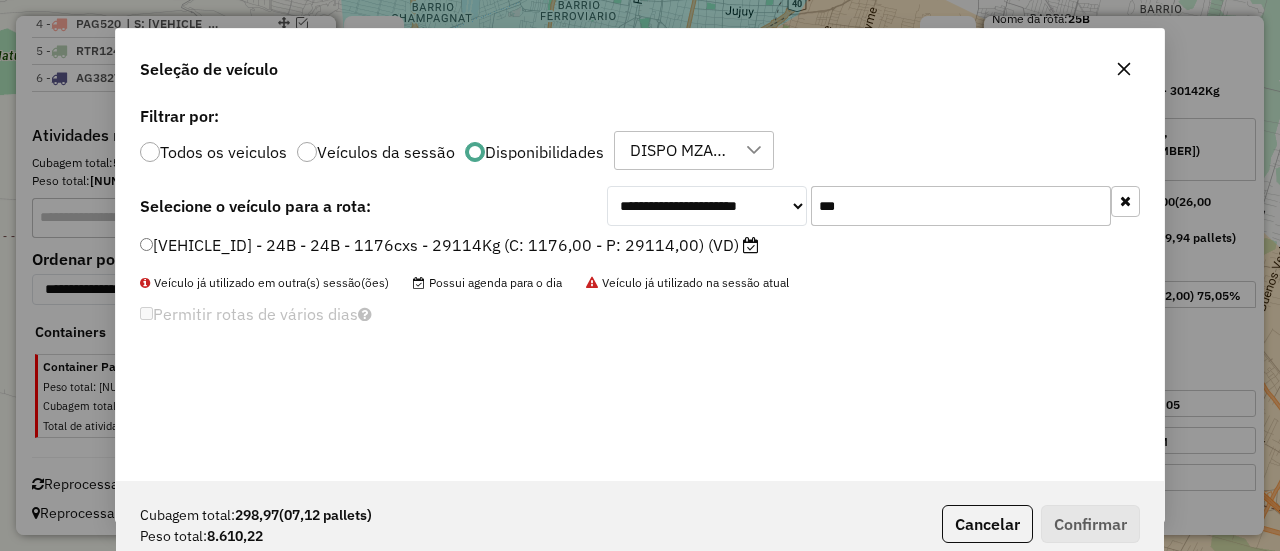 type on "***" 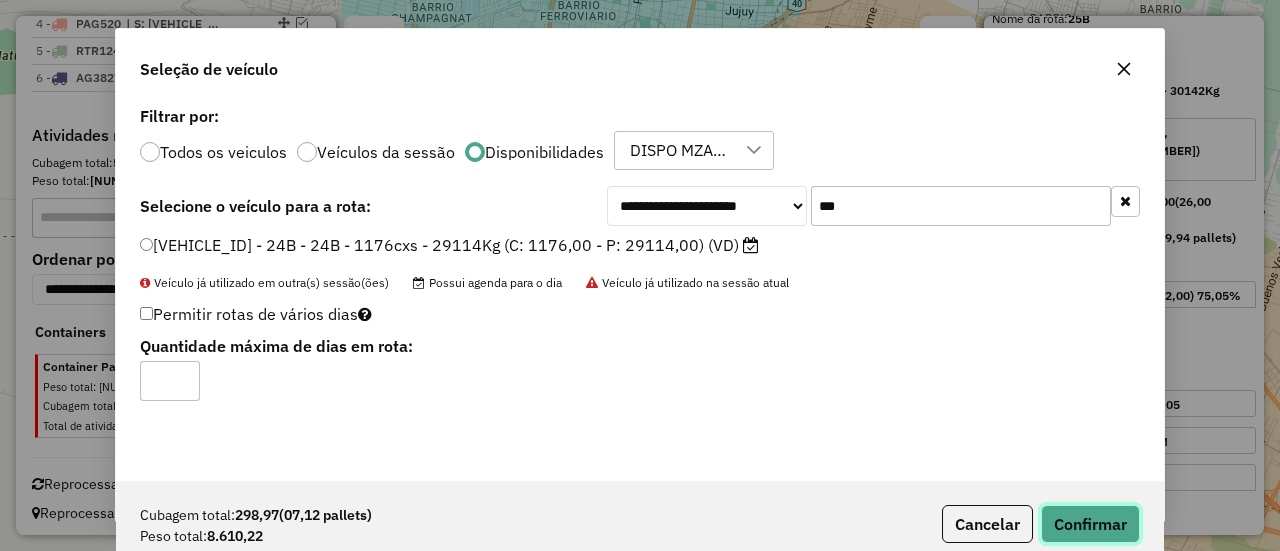 click on "Confirmar" 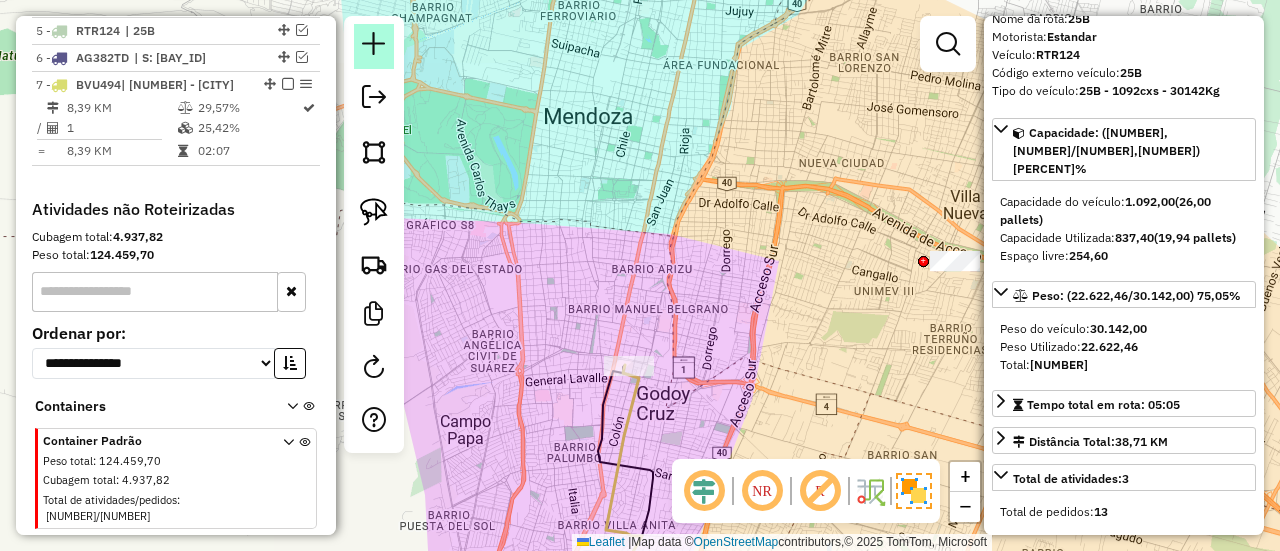 scroll, scrollTop: 826, scrollLeft: 0, axis: vertical 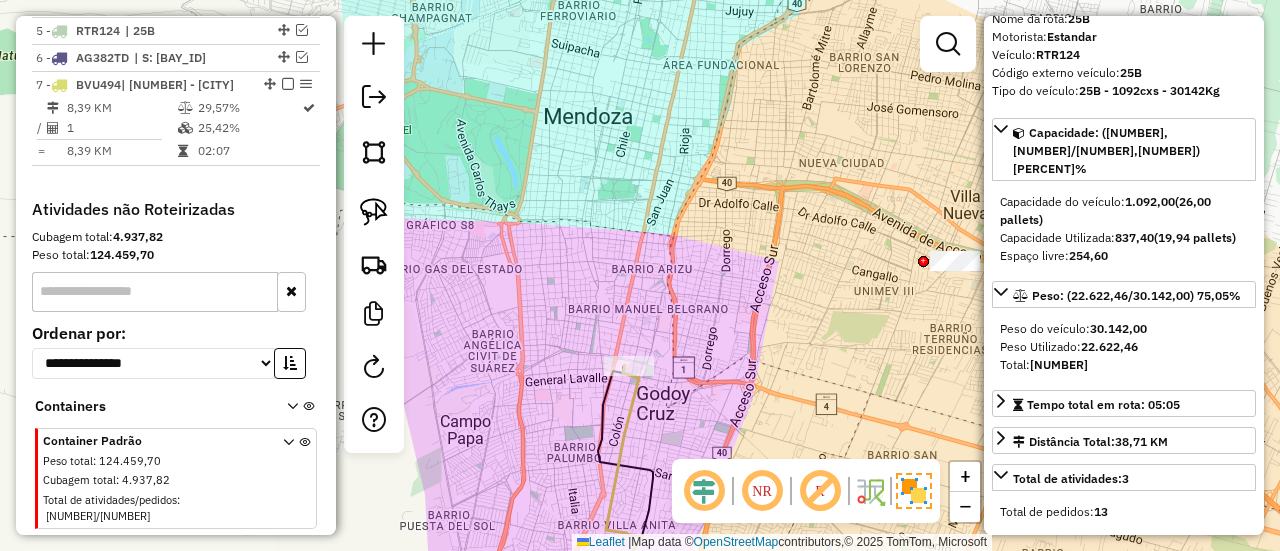 click 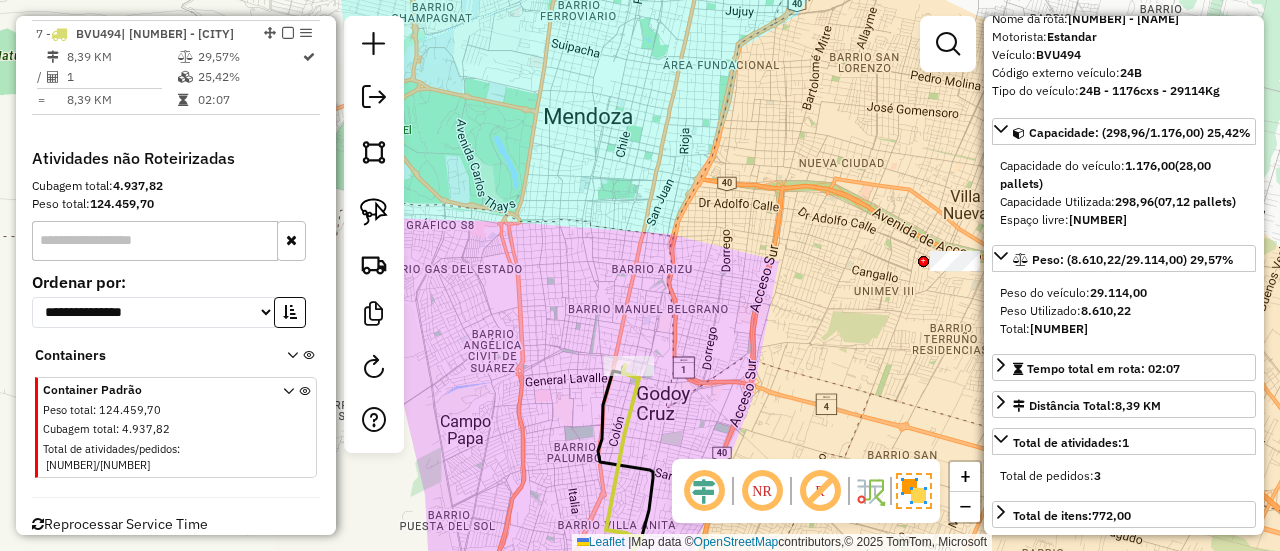 scroll, scrollTop: 880, scrollLeft: 0, axis: vertical 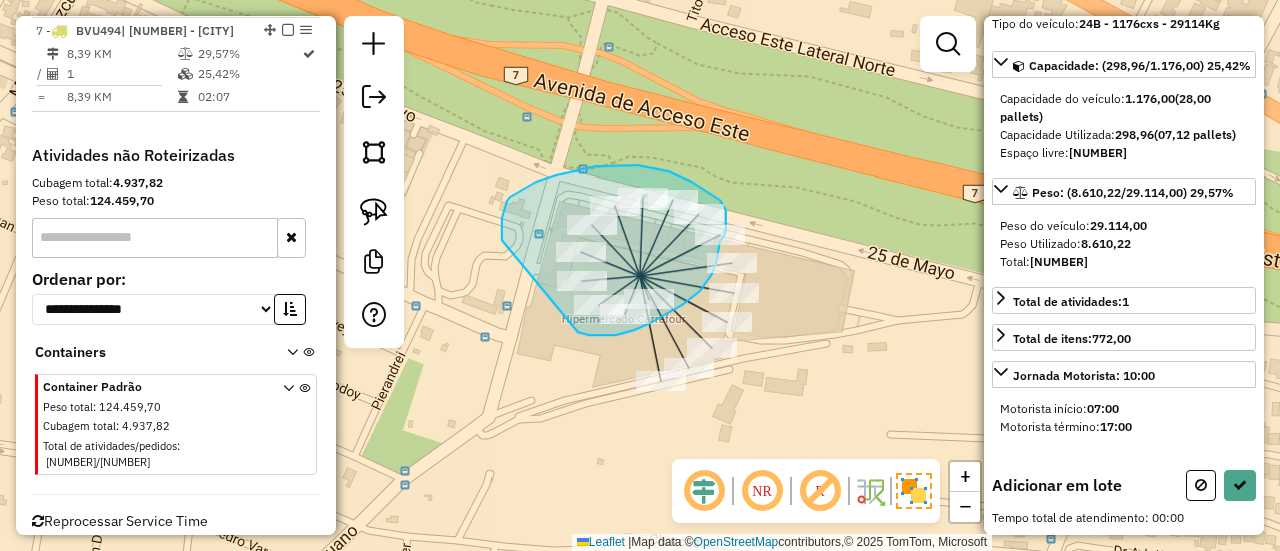 drag, startPoint x: 578, startPoint y: 332, endPoint x: 502, endPoint y: 245, distance: 115.52056 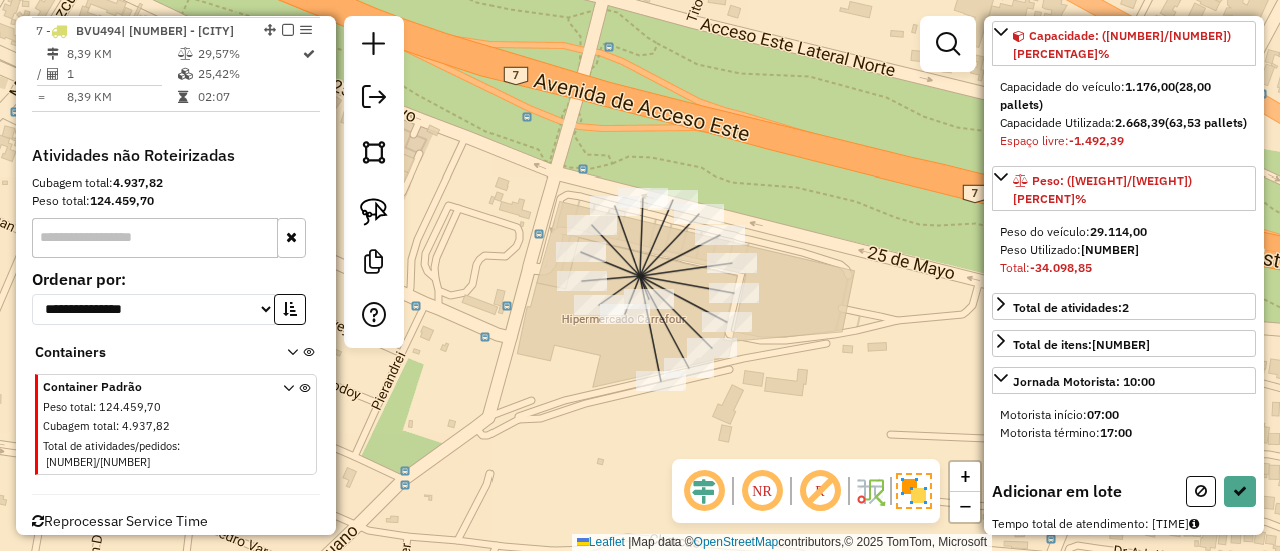 scroll, scrollTop: 146, scrollLeft: 0, axis: vertical 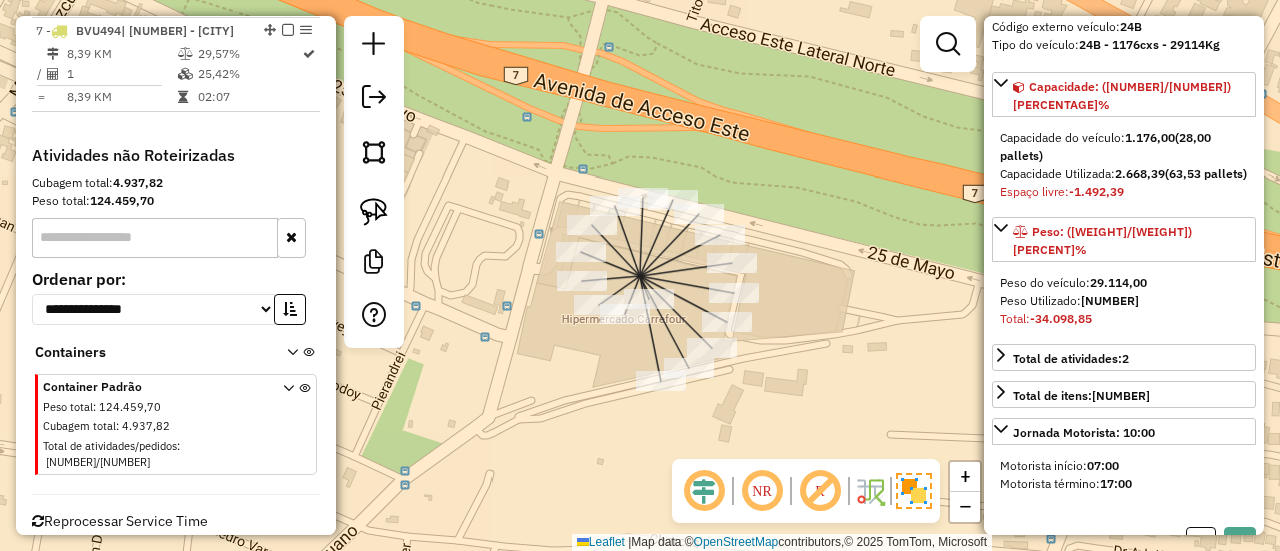 select on "**********" 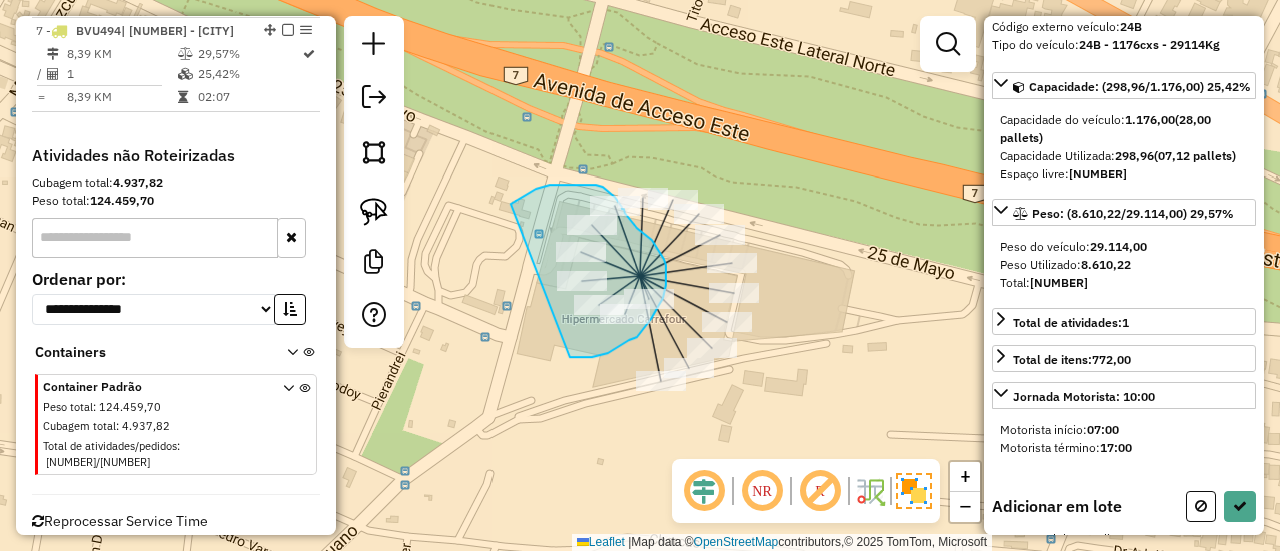 drag, startPoint x: 639, startPoint y: 333, endPoint x: 510, endPoint y: 204, distance: 182.43355 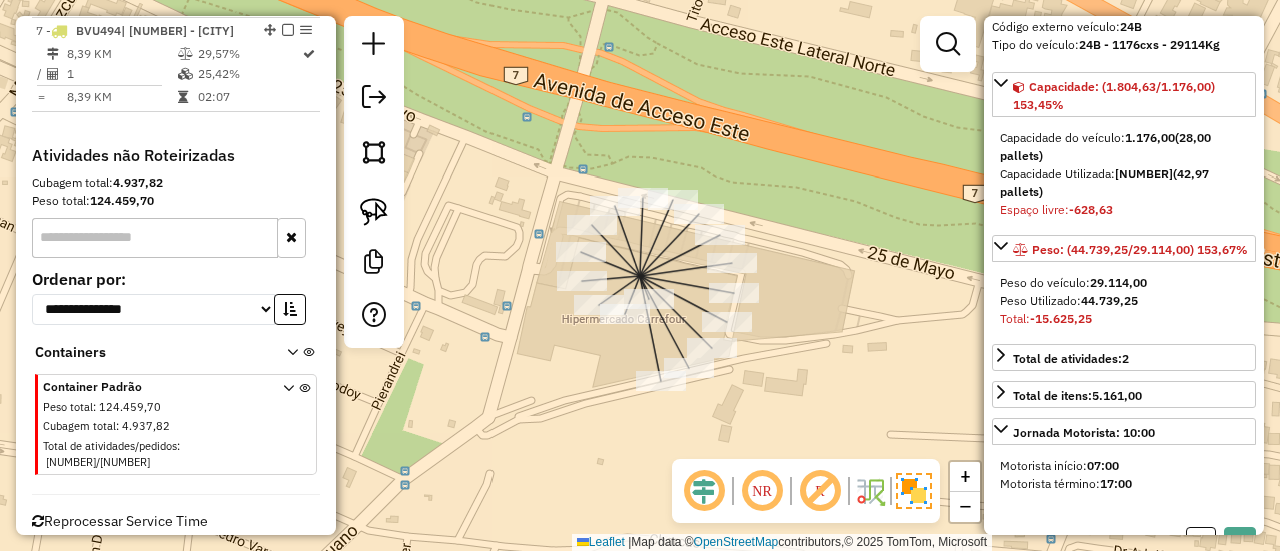 select on "**********" 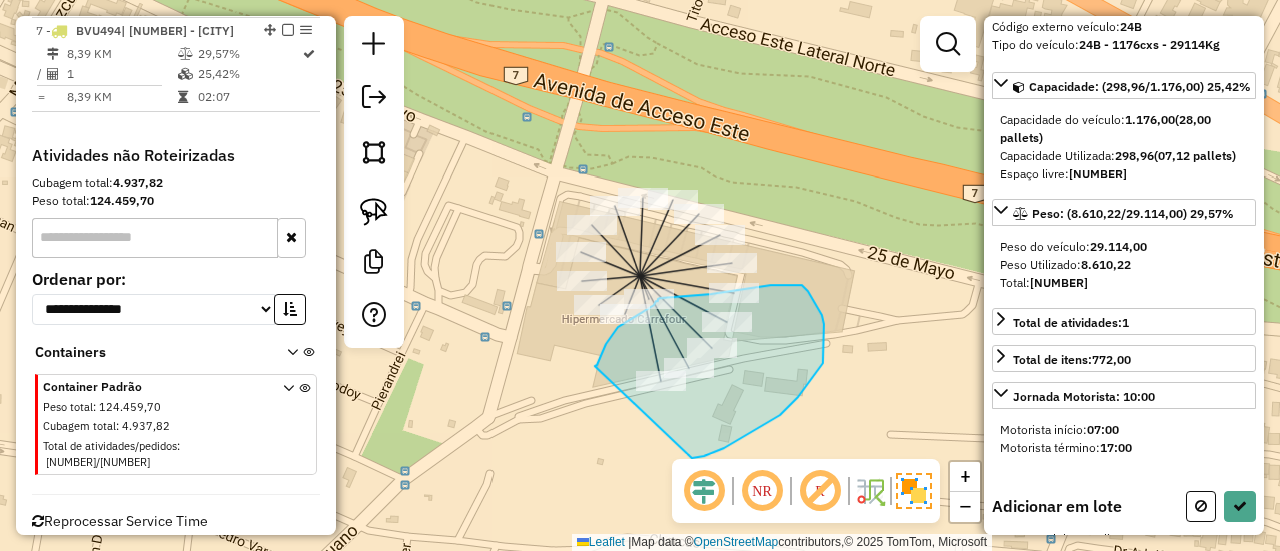 drag, startPoint x: 606, startPoint y: 344, endPoint x: 693, endPoint y: 458, distance: 143.40501 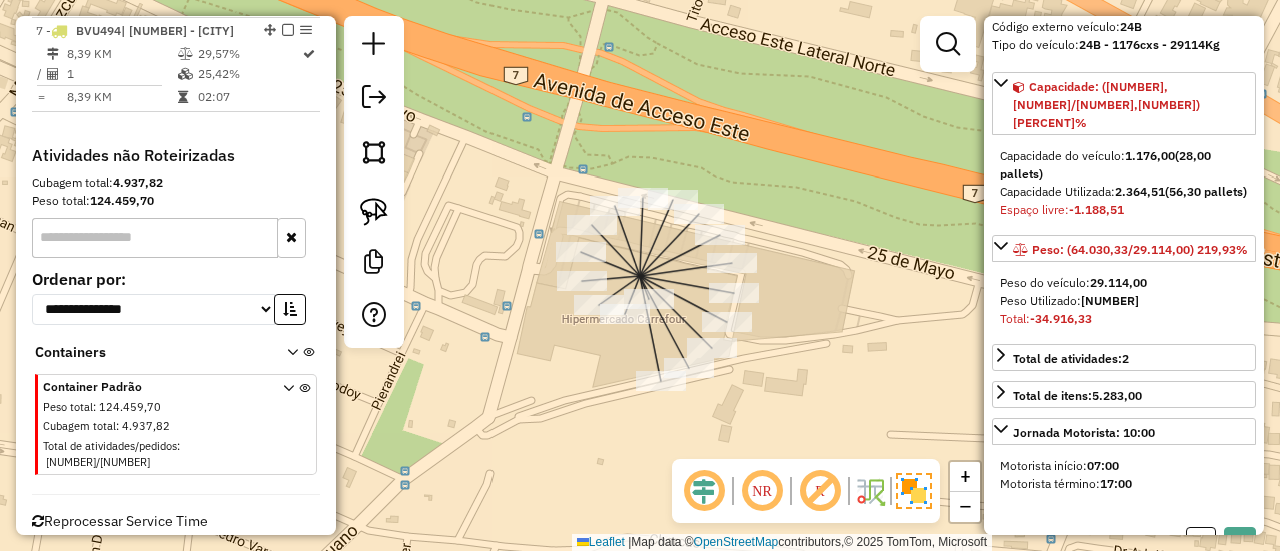 select on "**********" 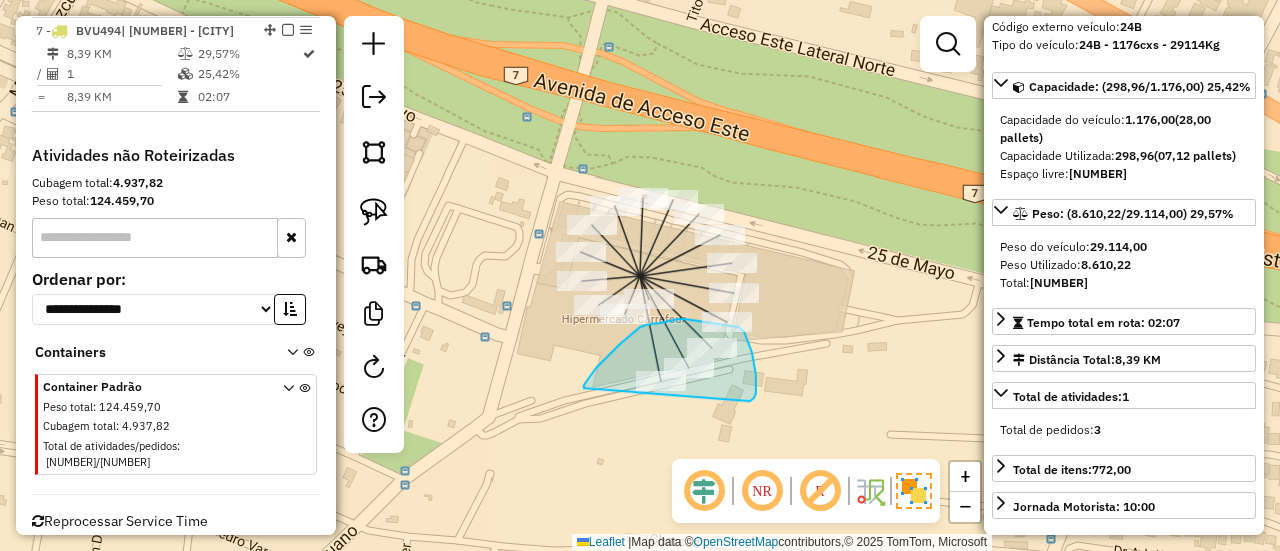 drag, startPoint x: 584, startPoint y: 388, endPoint x: 748, endPoint y: 403, distance: 164.68454 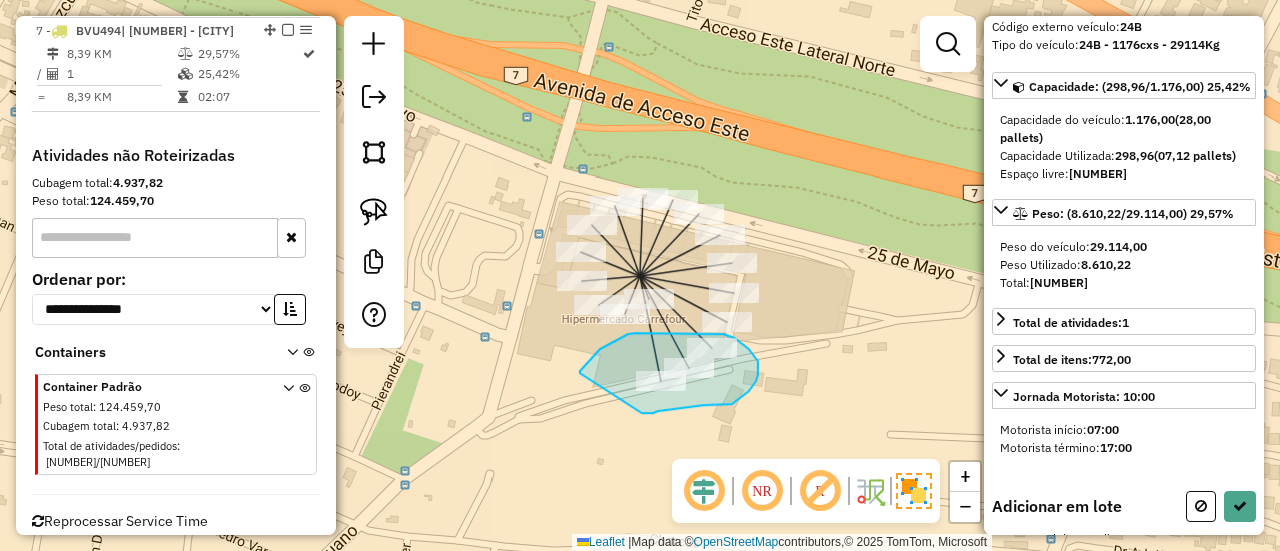 drag, startPoint x: 580, startPoint y: 373, endPoint x: 641, endPoint y: 413, distance: 72.94518 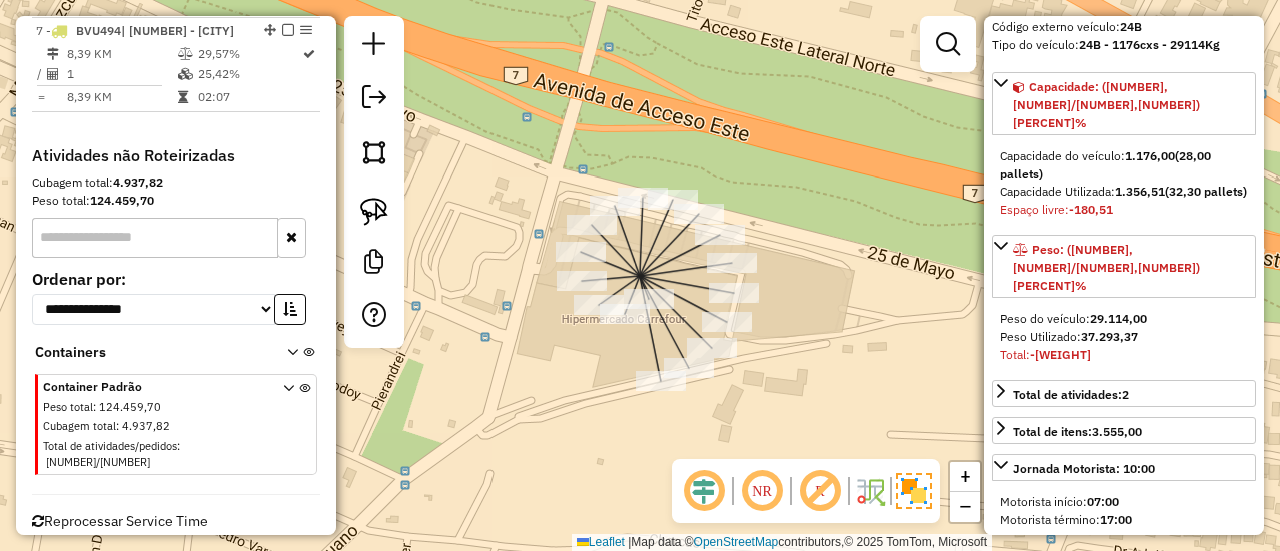 select on "**********" 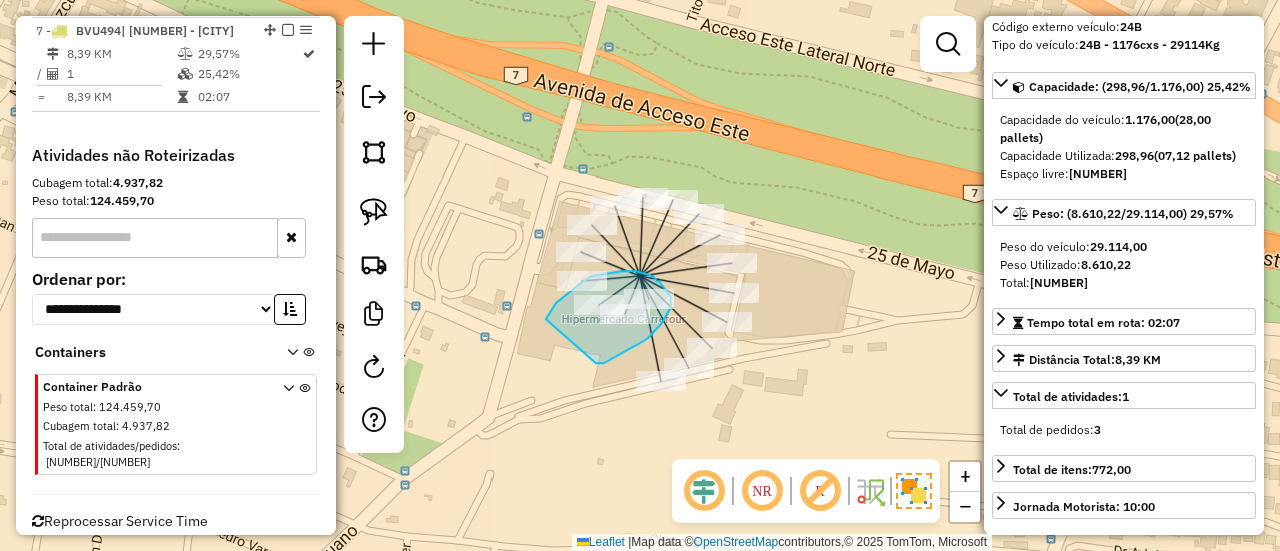 drag, startPoint x: 600, startPoint y: 363, endPoint x: 546, endPoint y: 319, distance: 69.656296 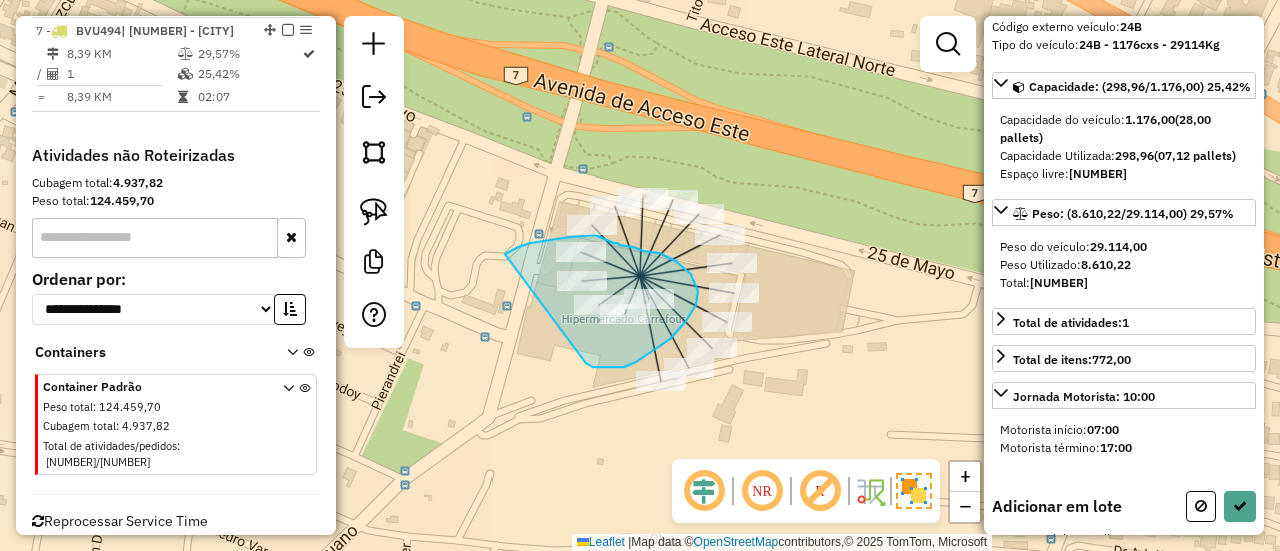 drag, startPoint x: 593, startPoint y: 367, endPoint x: 504, endPoint y: 254, distance: 143.8402 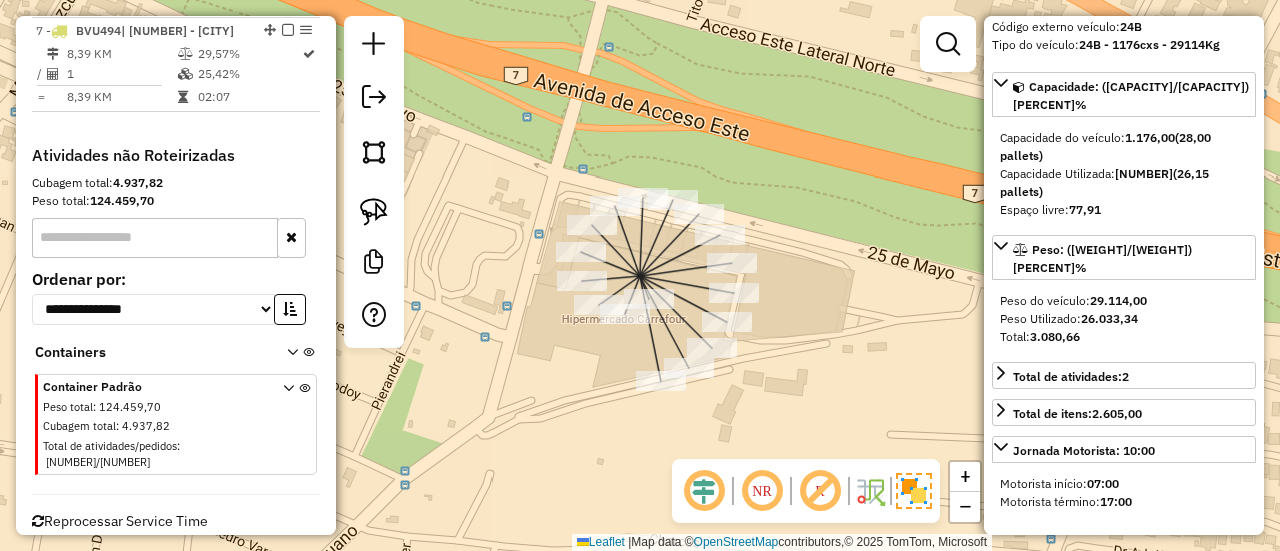 select on "**********" 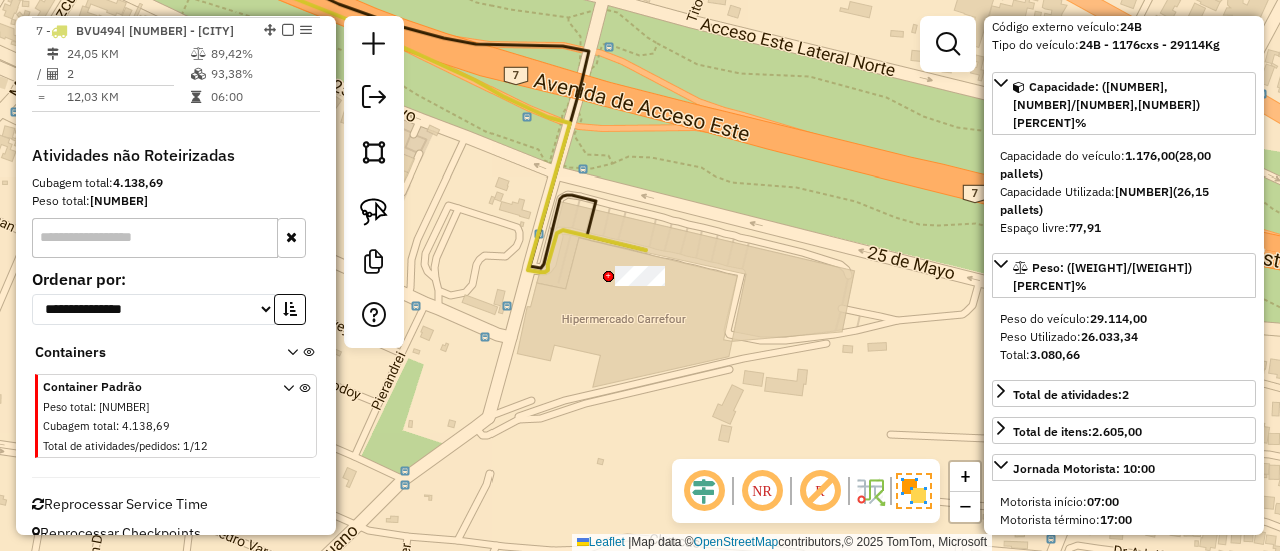 click 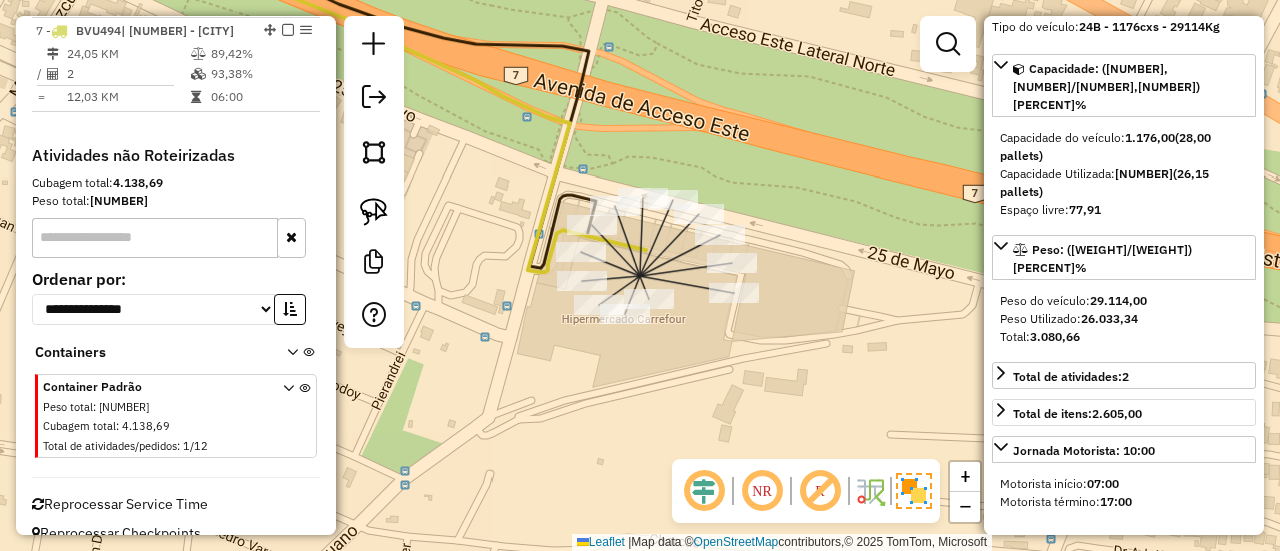 scroll, scrollTop: 196, scrollLeft: 0, axis: vertical 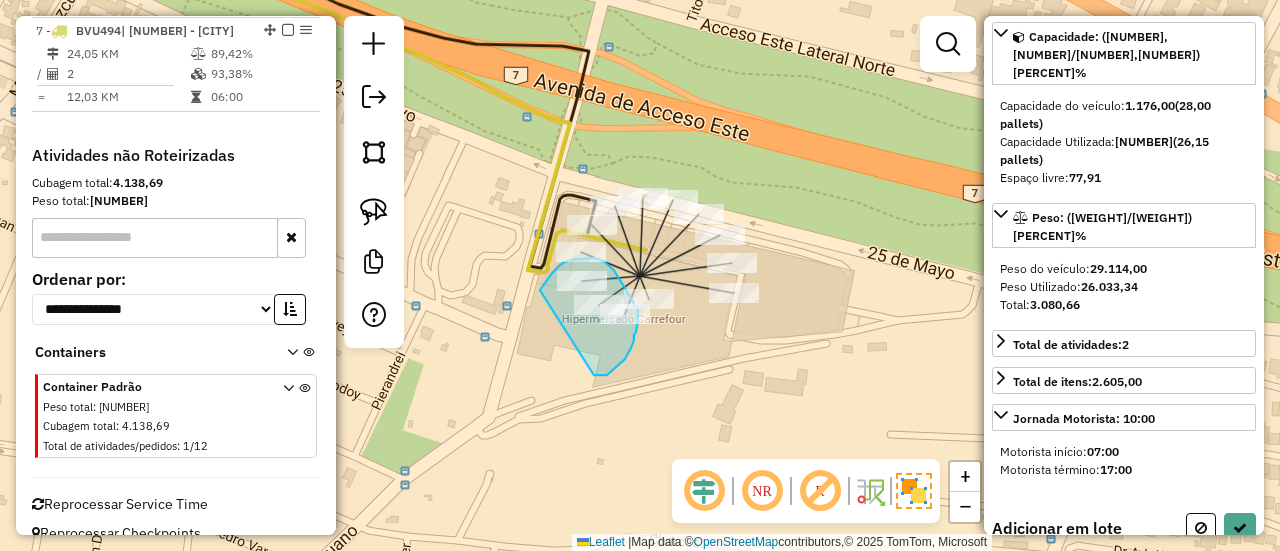 drag, startPoint x: 596, startPoint y: 375, endPoint x: 540, endPoint y: 290, distance: 101.788994 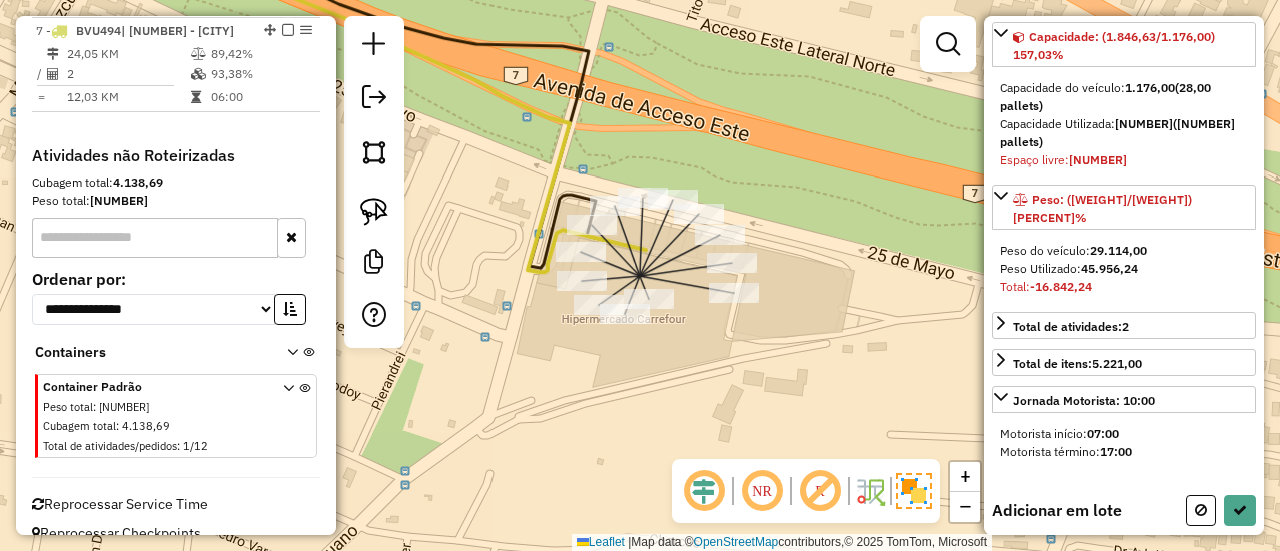 select on "**********" 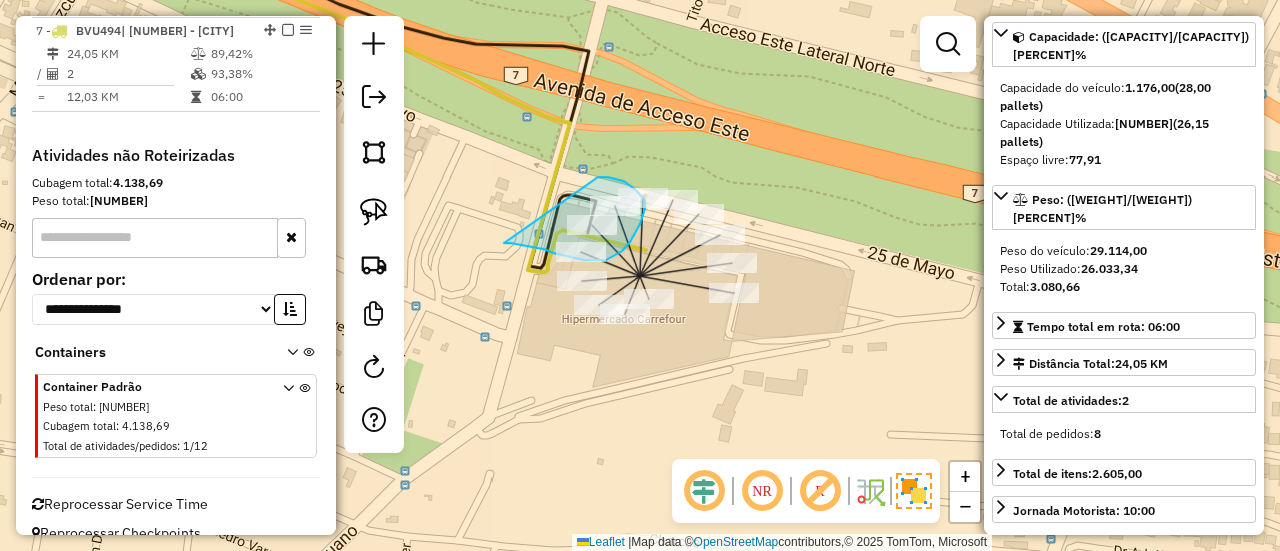 drag, startPoint x: 504, startPoint y: 243, endPoint x: 592, endPoint y: 181, distance: 107.647575 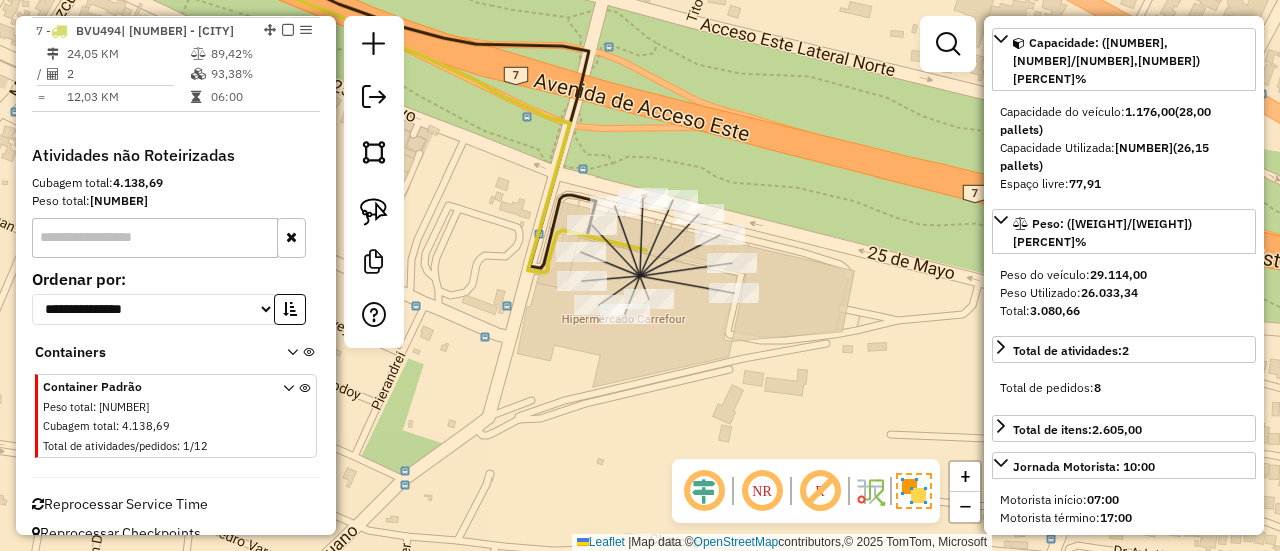 scroll, scrollTop: 196, scrollLeft: 0, axis: vertical 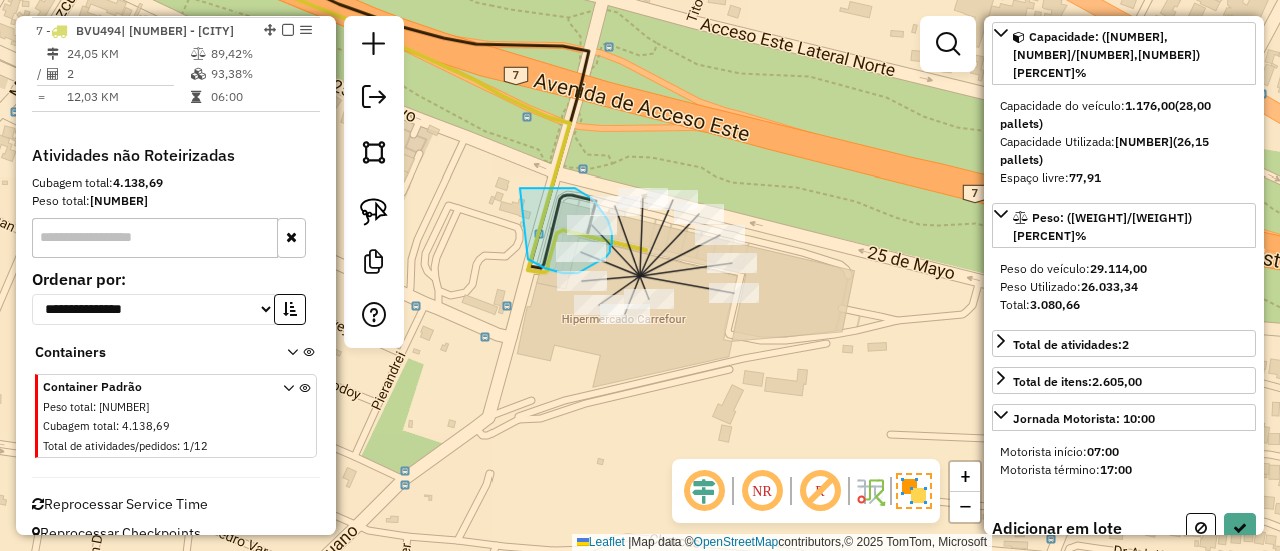 drag, startPoint x: 545, startPoint y: 268, endPoint x: 520, endPoint y: 188, distance: 83.81527 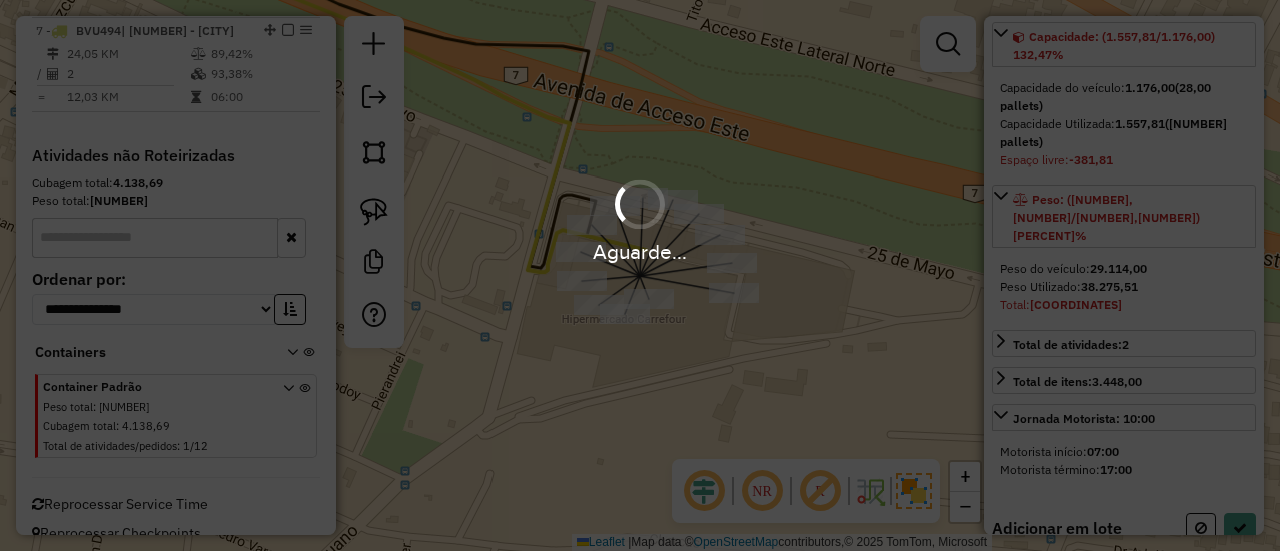 select on "**********" 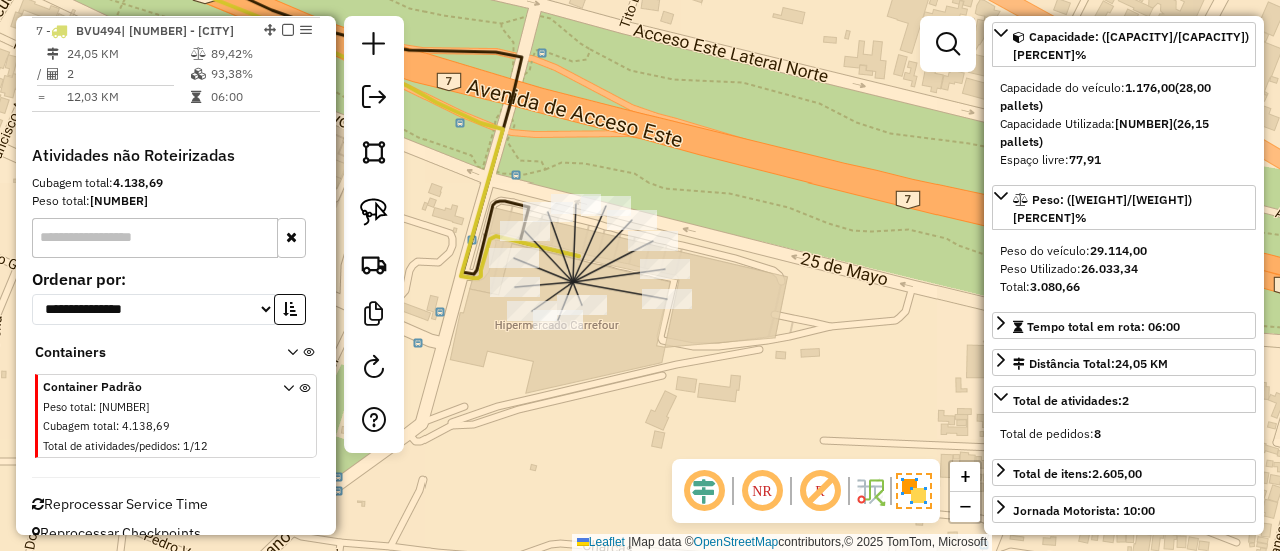 drag, startPoint x: 780, startPoint y: 241, endPoint x: 744, endPoint y: 254, distance: 38.27532 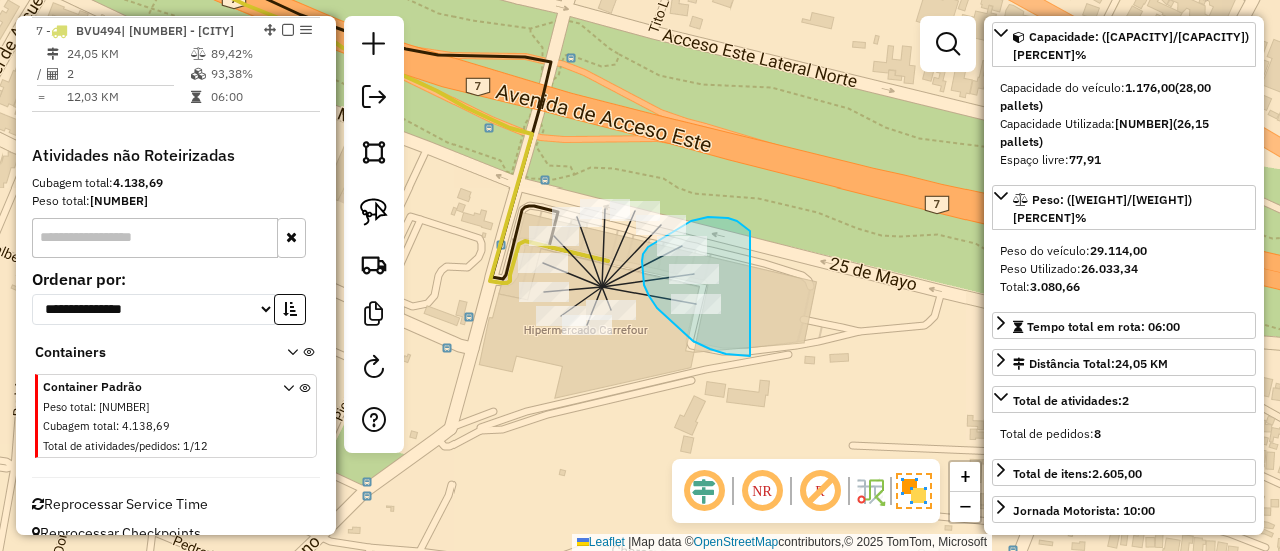 drag, startPoint x: 742, startPoint y: 225, endPoint x: 751, endPoint y: 356, distance: 131.30879 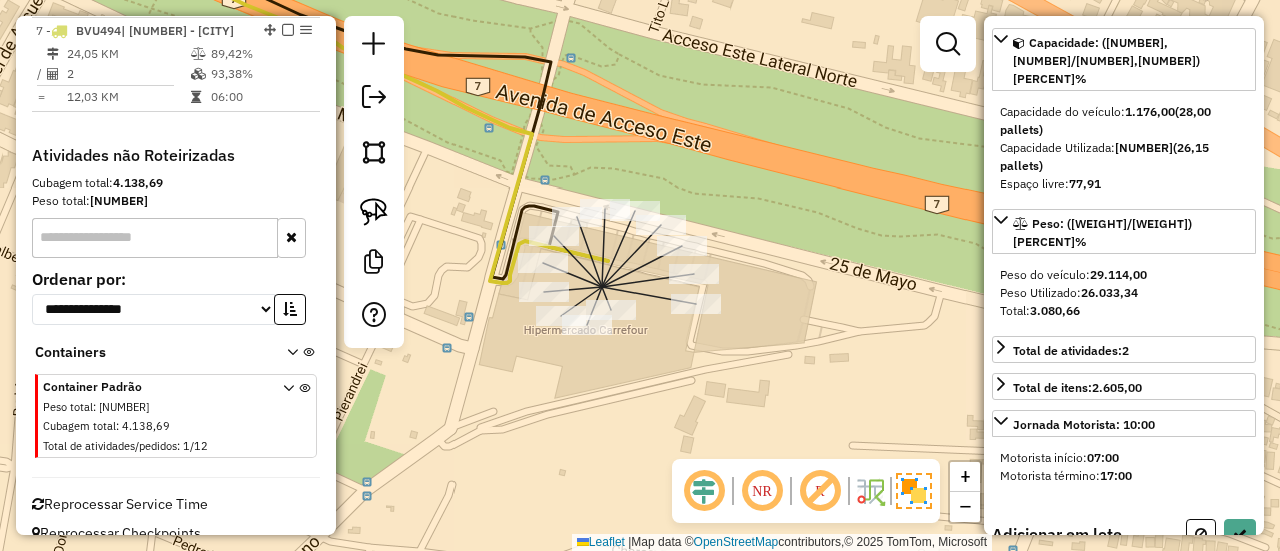 scroll, scrollTop: 196, scrollLeft: 0, axis: vertical 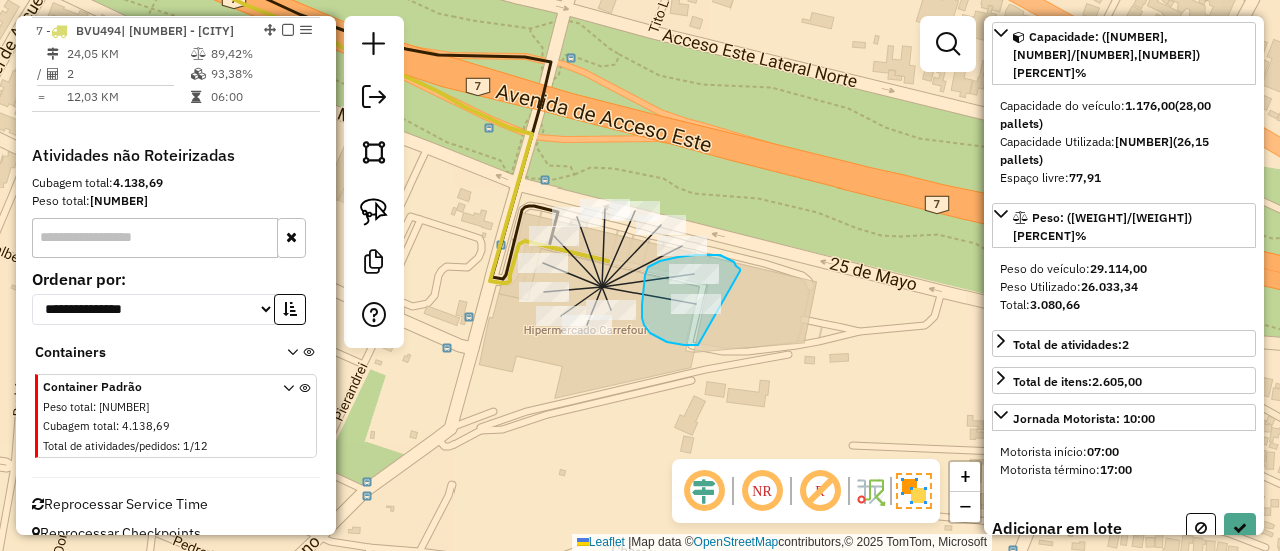 drag, startPoint x: 740, startPoint y: 271, endPoint x: 699, endPoint y: 345, distance: 84.59905 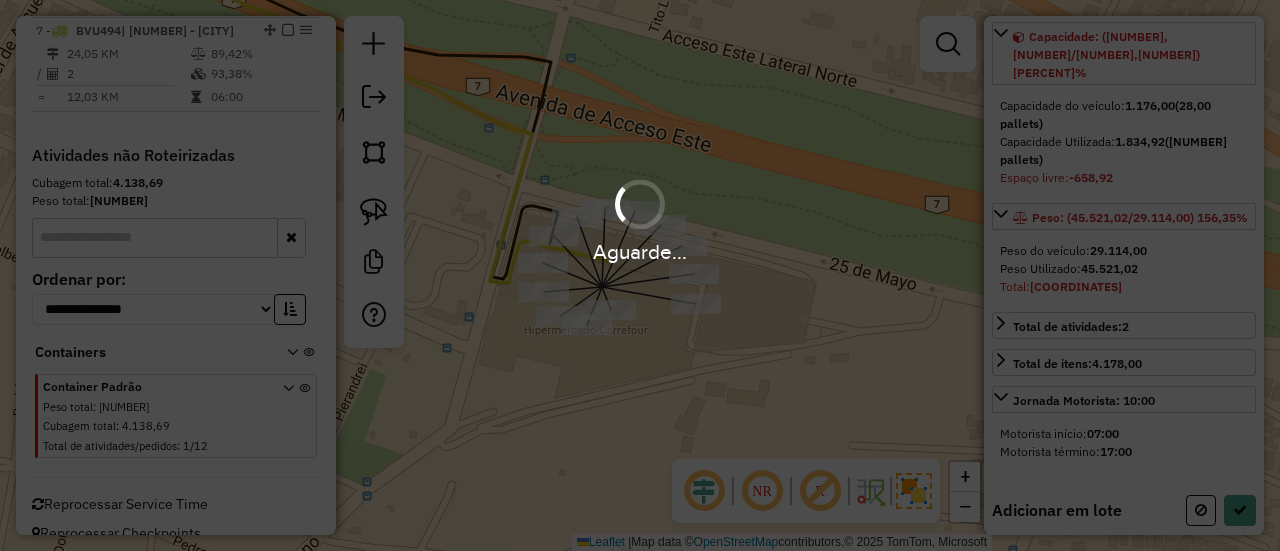 select on "**********" 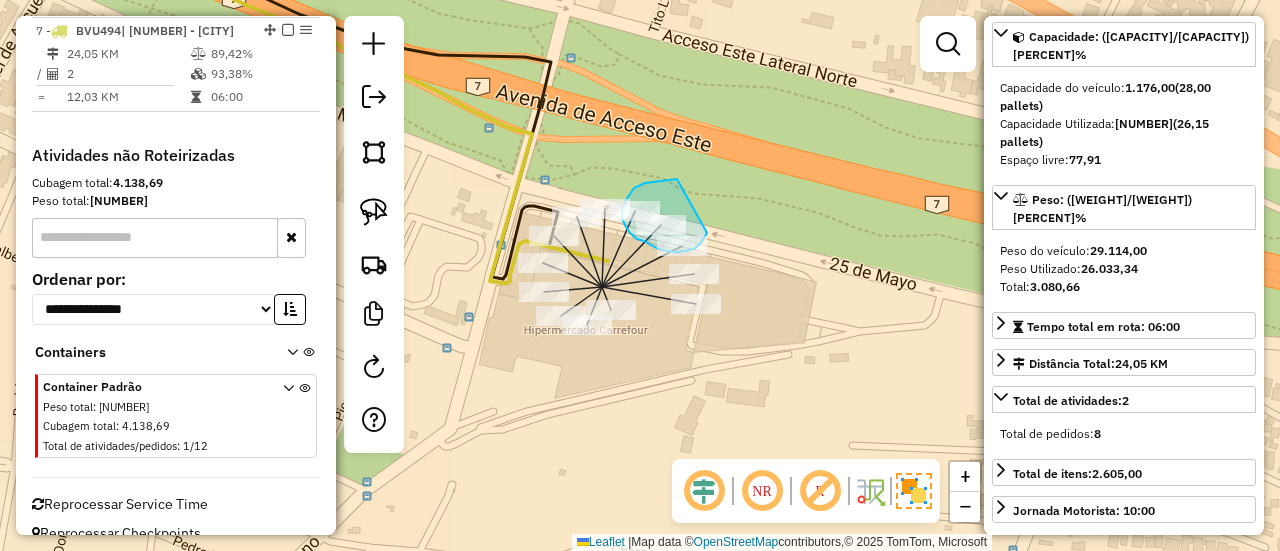 drag, startPoint x: 677, startPoint y: 179, endPoint x: 707, endPoint y: 233, distance: 61.77378 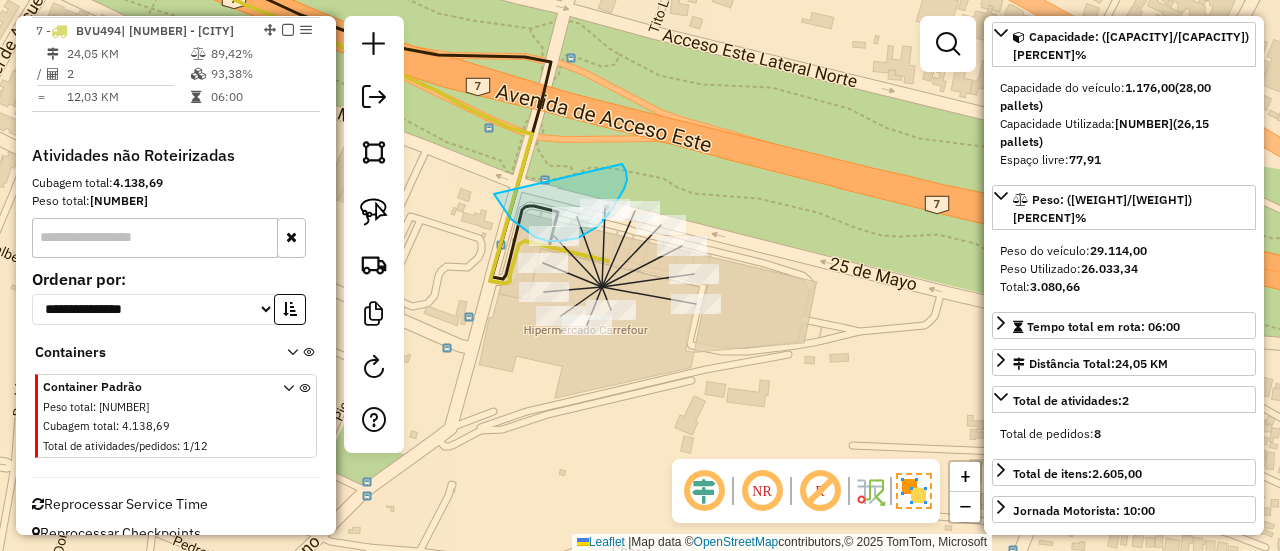 drag, startPoint x: 626, startPoint y: 175, endPoint x: 494, endPoint y: 193, distance: 133.22162 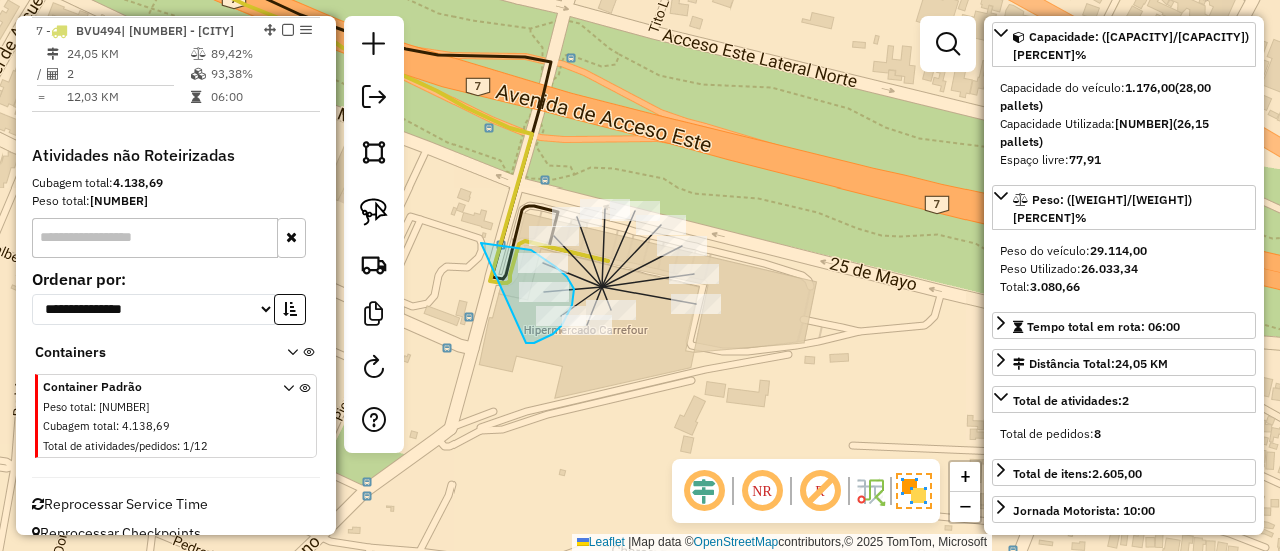 drag, startPoint x: 481, startPoint y: 243, endPoint x: 526, endPoint y: 344, distance: 110.57124 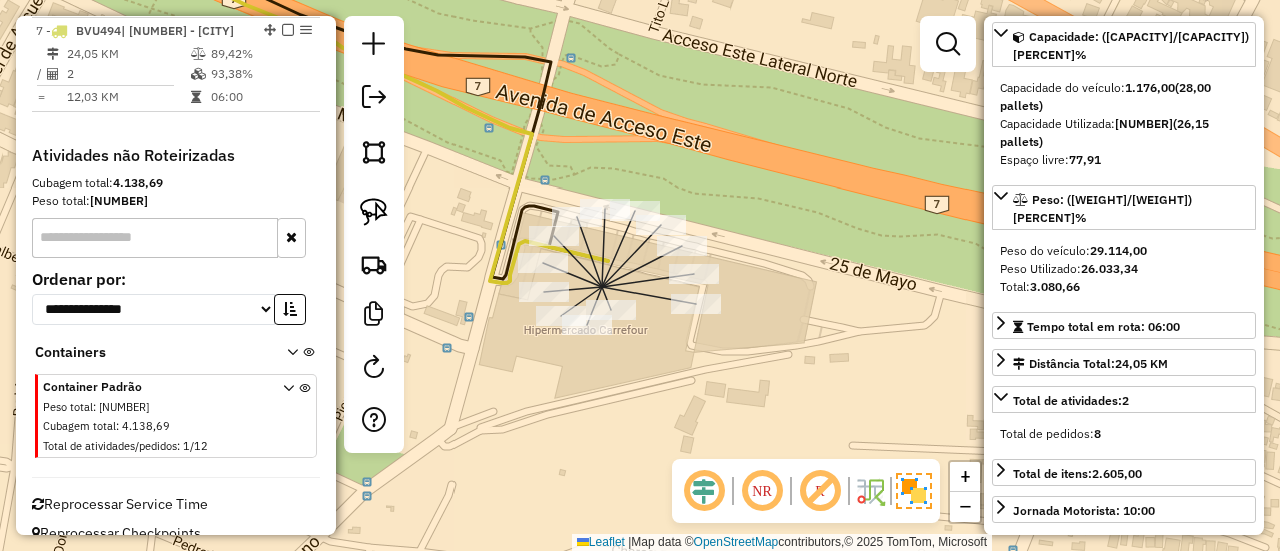 click 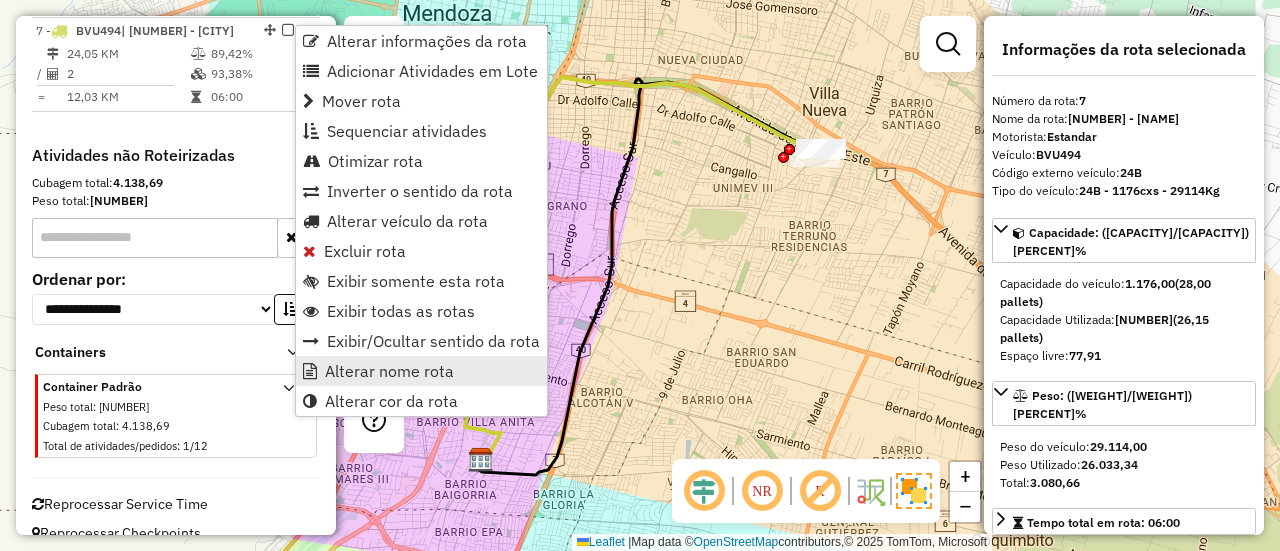 click on "Alterar nome rota" at bounding box center (421, 371) 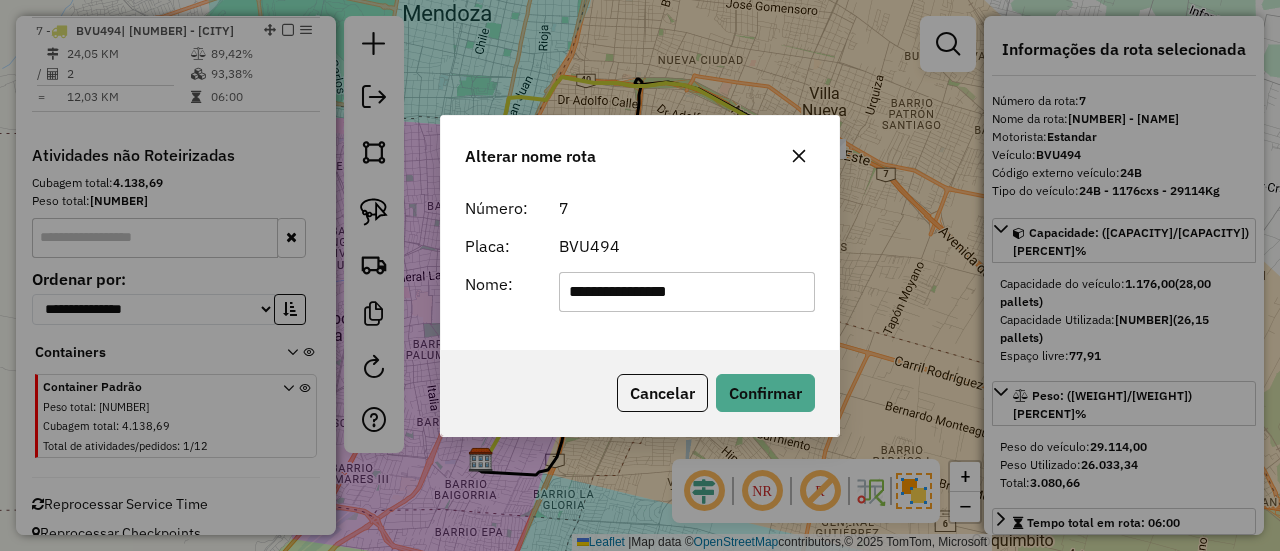 drag, startPoint x: 723, startPoint y: 301, endPoint x: 441, endPoint y: 291, distance: 282.17725 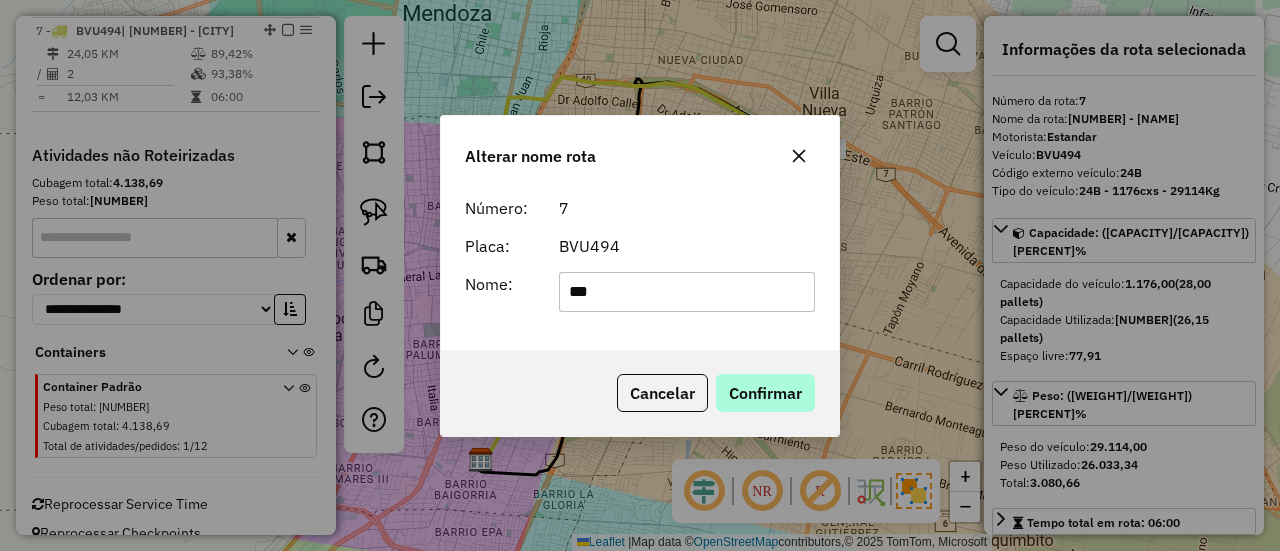 type on "***" 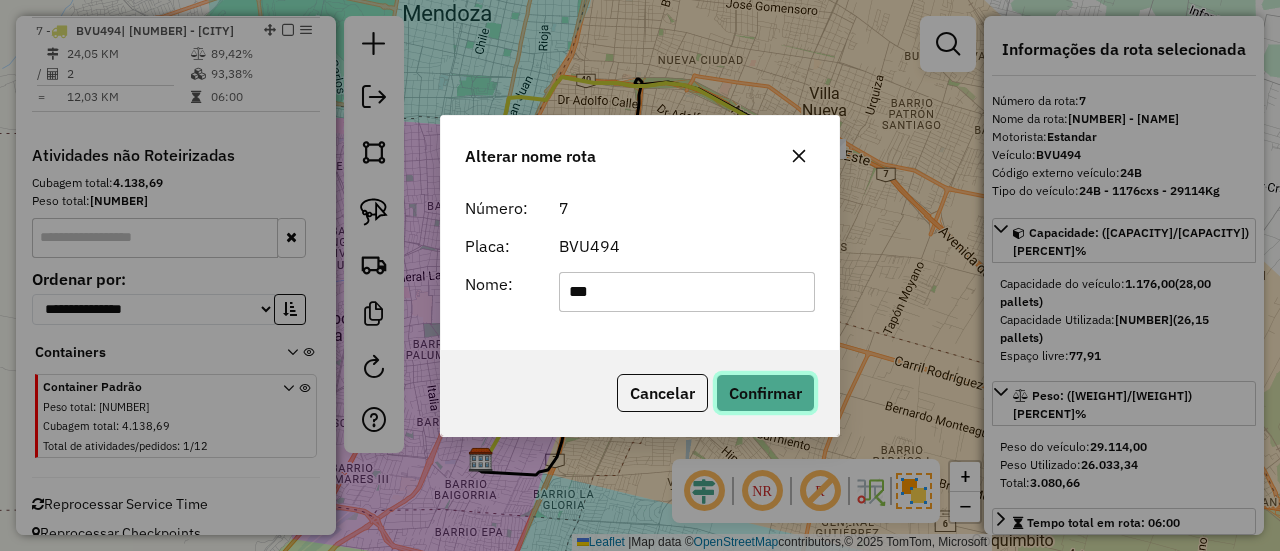 click on "Confirmar" 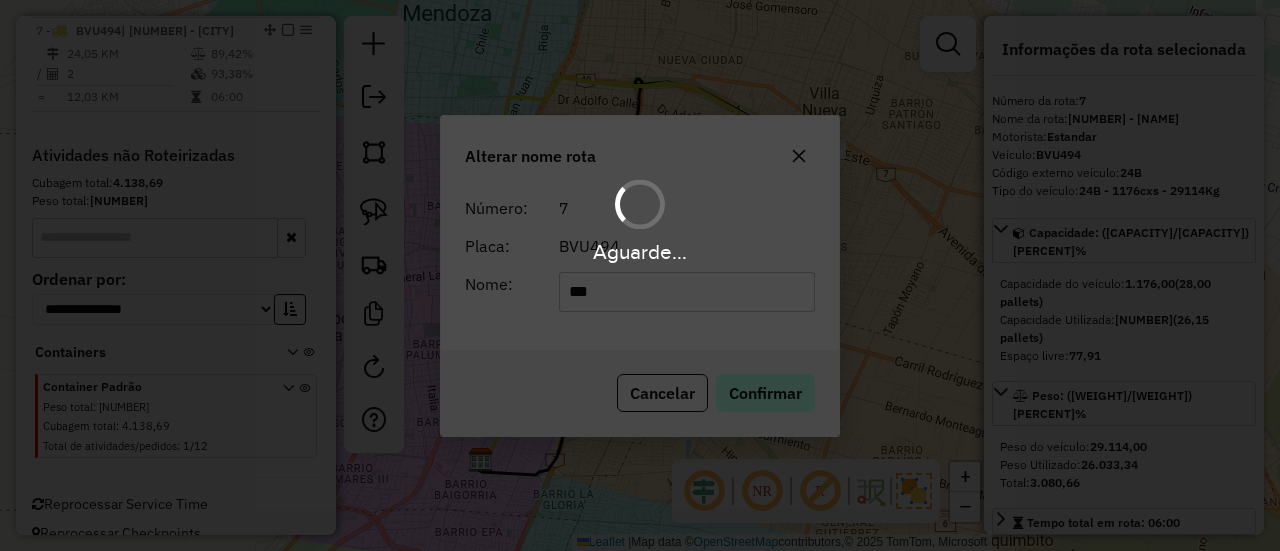 type 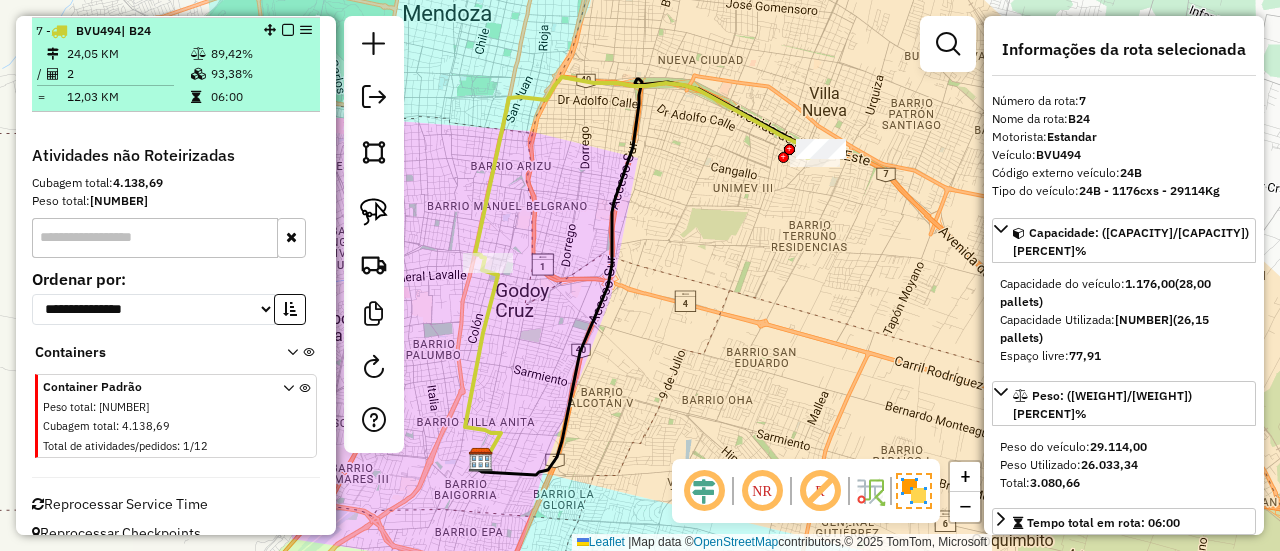 click on "7 -       BVU494   | B24" at bounding box center (176, 31) 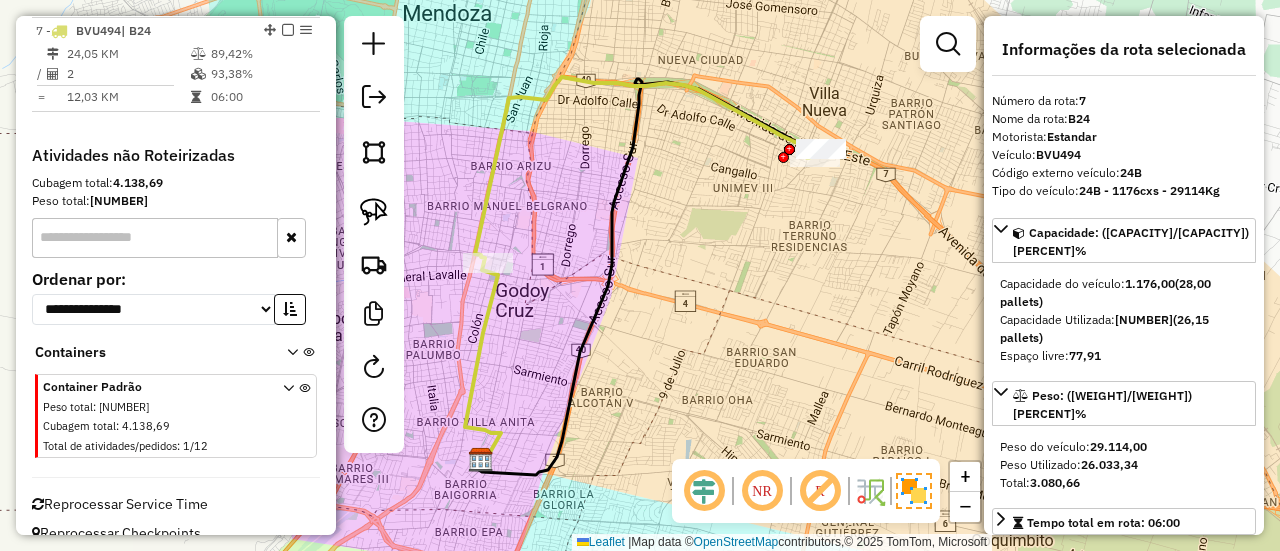 click at bounding box center (288, 30) 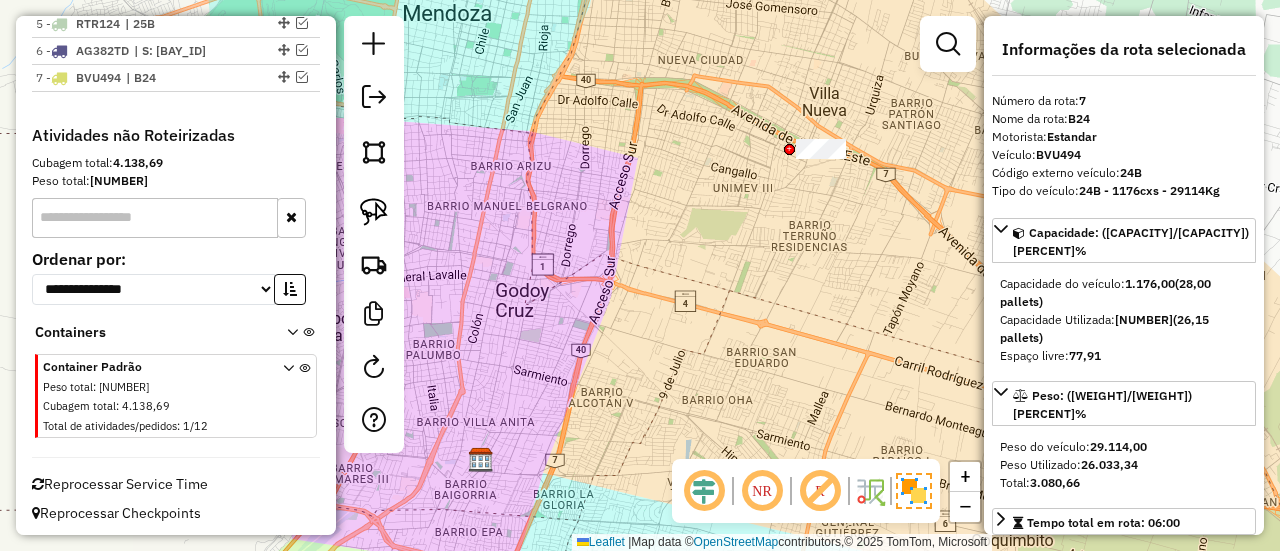 drag, startPoint x: 664, startPoint y: 164, endPoint x: 535, endPoint y: 329, distance: 209.44212 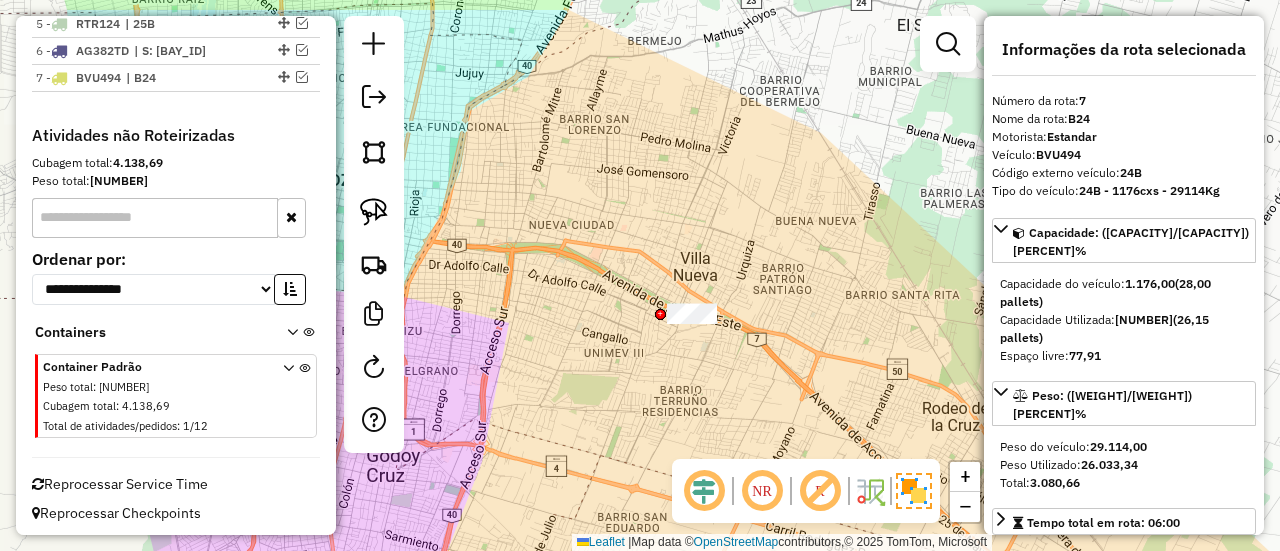 click 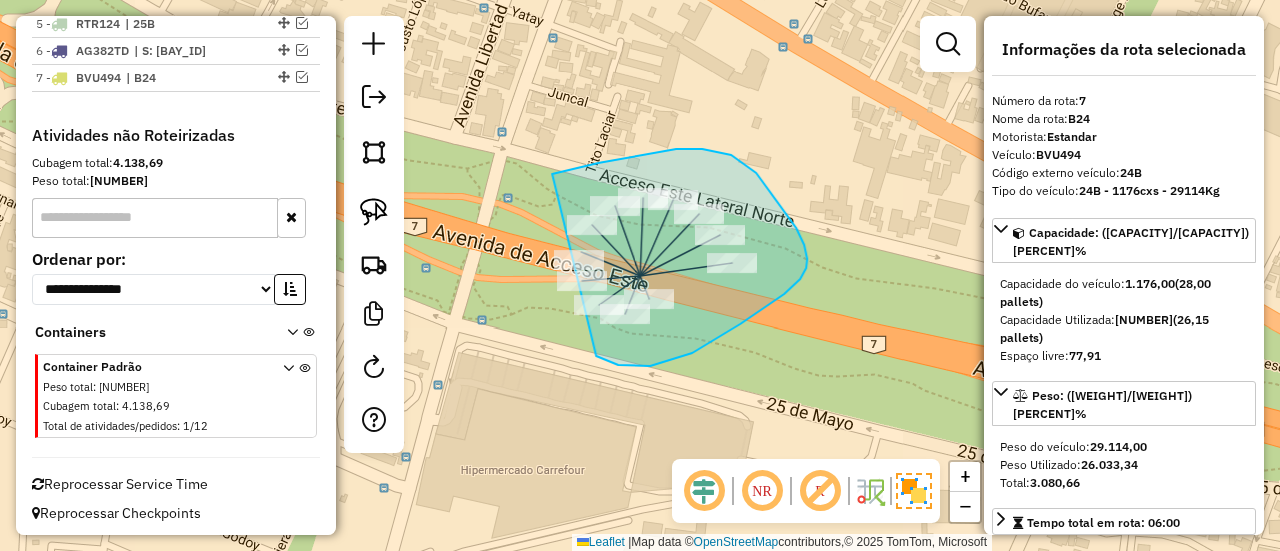drag, startPoint x: 607, startPoint y: 360, endPoint x: 486, endPoint y: 243, distance: 168.31519 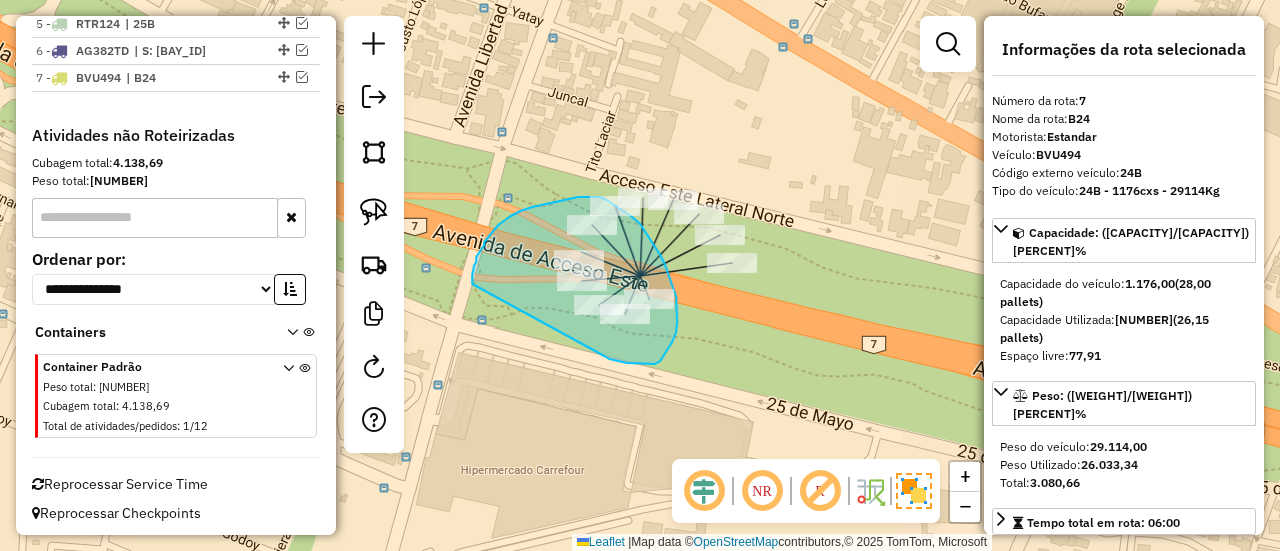 drag, startPoint x: 609, startPoint y: 359, endPoint x: 472, endPoint y: 289, distance: 153.84732 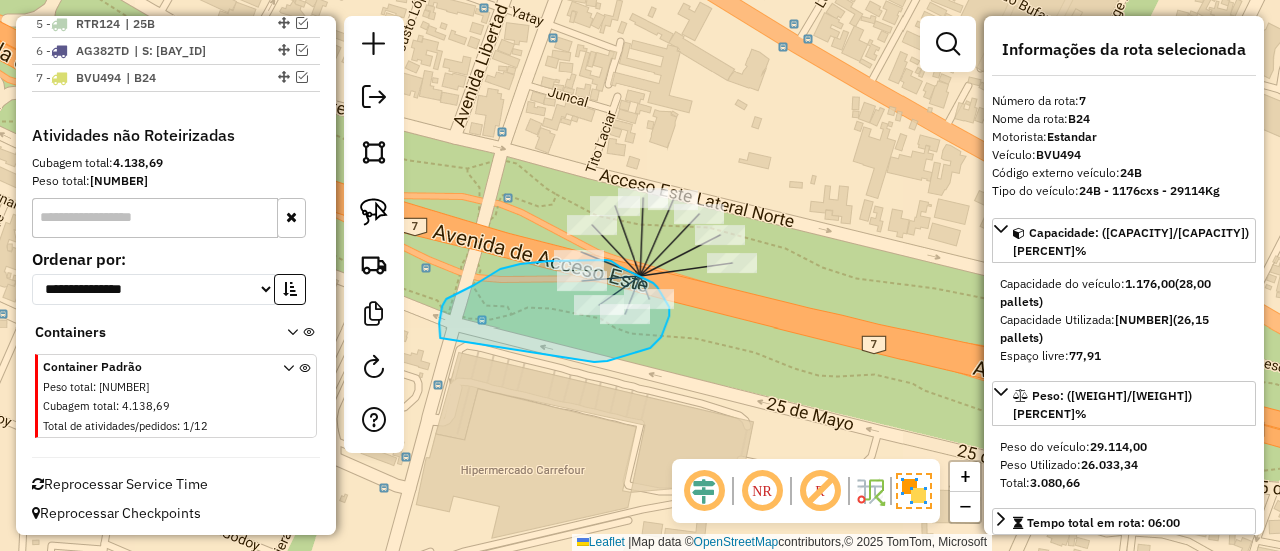 drag, startPoint x: 617, startPoint y: 357, endPoint x: 440, endPoint y: 338, distance: 178.01685 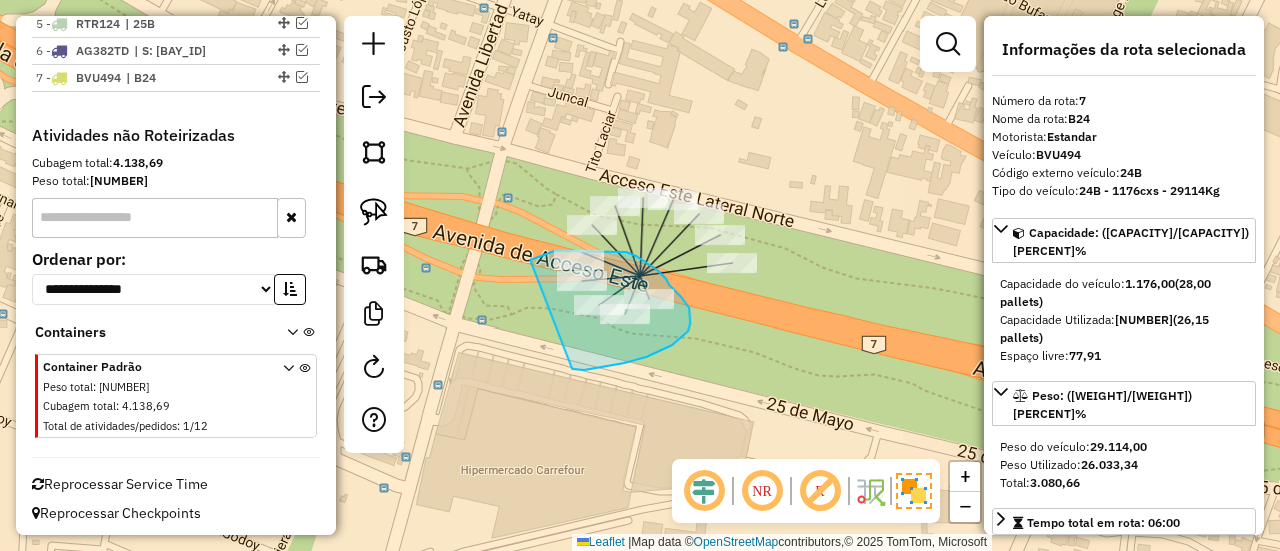 drag, startPoint x: 679, startPoint y: 340, endPoint x: 491, endPoint y: 286, distance: 195.60164 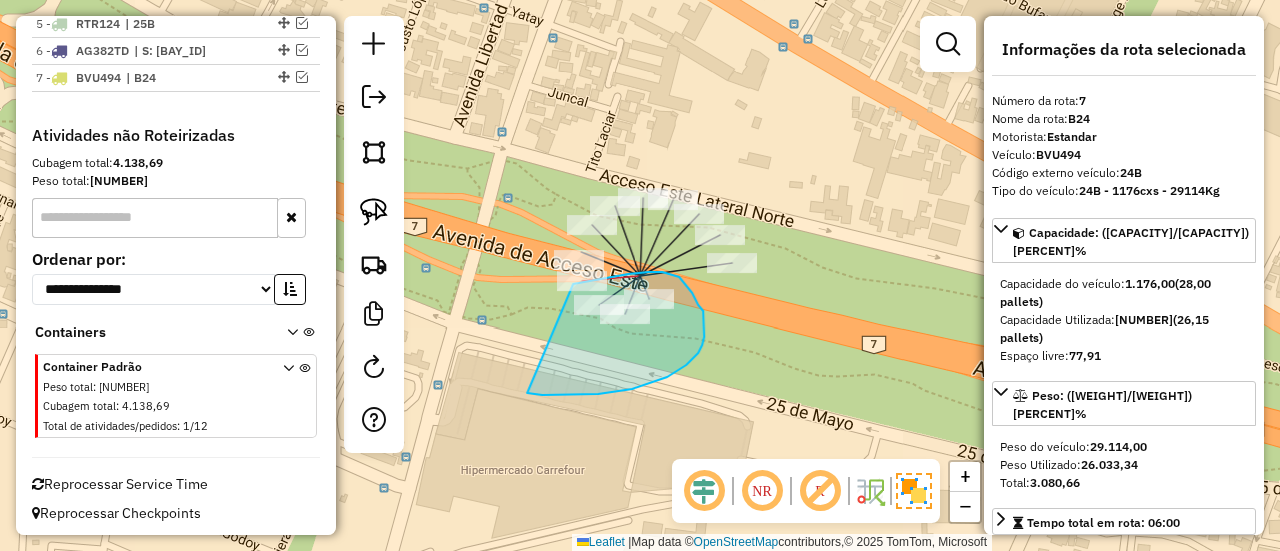 click on "Janela de atendimento Grade de atendimento Capacidade Transportadoras Veículos Cliente Pedidos  Rotas Selecione os dias de semana para filtrar as janelas de atendimento  Seg   Ter   Qua   Qui   Sex   Sáb   Dom  Informe o período da janela de atendimento: De: Até:  Filtrar exatamente a janela do cliente  Considerar janela de atendimento padrão  Selecione os dias de semana para filtrar as grades de atendimento  Seg   Ter   Qua   Qui   Sex   Sáb   Dom   Considerar clientes sem dia de atendimento cadastrado  Clientes fora do dia de atendimento selecionado Filtrar as atividades entre os valores definidos abaixo:  Peso mínimo:   Peso máximo:   Cubagem mínima:   Cubagem máxima:   De:   Até:  Filtrar as atividades entre o tempo de atendimento definido abaixo:  De:   Até:   Considerar capacidade total dos clientes não roteirizados Transportadora: Selecione um ou mais itens Tipo de veículo: Selecione um ou mais itens Veículo: Selecione um ou mais itens Motorista: Selecione um ou mais itens Nome: Rótulo:" 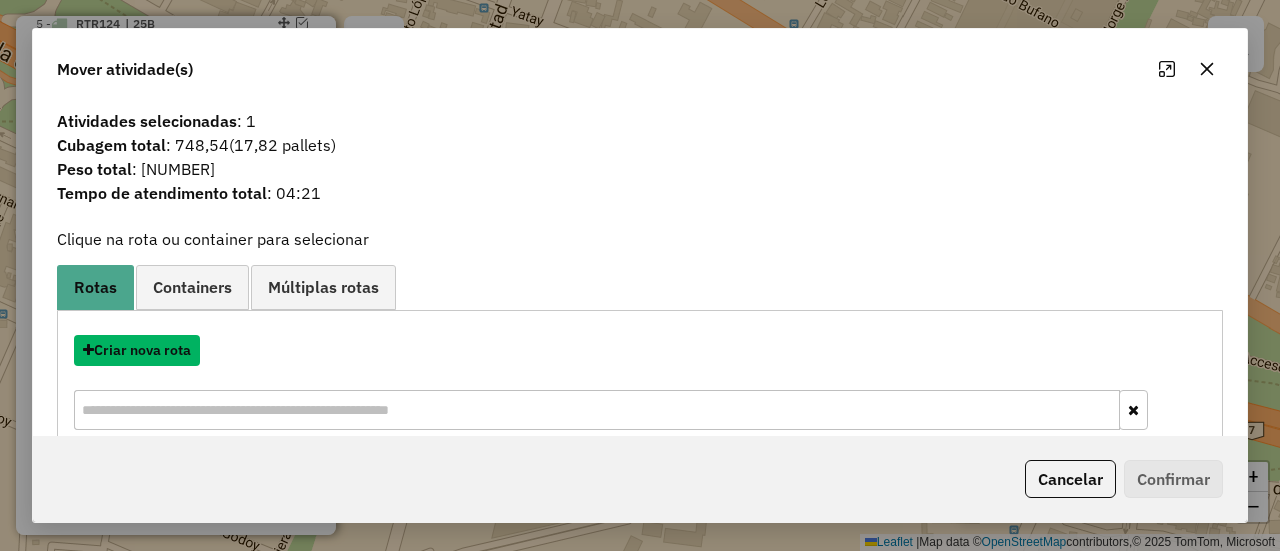 click on "Criar nova rota" at bounding box center (137, 350) 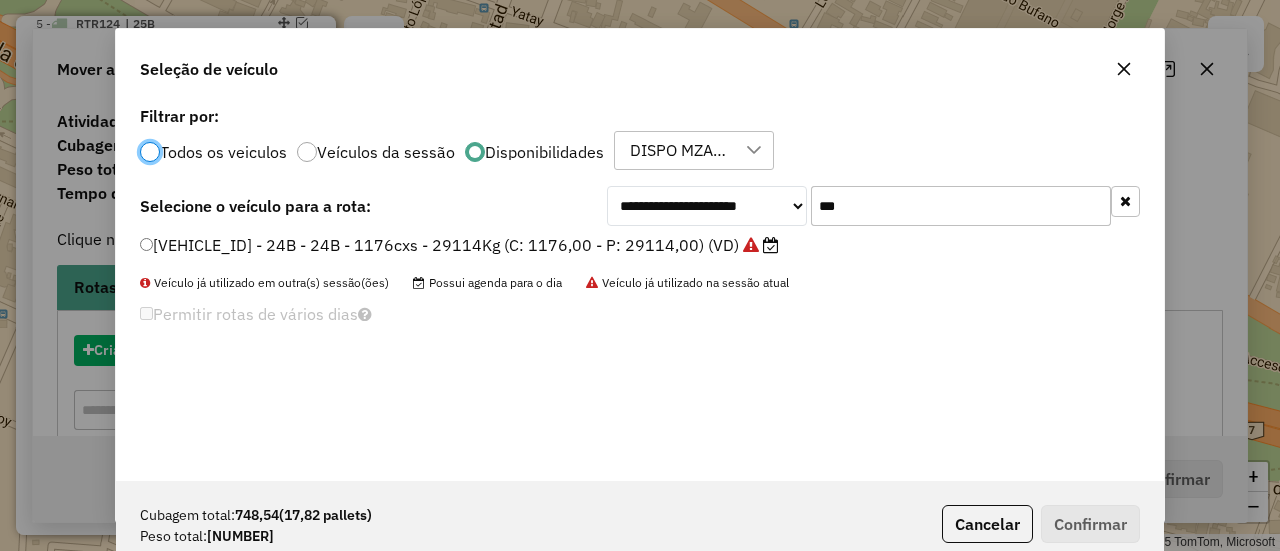 scroll, scrollTop: 11, scrollLeft: 6, axis: both 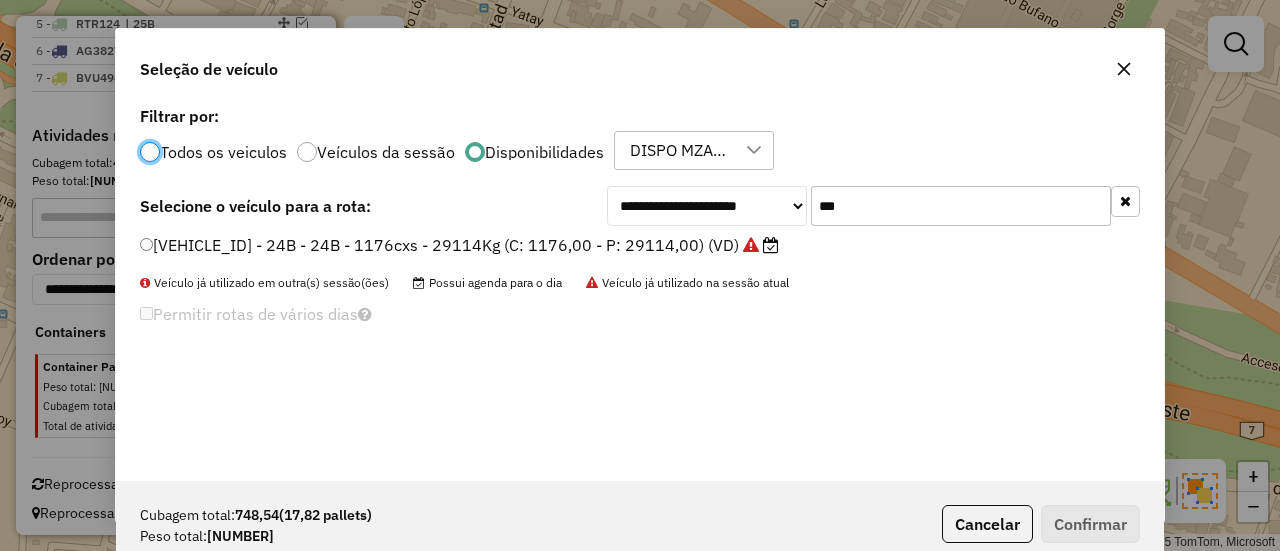 click on "***" 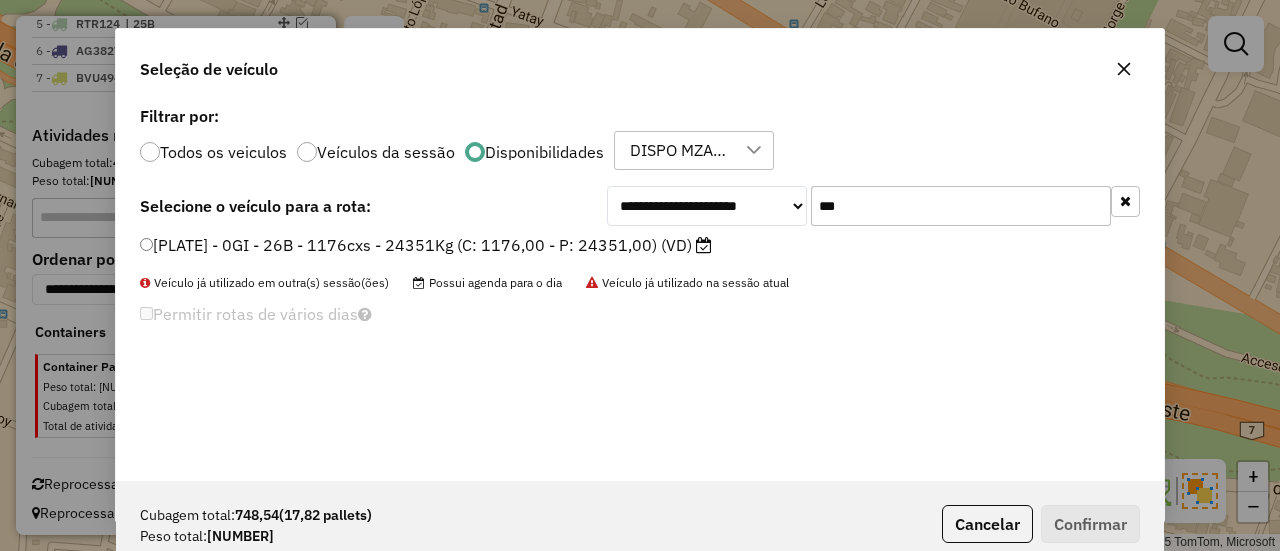 type on "***" 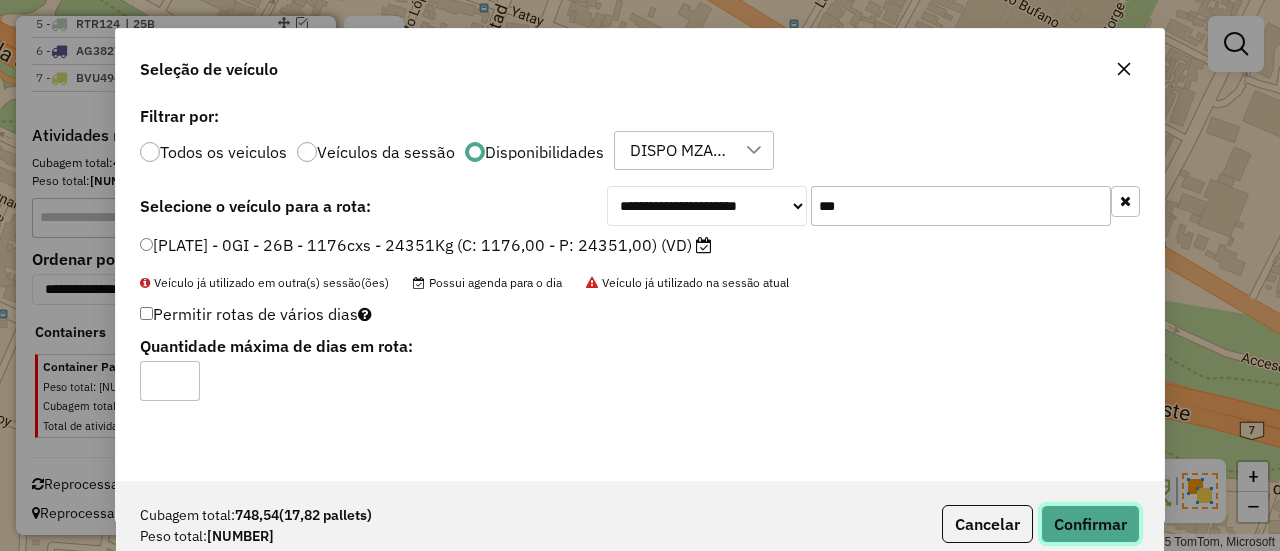click on "Confirmar" 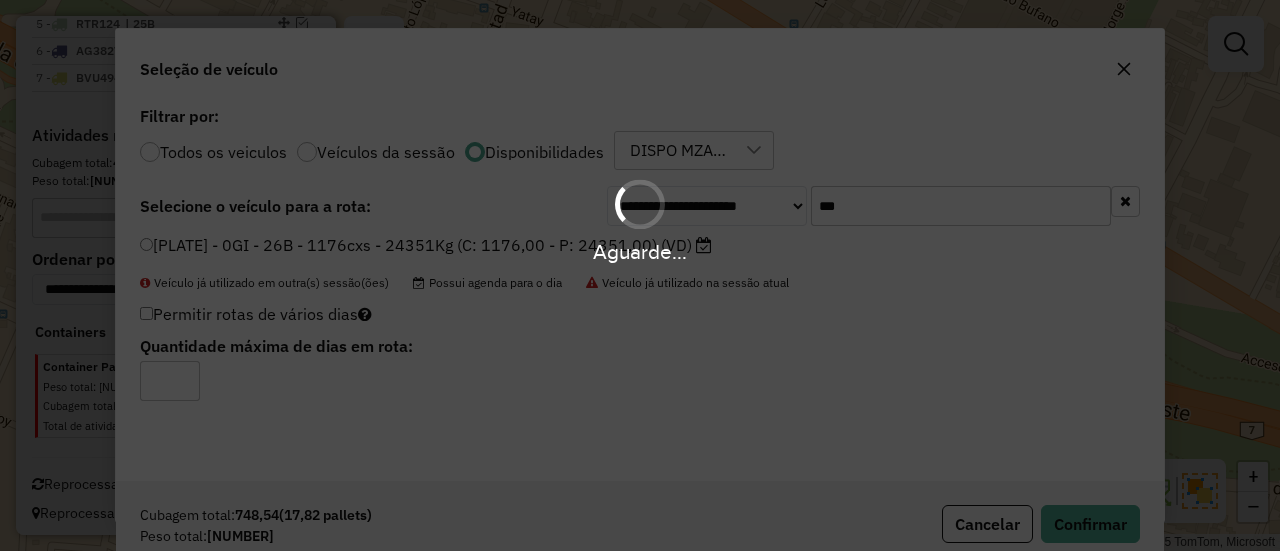 scroll, scrollTop: 880, scrollLeft: 0, axis: vertical 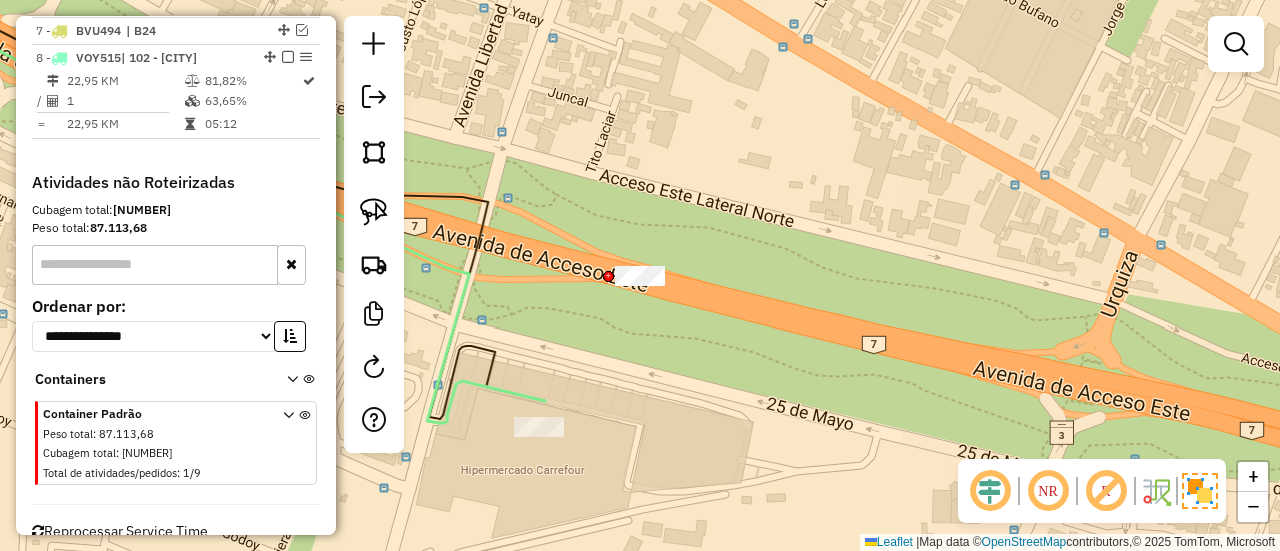 click 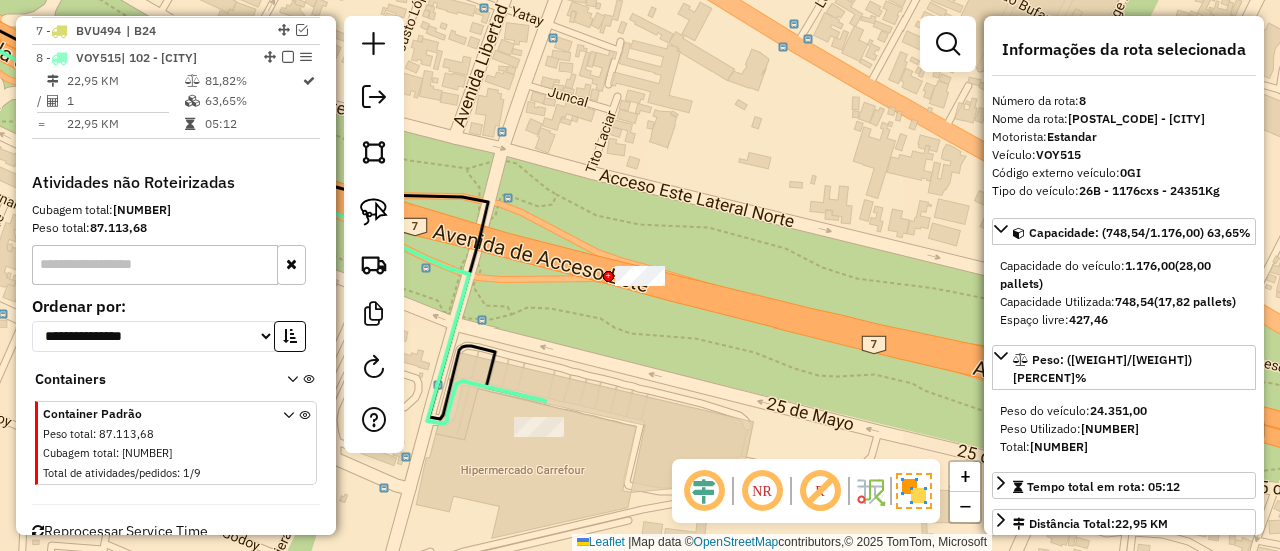 scroll, scrollTop: 906, scrollLeft: 0, axis: vertical 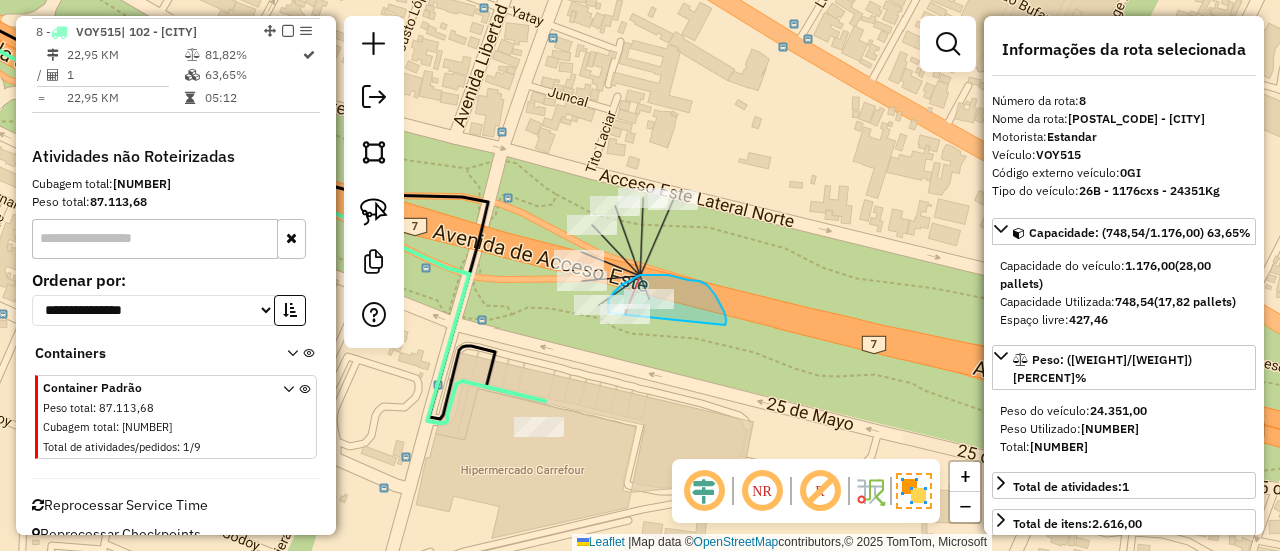 drag, startPoint x: 725, startPoint y: 325, endPoint x: 609, endPoint y: 365, distance: 122.702896 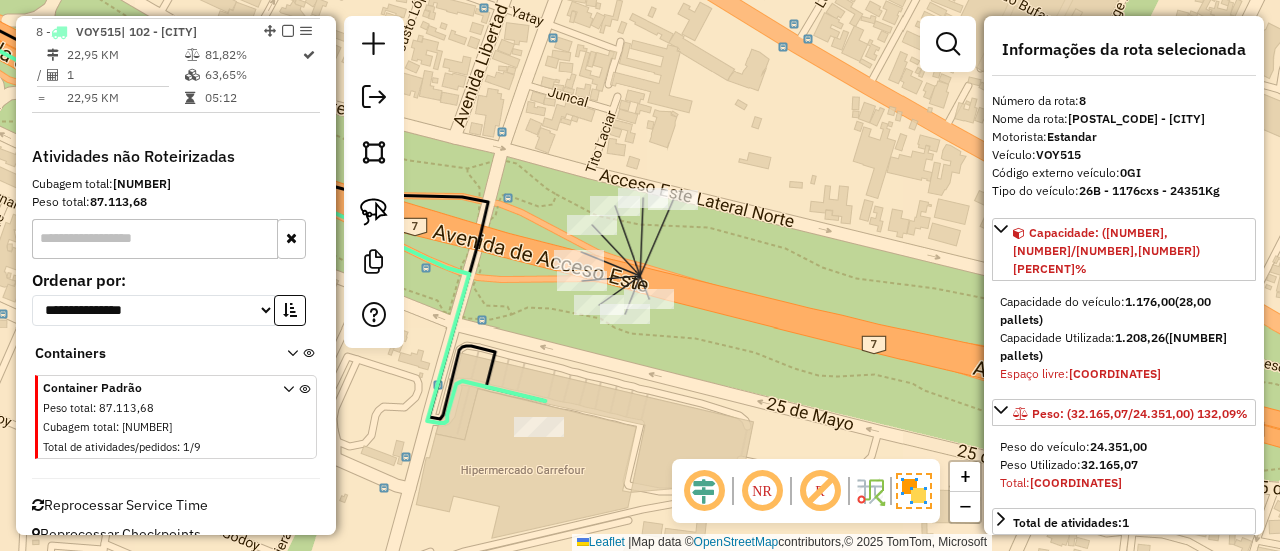 select on "**********" 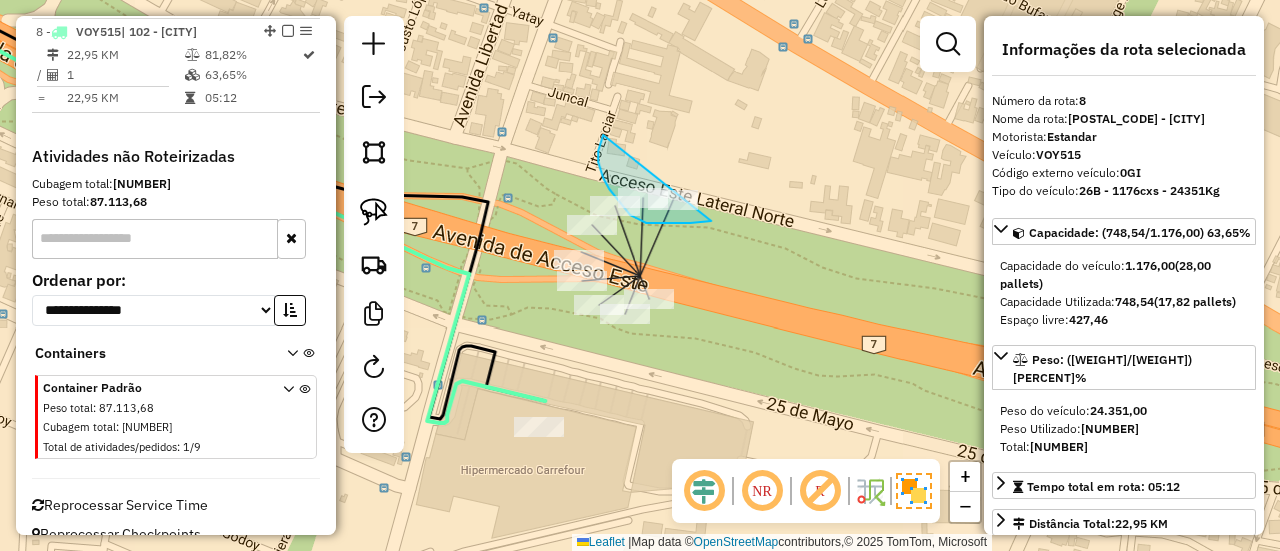 drag, startPoint x: 711, startPoint y: 221, endPoint x: 610, endPoint y: 125, distance: 139.3449 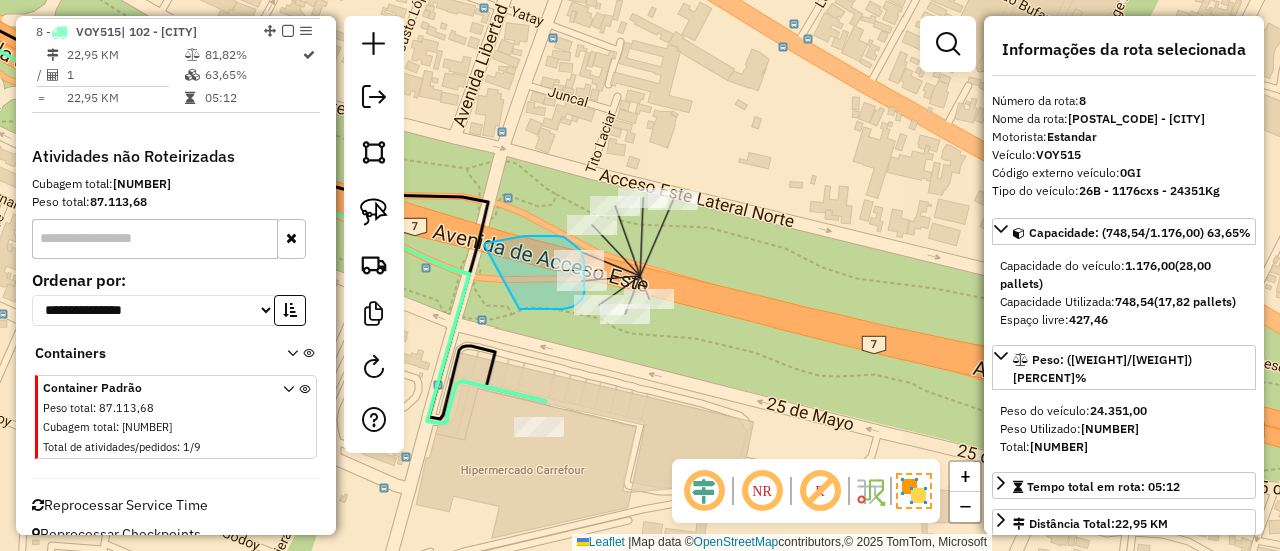 drag, startPoint x: 484, startPoint y: 245, endPoint x: 519, endPoint y: 309, distance: 72.94518 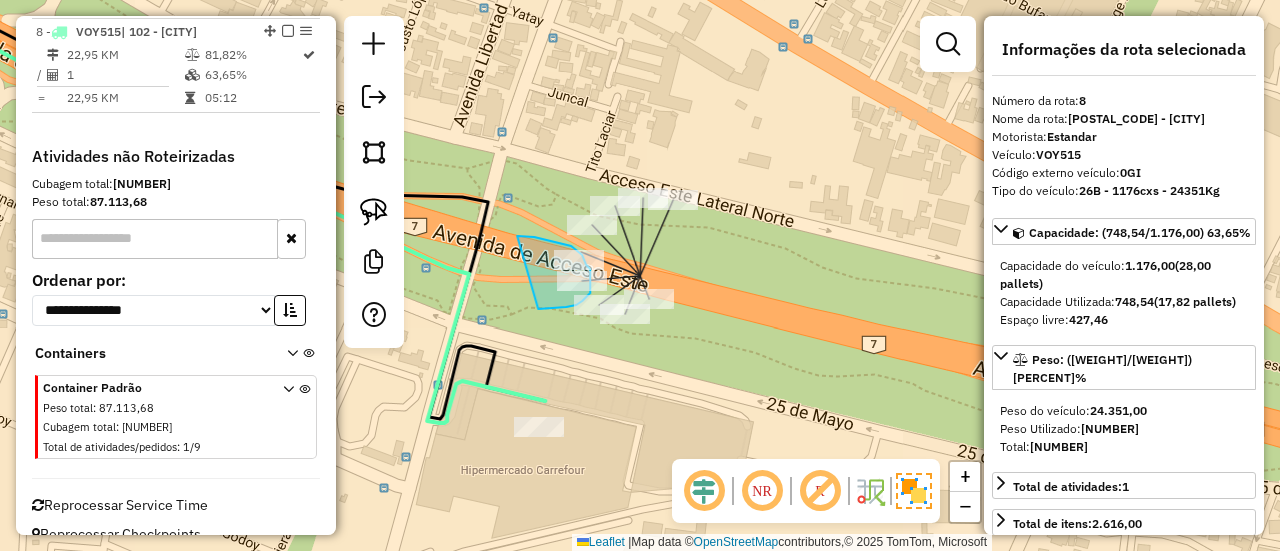drag, startPoint x: 517, startPoint y: 236, endPoint x: 538, endPoint y: 310, distance: 76.922035 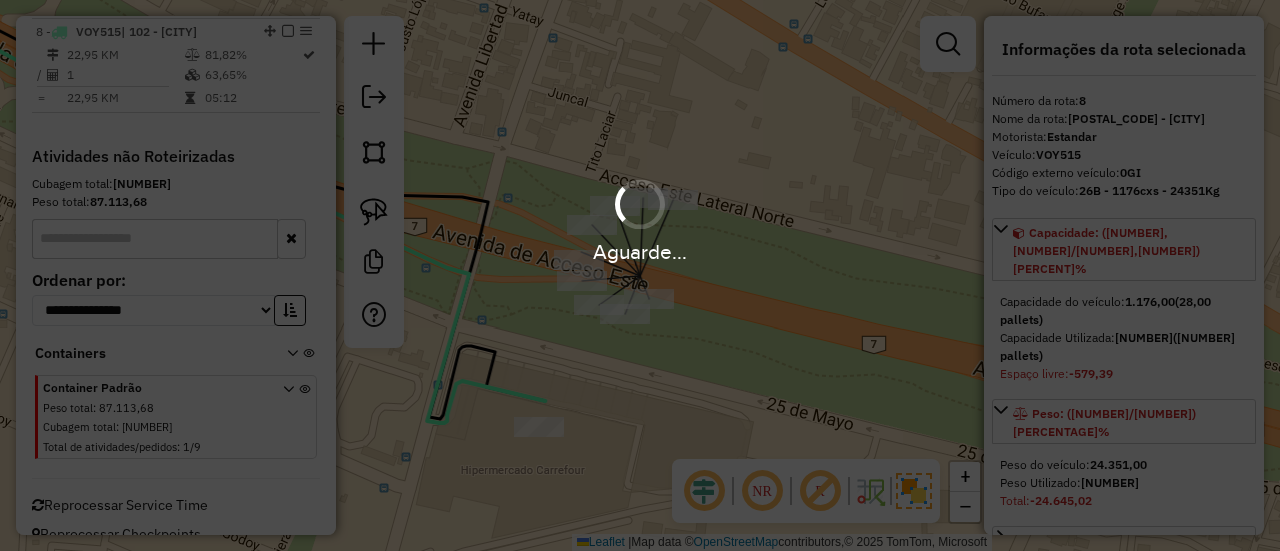 select on "**********" 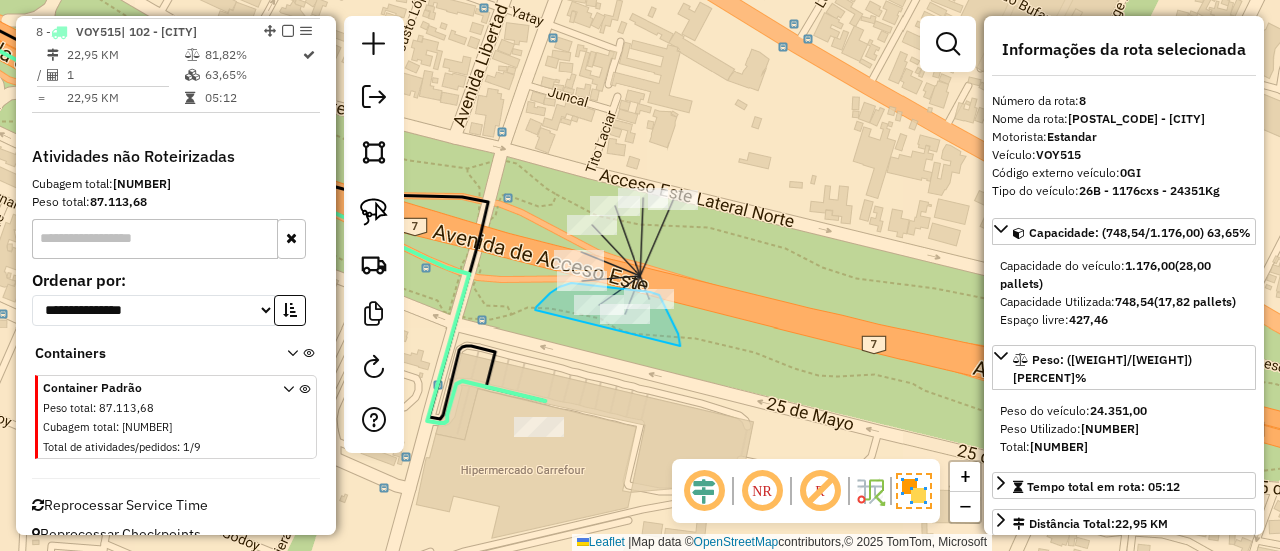 drag, startPoint x: 535, startPoint y: 310, endPoint x: 680, endPoint y: 347, distance: 149.64626 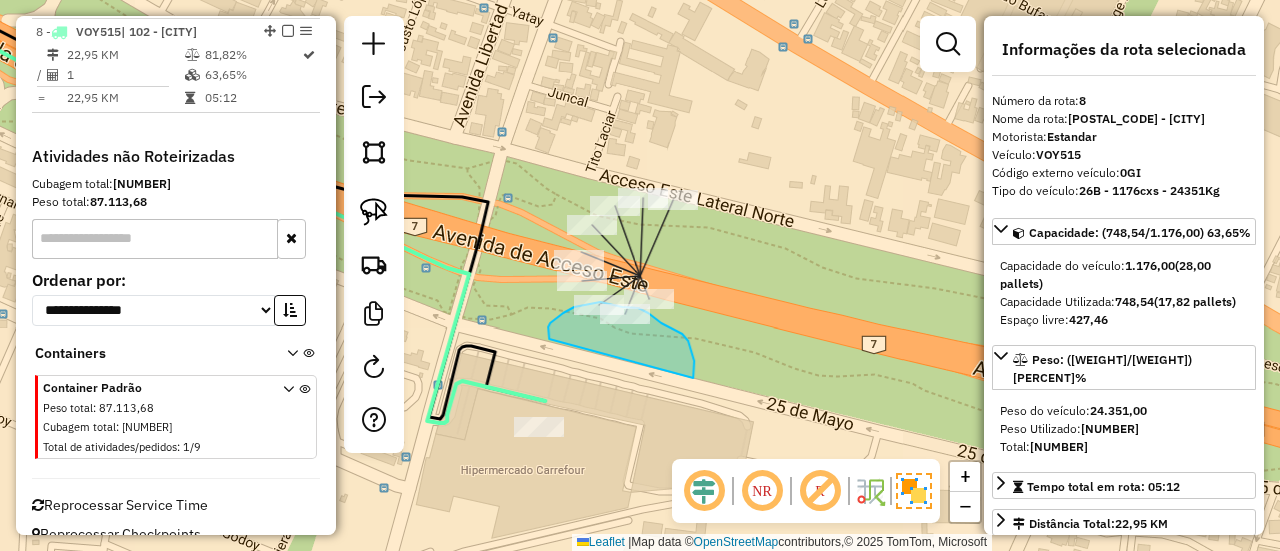 drag, startPoint x: 548, startPoint y: 337, endPoint x: 692, endPoint y: 383, distance: 151.16878 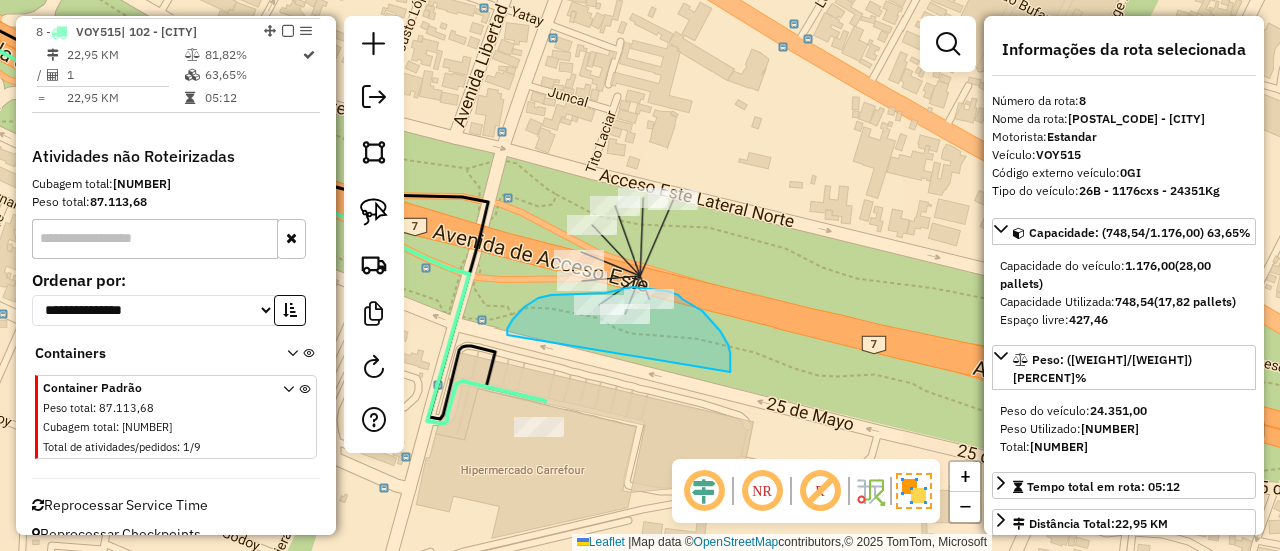 drag, startPoint x: 507, startPoint y: 335, endPoint x: 723, endPoint y: 395, distance: 224.1785 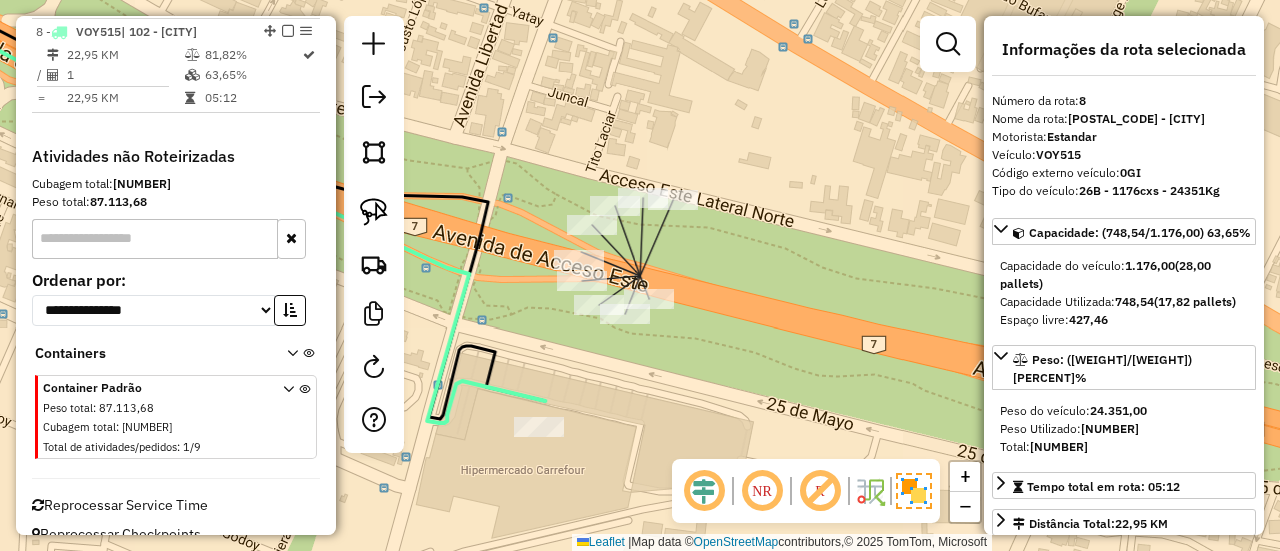 click 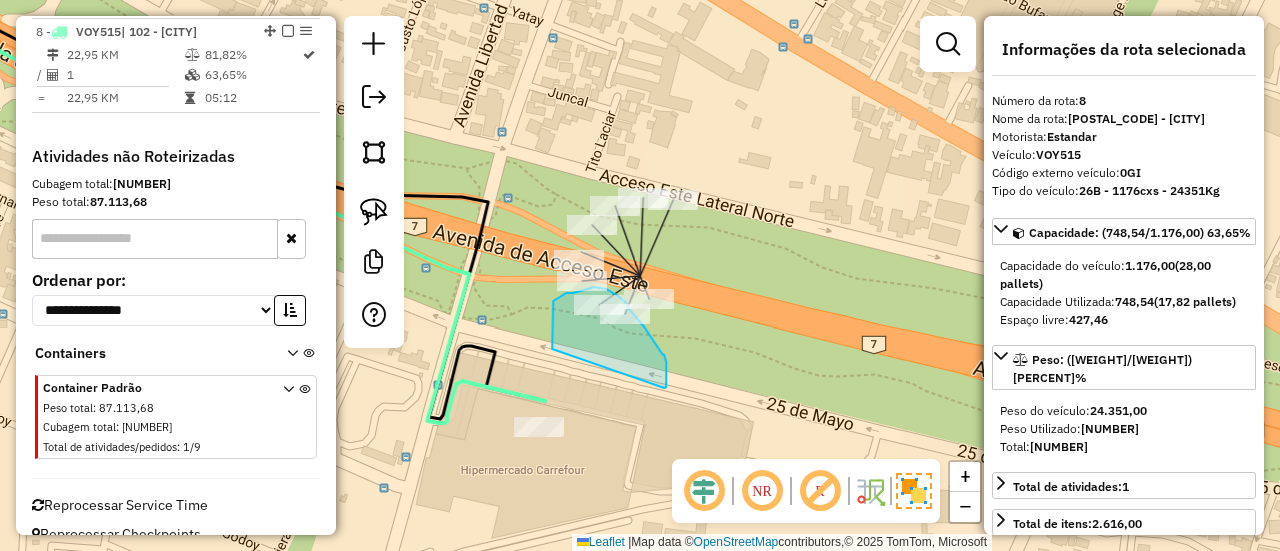 drag, startPoint x: 552, startPoint y: 349, endPoint x: 663, endPoint y: 390, distance: 118.33005 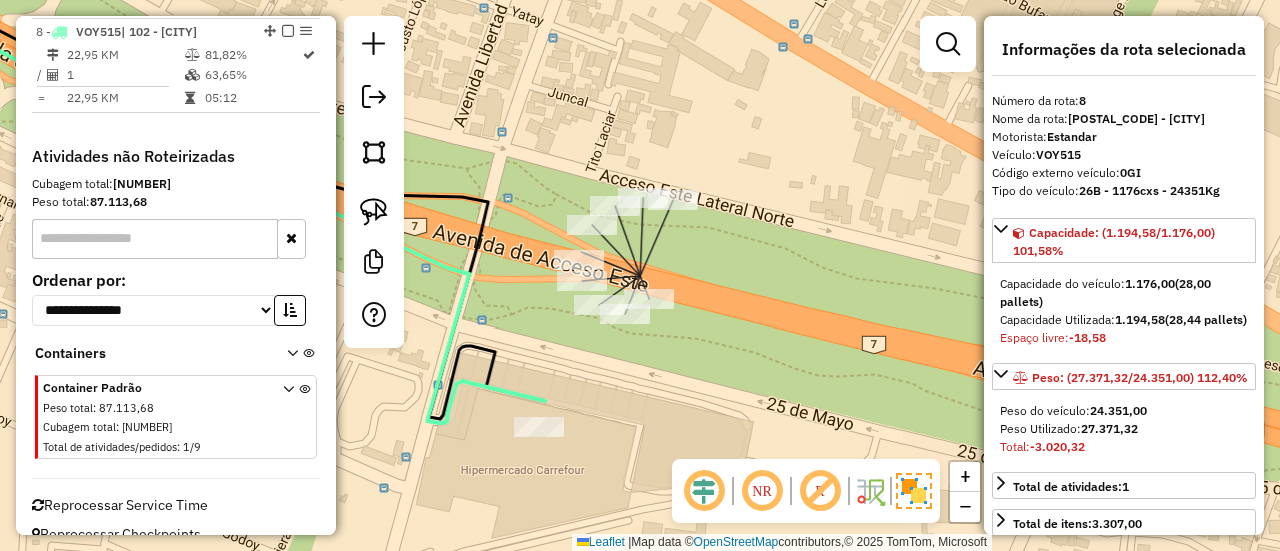 select on "**********" 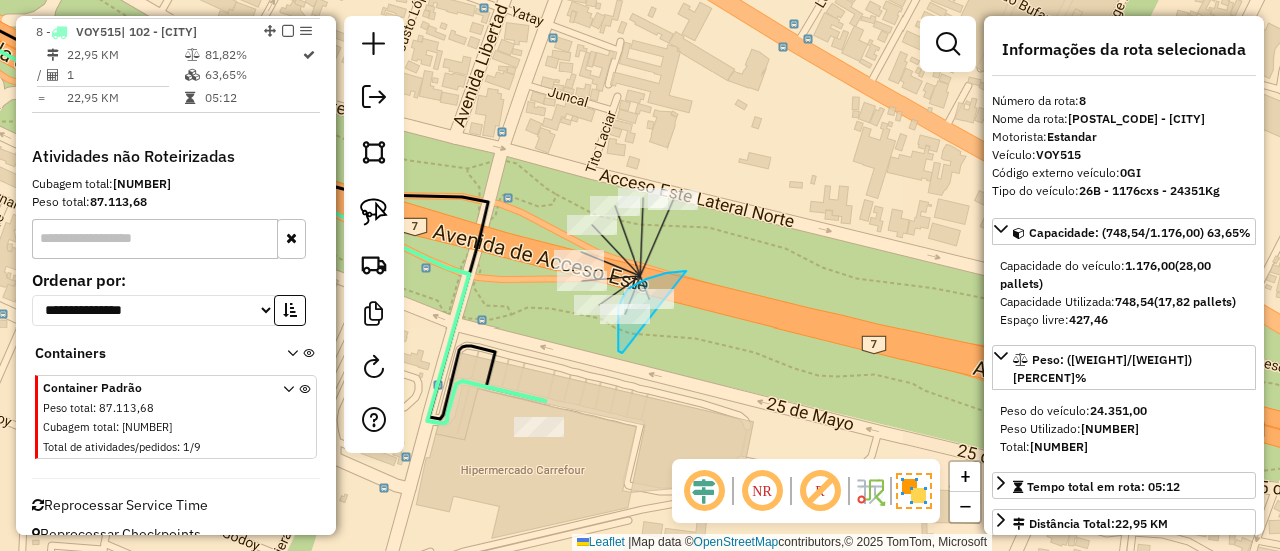 drag, startPoint x: 618, startPoint y: 339, endPoint x: 707, endPoint y: 284, distance: 104.62313 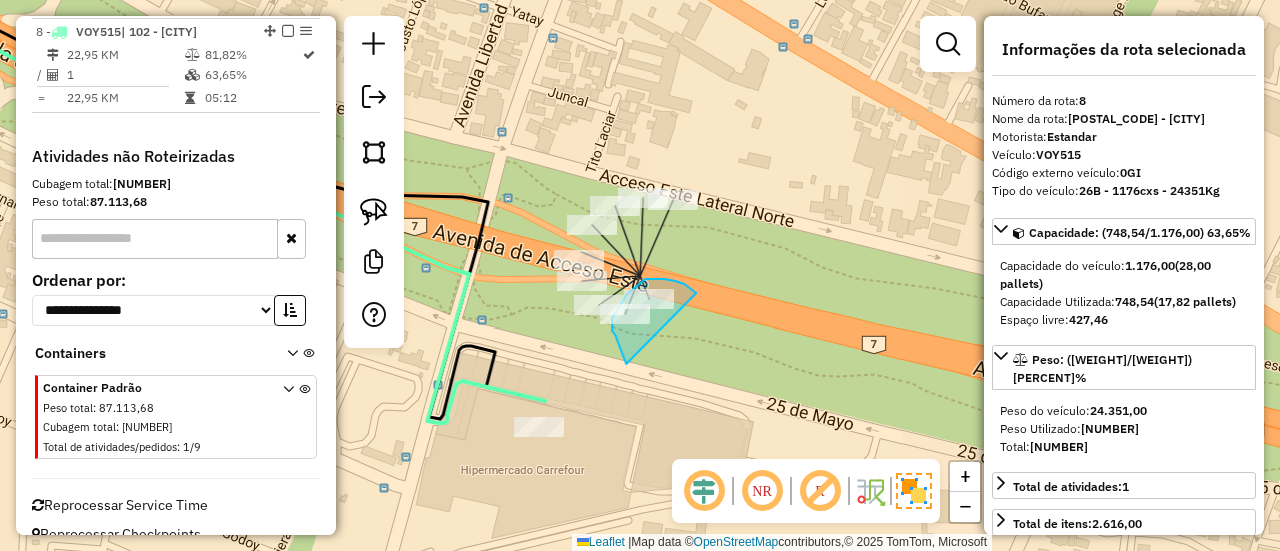 drag, startPoint x: 626, startPoint y: 364, endPoint x: 696, endPoint y: 293, distance: 99.70457 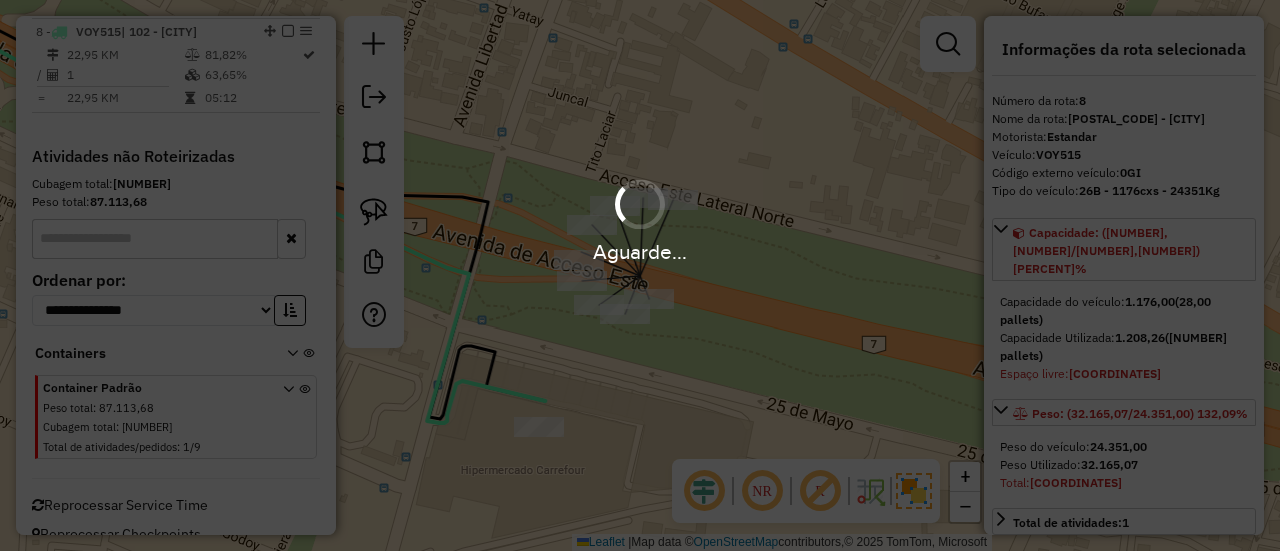 select on "**********" 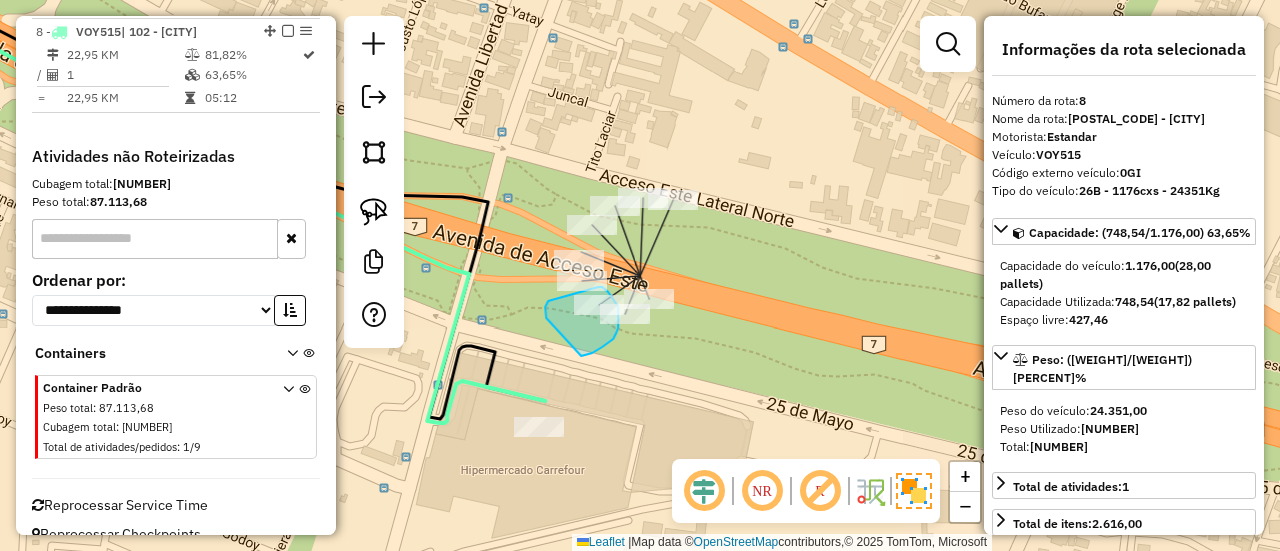 drag, startPoint x: 546, startPoint y: 318, endPoint x: 576, endPoint y: 357, distance: 49.20366 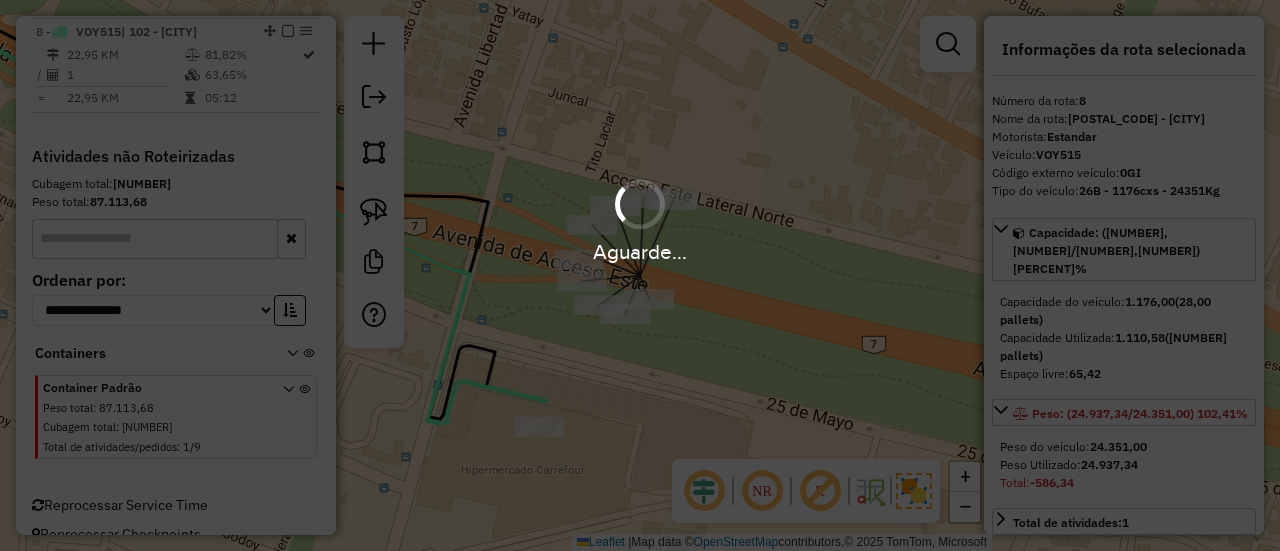select on "**********" 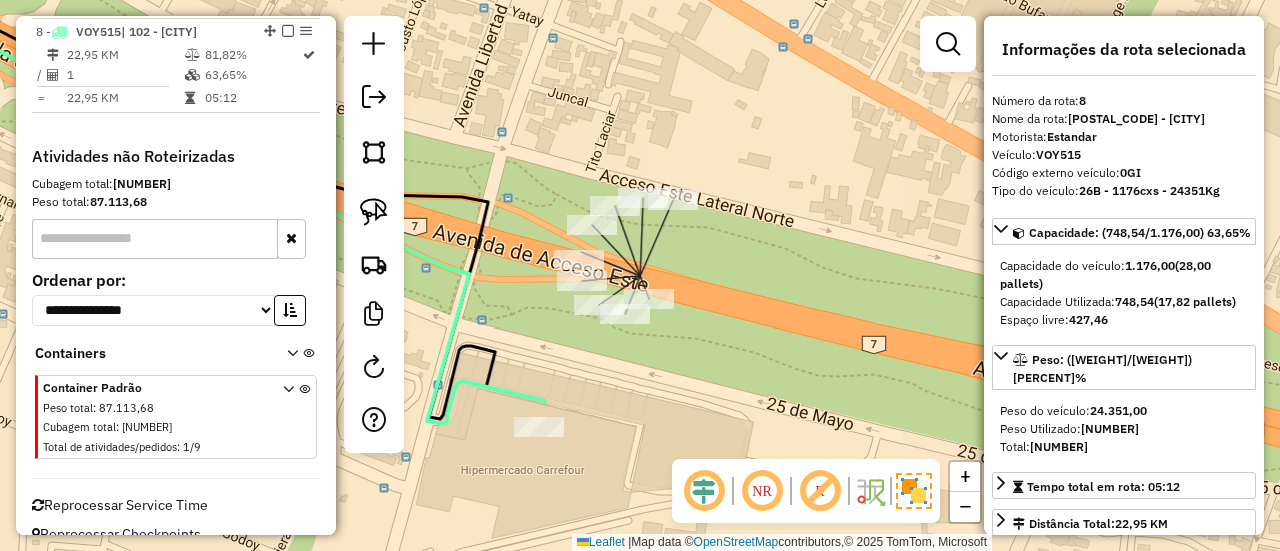 click 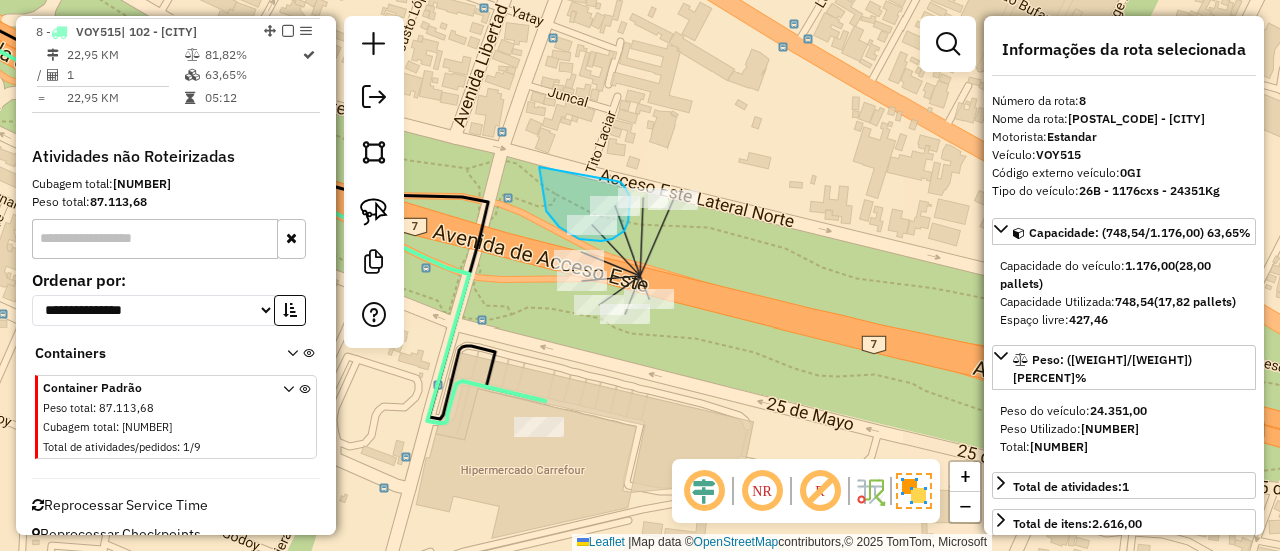 drag, startPoint x: 539, startPoint y: 167, endPoint x: 616, endPoint y: 180, distance: 78.08969 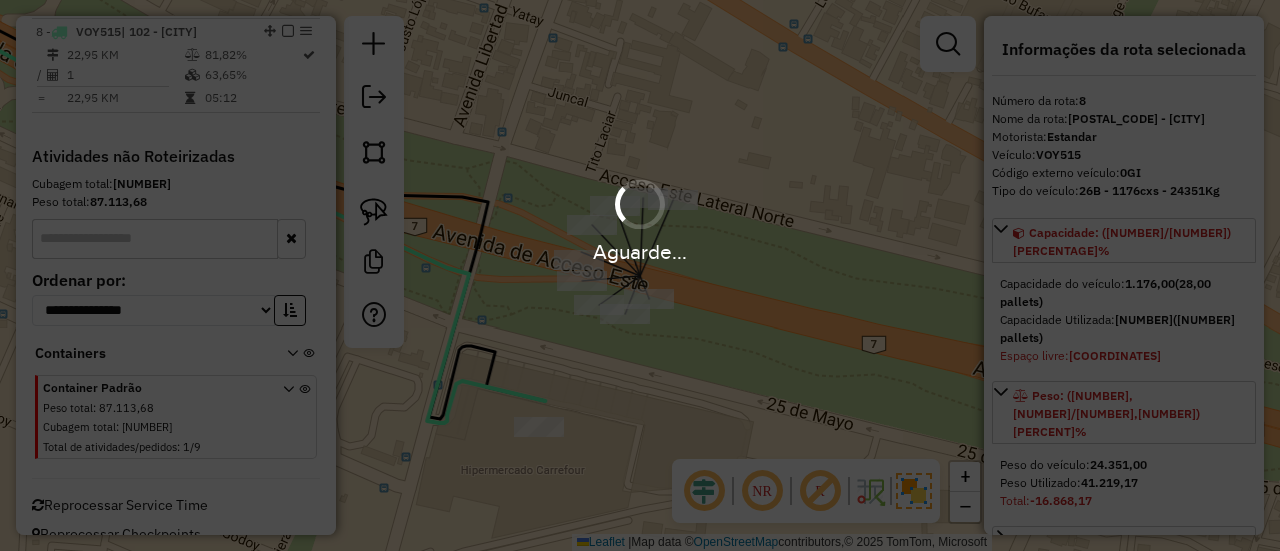 select on "**********" 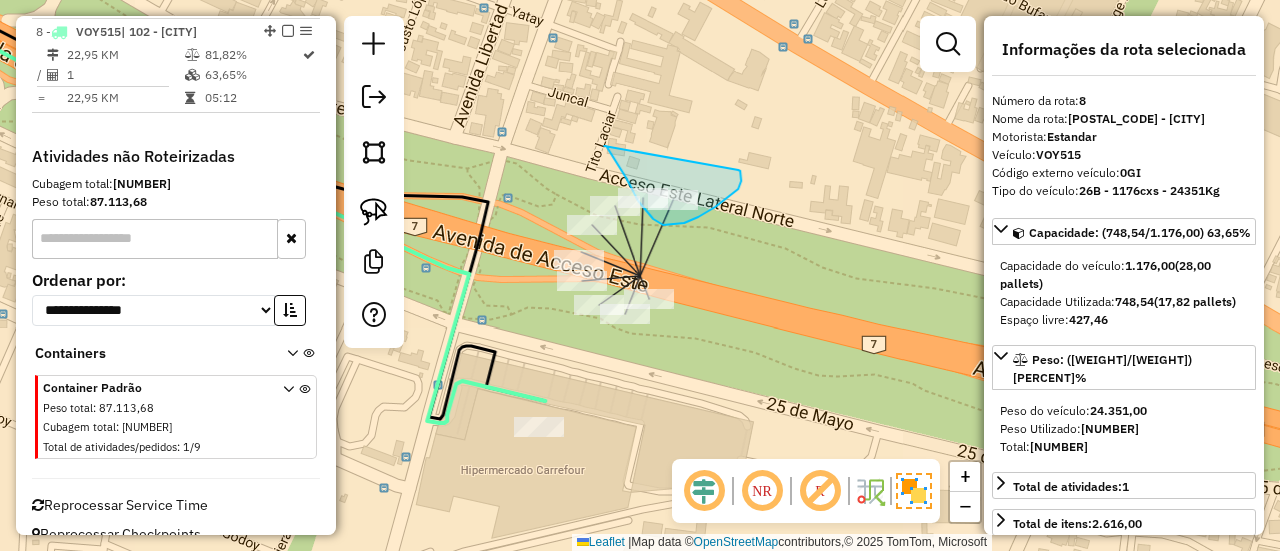 drag, startPoint x: 604, startPoint y: 146, endPoint x: 738, endPoint y: 170, distance: 136.1323 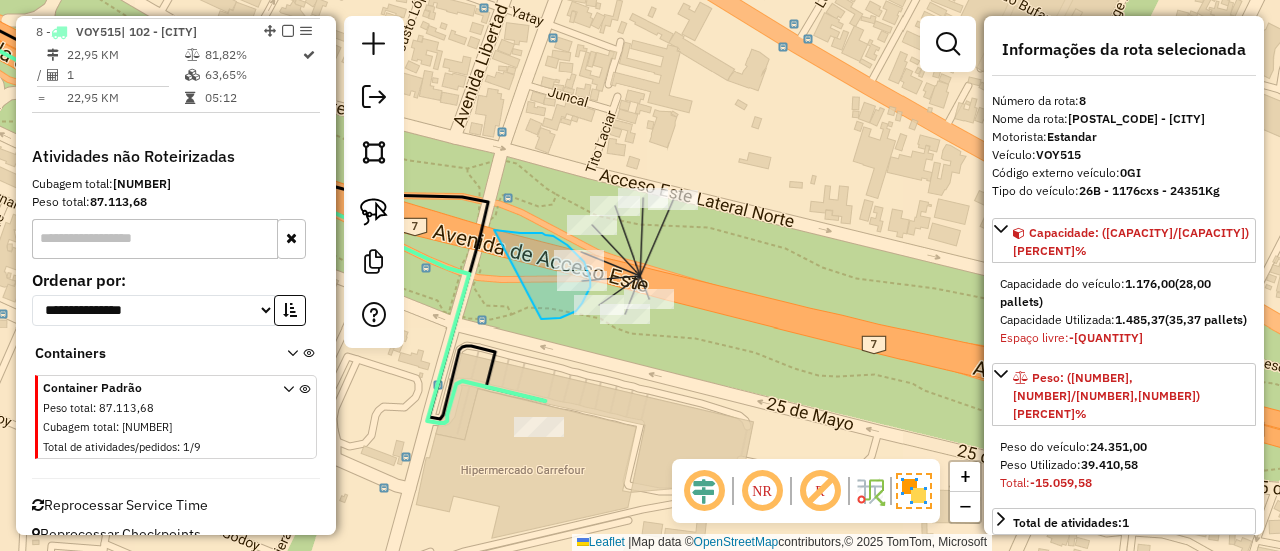 drag, startPoint x: 503, startPoint y: 231, endPoint x: 541, endPoint y: 319, distance: 95.85406 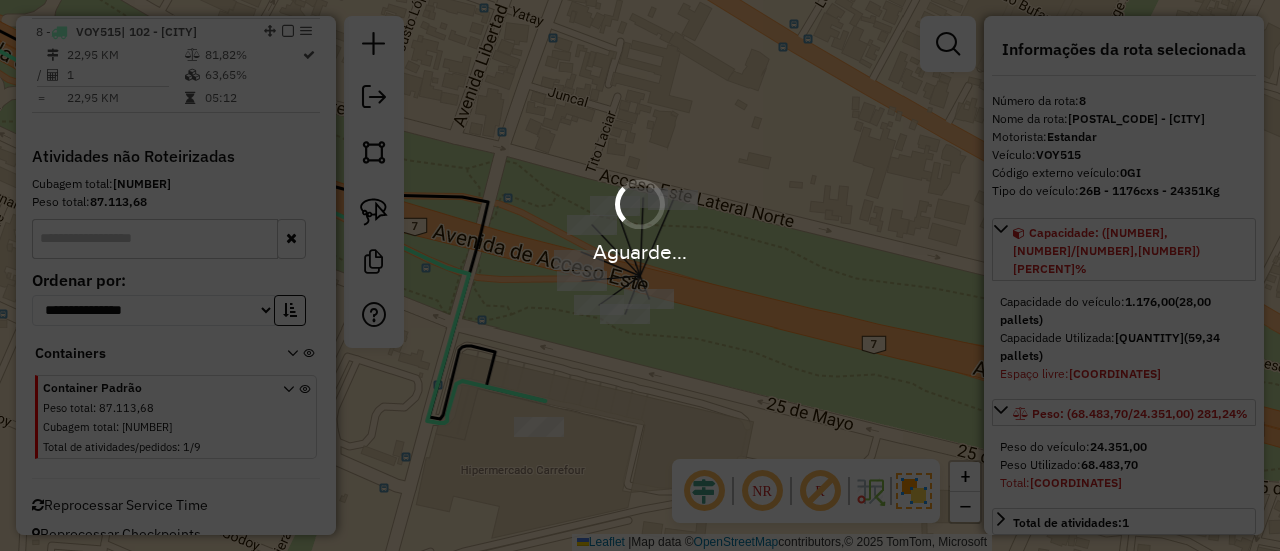select on "**********" 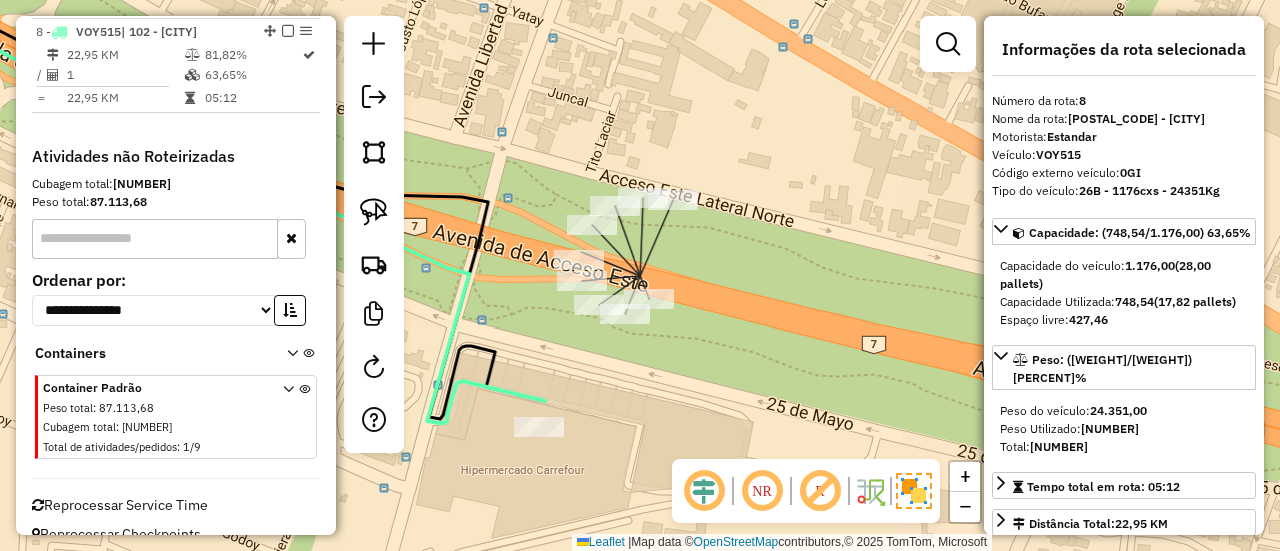 click 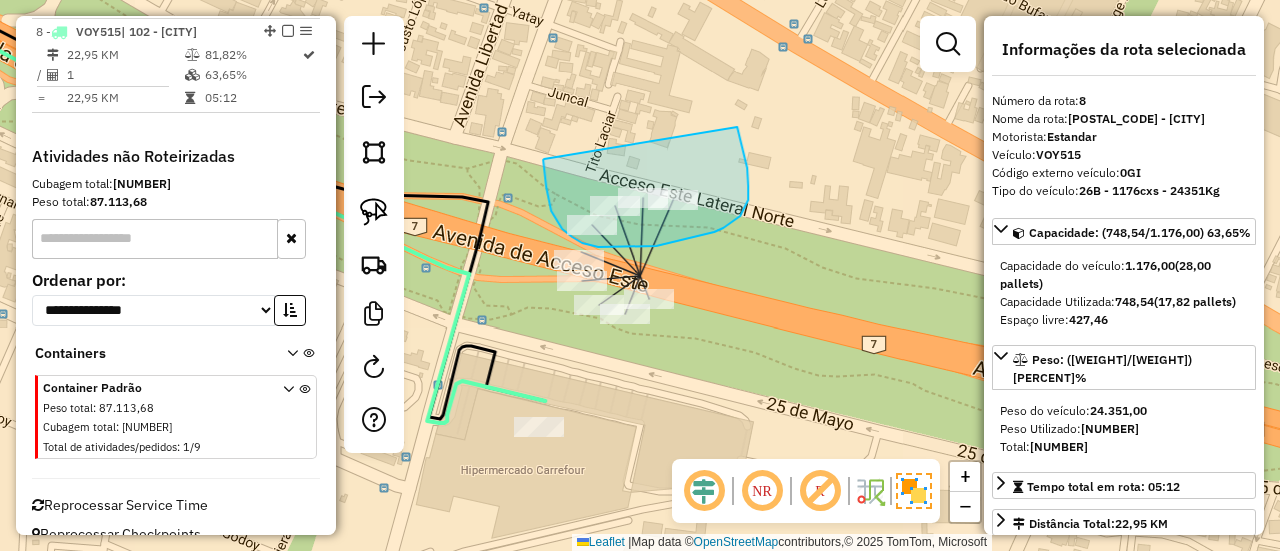 drag, startPoint x: 544, startPoint y: 159, endPoint x: 726, endPoint y: 107, distance: 189.28285 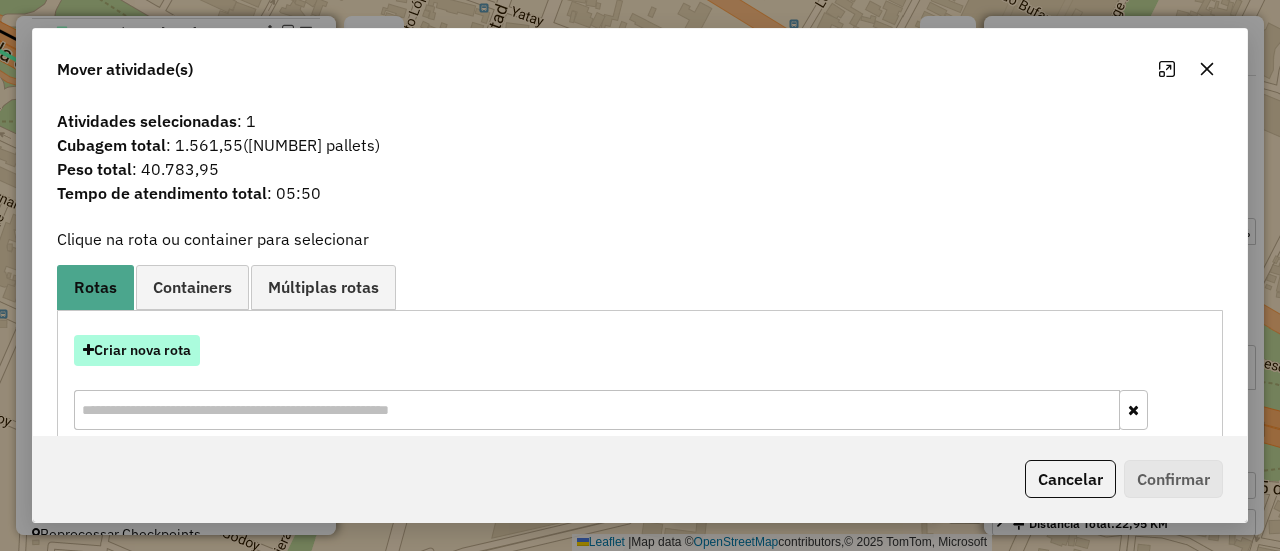 click on "Criar nova rota" at bounding box center (137, 350) 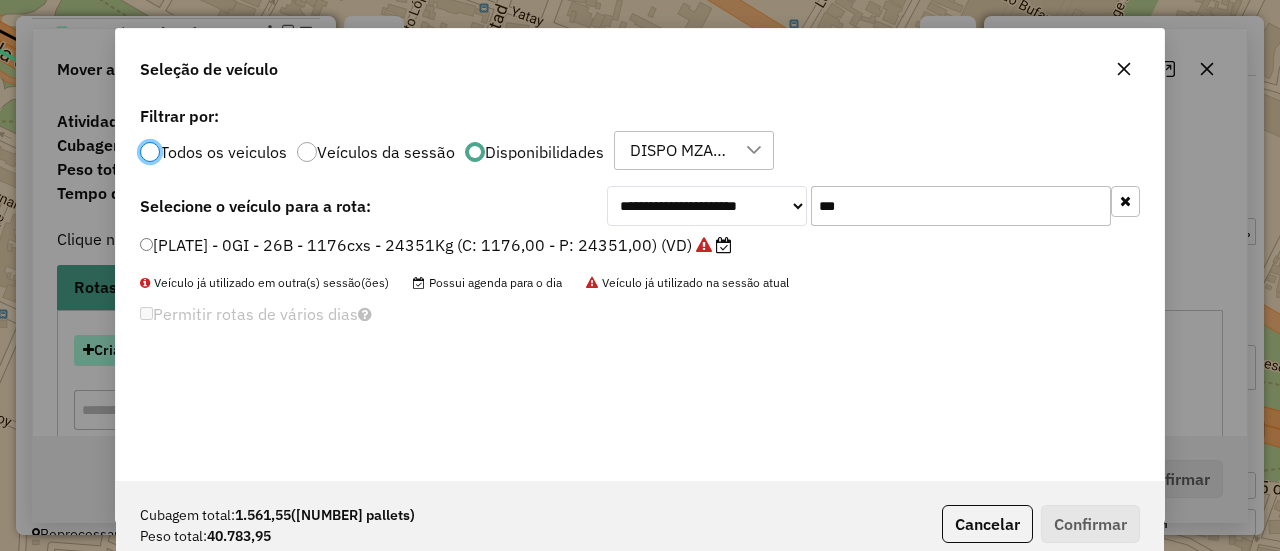 scroll, scrollTop: 11, scrollLeft: 6, axis: both 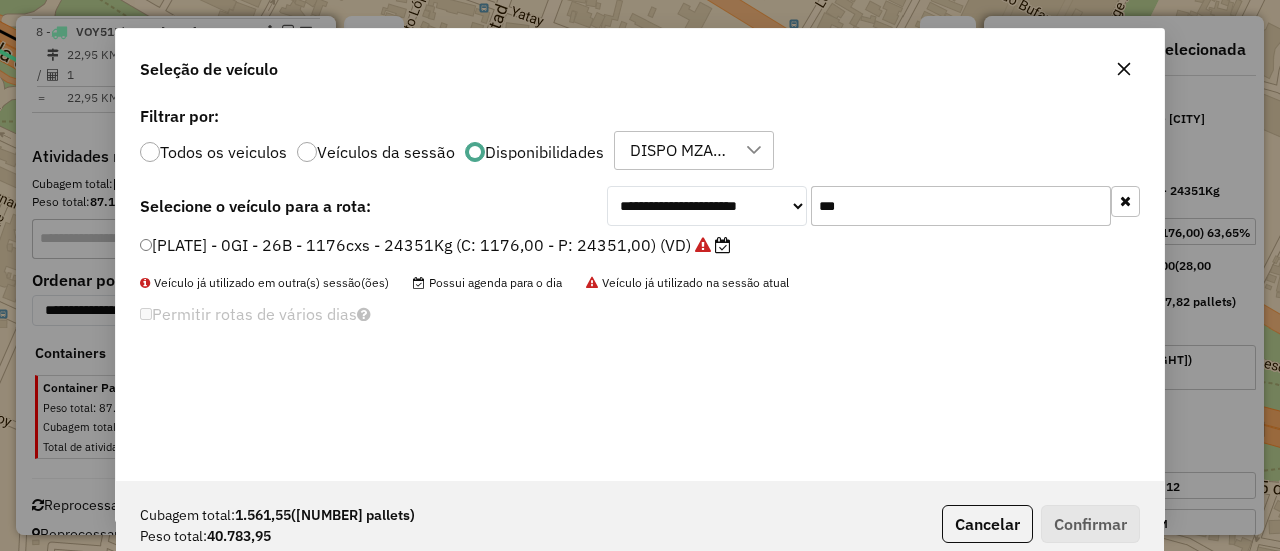 drag, startPoint x: 900, startPoint y: 206, endPoint x: 750, endPoint y: 206, distance: 150 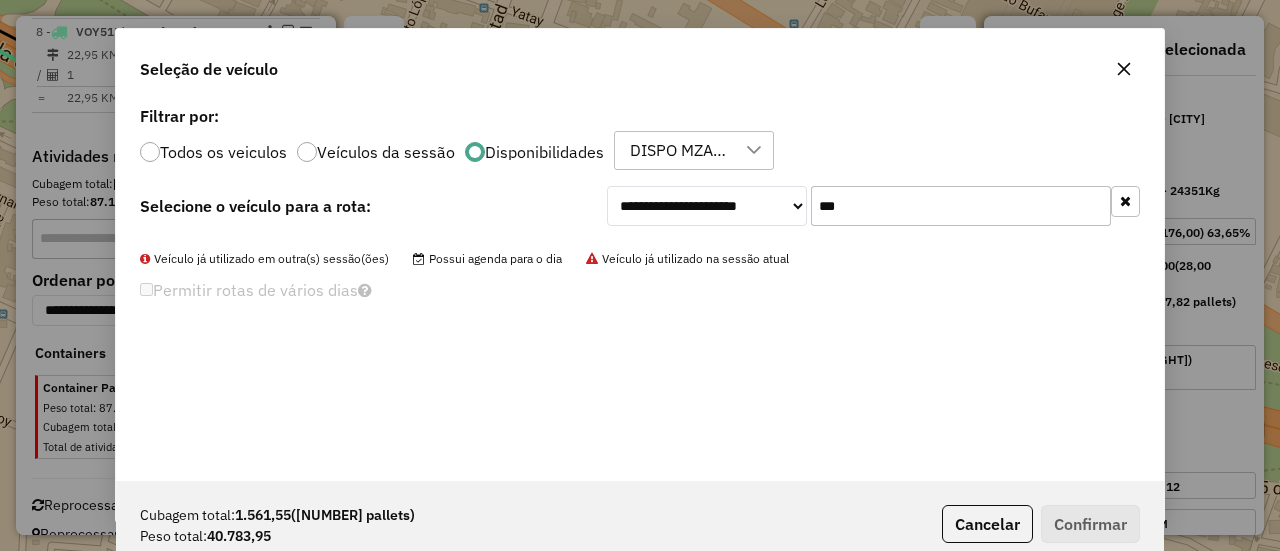 drag, startPoint x: 855, startPoint y: 202, endPoint x: 745, endPoint y: 201, distance: 110.00455 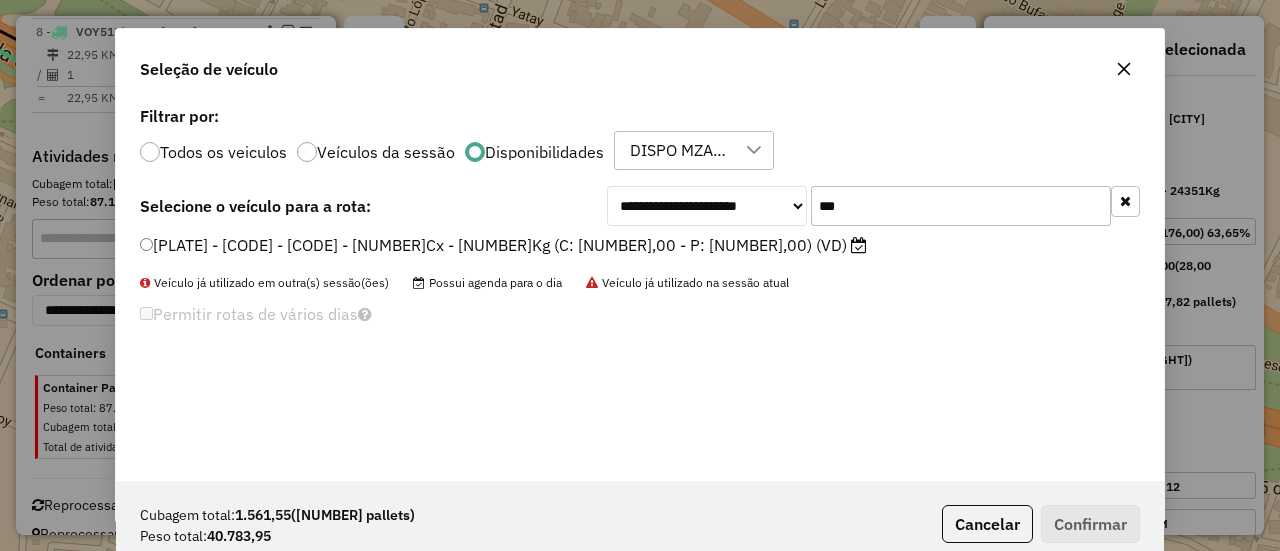 type on "***" 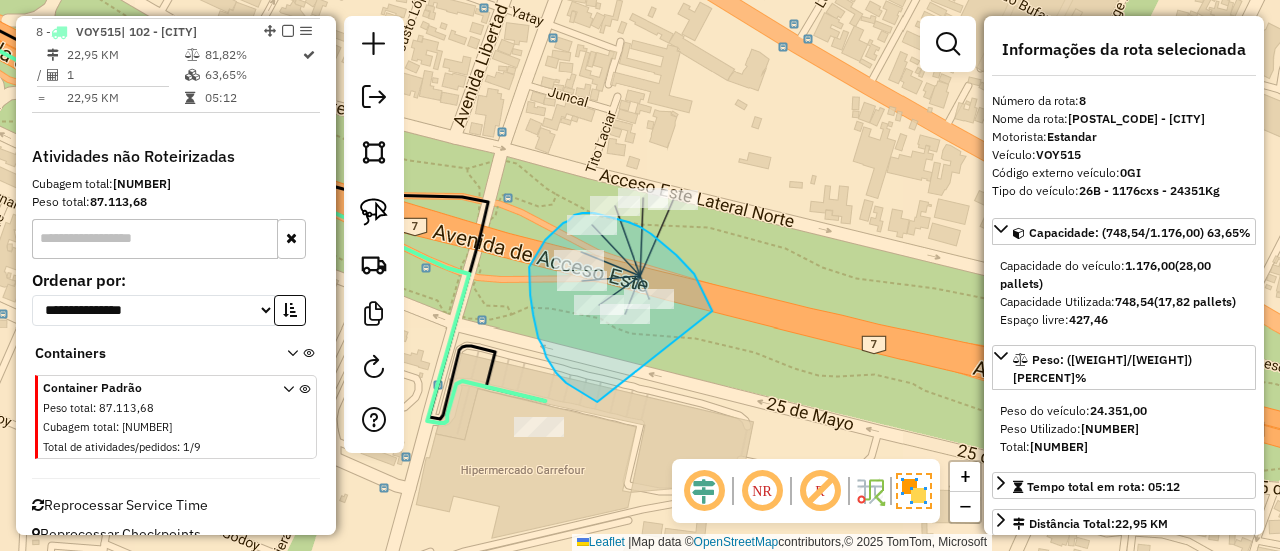 drag, startPoint x: 705, startPoint y: 295, endPoint x: 627, endPoint y: 415, distance: 143.12233 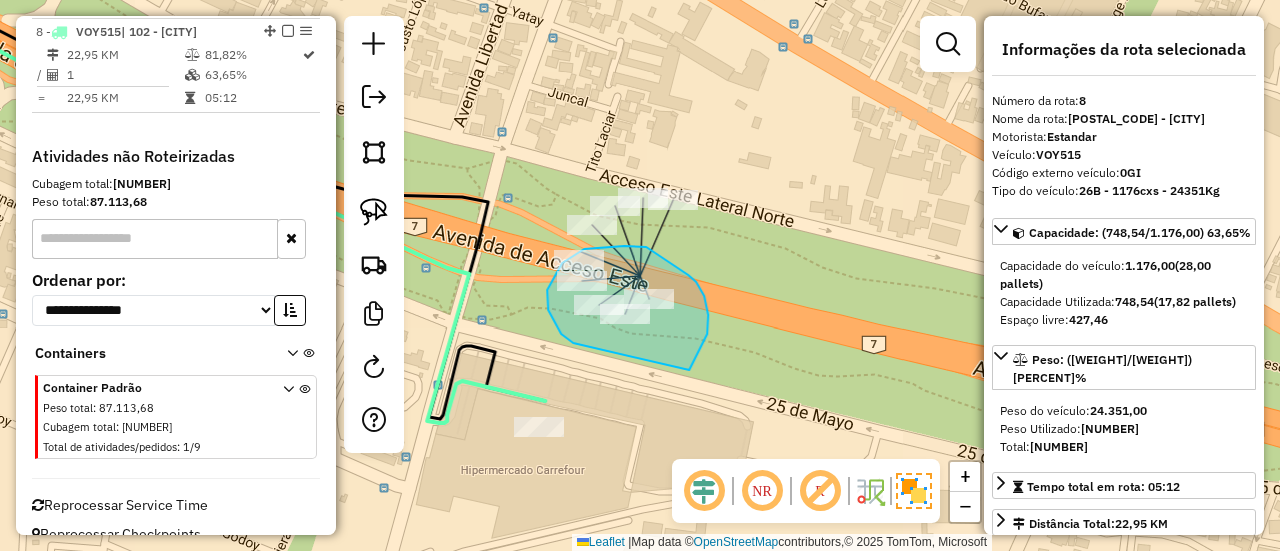 drag, startPoint x: 695, startPoint y: 356, endPoint x: 573, endPoint y: 344, distance: 122.588745 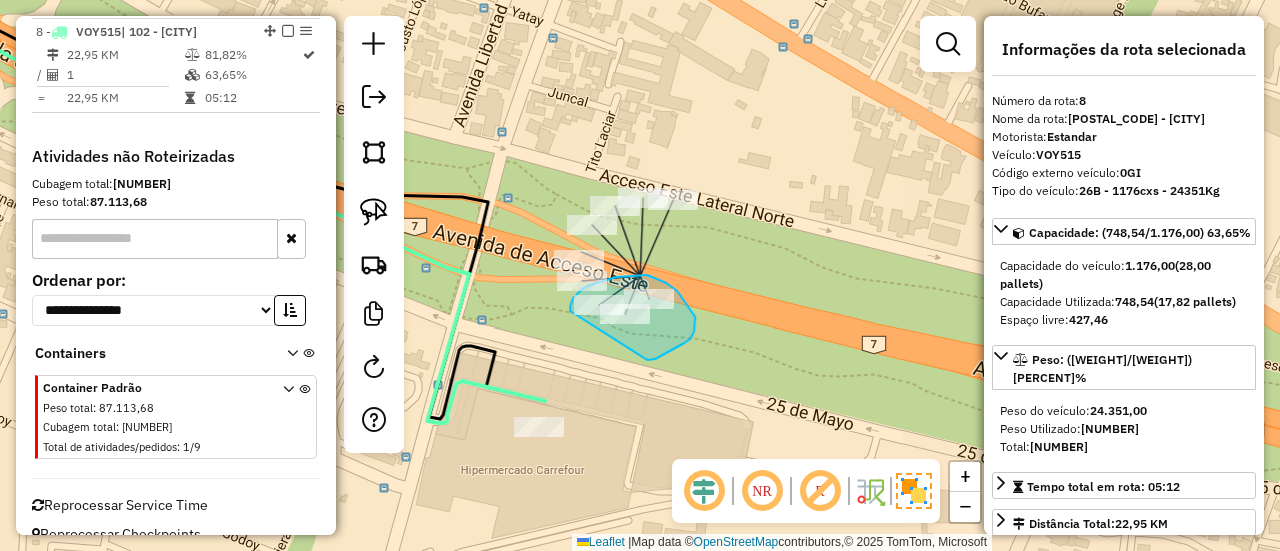 drag, startPoint x: 684, startPoint y: 343, endPoint x: 570, endPoint y: 311, distance: 118.40608 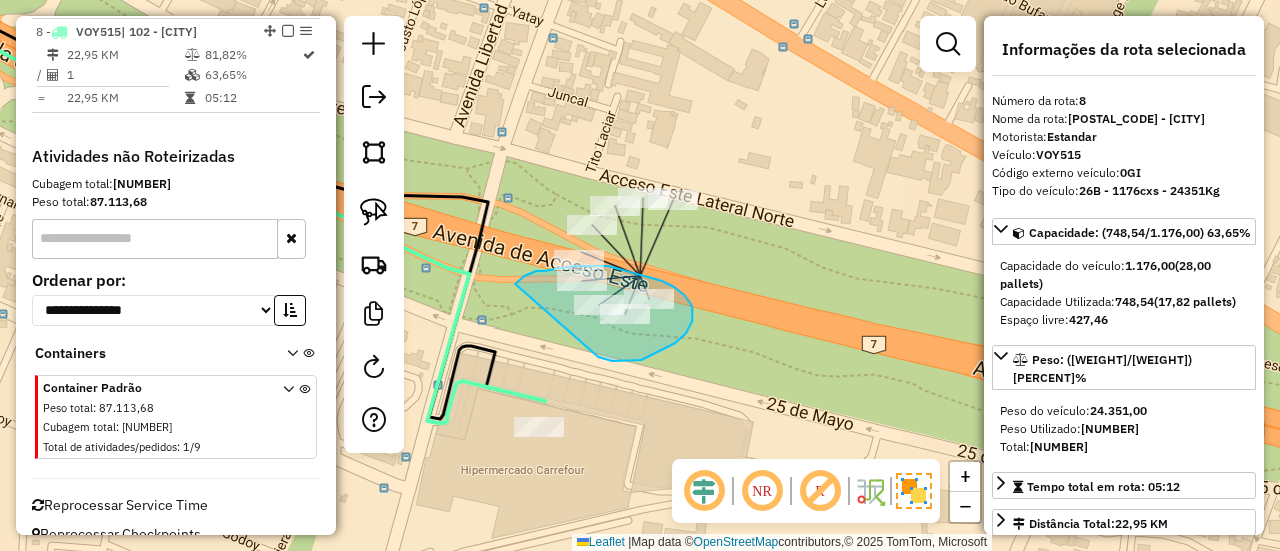 drag, startPoint x: 653, startPoint y: 354, endPoint x: 514, endPoint y: 287, distance: 154.30489 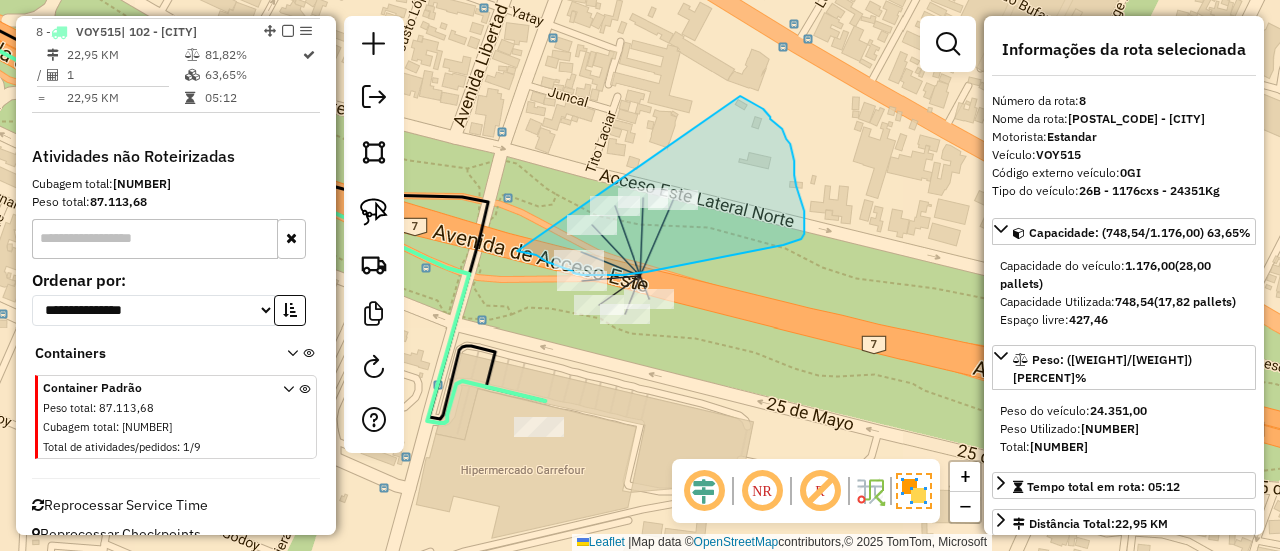 drag, startPoint x: 536, startPoint y: 255, endPoint x: 722, endPoint y: 91, distance: 247.9758 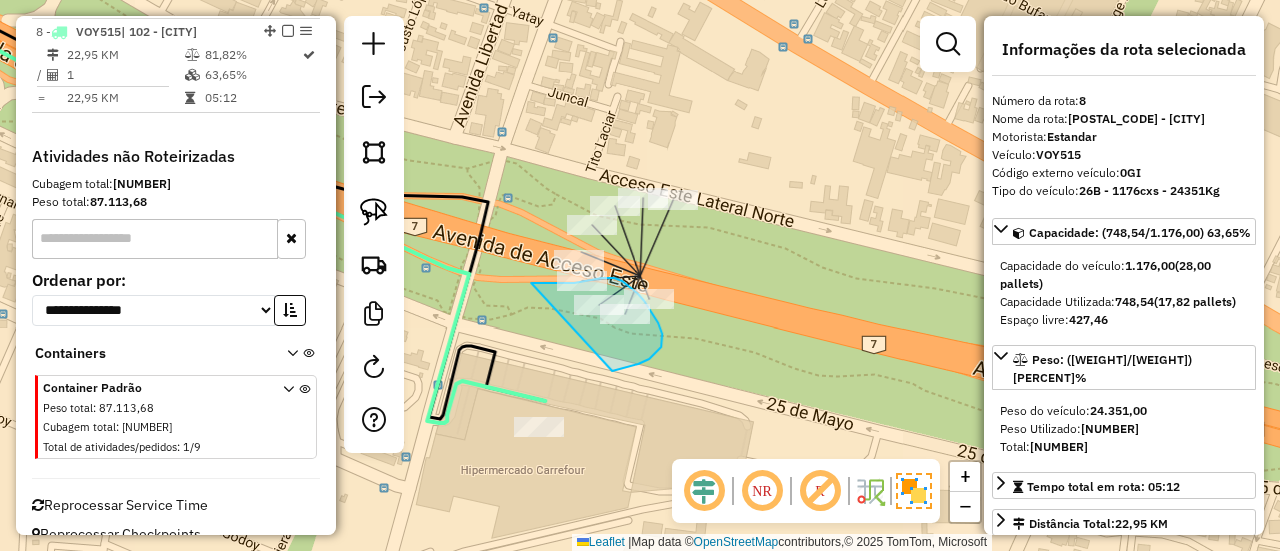 drag, startPoint x: 531, startPoint y: 283, endPoint x: 614, endPoint y: 371, distance: 120.966934 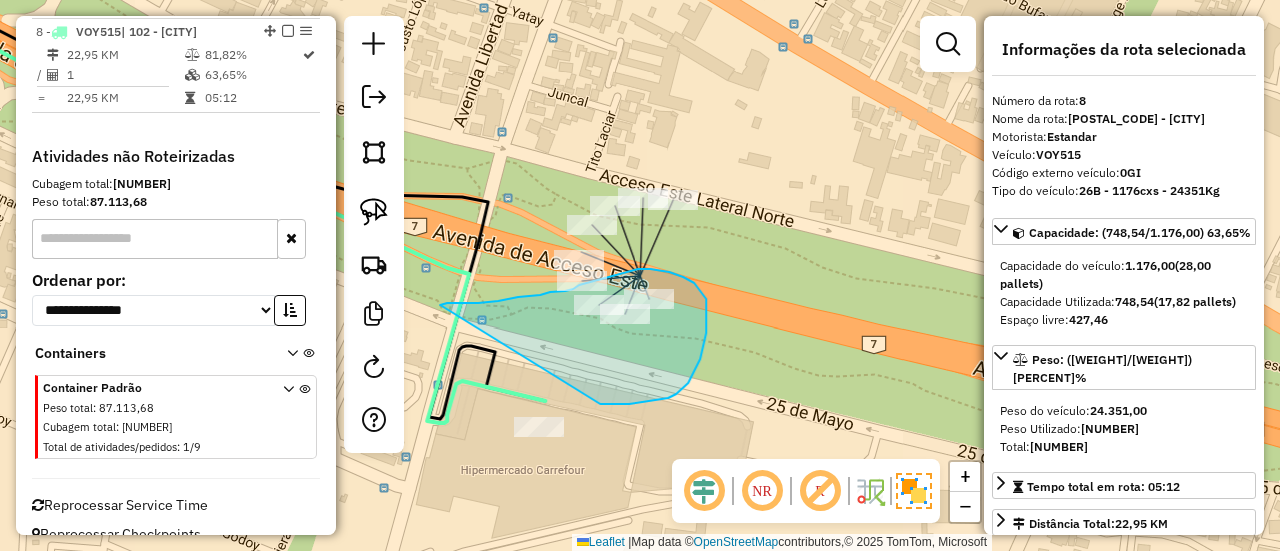 drag, startPoint x: 440, startPoint y: 305, endPoint x: 595, endPoint y: 405, distance: 184.45866 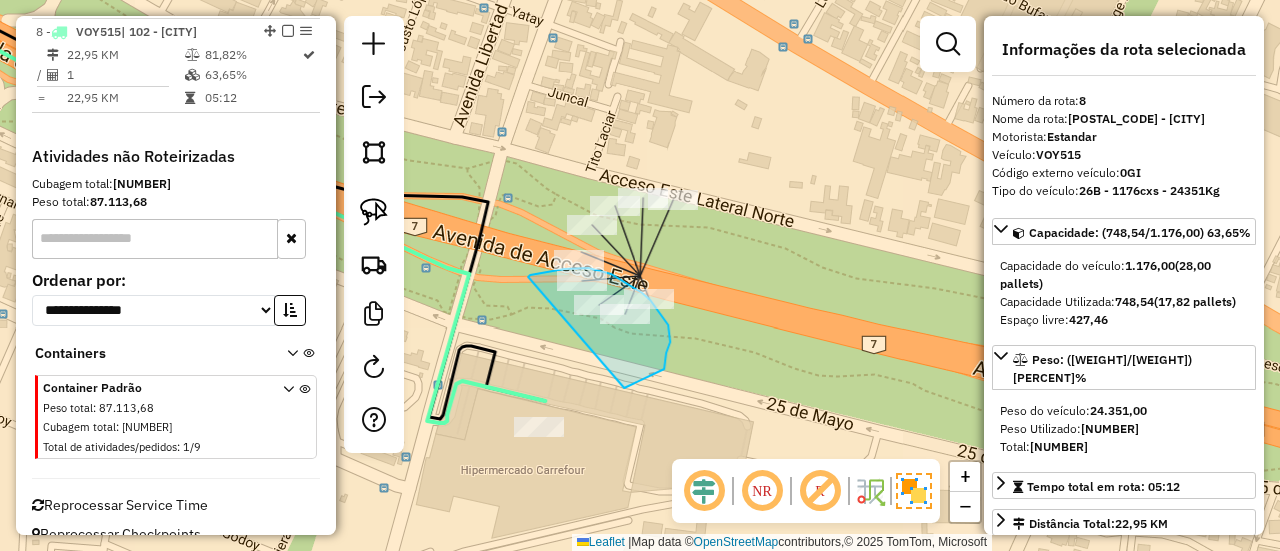 drag, startPoint x: 665, startPoint y: 365, endPoint x: 528, endPoint y: 277, distance: 162.82812 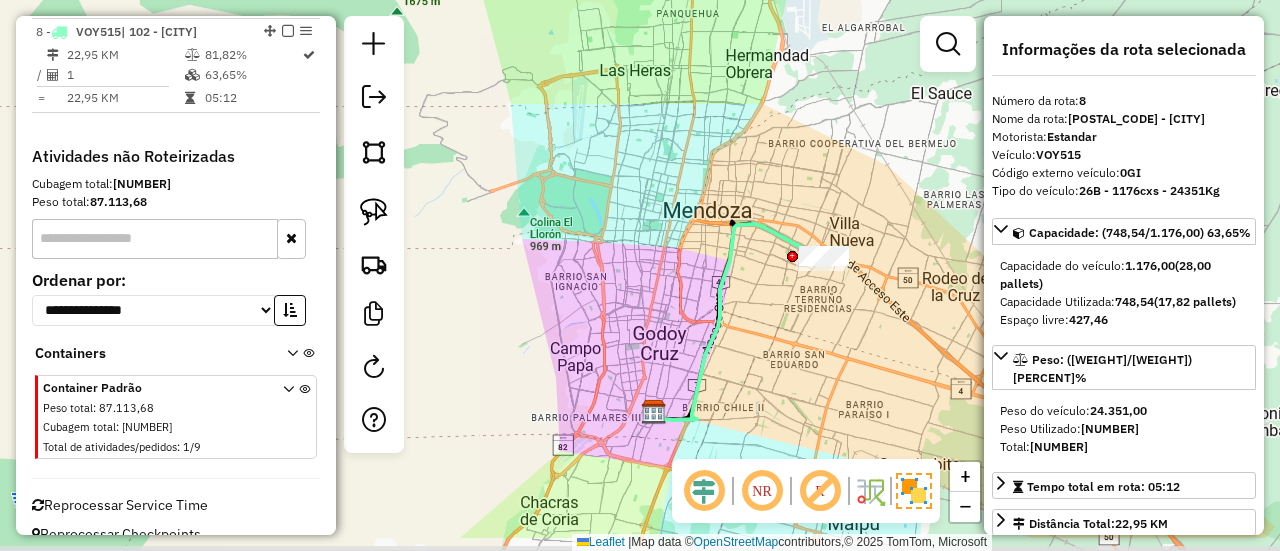 drag, startPoint x: 758, startPoint y: 403, endPoint x: 926, endPoint y: 335, distance: 181.24017 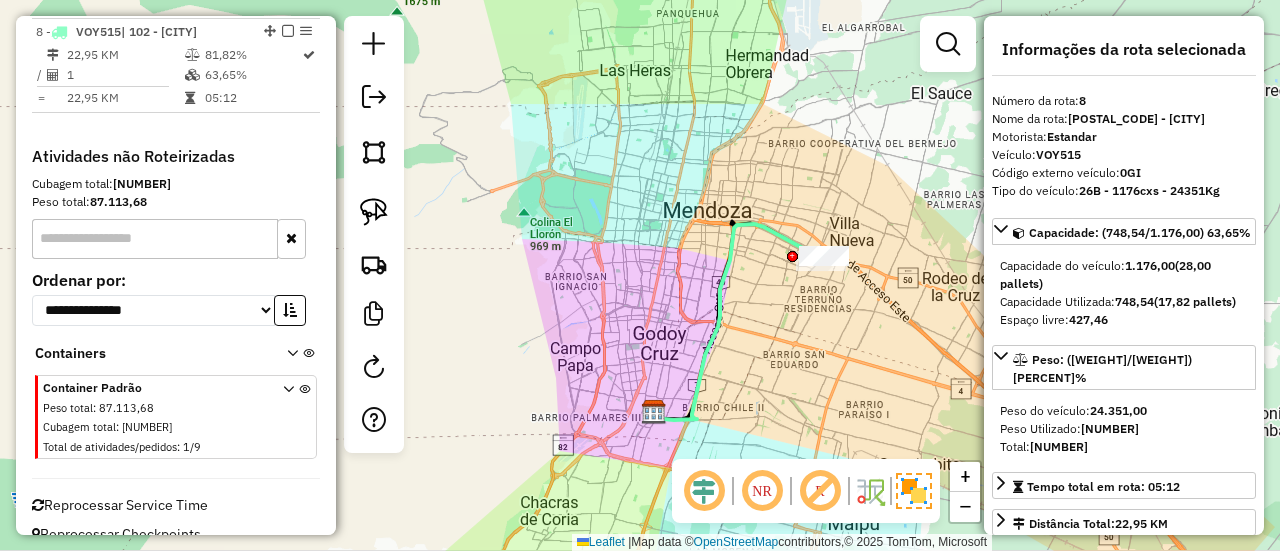 click 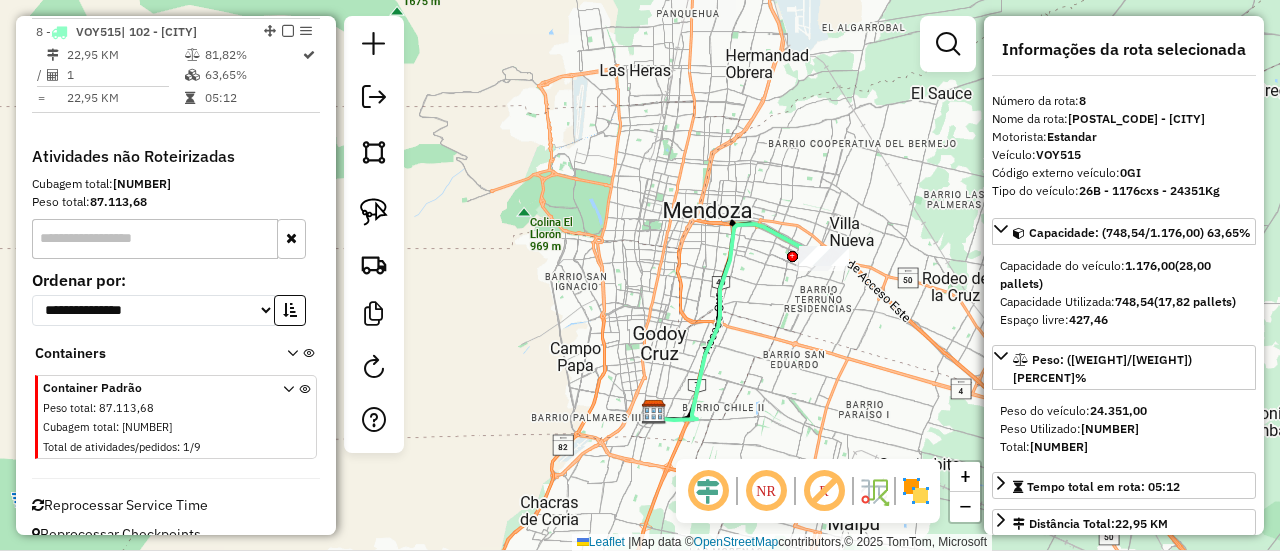 click 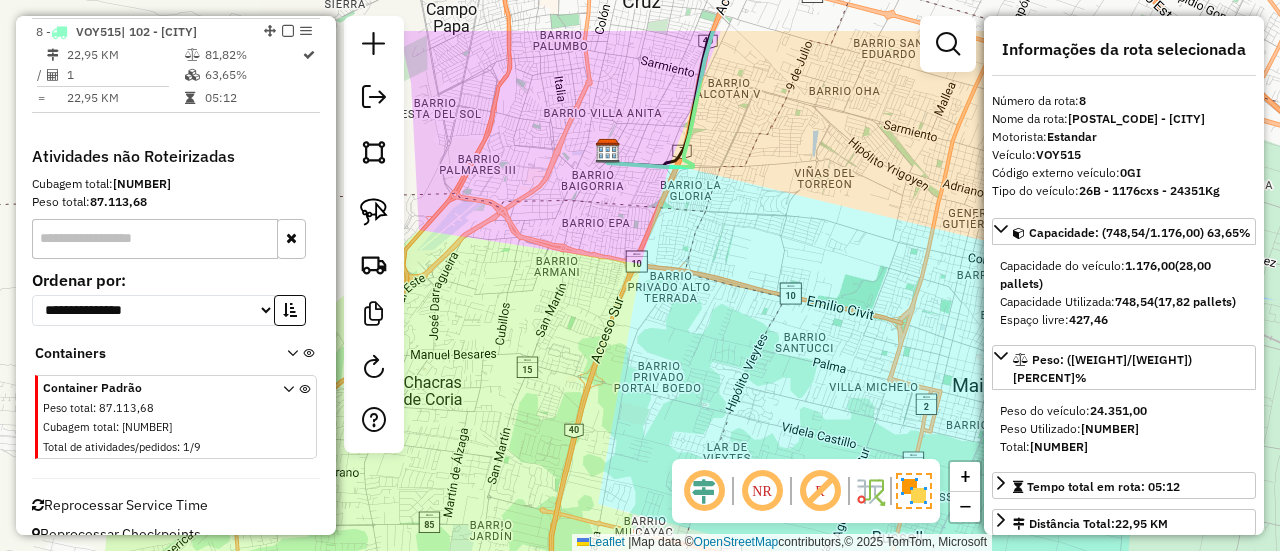 drag, startPoint x: 639, startPoint y: 288, endPoint x: 523, endPoint y: 358, distance: 135.48431 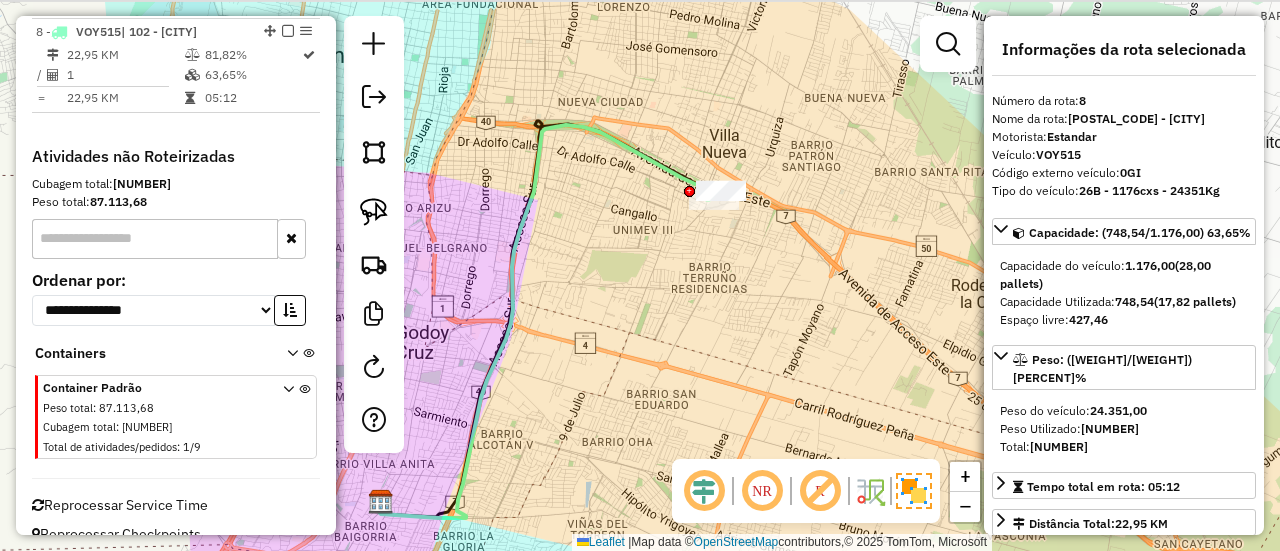 drag, startPoint x: 585, startPoint y: 259, endPoint x: 610, endPoint y: 293, distance: 42.201897 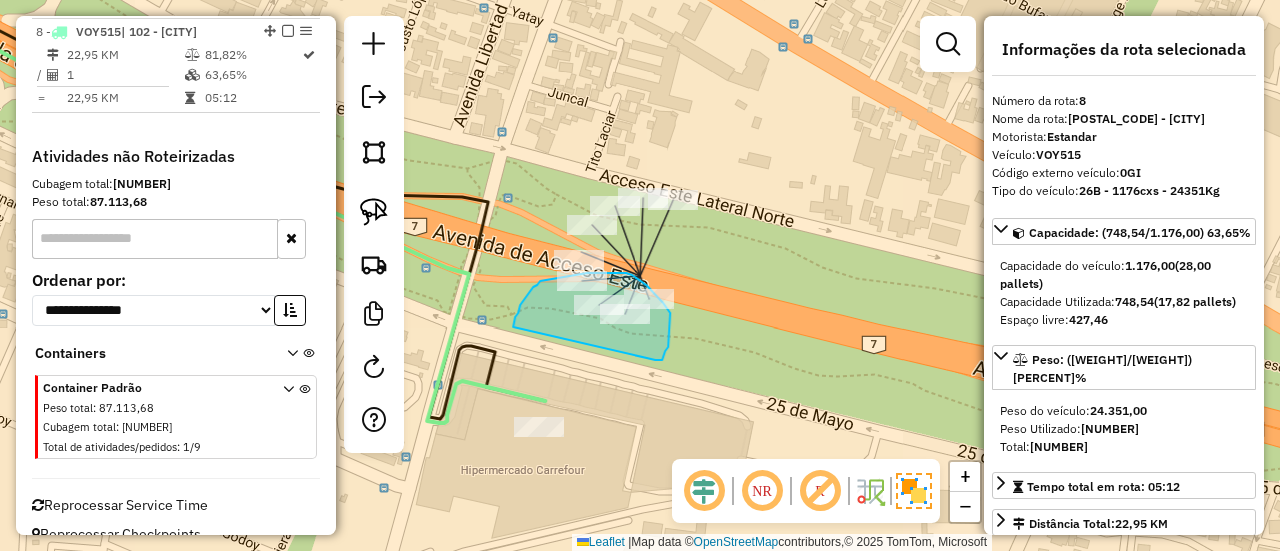 drag, startPoint x: 669, startPoint y: 339, endPoint x: 513, endPoint y: 327, distance: 156.46086 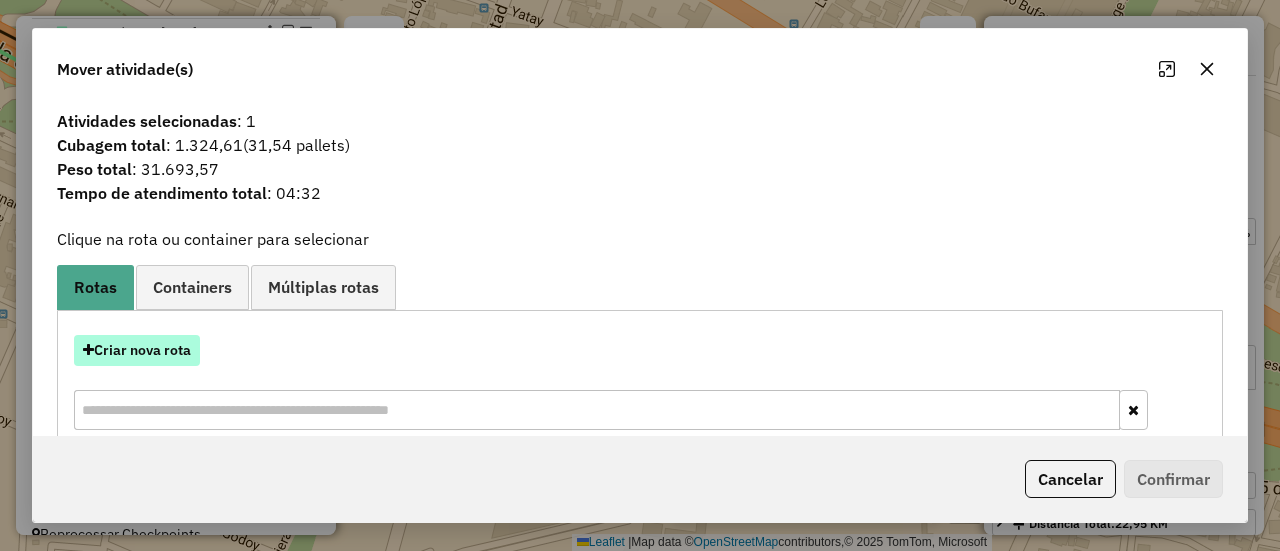 click on "Criar nova rota" at bounding box center (137, 350) 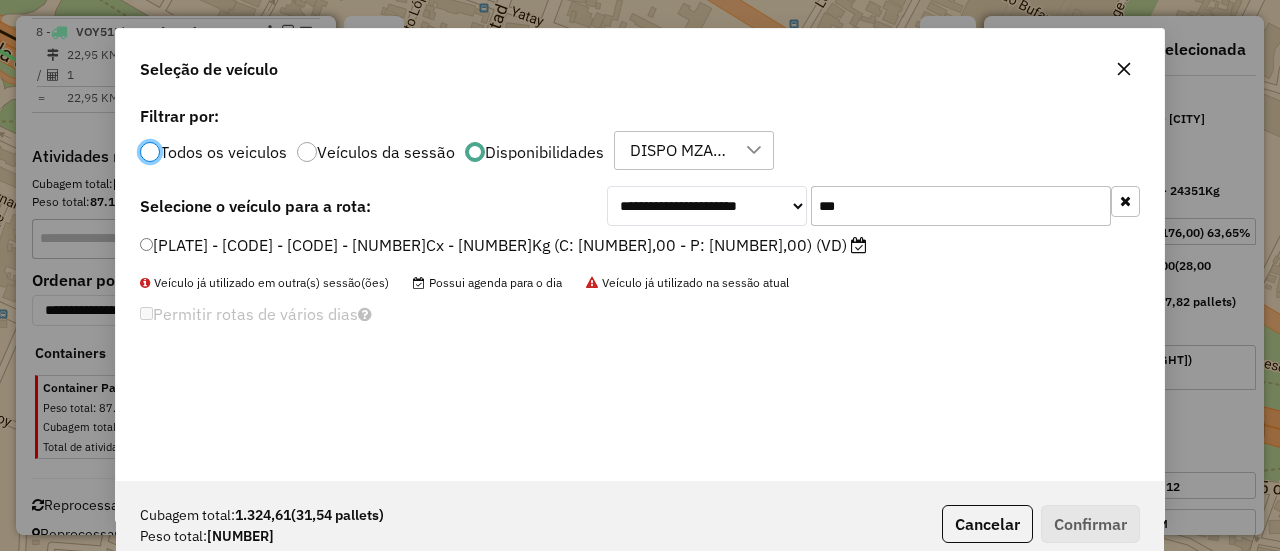 scroll, scrollTop: 11, scrollLeft: 6, axis: both 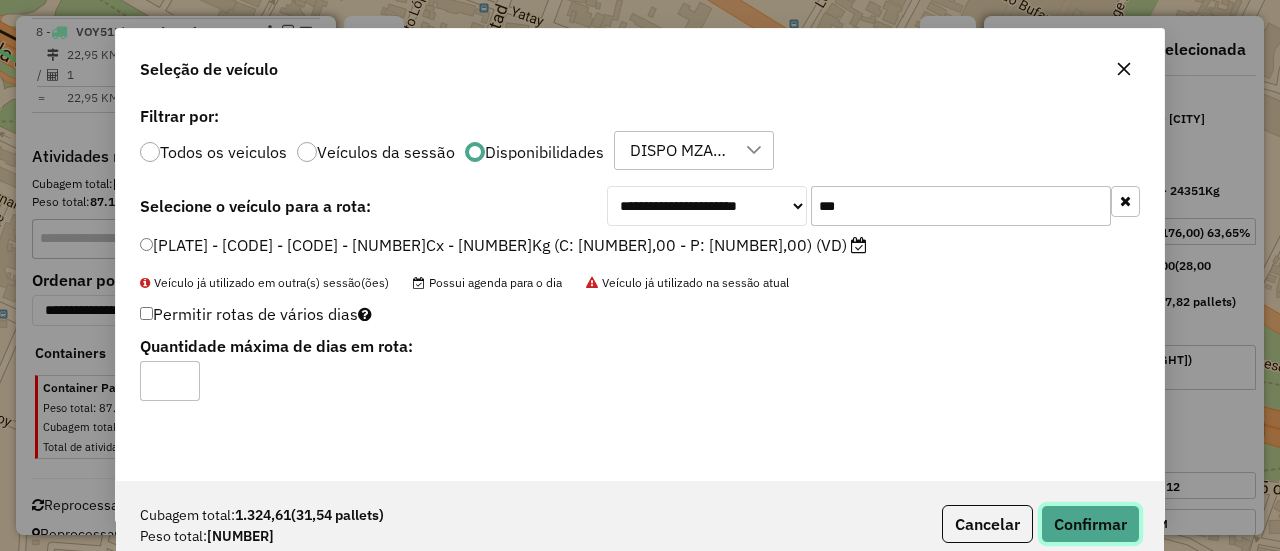 click on "Confirmar" 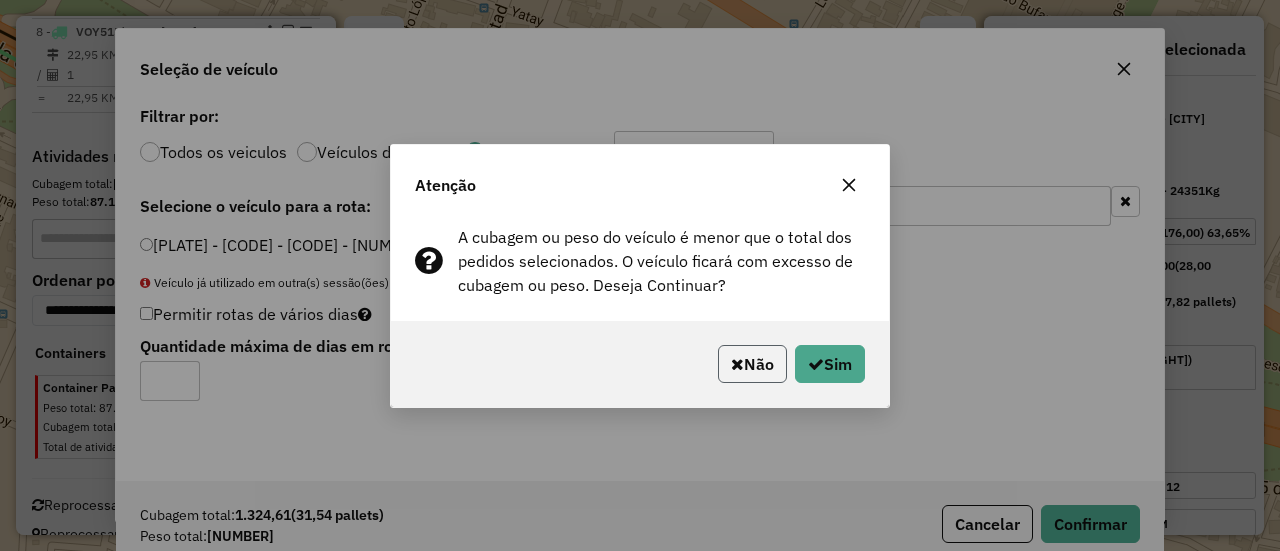 click on "Não" 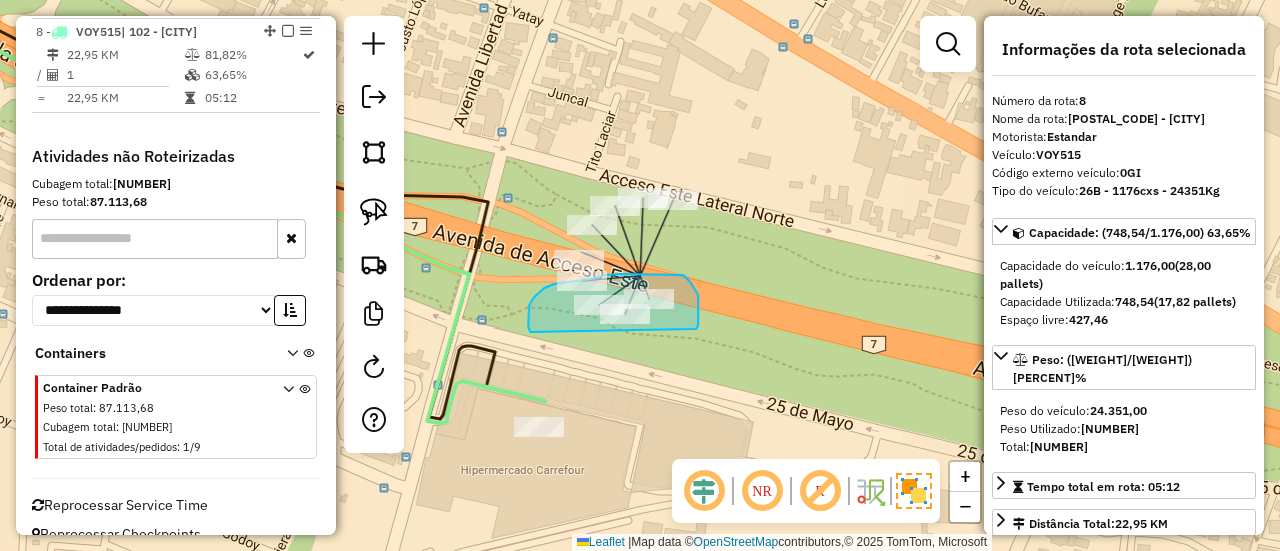 drag, startPoint x: 696, startPoint y: 329, endPoint x: 530, endPoint y: 332, distance: 166.0271 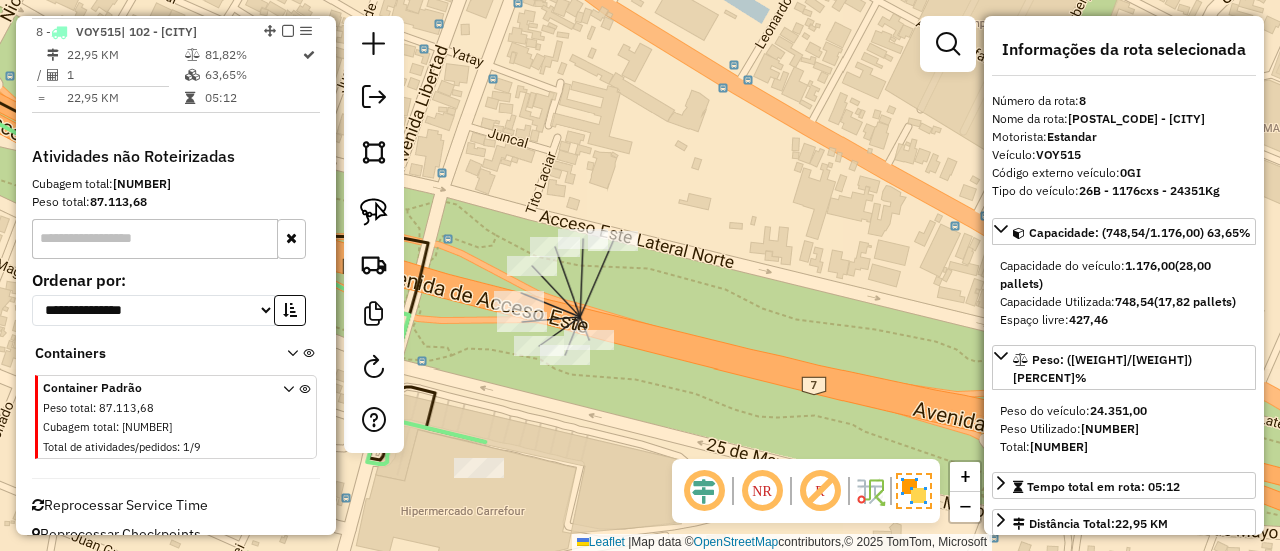 drag, startPoint x: 732, startPoint y: 217, endPoint x: 719, endPoint y: 288, distance: 72.18033 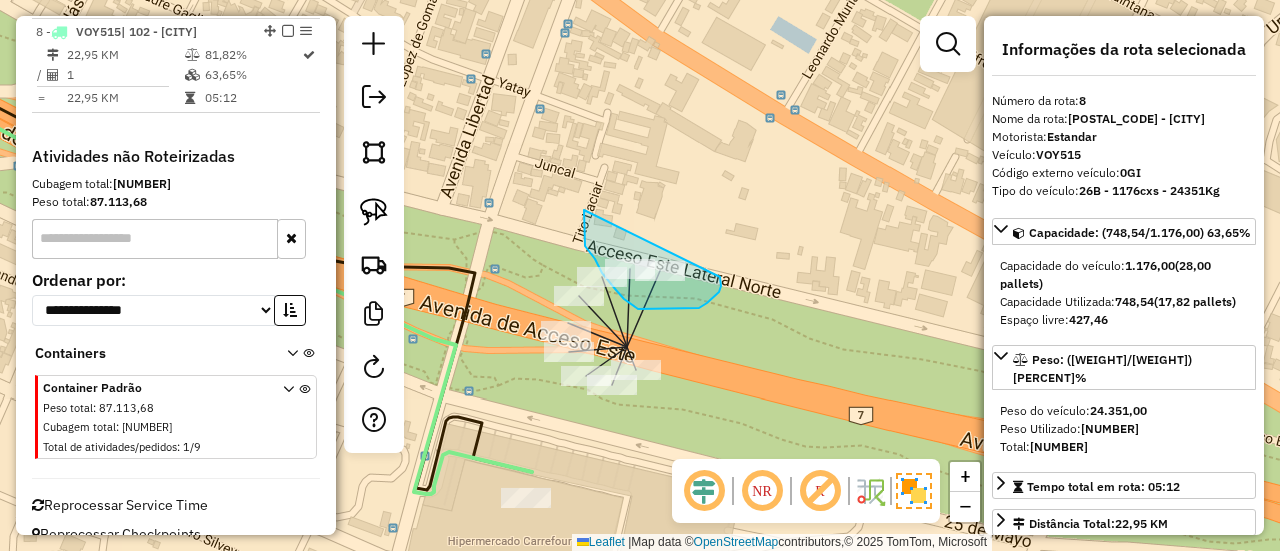 drag, startPoint x: 719, startPoint y: 292, endPoint x: 613, endPoint y: 166, distance: 164.65723 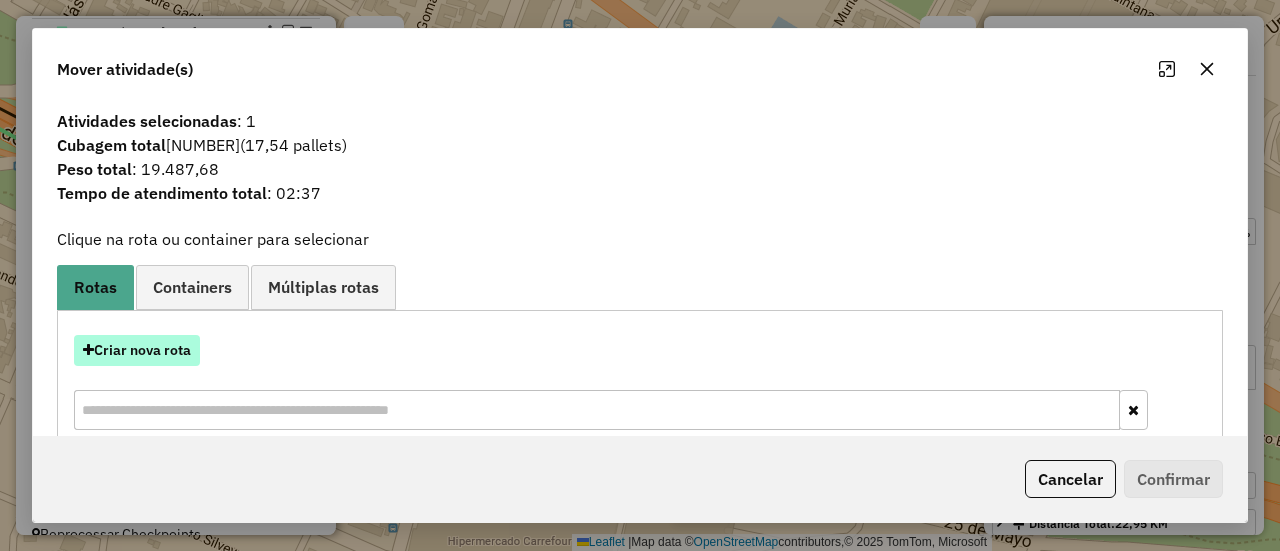 click on "Criar nova rota" at bounding box center (137, 350) 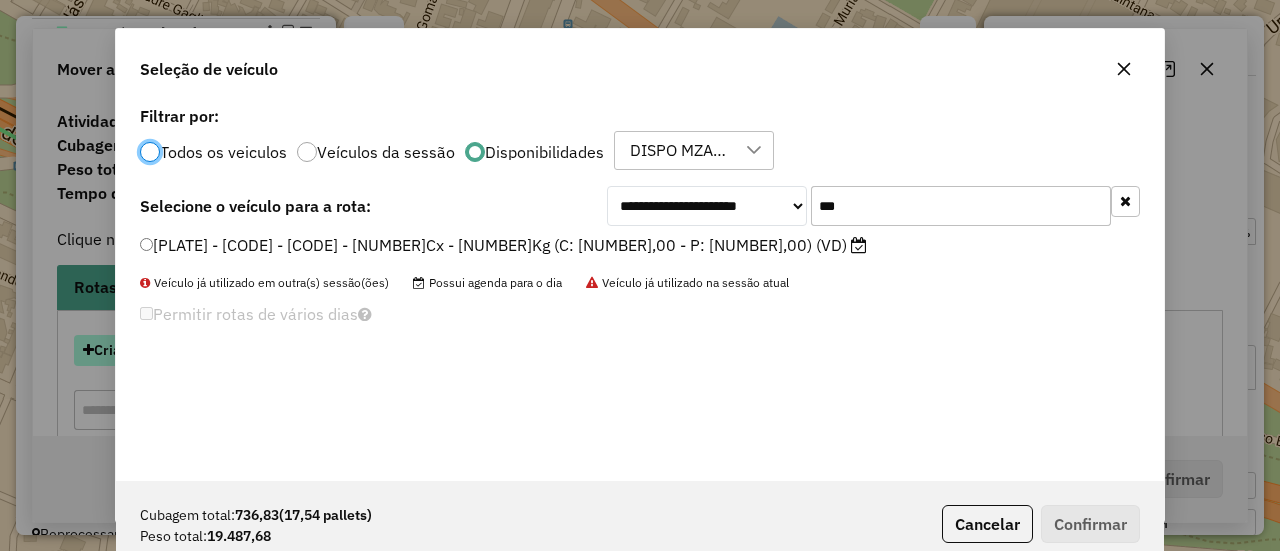 scroll, scrollTop: 11, scrollLeft: 6, axis: both 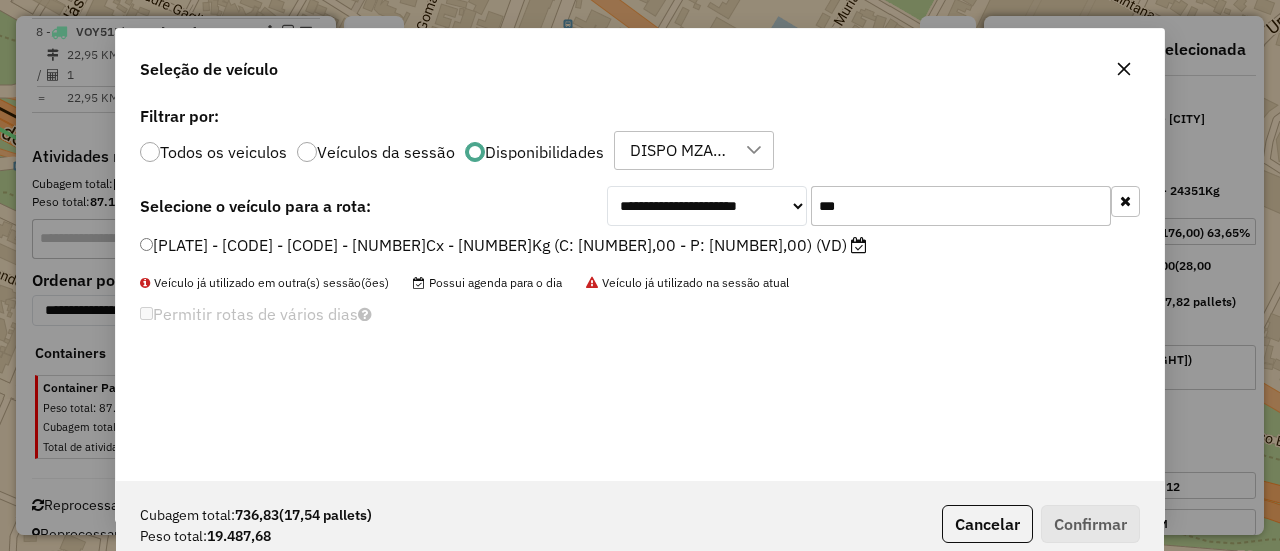 click on "SLH727 - B23 - 16Cx - 34250Kg (C: 16,00 - P: 34250,00) (VD)" 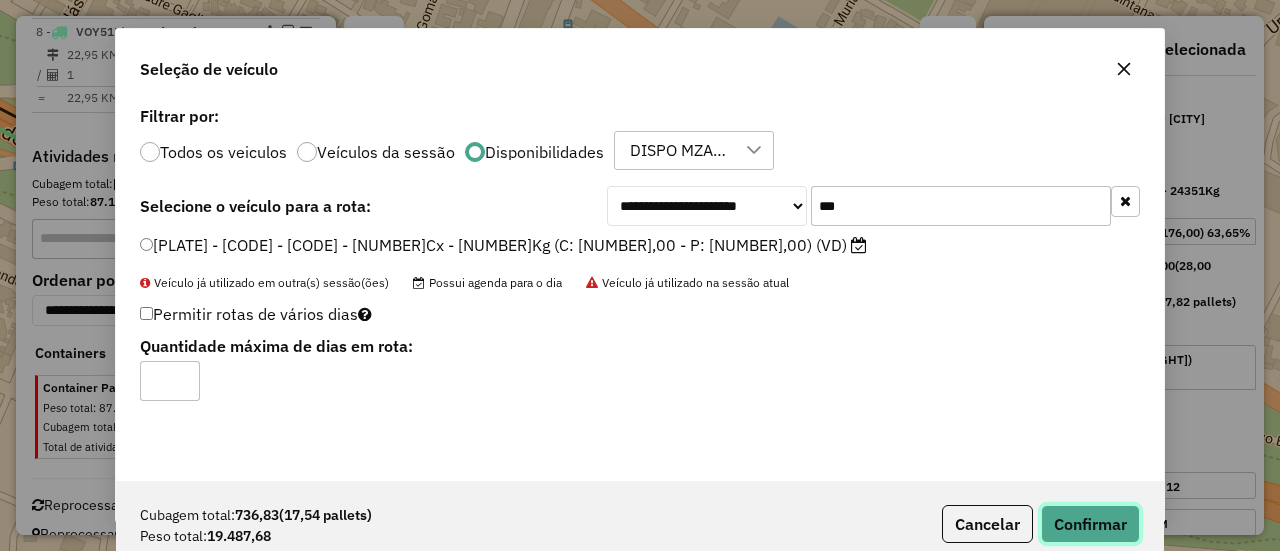 click on "Confirmar" 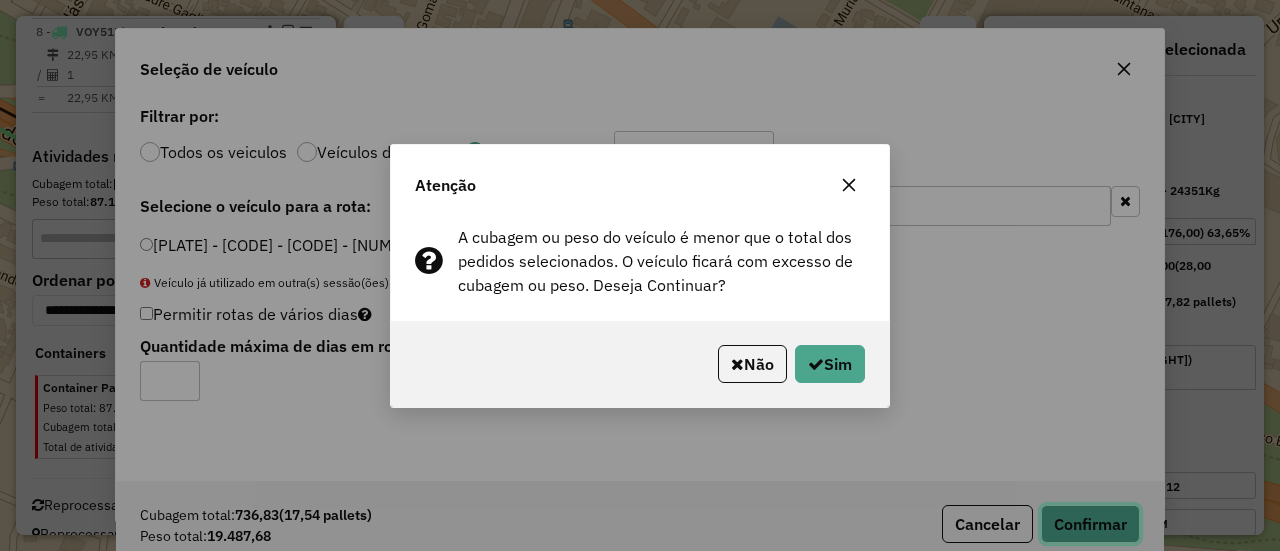 type 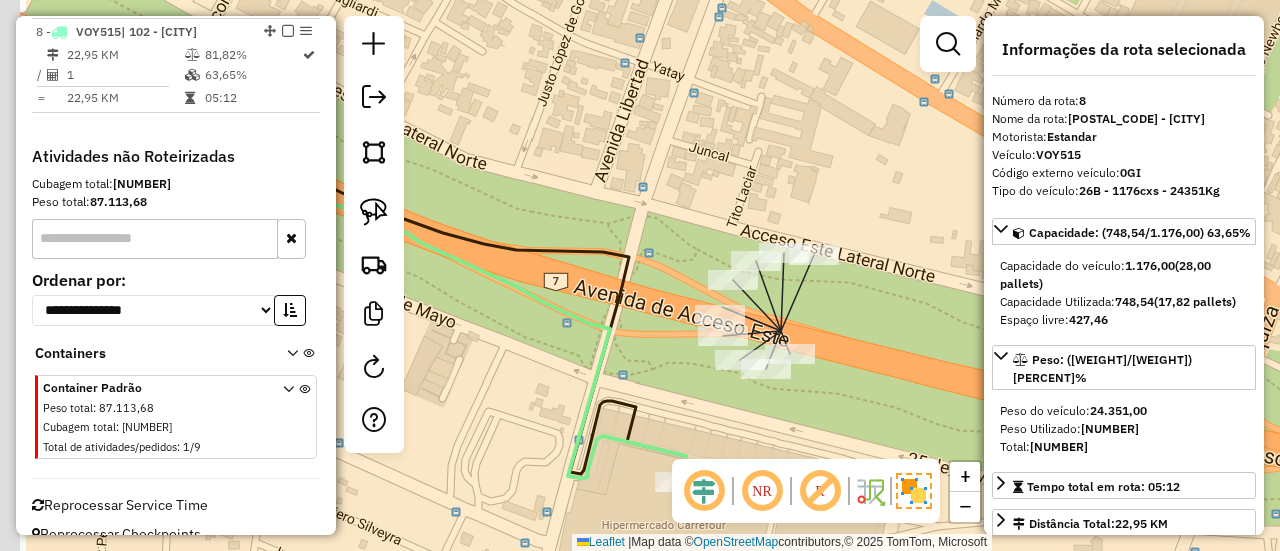 drag, startPoint x: 715, startPoint y: 348, endPoint x: 868, endPoint y: 332, distance: 153.83432 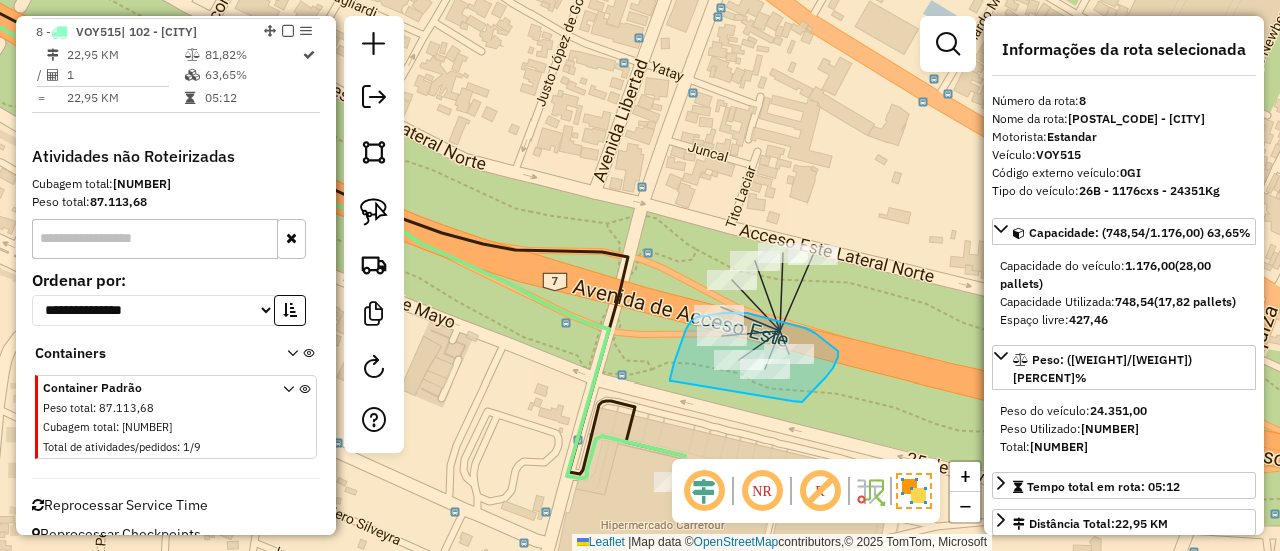 drag, startPoint x: 796, startPoint y: 402, endPoint x: 672, endPoint y: 381, distance: 125.765656 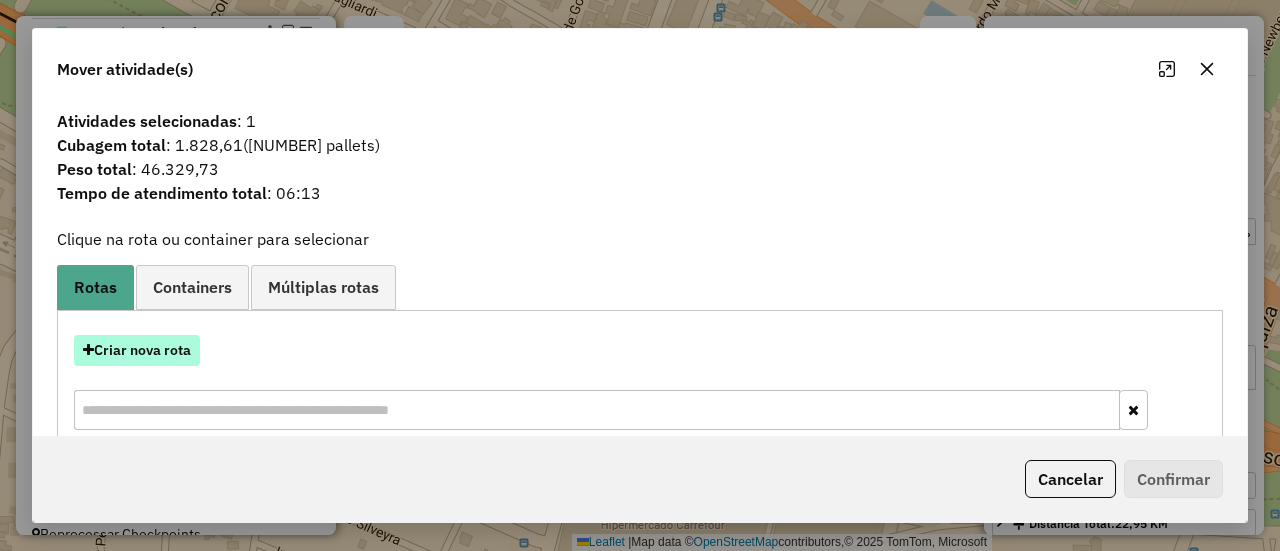 click on "Criar nova rota" at bounding box center [137, 350] 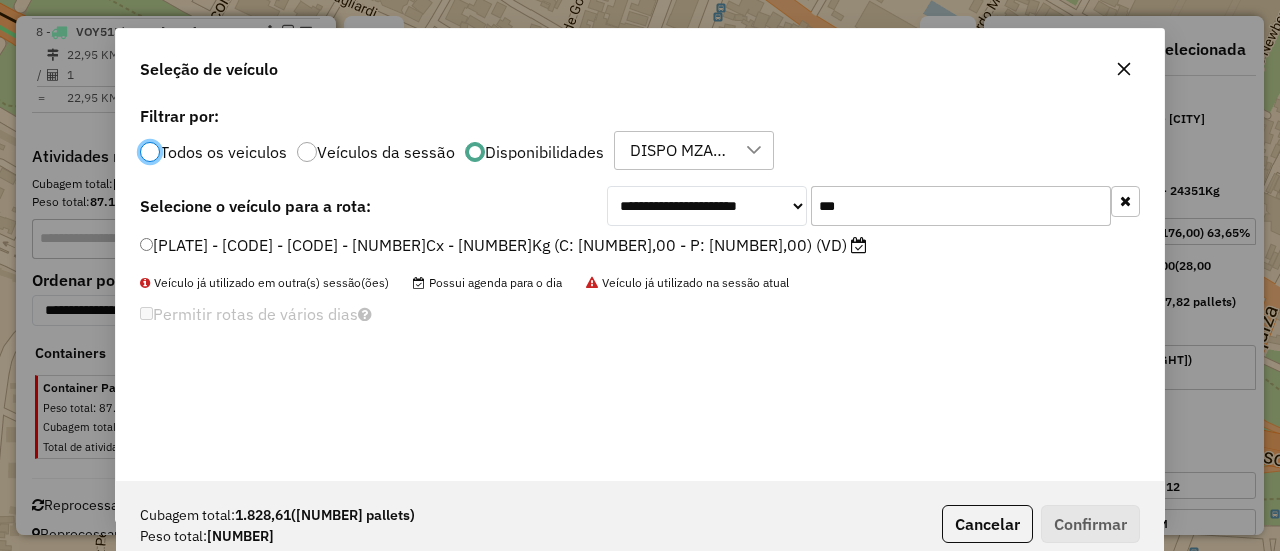 scroll, scrollTop: 11, scrollLeft: 6, axis: both 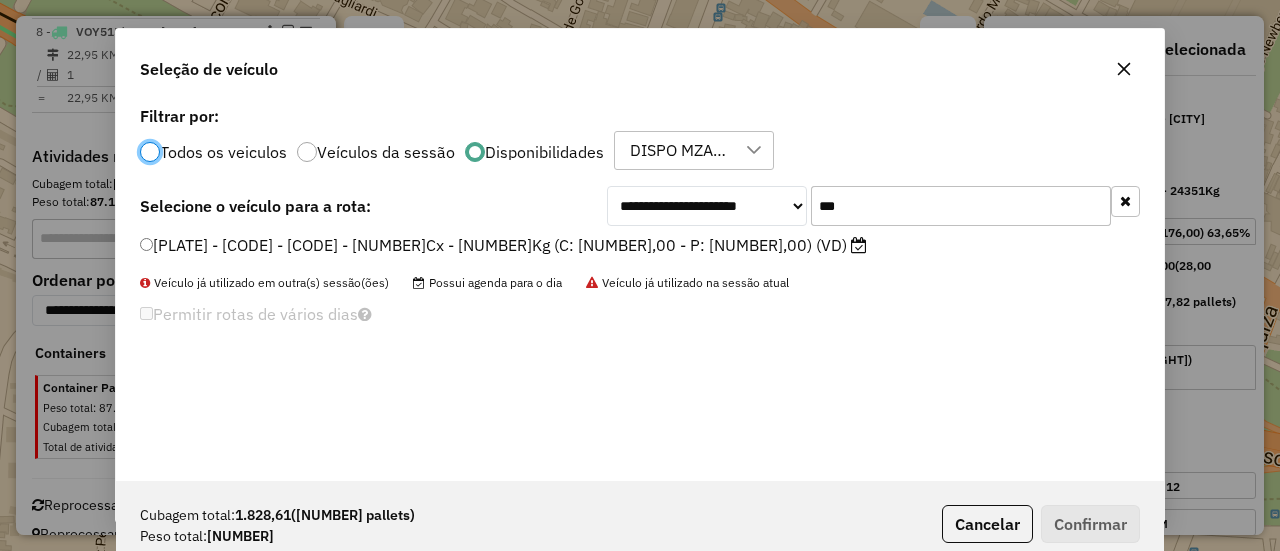 click on "***" 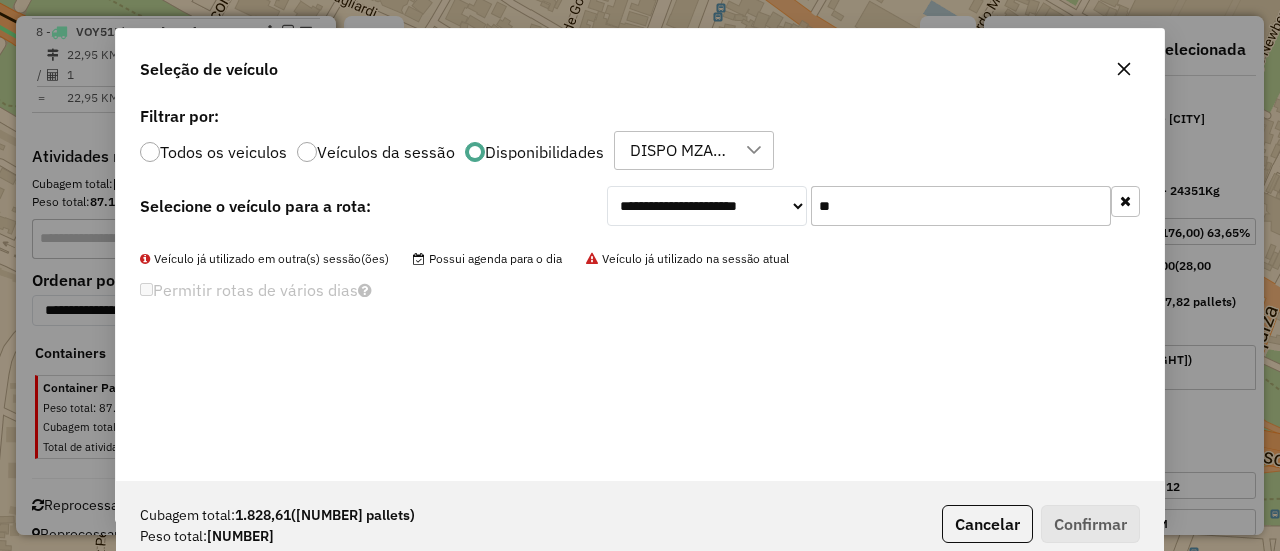 type on "*" 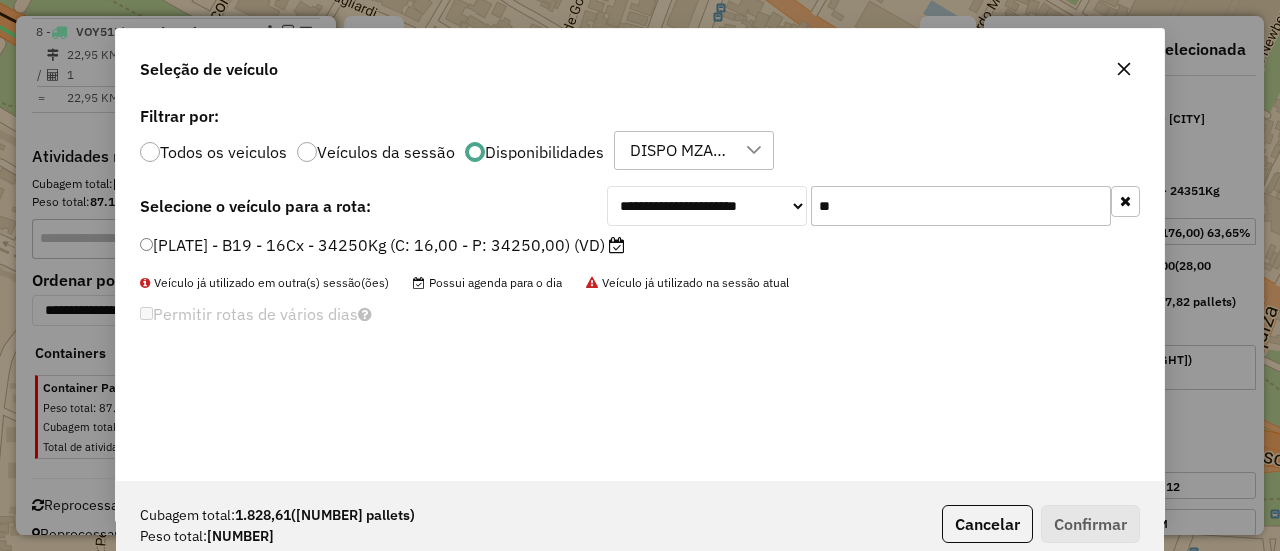 type on "*" 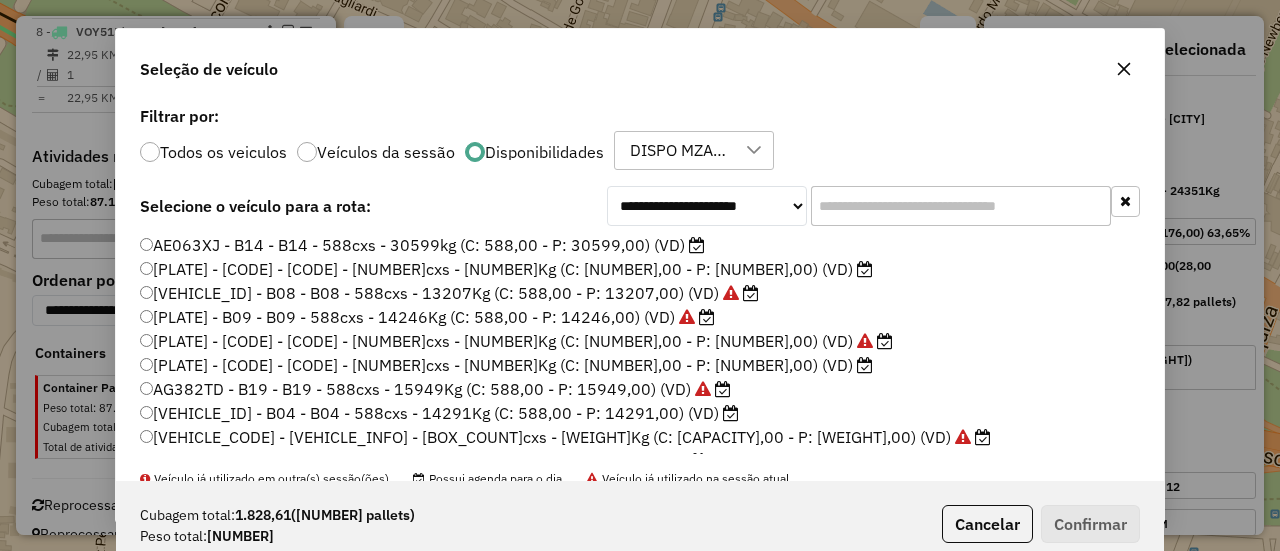 click 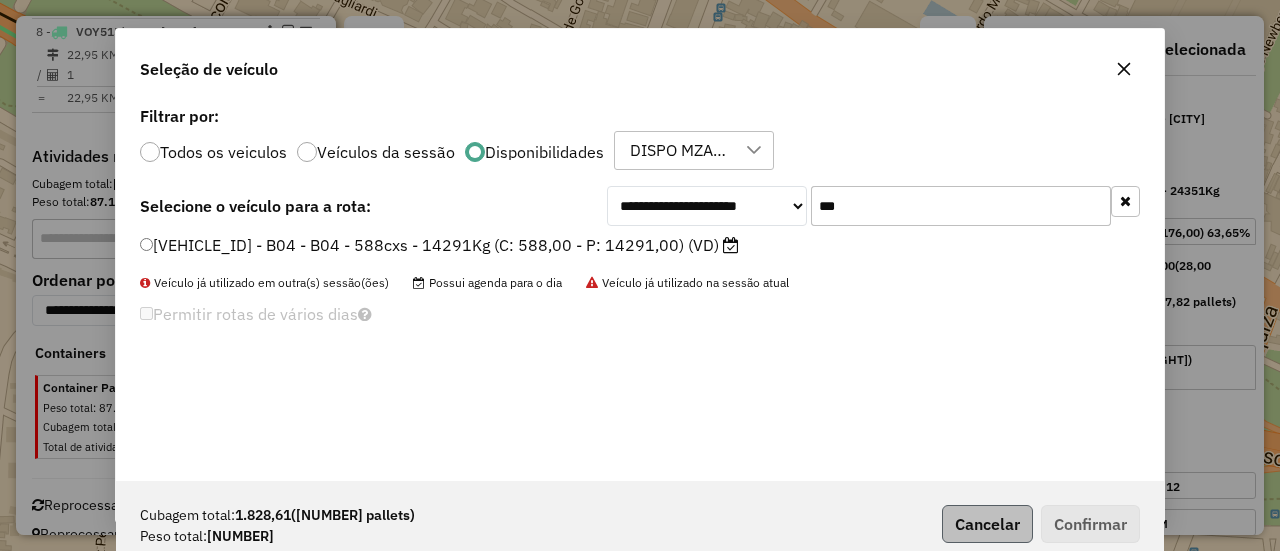 type on "***" 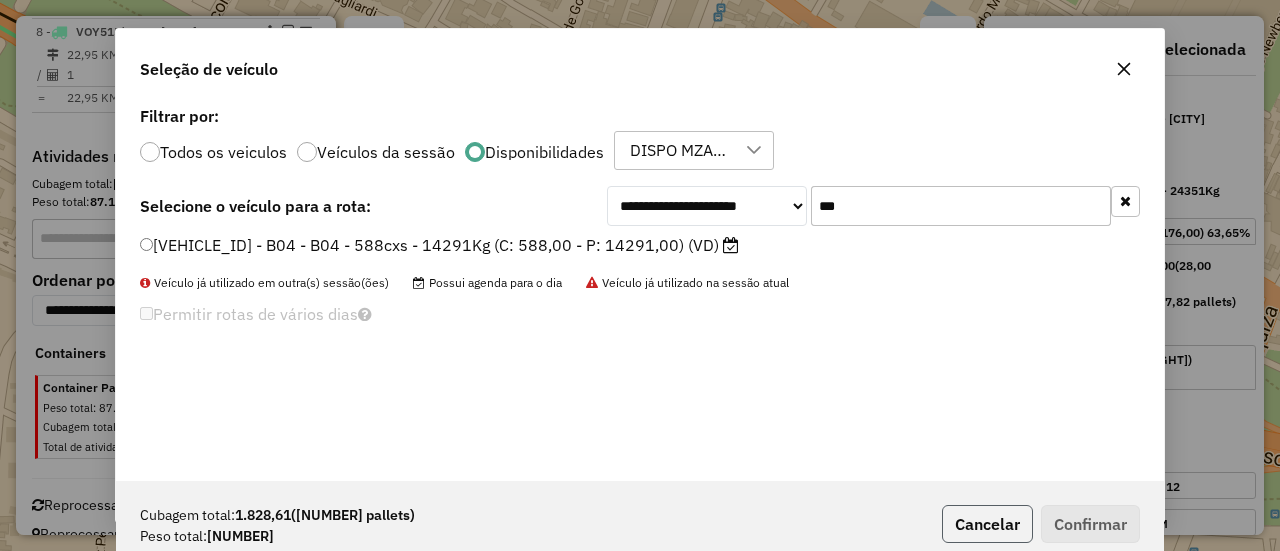 click on "Cancelar" 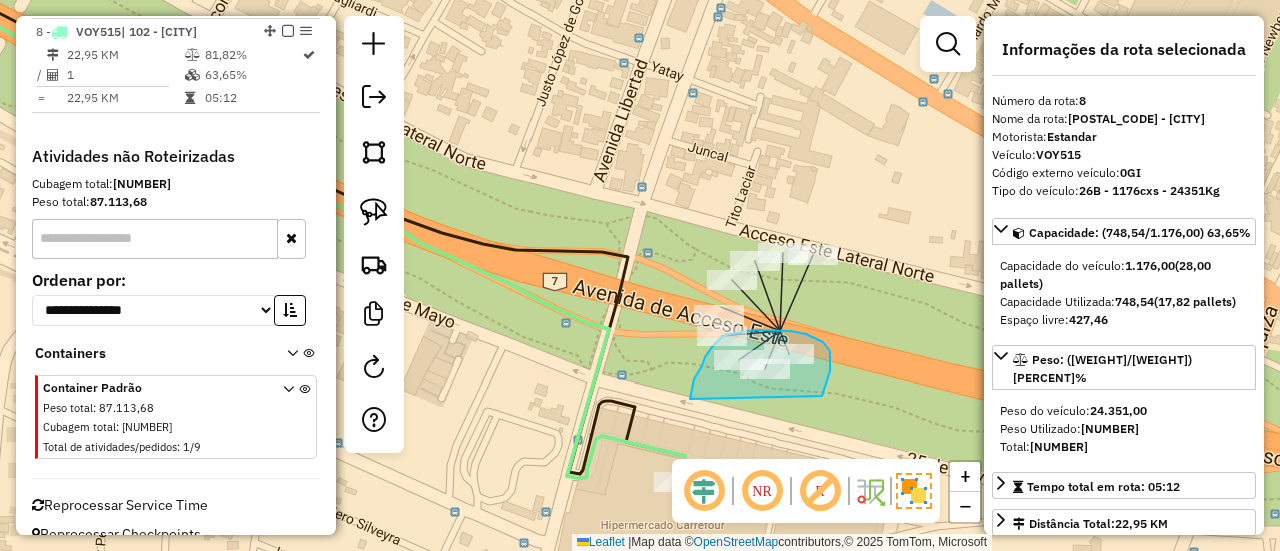 drag, startPoint x: 822, startPoint y: 396, endPoint x: 691, endPoint y: 399, distance: 131.03435 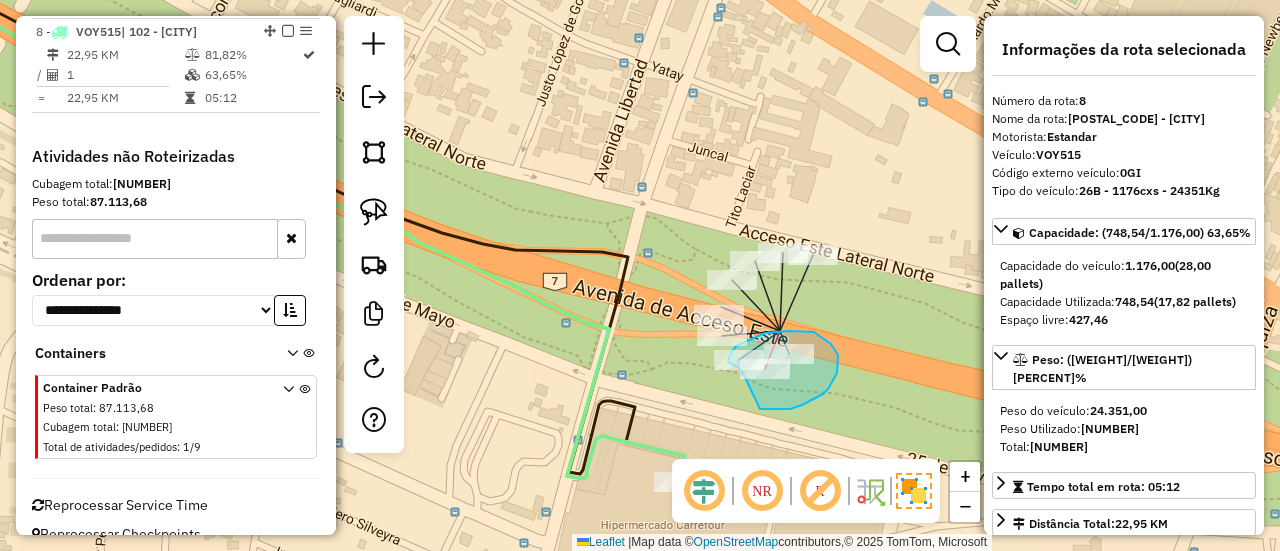 click on "Janela de atendimento Grade de atendimento Capacidade Transportadoras Veículos Cliente Pedidos  Rotas Selecione os dias de semana para filtrar as janelas de atendimento  Seg   Ter   Qua   Qui   Sex   Sáb   Dom  Informe o período da janela de atendimento: De: Até:  Filtrar exatamente a janela do cliente  Considerar janela de atendimento padrão  Selecione os dias de semana para filtrar as grades de atendimento  Seg   Ter   Qua   Qui   Sex   Sáb   Dom   Considerar clientes sem dia de atendimento cadastrado  Clientes fora do dia de atendimento selecionado Filtrar as atividades entre os valores definidos abaixo:  Peso mínimo:   Peso máximo:   Cubagem mínima:   Cubagem máxima:   De:   Até:  Filtrar as atividades entre o tempo de atendimento definido abaixo:  De:   Até:   Considerar capacidade total dos clientes não roteirizados Transportadora: Selecione um ou mais itens Tipo de veículo: Selecione um ou mais itens Veículo: Selecione um ou mais itens Motorista: Selecione um ou mais itens Nome: Rótulo:" 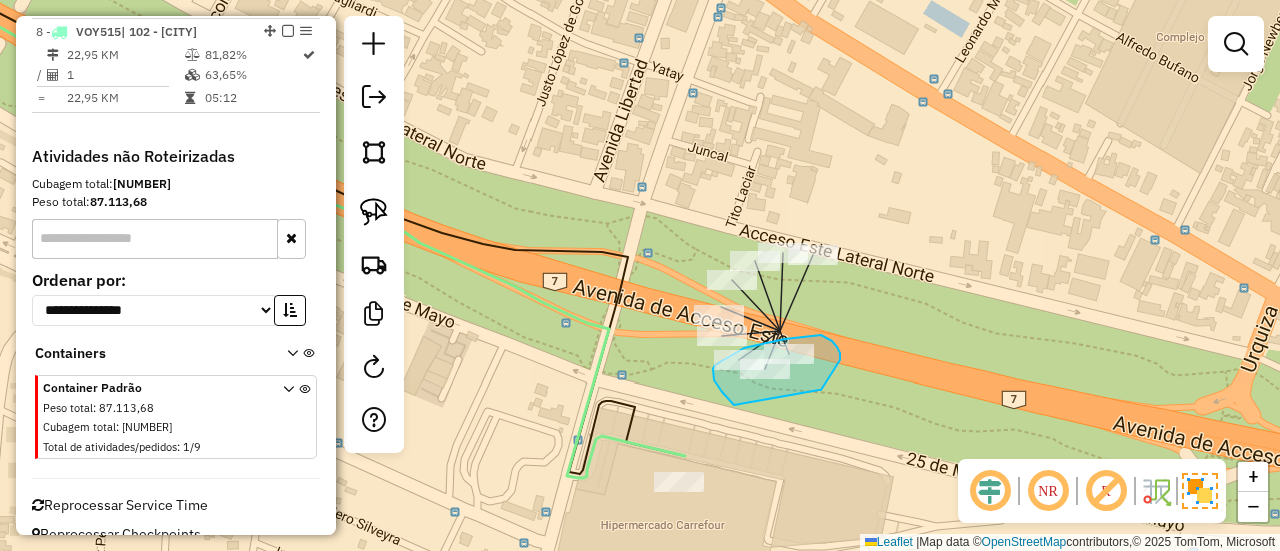 drag, startPoint x: 821, startPoint y: 390, endPoint x: 734, endPoint y: 405, distance: 88.28363 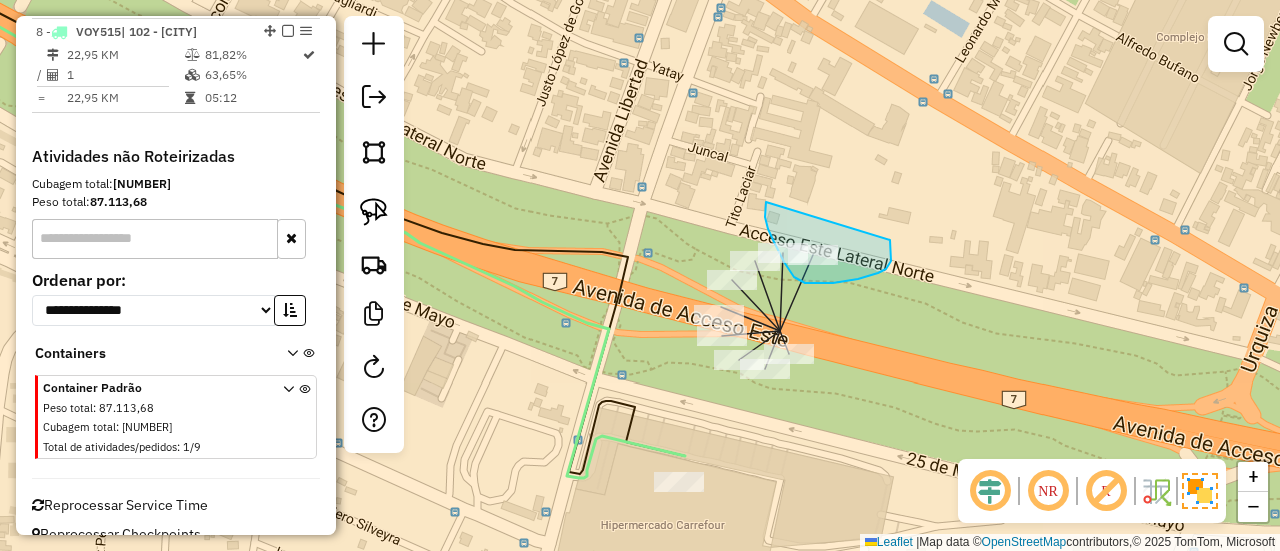 drag, startPoint x: 889, startPoint y: 266, endPoint x: 767, endPoint y: 202, distance: 137.76791 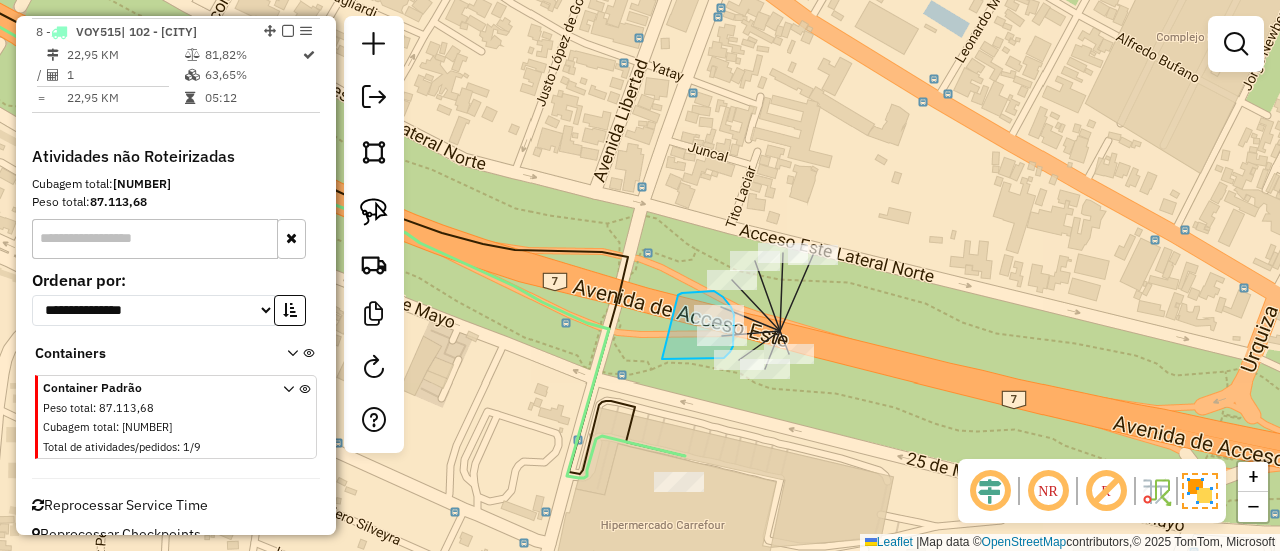 drag, startPoint x: 662, startPoint y: 359, endPoint x: 678, endPoint y: 295, distance: 65.96969 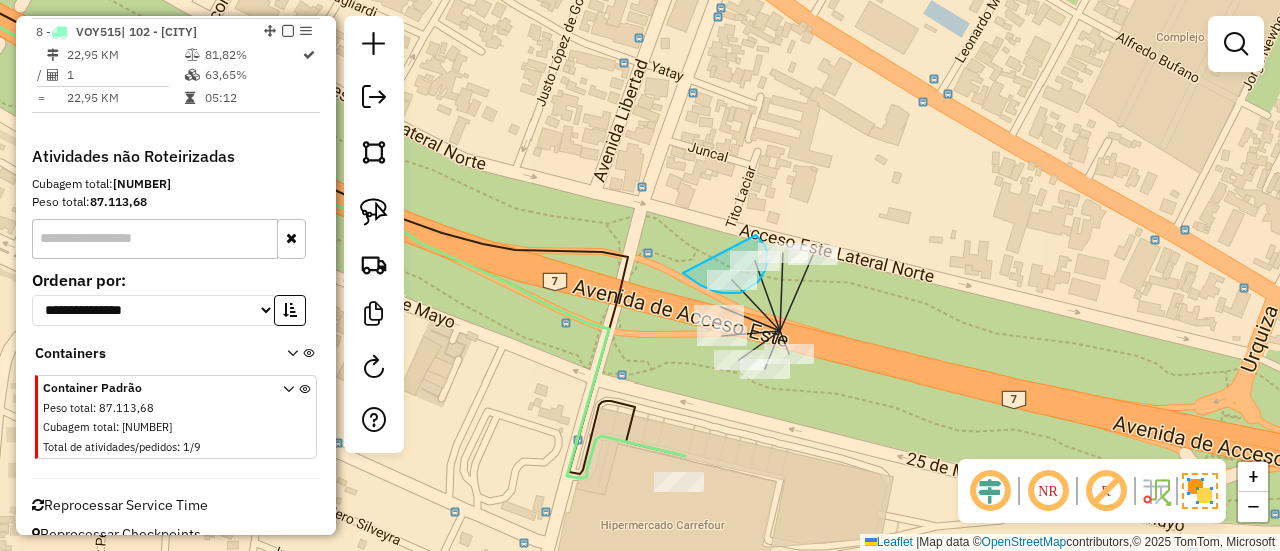 drag, startPoint x: 700, startPoint y: 285, endPoint x: 746, endPoint y: 226, distance: 74.8131 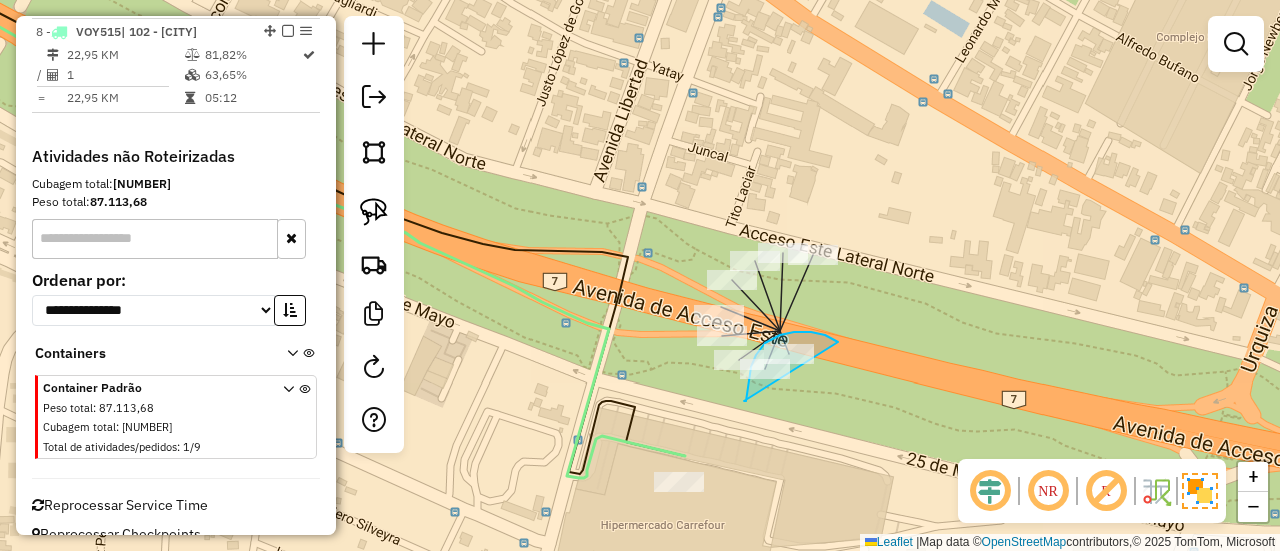 drag, startPoint x: 744, startPoint y: 401, endPoint x: 838, endPoint y: 350, distance: 106.94391 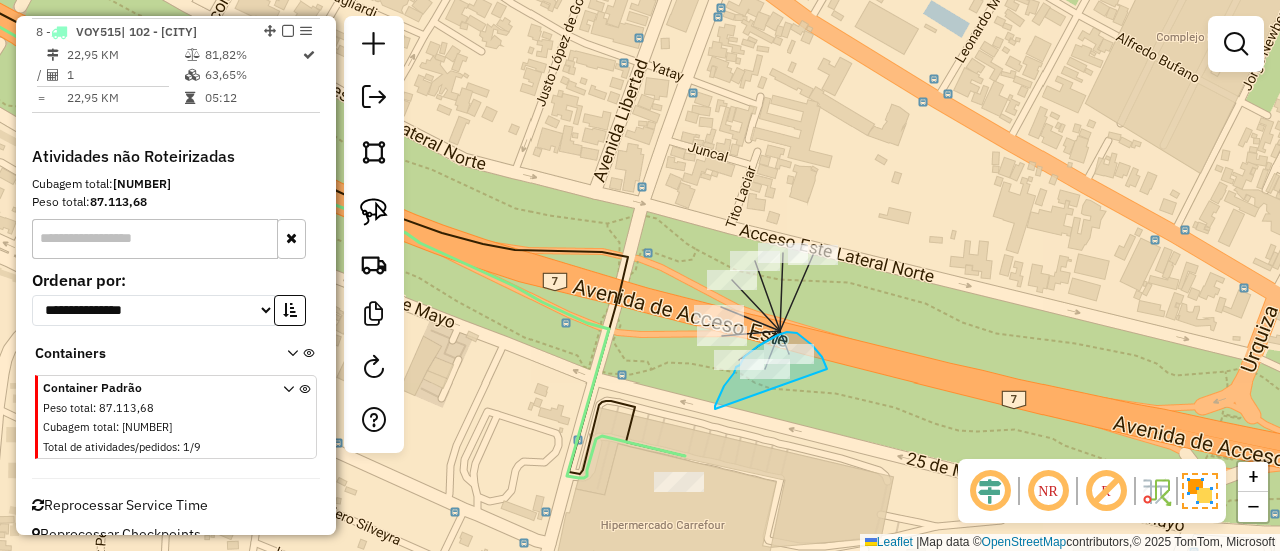 drag, startPoint x: 715, startPoint y: 409, endPoint x: 826, endPoint y: 371, distance: 117.32433 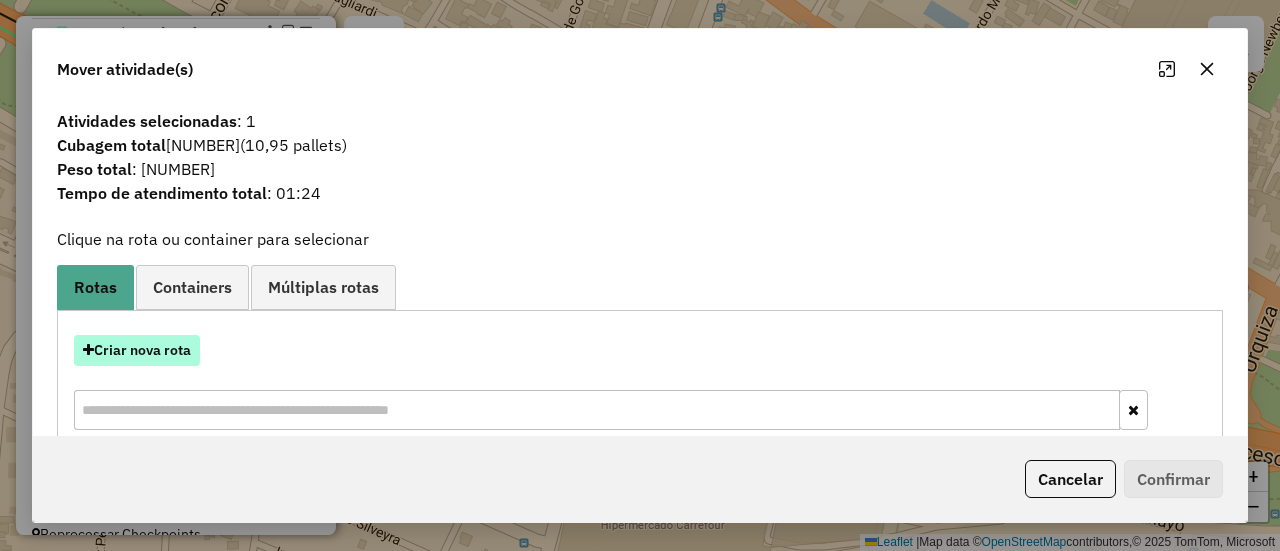 click on "Criar nova rota" at bounding box center (137, 350) 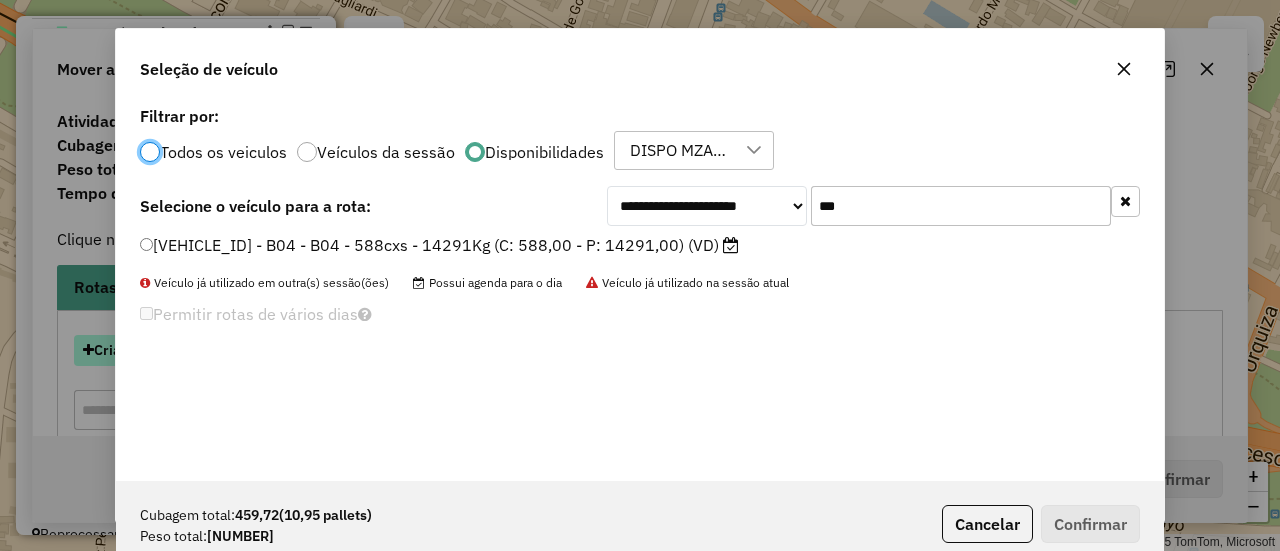 scroll, scrollTop: 11, scrollLeft: 6, axis: both 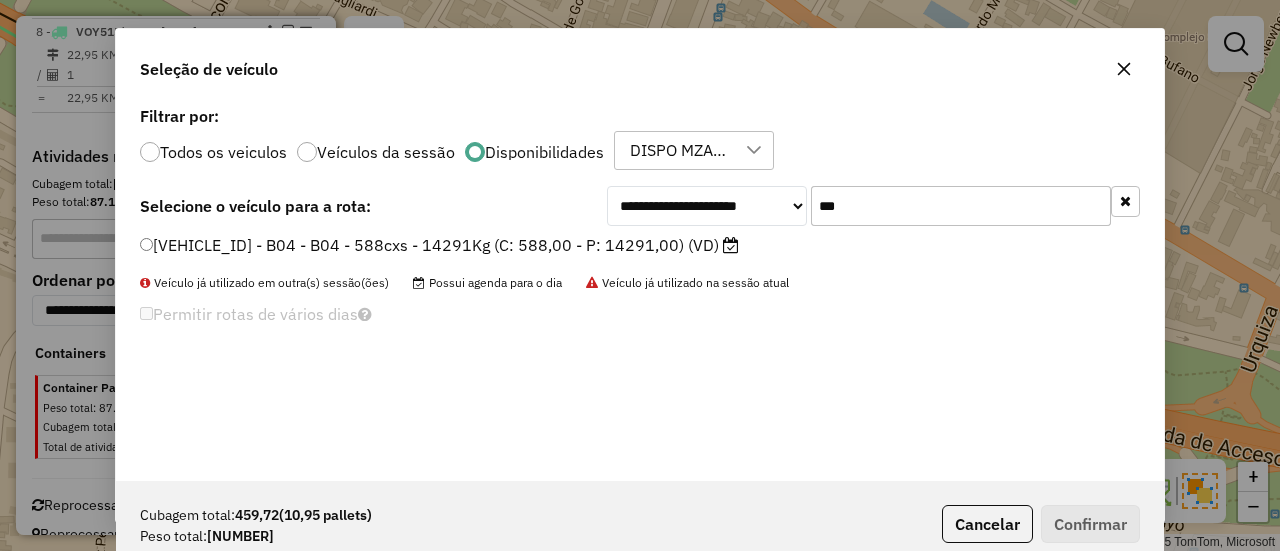 click on "PAG518 - B04 - B04 - 588cxs - 14291Kg (C: 588,00 - P: 14291,00) (VD)" 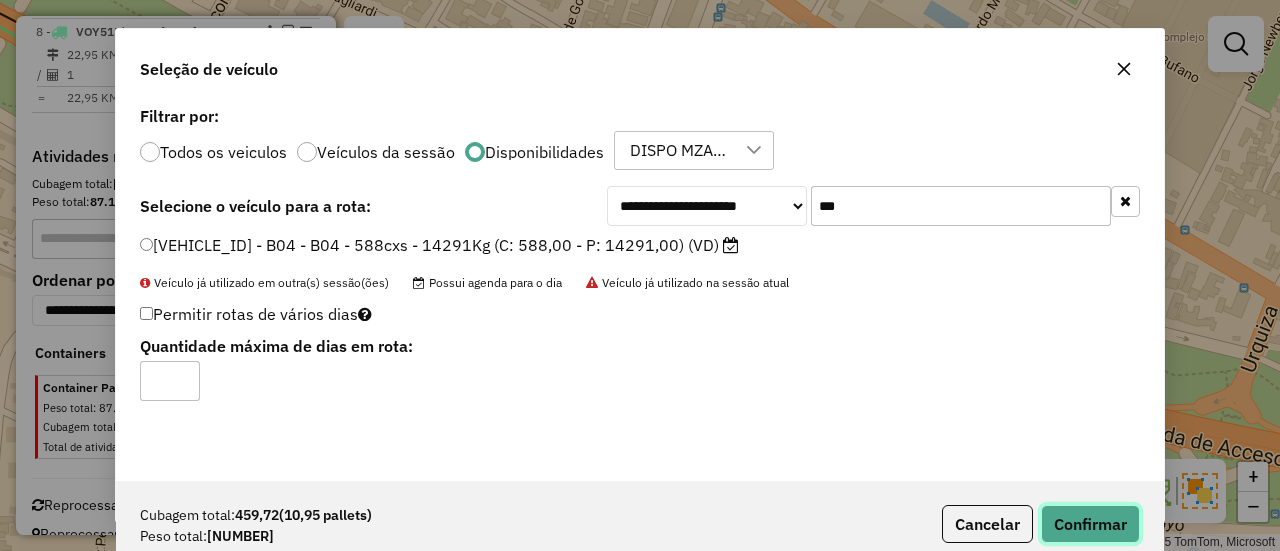 click on "Confirmar" 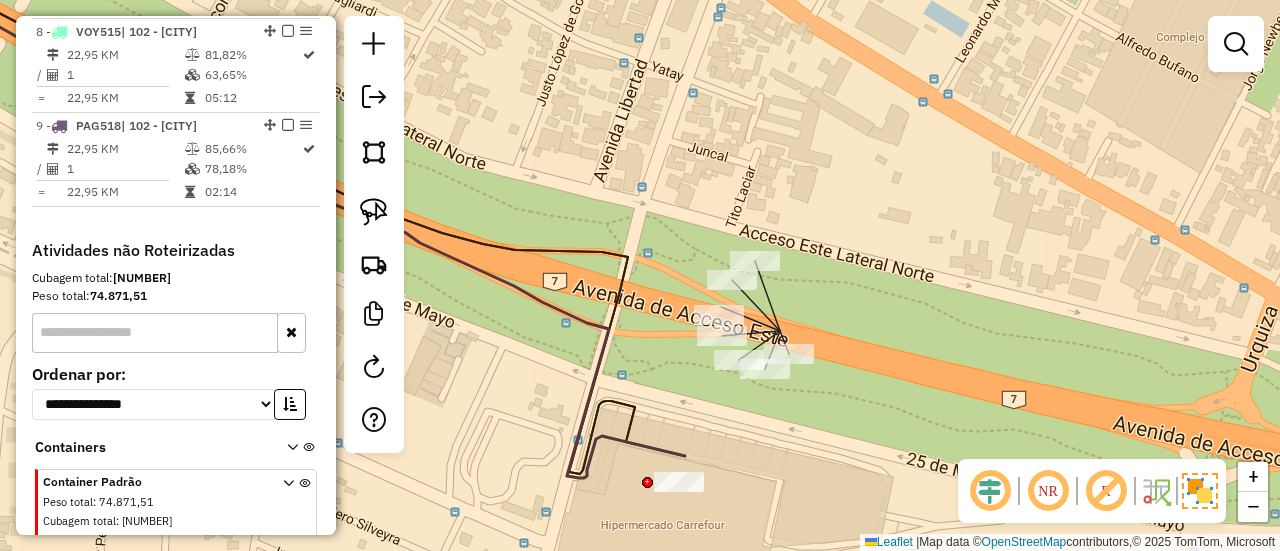 click 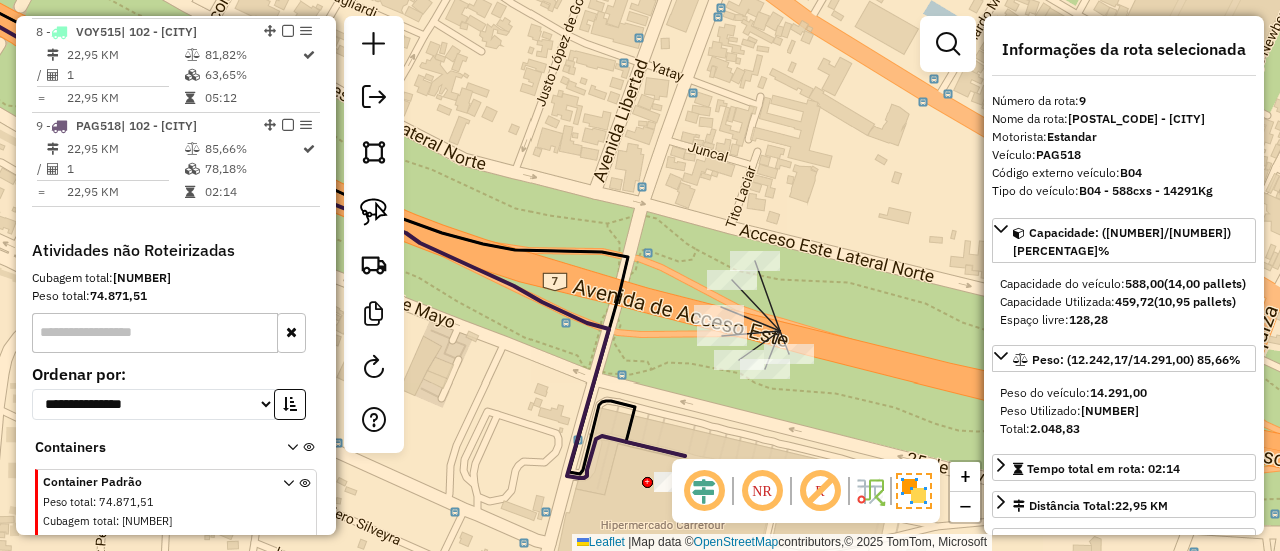 scroll, scrollTop: 1018, scrollLeft: 0, axis: vertical 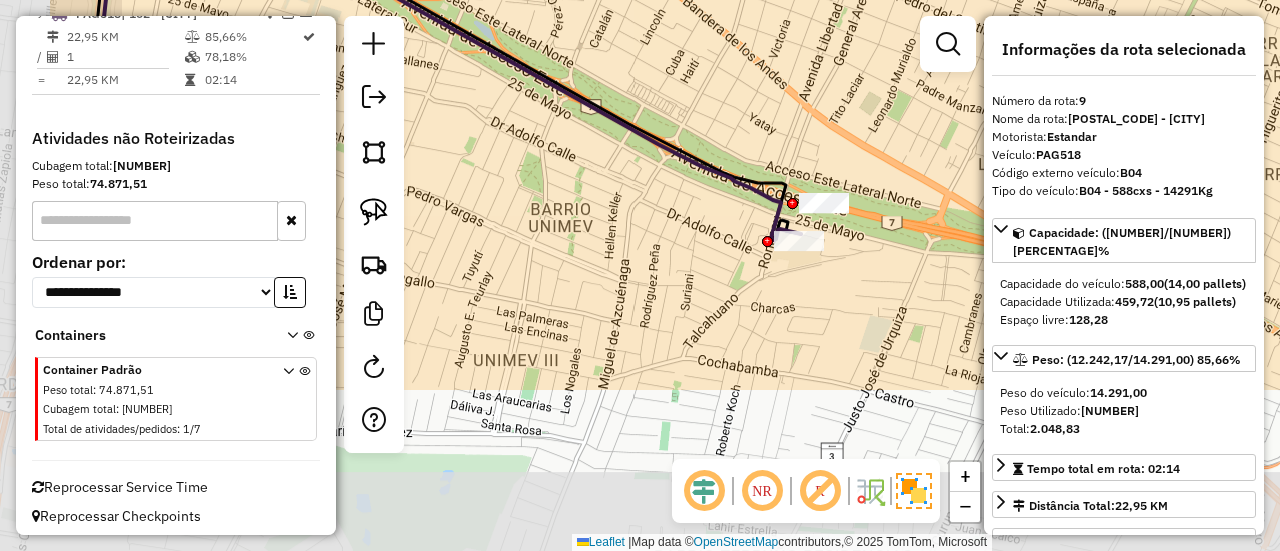 drag, startPoint x: 530, startPoint y: 461, endPoint x: 708, endPoint y: 244, distance: 280.66528 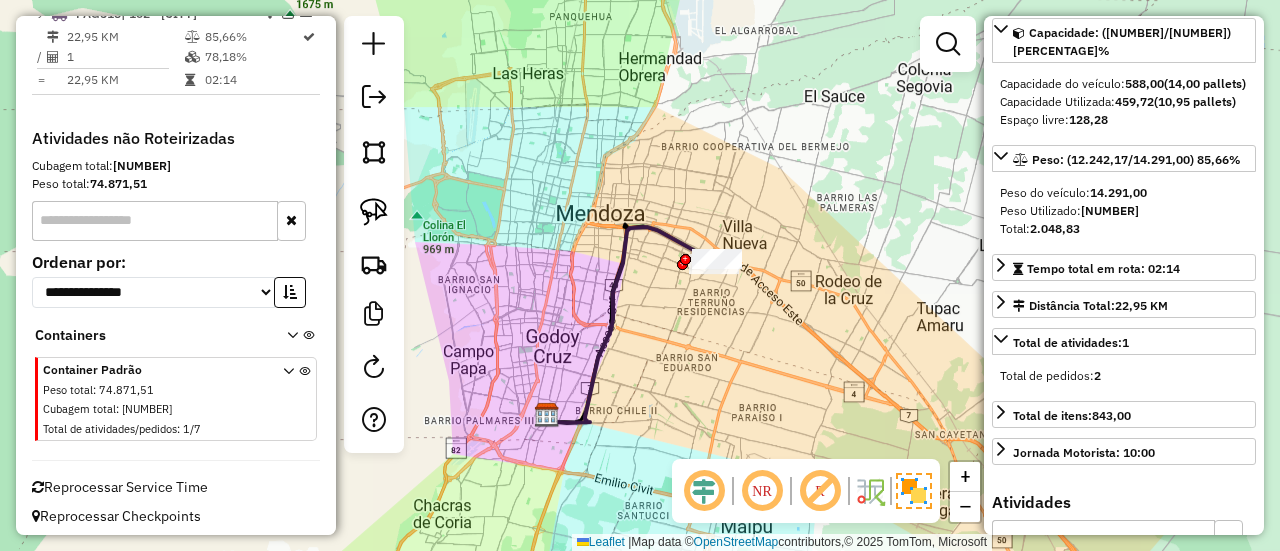 scroll, scrollTop: 300, scrollLeft: 0, axis: vertical 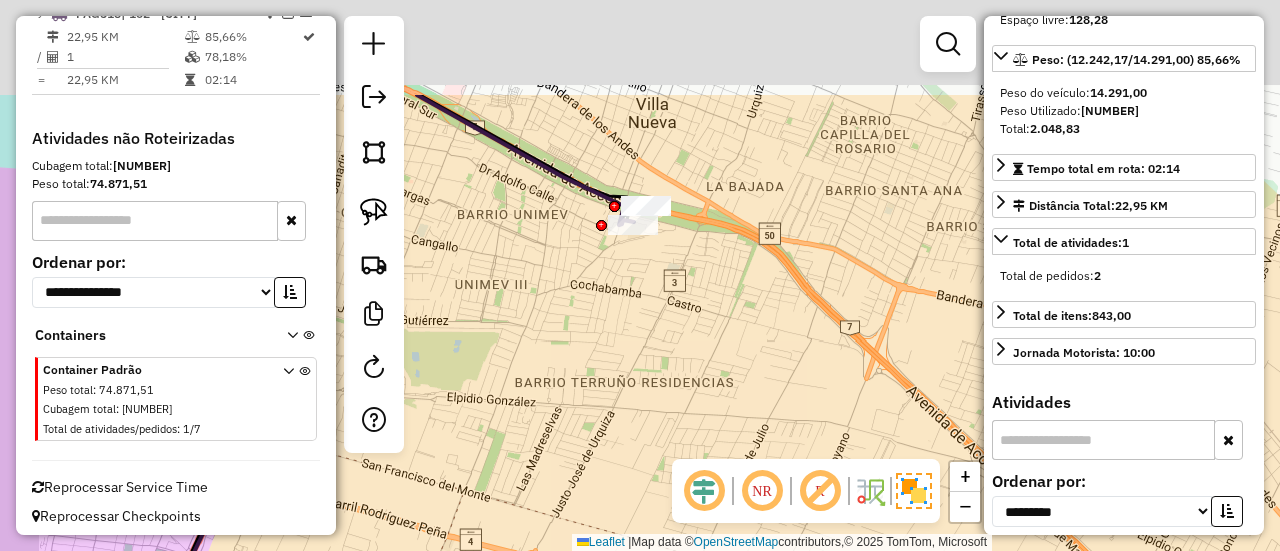 drag, startPoint x: 677, startPoint y: 219, endPoint x: 782, endPoint y: 410, distance: 217.95871 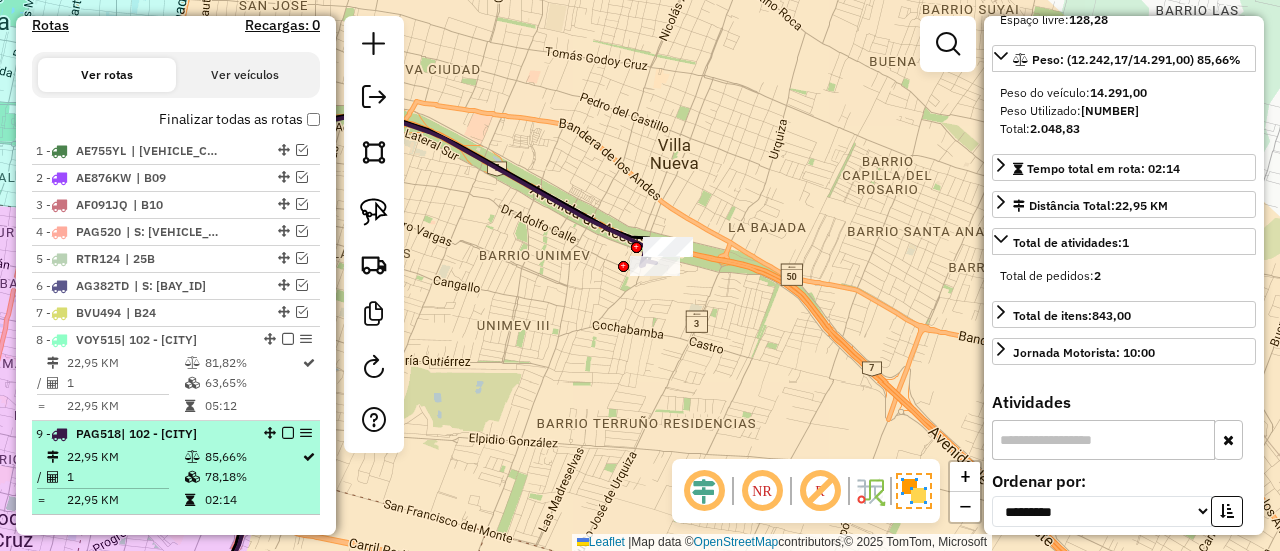 scroll, scrollTop: 518, scrollLeft: 0, axis: vertical 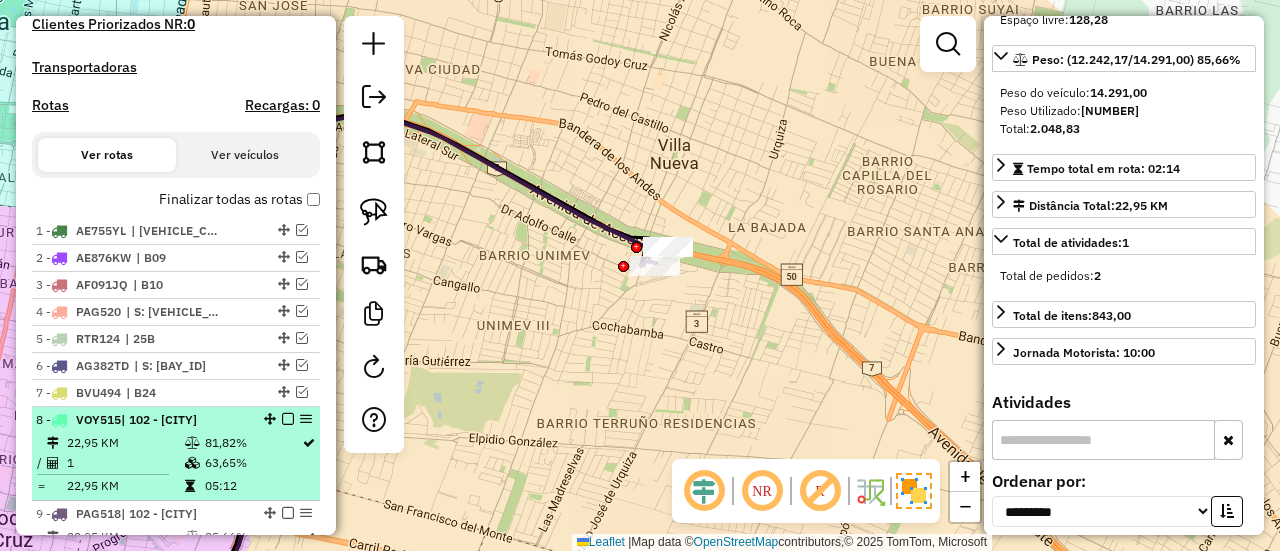 click on "8 -       VOY515   | 102 - GUAYMALLÉN" at bounding box center [142, 420] 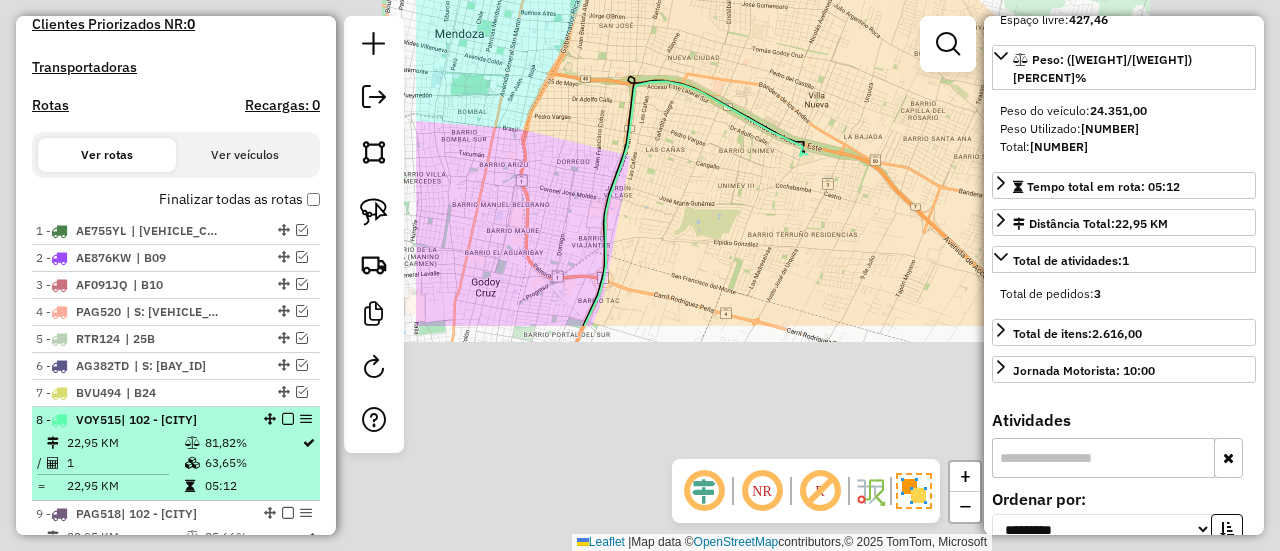 scroll, scrollTop: 318, scrollLeft: 0, axis: vertical 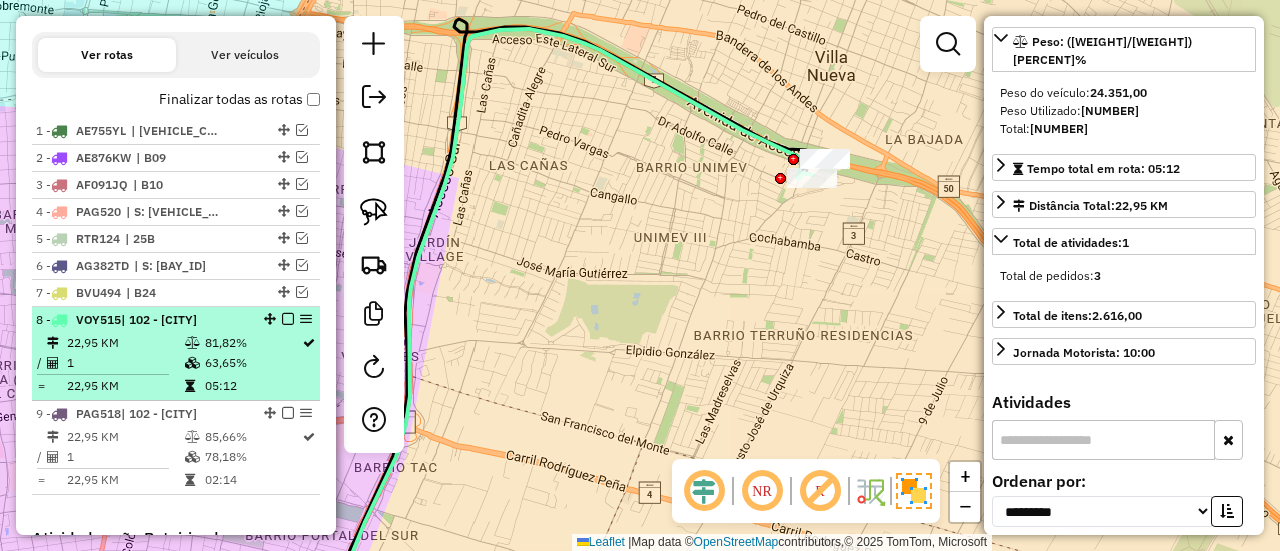 click on "8 -       VOY515   | 102 - GUAYMALLÉN" at bounding box center (176, 320) 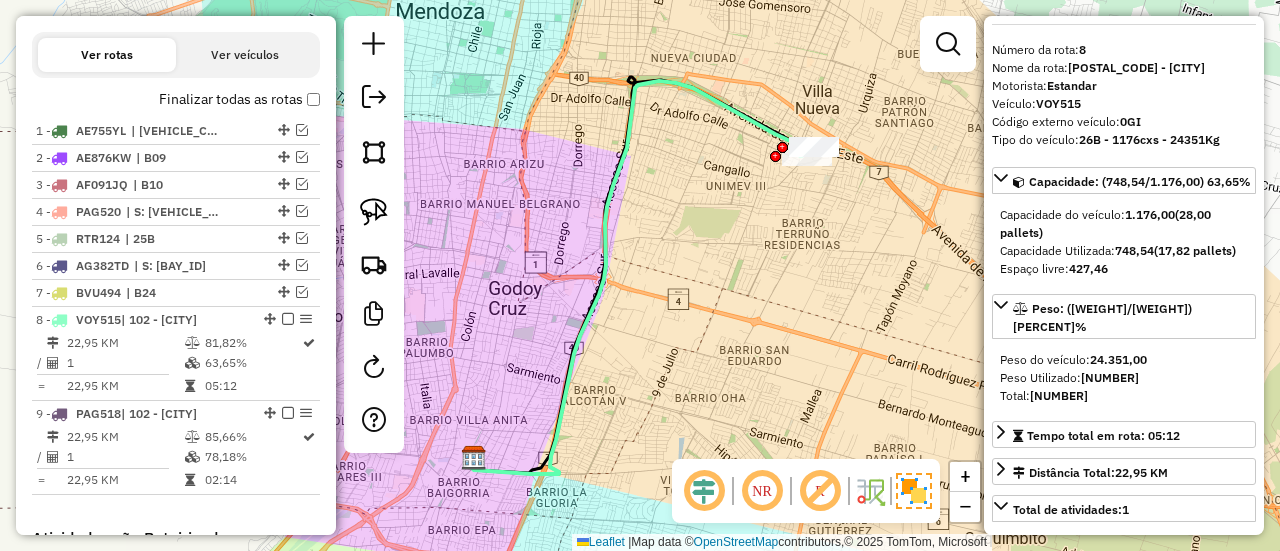 scroll, scrollTop: 0, scrollLeft: 0, axis: both 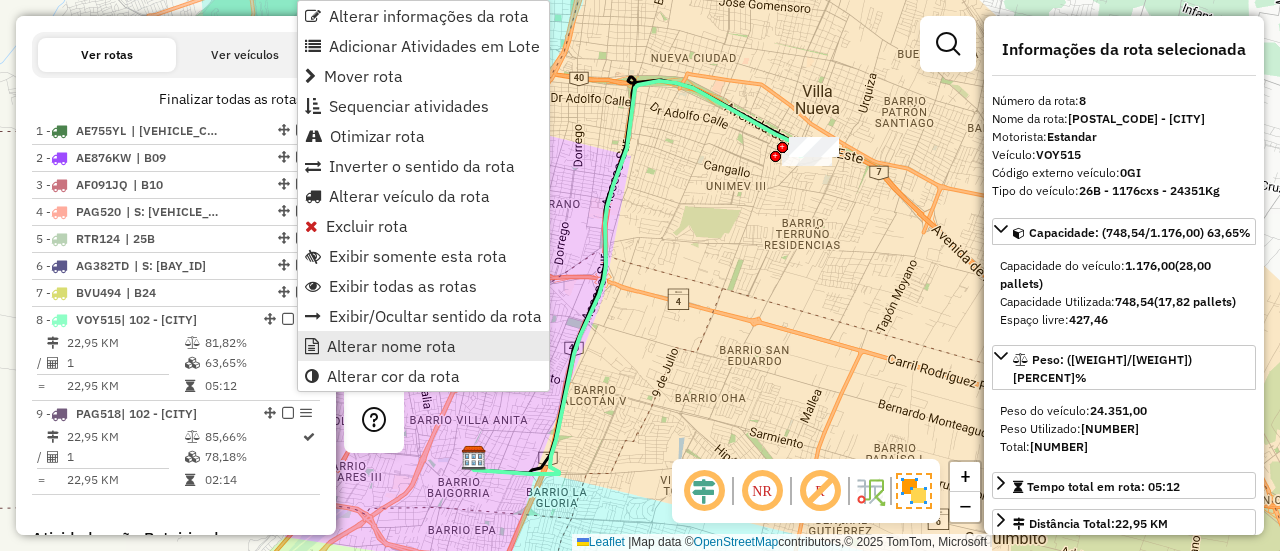 click on "Alterar nome rota" at bounding box center [391, 346] 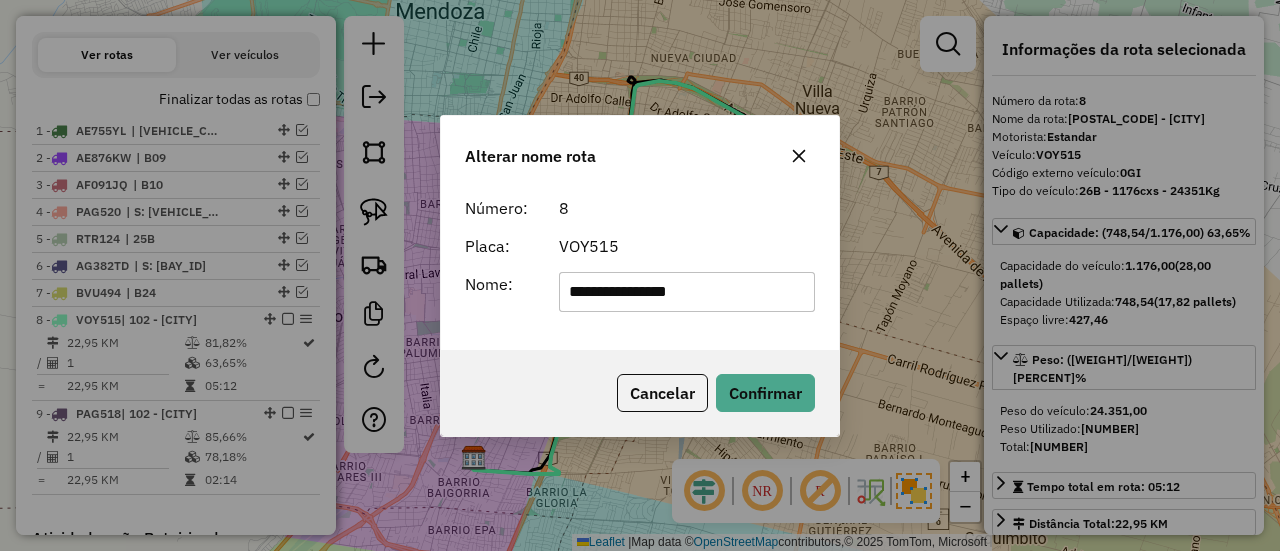drag, startPoint x: 738, startPoint y: 280, endPoint x: 335, endPoint y: 280, distance: 403 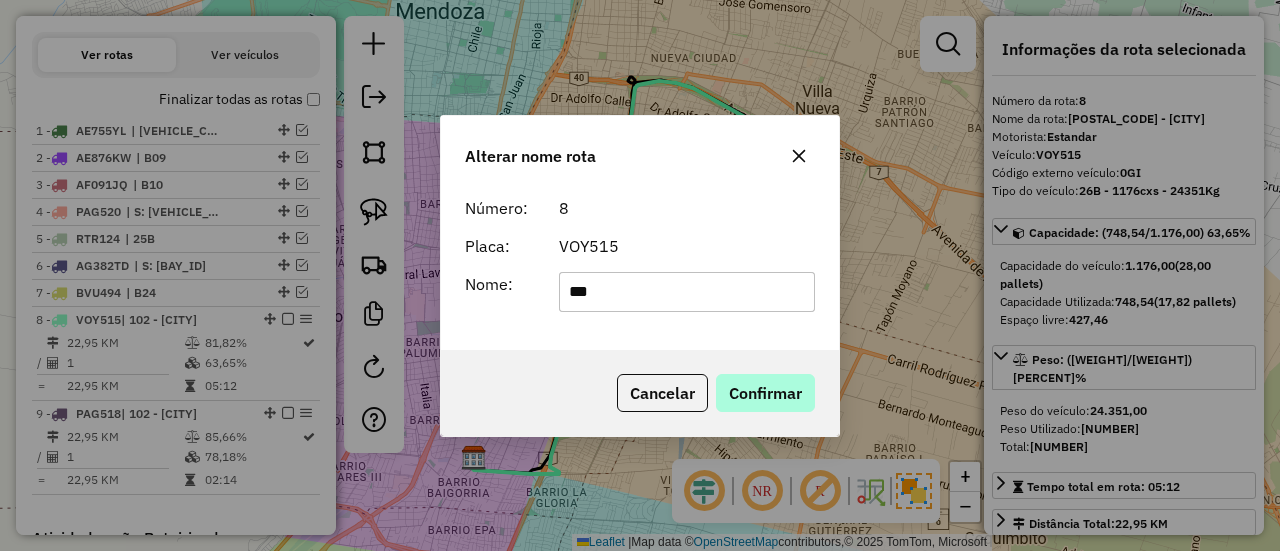 type on "***" 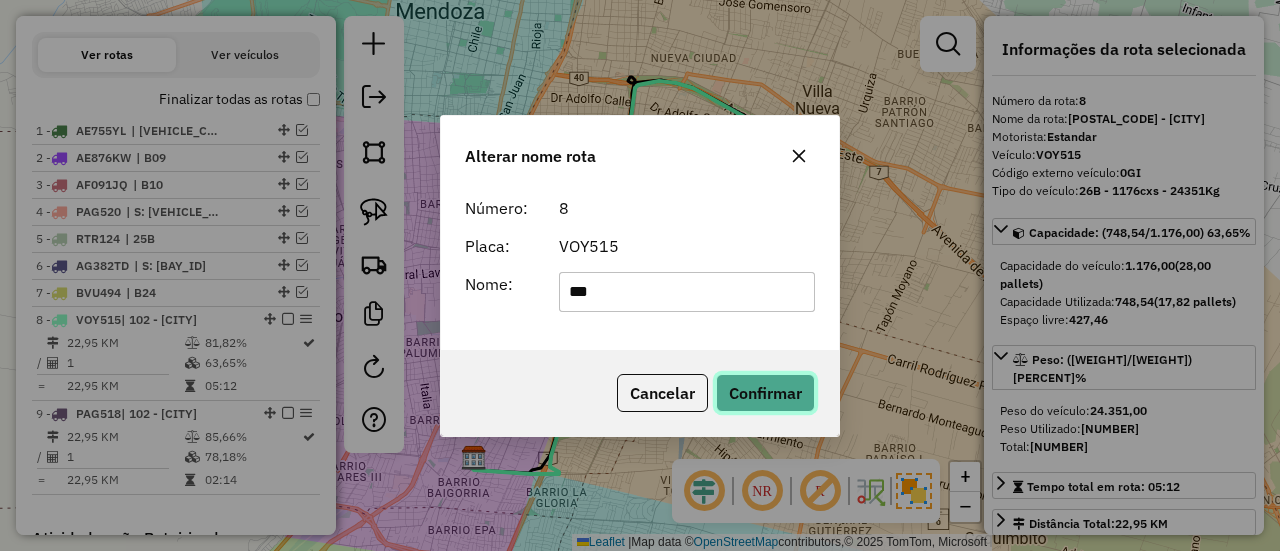 click on "Confirmar" 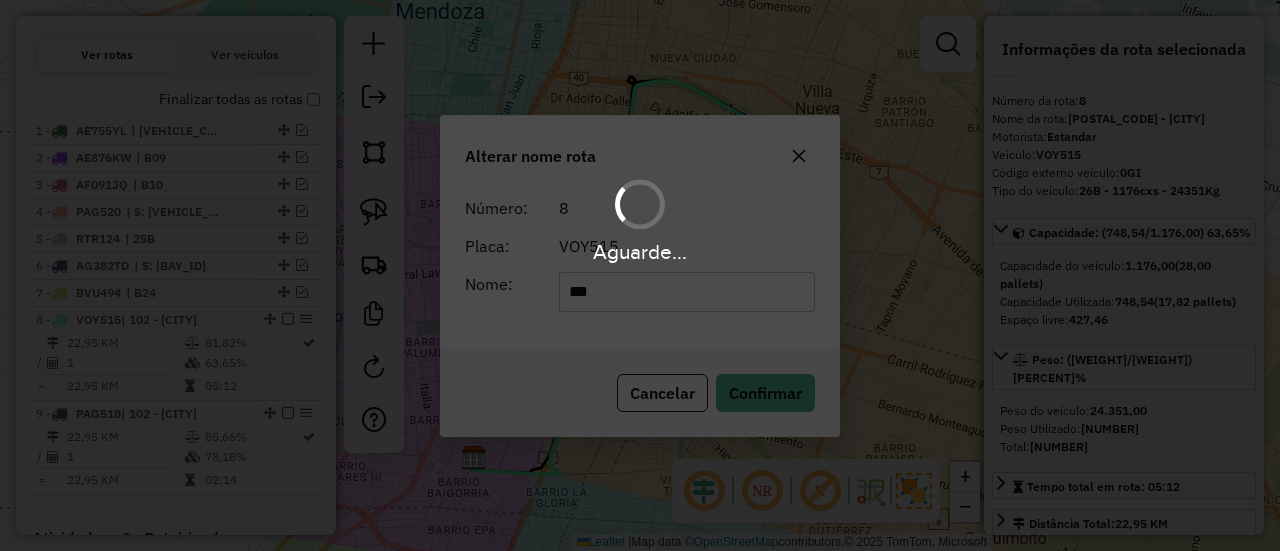 type 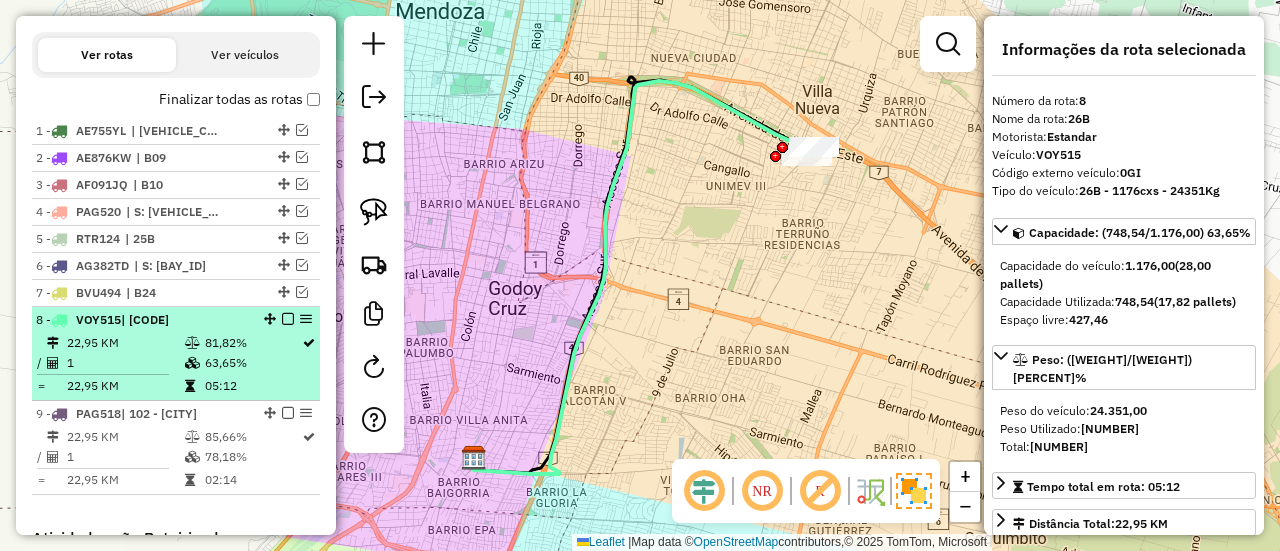 click at bounding box center [288, 319] 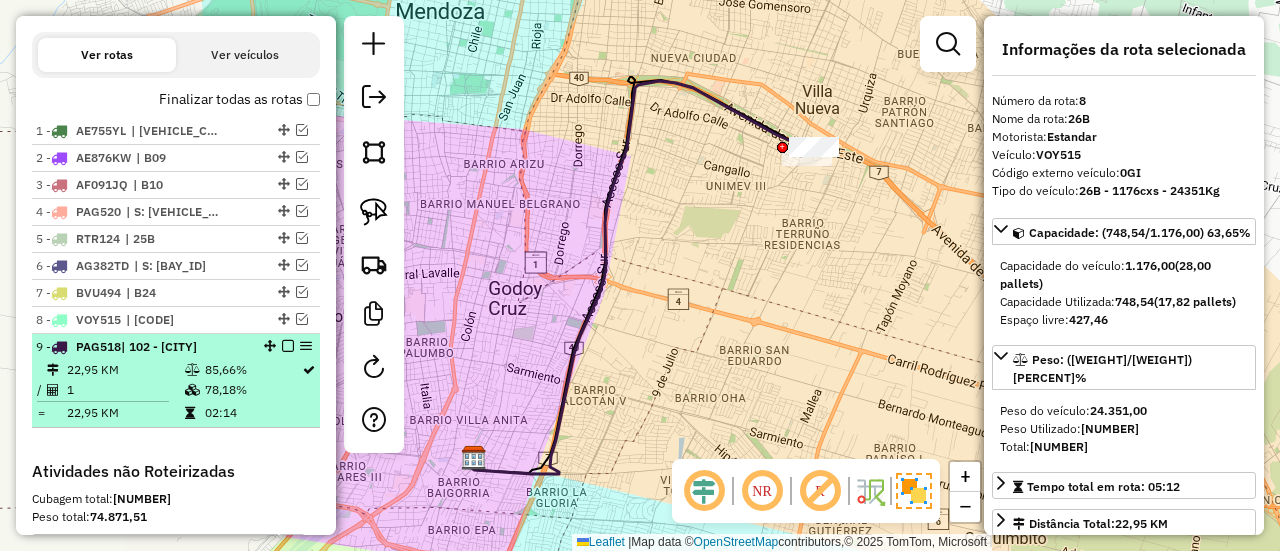 click on "9 -       PAG518   | 102 - GUAYMALLÉN" at bounding box center [176, 347] 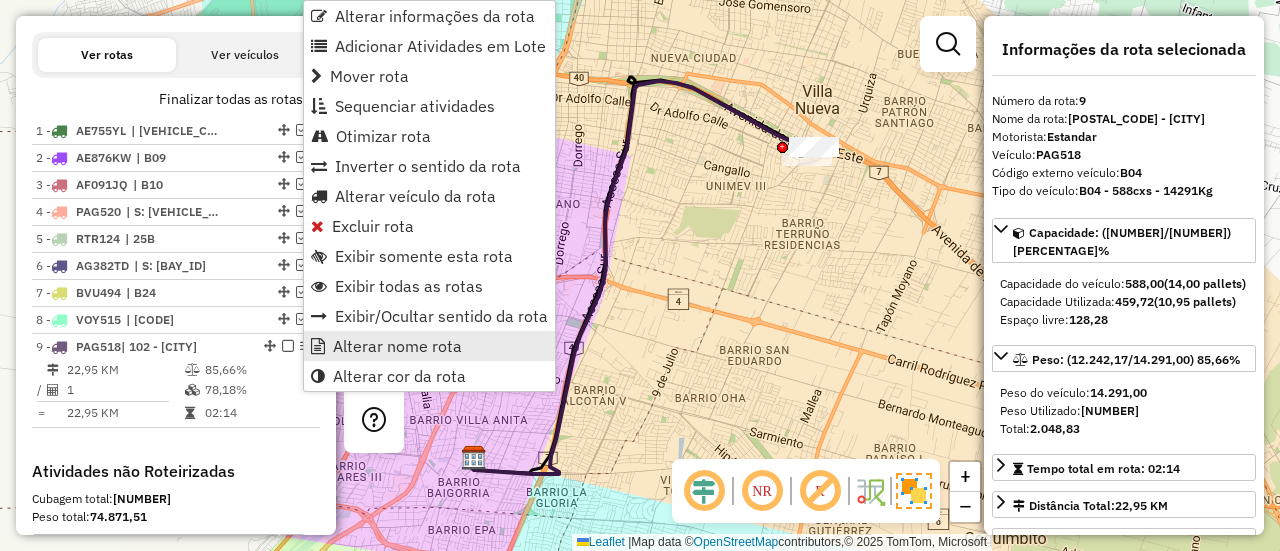 click on "Alterar nome rota" at bounding box center [397, 346] 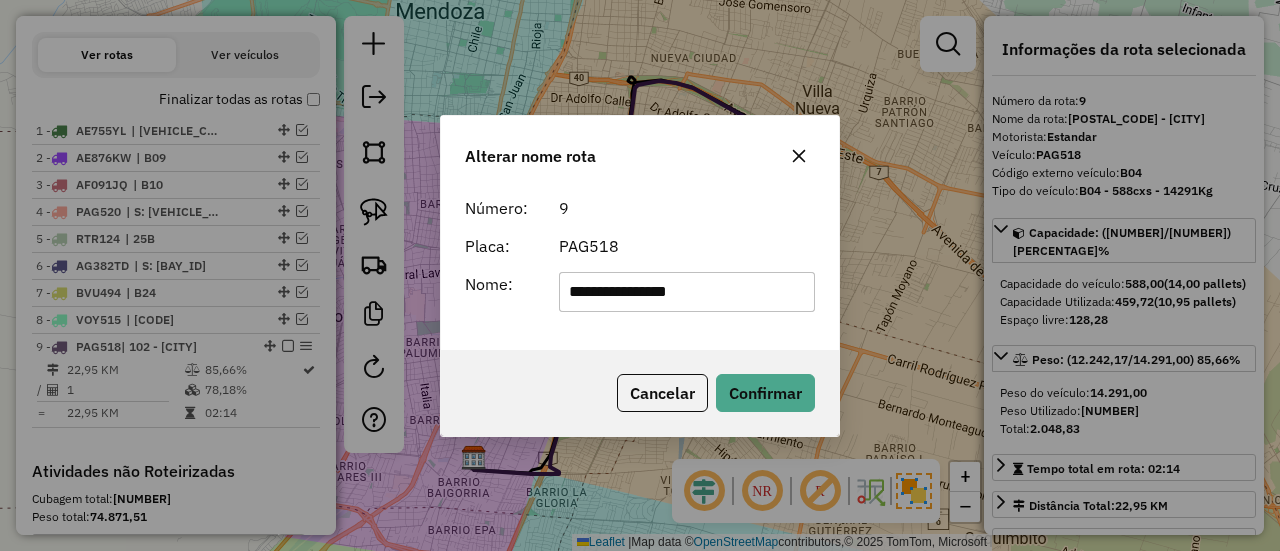 drag, startPoint x: 731, startPoint y: 293, endPoint x: 427, endPoint y: 293, distance: 304 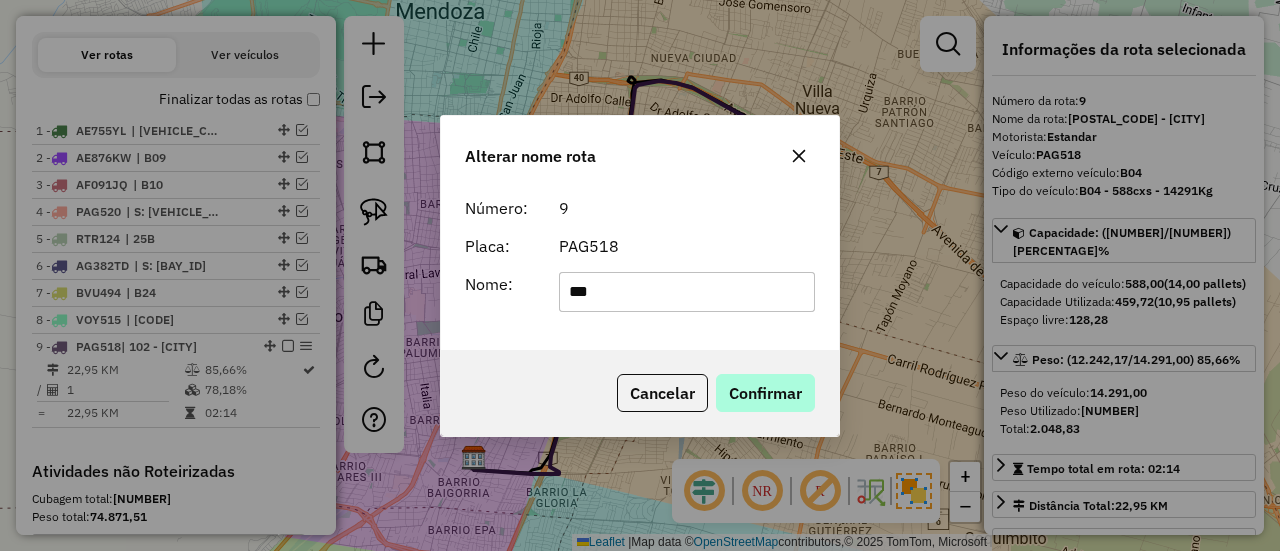 type on "***" 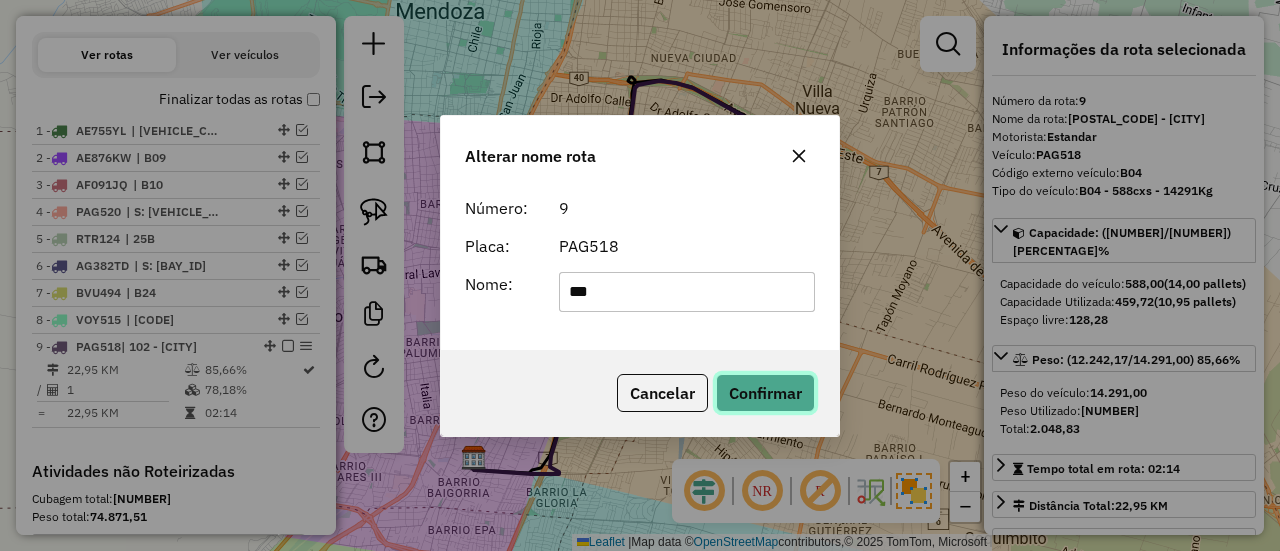 click on "Confirmar" 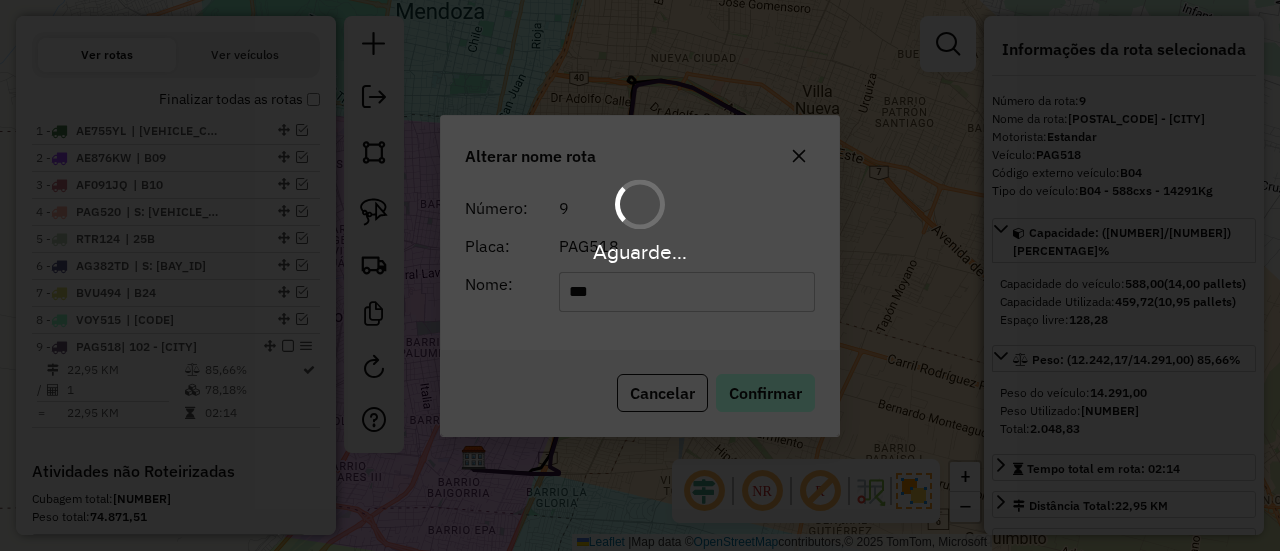 type 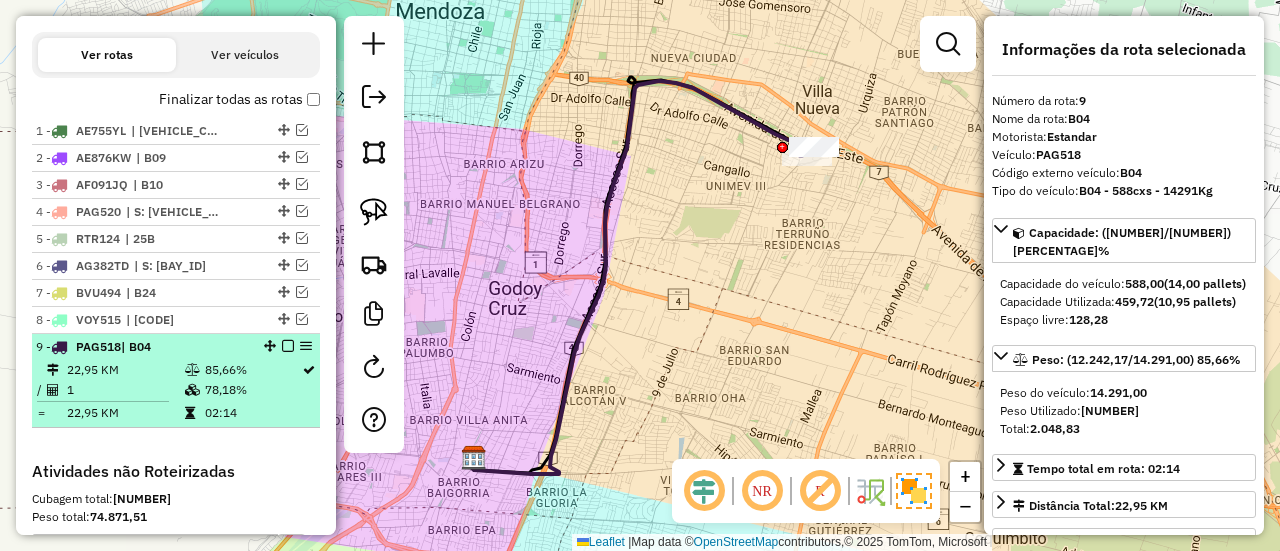 click at bounding box center (288, 346) 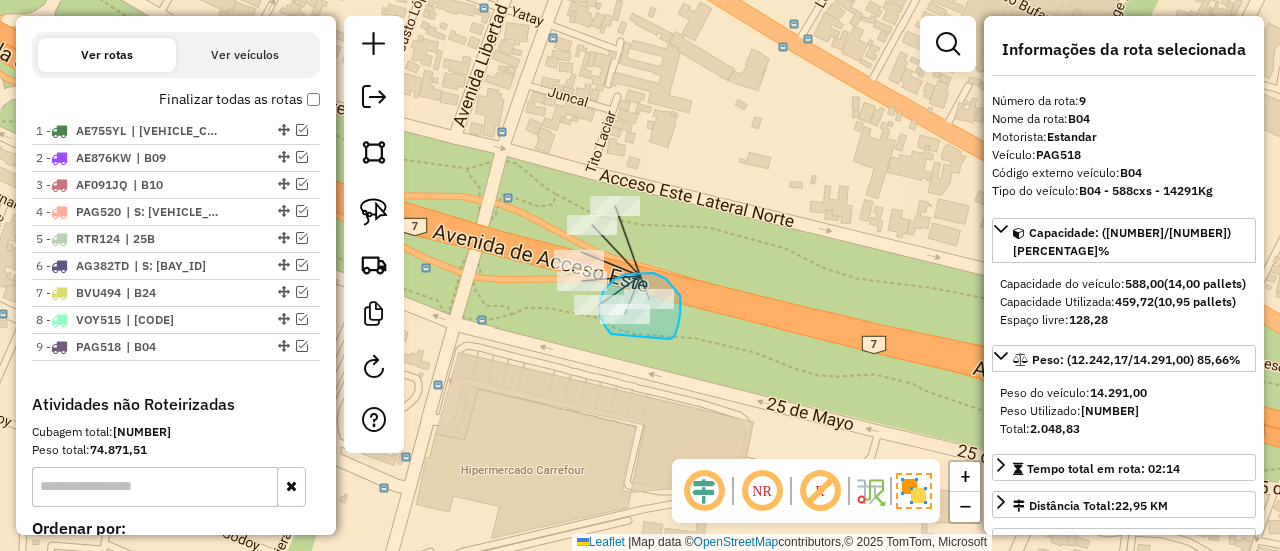 drag, startPoint x: 670, startPoint y: 339, endPoint x: 611, endPoint y: 334, distance: 59.211487 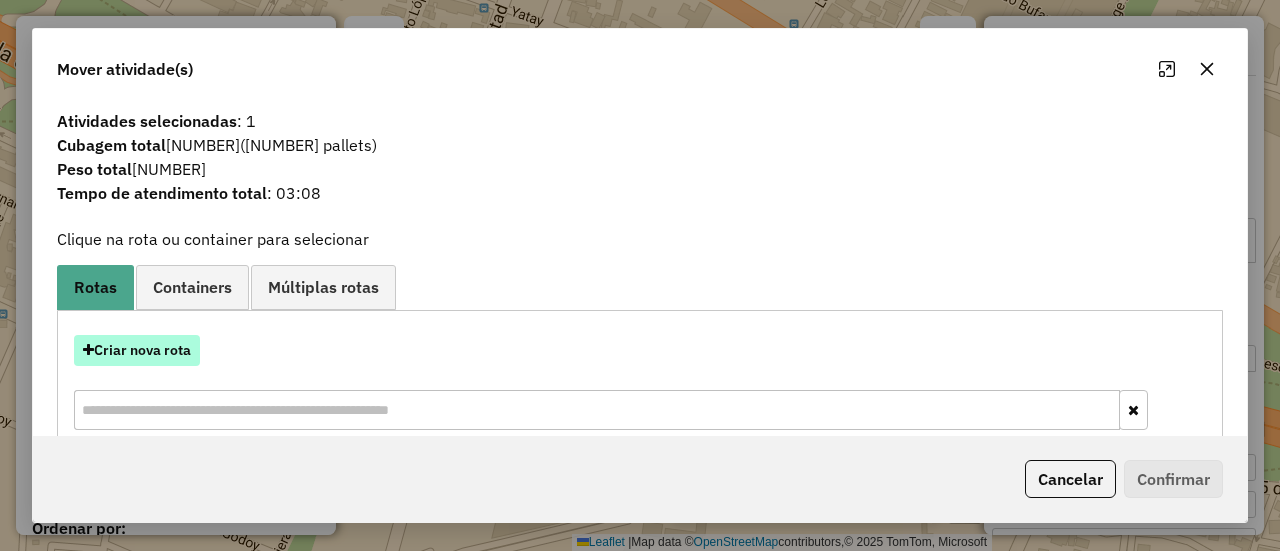 click on "Criar nova rota" at bounding box center (137, 350) 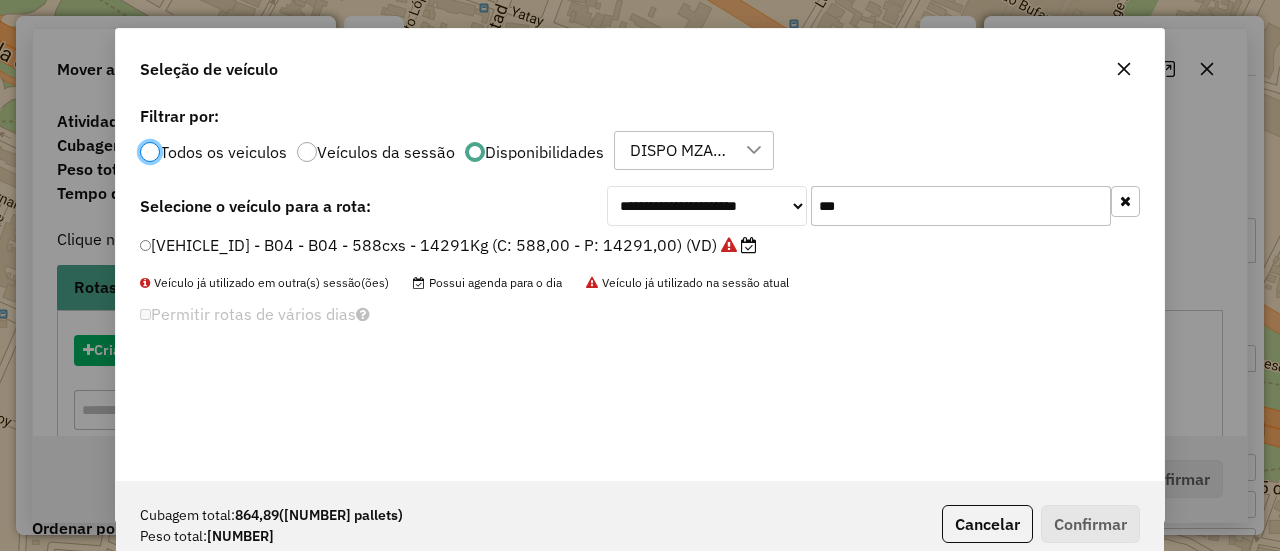 scroll, scrollTop: 11, scrollLeft: 6, axis: both 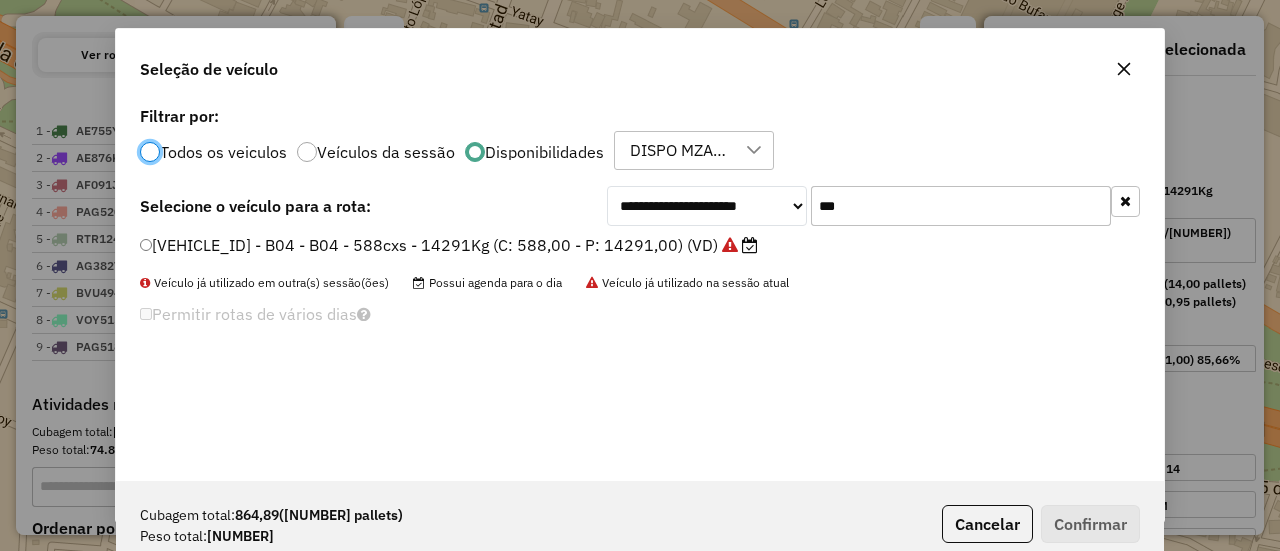 click on "***" 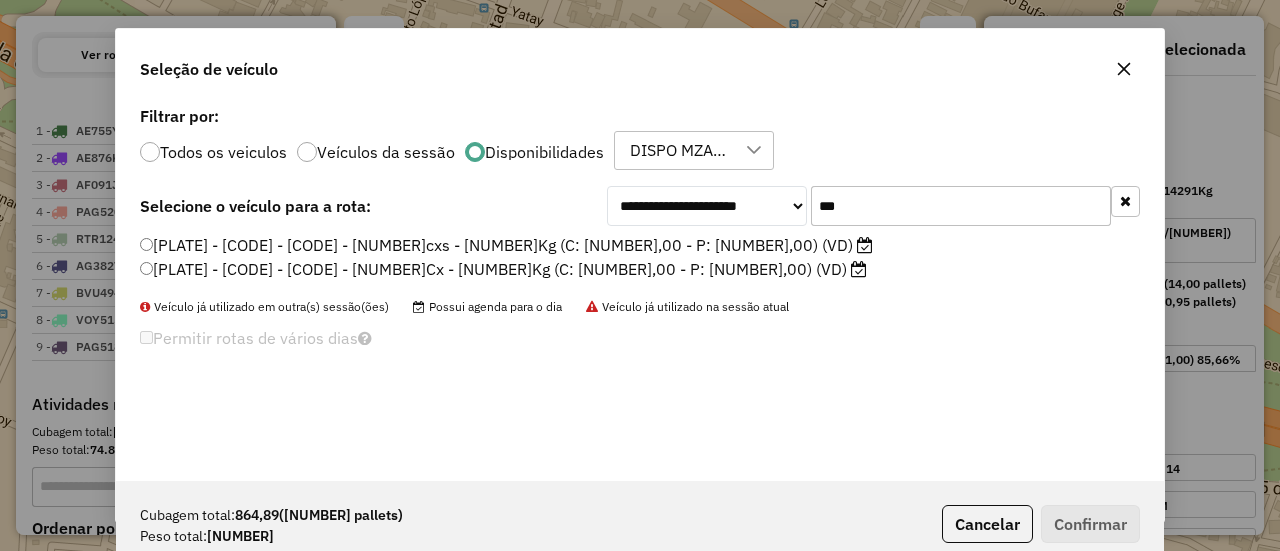 type on "***" 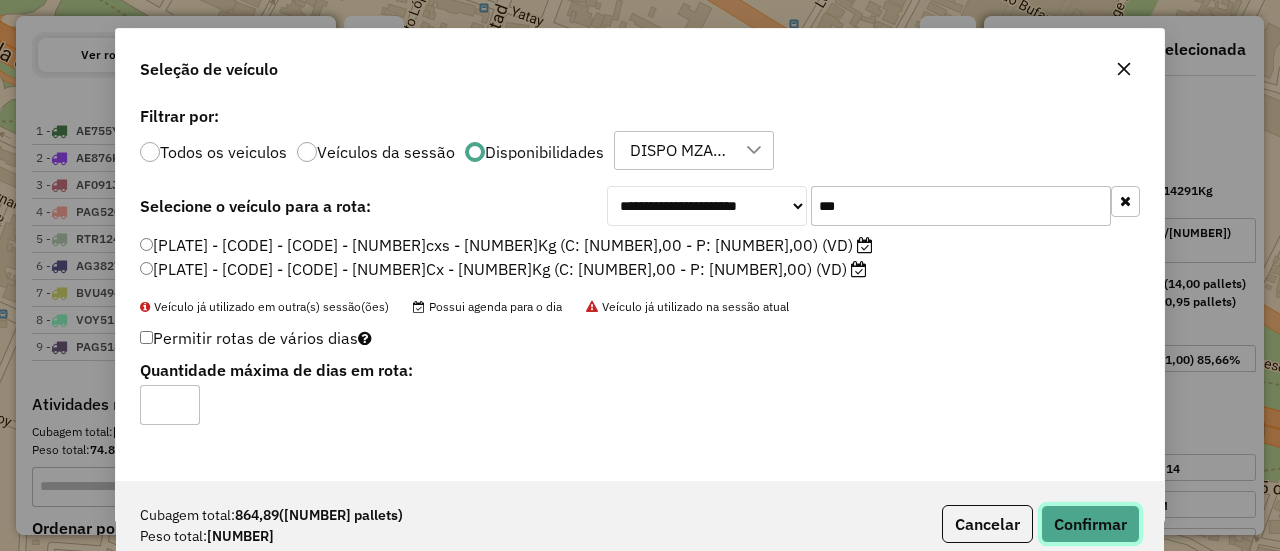 click on "Confirmar" 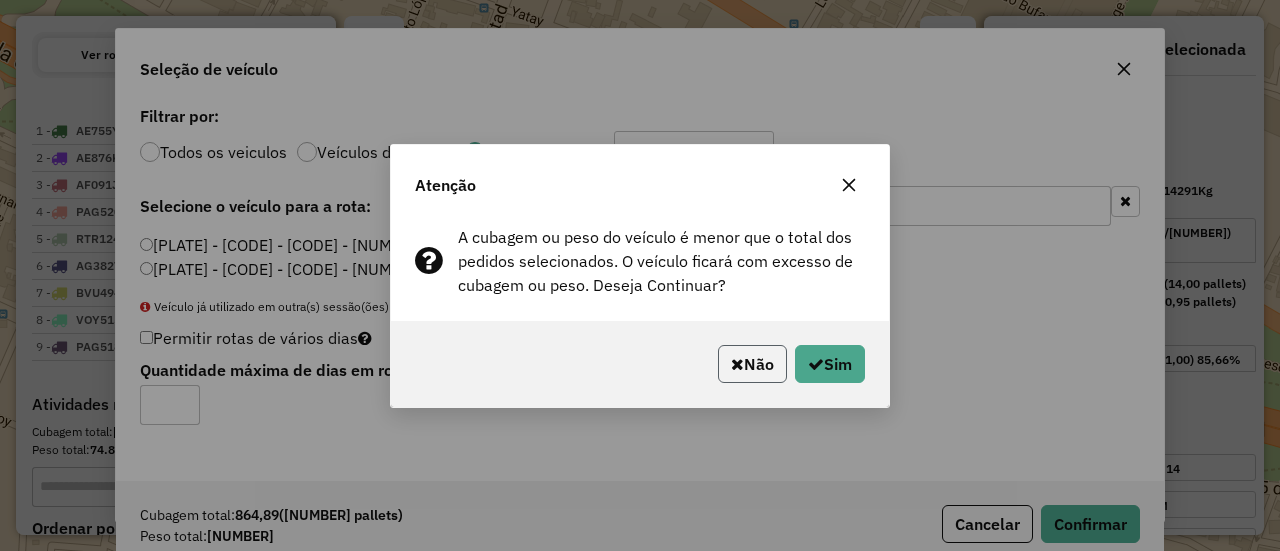 click on "Não" 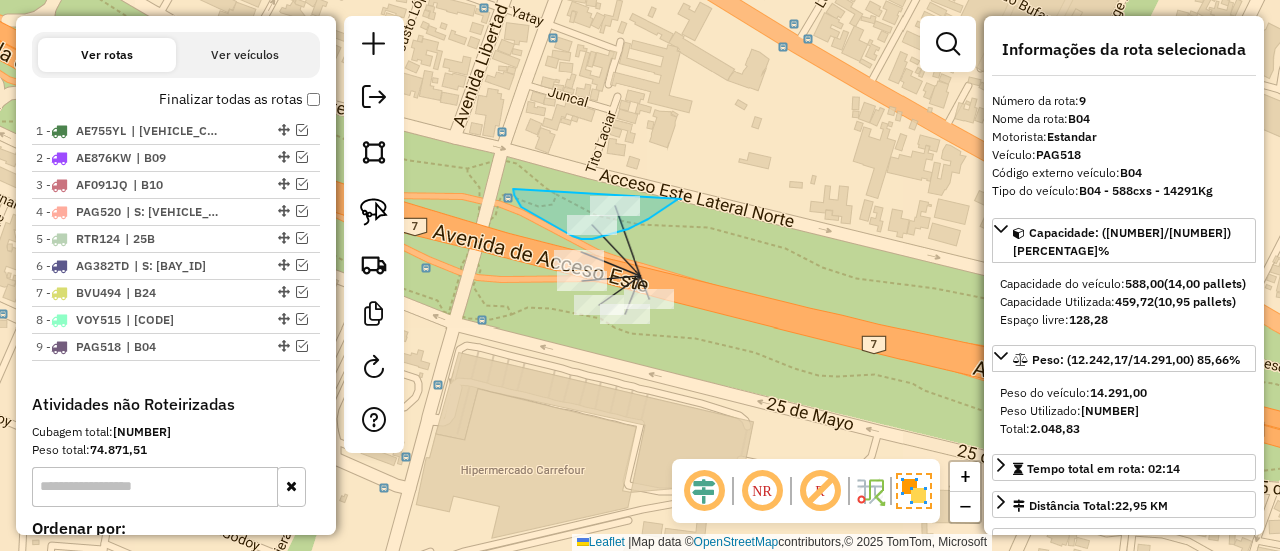 drag, startPoint x: 681, startPoint y: 199, endPoint x: 513, endPoint y: 187, distance: 168.42802 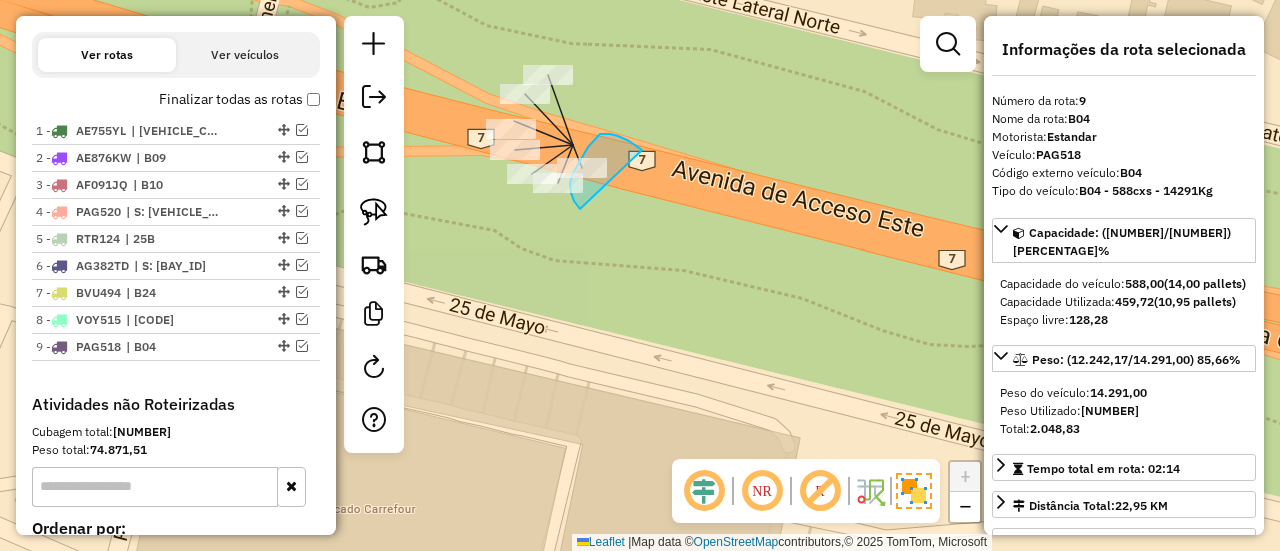 drag, startPoint x: 642, startPoint y: 150, endPoint x: 613, endPoint y: 223, distance: 78.54935 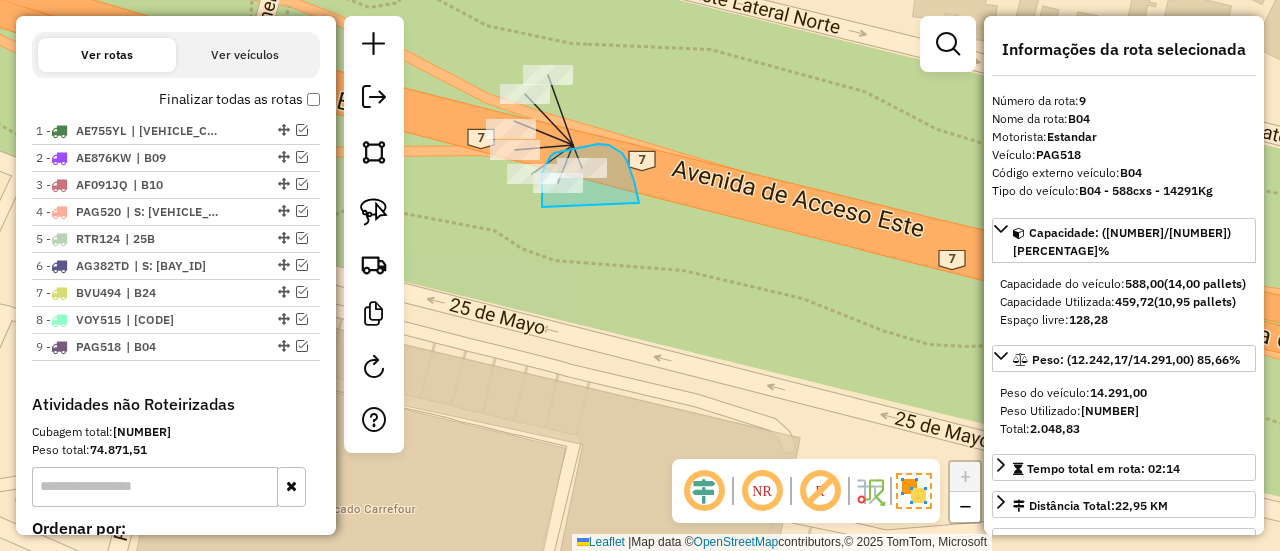 drag, startPoint x: 638, startPoint y: 201, endPoint x: 543, endPoint y: 209, distance: 95.33625 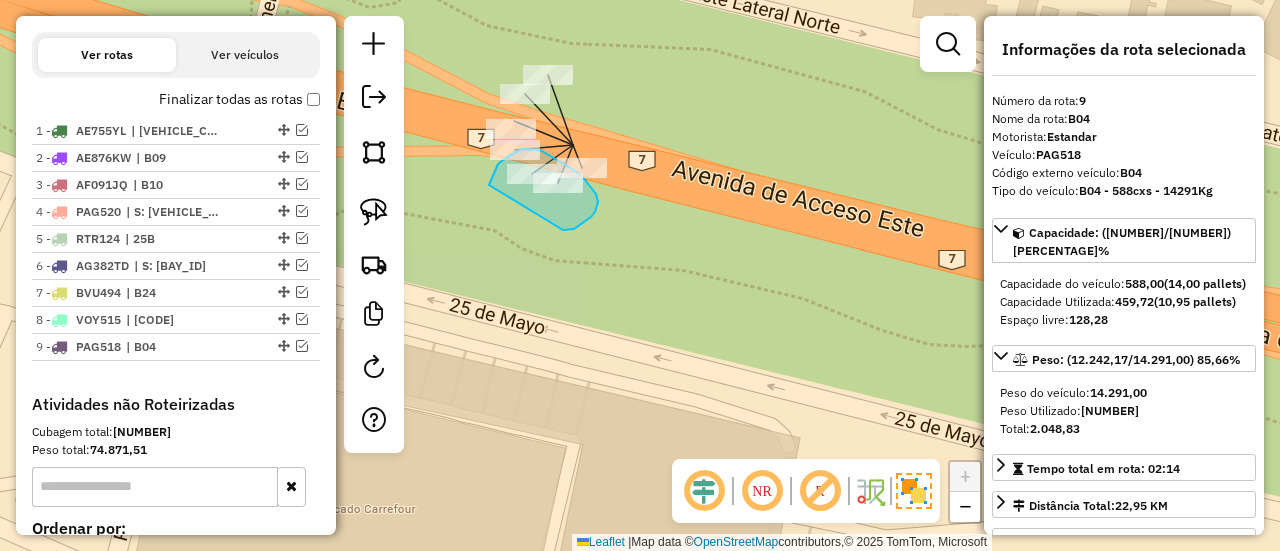 drag, startPoint x: 591, startPoint y: 217, endPoint x: 489, endPoint y: 185, distance: 106.901825 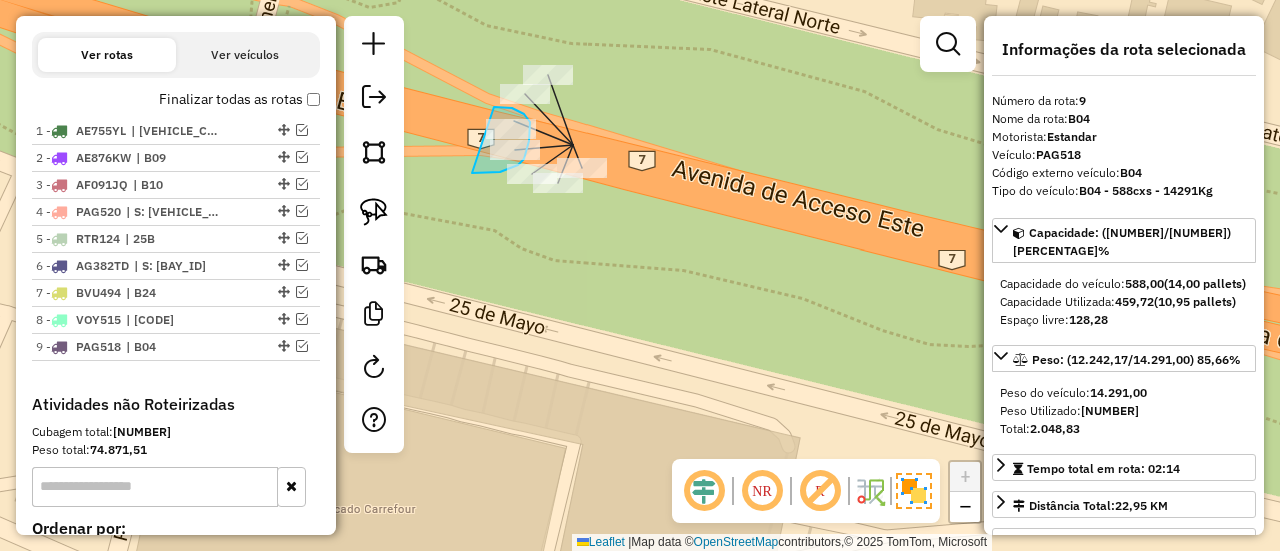 drag, startPoint x: 472, startPoint y: 173, endPoint x: 494, endPoint y: 107, distance: 69.57011 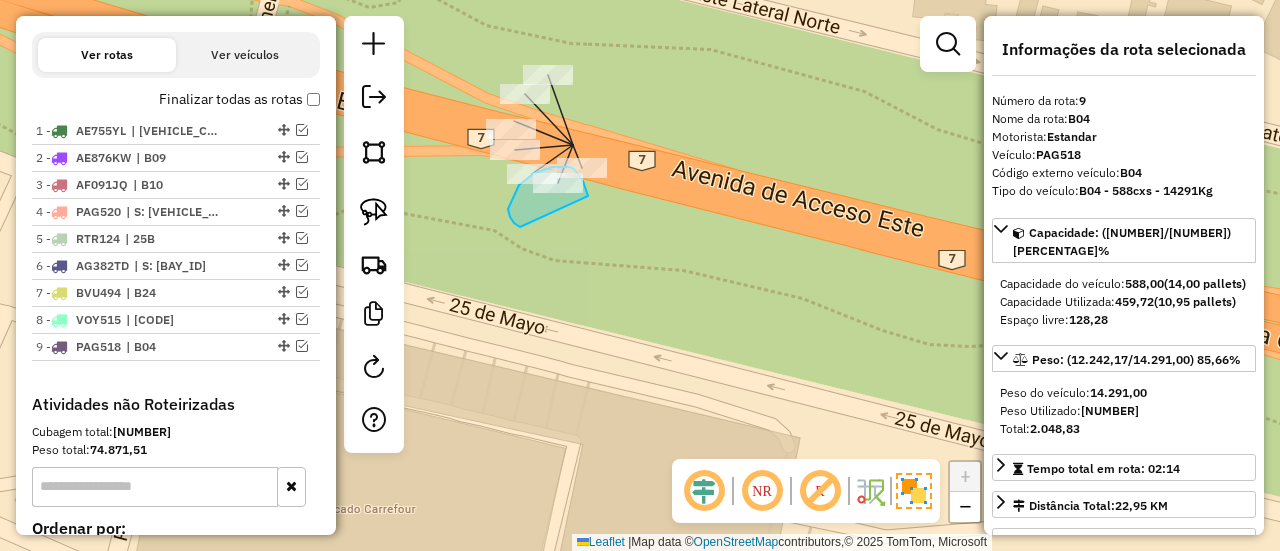 drag, startPoint x: 588, startPoint y: 196, endPoint x: 521, endPoint y: 228, distance: 74.24958 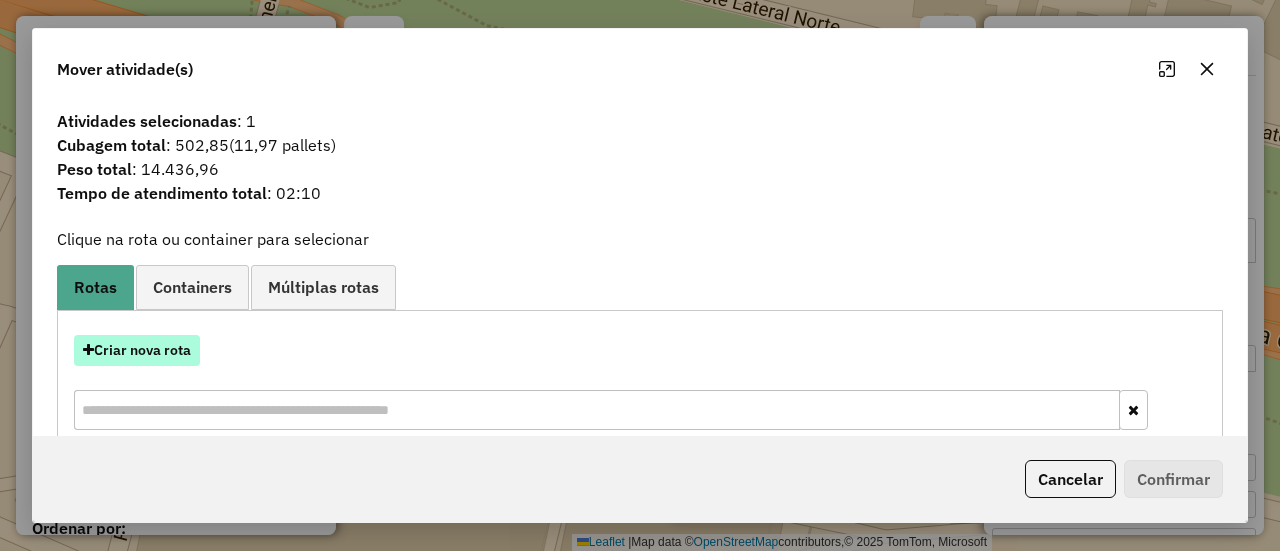 click on "Criar nova rota" at bounding box center (137, 350) 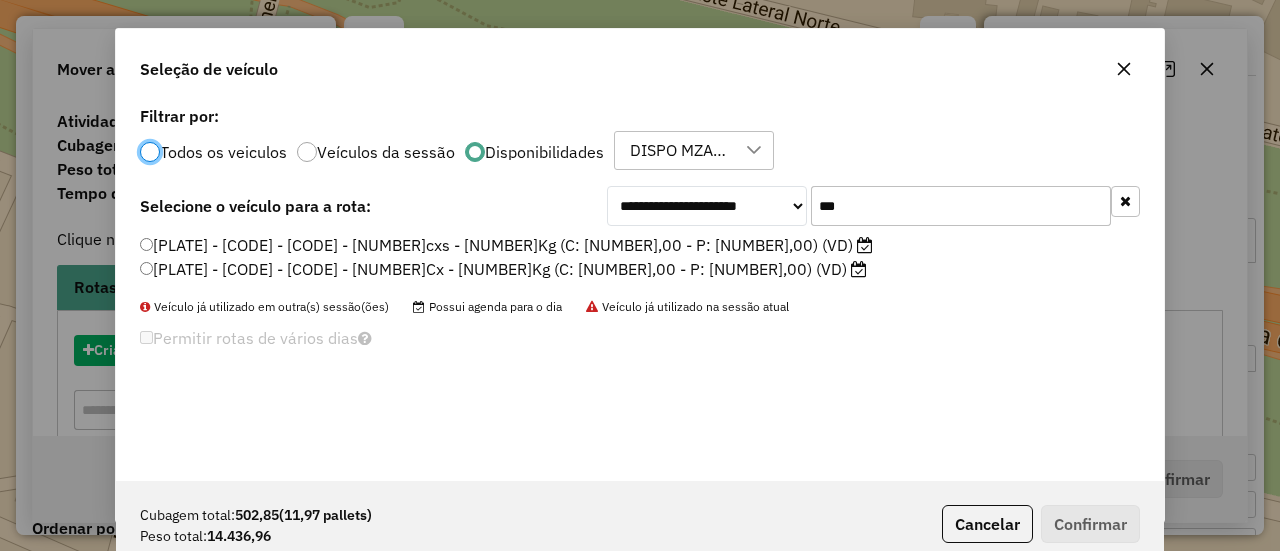 scroll, scrollTop: 11, scrollLeft: 6, axis: both 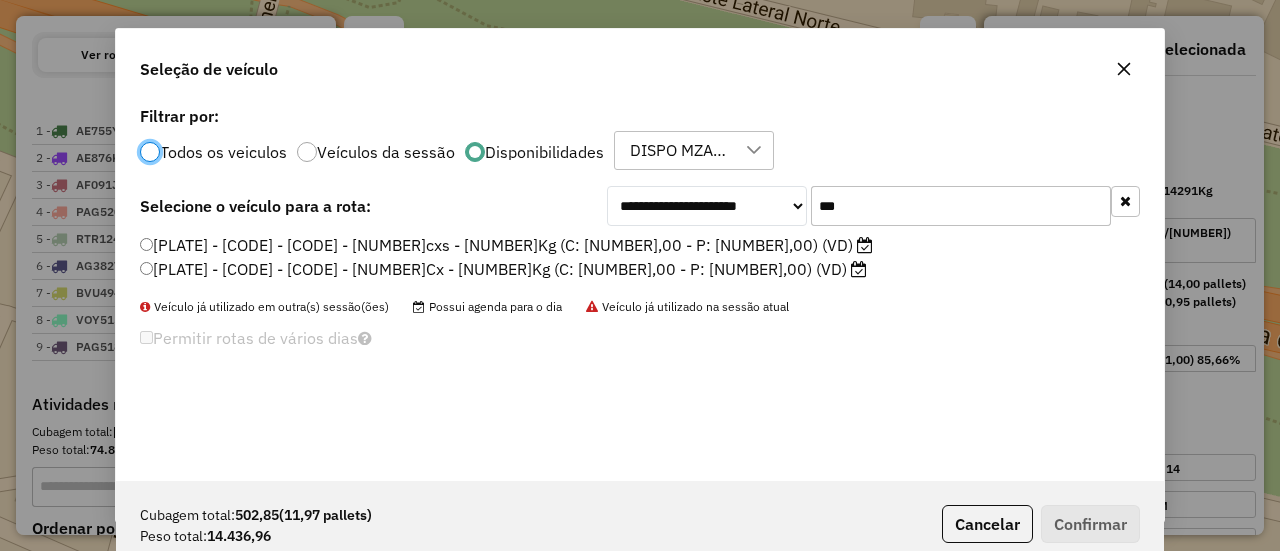 click on "AE063XJ - B06 - B06 - 588cxs - 16036Kg (C: 588,00 - P: 16036,00) (VD)" 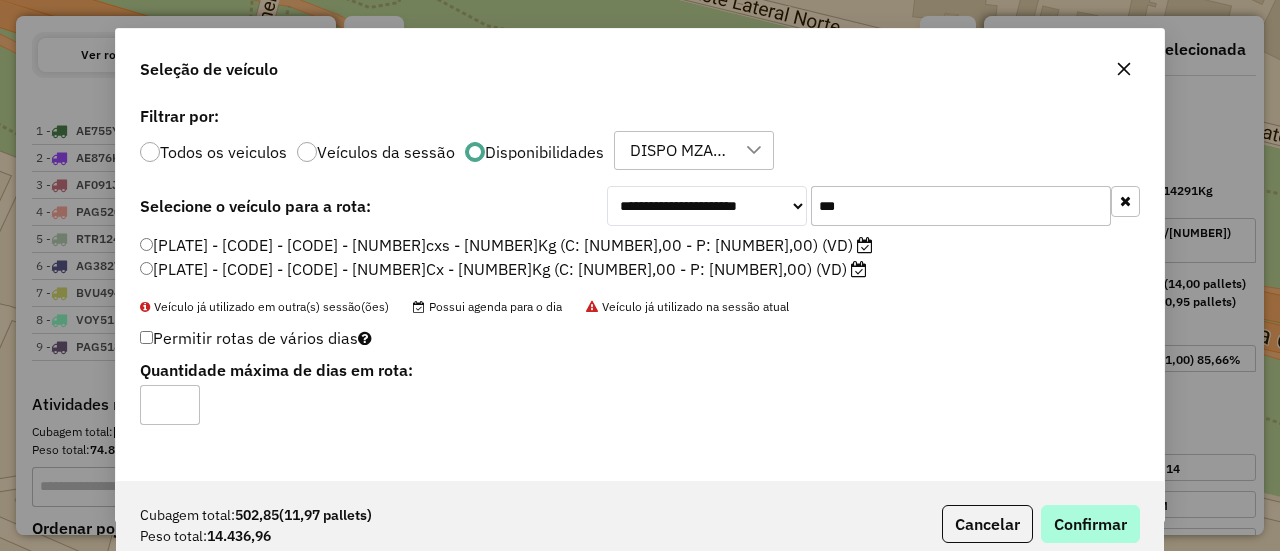 click on "Cubagem total:  502,85   (11,97 pallets)  Peso total: 14.436,96  Cancelar   Confirmar" 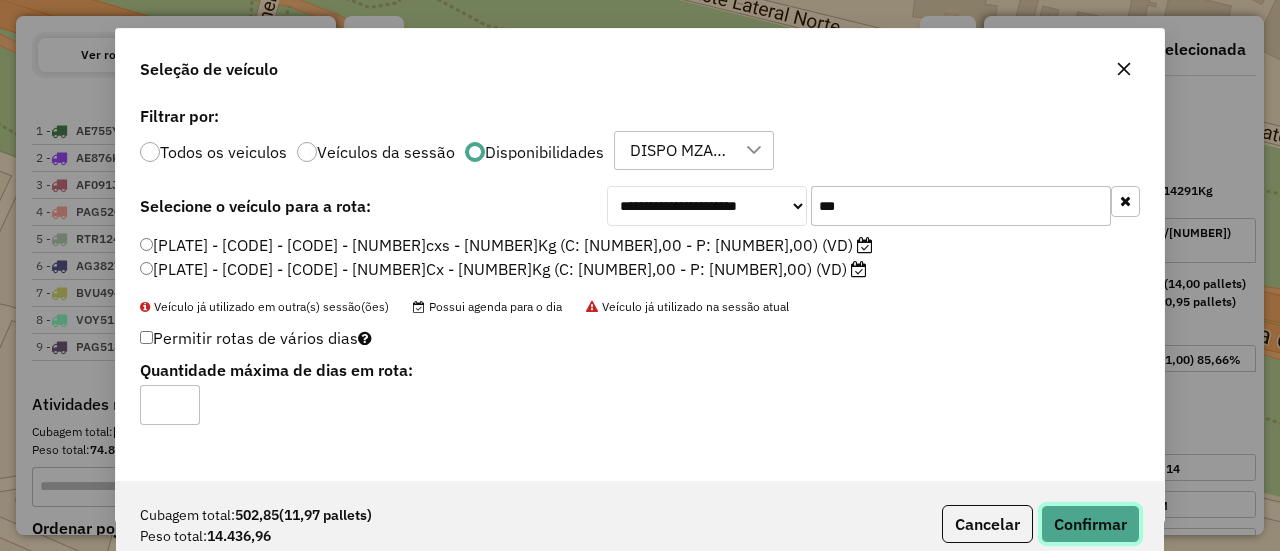 click on "Confirmar" 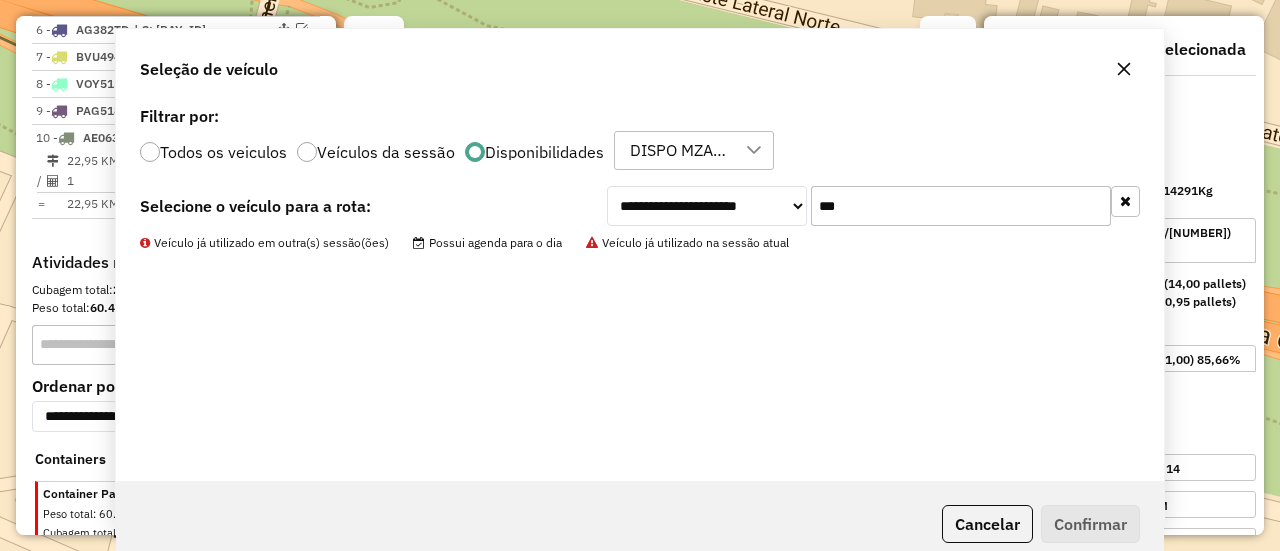 scroll, scrollTop: 933, scrollLeft: 0, axis: vertical 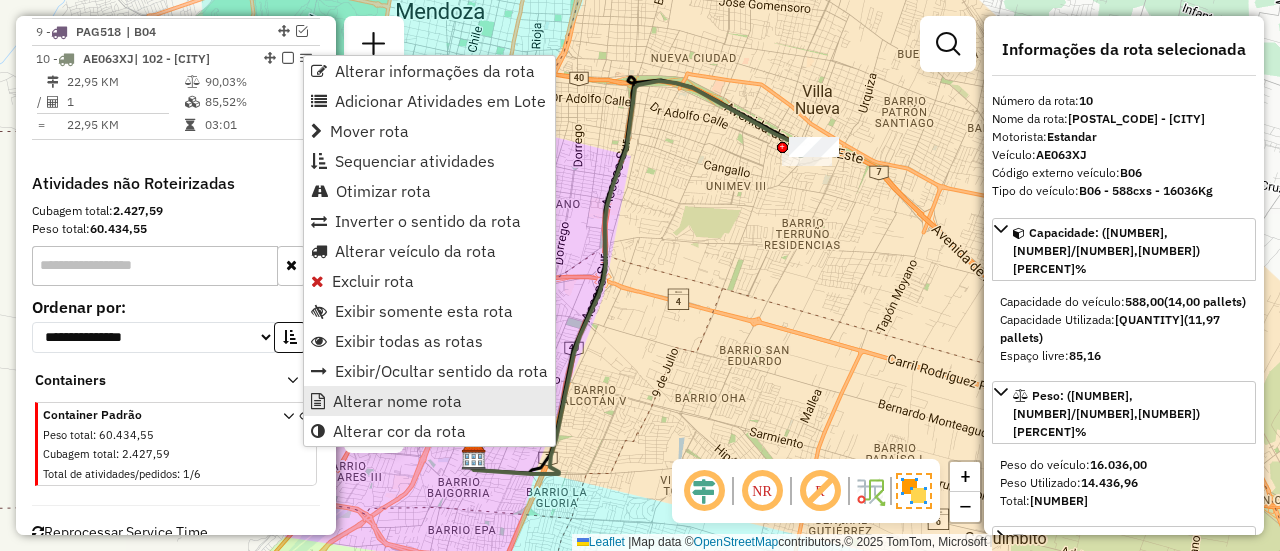 click on "Alterar nome rota" at bounding box center (397, 401) 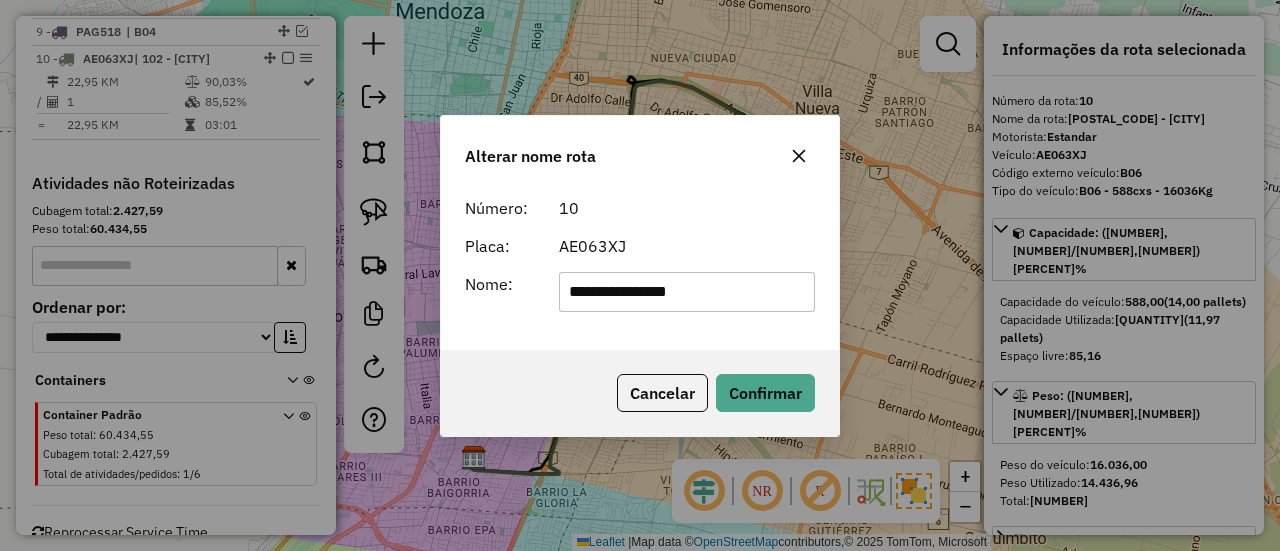 drag, startPoint x: 522, startPoint y: 275, endPoint x: 486, endPoint y: 275, distance: 36 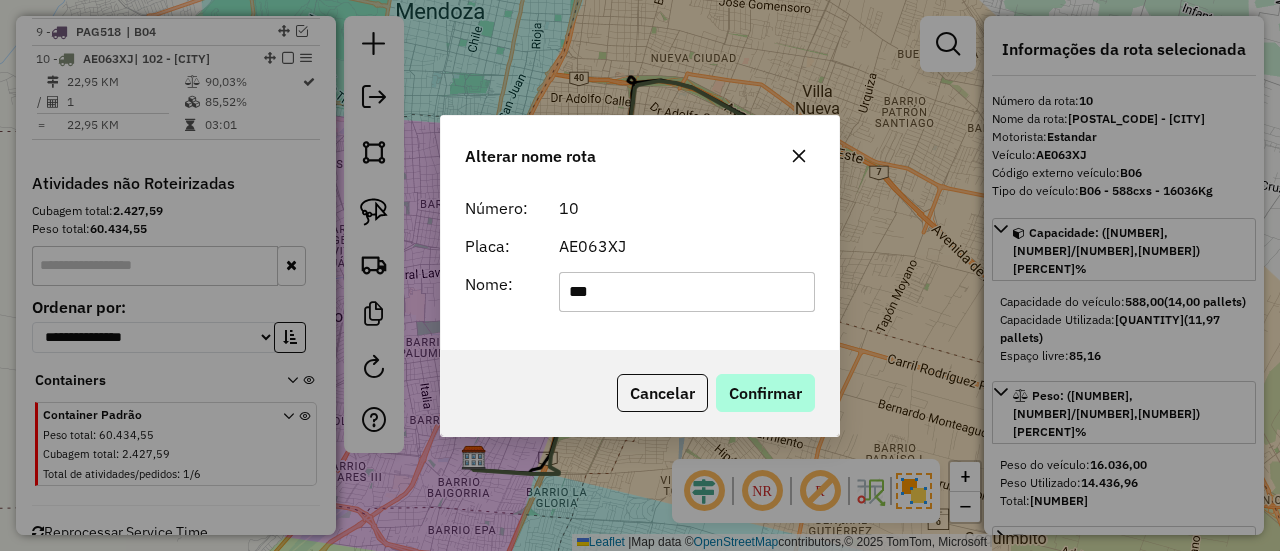 type on "***" 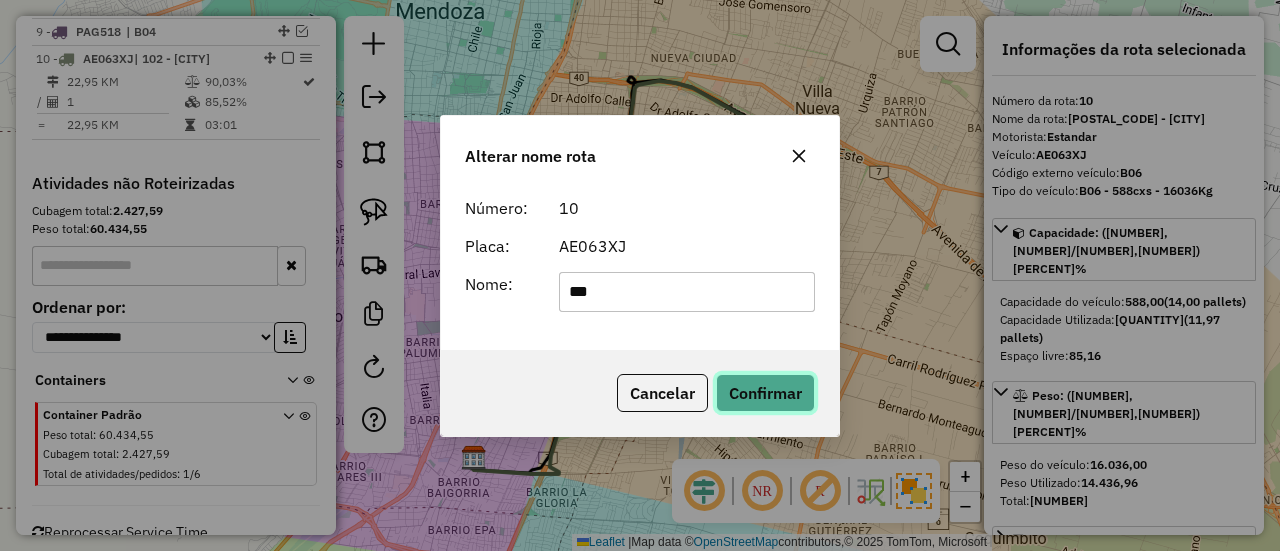 click on "Confirmar" 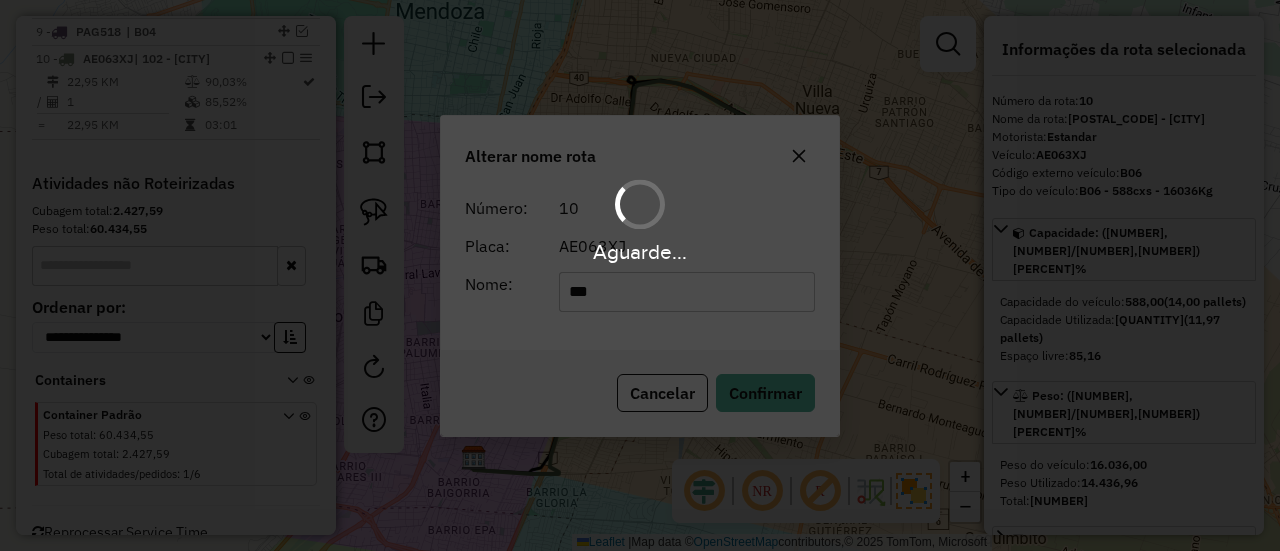 type 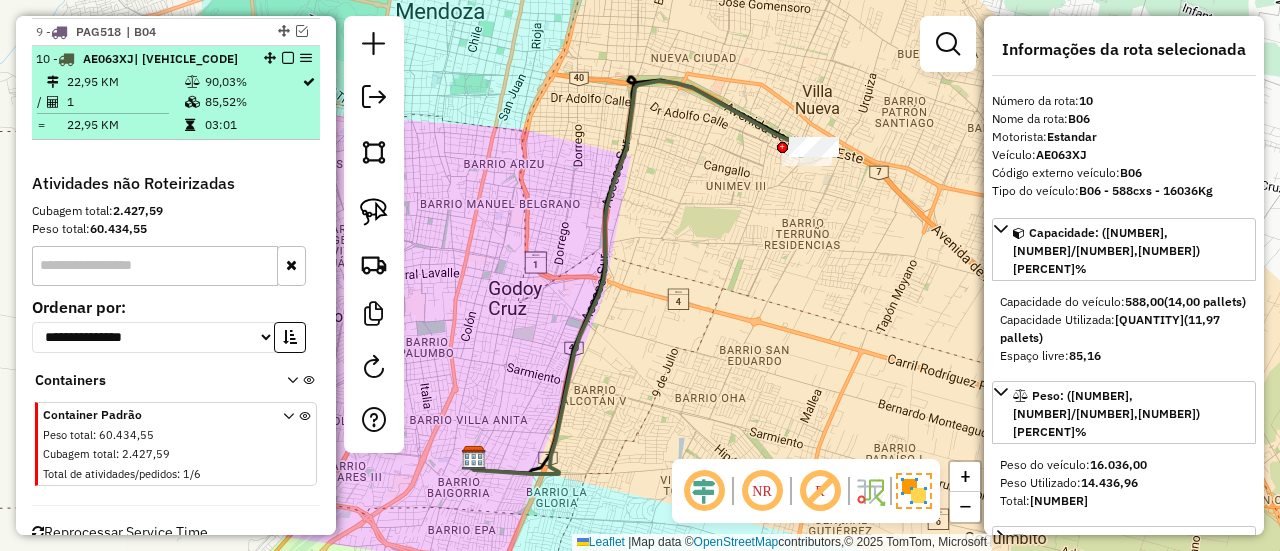 click at bounding box center [288, 58] 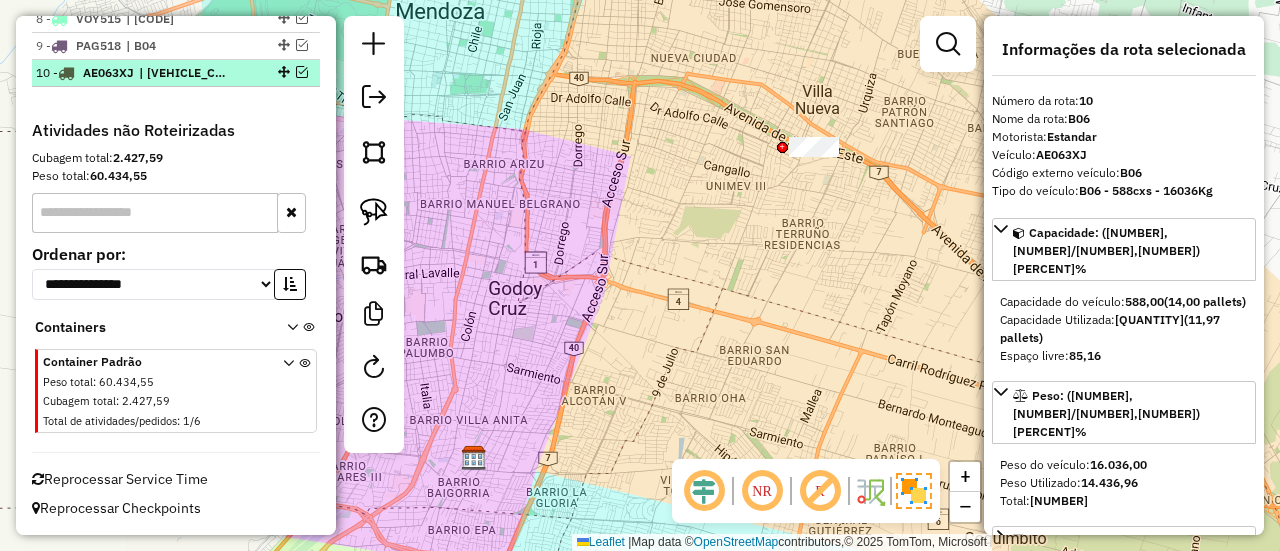 scroll, scrollTop: 913, scrollLeft: 0, axis: vertical 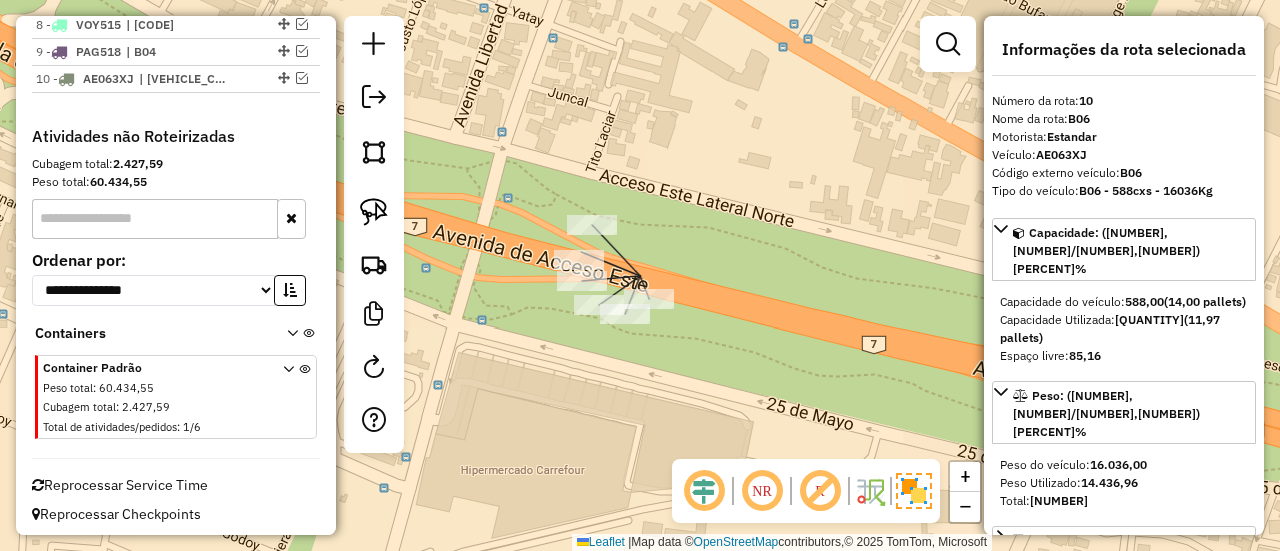 click on "Janela de atendimento Grade de atendimento Capacidade Transportadoras Veículos Cliente Pedidos  Rotas Selecione os dias de semana para filtrar as janelas de atendimento  Seg   Ter   Qua   Qui   Sex   Sáb   Dom  Informe o período da janela de atendimento: De: Até:  Filtrar exatamente a janela do cliente  Considerar janela de atendimento padrão  Selecione os dias de semana para filtrar as grades de atendimento  Seg   Ter   Qua   Qui   Sex   Sáb   Dom   Considerar clientes sem dia de atendimento cadastrado  Clientes fora do dia de atendimento selecionado Filtrar as atividades entre os valores definidos abaixo:  Peso mínimo:   Peso máximo:   Cubagem mínima:   Cubagem máxima:   De:   Até:  Filtrar as atividades entre o tempo de atendimento definido abaixo:  De:   Até:   Considerar capacidade total dos clientes não roteirizados Transportadora: Selecione um ou mais itens Tipo de veículo: Selecione um ou mais itens Veículo: Selecione um ou mais itens Motorista: Selecione um ou mais itens Nome: Rótulo:" 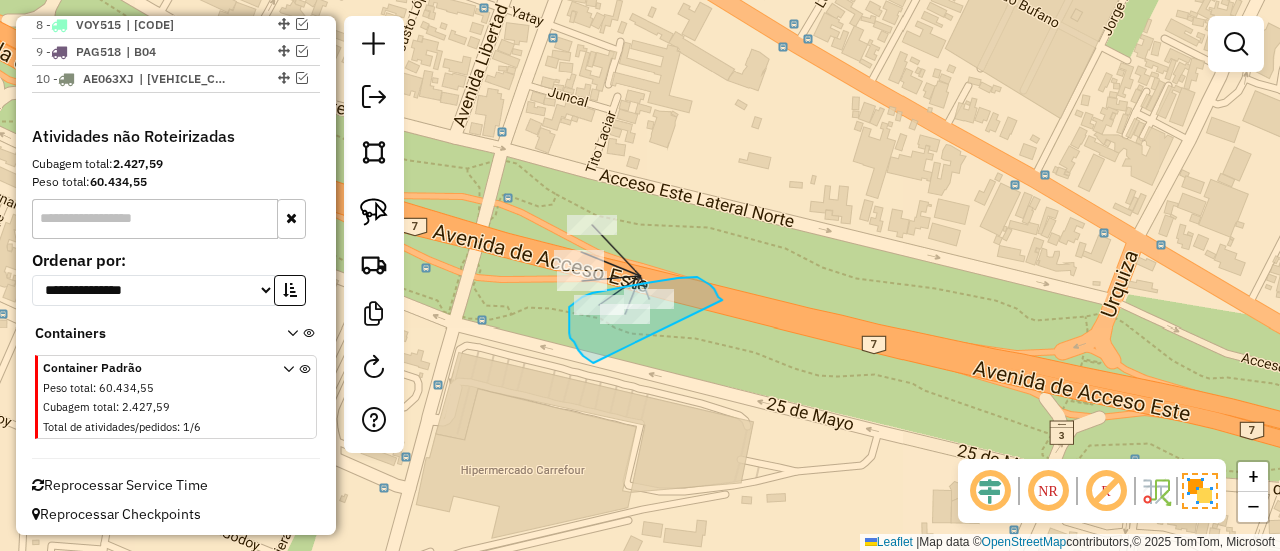 drag, startPoint x: 722, startPoint y: 300, endPoint x: 594, endPoint y: 363, distance: 142.66394 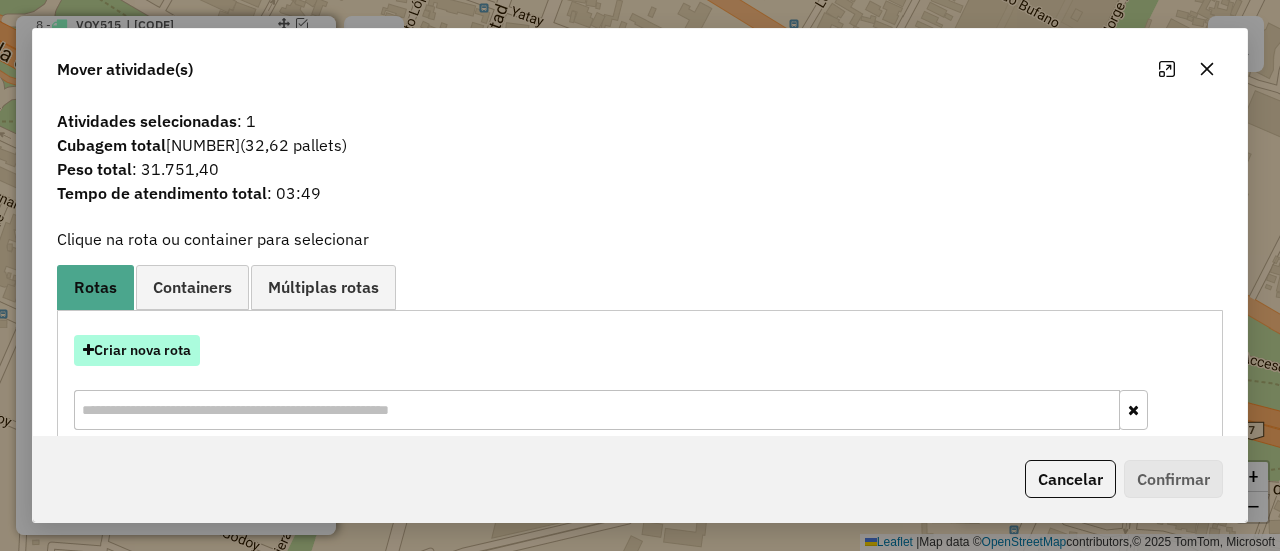 click on "Criar nova rota" at bounding box center [137, 350] 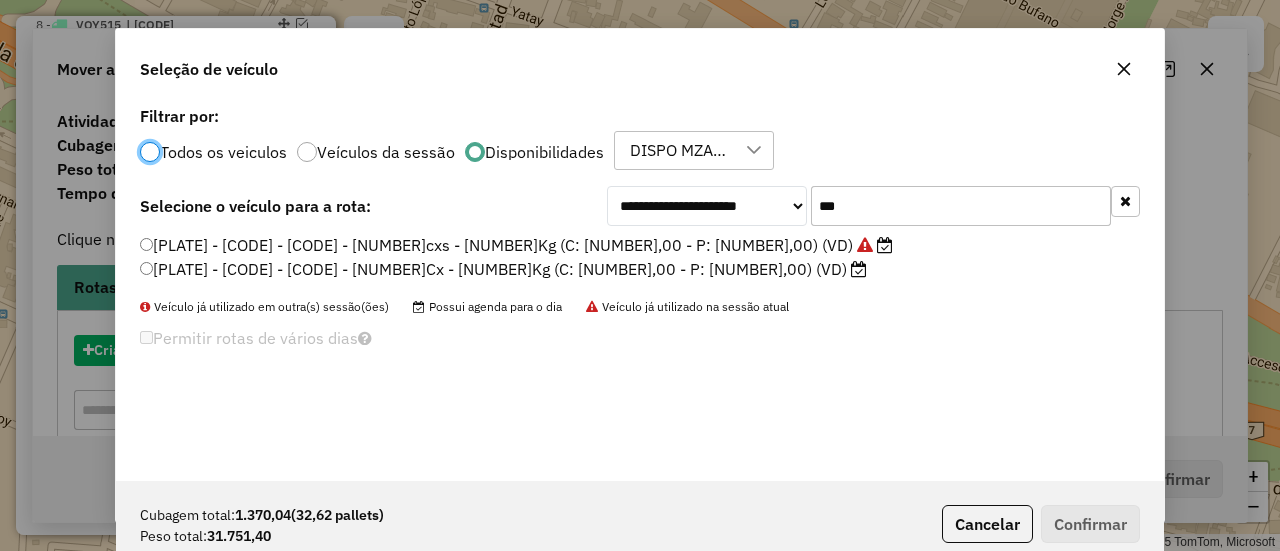 scroll, scrollTop: 11, scrollLeft: 6, axis: both 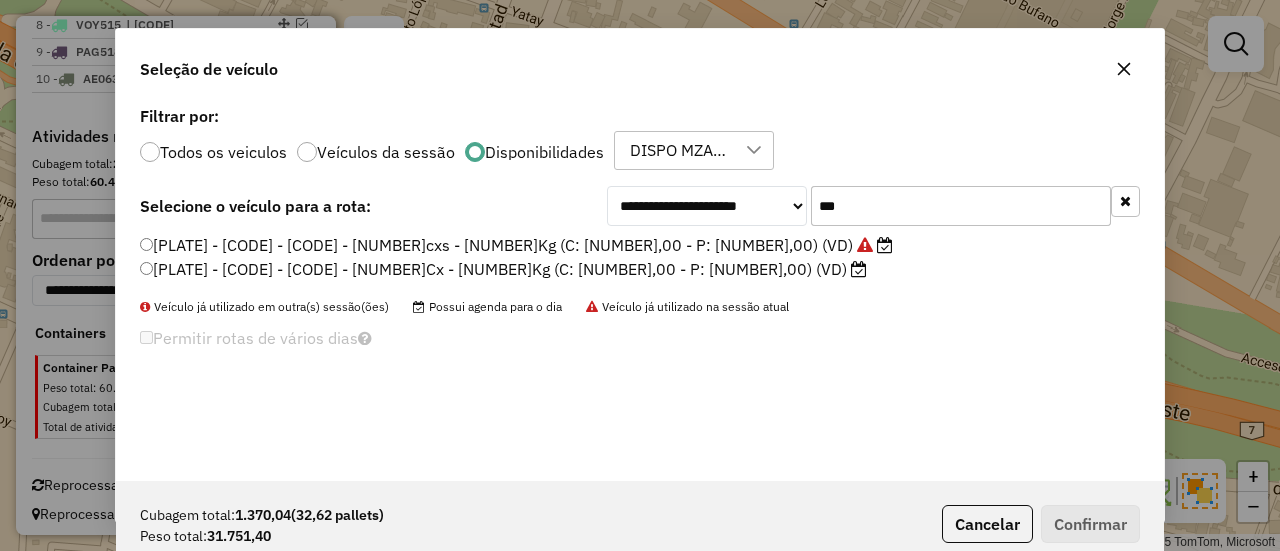 drag, startPoint x: 763, startPoint y: 205, endPoint x: 746, endPoint y: 205, distance: 17 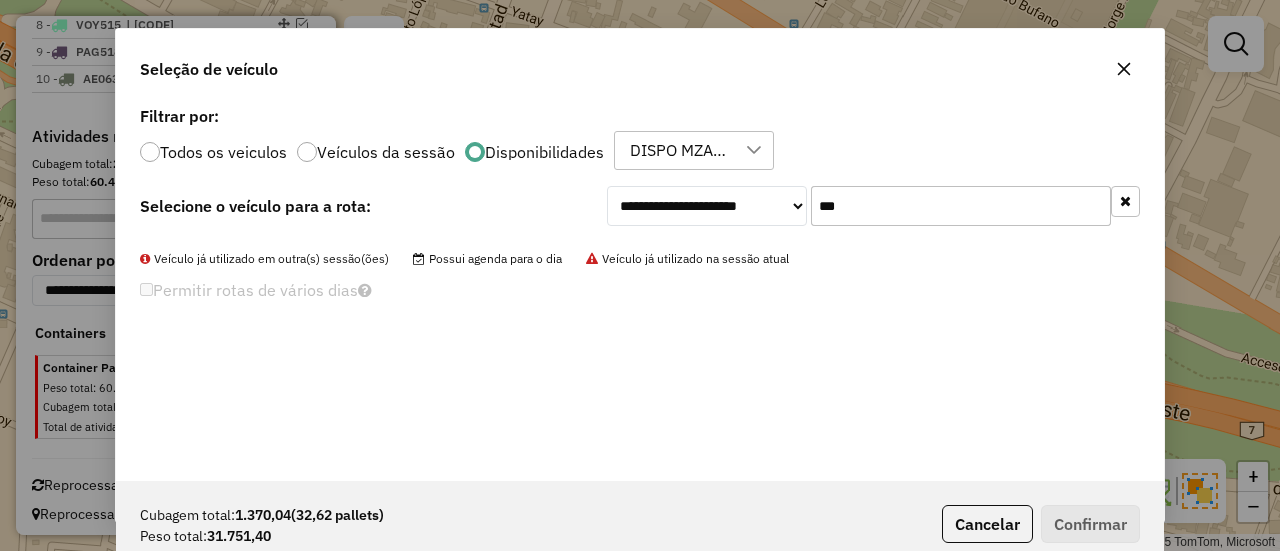 drag, startPoint x: 798, startPoint y: 204, endPoint x: 782, endPoint y: 204, distance: 16 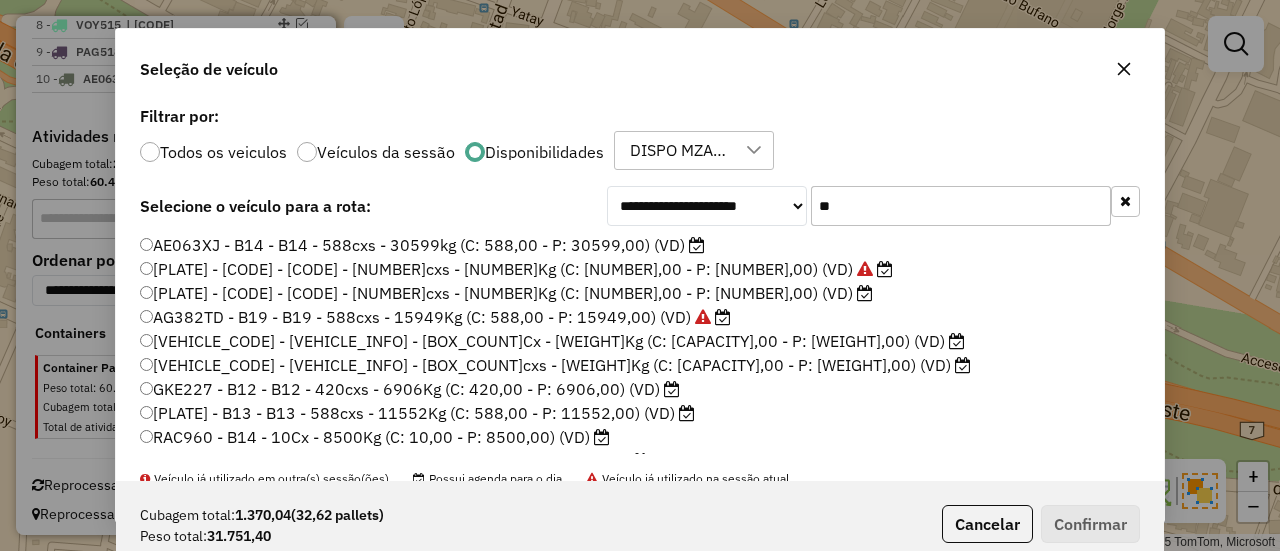 type on "***" 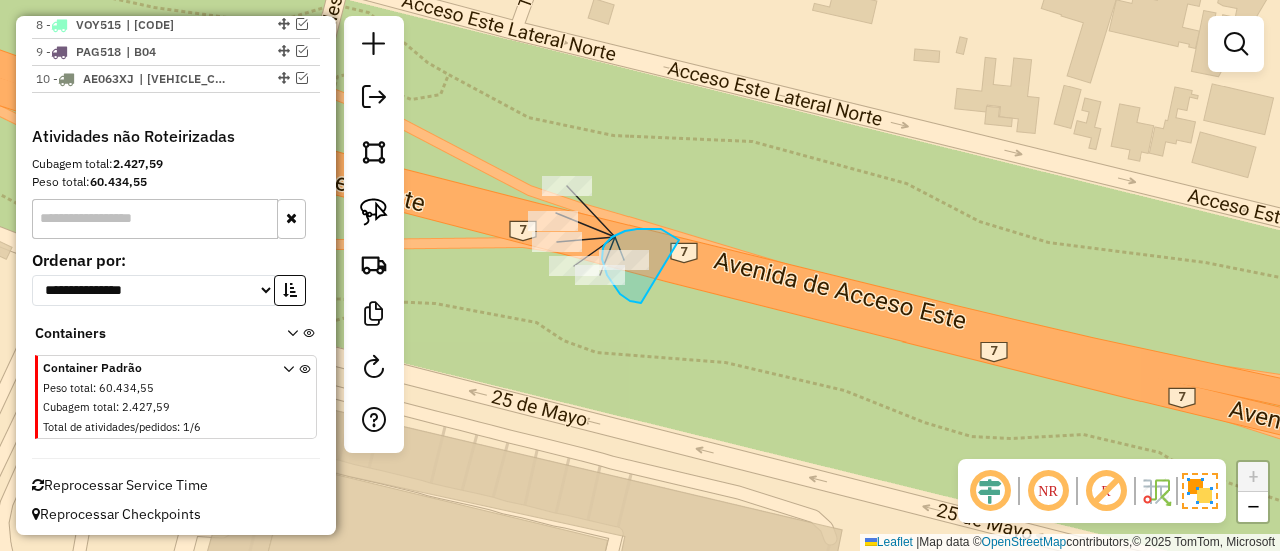 drag, startPoint x: 674, startPoint y: 236, endPoint x: 641, endPoint y: 304, distance: 75.58439 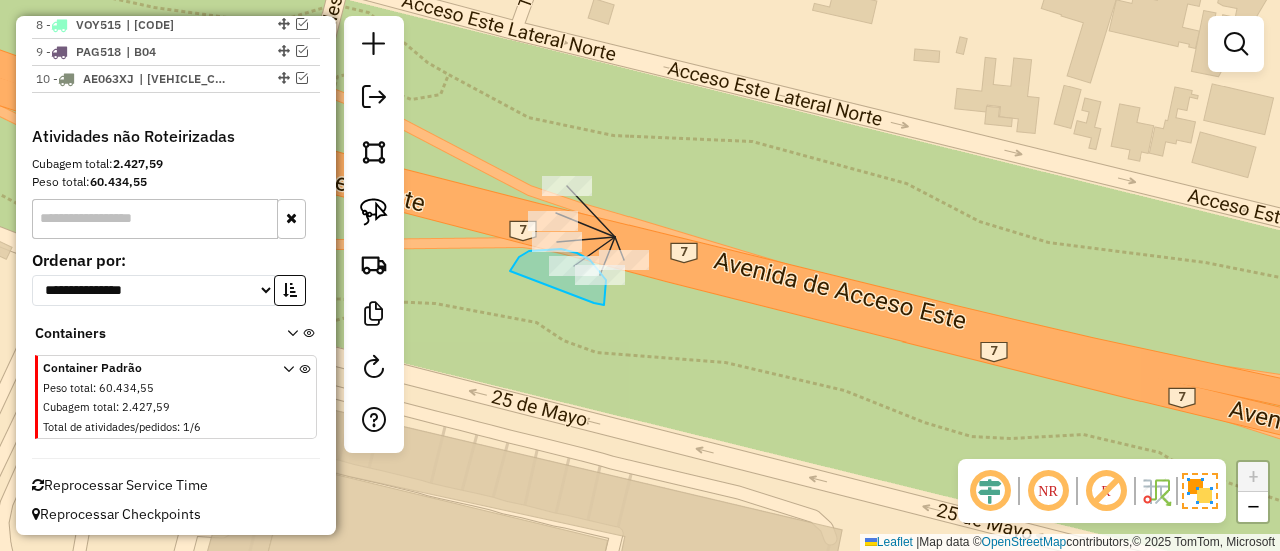 drag, startPoint x: 598, startPoint y: 303, endPoint x: 510, endPoint y: 271, distance: 93.637596 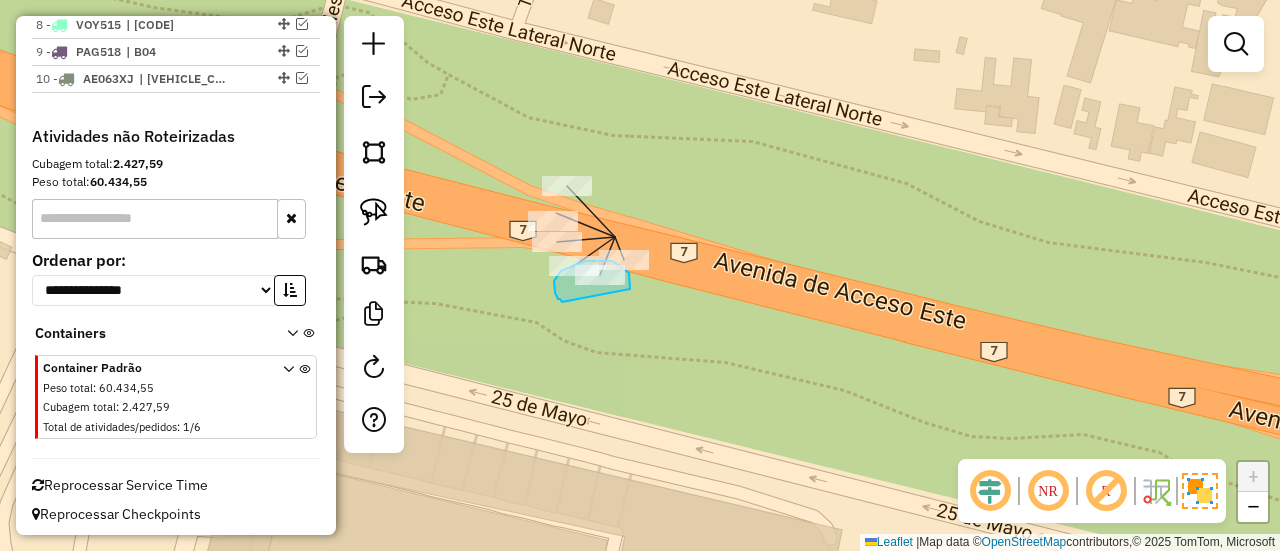 drag, startPoint x: 630, startPoint y: 289, endPoint x: 562, endPoint y: 302, distance: 69.2315 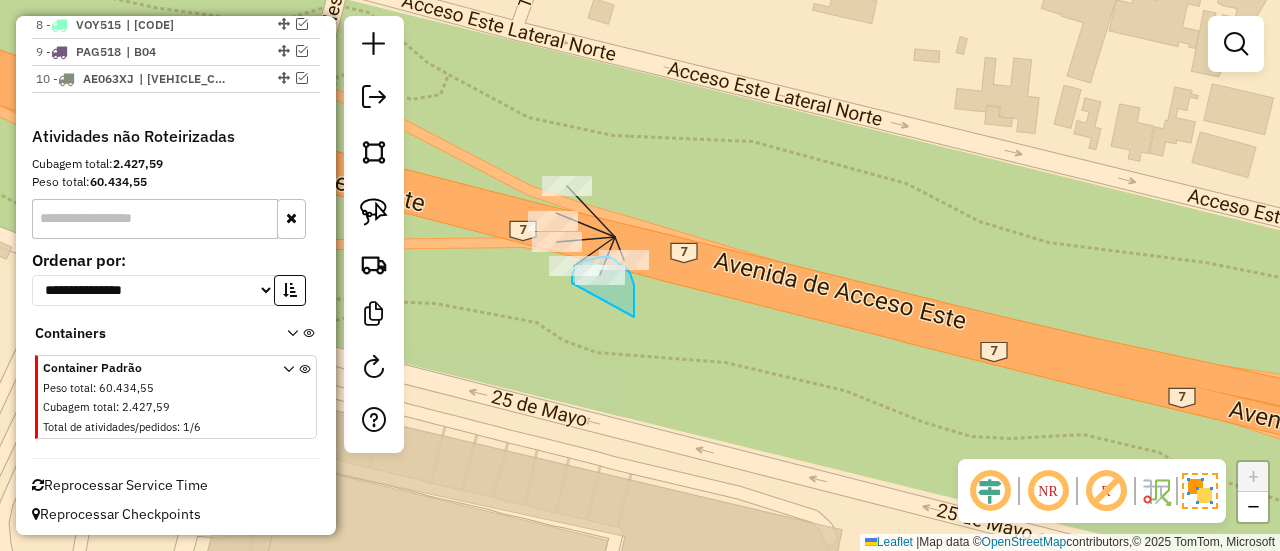 drag, startPoint x: 634, startPoint y: 317, endPoint x: 574, endPoint y: 287, distance: 67.08204 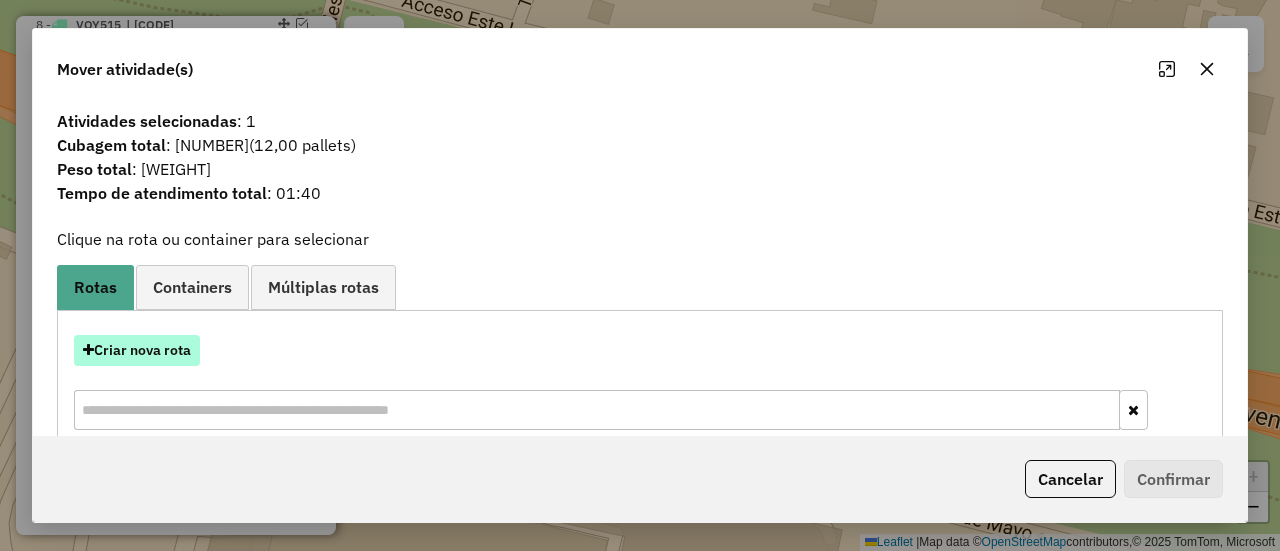 click on "Criar nova rota" at bounding box center (137, 350) 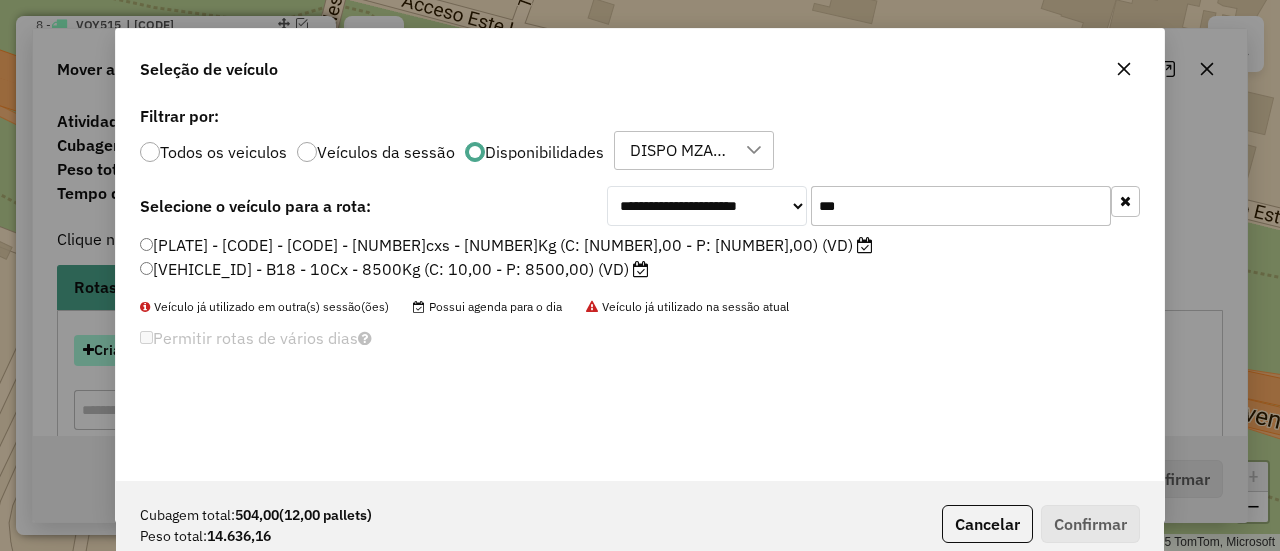 scroll, scrollTop: 11, scrollLeft: 6, axis: both 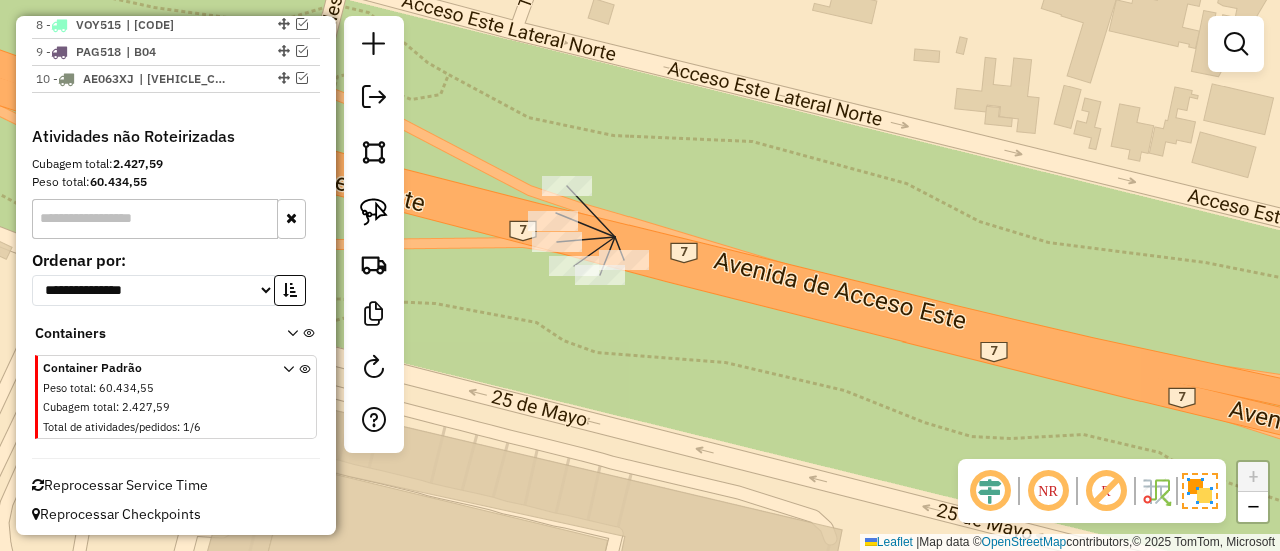 click on "Janela de atendimento Grade de atendimento Capacidade Transportadoras Veículos Cliente Pedidos  Rotas Selecione os dias de semana para filtrar as janelas de atendimento  Seg   Ter   Qua   Qui   Sex   Sáb   Dom  Informe o período da janela de atendimento: De: Até:  Filtrar exatamente a janela do cliente  Considerar janela de atendimento padrão  Selecione os dias de semana para filtrar as grades de atendimento  Seg   Ter   Qua   Qui   Sex   Sáb   Dom   Considerar clientes sem dia de atendimento cadastrado  Clientes fora do dia de atendimento selecionado Filtrar as atividades entre os valores definidos abaixo:  Peso mínimo:   Peso máximo:   Cubagem mínima:   Cubagem máxima:   De:   Até:  Filtrar as atividades entre o tempo de atendimento definido abaixo:  De:   Até:   Considerar capacidade total dos clientes não roteirizados Transportadora: Selecione um ou mais itens Tipo de veículo: Selecione um ou mais itens Veículo: Selecione um ou mais itens Motorista: Selecione um ou mais itens Nome: Rótulo:" 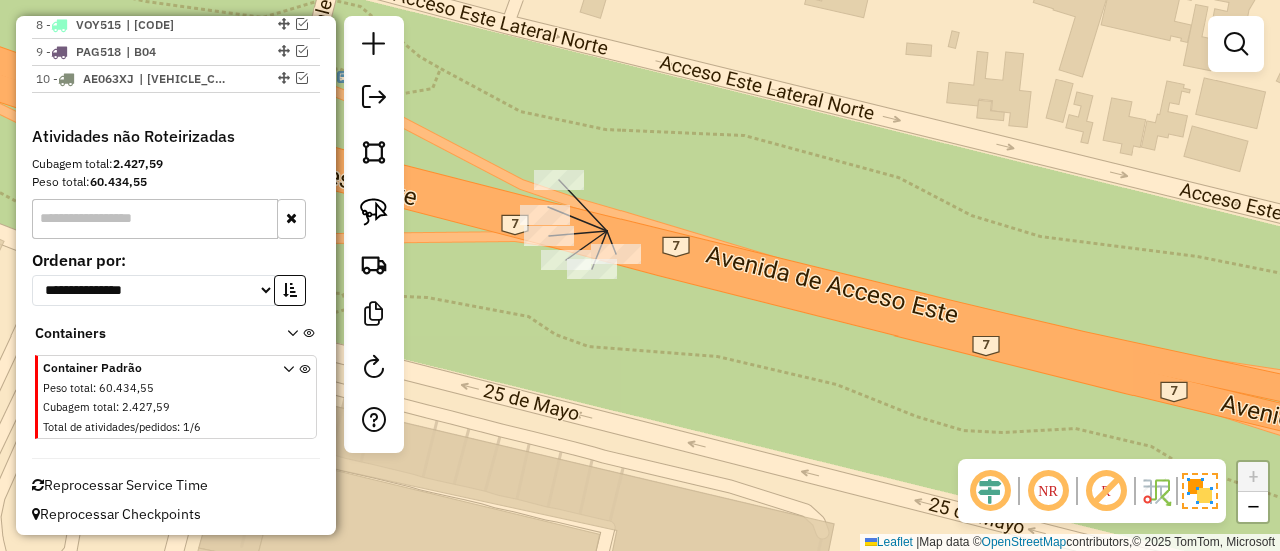 click on "Janela de atendimento Grade de atendimento Capacidade Transportadoras Veículos Cliente Pedidos  Rotas Selecione os dias de semana para filtrar as janelas de atendimento  Seg   Ter   Qua   Qui   Sex   Sáb   Dom  Informe o período da janela de atendimento: De: Até:  Filtrar exatamente a janela do cliente  Considerar janela de atendimento padrão  Selecione os dias de semana para filtrar as grades de atendimento  Seg   Ter   Qua   Qui   Sex   Sáb   Dom   Considerar clientes sem dia de atendimento cadastrado  Clientes fora do dia de atendimento selecionado Filtrar as atividades entre os valores definidos abaixo:  Peso mínimo:   Peso máximo:   Cubagem mínima:   Cubagem máxima:   De:   Até:  Filtrar as atividades entre o tempo de atendimento definido abaixo:  De:   Até:   Considerar capacidade total dos clientes não roteirizados Transportadora: Selecione um ou mais itens Tipo de veículo: Selecione um ou mais itens Veículo: Selecione um ou mais itens Motorista: Selecione um ou mais itens Nome: Rótulo:" 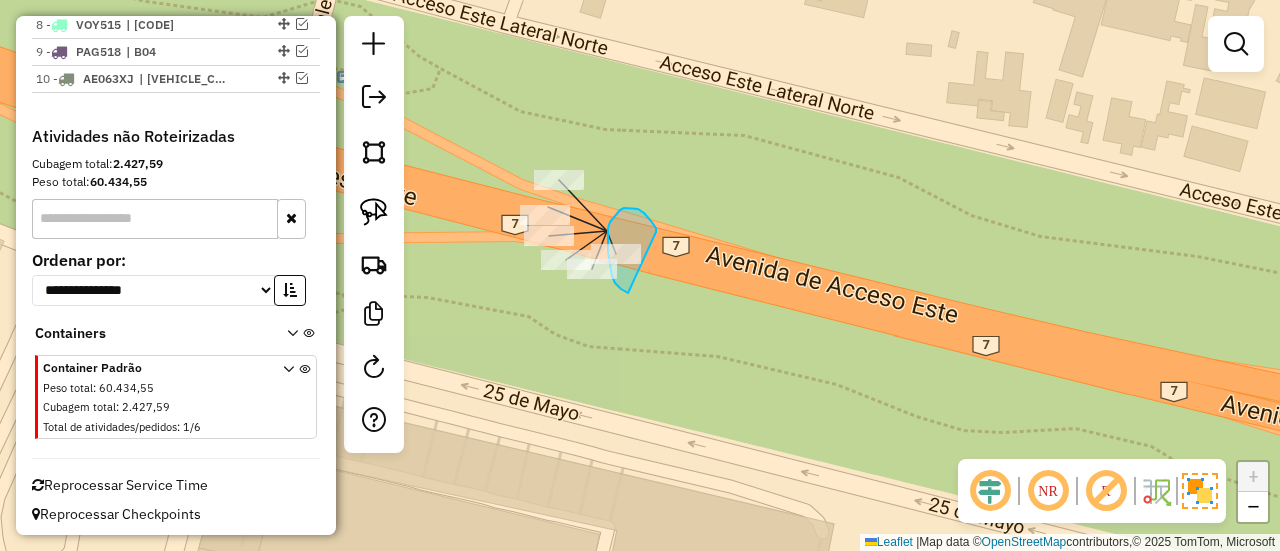drag, startPoint x: 656, startPoint y: 232, endPoint x: 663, endPoint y: 289, distance: 57.428215 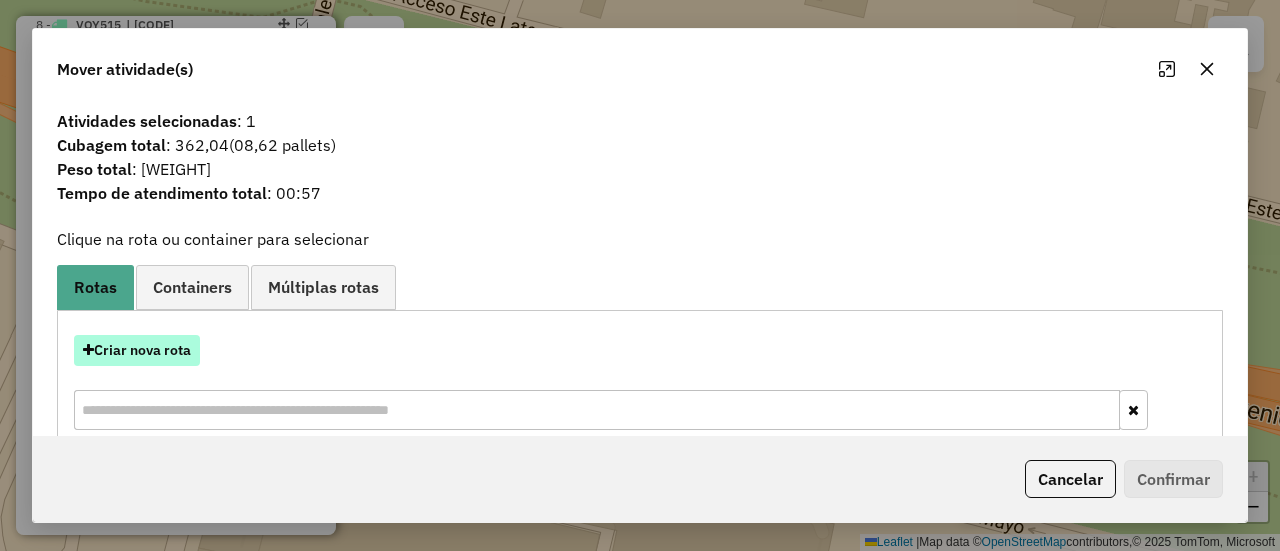 click on "Criar nova rota" at bounding box center [137, 350] 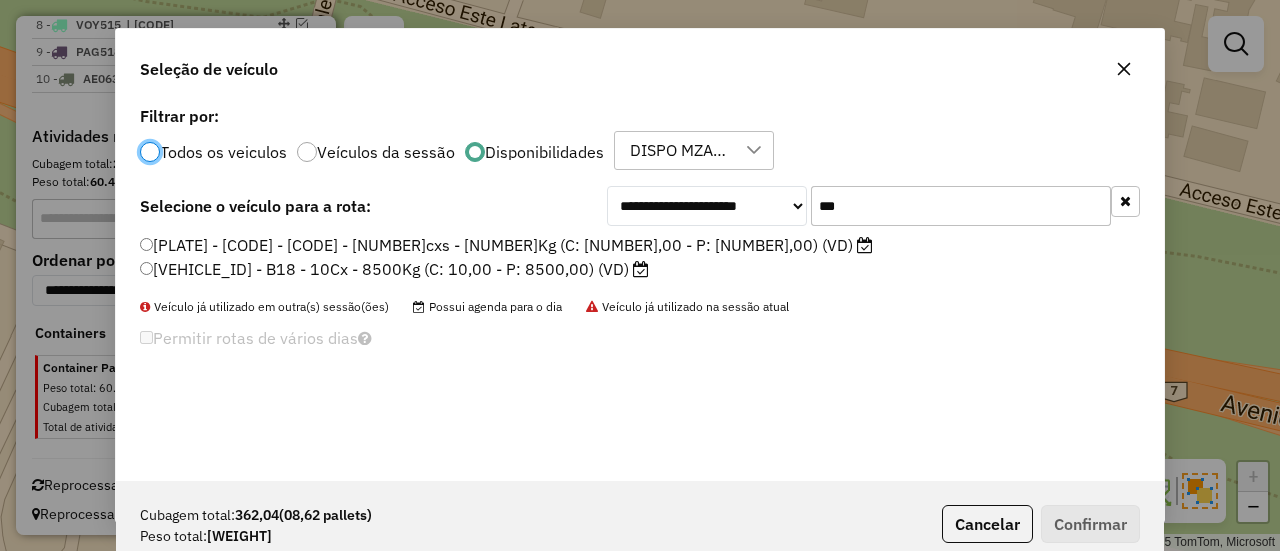scroll, scrollTop: 11, scrollLeft: 6, axis: both 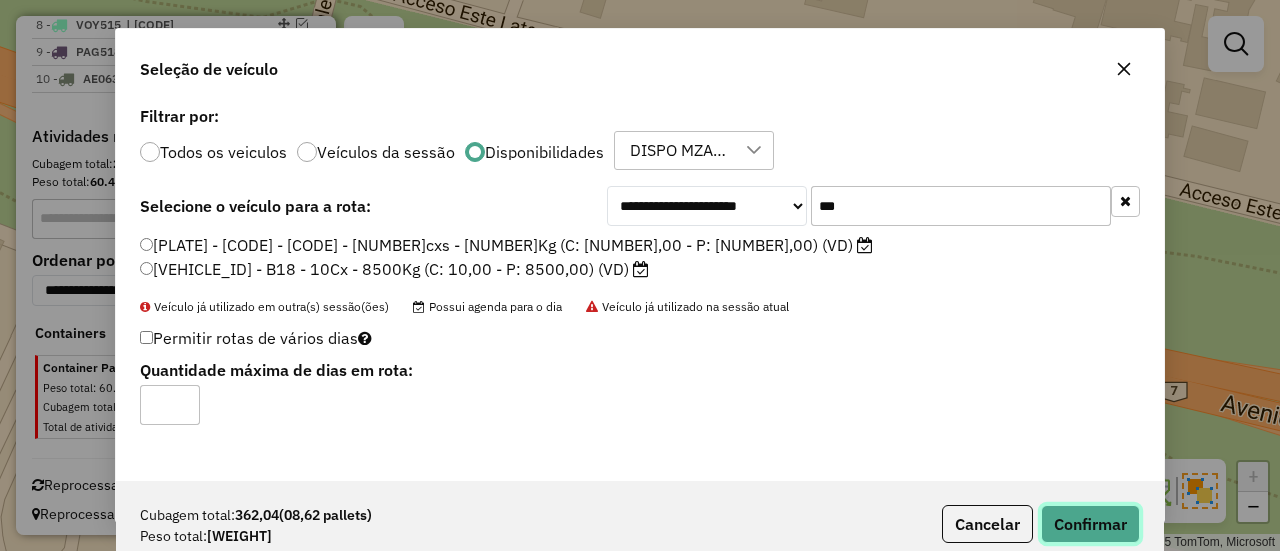 click on "Confirmar" 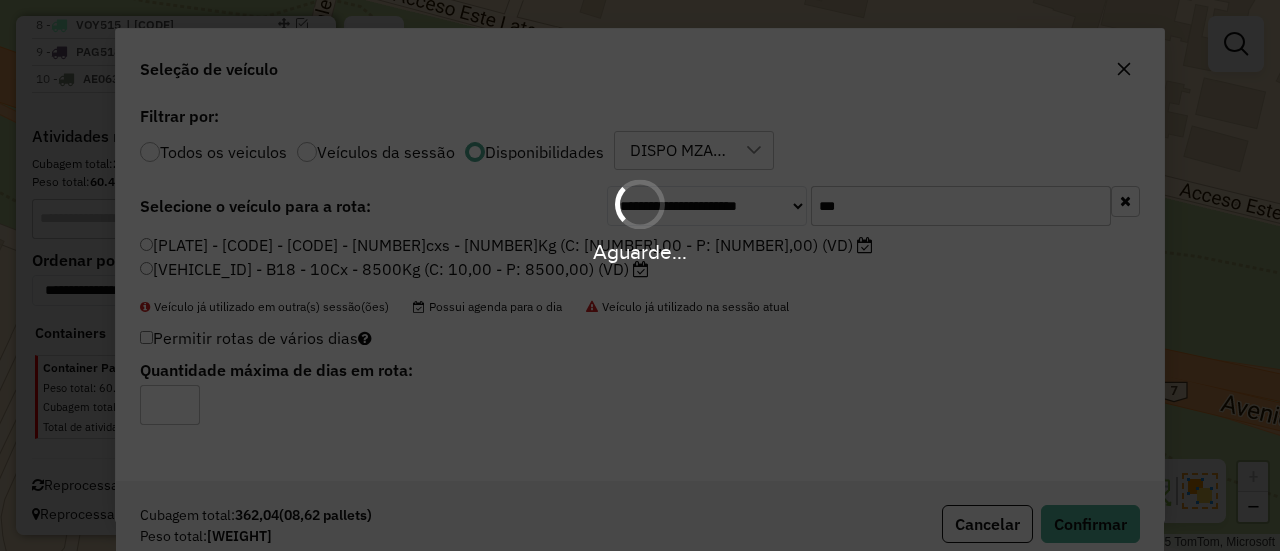 scroll, scrollTop: 933, scrollLeft: 0, axis: vertical 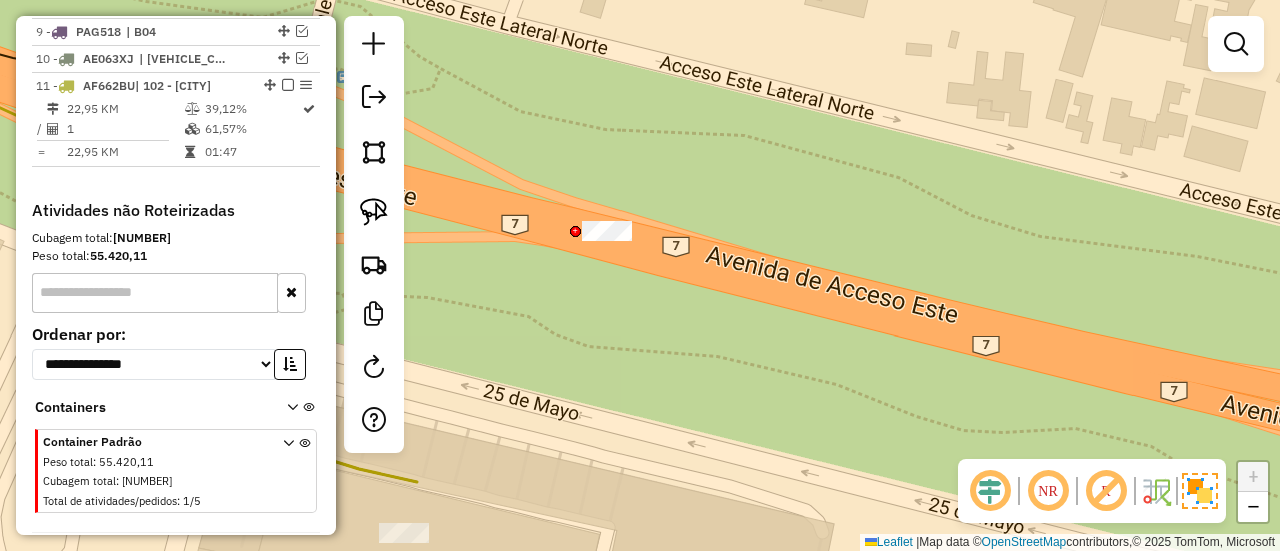 click 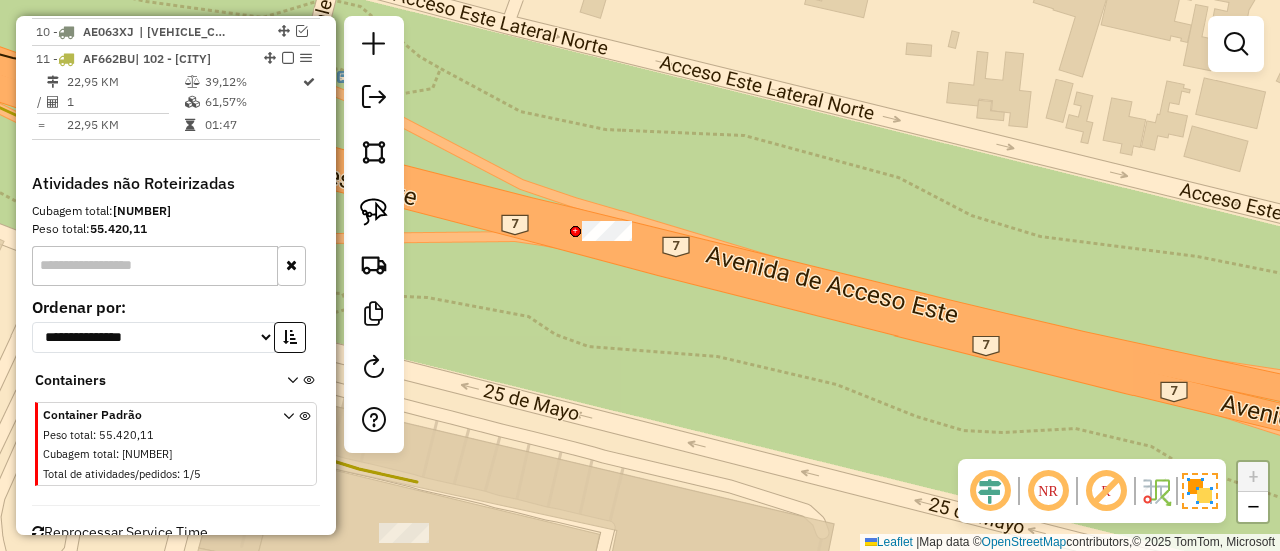 select on "**********" 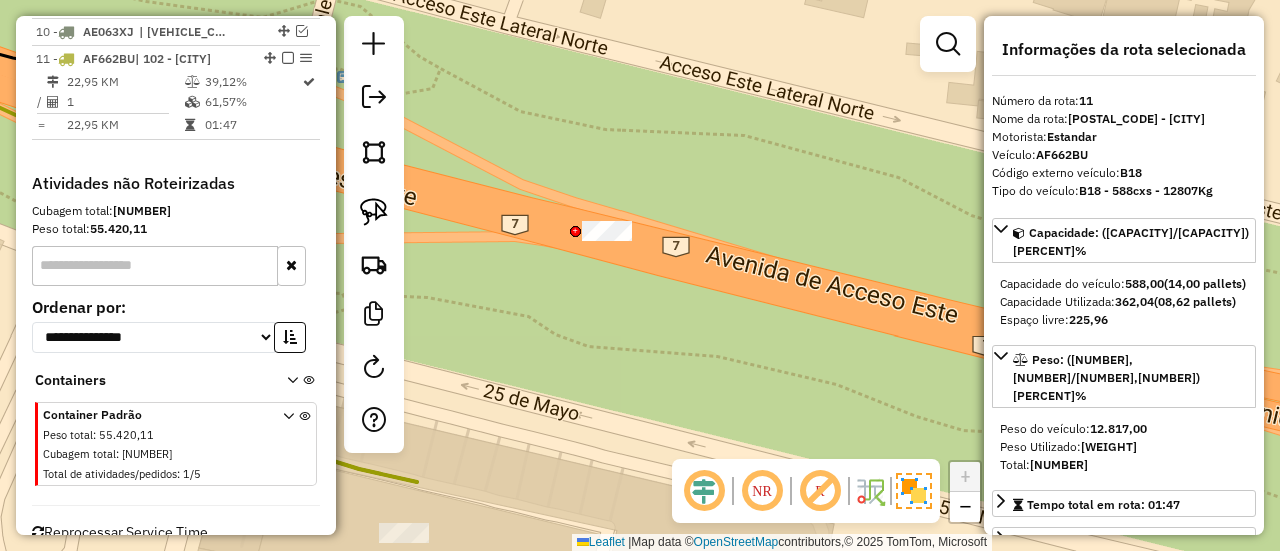 scroll, scrollTop: 986, scrollLeft: 0, axis: vertical 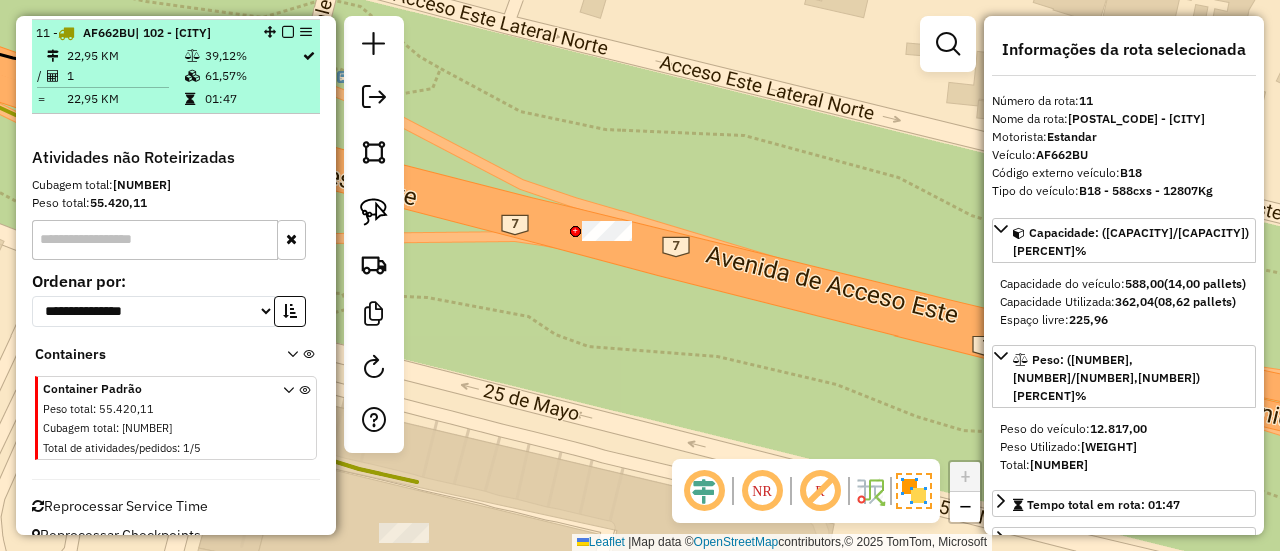 click on "39,12%" at bounding box center (252, 56) 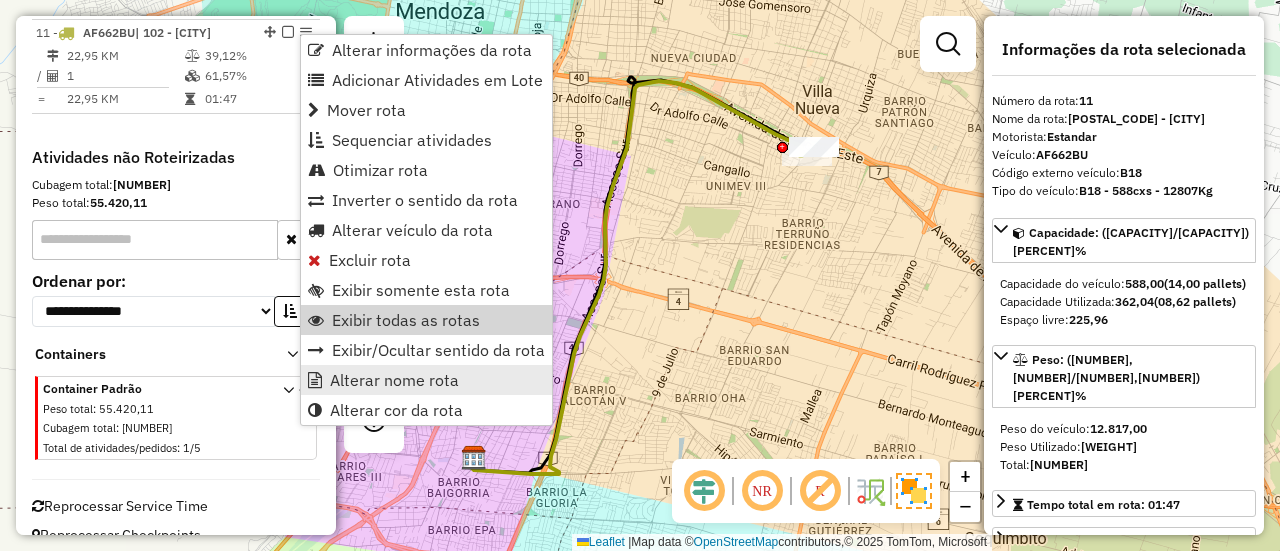 click on "Alterar nome rota" at bounding box center [394, 380] 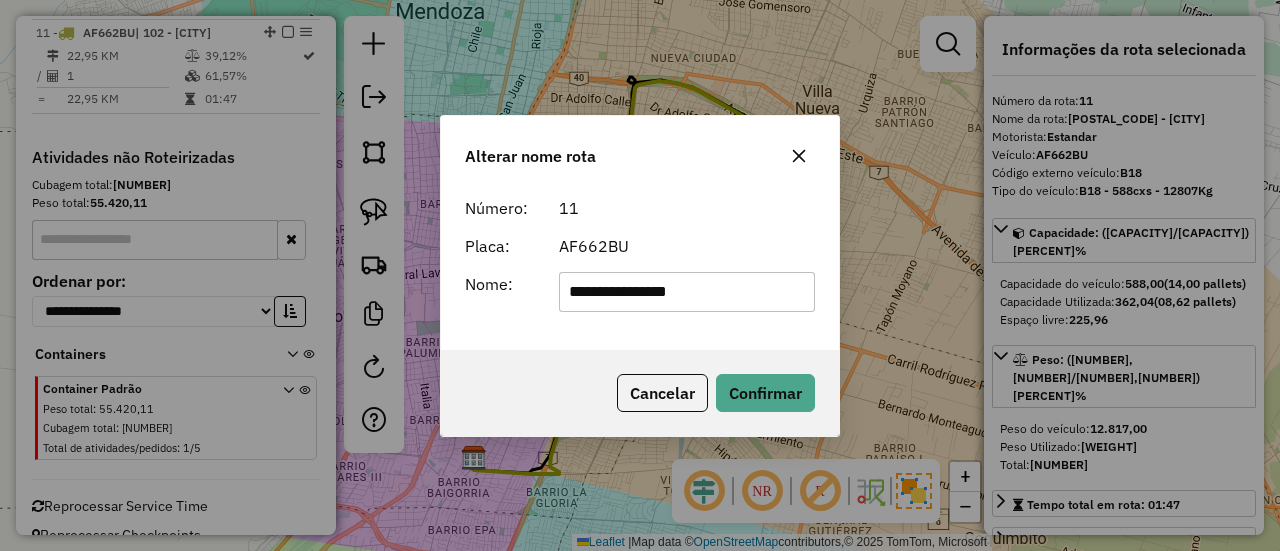 drag, startPoint x: 727, startPoint y: 298, endPoint x: 360, endPoint y: 265, distance: 368.48065 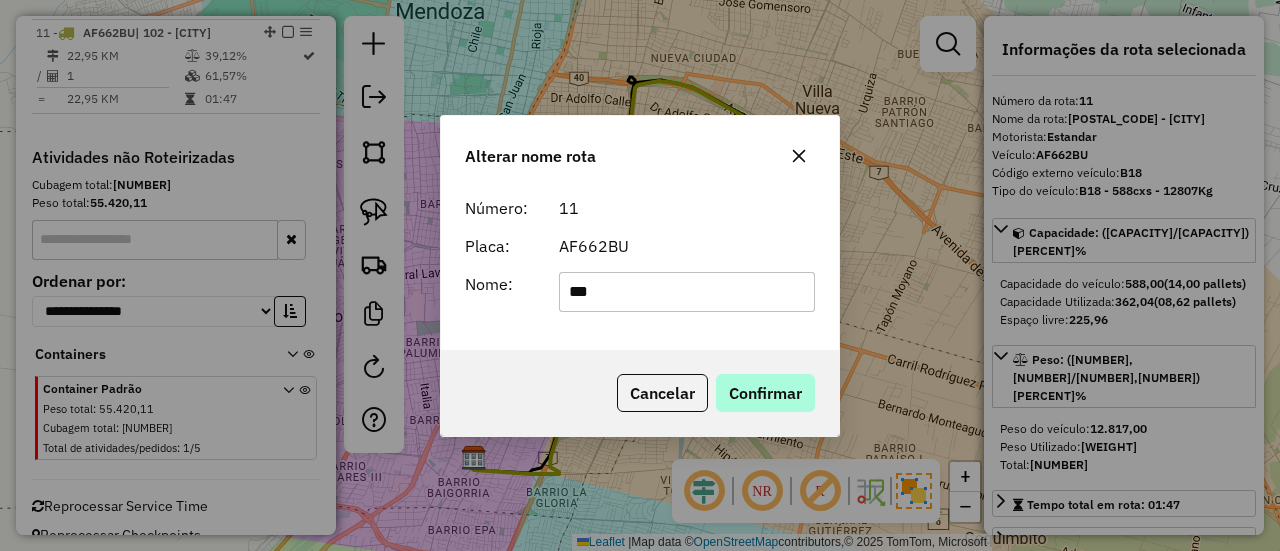 type on "***" 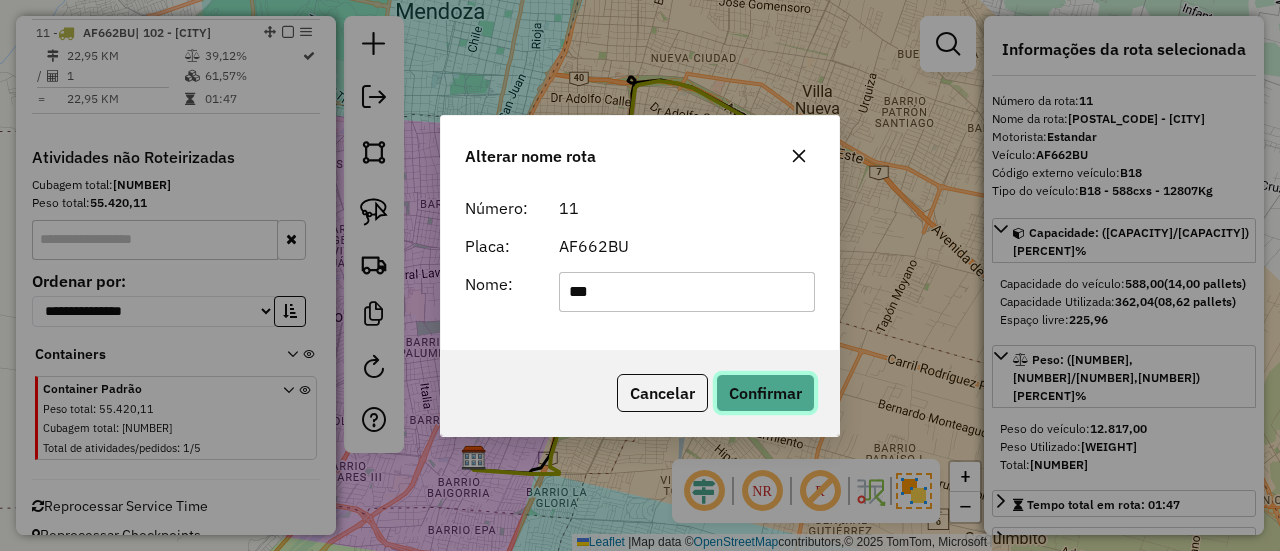 click on "Confirmar" 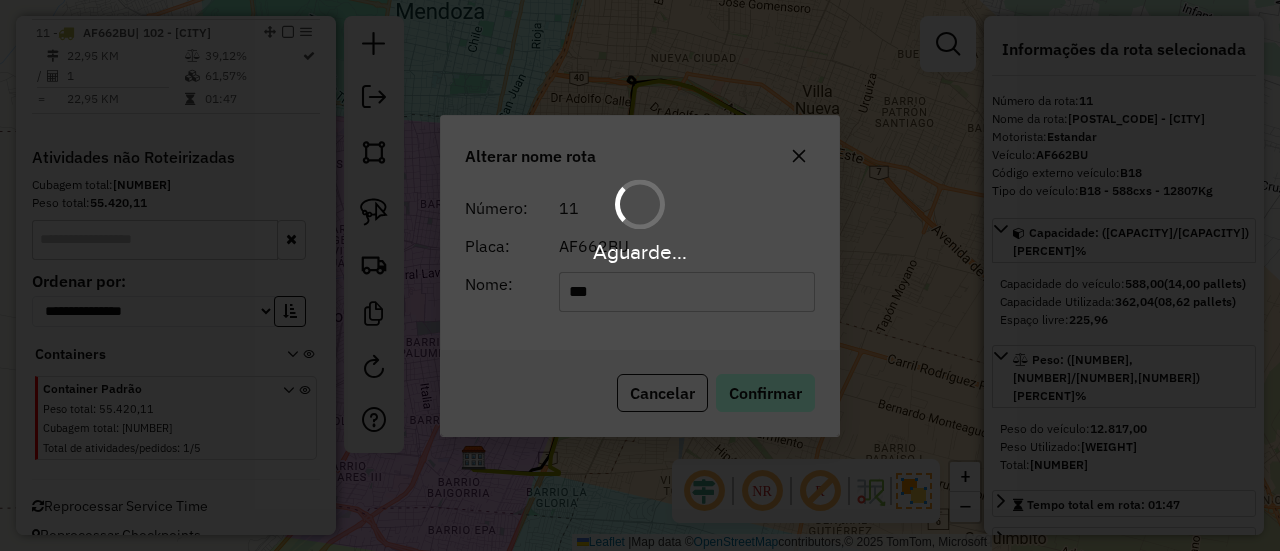 type 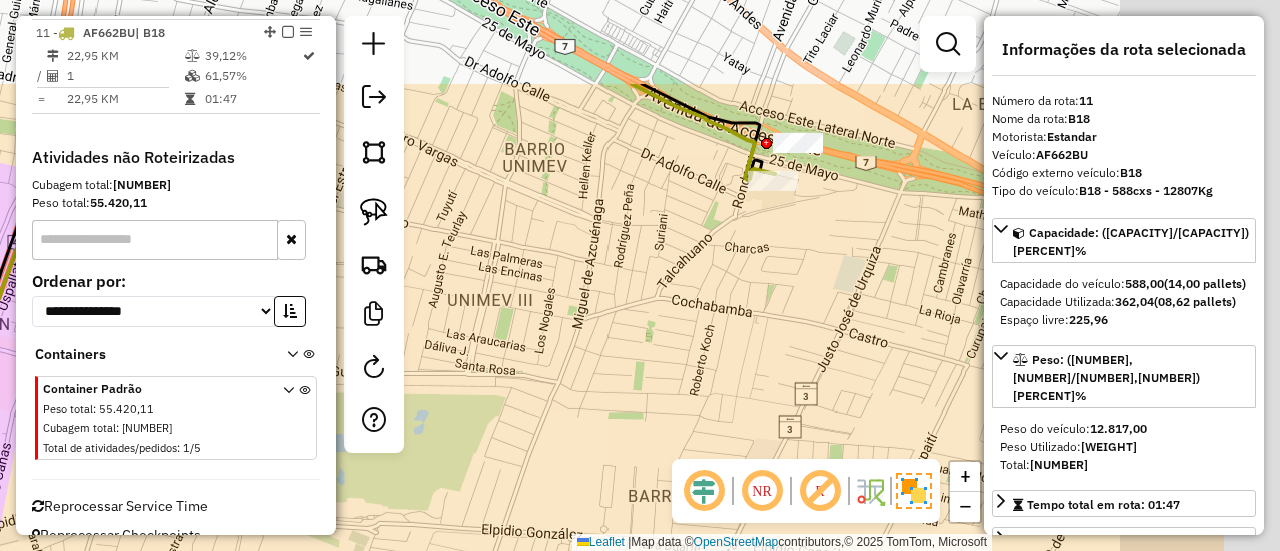drag, startPoint x: 735, startPoint y: 194, endPoint x: 564, endPoint y: 335, distance: 221.63484 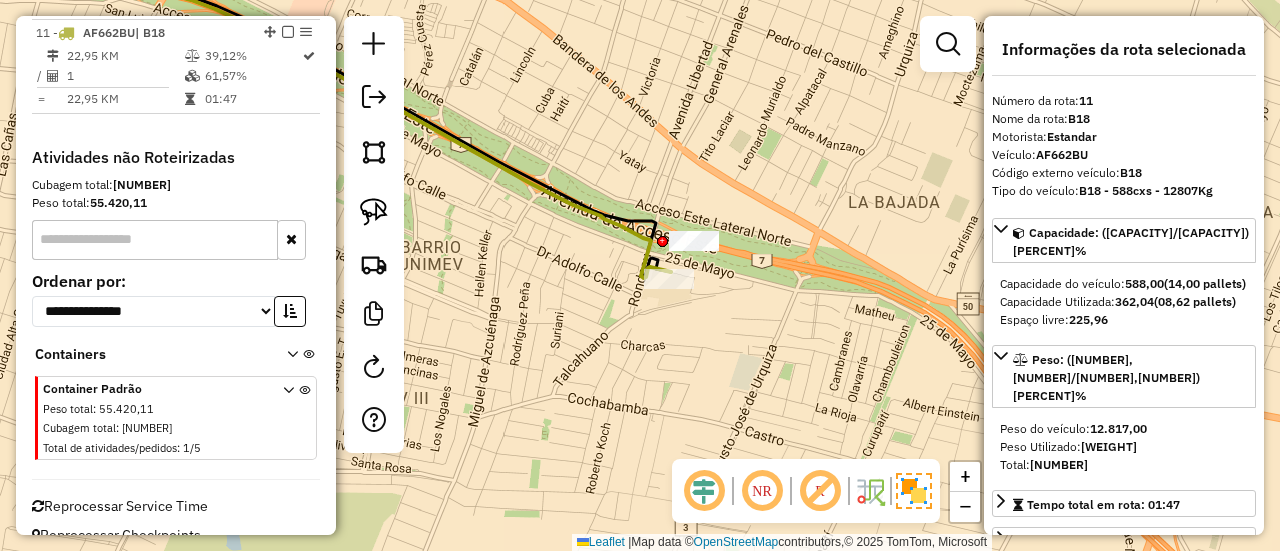 click 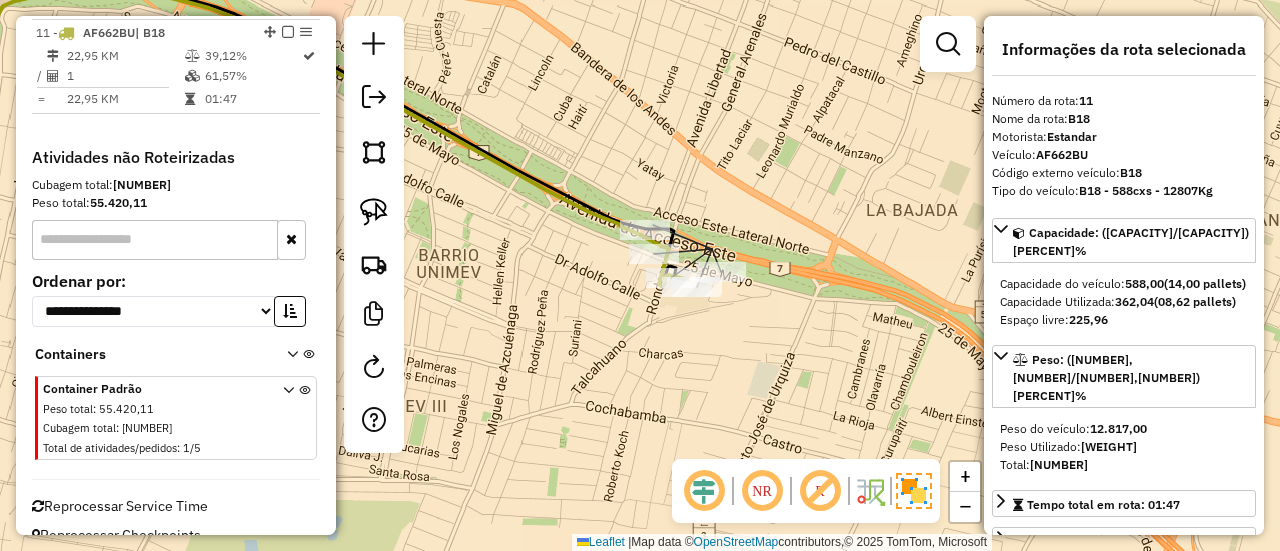 drag, startPoint x: 574, startPoint y: 266, endPoint x: 592, endPoint y: 274, distance: 19.697716 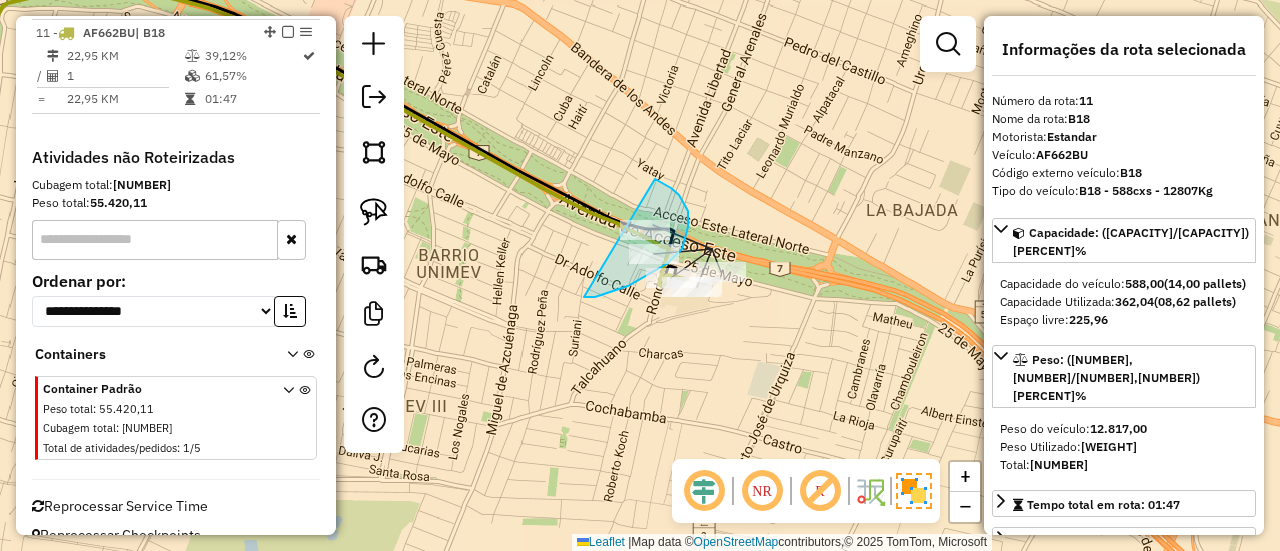 drag, startPoint x: 584, startPoint y: 297, endPoint x: 654, endPoint y: 179, distance: 137.20058 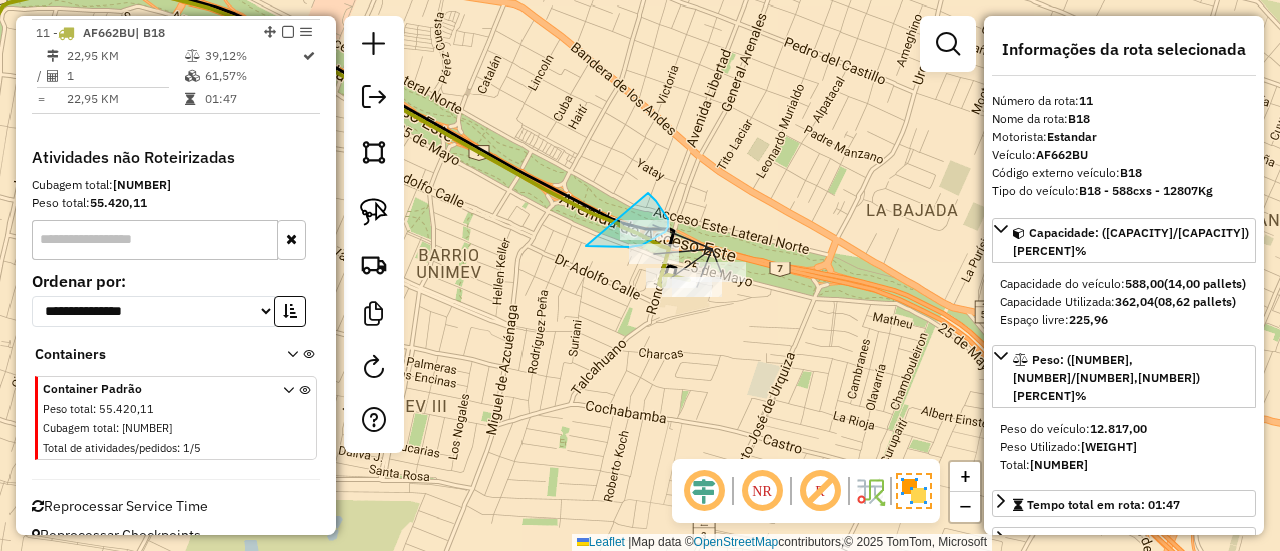 drag, startPoint x: 618, startPoint y: 247, endPoint x: 648, endPoint y: 193, distance: 61.77378 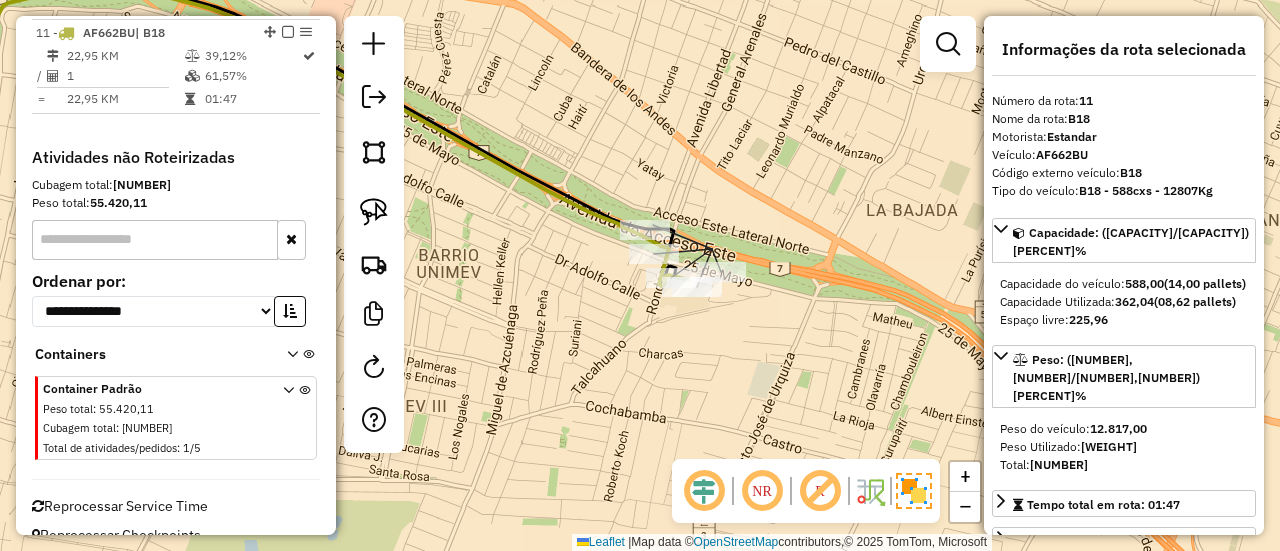 click 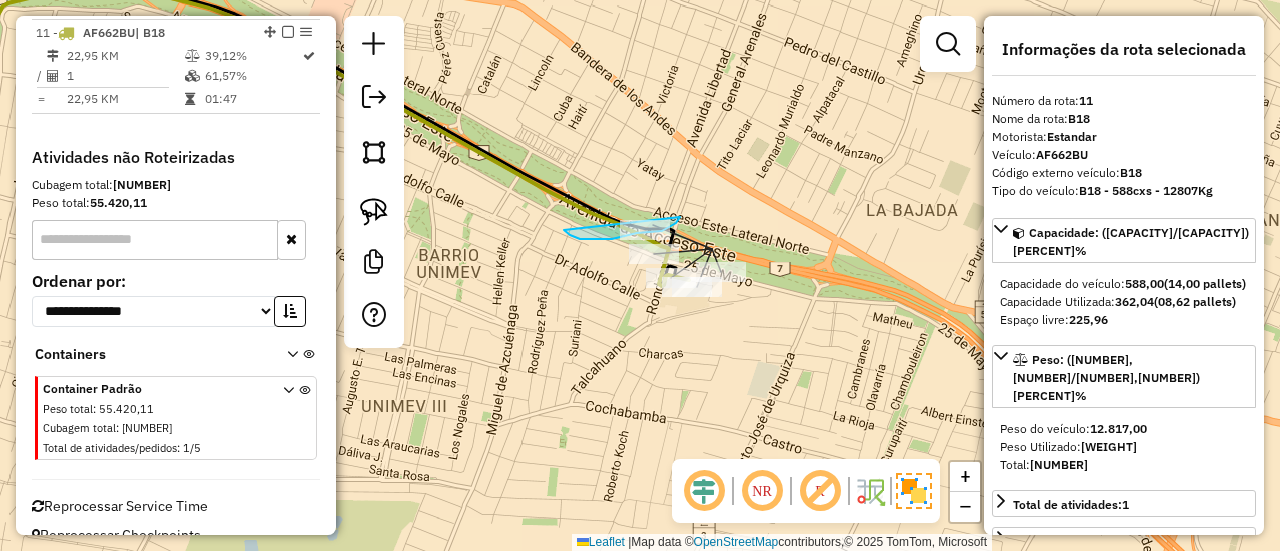 drag, startPoint x: 570, startPoint y: 235, endPoint x: 661, endPoint y: 160, distance: 117.923706 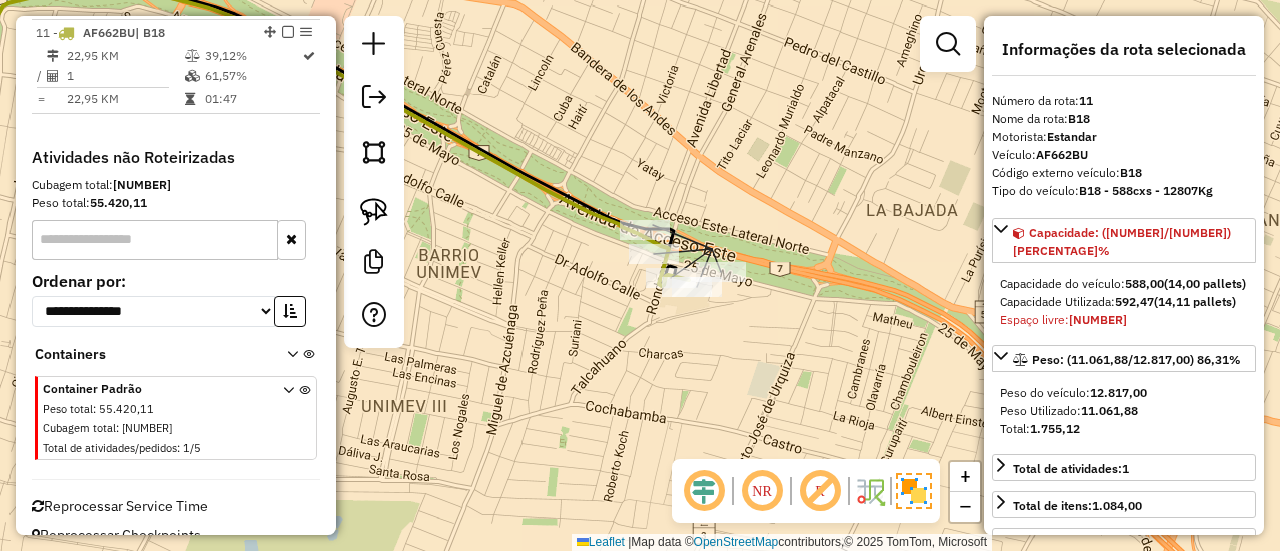 select on "**********" 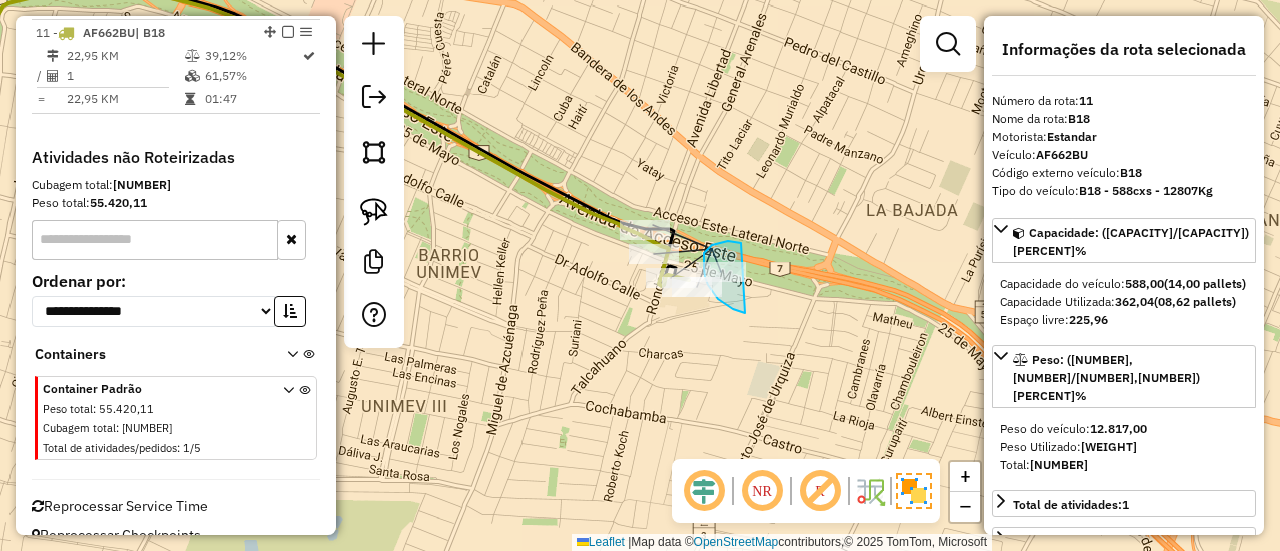 drag, startPoint x: 716, startPoint y: 243, endPoint x: 746, endPoint y: 314, distance: 77.07788 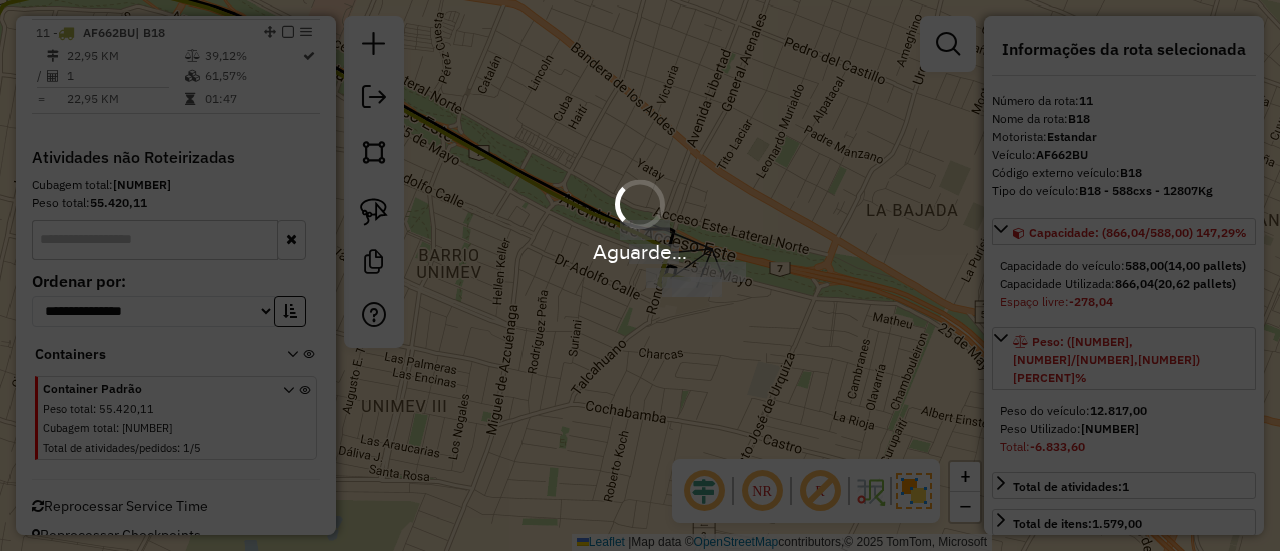 select on "**********" 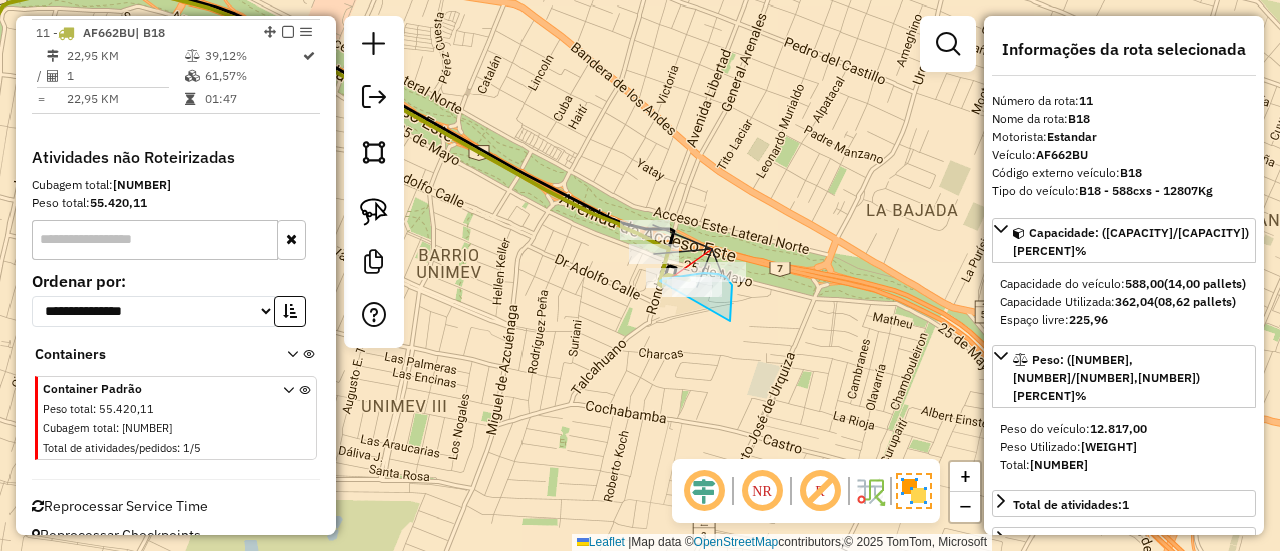 drag, startPoint x: 731, startPoint y: 308, endPoint x: 659, endPoint y: 301, distance: 72.33948 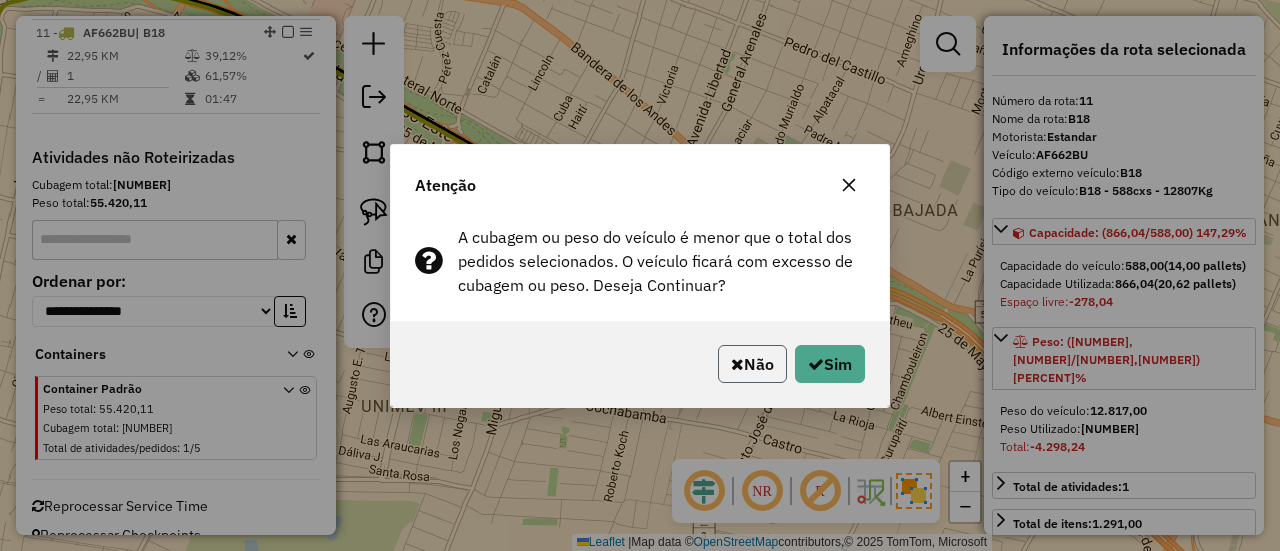 click on "Não" 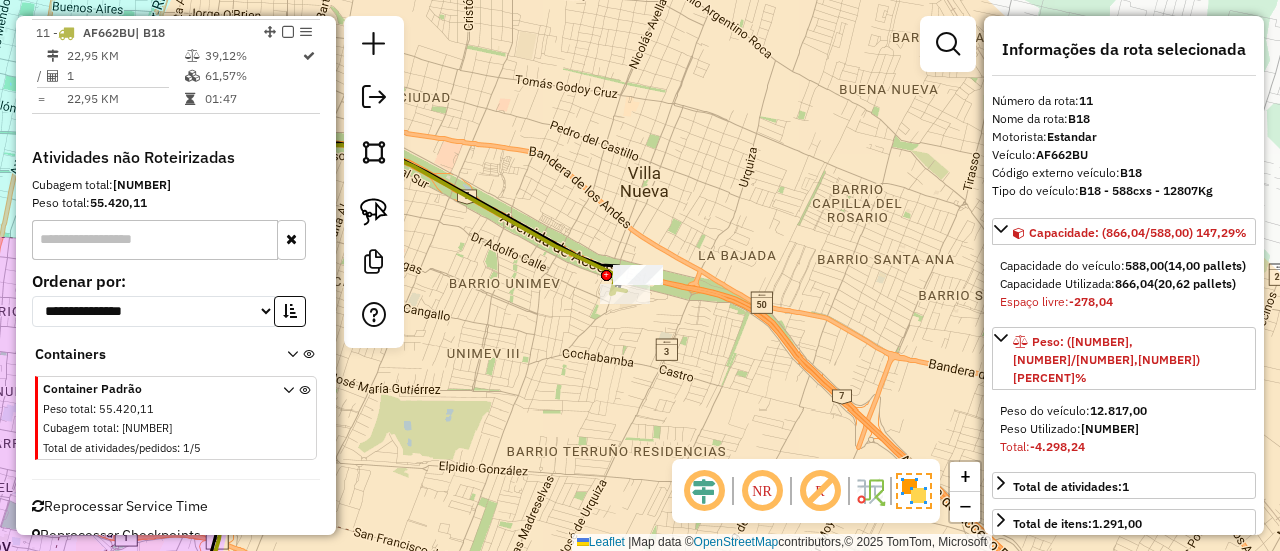 select on "**********" 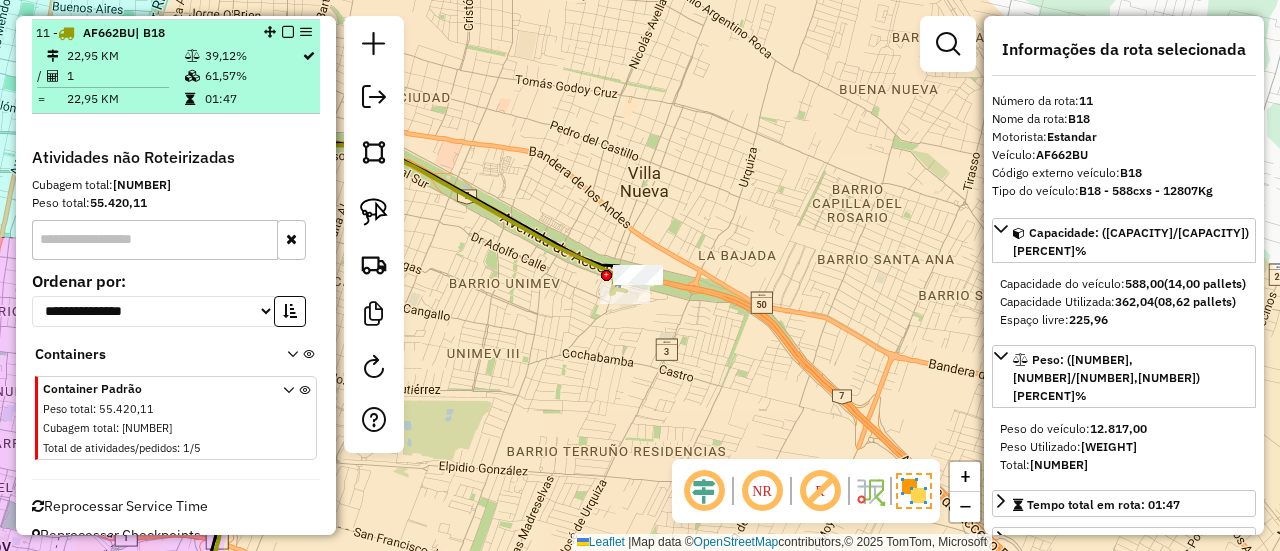 click at bounding box center [288, 32] 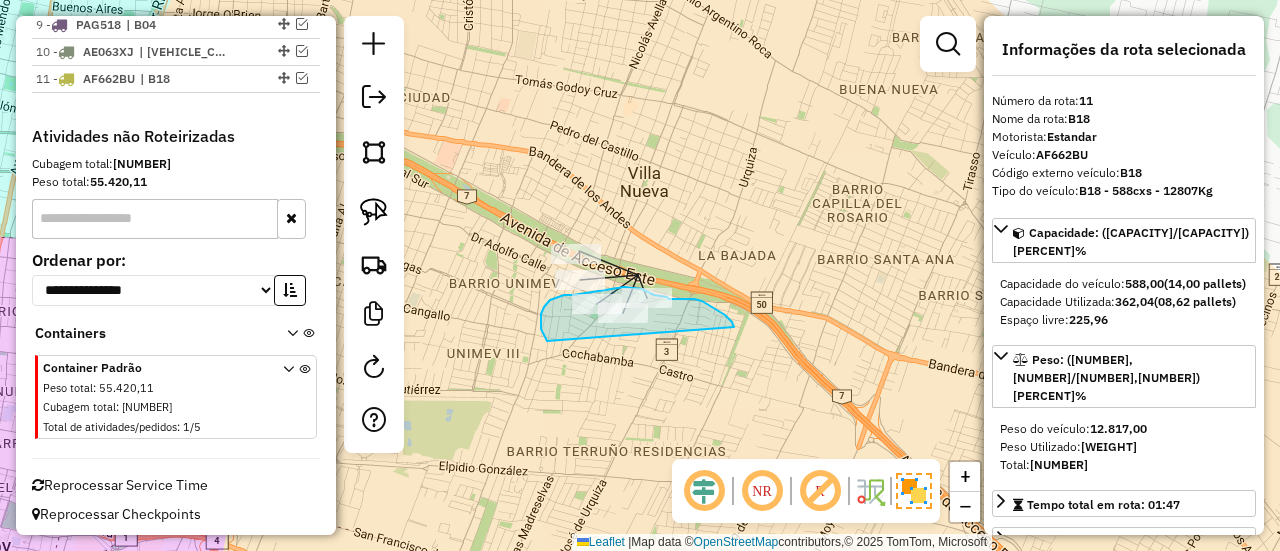 drag, startPoint x: 728, startPoint y: 318, endPoint x: 547, endPoint y: 341, distance: 182.45547 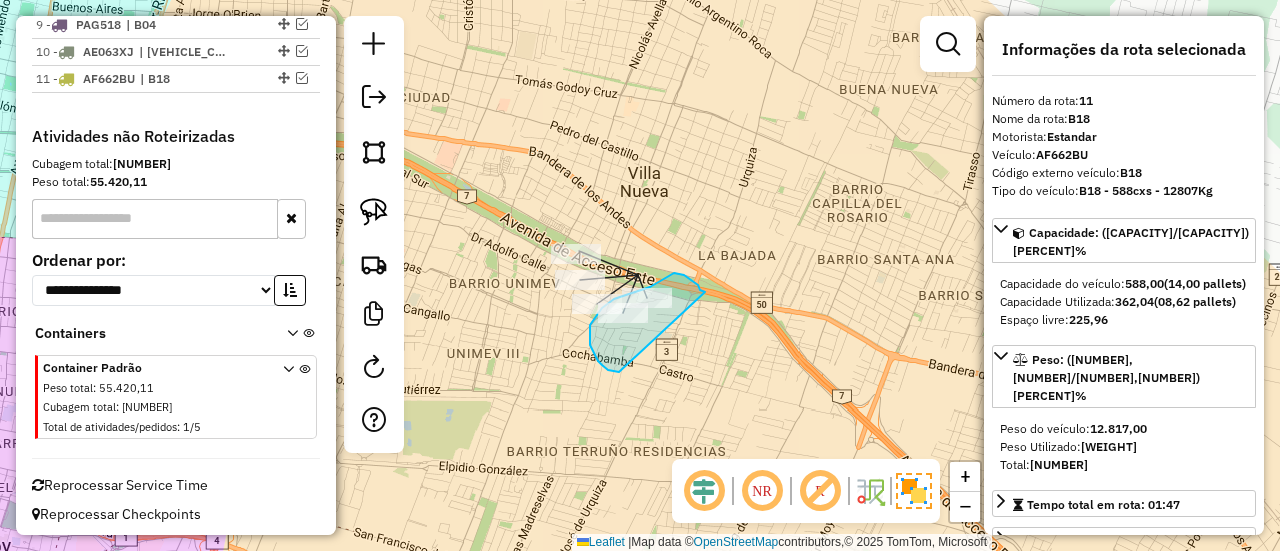 drag, startPoint x: 705, startPoint y: 292, endPoint x: 620, endPoint y: 372, distance: 116.72617 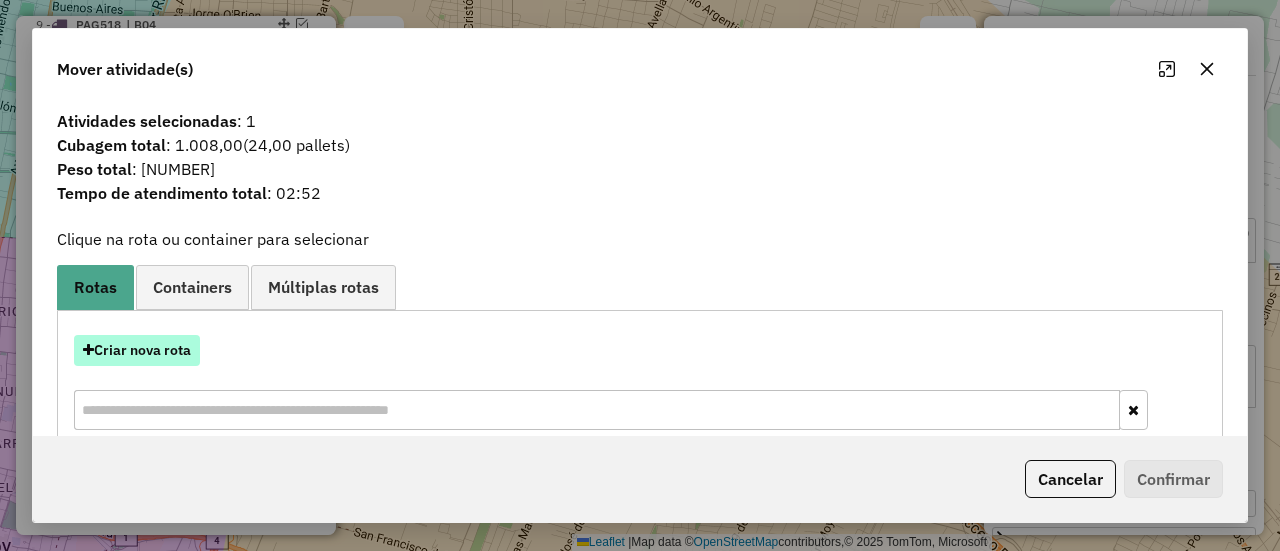 click on "Criar nova rota" at bounding box center [137, 350] 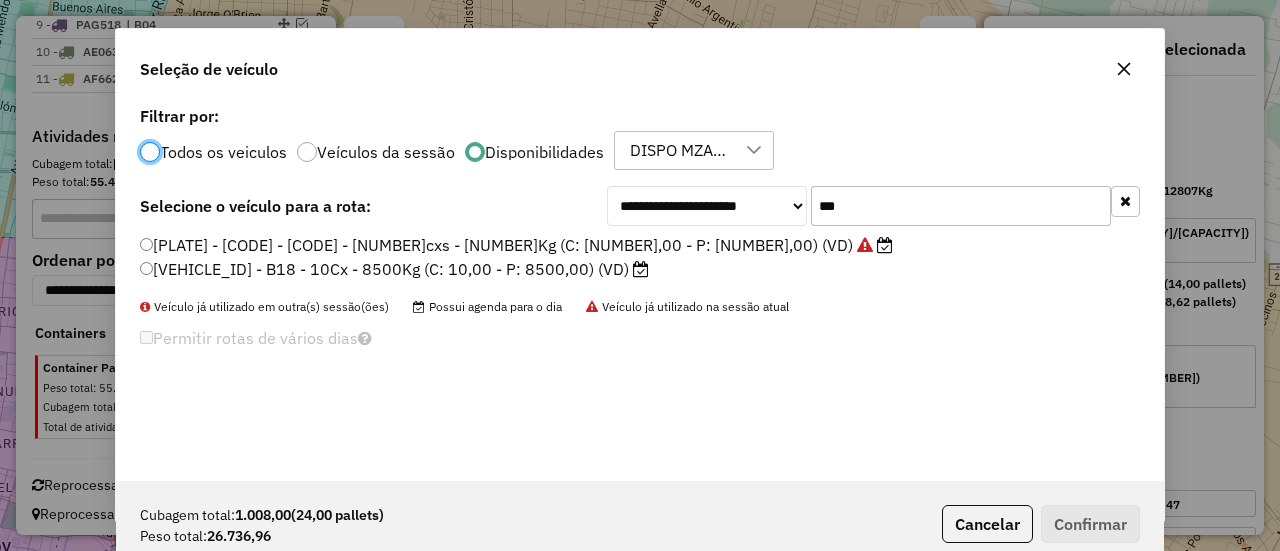 scroll, scrollTop: 11, scrollLeft: 6, axis: both 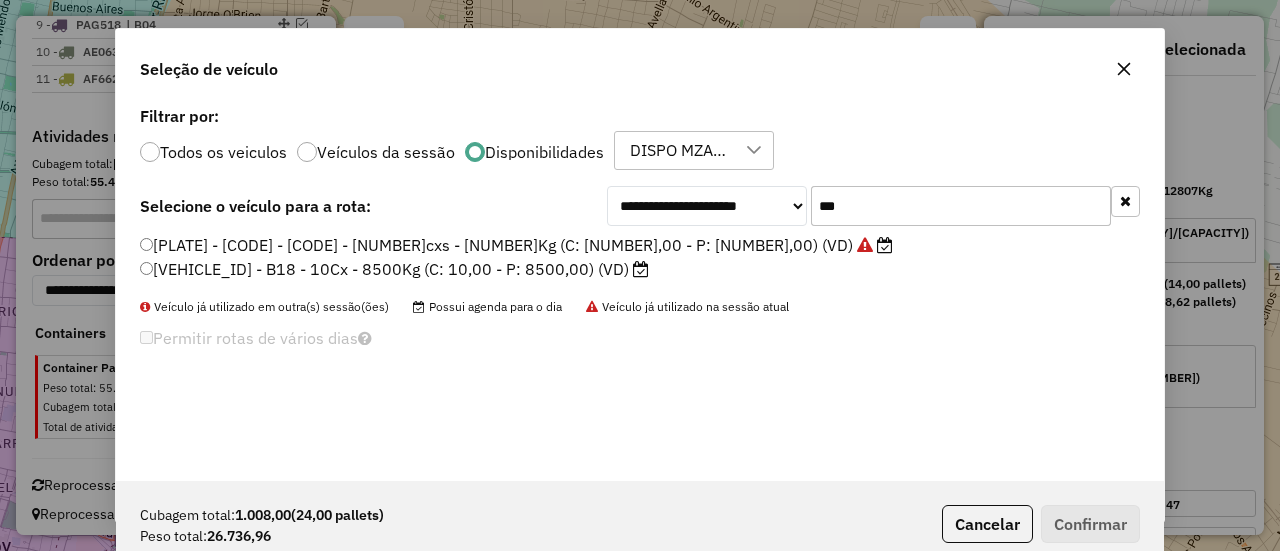 drag, startPoint x: 846, startPoint y: 210, endPoint x: 762, endPoint y: 195, distance: 85.32877 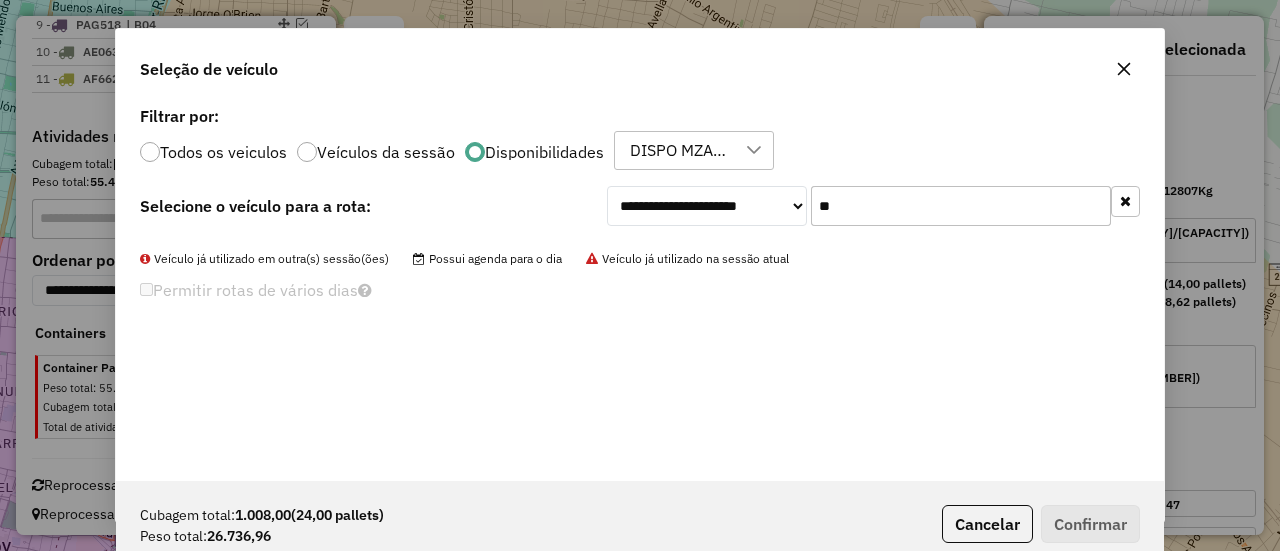 type on "*" 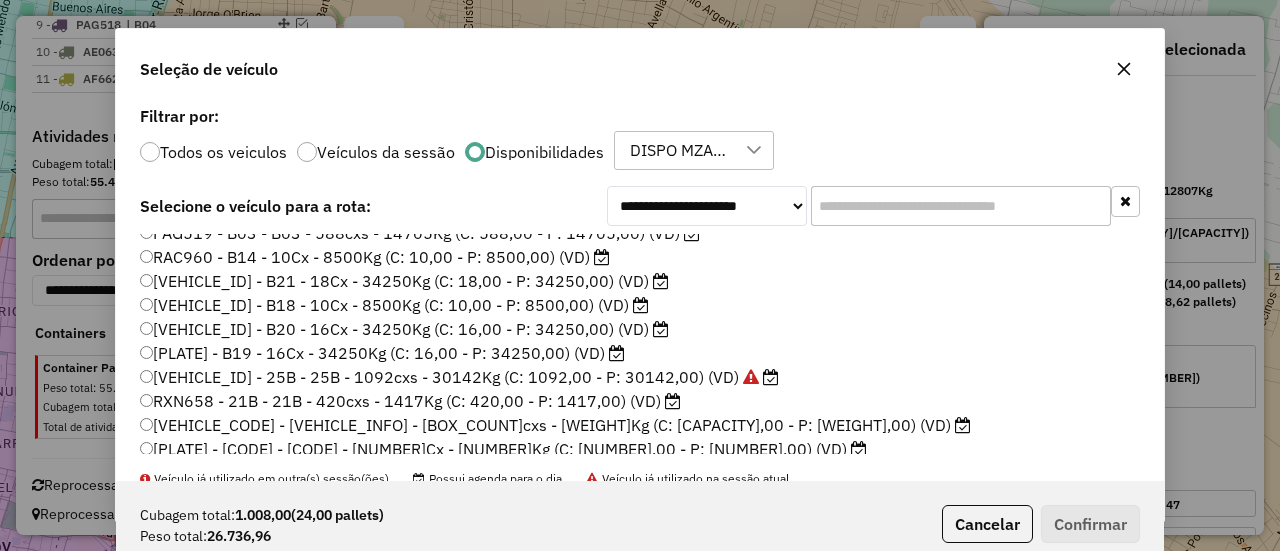 scroll, scrollTop: 500, scrollLeft: 0, axis: vertical 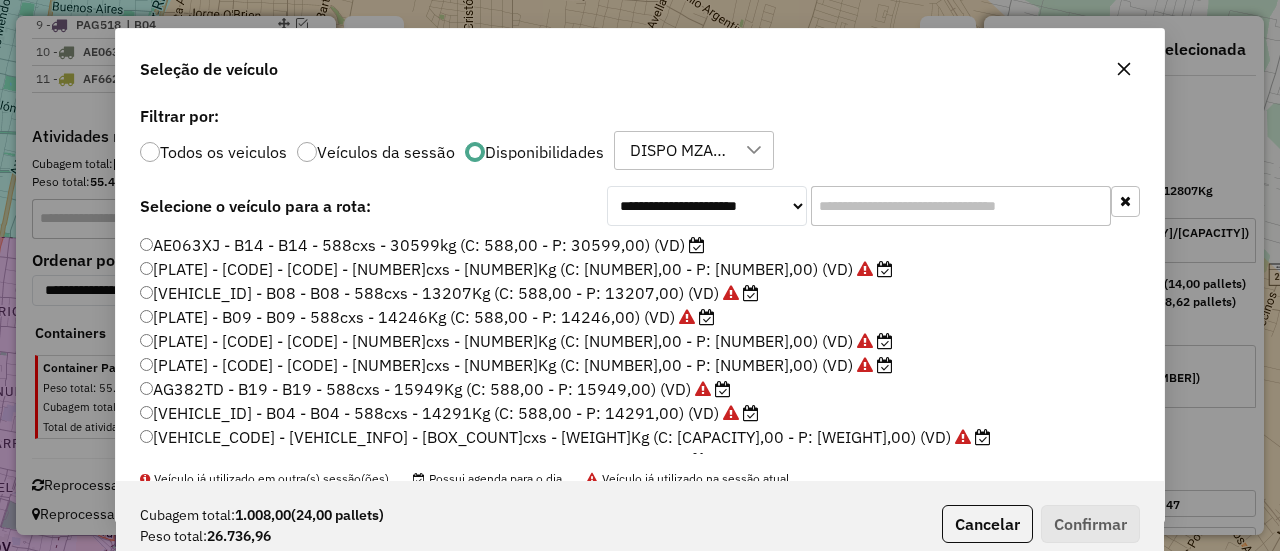click on "Todos os veiculos" 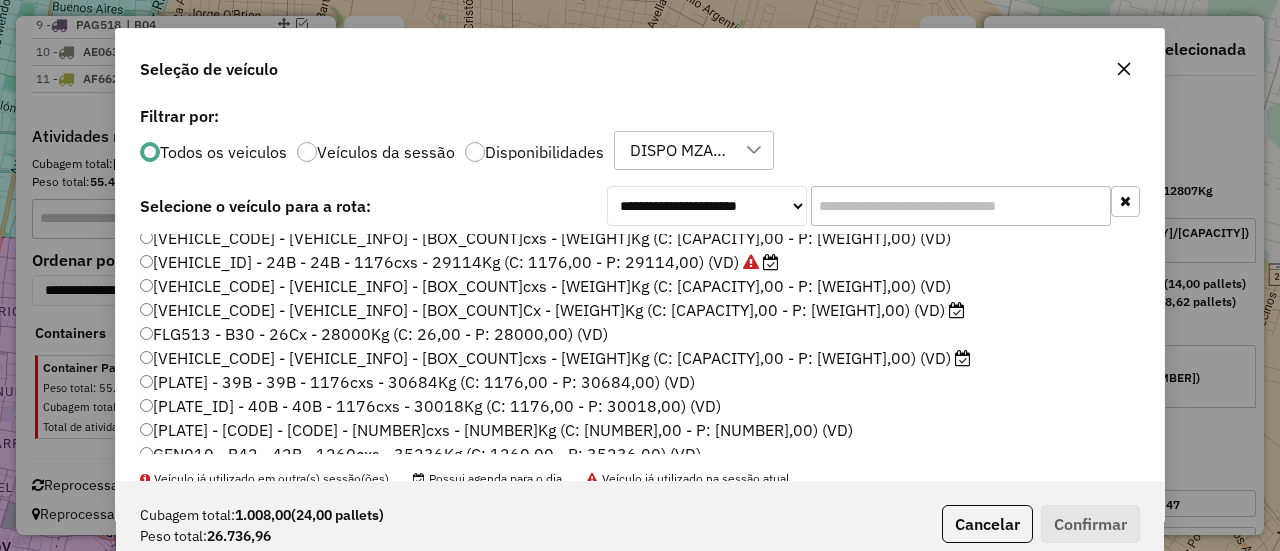 scroll, scrollTop: 324, scrollLeft: 0, axis: vertical 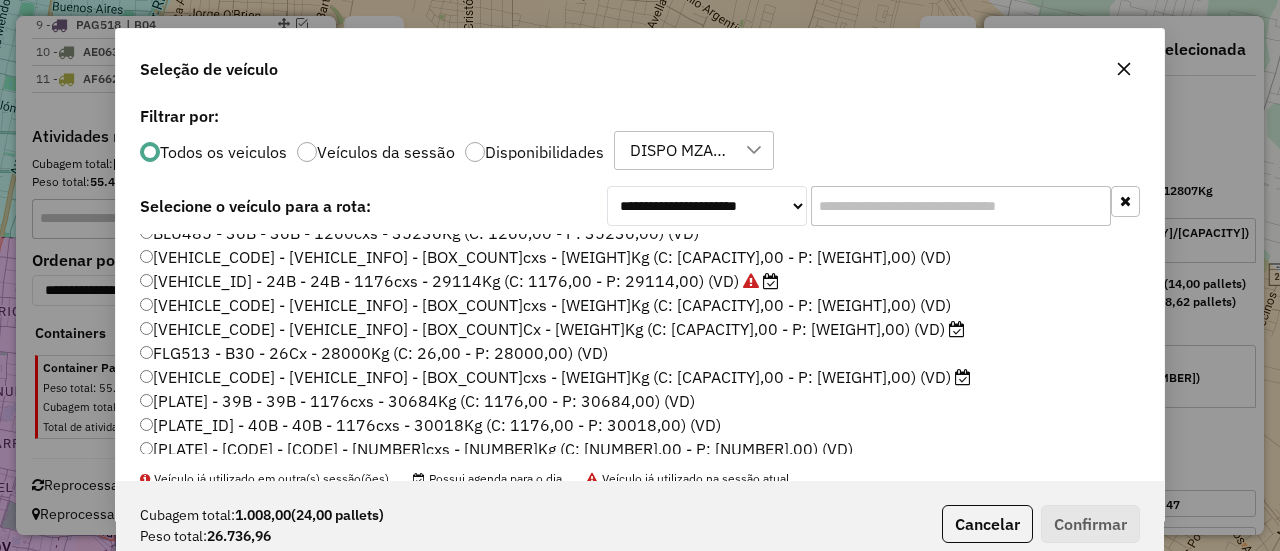 click on "GEN008 - 40B - 40B - 1176cxs - 30018Kg (C: 1176,00 - P: 30018,00) (VD)" 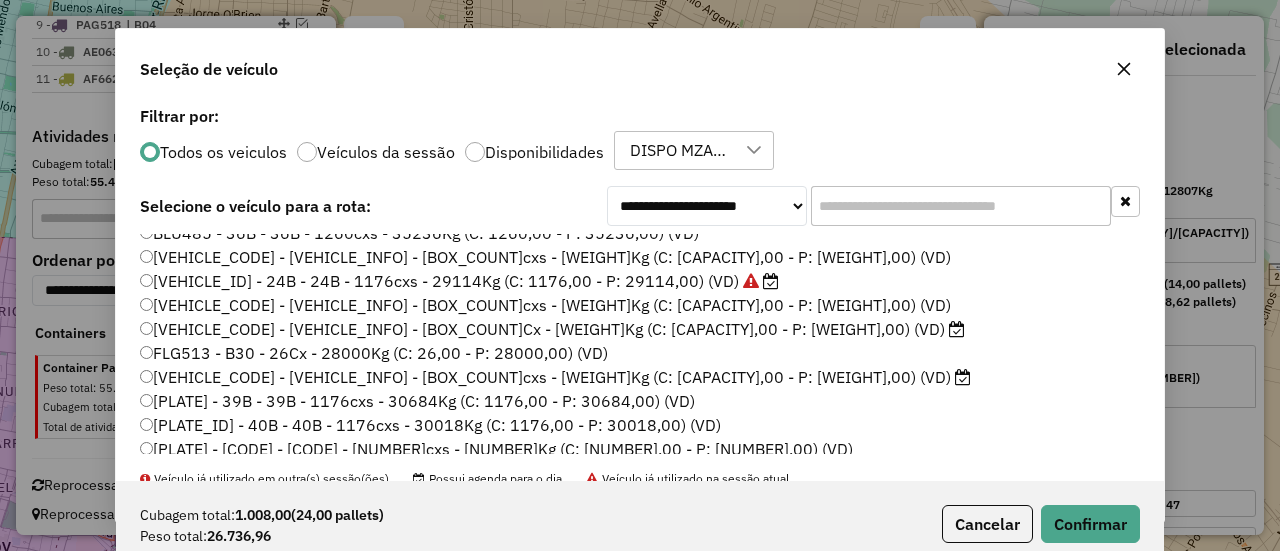 scroll, scrollTop: 424, scrollLeft: 0, axis: vertical 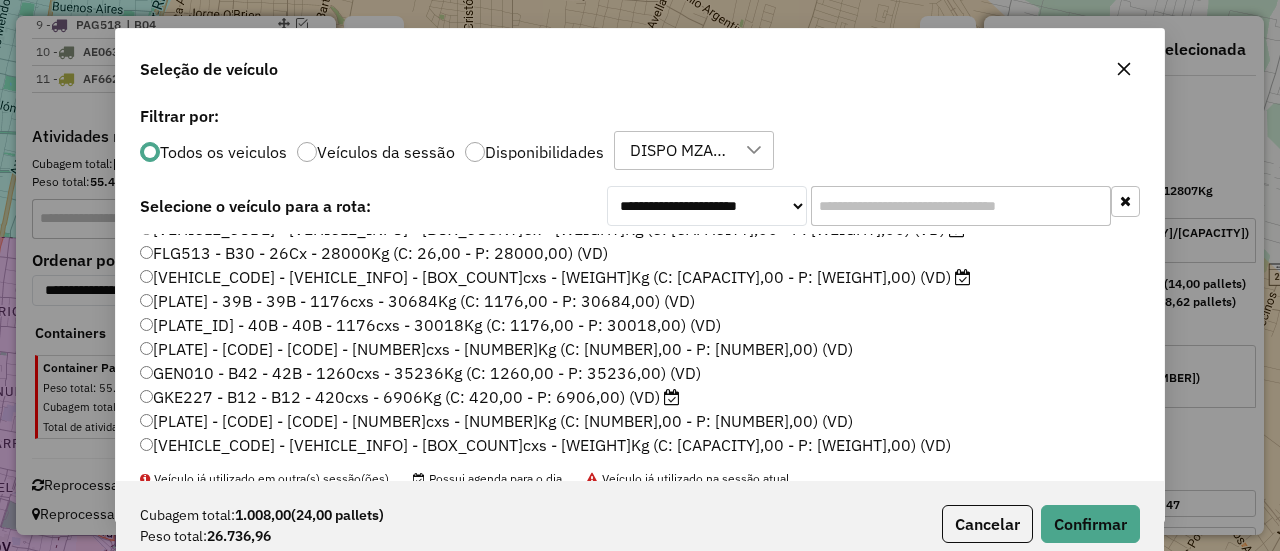 click 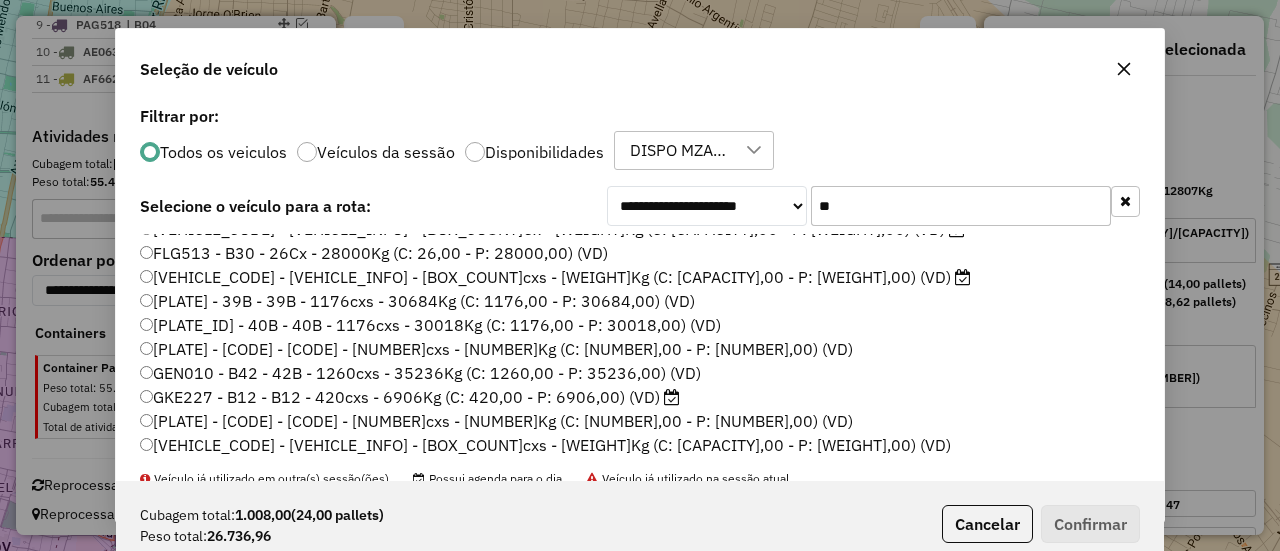 scroll, scrollTop: 0, scrollLeft: 0, axis: both 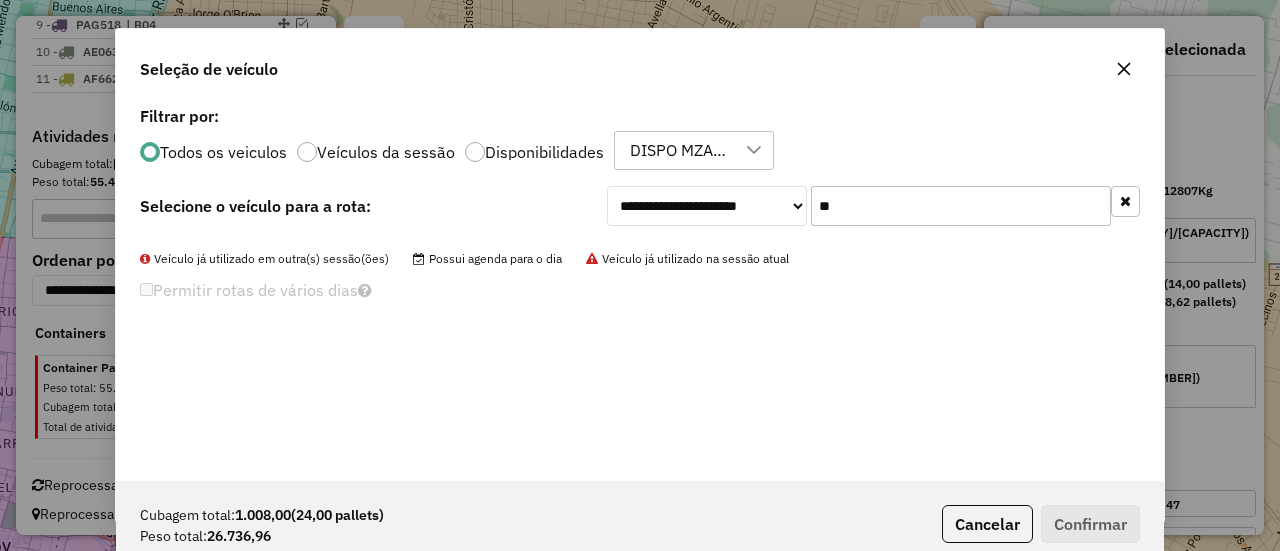 type on "*" 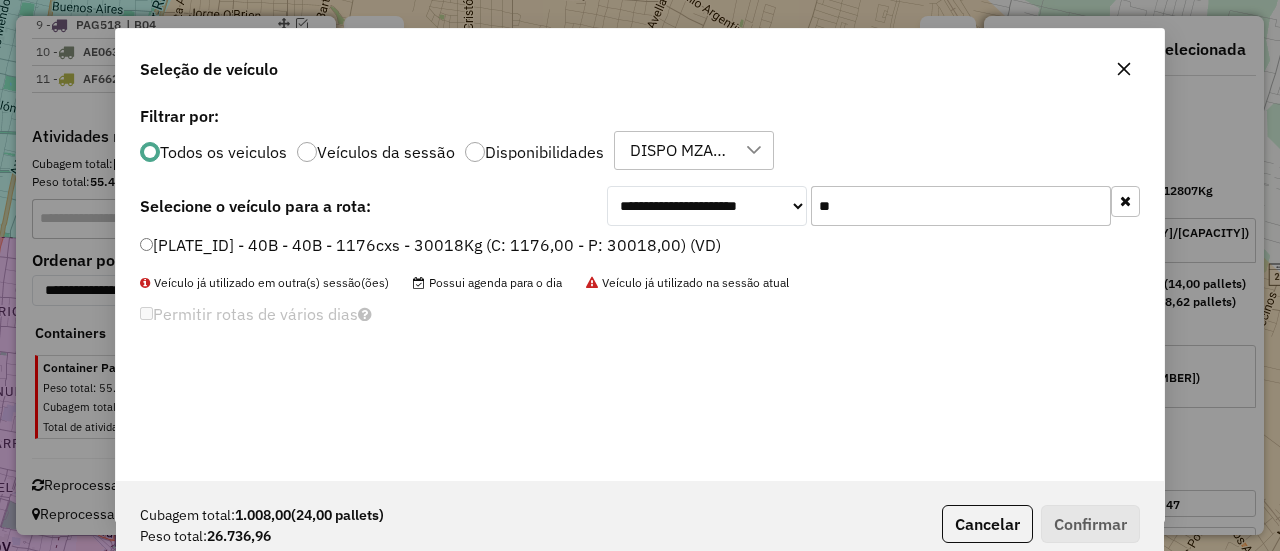 type on "*" 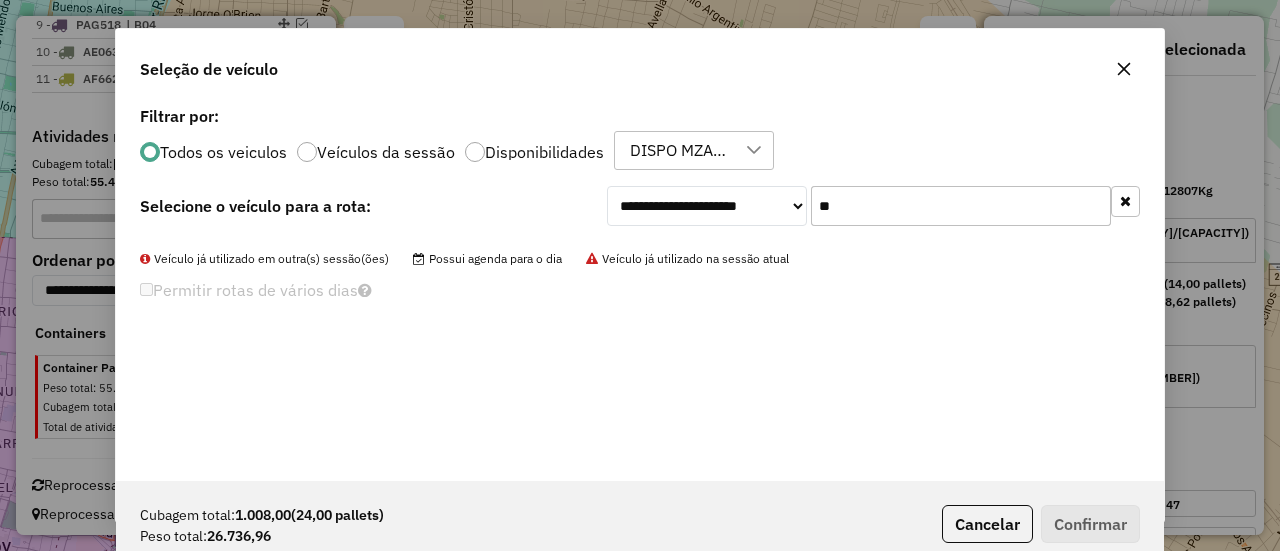 type on "*" 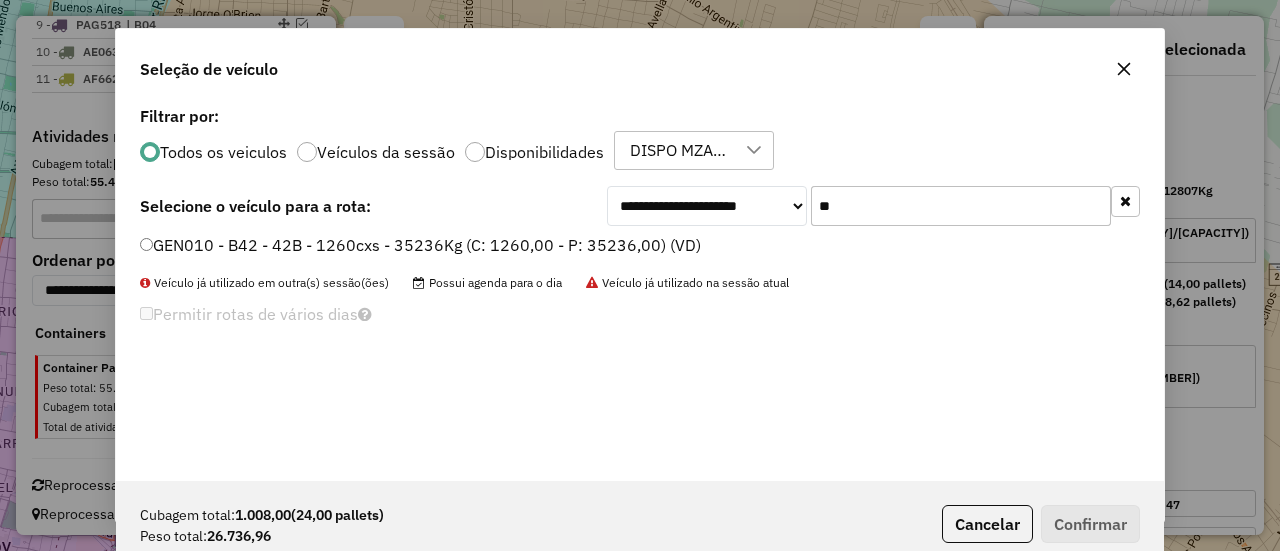 type on "*" 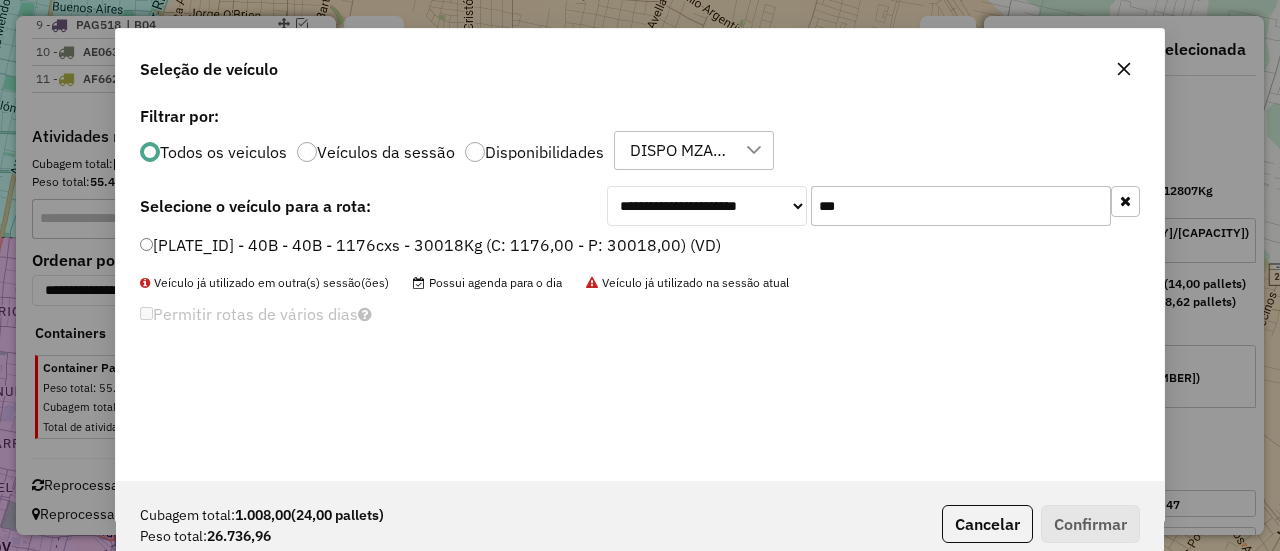 type on "***" 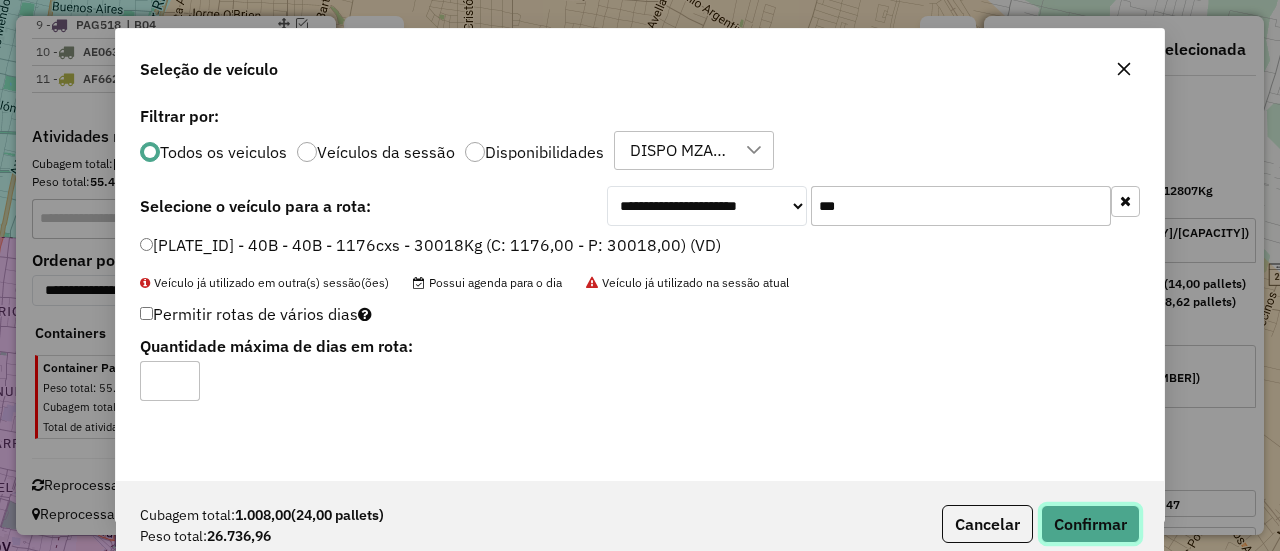 click on "Confirmar" 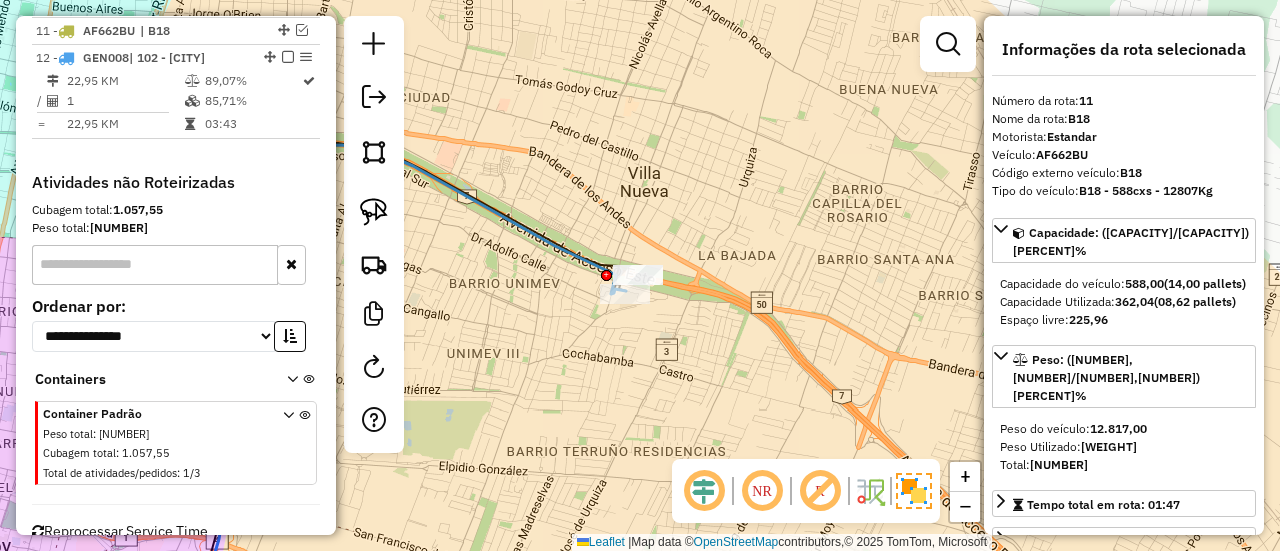 scroll, scrollTop: 986, scrollLeft: 0, axis: vertical 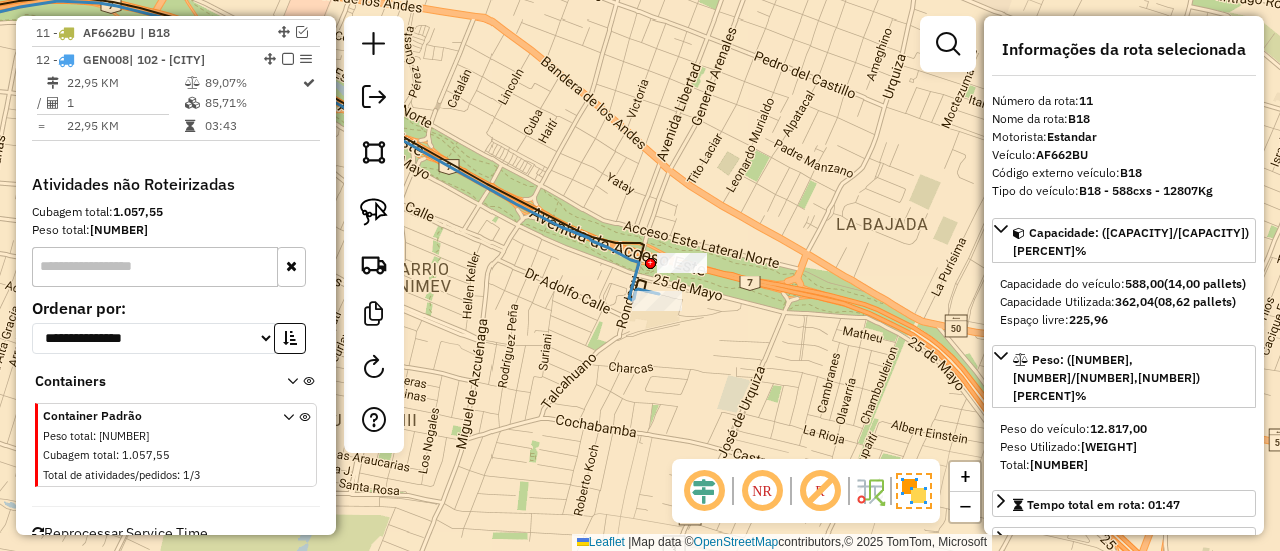click 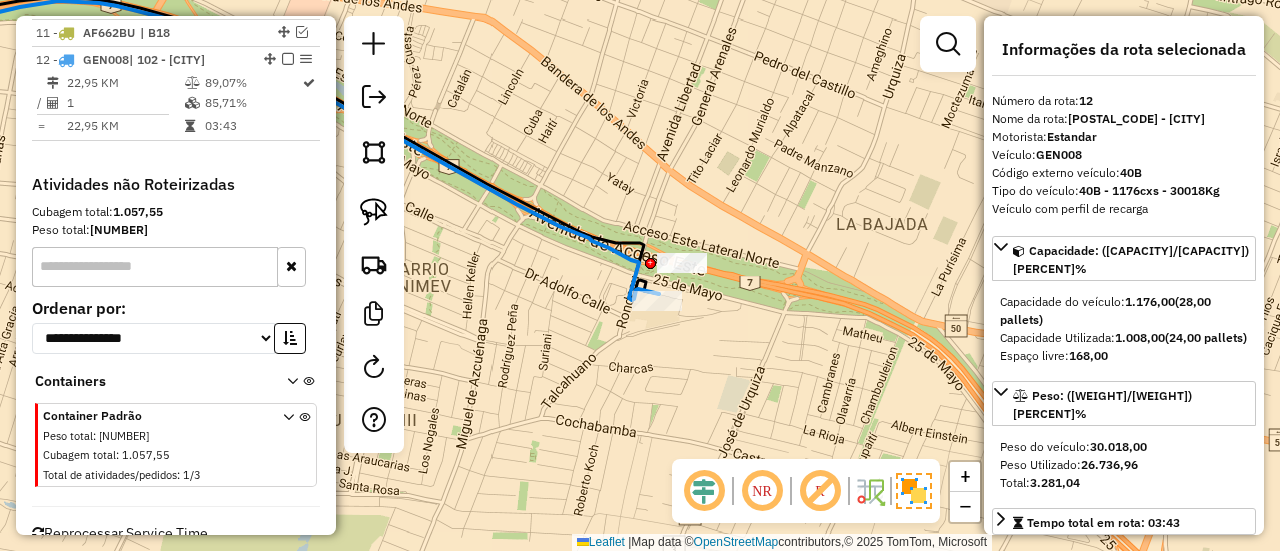 scroll, scrollTop: 1013, scrollLeft: 0, axis: vertical 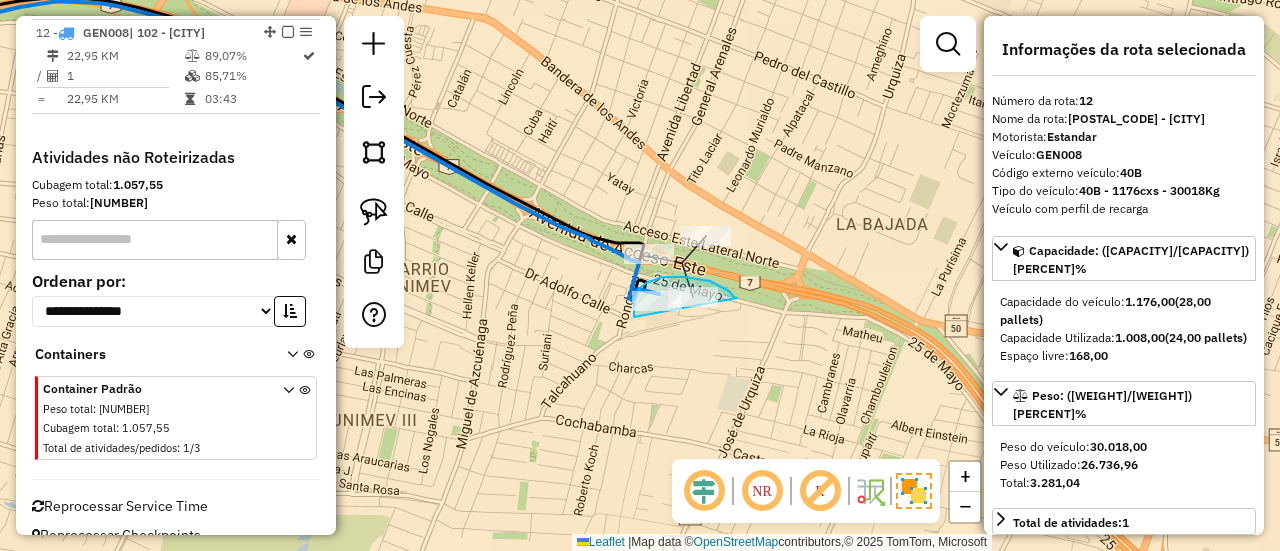 drag, startPoint x: 737, startPoint y: 298, endPoint x: 640, endPoint y: 322, distance: 99.92497 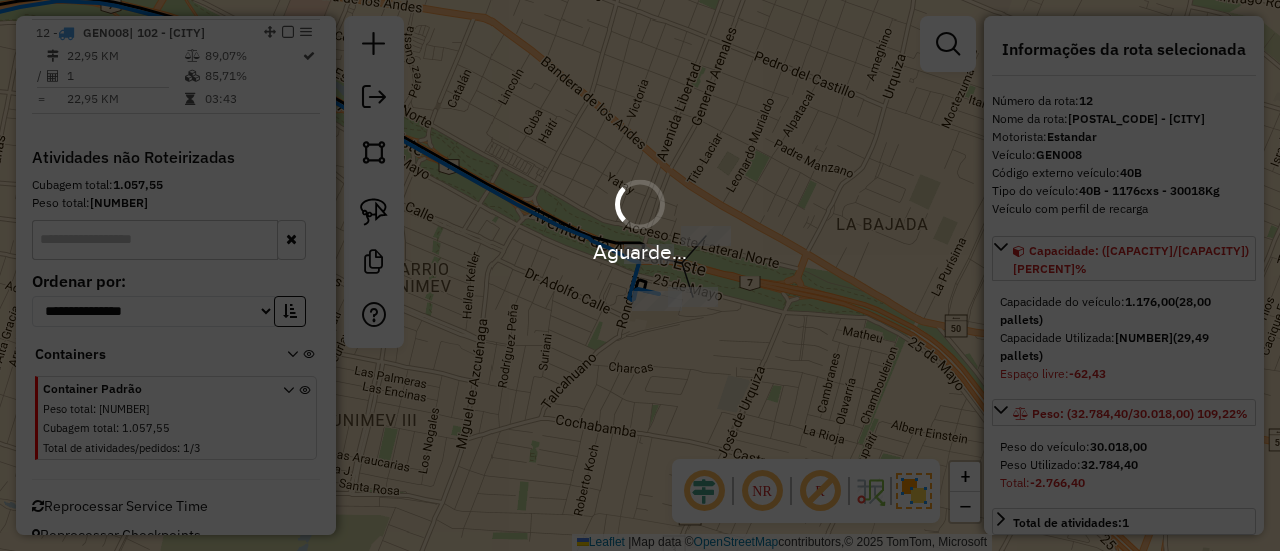 select on "**********" 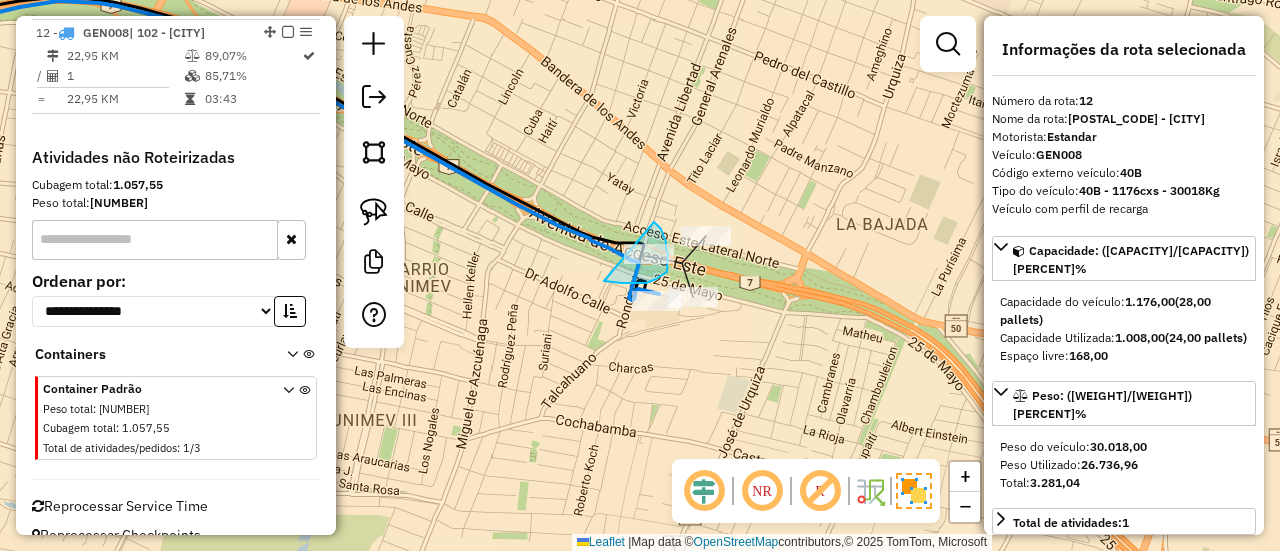 drag, startPoint x: 604, startPoint y: 281, endPoint x: 632, endPoint y: 210, distance: 76.321686 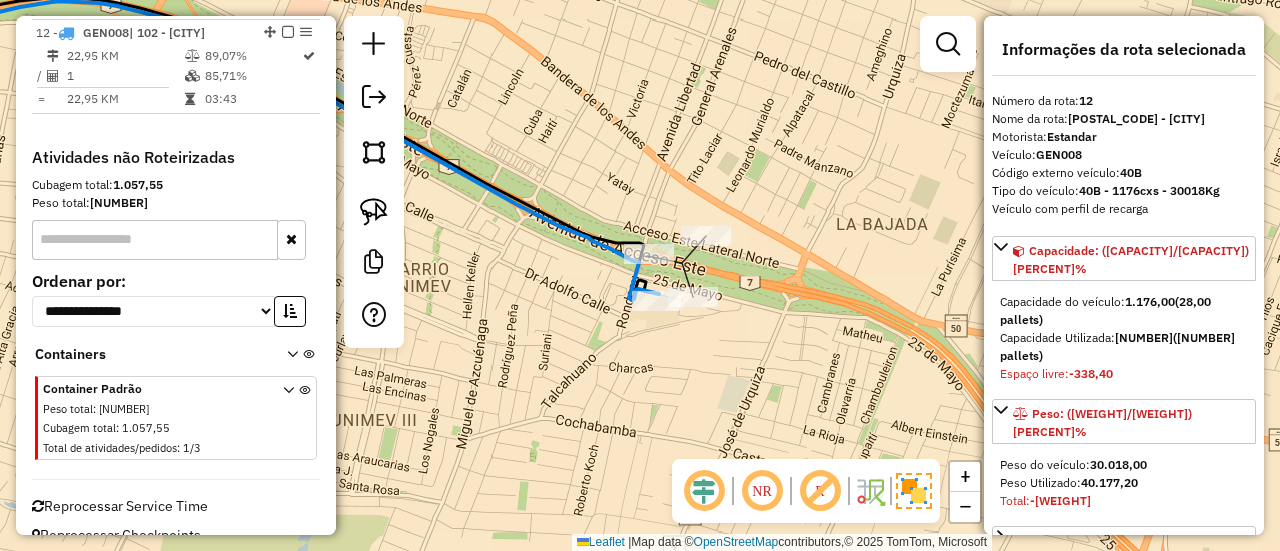 select on "**********" 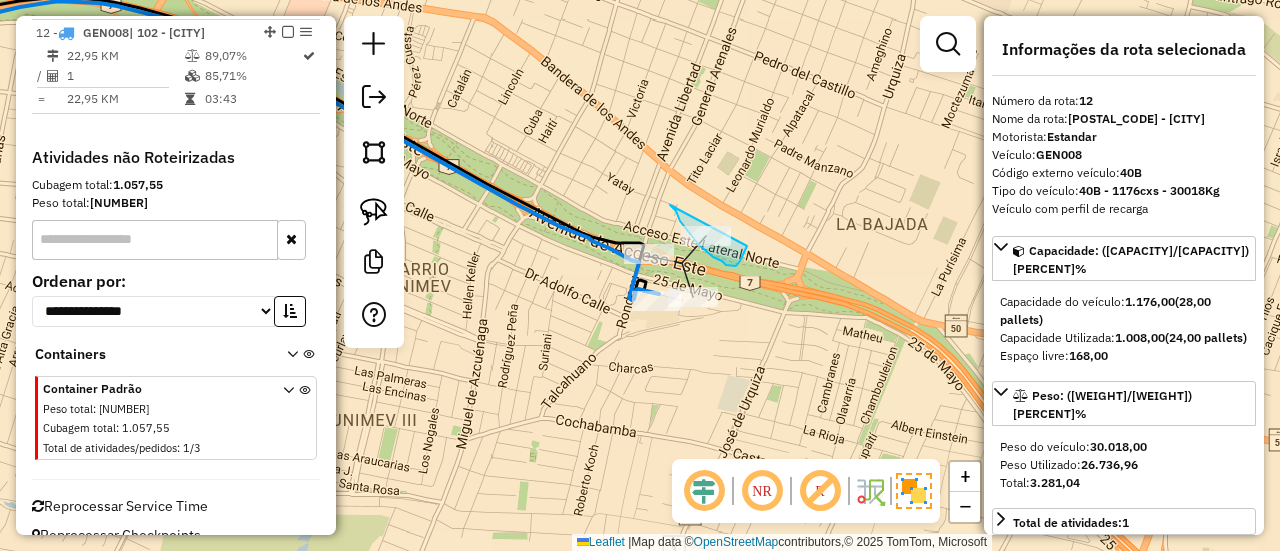 drag, startPoint x: 670, startPoint y: 205, endPoint x: 750, endPoint y: 239, distance: 86.925255 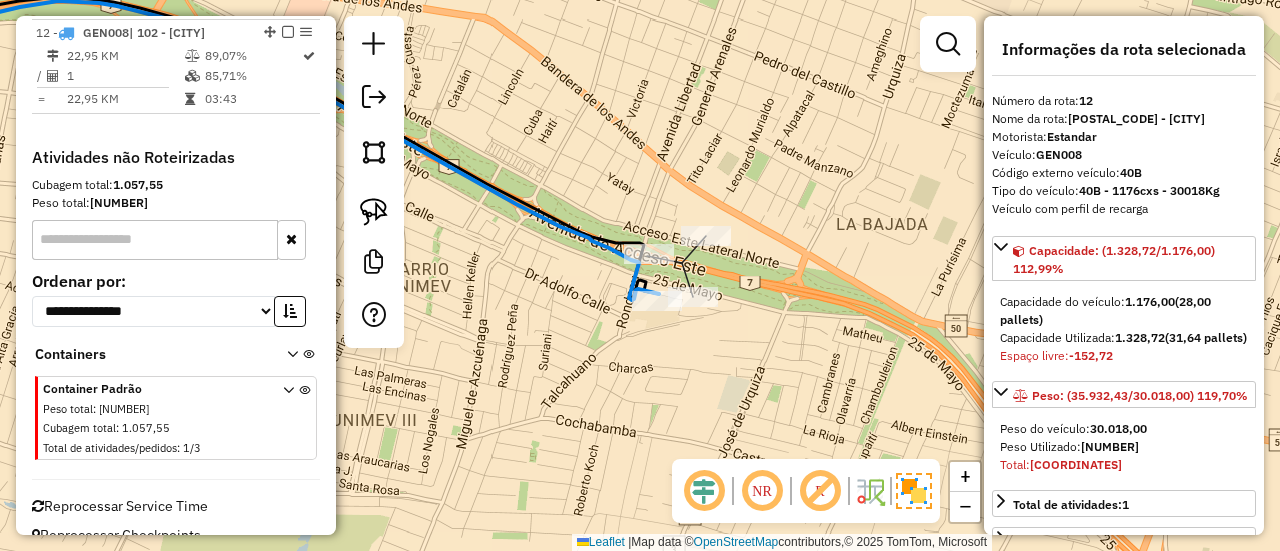 select on "**********" 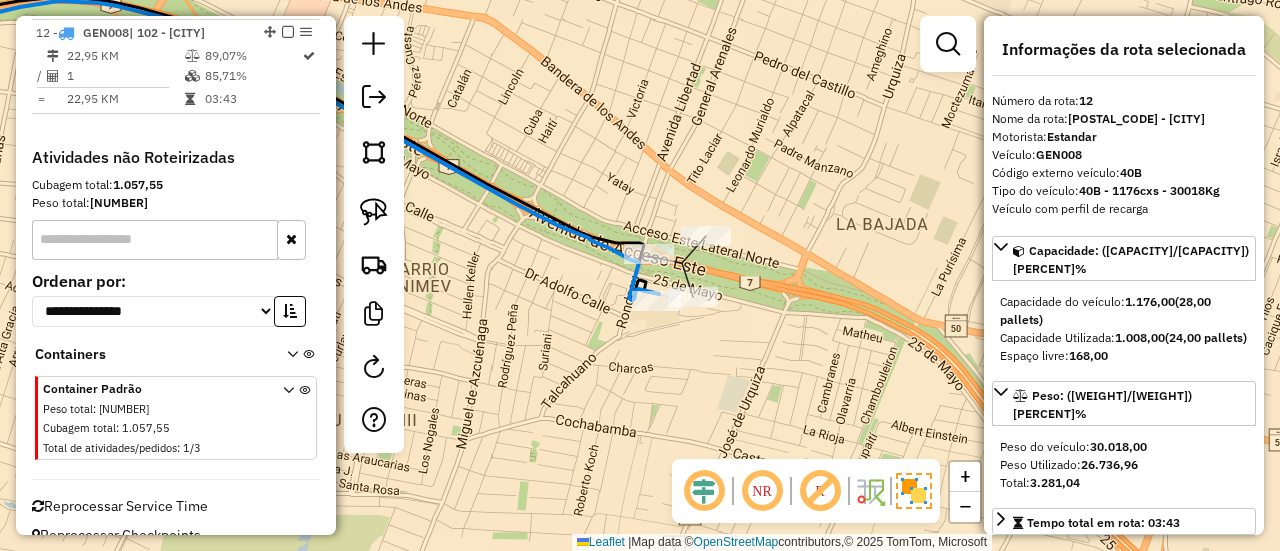 click 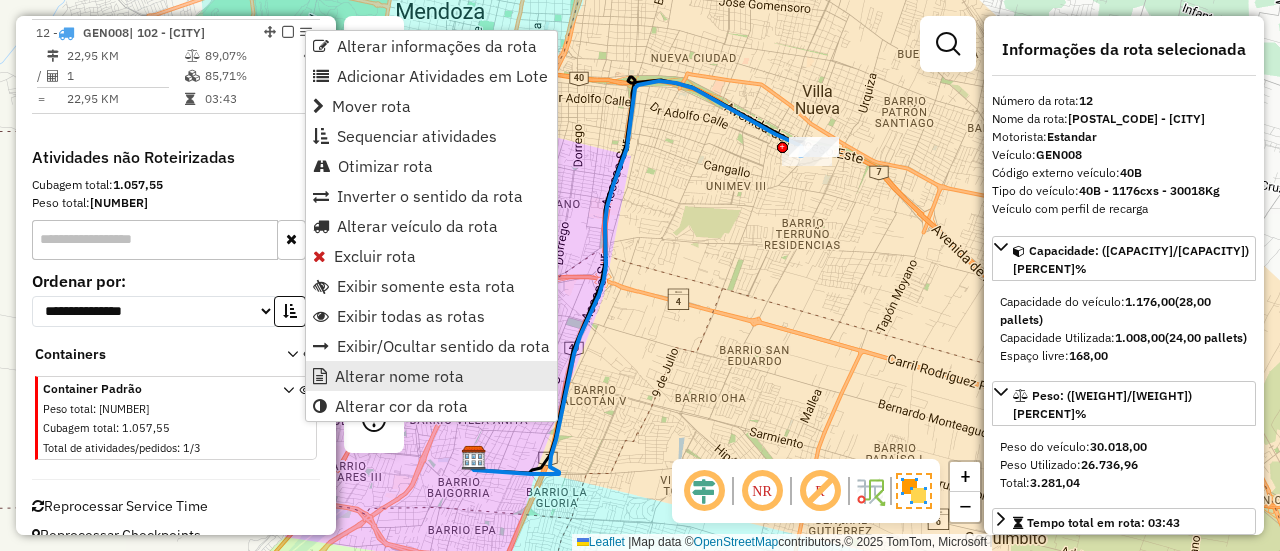 click on "Alterar nome rota" at bounding box center [399, 376] 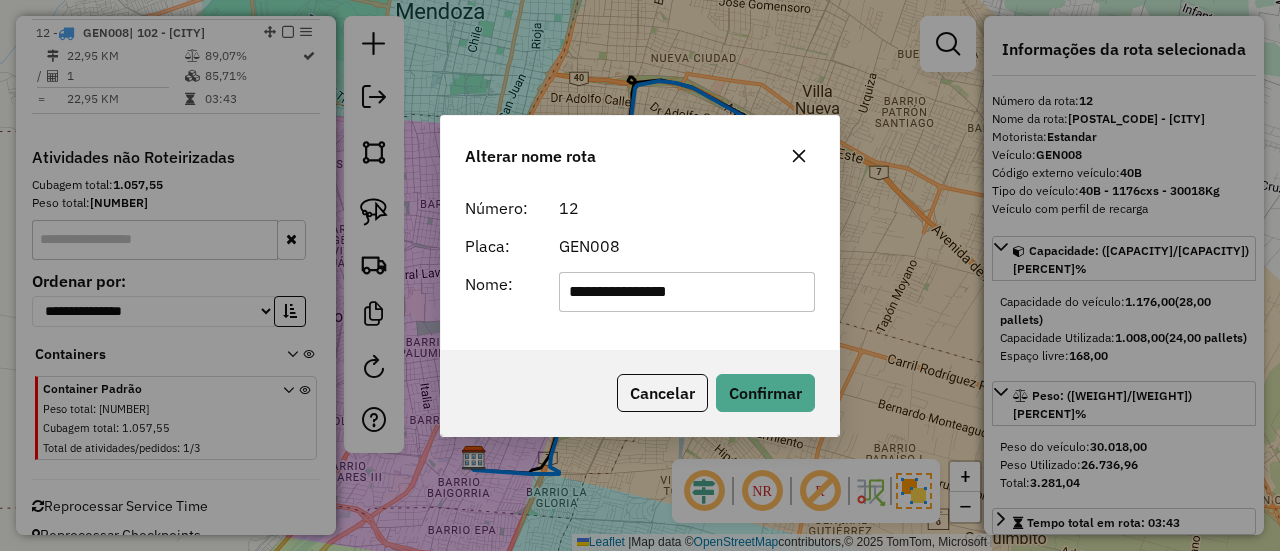 drag, startPoint x: 724, startPoint y: 283, endPoint x: 416, endPoint y: 283, distance: 308 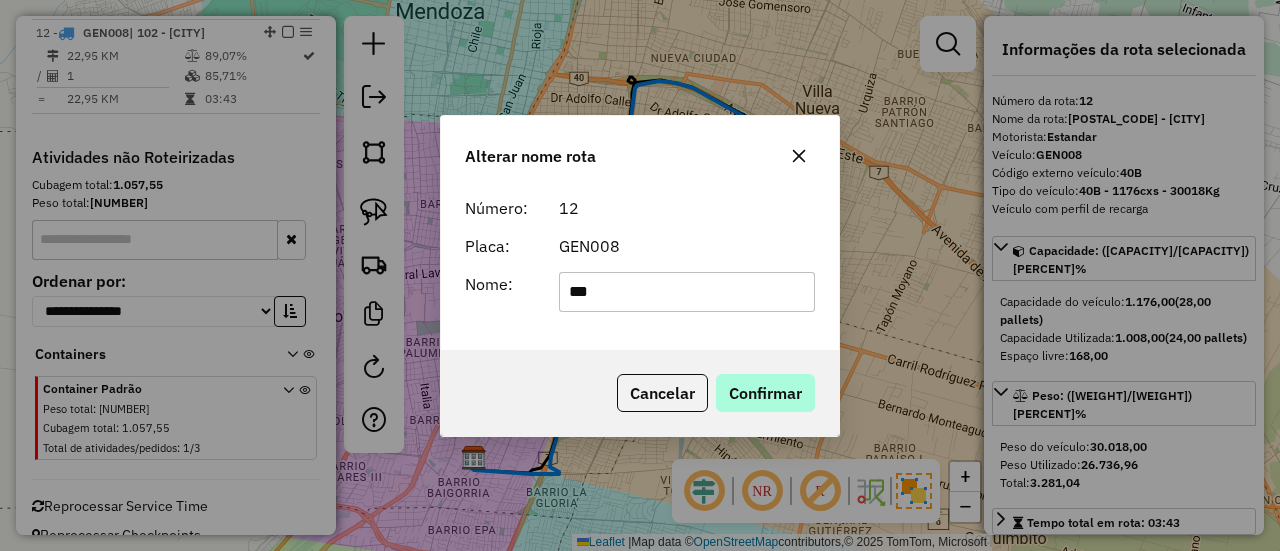 type on "***" 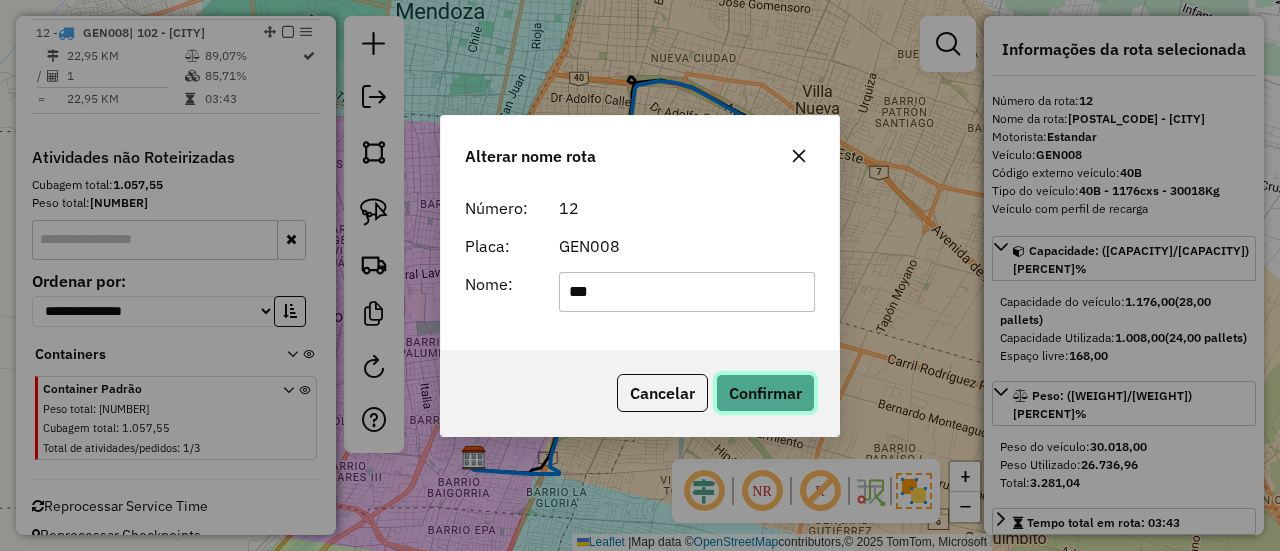 click on "Confirmar" 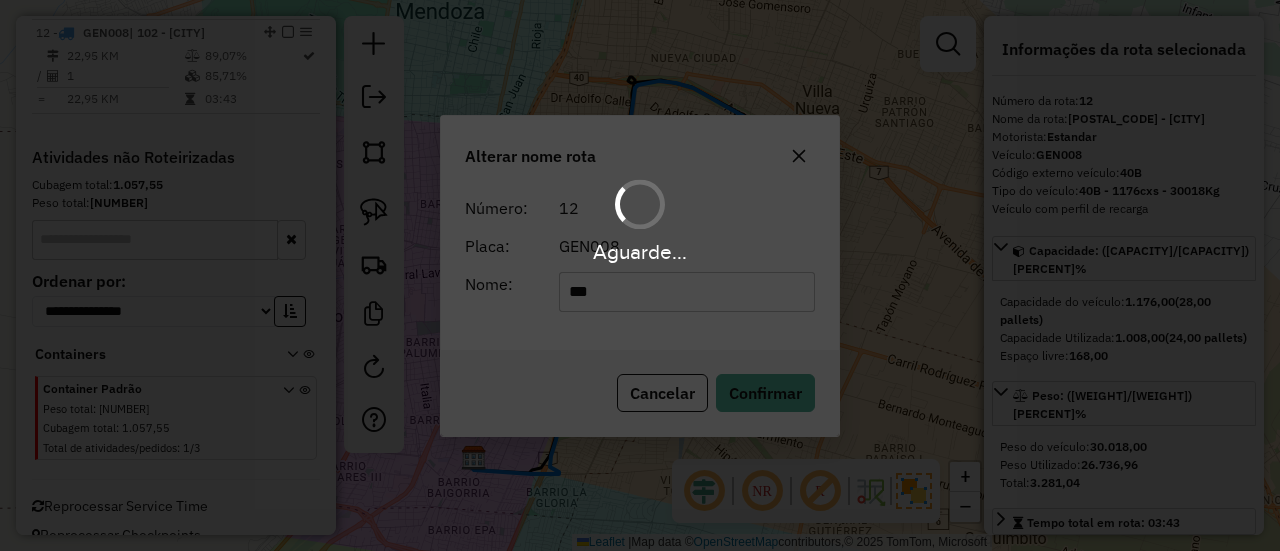 type 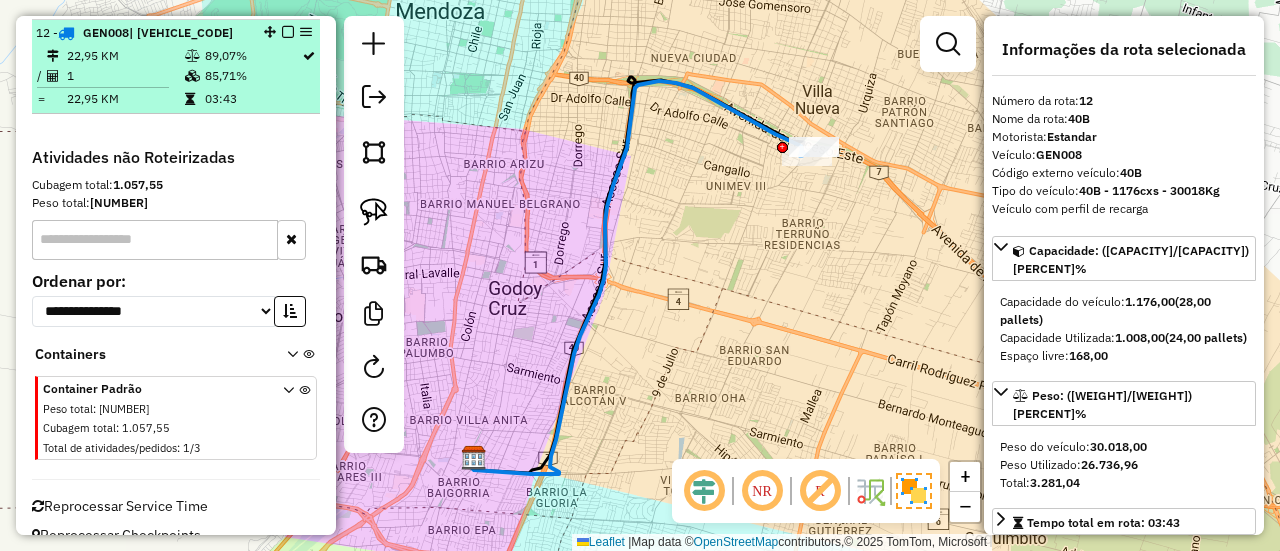 click at bounding box center (288, 32) 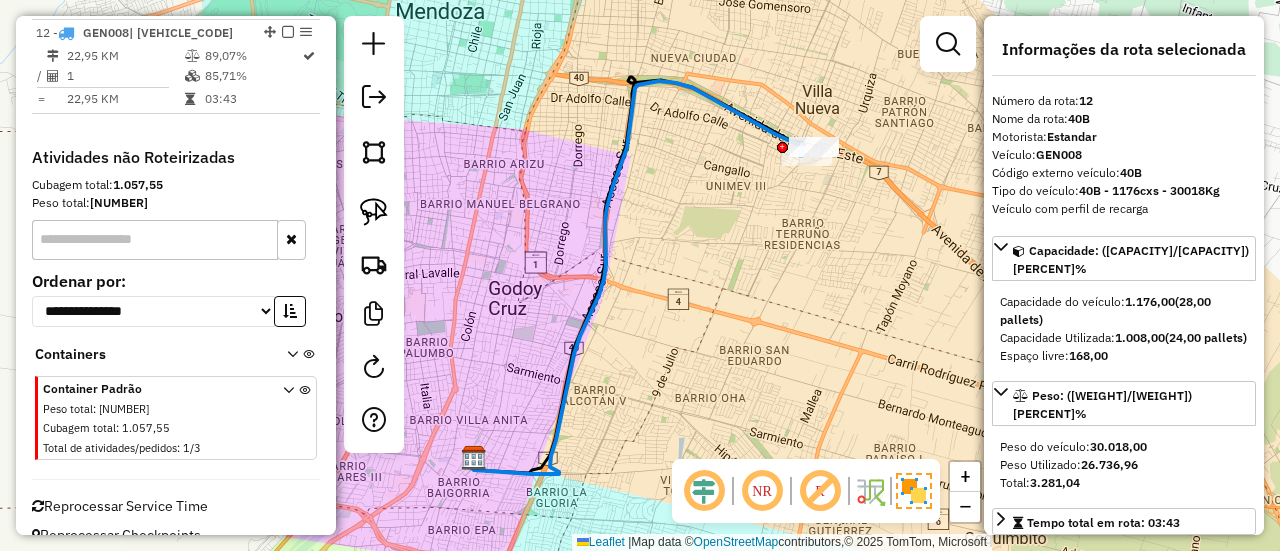 scroll, scrollTop: 966, scrollLeft: 0, axis: vertical 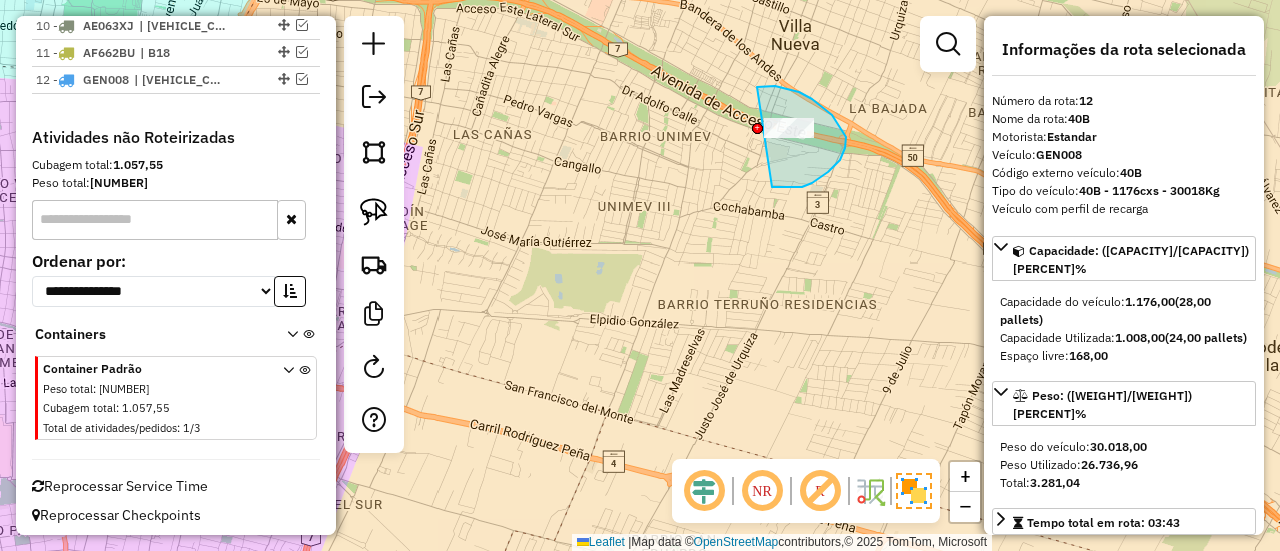 drag, startPoint x: 792, startPoint y: 187, endPoint x: 736, endPoint y: 100, distance: 103.46497 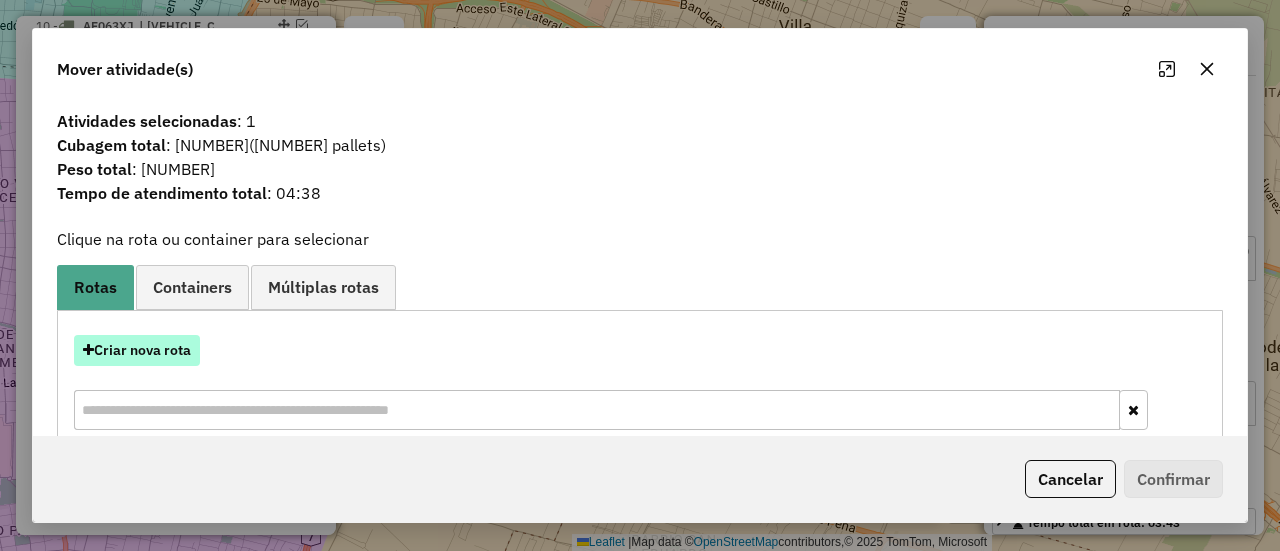 click on "Criar nova rota" at bounding box center [137, 350] 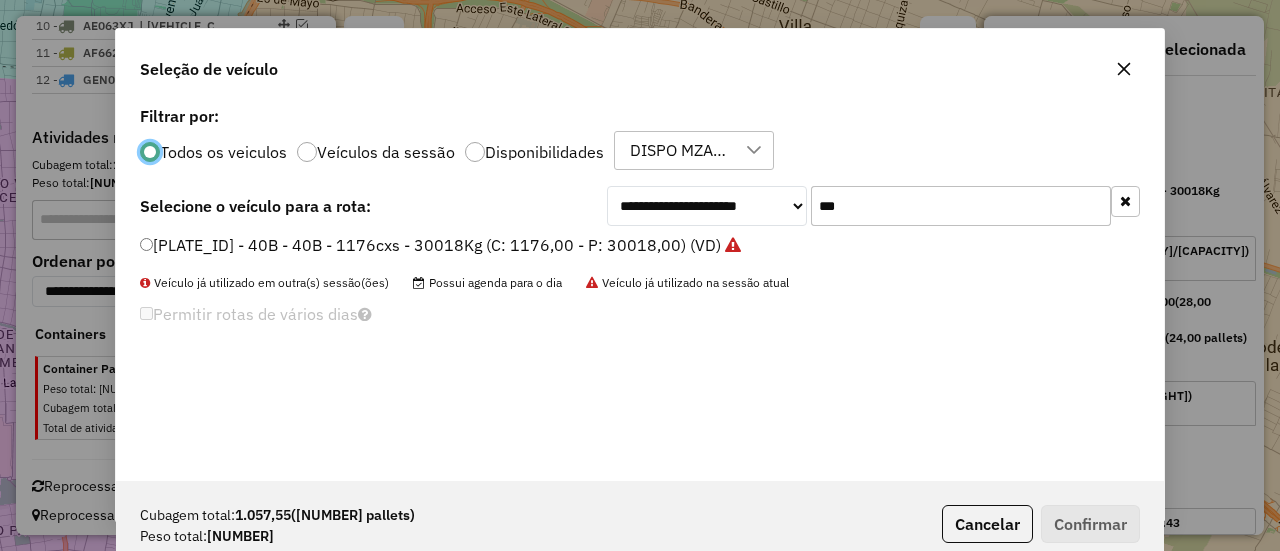 scroll, scrollTop: 11, scrollLeft: 6, axis: both 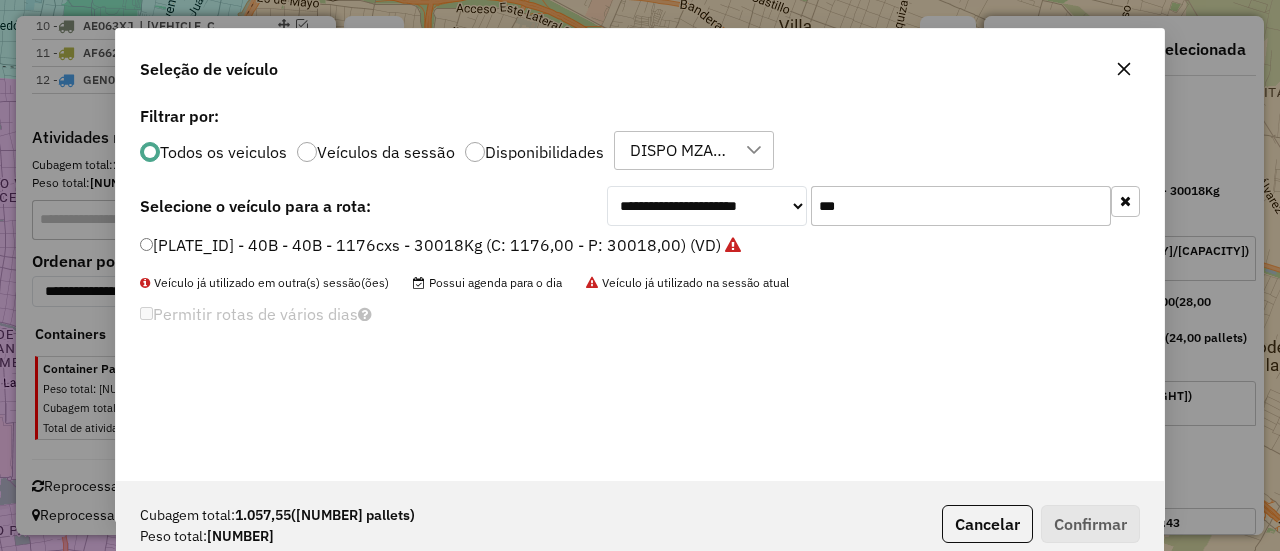 drag, startPoint x: 818, startPoint y: 211, endPoint x: 758, endPoint y: 211, distance: 60 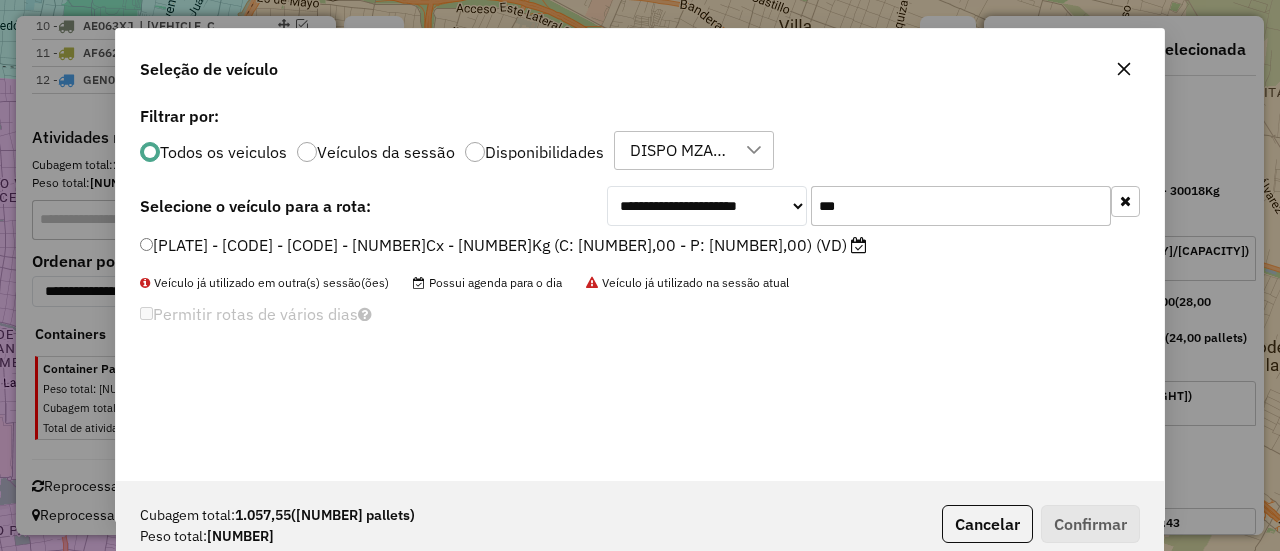 type on "***" 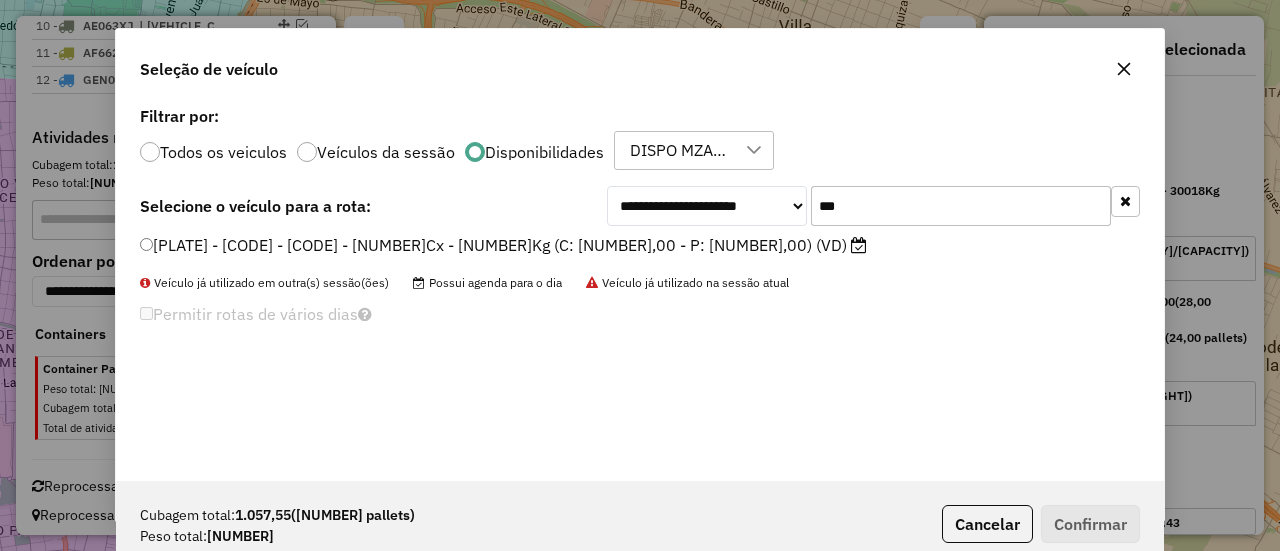 click on "SLH727 - B23 - 16Cx - 34250Kg (C: 16,00 - P: 34250,00) (VD)" 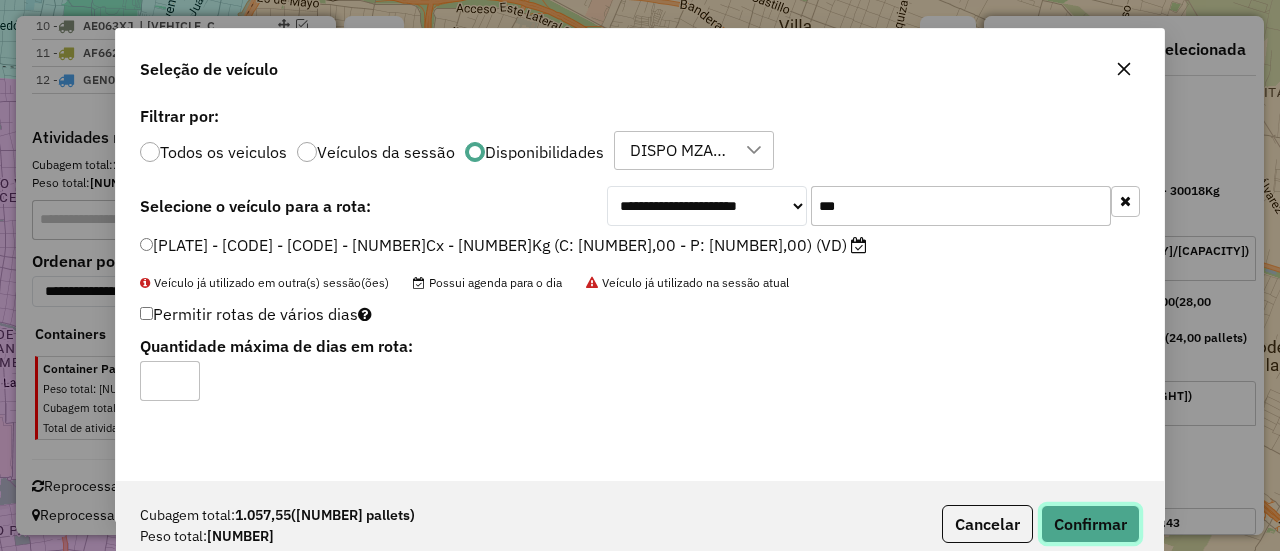 click on "Confirmar" 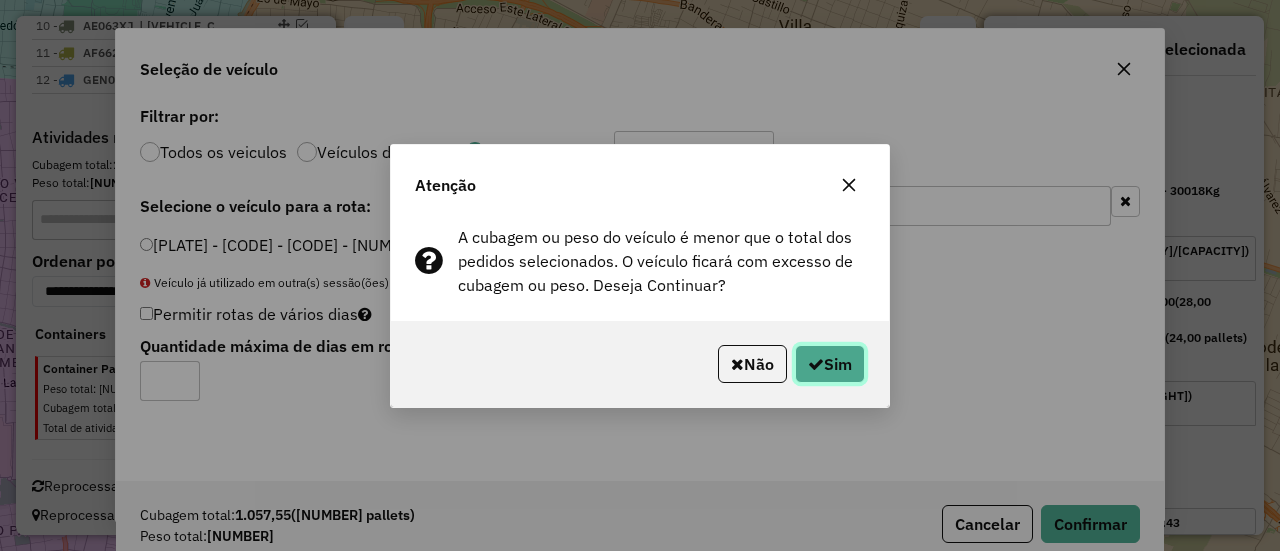 click on "Sim" 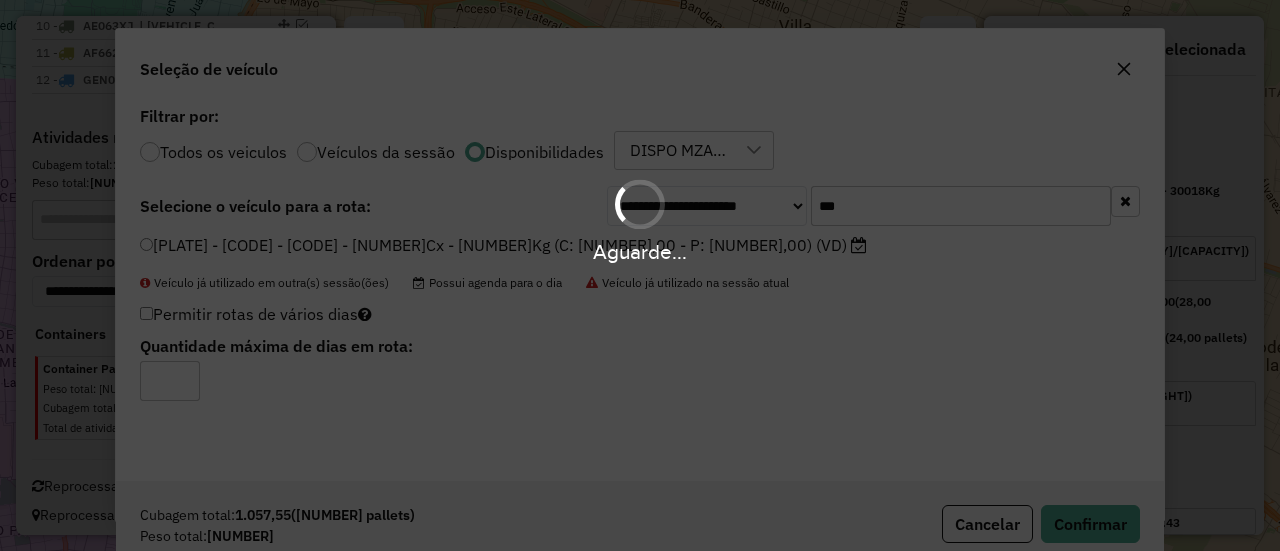 scroll, scrollTop: 765, scrollLeft: 0, axis: vertical 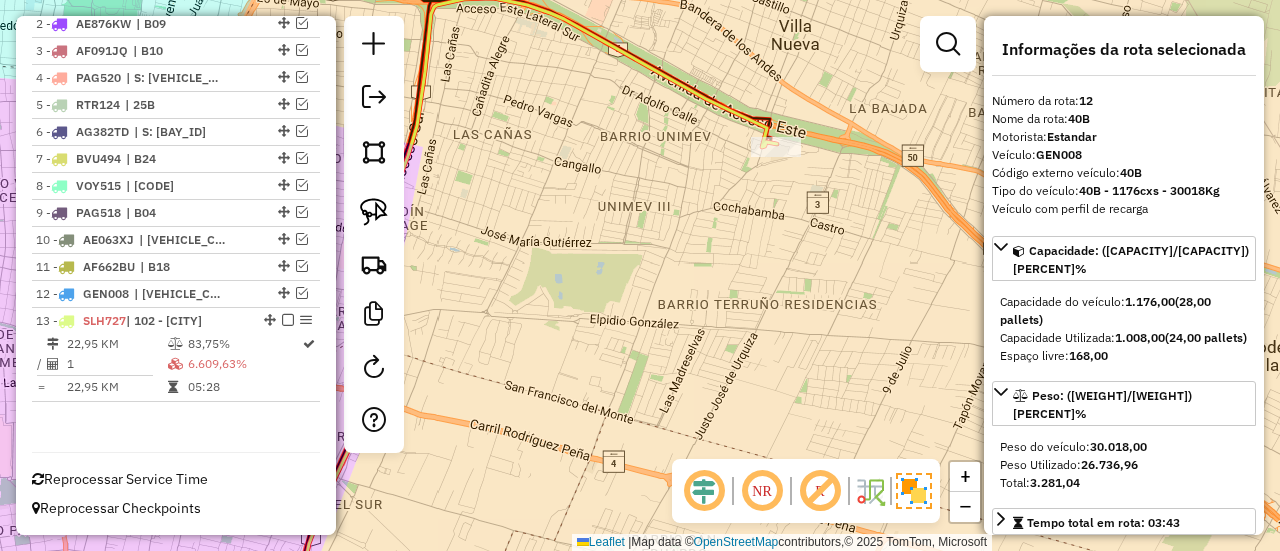 click 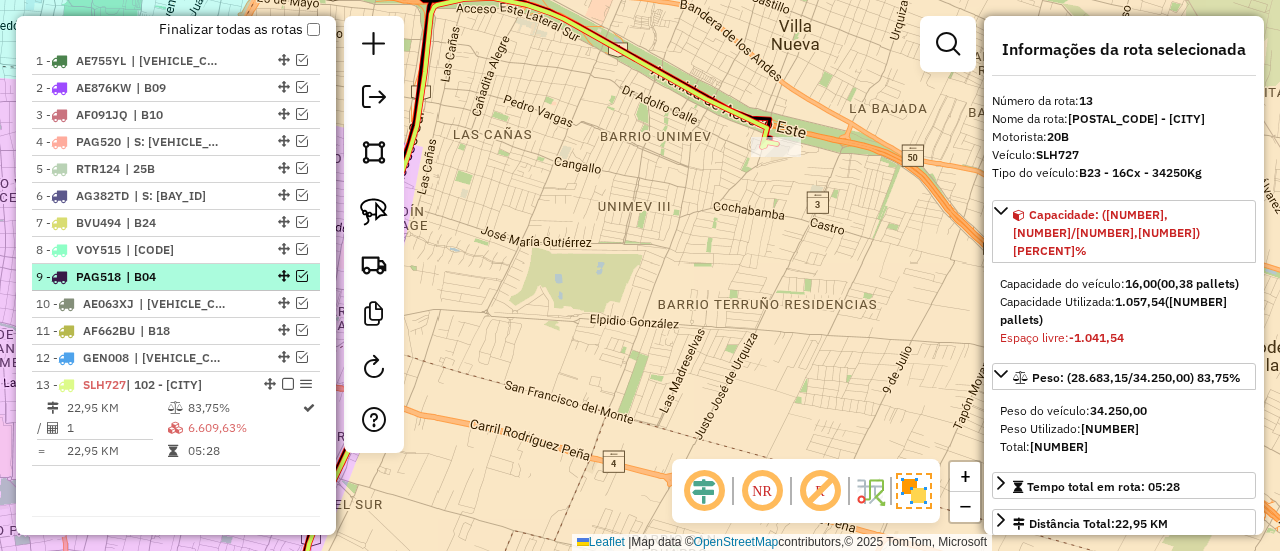 scroll, scrollTop: 665, scrollLeft: 0, axis: vertical 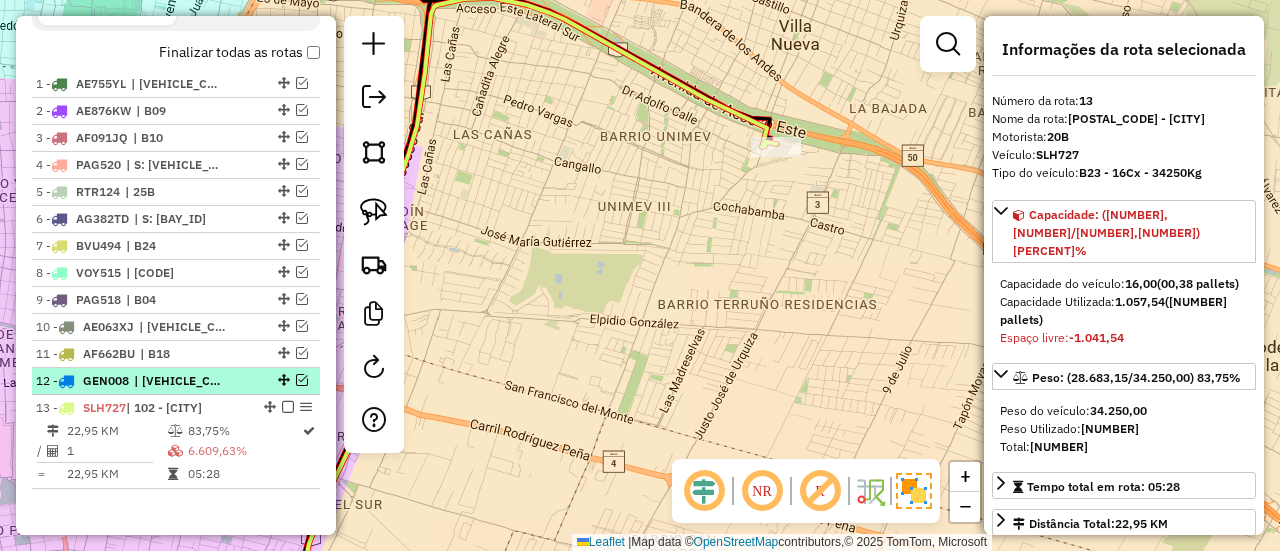 click on "12 -       GEN008   | 40B" at bounding box center (176, 381) 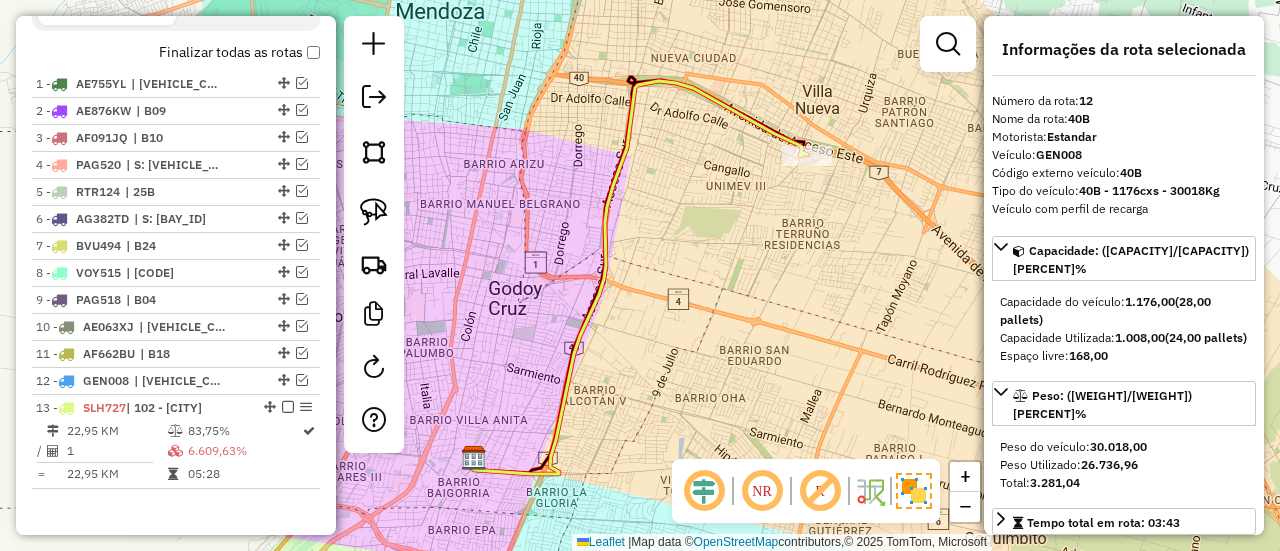 scroll, scrollTop: 100, scrollLeft: 0, axis: vertical 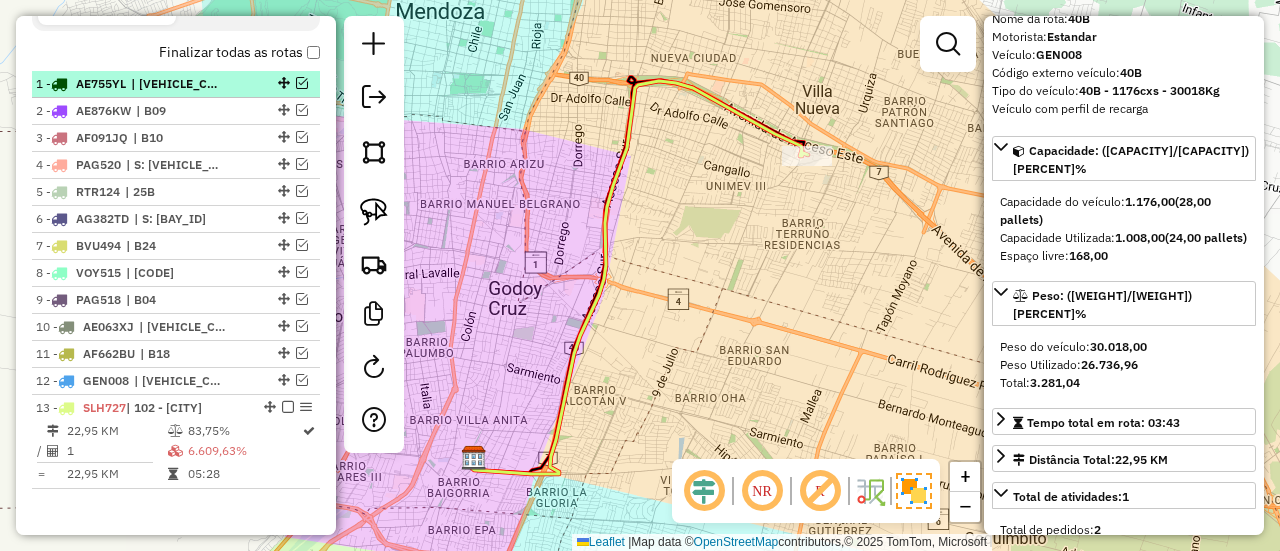 click on "| B08" at bounding box center (177, 84) 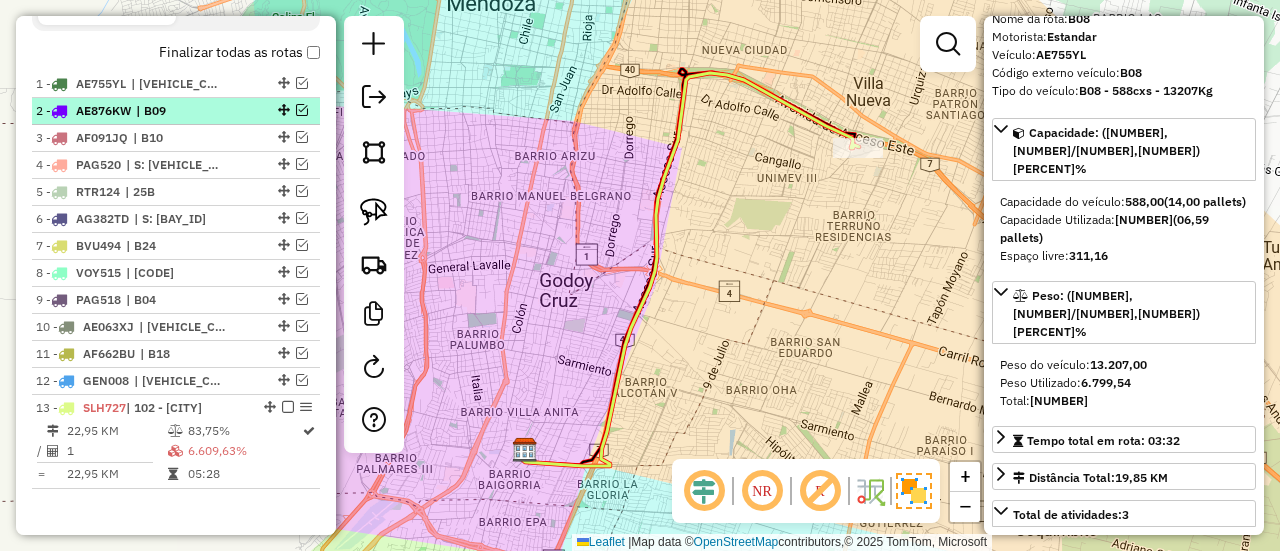 click at bounding box center [282, 110] 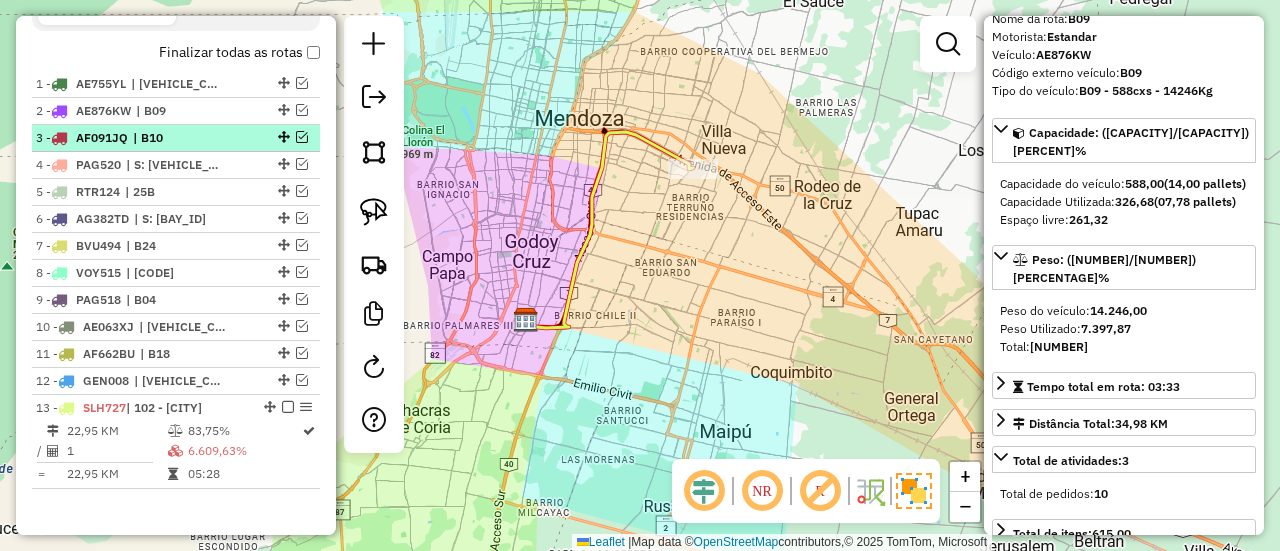 click at bounding box center [282, 137] 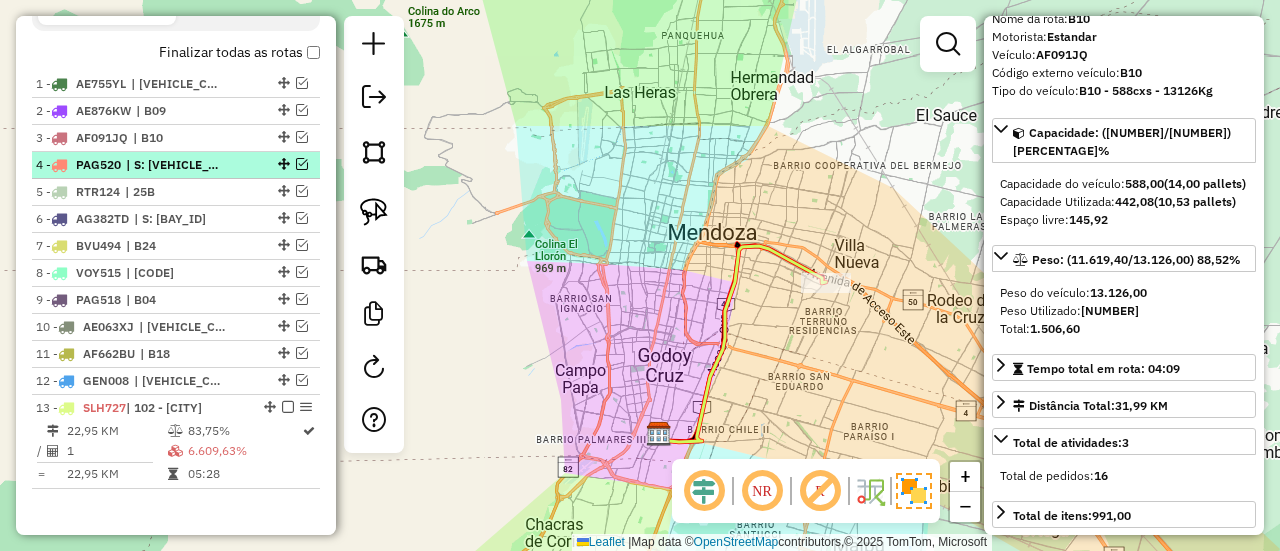 click on "4 -       PAG520   | S: B05" at bounding box center (176, 165) 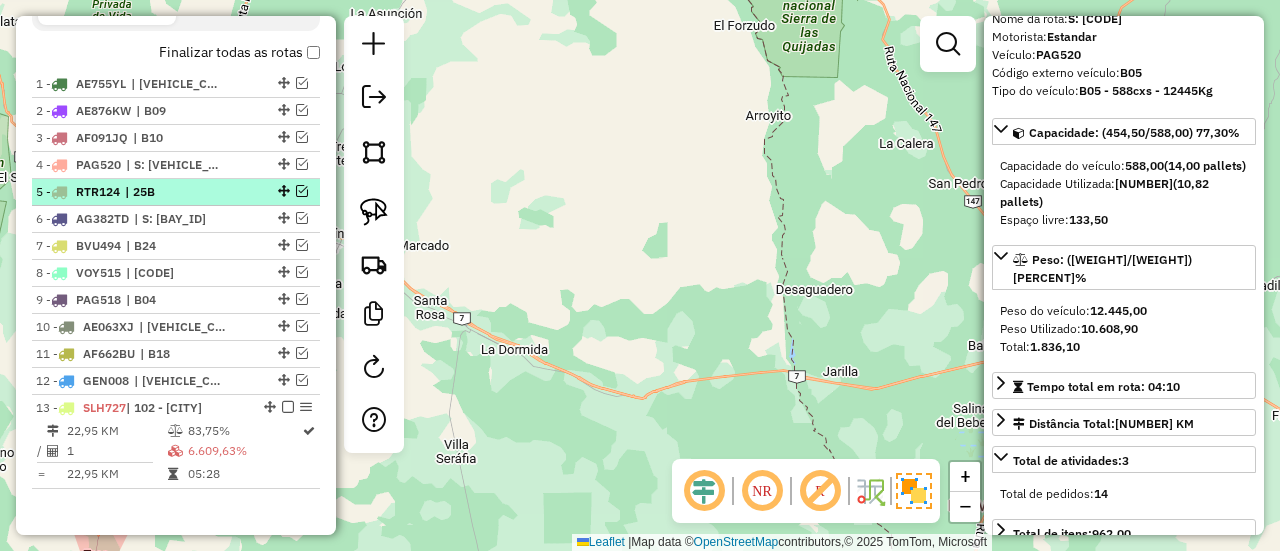 click on "5 -       RTR124   | 25B" at bounding box center [176, 192] 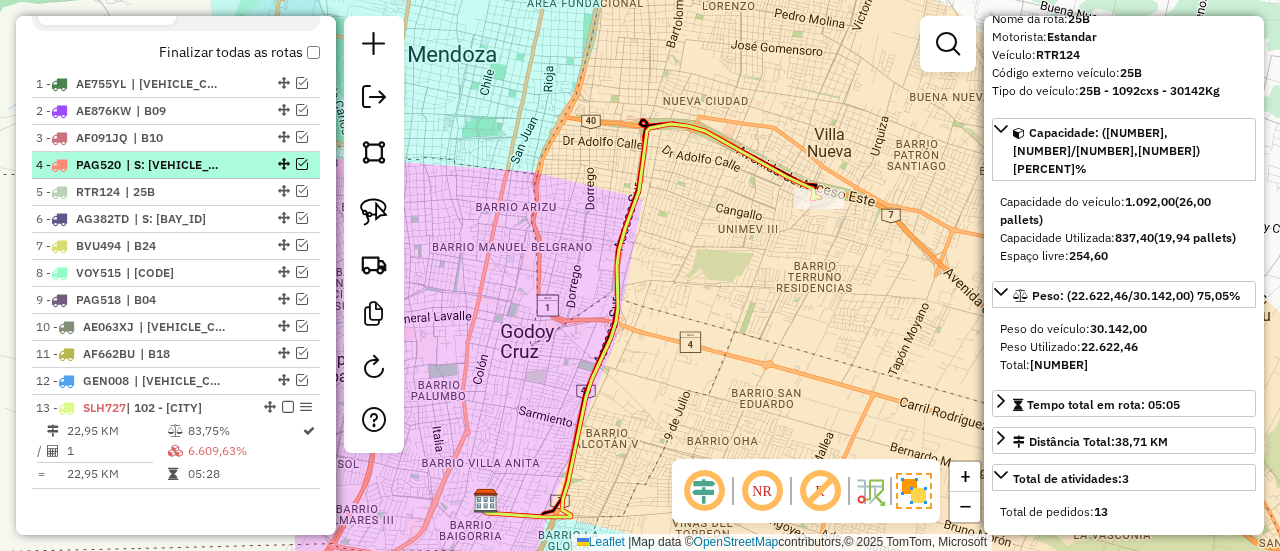 click on "4 -       PAG520   | S: B05" at bounding box center (176, 165) 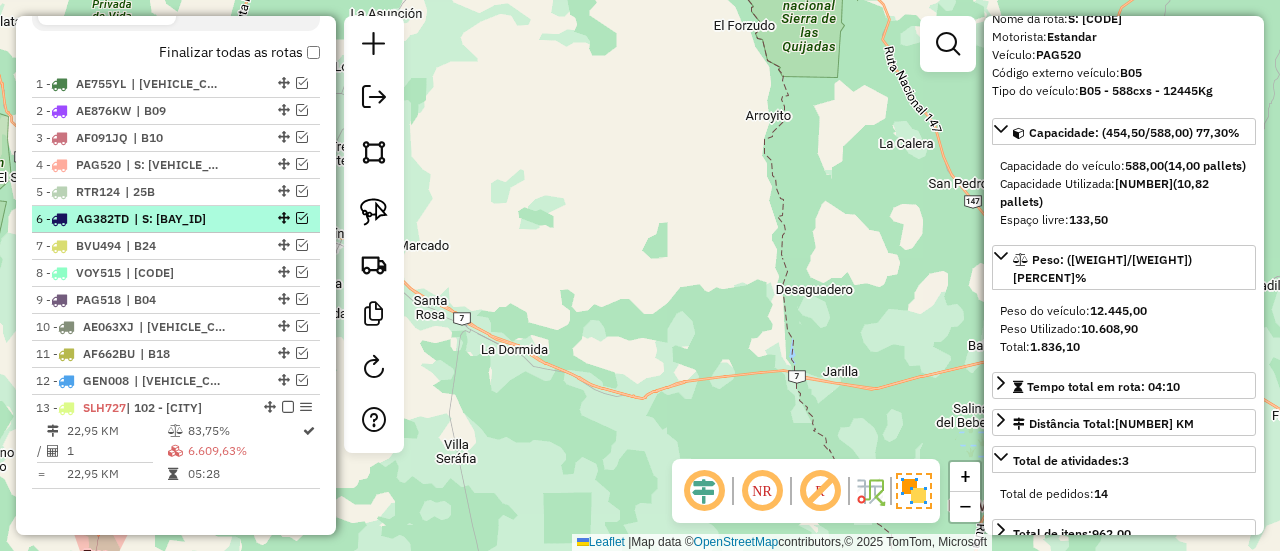 click on "6 -       AG382TD   | S: B19" at bounding box center (142, 219) 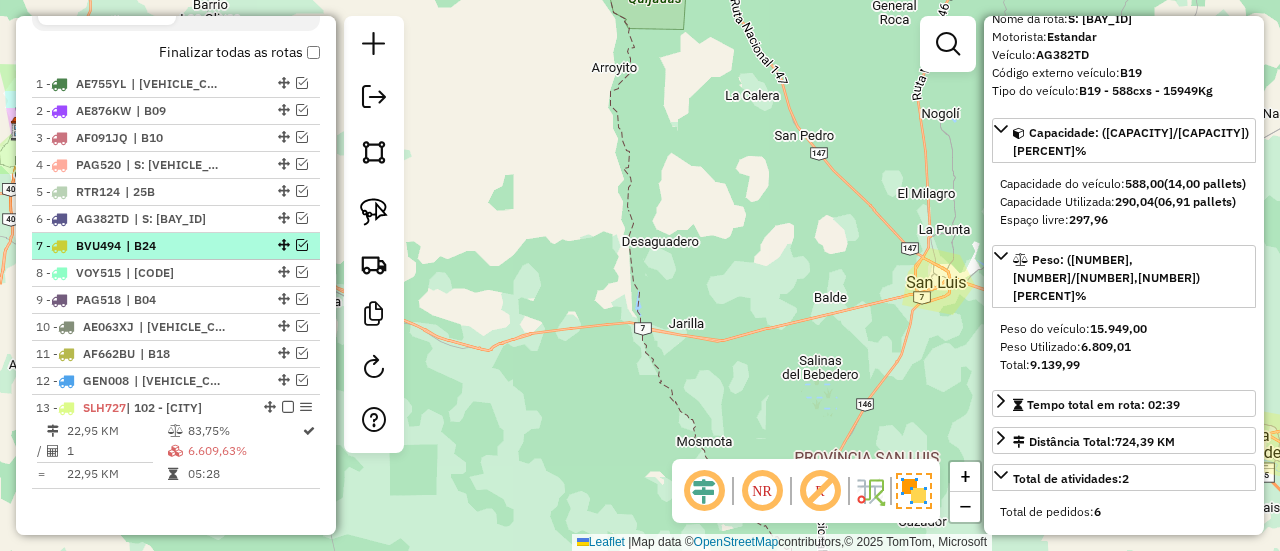 click on "7 -       BVU494   | B24" at bounding box center (142, 246) 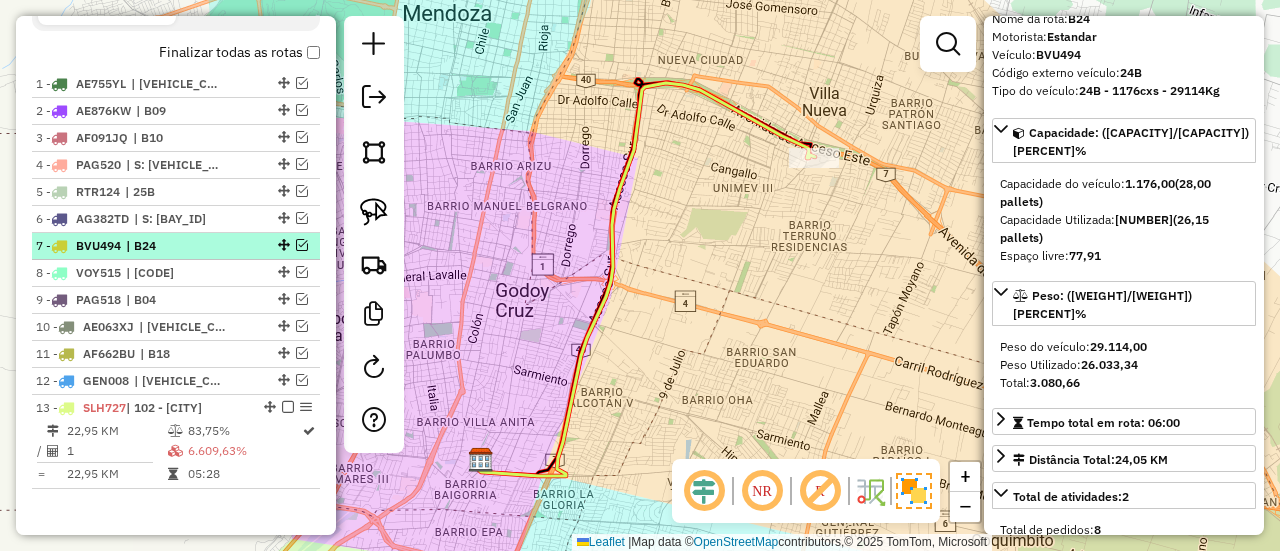 click at bounding box center [302, 245] 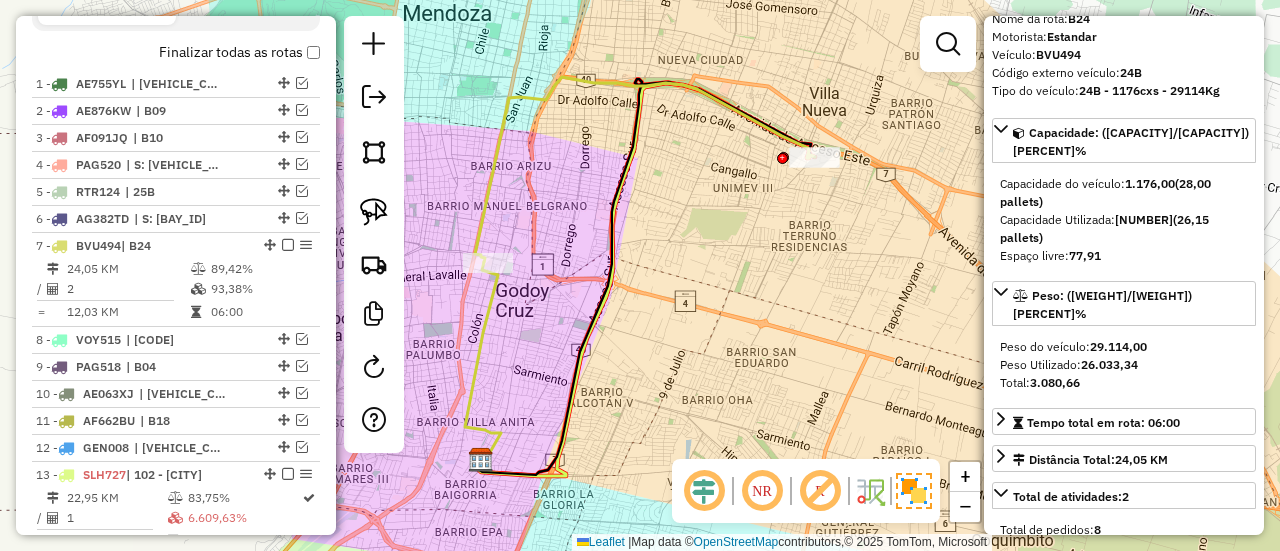 click 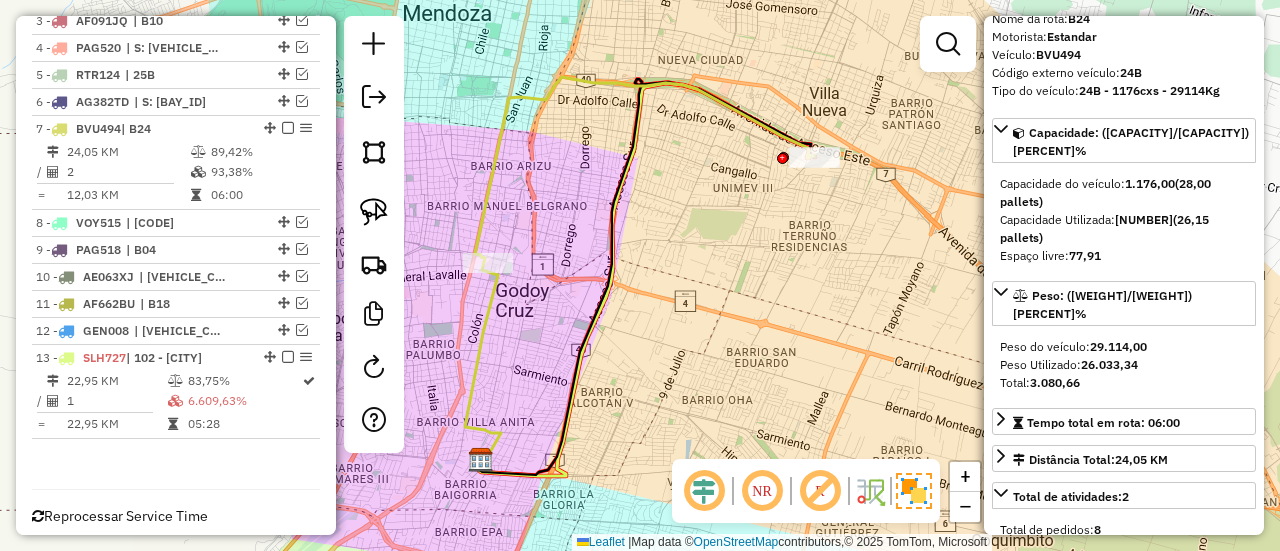 scroll, scrollTop: 832, scrollLeft: 0, axis: vertical 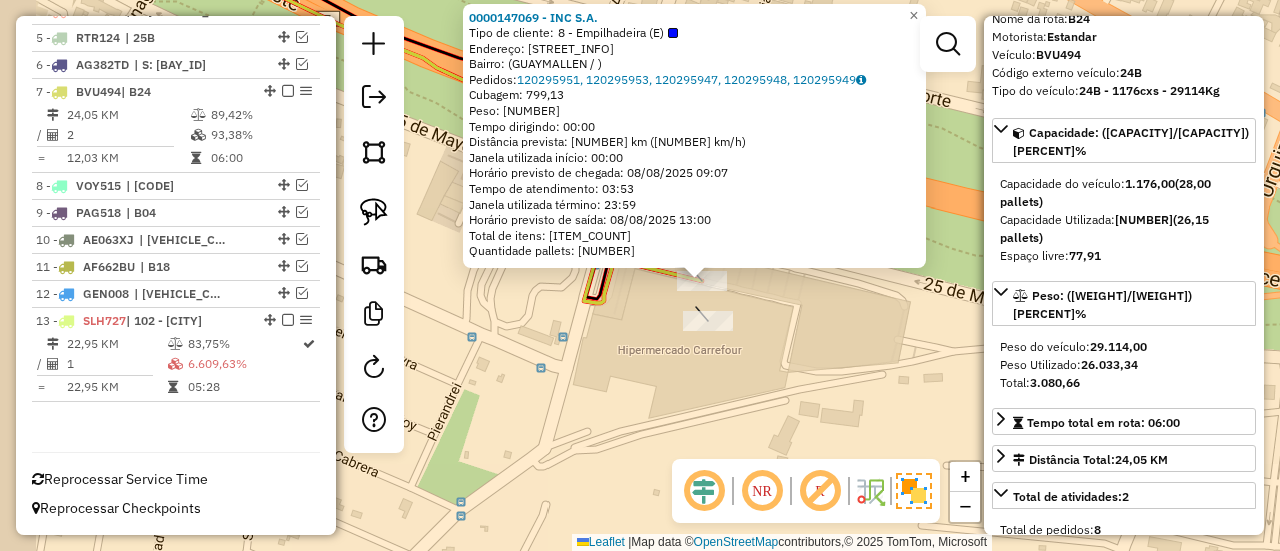 drag, startPoint x: 738, startPoint y: 298, endPoint x: 825, endPoint y: 301, distance: 87.05171 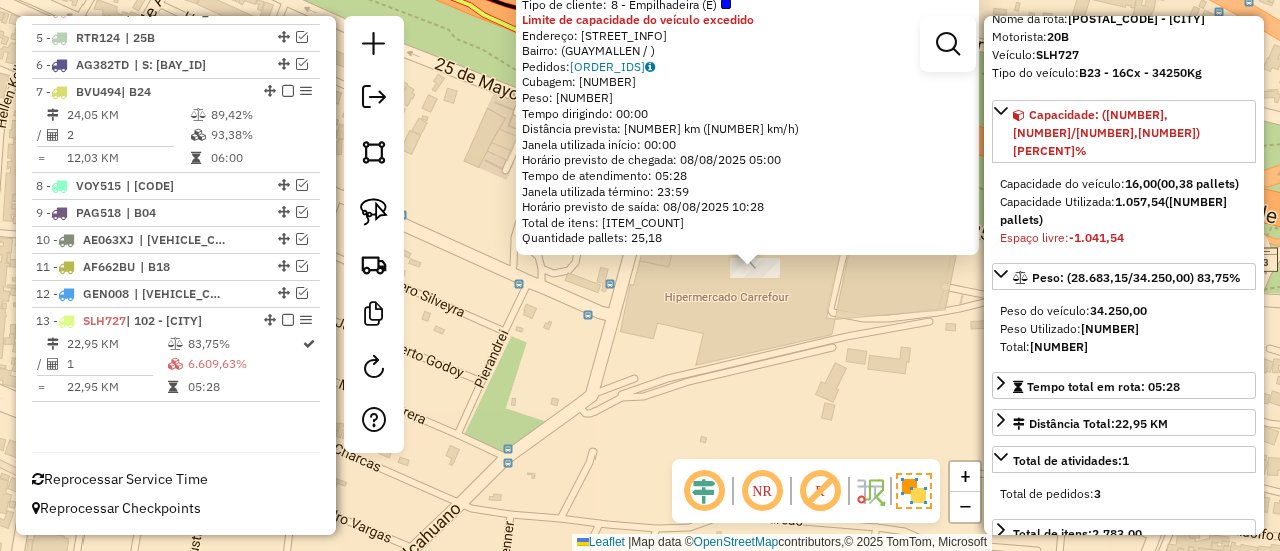 drag, startPoint x: 722, startPoint y: 321, endPoint x: 871, endPoint y: 305, distance: 149.8566 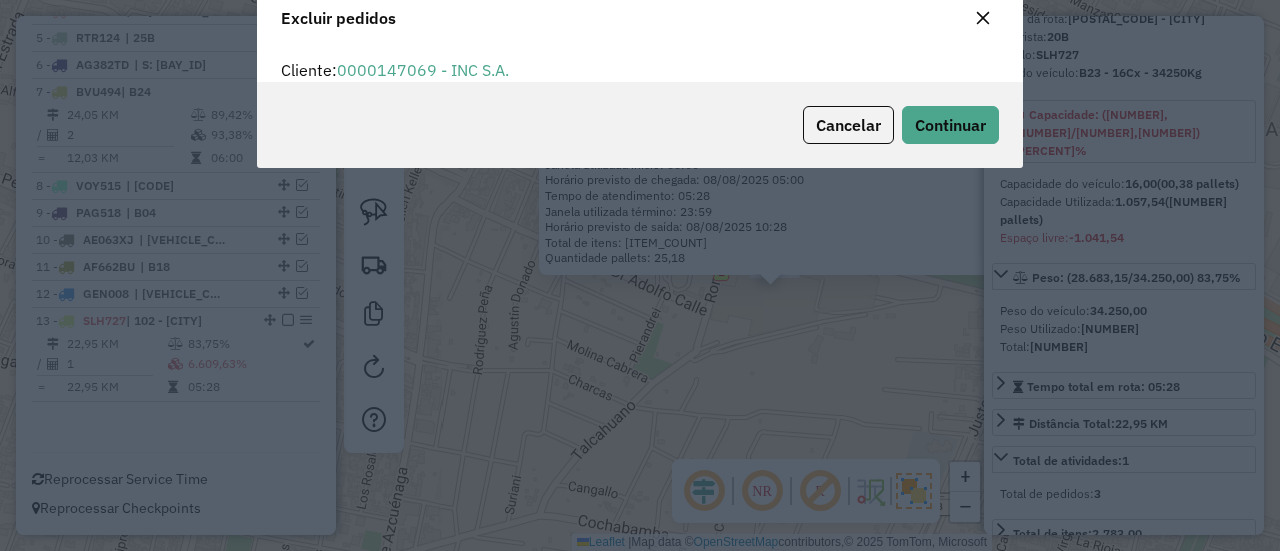 scroll, scrollTop: 11, scrollLeft: 6, axis: both 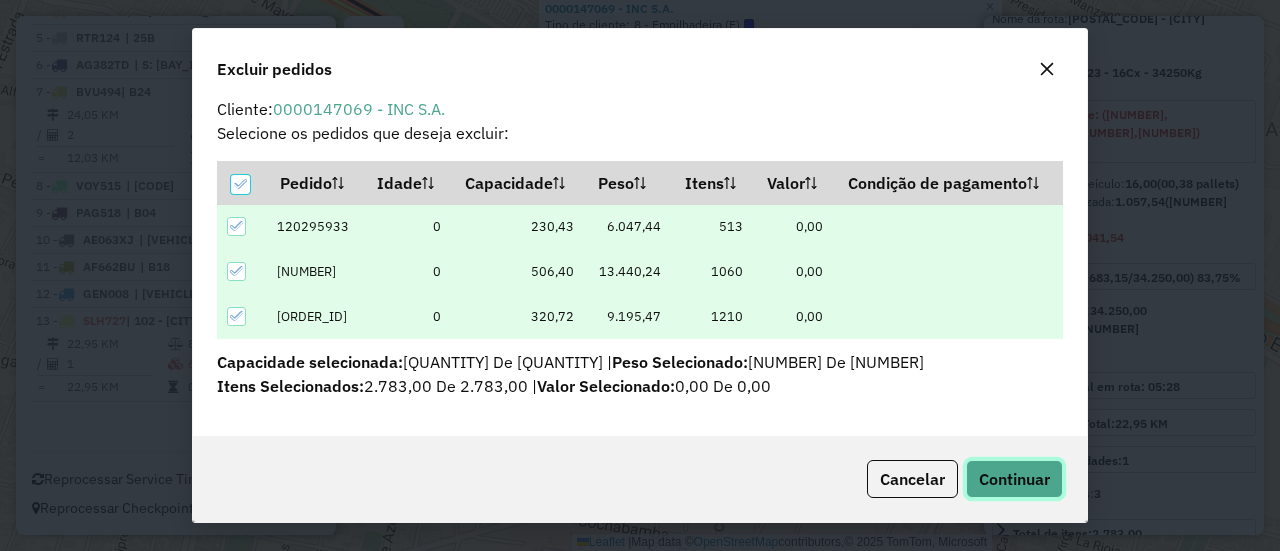 click on "Continuar" 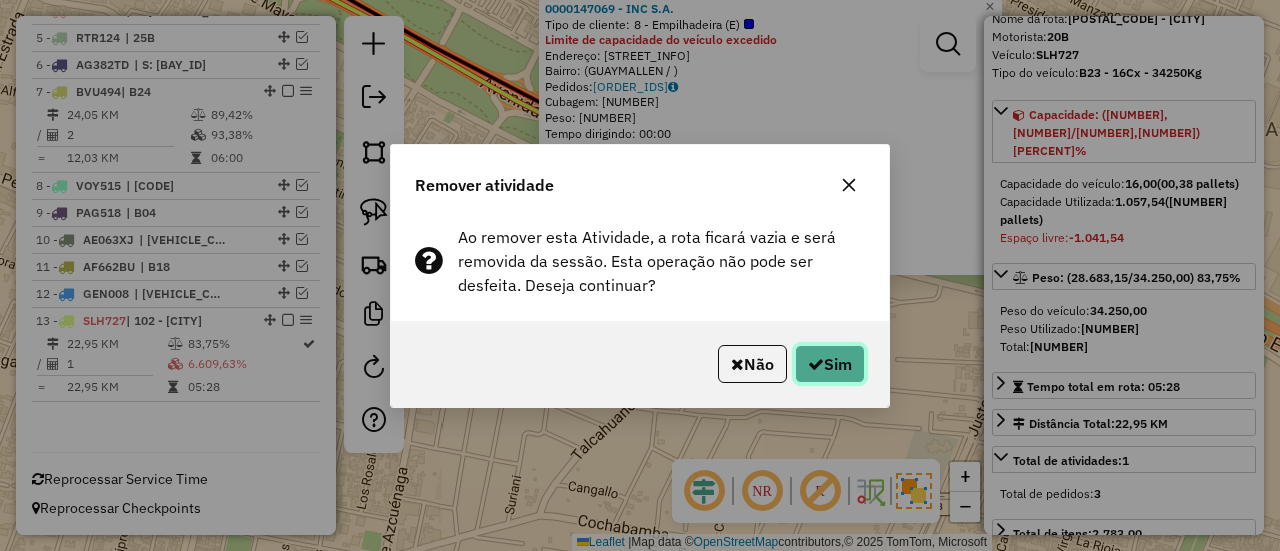 click on "Sim" 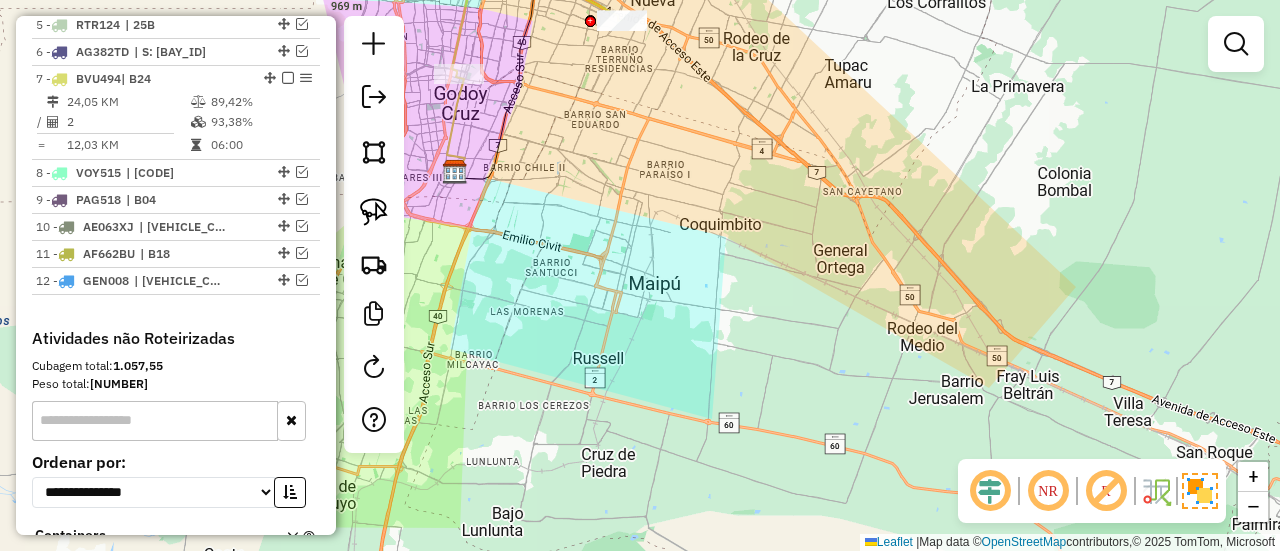 drag, startPoint x: 664, startPoint y: 212, endPoint x: 796, endPoint y: 411, distance: 238.79907 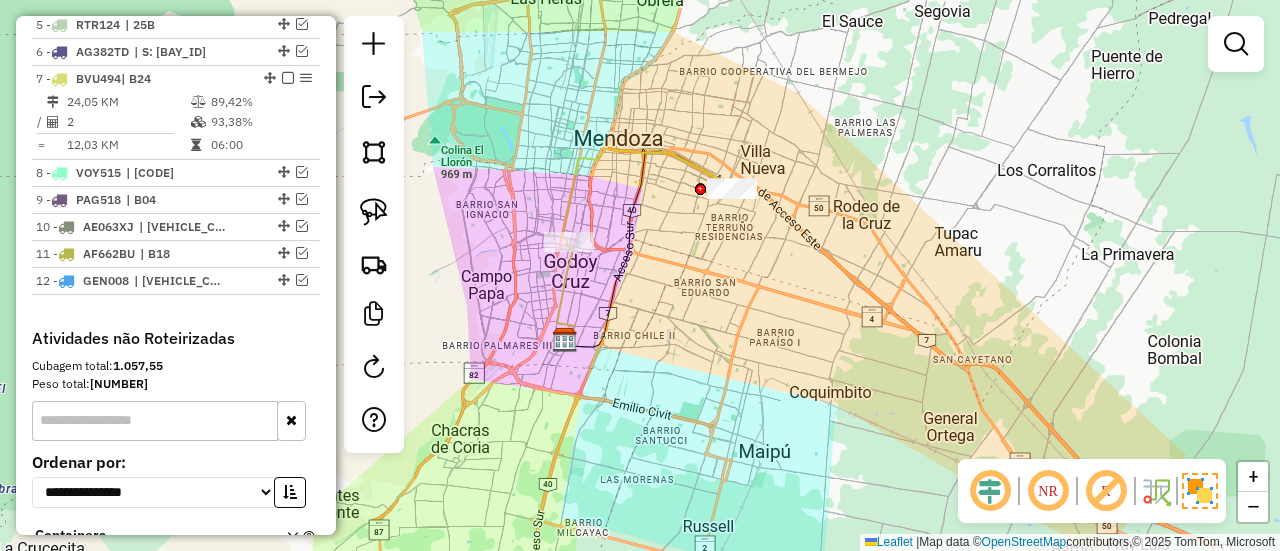 click 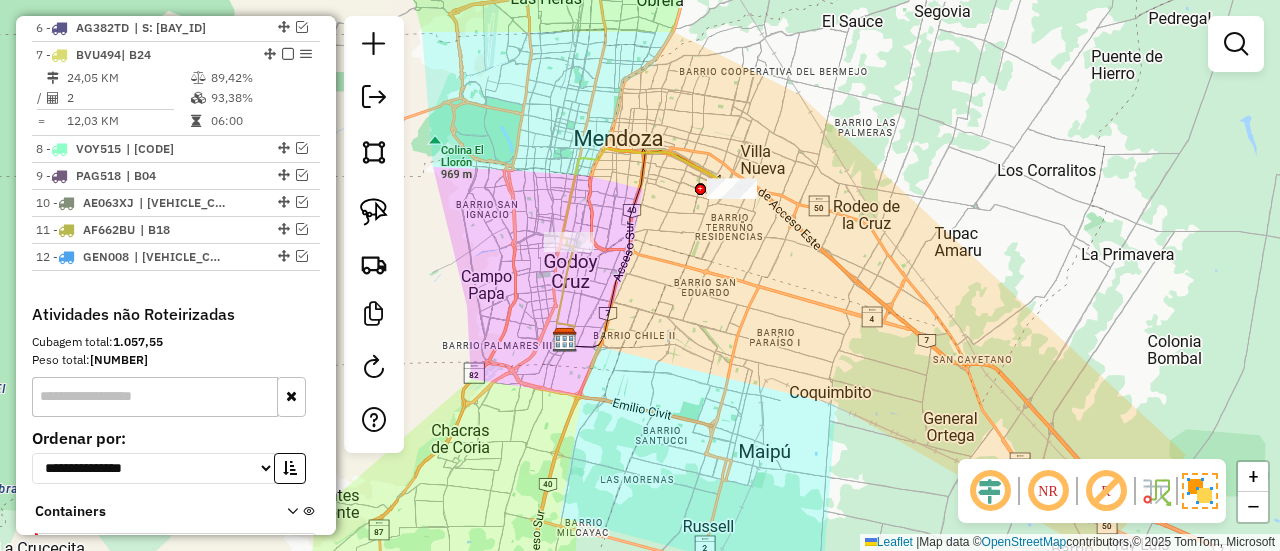 select on "**********" 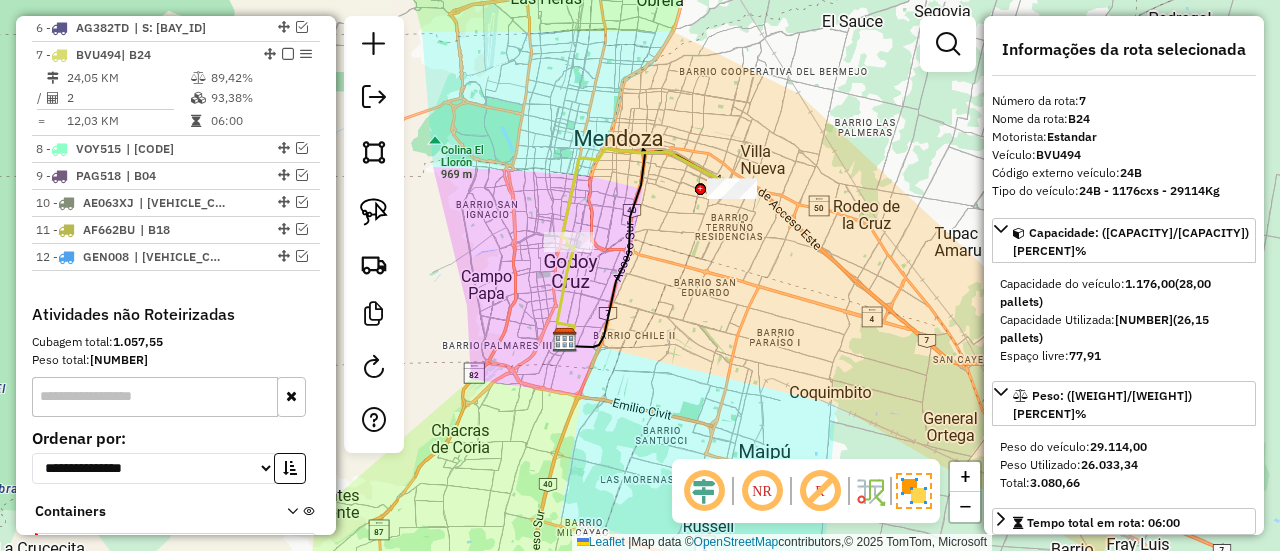 scroll, scrollTop: 880, scrollLeft: 0, axis: vertical 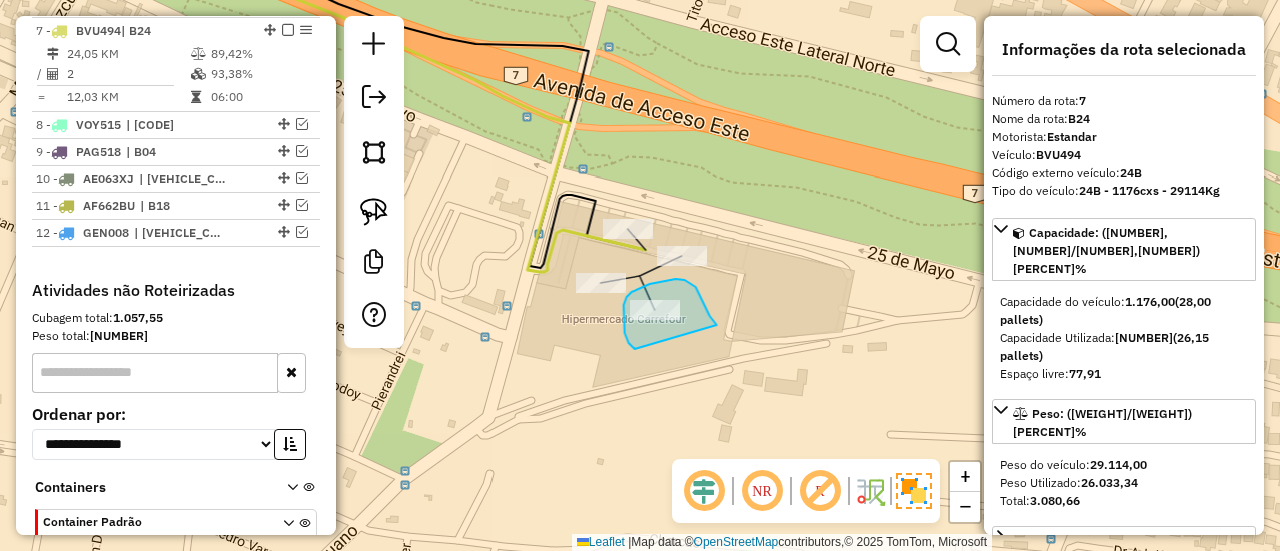 drag, startPoint x: 700, startPoint y: 293, endPoint x: 636, endPoint y: 349, distance: 85.04117 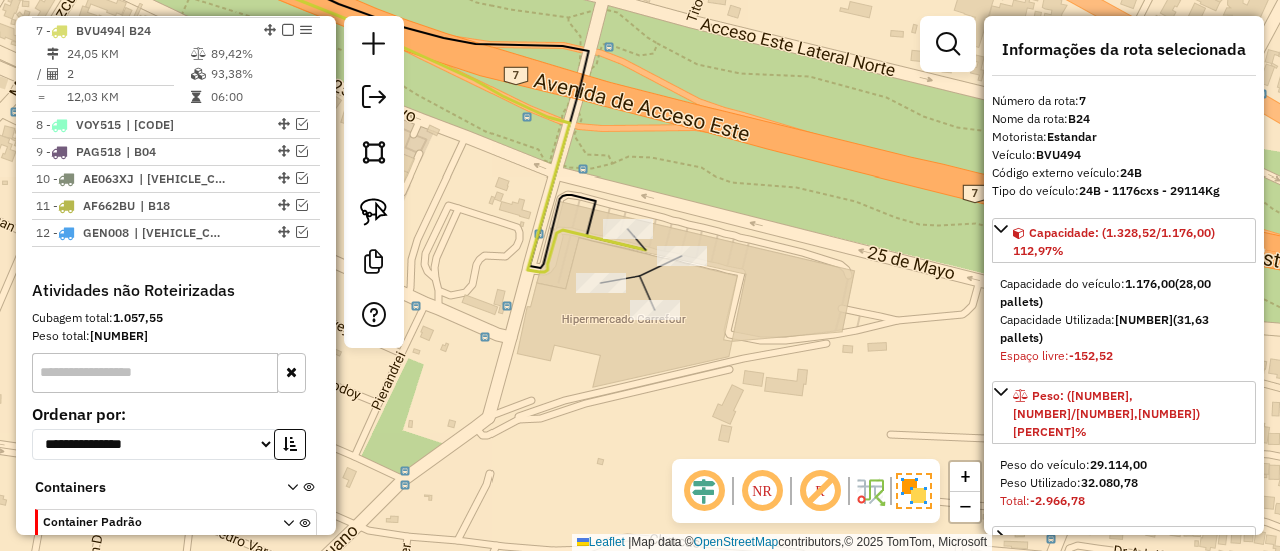 select on "**********" 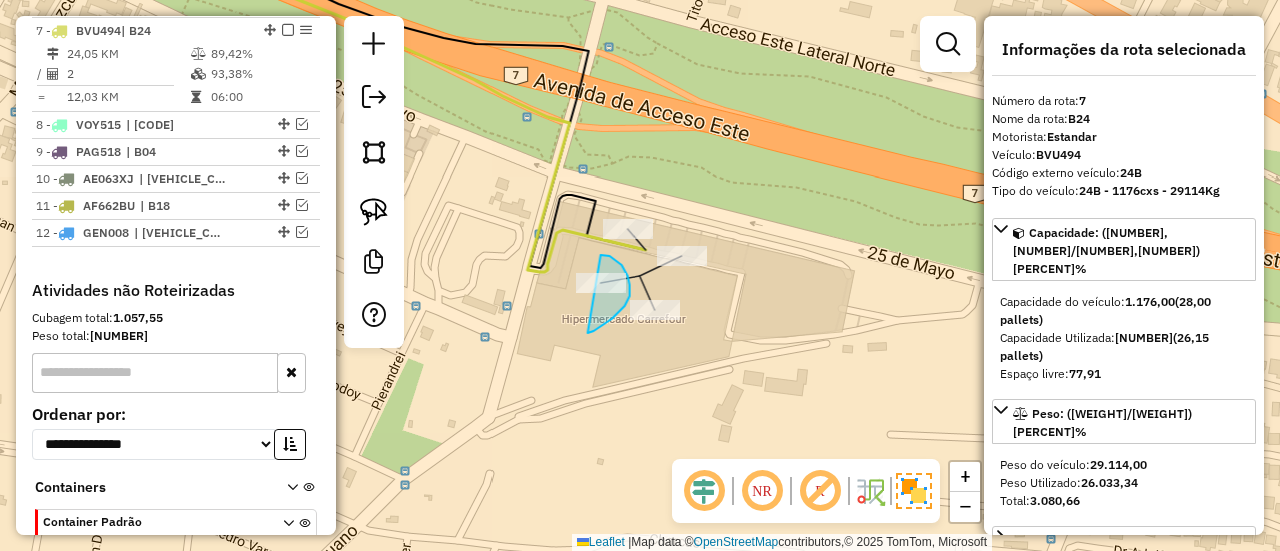 drag, startPoint x: 588, startPoint y: 333, endPoint x: 578, endPoint y: 258, distance: 75.66373 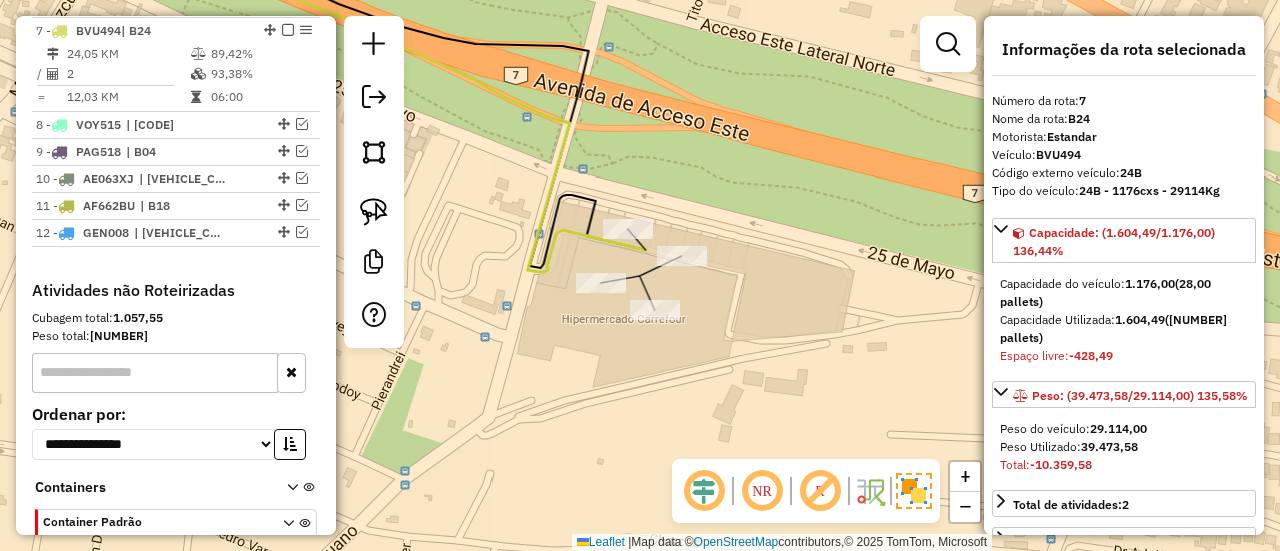 select on "**********" 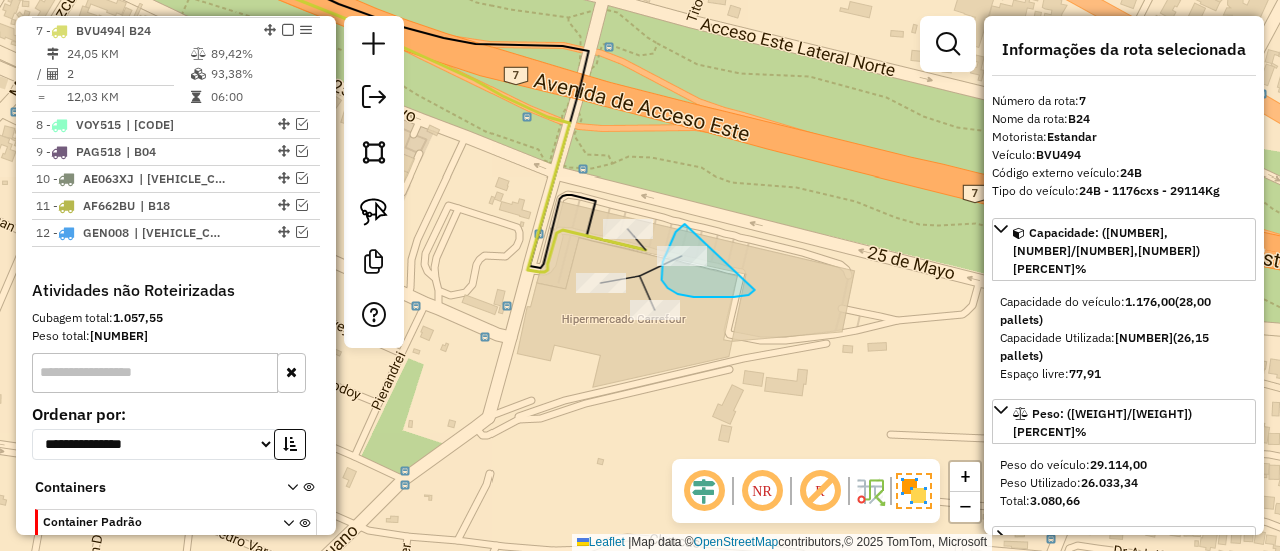 drag, startPoint x: 678, startPoint y: 229, endPoint x: 755, endPoint y: 290, distance: 98.23441 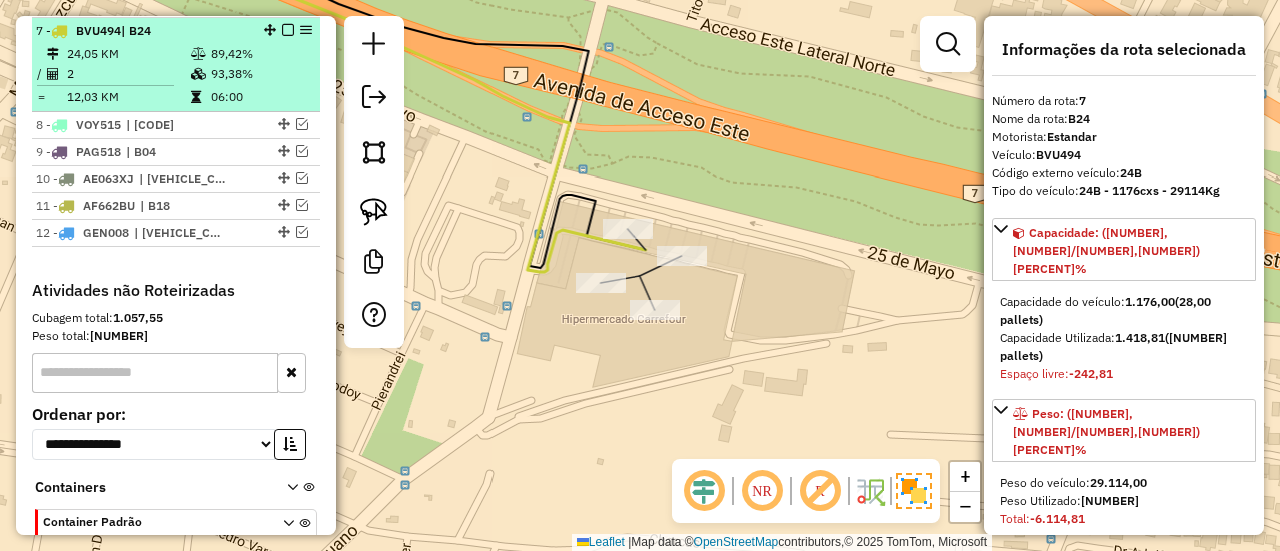 click at bounding box center (288, 30) 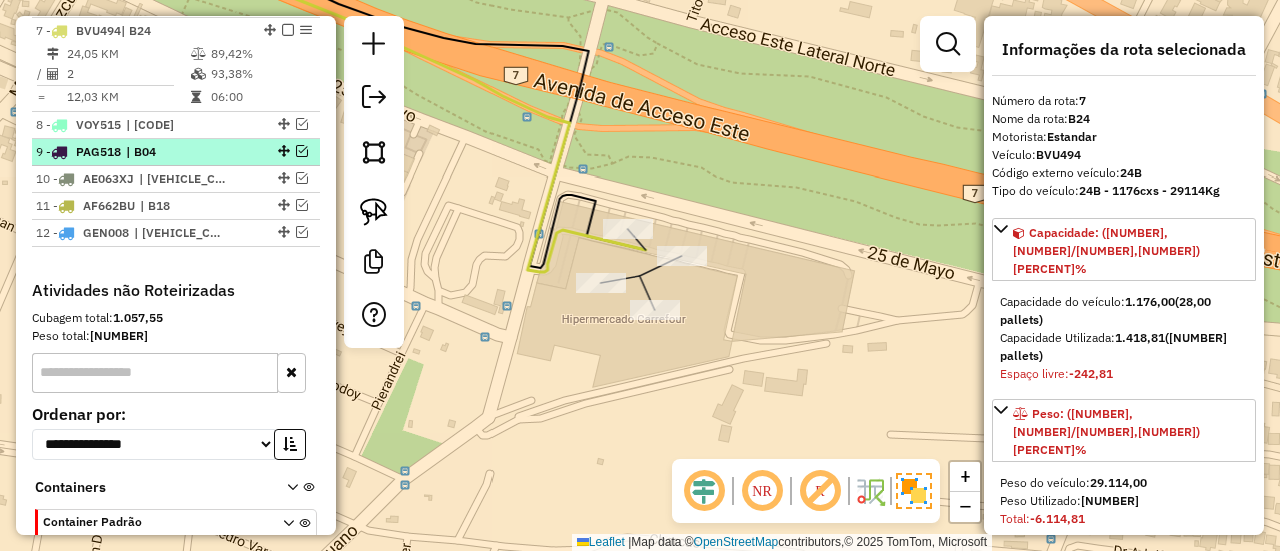 select on "**********" 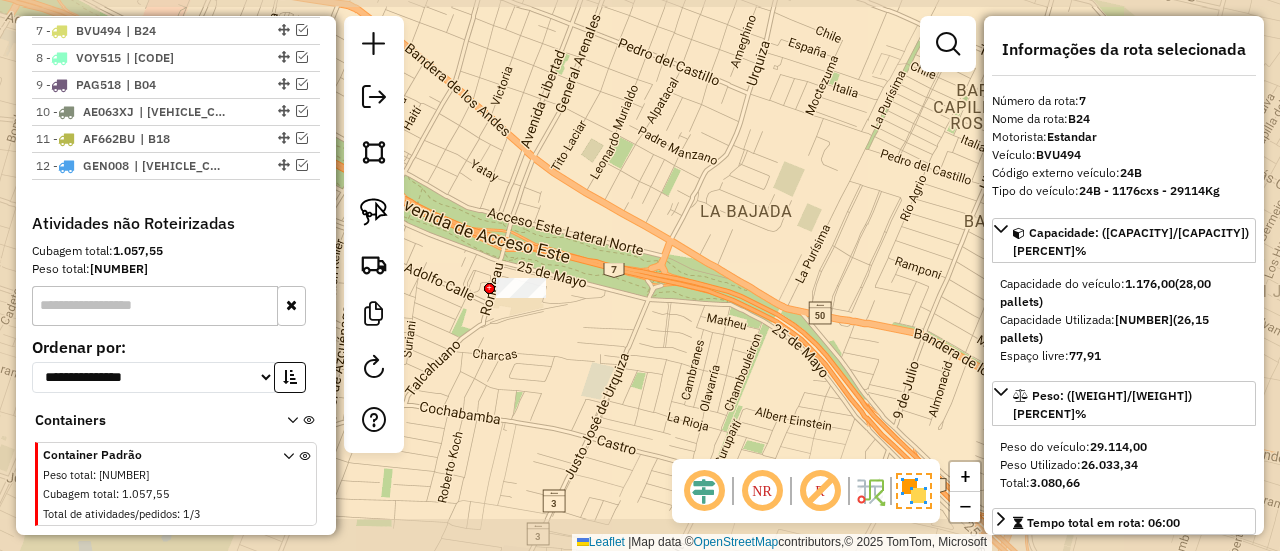 drag, startPoint x: 540, startPoint y: 342, endPoint x: 842, endPoint y: 348, distance: 302.0596 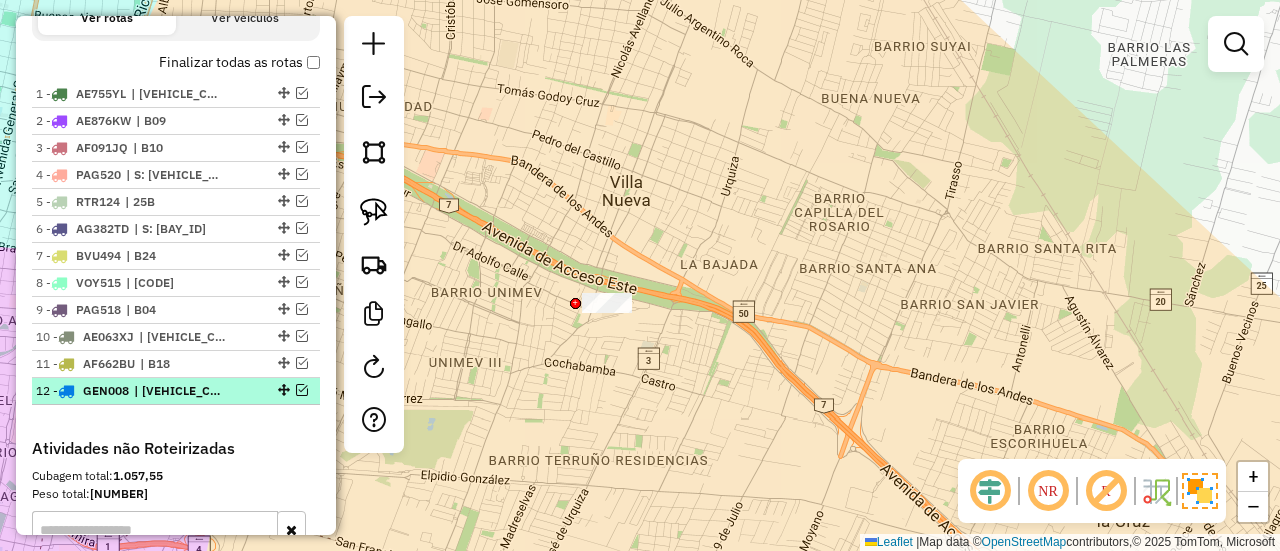 scroll, scrollTop: 780, scrollLeft: 0, axis: vertical 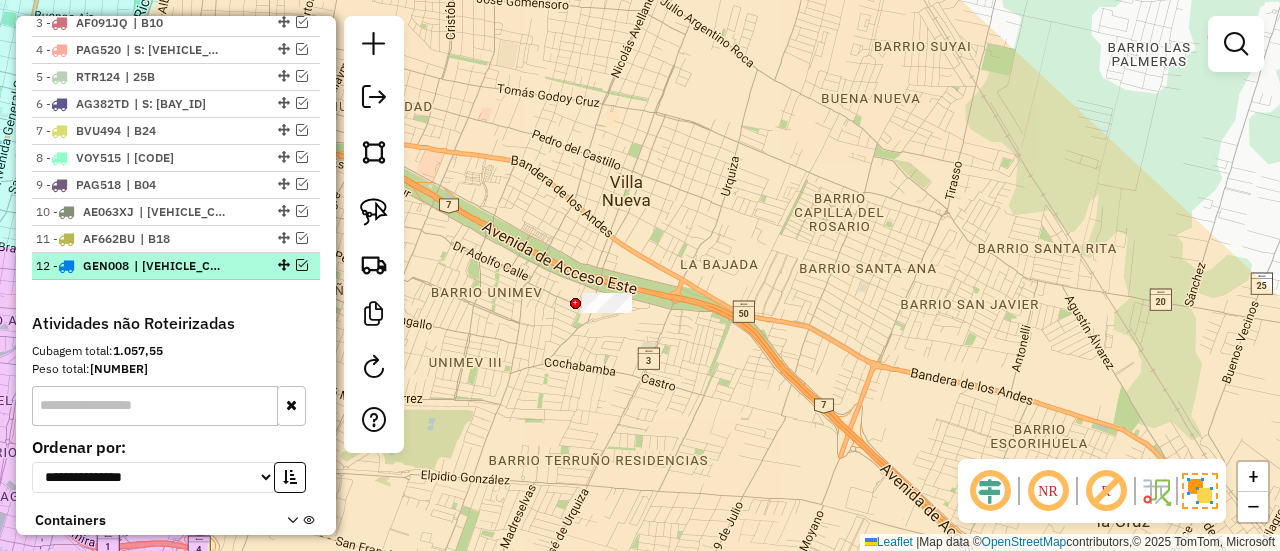 click on "| 40B" at bounding box center [180, 266] 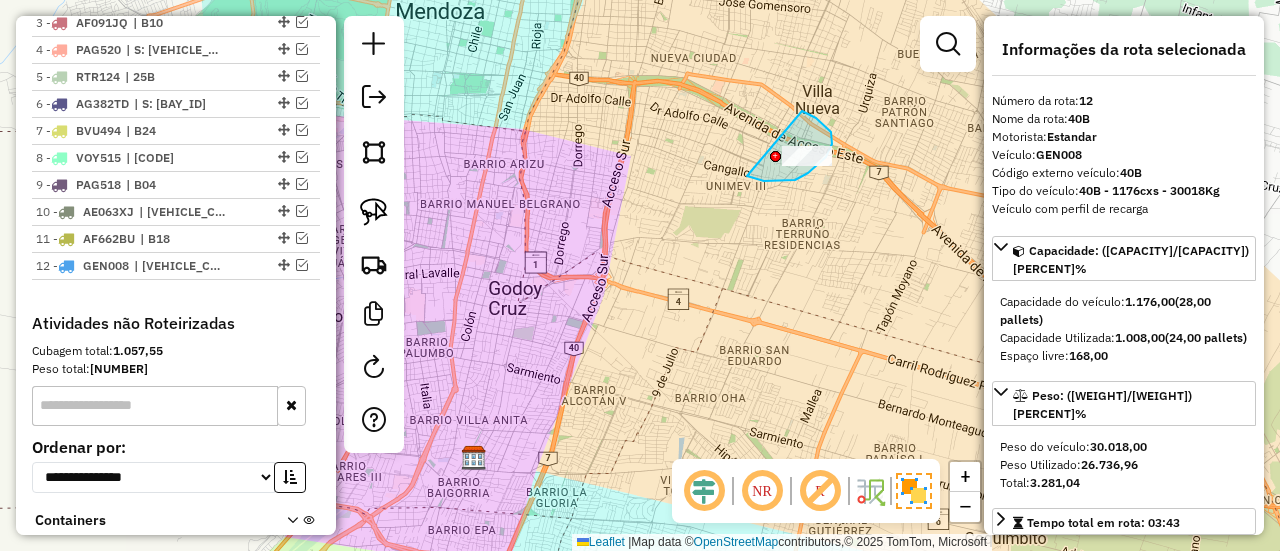 drag, startPoint x: 784, startPoint y: 181, endPoint x: 797, endPoint y: 111, distance: 71.19691 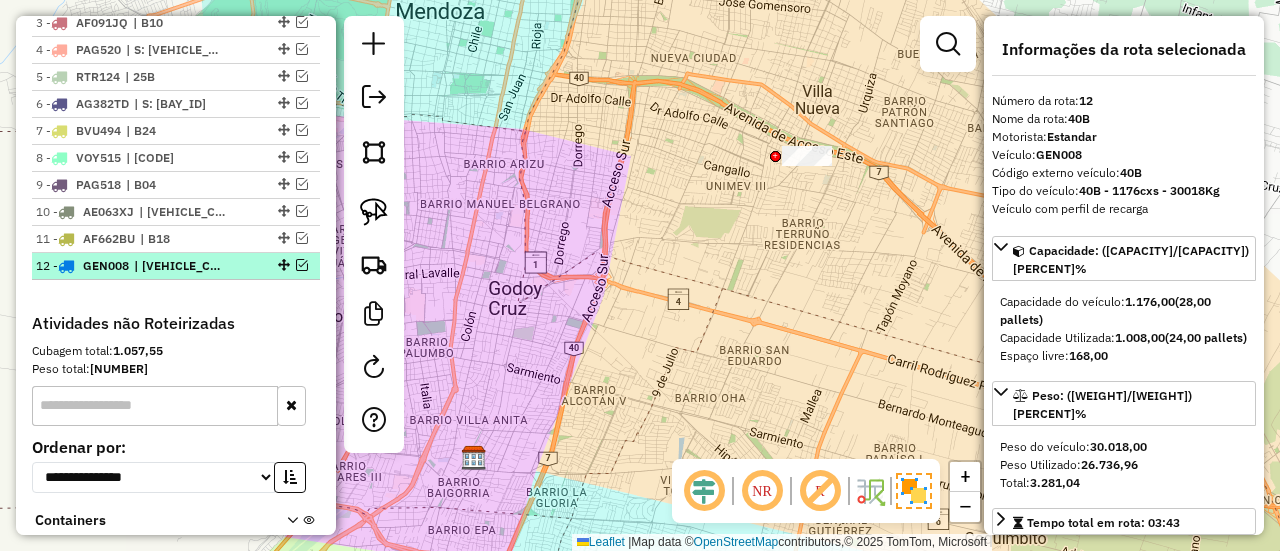 click on "| 40B" at bounding box center (180, 266) 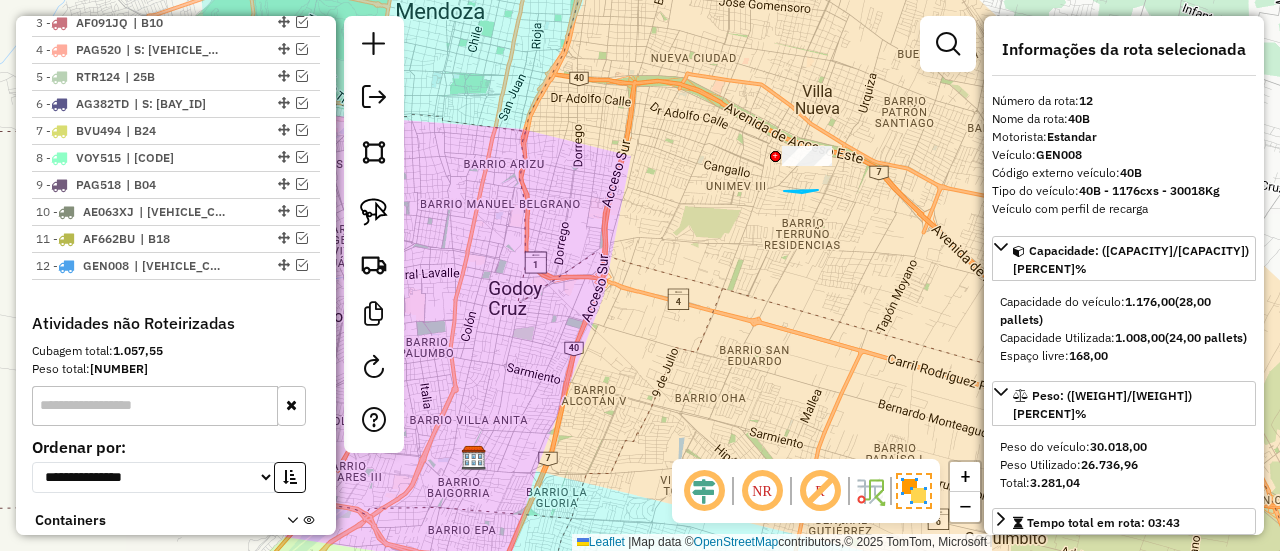 drag, startPoint x: 784, startPoint y: 191, endPoint x: 868, endPoint y: 125, distance: 106.826965 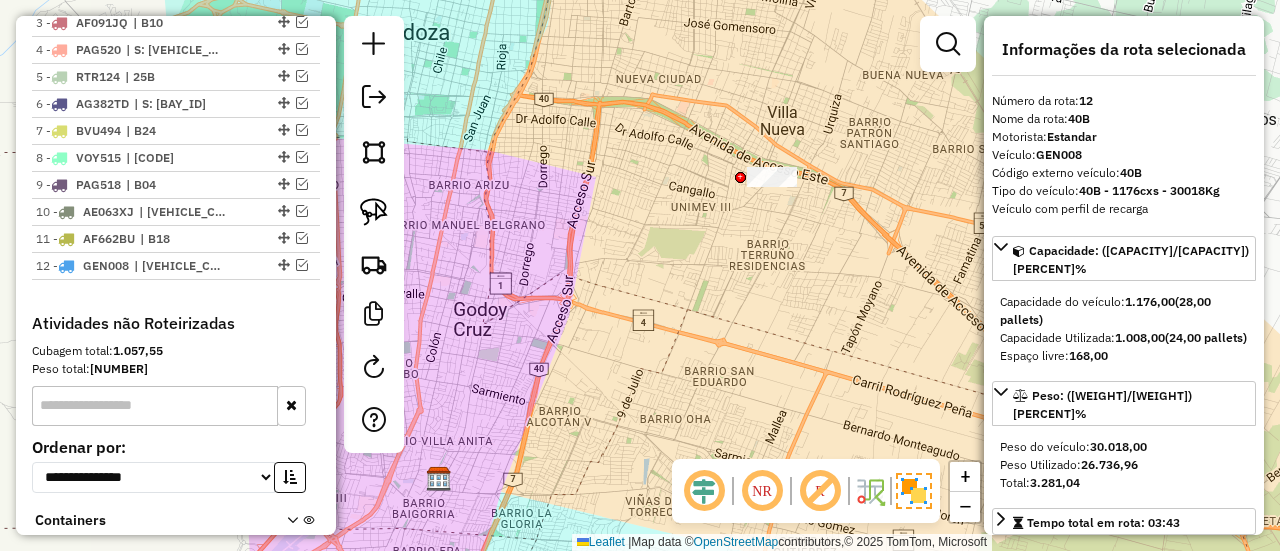 click on "Janela de atendimento Grade de atendimento Capacidade Transportadoras Veículos Cliente Pedidos  Rotas Selecione os dias de semana para filtrar as janelas de atendimento  Seg   Ter   Qua   Qui   Sex   Sáb   Dom  Informe o período da janela de atendimento: De: Até:  Filtrar exatamente a janela do cliente  Considerar janela de atendimento padrão  Selecione os dias de semana para filtrar as grades de atendimento  Seg   Ter   Qua   Qui   Sex   Sáb   Dom   Considerar clientes sem dia de atendimento cadastrado  Clientes fora do dia de atendimento selecionado Filtrar as atividades entre os valores definidos abaixo:  Peso mínimo:   Peso máximo:   Cubagem mínima:   Cubagem máxima:   De:   Até:  Filtrar as atividades entre o tempo de atendimento definido abaixo:  De:   Até:   Considerar capacidade total dos clientes não roteirizados Transportadora: Selecione um ou mais itens Tipo de veículo: Selecione um ou mais itens Veículo: Selecione um ou mais itens Motorista: Selecione um ou mais itens Nome: Rótulo:" 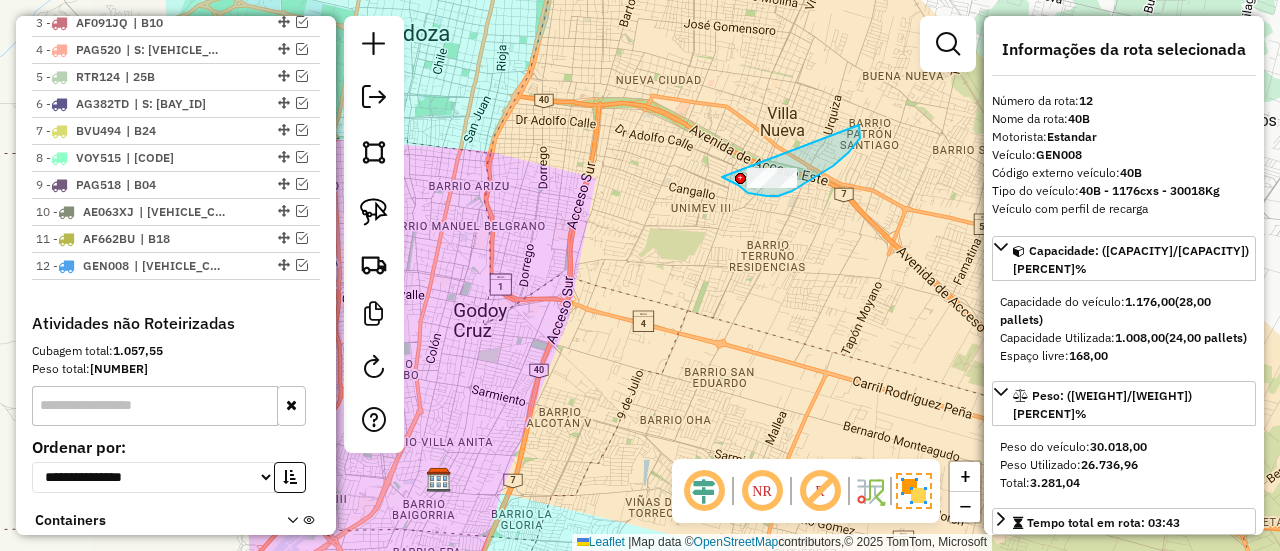 drag, startPoint x: 767, startPoint y: 196, endPoint x: 770, endPoint y: 109, distance: 87.05171 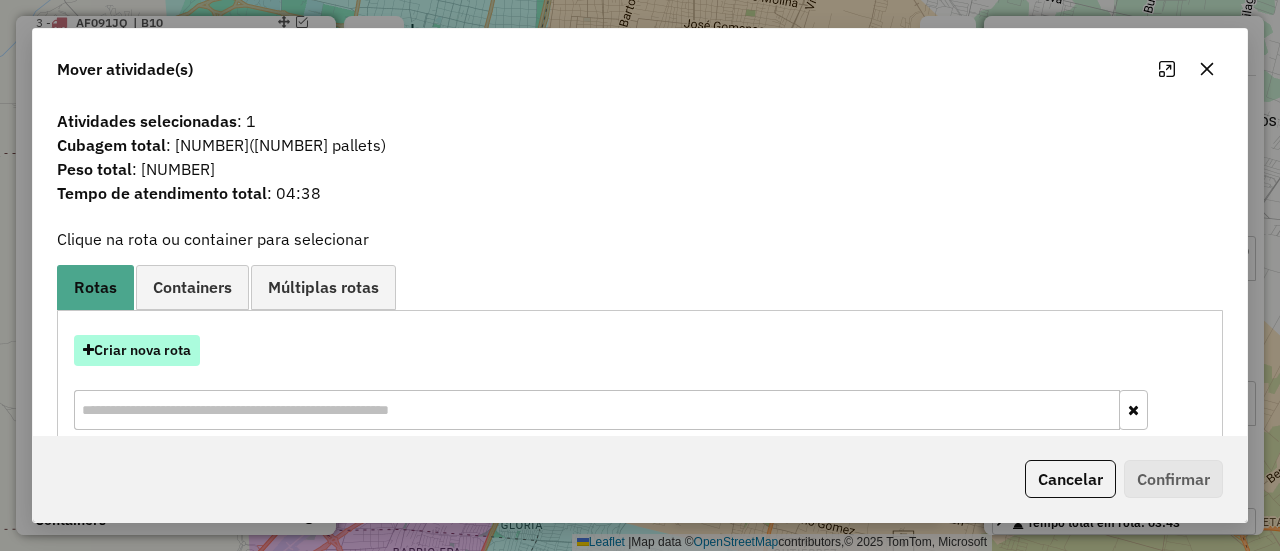click on "Criar nova rota" at bounding box center (137, 350) 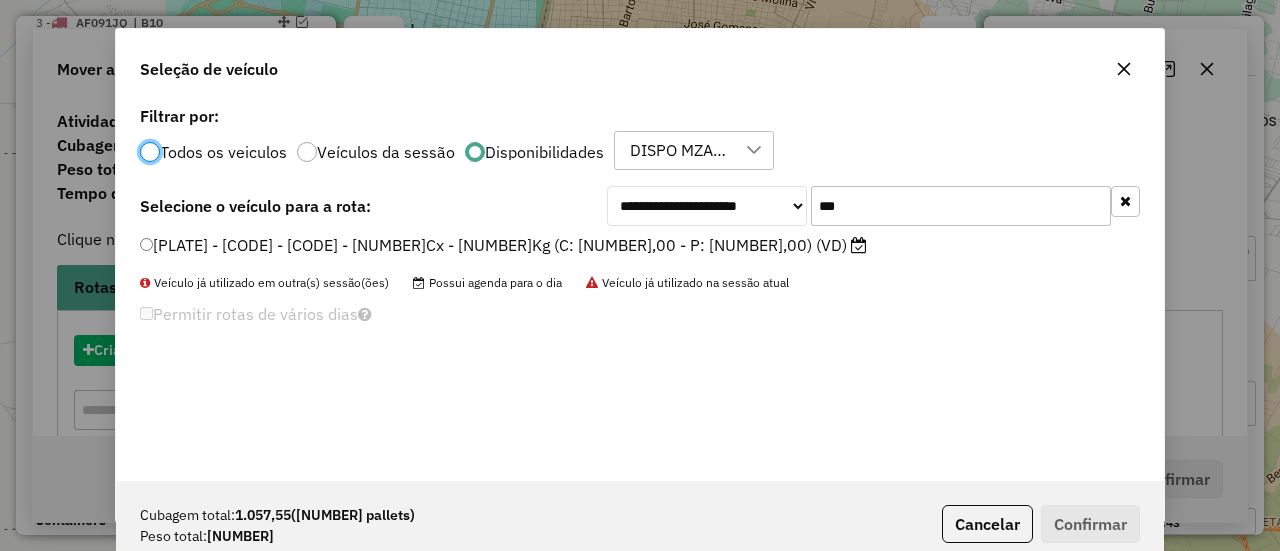 scroll, scrollTop: 11, scrollLeft: 6, axis: both 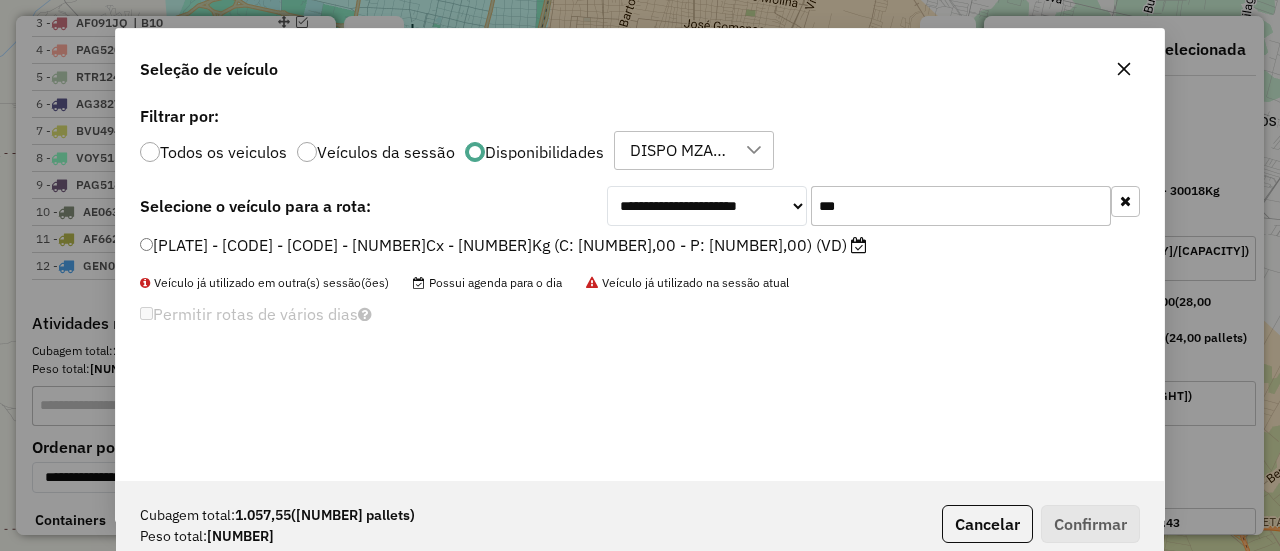 drag, startPoint x: 864, startPoint y: 208, endPoint x: 719, endPoint y: 216, distance: 145.22052 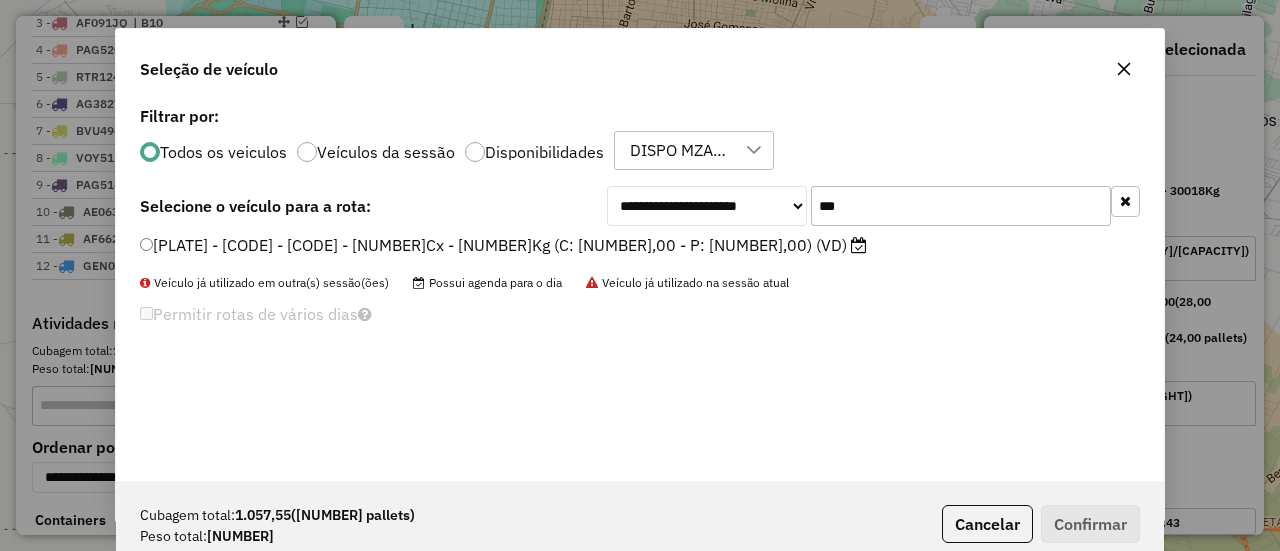 drag, startPoint x: 871, startPoint y: 203, endPoint x: 696, endPoint y: 195, distance: 175.18275 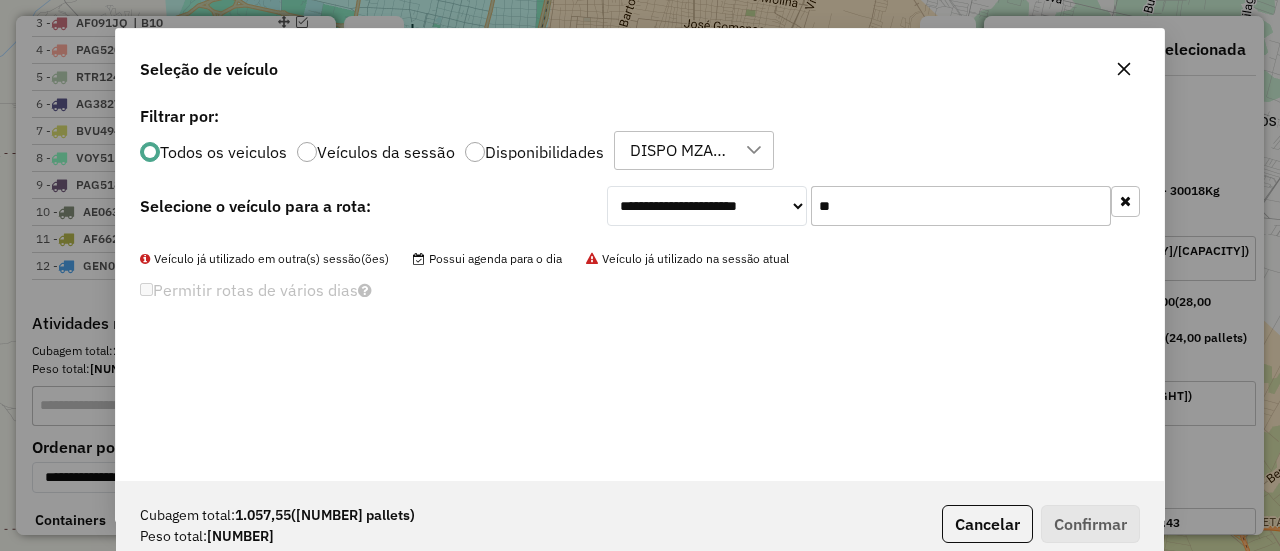 type on "*" 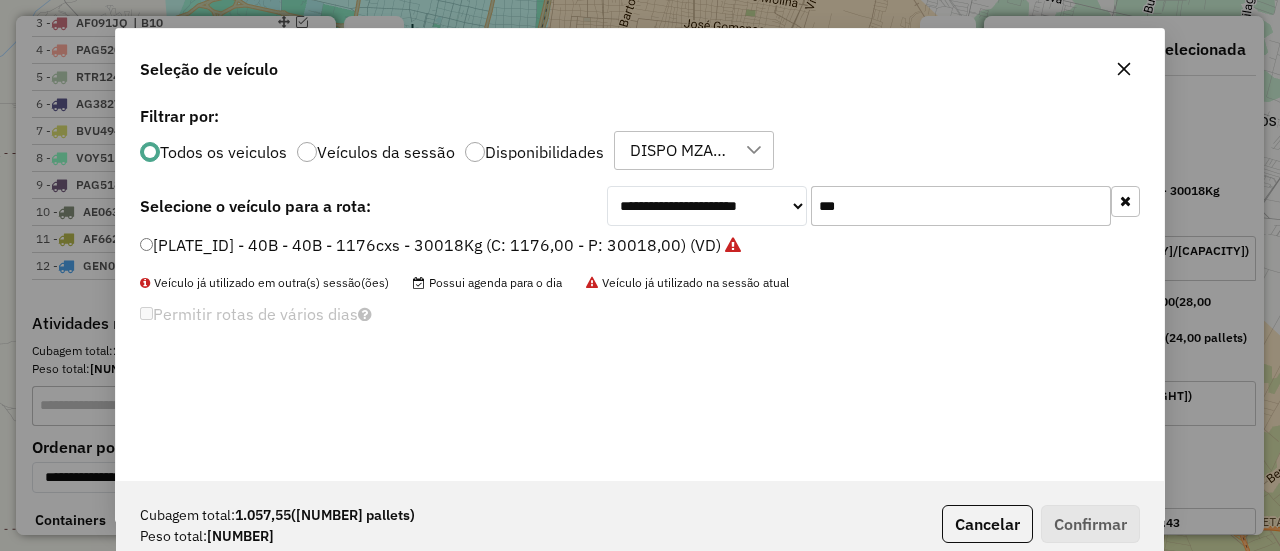 type on "***" 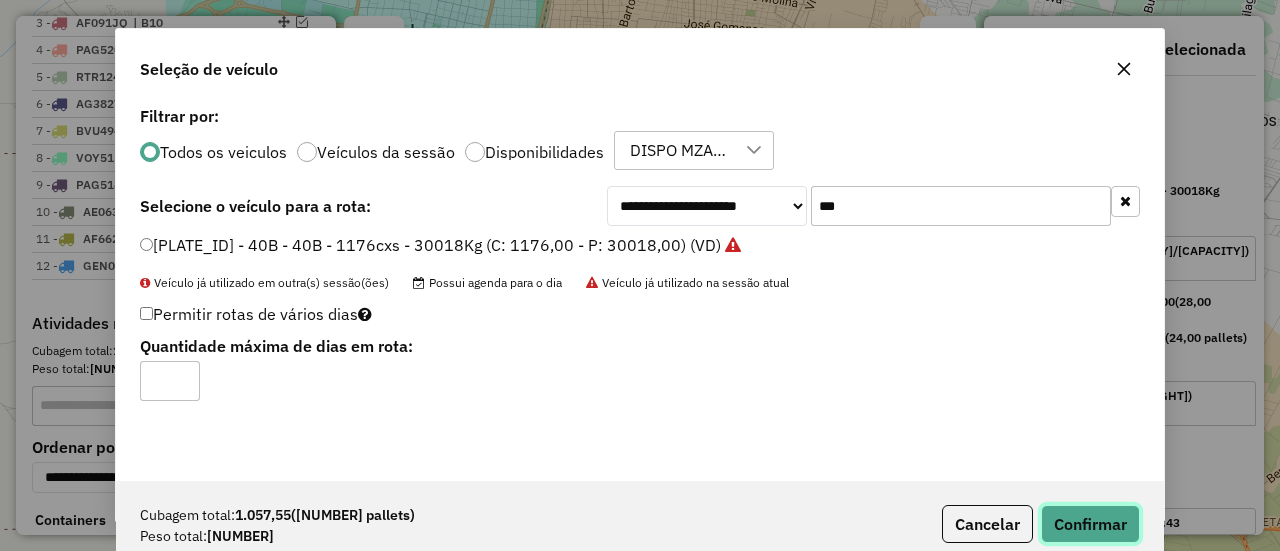 click on "Confirmar" 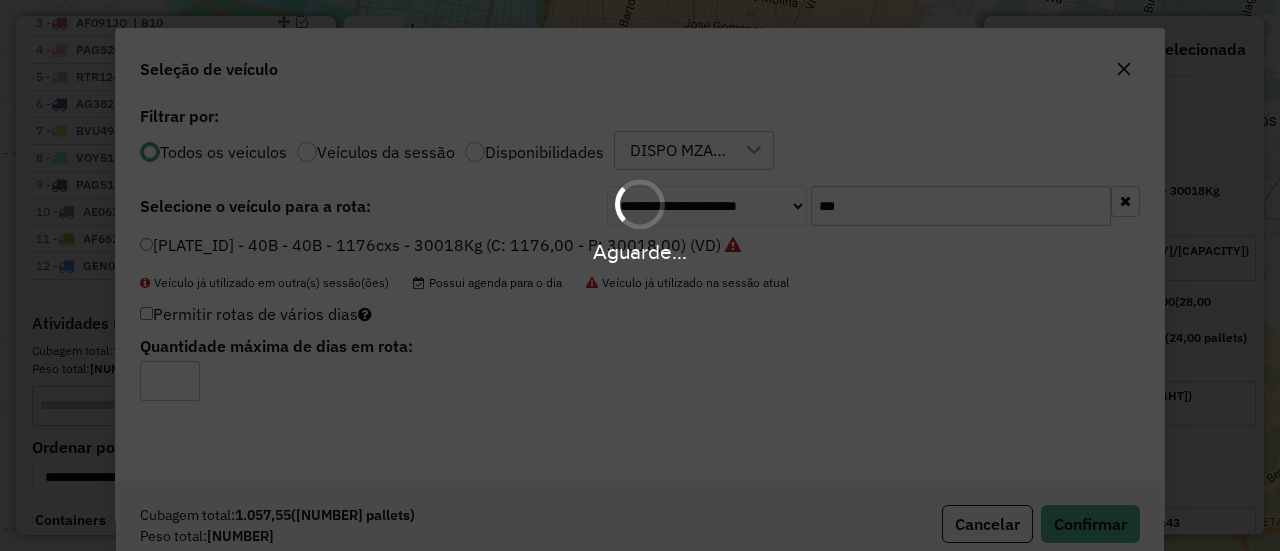 scroll, scrollTop: 765, scrollLeft: 0, axis: vertical 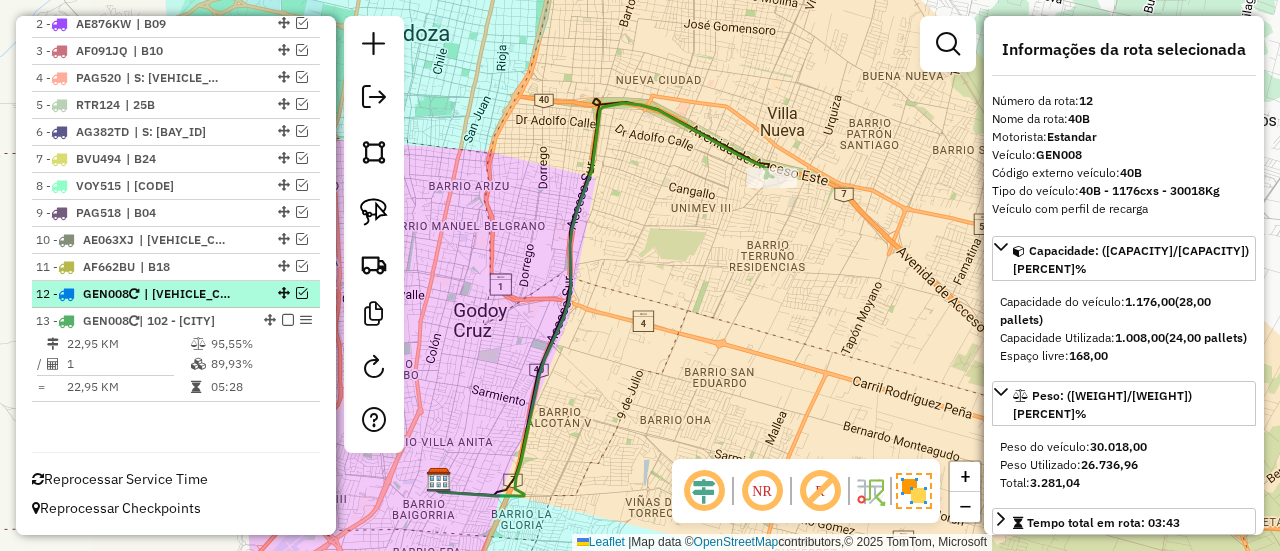 click on "12 -       GEN008   | 40B" at bounding box center [176, 294] 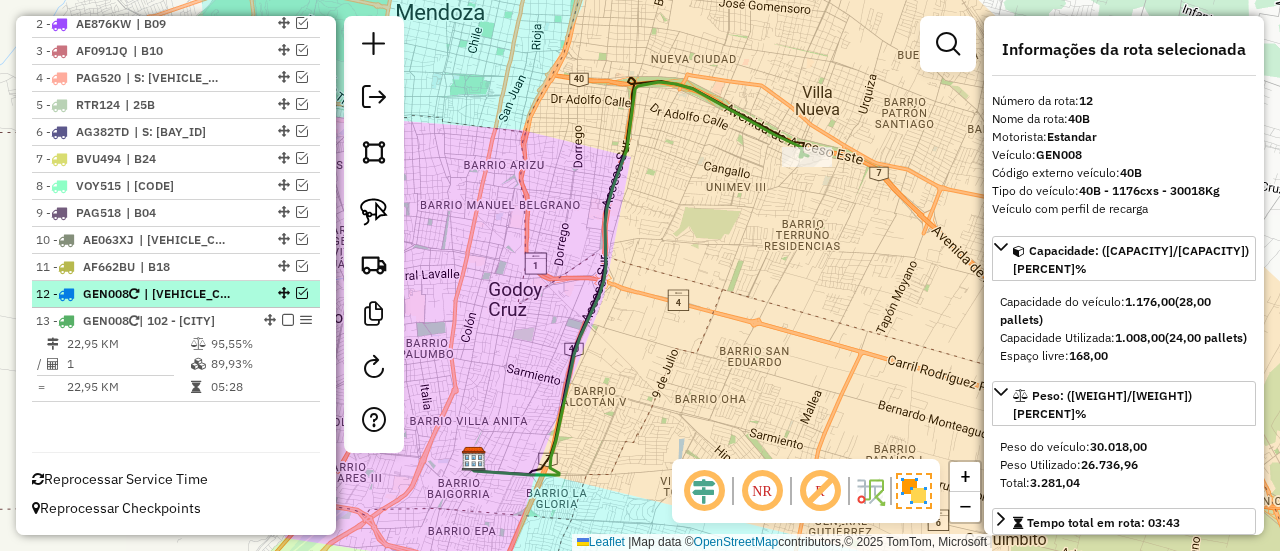 click at bounding box center (302, 293) 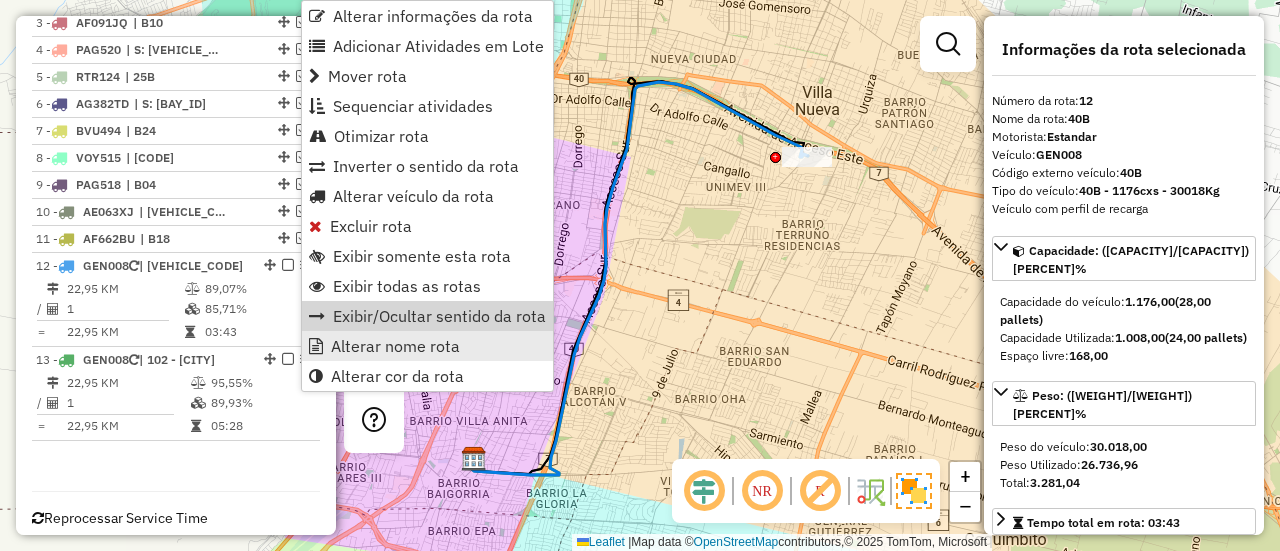 click on "Alterar nome rota" at bounding box center (395, 346) 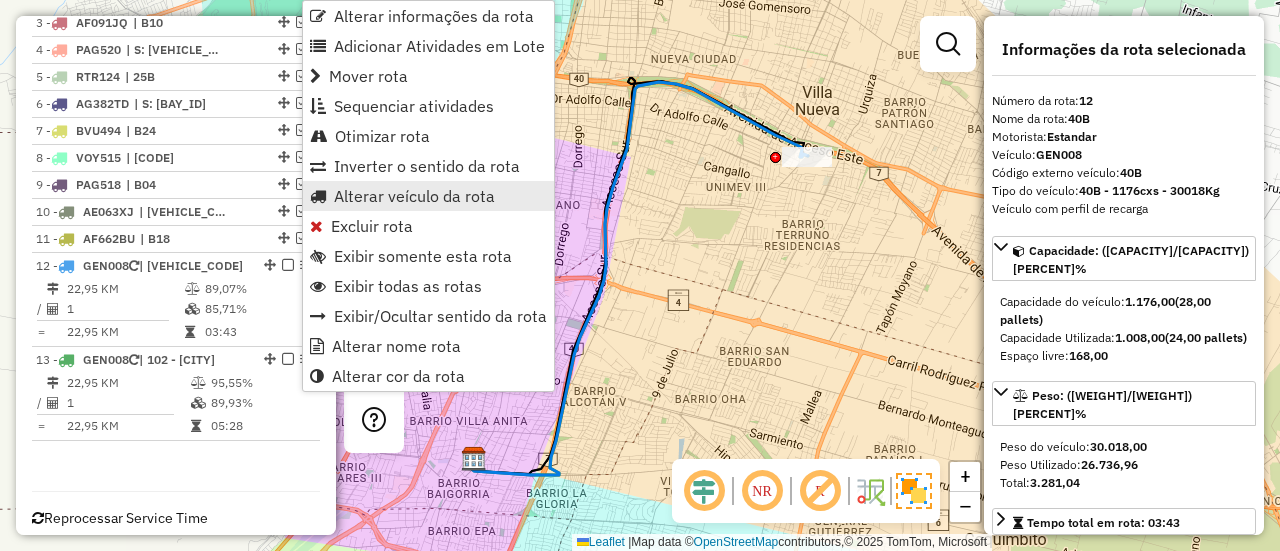 click on "Alterar veículo da rota" at bounding box center [414, 196] 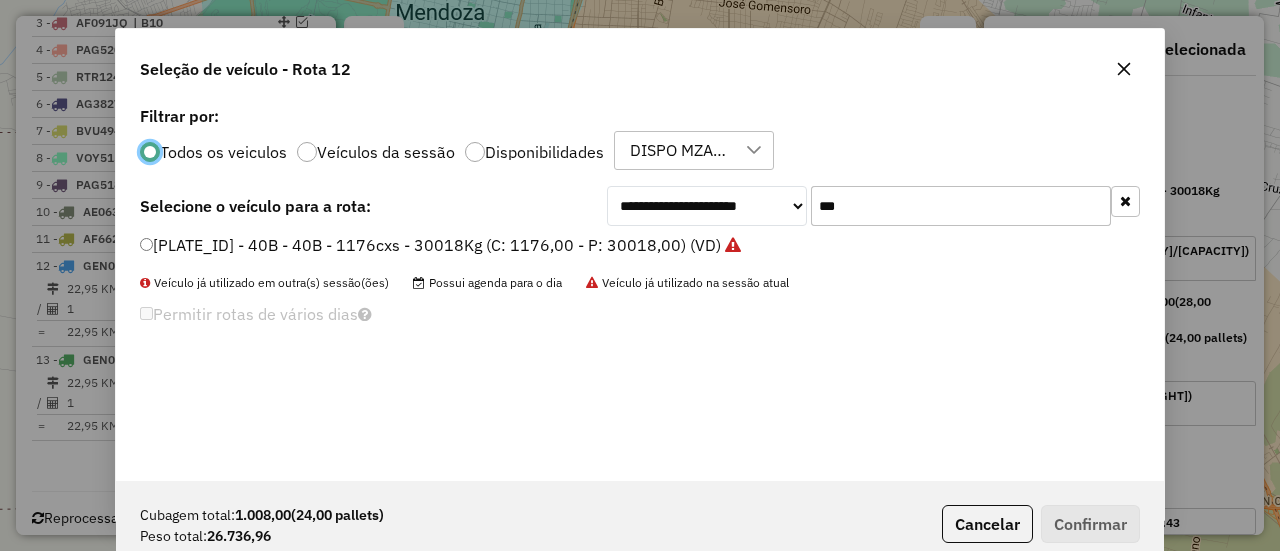 scroll, scrollTop: 11, scrollLeft: 6, axis: both 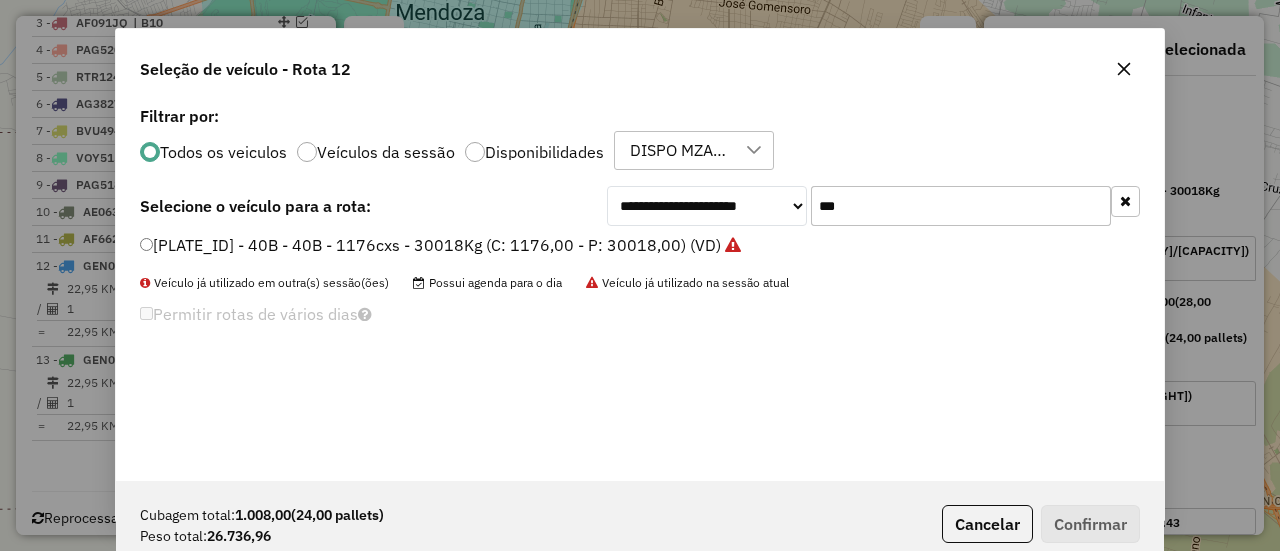 click on "**********" 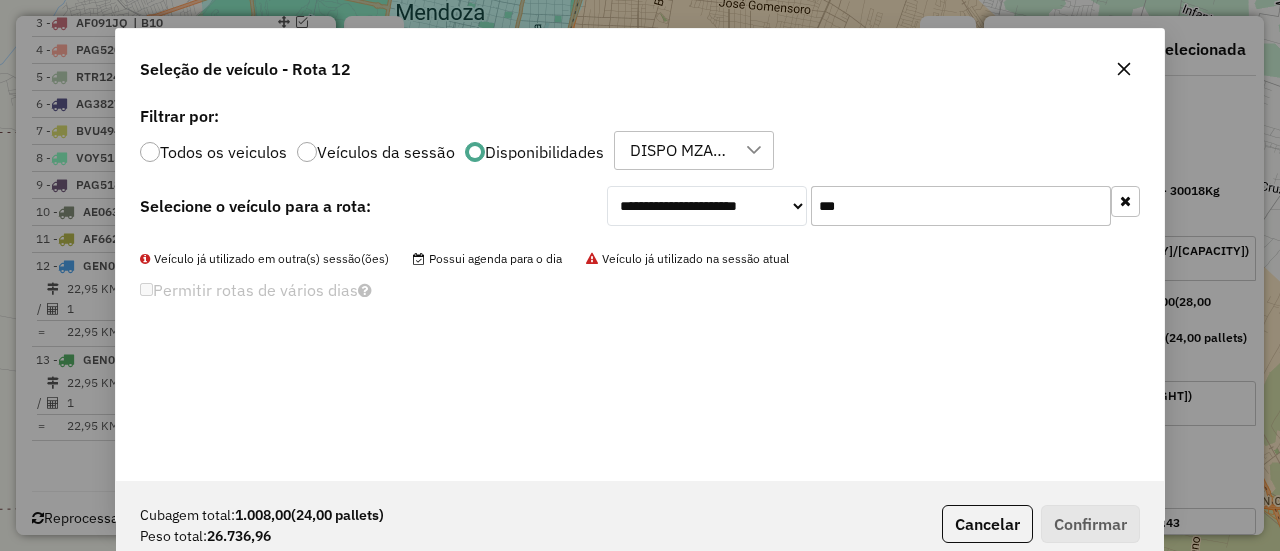 drag, startPoint x: 882, startPoint y: 204, endPoint x: 804, endPoint y: 197, distance: 78.31347 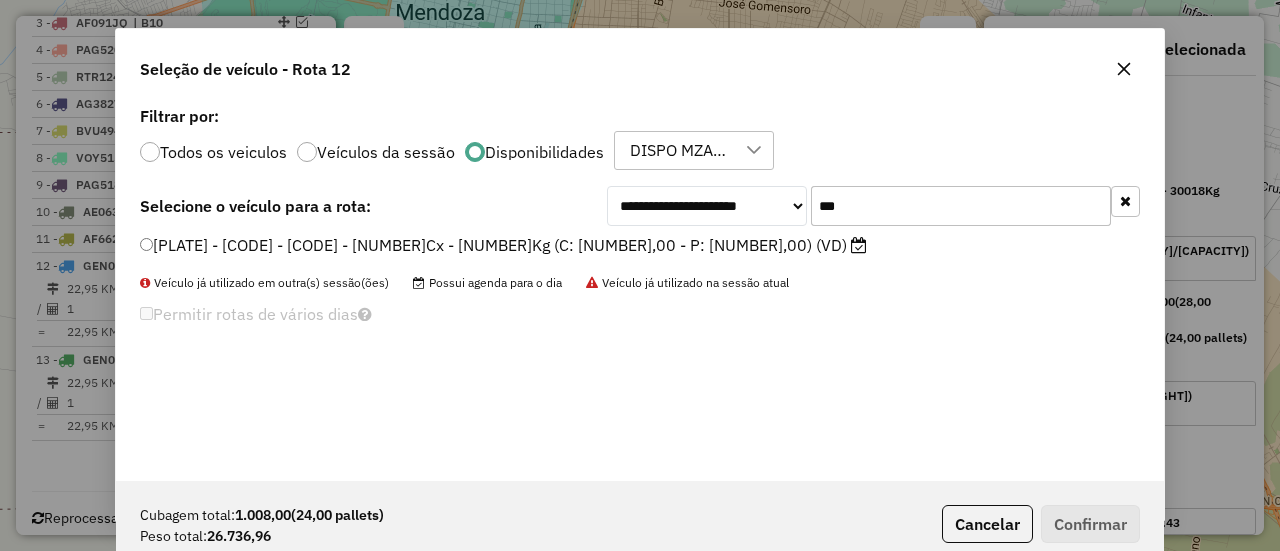 type on "***" 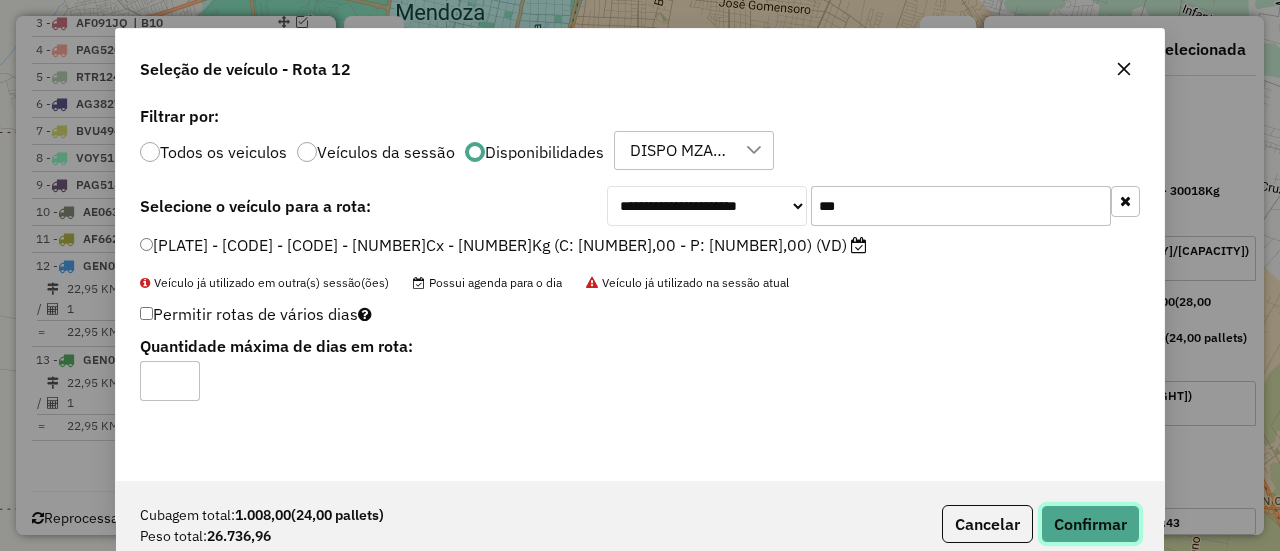 click on "Confirmar" 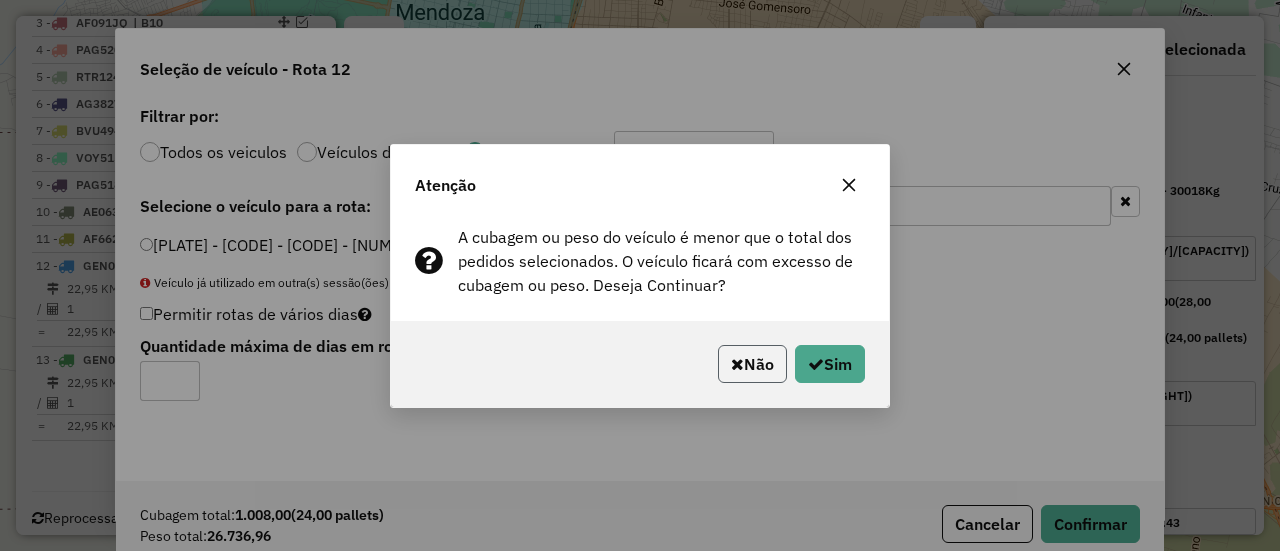 click on "Não" 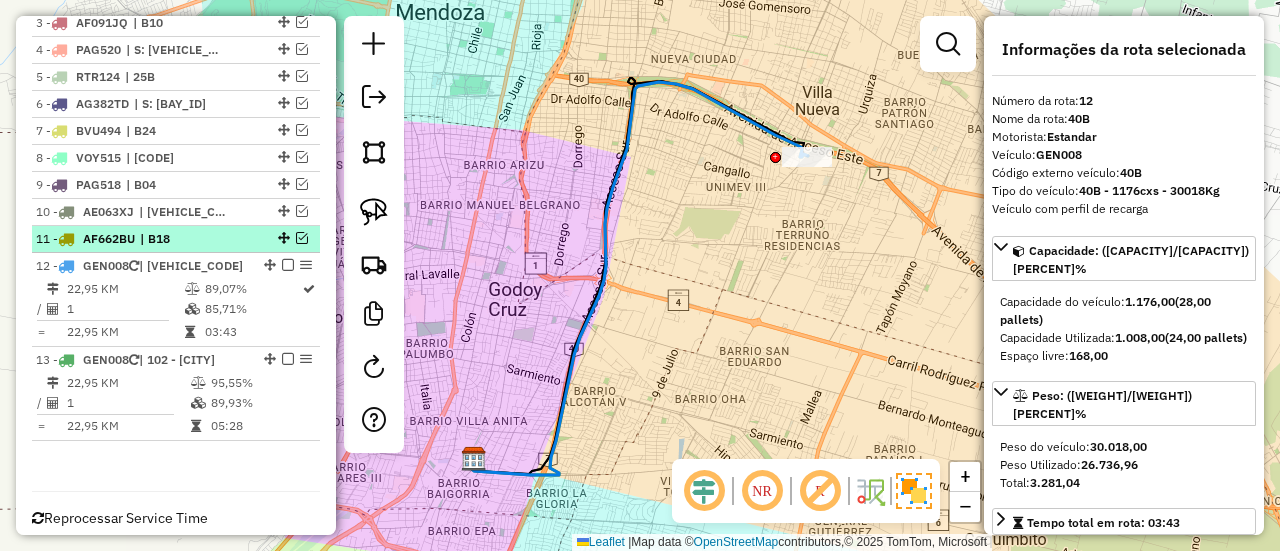 click on "11 -       AF662BU   | B18" at bounding box center [142, 239] 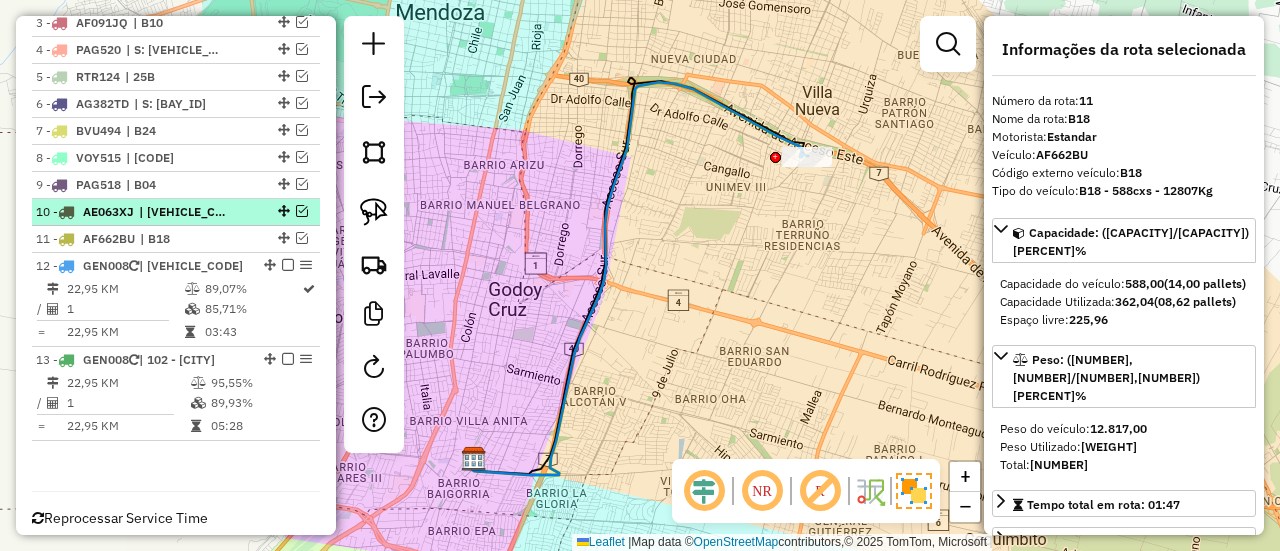 click on "| B06" at bounding box center (185, 212) 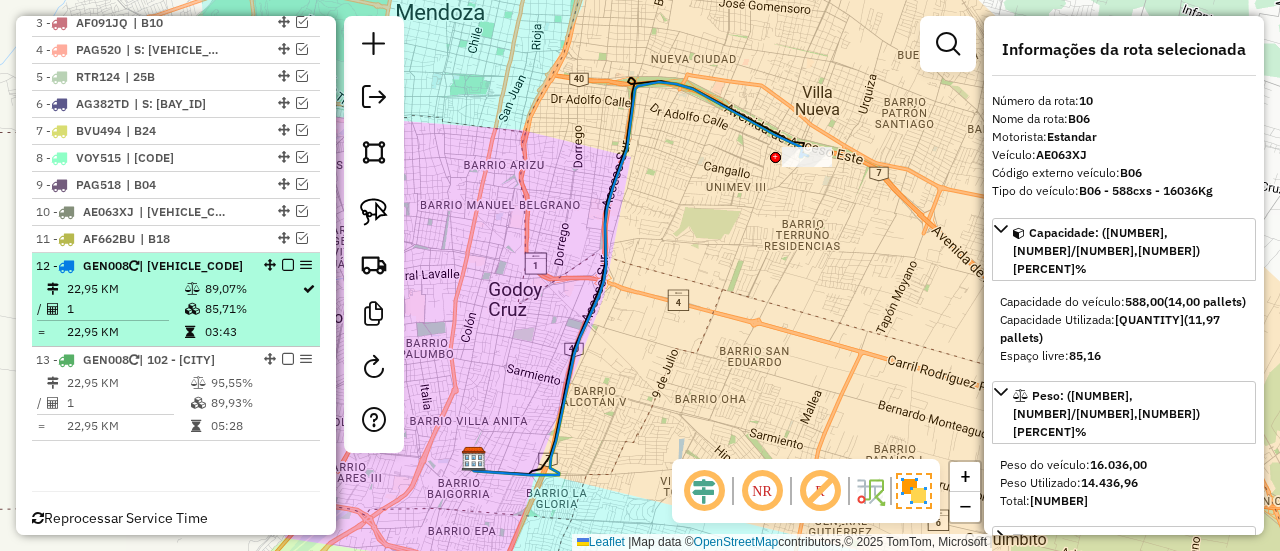 click on "12 -       GEN008   | 40B" at bounding box center (142, 266) 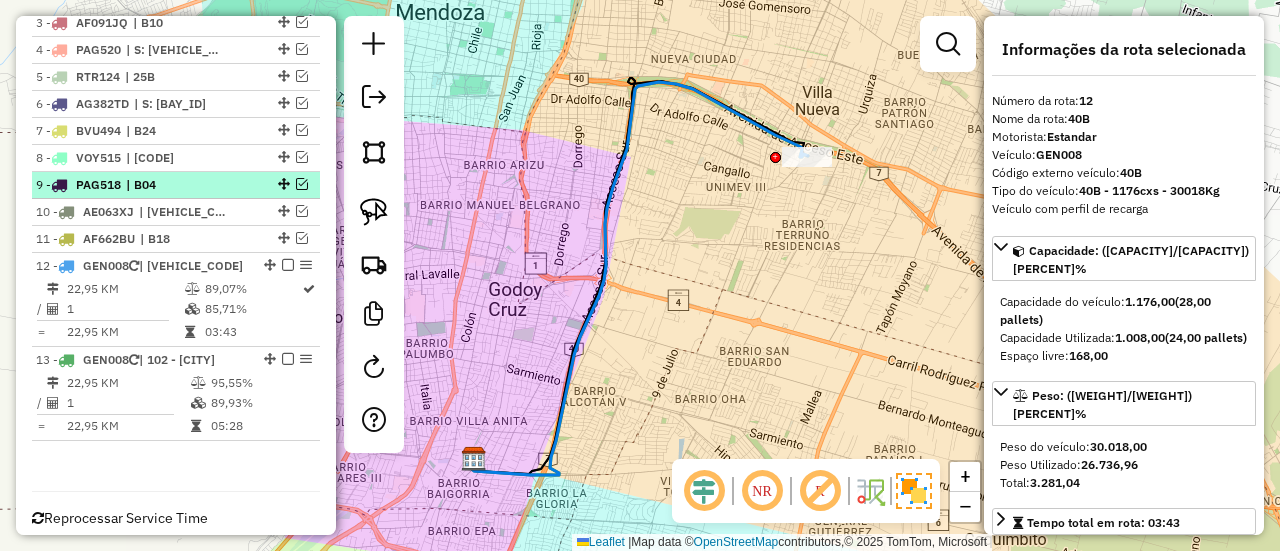 click on "| B04" at bounding box center [172, 185] 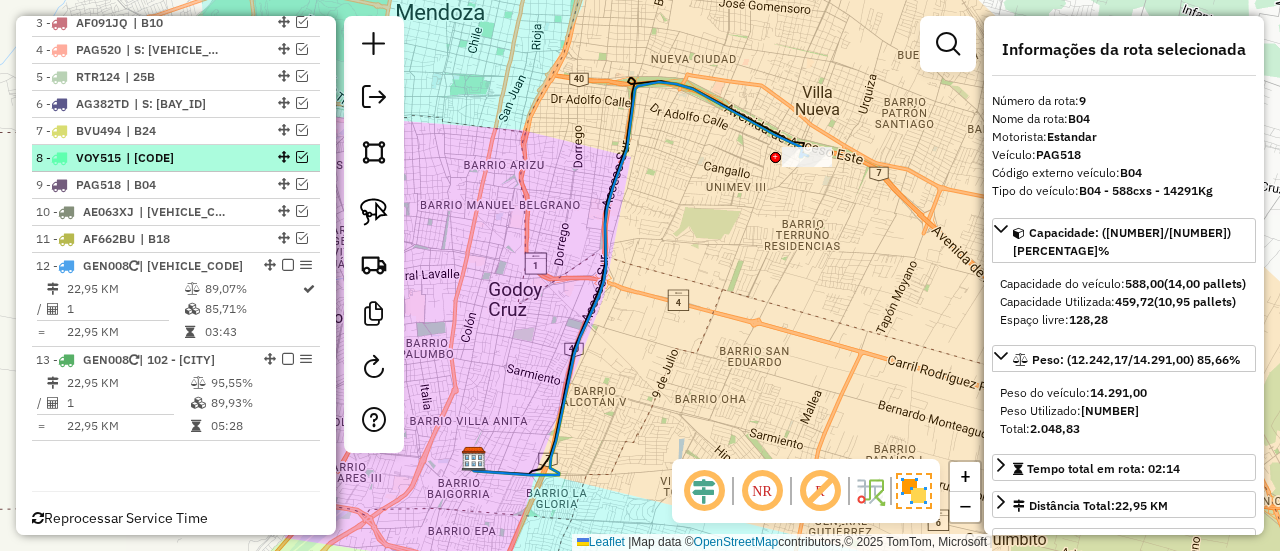 click on "| 26B" at bounding box center [172, 158] 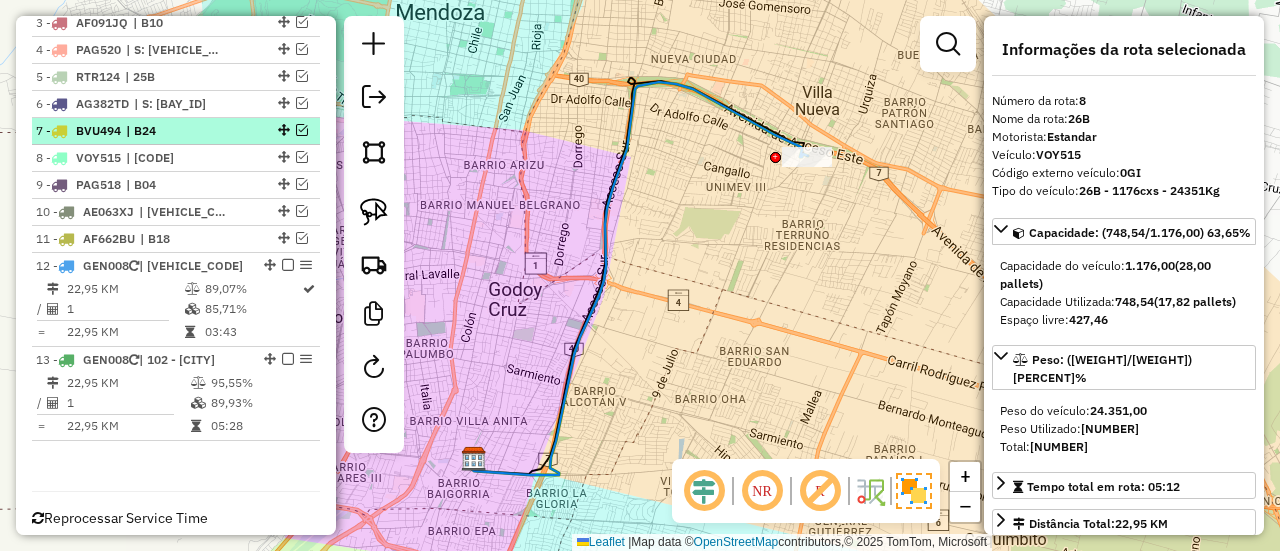 click on "| B24" at bounding box center (172, 131) 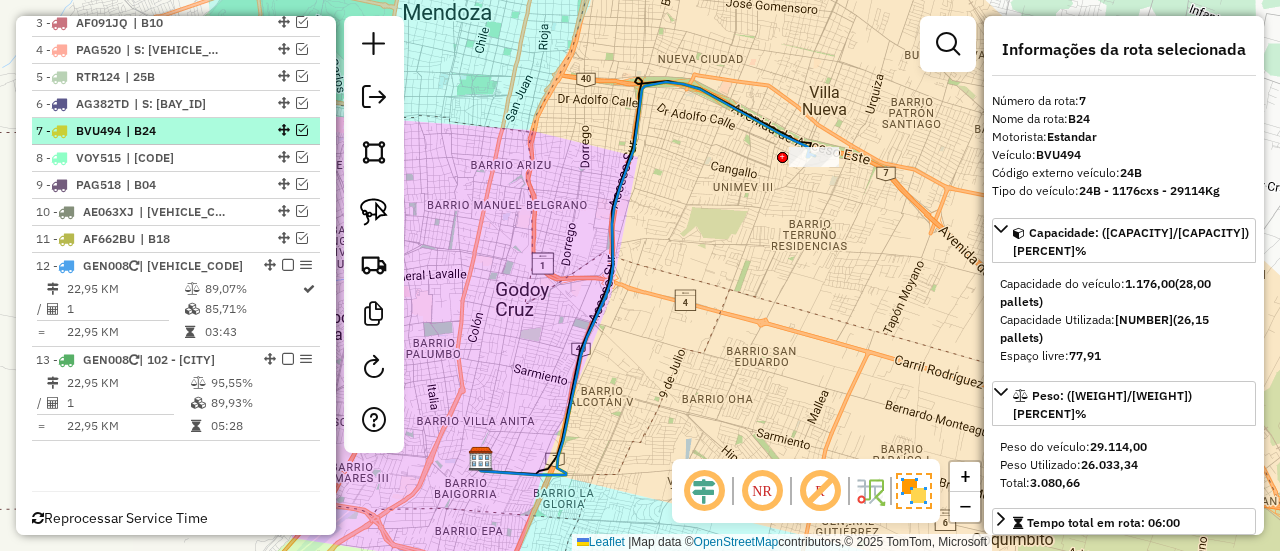 click on "7 -       BVU494   | B24" at bounding box center [176, 131] 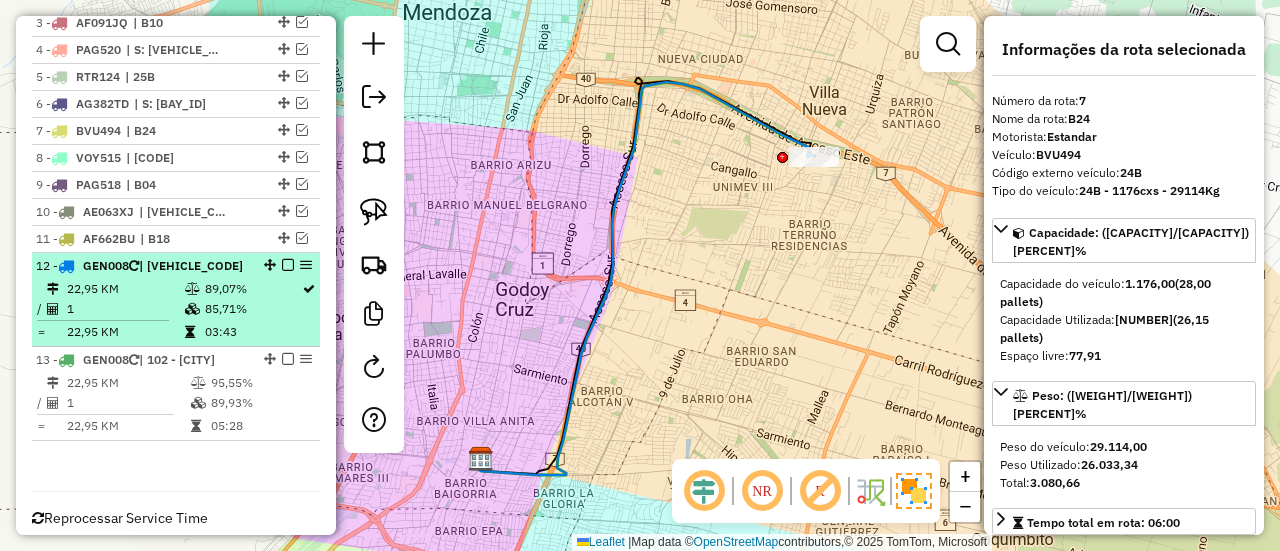 click on "85,71%" at bounding box center (252, 309) 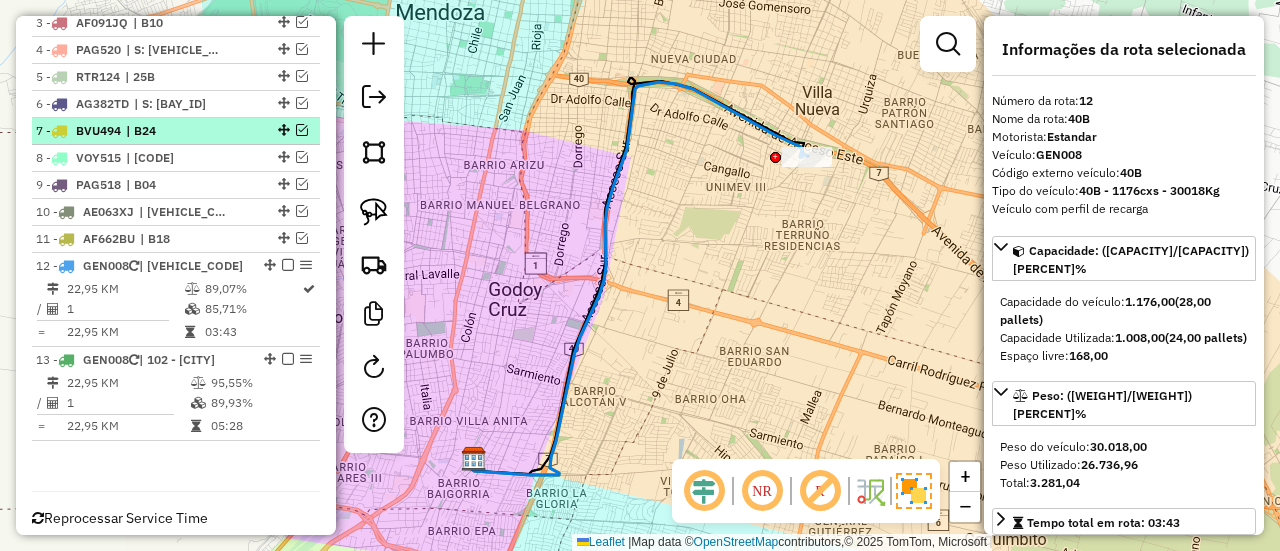 click on "| B24" at bounding box center (172, 131) 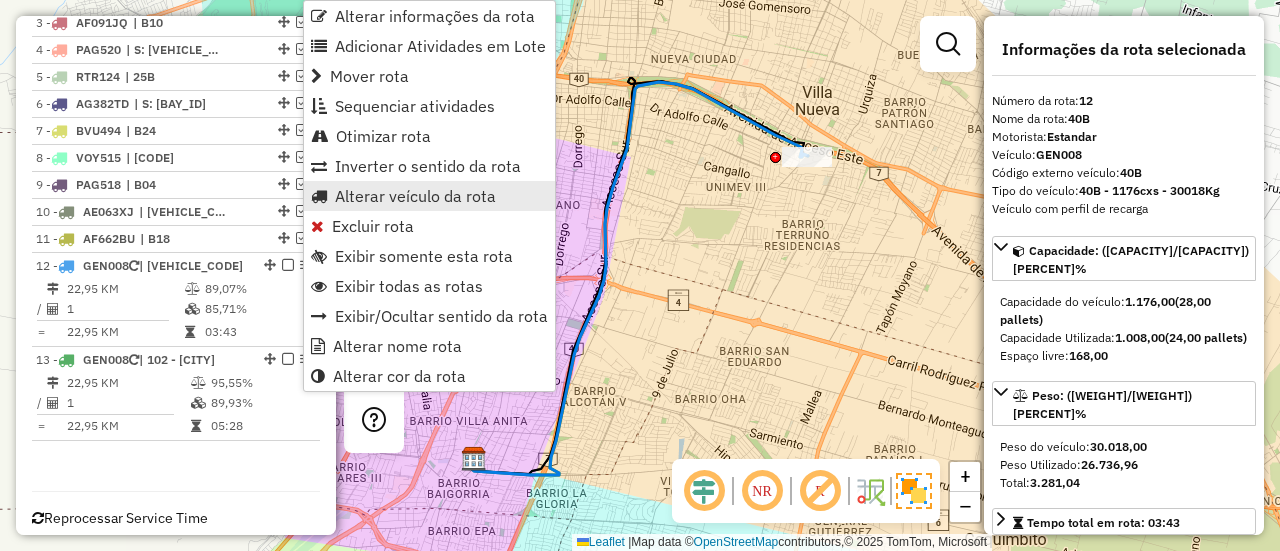 click on "Alterar veículo da rota" at bounding box center (415, 196) 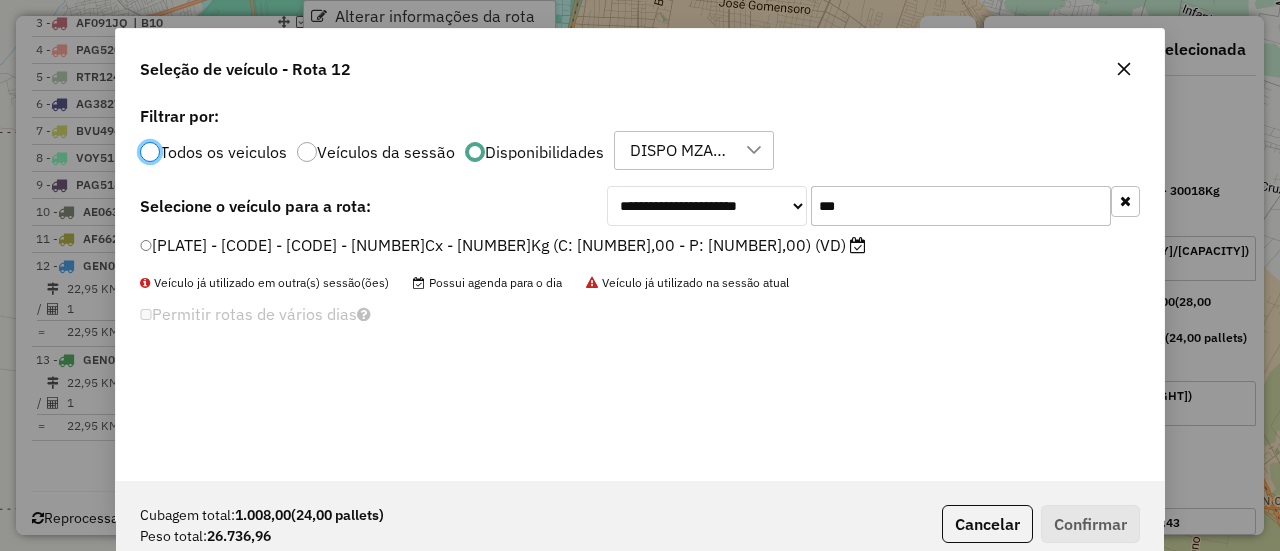 scroll, scrollTop: 11, scrollLeft: 6, axis: both 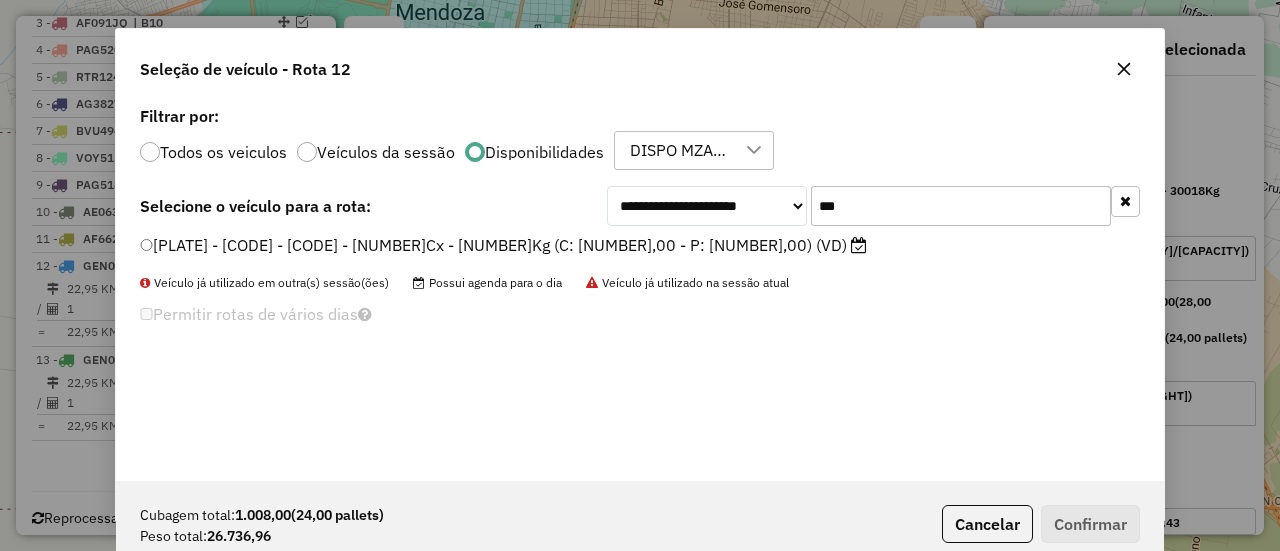 drag, startPoint x: 758, startPoint y: 204, endPoint x: 732, endPoint y: 205, distance: 26.019224 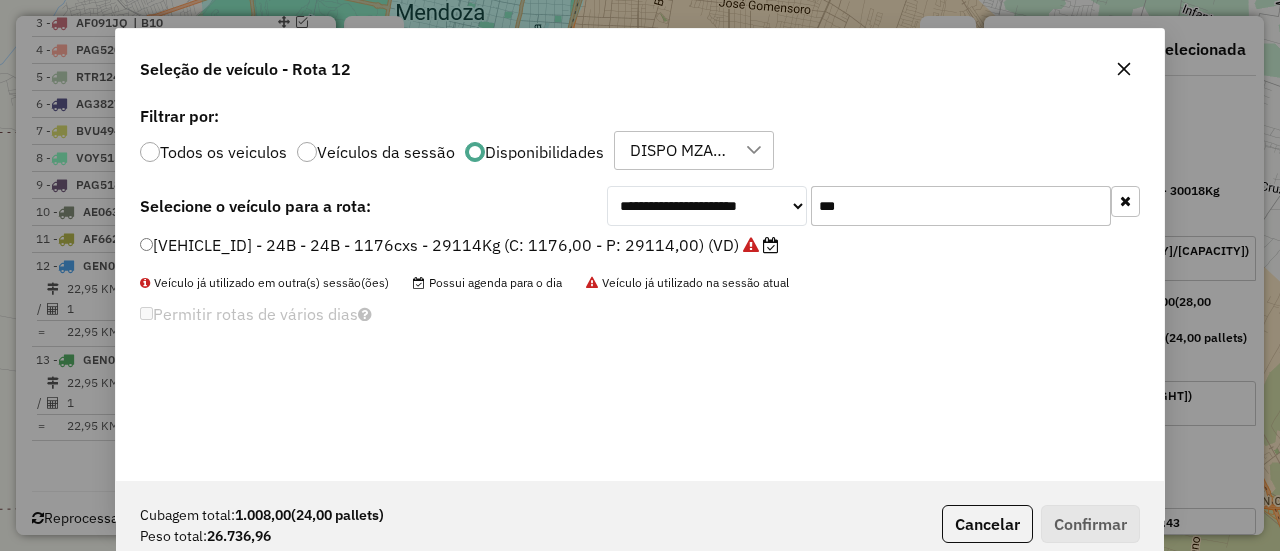 type on "***" 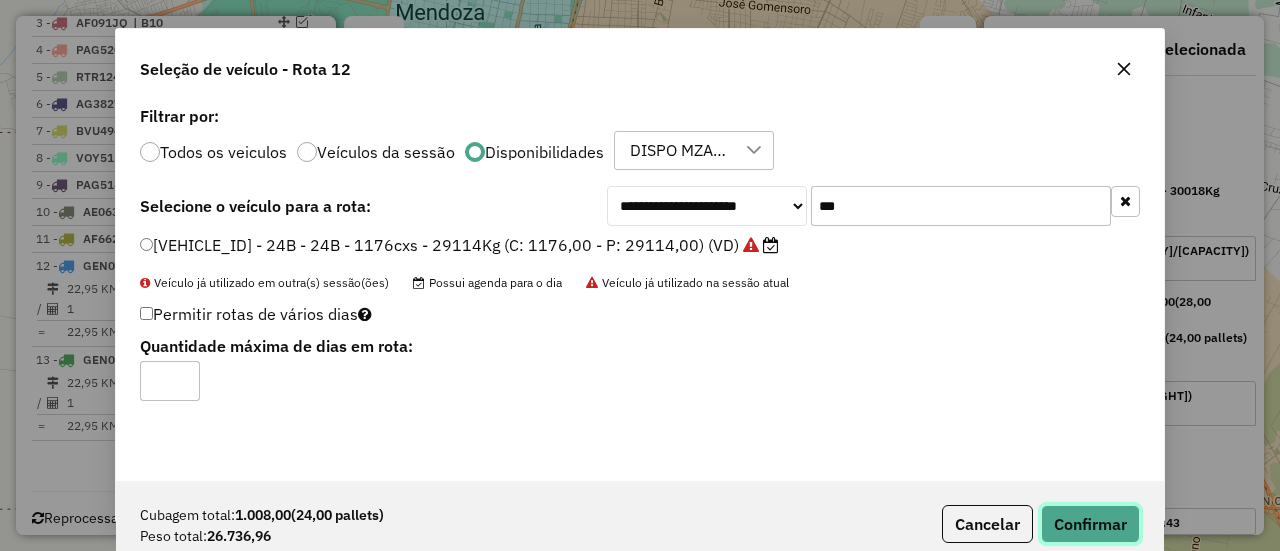 click on "Confirmar" 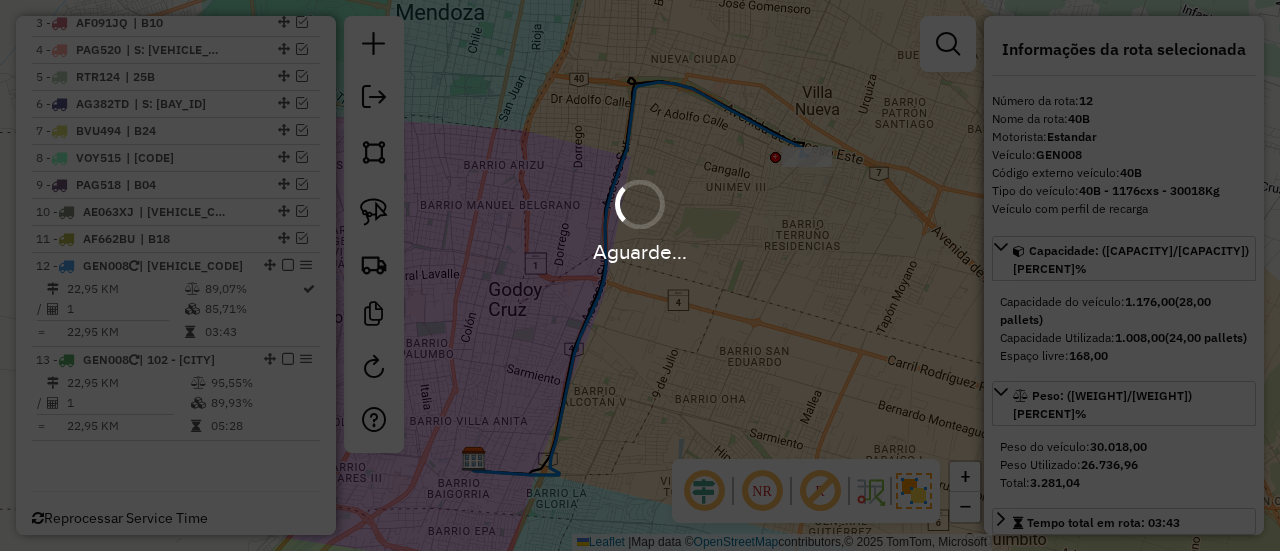 scroll, scrollTop: 832, scrollLeft: 0, axis: vertical 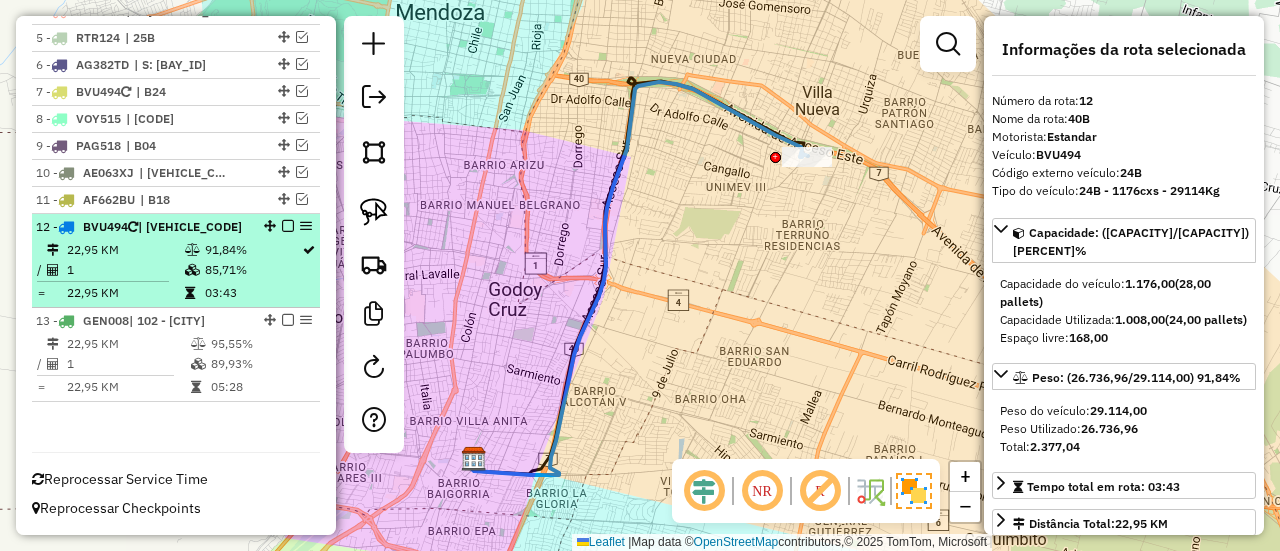 click on "85,71%" at bounding box center (252, 270) 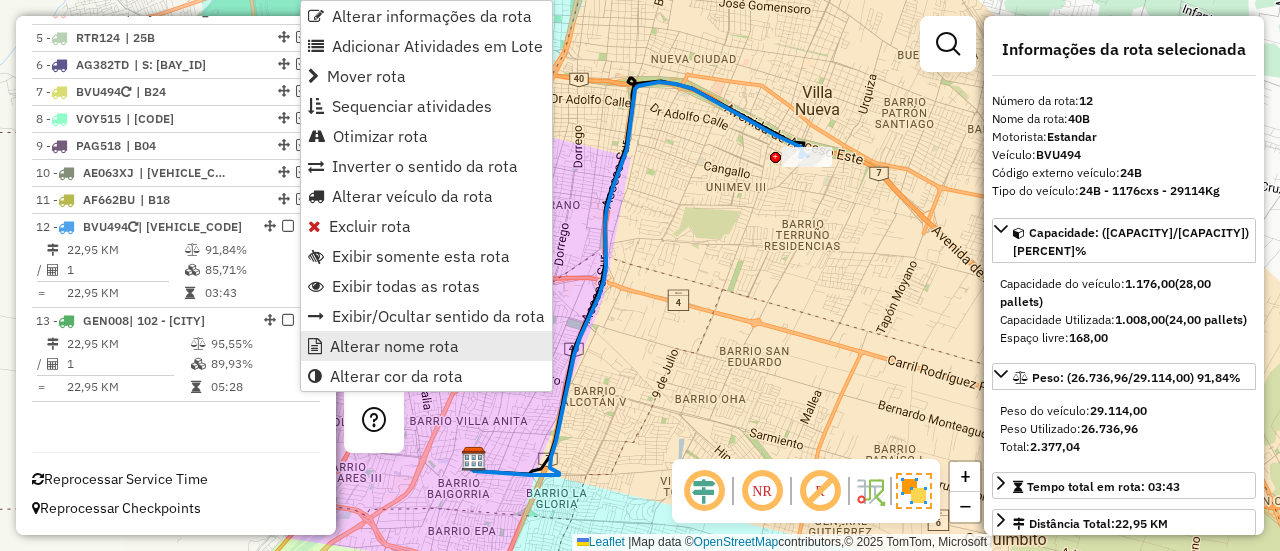 click on "Alterar nome rota" at bounding box center (394, 346) 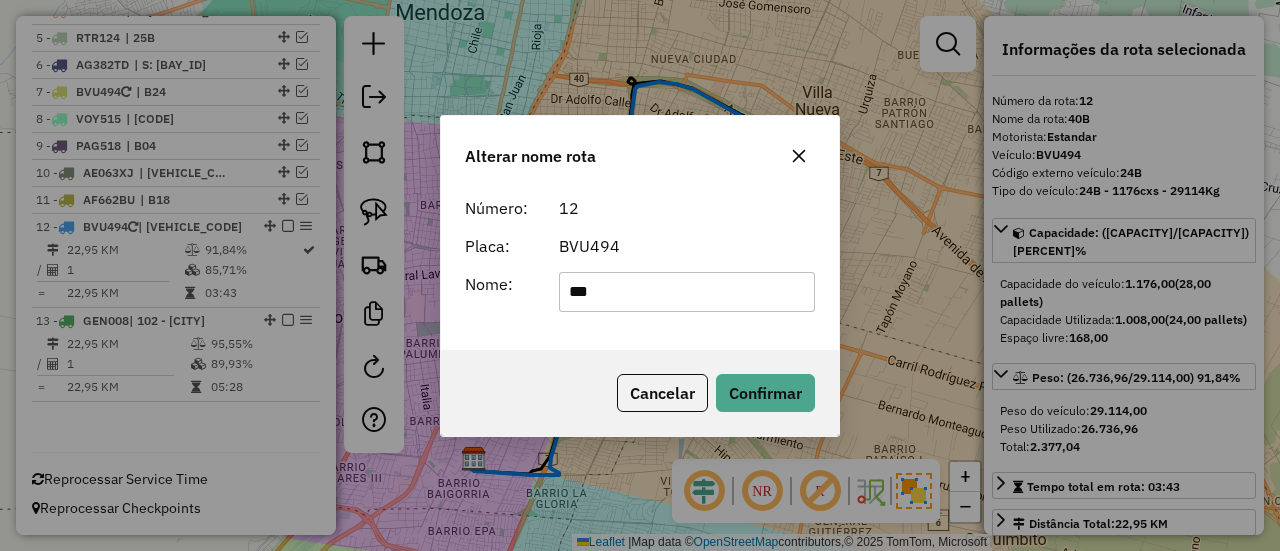 drag, startPoint x: 504, startPoint y: 291, endPoint x: 443, endPoint y: 292, distance: 61.008198 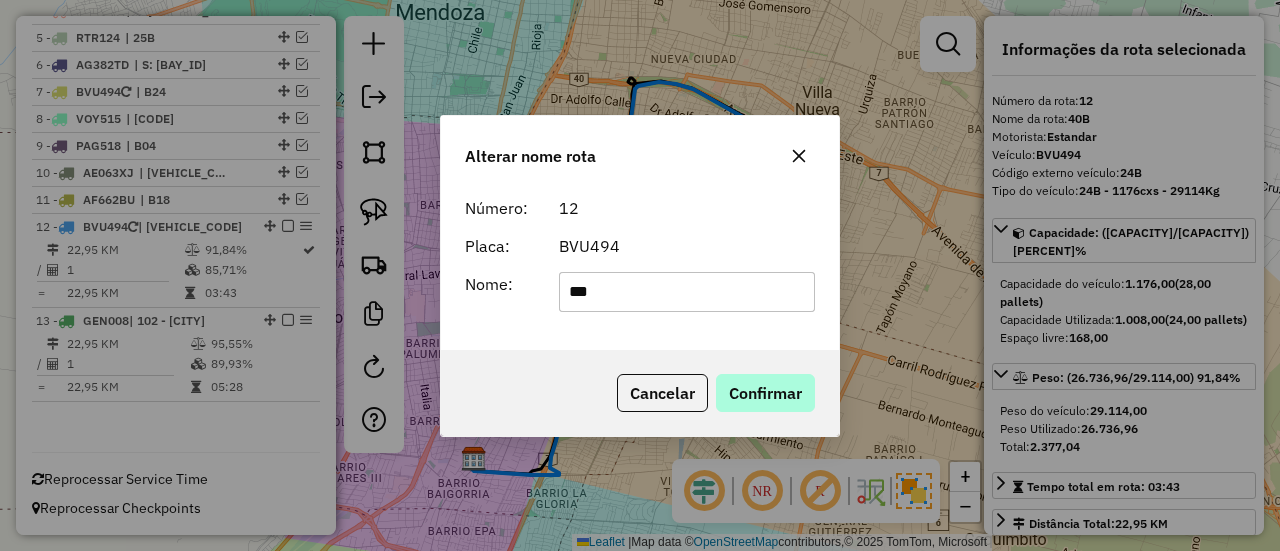 type on "***" 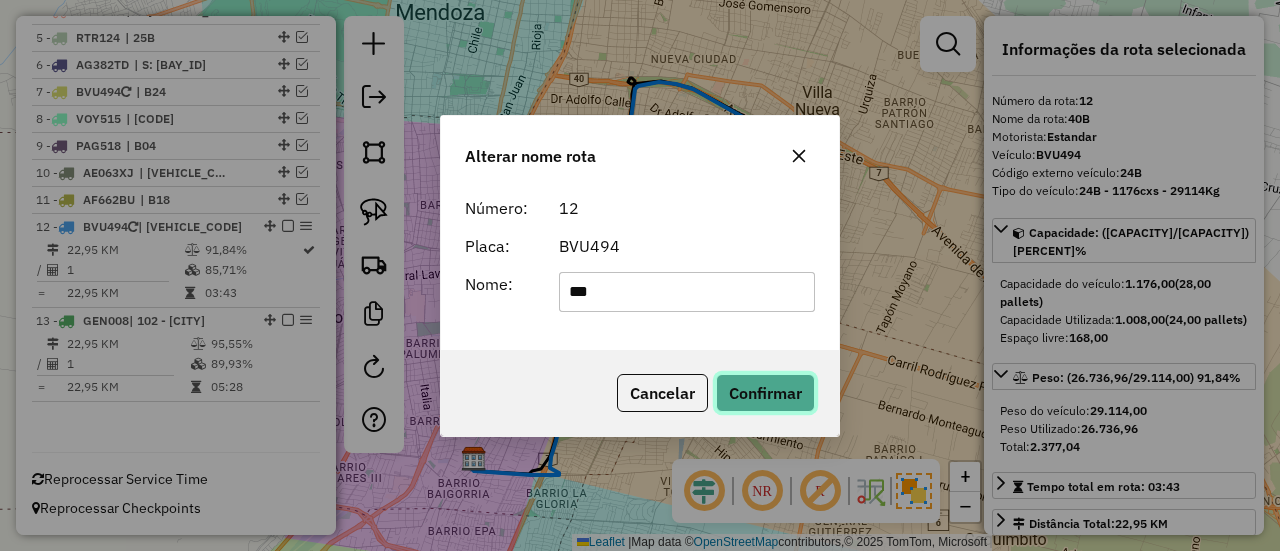 click on "Confirmar" 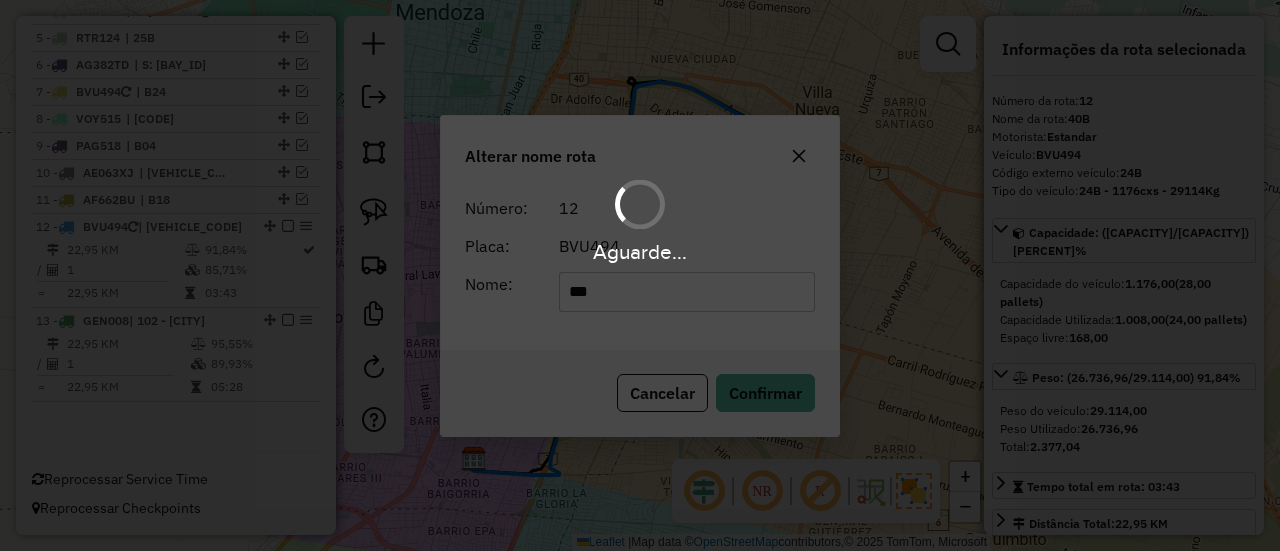 type 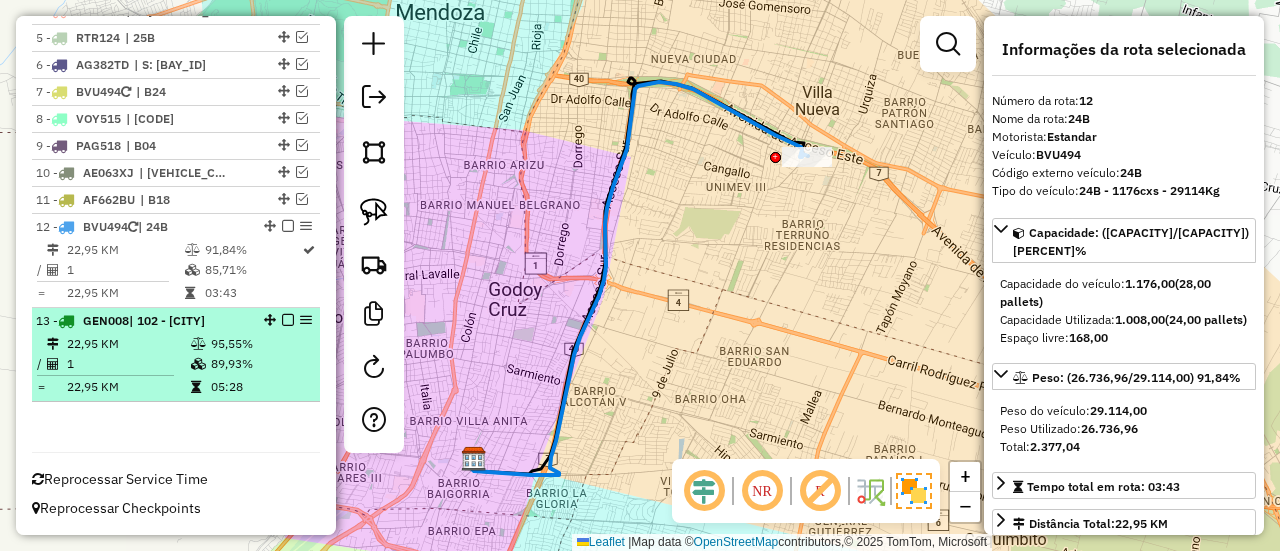 click on "95,55%" at bounding box center (260, 344) 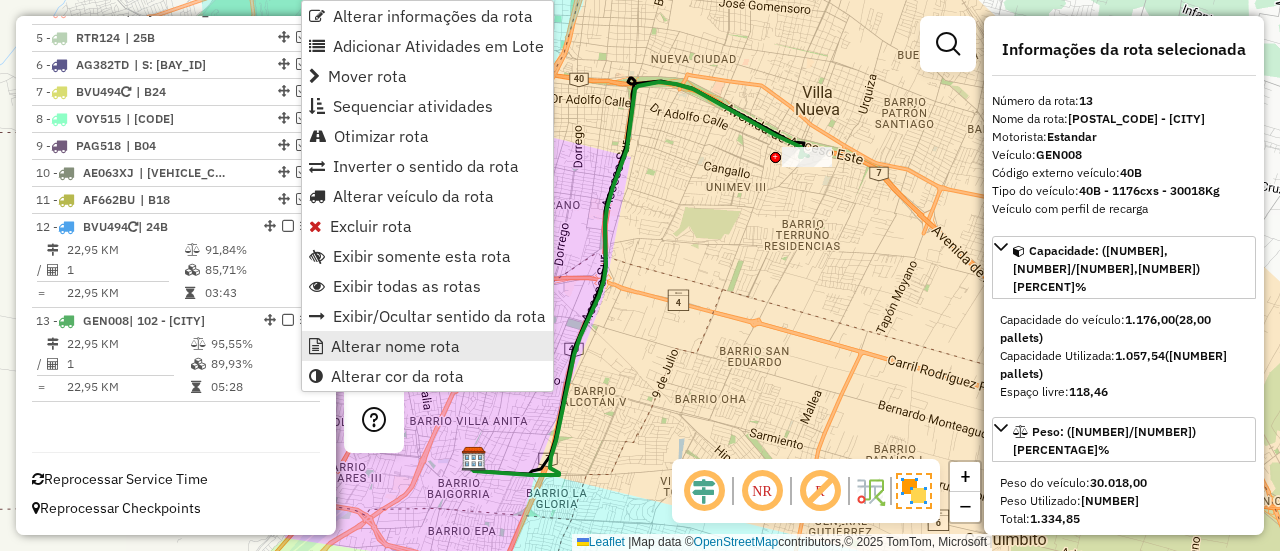 click on "Alterar nome rota" at bounding box center (395, 346) 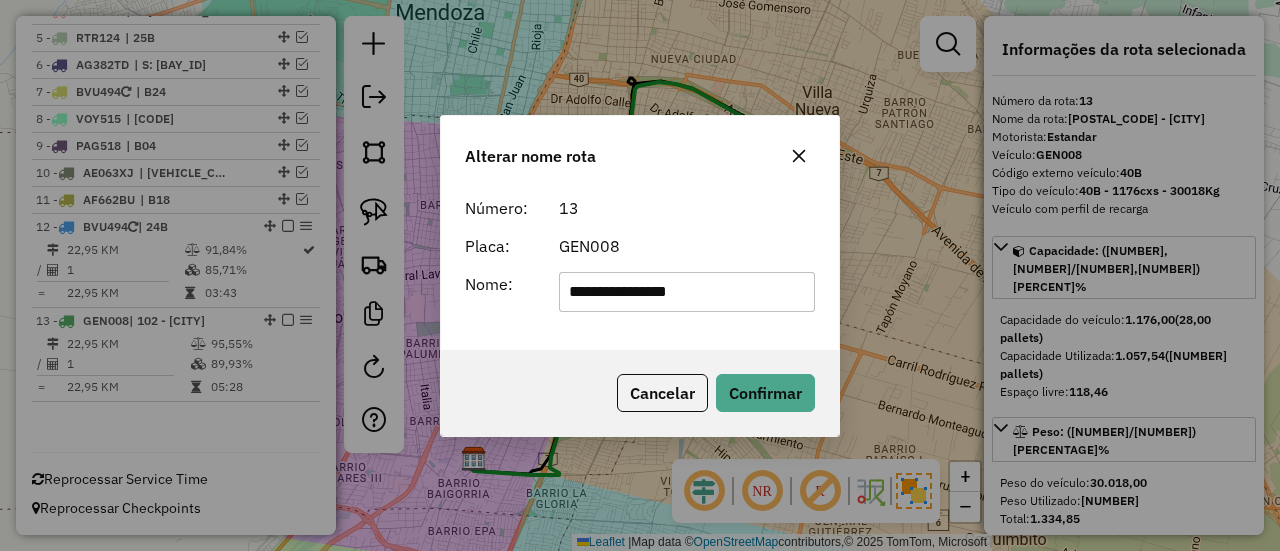 drag, startPoint x: 737, startPoint y: 284, endPoint x: 408, endPoint y: 278, distance: 329.05472 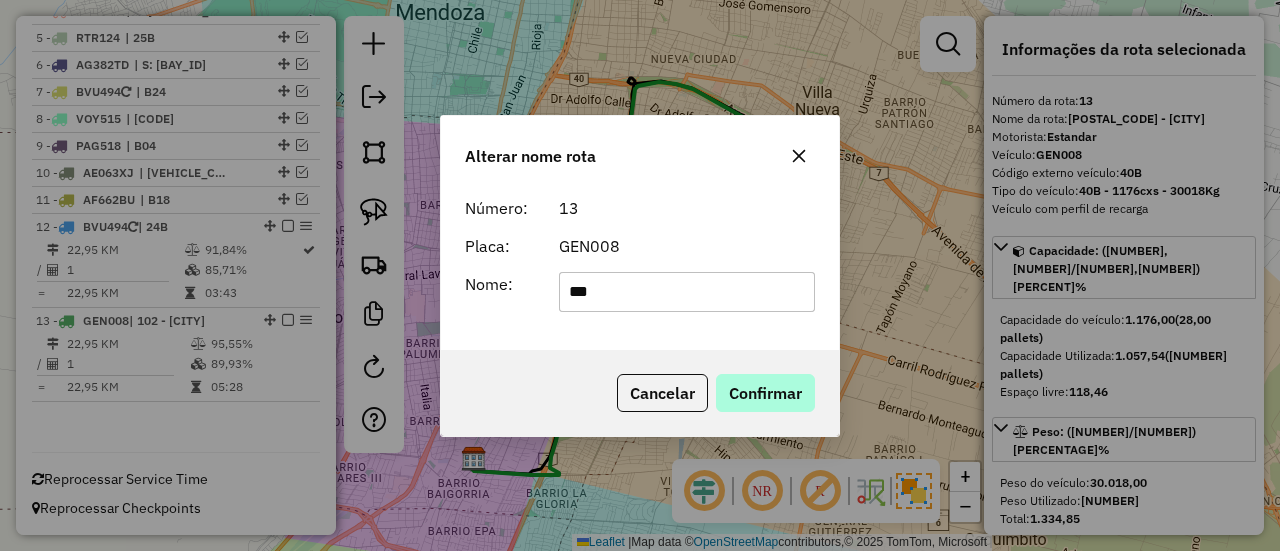 type on "***" 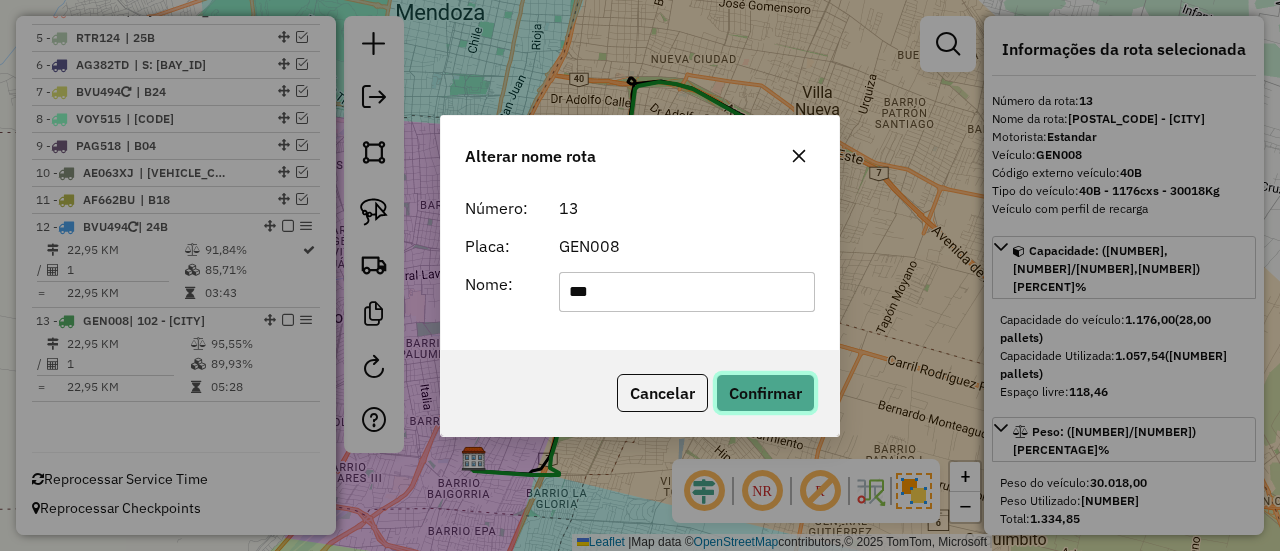 click on "Confirmar" 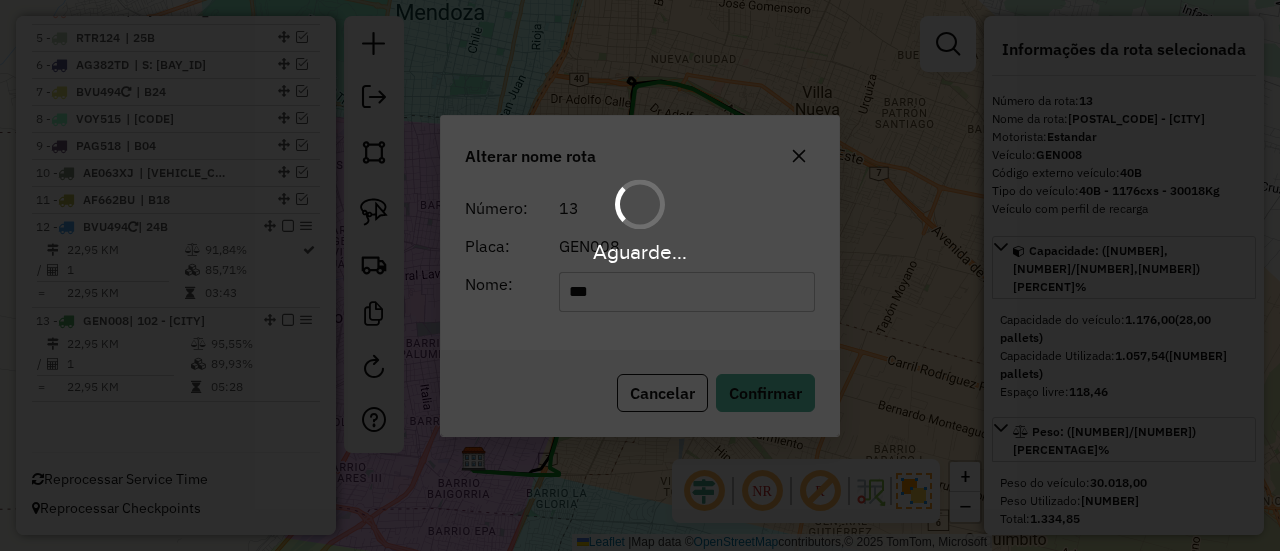 type 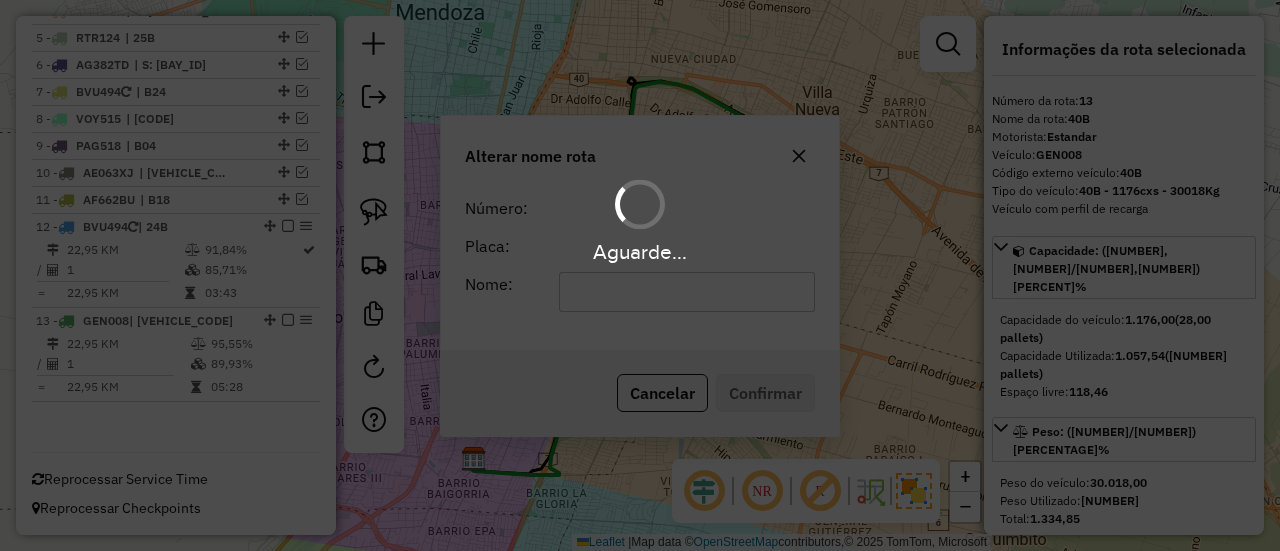 scroll, scrollTop: 814, scrollLeft: 0, axis: vertical 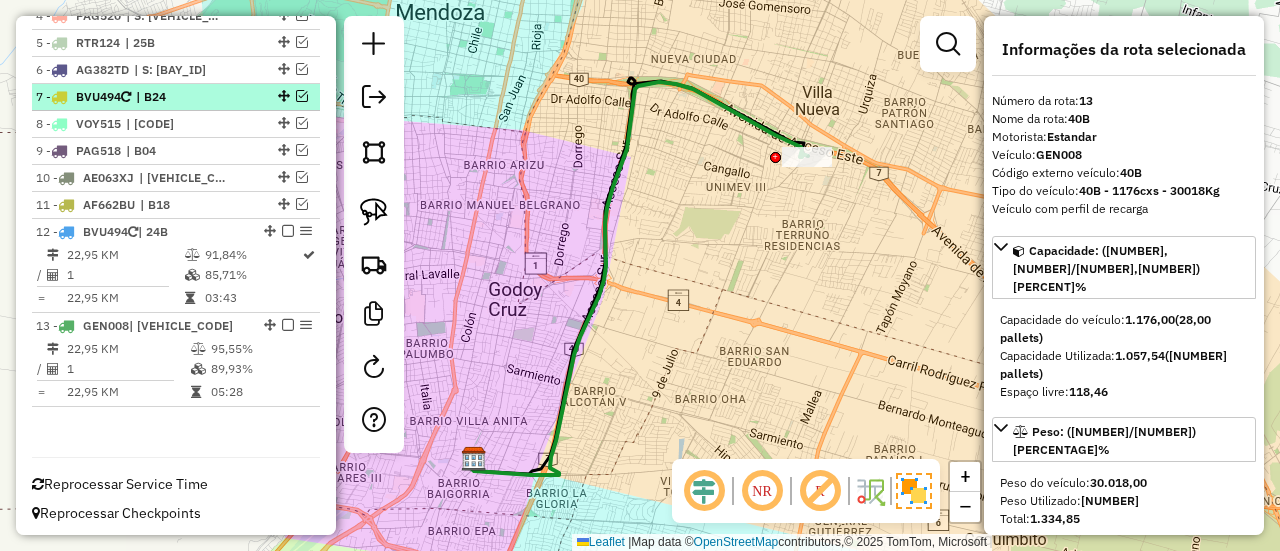 click on "7 -       BVU494   | B24" at bounding box center (176, 97) 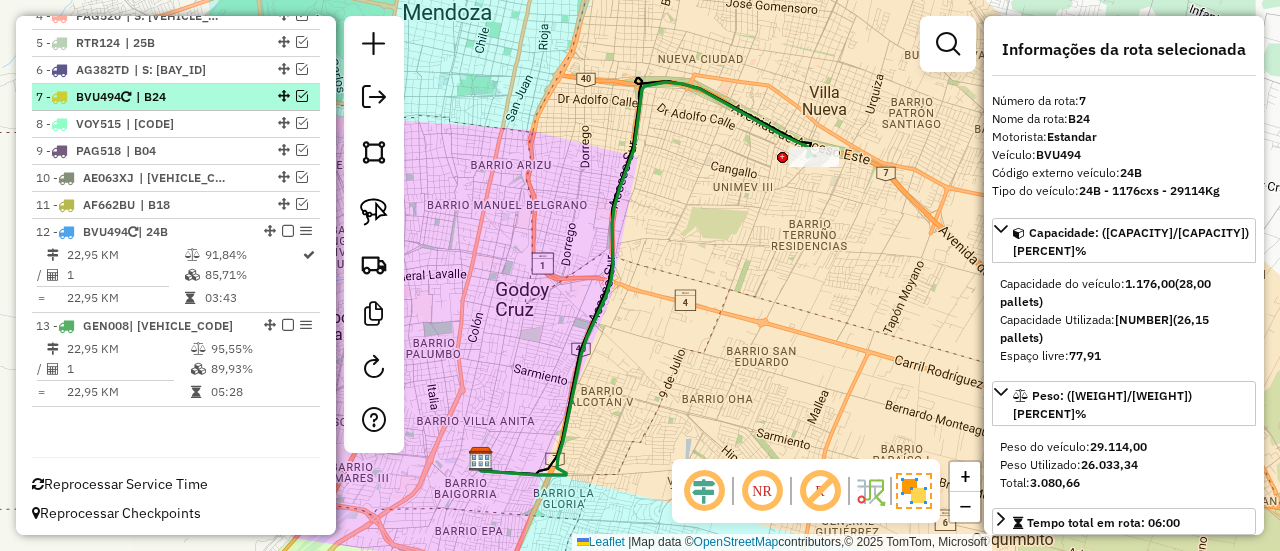 click at bounding box center [302, 96] 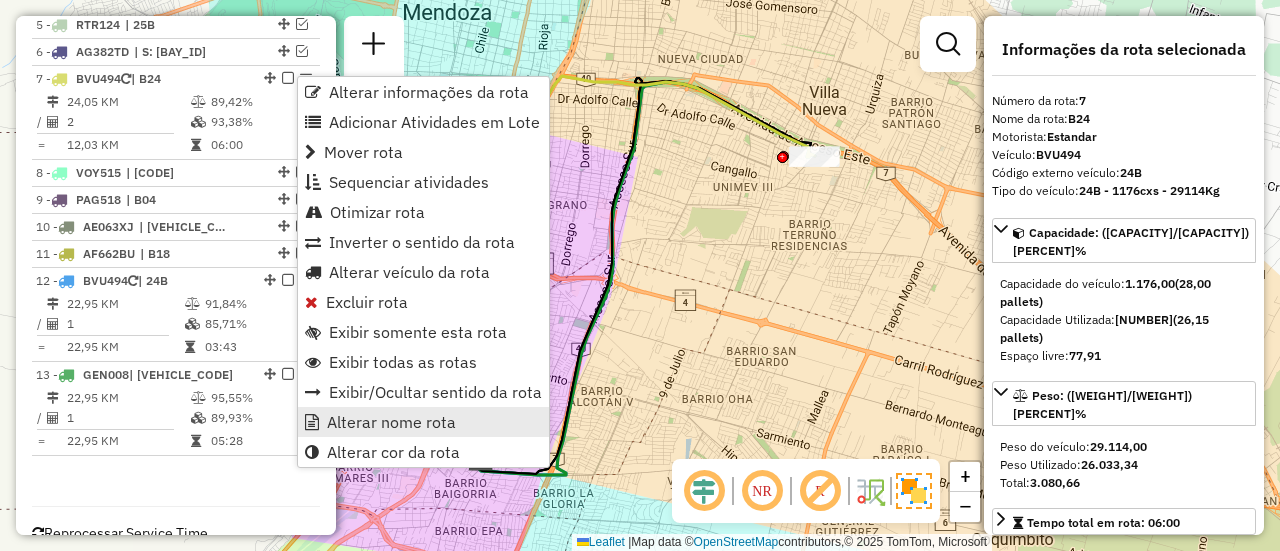 click on "Alterar nome rota" at bounding box center (391, 422) 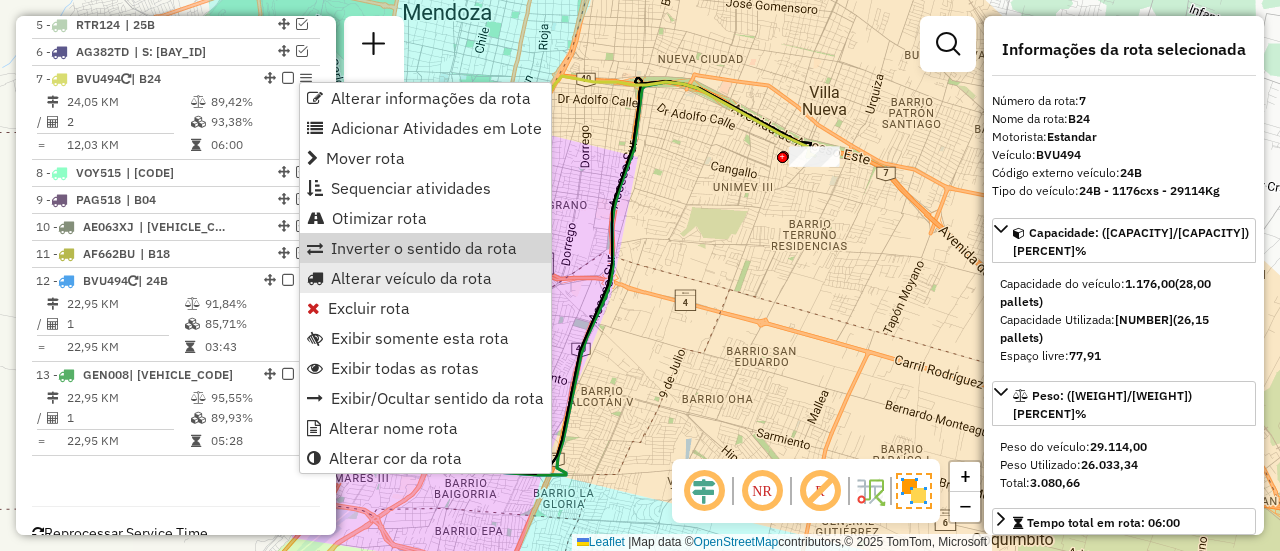 click on "Alterar veículo da rota" at bounding box center (411, 278) 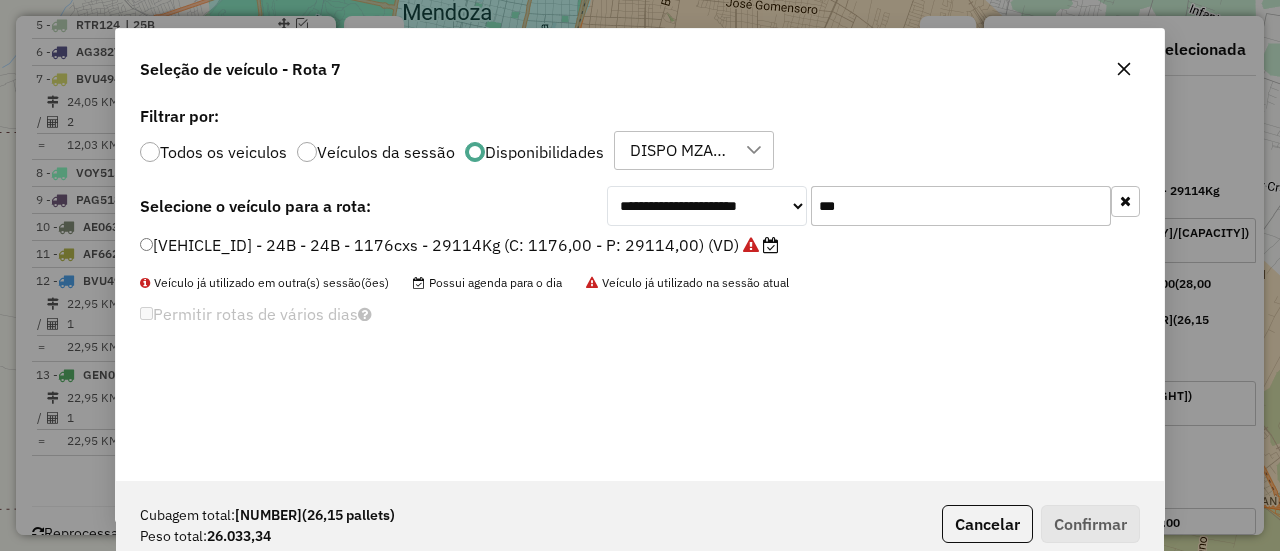 scroll, scrollTop: 11, scrollLeft: 6, axis: both 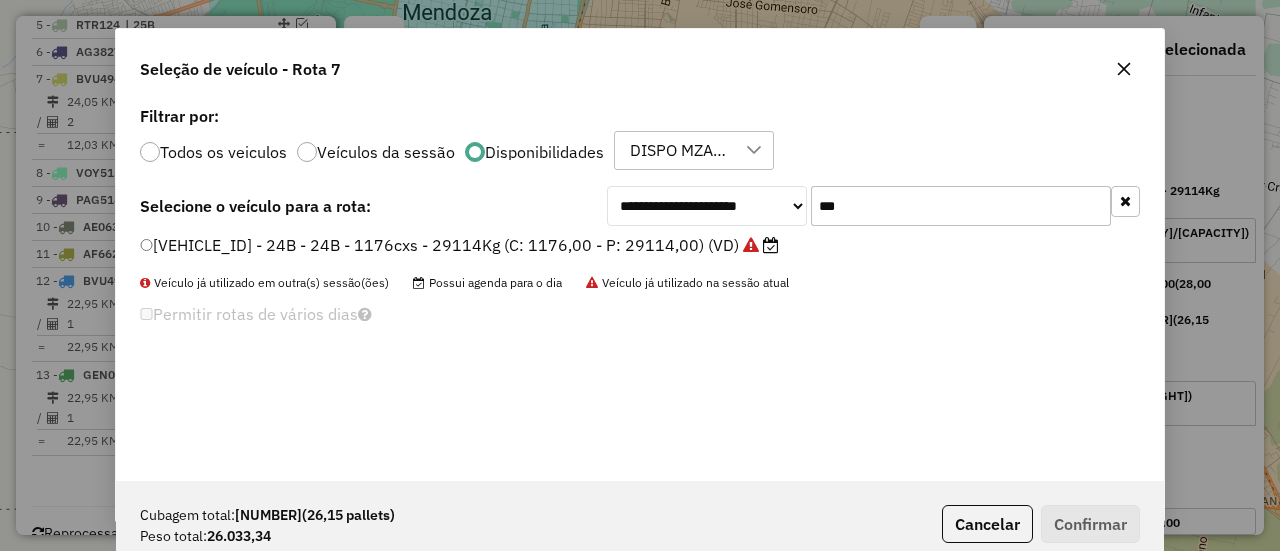 click on "***" 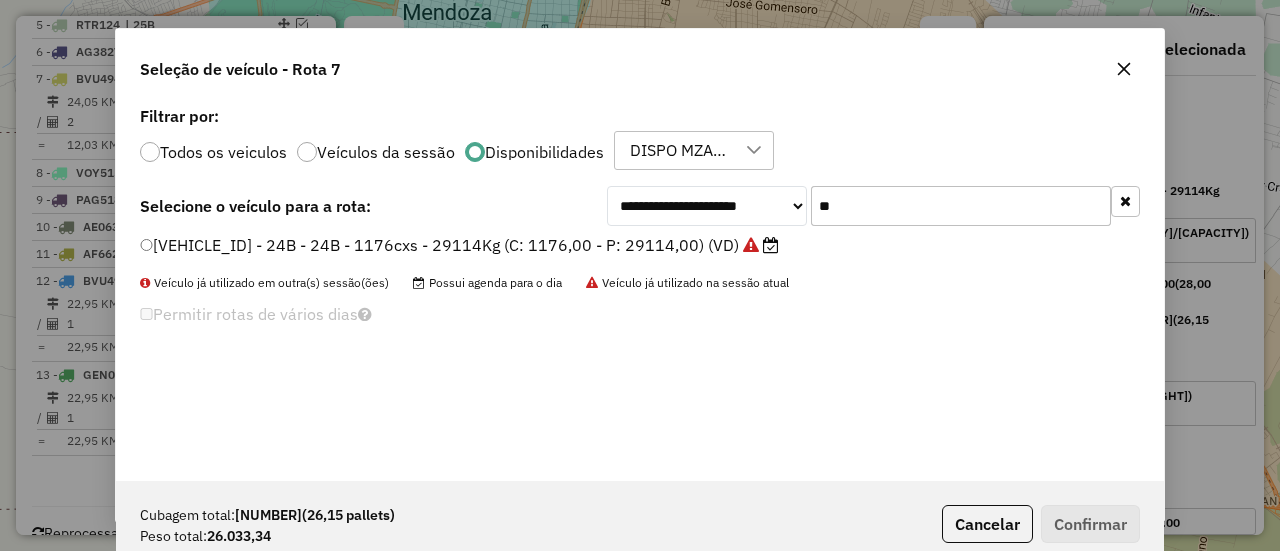 type on "*" 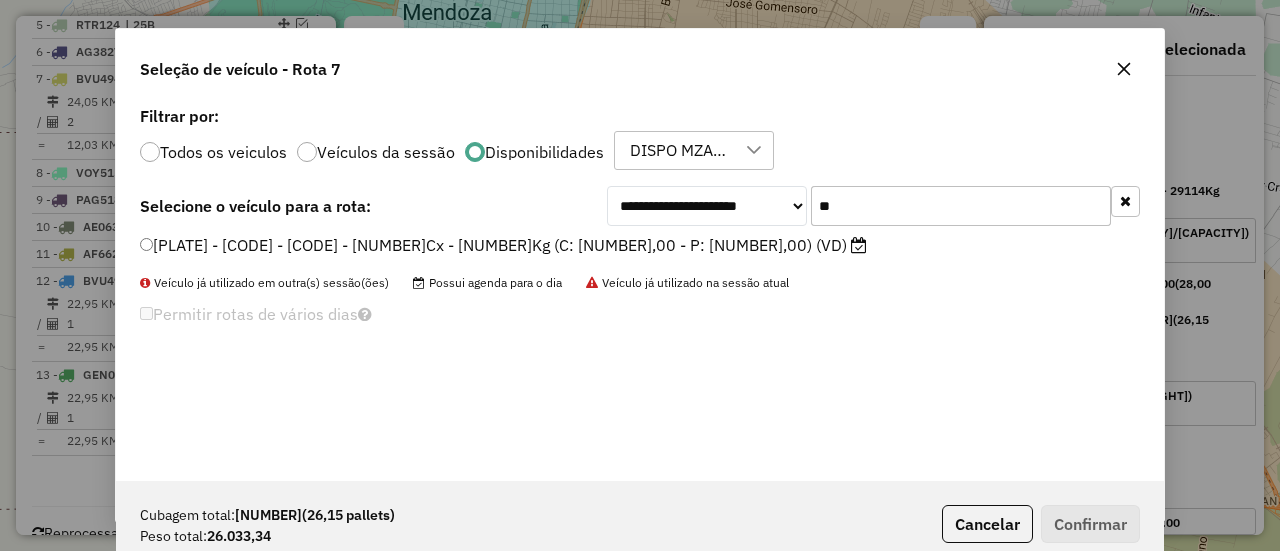 type on "*" 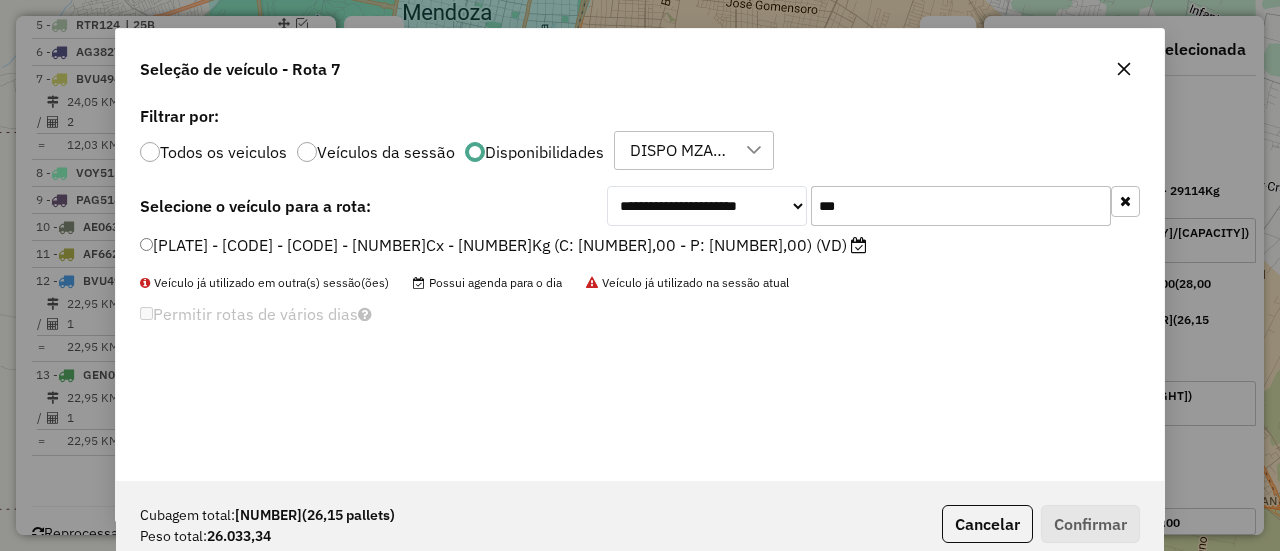 type on "***" 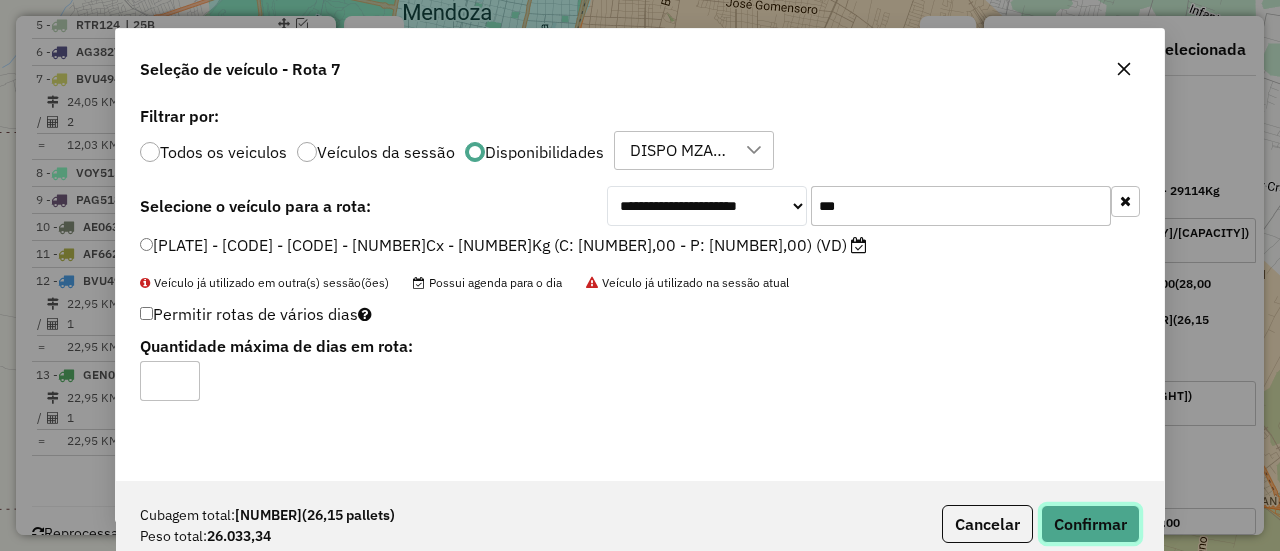 click on "Confirmar" 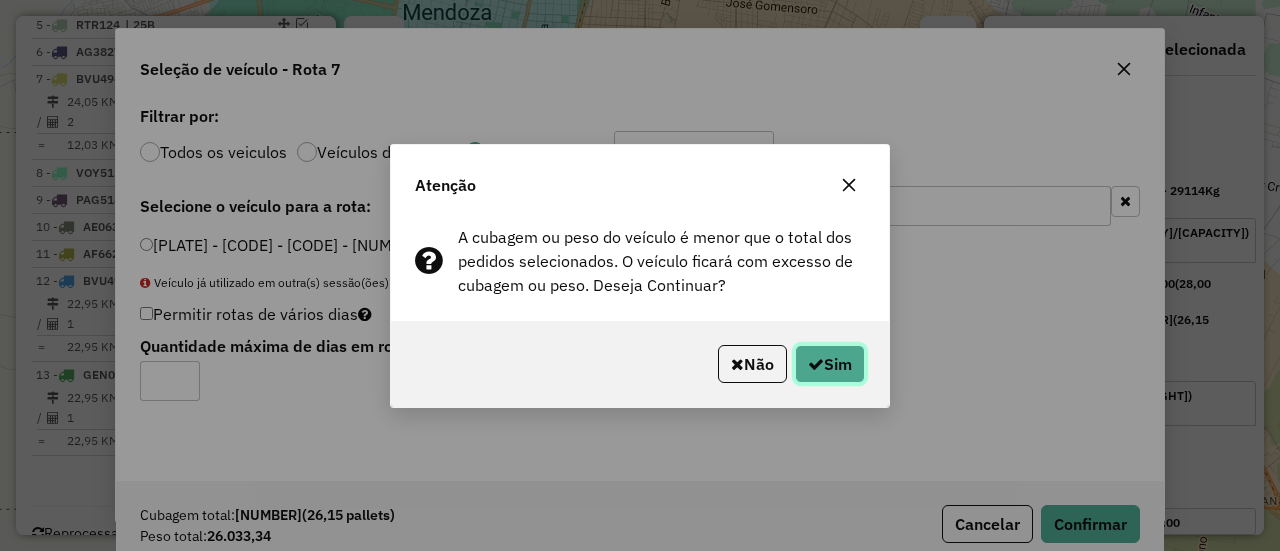 click on "Sim" 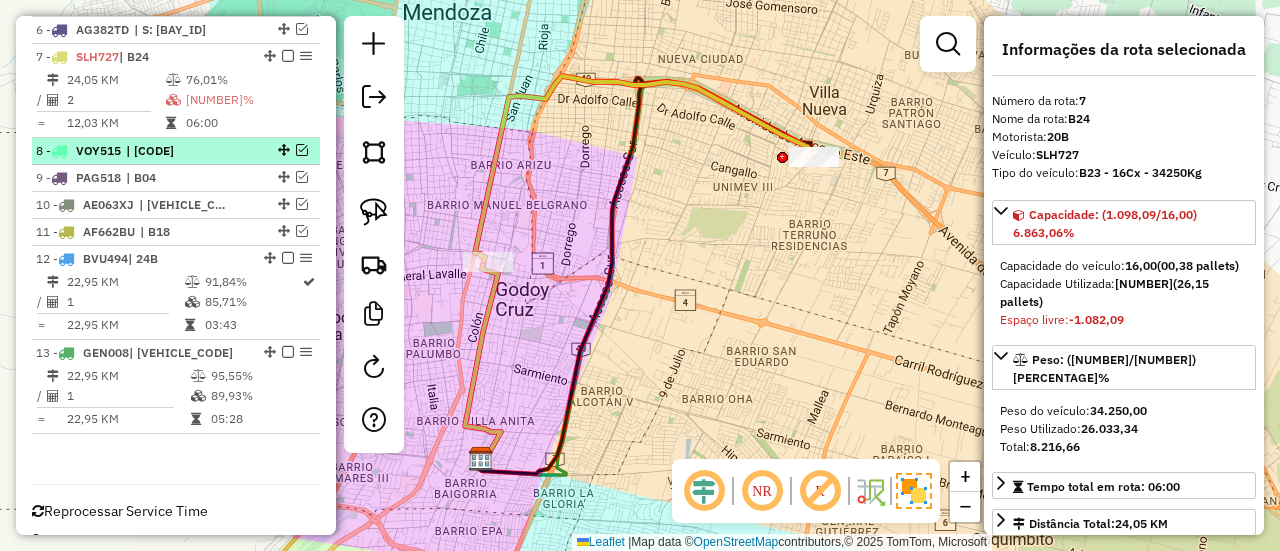 scroll, scrollTop: 880, scrollLeft: 0, axis: vertical 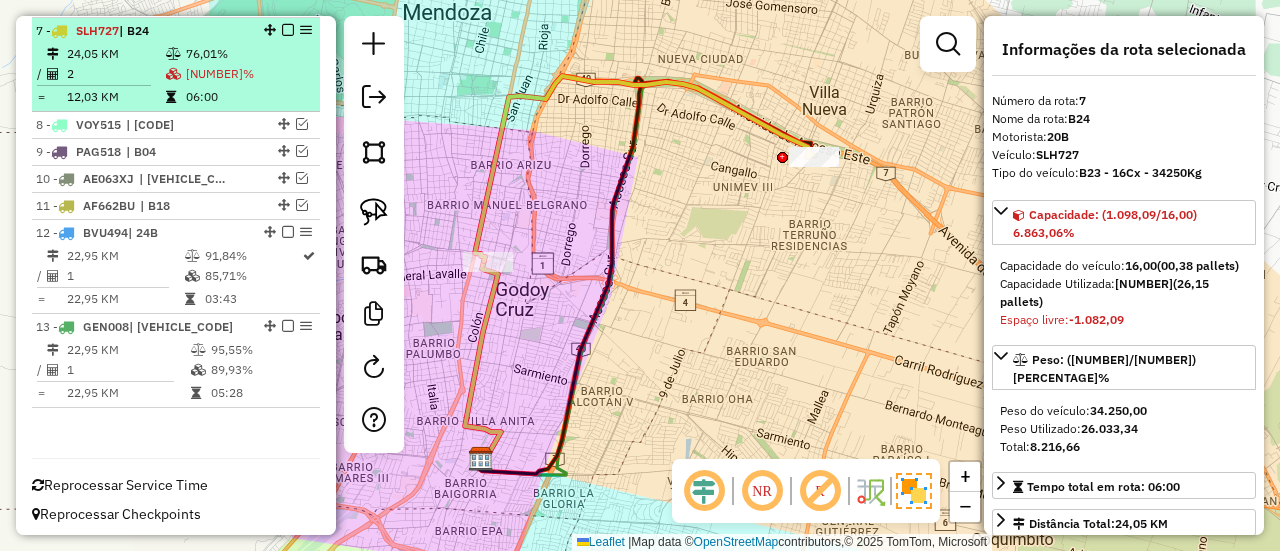 click on "06:00" at bounding box center (249, 97) 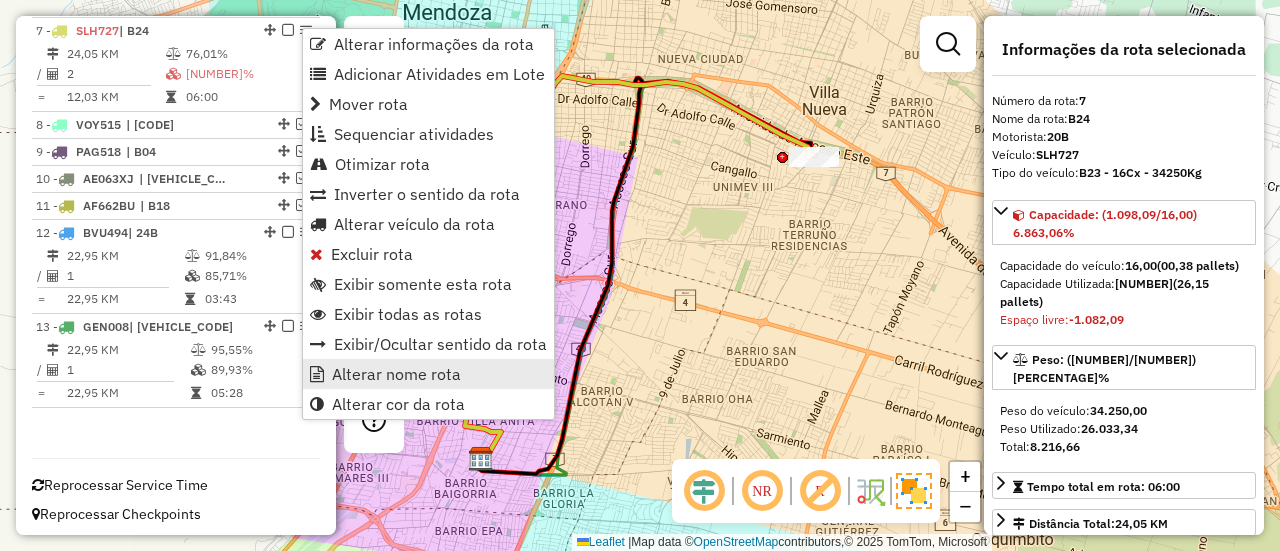 click on "Alterar nome rota" at bounding box center [396, 374] 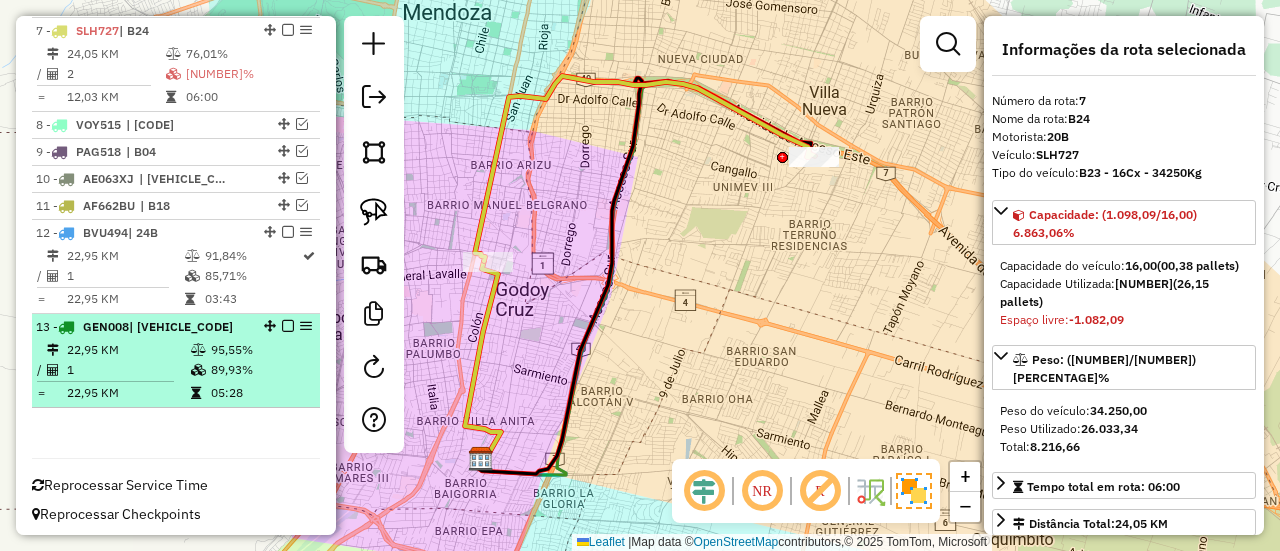 click at bounding box center (288, 326) 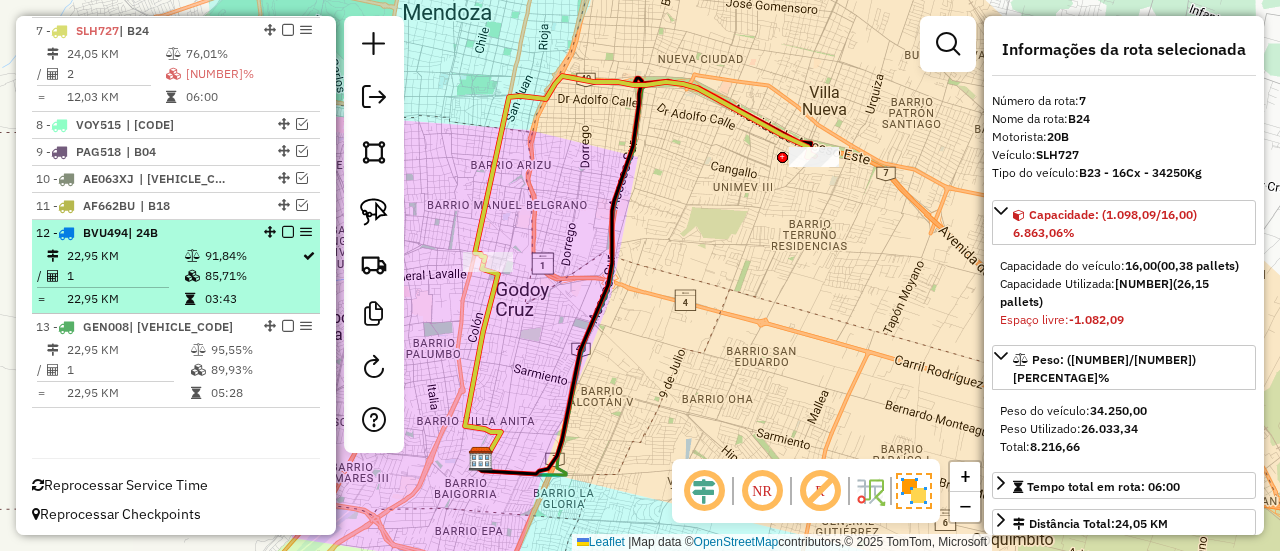 scroll, scrollTop: 814, scrollLeft: 0, axis: vertical 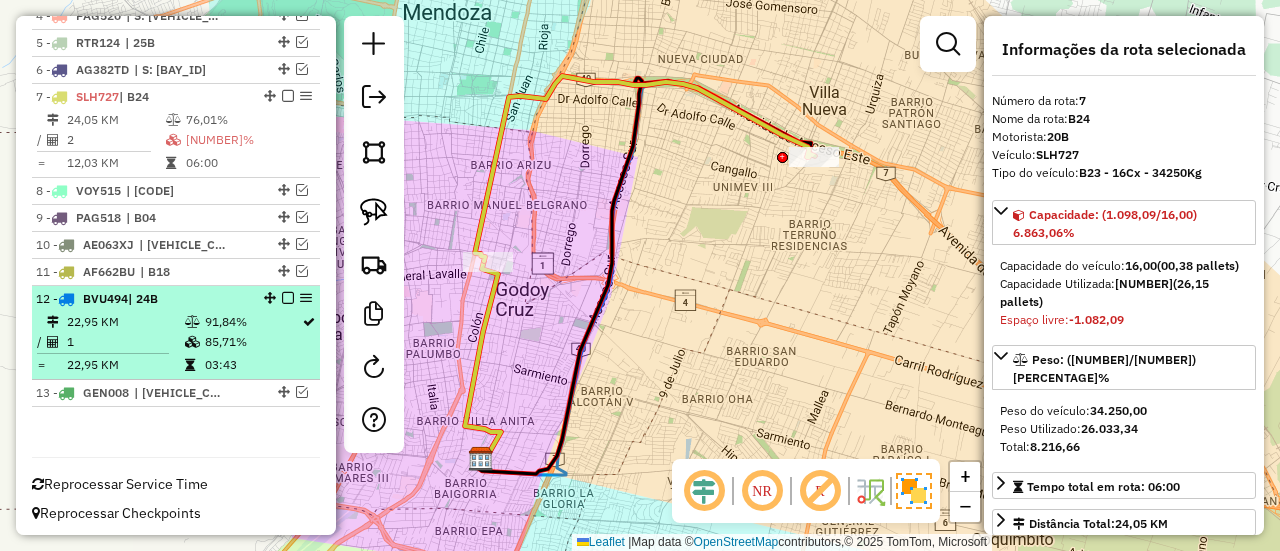 click at bounding box center [288, 298] 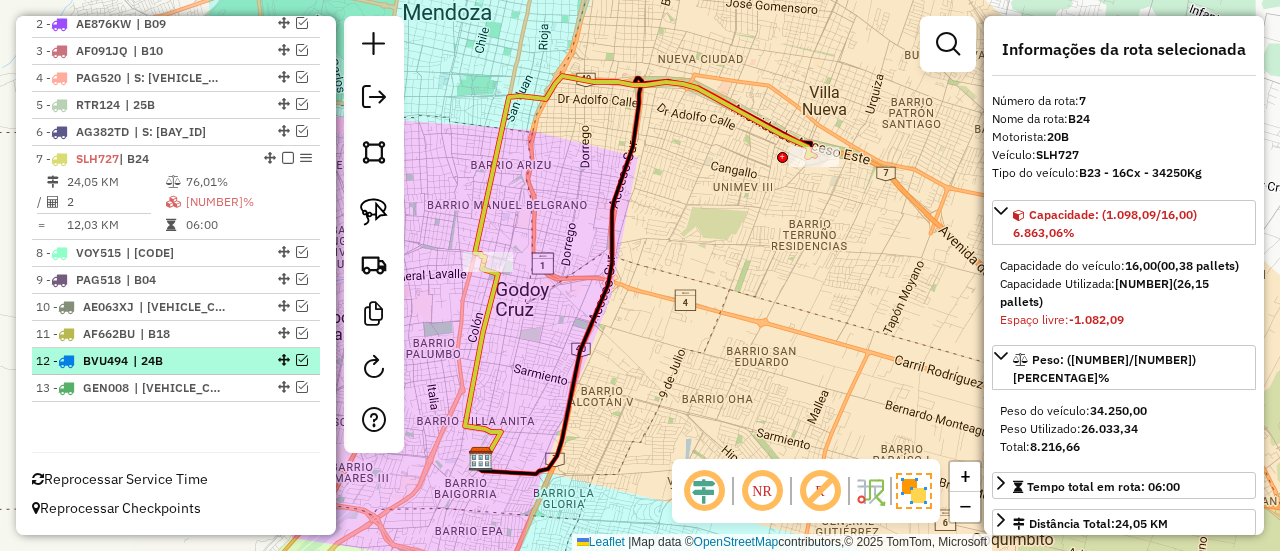 scroll, scrollTop: 747, scrollLeft: 0, axis: vertical 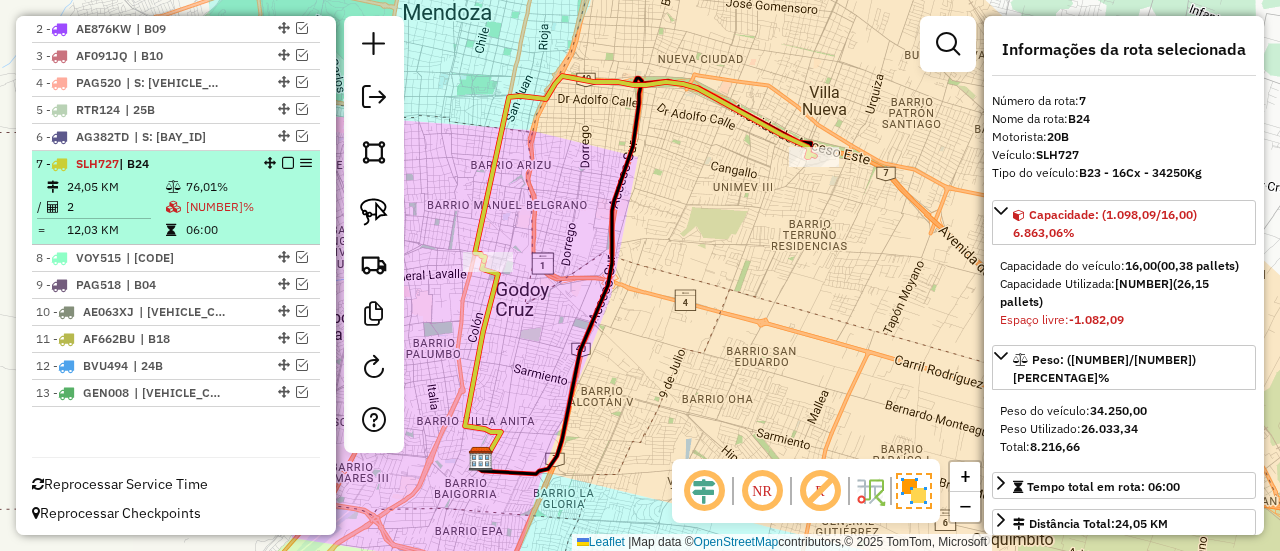 click on "6.863,06%" at bounding box center [249, 207] 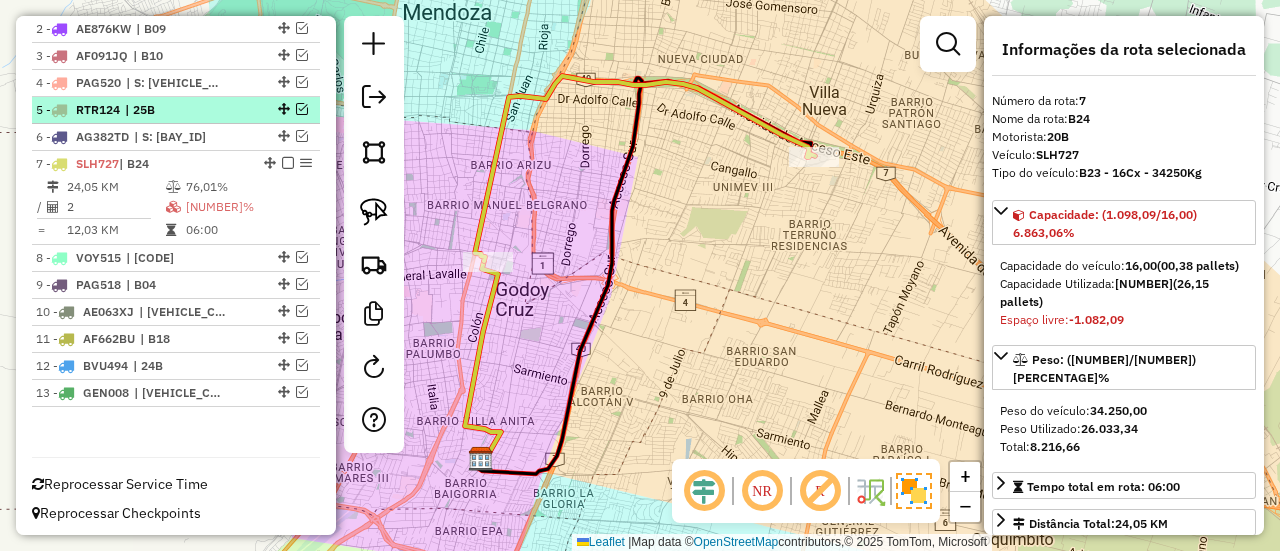 click on "| 25B" at bounding box center (171, 110) 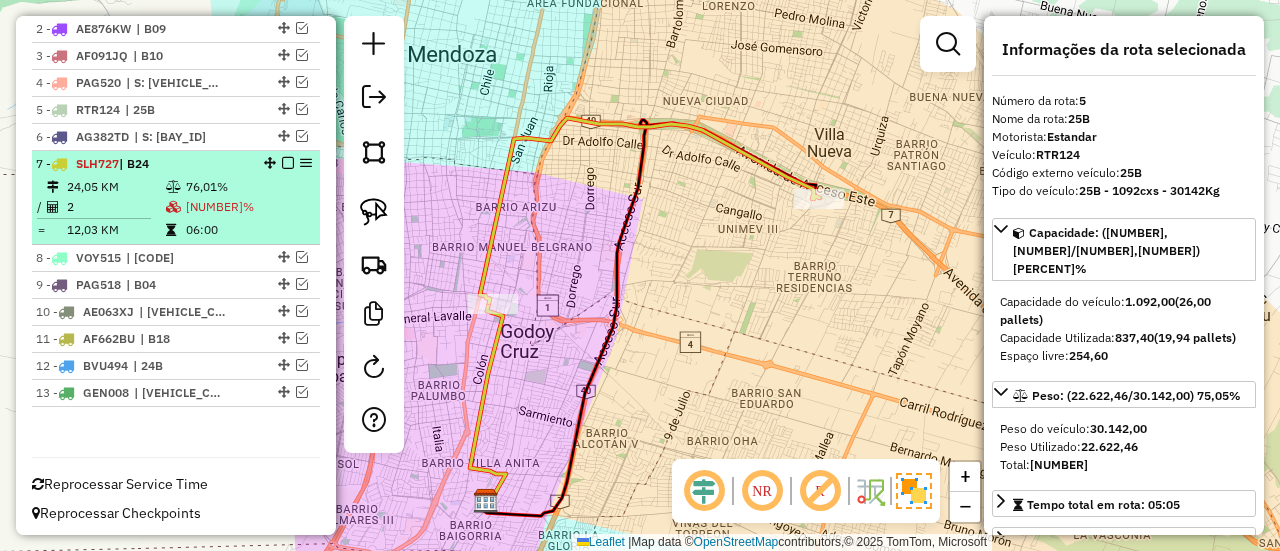click on "76,01%" at bounding box center [249, 187] 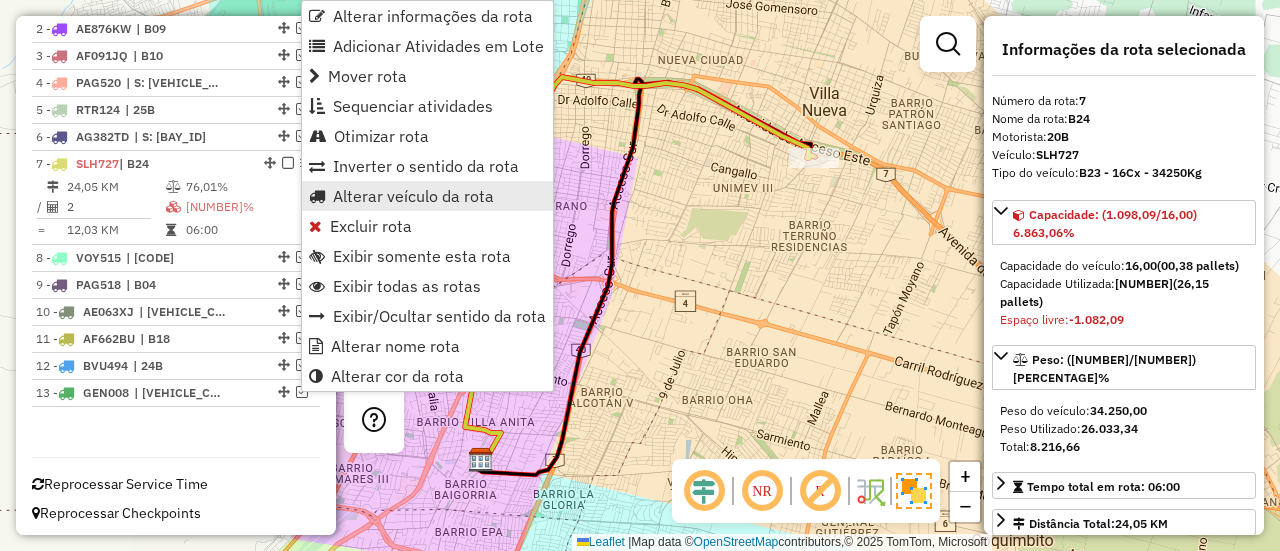 click on "Alterar veículo da rota" at bounding box center [413, 196] 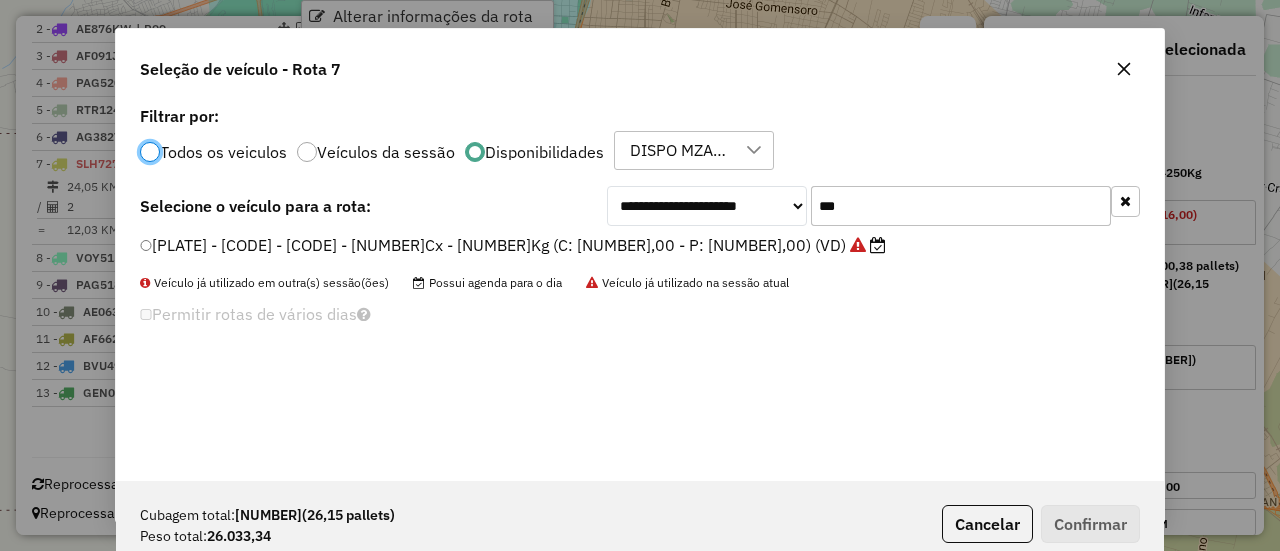 scroll, scrollTop: 11, scrollLeft: 6, axis: both 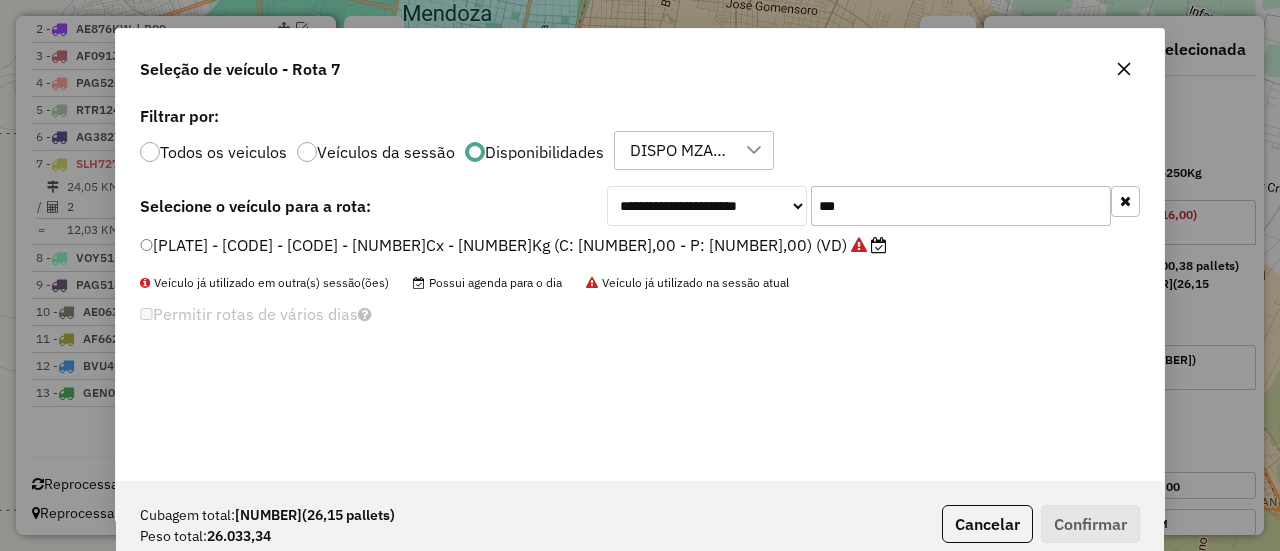 drag, startPoint x: 746, startPoint y: 207, endPoint x: 702, endPoint y: 211, distance: 44.181442 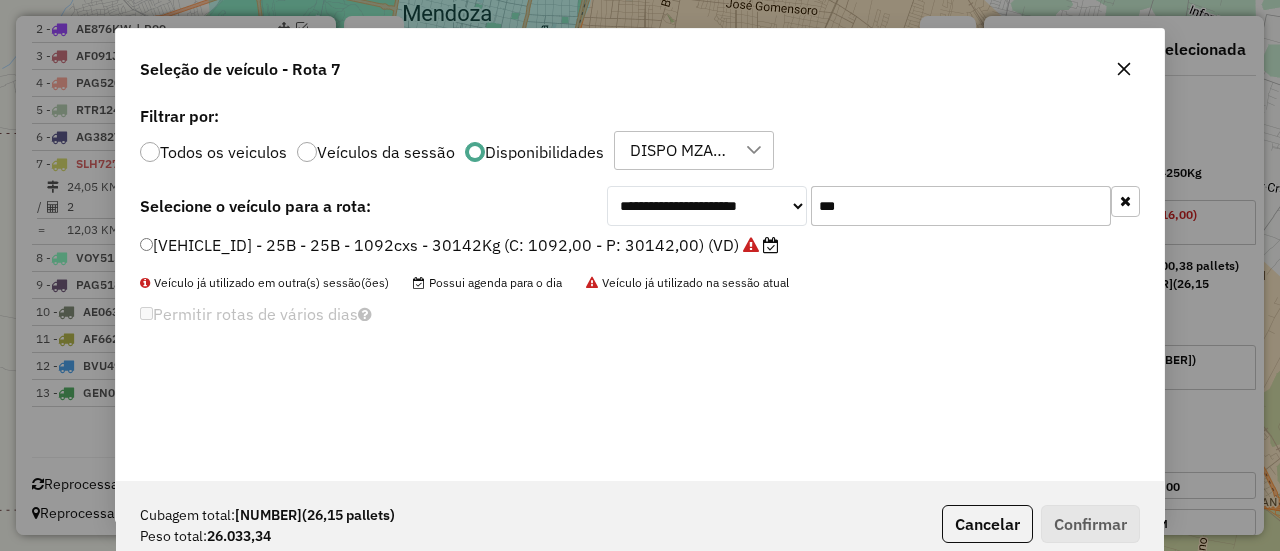 type on "***" 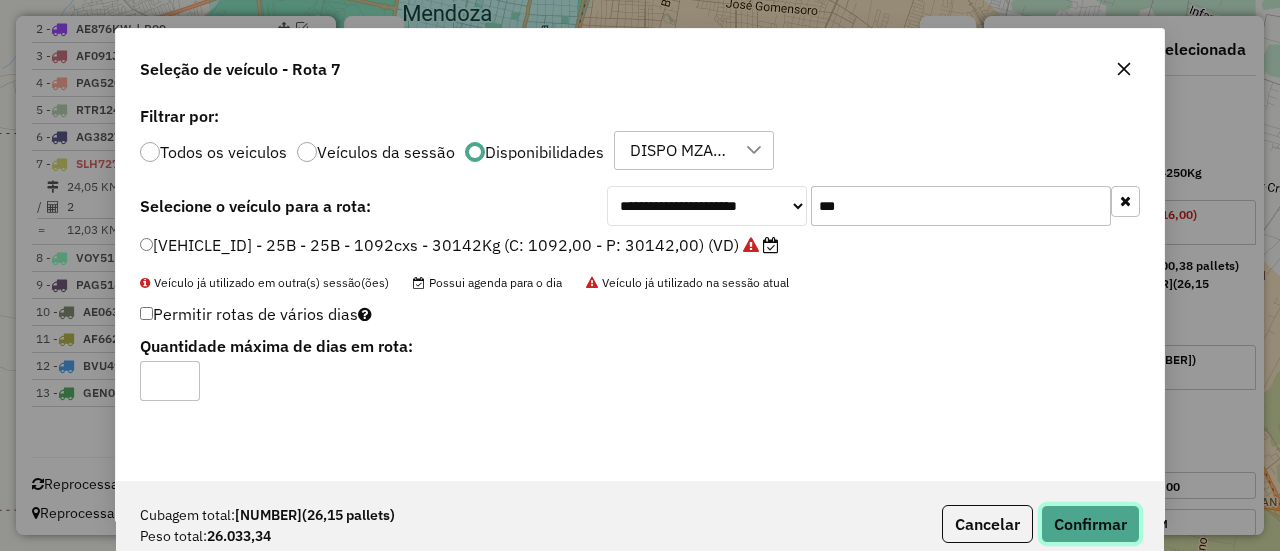 click on "Confirmar" 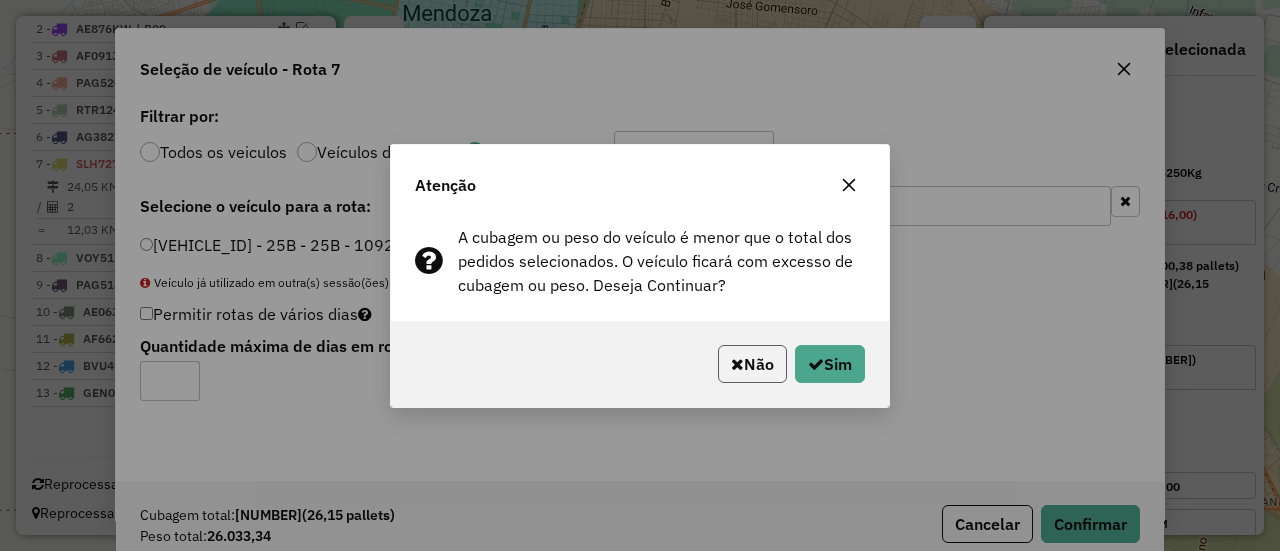 click on "Não" 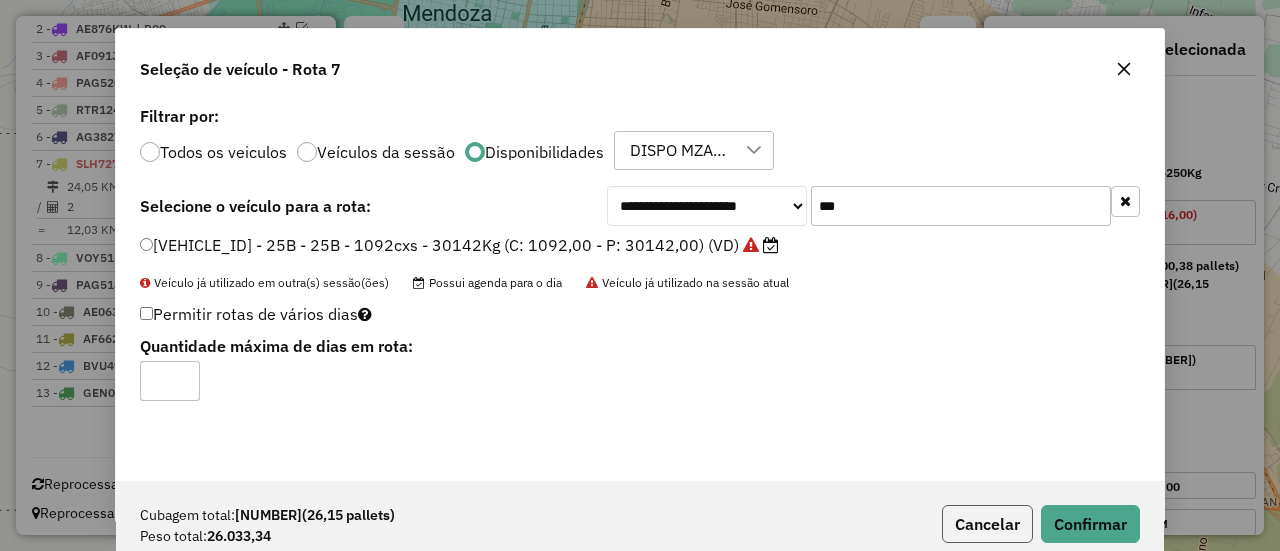click on "Cancelar" 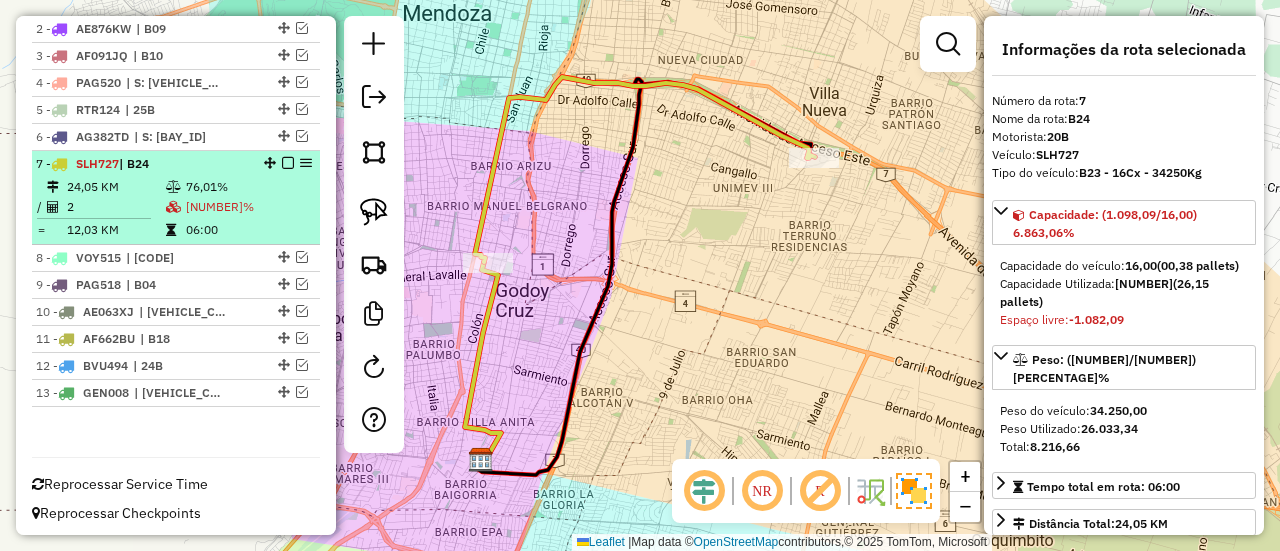 click on "6.863,06%" at bounding box center (249, 207) 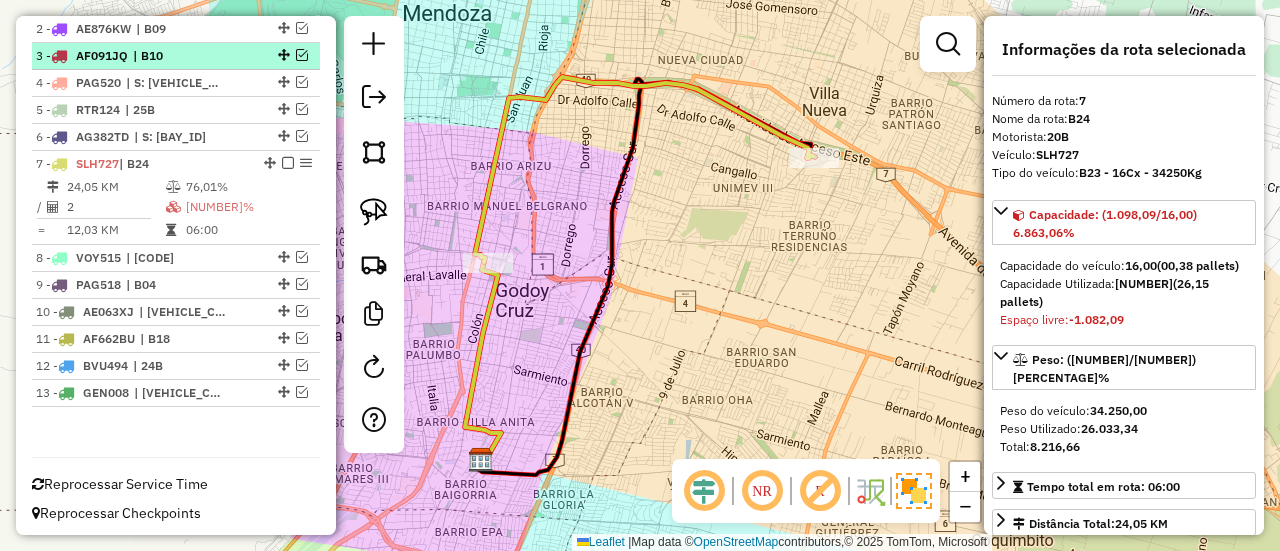 click on "| B10" at bounding box center [179, 56] 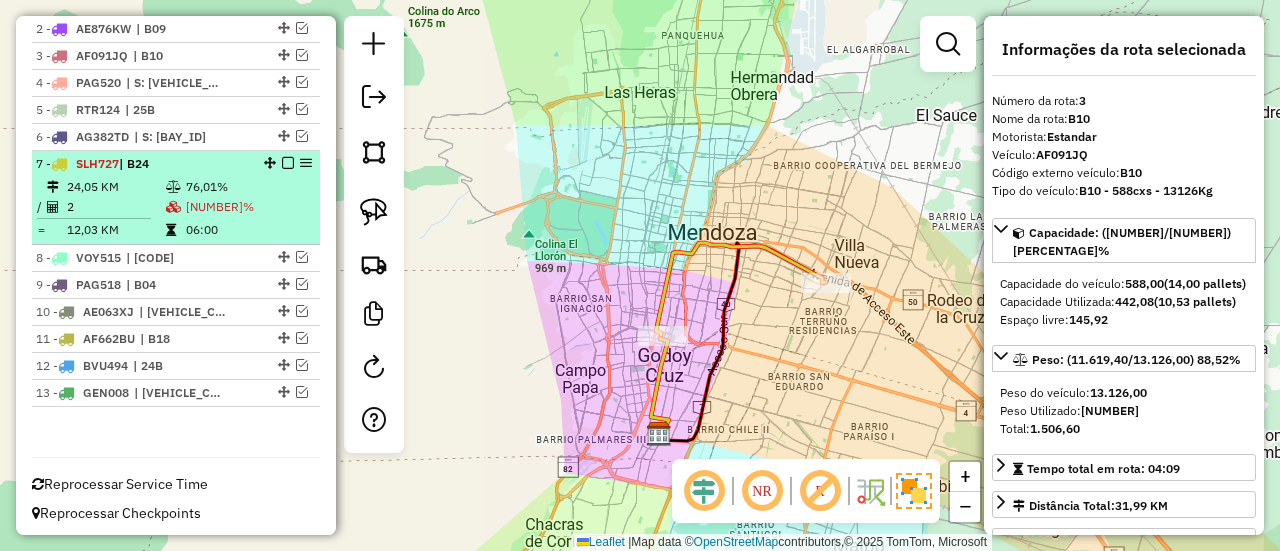 click on "76,01%" at bounding box center [249, 187] 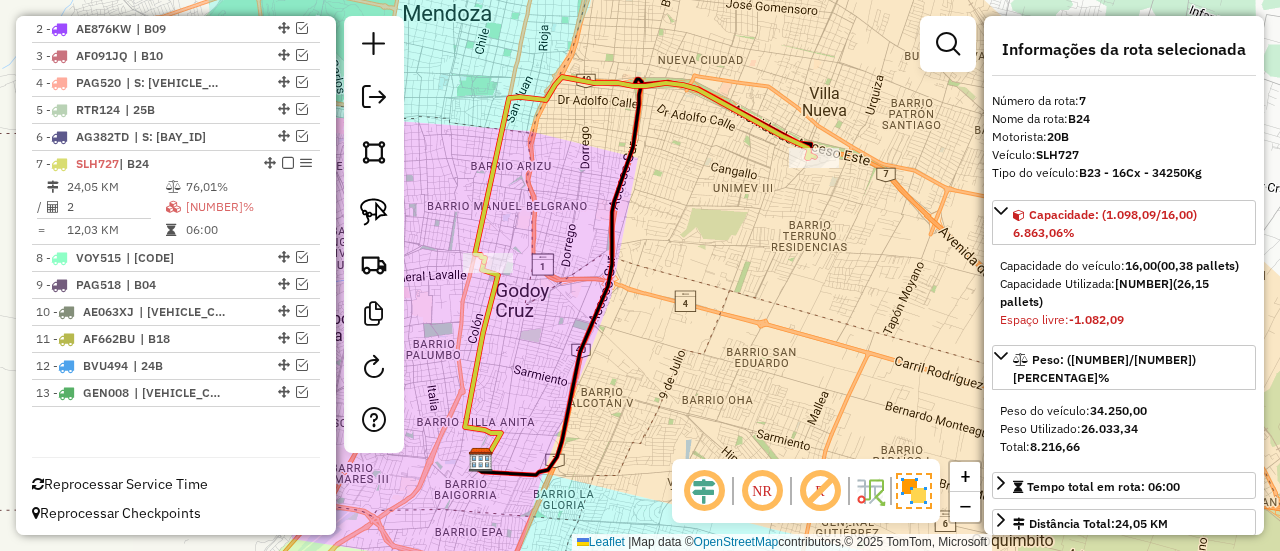 click 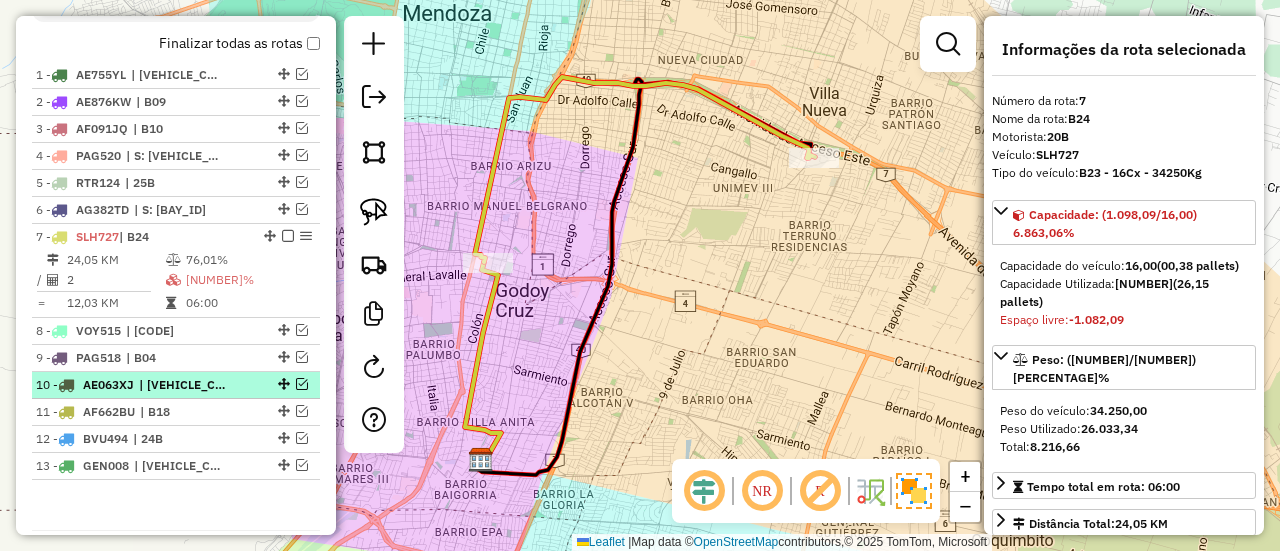 scroll, scrollTop: 647, scrollLeft: 0, axis: vertical 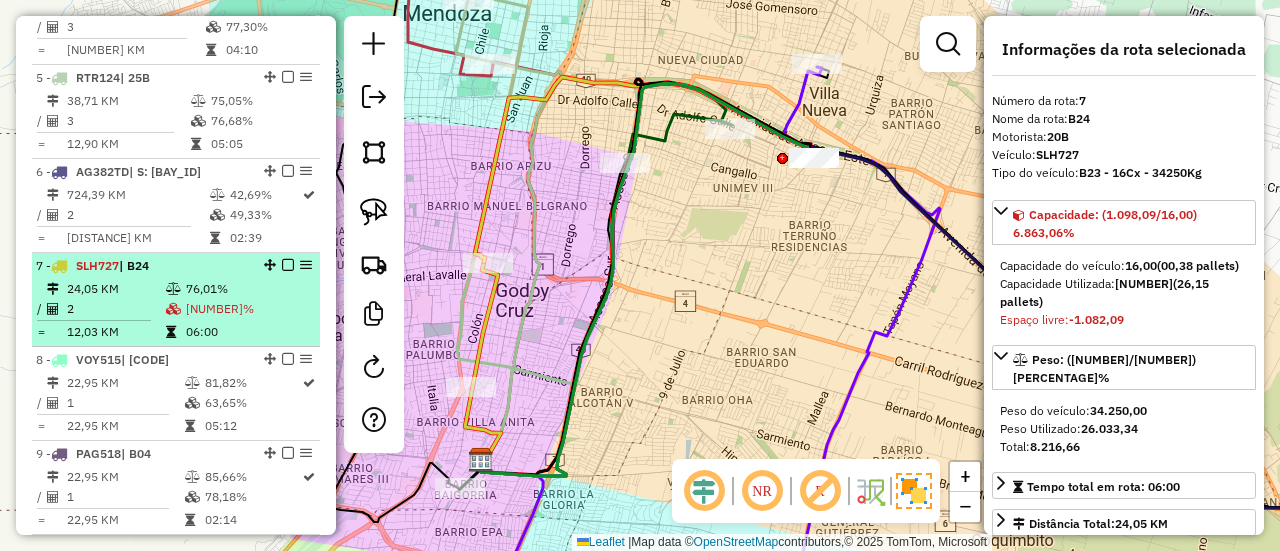 click on "6.863,06%" at bounding box center (249, 309) 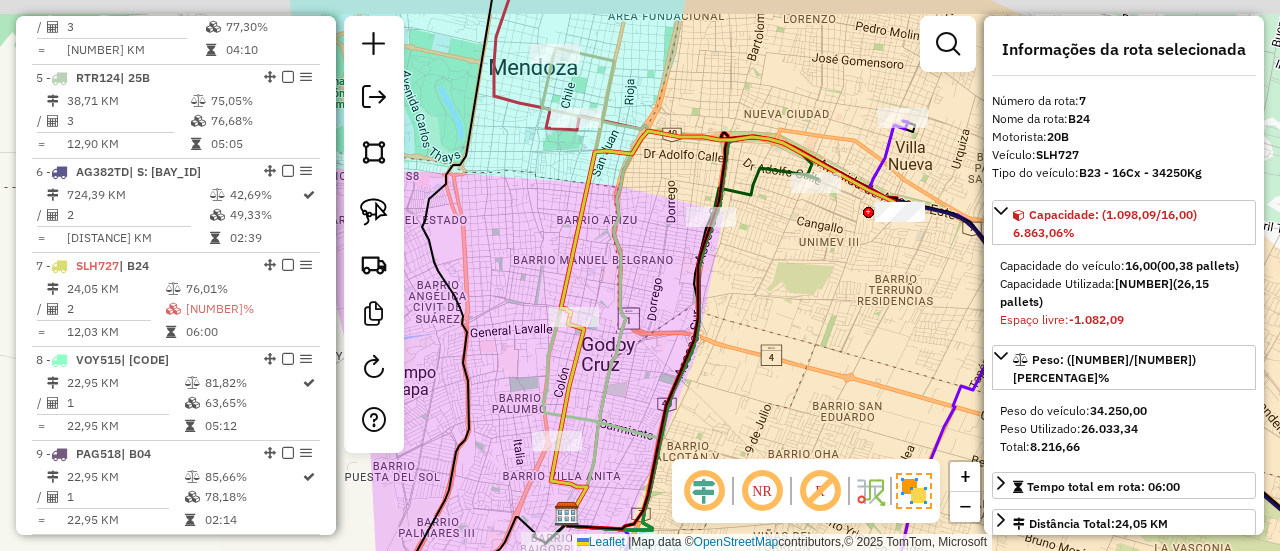 drag, startPoint x: 660, startPoint y: 285, endPoint x: 757, endPoint y: 346, distance: 114.58621 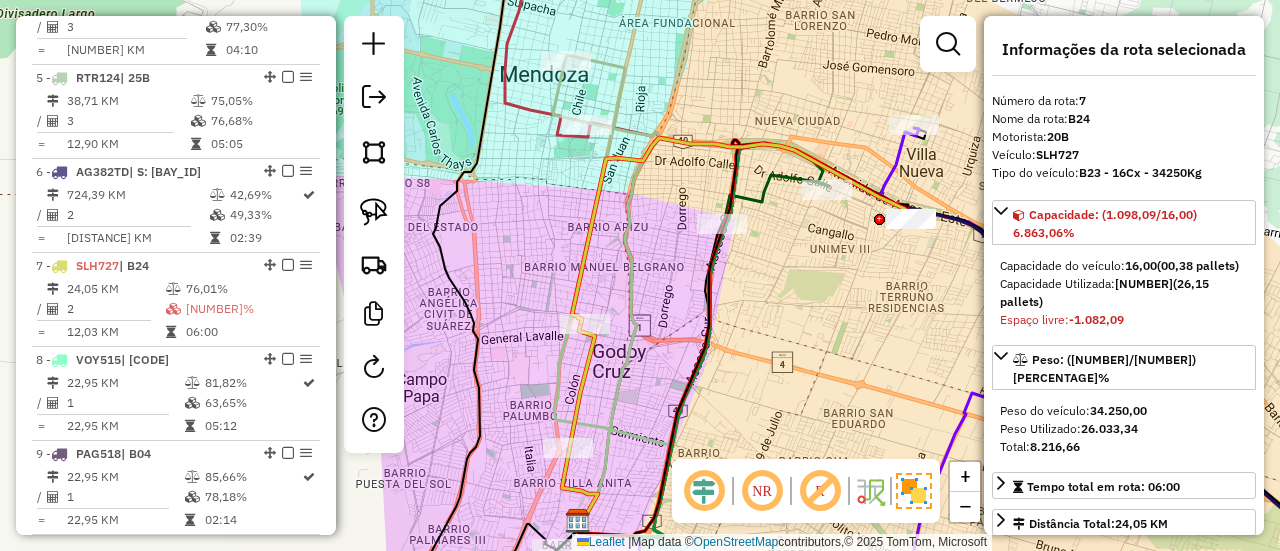 click 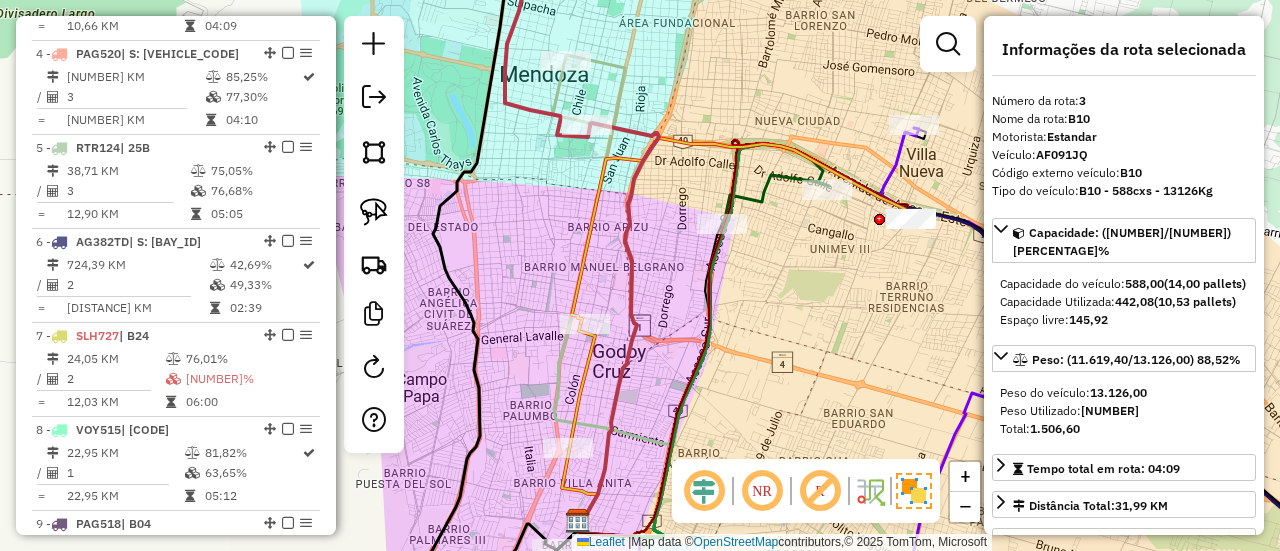 scroll, scrollTop: 907, scrollLeft: 0, axis: vertical 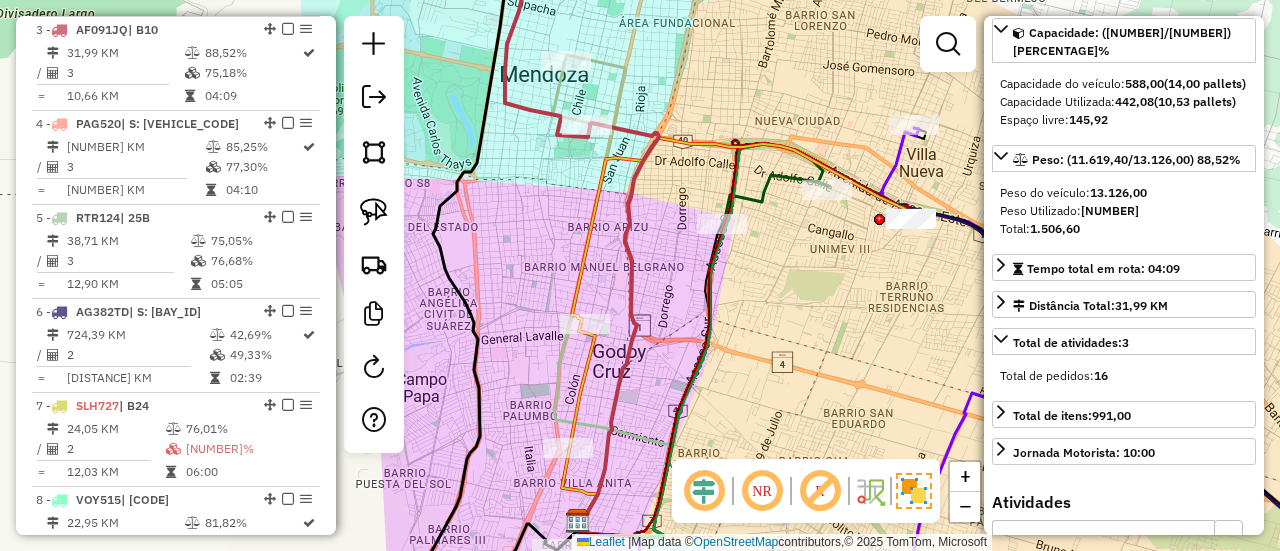 click 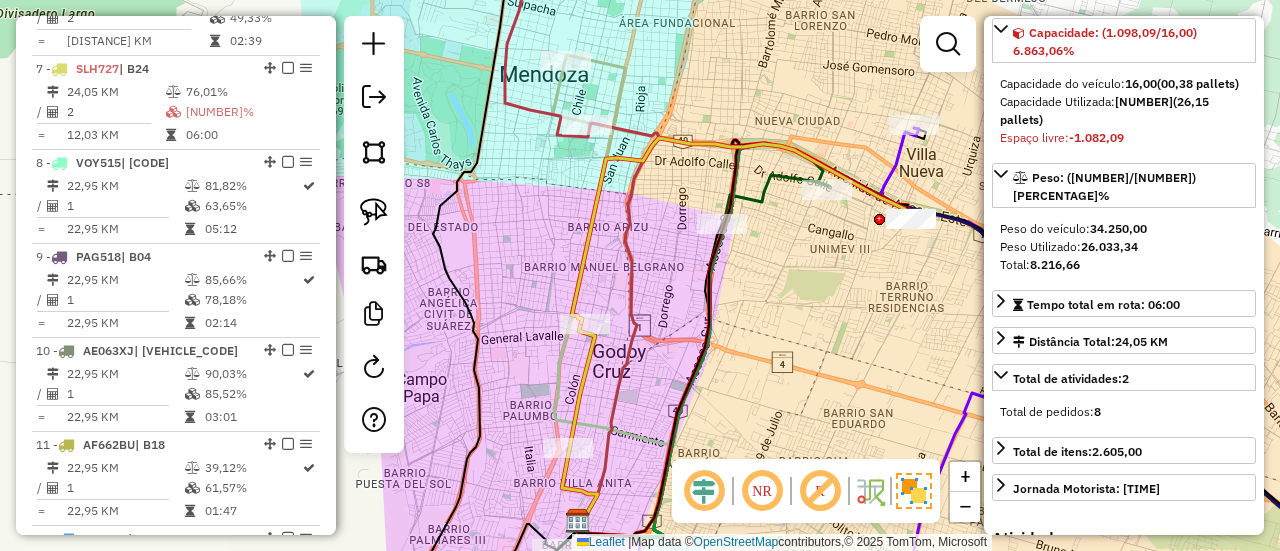 scroll, scrollTop: 1282, scrollLeft: 0, axis: vertical 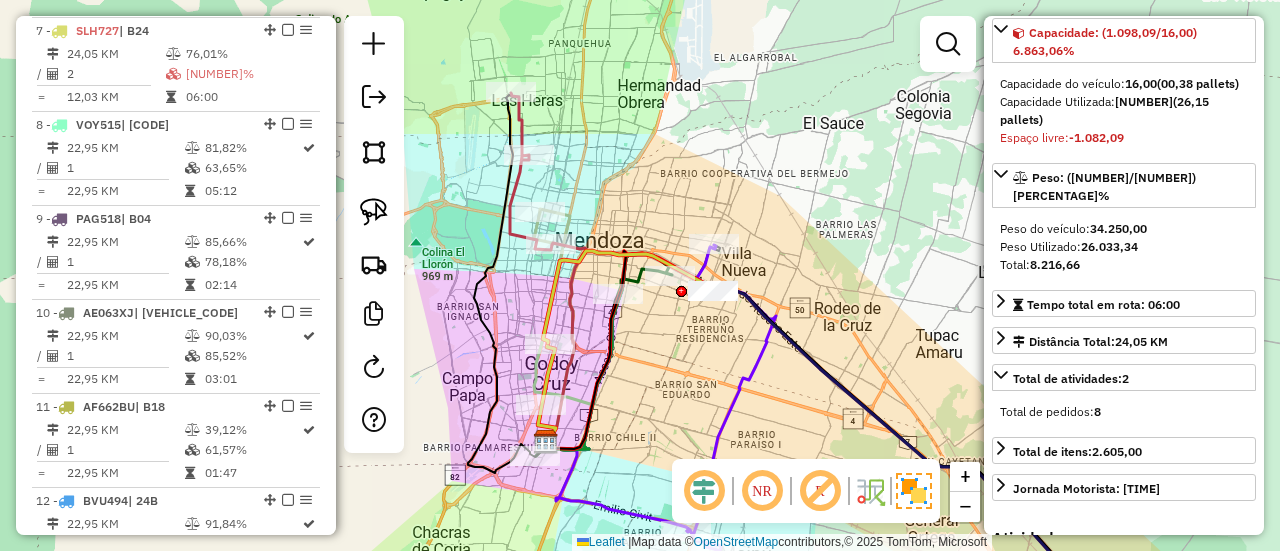 click 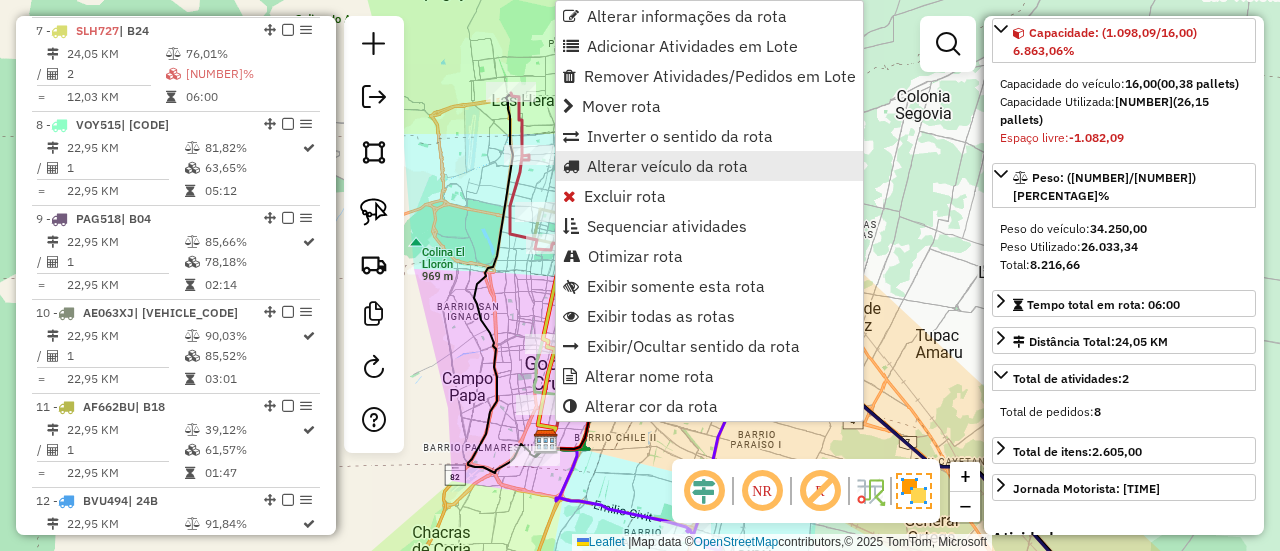 click on "Alterar veículo da rota" at bounding box center (667, 166) 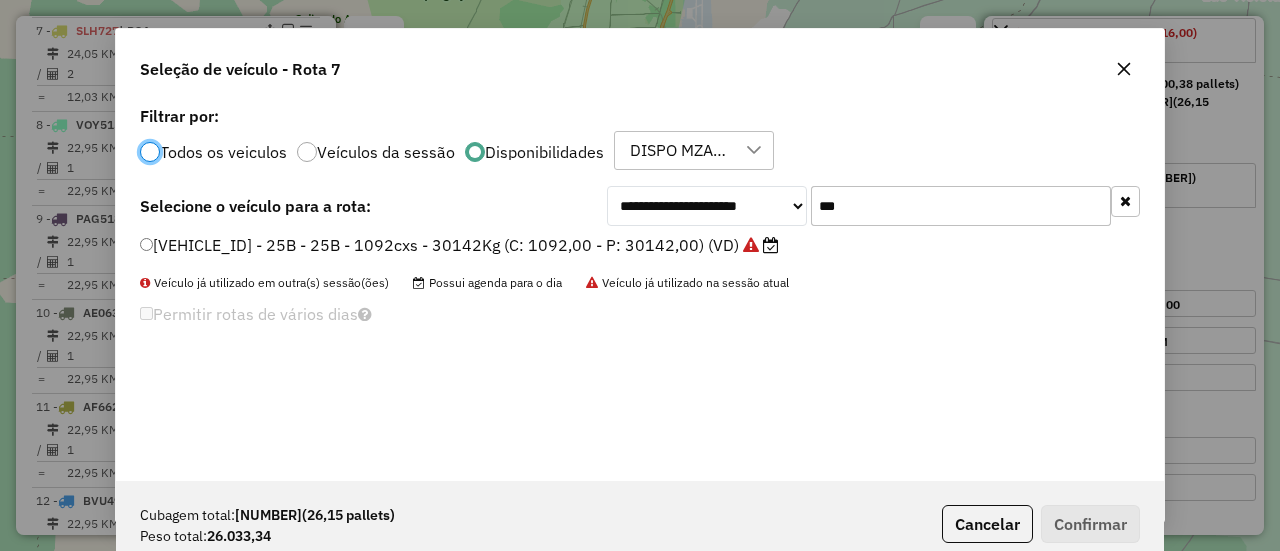 scroll, scrollTop: 11, scrollLeft: 6, axis: both 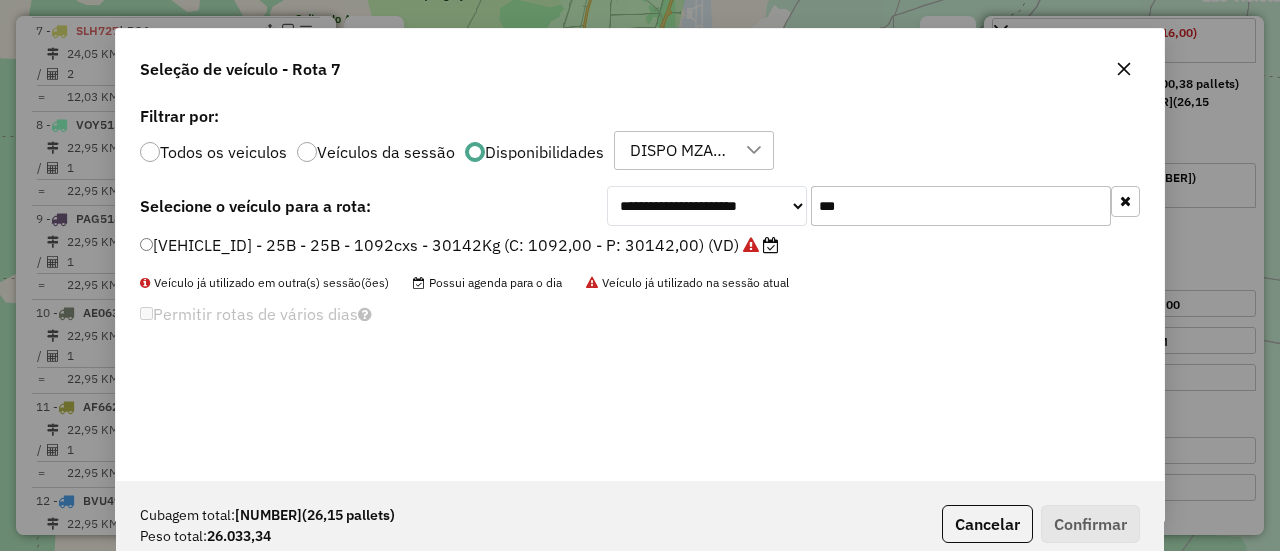 drag, startPoint x: 834, startPoint y: 207, endPoint x: 797, endPoint y: 202, distance: 37.336308 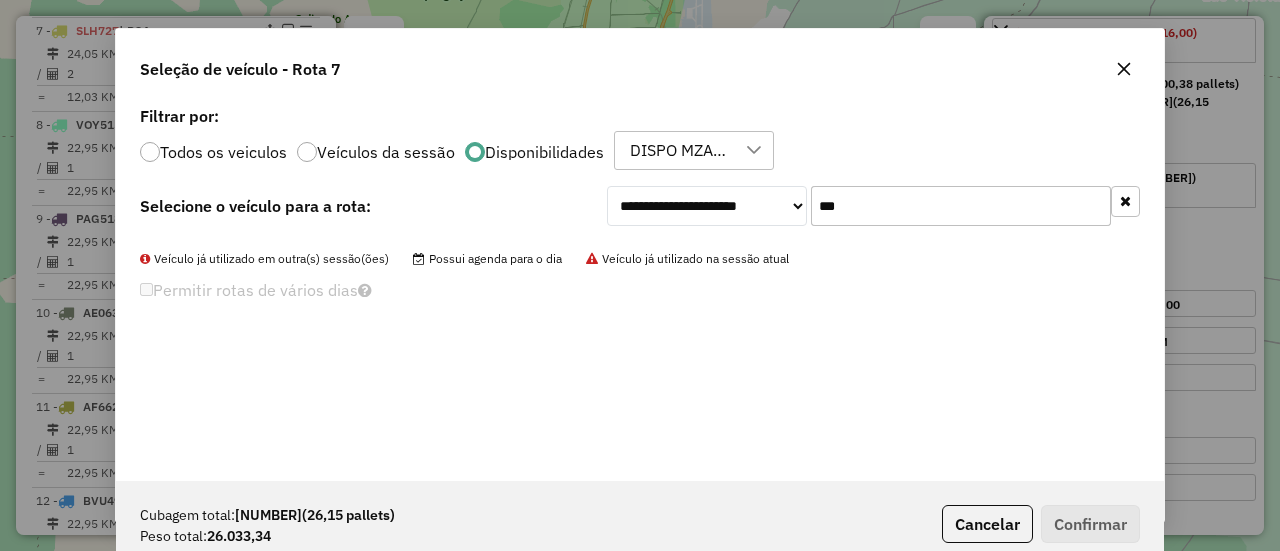 type on "***" 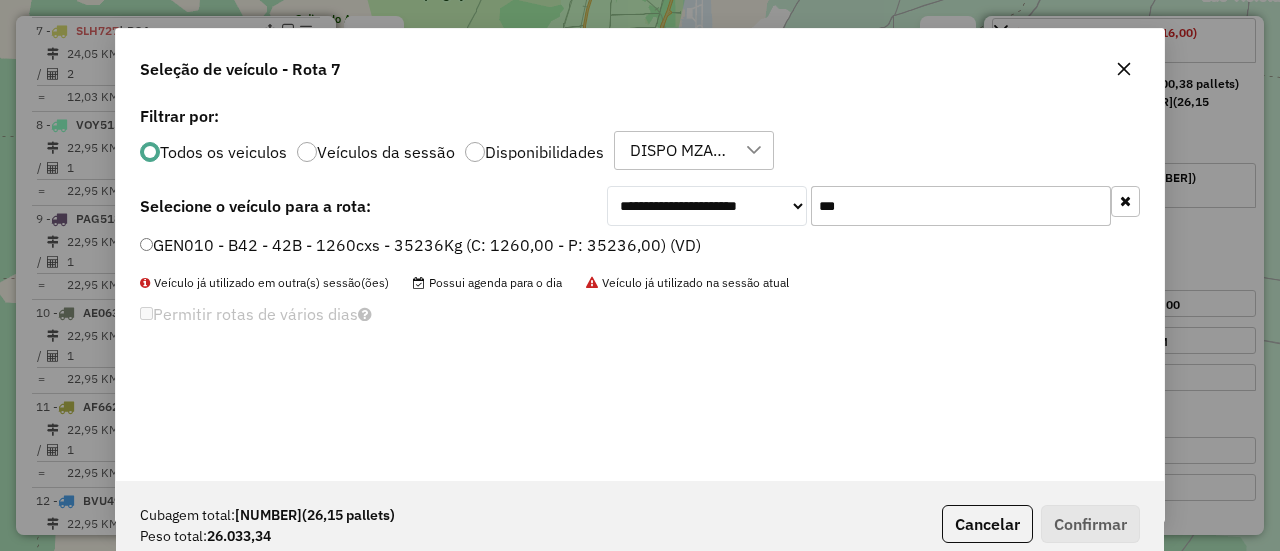click on "GEN010 - B42 - 42B - 1260cxs - 35236Kg (C: 1260,00 - P: 35236,00) (VD)" 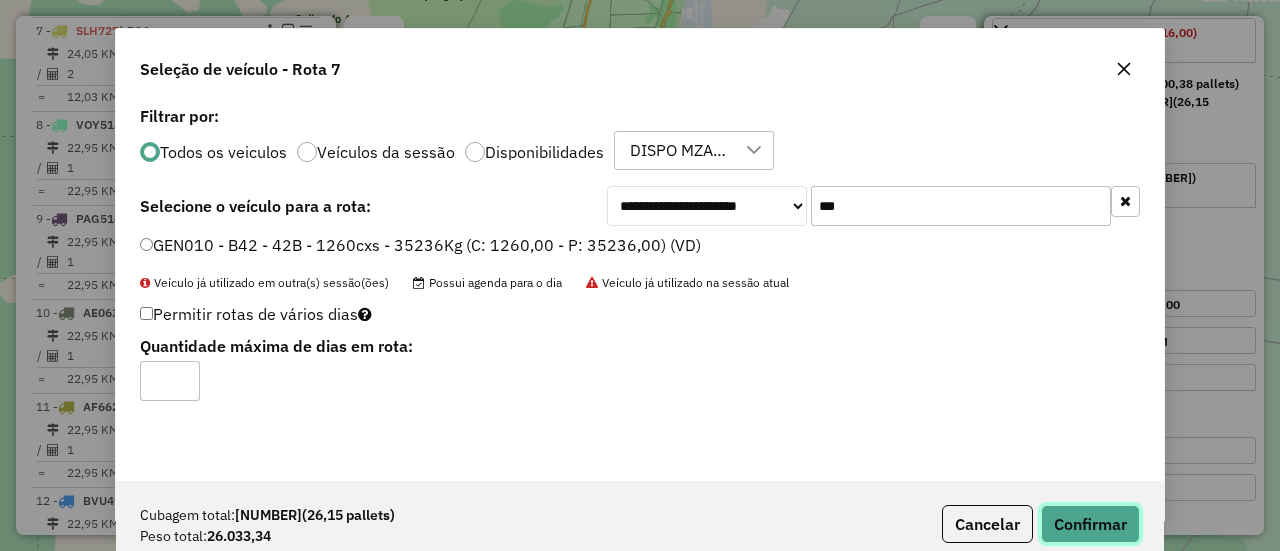 click on "Confirmar" 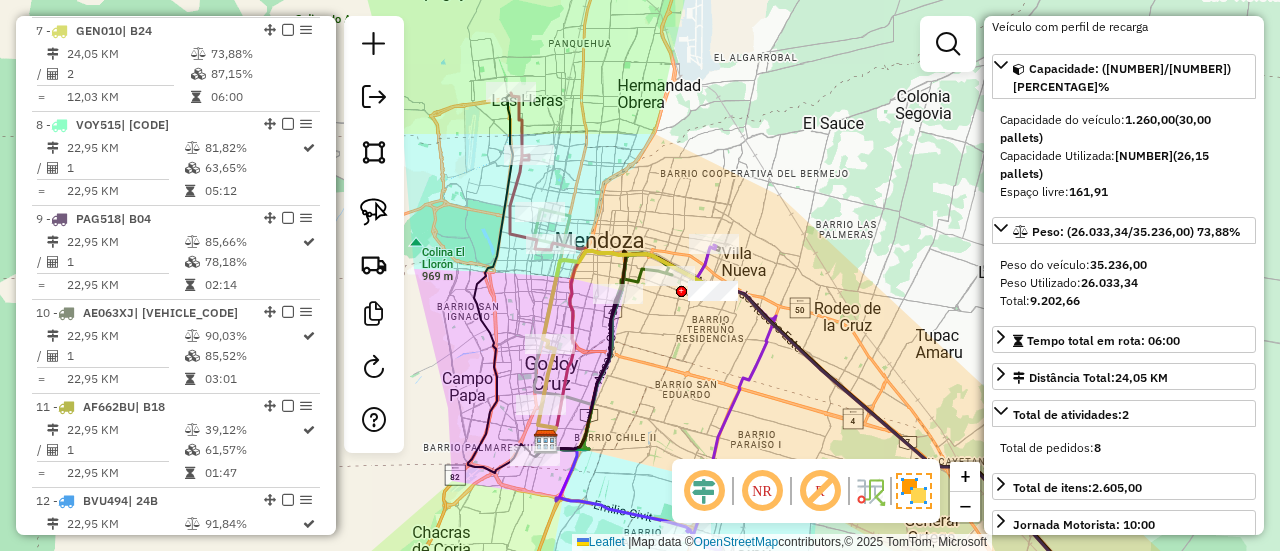 scroll, scrollTop: 218, scrollLeft: 0, axis: vertical 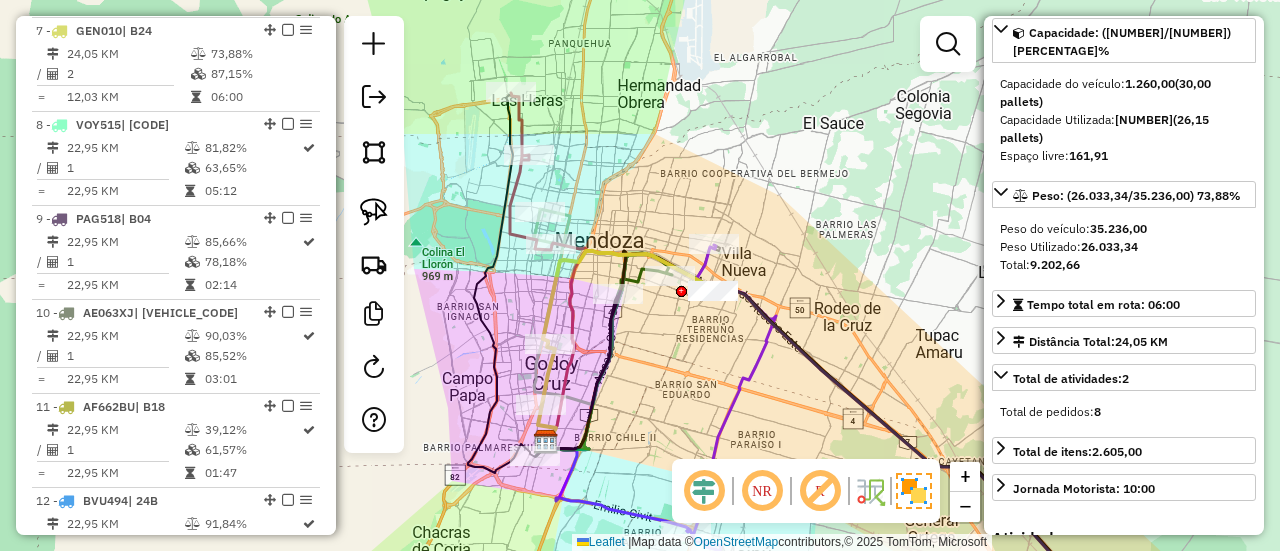 click 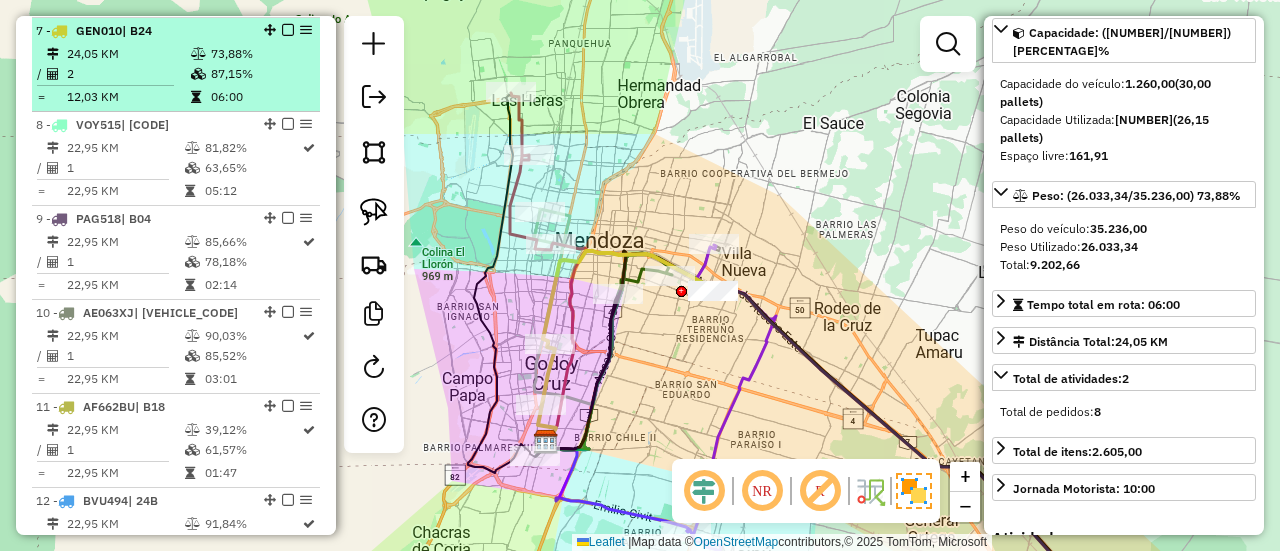 click on "87,15%" at bounding box center (260, 74) 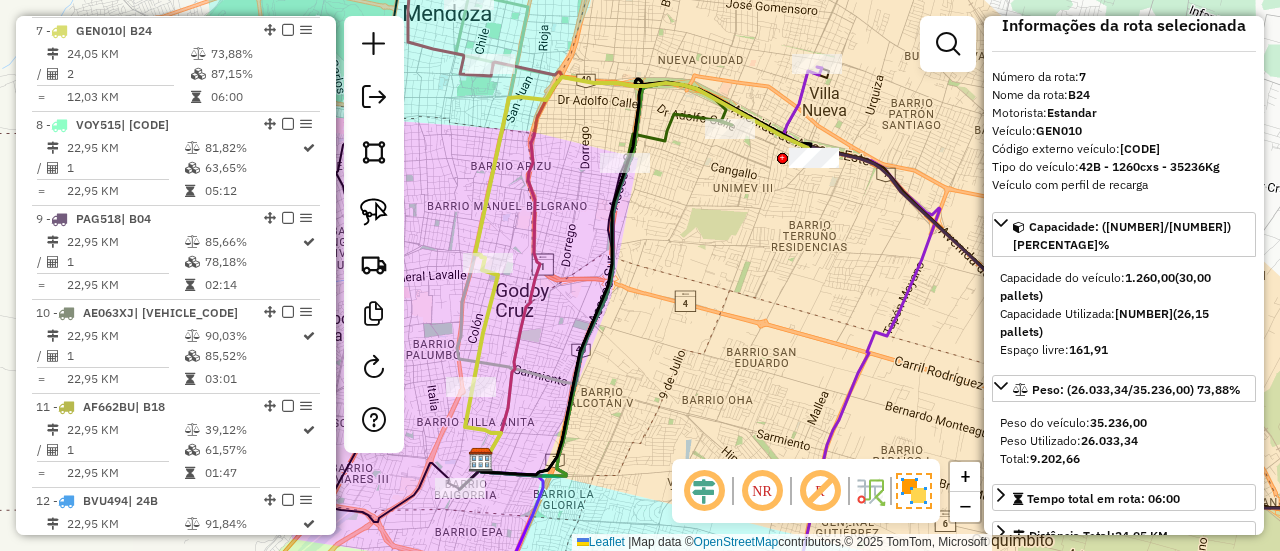 scroll, scrollTop: 18, scrollLeft: 0, axis: vertical 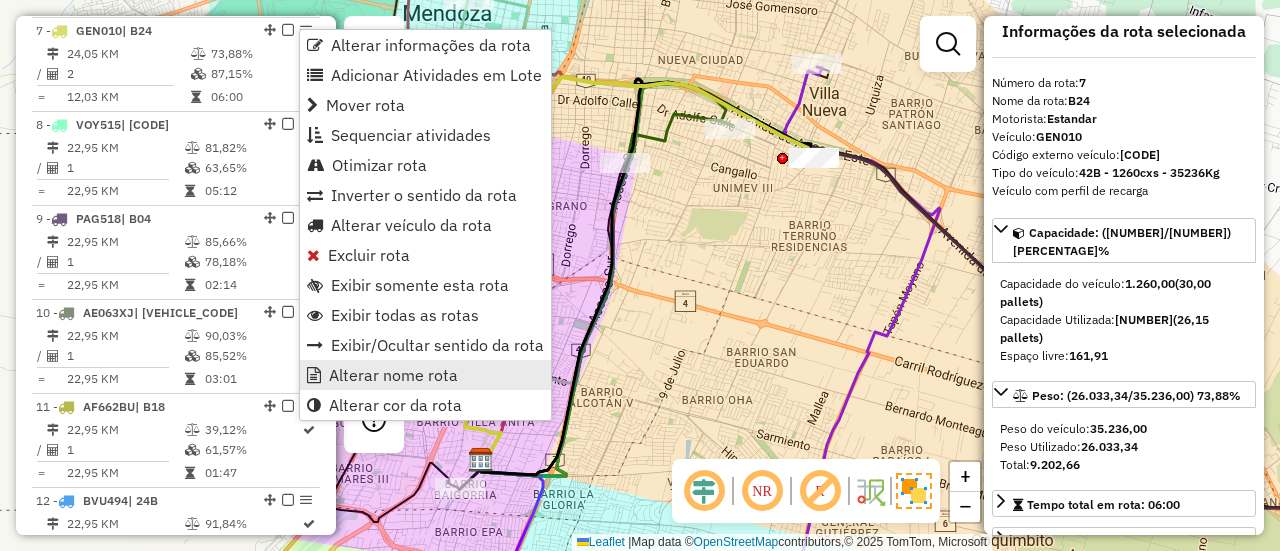 click on "Alterar nome rota" at bounding box center [393, 375] 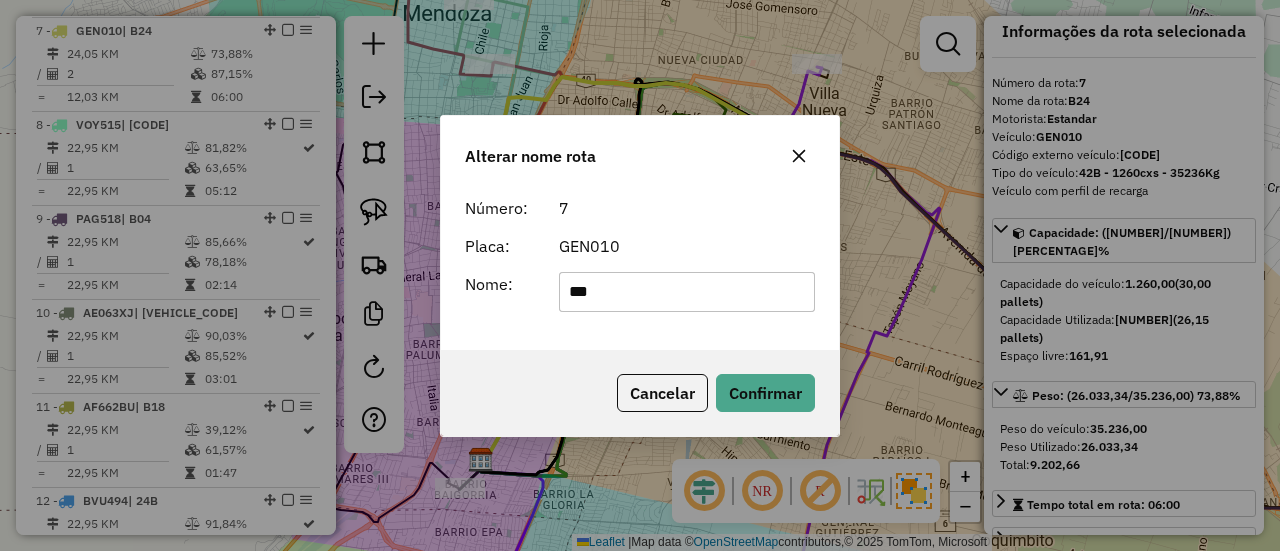 drag, startPoint x: 702, startPoint y: 293, endPoint x: 383, endPoint y: 293, distance: 319 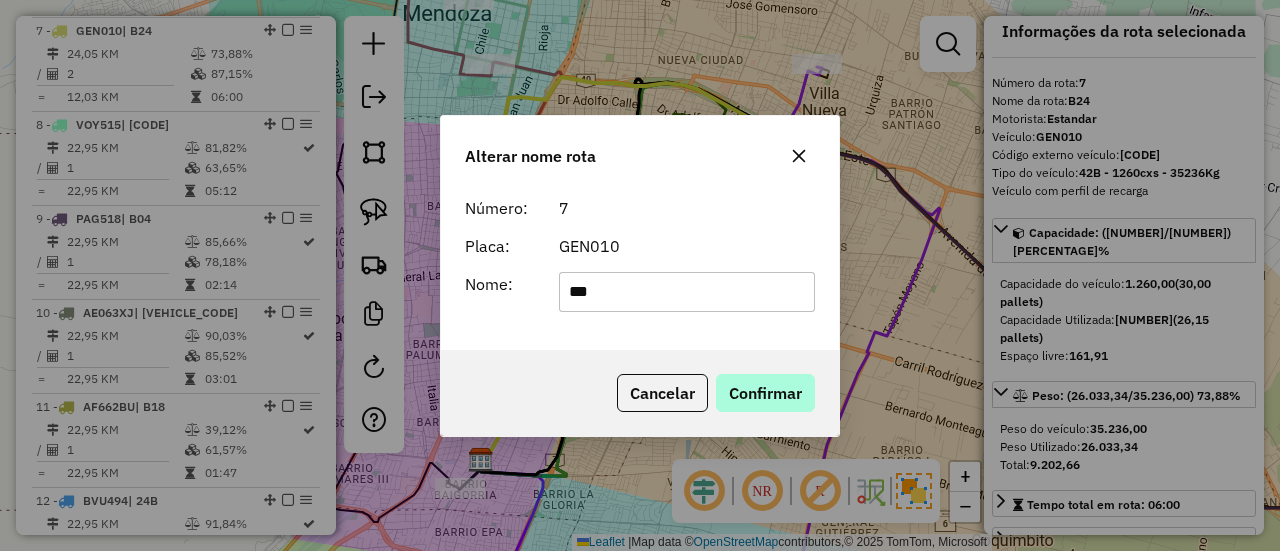 type on "***" 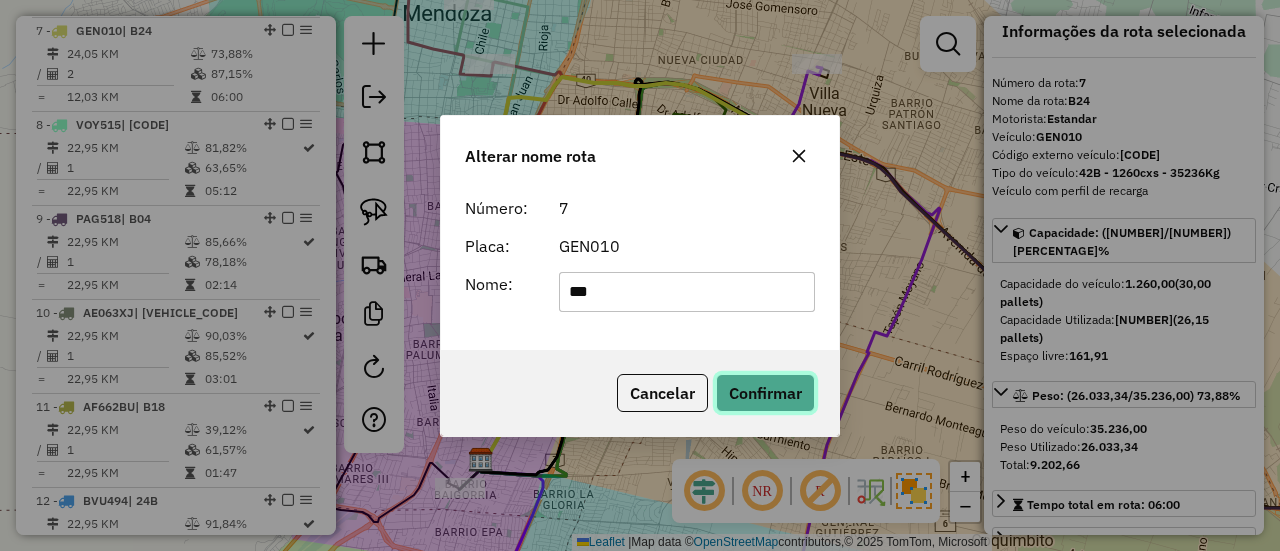 click on "Confirmar" 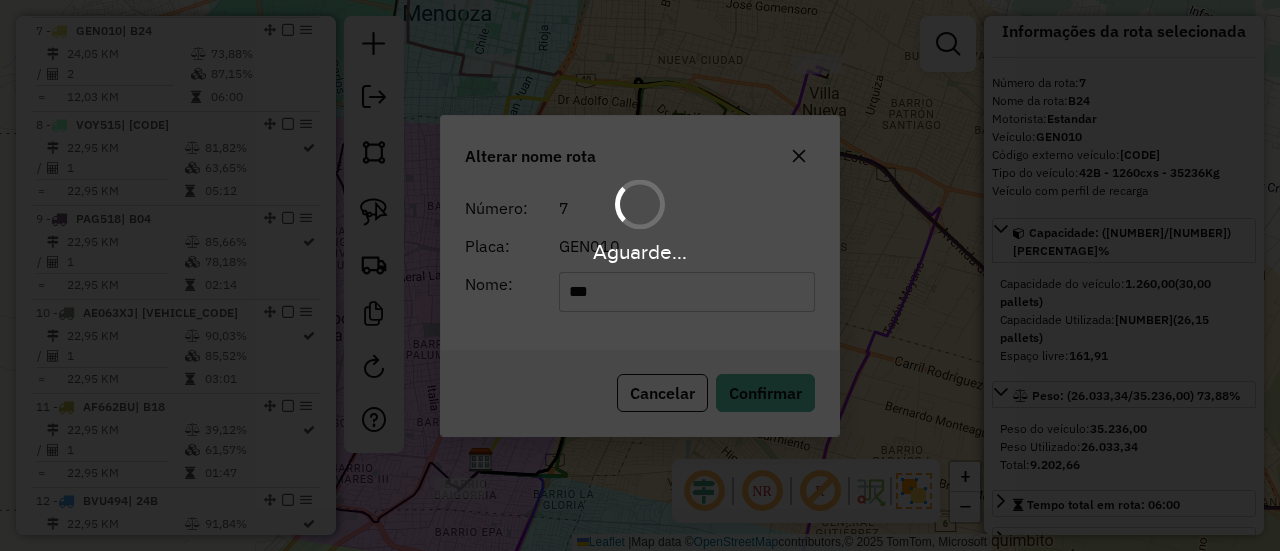 type 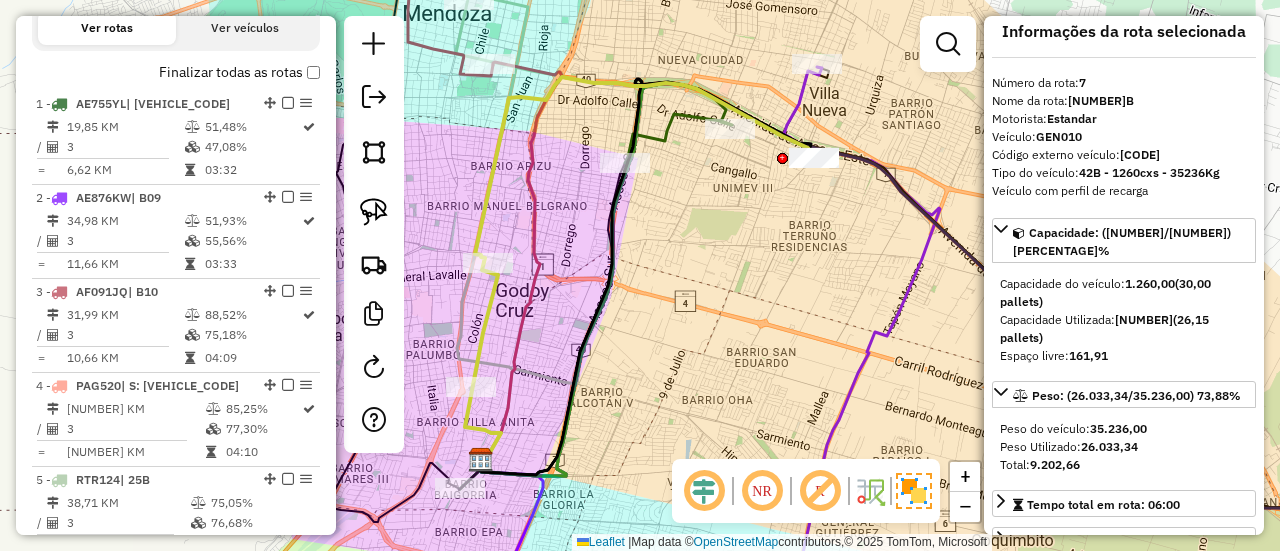 scroll, scrollTop: 482, scrollLeft: 0, axis: vertical 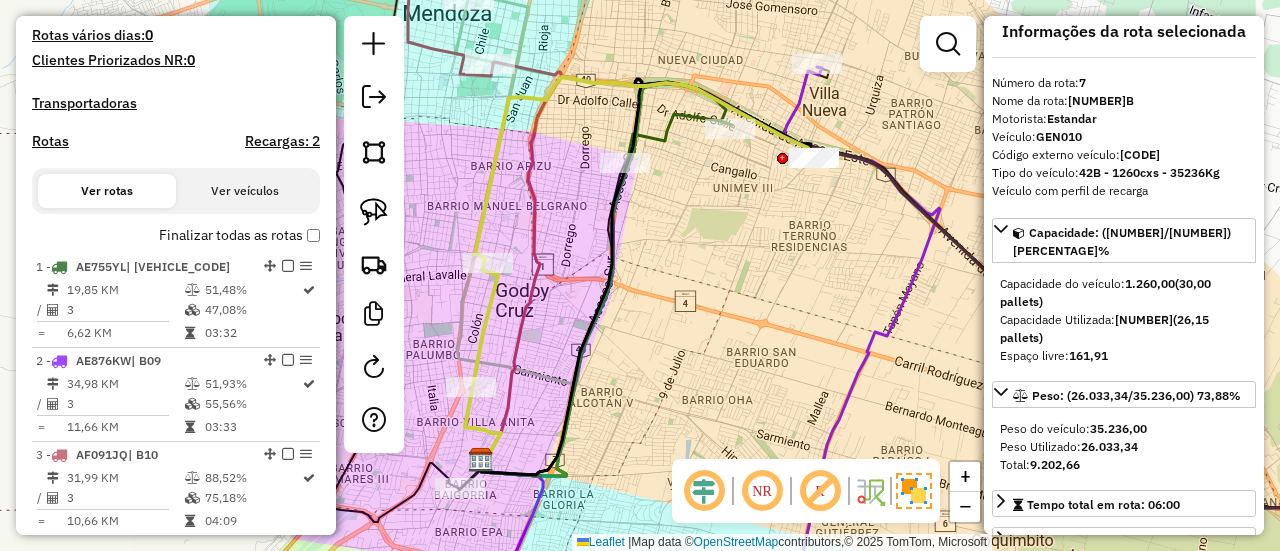click on "Rotas" at bounding box center [50, 141] 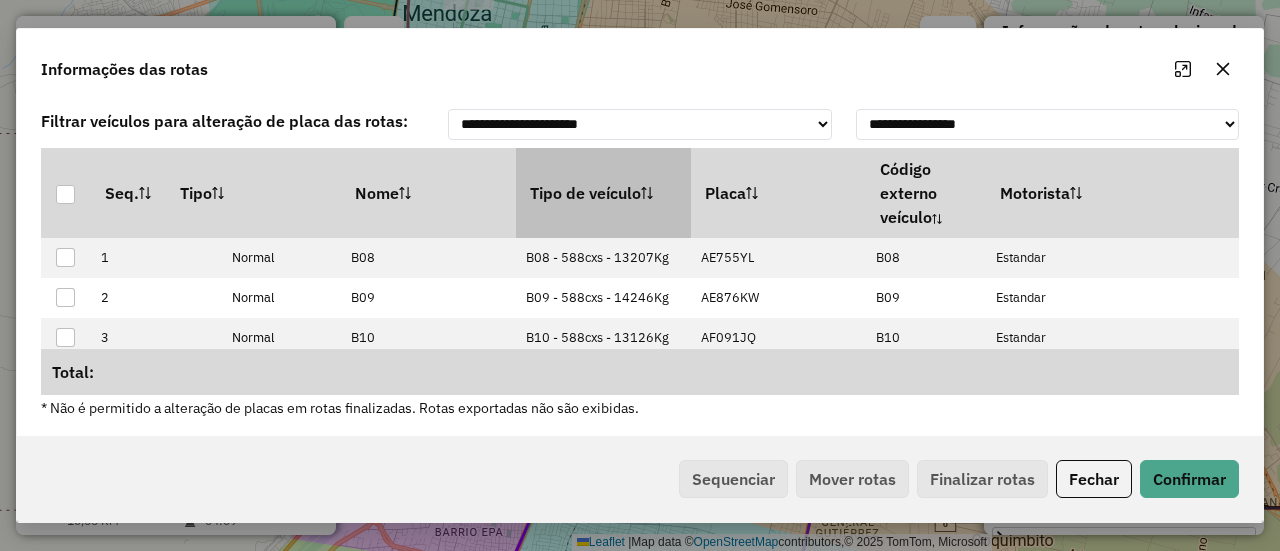 click on "Tipo de veículo" at bounding box center (603, 193) 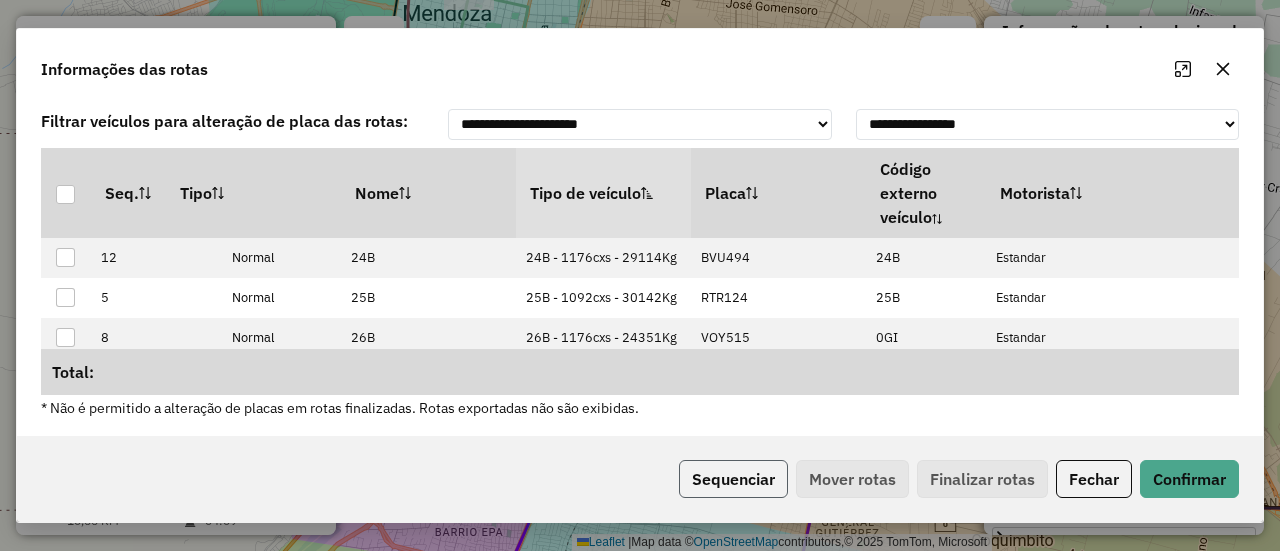 click on "Sequenciar" 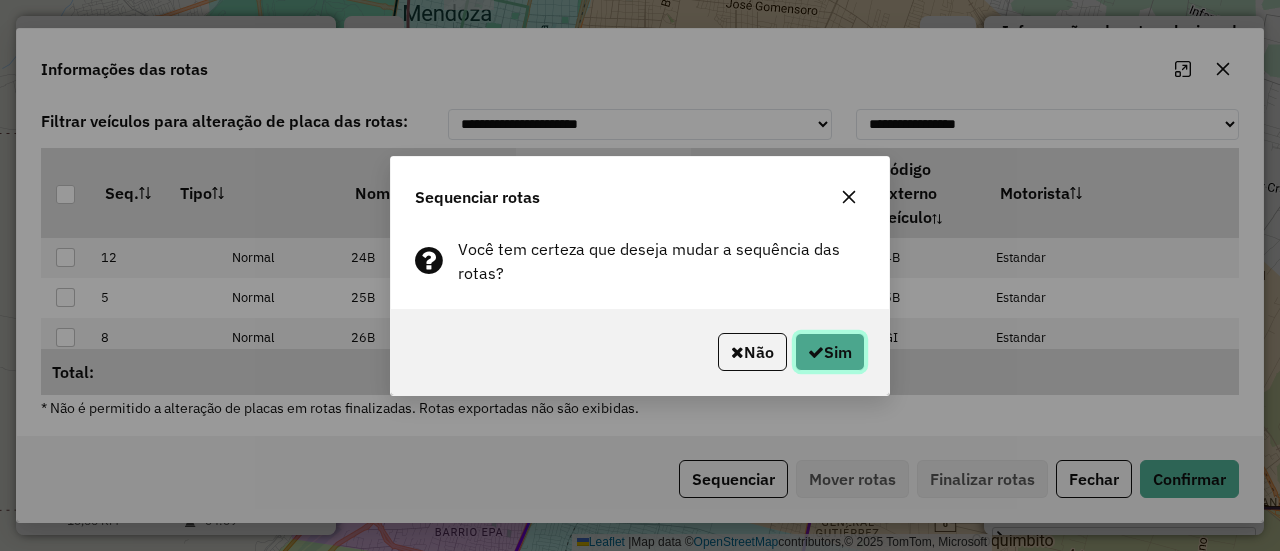 click on "Sim" 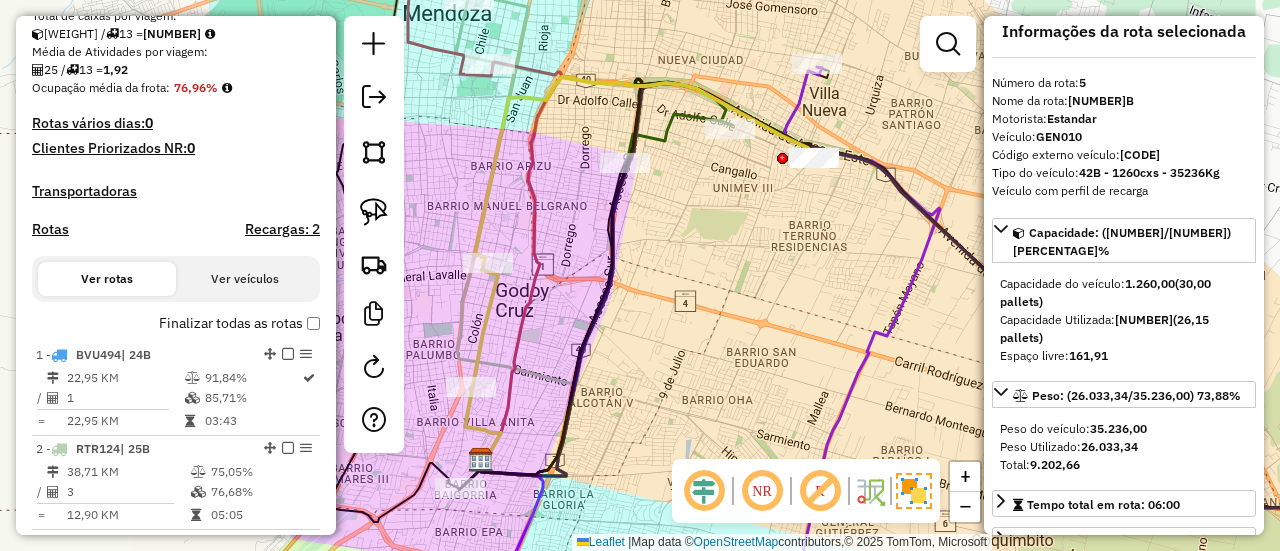 scroll, scrollTop: 351, scrollLeft: 0, axis: vertical 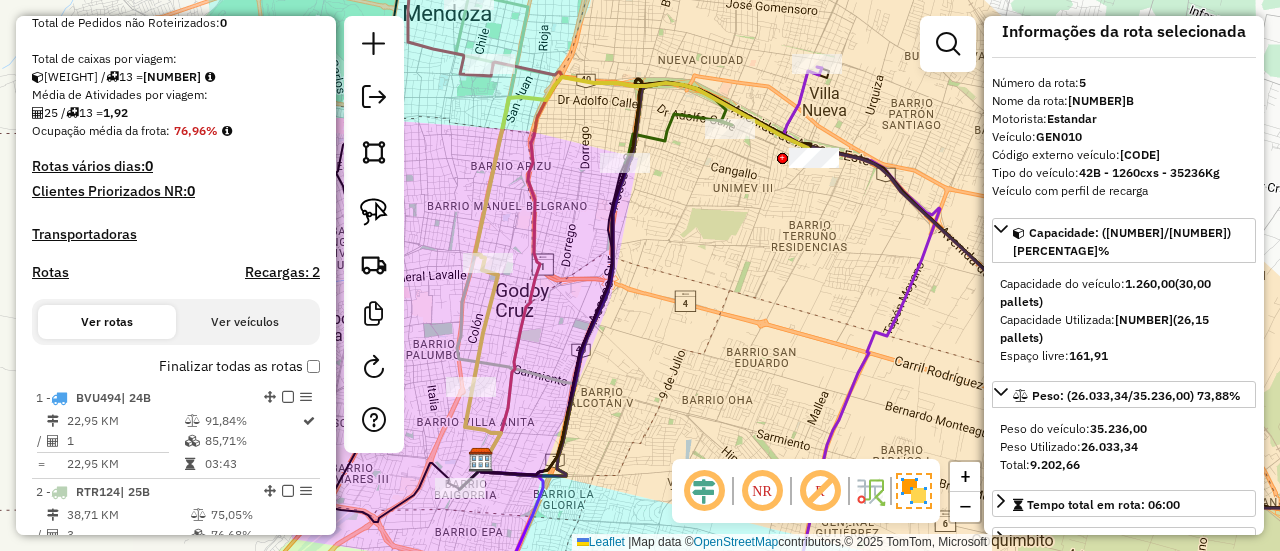 click on "Finalizar todas as rotas" at bounding box center [239, 366] 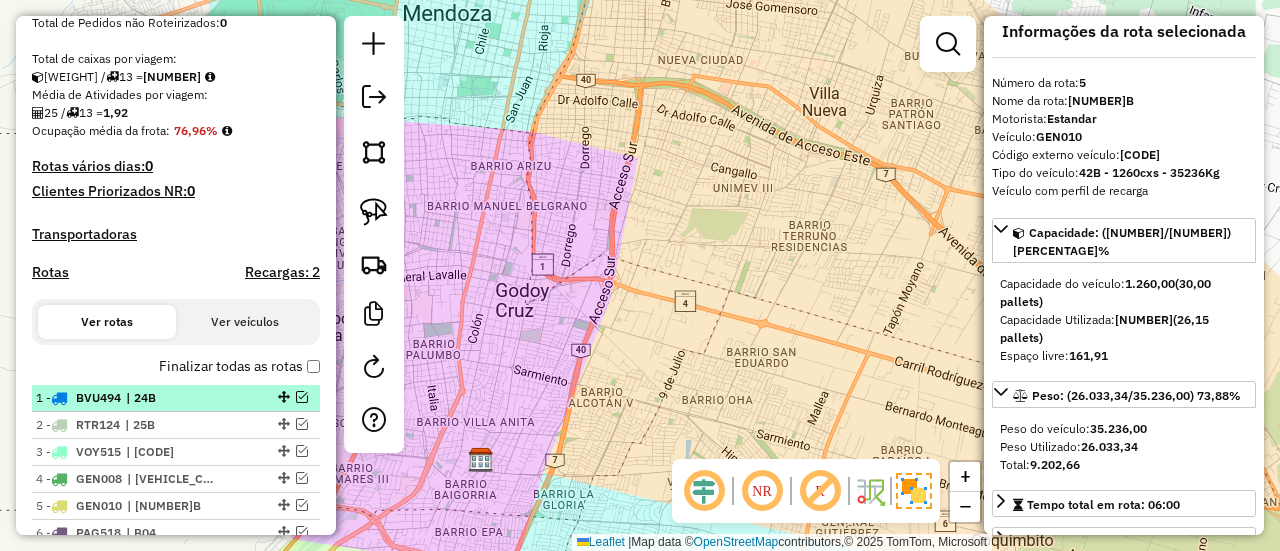 click on "| 24B" at bounding box center (172, 398) 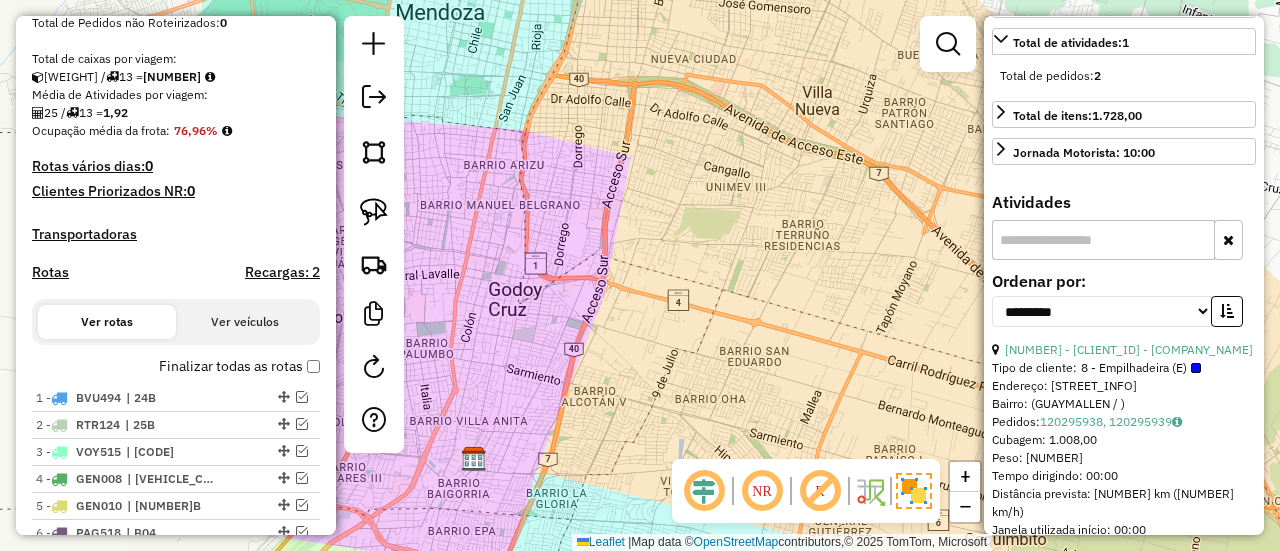 scroll, scrollTop: 618, scrollLeft: 0, axis: vertical 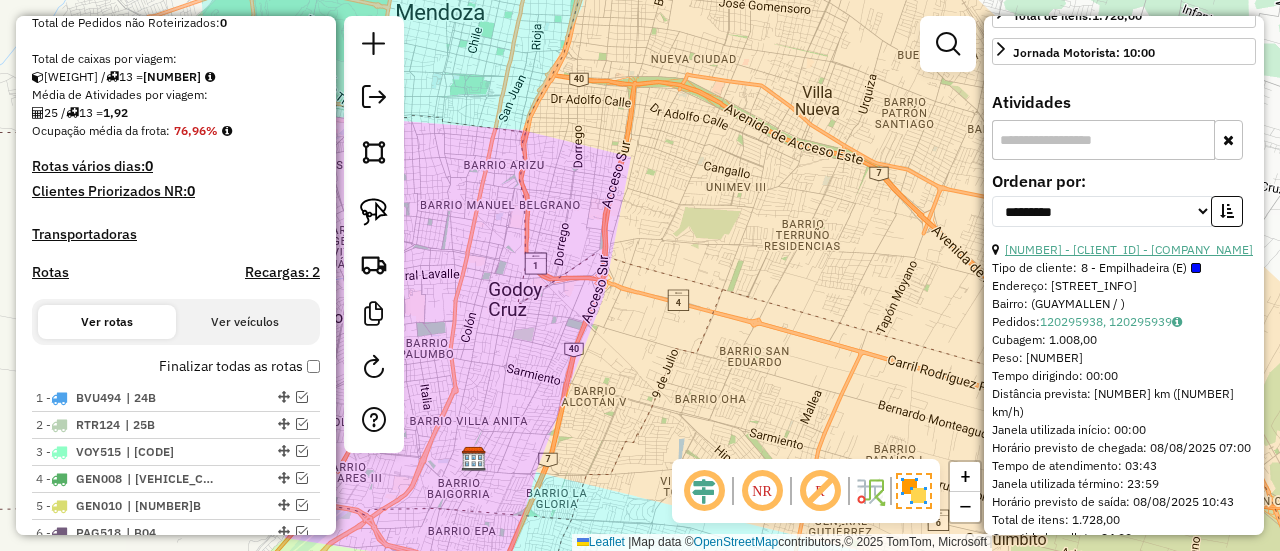 drag, startPoint x: 1158, startPoint y: 251, endPoint x: 1035, endPoint y: 253, distance: 123.01626 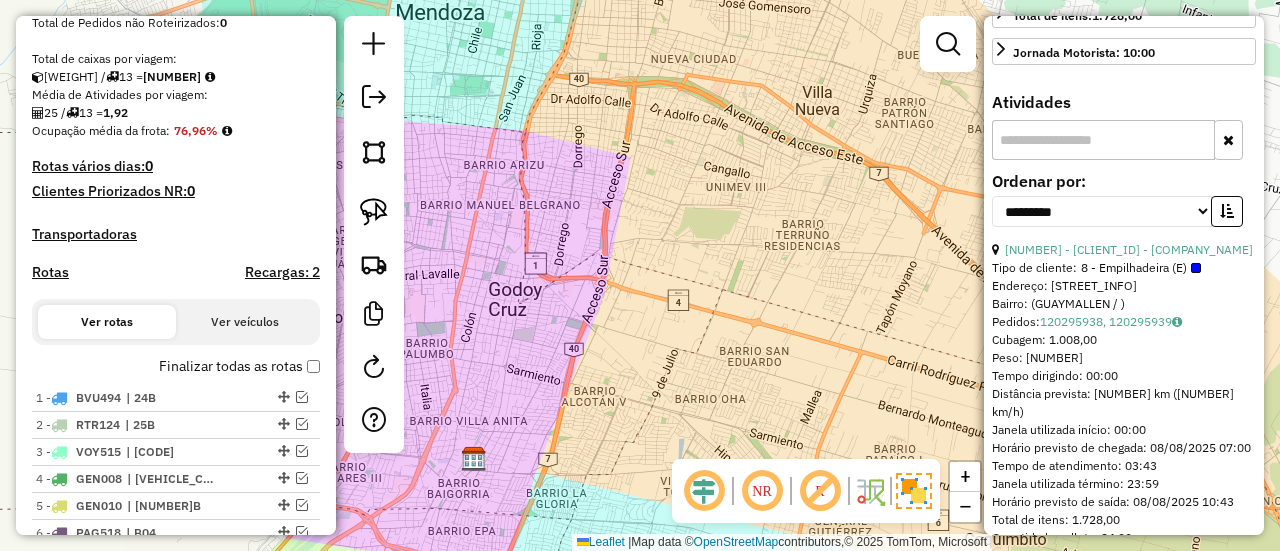 drag, startPoint x: 1145, startPoint y: 262, endPoint x: 1006, endPoint y: 281, distance: 140.29256 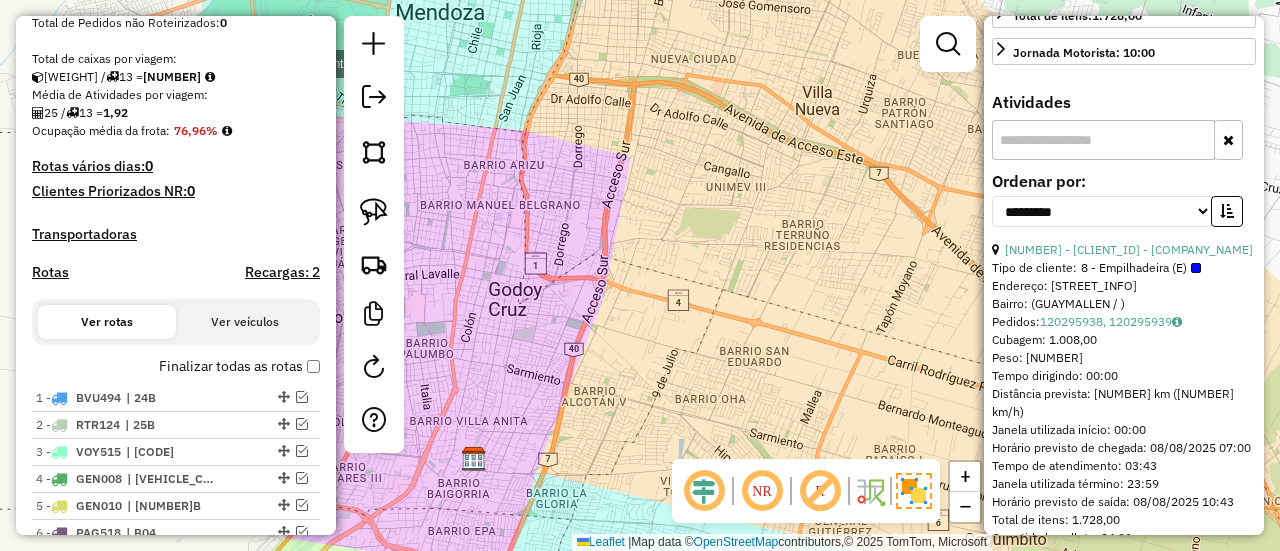 copy on "0000147069 - INC S.A." 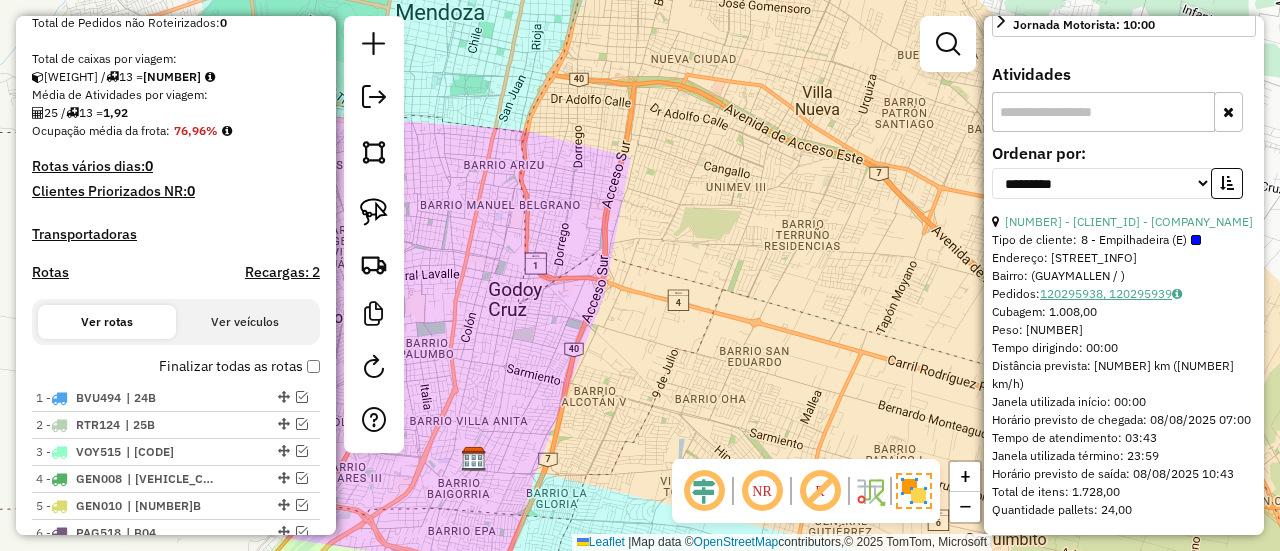 scroll, scrollTop: 674, scrollLeft: 0, axis: vertical 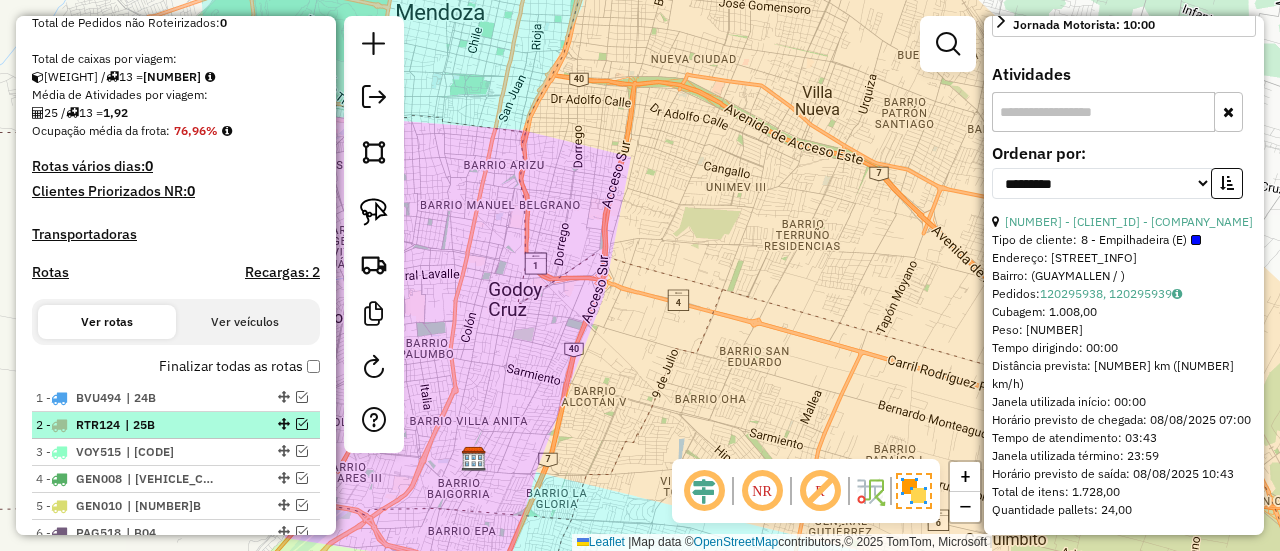 click on "2 -       RTR124   | 25B" at bounding box center (176, 425) 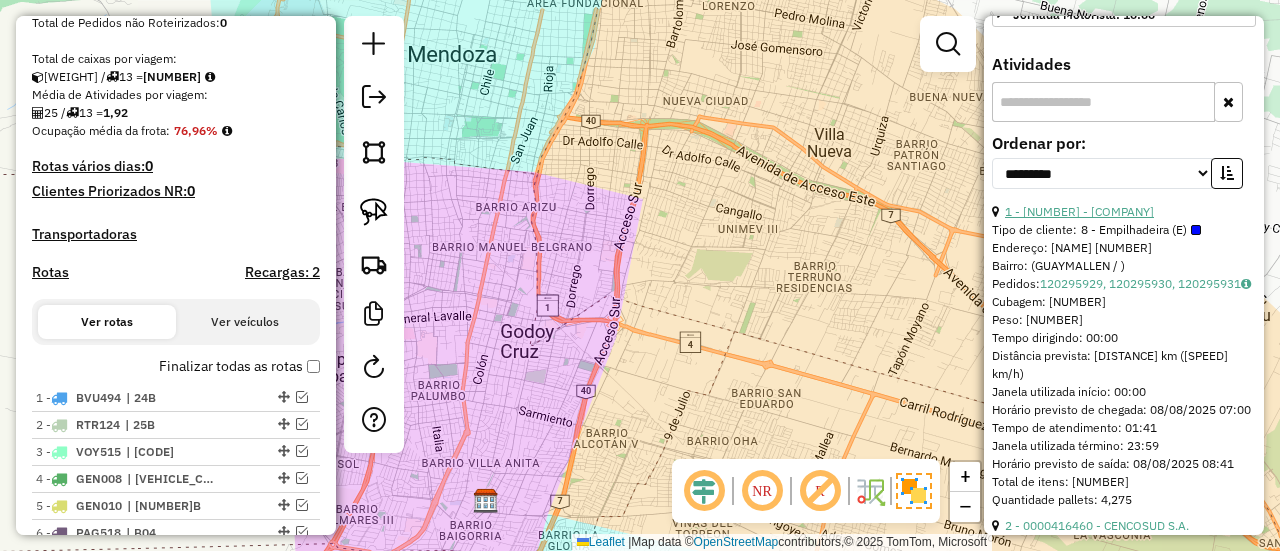 drag, startPoint x: 1164, startPoint y: 206, endPoint x: 1021, endPoint y: 203, distance: 143.03146 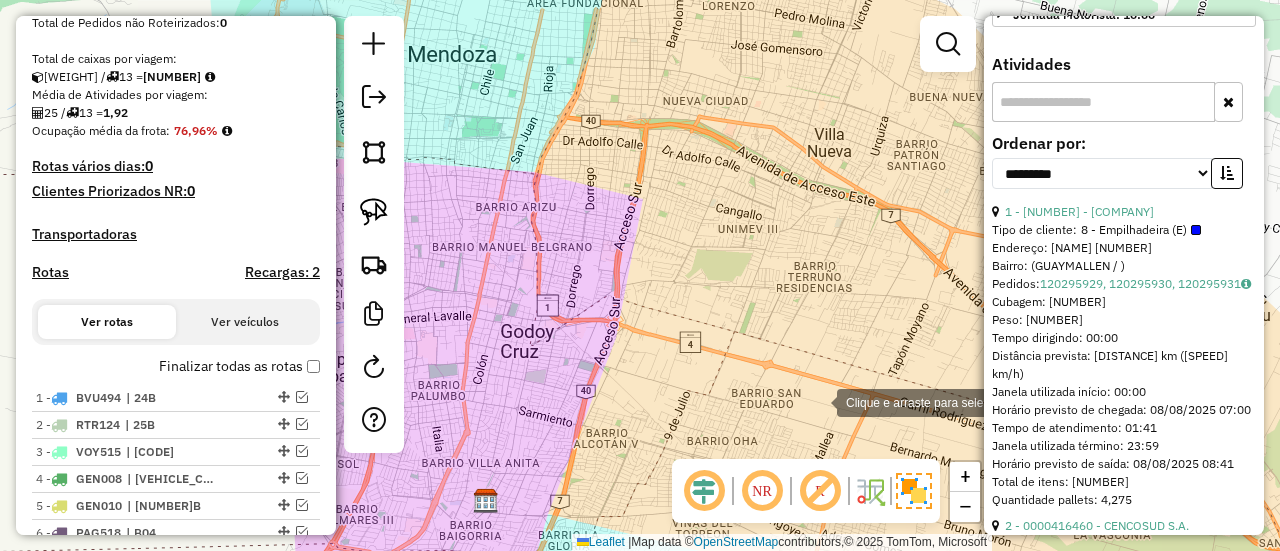 copy on "0000147068 - INC S.A." 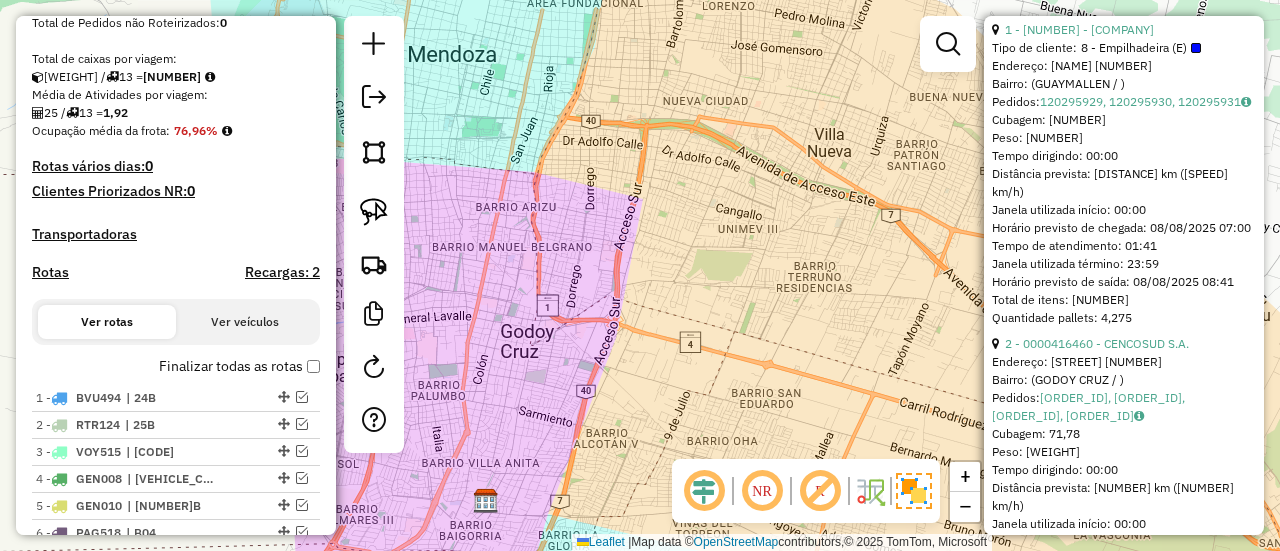 scroll, scrollTop: 874, scrollLeft: 0, axis: vertical 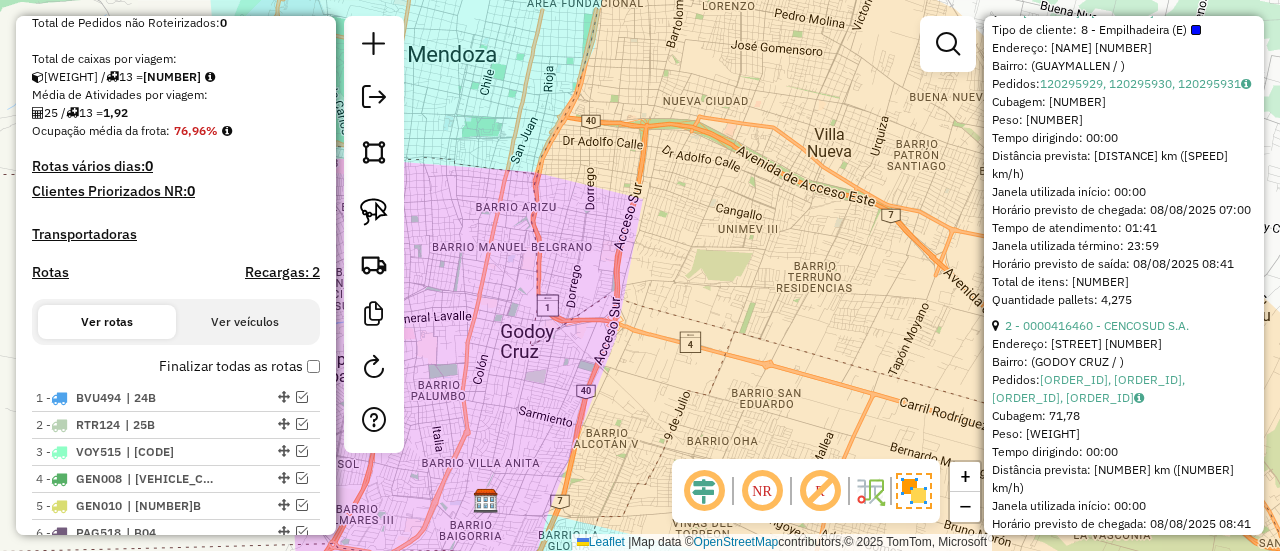 drag, startPoint x: 1203, startPoint y: 333, endPoint x: 1021, endPoint y: 327, distance: 182.09888 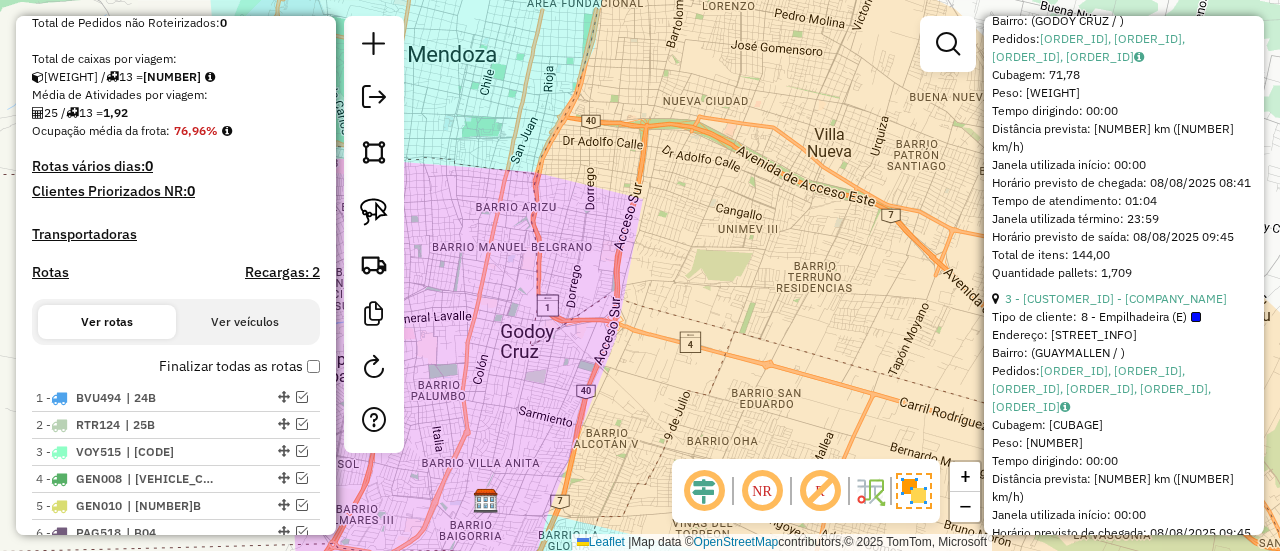 scroll, scrollTop: 1274, scrollLeft: 0, axis: vertical 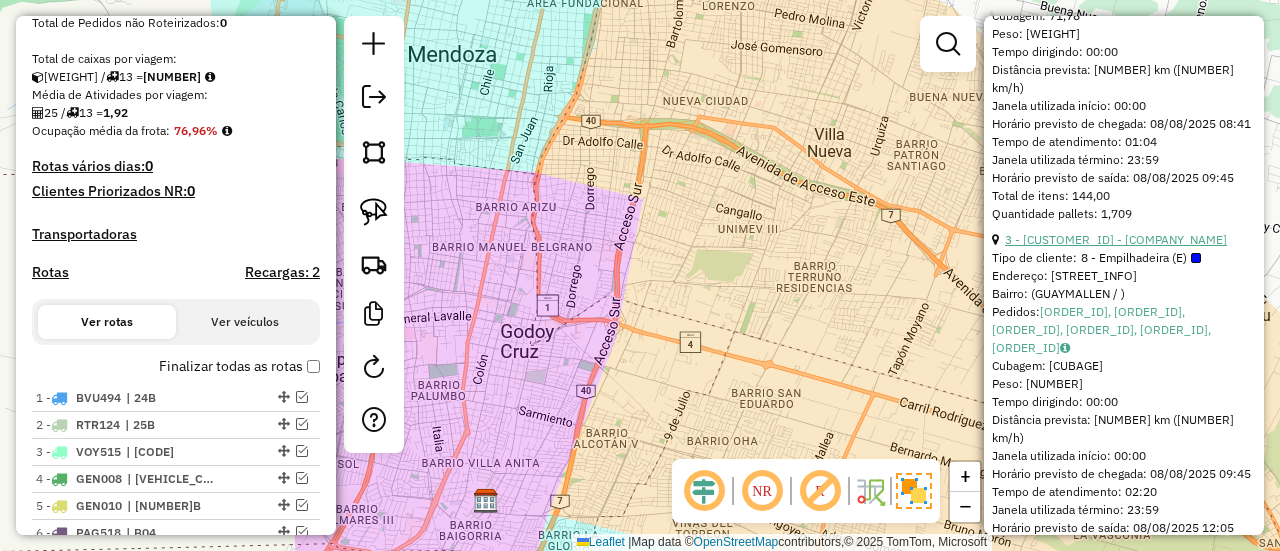drag, startPoint x: 1091, startPoint y: 249, endPoint x: 1021, endPoint y: 249, distance: 70 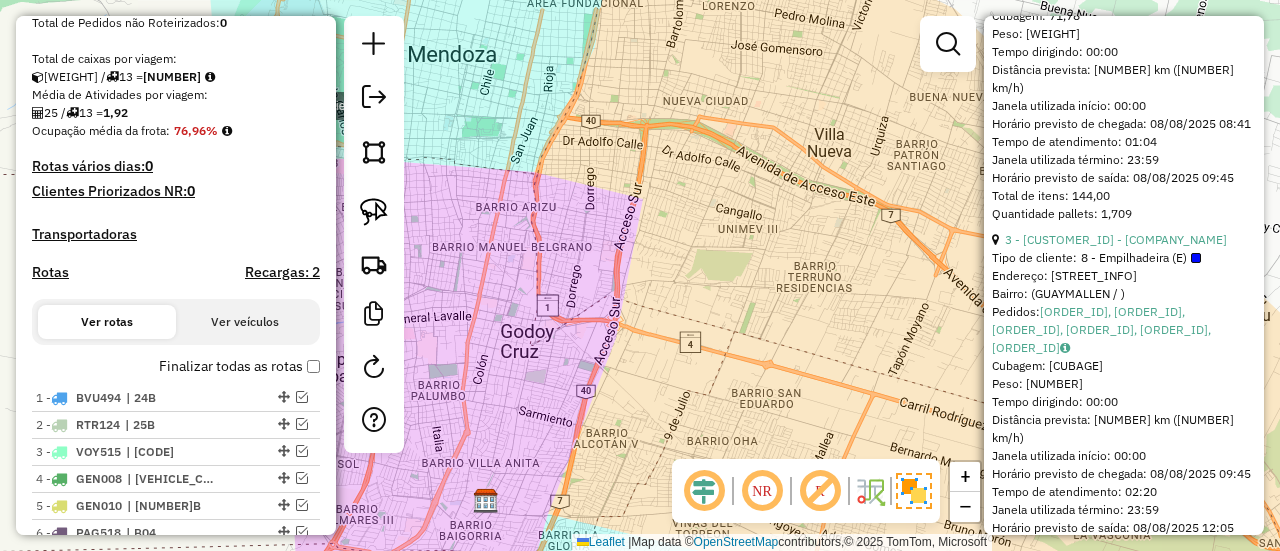 copy on "0000147069 - INC S.A." 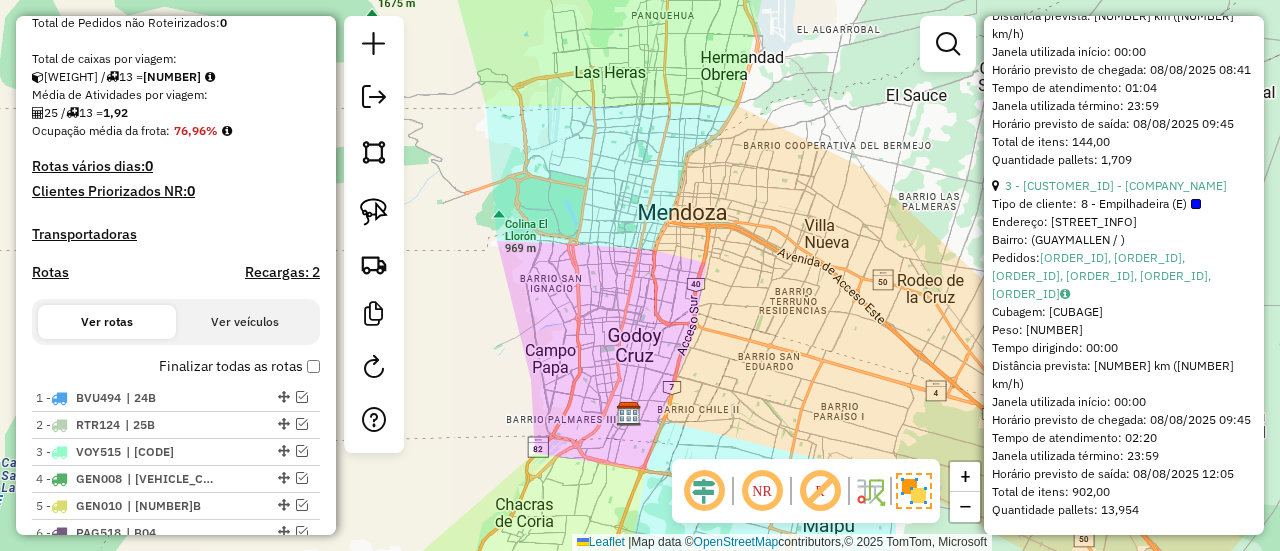 scroll, scrollTop: 1356, scrollLeft: 0, axis: vertical 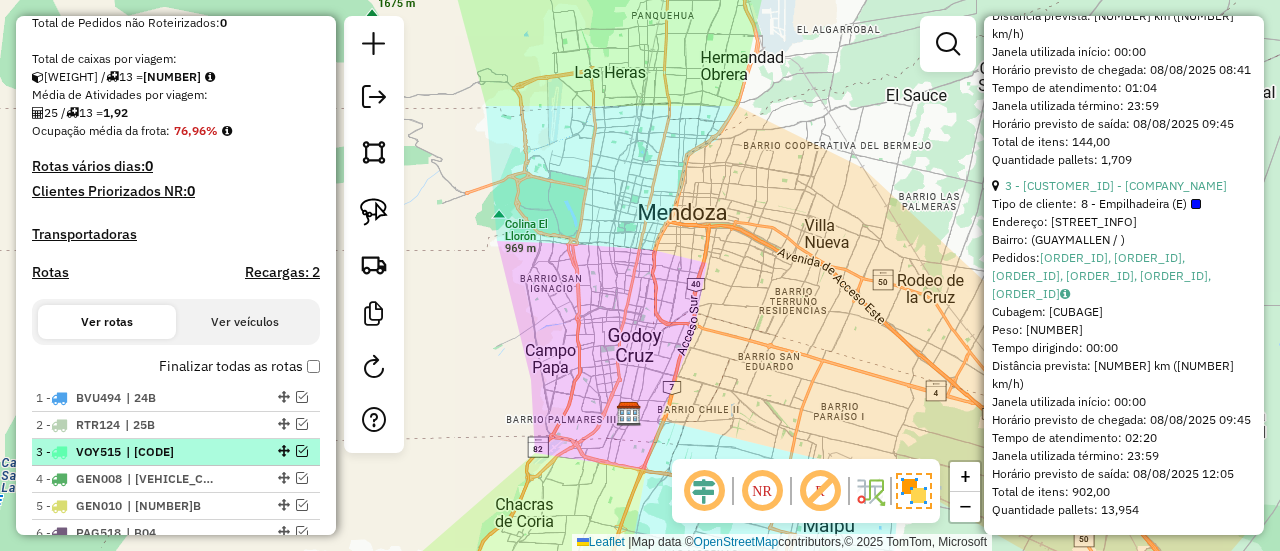 click on "3 -       VOY515   | 26B" at bounding box center [142, 452] 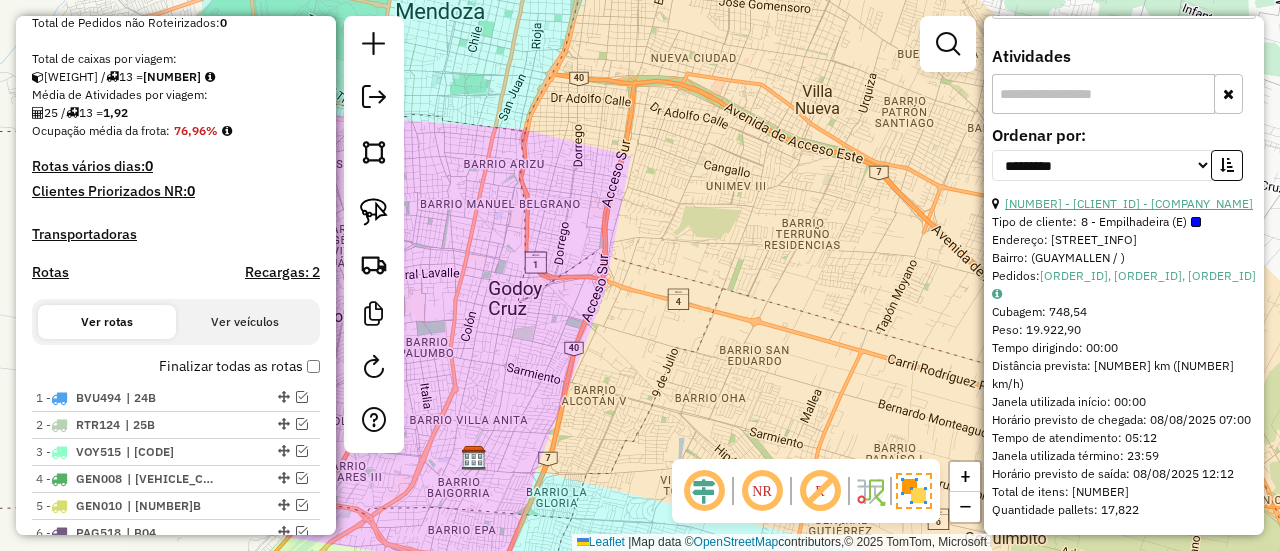 drag, startPoint x: 1153, startPoint y: 189, endPoint x: 1022, endPoint y: 186, distance: 131.03435 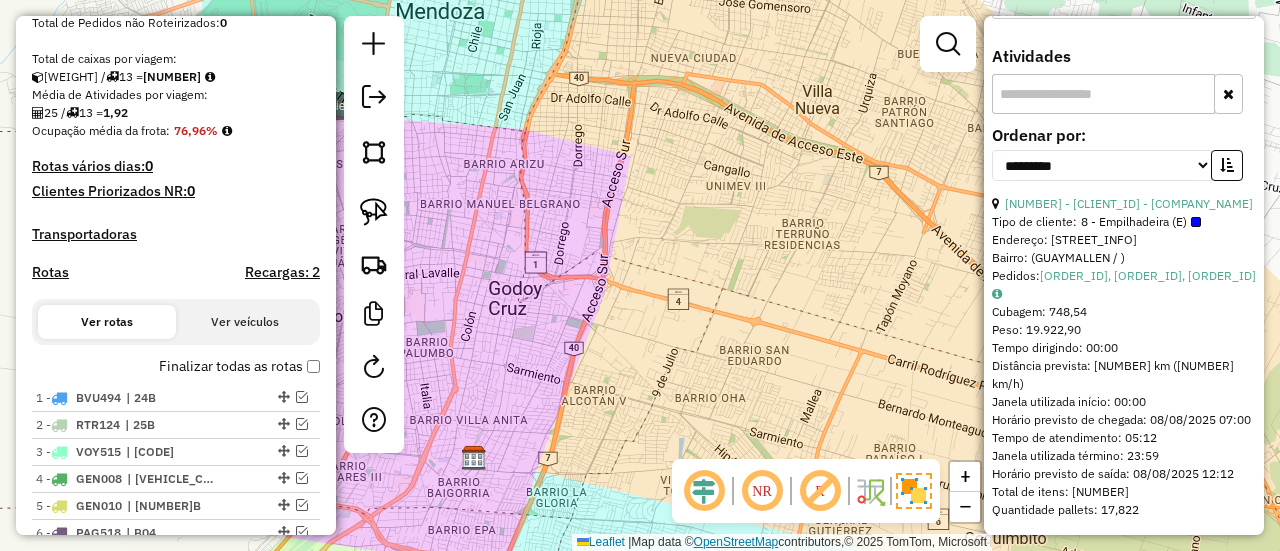 copy on "0000147069 - INC S.A." 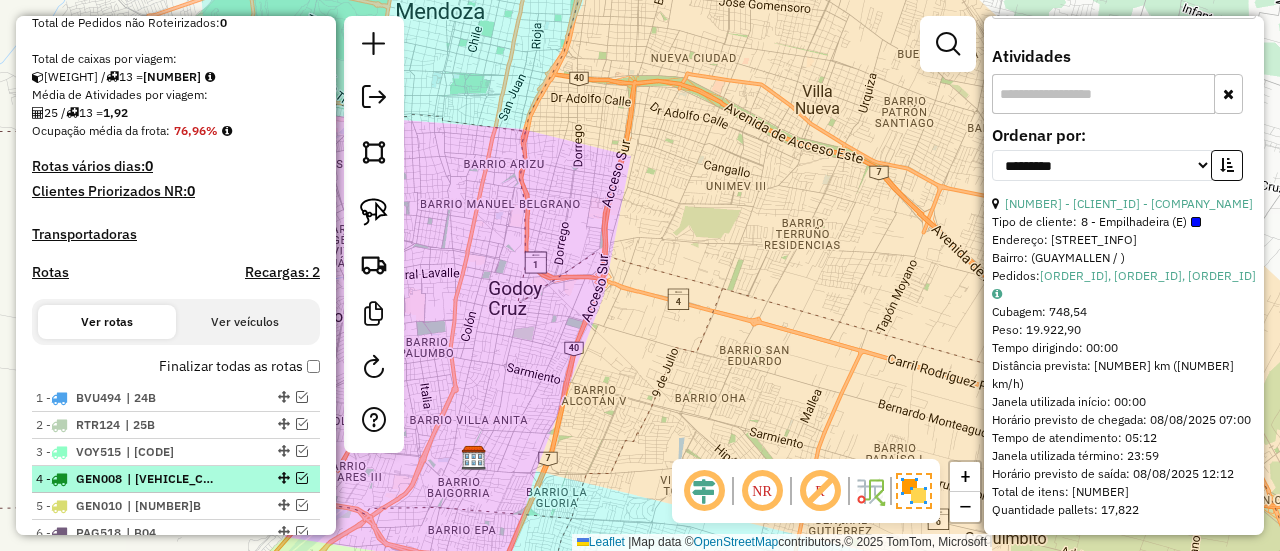 click on "4 -       GEN008   | 40B" at bounding box center (176, 479) 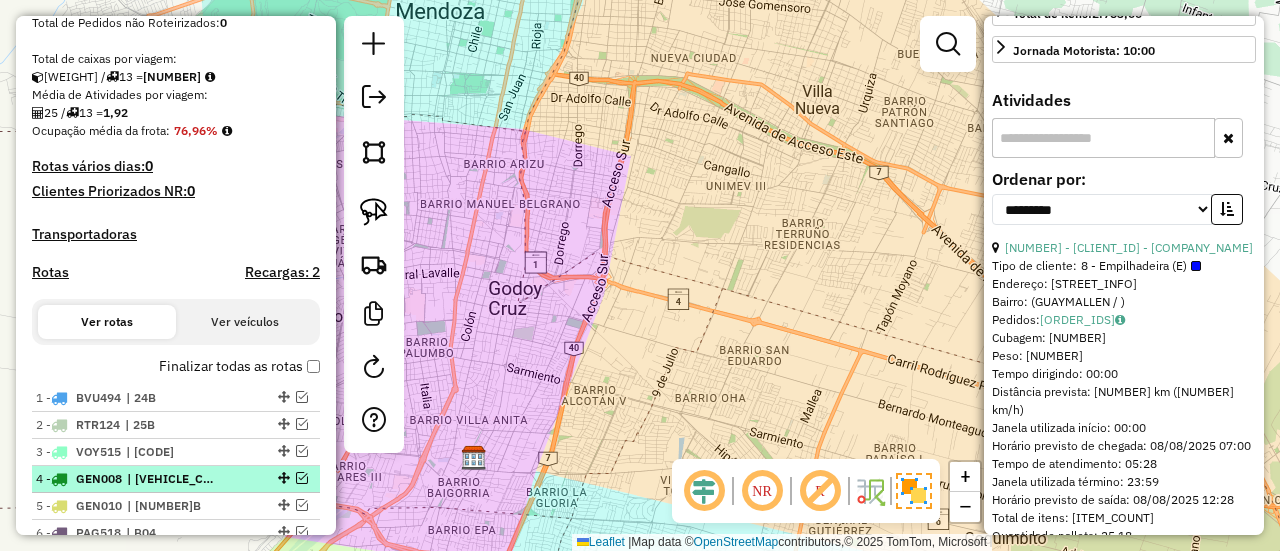 scroll, scrollTop: 710, scrollLeft: 0, axis: vertical 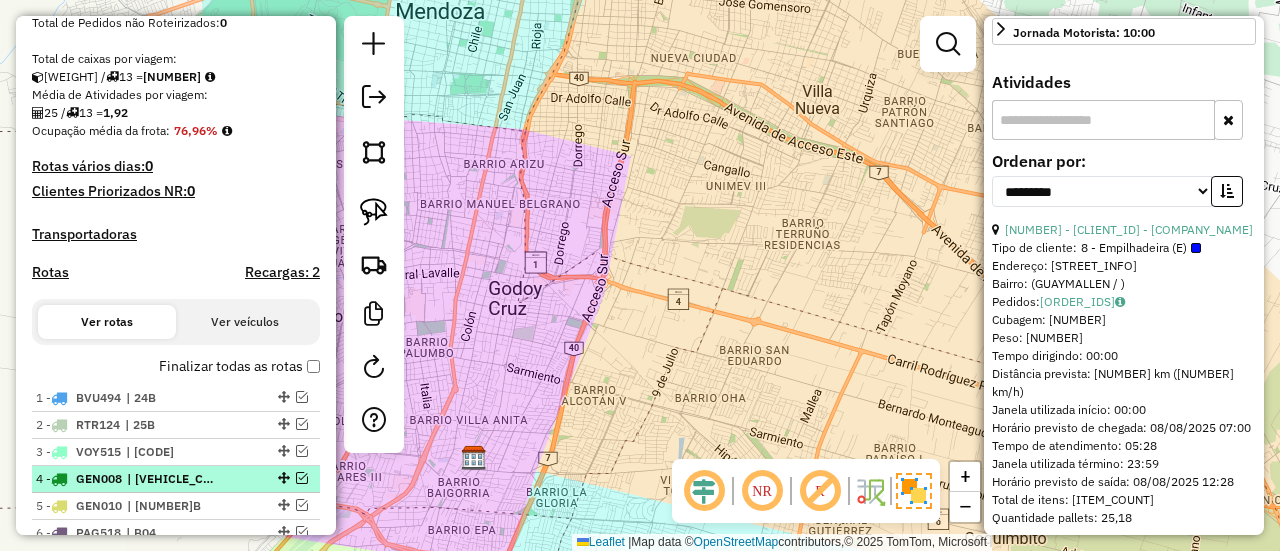 click at bounding box center (282, 478) 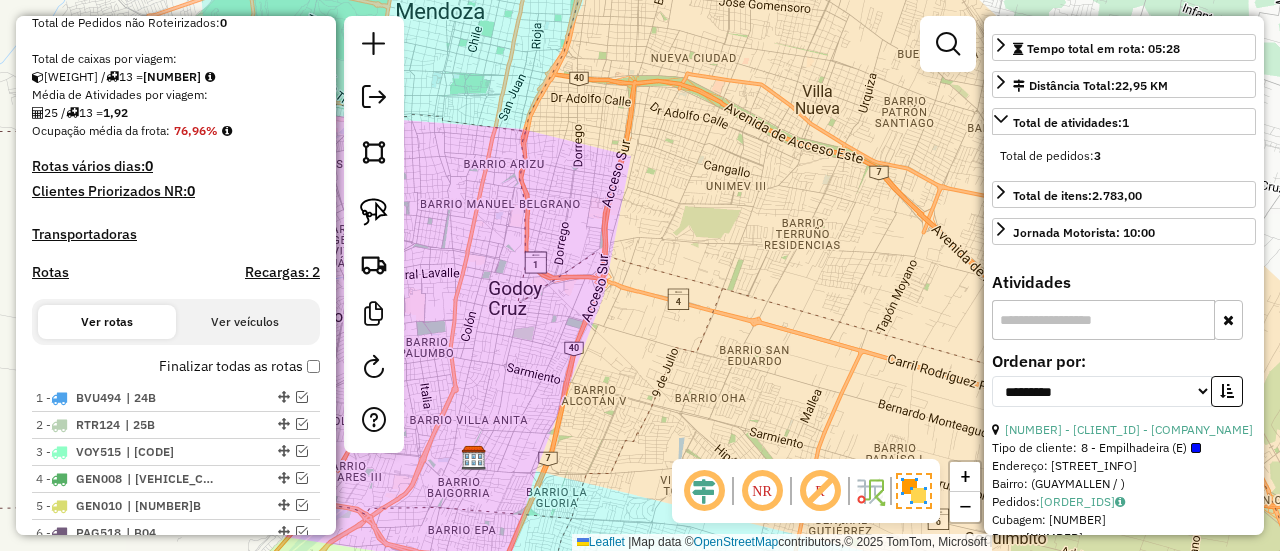 scroll, scrollTop: 610, scrollLeft: 0, axis: vertical 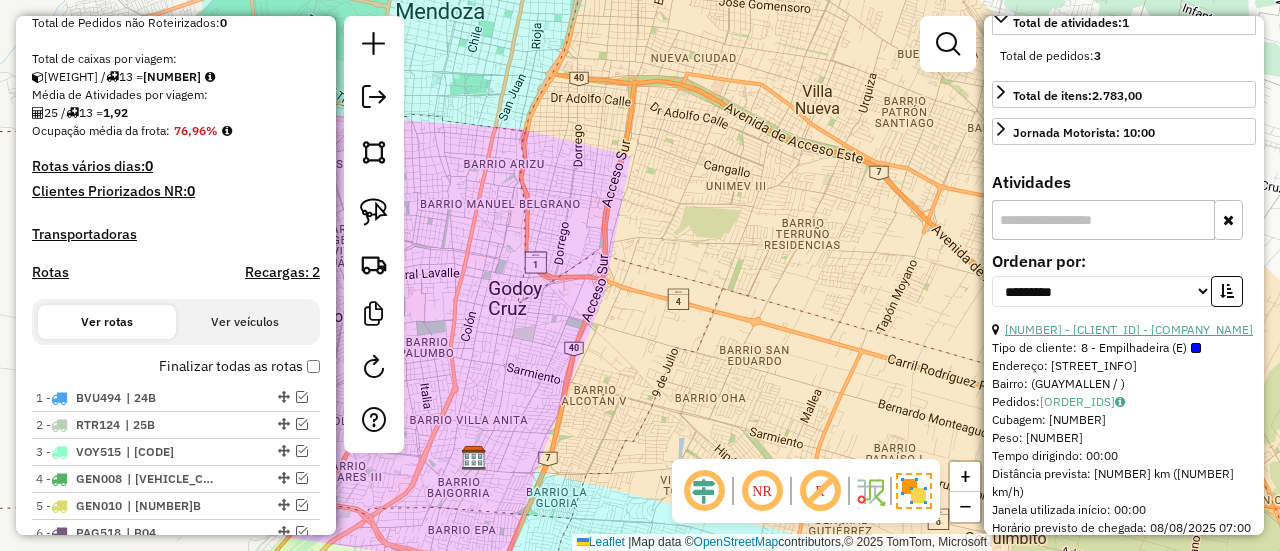 drag, startPoint x: 1110, startPoint y: 287, endPoint x: 1022, endPoint y: 281, distance: 88.20431 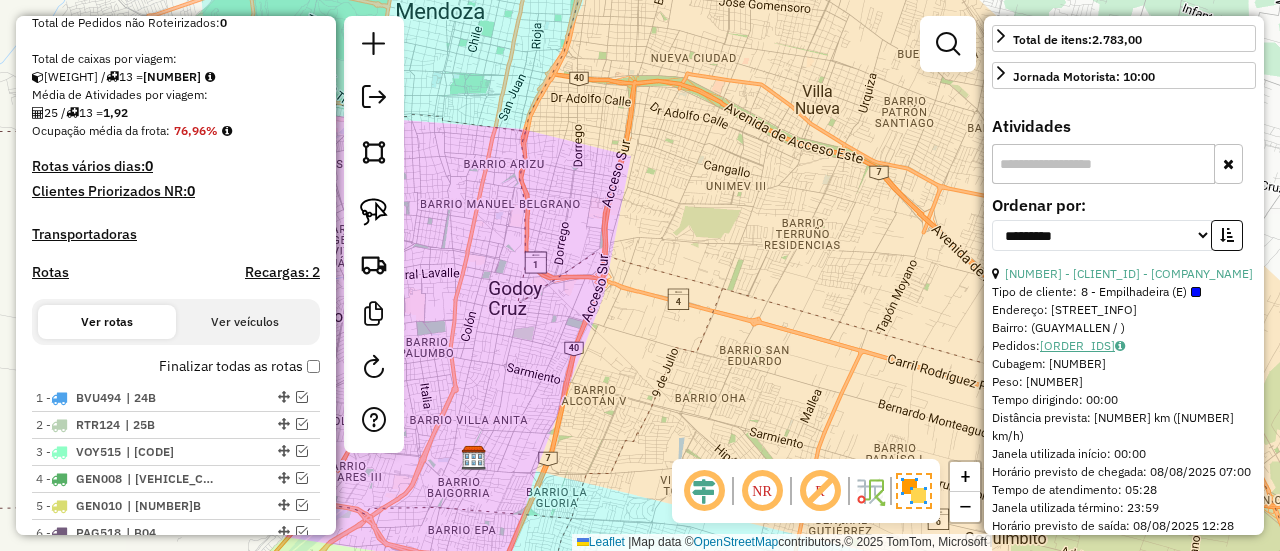 scroll, scrollTop: 710, scrollLeft: 0, axis: vertical 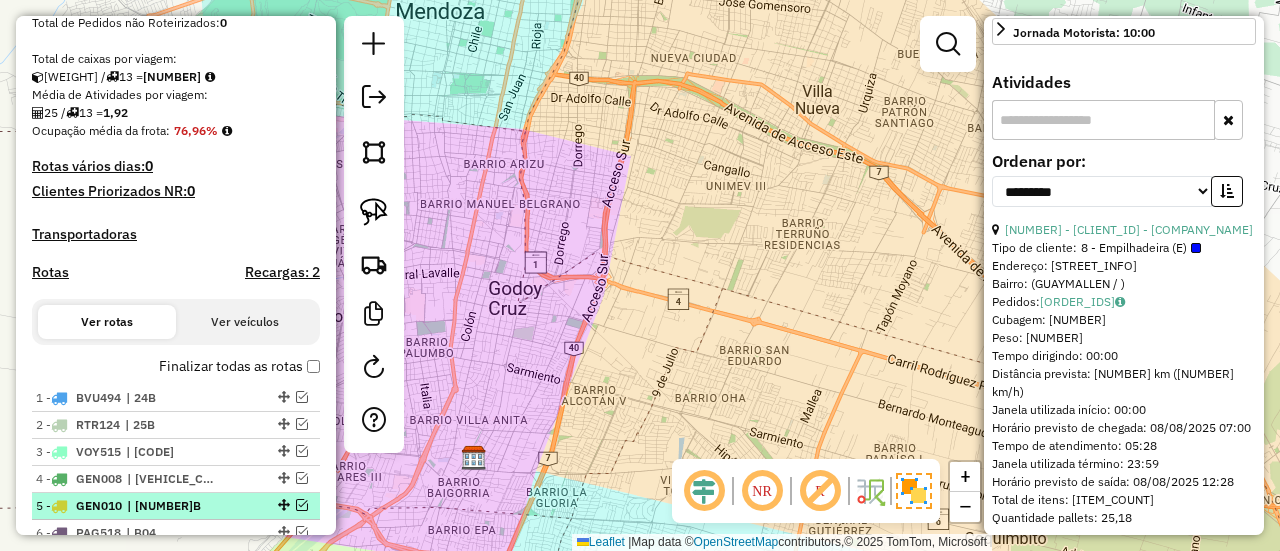 click on "5 -       GEN010   | 42B" at bounding box center (176, 506) 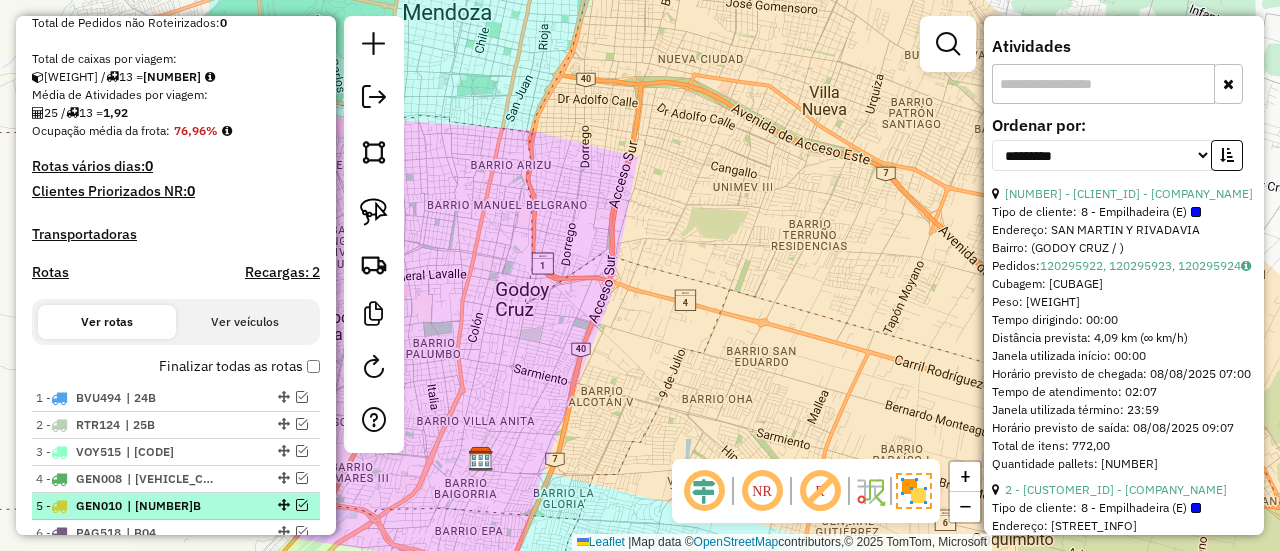 click on "| 42B" at bounding box center (173, 506) 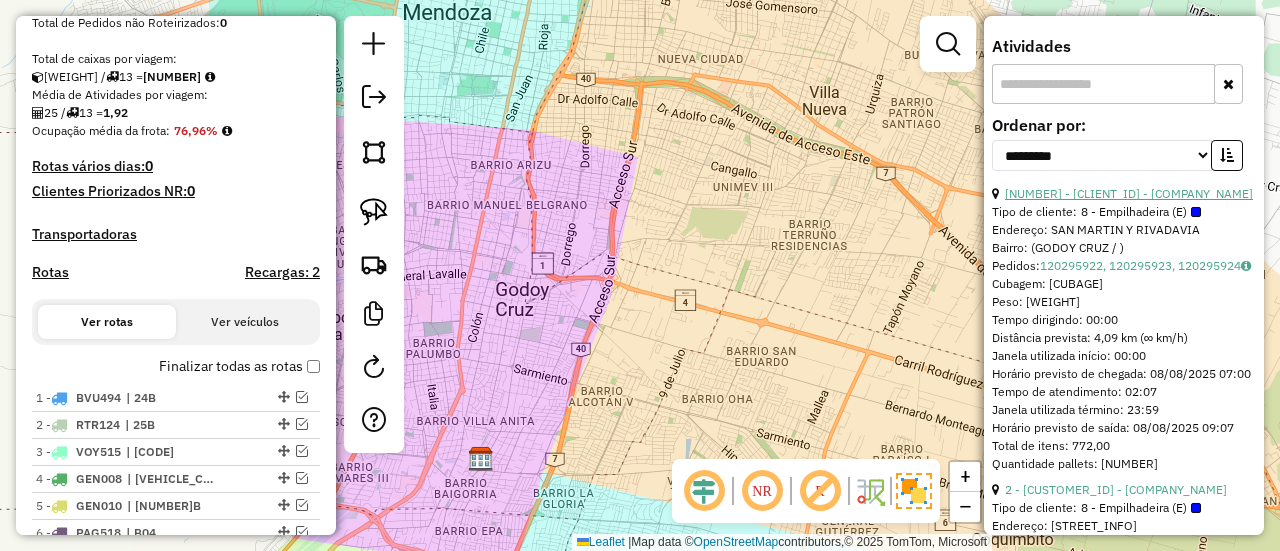 drag, startPoint x: 1093, startPoint y: 188, endPoint x: 1022, endPoint y: 184, distance: 71.11259 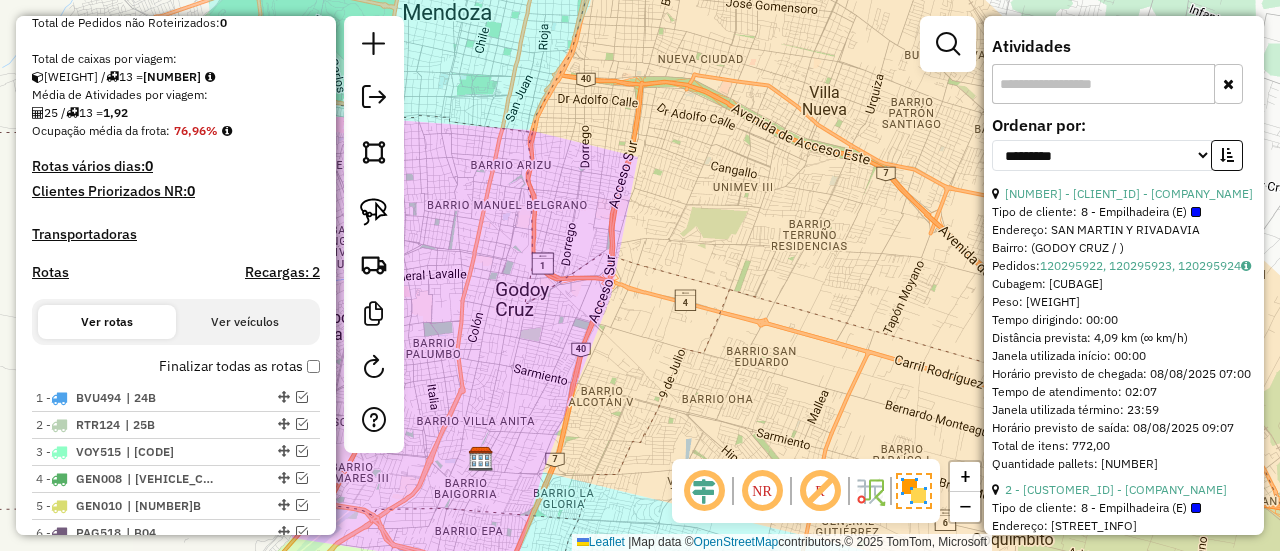 copy on "0000189896 - INC S.A." 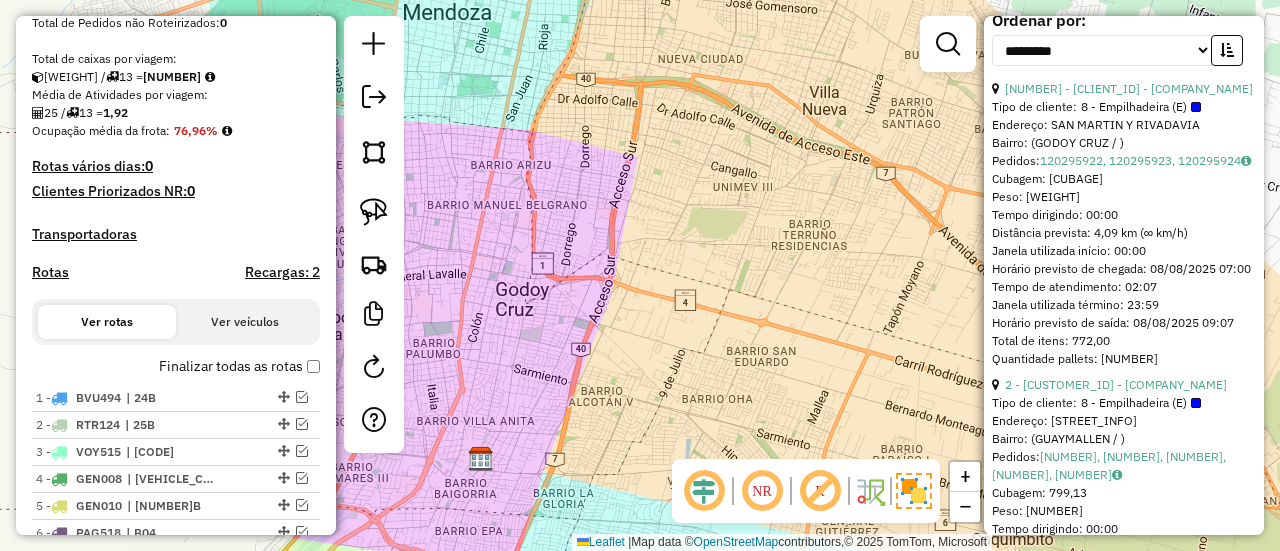 scroll, scrollTop: 910, scrollLeft: 0, axis: vertical 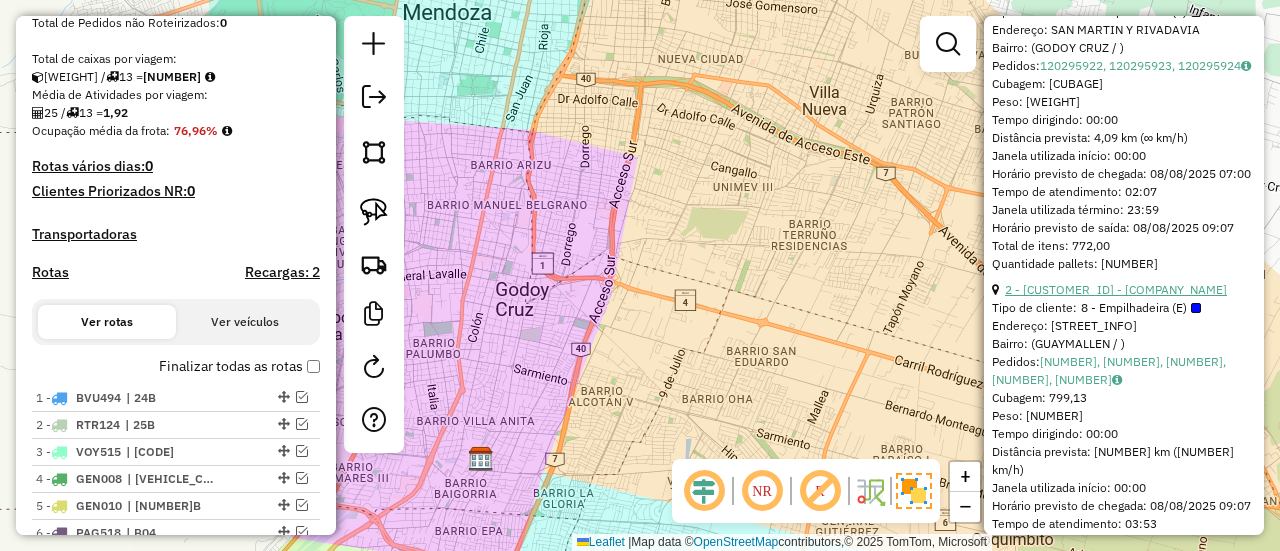 drag, startPoint x: 1158, startPoint y: 314, endPoint x: 1024, endPoint y: 313, distance: 134.00374 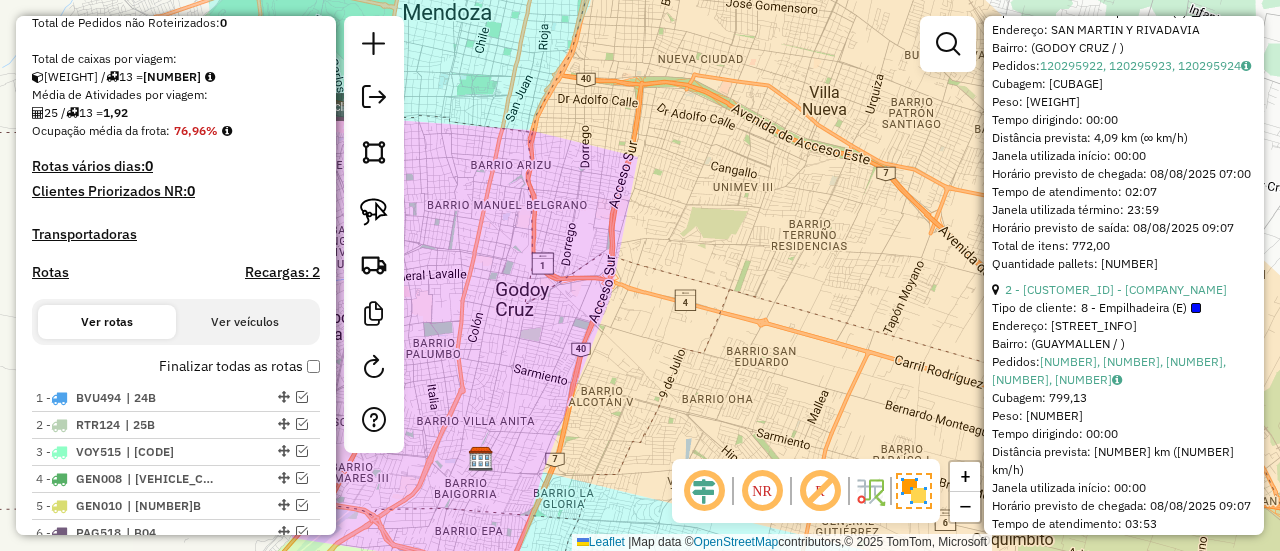 copy on "0000147069 - INC S.A." 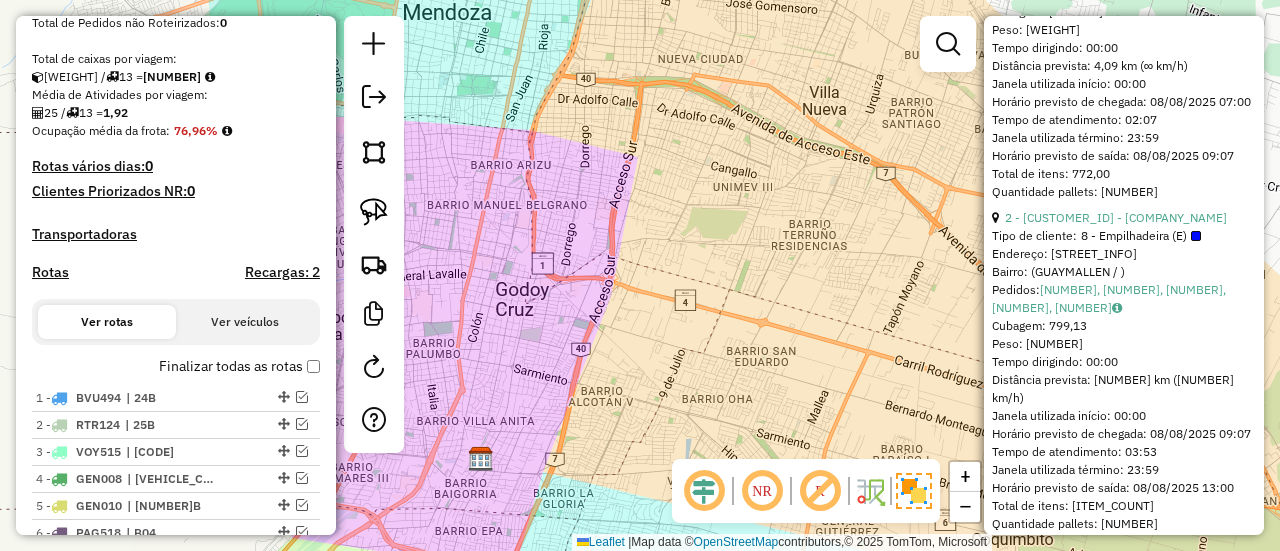 scroll, scrollTop: 1042, scrollLeft: 0, axis: vertical 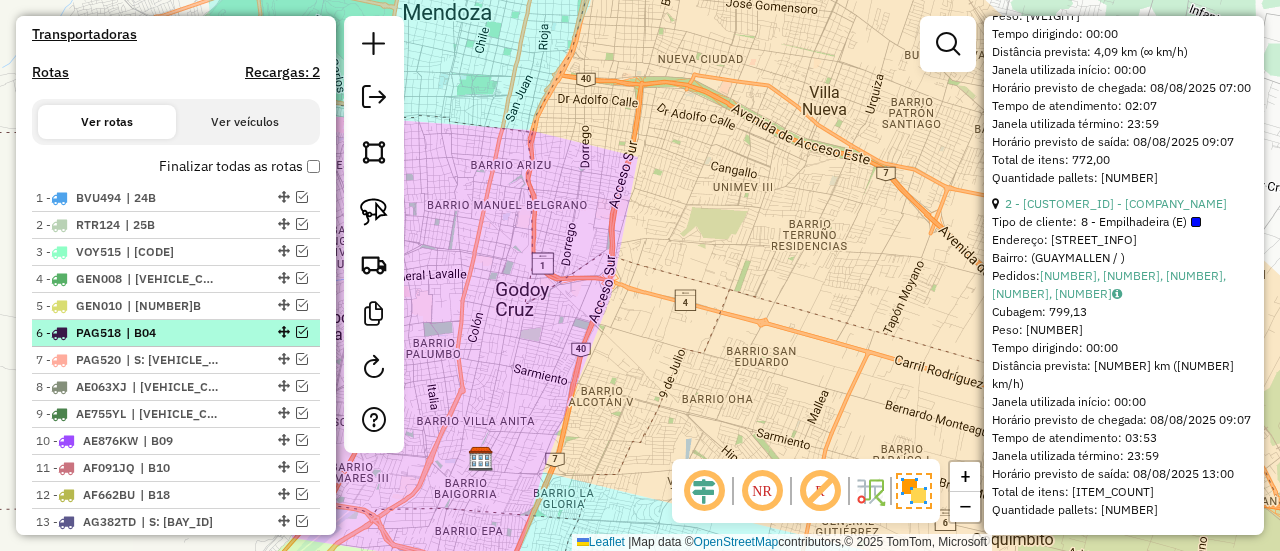 click on "PAG518" at bounding box center [98, 332] 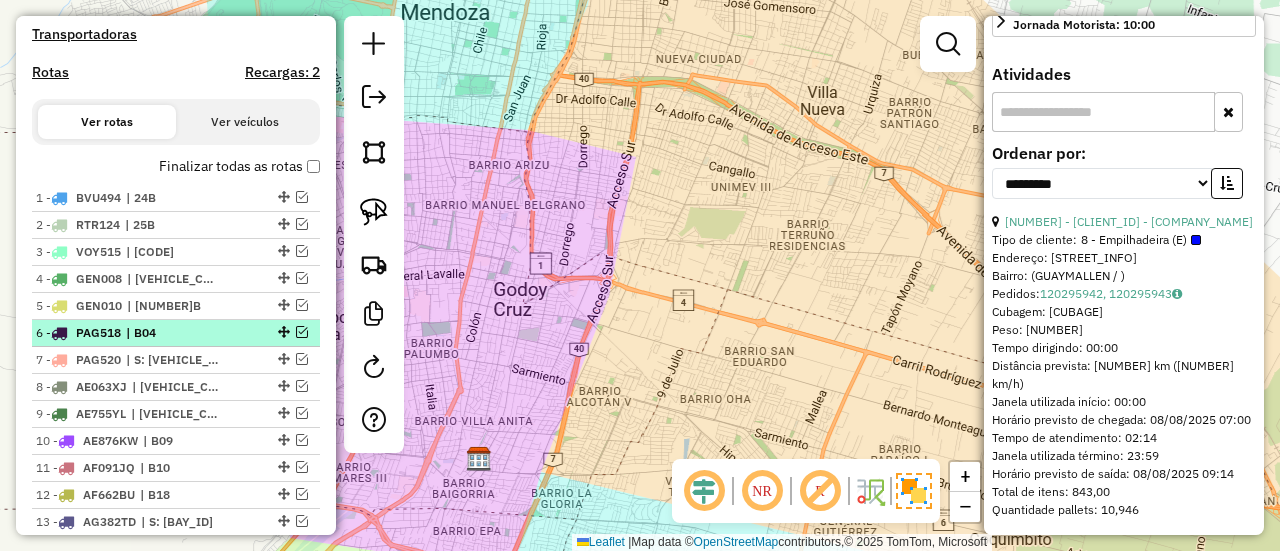 scroll, scrollTop: 656, scrollLeft: 0, axis: vertical 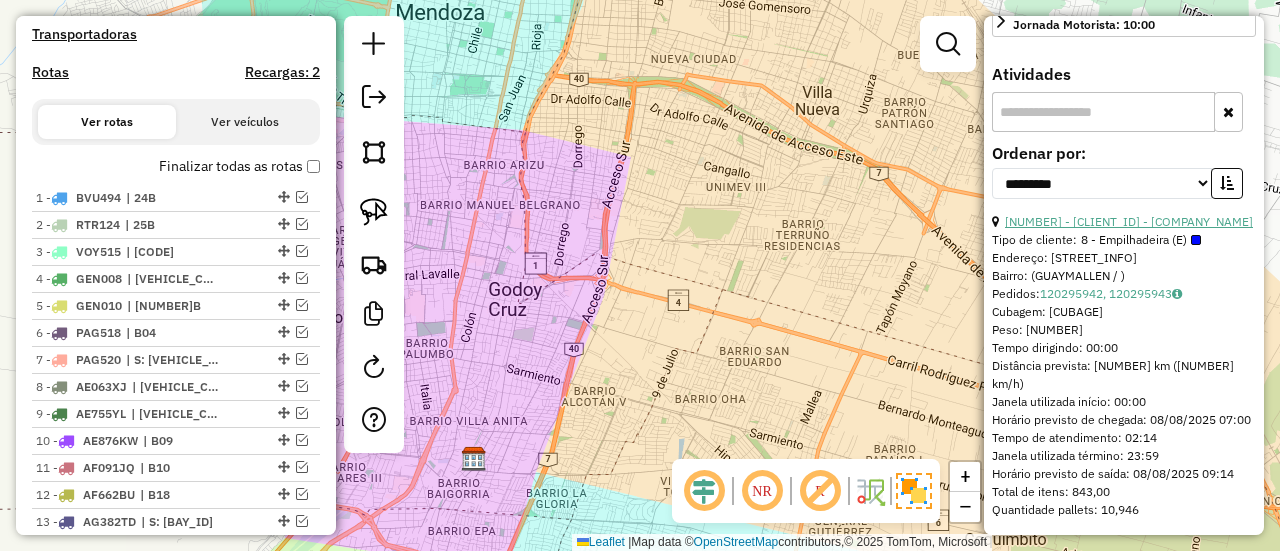 drag, startPoint x: 1166, startPoint y: 207, endPoint x: 1019, endPoint y: 204, distance: 147.03061 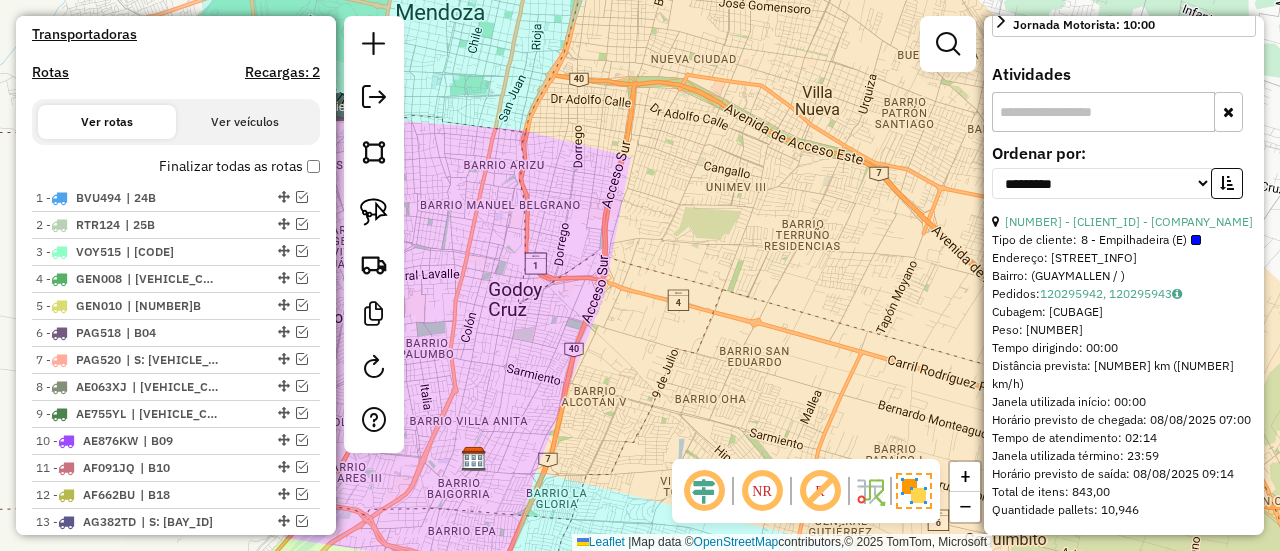 copy on "0000147069 - INC S.A." 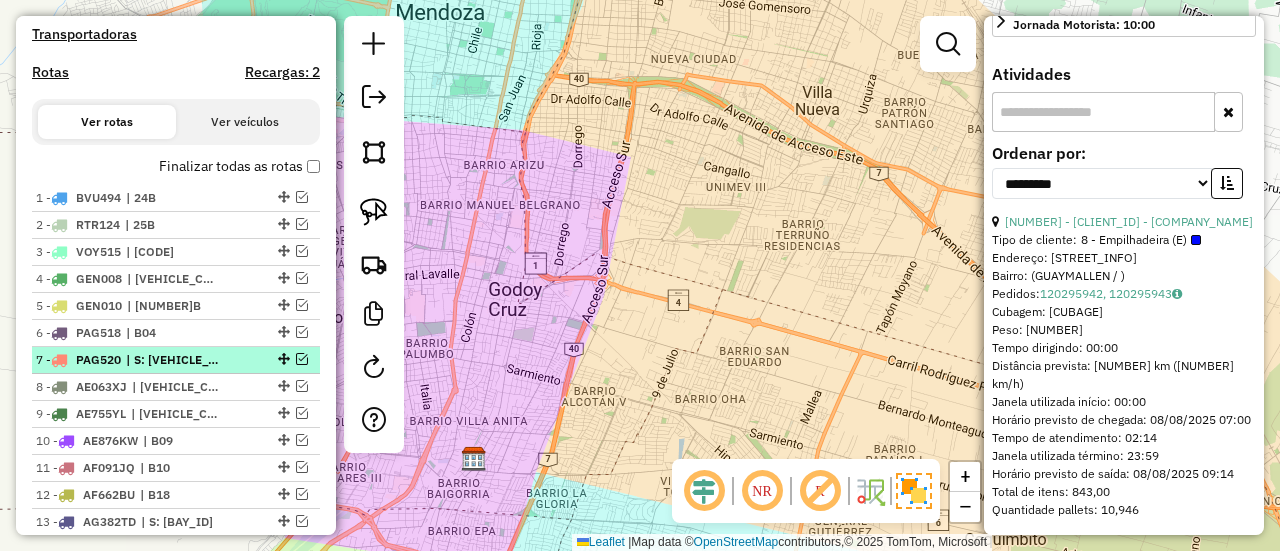 click on "| S: B05" at bounding box center [172, 360] 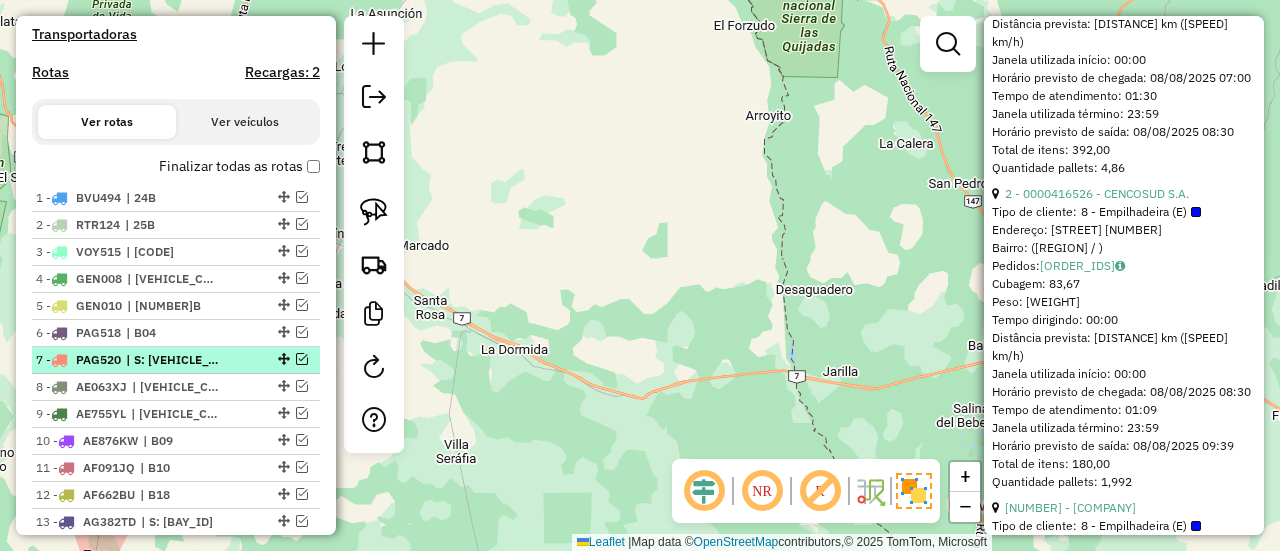 click on "| S: B05" at bounding box center [172, 360] 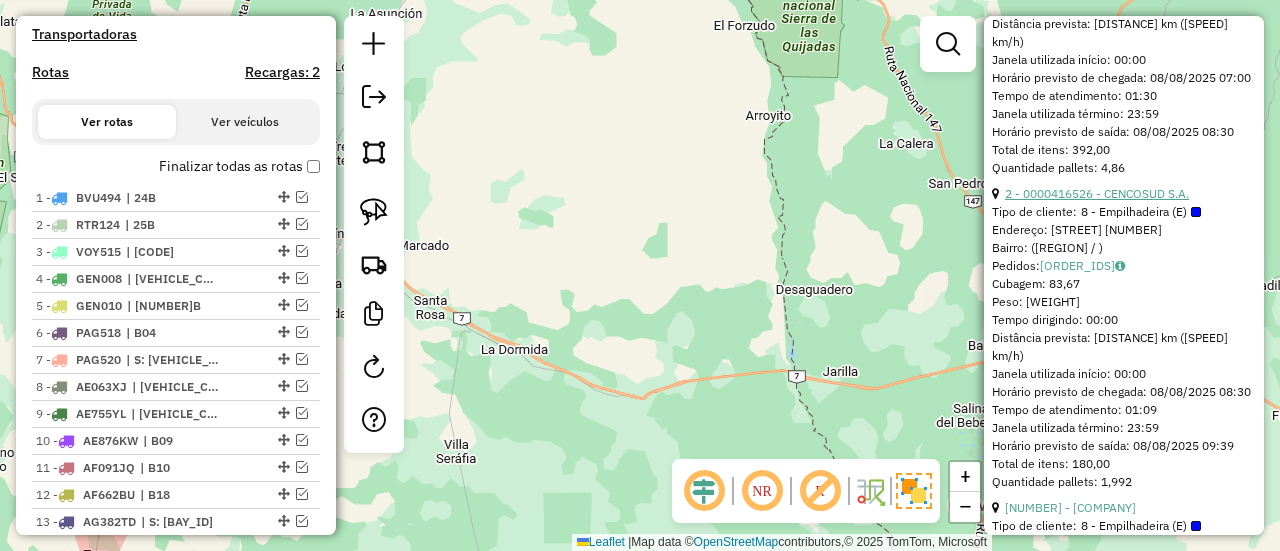 scroll, scrollTop: 706, scrollLeft: 0, axis: vertical 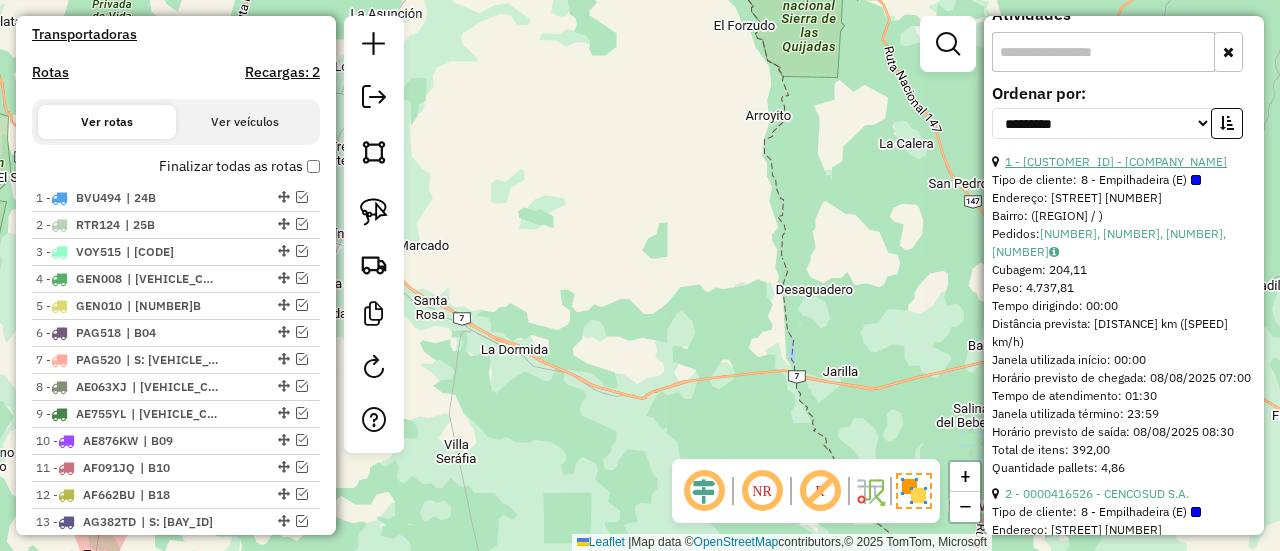 drag, startPoint x: 1147, startPoint y: 151, endPoint x: 1022, endPoint y: 147, distance: 125.06398 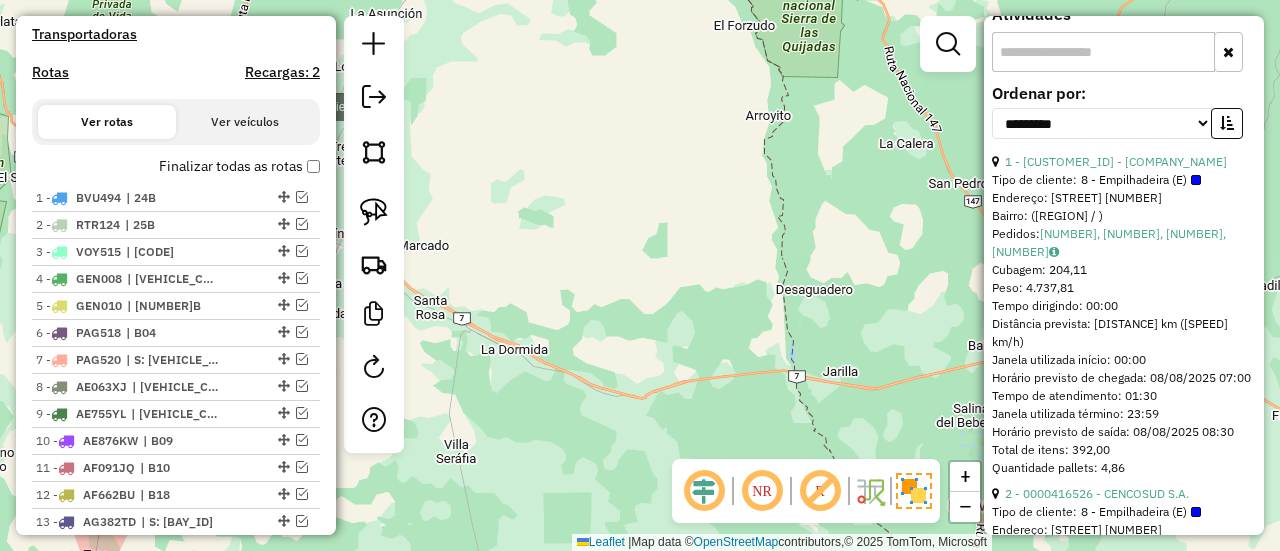 copy on "0000143333 - DORINKA SRL" 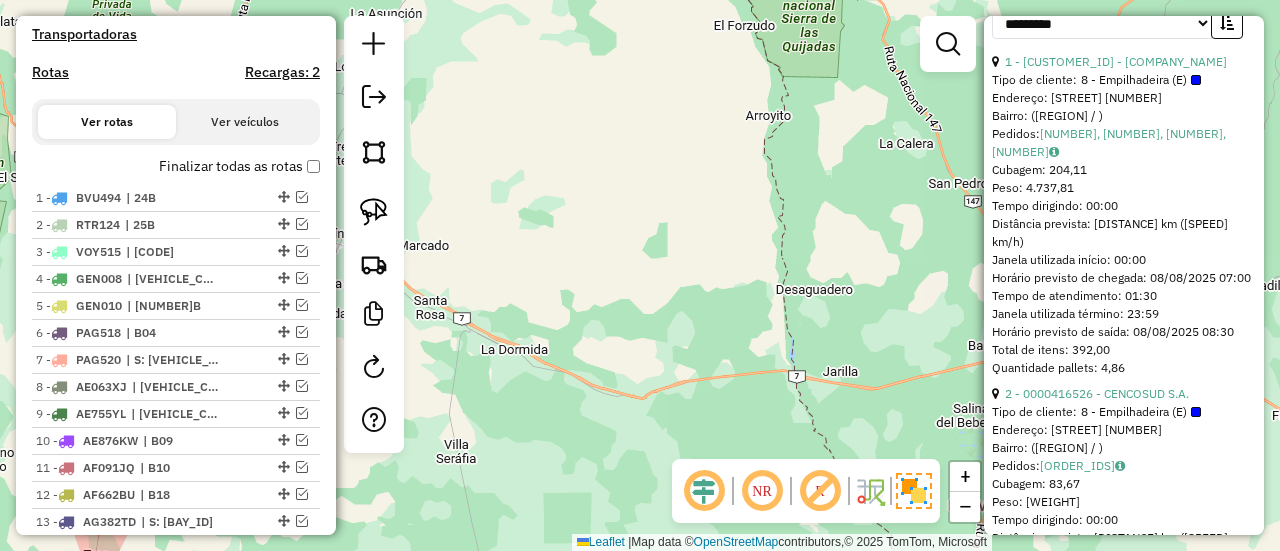 scroll, scrollTop: 906, scrollLeft: 0, axis: vertical 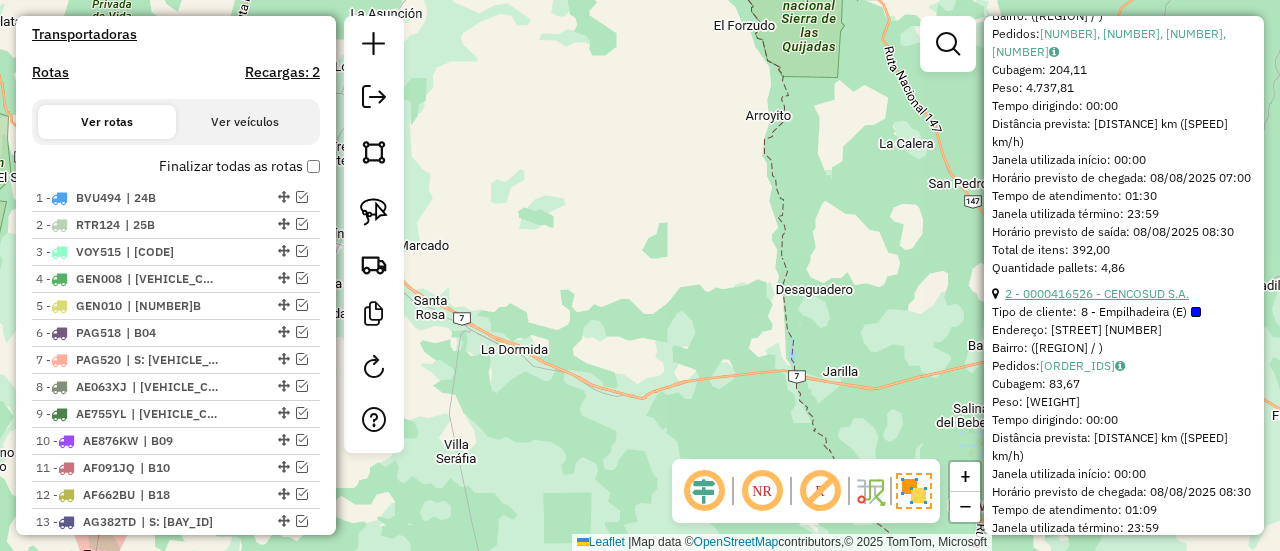 drag, startPoint x: 1182, startPoint y: 285, endPoint x: 1024, endPoint y: 281, distance: 158.05063 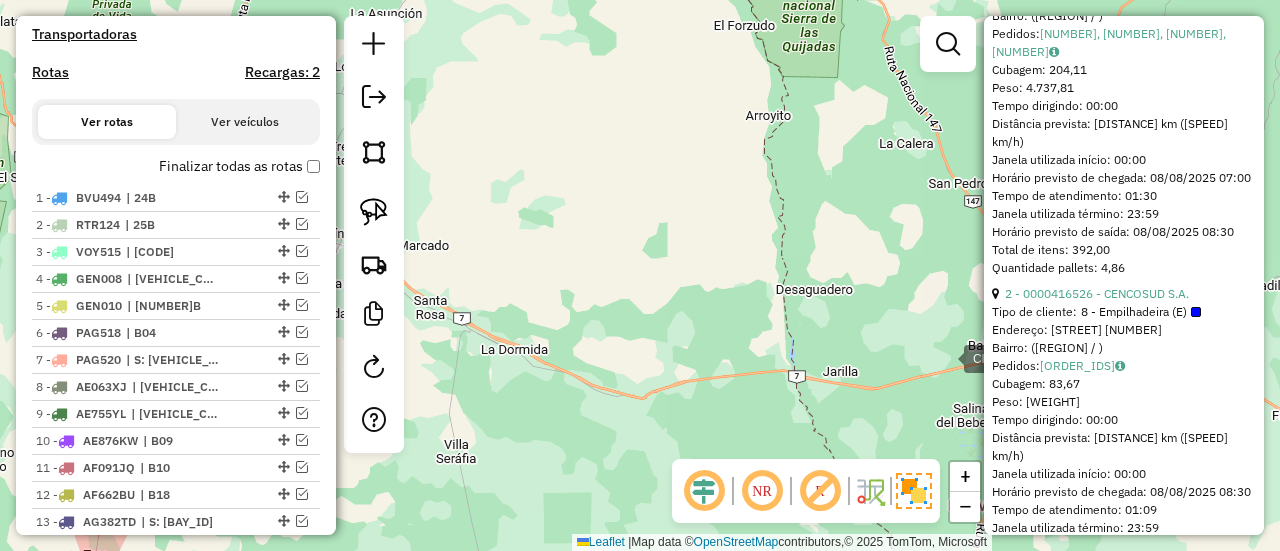 copy on "0000416526 - CENCOSUD S.A." 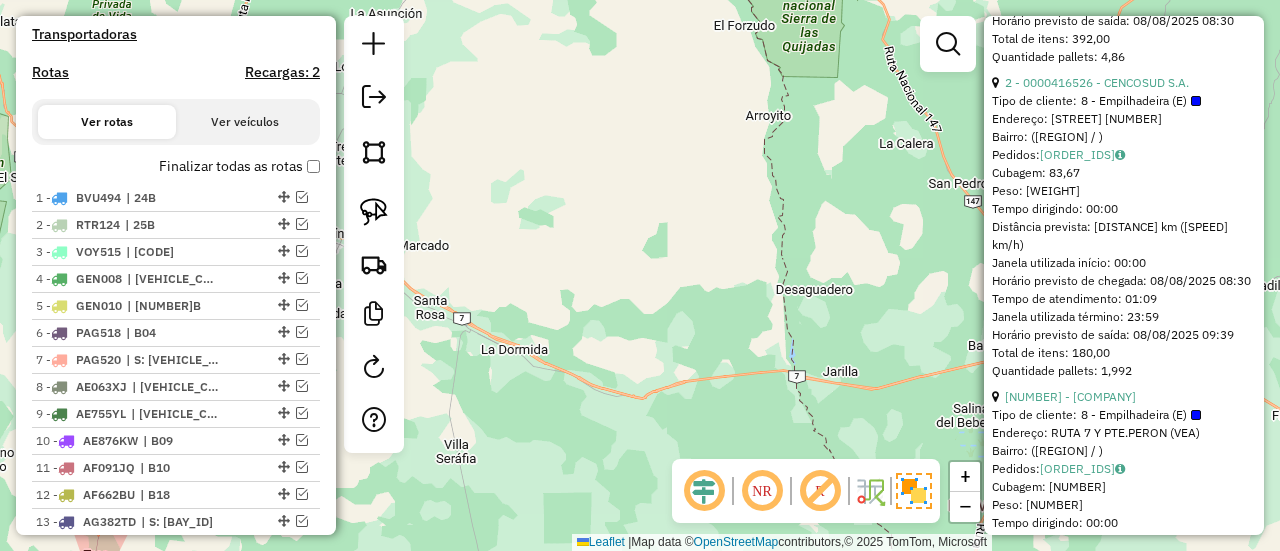 scroll, scrollTop: 1206, scrollLeft: 0, axis: vertical 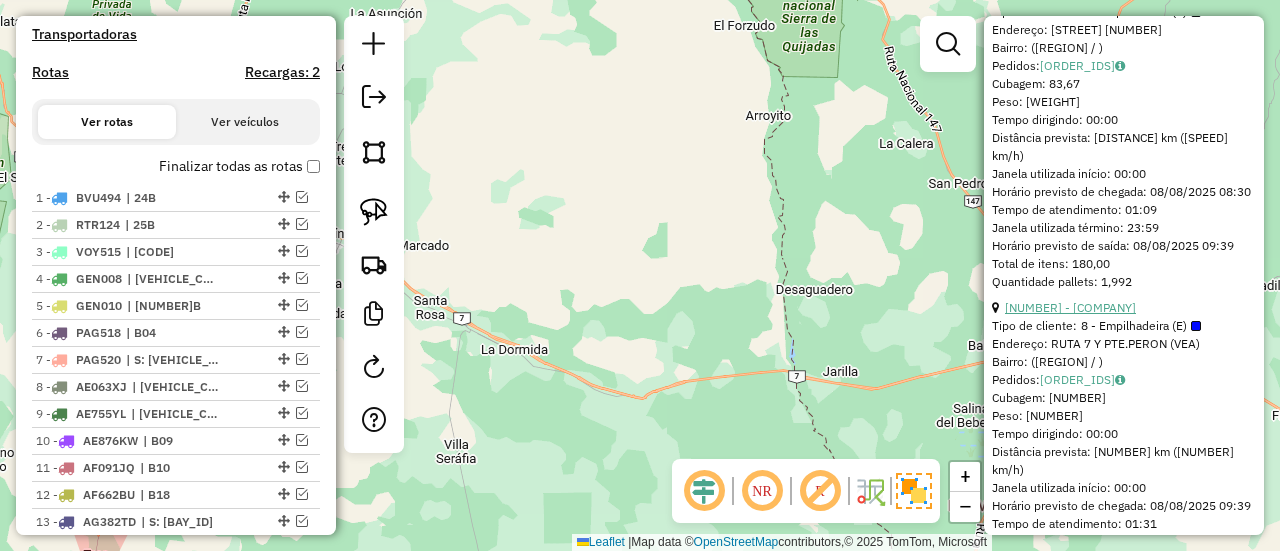 drag, startPoint x: 1193, startPoint y: 313, endPoint x: 1022, endPoint y: 317, distance: 171.04678 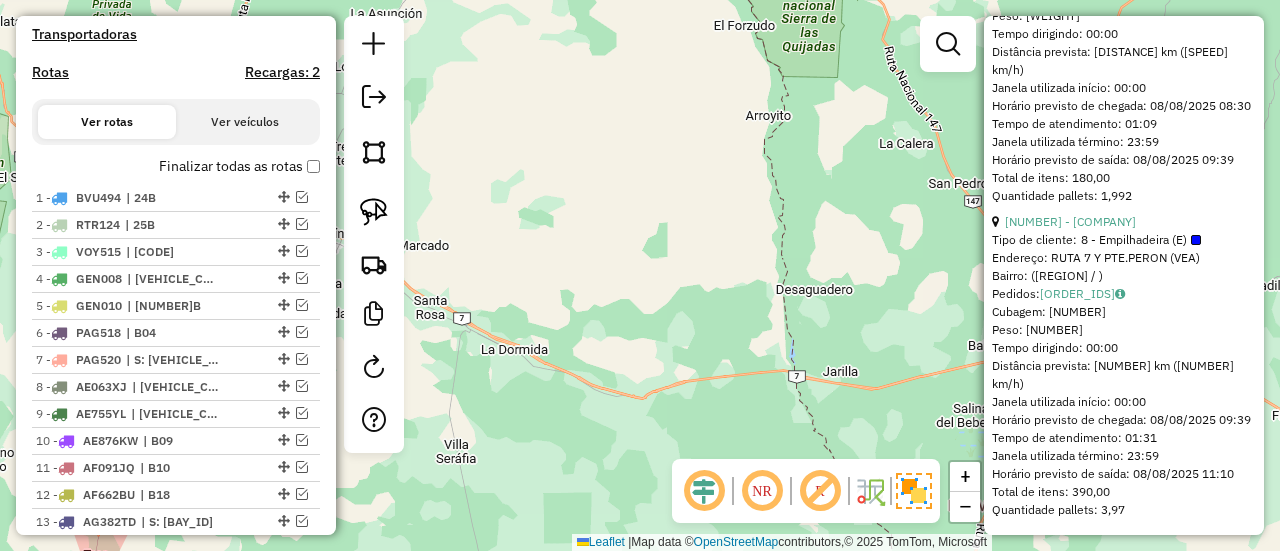scroll, scrollTop: 1338, scrollLeft: 0, axis: vertical 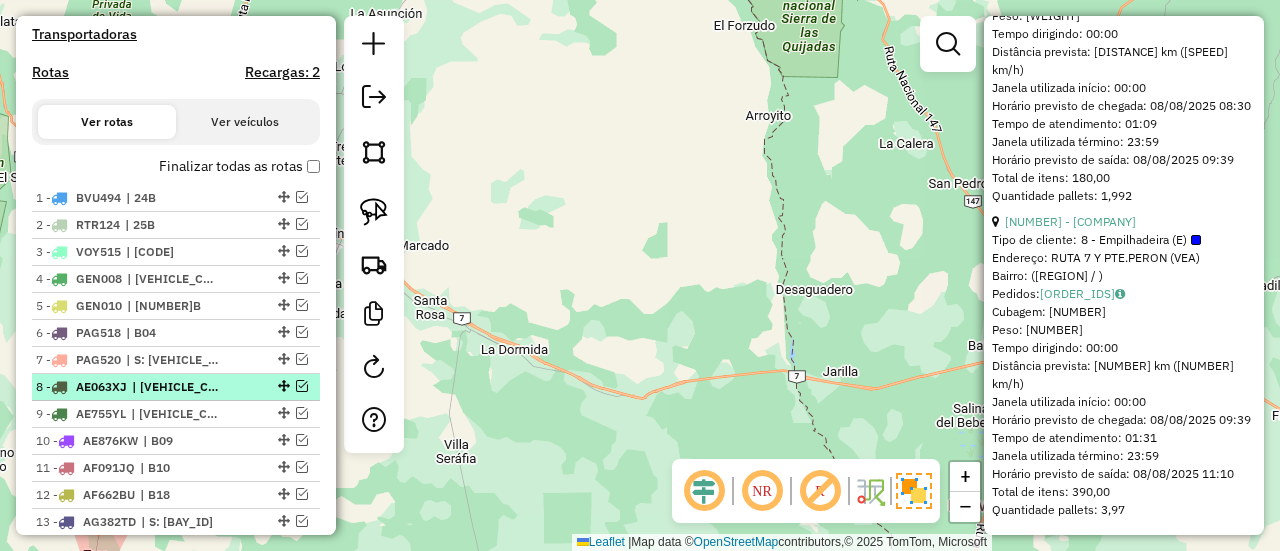 click on "8 -       AE063XJ   | B06" at bounding box center (176, 387) 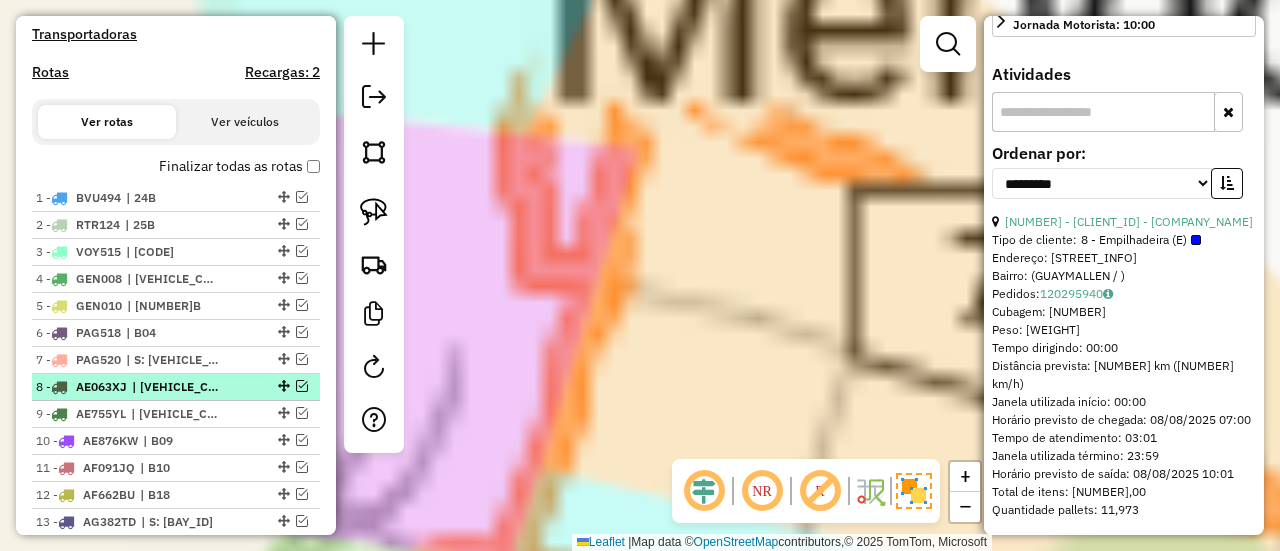 scroll, scrollTop: 656, scrollLeft: 0, axis: vertical 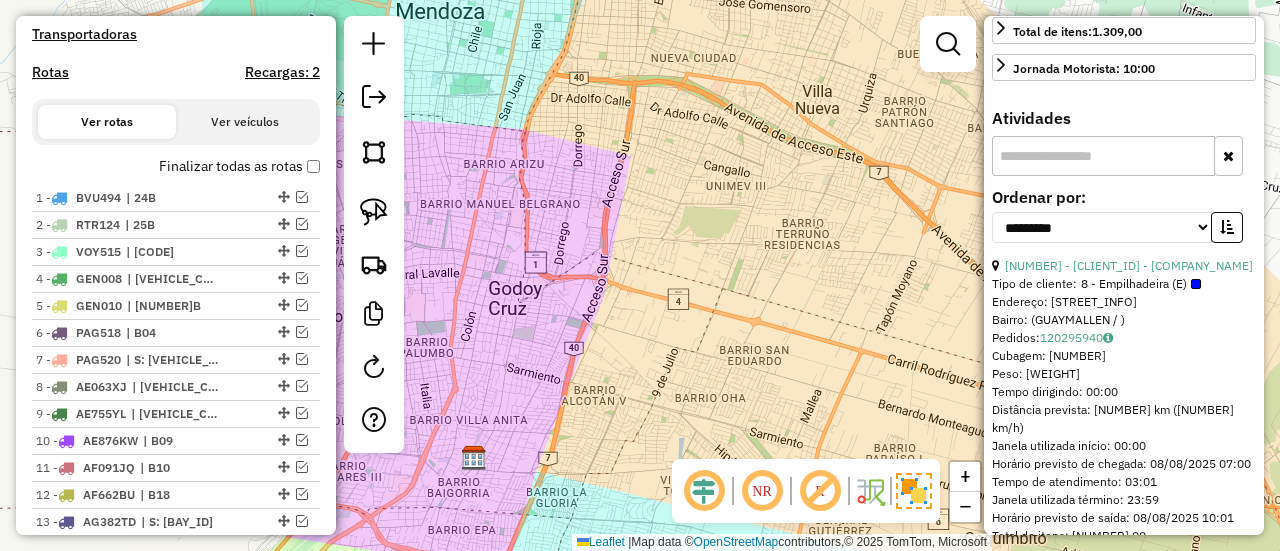 drag, startPoint x: 1156, startPoint y: 201, endPoint x: 1024, endPoint y: 213, distance: 132.54433 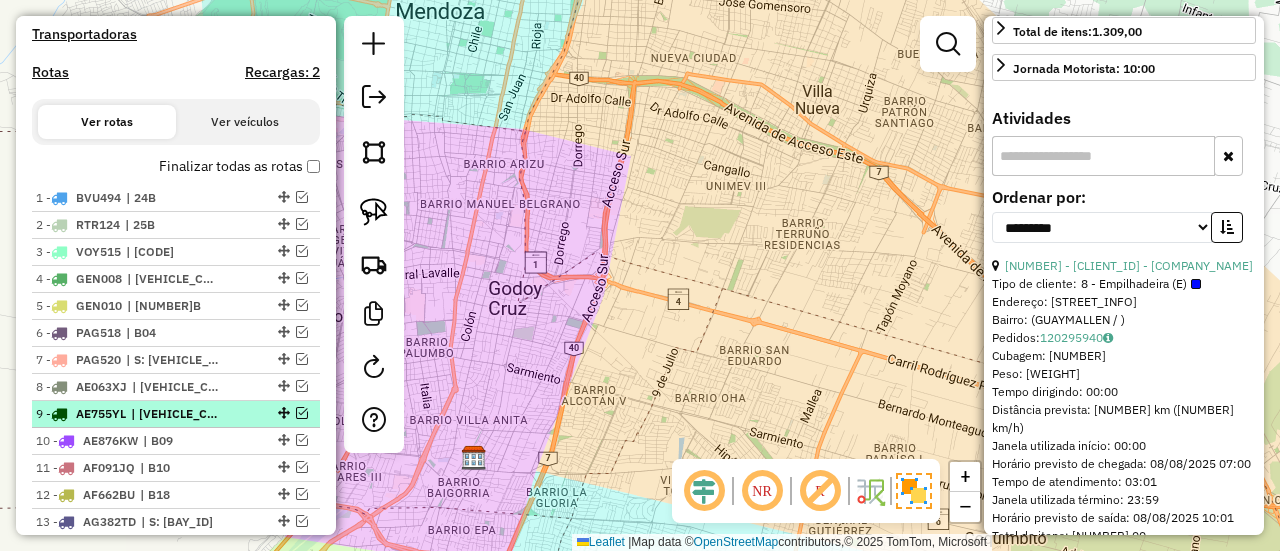 click on "| B08" at bounding box center [177, 414] 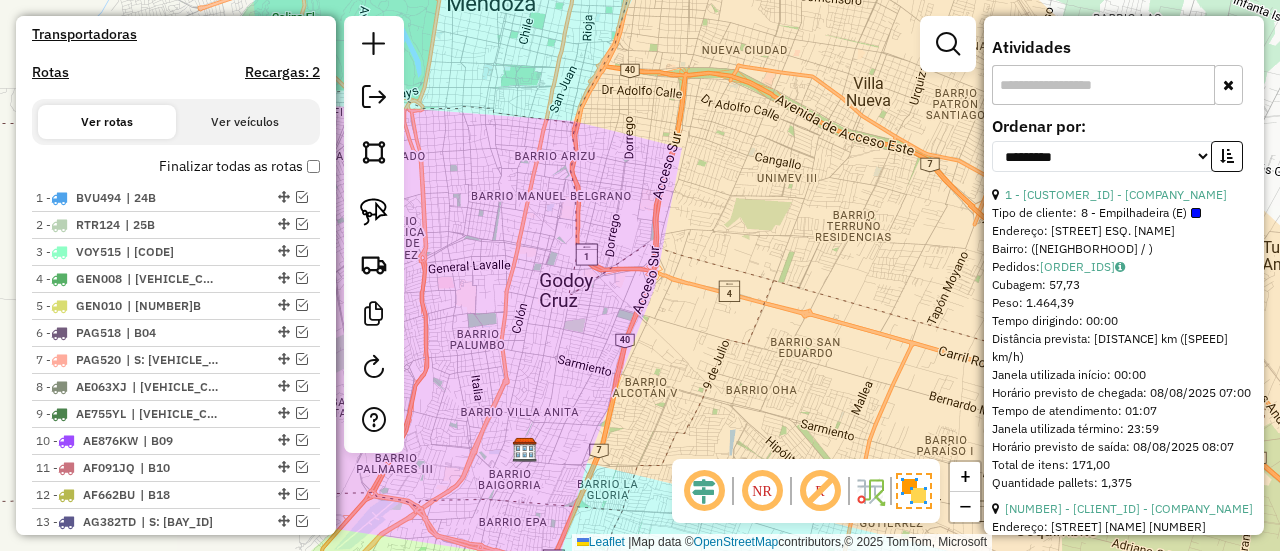 scroll, scrollTop: 720, scrollLeft: 0, axis: vertical 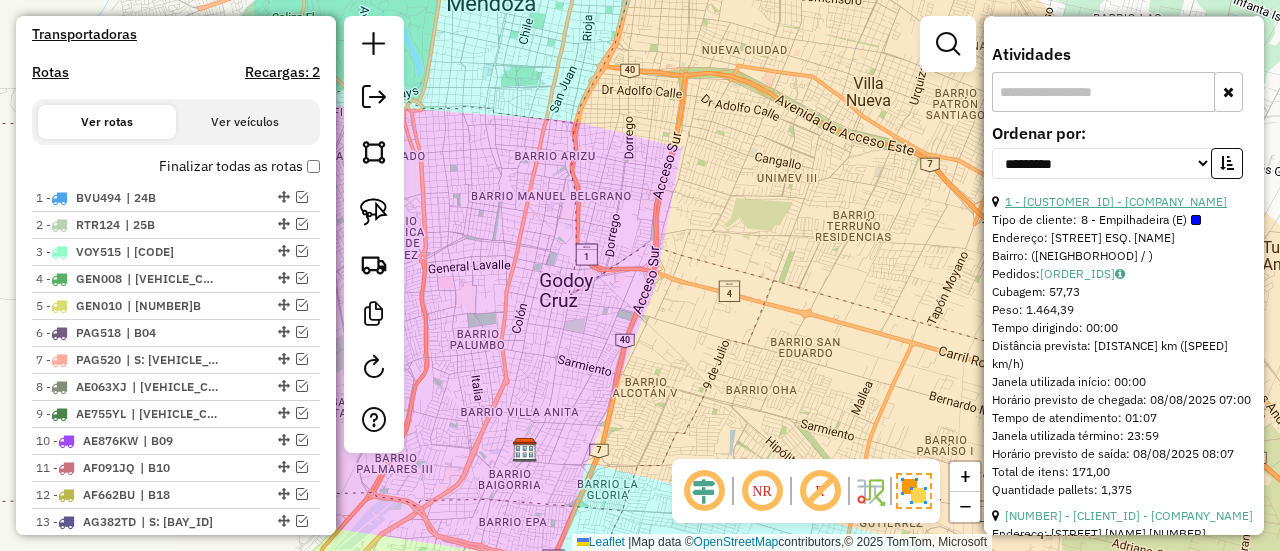 drag, startPoint x: 1196, startPoint y: 142, endPoint x: 1021, endPoint y: 137, distance: 175.07141 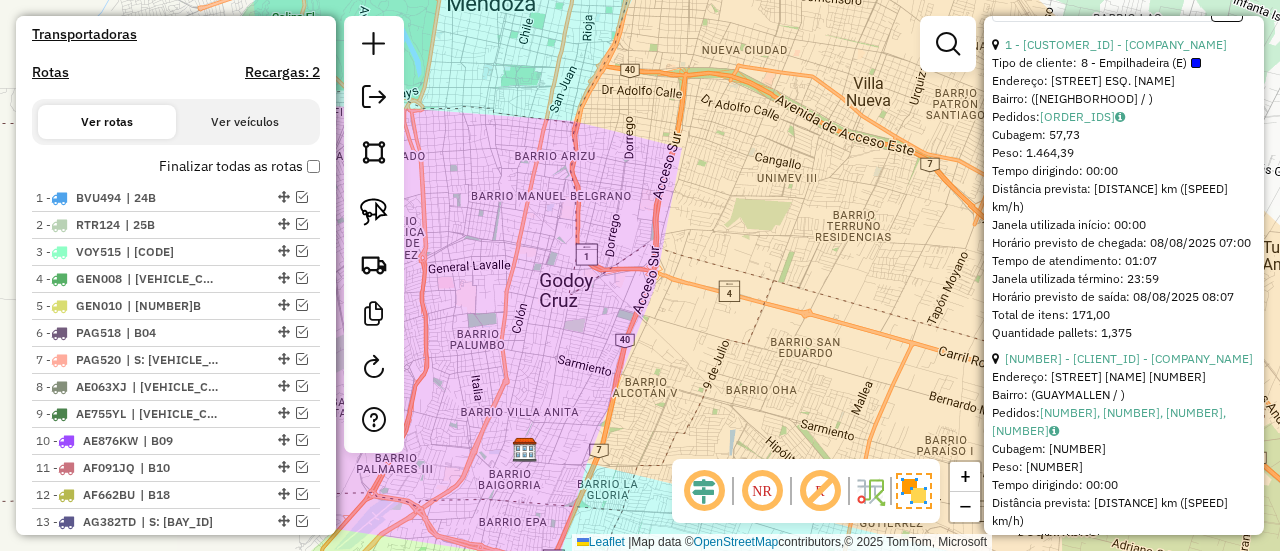 scroll, scrollTop: 920, scrollLeft: 0, axis: vertical 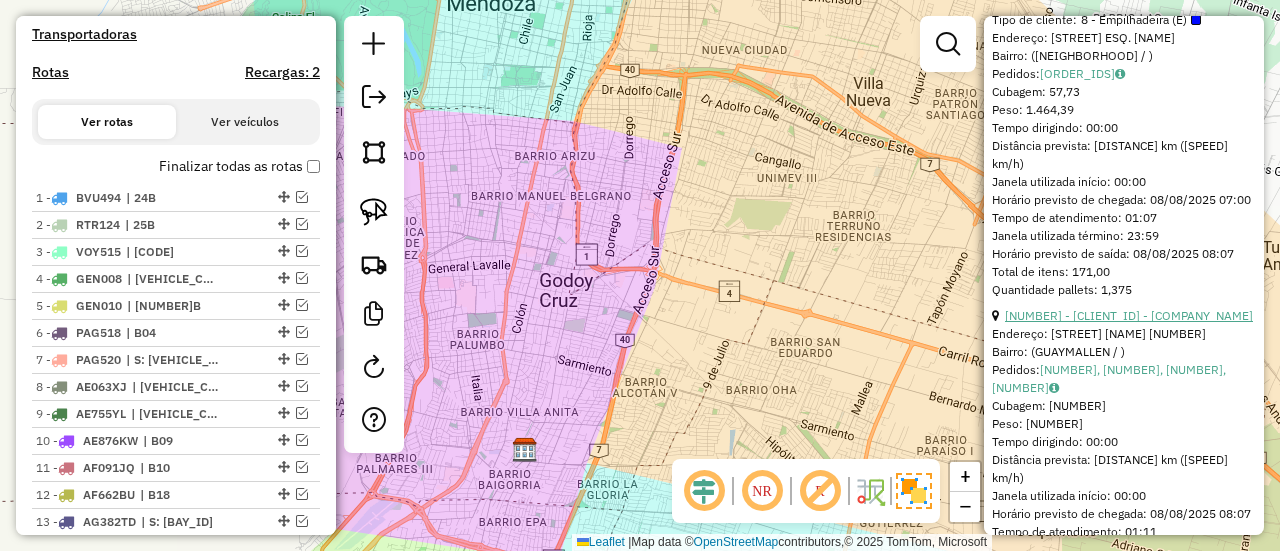 drag, startPoint x: 1199, startPoint y: 273, endPoint x: 1021, endPoint y: 275, distance: 178.01123 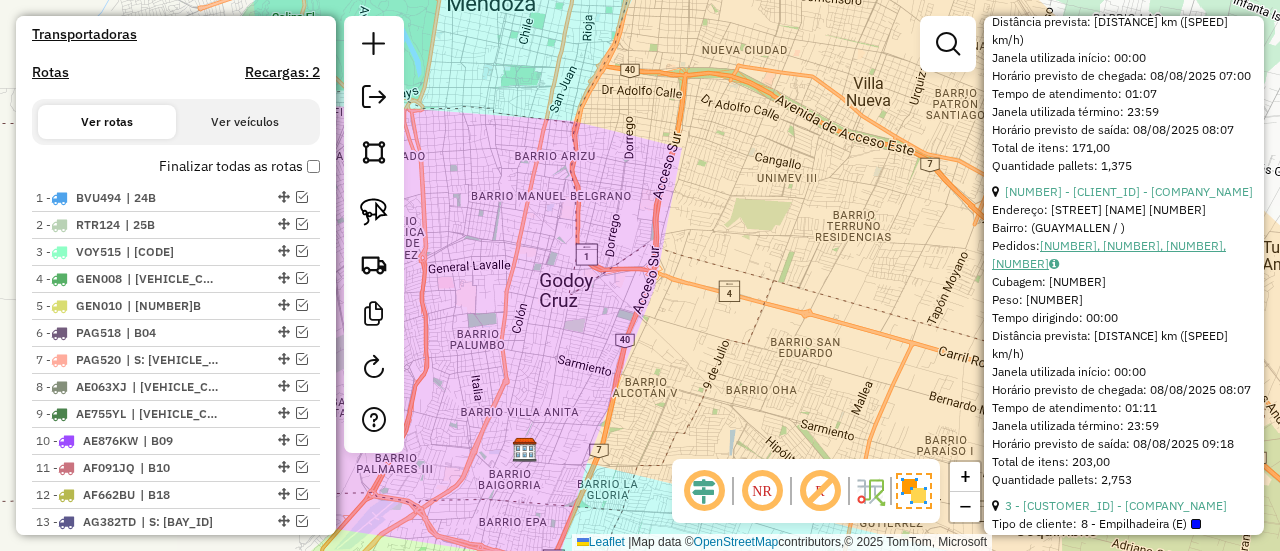 scroll, scrollTop: 1120, scrollLeft: 0, axis: vertical 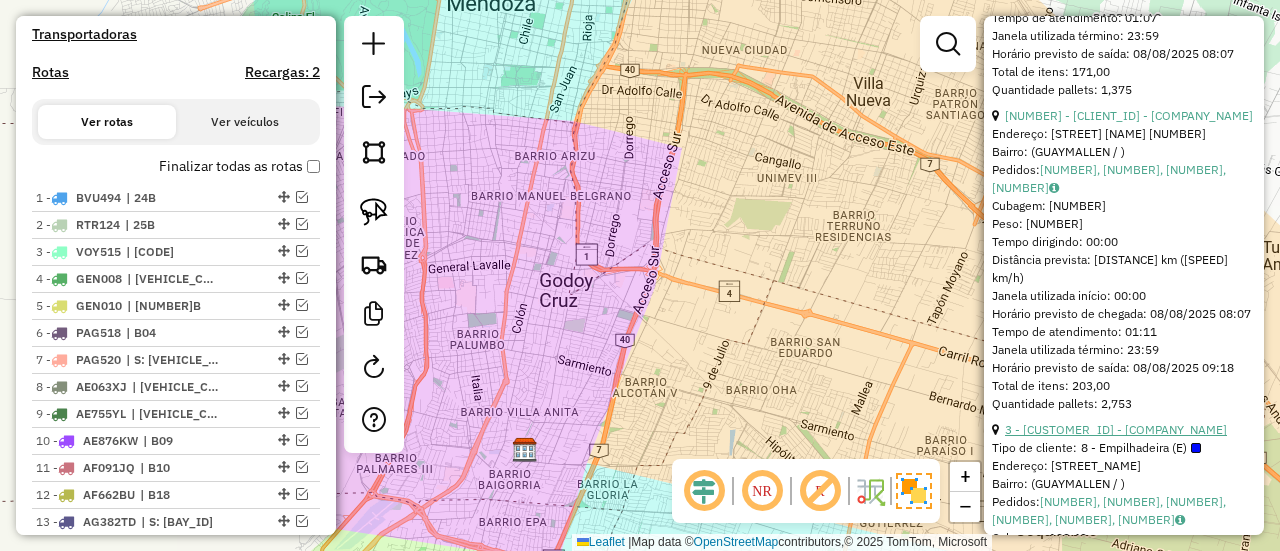 drag, startPoint x: 1188, startPoint y: 381, endPoint x: 1025, endPoint y: 378, distance: 163.0276 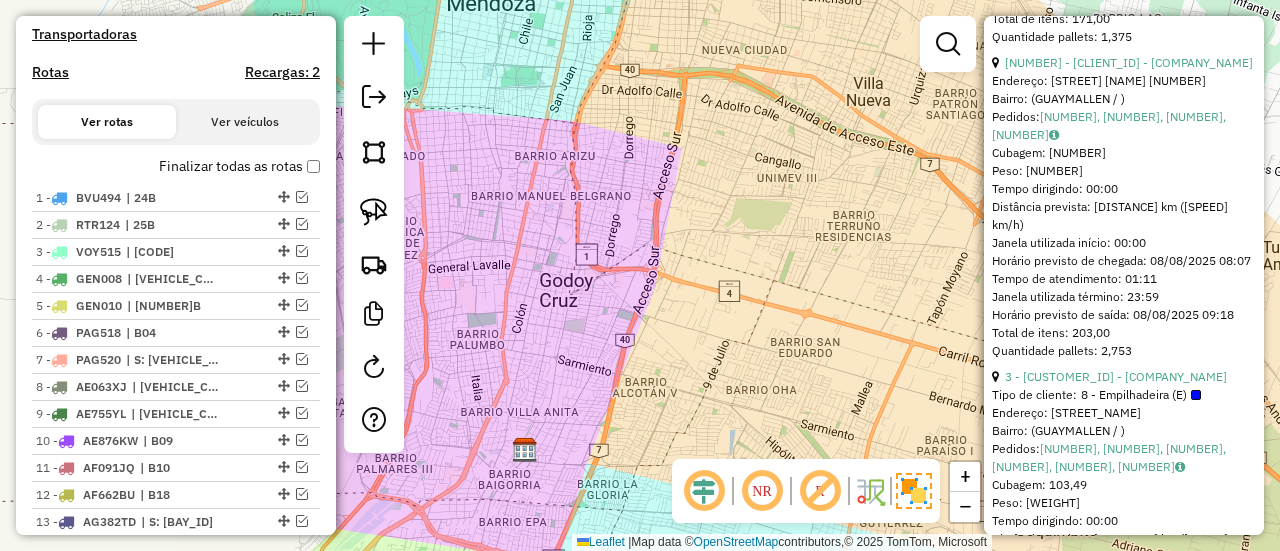 scroll, scrollTop: 1320, scrollLeft: 0, axis: vertical 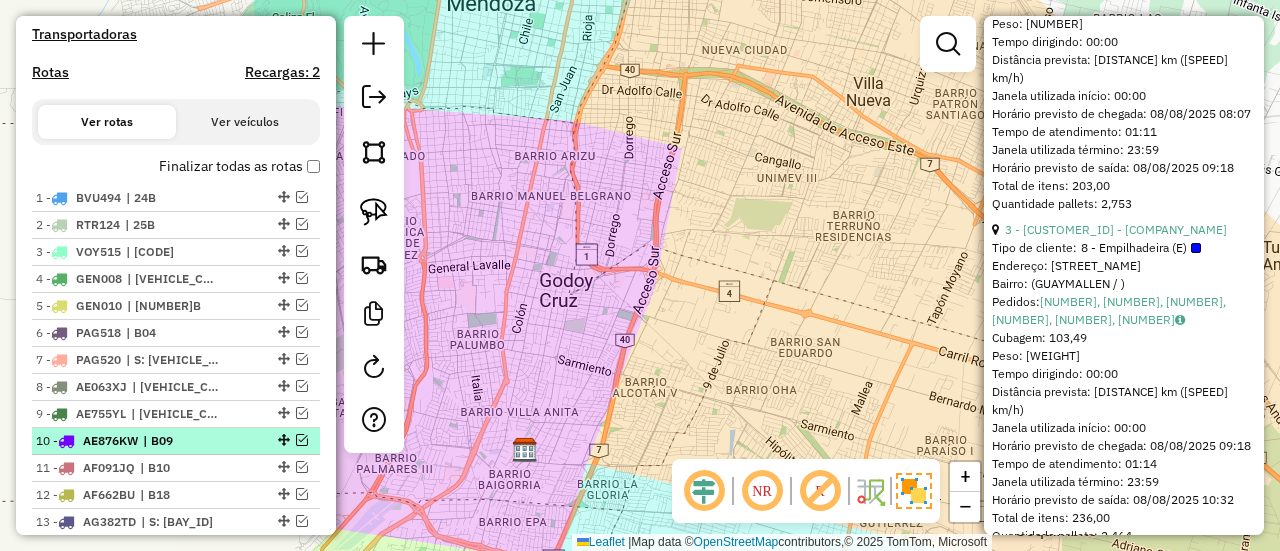click on "| B09" at bounding box center (189, 441) 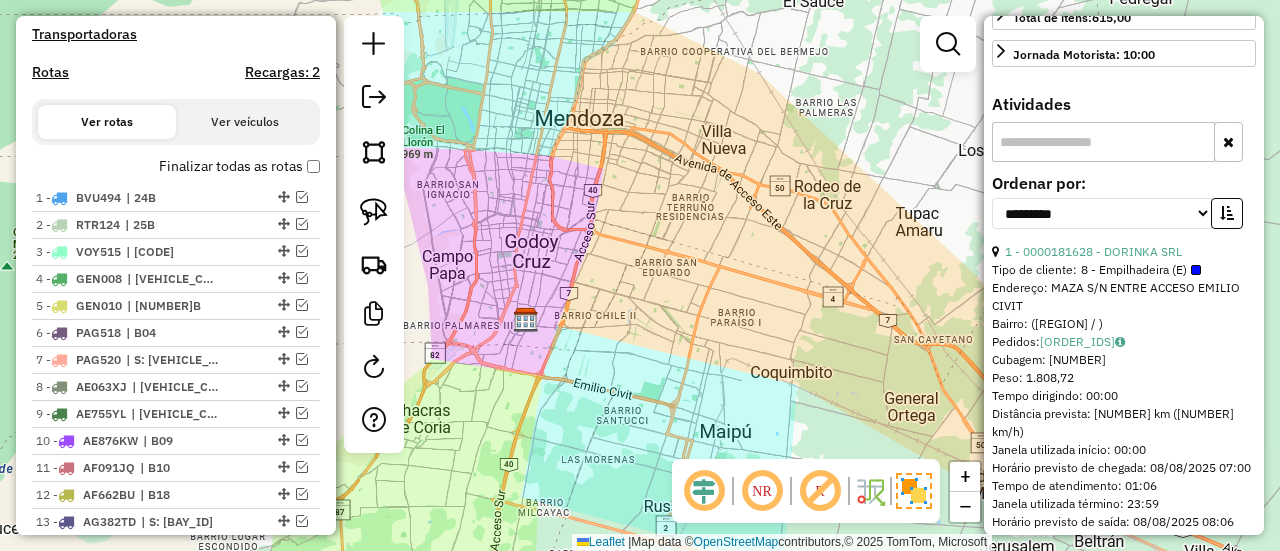scroll, scrollTop: 602, scrollLeft: 0, axis: vertical 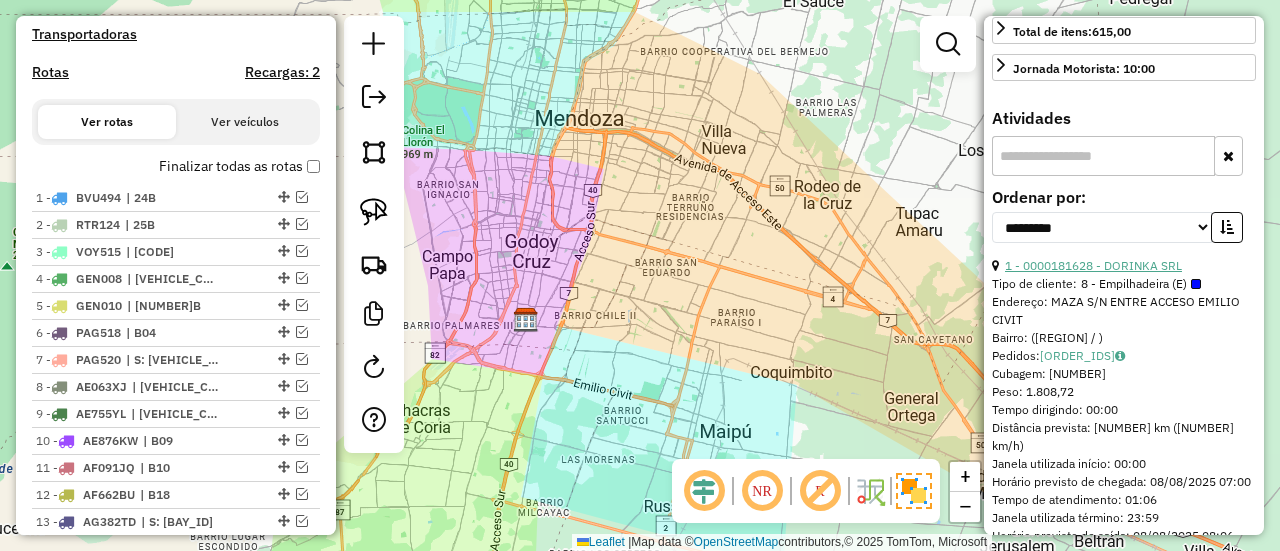 drag, startPoint x: 1189, startPoint y: 253, endPoint x: 1022, endPoint y: 259, distance: 167.10774 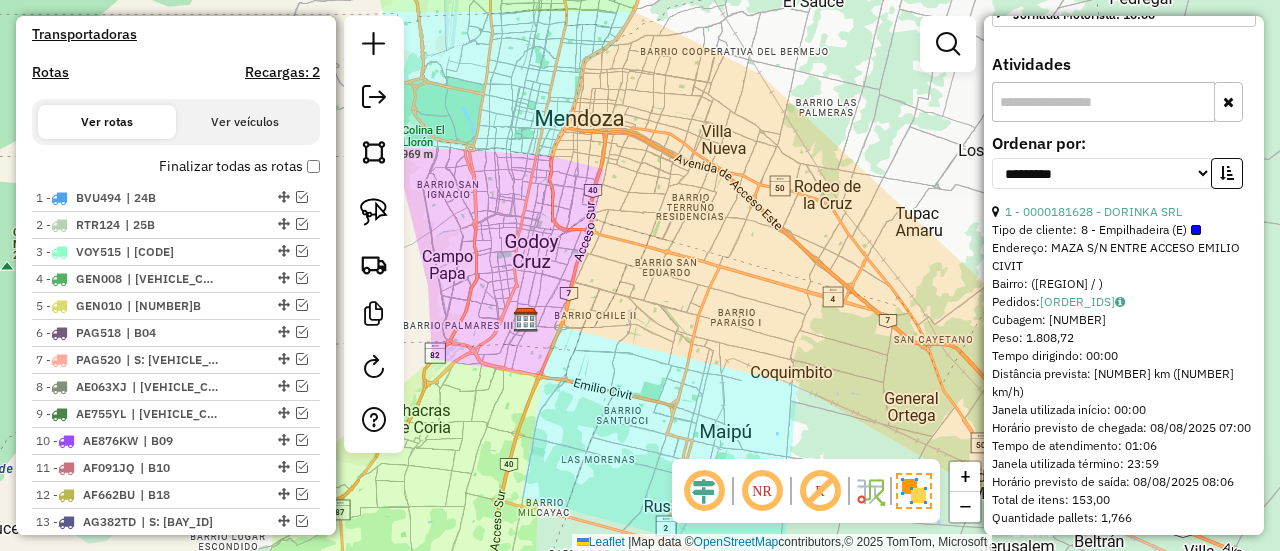 scroll, scrollTop: 802, scrollLeft: 0, axis: vertical 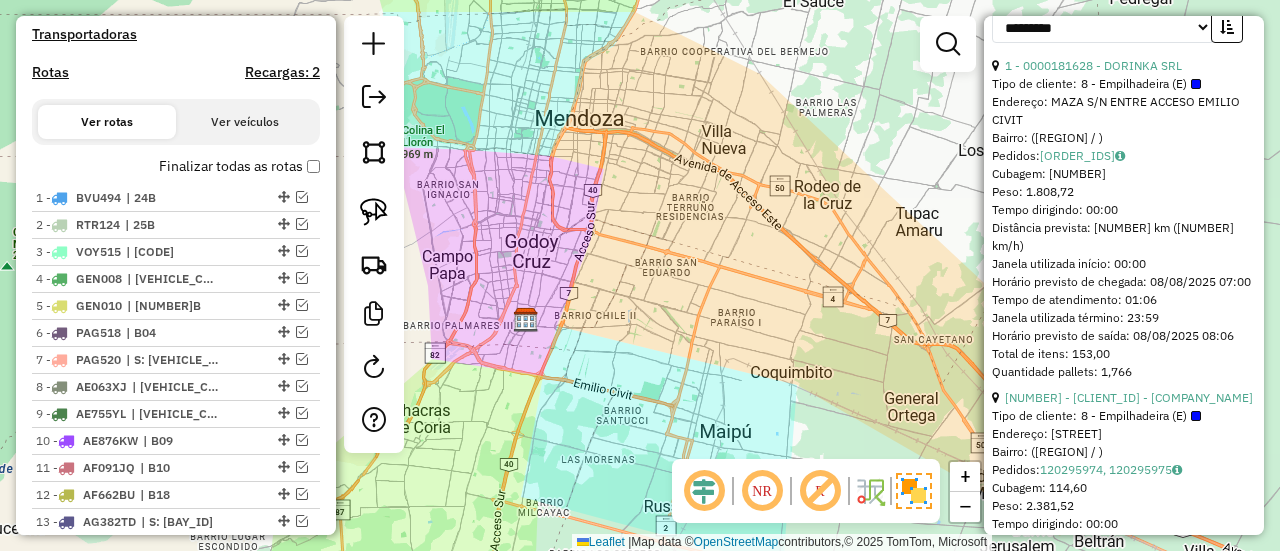 drag, startPoint x: 1154, startPoint y: 405, endPoint x: 1024, endPoint y: 398, distance: 130.18832 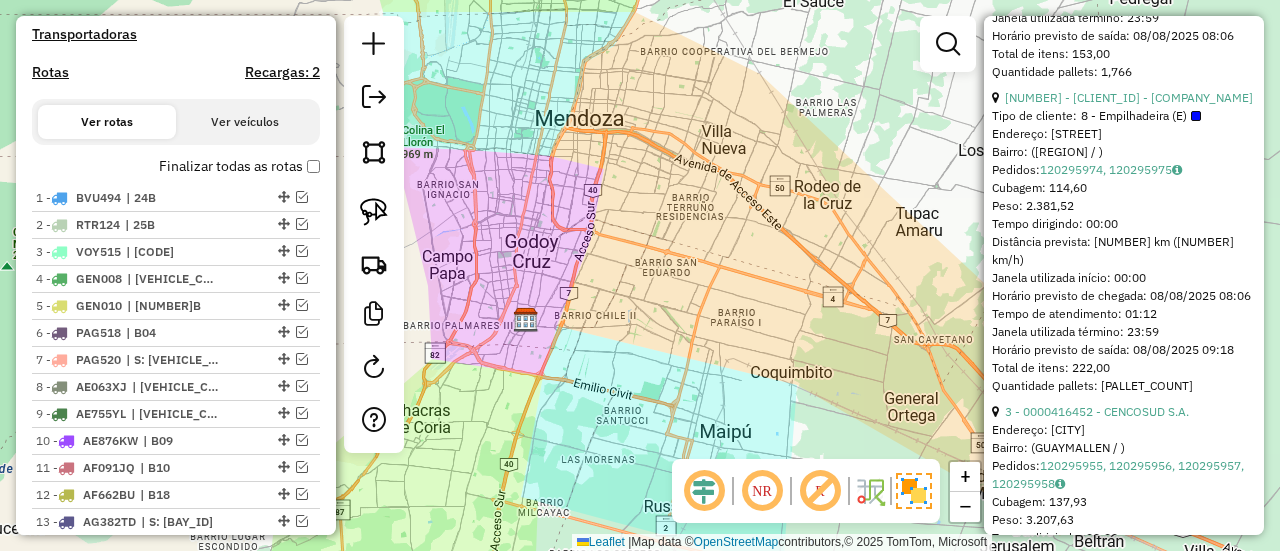 scroll, scrollTop: 1302, scrollLeft: 0, axis: vertical 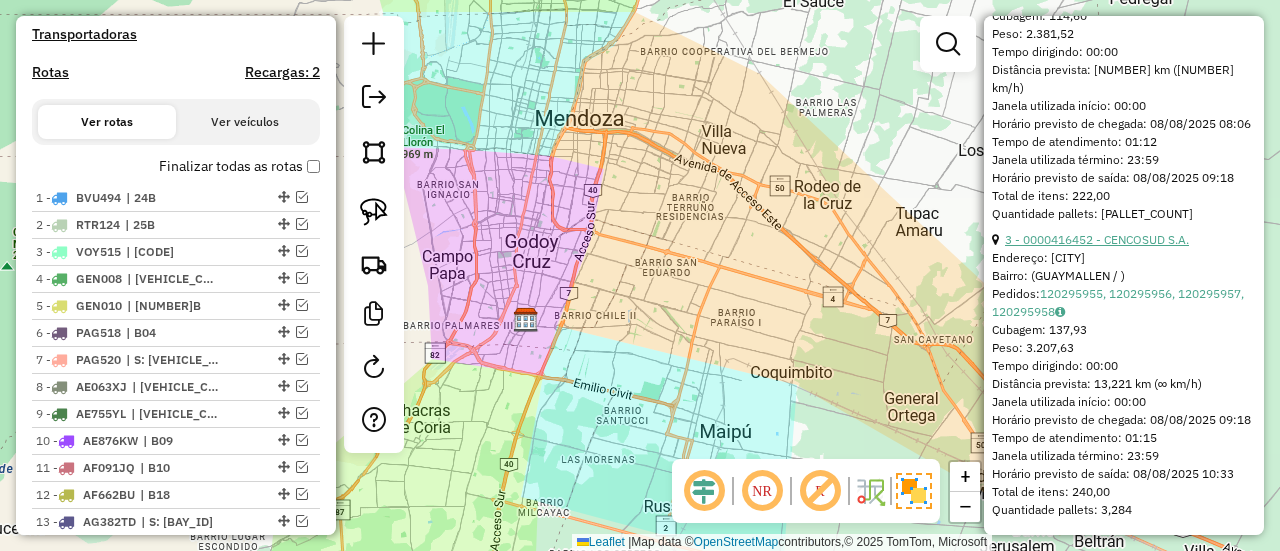 drag, startPoint x: 1200, startPoint y: 221, endPoint x: 1020, endPoint y: 222, distance: 180.00278 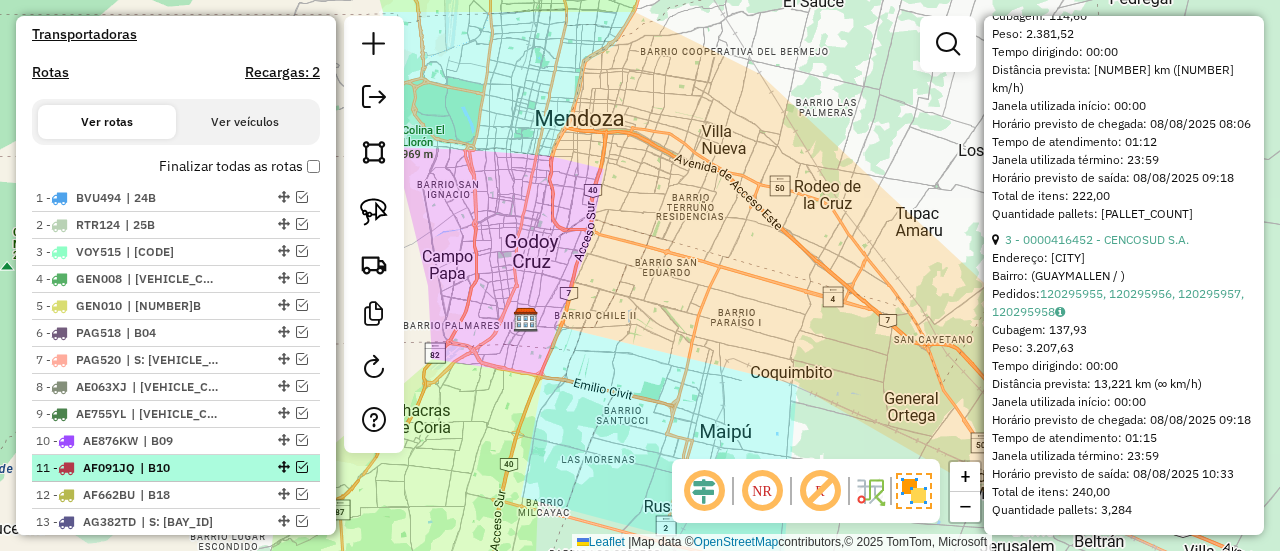 click on "| B10" at bounding box center [186, 468] 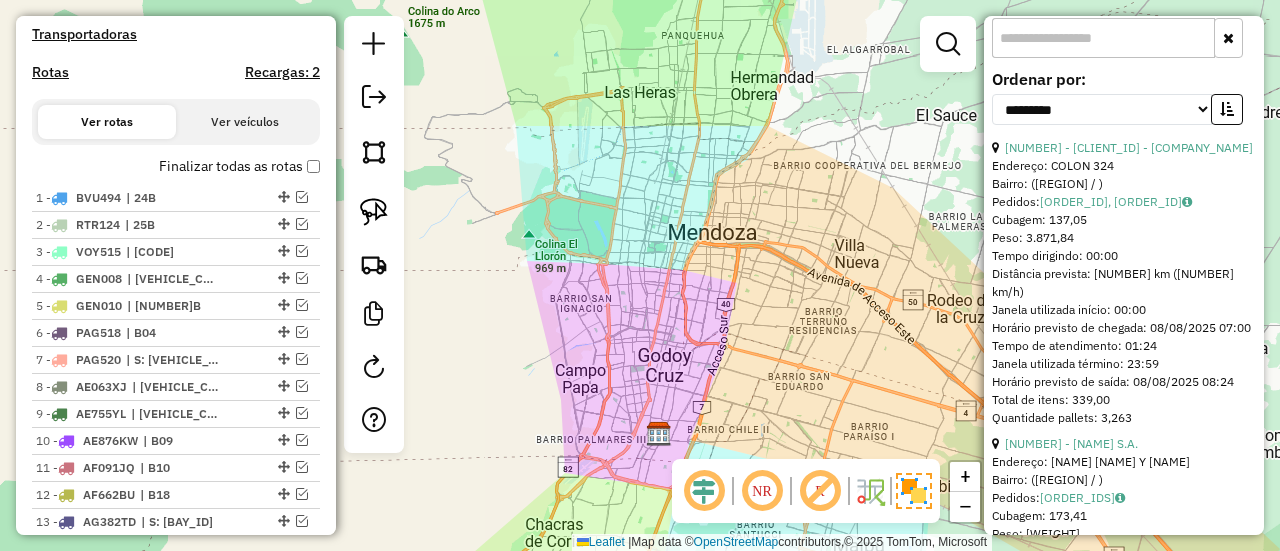 scroll, scrollTop: 602, scrollLeft: 0, axis: vertical 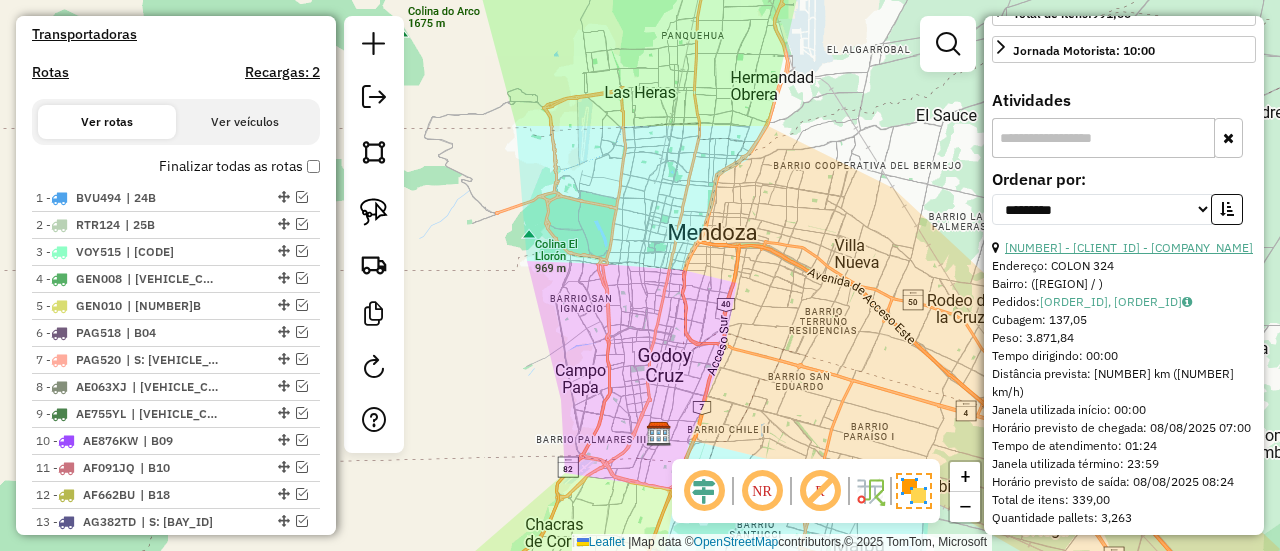 drag, startPoint x: 1164, startPoint y: 254, endPoint x: 1022, endPoint y: 252, distance: 142.01408 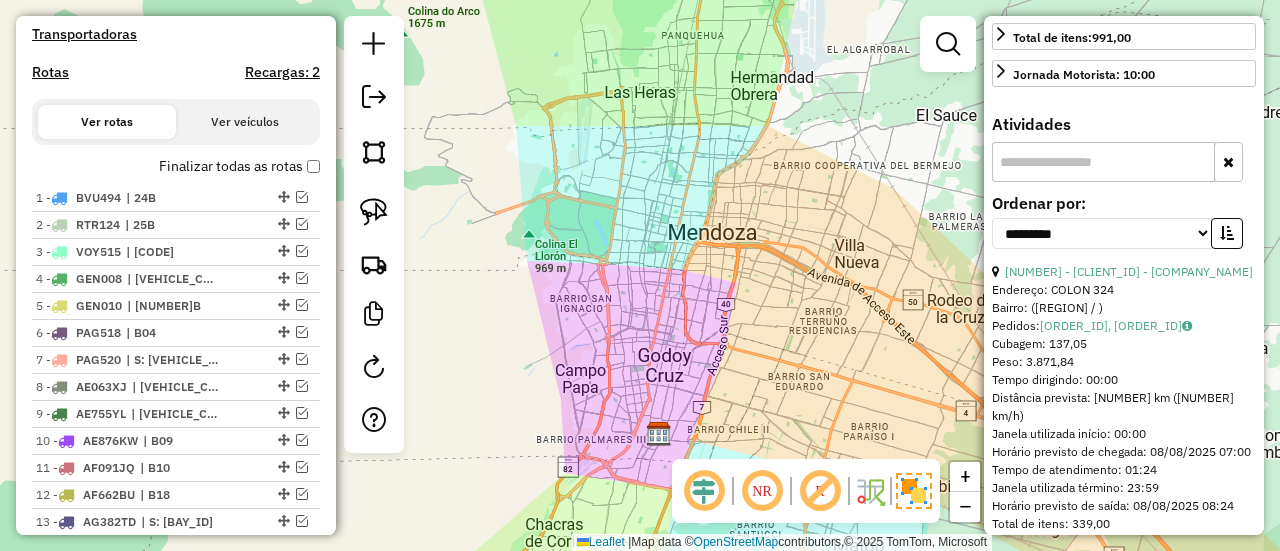 scroll, scrollTop: 702, scrollLeft: 0, axis: vertical 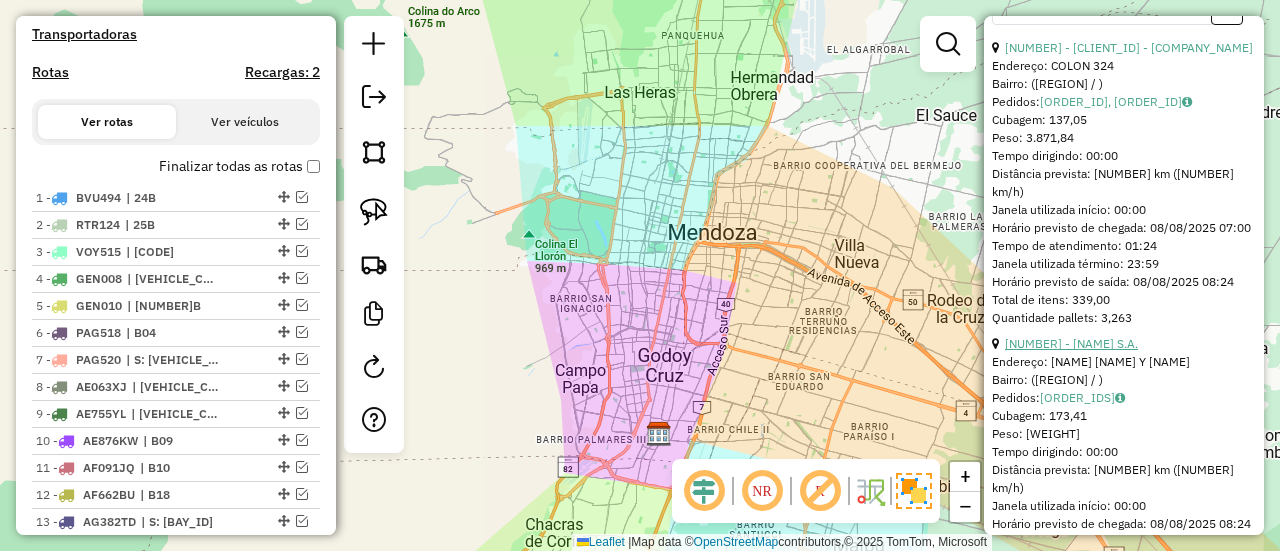 drag, startPoint x: 1153, startPoint y: 355, endPoint x: 1024, endPoint y: 350, distance: 129.09686 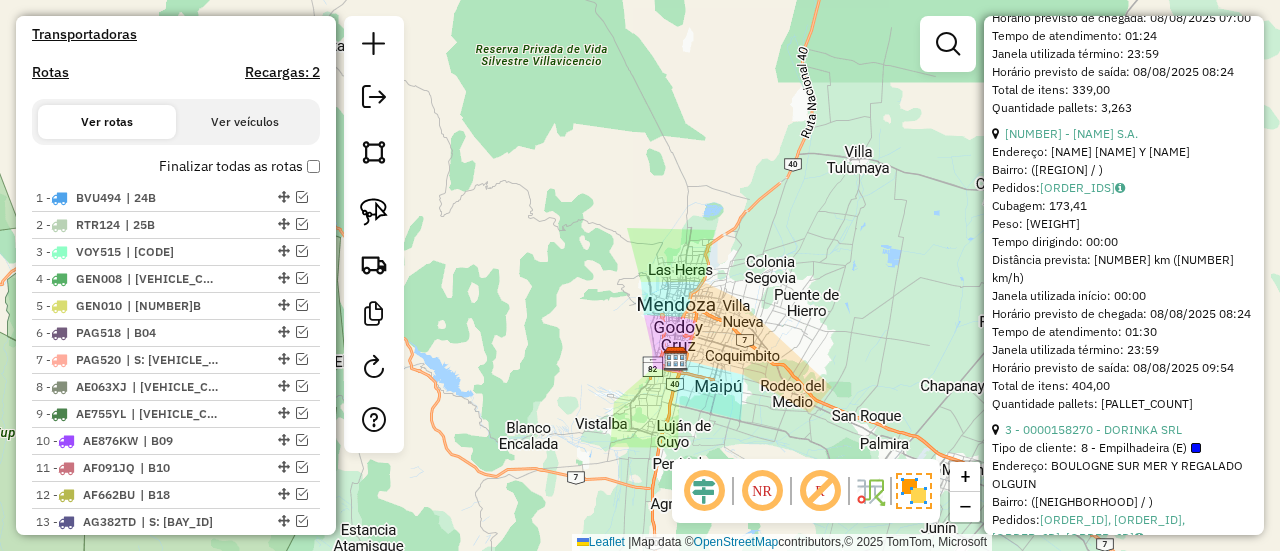 scroll, scrollTop: 1102, scrollLeft: 0, axis: vertical 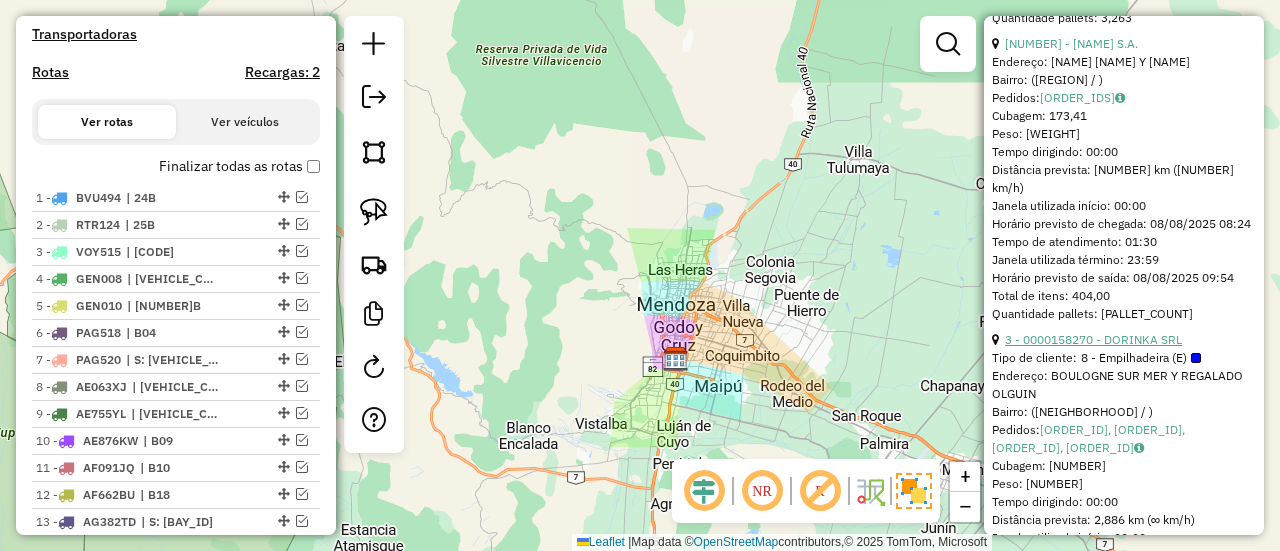 drag, startPoint x: 1186, startPoint y: 408, endPoint x: 1021, endPoint y: 407, distance: 165.00304 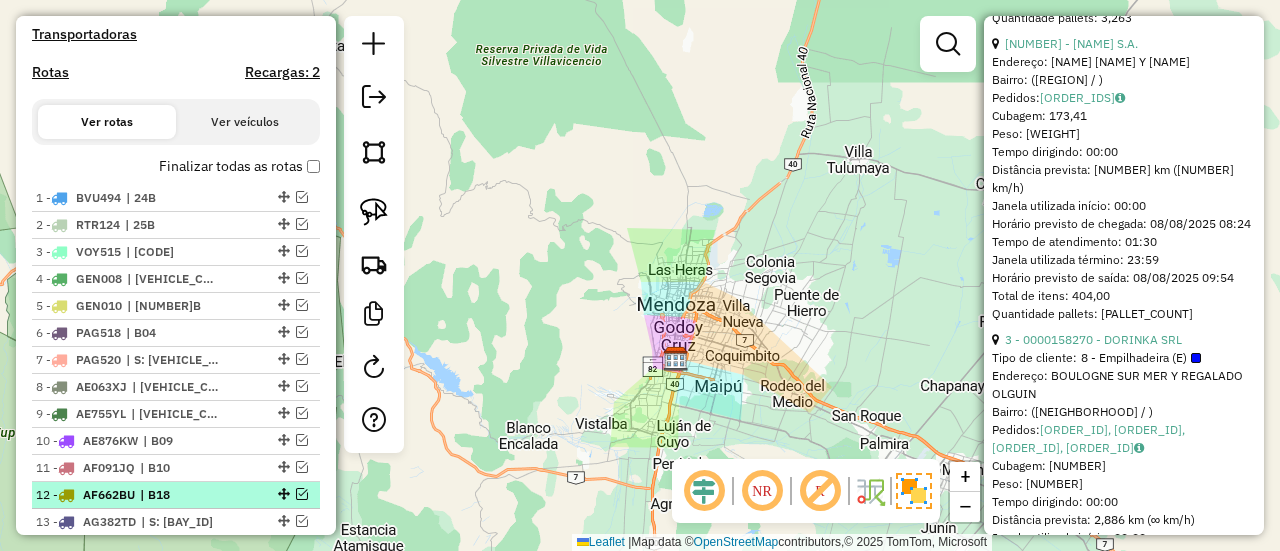 click on "| B18" at bounding box center [186, 495] 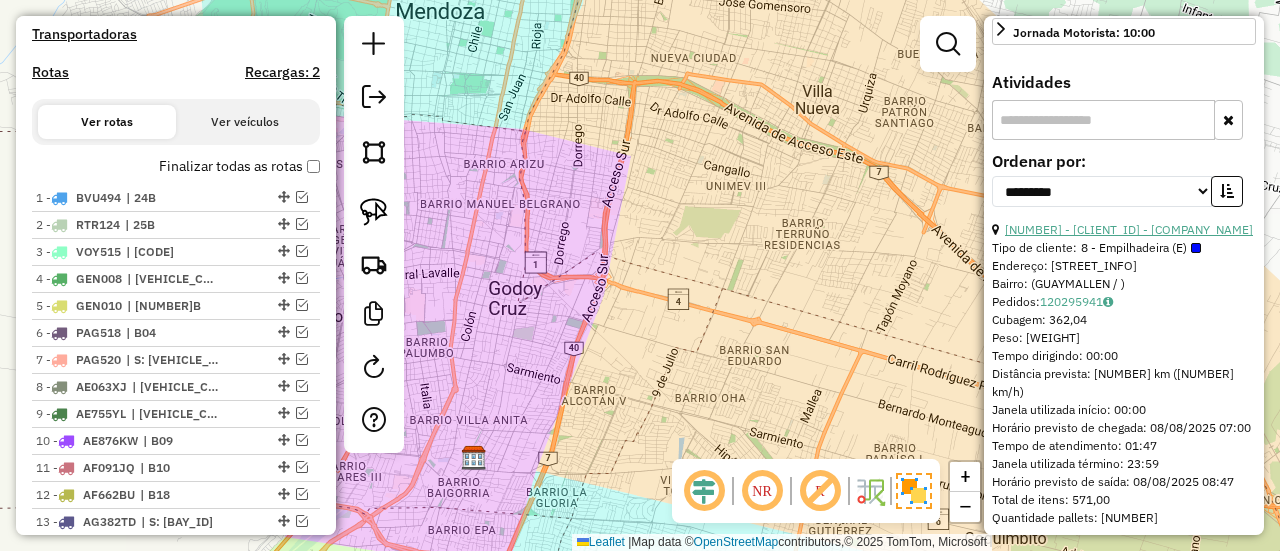 drag, startPoint x: 1159, startPoint y: 207, endPoint x: 1020, endPoint y: 206, distance: 139.0036 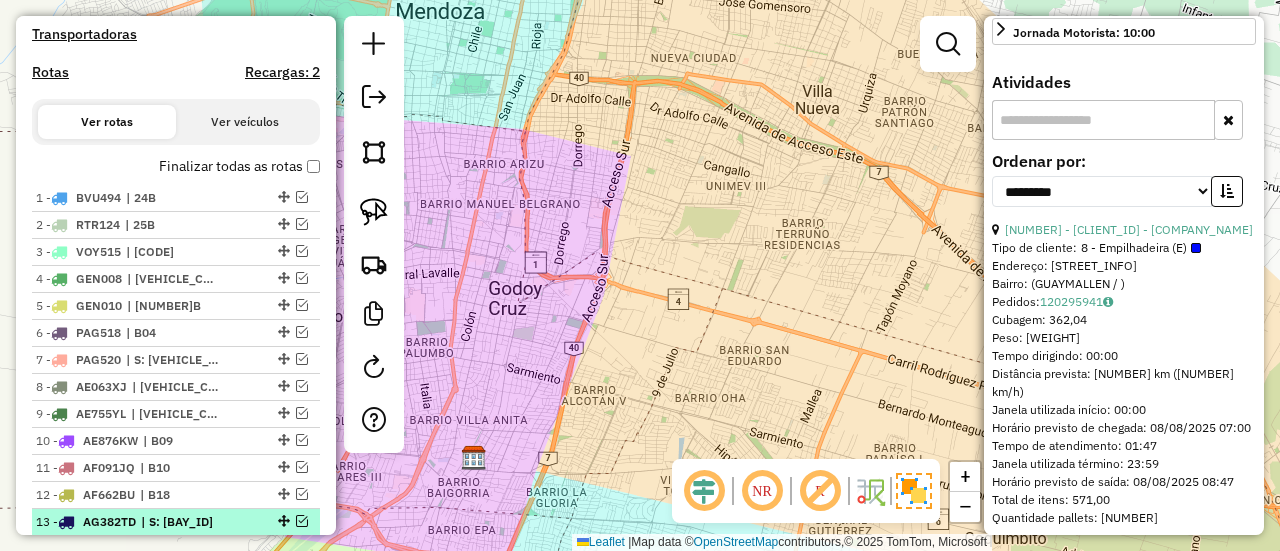 click on "| S: B19" at bounding box center (187, 522) 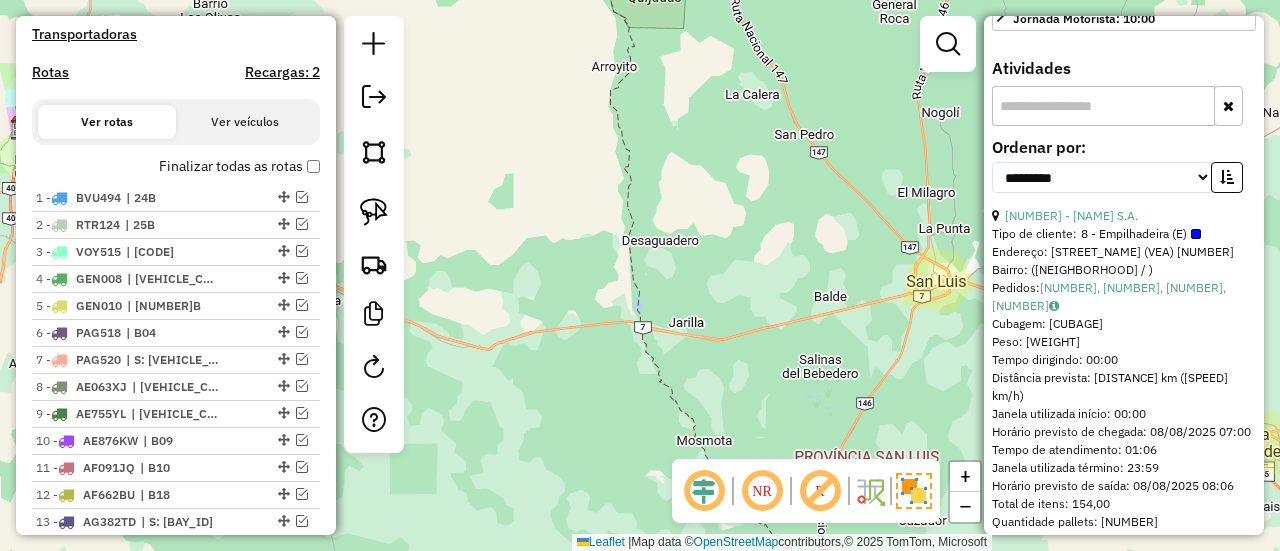 scroll, scrollTop: 570, scrollLeft: 0, axis: vertical 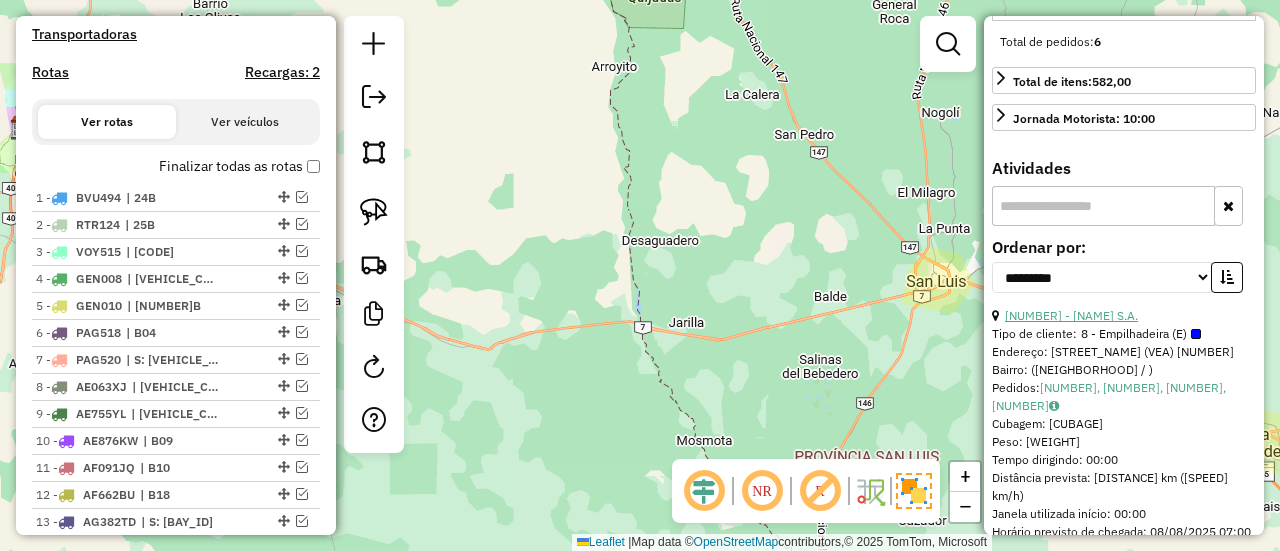 drag, startPoint x: 1200, startPoint y: 279, endPoint x: 1027, endPoint y: 283, distance: 173.04623 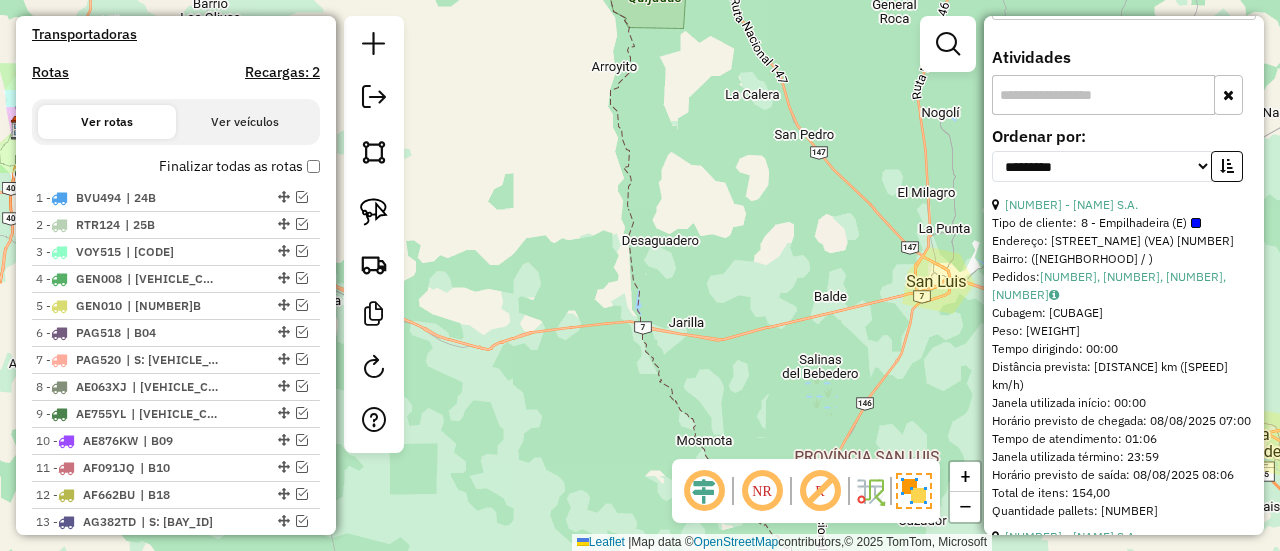 scroll, scrollTop: 770, scrollLeft: 0, axis: vertical 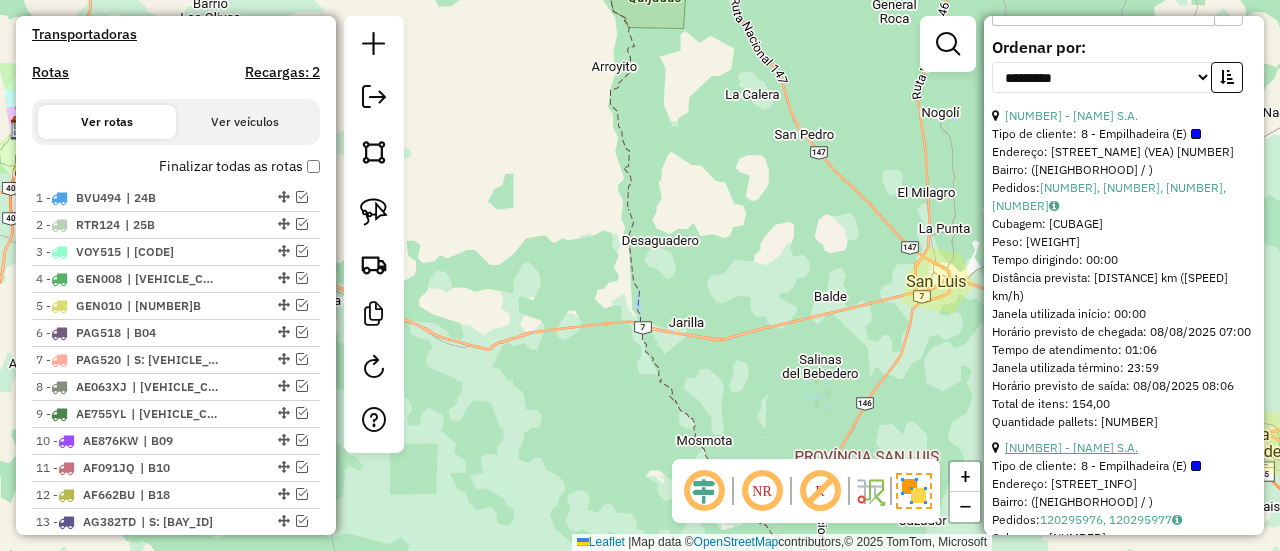 drag, startPoint x: 1160, startPoint y: 421, endPoint x: 1021, endPoint y: 423, distance: 139.01439 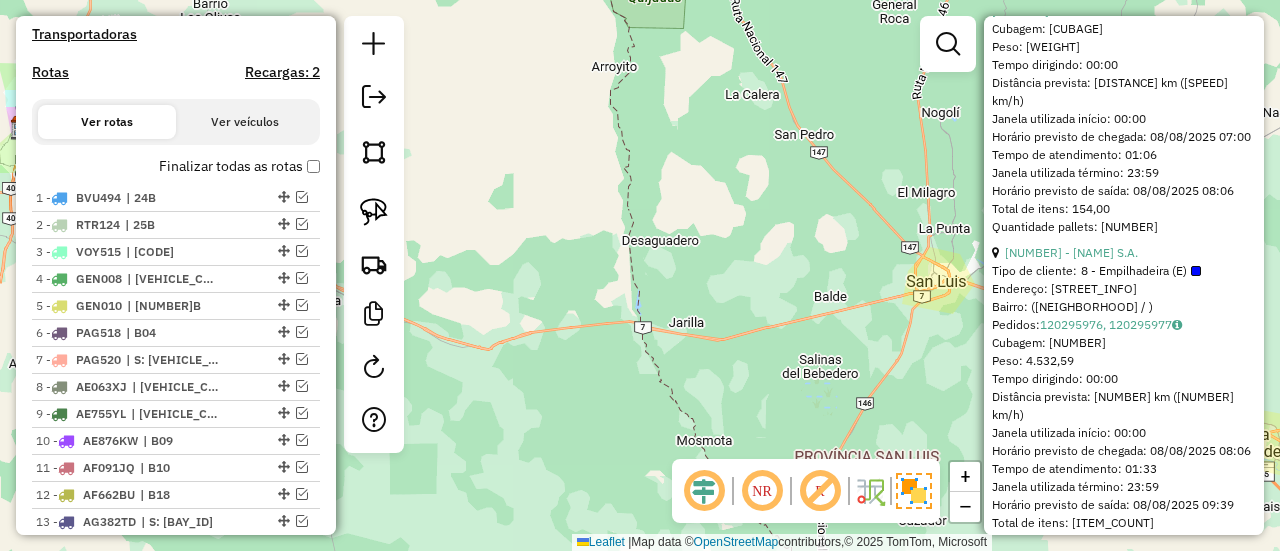 scroll, scrollTop: 970, scrollLeft: 0, axis: vertical 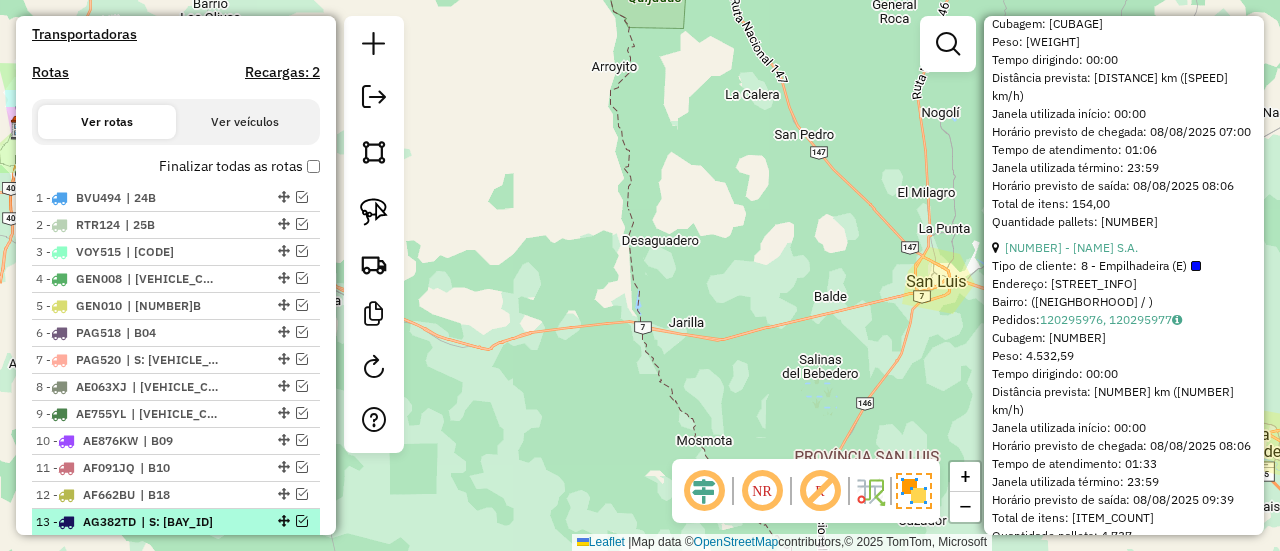 click on "13 -       AG382TD   | S: B19" at bounding box center [142, 522] 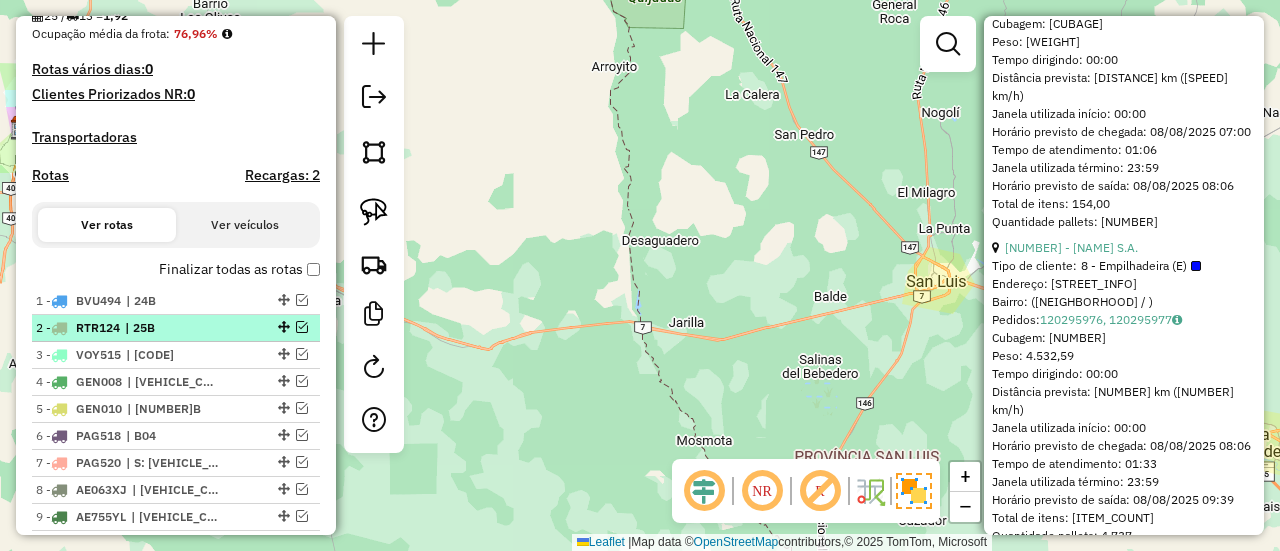 scroll, scrollTop: 480, scrollLeft: 0, axis: vertical 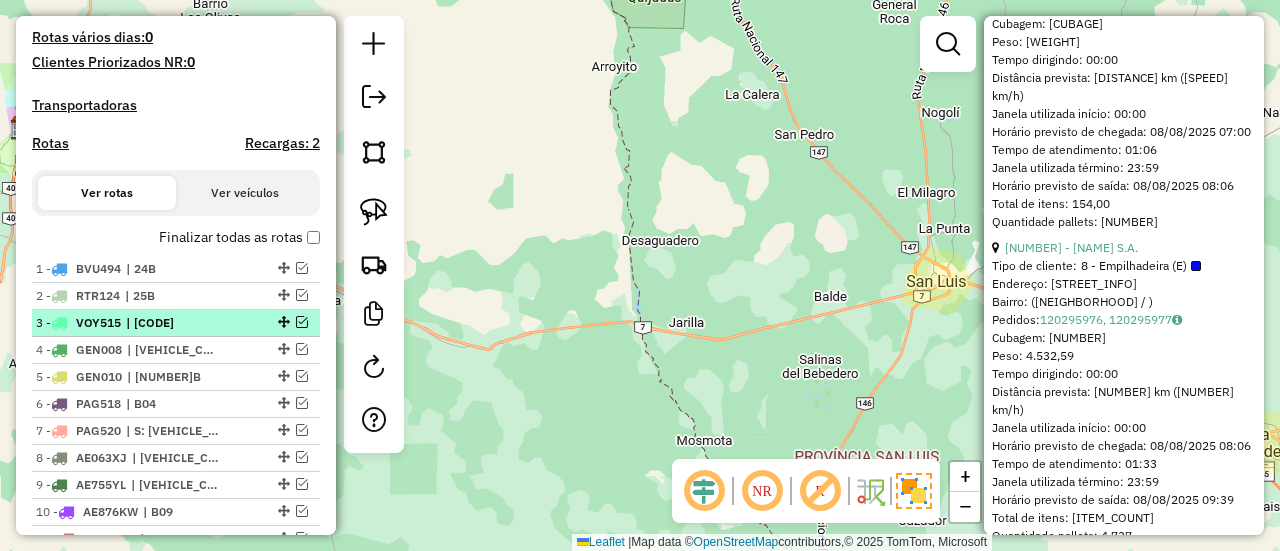 click on "3 -       VOY515   | 26B" at bounding box center (142, 323) 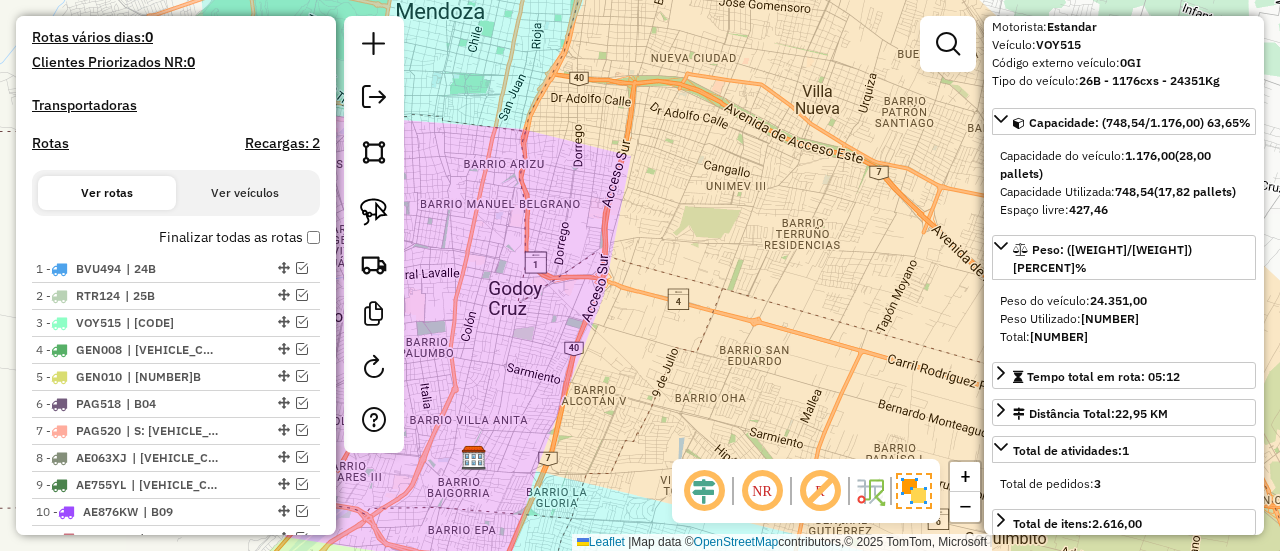 scroll, scrollTop: 92, scrollLeft: 0, axis: vertical 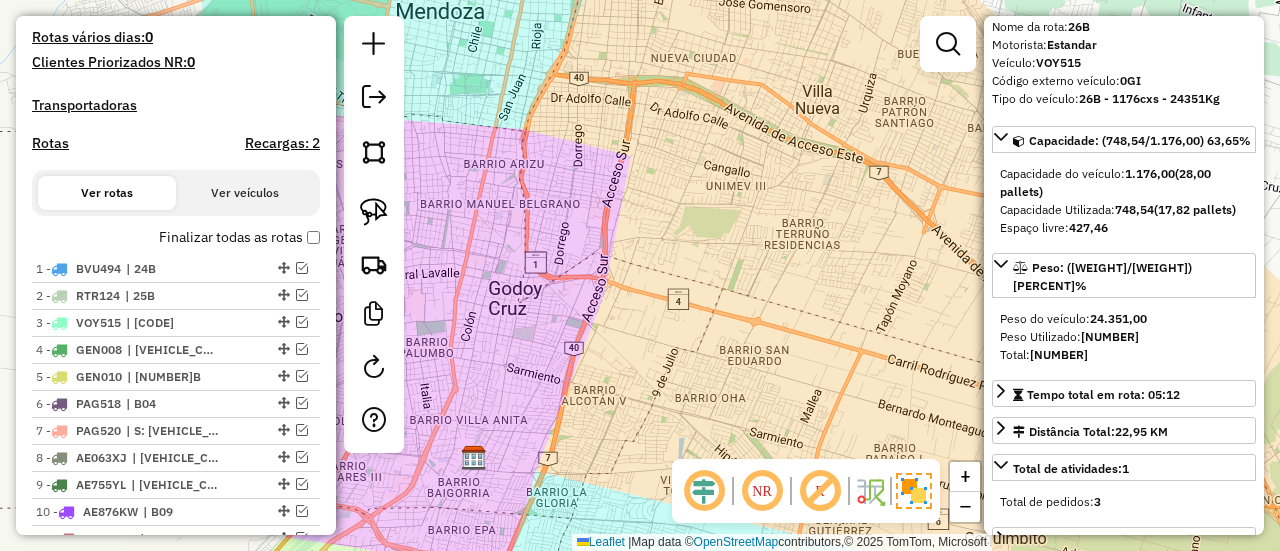 click on "26B - 1176cxs - 24351Kg" at bounding box center (1149, 98) 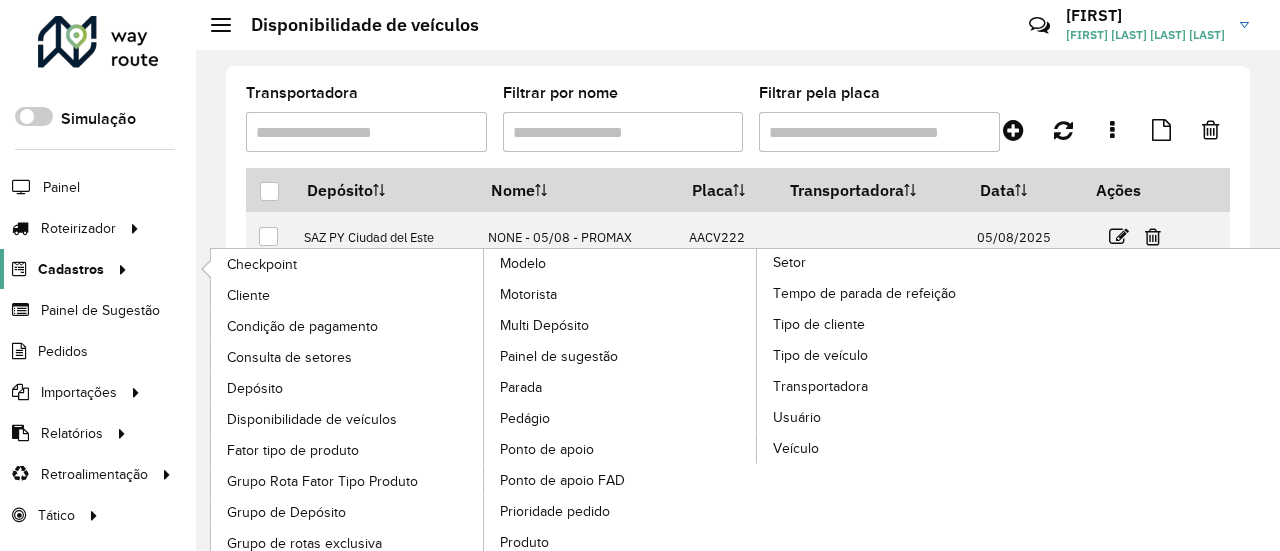 scroll, scrollTop: 0, scrollLeft: 0, axis: both 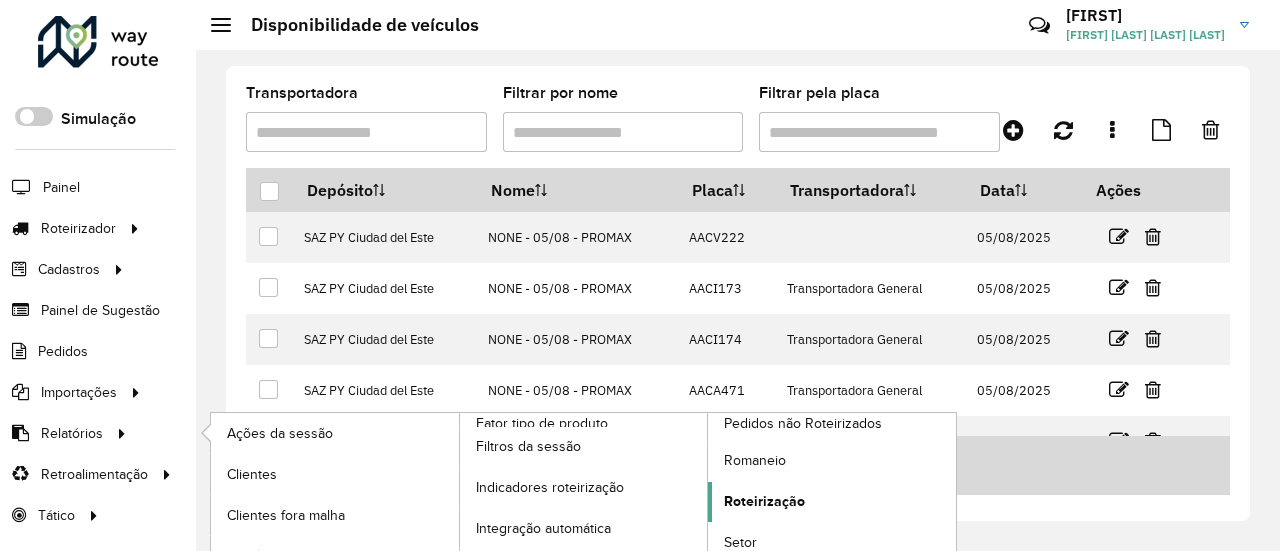 click on "Roteirização" 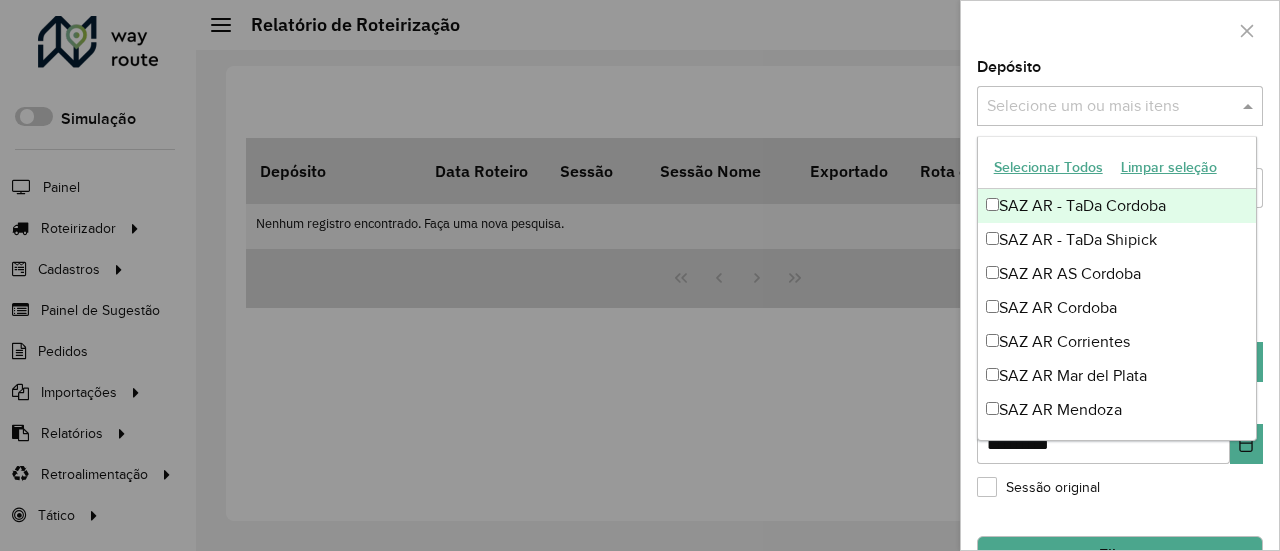 click at bounding box center (1110, 107) 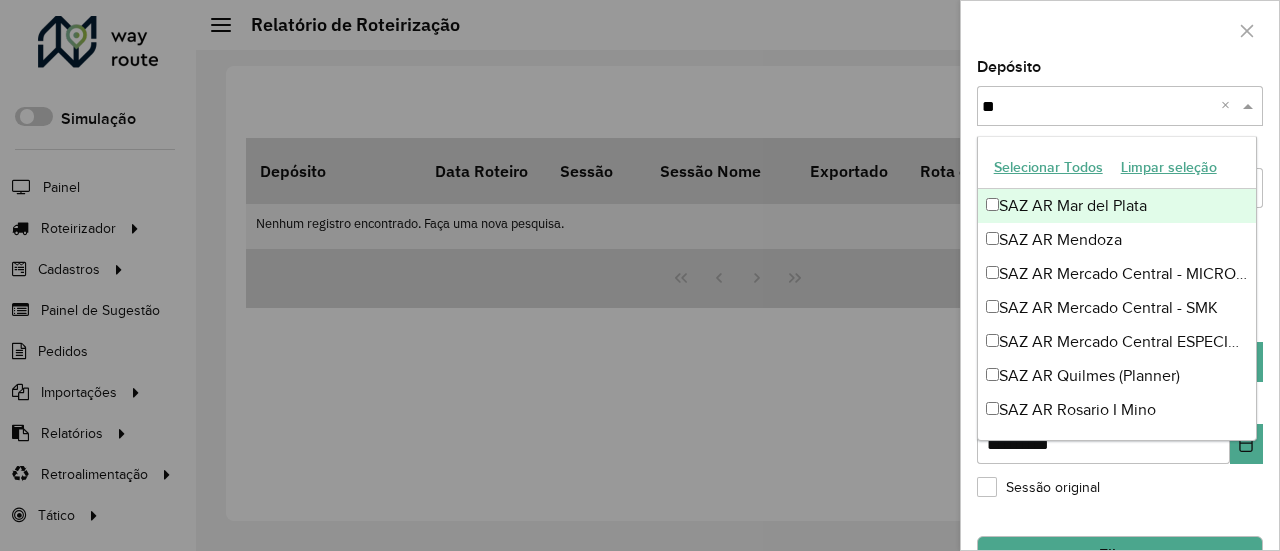 type on "***" 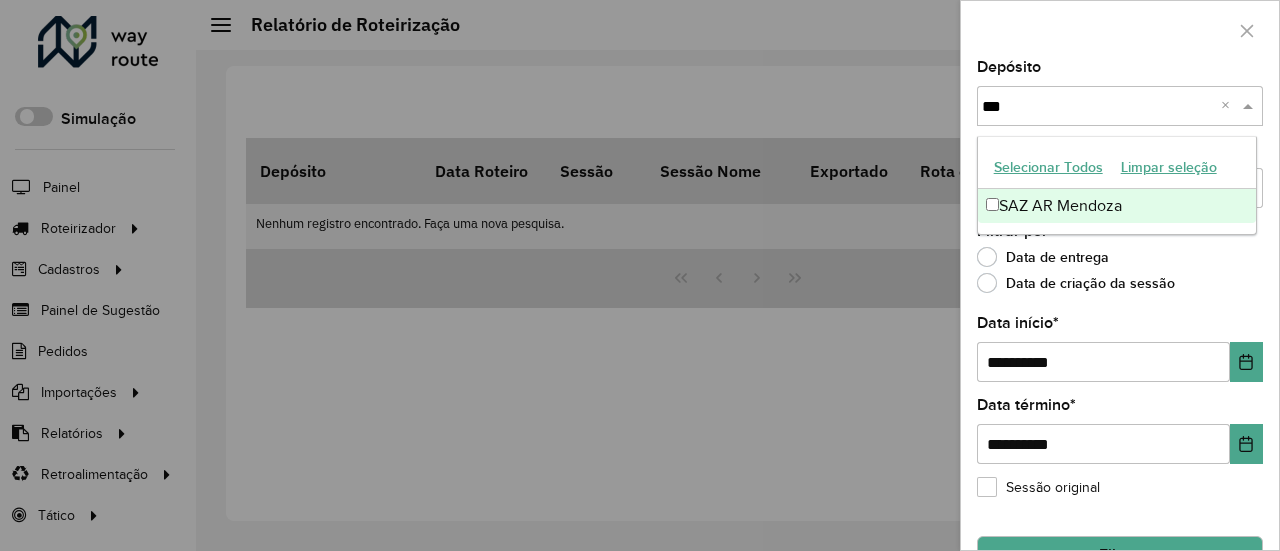 click on "SAZ AR Mendoza" at bounding box center (1117, 206) 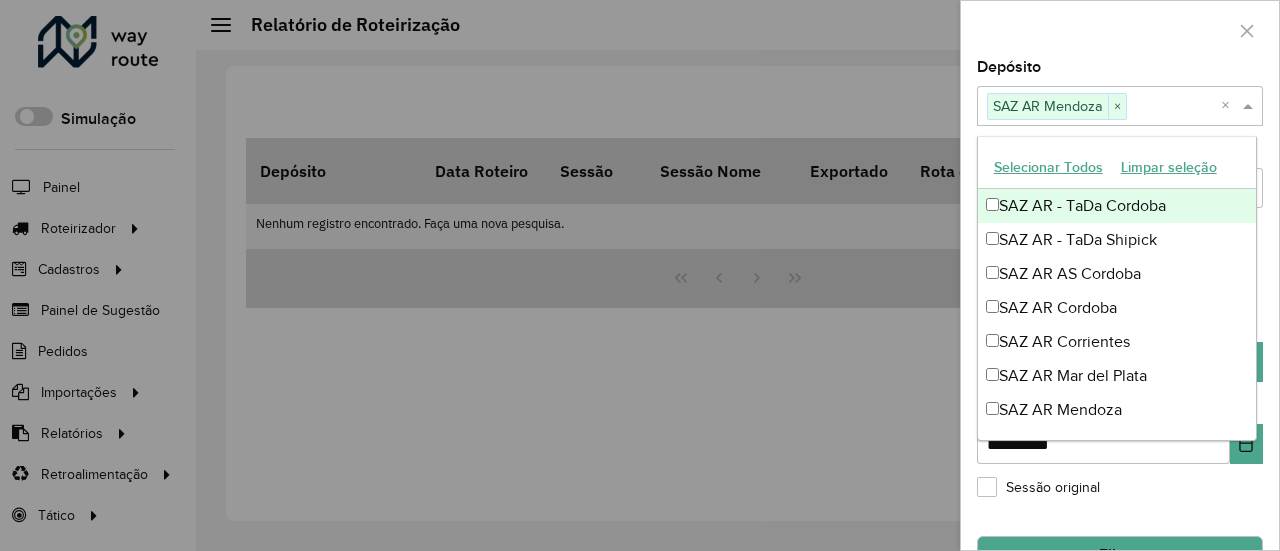 click 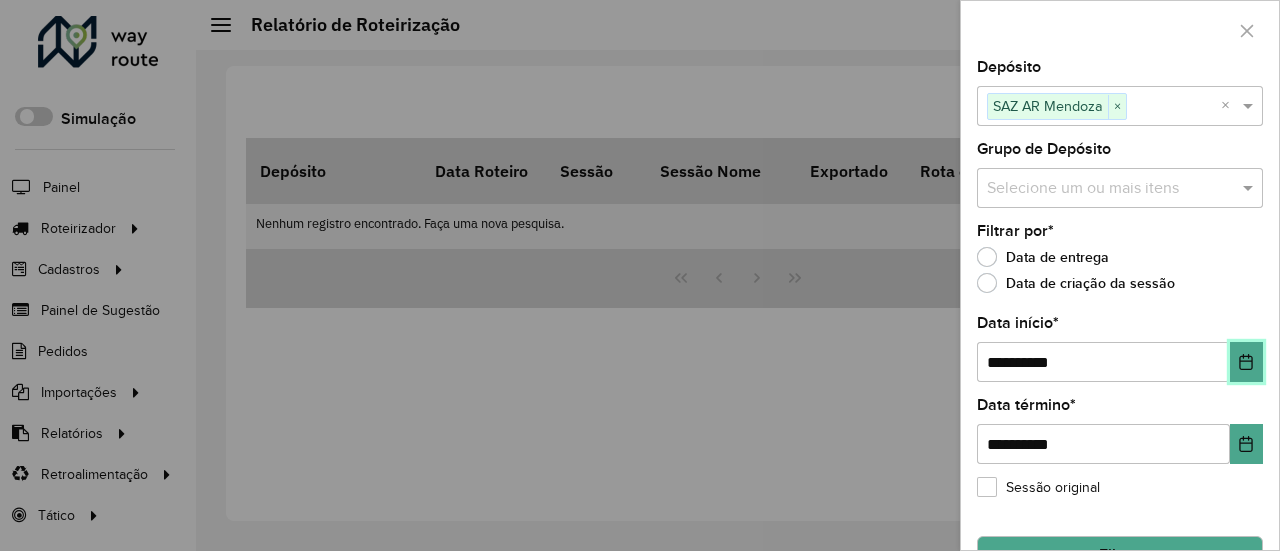 click at bounding box center [1246, 362] 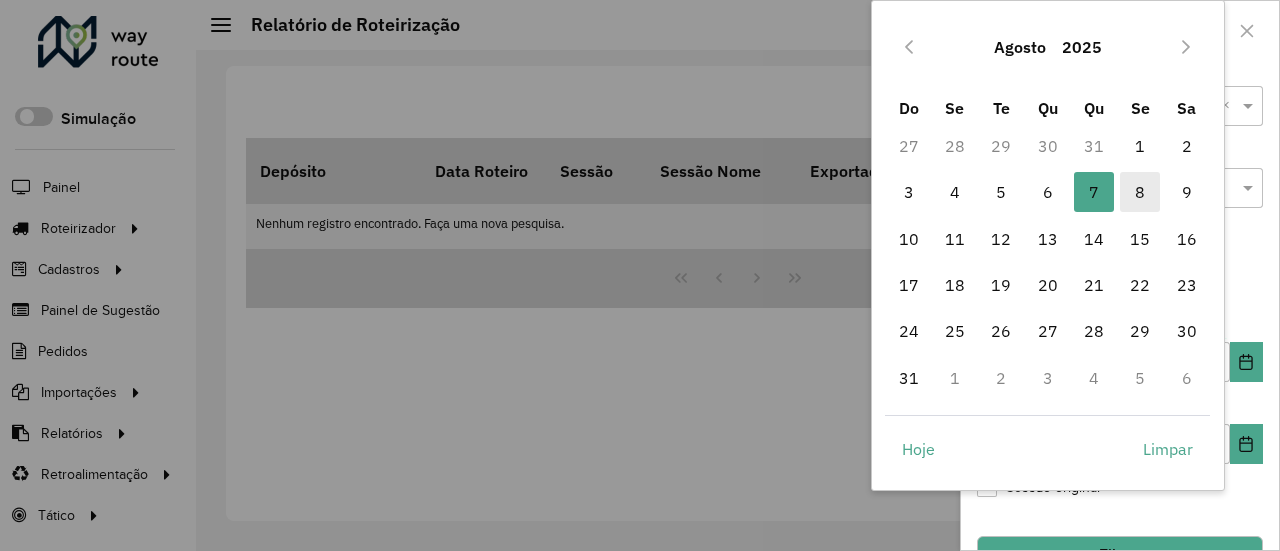 click on "8" at bounding box center (1140, 192) 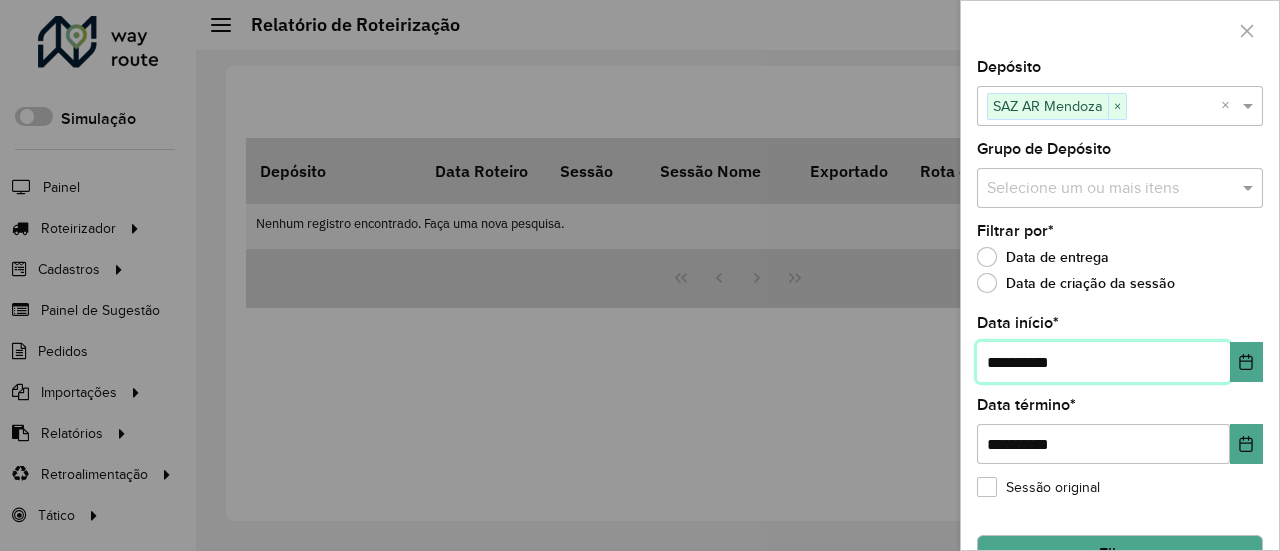 scroll, scrollTop: 46, scrollLeft: 0, axis: vertical 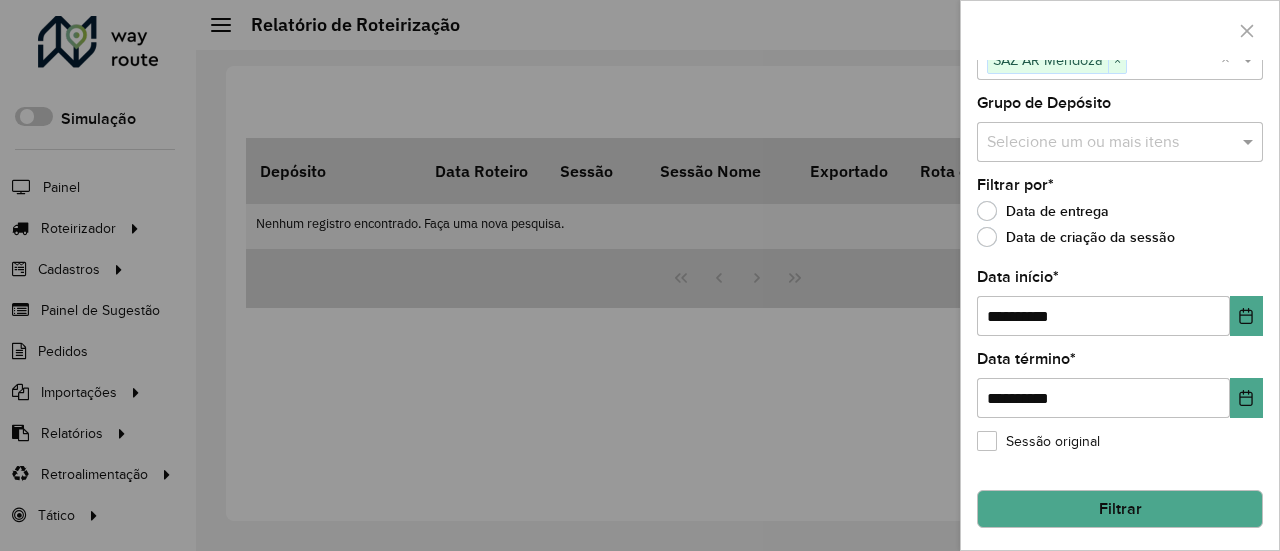 click on "Filtrar" 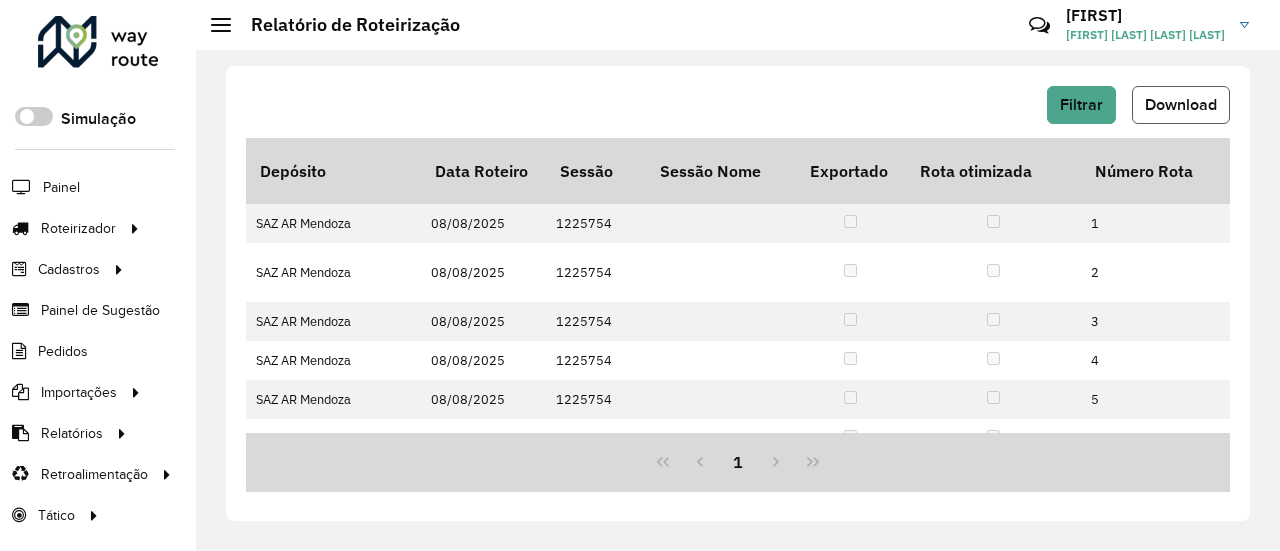 click on "Download" 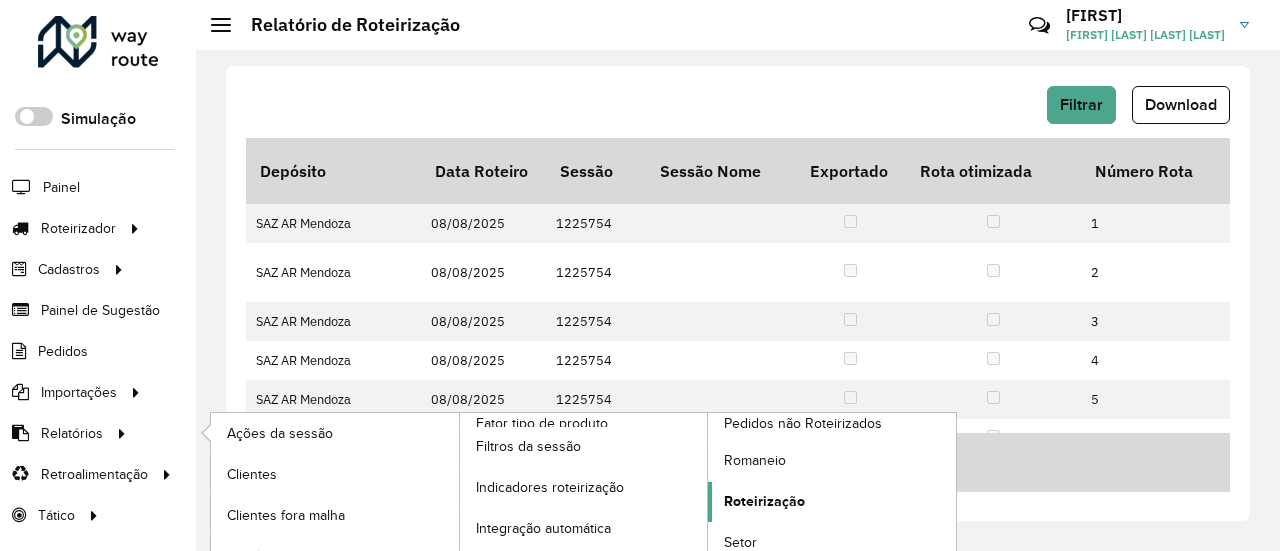 click on "Roteirização" 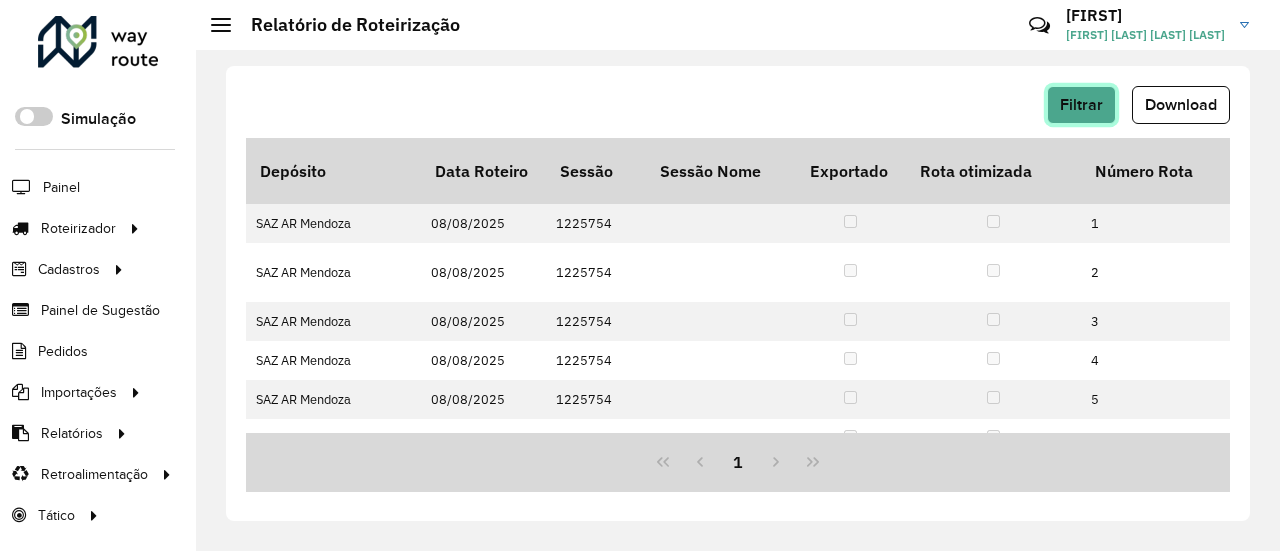 click on "Filtrar" 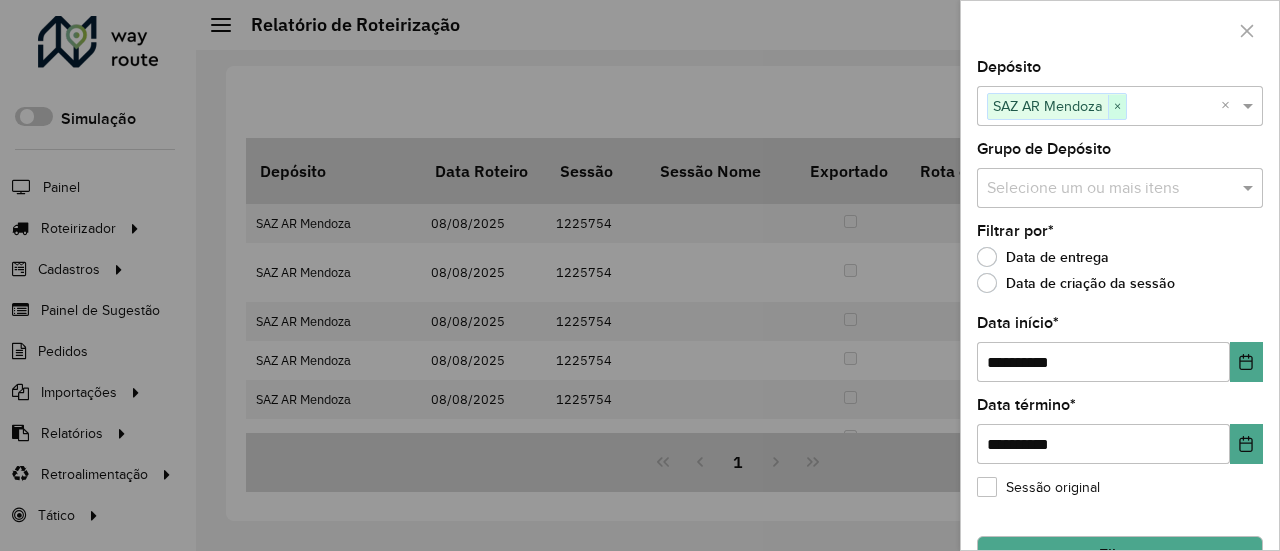 click on "×" at bounding box center (1117, 107) 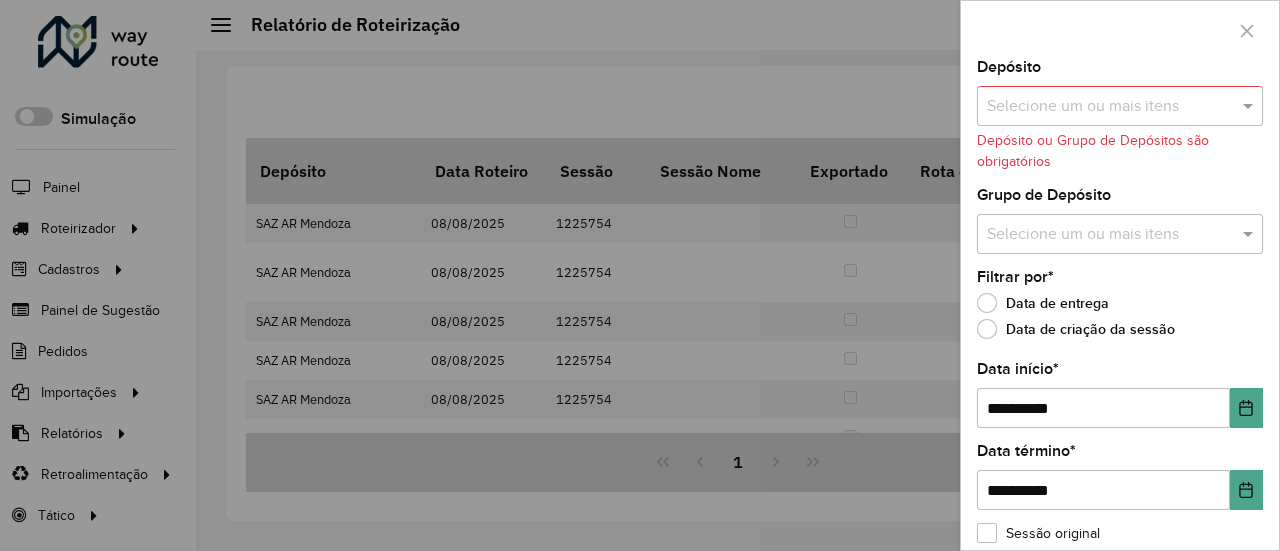 click at bounding box center [1110, 107] 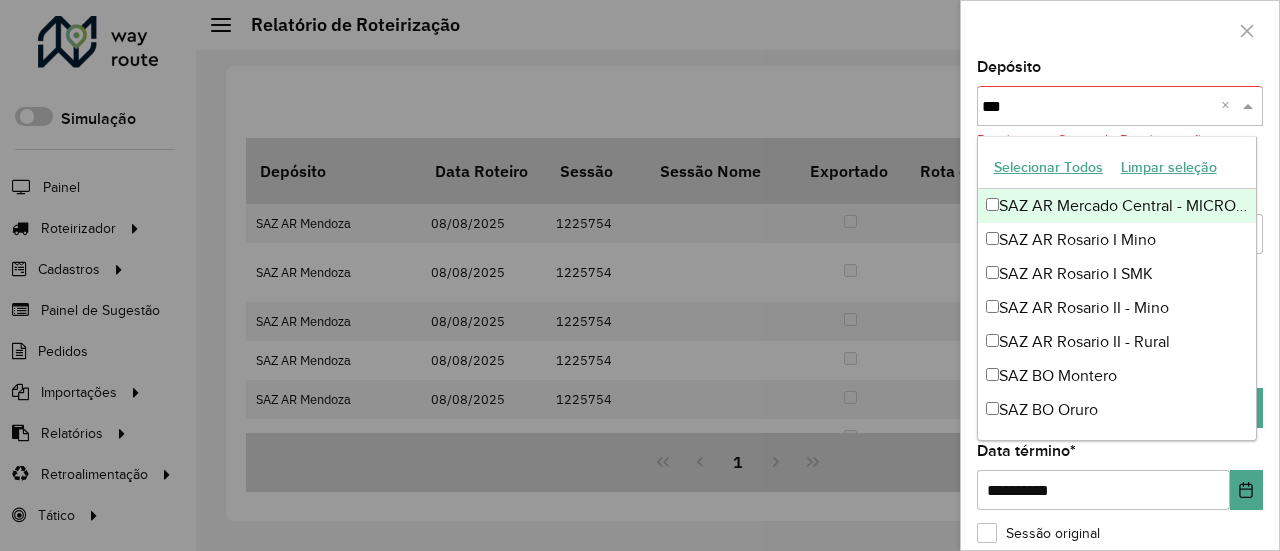 type on "****" 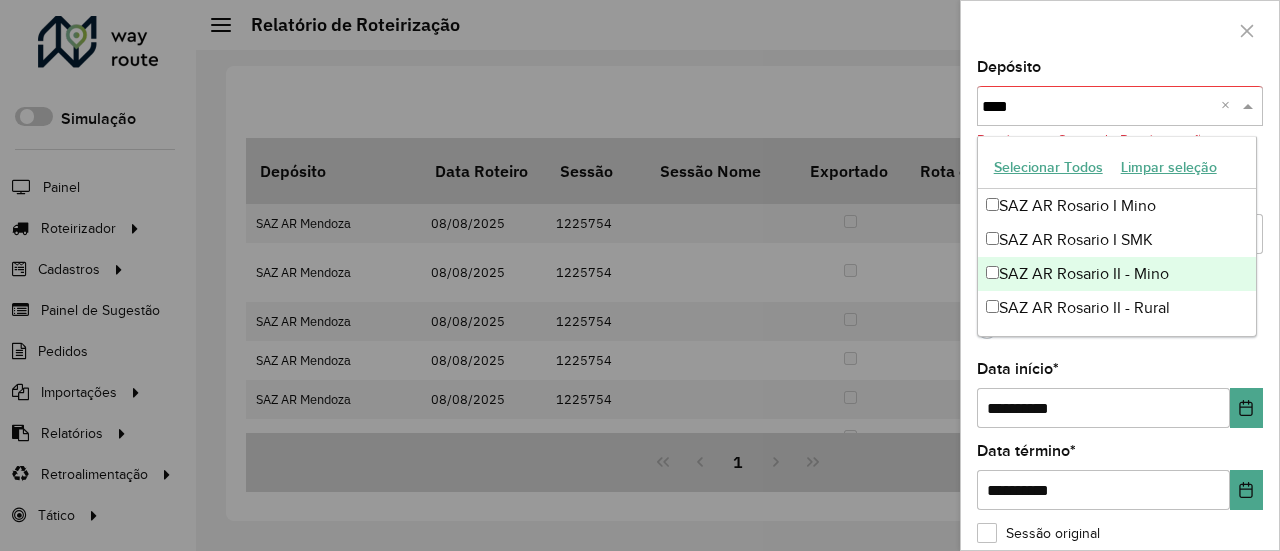 click on "SAZ AR Rosario II - Mino" at bounding box center [1117, 274] 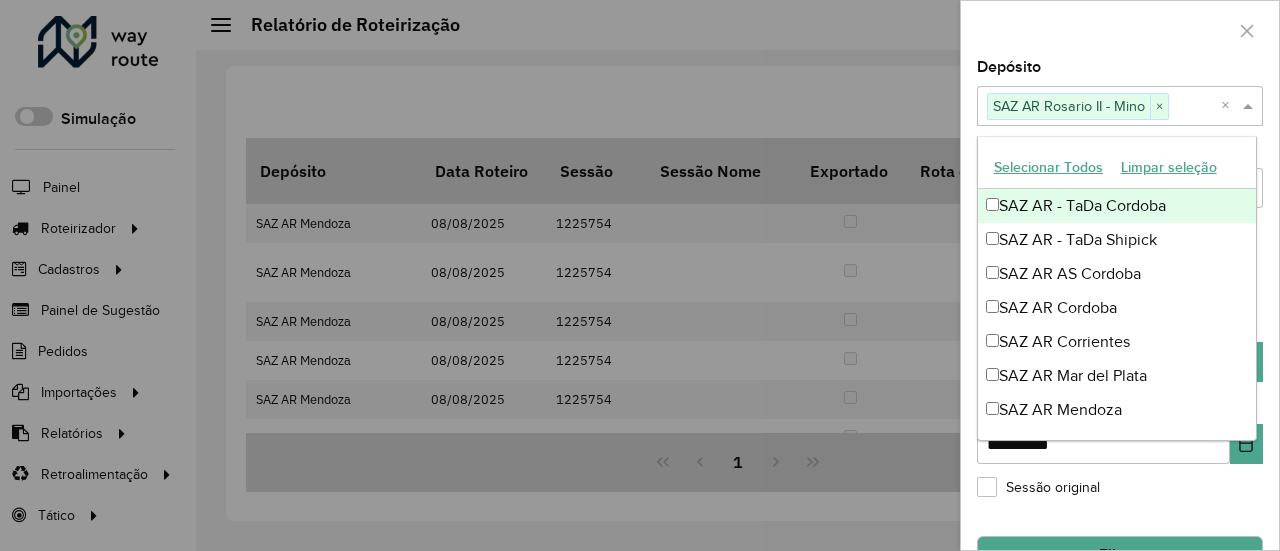 click 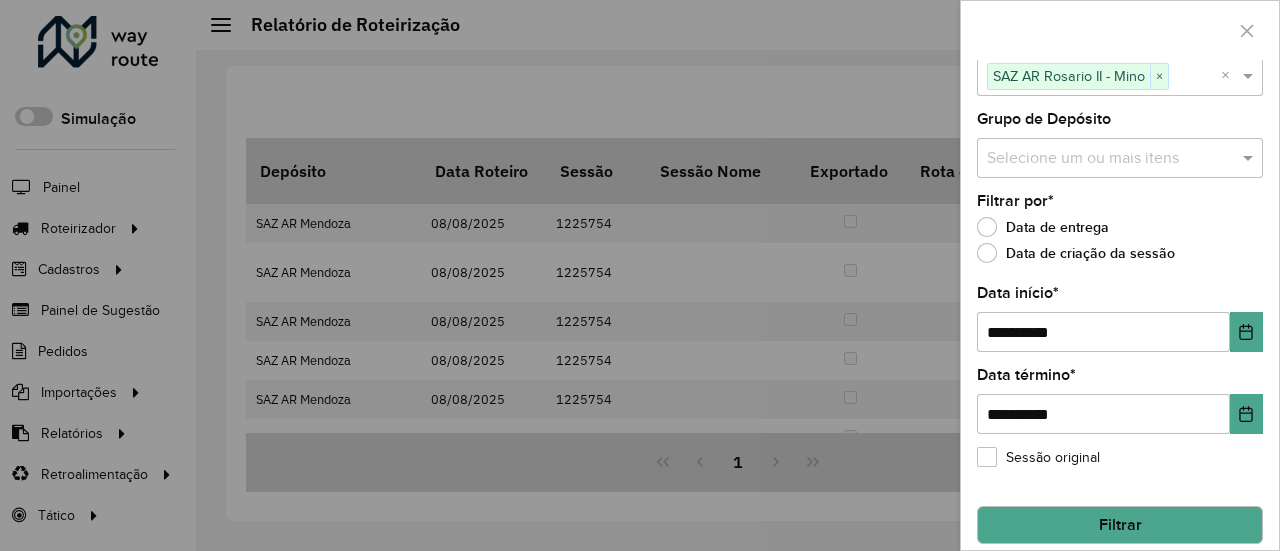 scroll, scrollTop: 46, scrollLeft: 0, axis: vertical 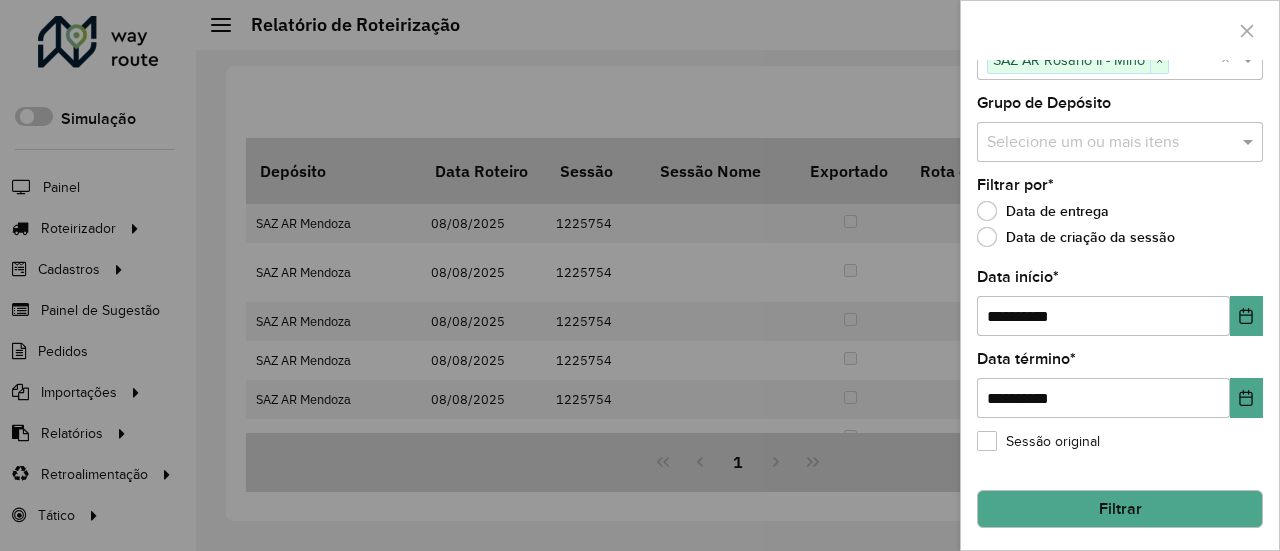 click on "Filtrar" 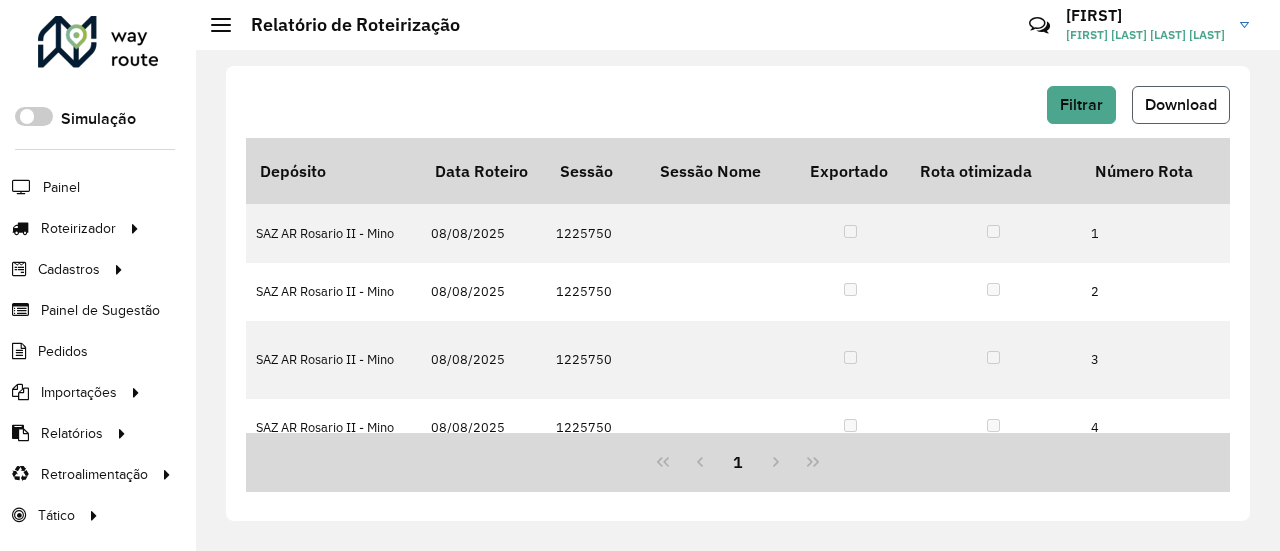 click on "Download" 